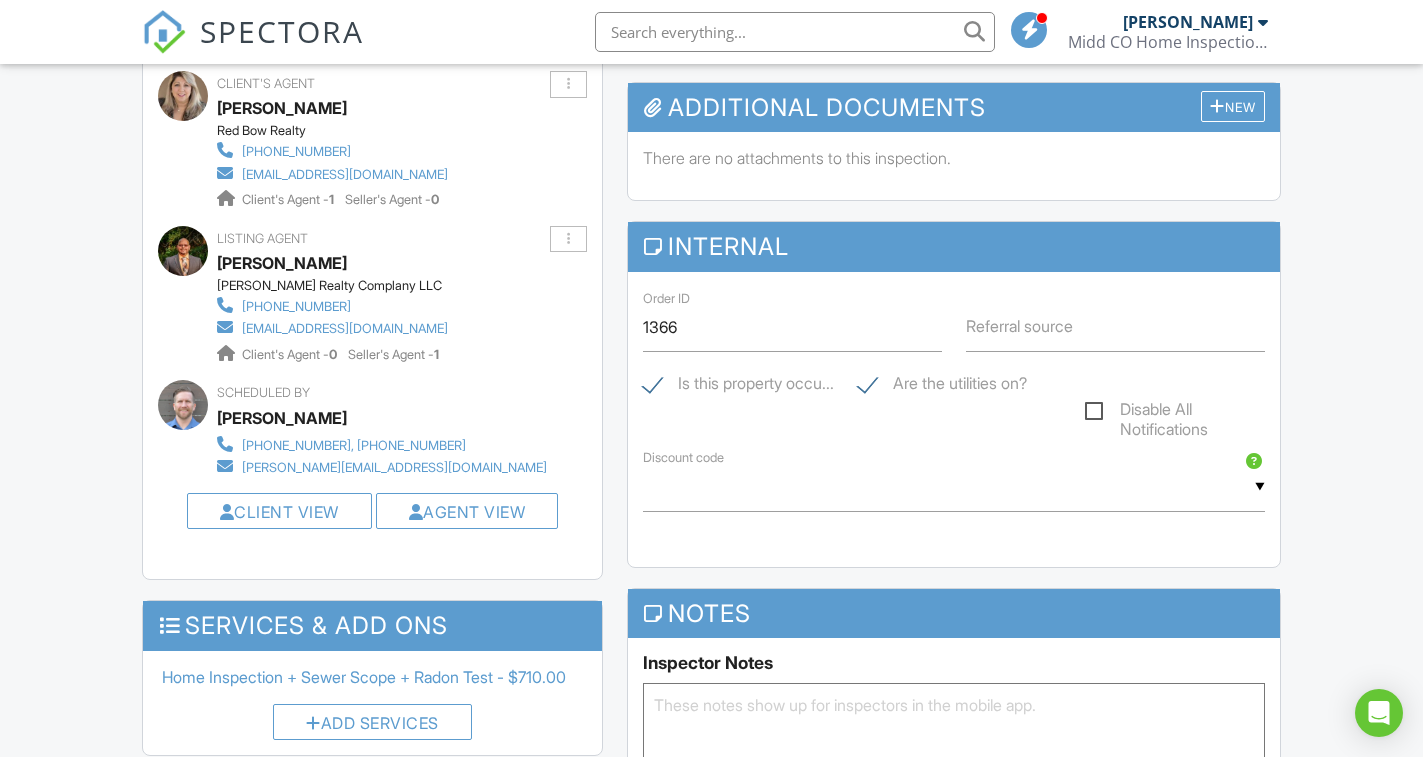 scroll, scrollTop: 900, scrollLeft: 0, axis: vertical 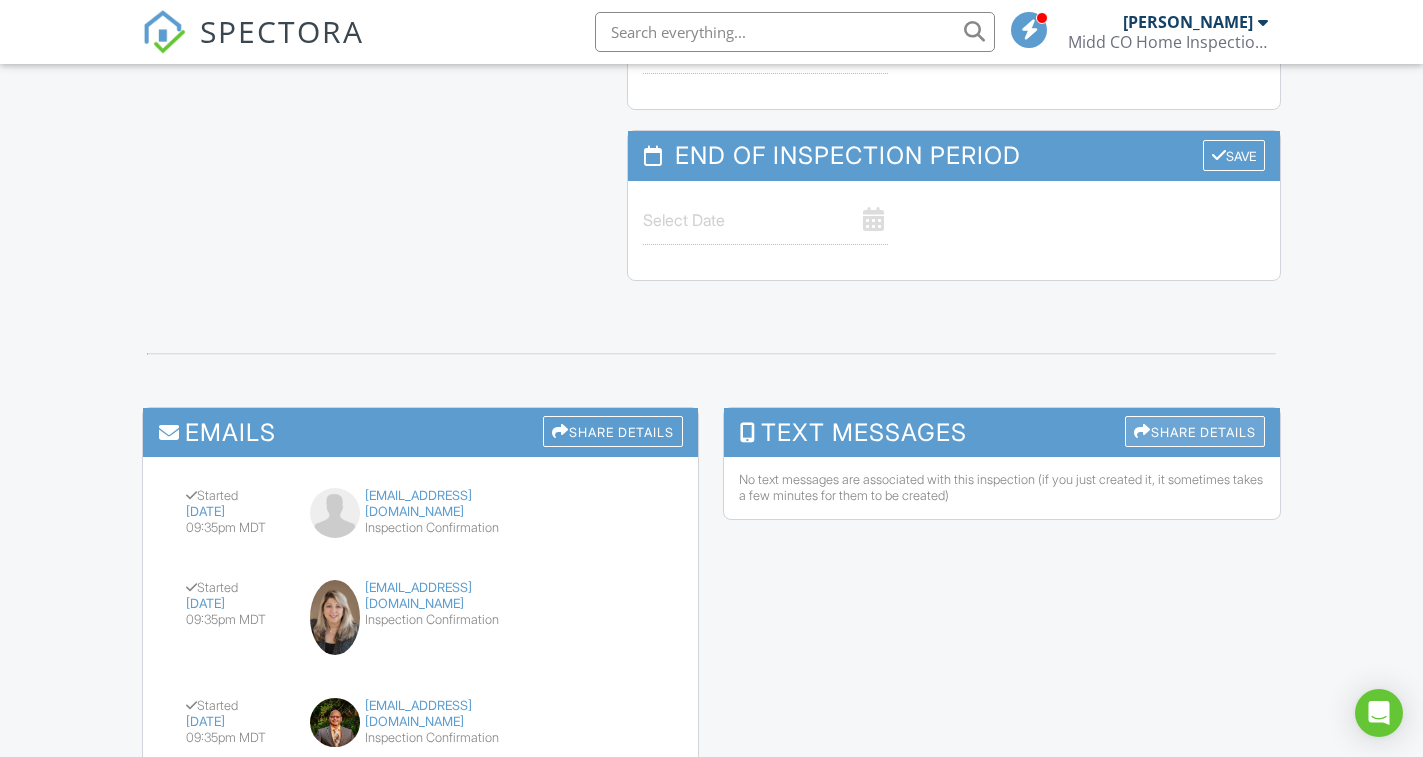 click on "Share Details" at bounding box center (1195, 431) 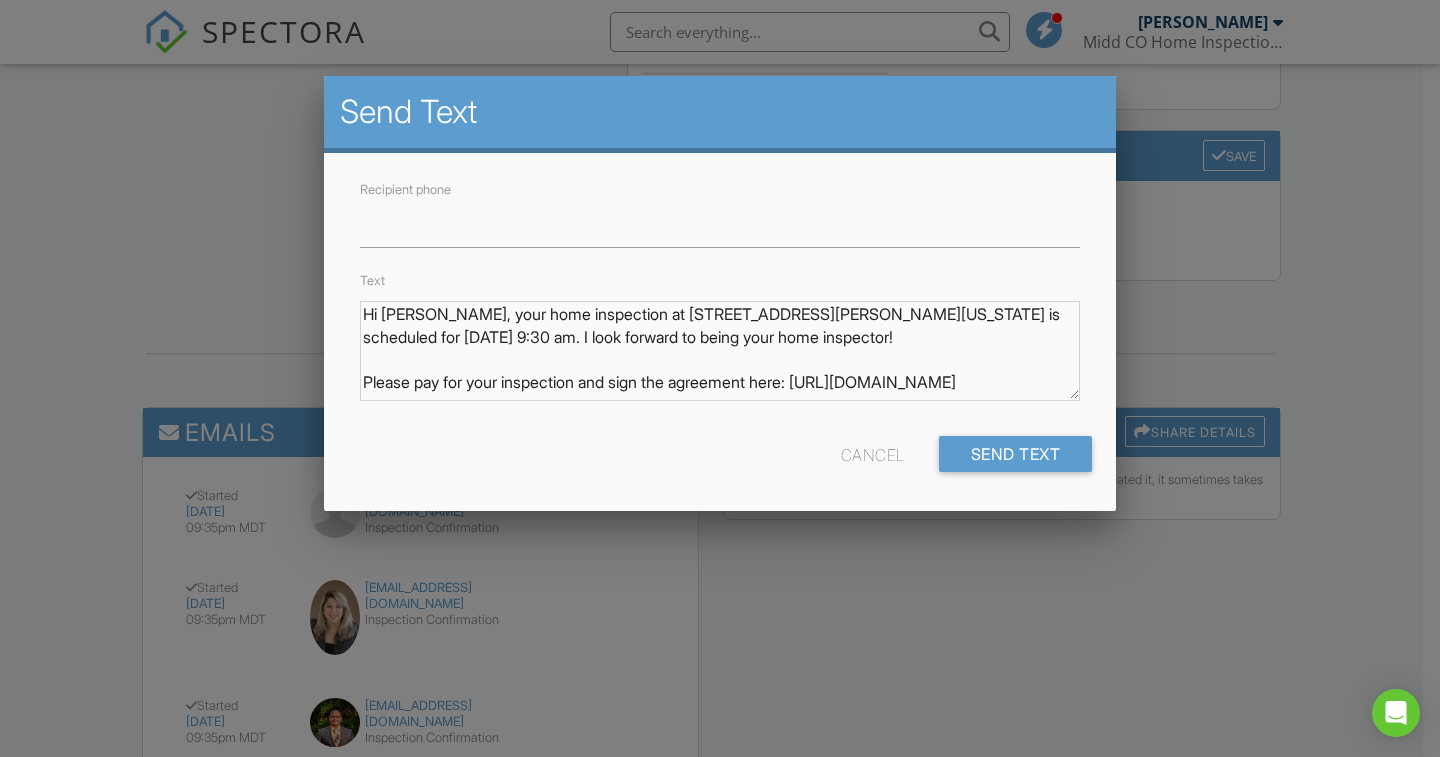 click on "Hi Nicole, your home inspection at 6277 John Muir Trl, Colorado Springs, CO 80927 is scheduled for 07/12/2025 at 9:30 am. I look forward to being your home inspector!
Please pay for your inspection and sign the agreement here: https://app.spectora.com/u/2yp71pF" at bounding box center [720, 350] 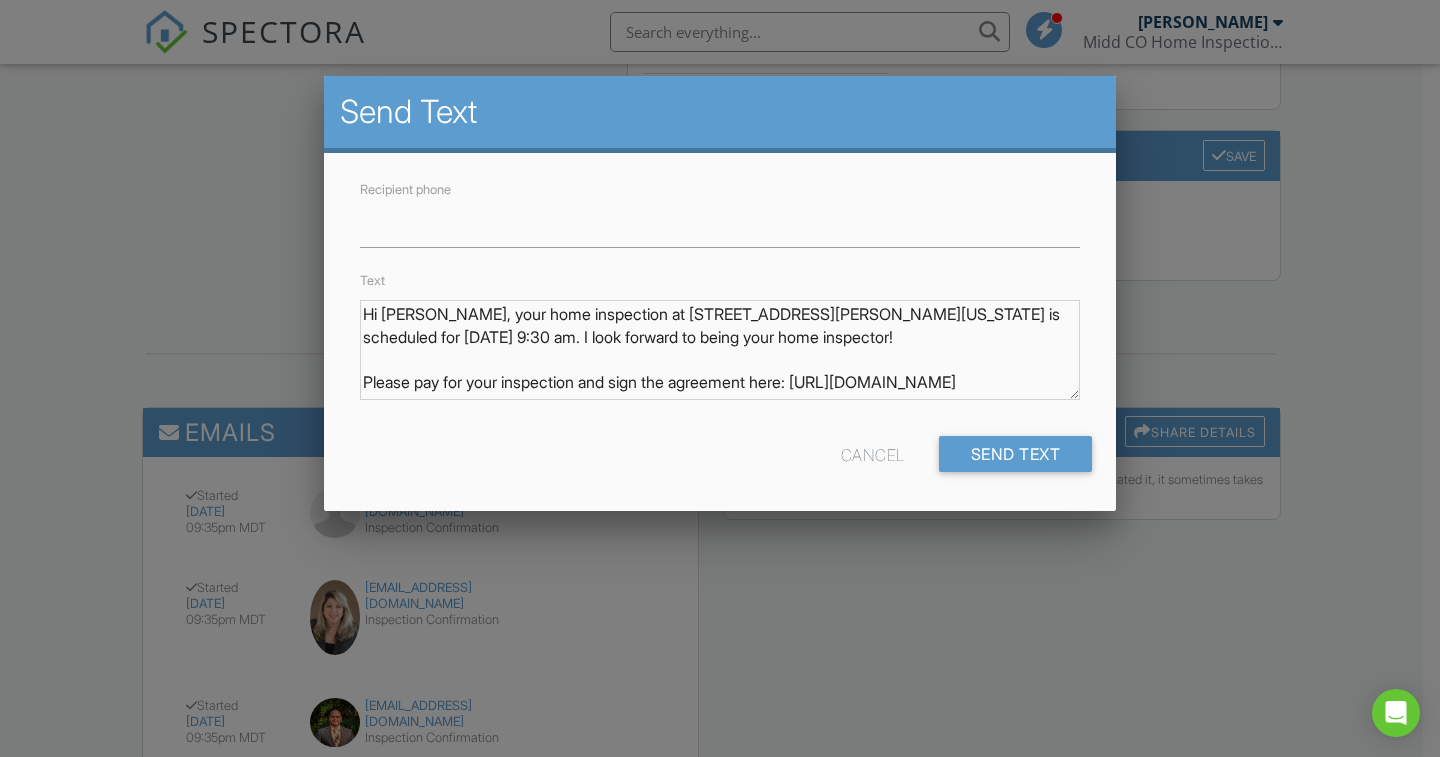 click on "Cancel" at bounding box center [873, 454] 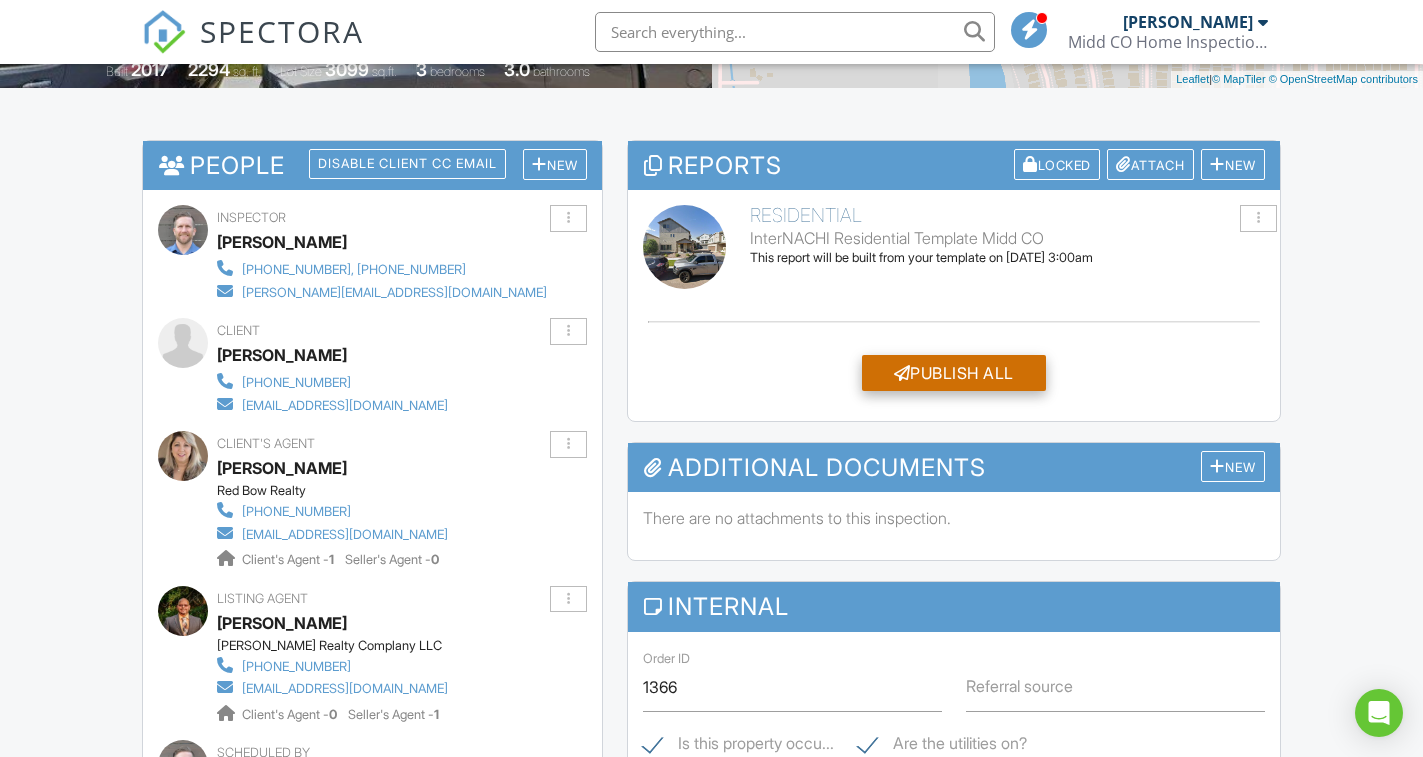 scroll, scrollTop: 400, scrollLeft: 0, axis: vertical 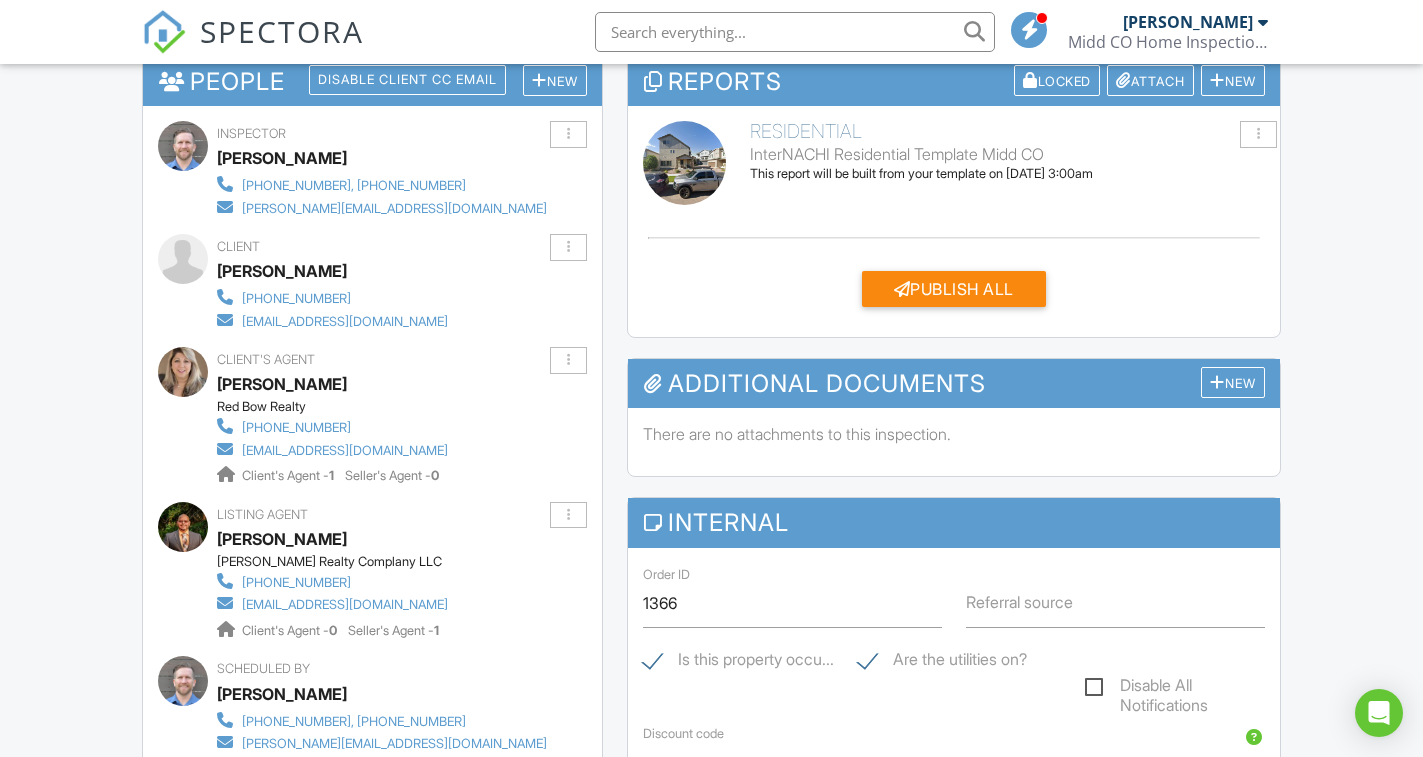 click on "Dashboard
Templates
Email Queue
Contacts
Automations
Settings
Inspections
Payments
Metrics
Support Center
Inspection Details
Client View
More
Property Details
Reschedule
Reorder / Copy
Share
Cancel
Delete
Print Order
Convert to V10
Disable Pass on CC Fees
View Change Log
07/12/2025  9:30 am
- 11:30 am
6277 John Muir Trl
Colorado Springs, CO 80927
Built
2017
2294
sq. ft.
Lot Size
3099
sq.ft.
3
bedrooms
3.0
bathrooms
+ − Leaflet  |  © MapTiler   © OpenStreetMap contributors
All emails and texts are disabled for this inspection!
Turn on emails and texts
Turn on and Requeue Notifications
Reports
Locked
Attach
New" at bounding box center (711, 1062) 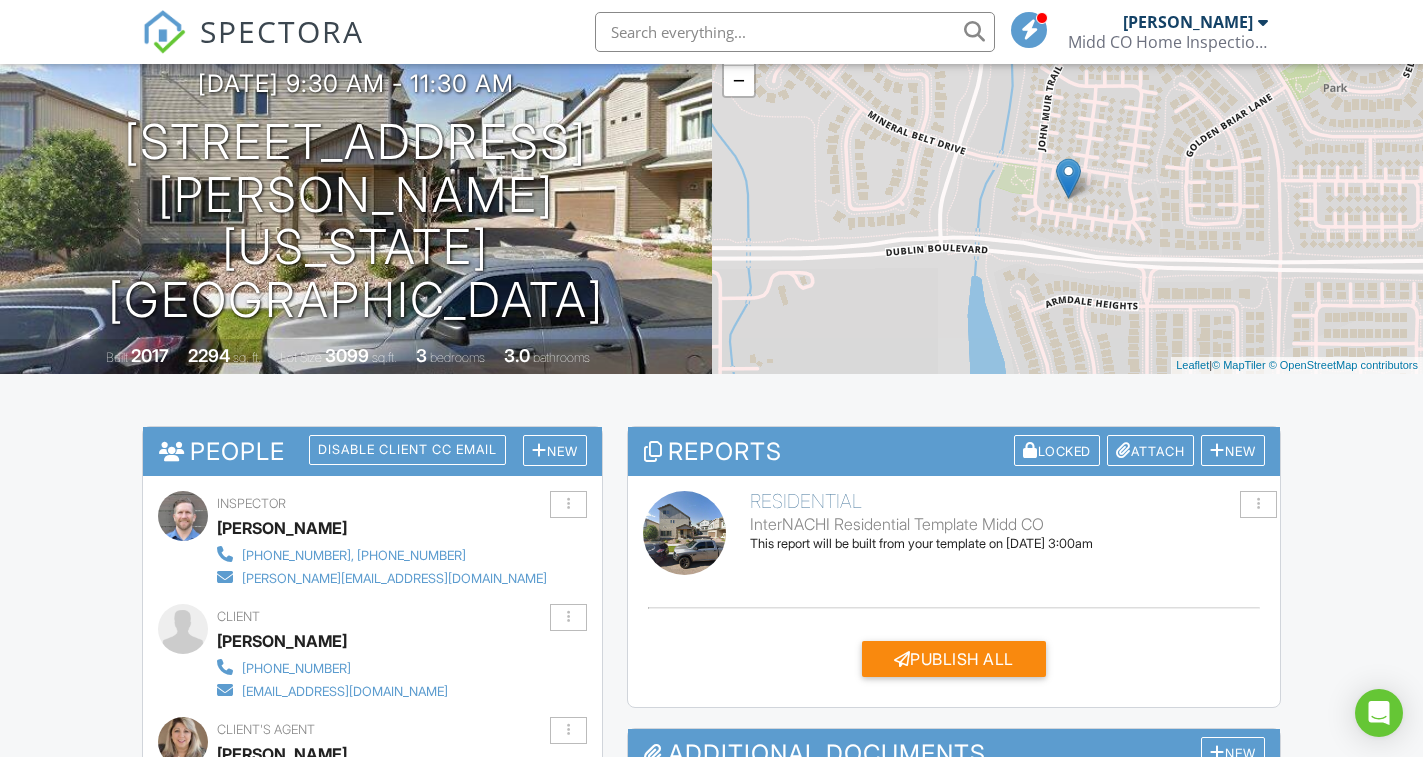 scroll, scrollTop: 151, scrollLeft: 0, axis: vertical 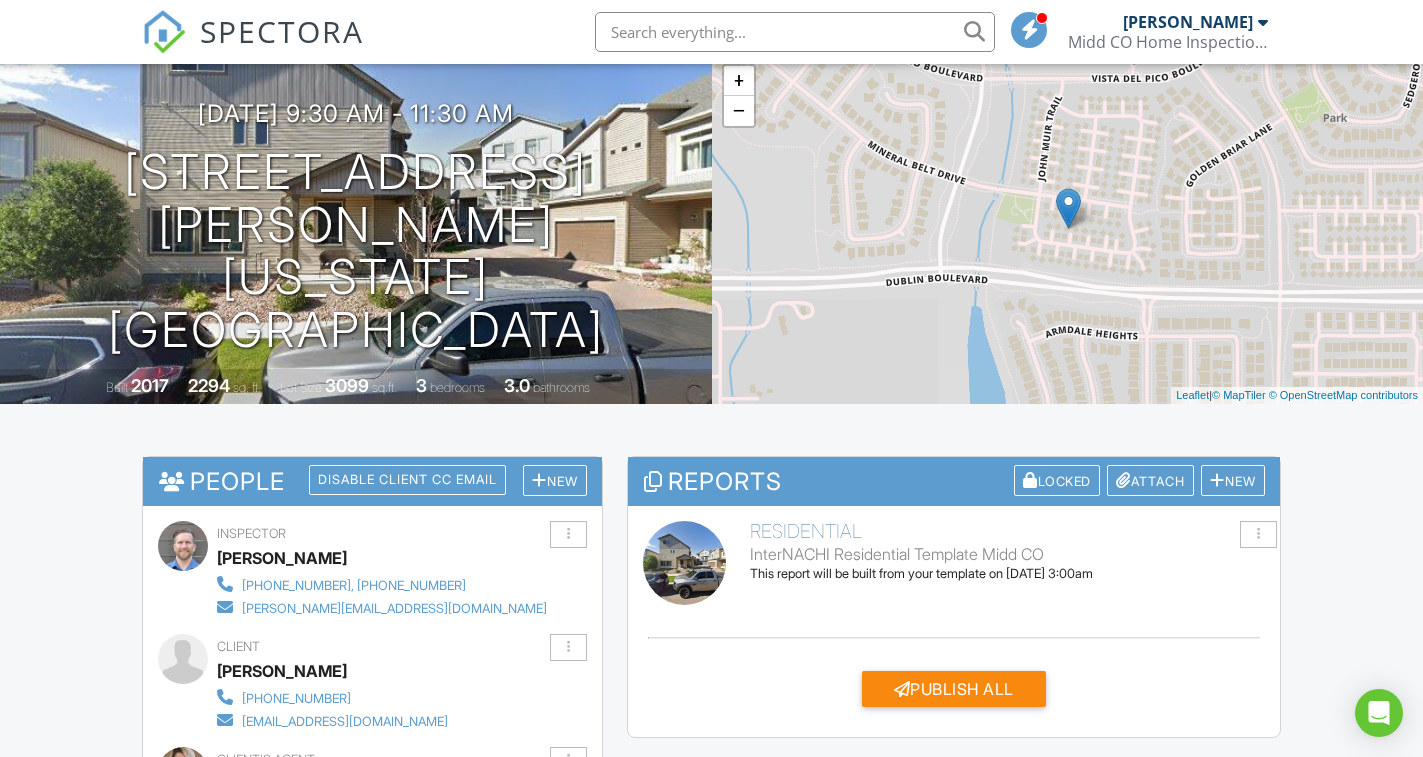 click on "SPECTORA" at bounding box center (253, 48) 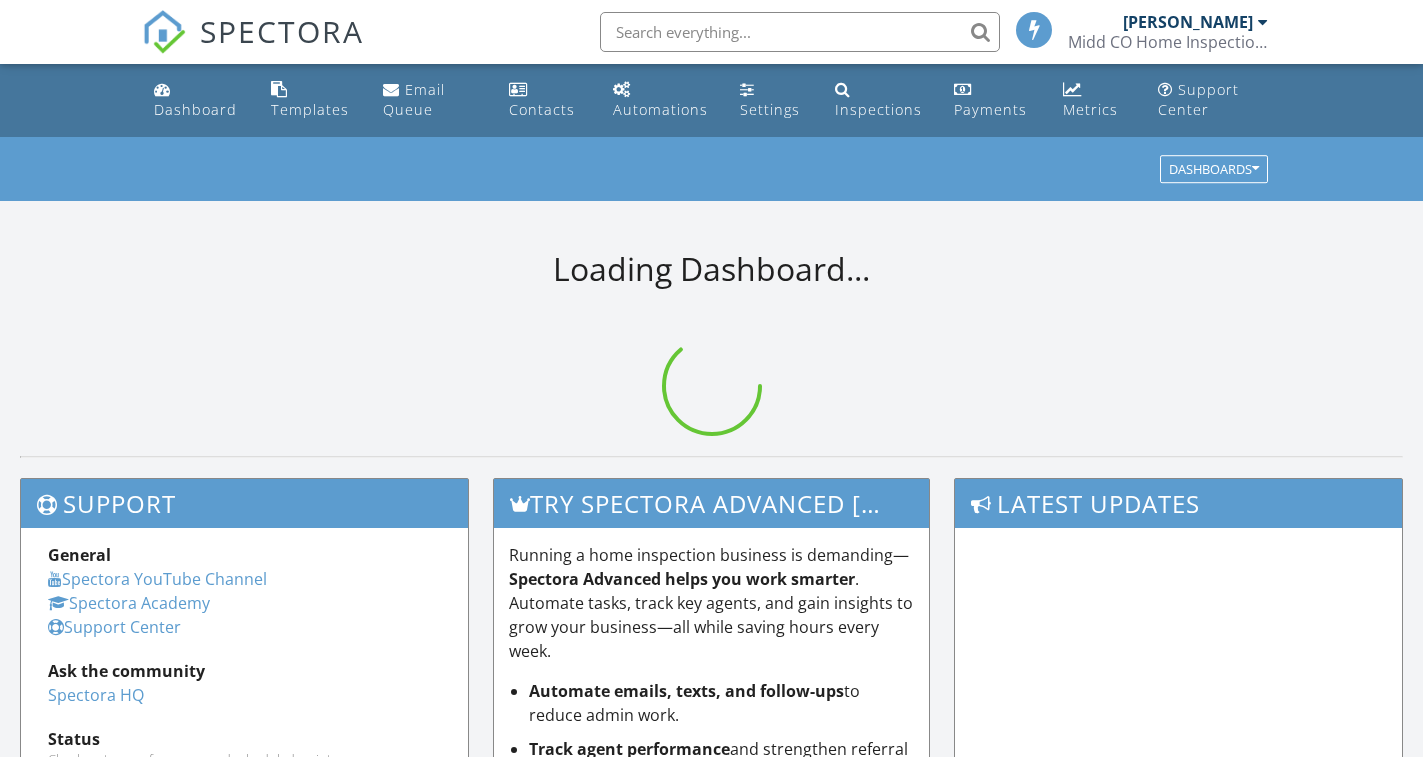 scroll, scrollTop: 0, scrollLeft: 0, axis: both 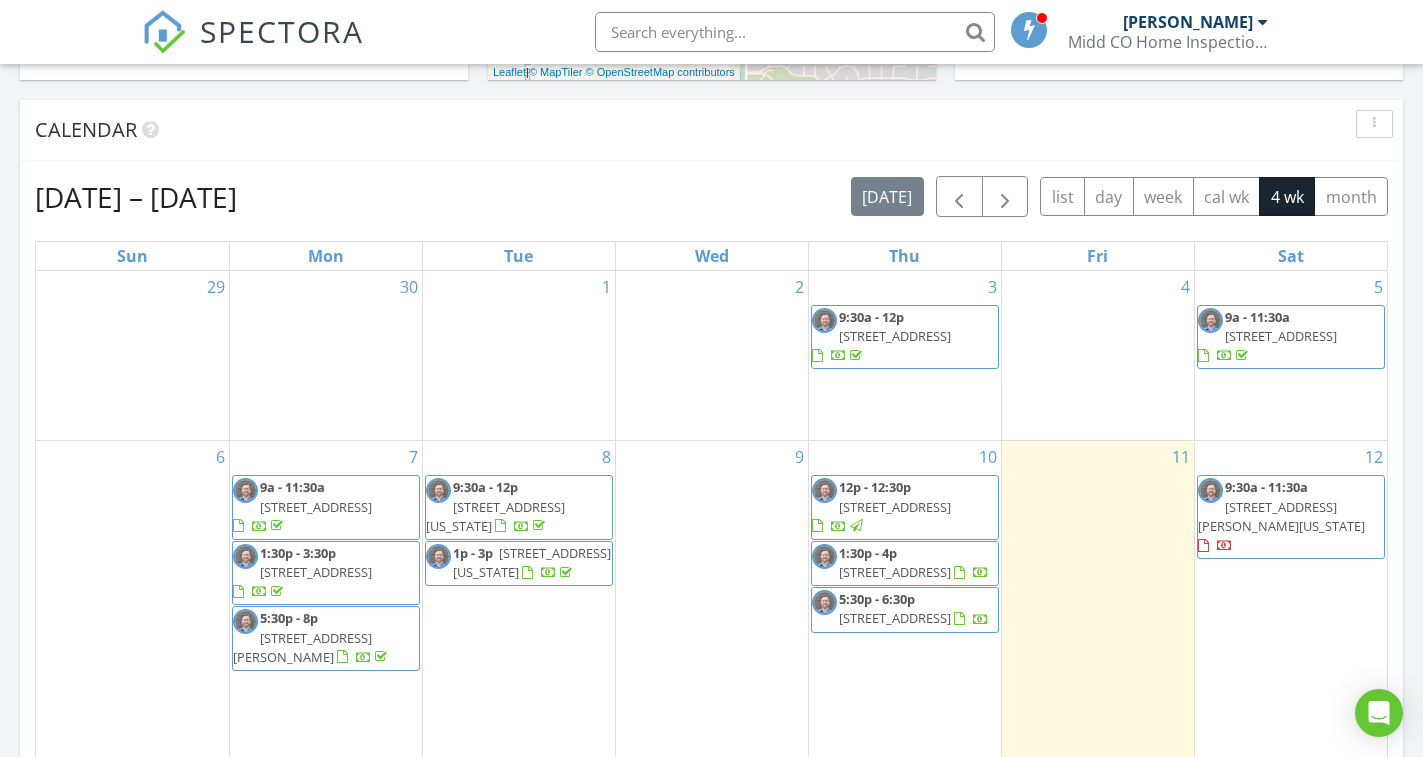 click on "9:30a - 11:30a" at bounding box center [1266, 487] 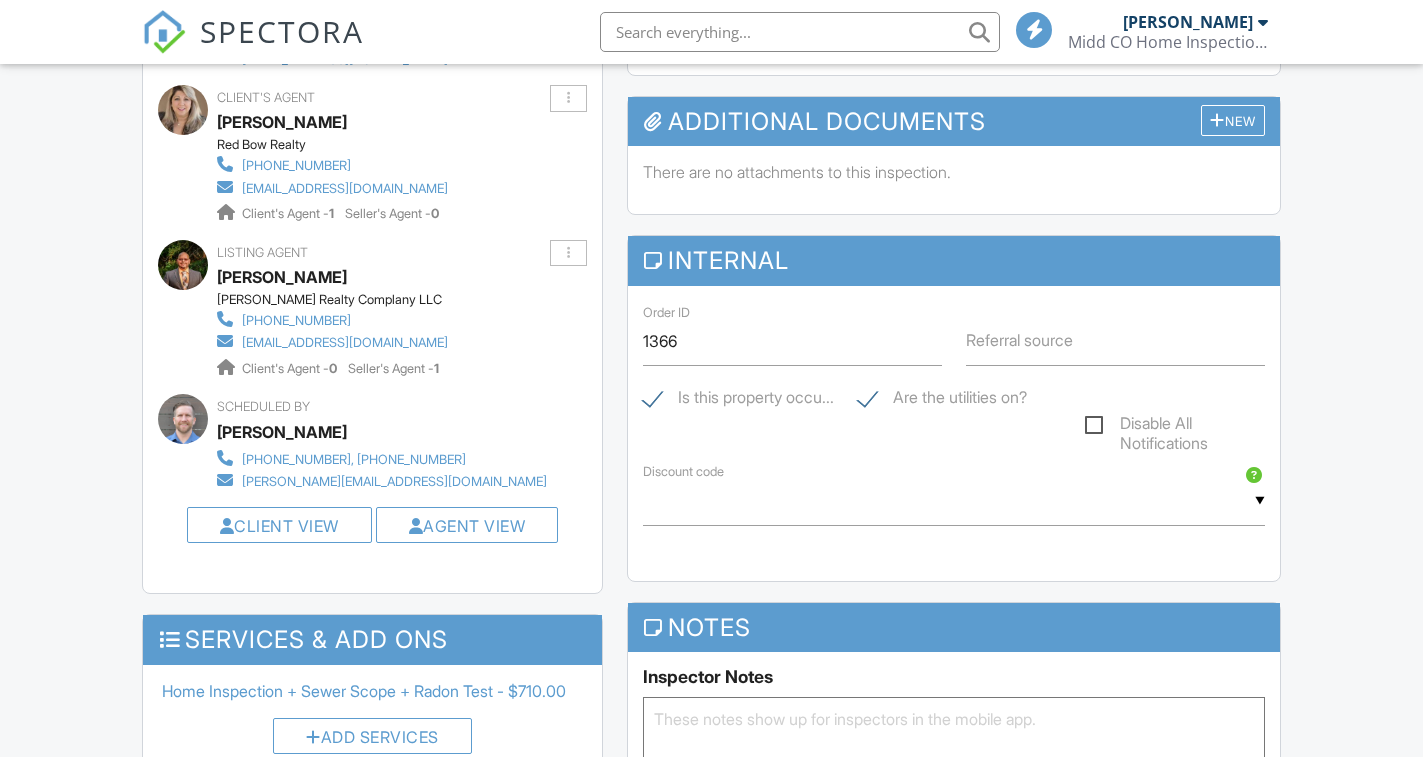 scroll, scrollTop: 1199, scrollLeft: 0, axis: vertical 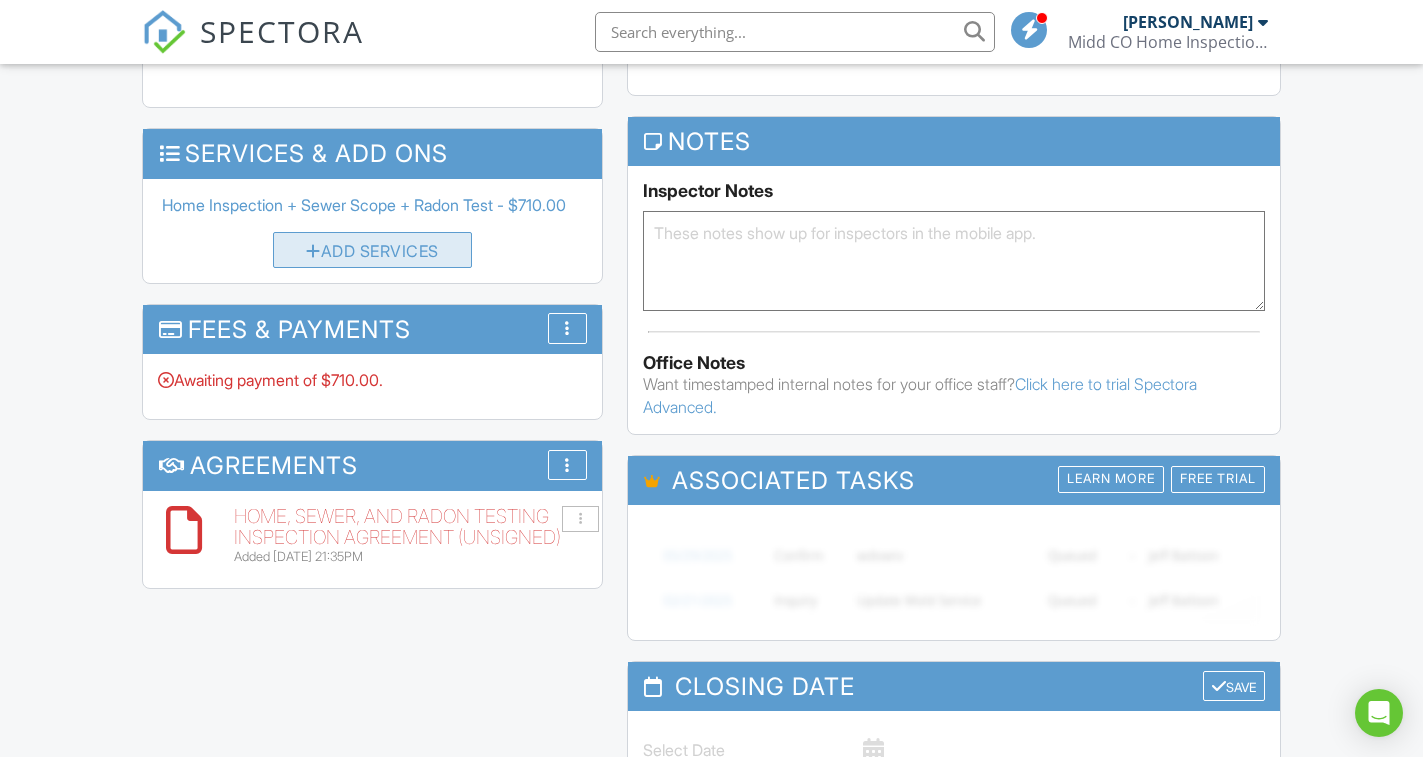 click on "Add Services" at bounding box center (372, 250) 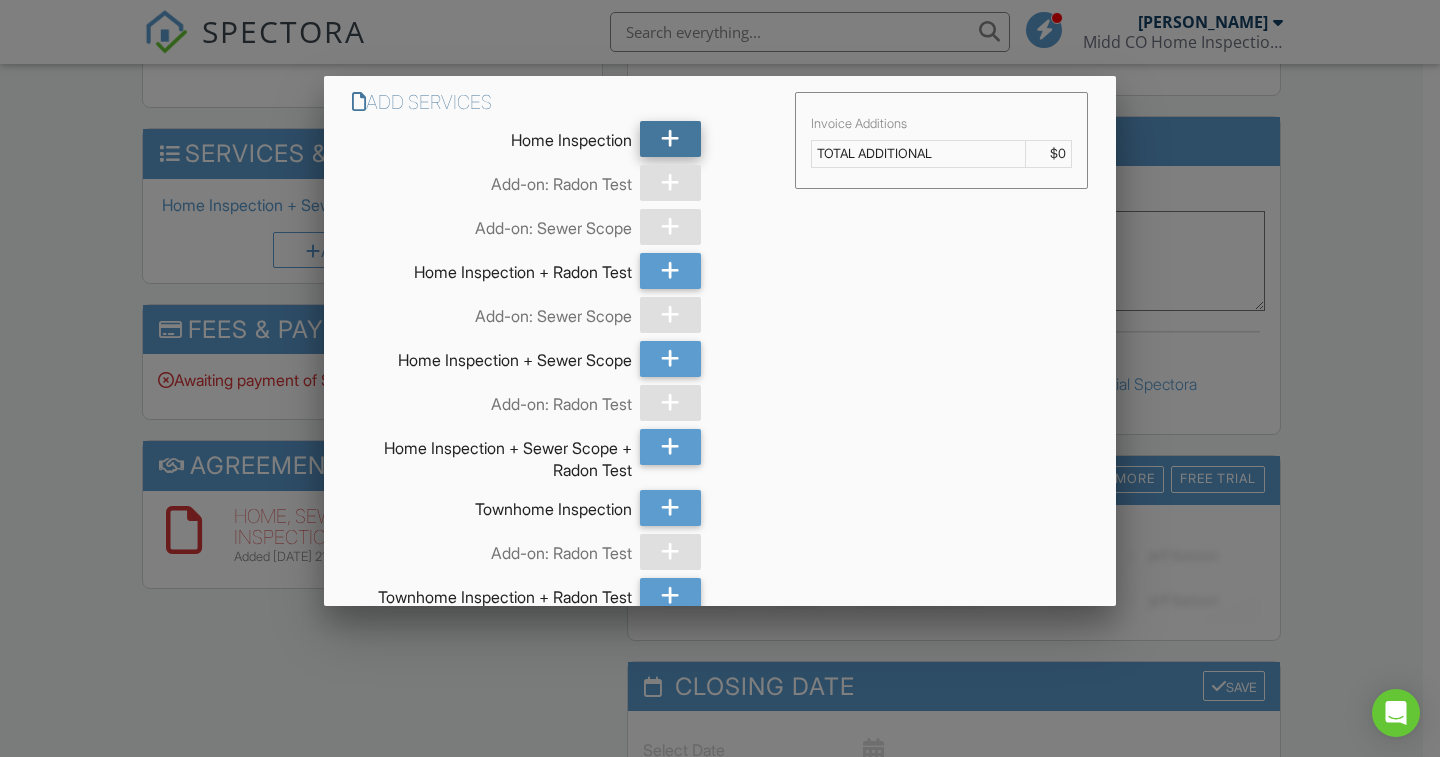 click at bounding box center (670, 139) 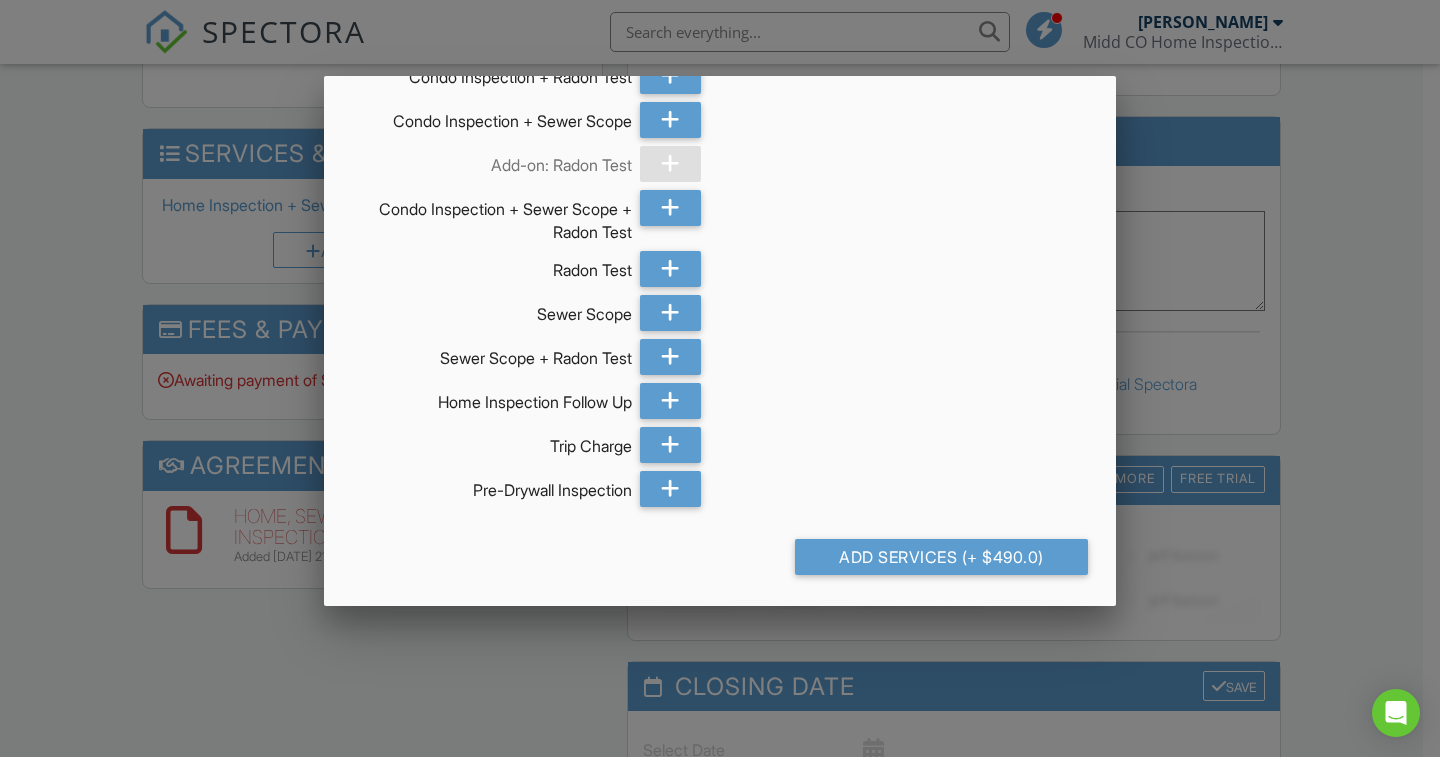 scroll, scrollTop: 817, scrollLeft: 0, axis: vertical 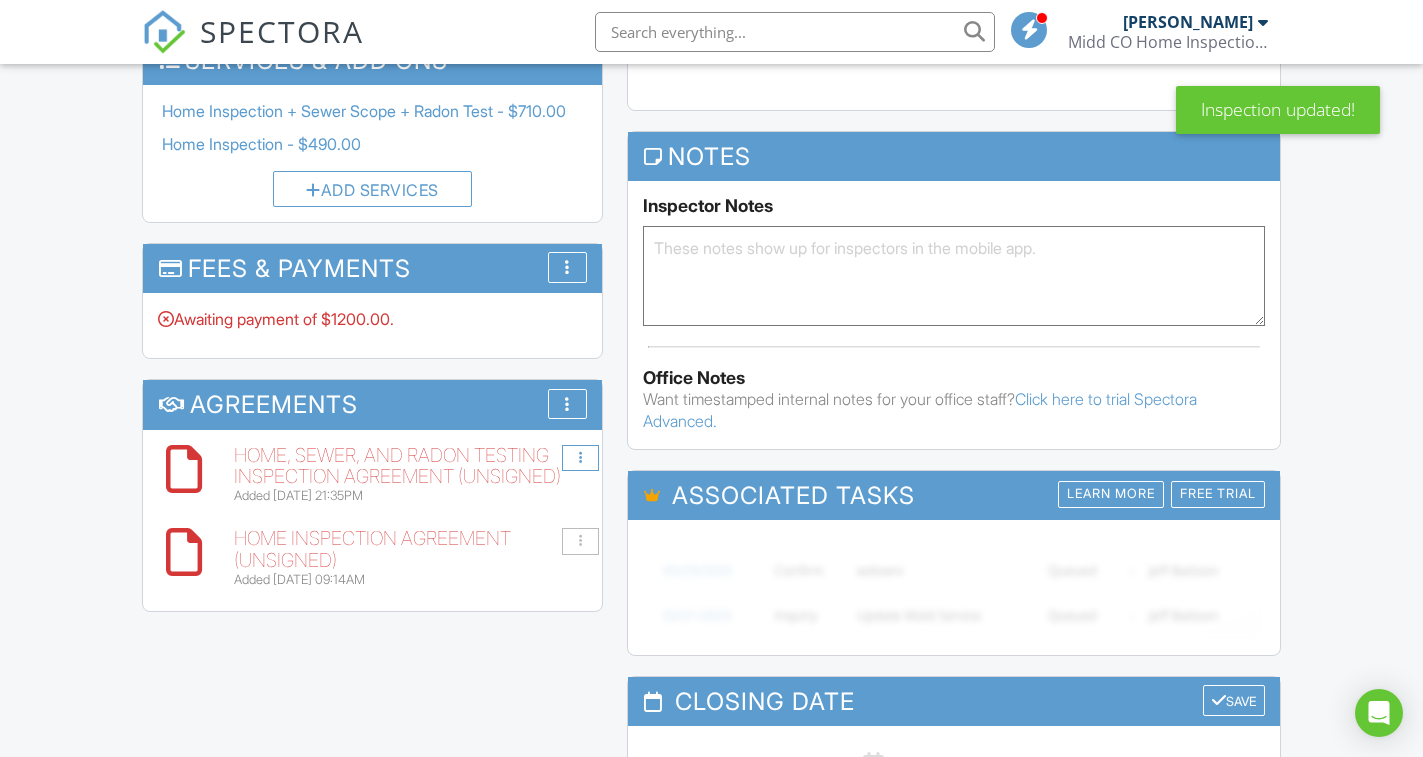 click at bounding box center (580, 458) 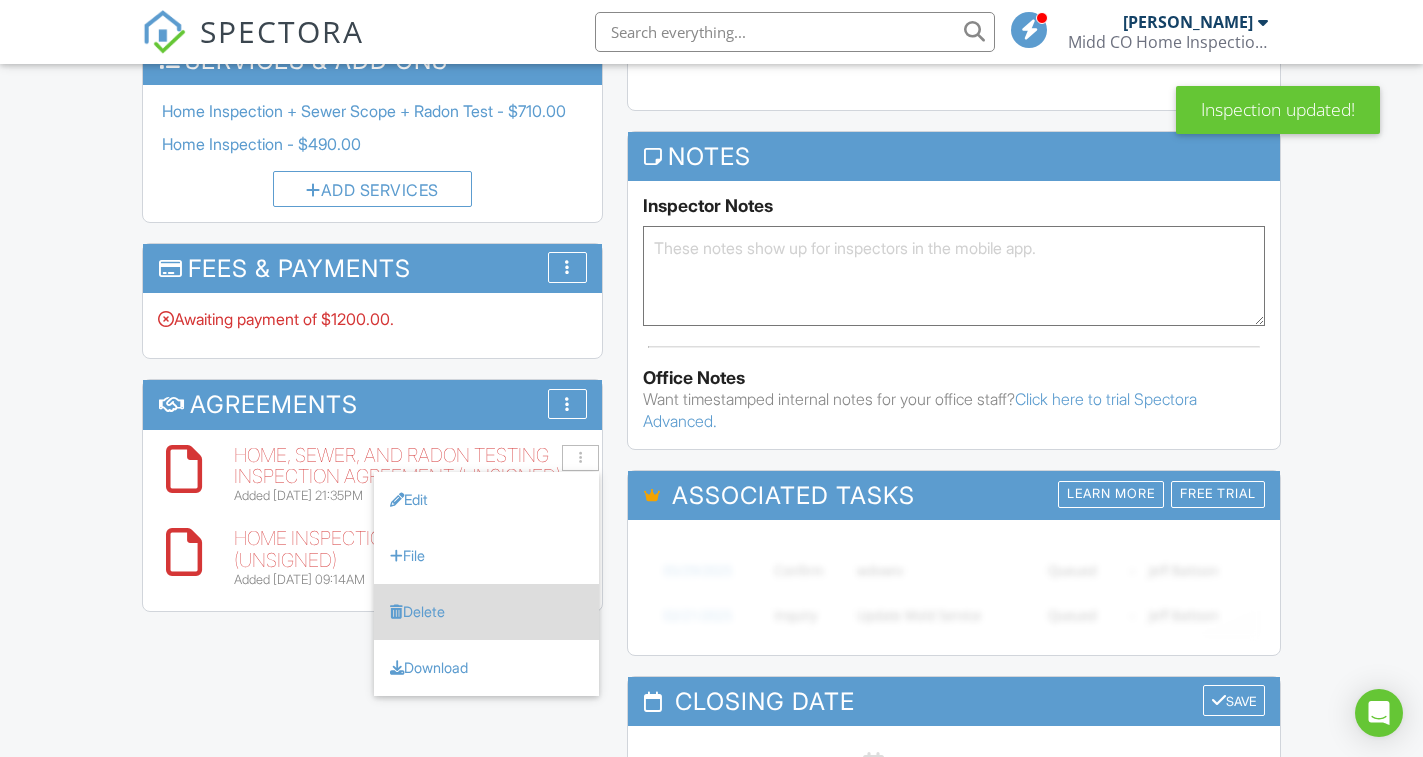 click on "Delete" at bounding box center (486, 612) 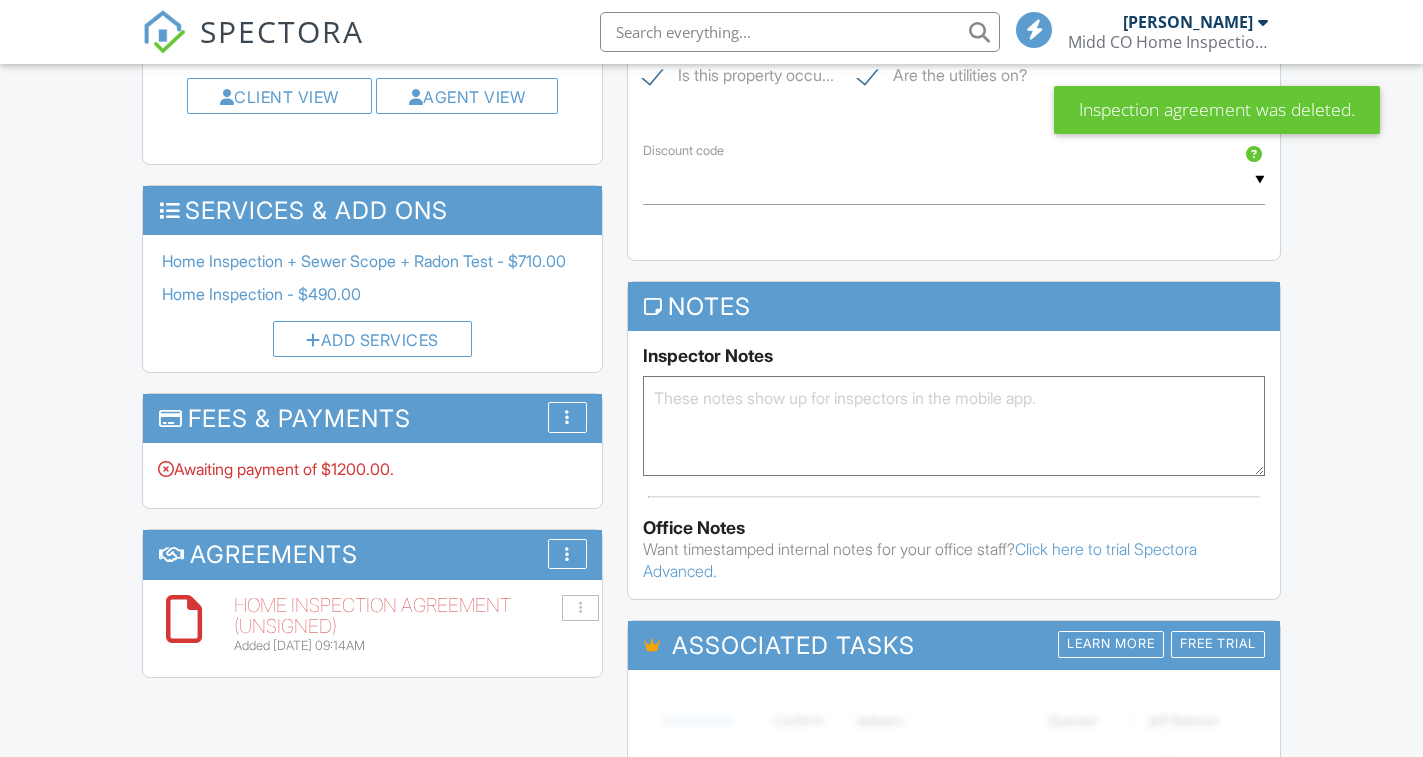 scroll, scrollTop: 1600, scrollLeft: 0, axis: vertical 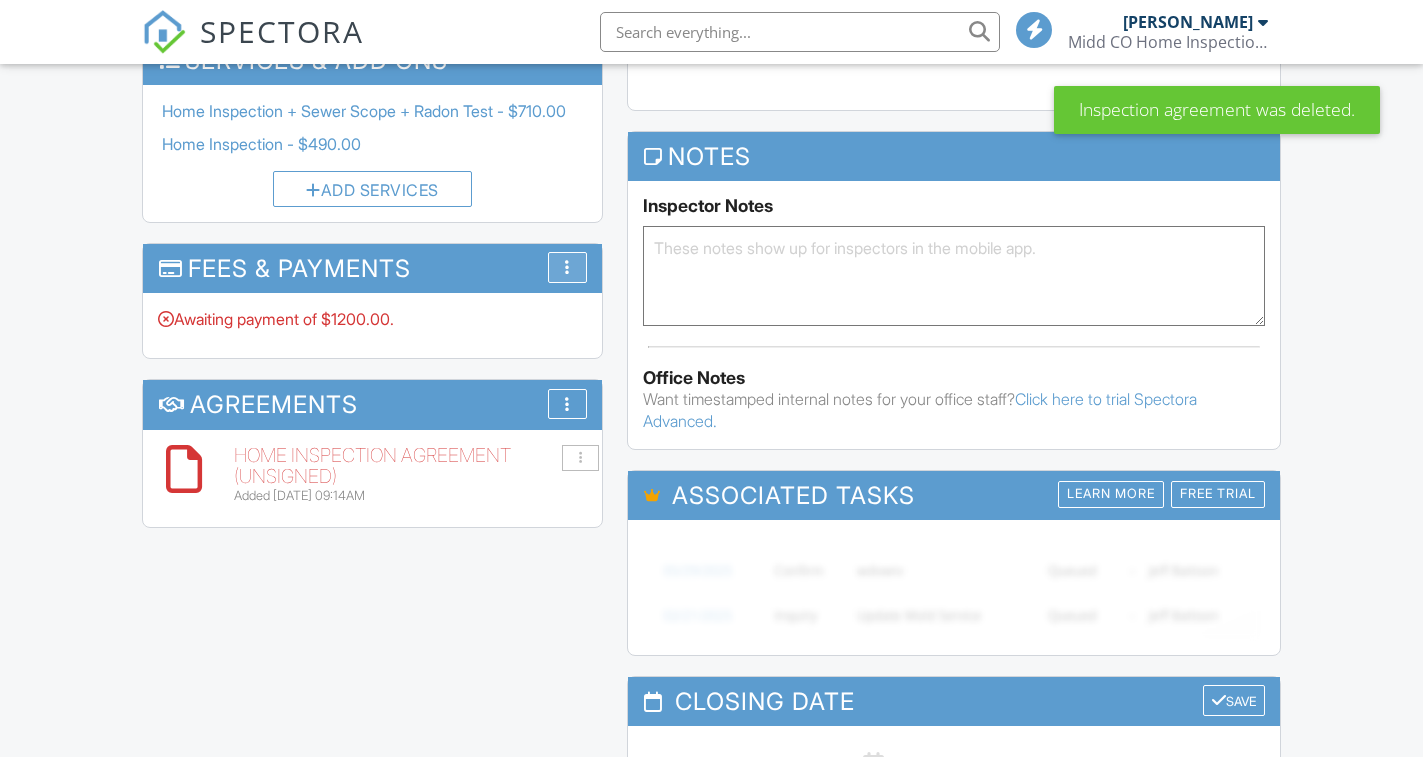 click at bounding box center [567, 267] 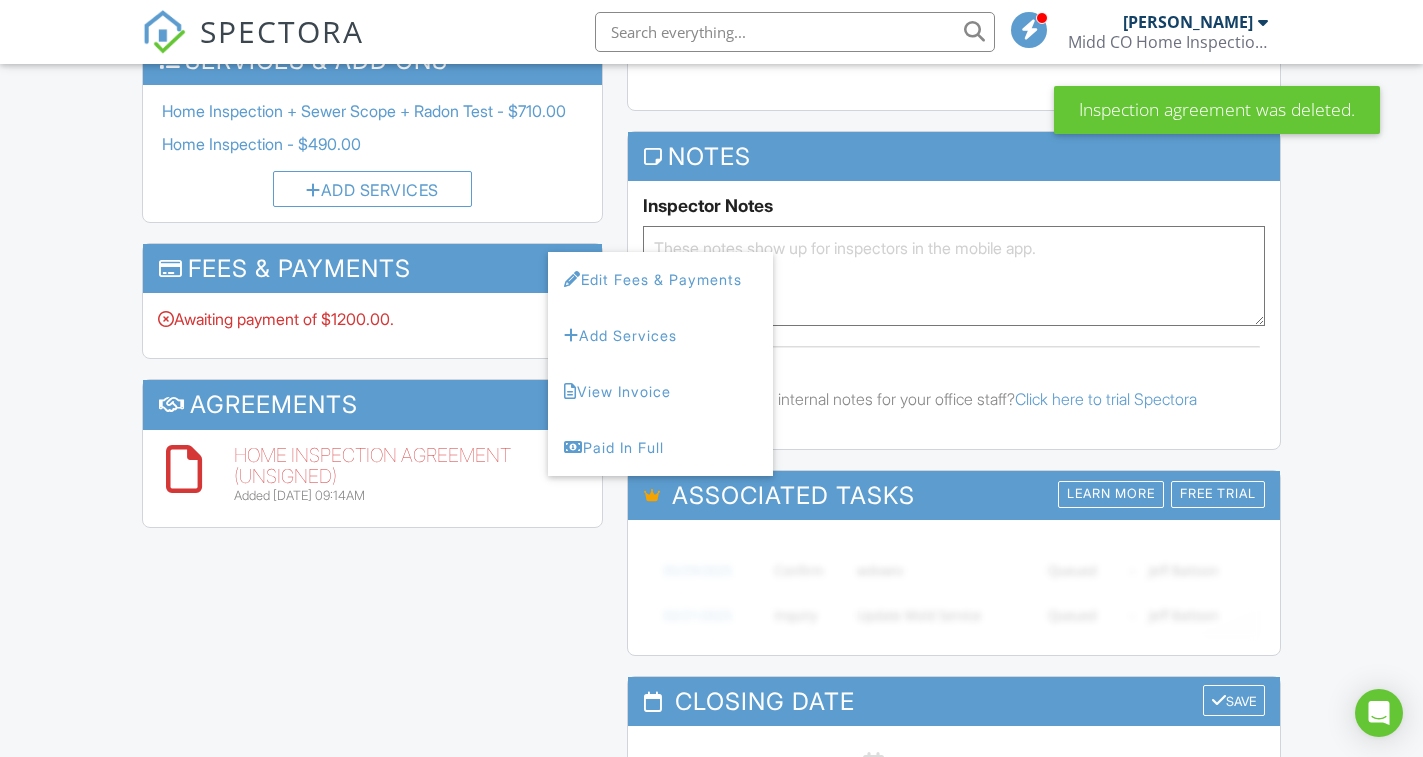 click on "Edit Fees & Payments" at bounding box center (660, 280) 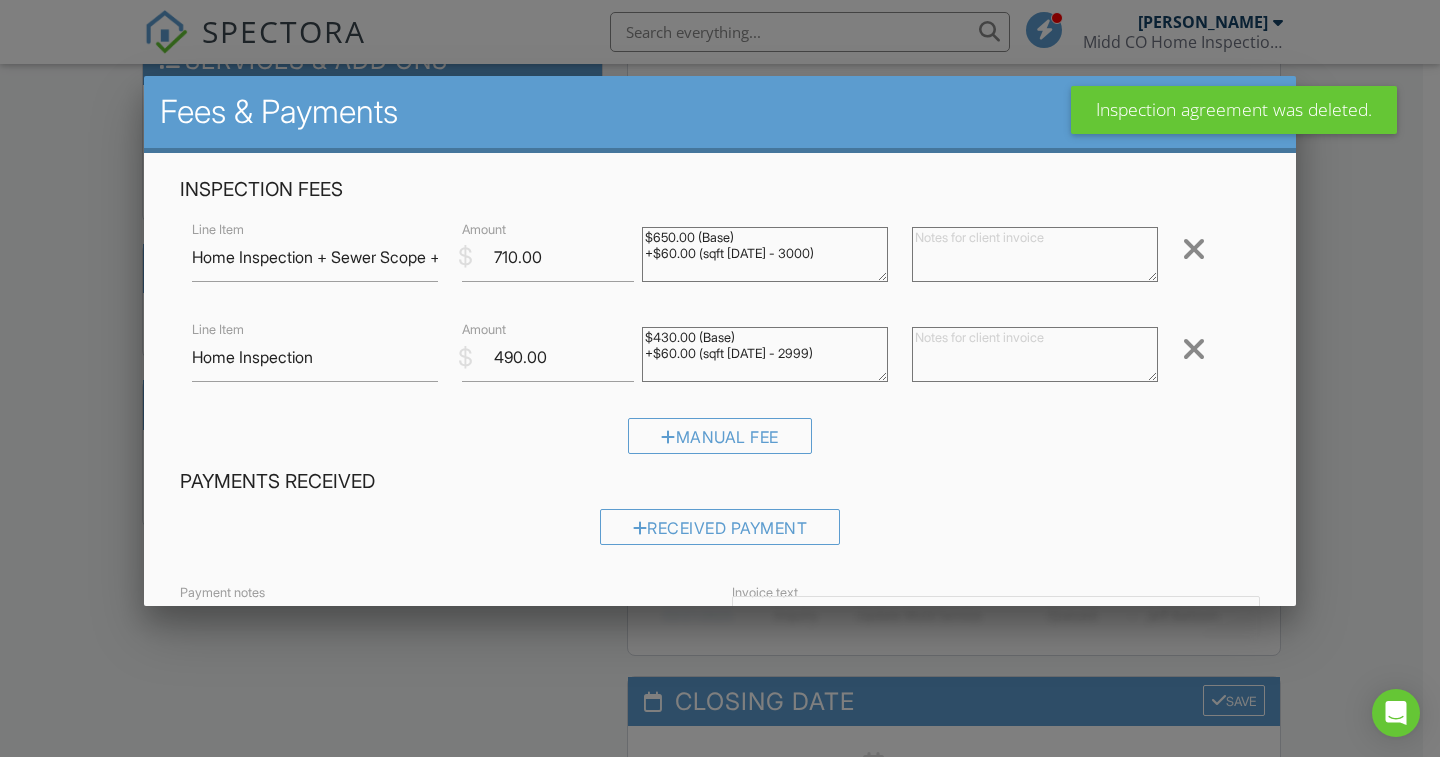 click at bounding box center (1194, 249) 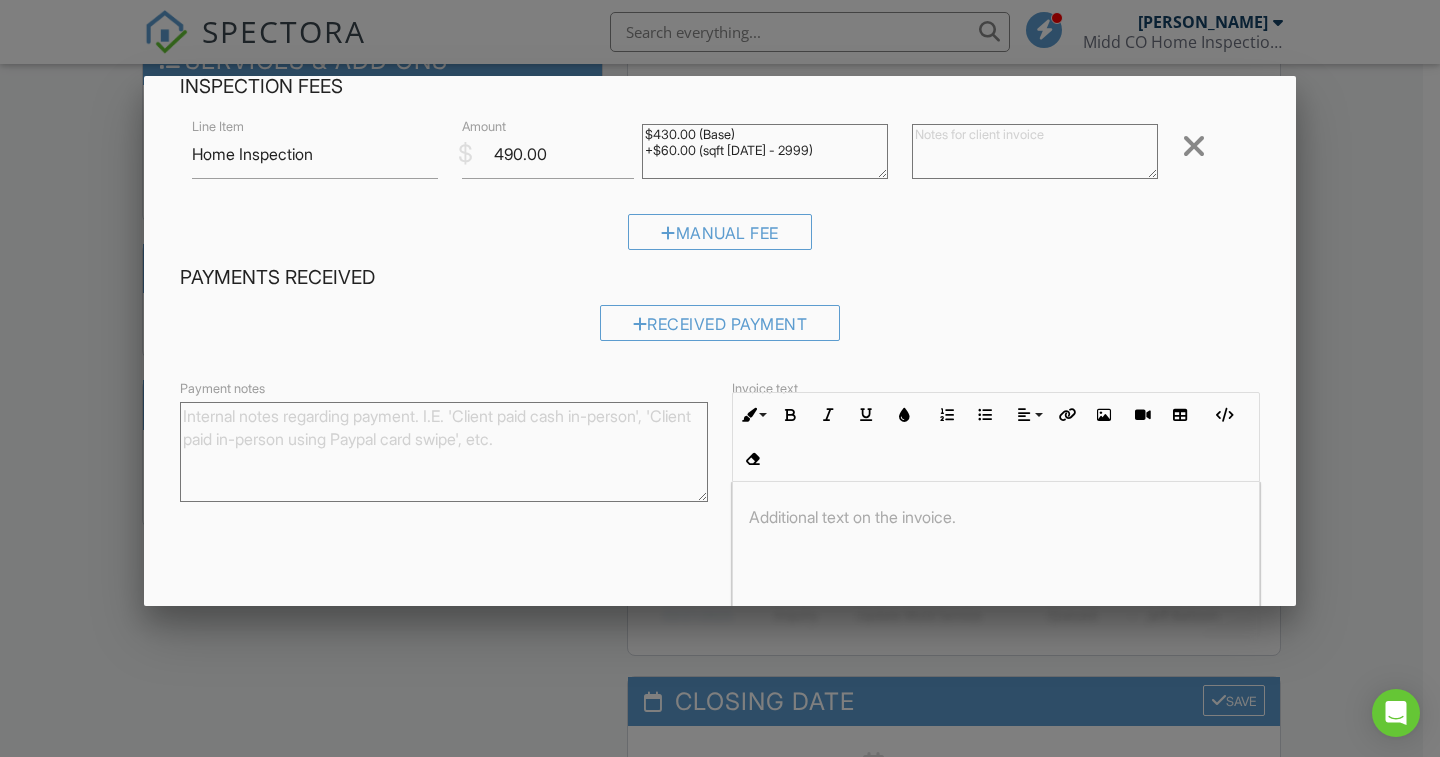 scroll, scrollTop: 224, scrollLeft: 0, axis: vertical 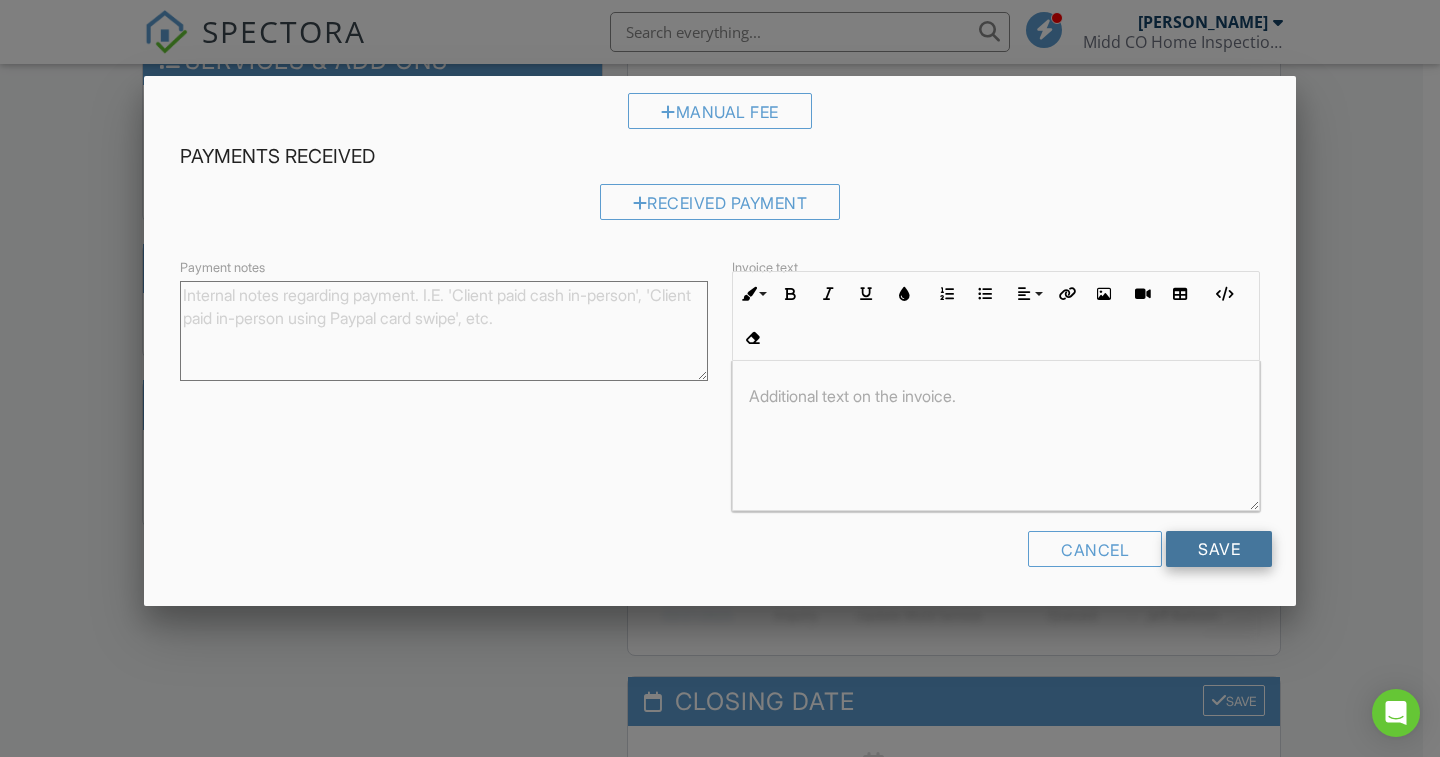 click on "Save" at bounding box center (1219, 549) 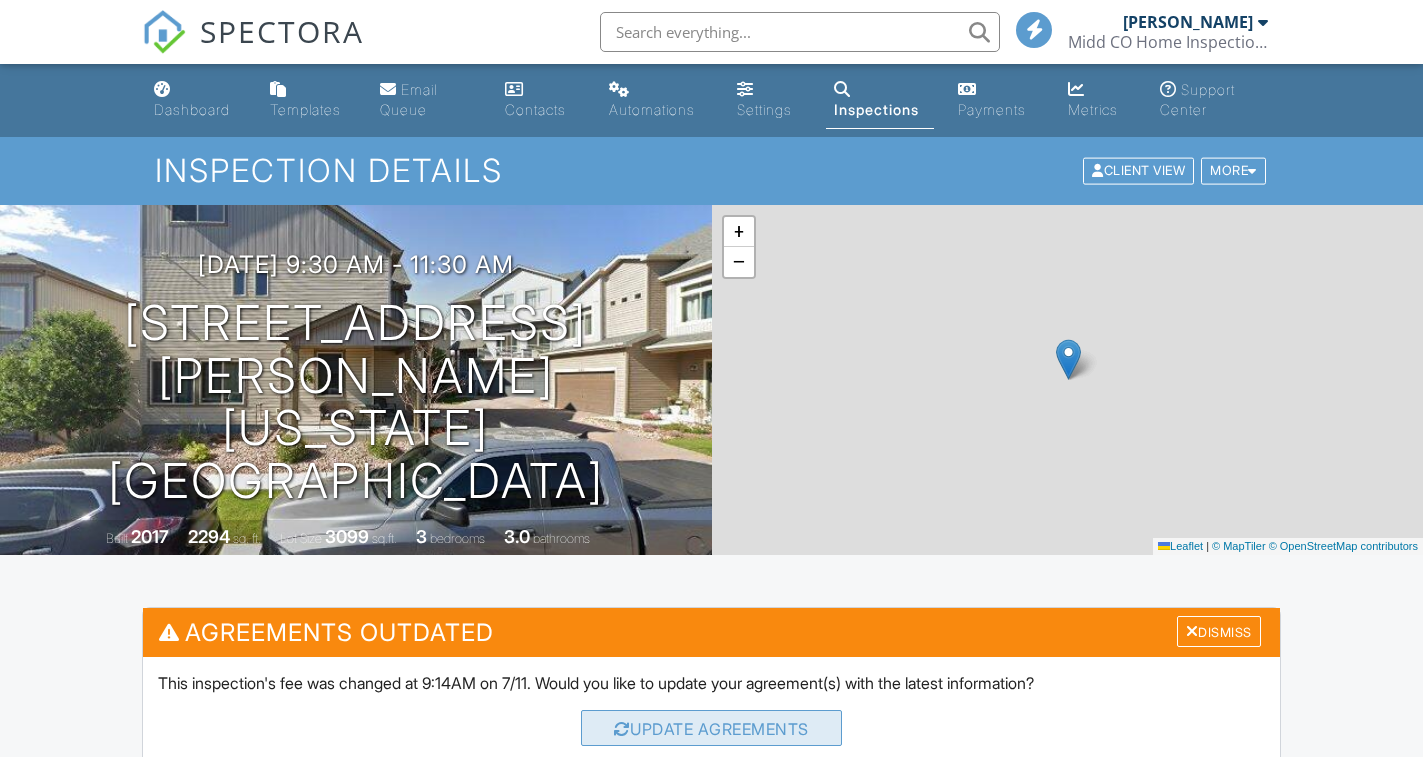 scroll, scrollTop: 0, scrollLeft: 0, axis: both 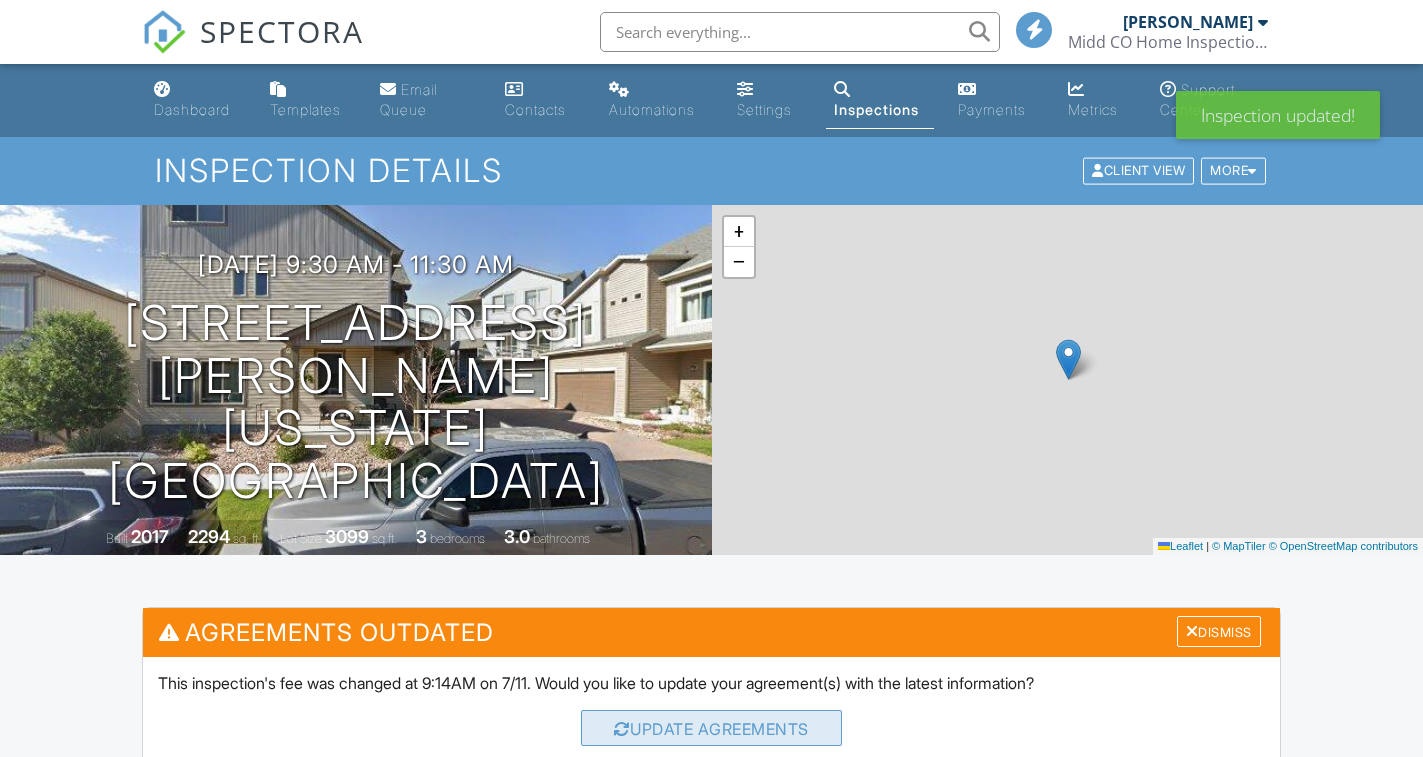 click on "Update Agreements" at bounding box center [711, 728] 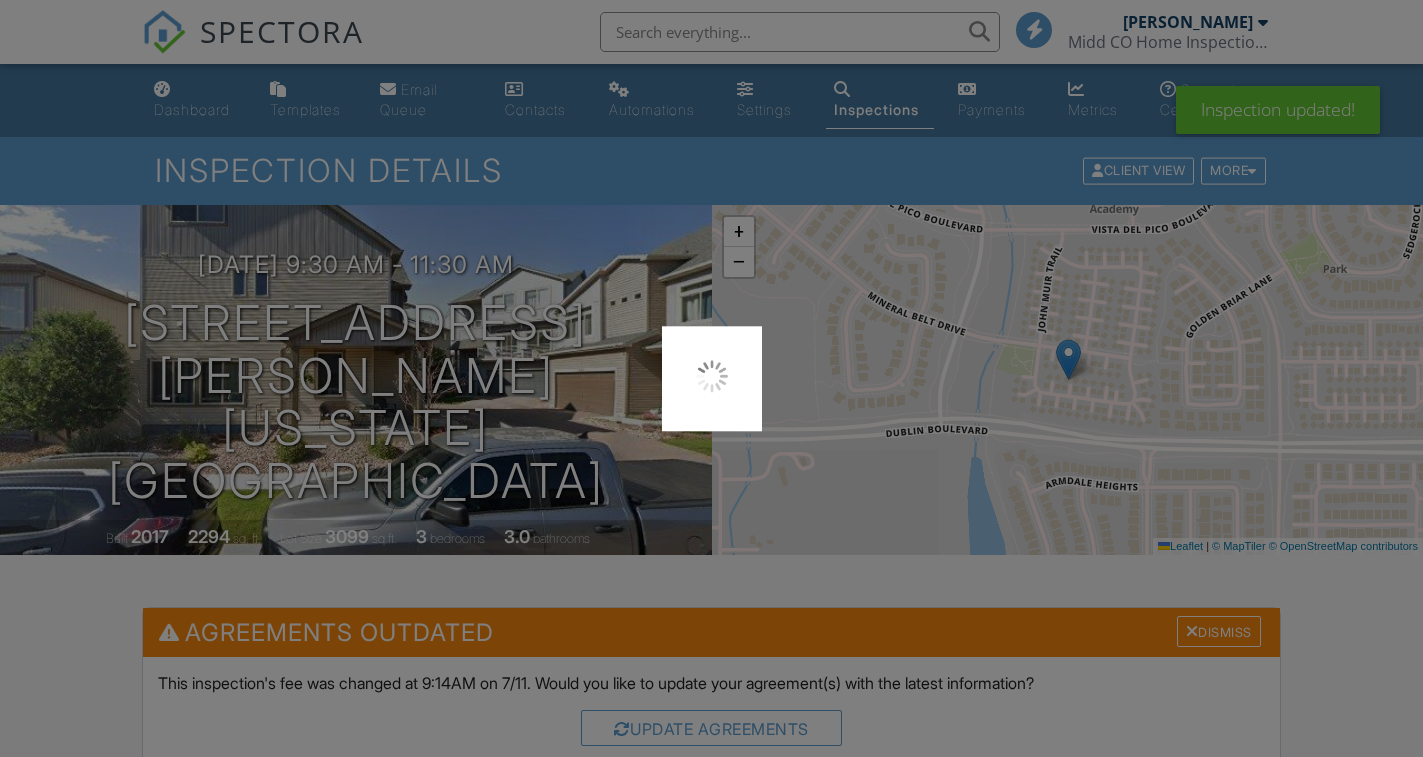 scroll, scrollTop: 0, scrollLeft: 0, axis: both 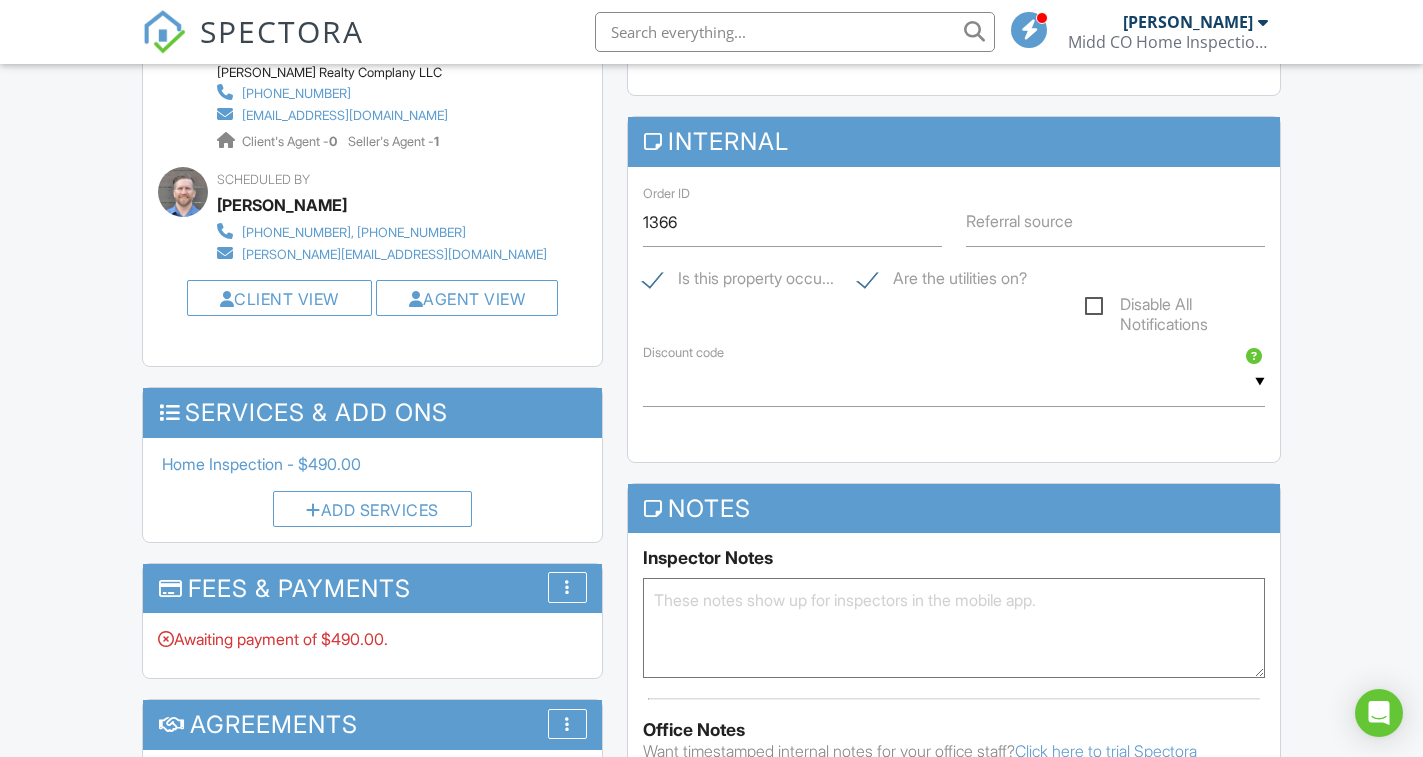 click at bounding box center (164, 32) 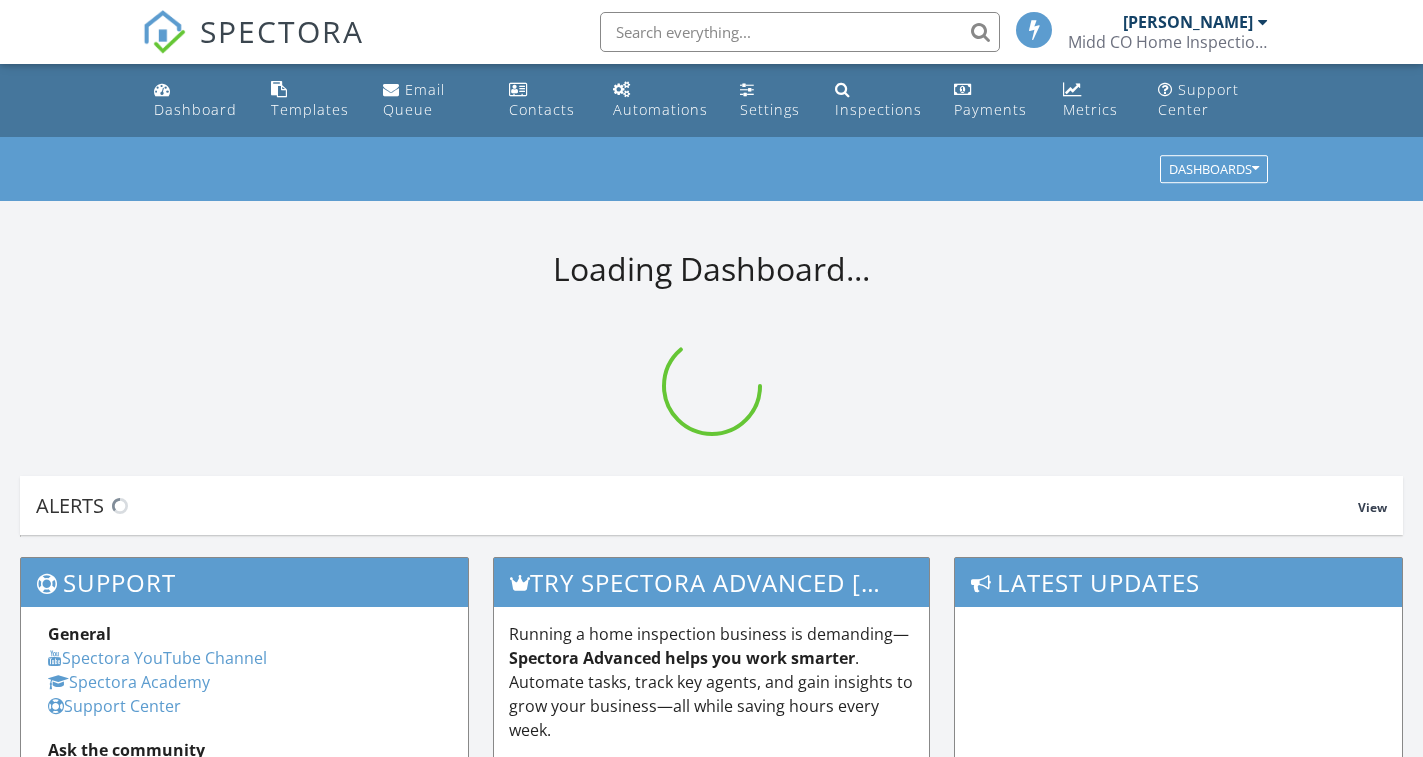 scroll, scrollTop: 0, scrollLeft: 0, axis: both 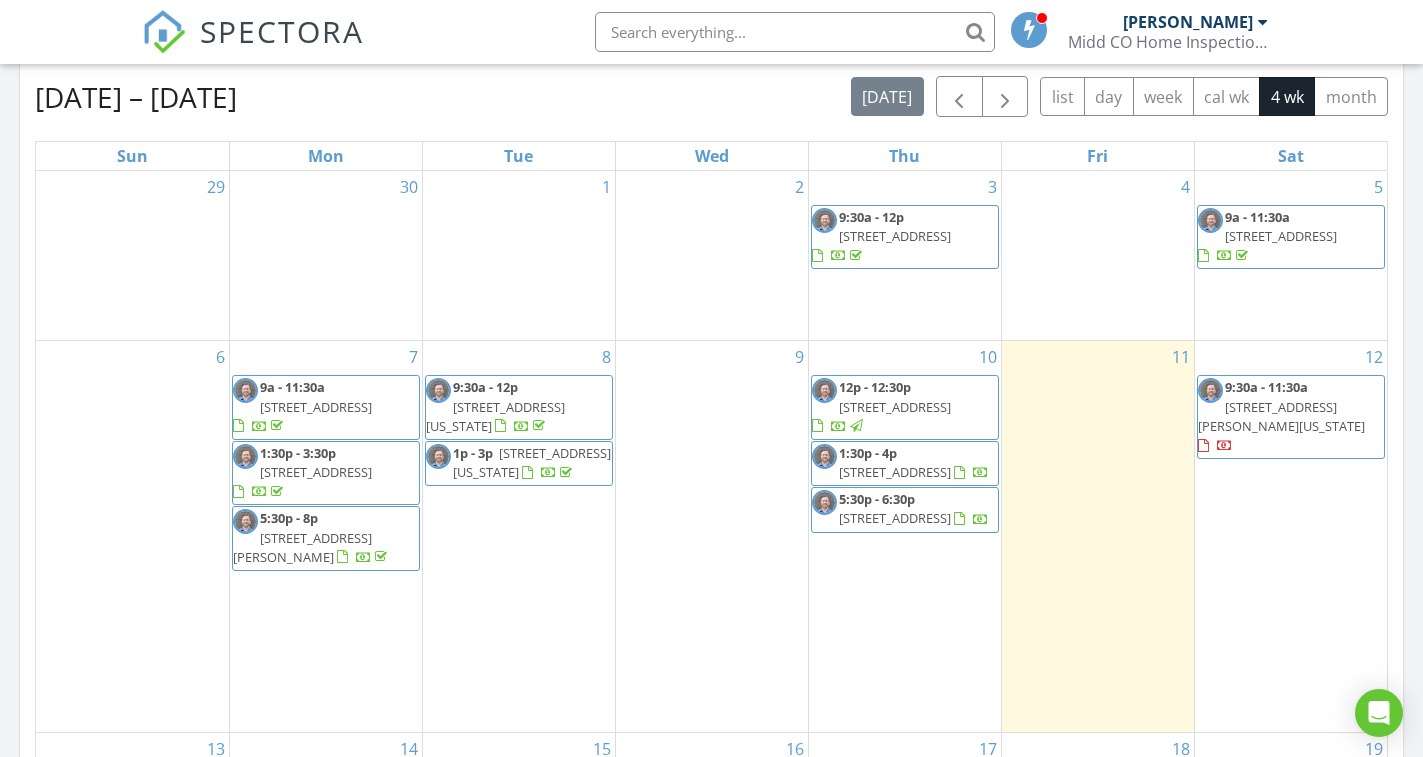 click on "[STREET_ADDRESS]" at bounding box center [895, 472] 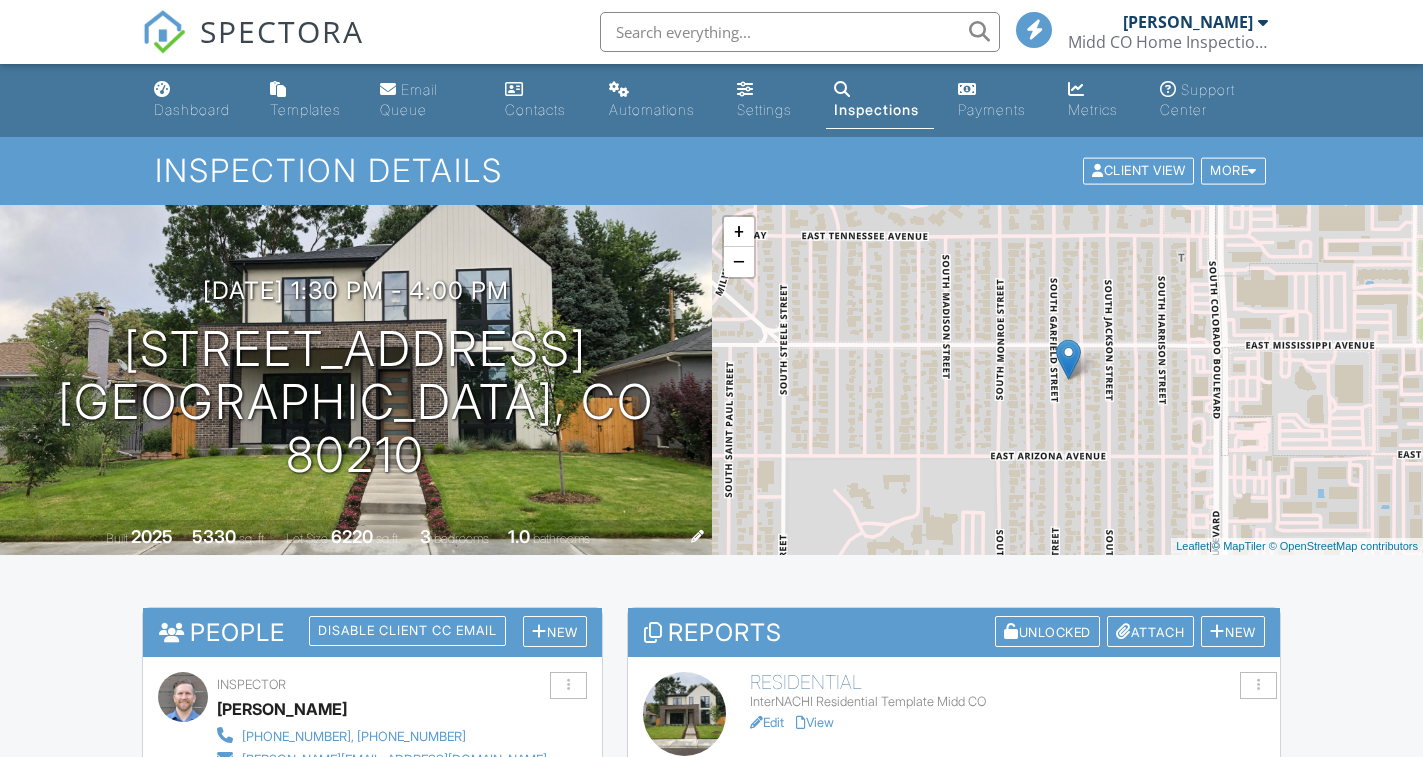 scroll, scrollTop: 0, scrollLeft: 0, axis: both 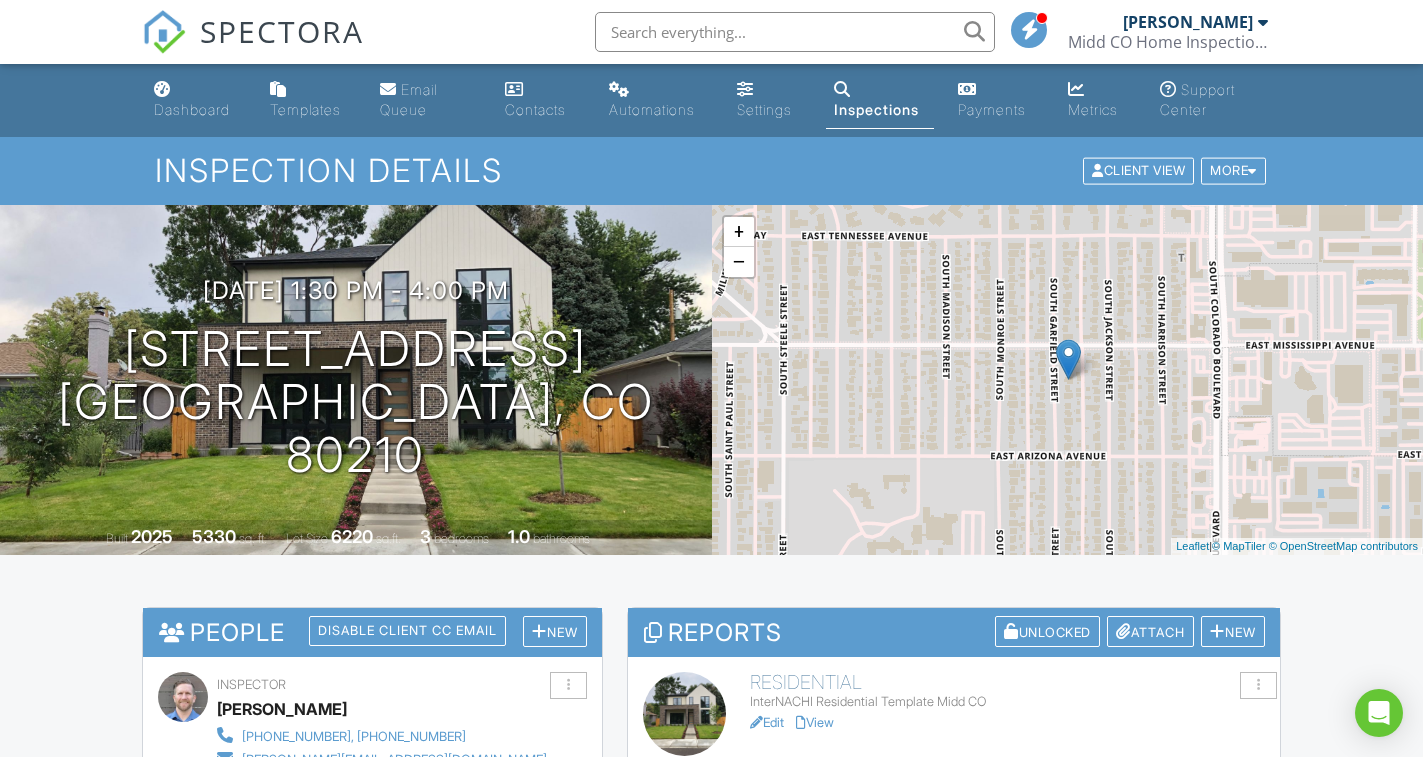 click on "Edit" at bounding box center (767, 722) 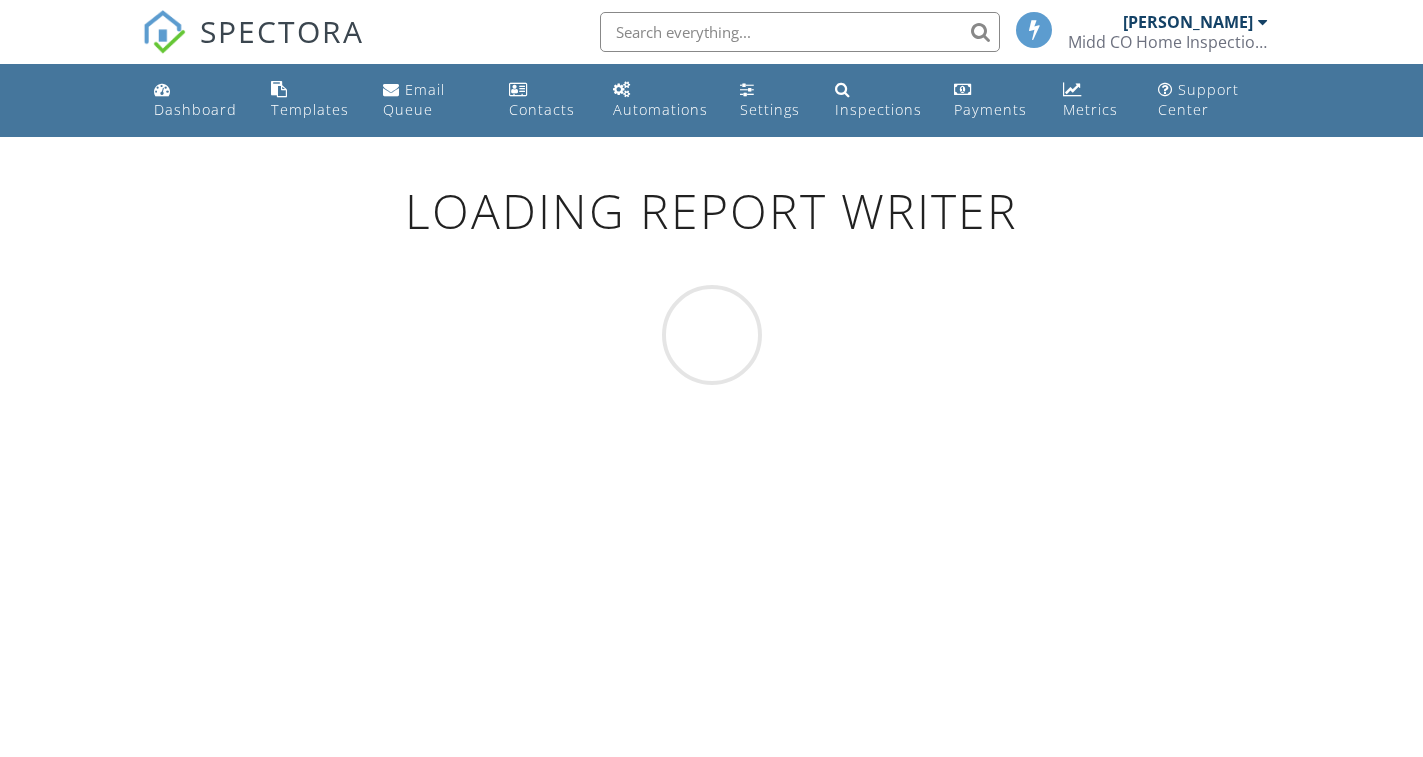 scroll, scrollTop: 0, scrollLeft: 0, axis: both 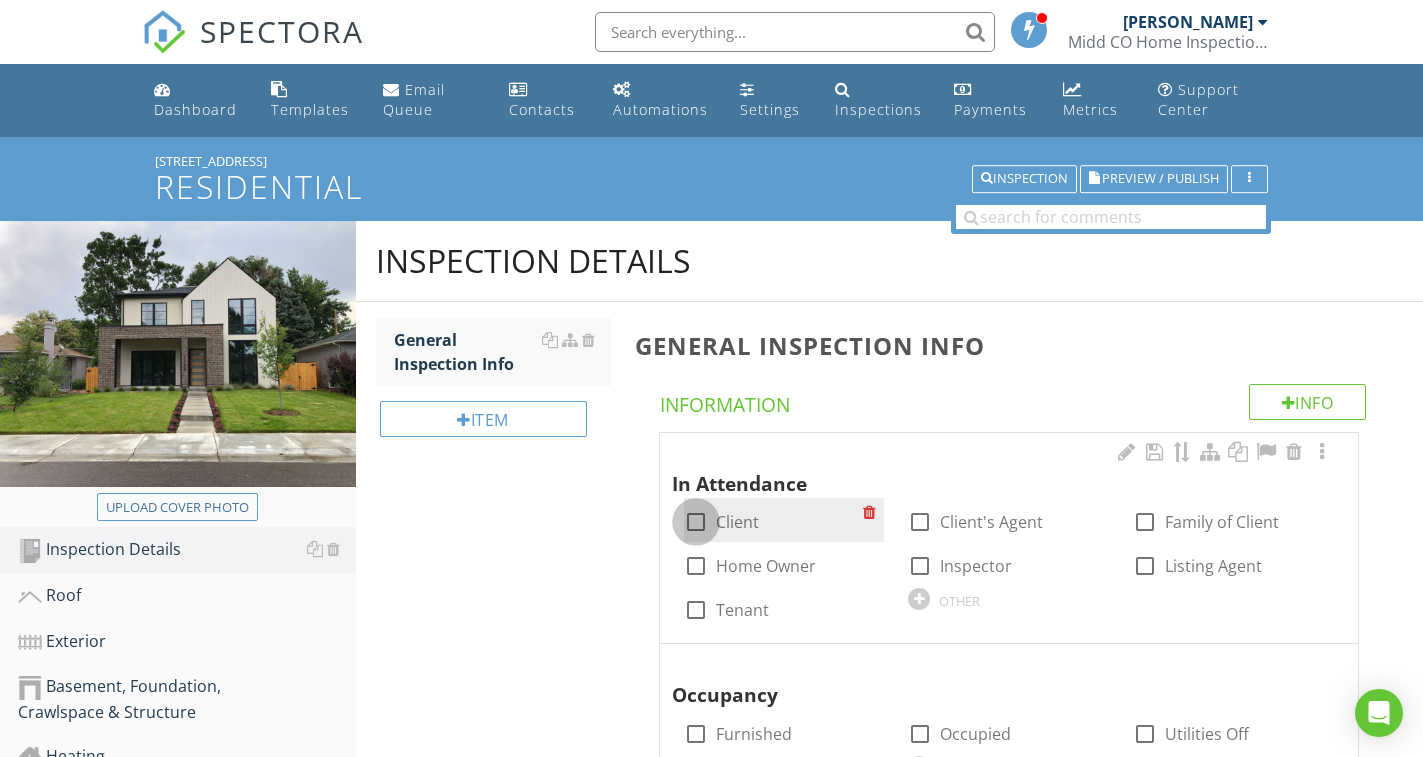 click at bounding box center (696, 522) 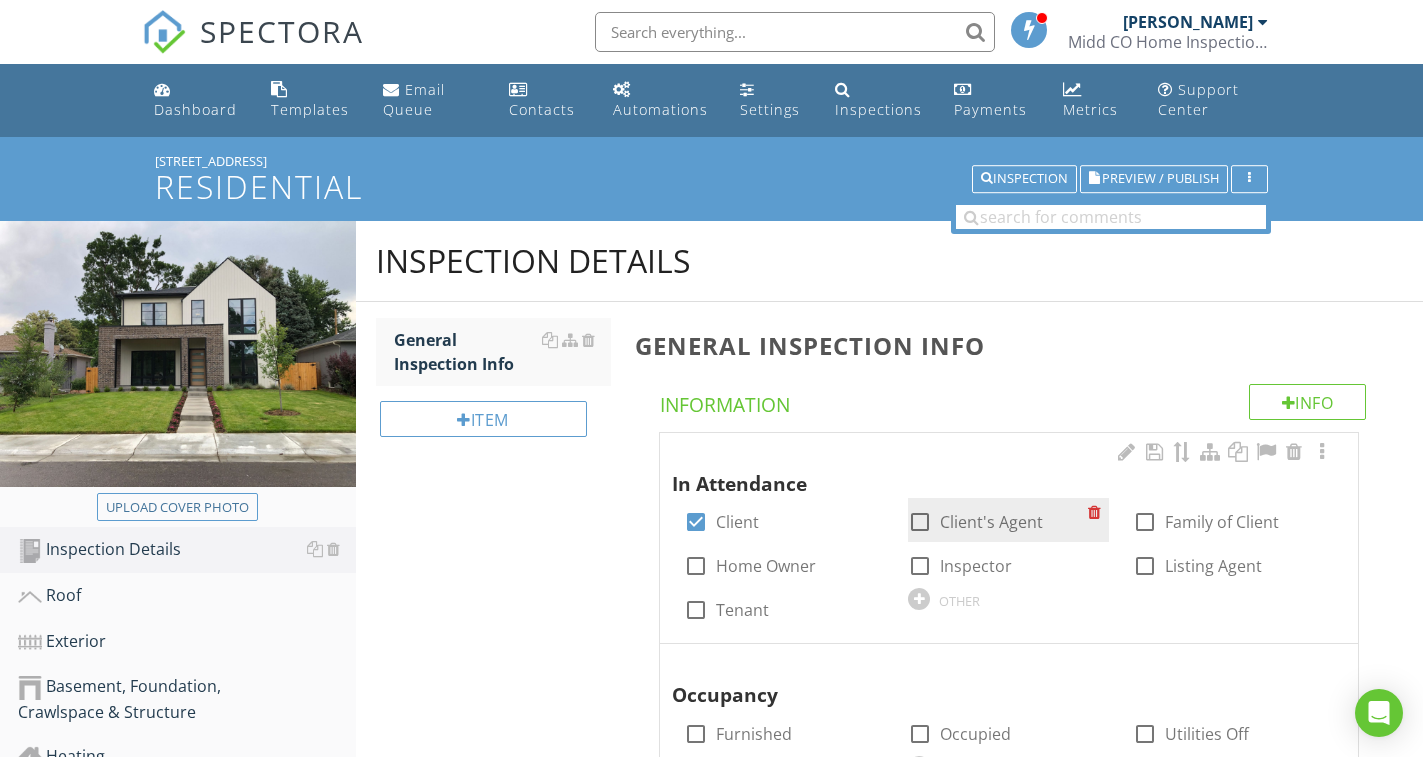 click at bounding box center [920, 522] 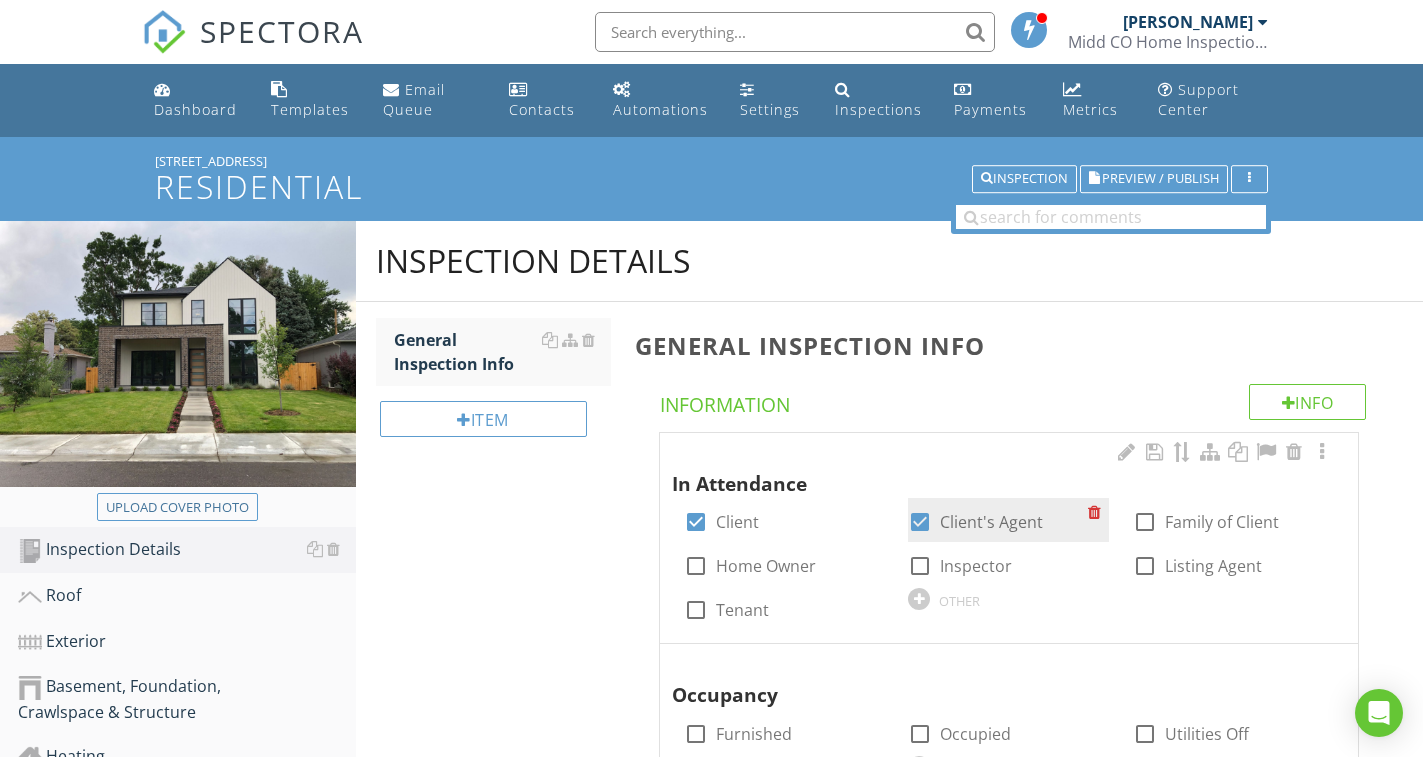 scroll, scrollTop: 100, scrollLeft: 0, axis: vertical 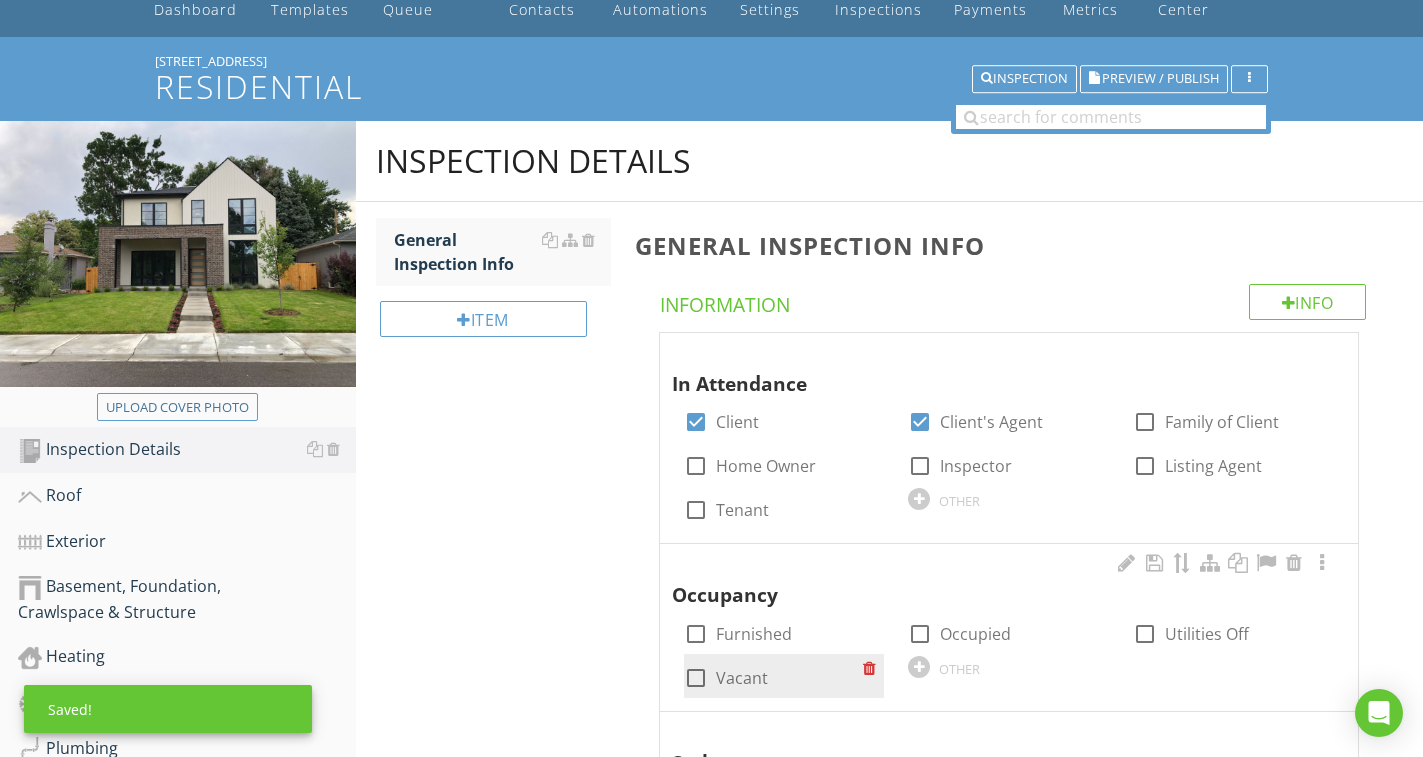 click on "Vacant" at bounding box center [742, 678] 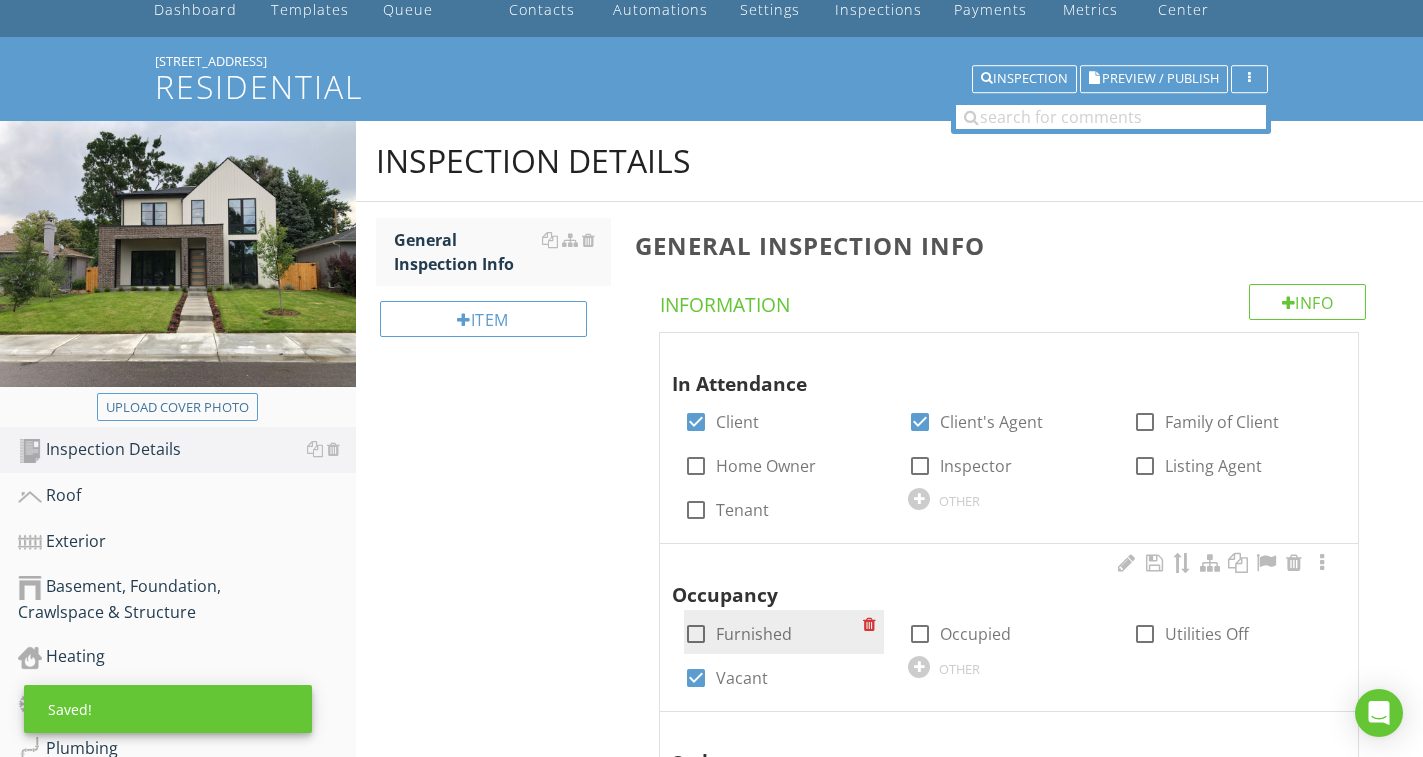 click on "Furnished" at bounding box center (754, 634) 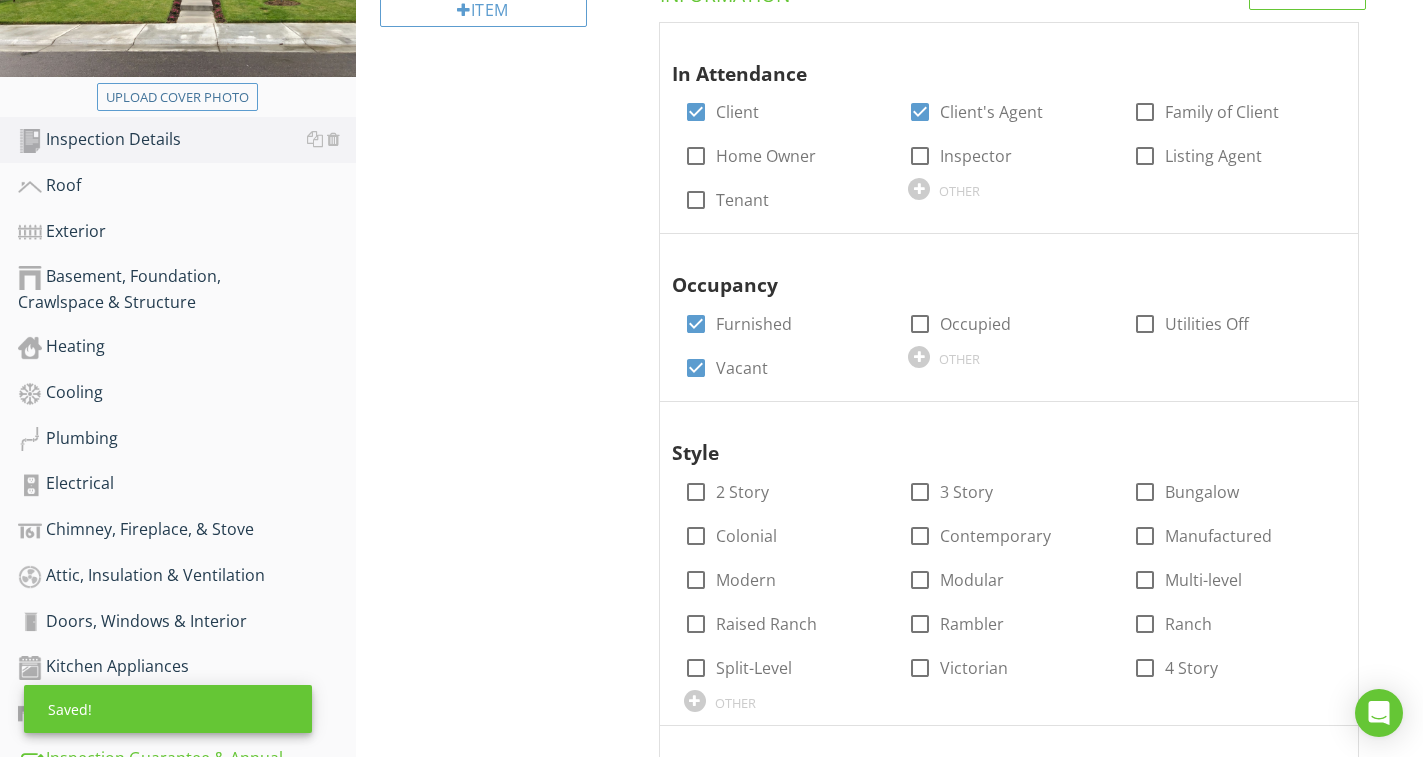 scroll, scrollTop: 500, scrollLeft: 0, axis: vertical 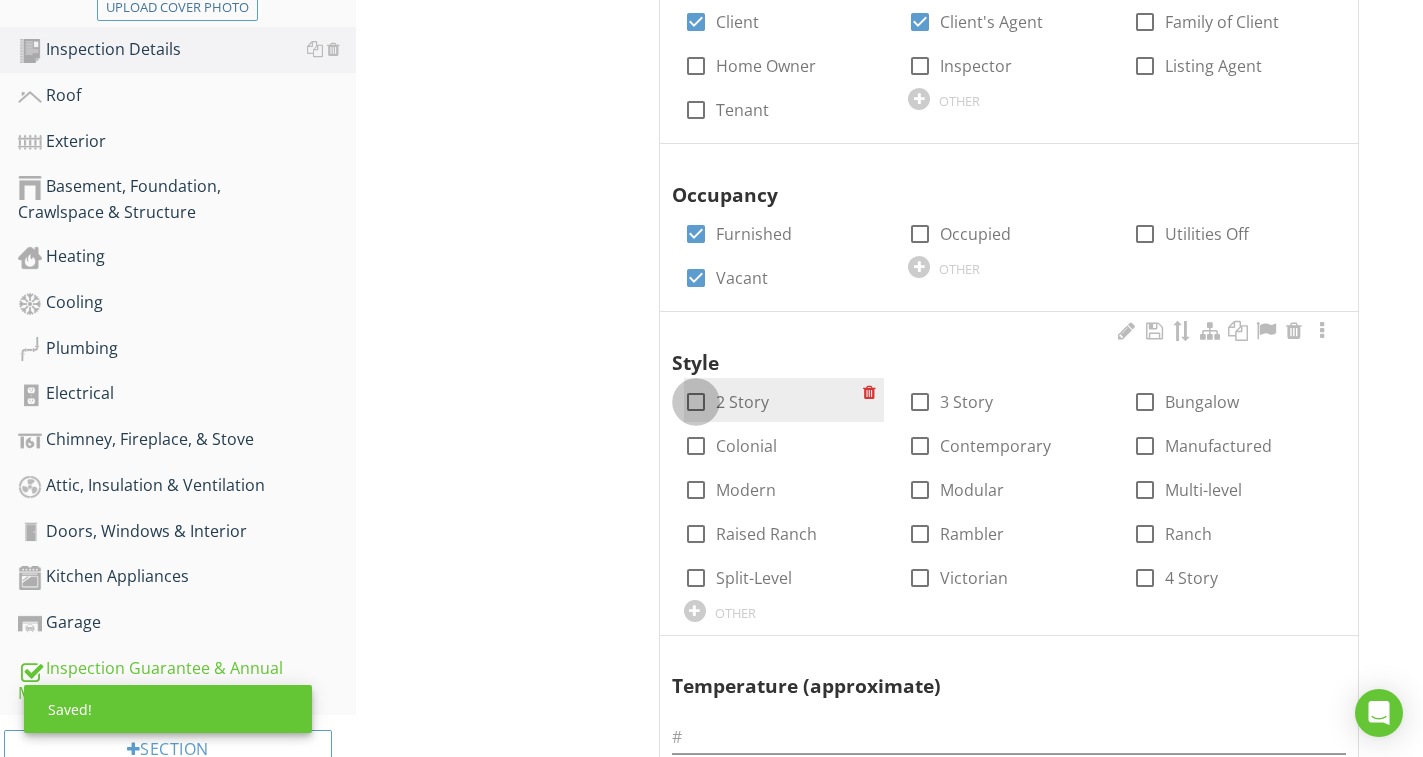 click at bounding box center (696, 402) 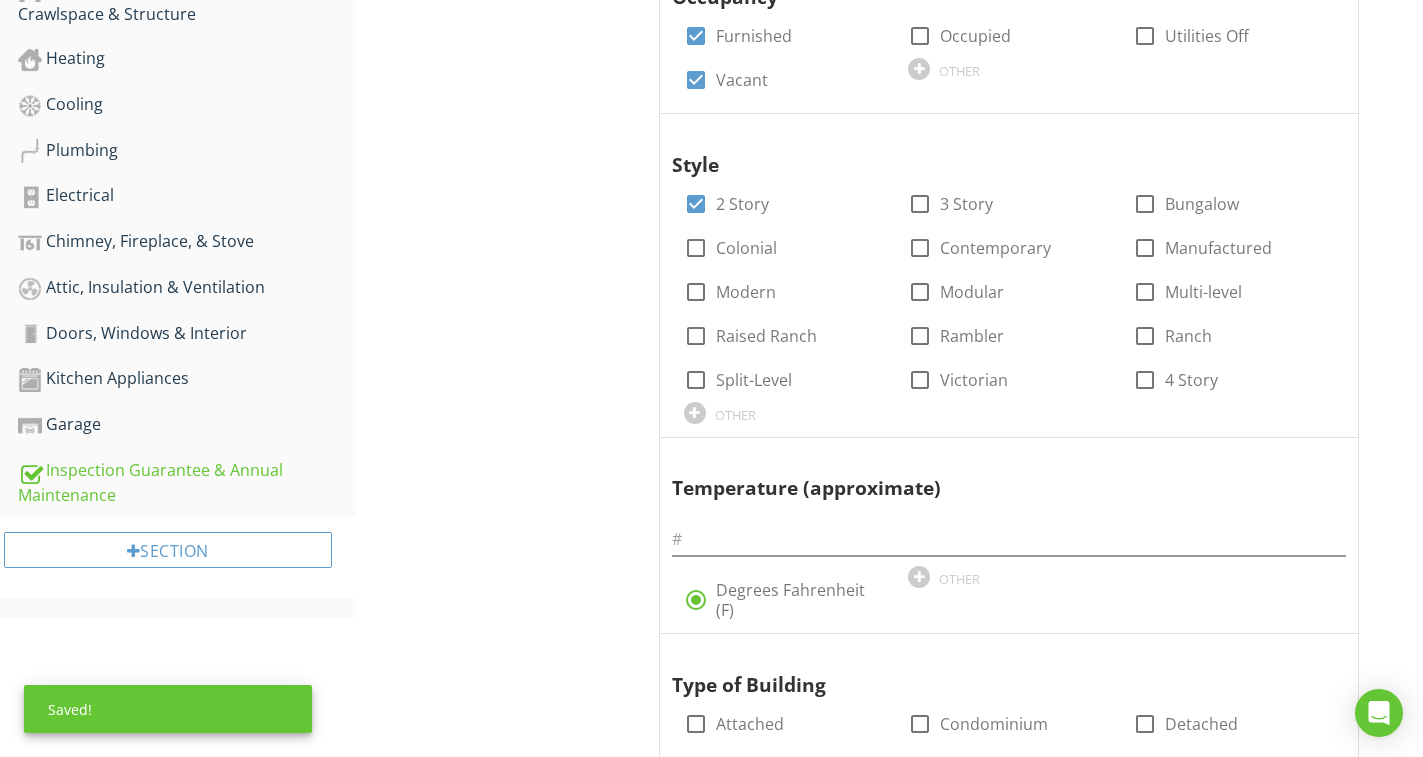 scroll, scrollTop: 700, scrollLeft: 0, axis: vertical 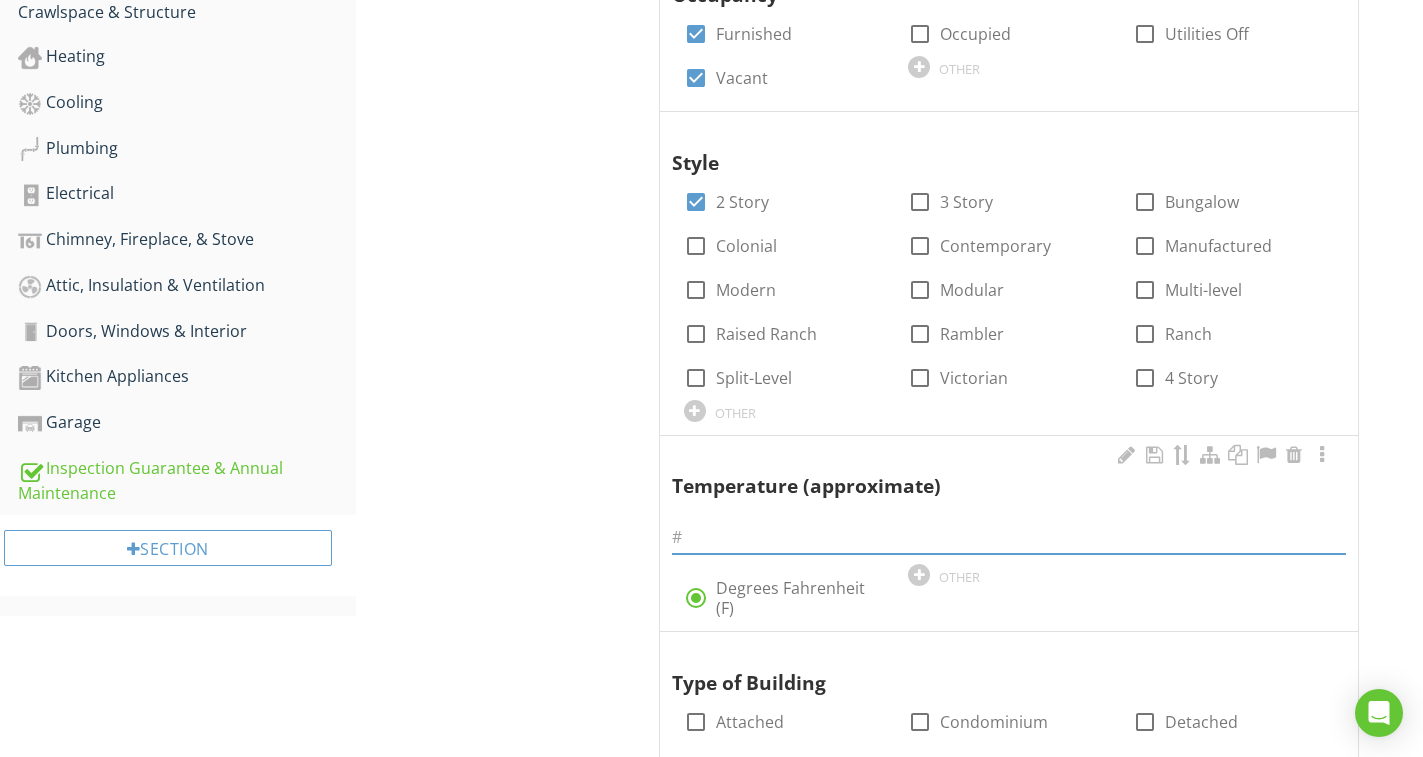click at bounding box center (1009, 537) 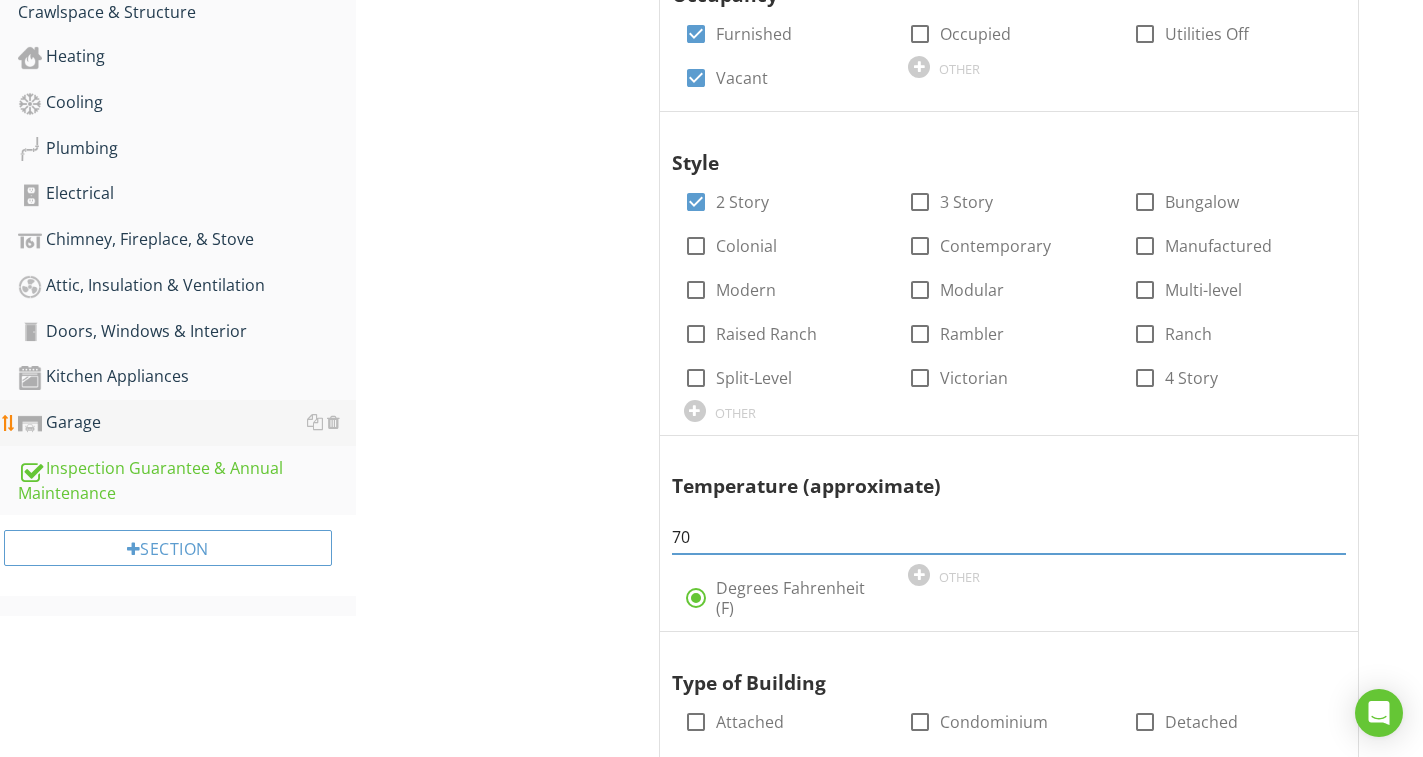 type on "70" 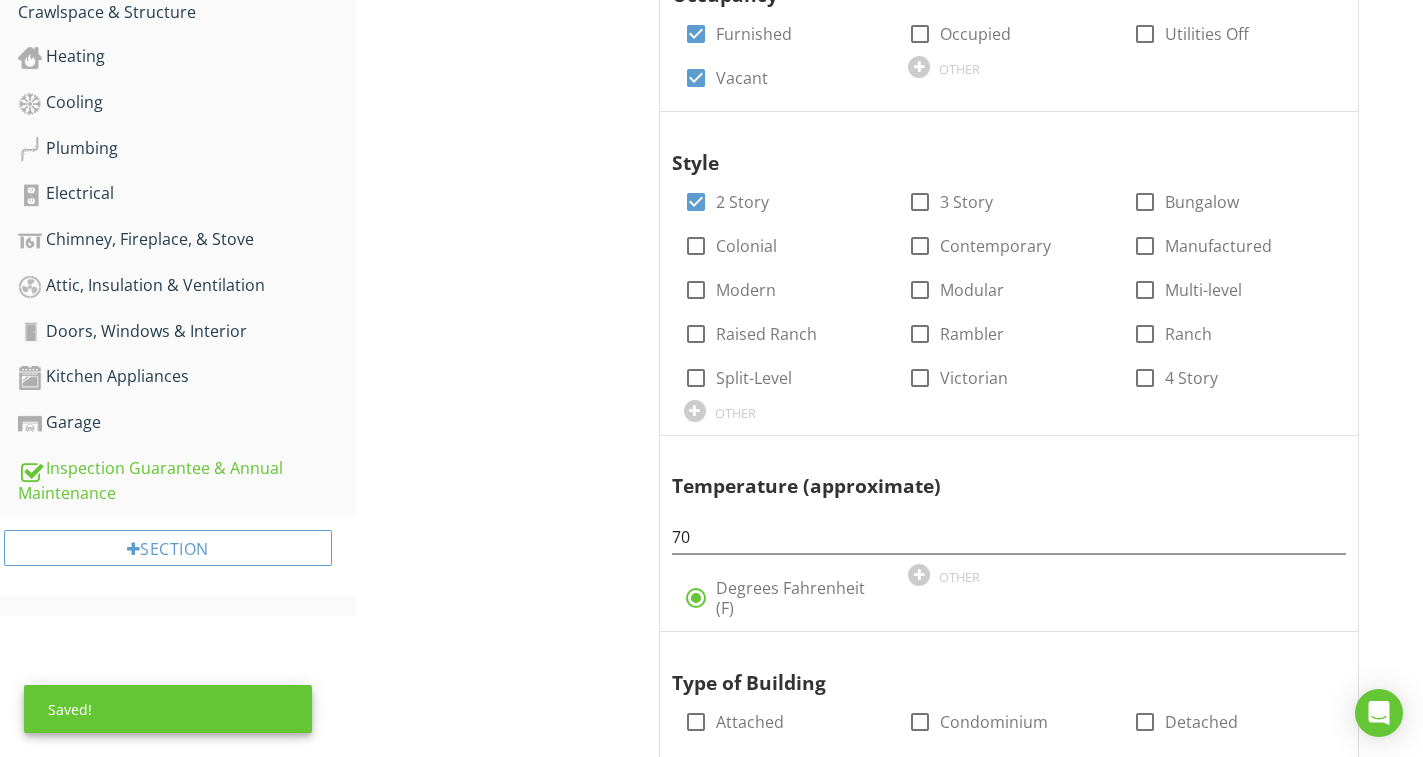 click on "Inspection Details
General Inspection Info
Item
General Inspection Info
Info
Information
In Attendance
check_box Client   check_box Client's Agent   check_box_outline_blank Family of Client   check_box_outline_blank Home Owner   check_box_outline_blank Inspector   check_box_outline_blank Listing Agent   check_box_outline_blank Tenant         OTHER
Occupancy
check_box Furnished   check_box_outline_blank Occupied   check_box_outline_blank Utilities Off   check_box Vacant         OTHER
Style
check_box 2 Story   check_box_outline_blank 3 Story   check_box_outline_blank Bungalow   check_box_outline_blank Colonial   Contemporary" at bounding box center (889, 466) 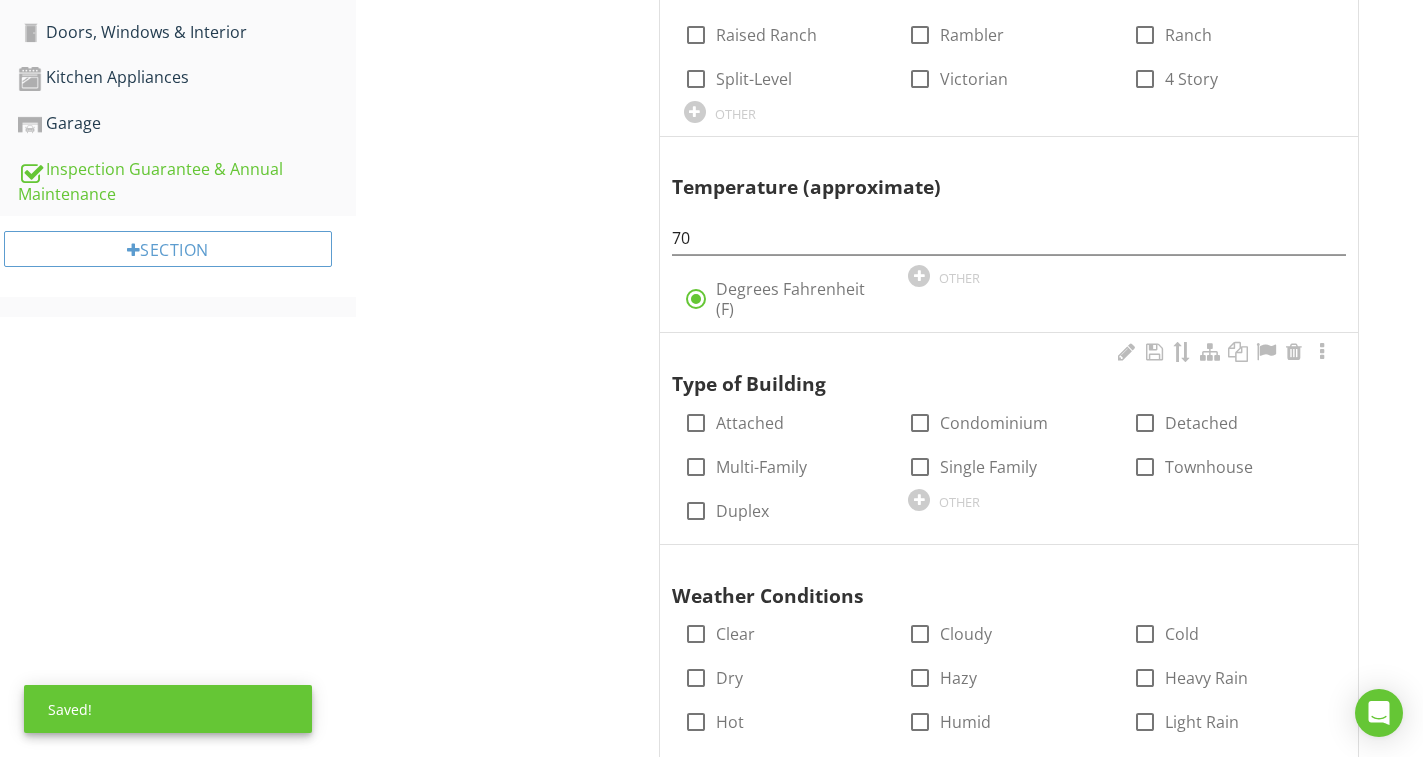 scroll, scrollTop: 1000, scrollLeft: 0, axis: vertical 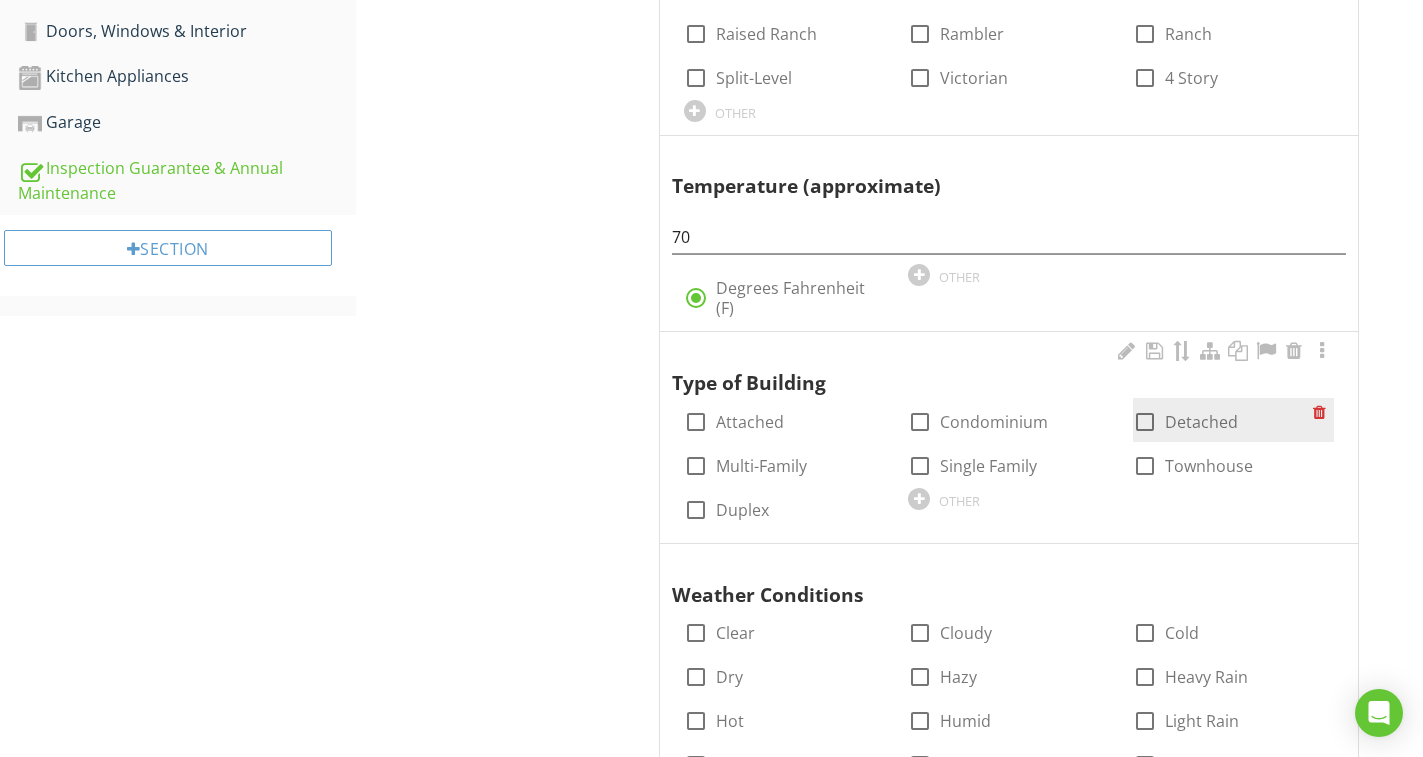 click at bounding box center [1145, 422] 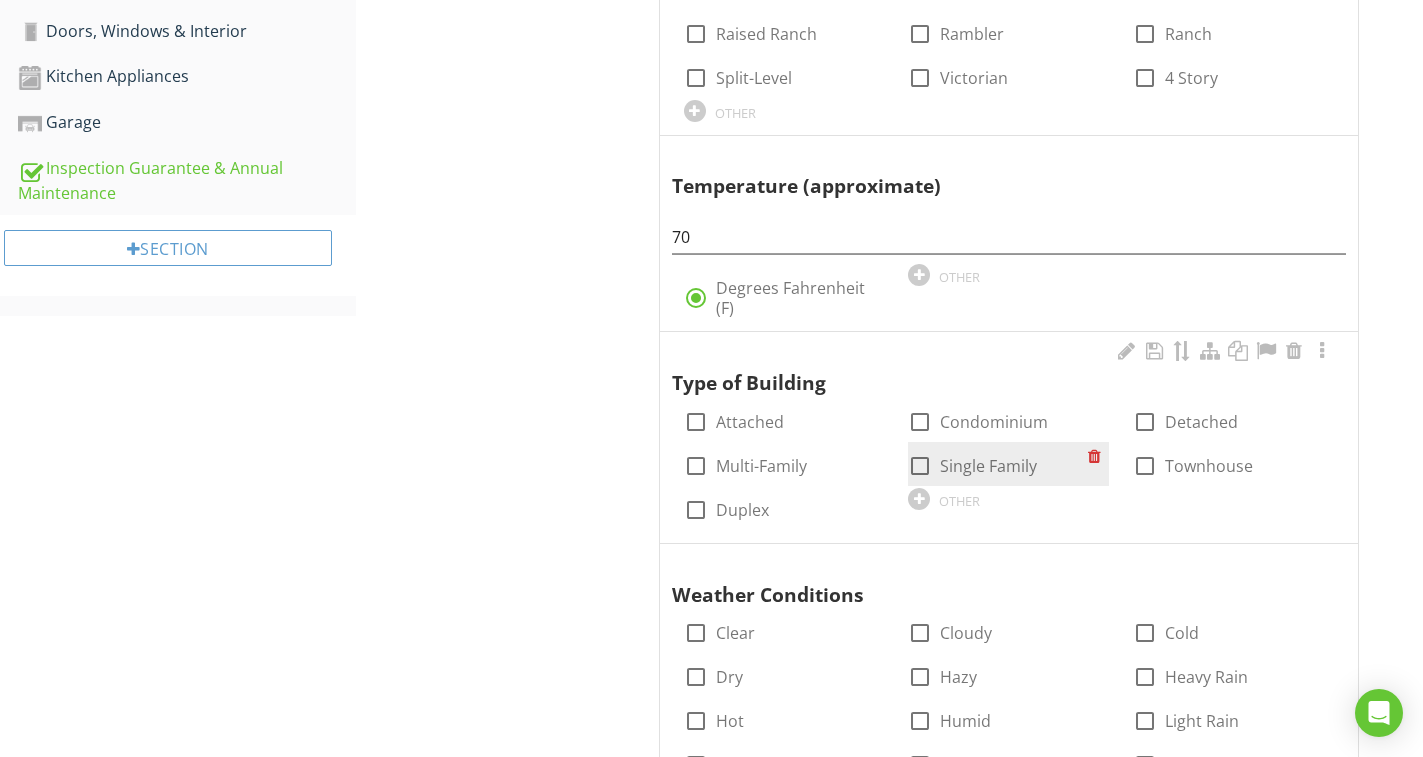 checkbox on "true" 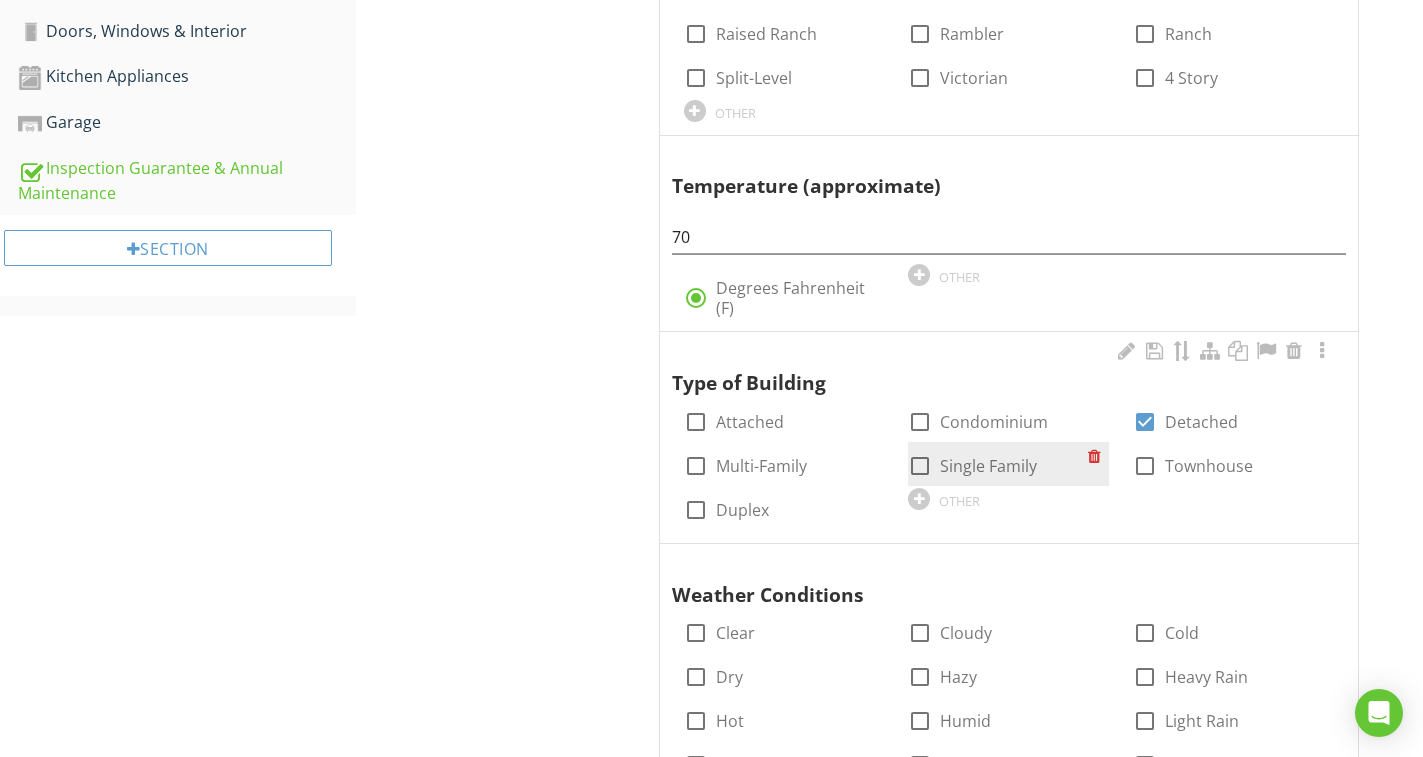 click on "Single Family" at bounding box center [988, 466] 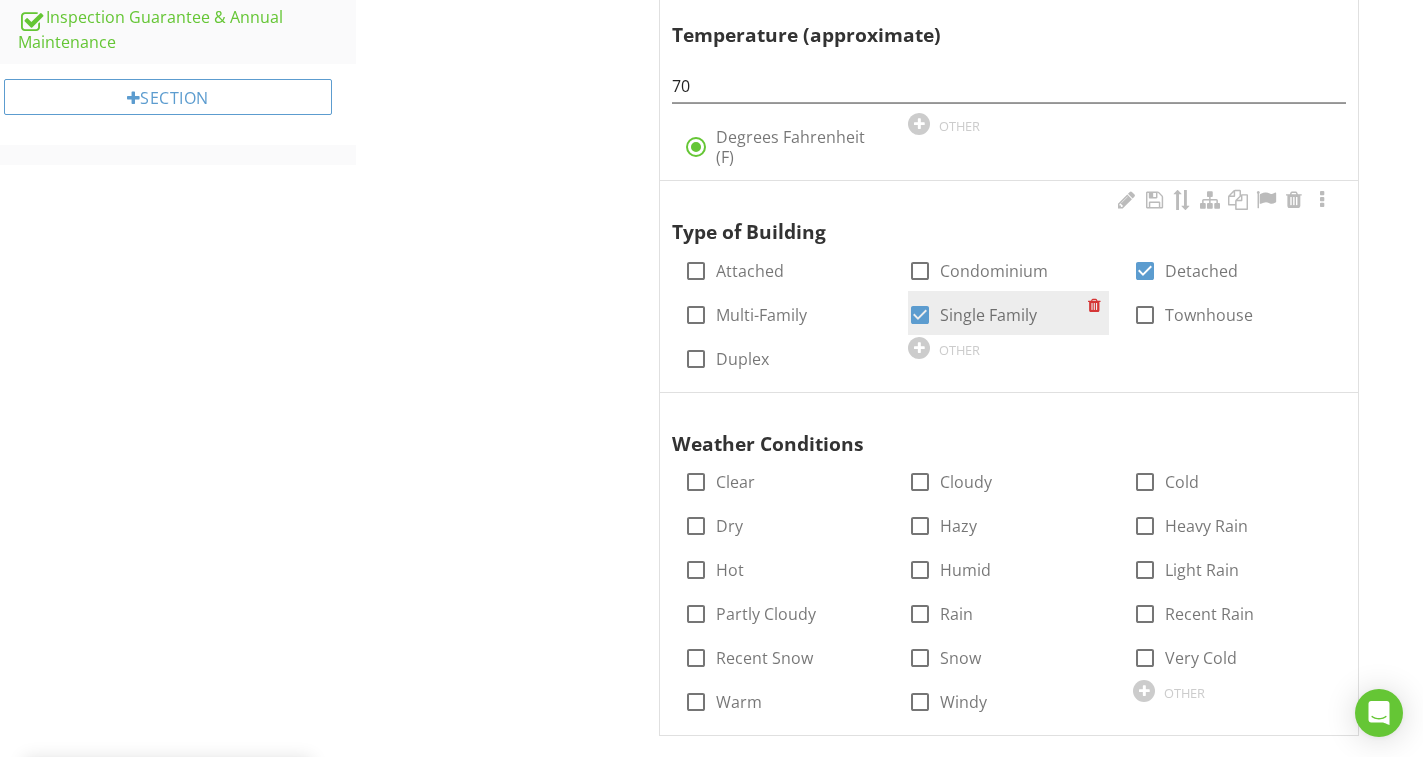 scroll, scrollTop: 1200, scrollLeft: 0, axis: vertical 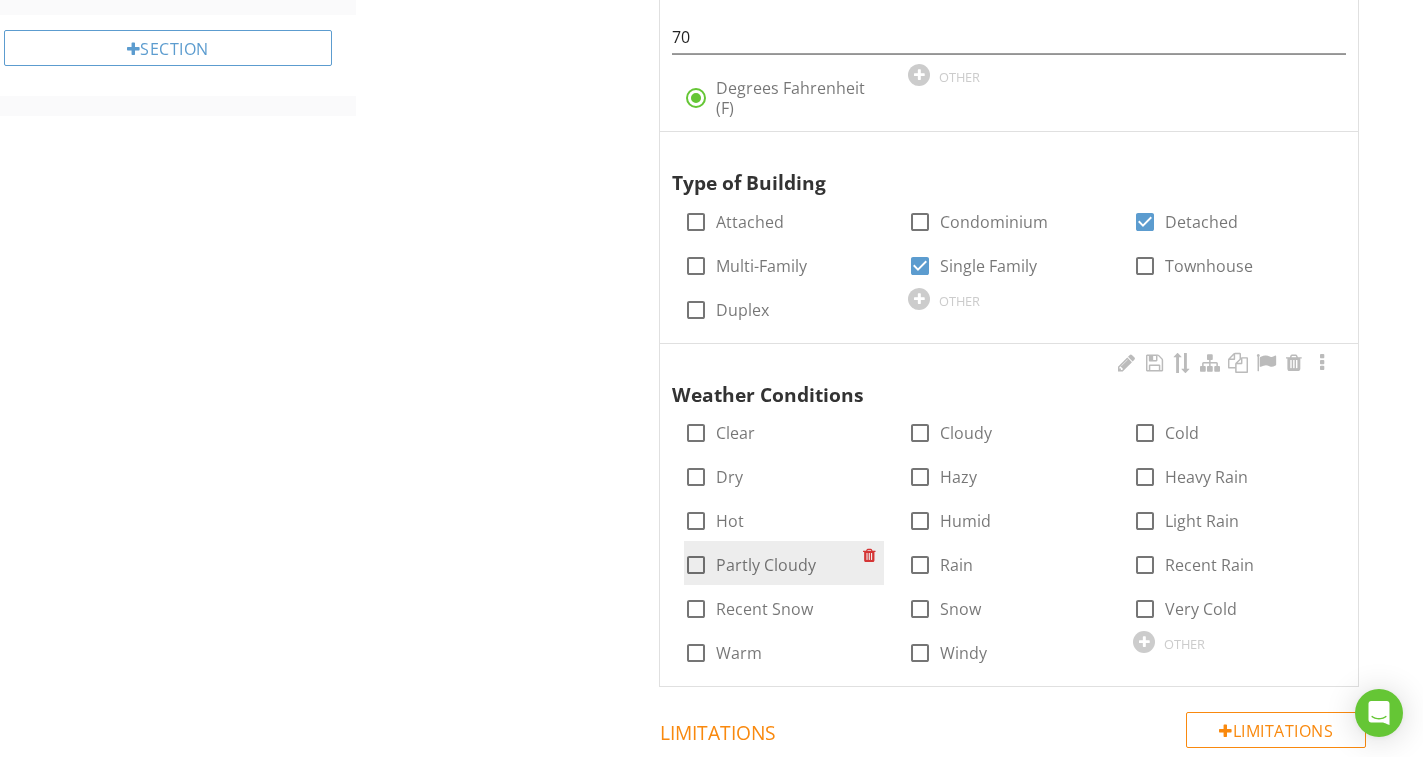 click on "Partly Cloudy" at bounding box center [766, 565] 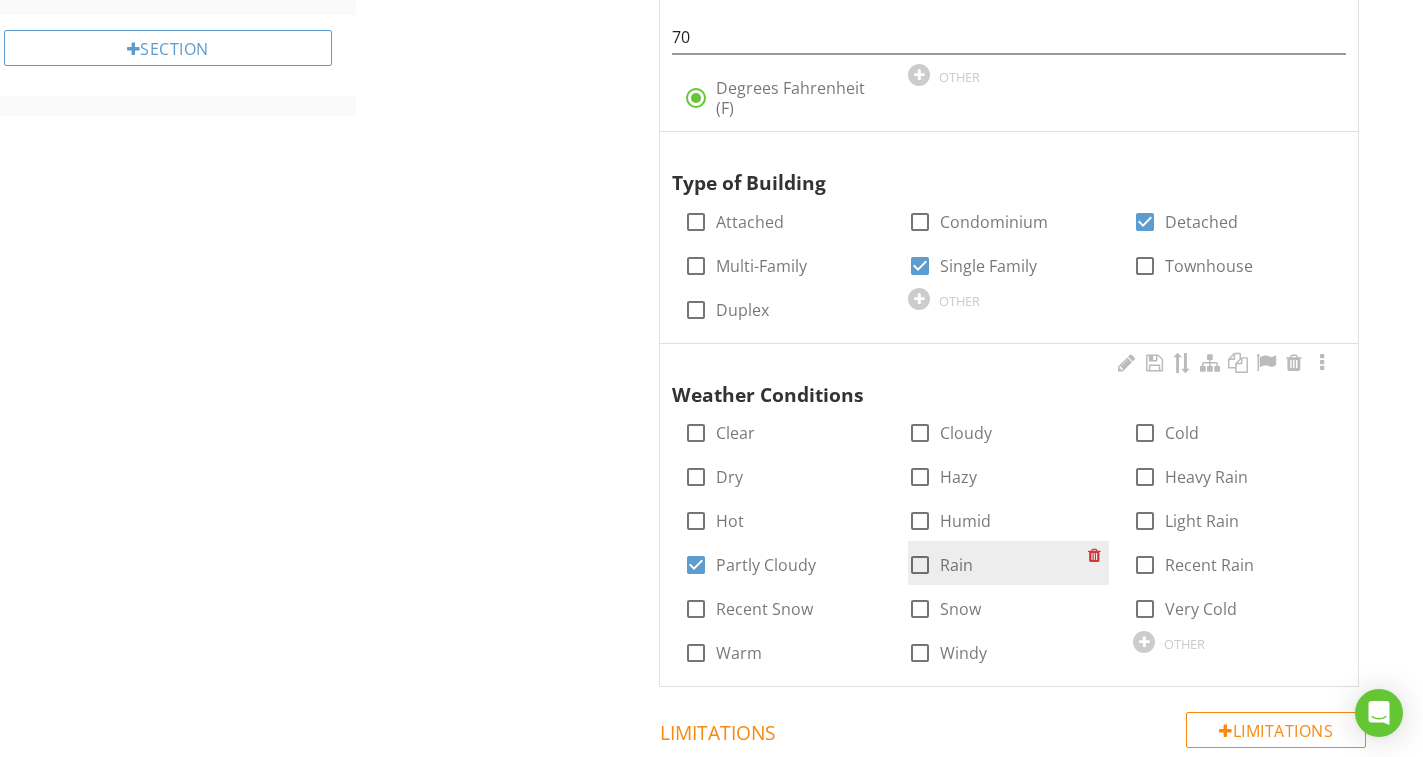 click at bounding box center [920, 565] 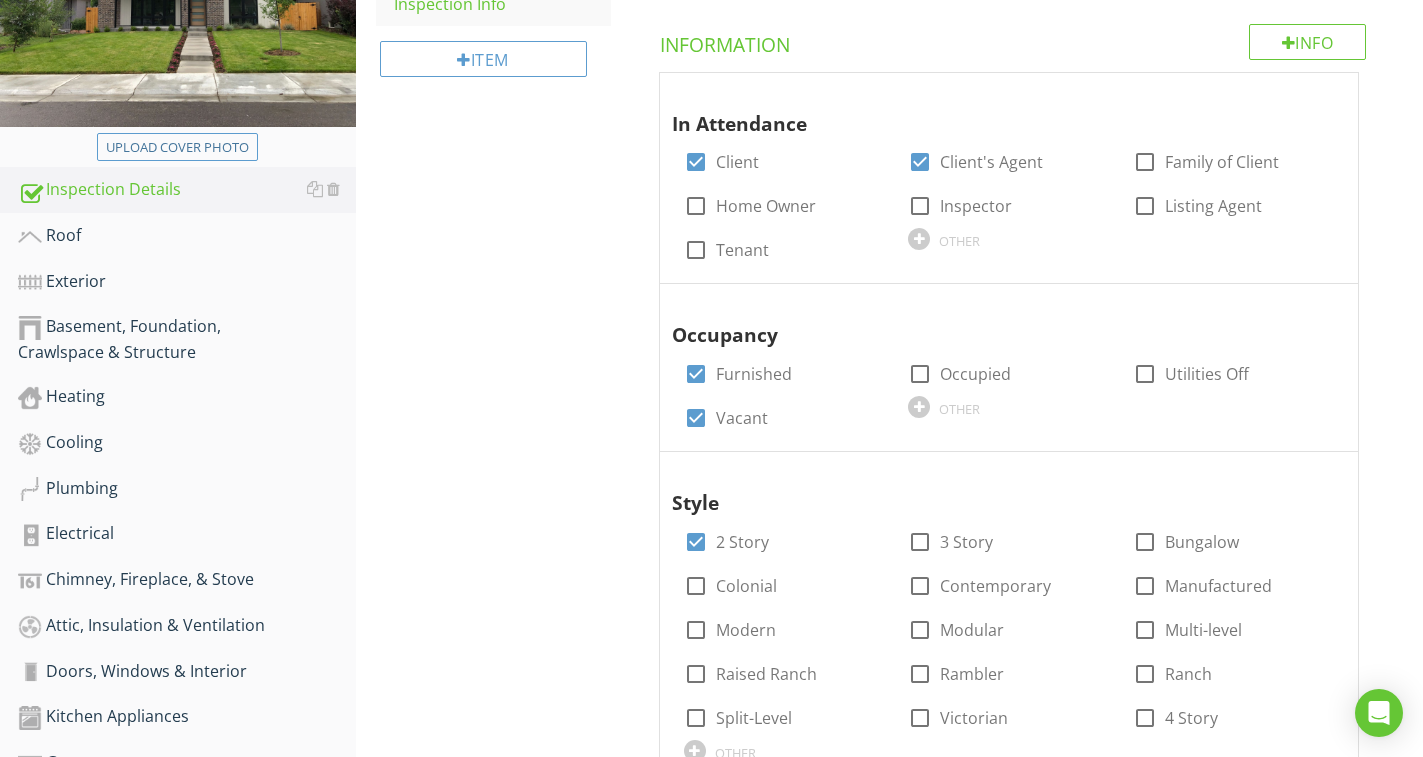 scroll, scrollTop: 454, scrollLeft: 0, axis: vertical 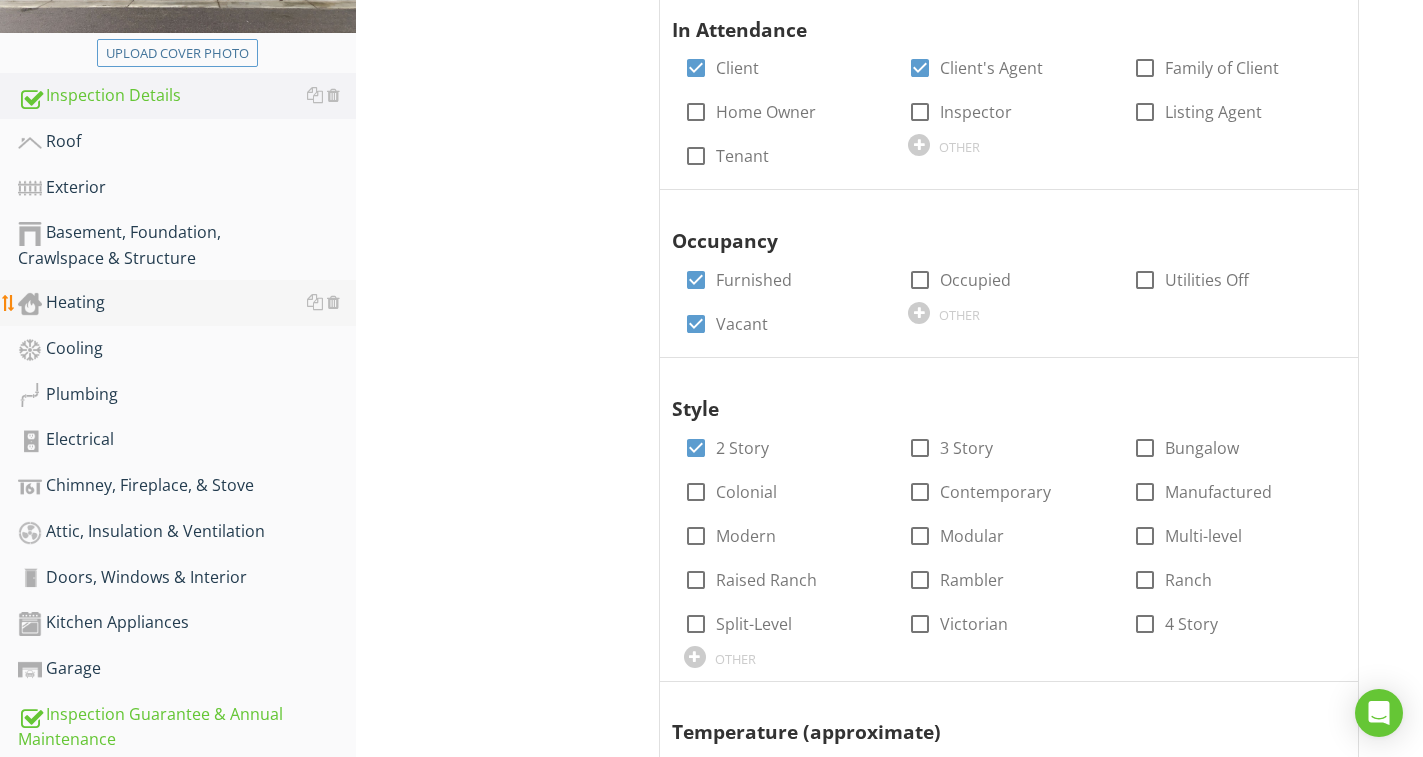 click on "Heating" at bounding box center [187, 303] 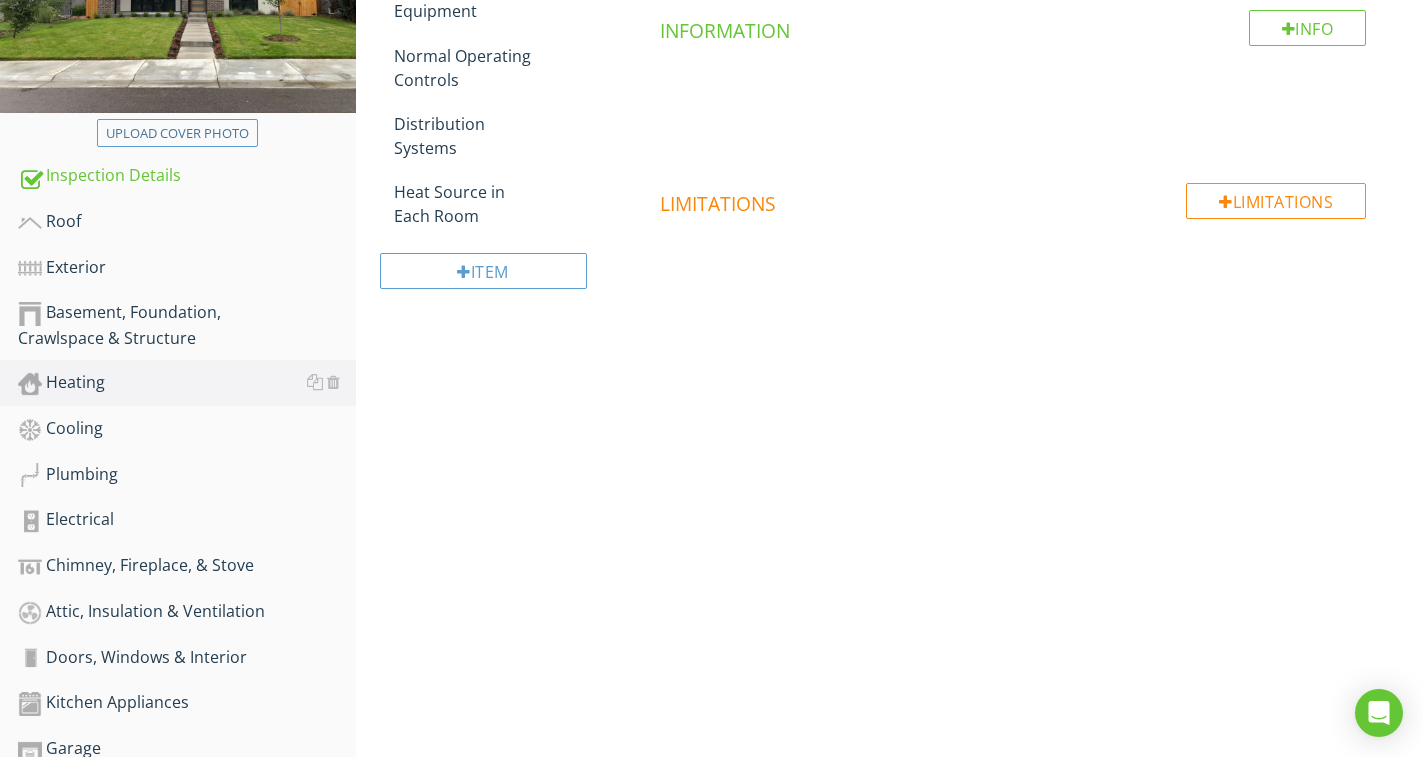 scroll, scrollTop: 254, scrollLeft: 0, axis: vertical 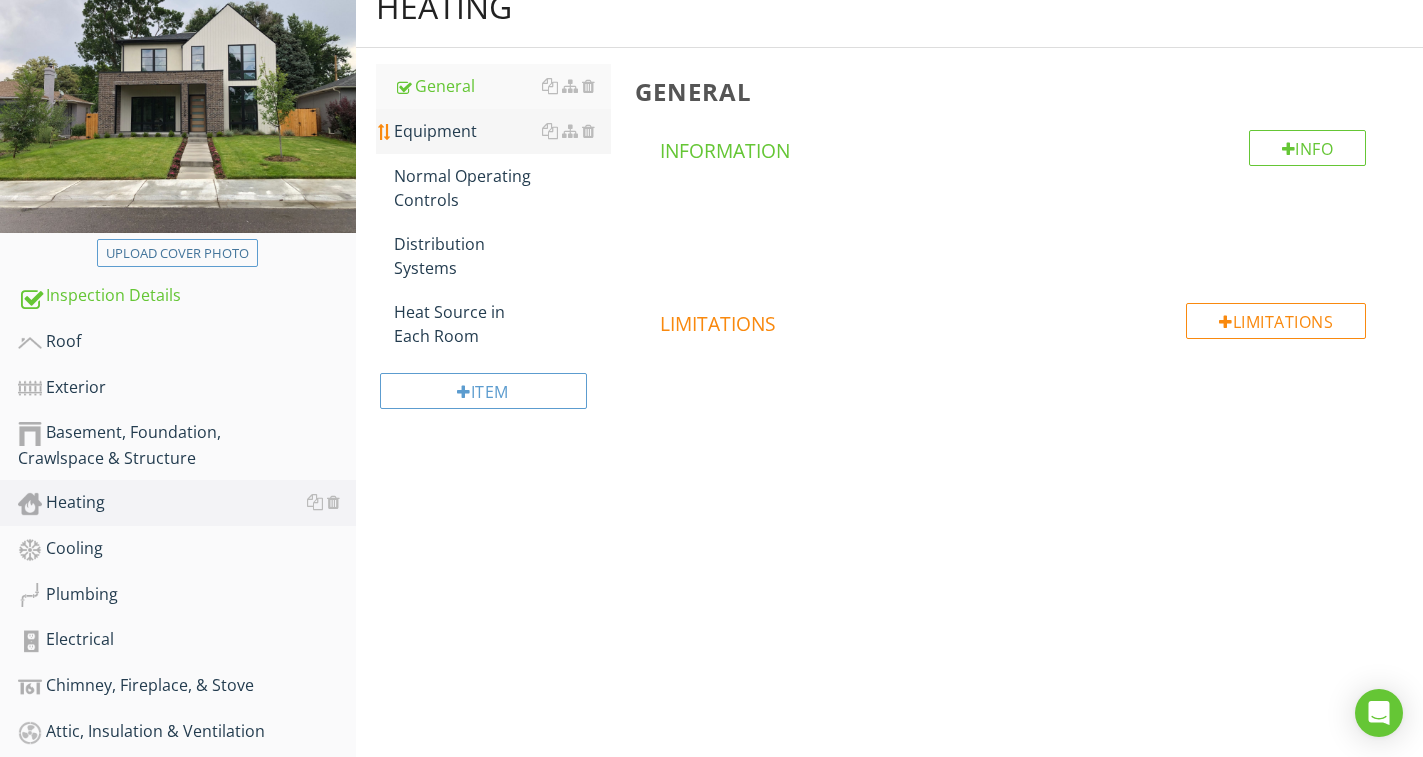click on "Equipment" at bounding box center [502, 131] 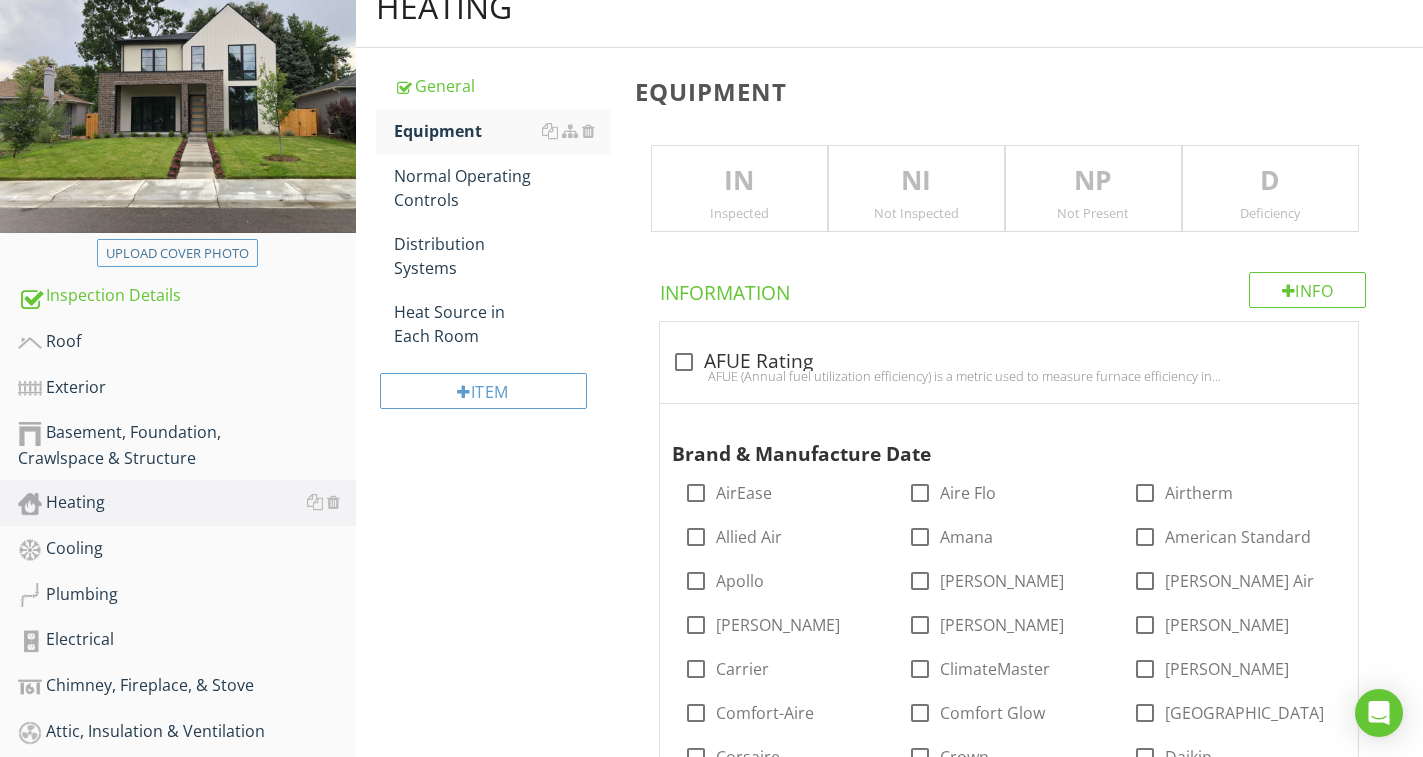 click on "Inspected" at bounding box center (739, 213) 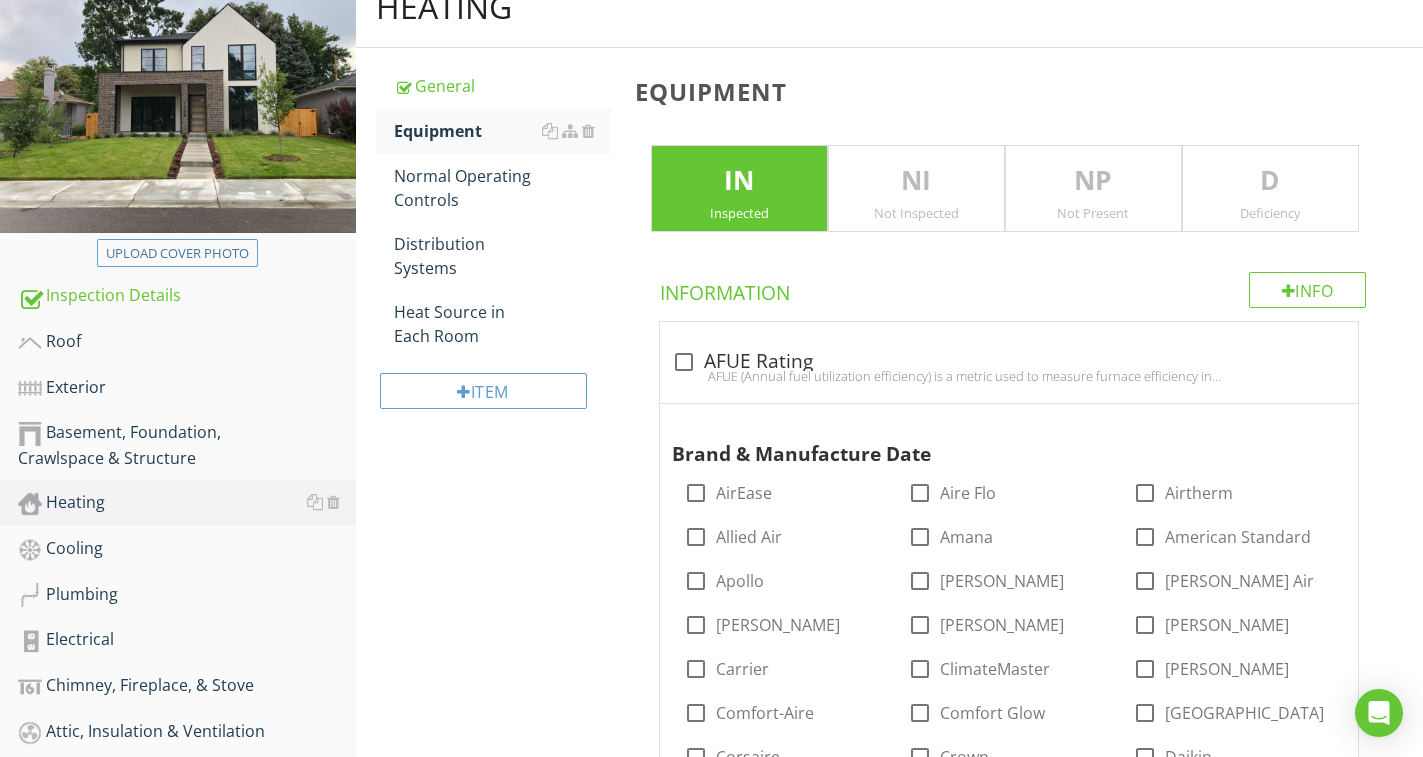click on "Deficiency" at bounding box center (1270, 213) 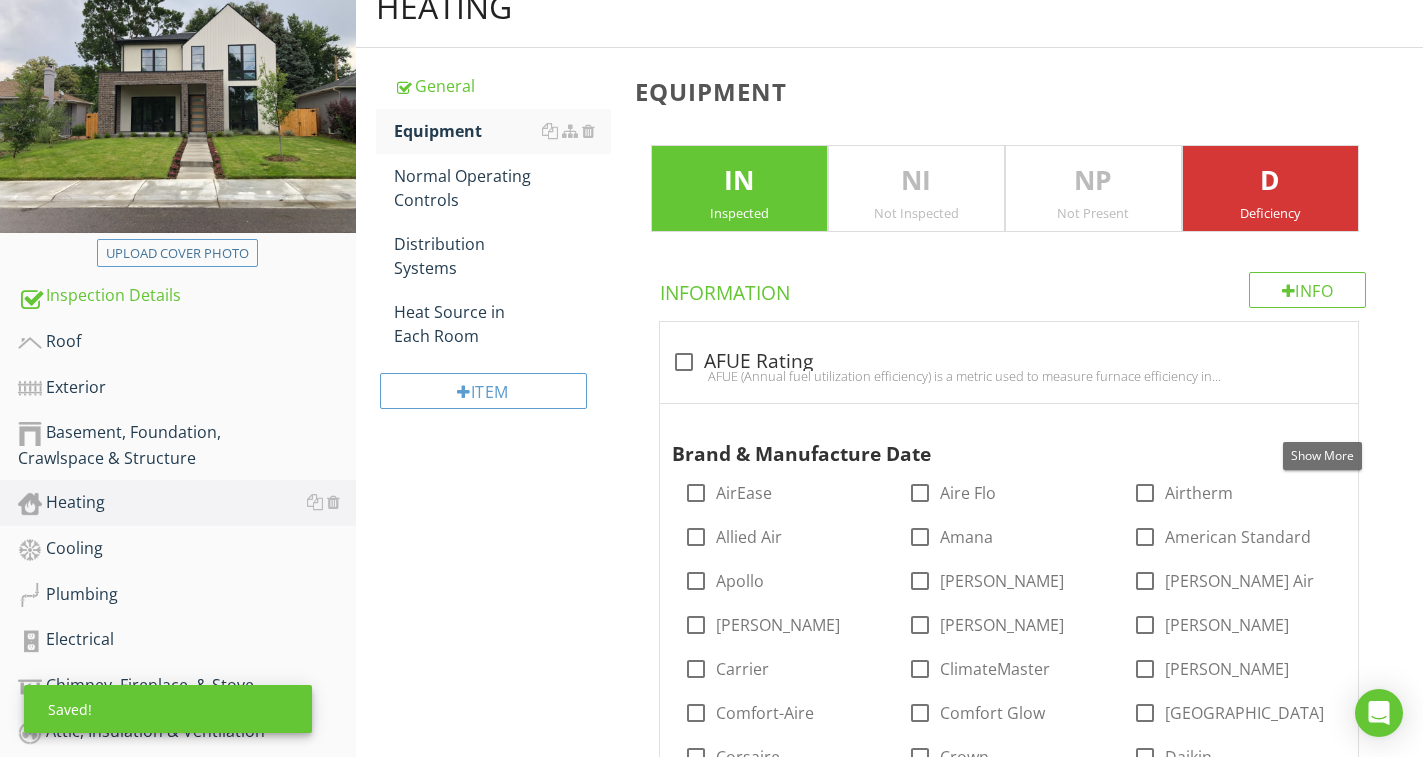 drag, startPoint x: 1322, startPoint y: 423, endPoint x: 4, endPoint y: 262, distance: 1327.797 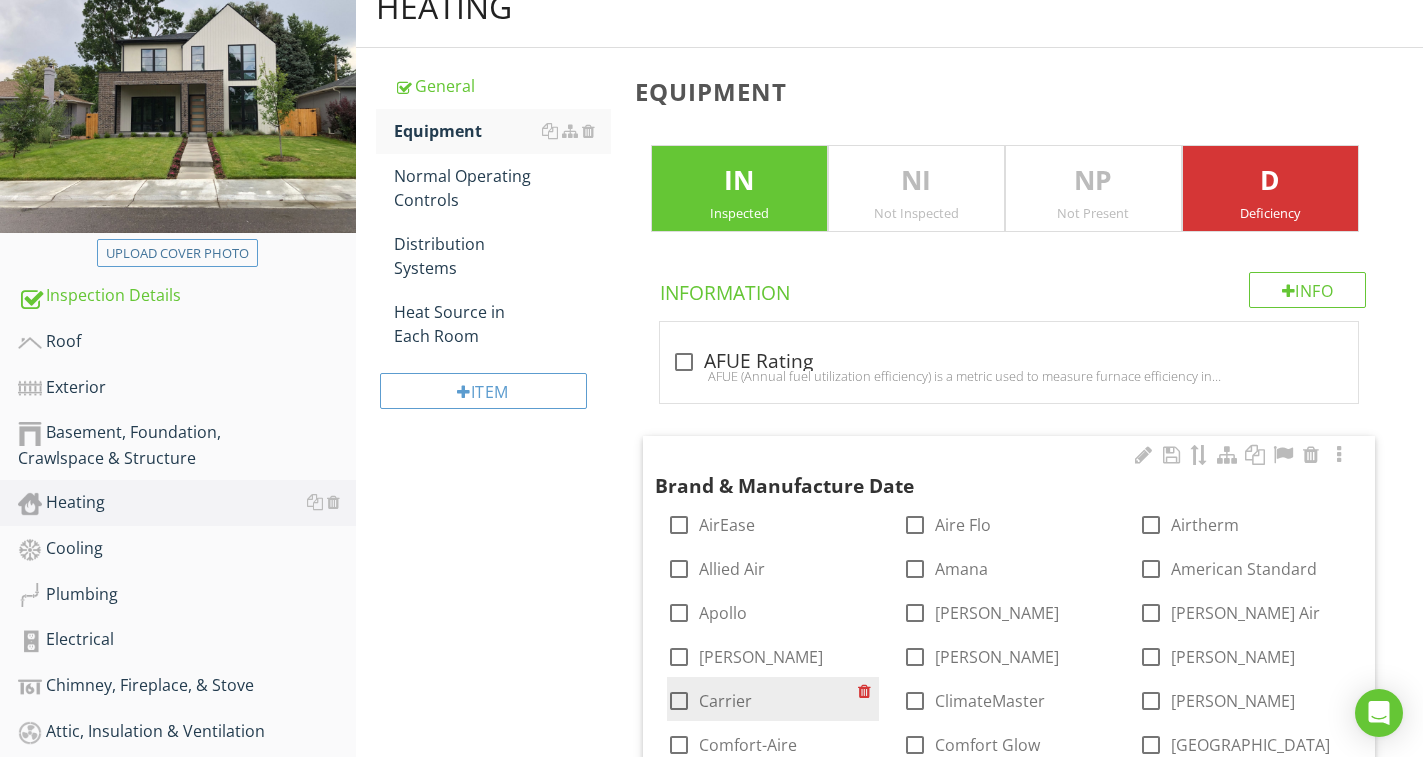 click at bounding box center [679, 701] 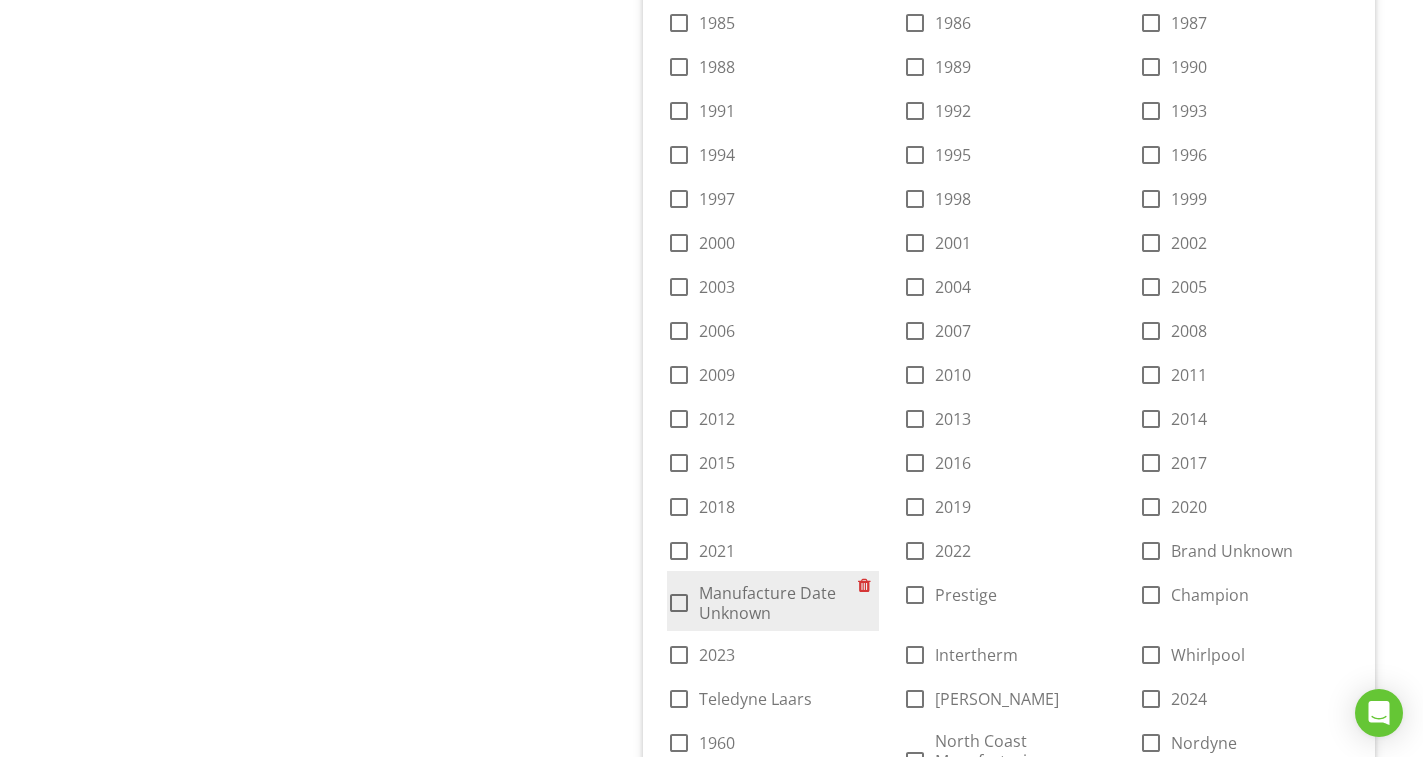 scroll, scrollTop: 1954, scrollLeft: 0, axis: vertical 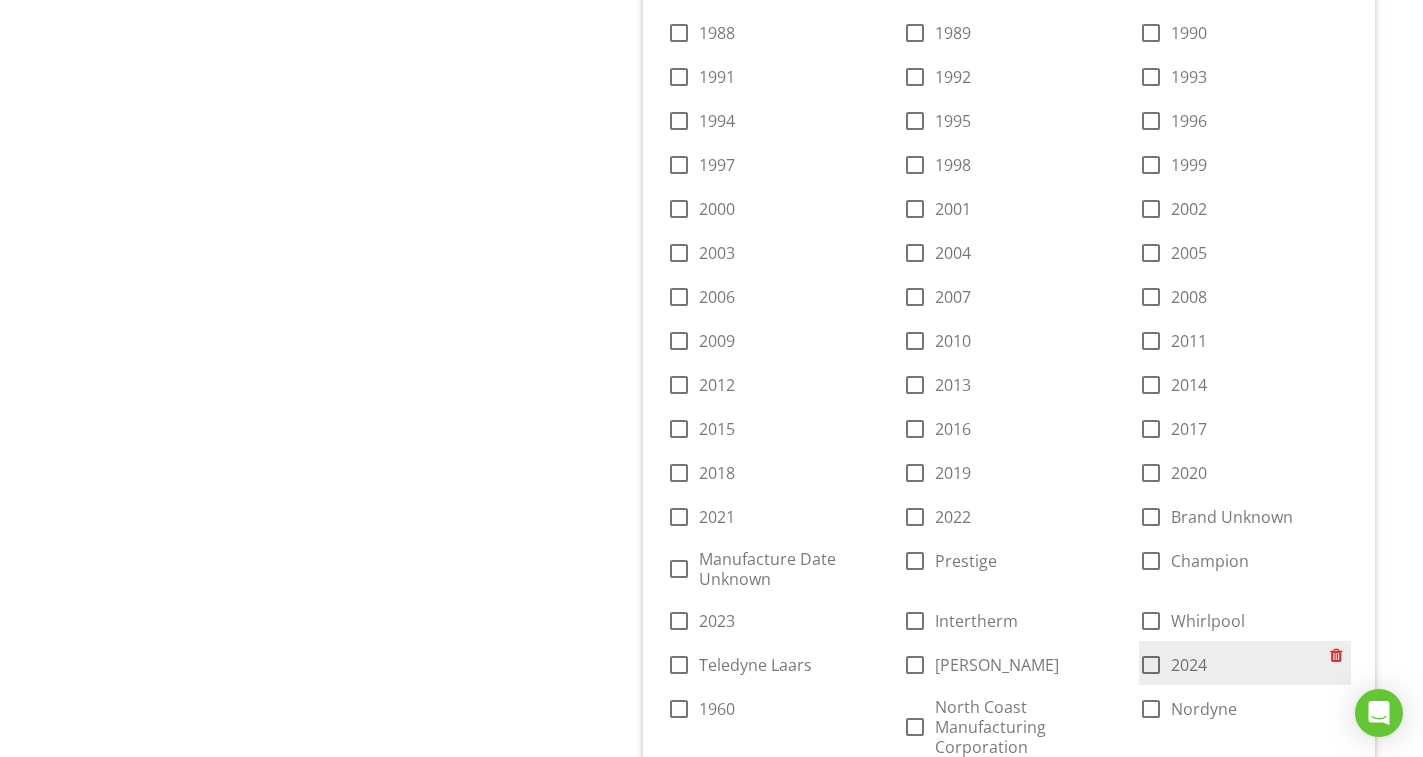click at bounding box center (1151, 665) 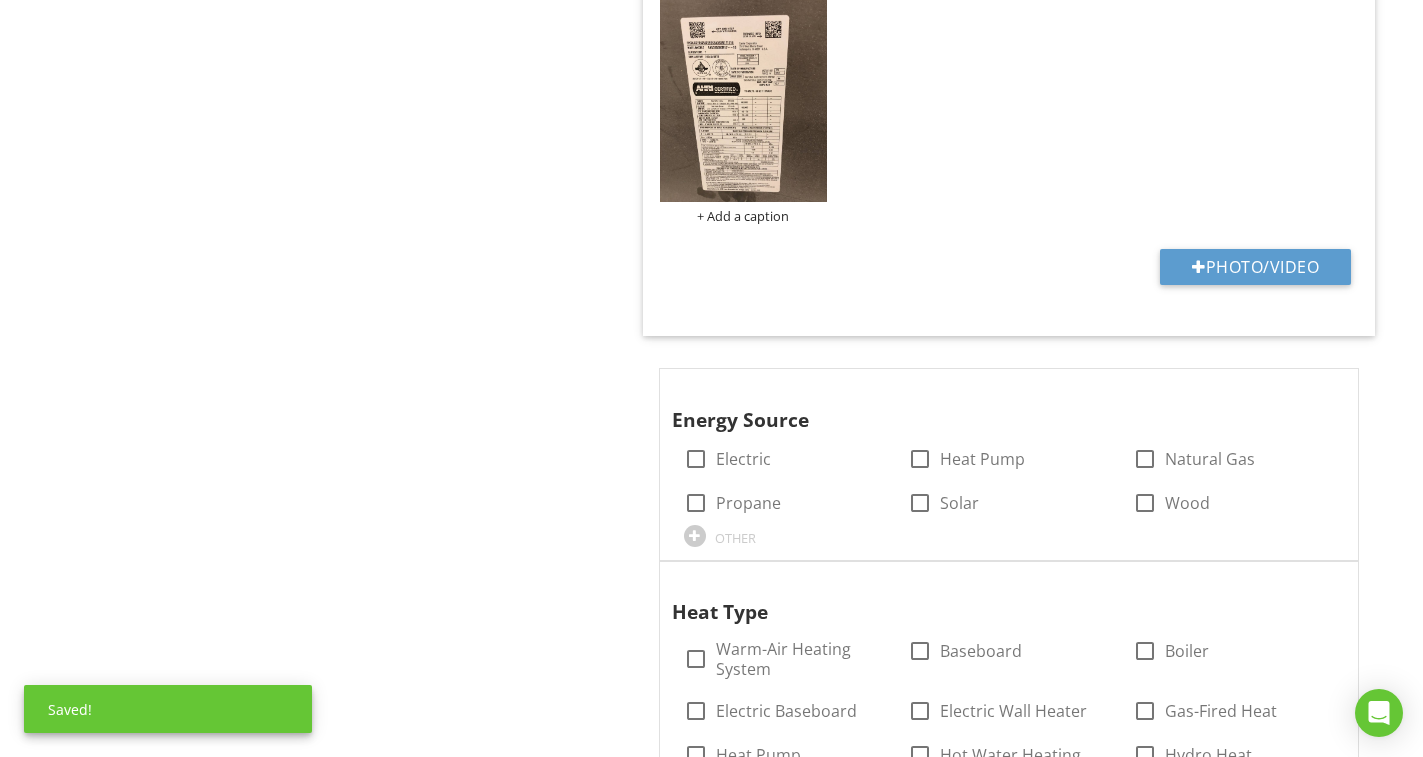 scroll, scrollTop: 3254, scrollLeft: 0, axis: vertical 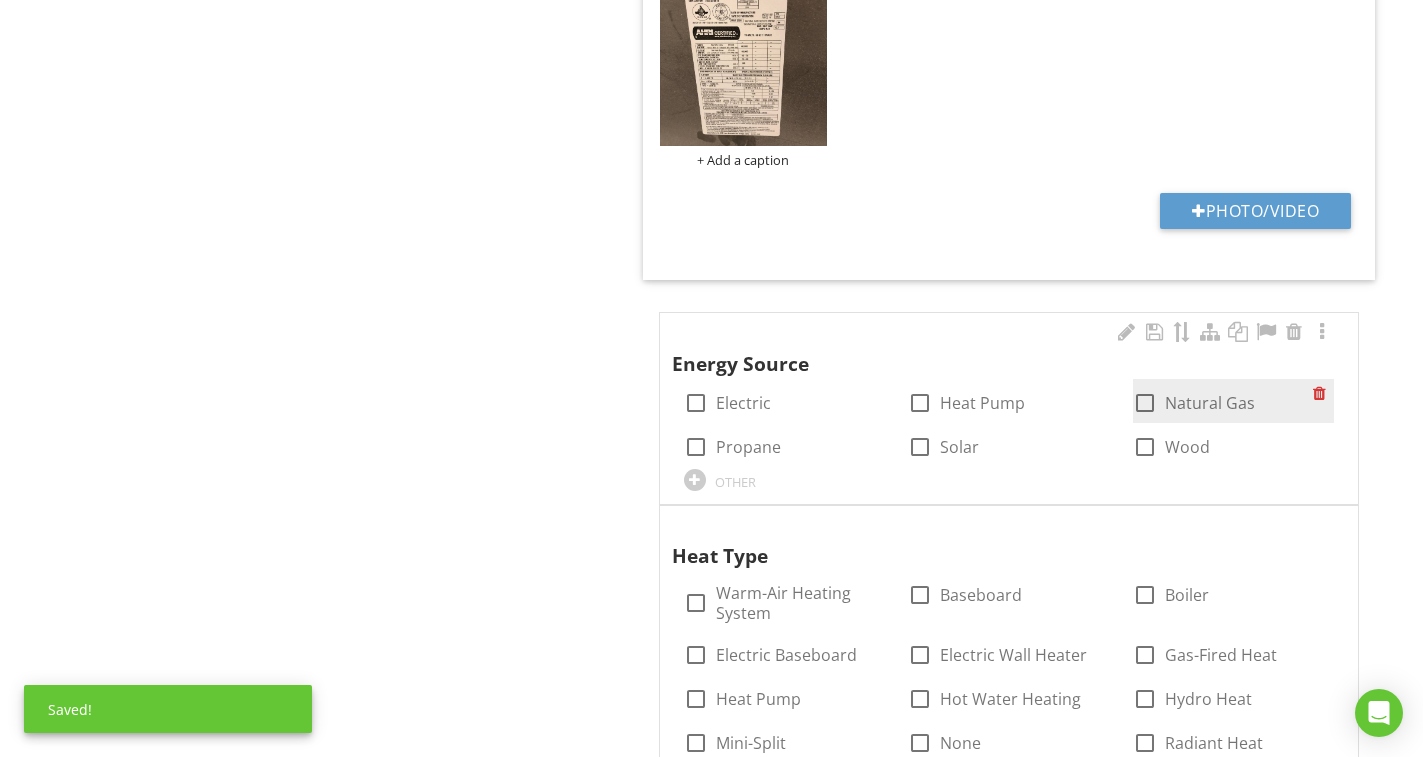 click on "Natural Gas" at bounding box center [1210, 403] 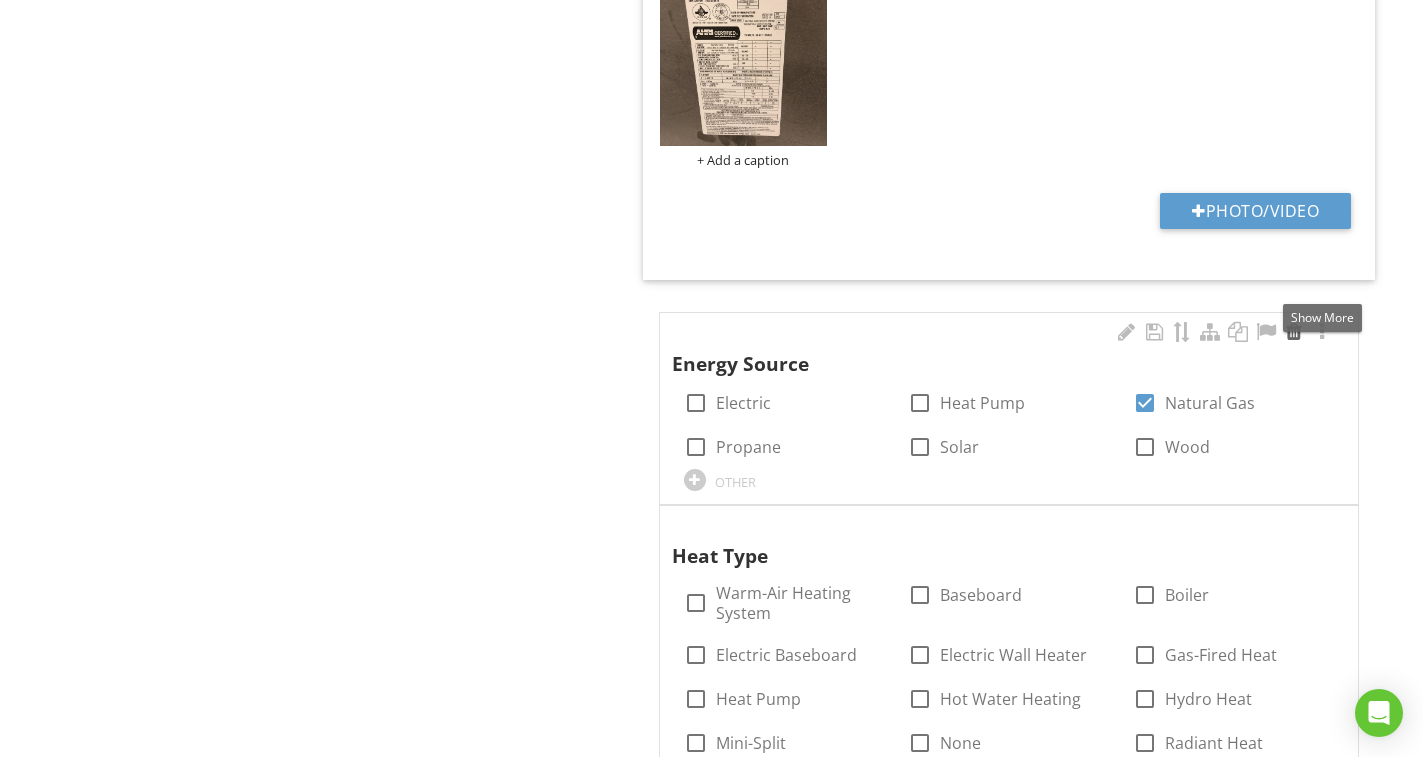 click at bounding box center (1322, 332) 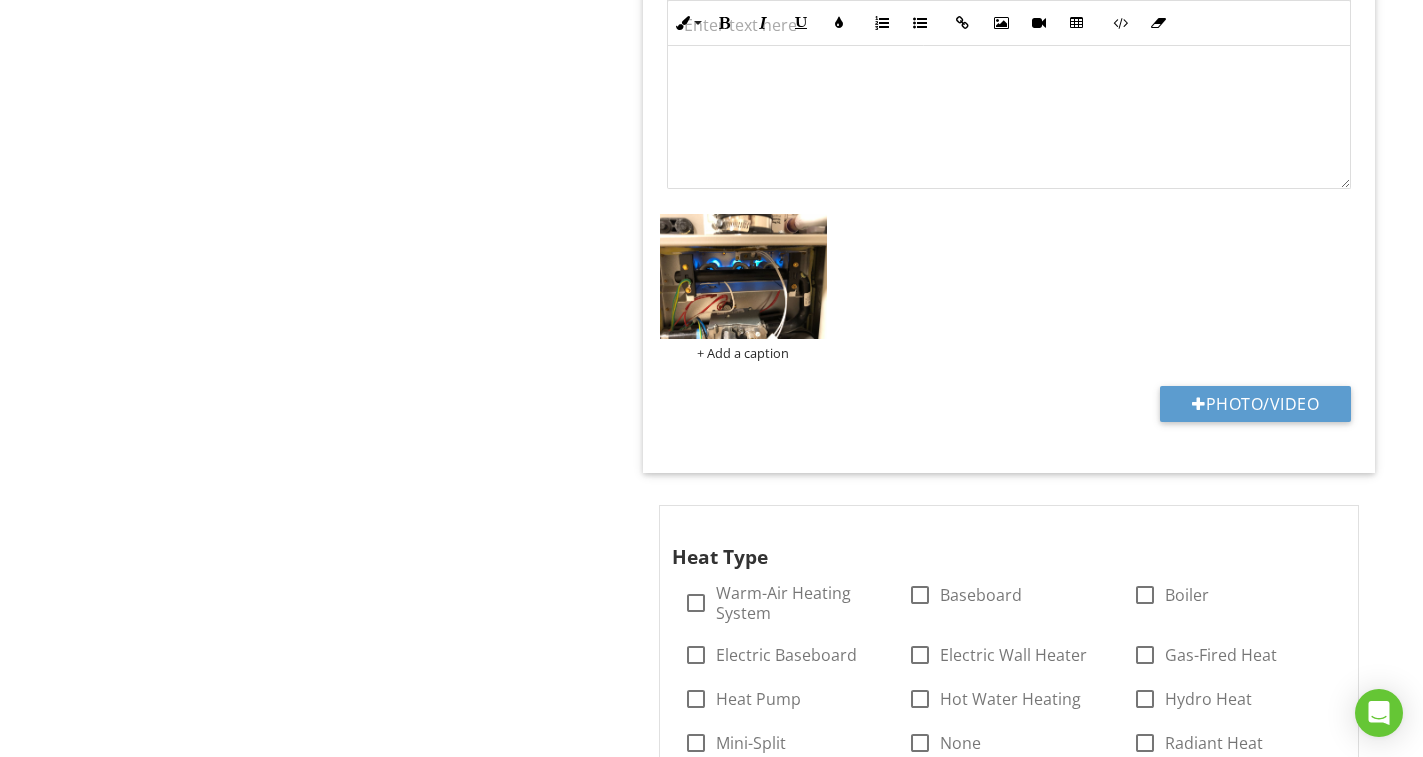scroll, scrollTop: 3954, scrollLeft: 0, axis: vertical 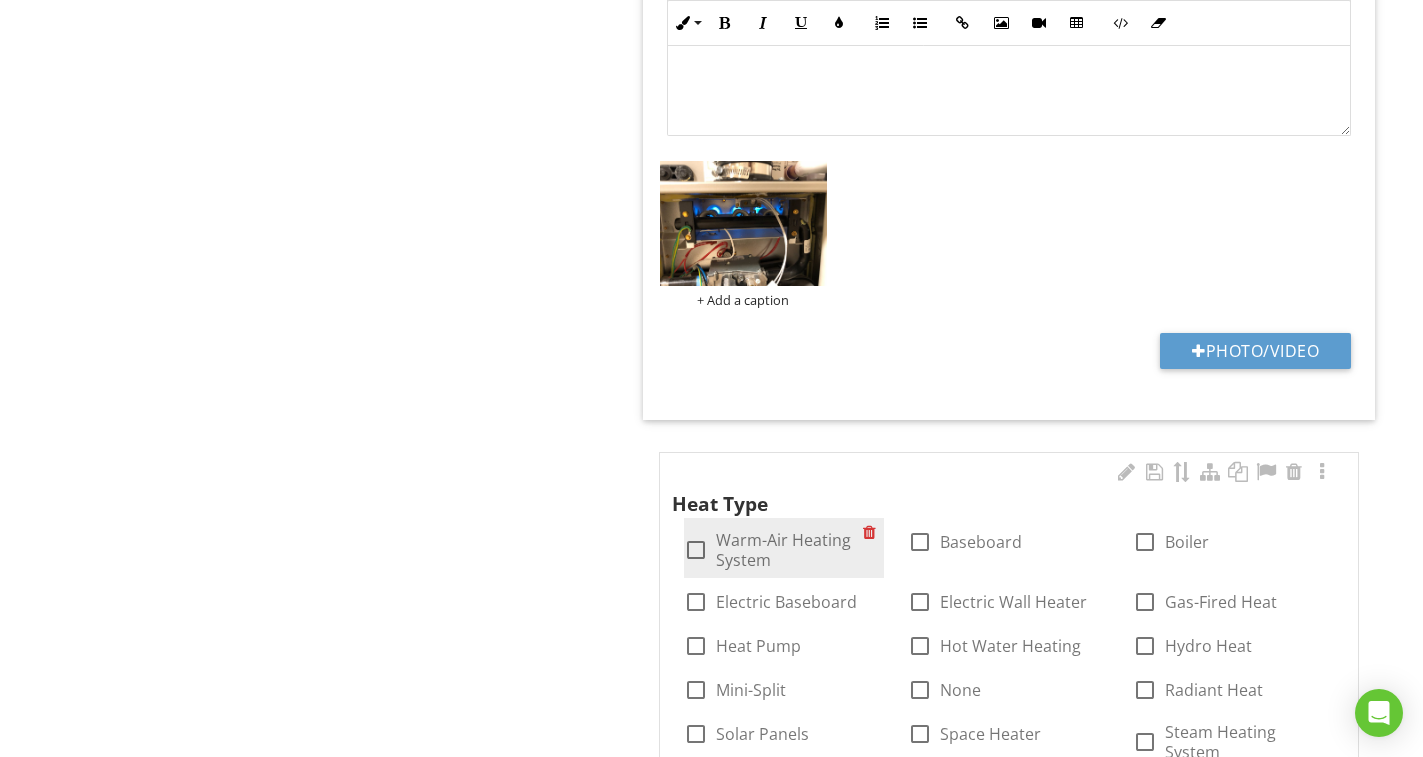 click on "Warm-Air Heating System" at bounding box center [790, 550] 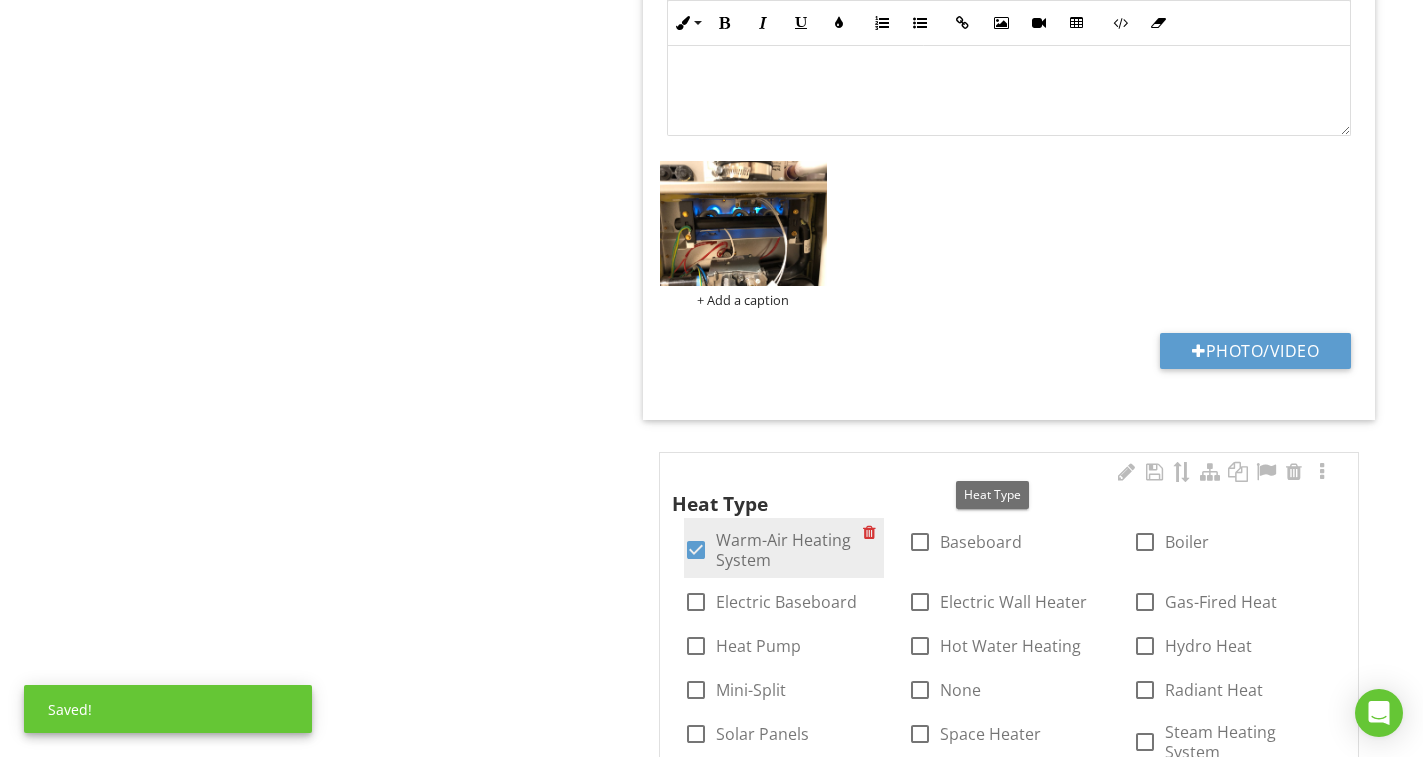 click at bounding box center (1322, 472) 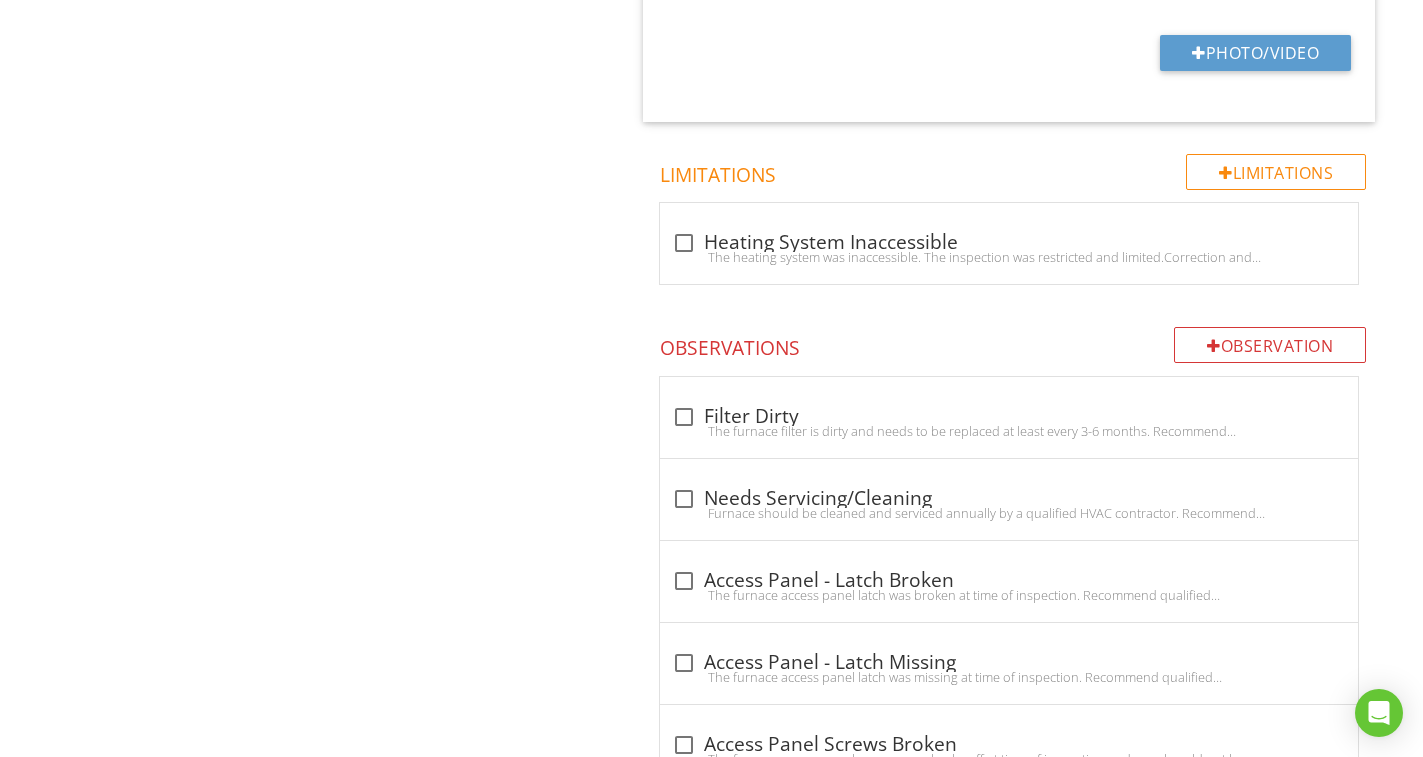 scroll, scrollTop: 6054, scrollLeft: 0, axis: vertical 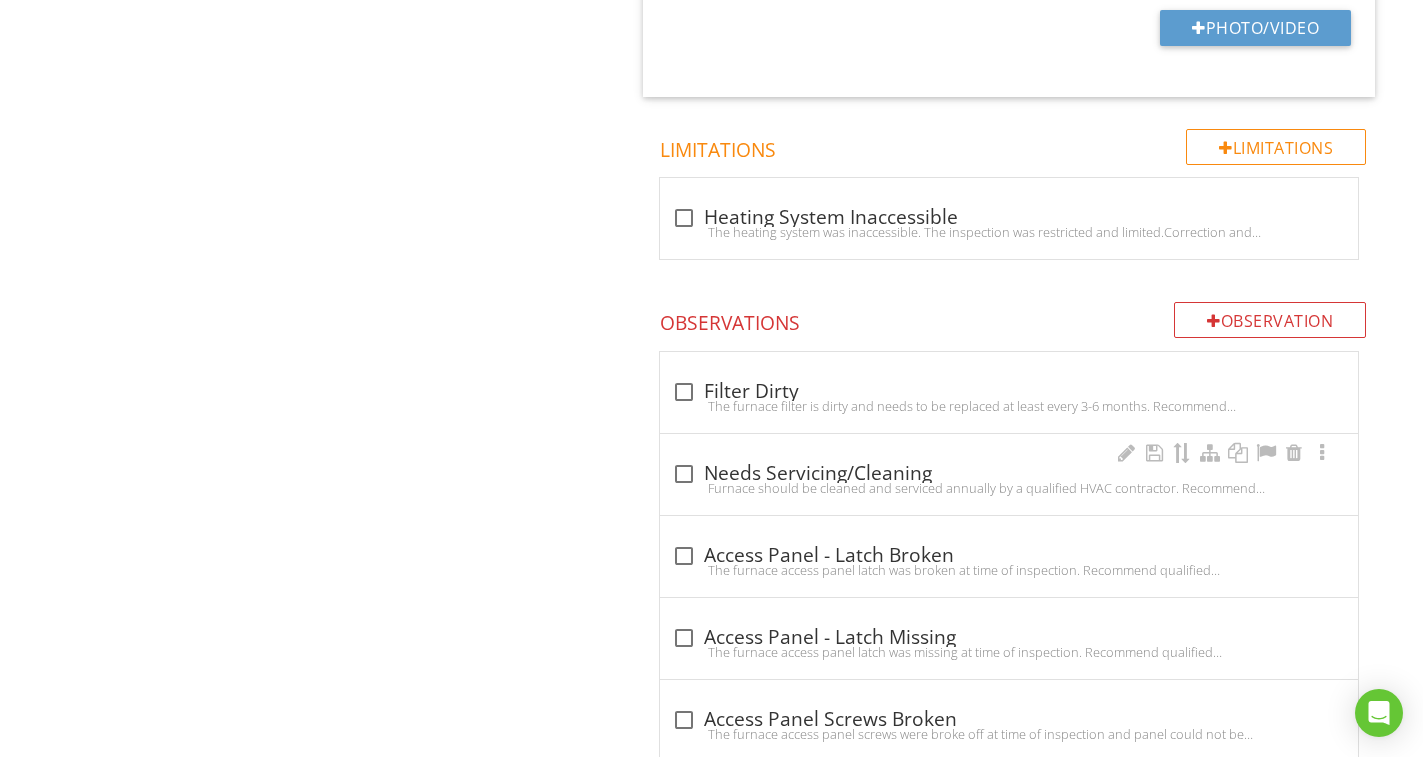 click on "Furnace should be cleaned and serviced annually by a qualified HVAC contractor. Recommend qualified professional evaluate for repairs.Here is a resource on the importance of furnace maintenance." at bounding box center [1009, 488] 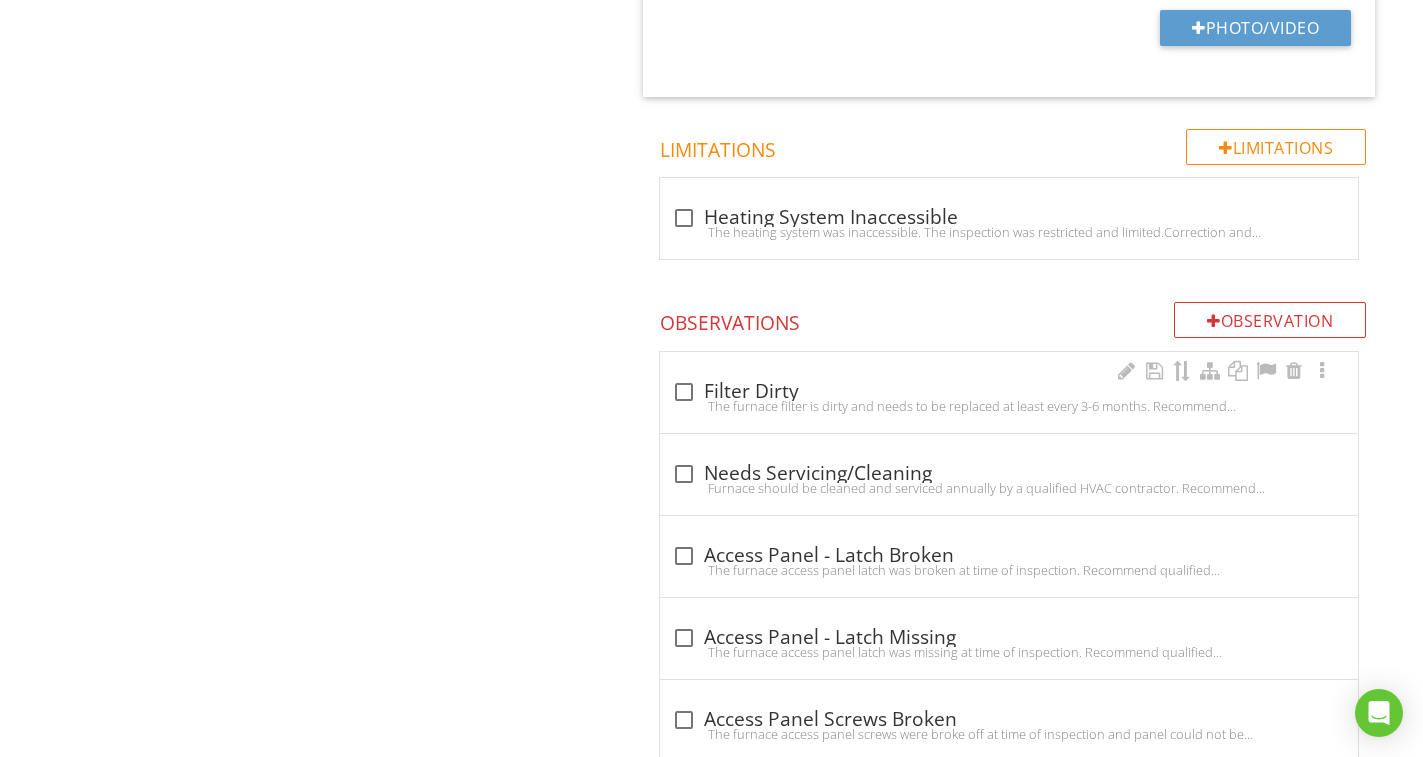 checkbox on "true" 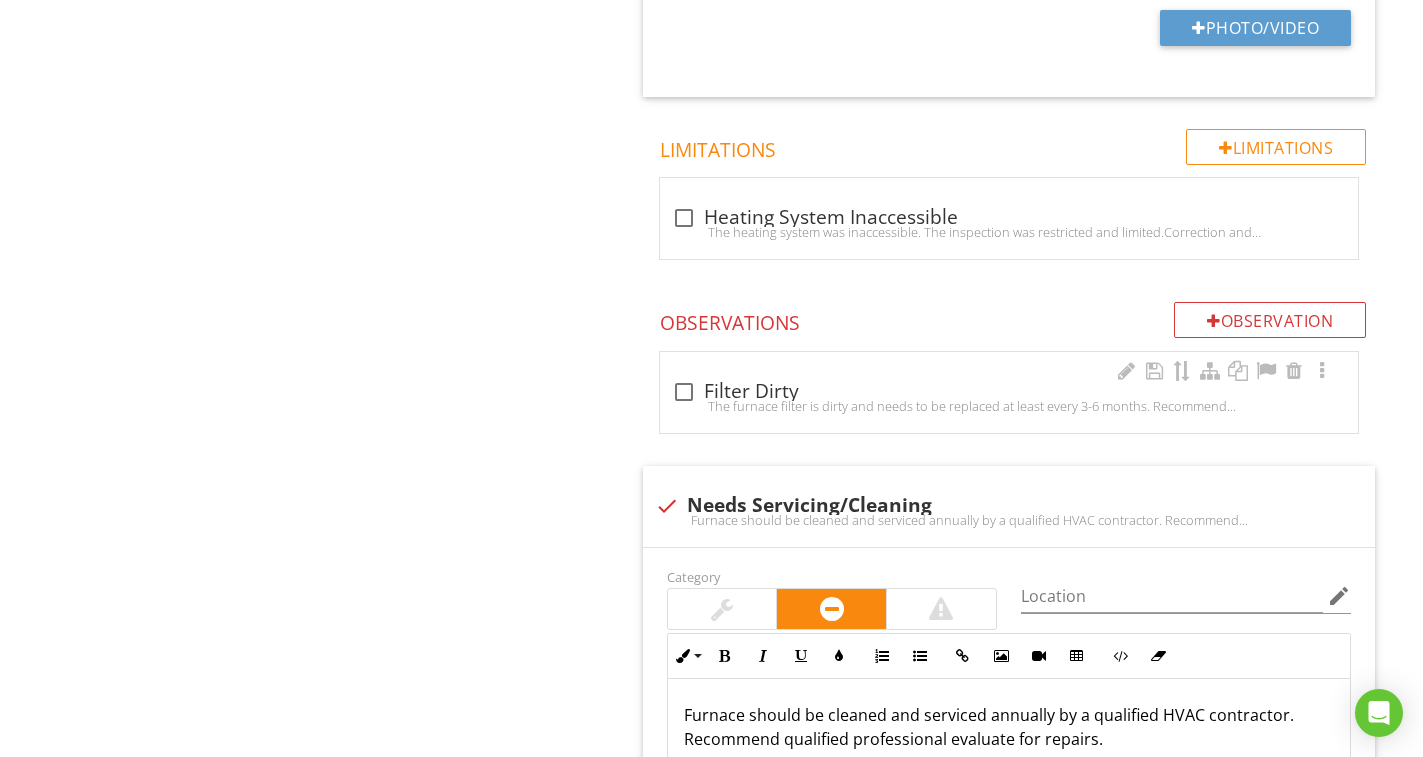 click on "check_box_outline_blank
Filter Dirty" at bounding box center [1009, 392] 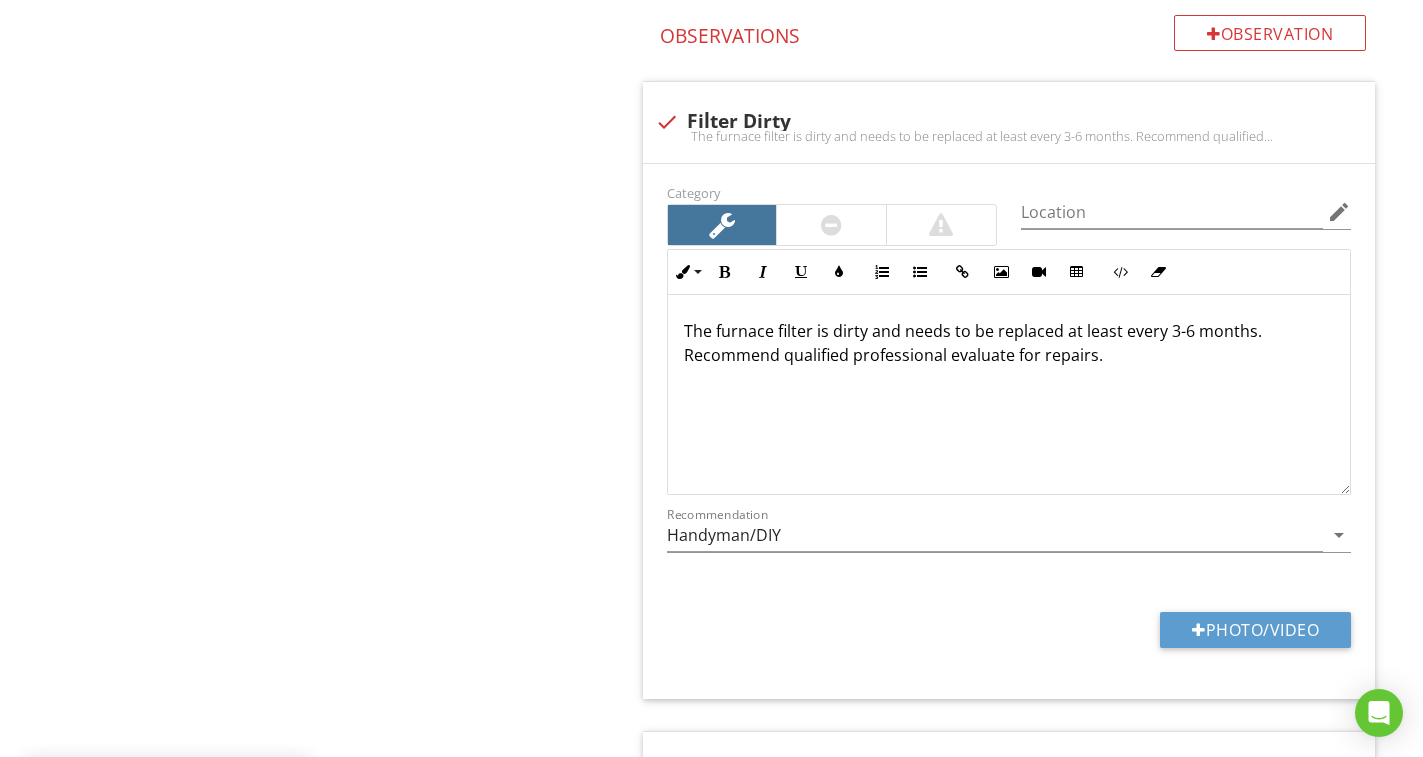 scroll, scrollTop: 6654, scrollLeft: 0, axis: vertical 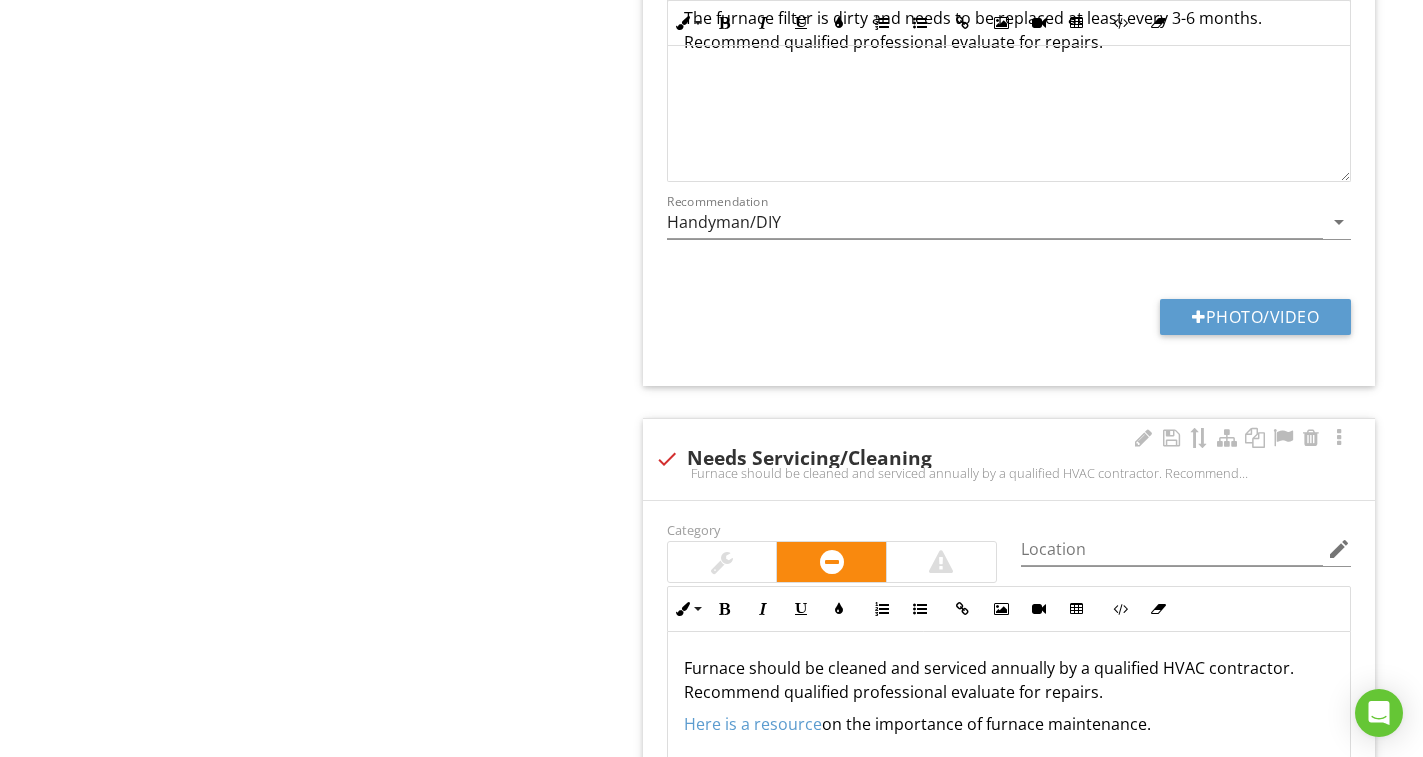click at bounding box center [722, 562] 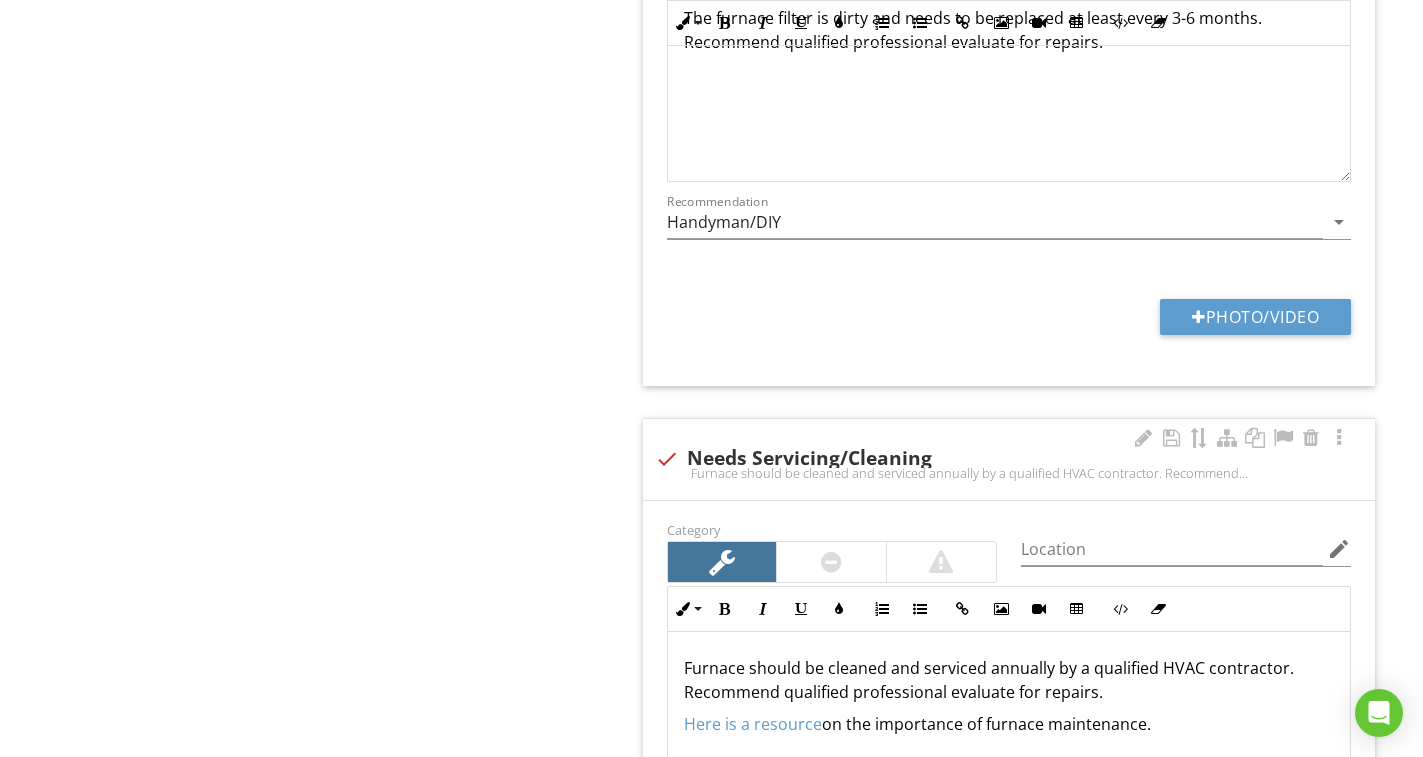 click at bounding box center [831, 562] 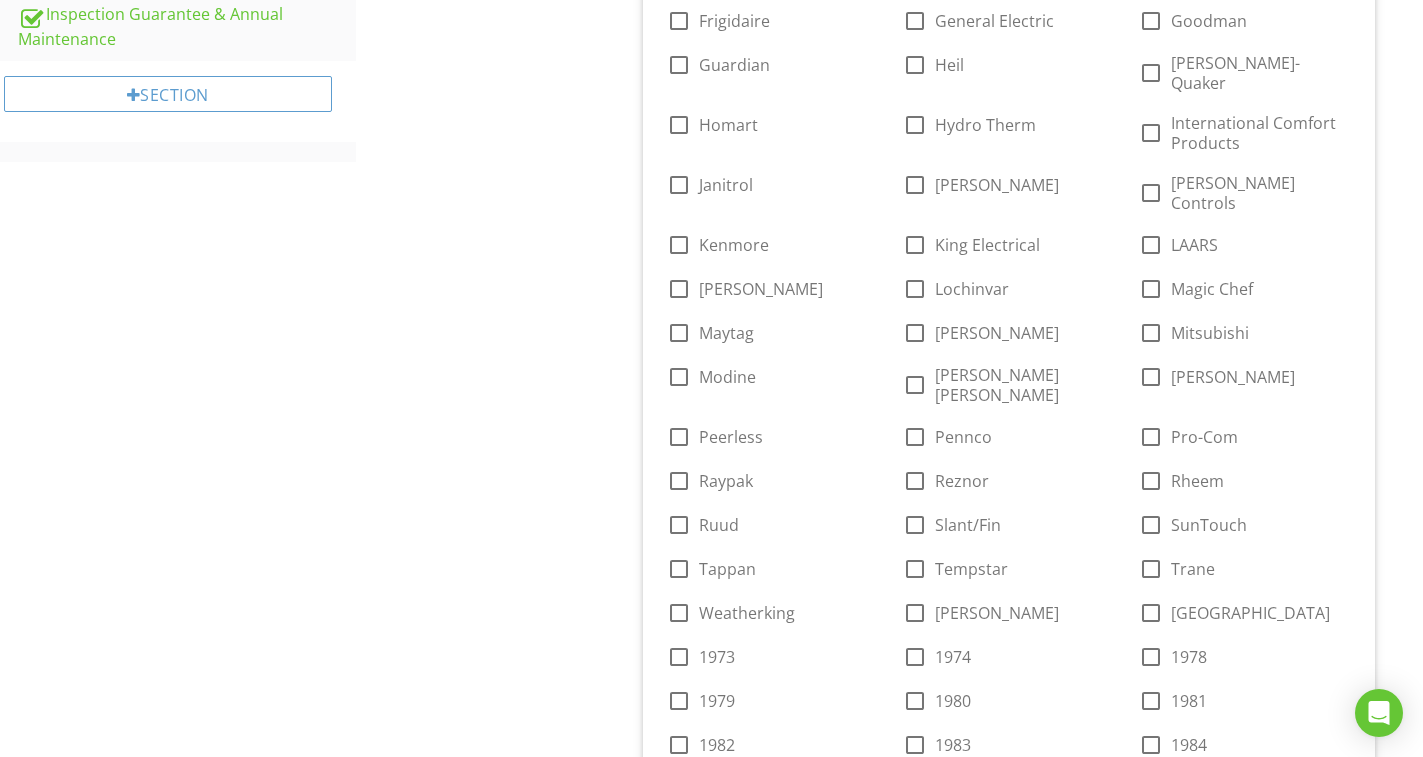 scroll, scrollTop: 654, scrollLeft: 0, axis: vertical 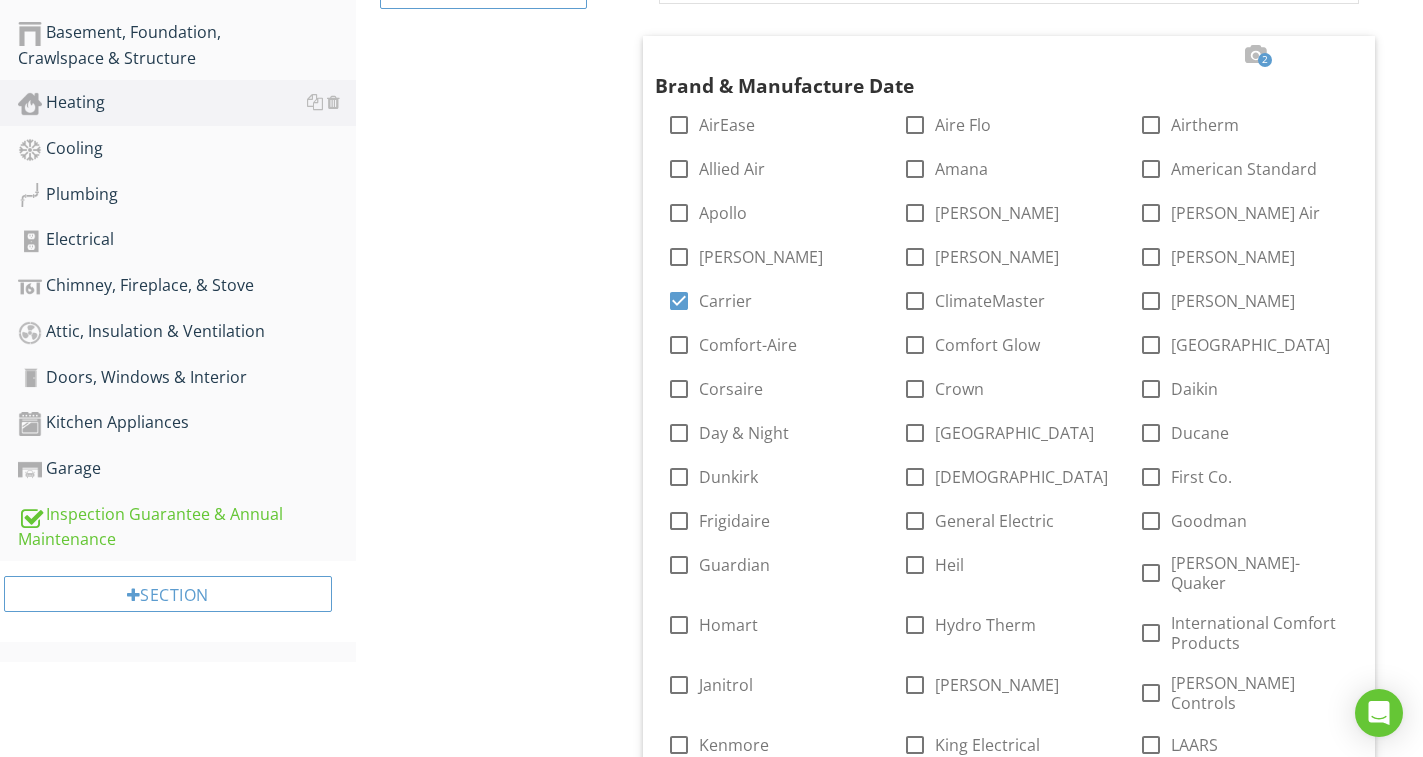 click on "Heating
General
Equipment
Normal Operating Controls
Distribution Systems
Heat Source in Each Room
Item
Equipment
IN   Inspected NI   Not Inspected NP   Not Present D   Deficiency
Info
Information                       check_box_outline_blank
AFUE Rating
AFUE (Annual fuel utilization efficiency) is a metric used to measure furnace efficiency in converting fuel to energy. A higher AFUE rating means greater energy efficiency. 90% or higher meets the Department of Energy's Energy Star program standard.
2
Brand & Manufacture Date
check_box_outline_blank AirEase   check_box_outline_blank Aire Flo   Airtherm" at bounding box center [889, 6039] 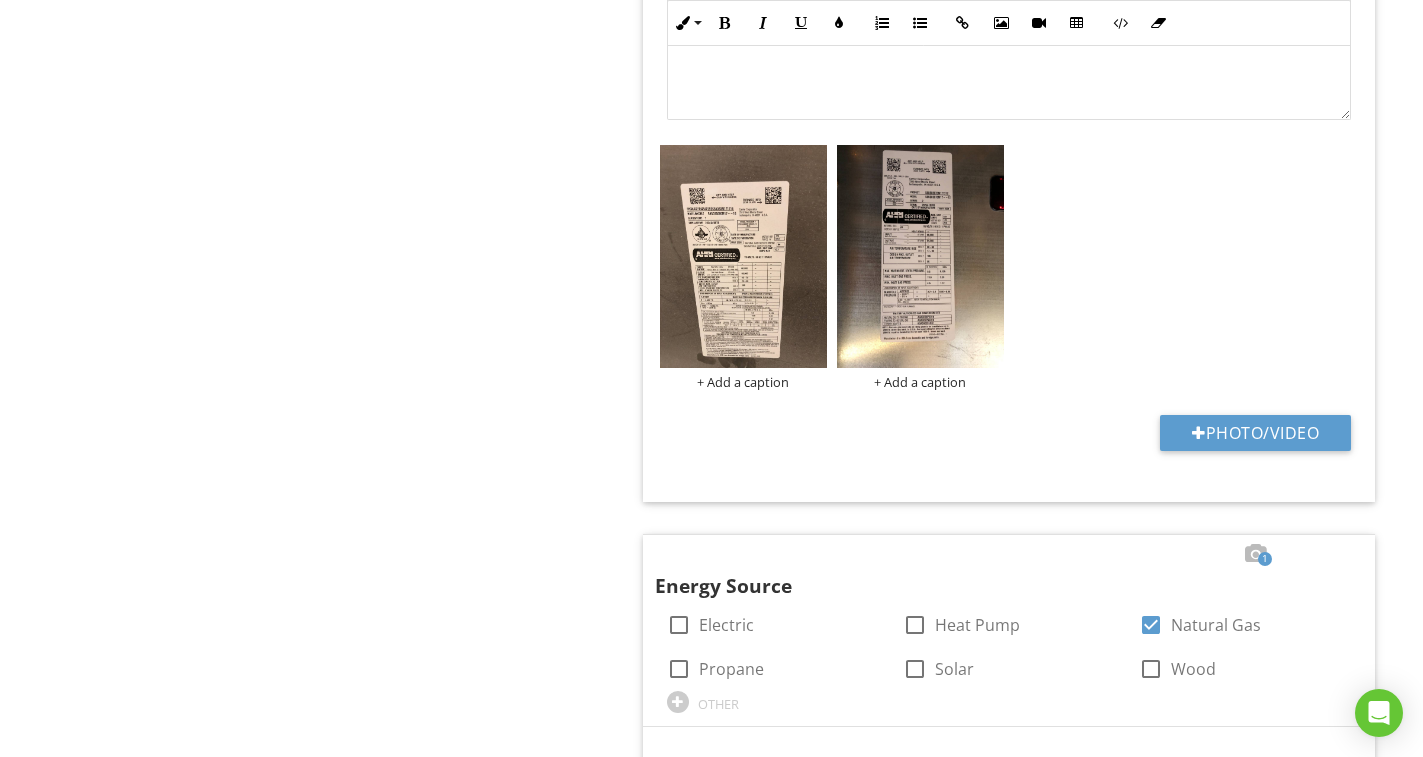 scroll, scrollTop: 3154, scrollLeft: 0, axis: vertical 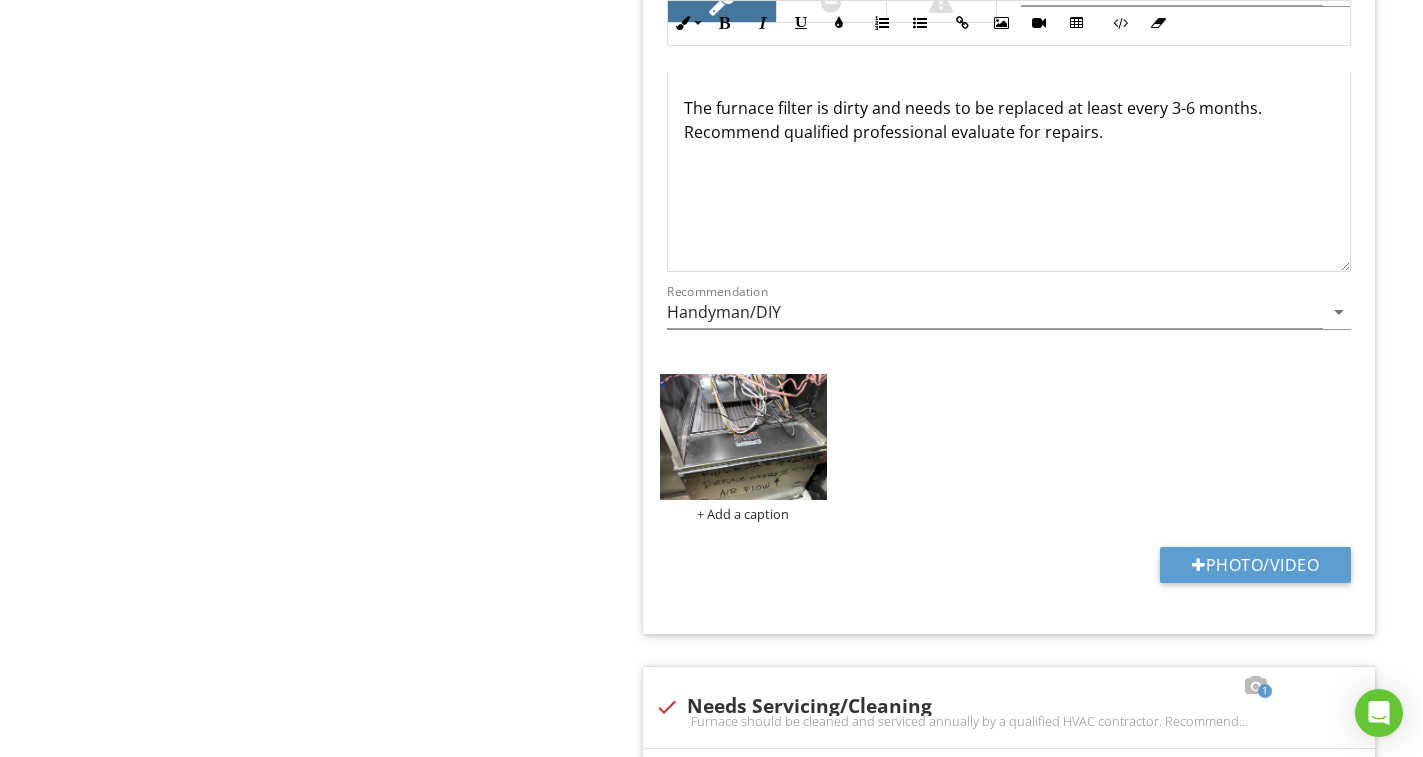 click on "Heating
General
Equipment
Normal Operating Controls
Distribution Systems
Heat Source in Each Room
Item
Equipment
IN   Inspected NI   Not Inspected NP   Not Present D   Deficiency
Info
Information                       check_box_outline_blank
AFUE Rating
AFUE (Annual fuel utilization efficiency) is a metric used to measure furnace efficiency in converting fuel to energy. A higher AFUE rating means greater energy efficiency. 90% or higher meets the Department of Energy's Energy Star program standard.
2
Brand & Manufacture Date
check_box_outline_blank AirEase   check_box_outline_blank Aire Flo   Airtherm" at bounding box center [889, 80] 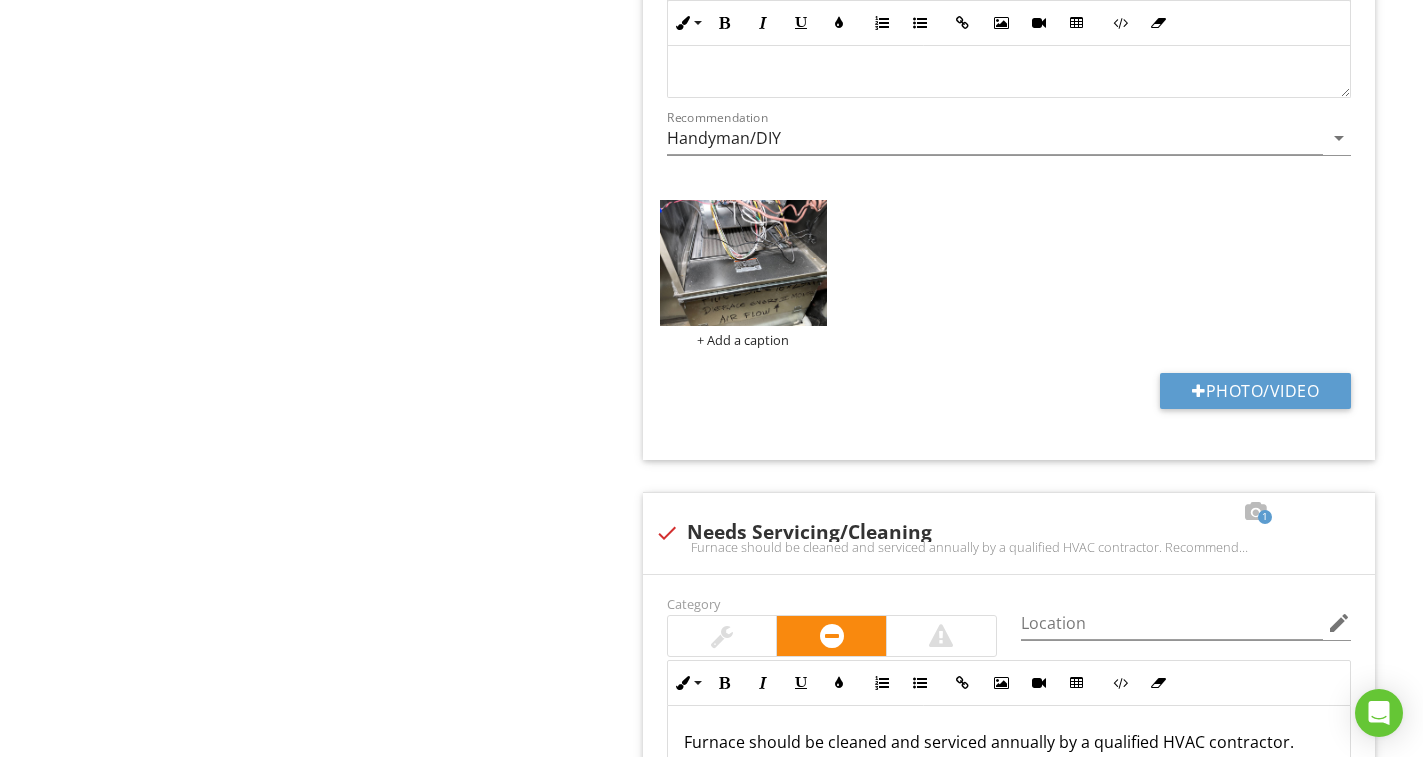 scroll, scrollTop: 6861, scrollLeft: 0, axis: vertical 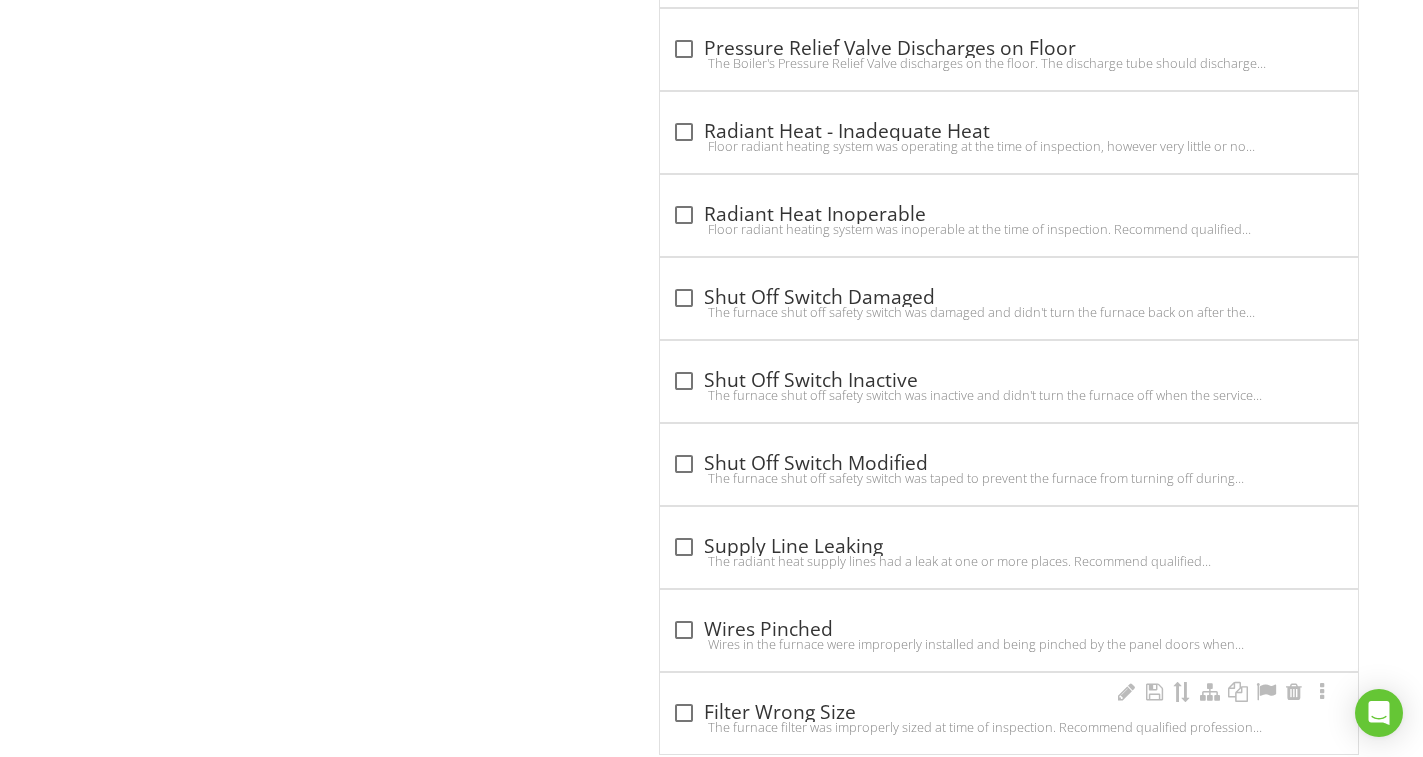 click at bounding box center [684, 713] 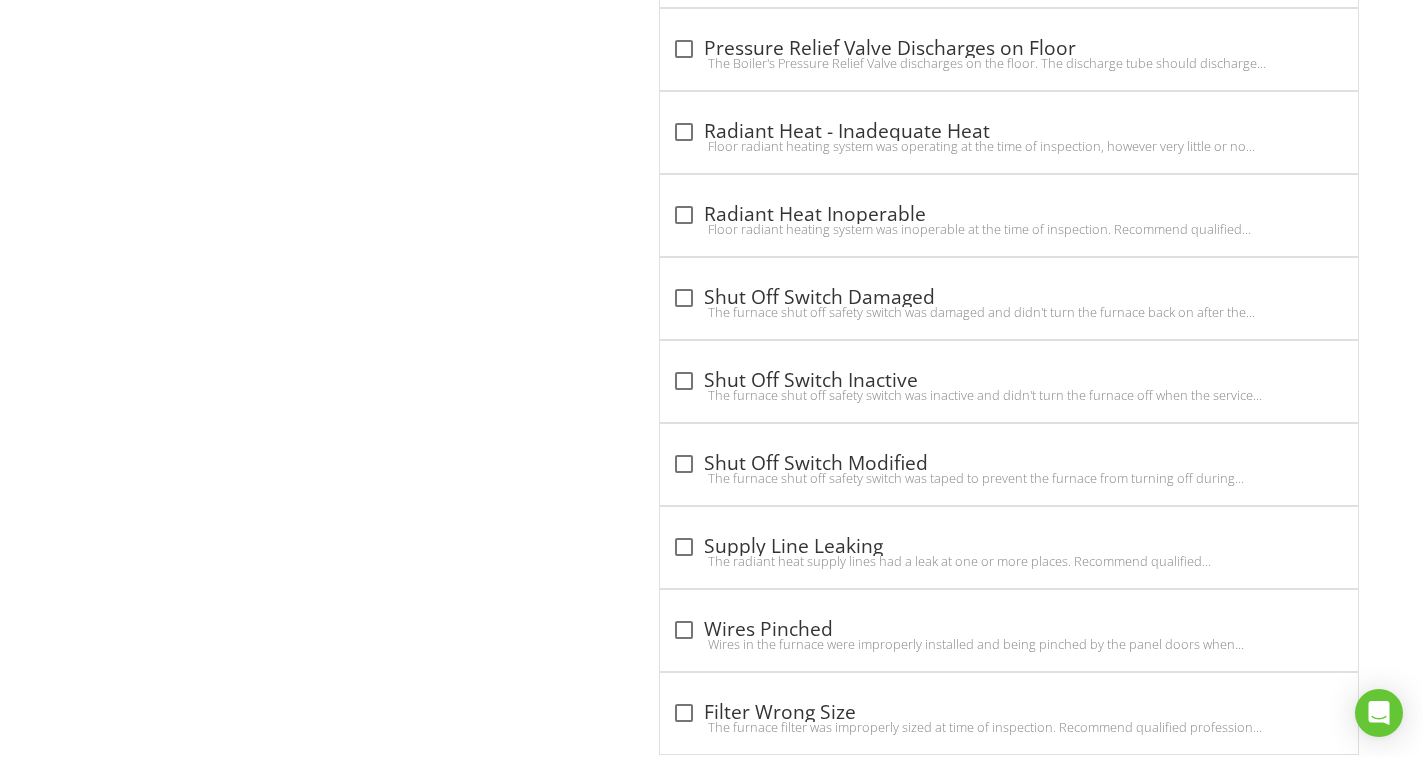 checkbox on "true" 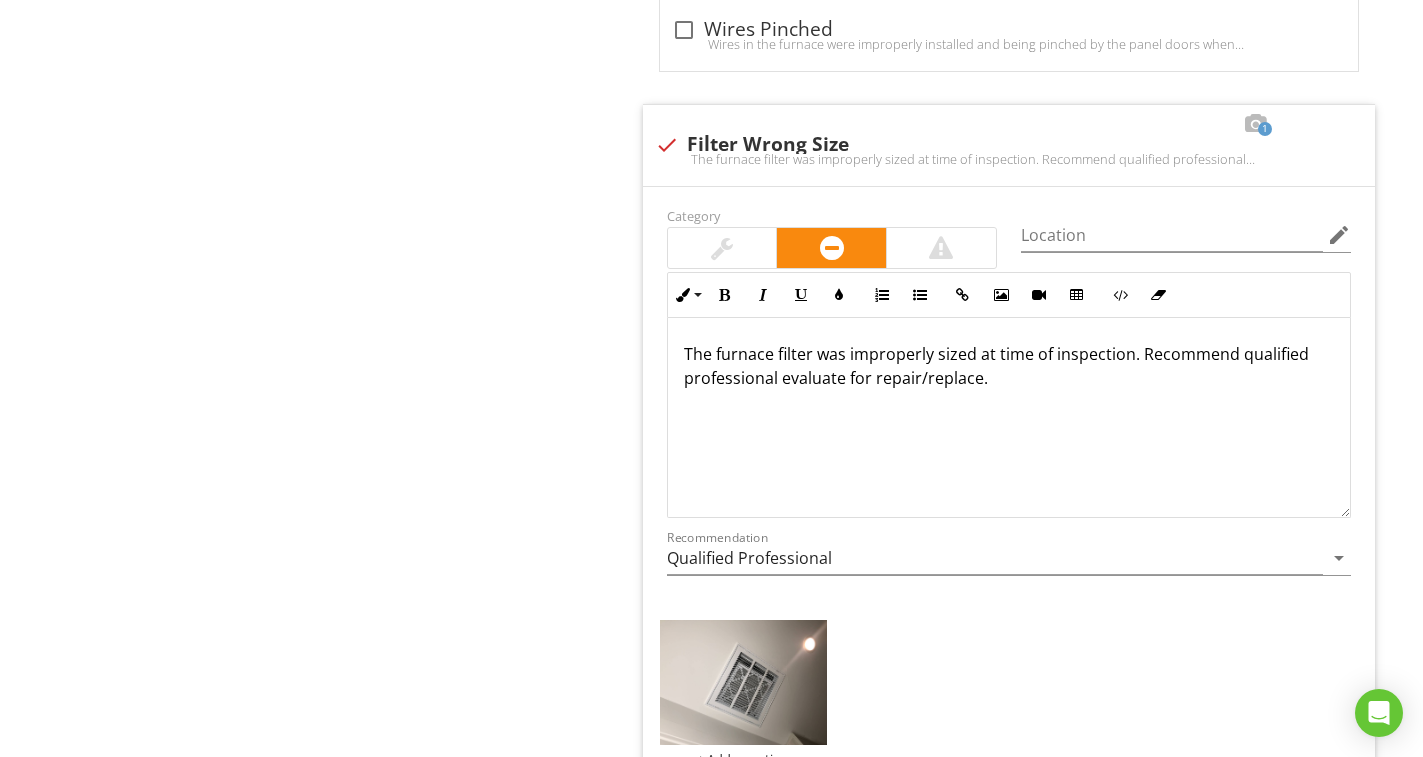 scroll, scrollTop: 13157, scrollLeft: 0, axis: vertical 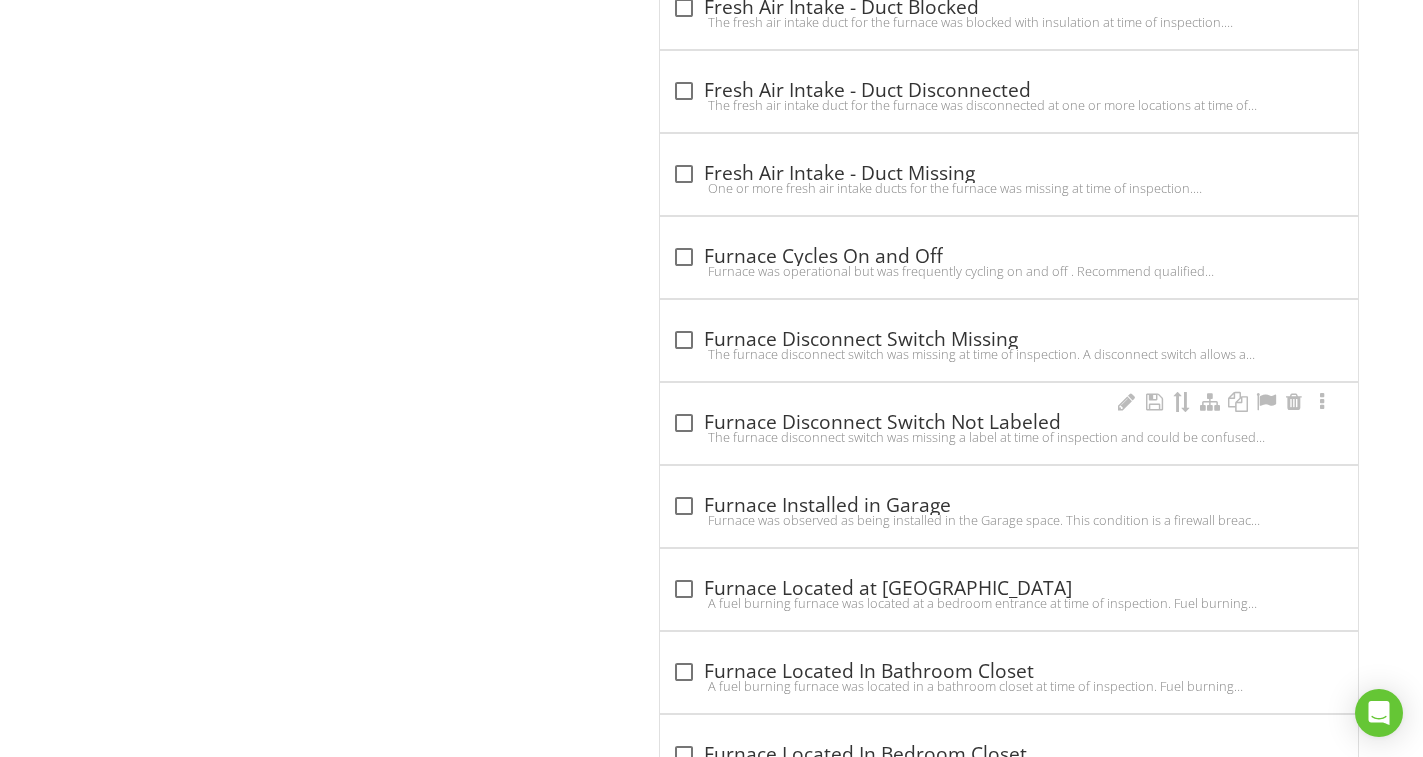 click on "The furnace disconnect switch was missing a label at time of inspection and could be confused with light switch. A disconnect switch allows a technician to shut off the power to the furnace while servicing and repairing the appliance. Recommend qualified professional evaluate for repairs." at bounding box center (1009, 437) 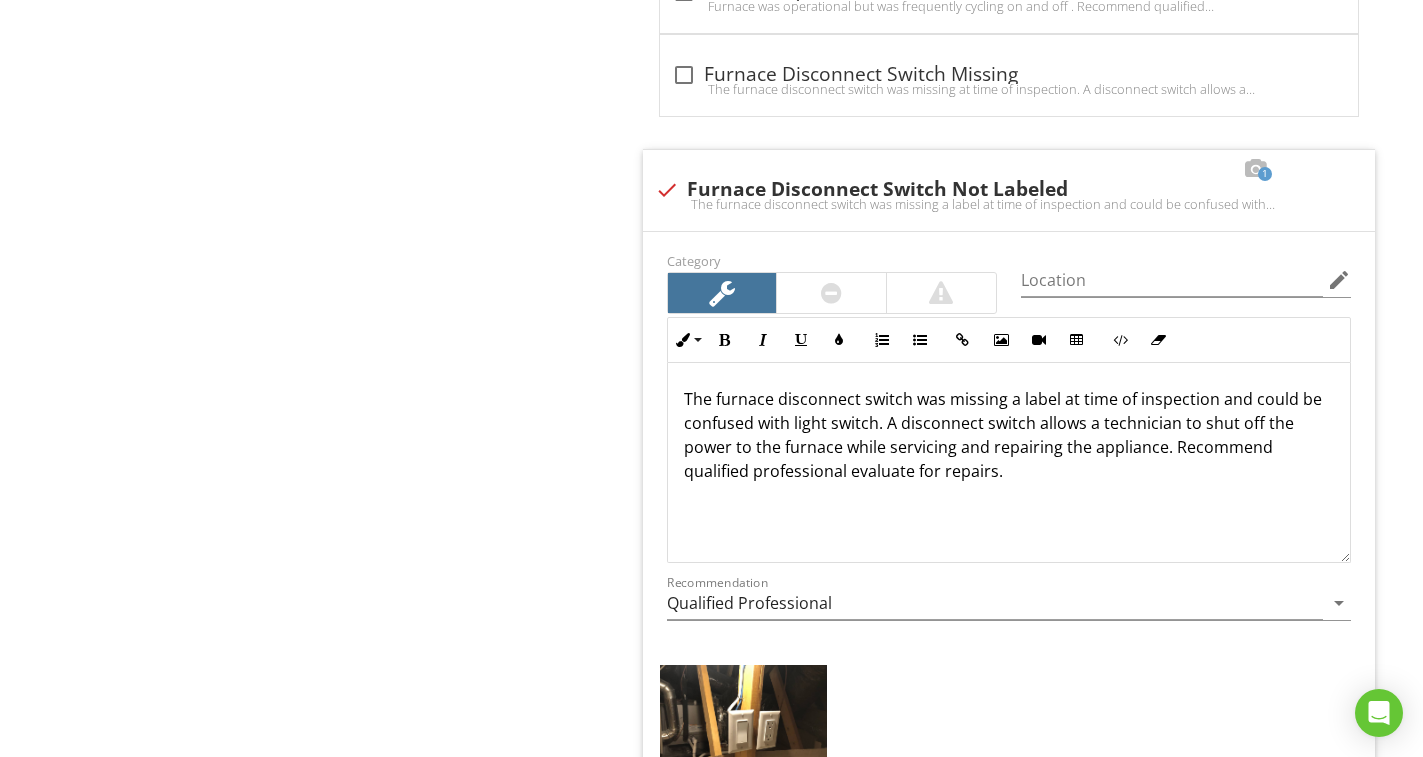 scroll, scrollTop: 10986, scrollLeft: 0, axis: vertical 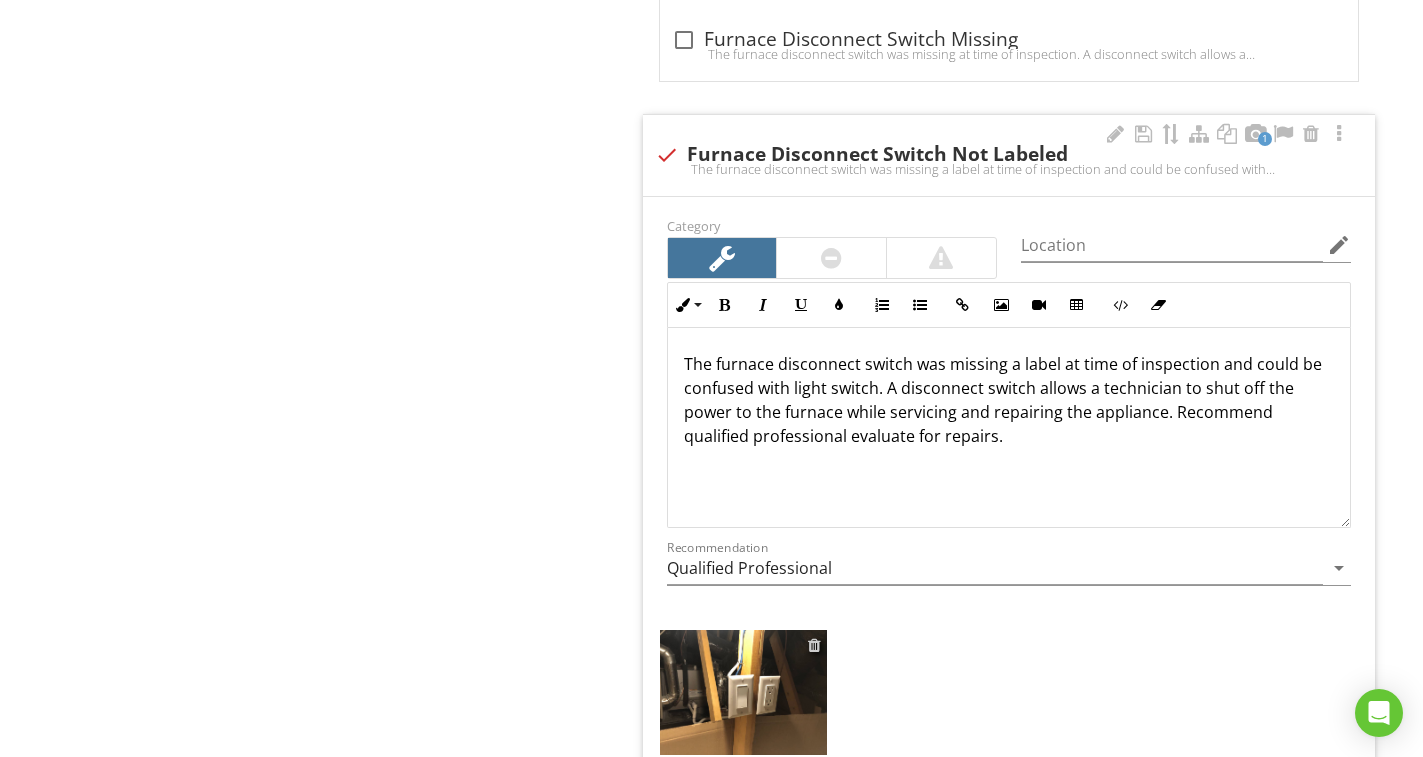 click at bounding box center [814, 645] 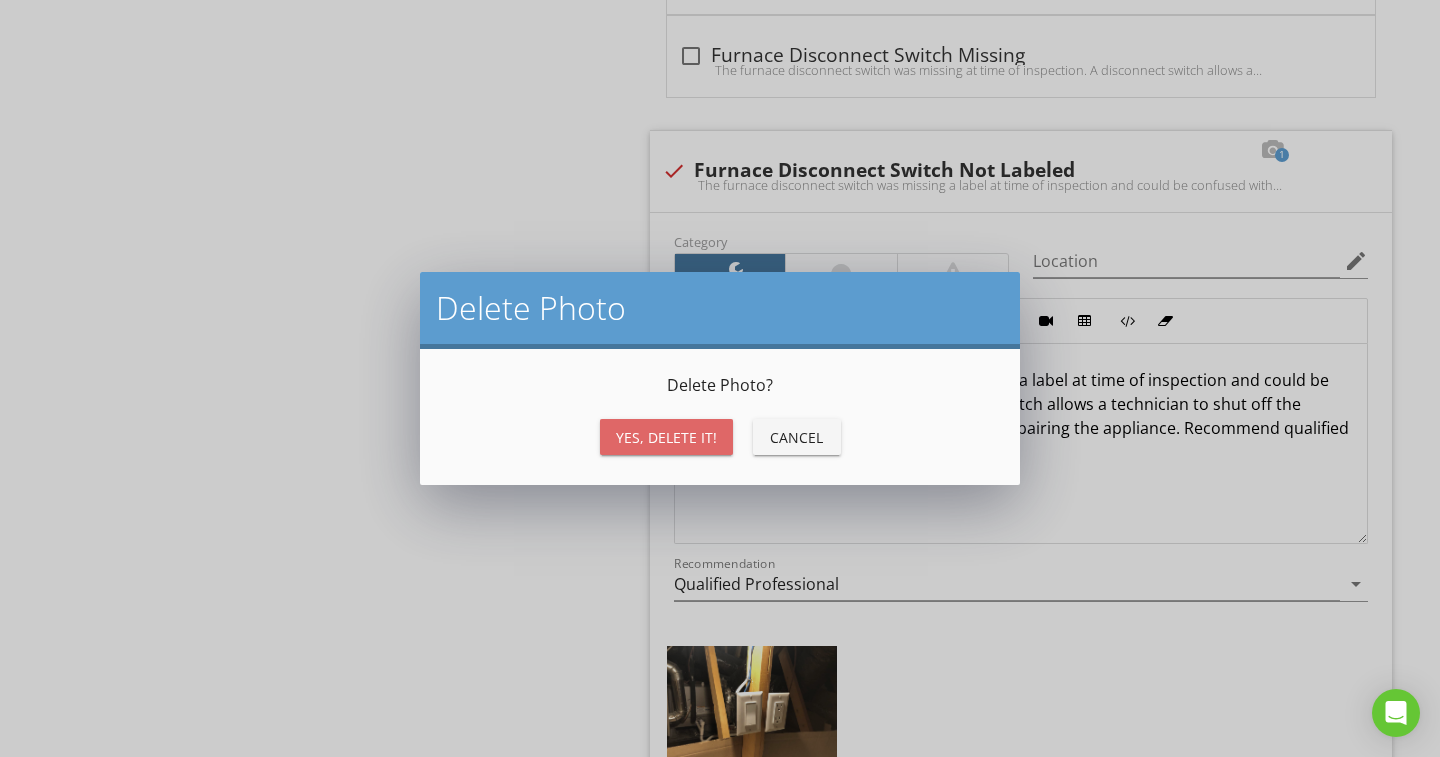click on "Yes, Delete it!" at bounding box center (666, 437) 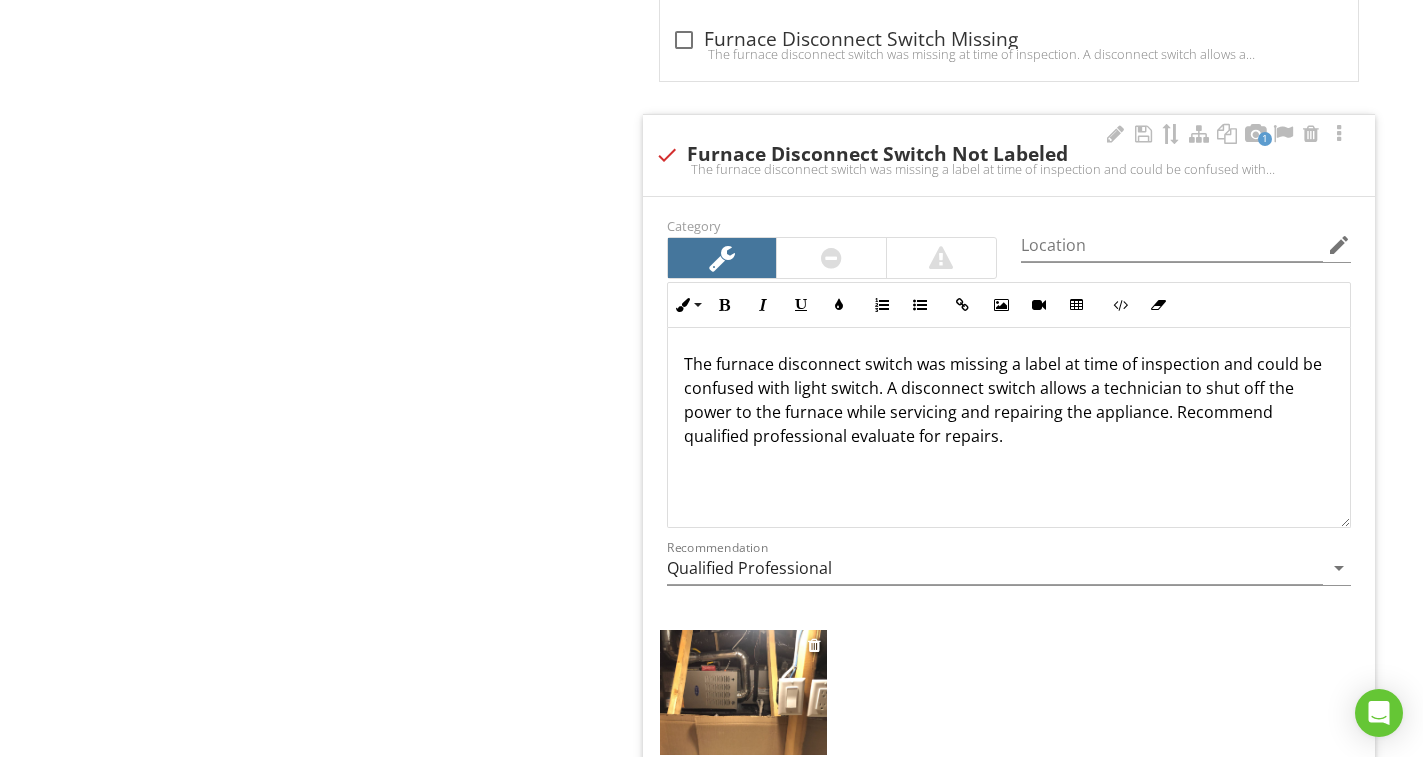 click at bounding box center [743, 692] 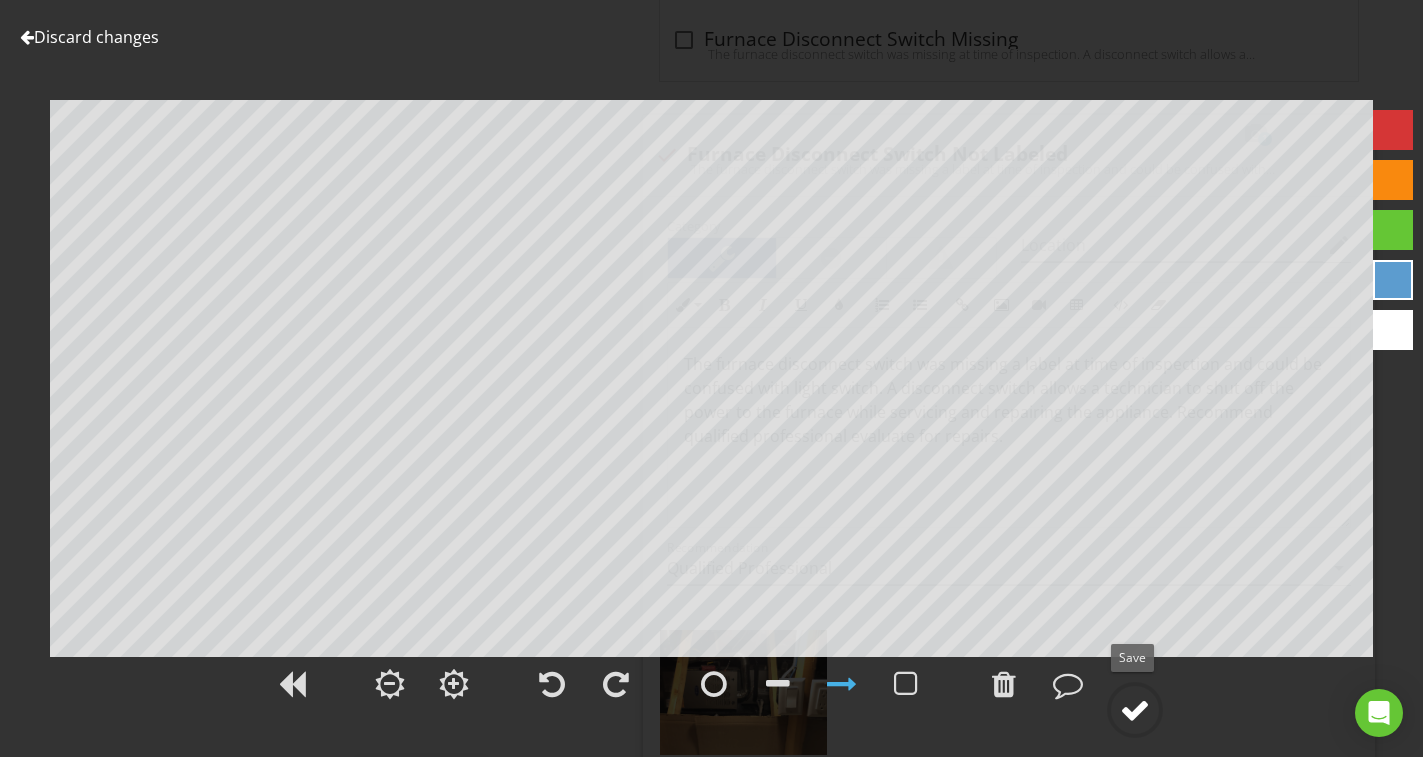 click at bounding box center [1135, 710] 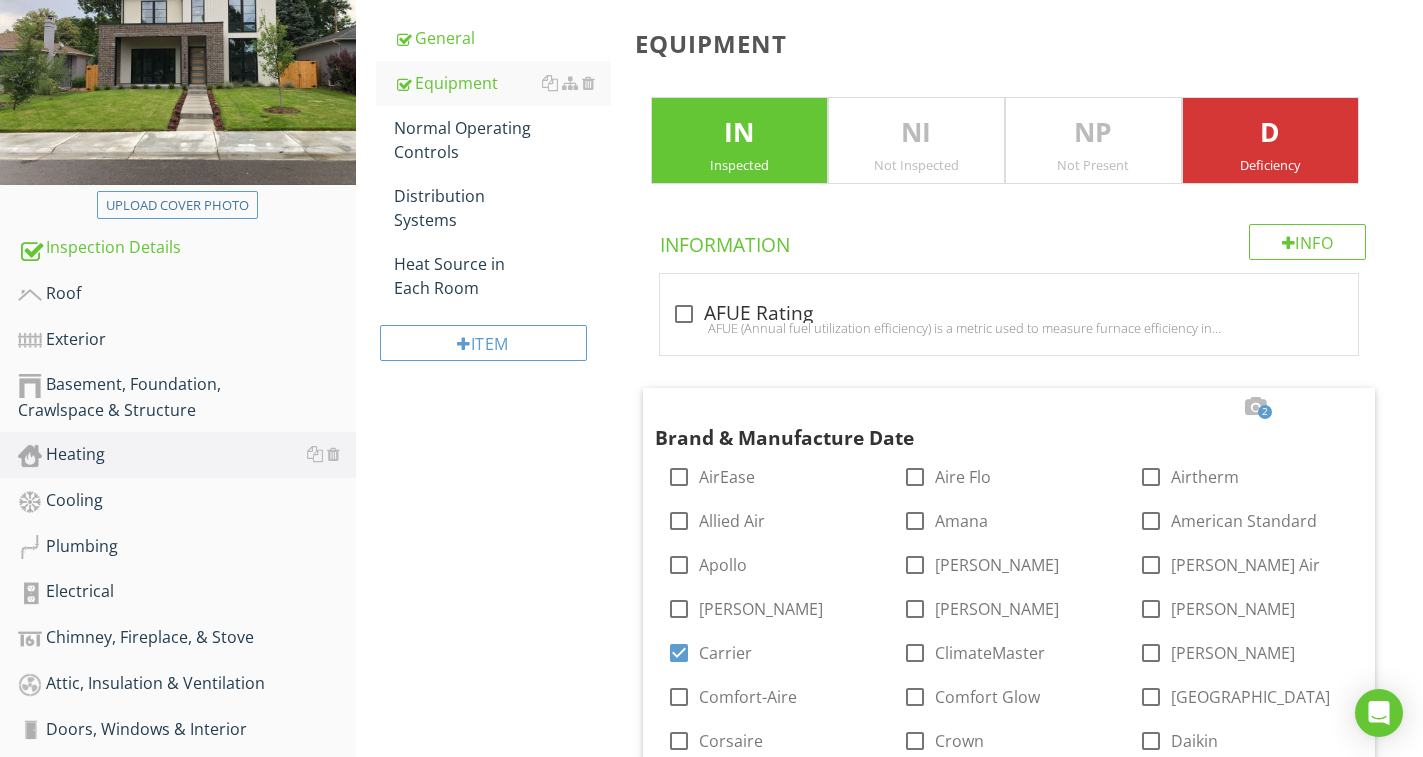 scroll, scrollTop: 261, scrollLeft: 0, axis: vertical 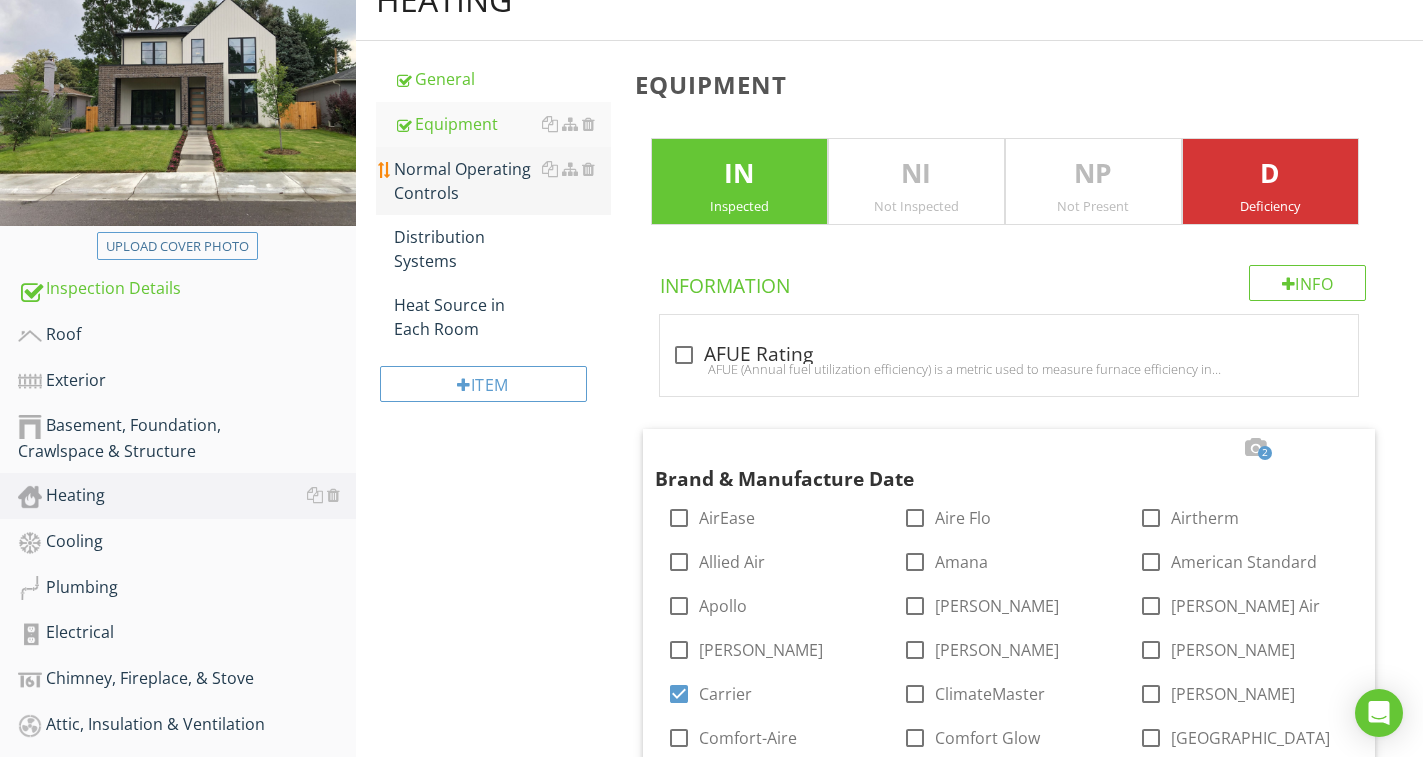 click on "Normal Operating Controls" at bounding box center [502, 181] 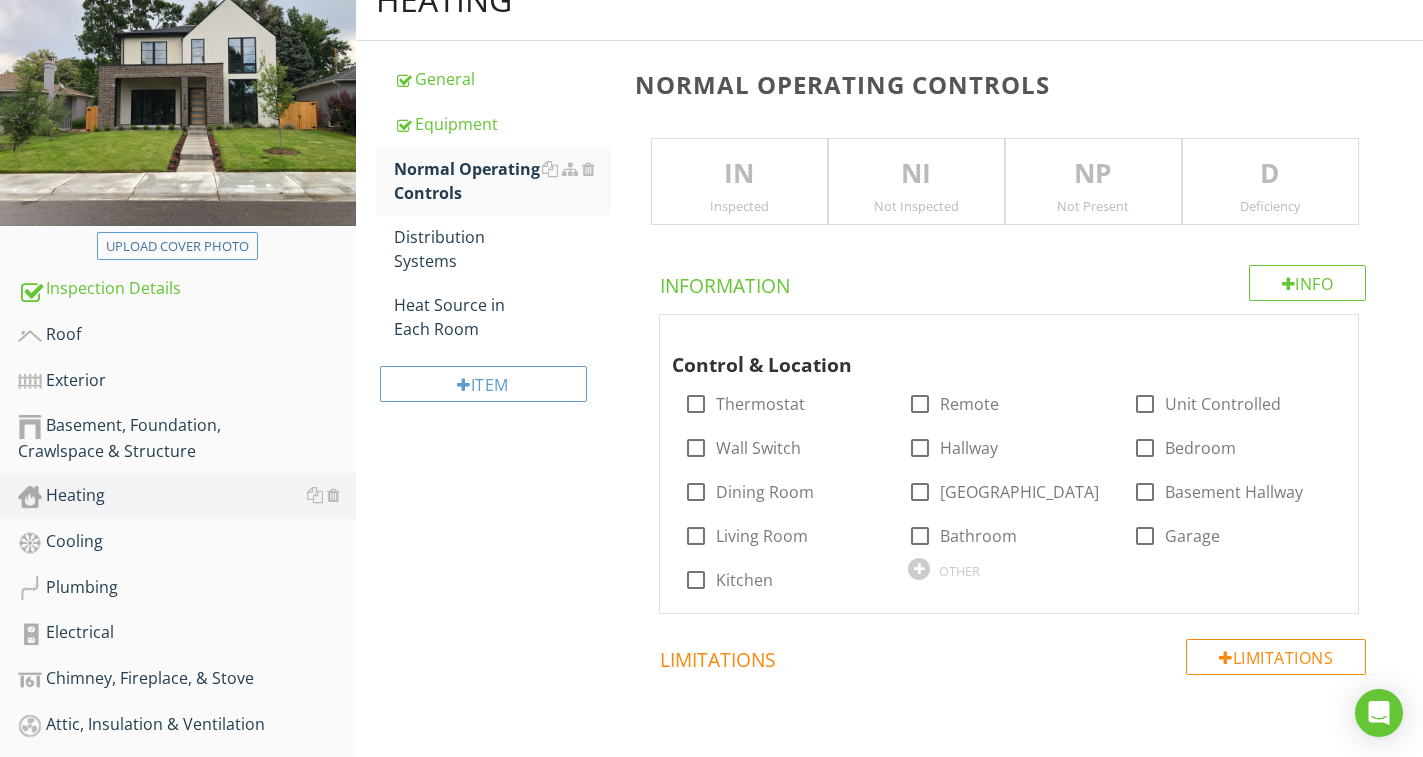 click on "IN" at bounding box center (739, 174) 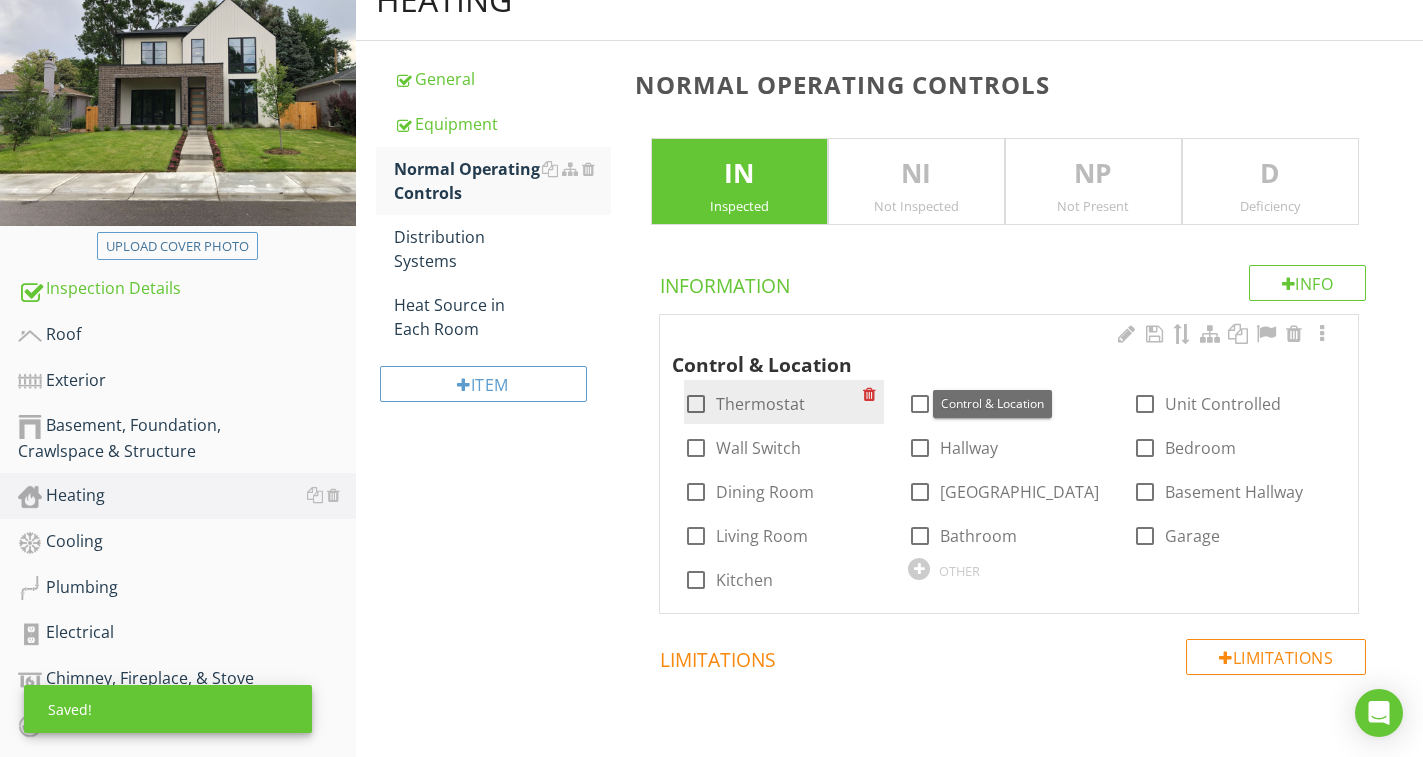 click on "Thermostat" at bounding box center [760, 404] 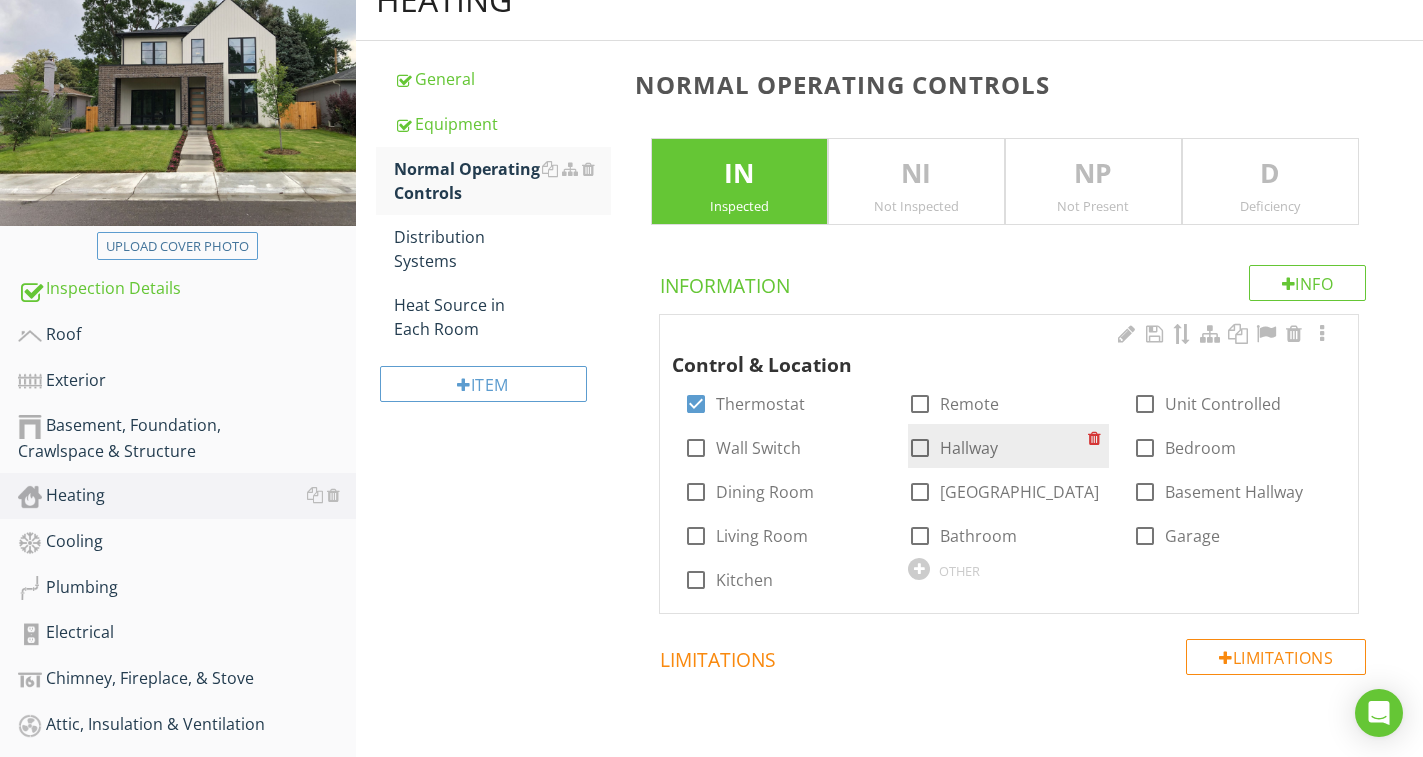 click on "Hallway" at bounding box center (969, 448) 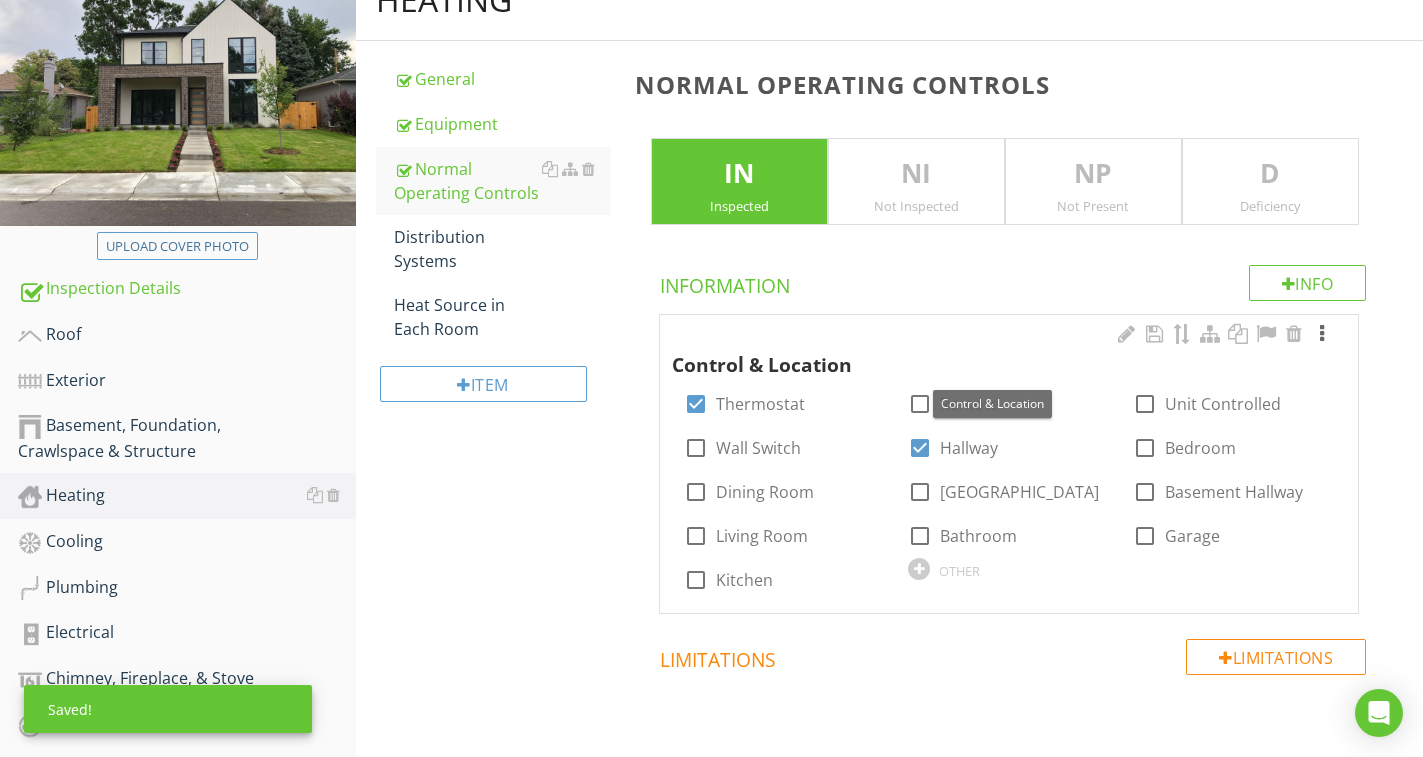 click at bounding box center [1322, 334] 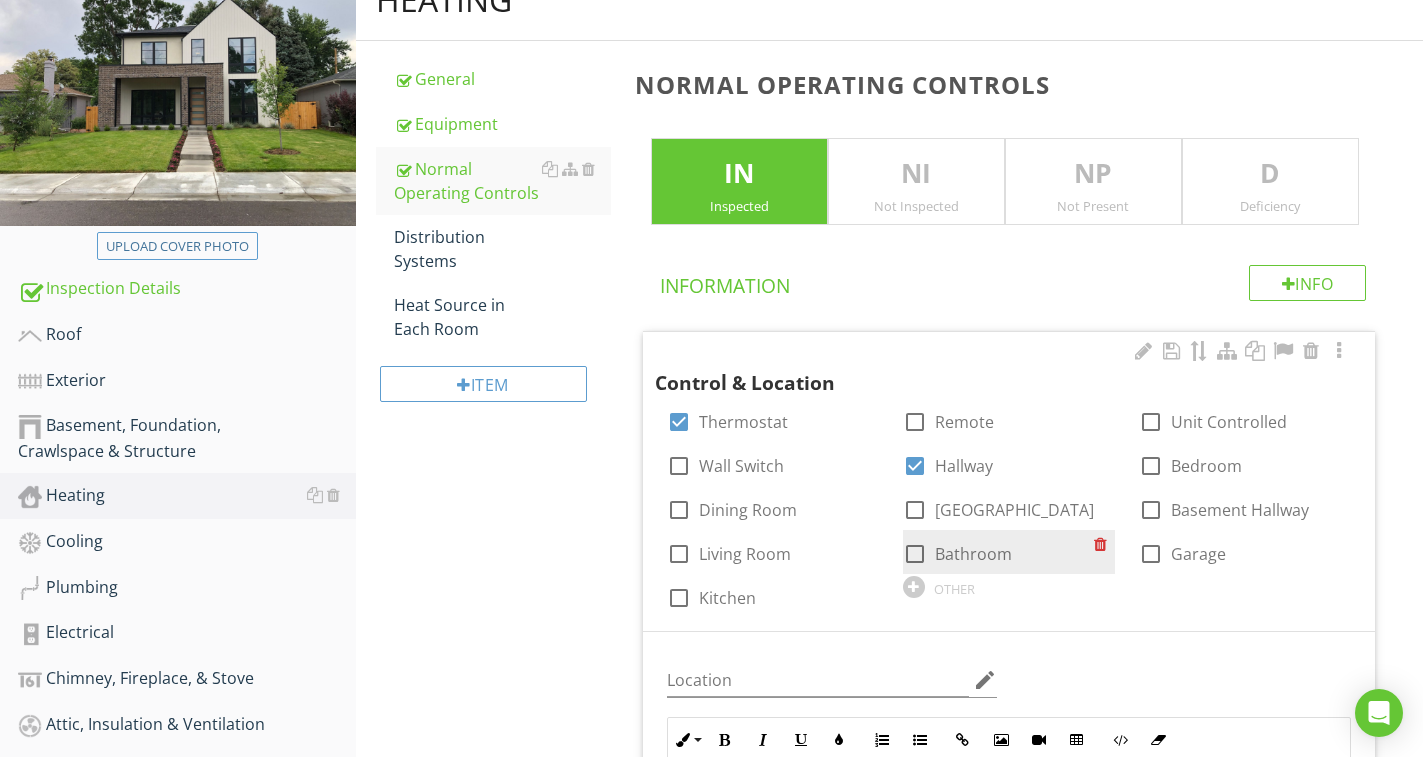 click on "Bathroom" at bounding box center [973, 554] 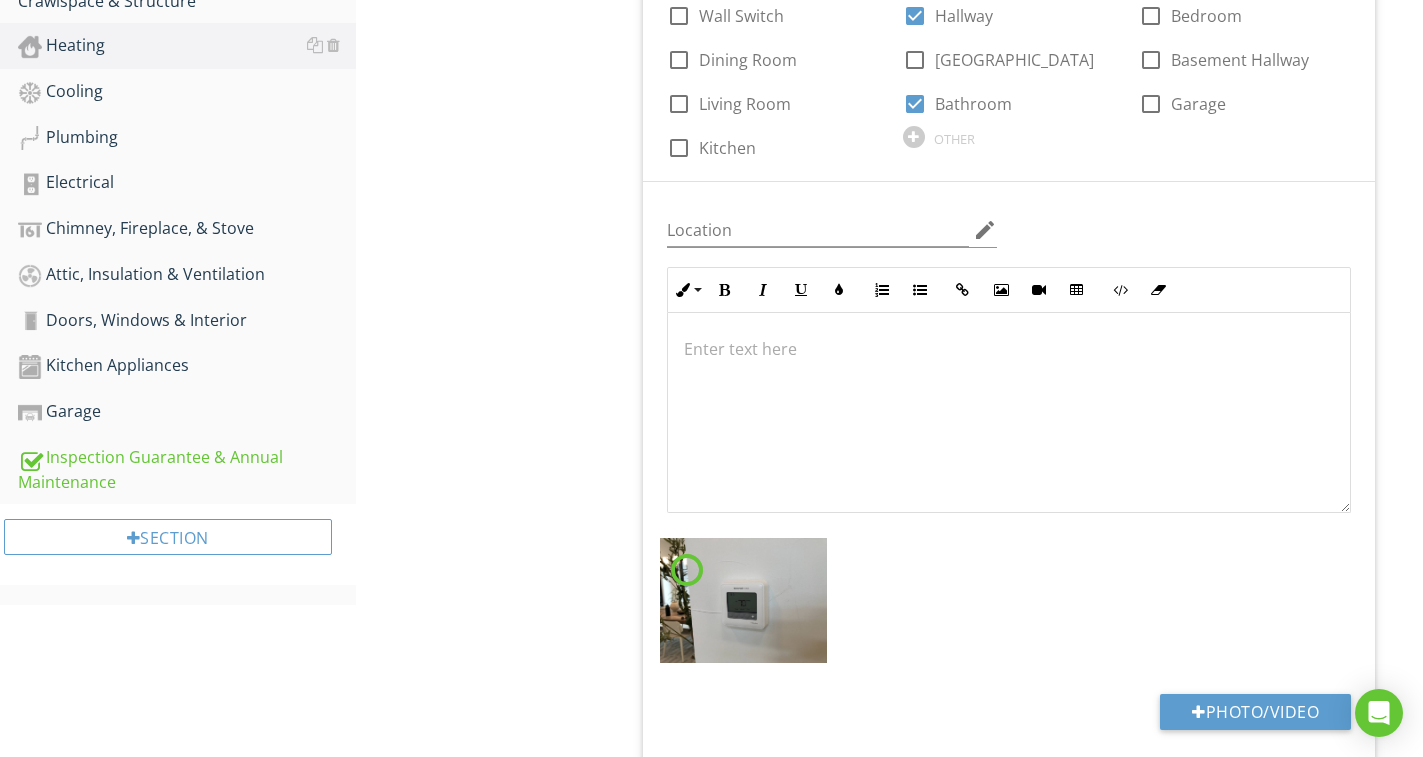 scroll, scrollTop: 761, scrollLeft: 0, axis: vertical 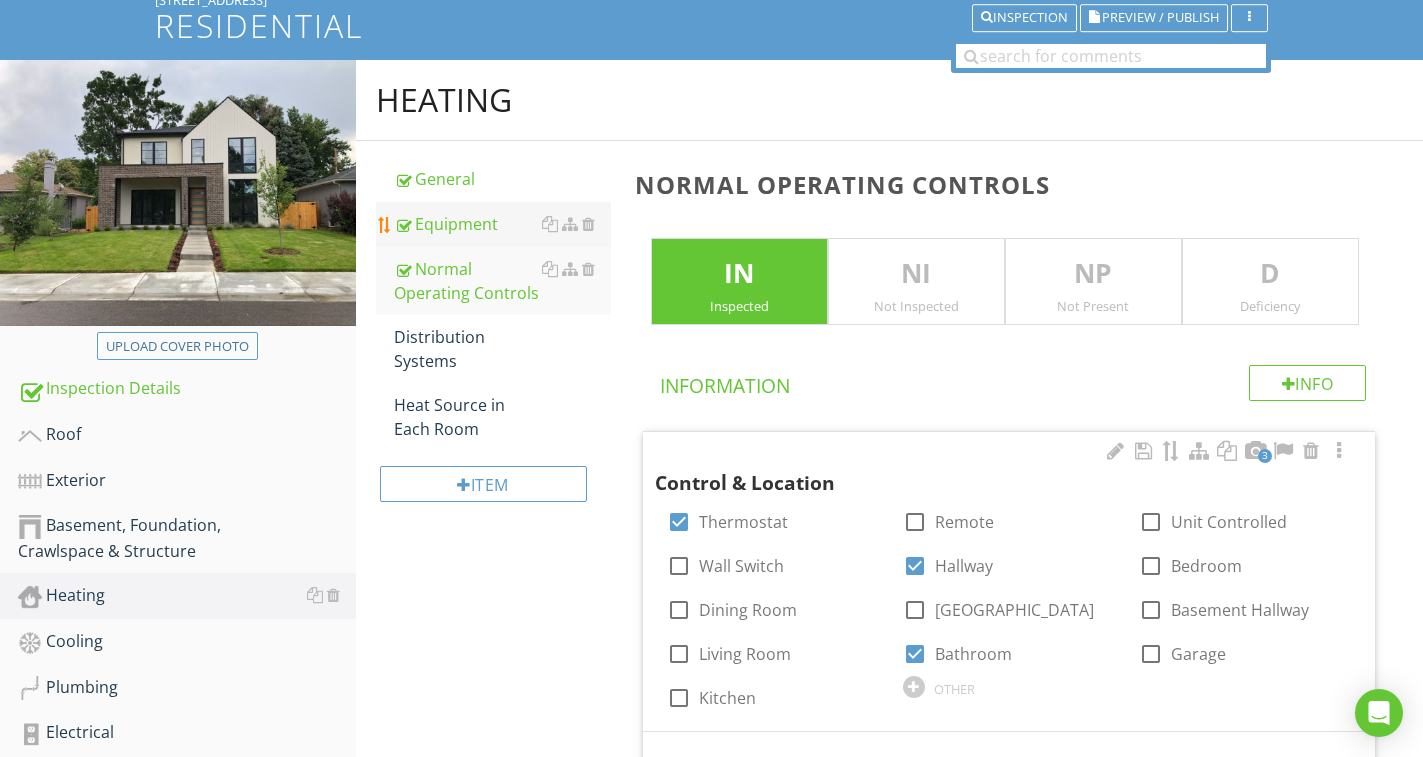 click on "Equipment" at bounding box center [502, 224] 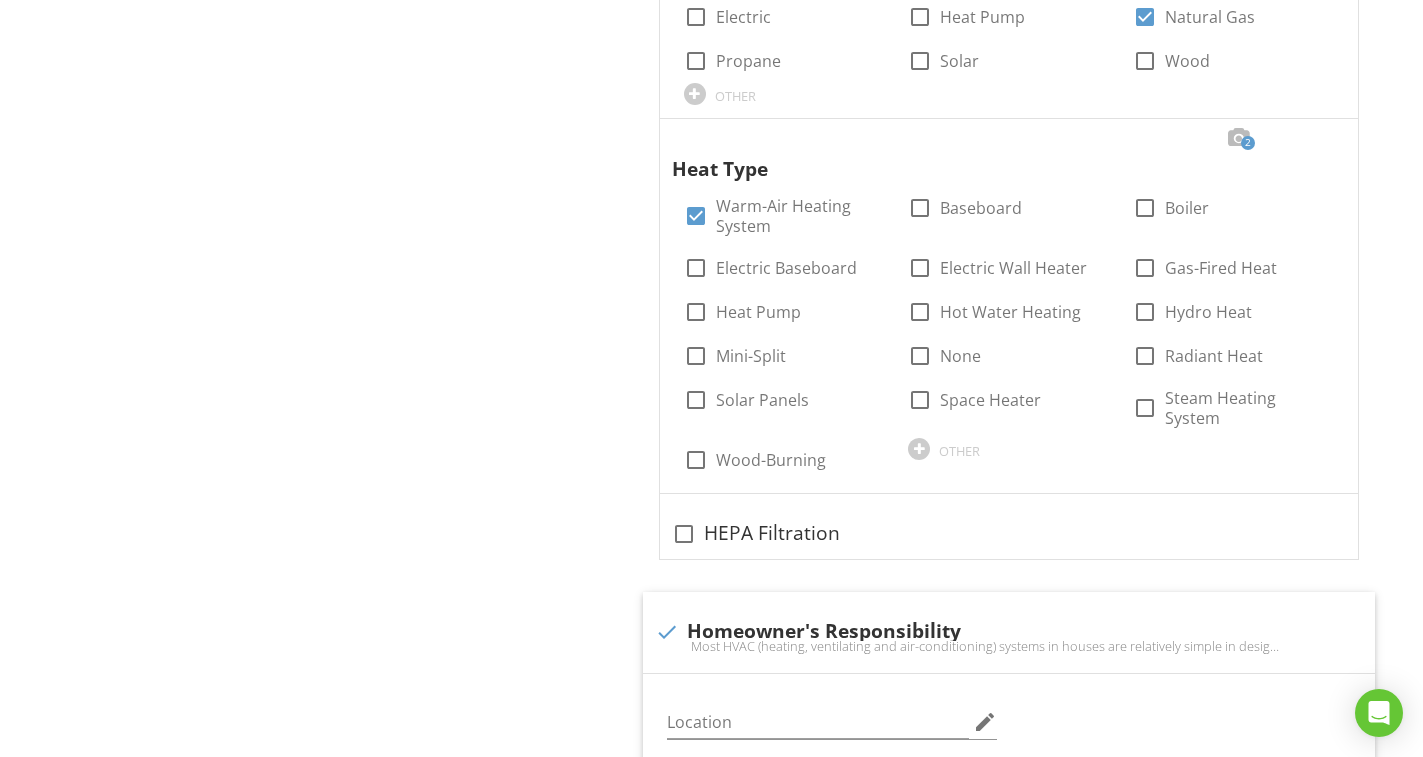 scroll, scrollTop: 2861, scrollLeft: 0, axis: vertical 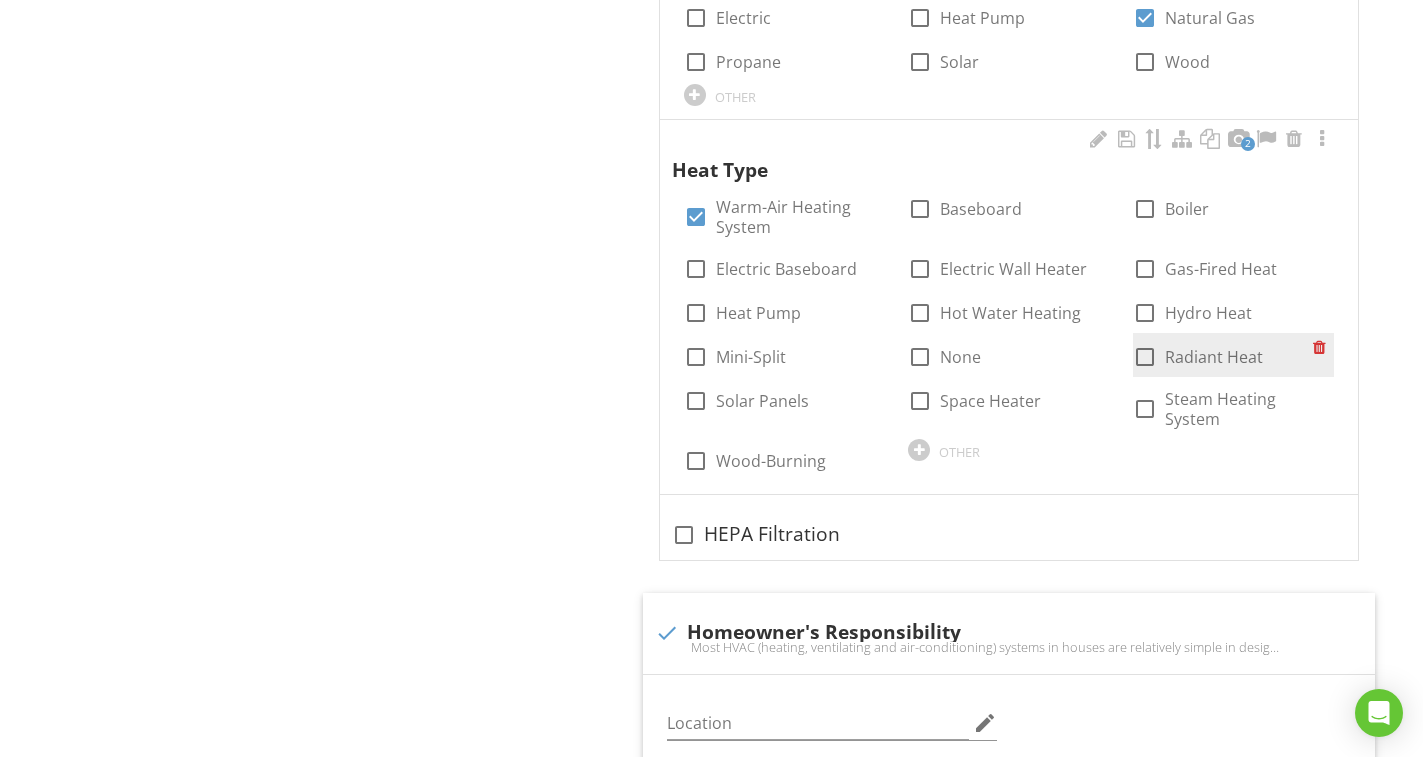 click on "Radiant Heat" at bounding box center (1214, 357) 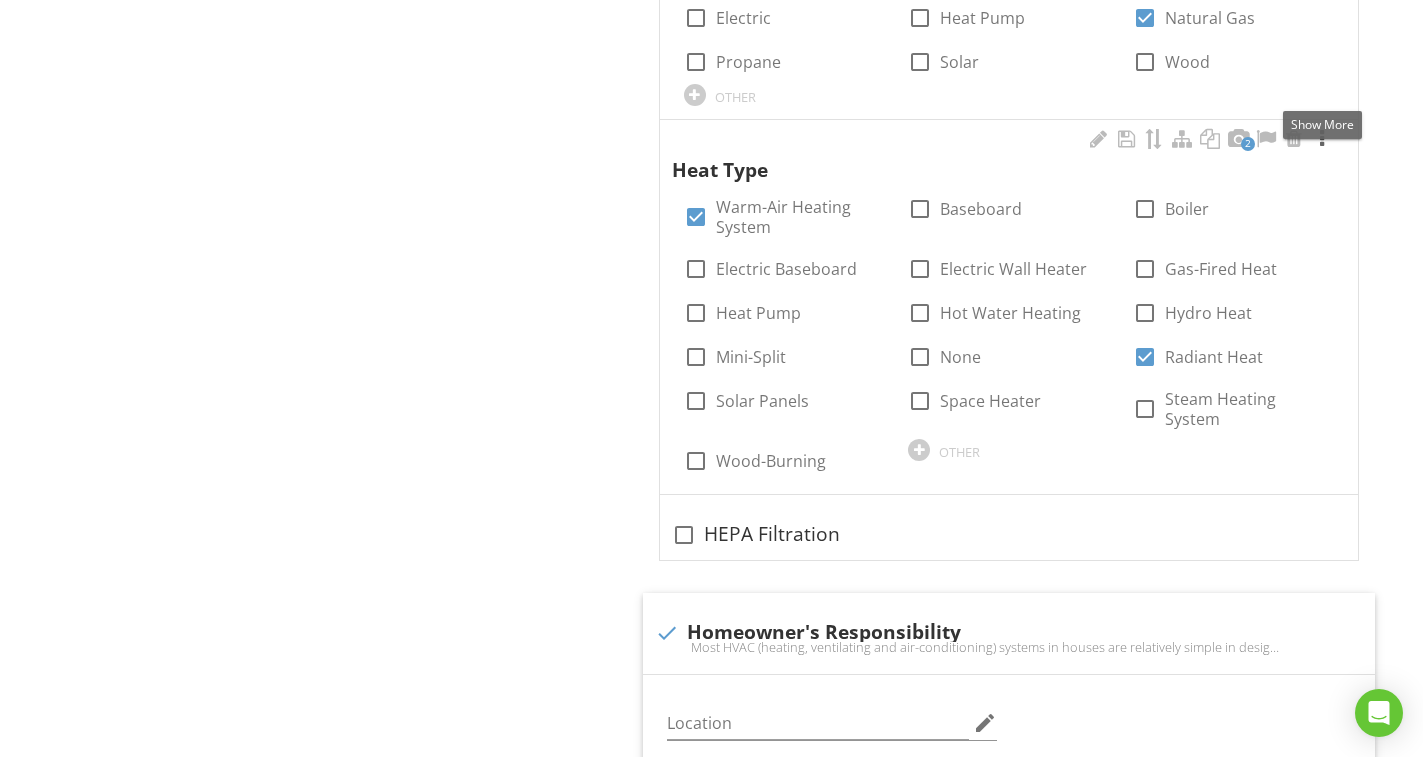click at bounding box center (1322, 139) 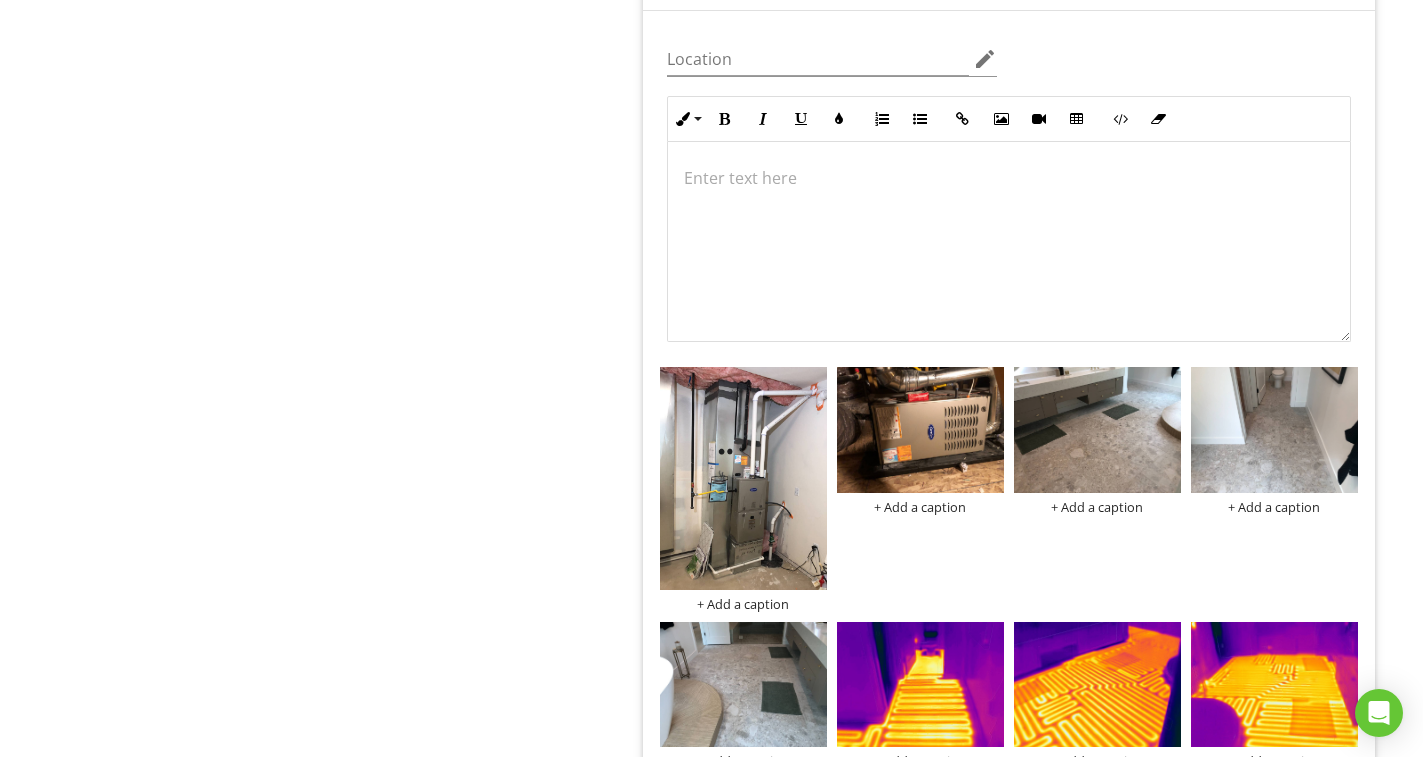 scroll, scrollTop: 3461, scrollLeft: 0, axis: vertical 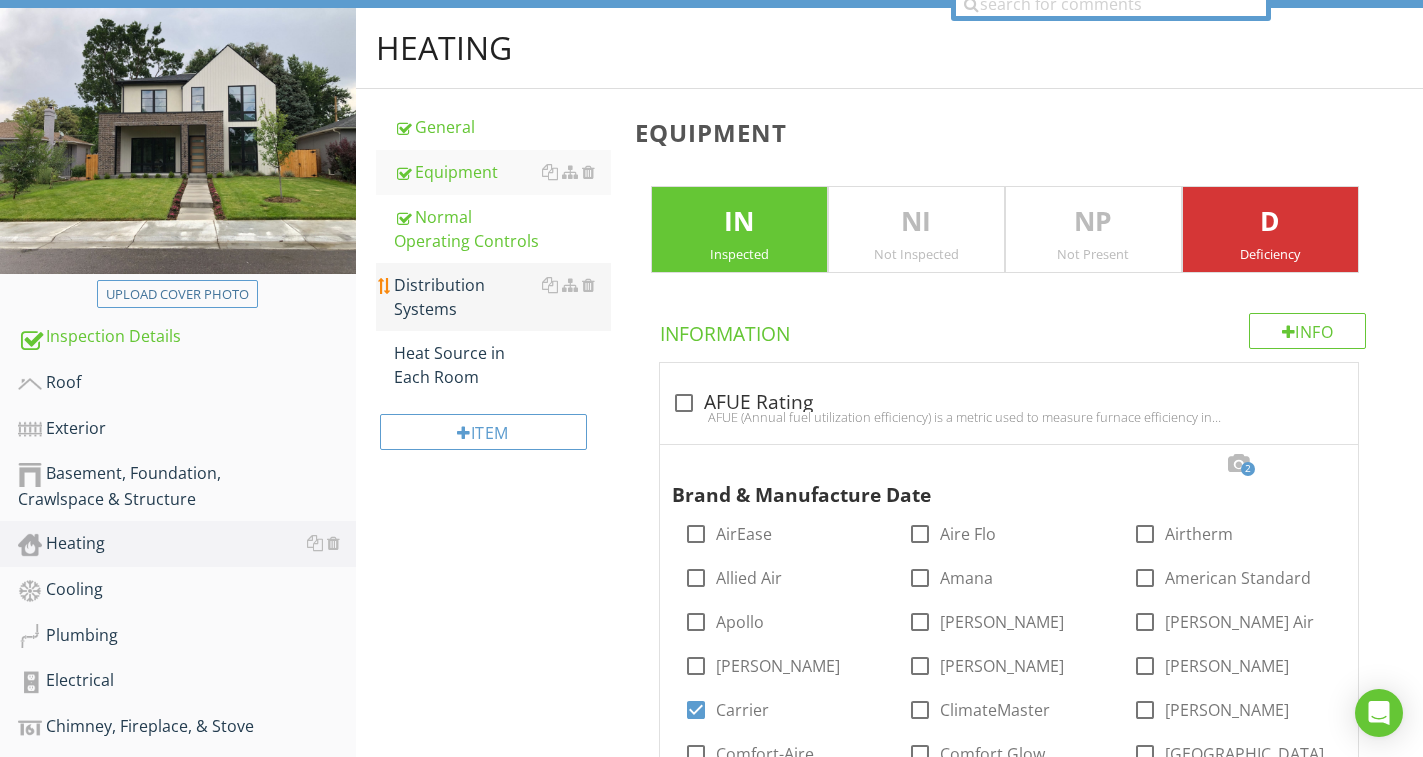 click on "Distribution Systems" at bounding box center [502, 297] 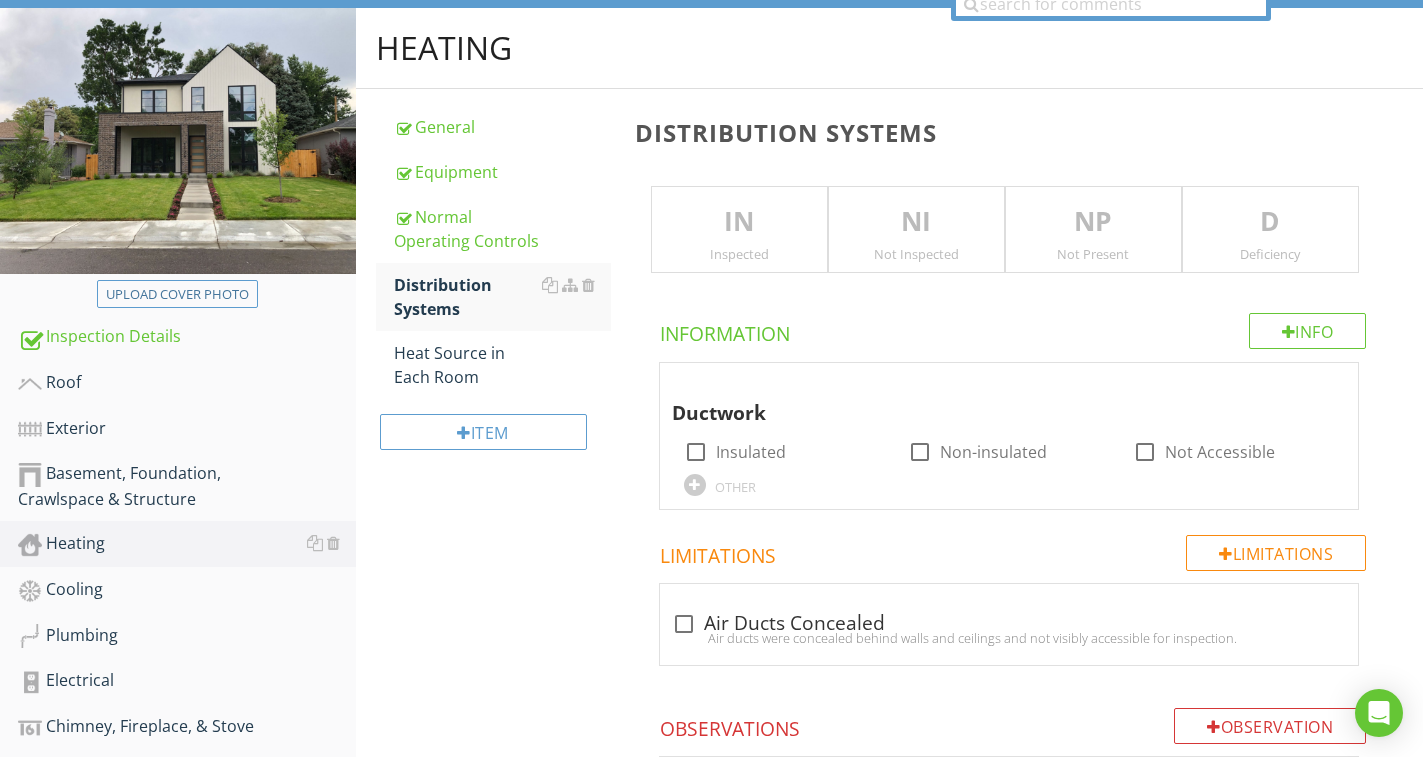 click on "IN   Inspected" at bounding box center (739, 230) 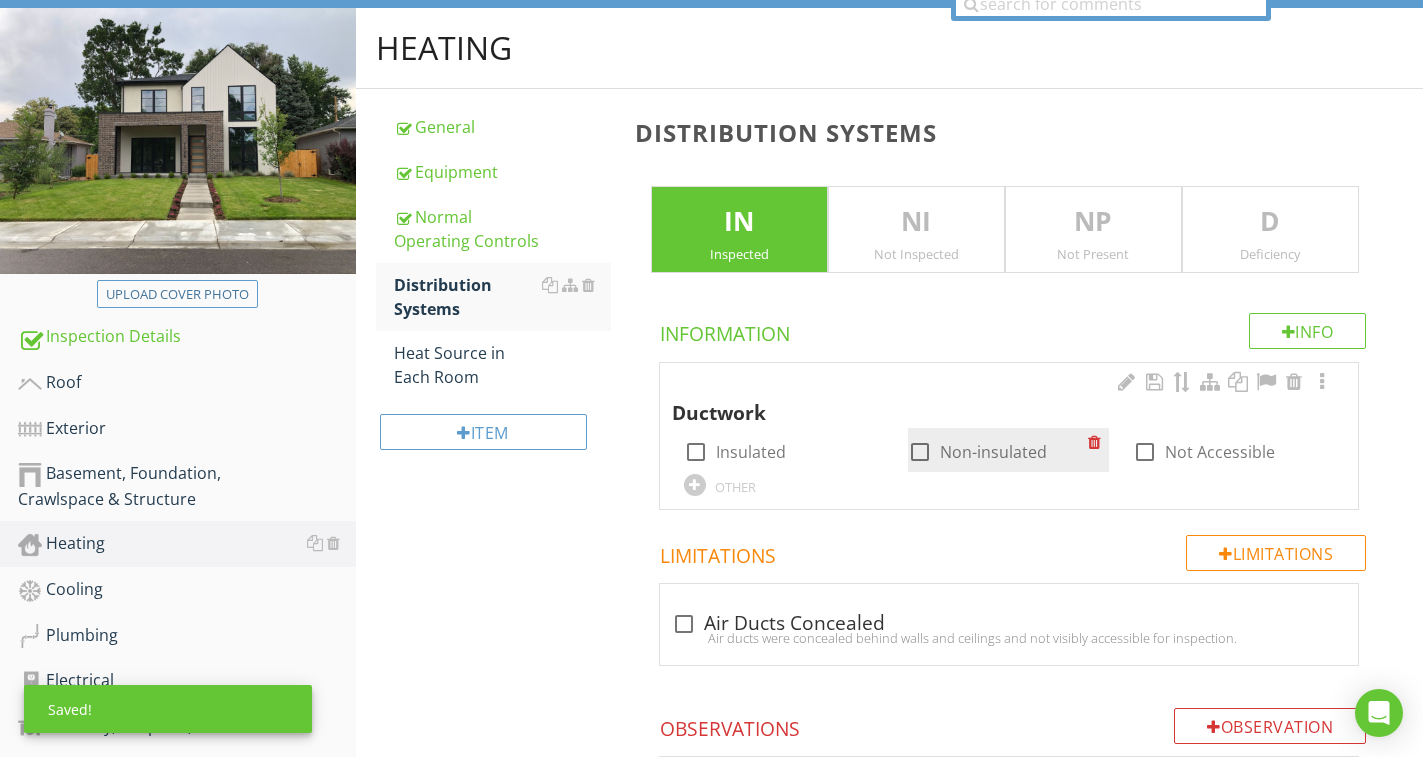 click on "Non-insulated" at bounding box center [993, 452] 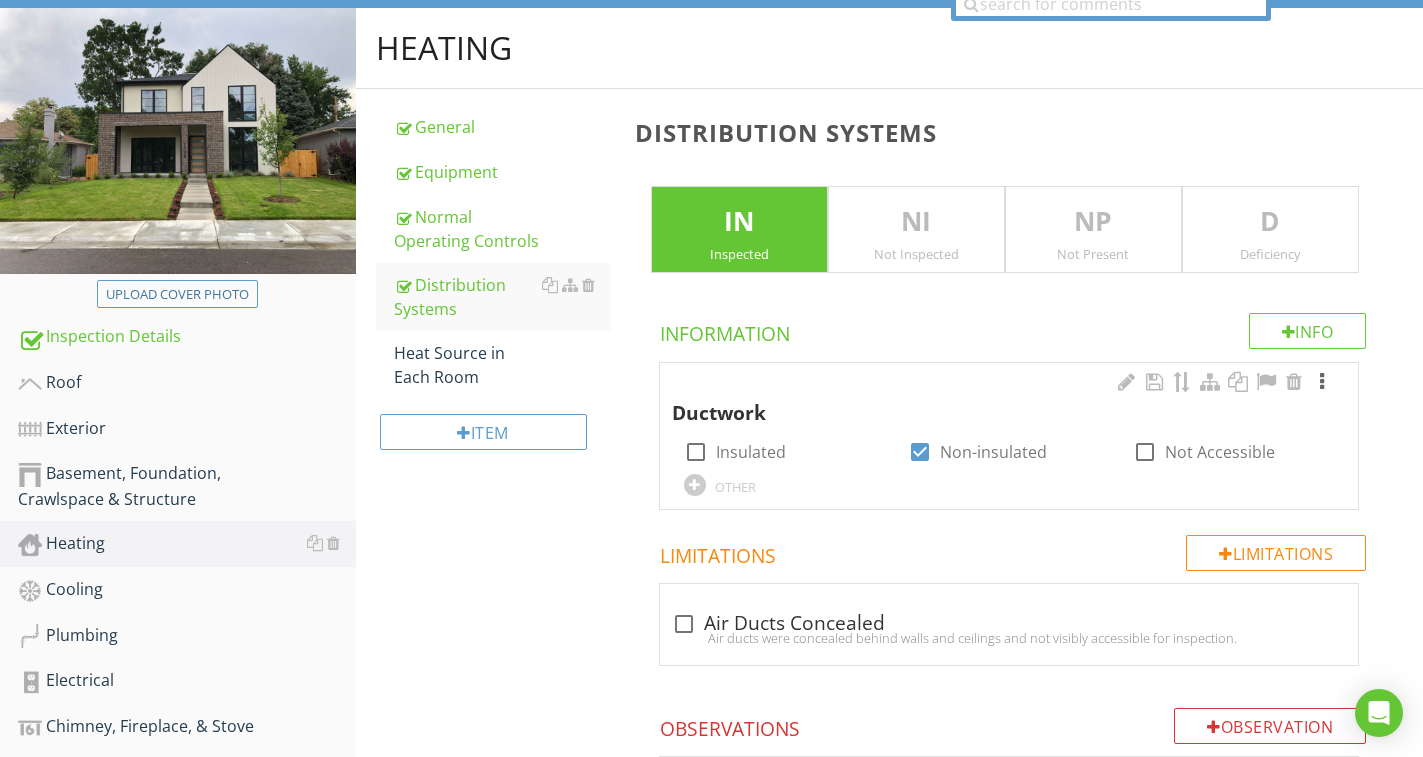 click at bounding box center (1322, 382) 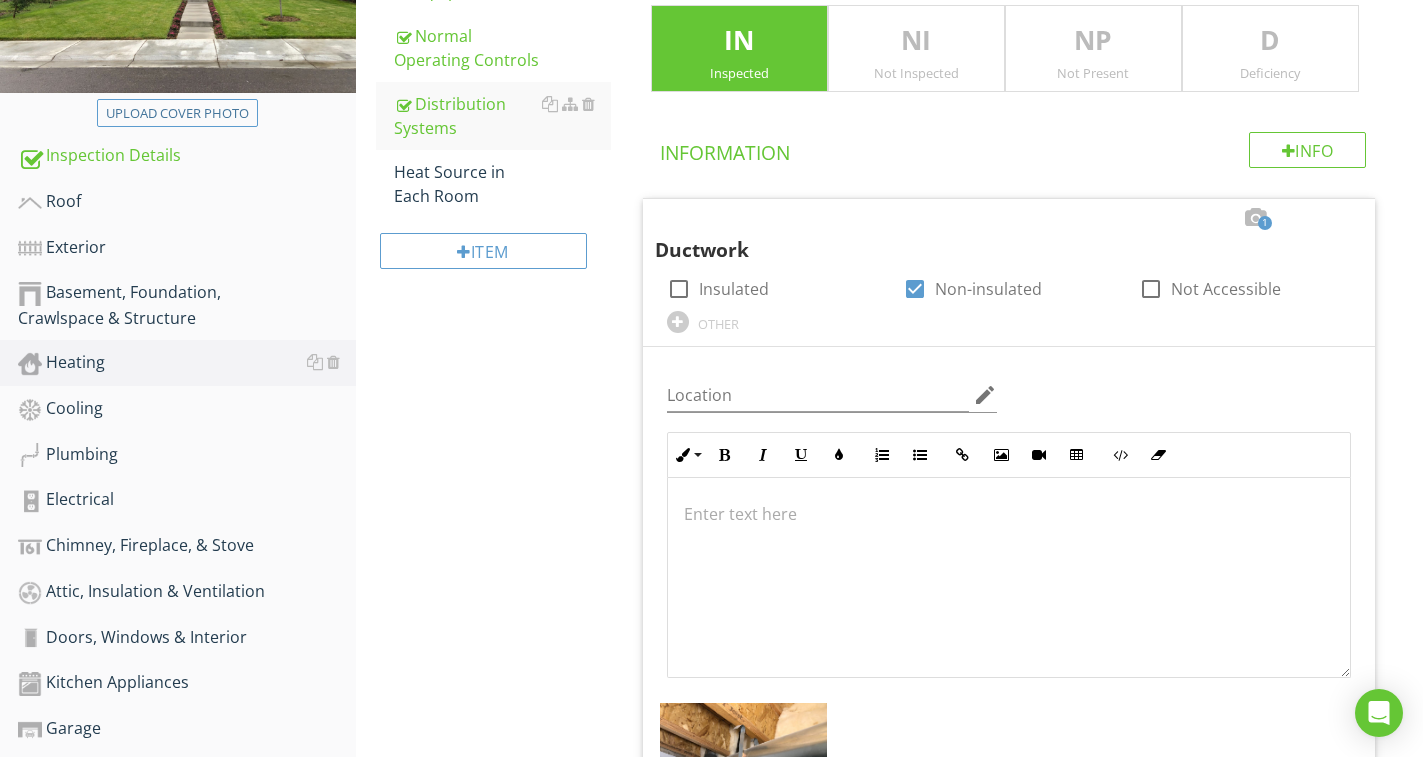 scroll, scrollTop: 13, scrollLeft: 0, axis: vertical 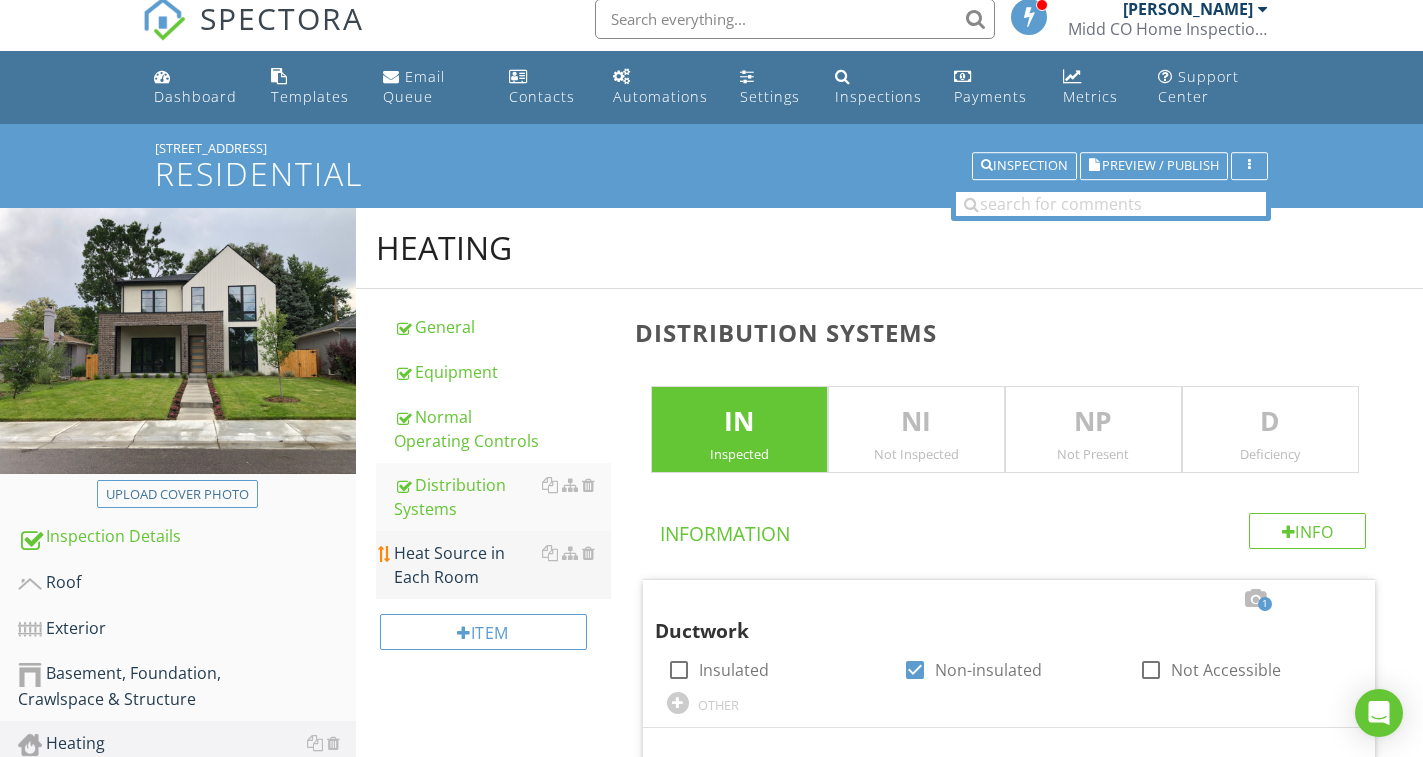 click on "Heat Source in Each Room" at bounding box center [502, 565] 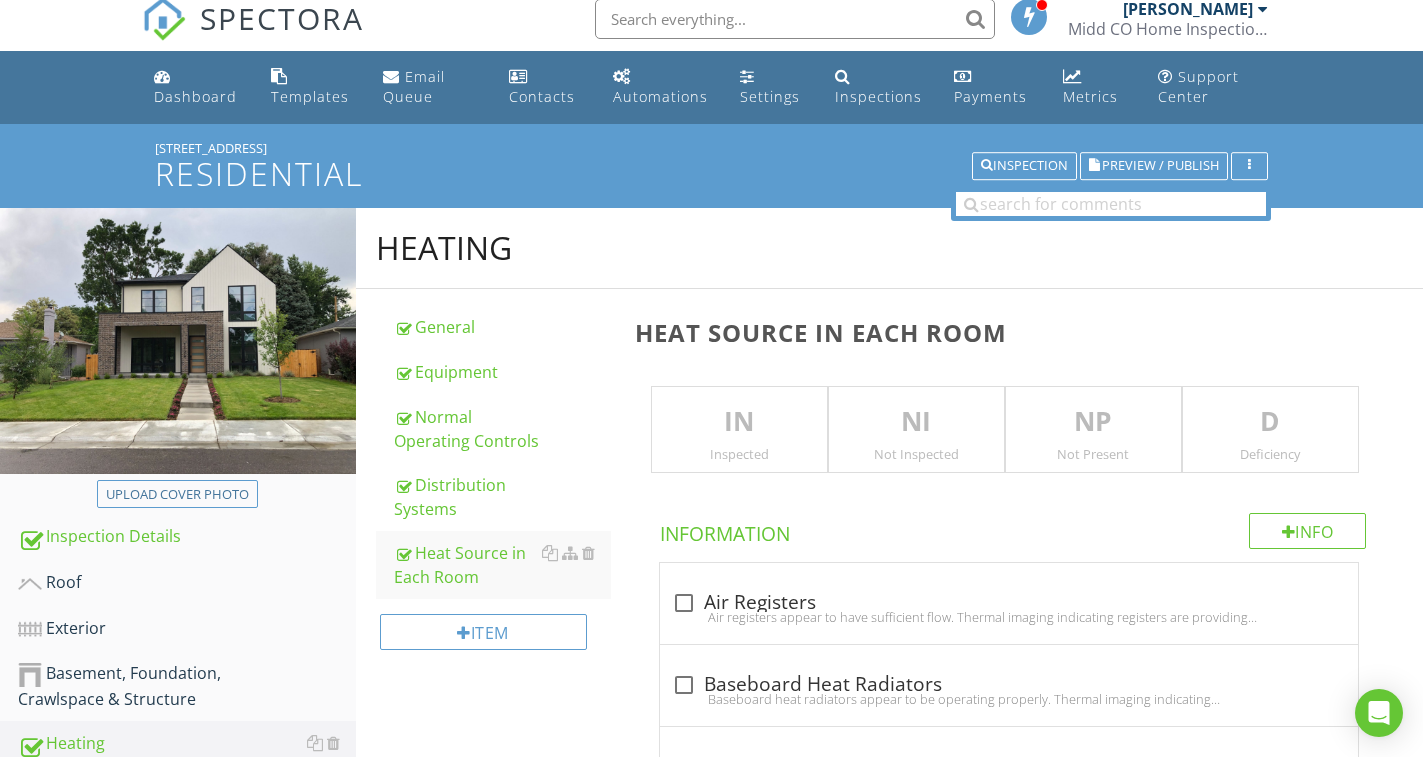 click on "IN" at bounding box center [739, 422] 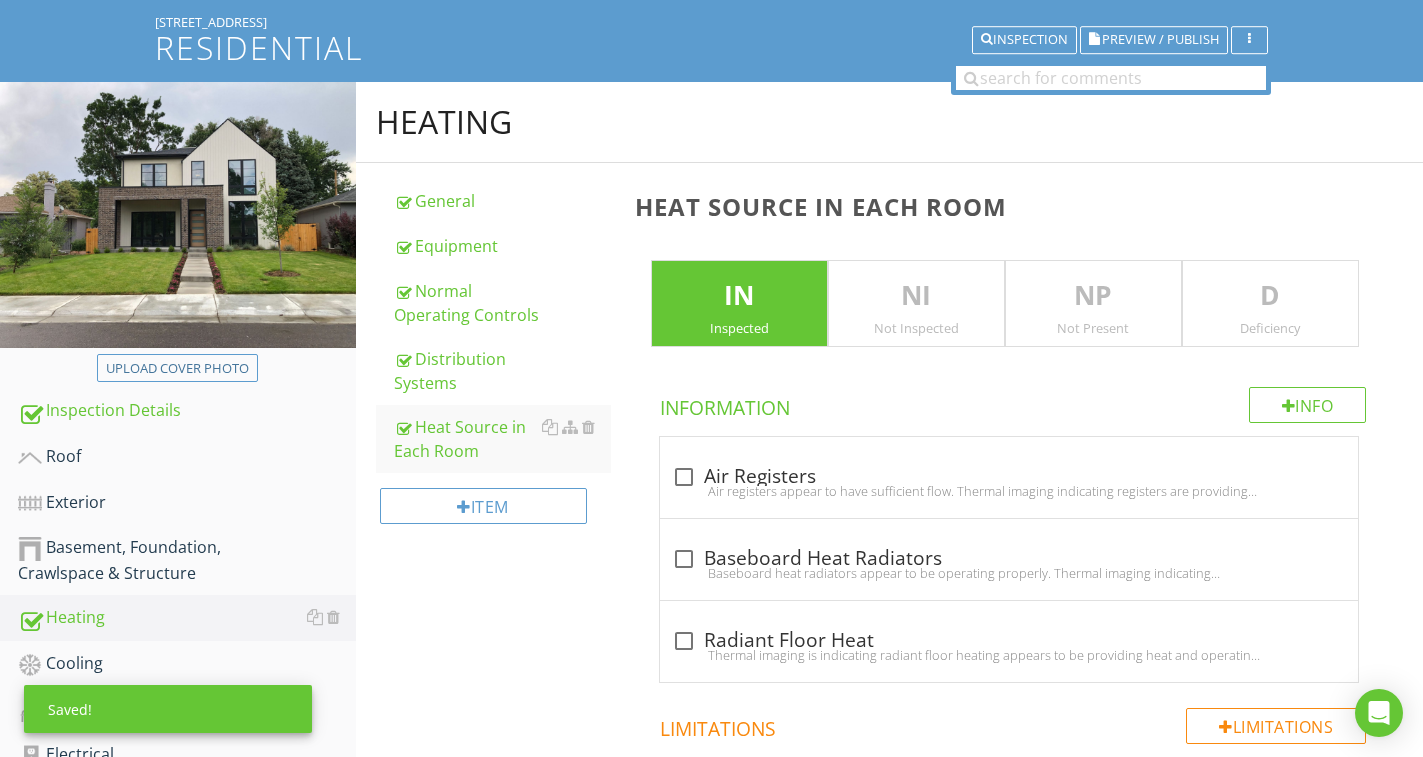 scroll, scrollTop: 313, scrollLeft: 0, axis: vertical 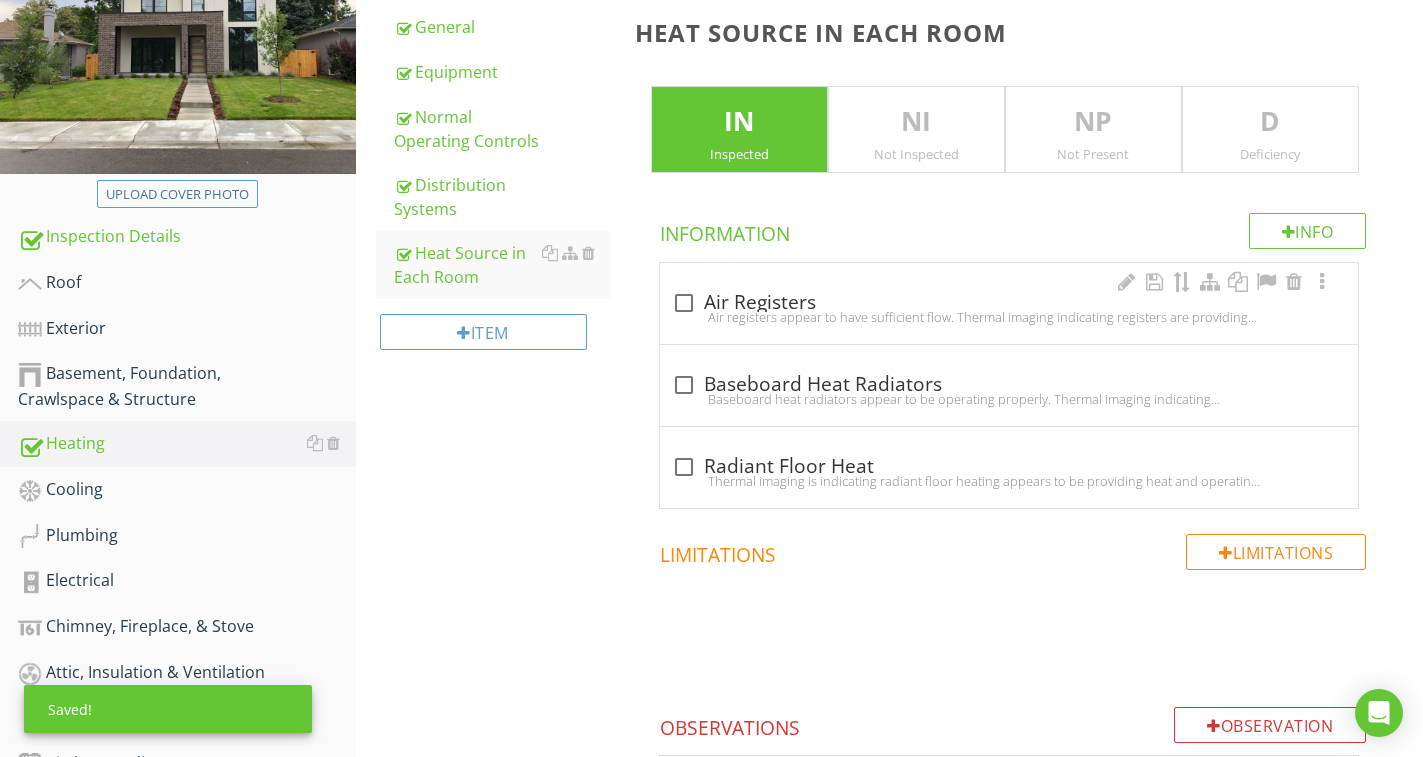 click on "check_box_outline_blank
Air Registers" at bounding box center (1009, 303) 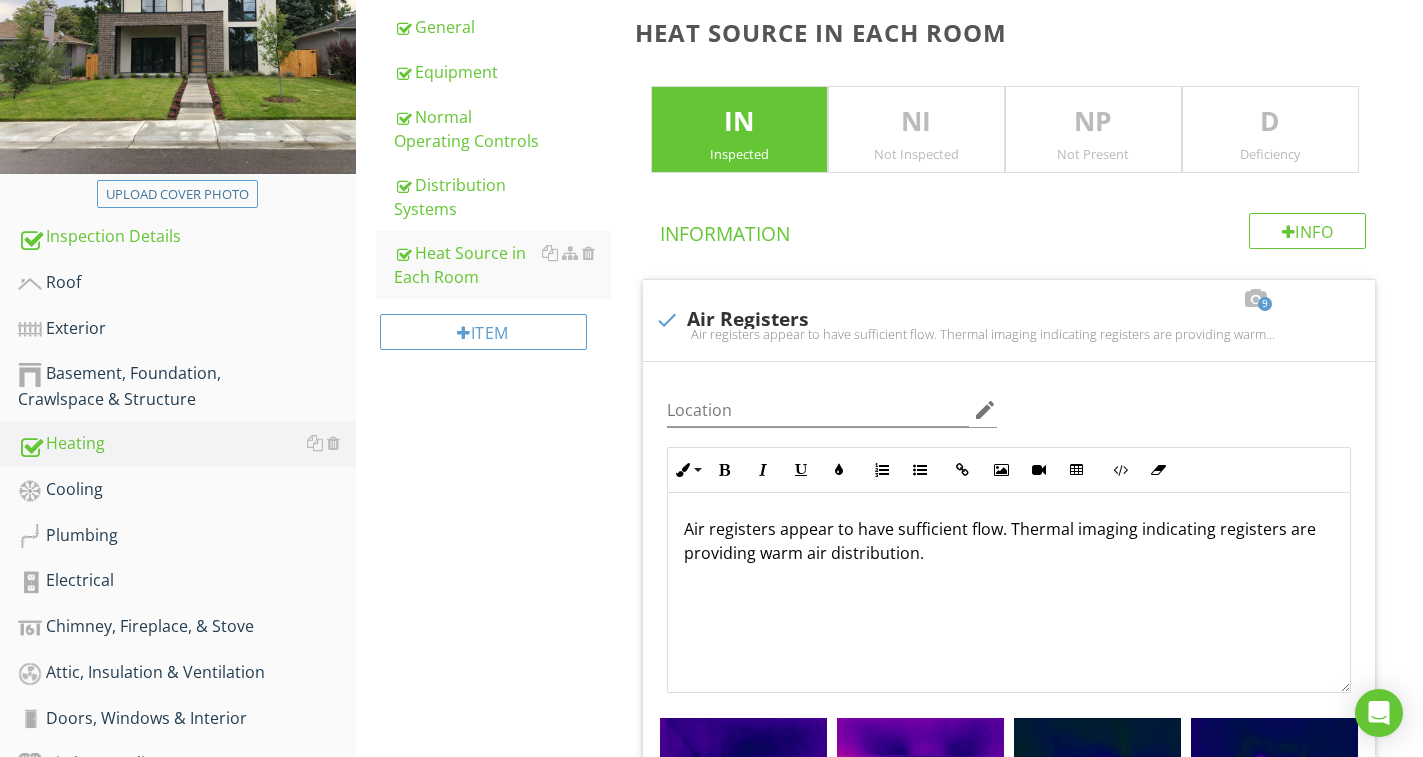 click on "Heating
General
Equipment
Normal Operating Controls
Distribution Systems
Heat Source in Each Room
Item
Heat Source in Each Room
IN   Inspected NI   Not Inspected NP   Not Present D   Deficiency
Info
Information                 9         check
Air Registers
Air registers appear to have sufficient flow. Thermal imaging indicating registers are providing warm air distribution.
Location edit       Inline Style XLarge Large Normal Small Light Small/Light Bold Italic Underline Colors Ordered List Unordered List Insert Link Insert Image Insert Video Insert Table Code View Clear Formatting Enter text here               + Add a caption" at bounding box center (889, 1381) 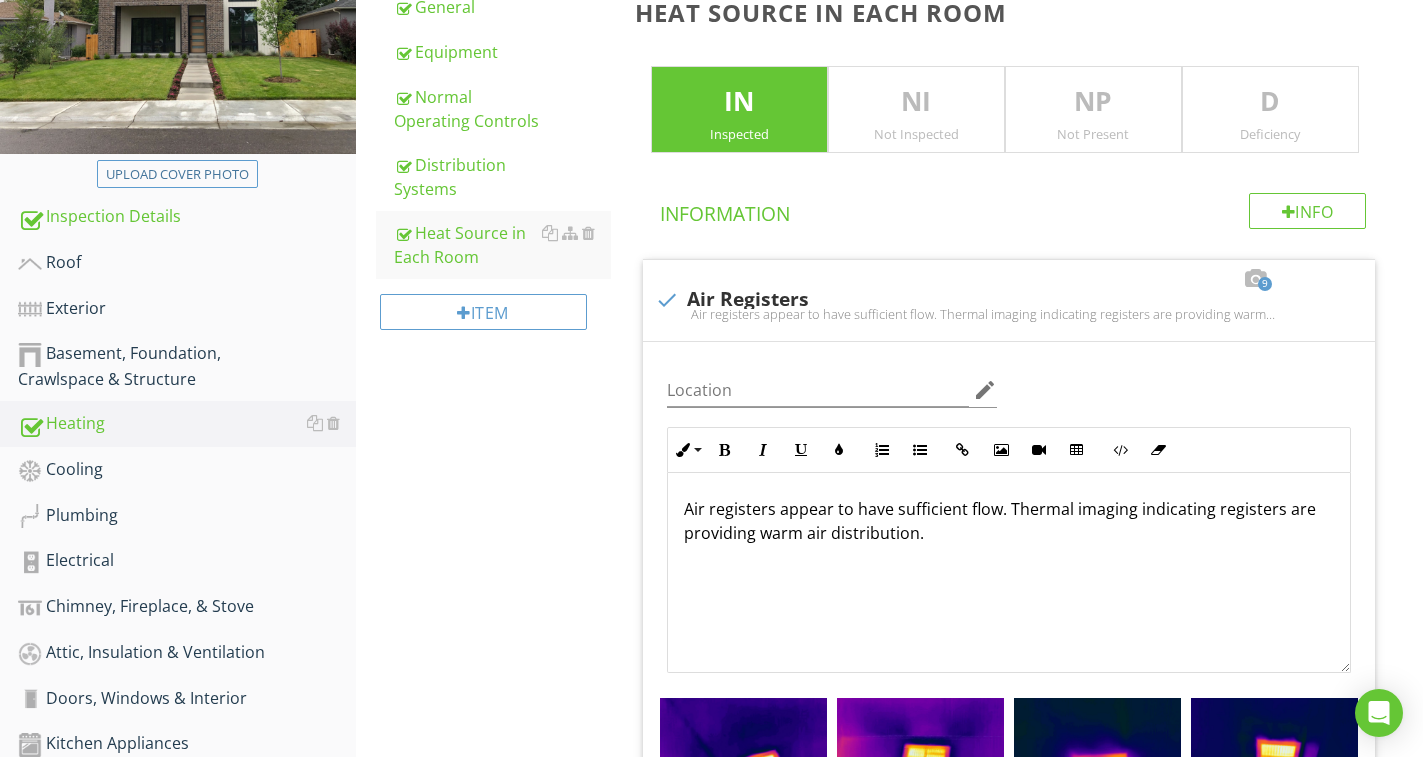 scroll, scrollTop: 413, scrollLeft: 0, axis: vertical 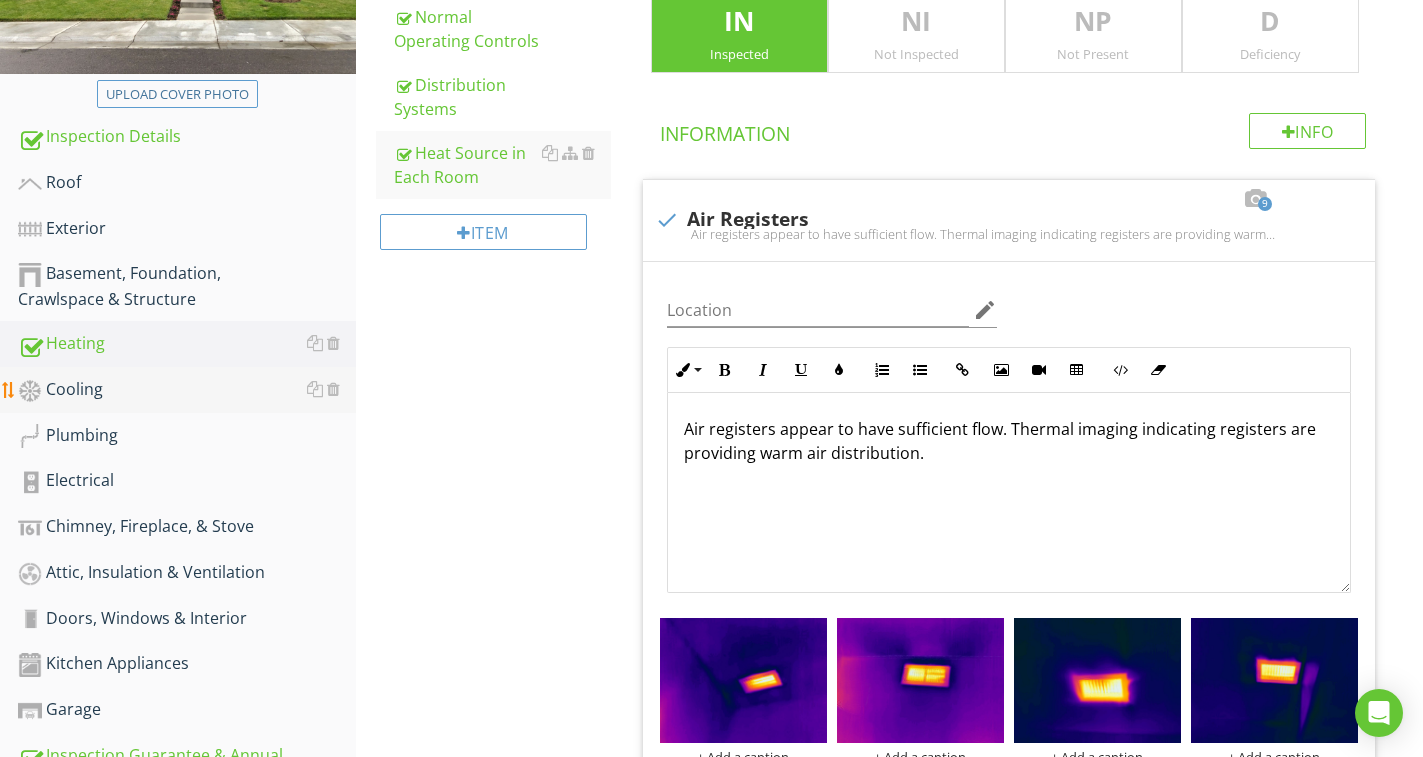 click on "Cooling" at bounding box center (187, 390) 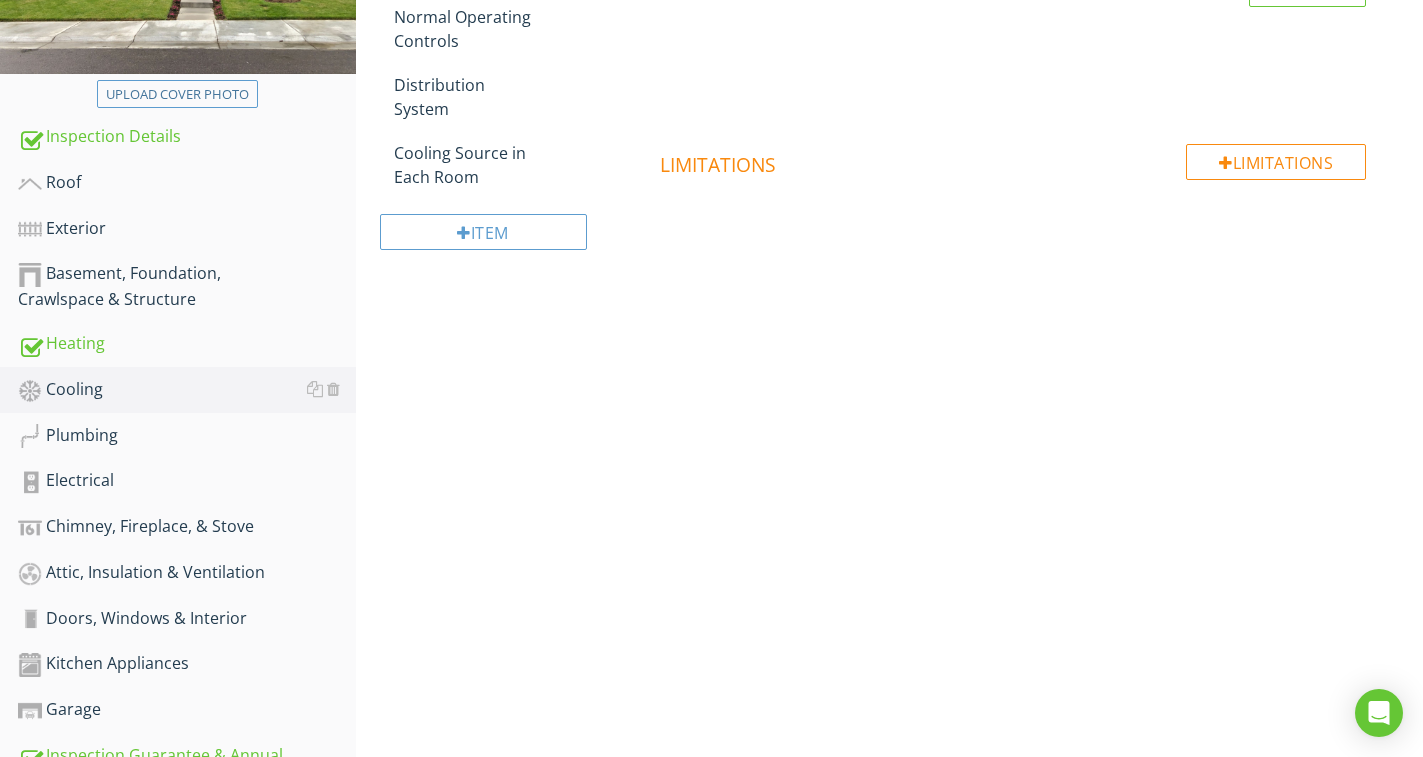 click on "Upload cover photo
Inspection Details
Roof
Exterior
Basement, Foundation, Crawlspace & Structure
Heating
Cooling
Plumbing
Electrical
Chimney, Fireplace, & Stove
Attic, Insulation & Ventilation
Doors, Windows & Interior
Kitchen Appliances
Garage
Inspection Guarantee & Annual Maintenance
Section
Cooling
General
Cooling Equipment
Normal Operating Controls
Distribution System
Cooling Source in Each Room
Item" at bounding box center (711, 356) 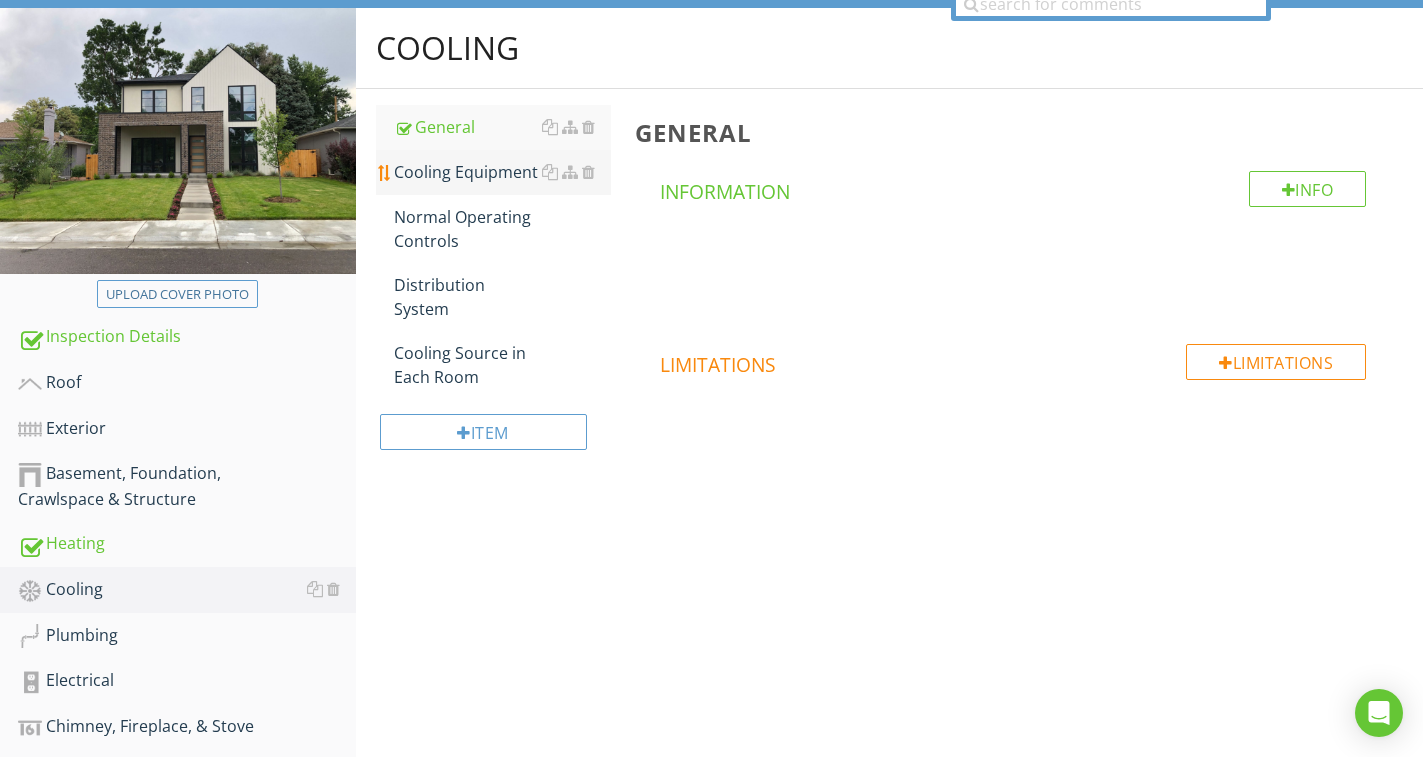 click on "Cooling Equipment" at bounding box center (502, 172) 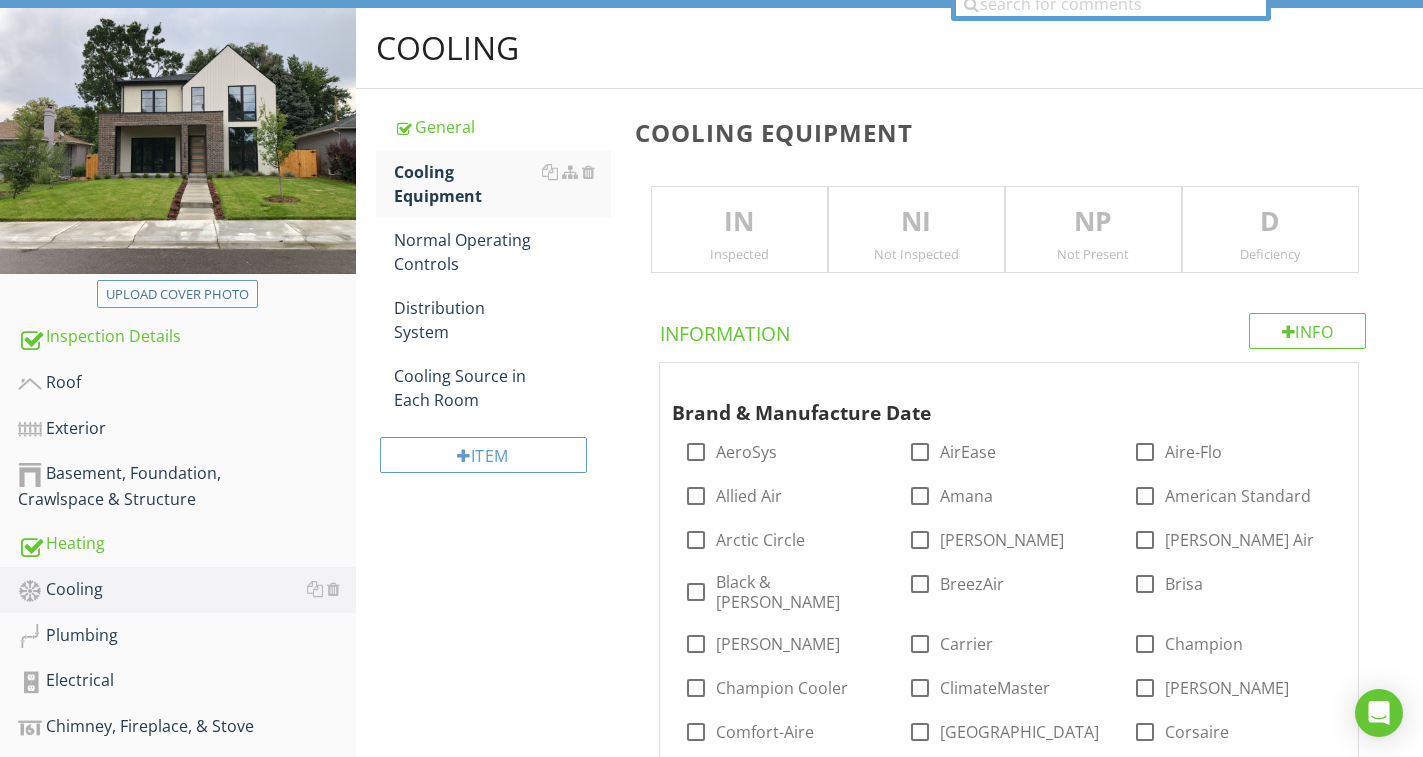 click on "IN" at bounding box center [739, 222] 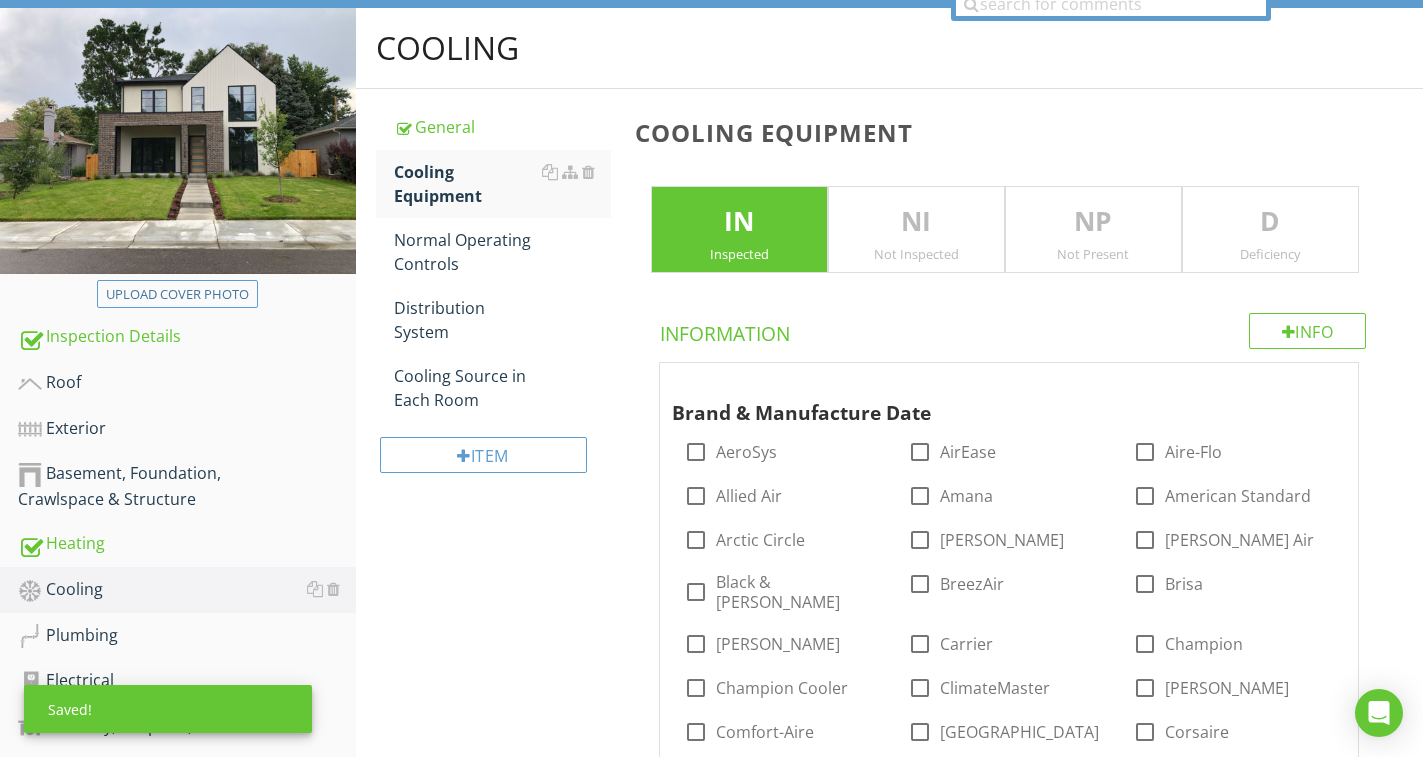 click at bounding box center (1322, 382) 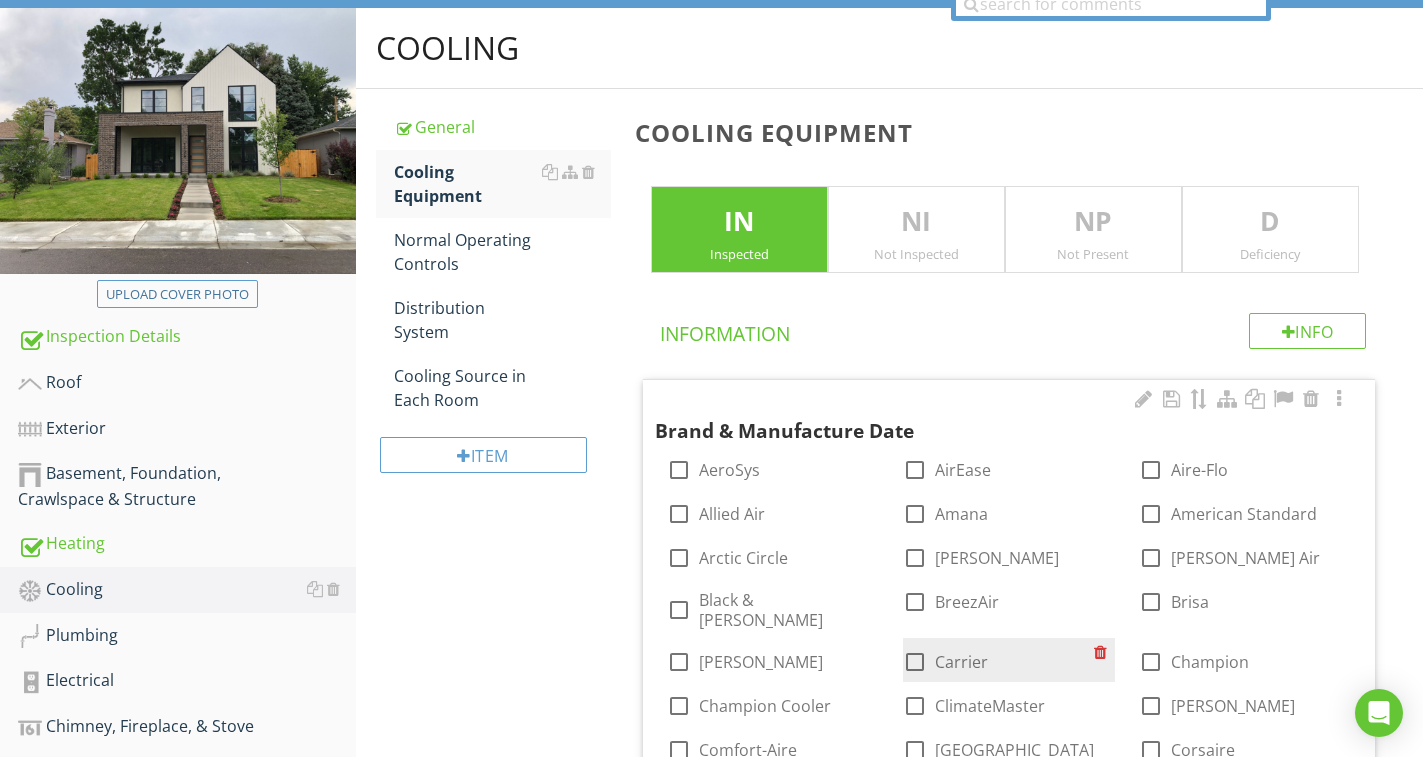 click on "Carrier" at bounding box center (961, 662) 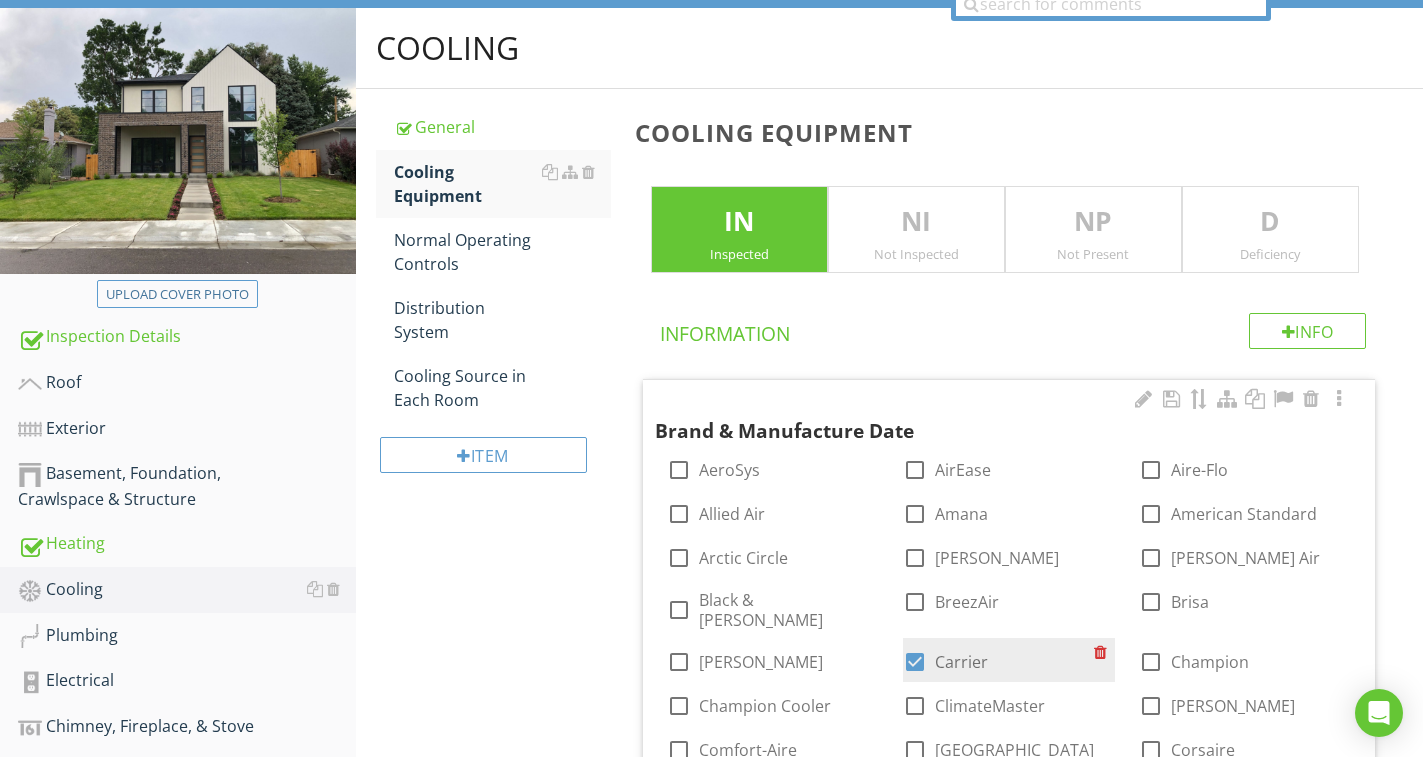 checkbox on "true" 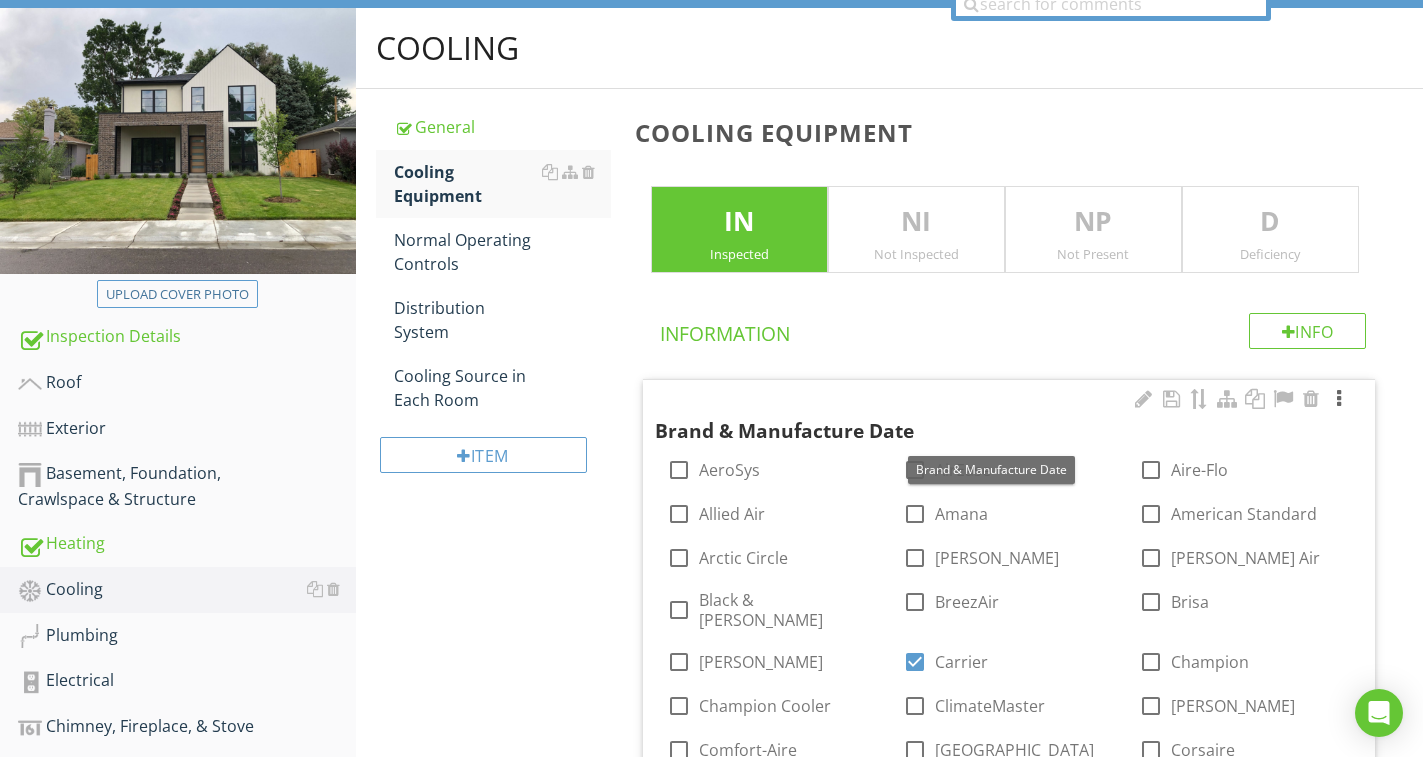click at bounding box center (1339, 399) 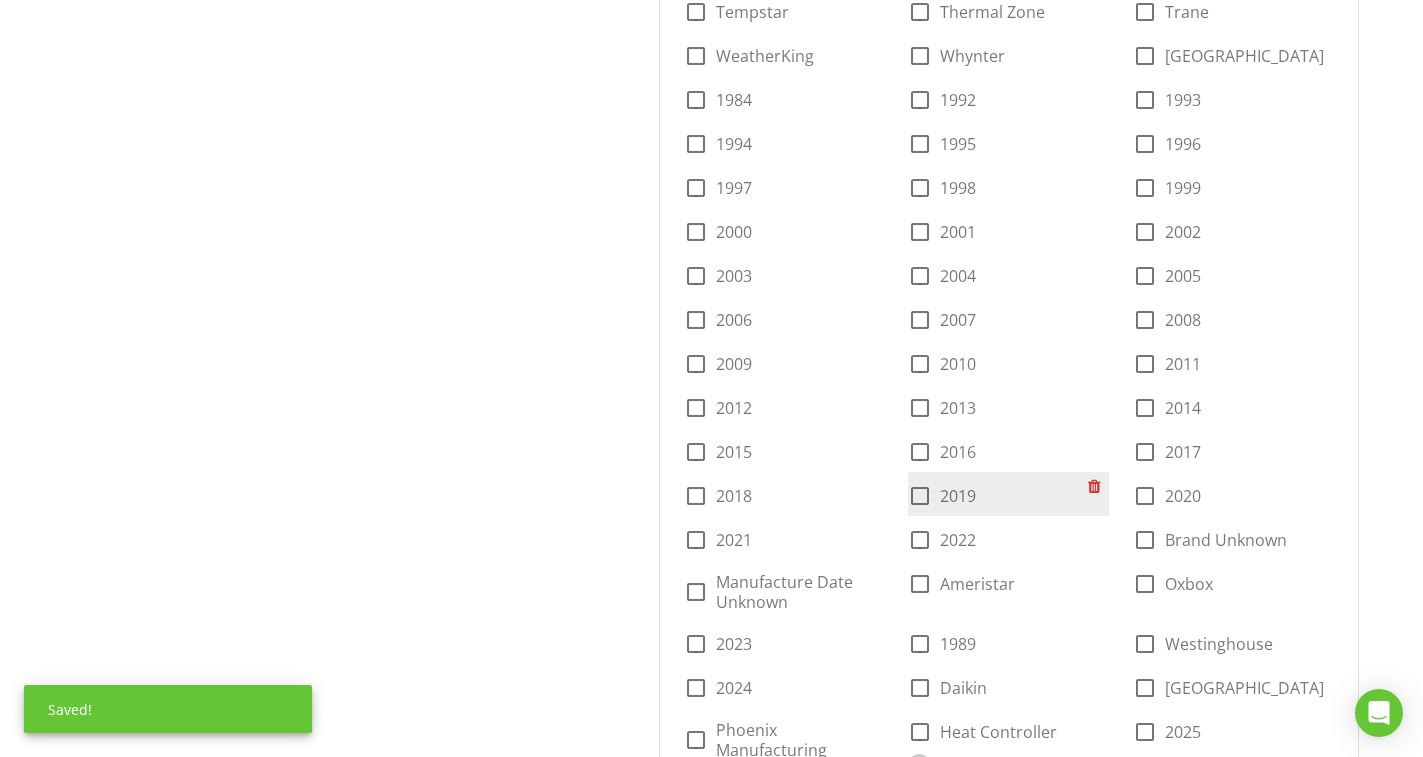 scroll, scrollTop: 1513, scrollLeft: 0, axis: vertical 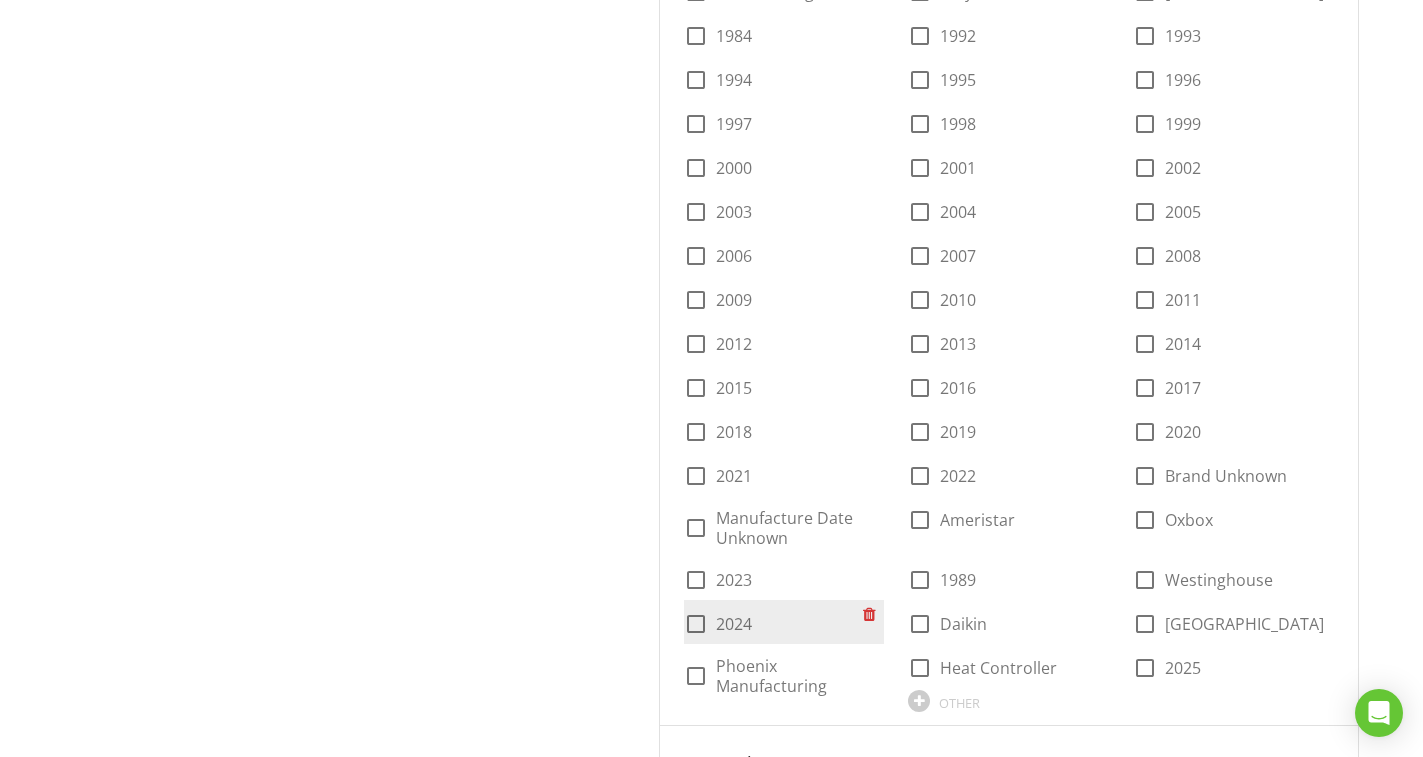 click on "2024" at bounding box center (734, 624) 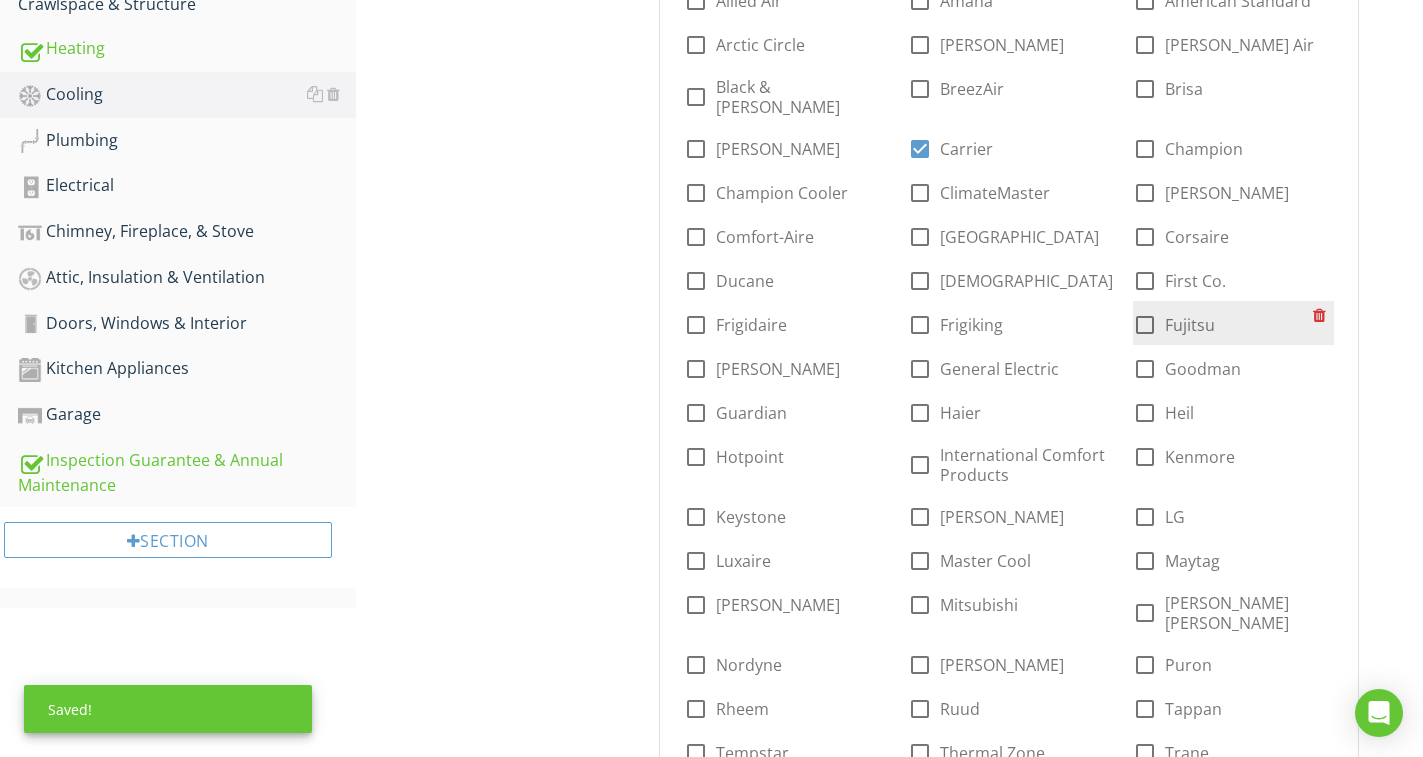 scroll, scrollTop: 513, scrollLeft: 0, axis: vertical 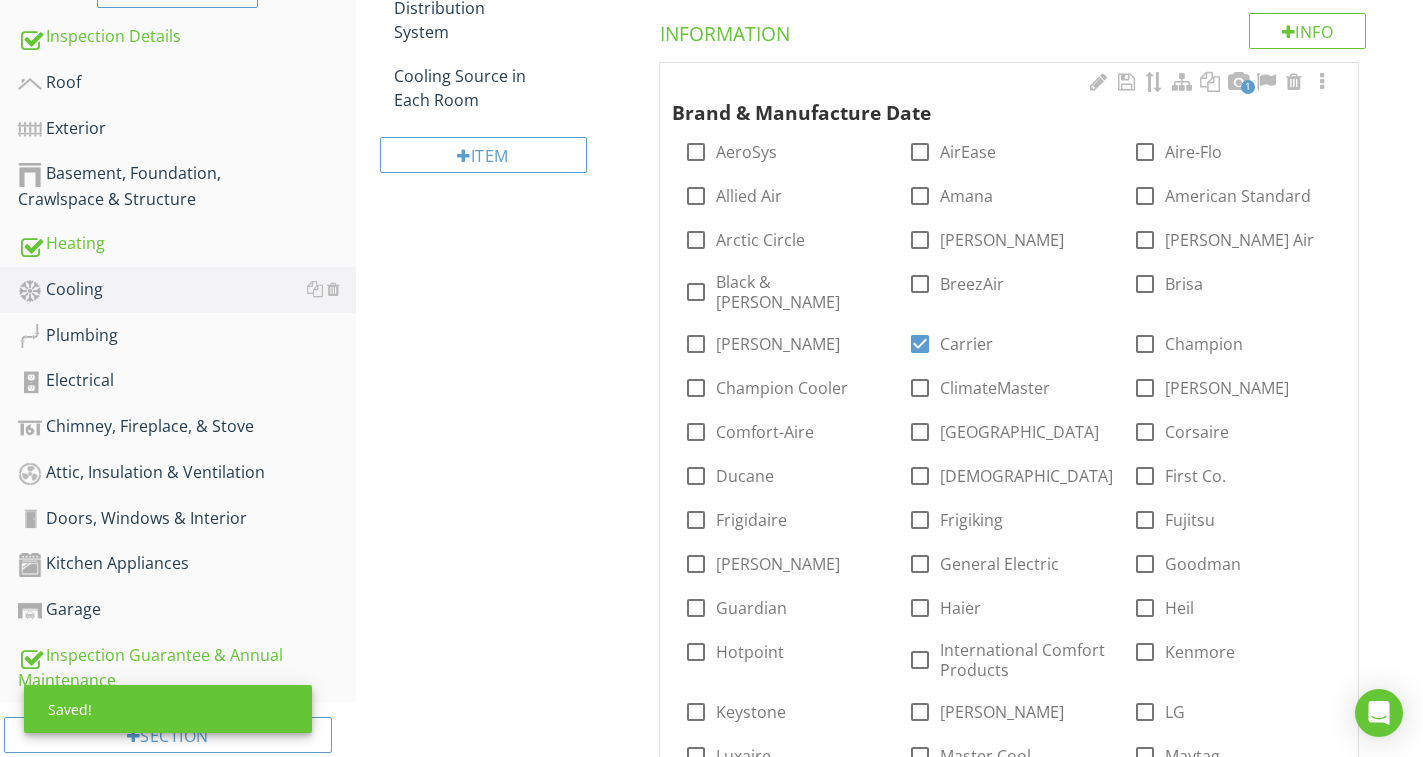 click at bounding box center (1322, 82) 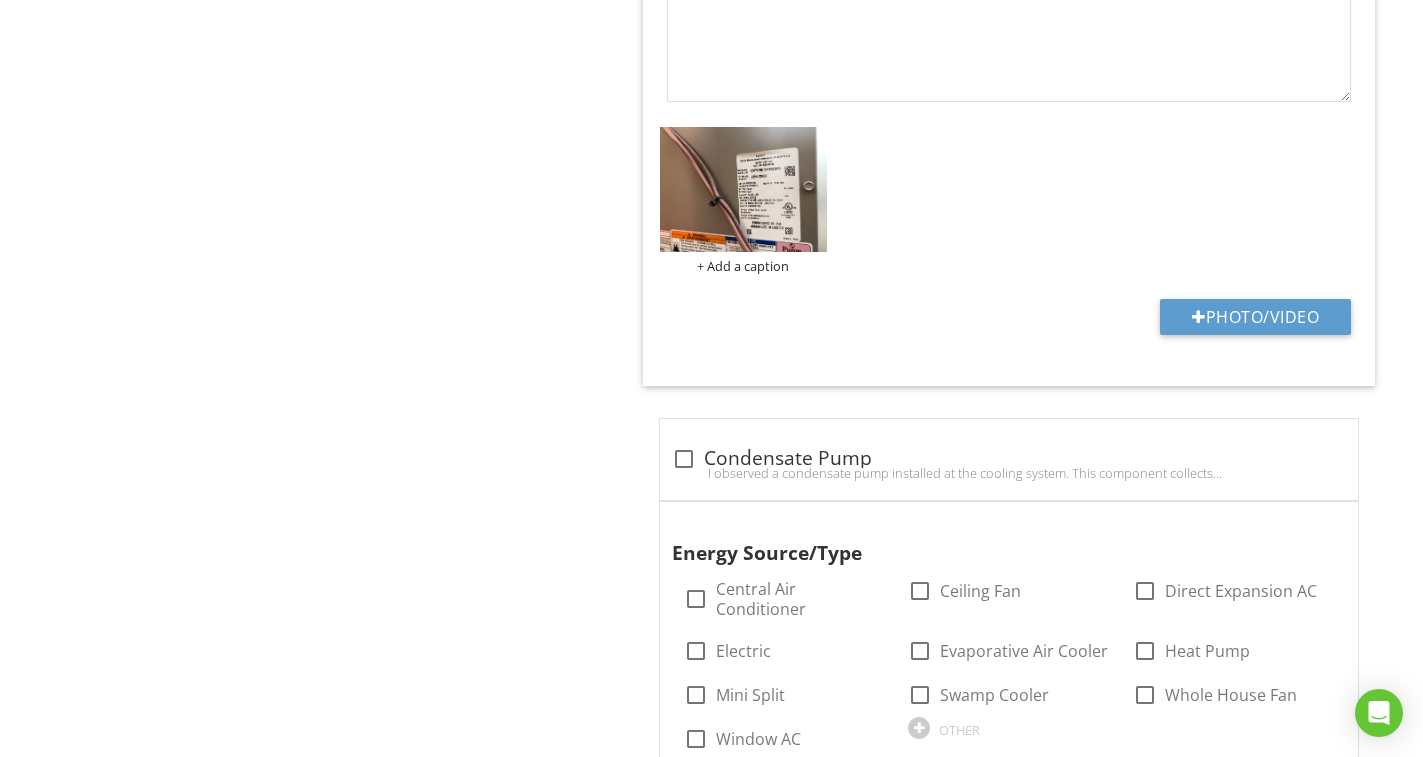 scroll, scrollTop: 2613, scrollLeft: 0, axis: vertical 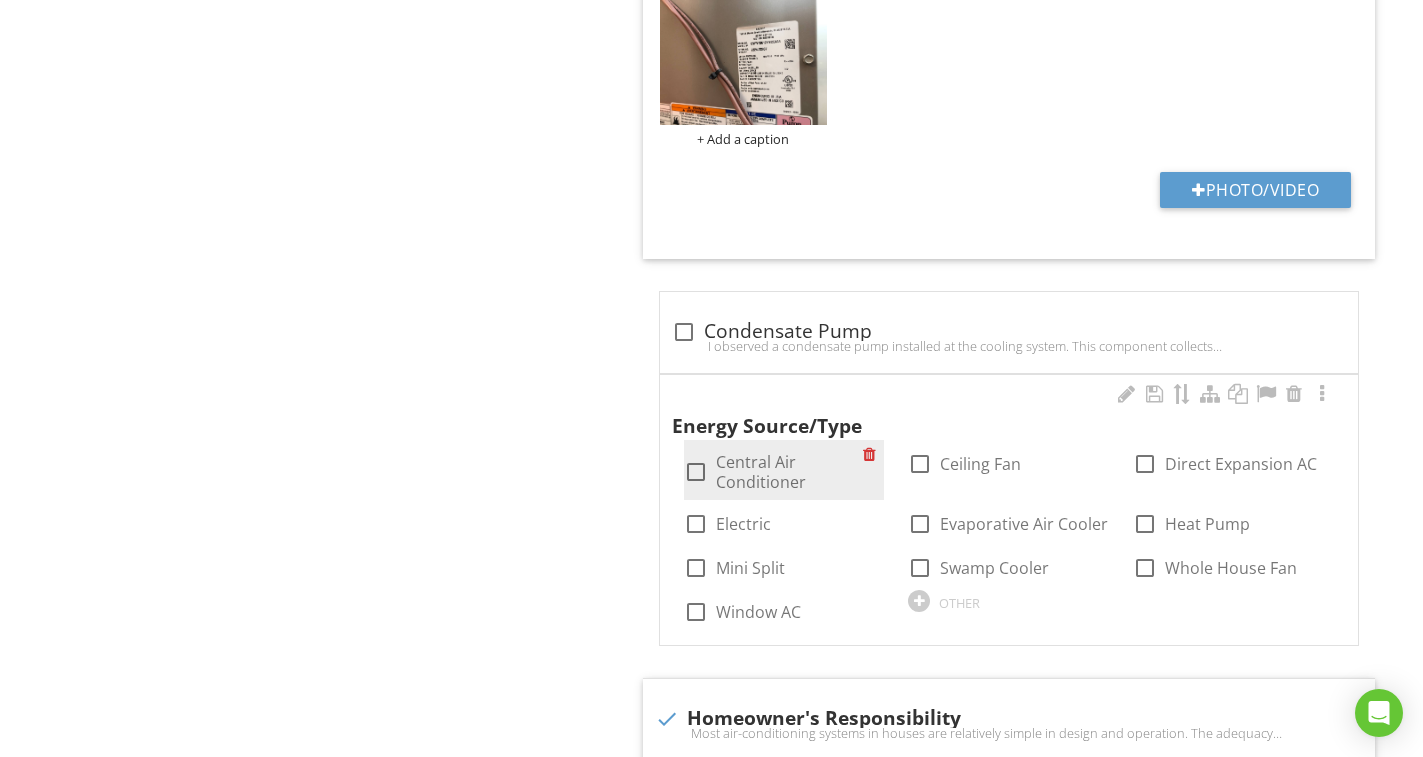 click on "Central Air Conditioner" at bounding box center (790, 472) 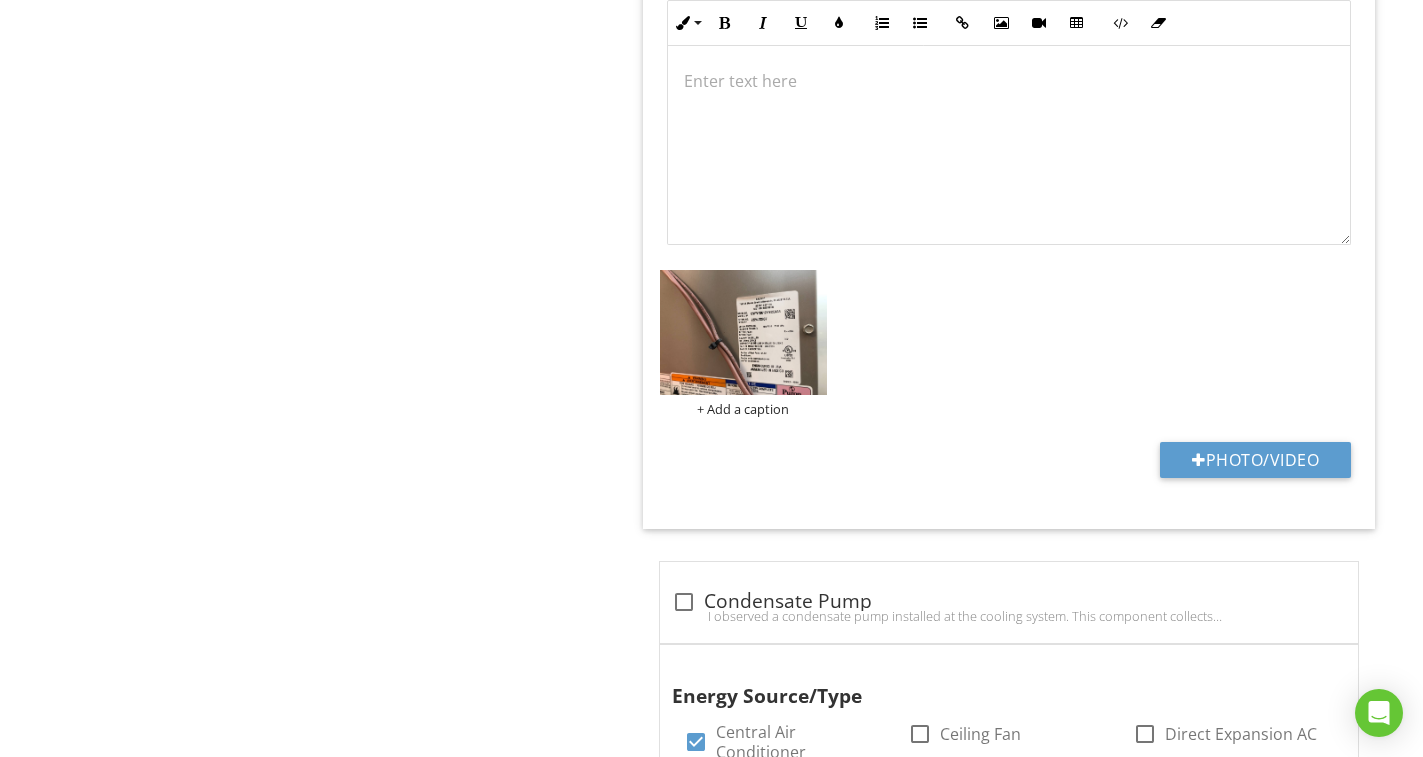 scroll, scrollTop: 2281, scrollLeft: 0, axis: vertical 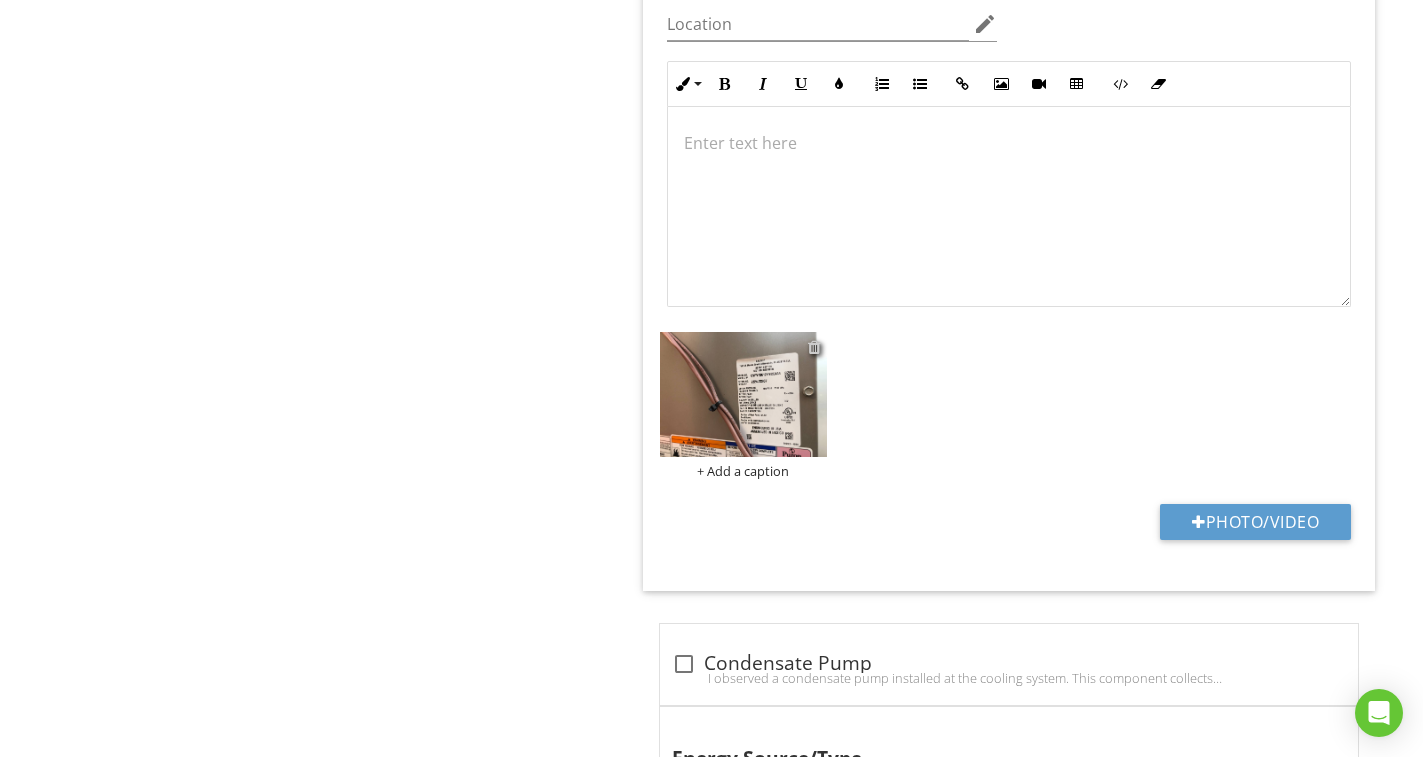click at bounding box center (814, 347) 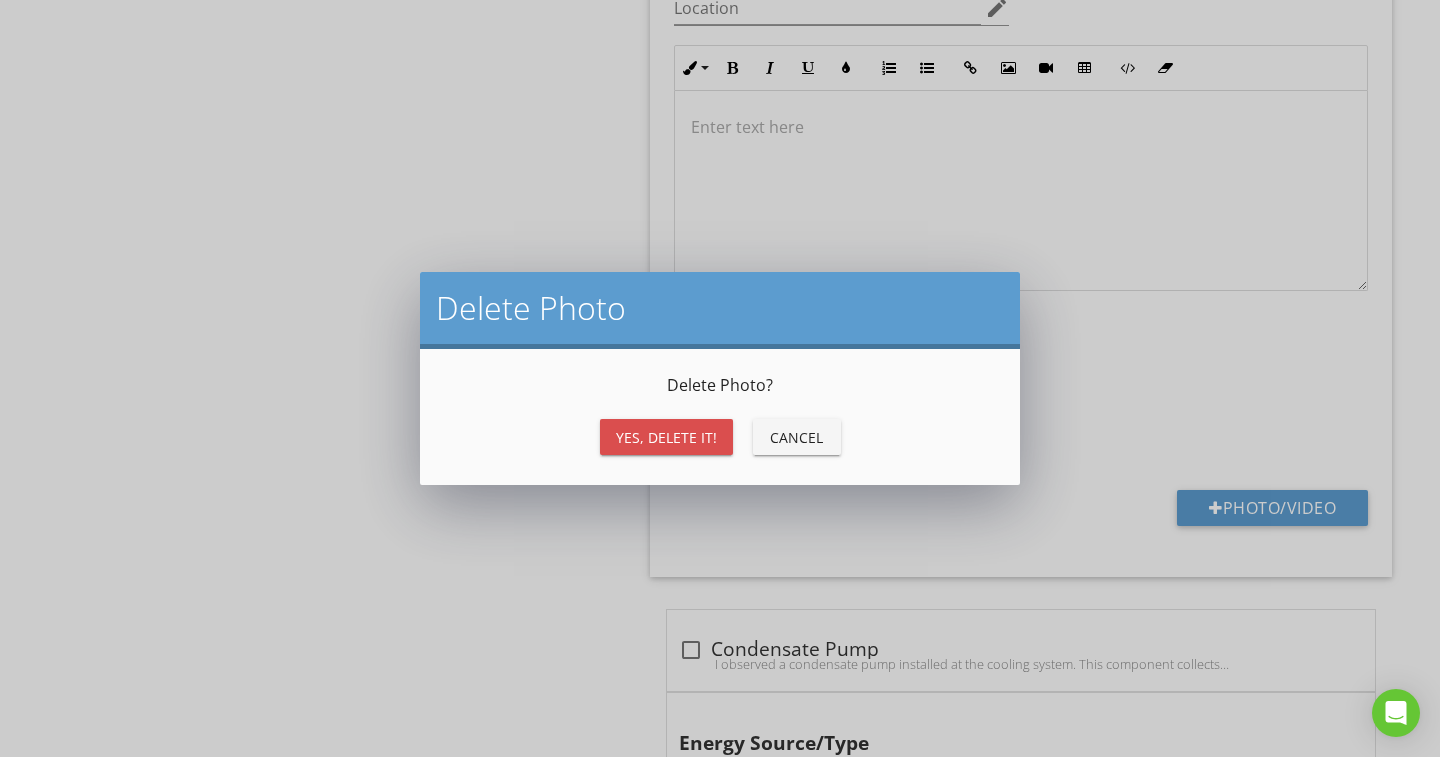 click on "Yes, Delete it!" at bounding box center [666, 437] 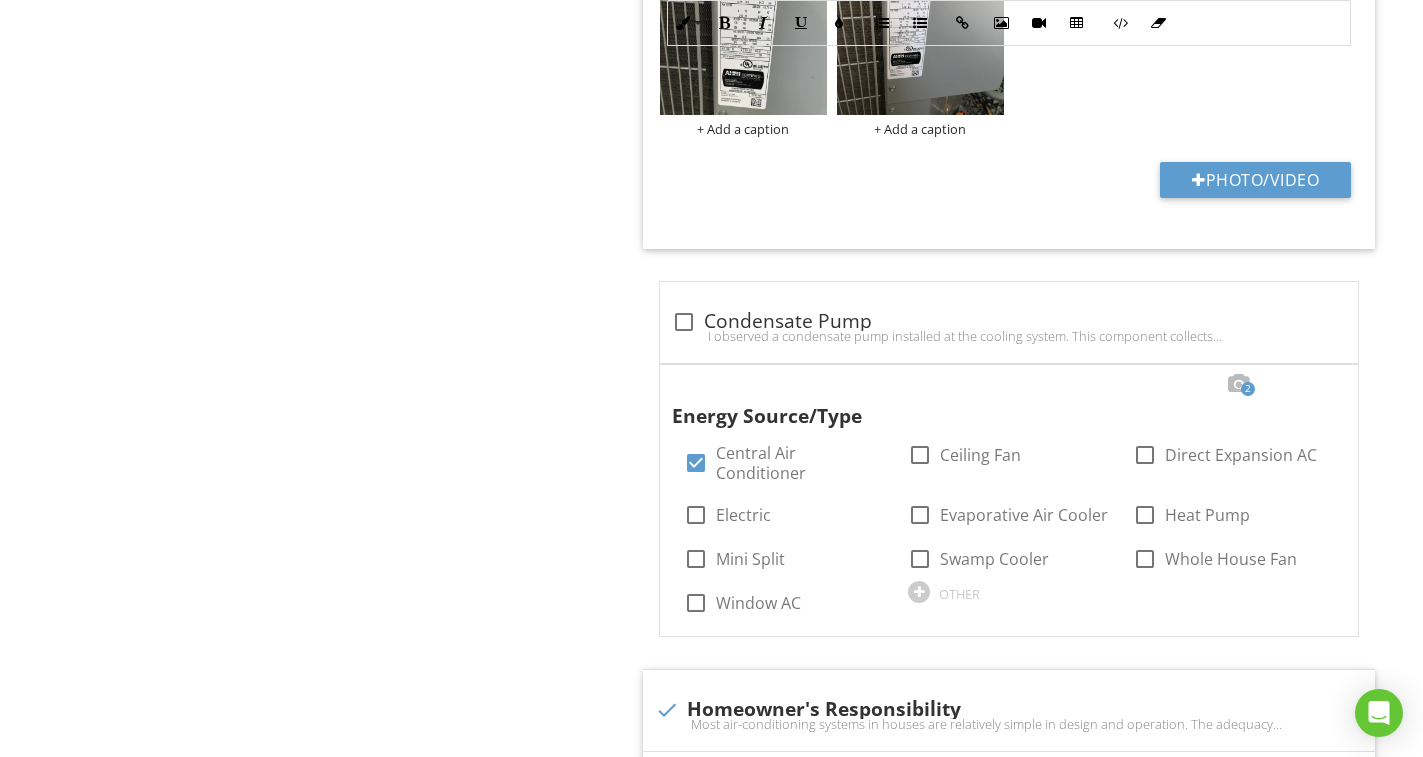 scroll, scrollTop: 2800, scrollLeft: 0, axis: vertical 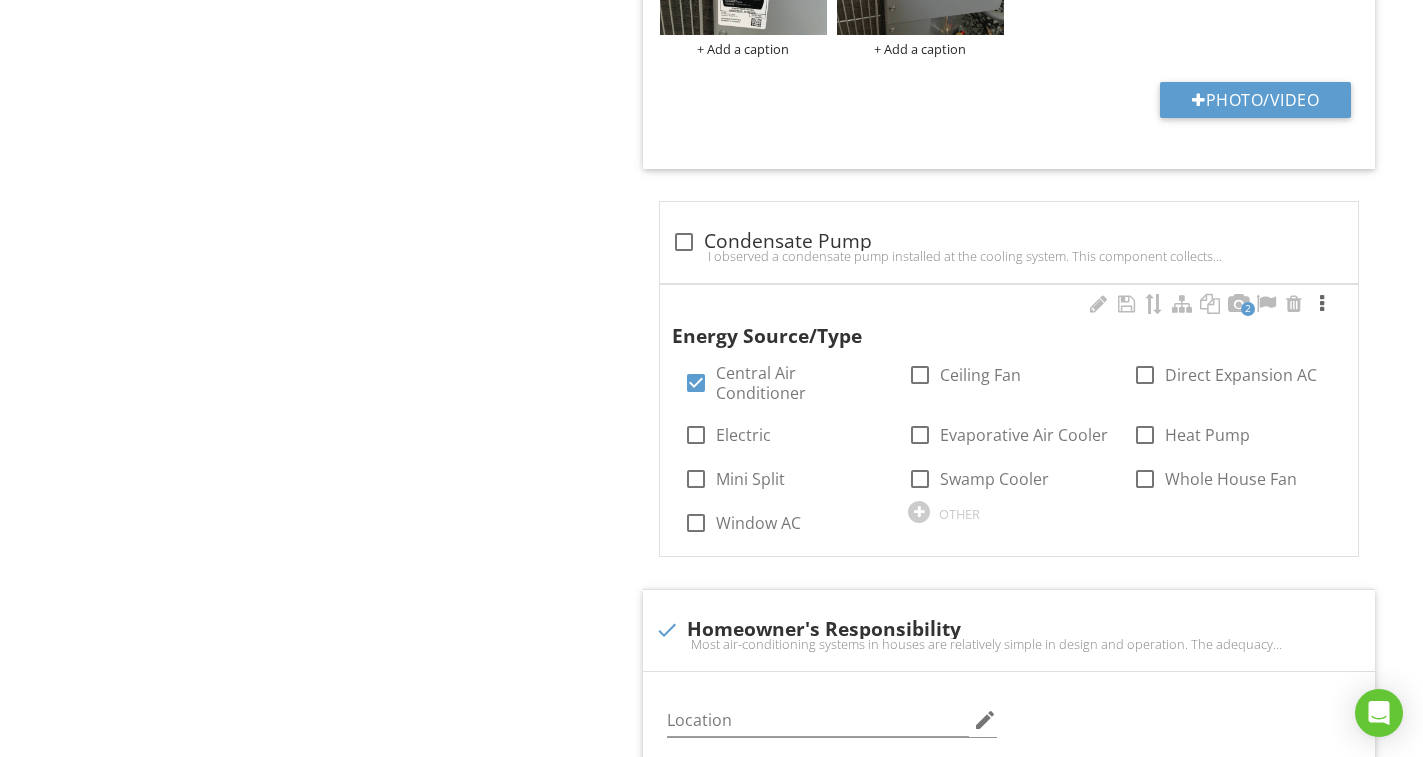 click at bounding box center (1322, 304) 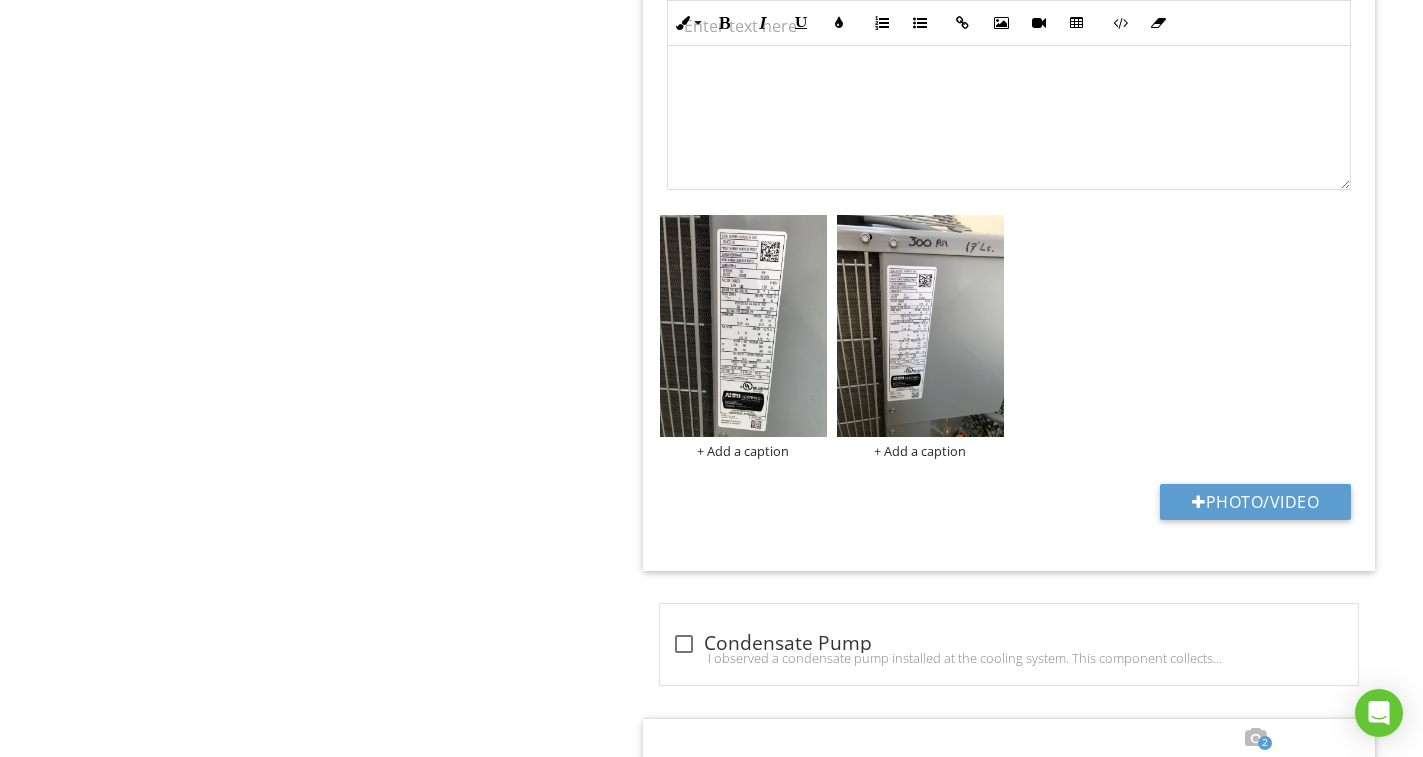 scroll, scrollTop: 2411, scrollLeft: 0, axis: vertical 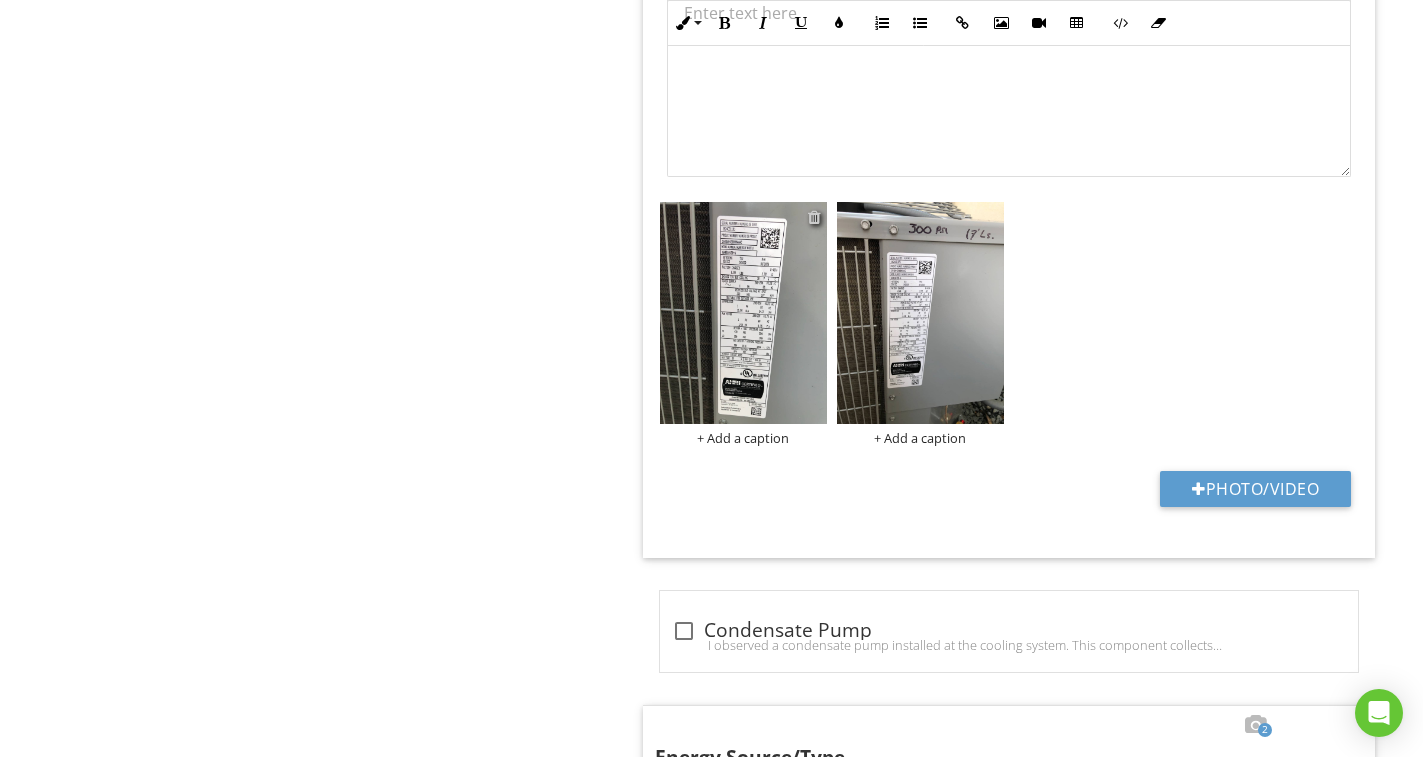 click at bounding box center (814, 217) 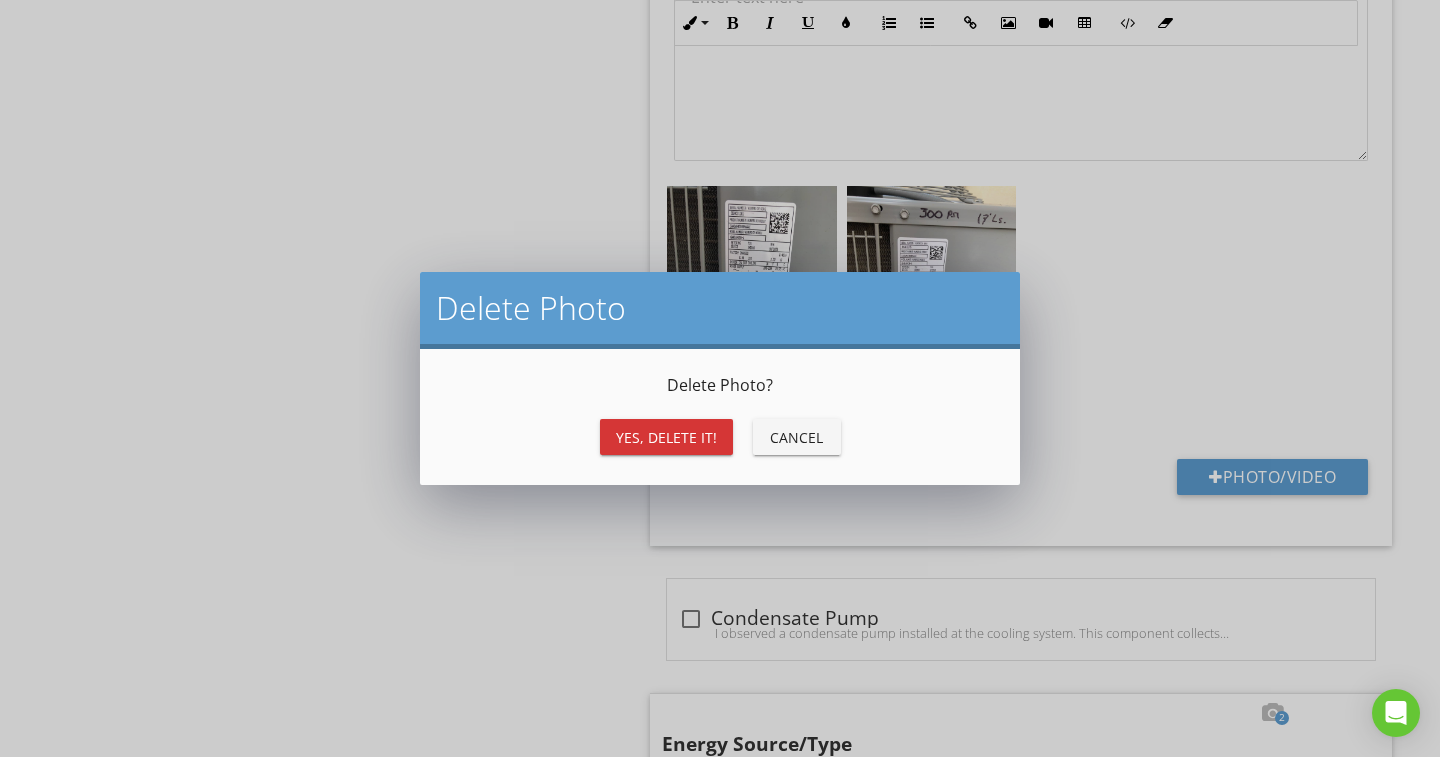 drag, startPoint x: 682, startPoint y: 438, endPoint x: 796, endPoint y: 231, distance: 236.31546 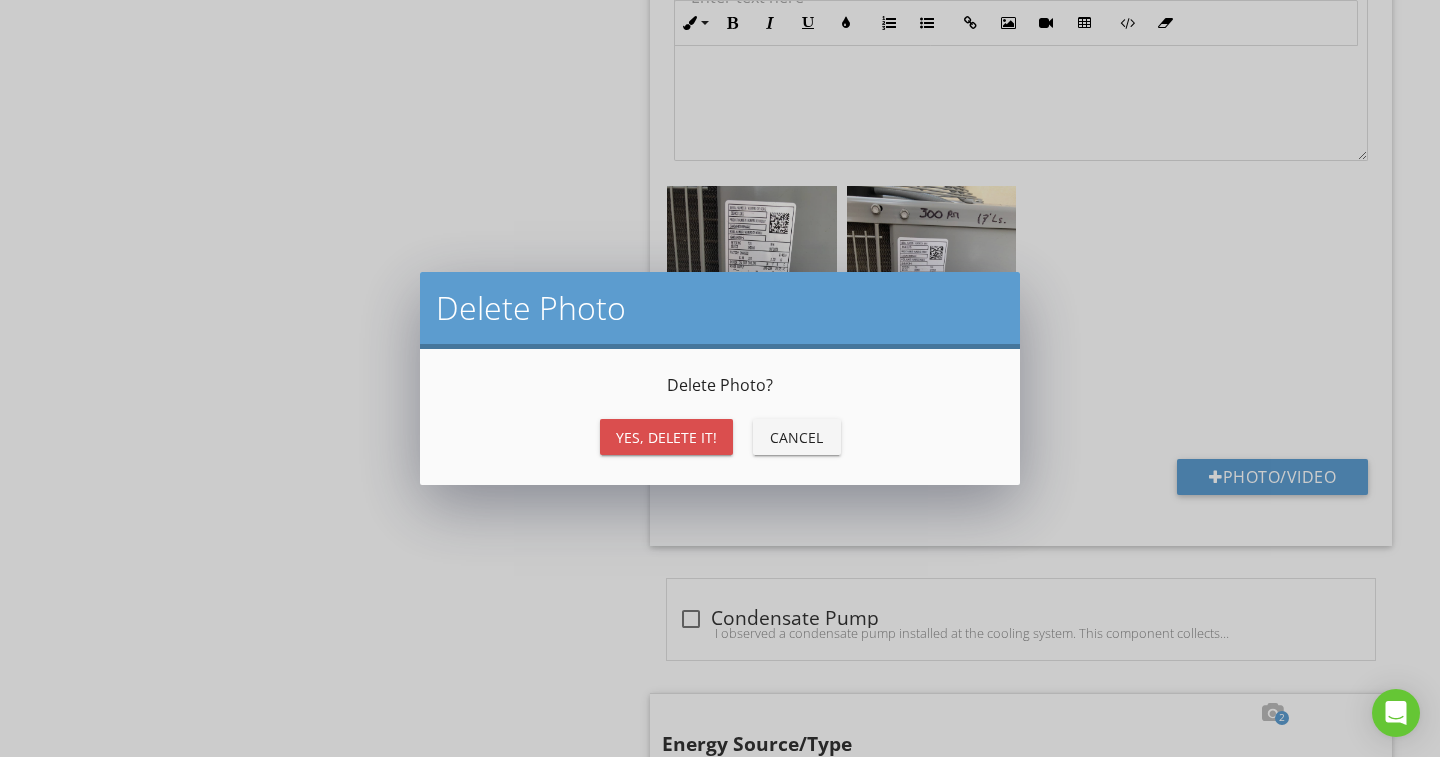 click on "Yes, Delete it!" at bounding box center (666, 437) 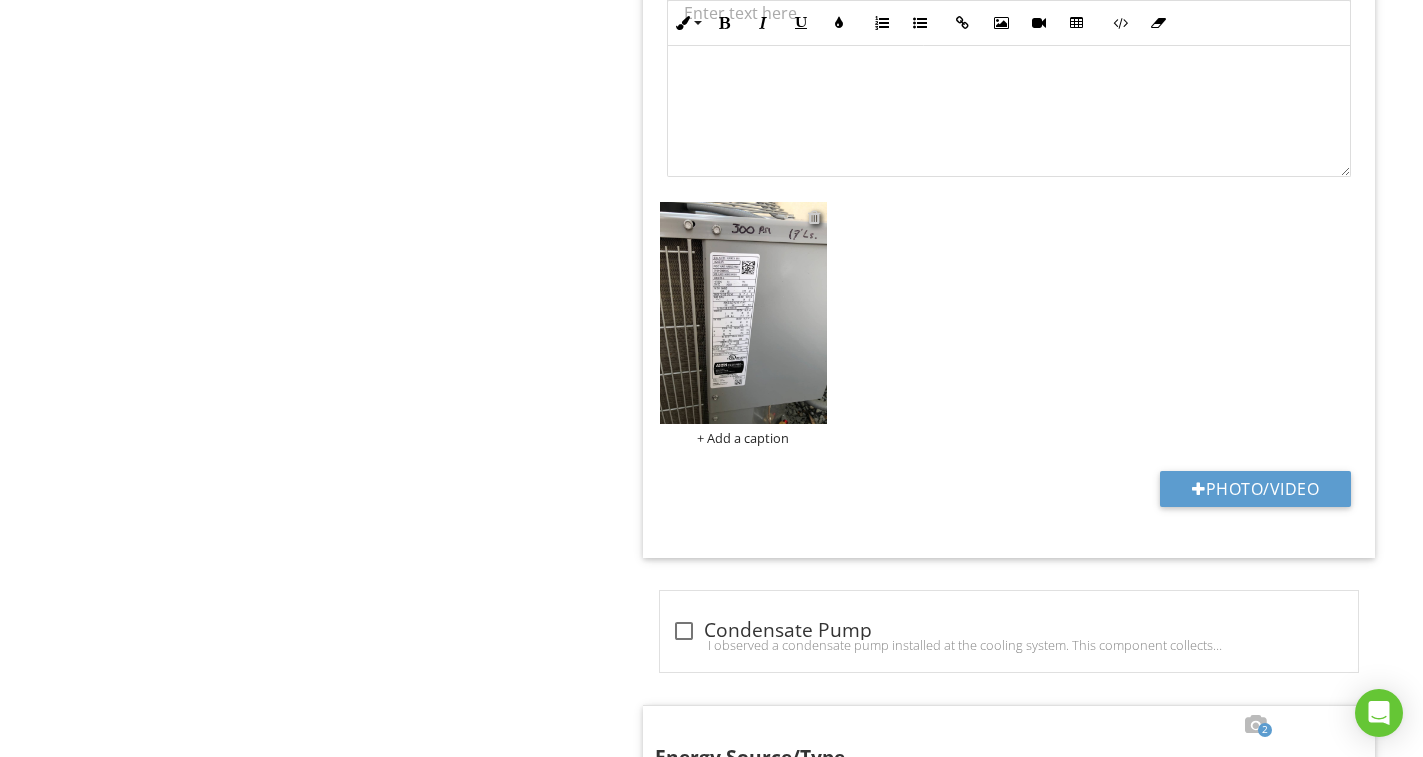 click at bounding box center (814, 217) 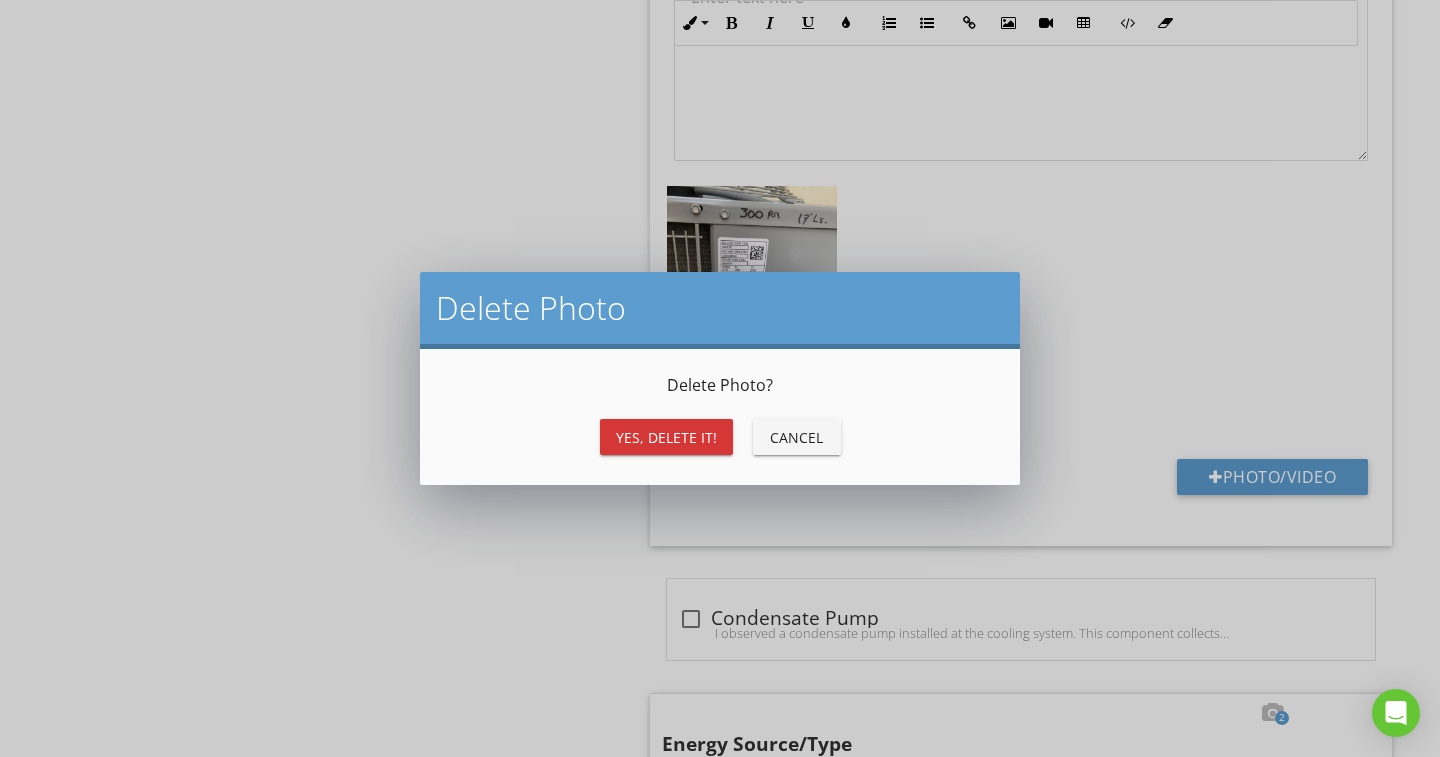 click on "Yes, Delete it!" at bounding box center [666, 437] 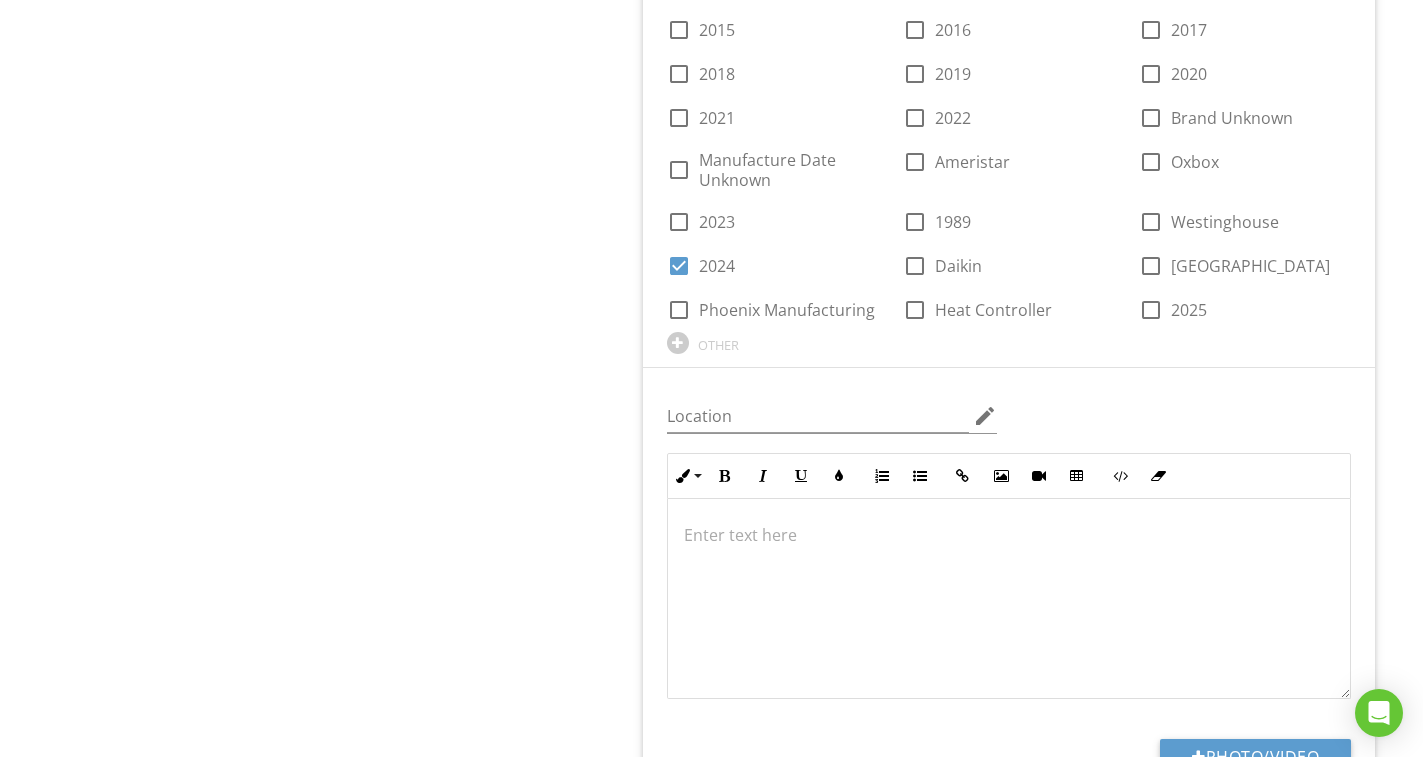 scroll, scrollTop: 2228, scrollLeft: 0, axis: vertical 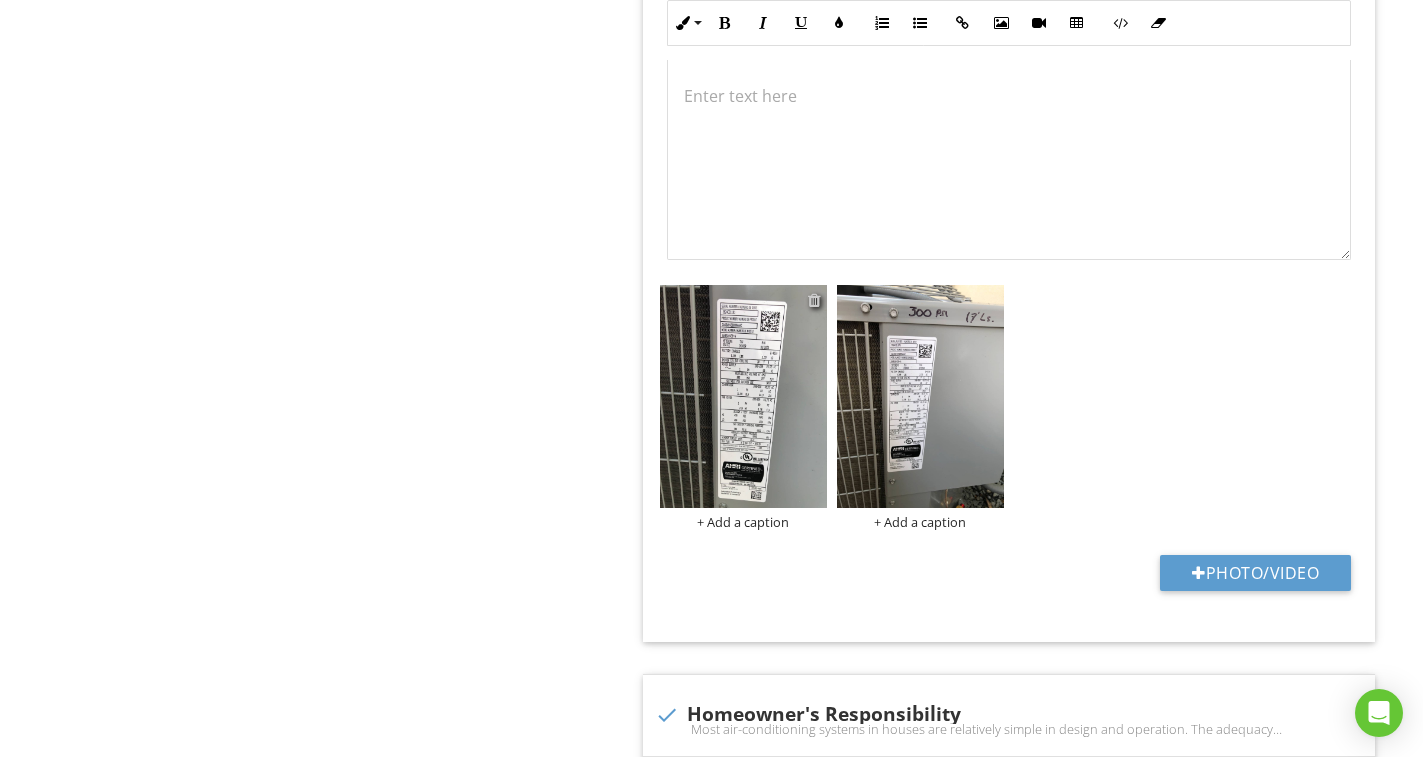 click at bounding box center [814, 300] 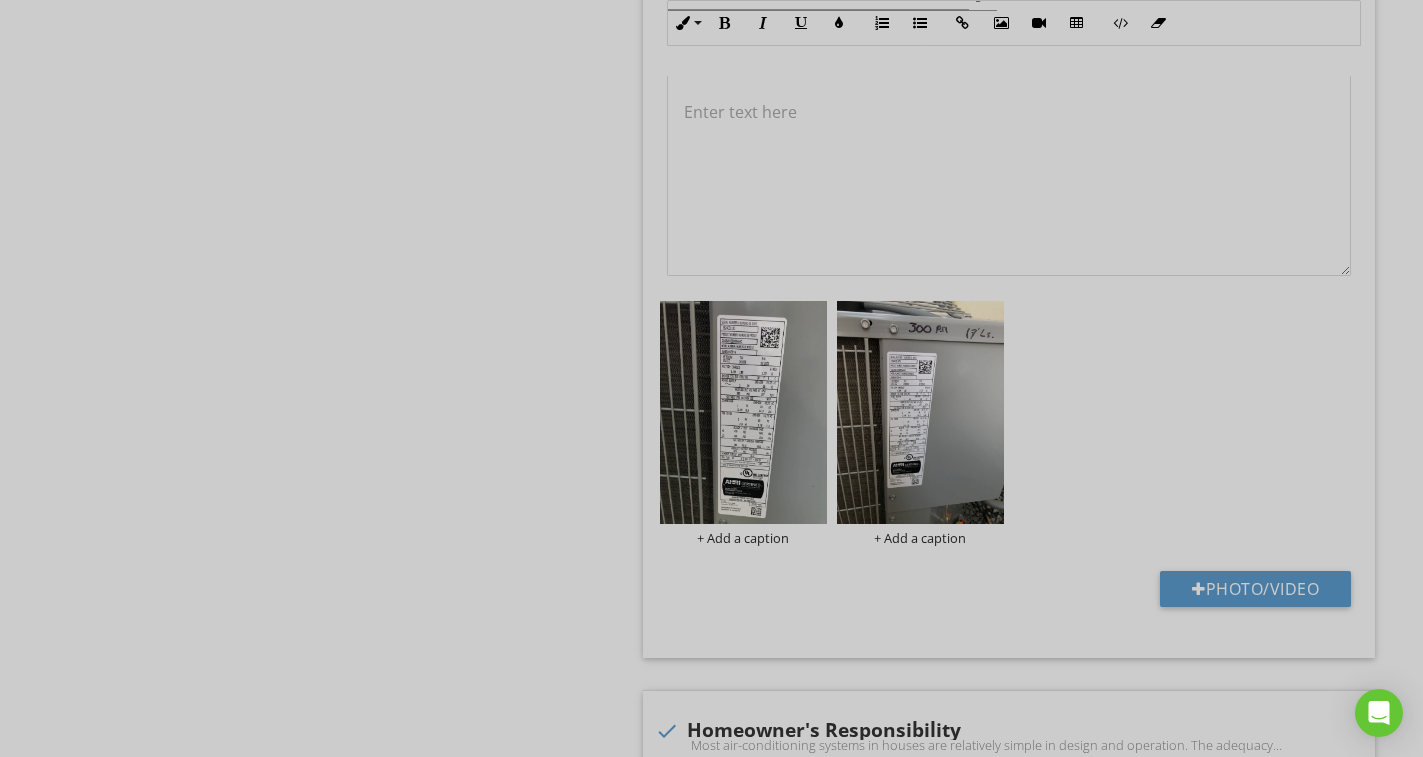 scroll, scrollTop: 3445, scrollLeft: 0, axis: vertical 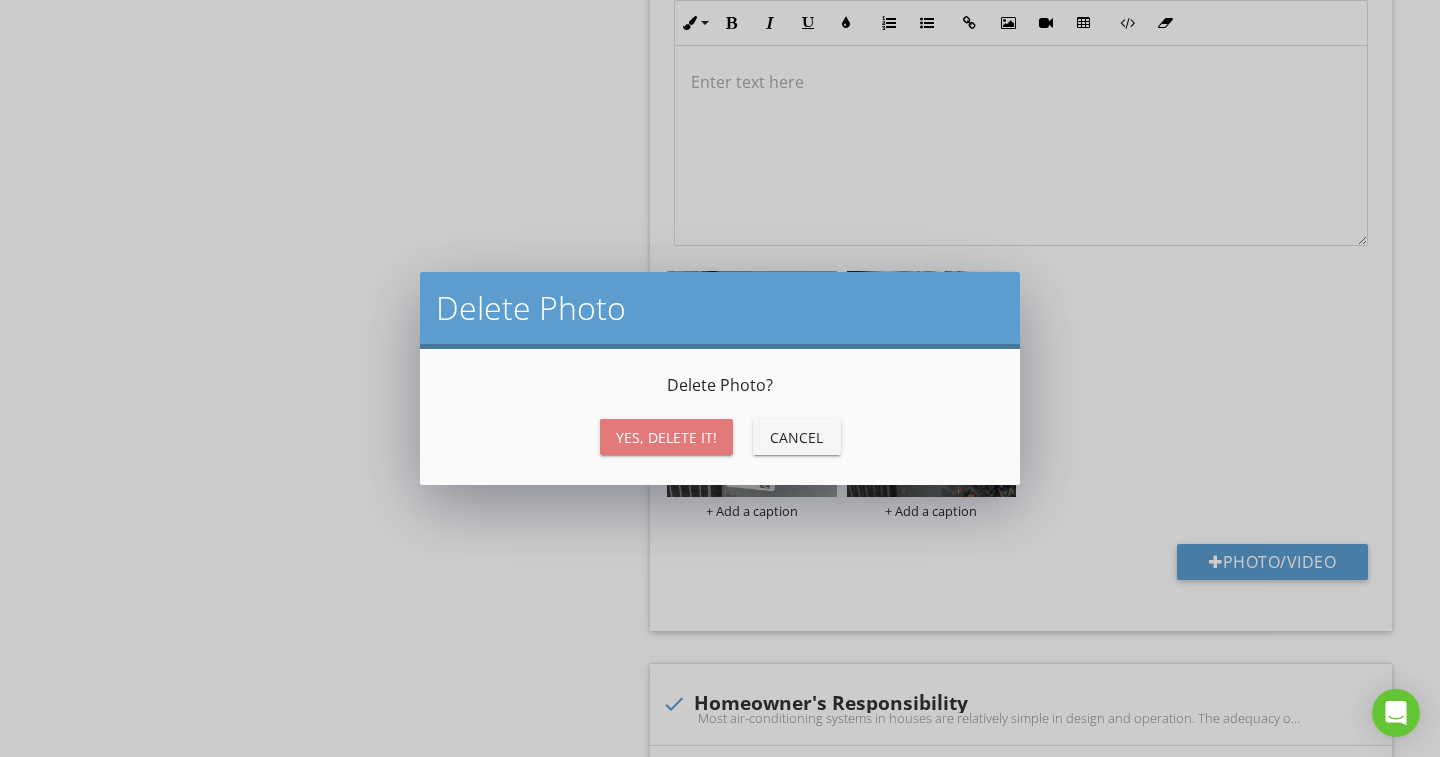 drag, startPoint x: 662, startPoint y: 435, endPoint x: 805, endPoint y: 305, distance: 193.2589 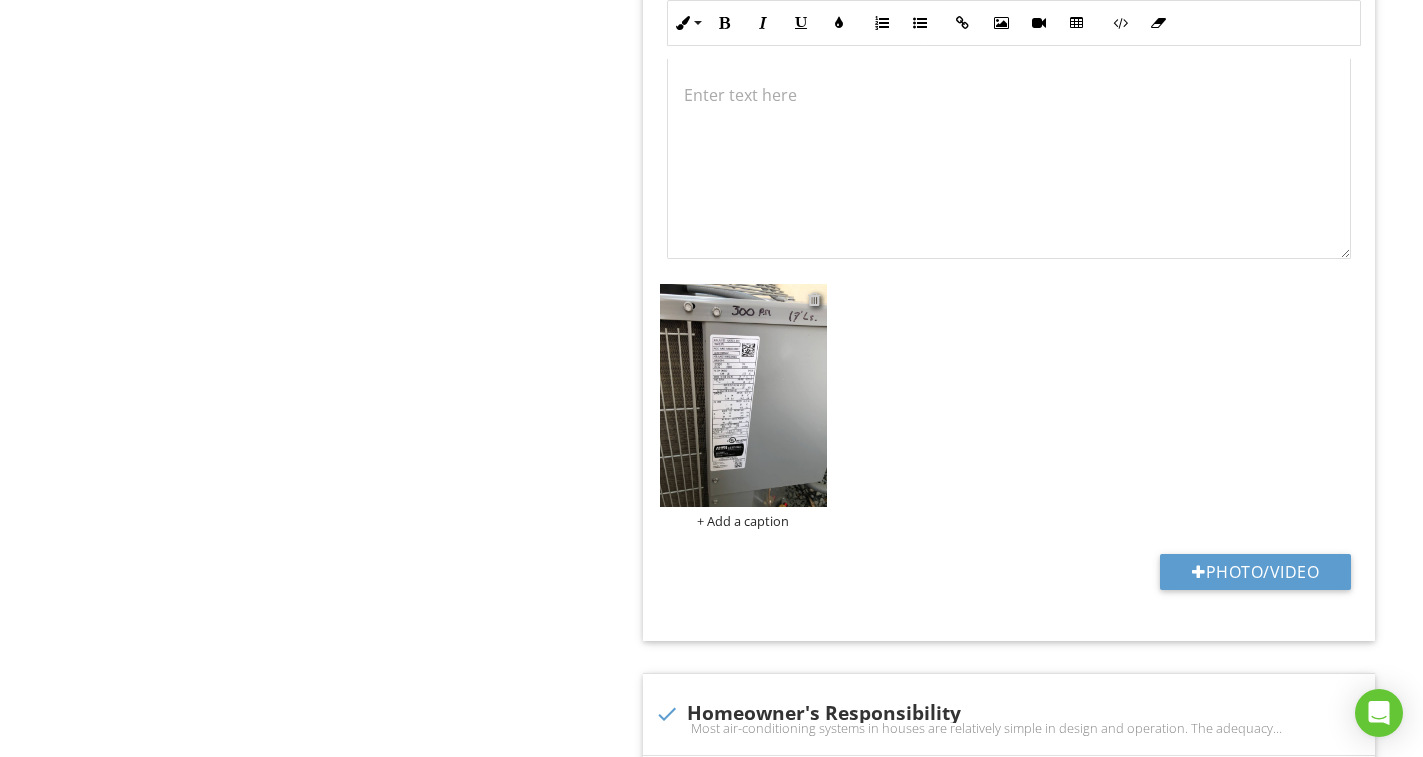 click at bounding box center (814, 299) 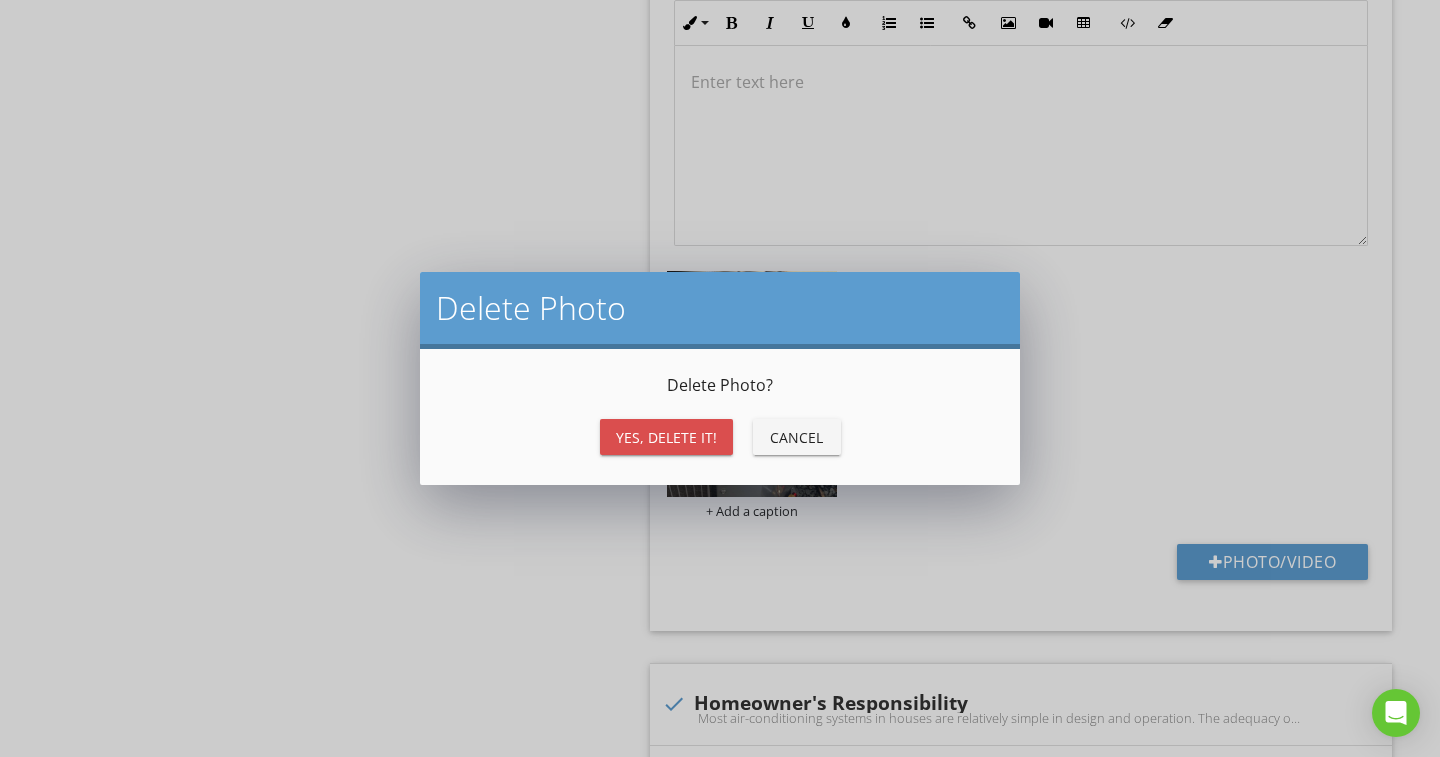click on "Yes, Delete it!" at bounding box center [666, 437] 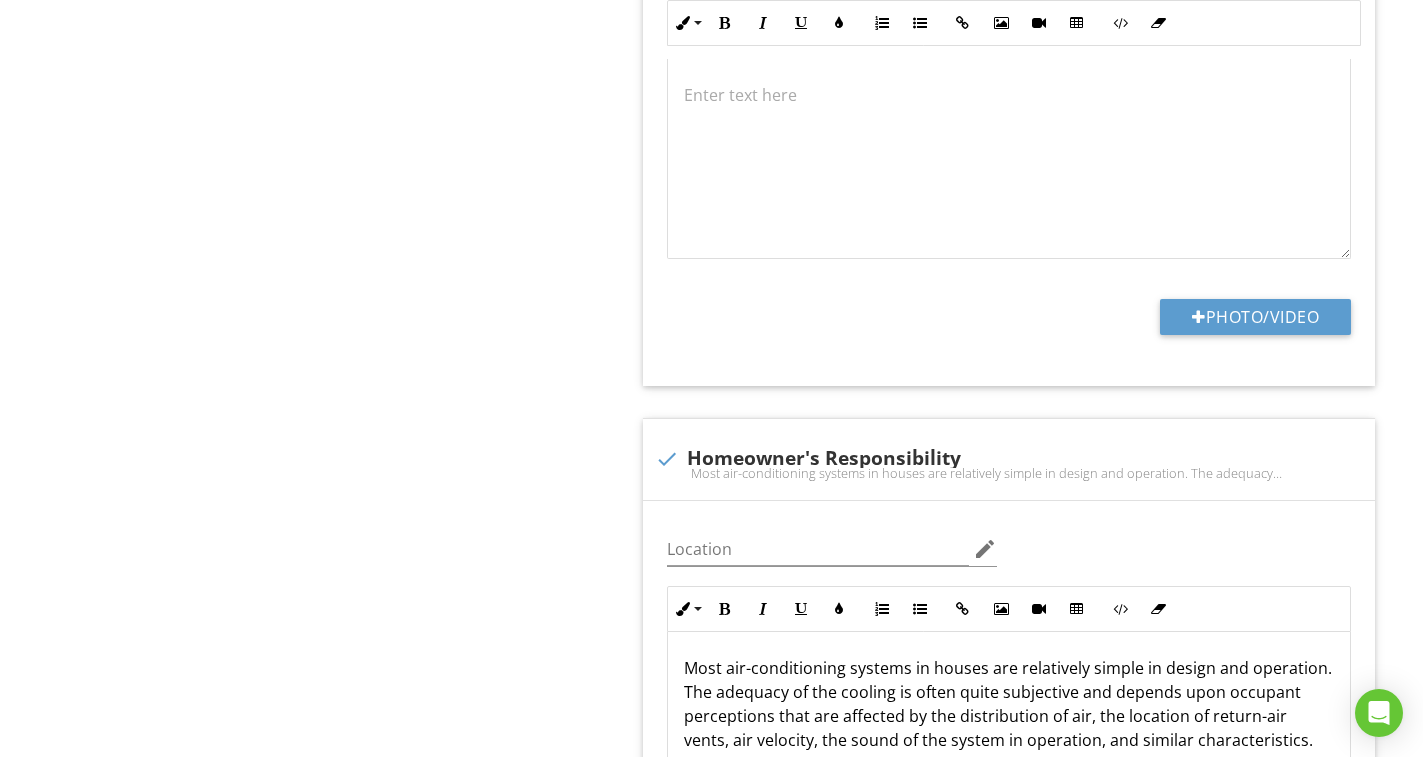 click on "Cooling
General
Cooling Equipment
Normal Operating Controls
Distribution System
Cooling Source in Each Room
Item
Cooling Equipment
IN   Inspected NI   Not Inspected NP   Not Present D   Deficiency
Info
Information                 2
Brand & Manufacture Date
check_box_outline_blank AeroSys   check_box_outline_blank AirEase   check_box_outline_blank Aire-Flo   check_box_outline_blank Allied Air   check_box_outline_blank Amana   check_box_outline_blank American Standard   check_box_outline_blank Arctic Circle   check_box_outline_blank Armstrong   check_box_outline_blank Armstrong Air   check_box_outline_blank Black & Decker   check_box_outline_blank BreezAir   Brisa   Bryant" at bounding box center [889, 1403] 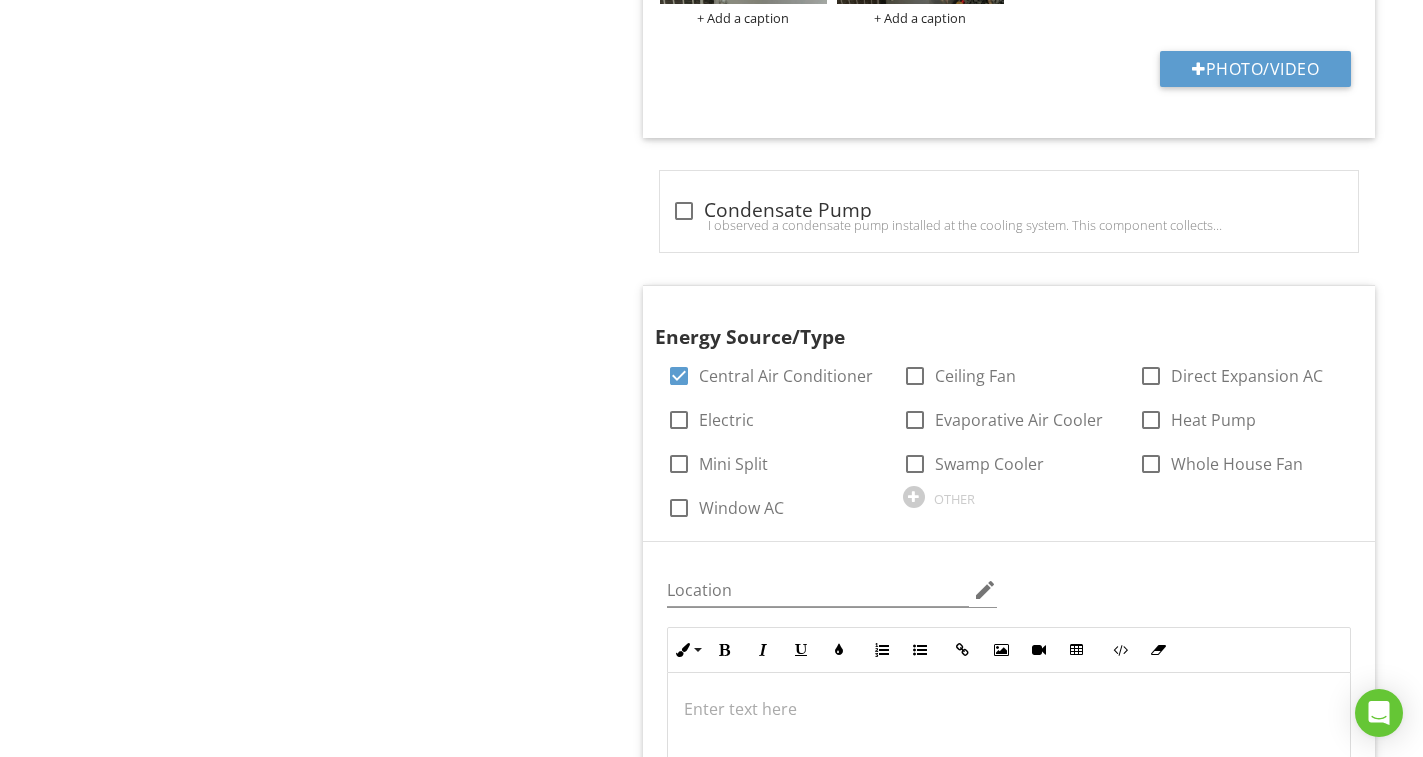 scroll, scrollTop: 2945, scrollLeft: 0, axis: vertical 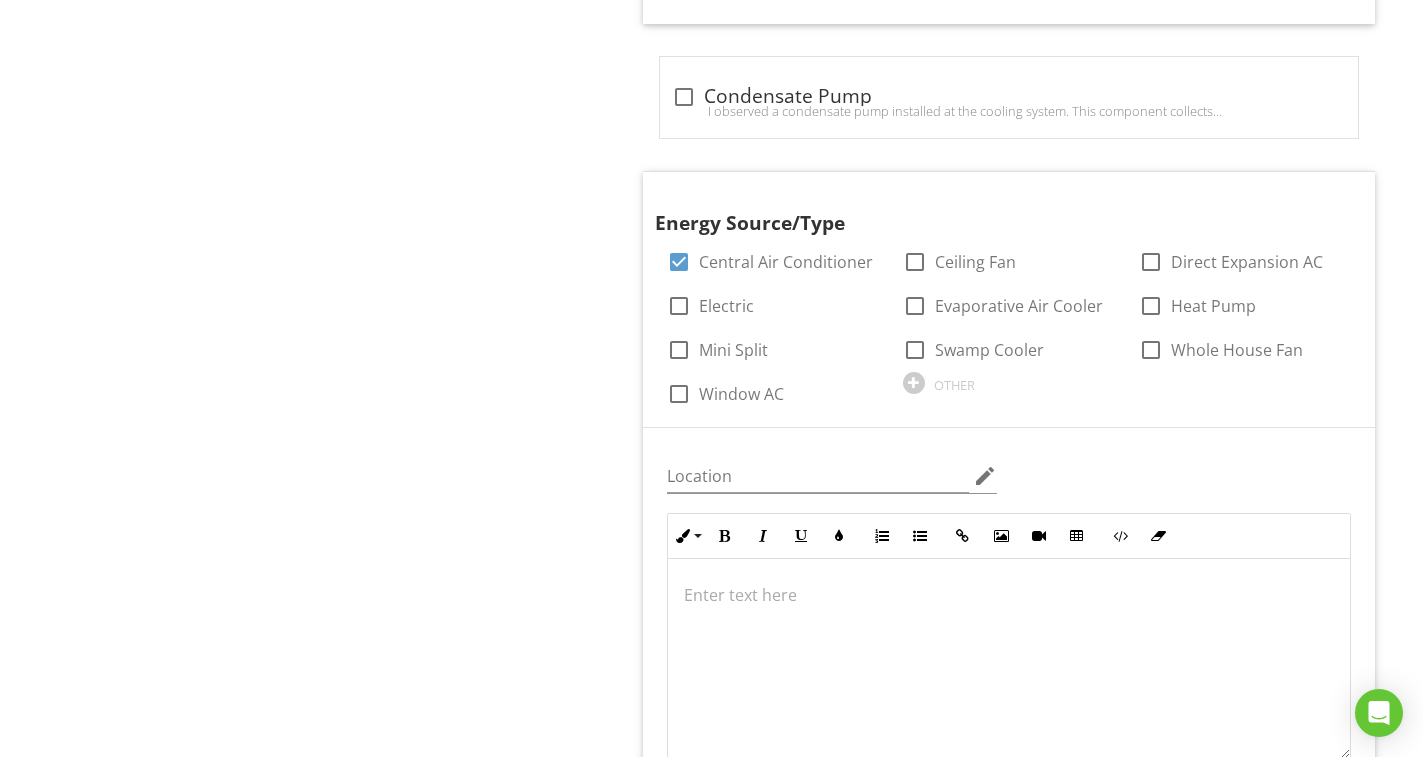 click at bounding box center (915, 262) 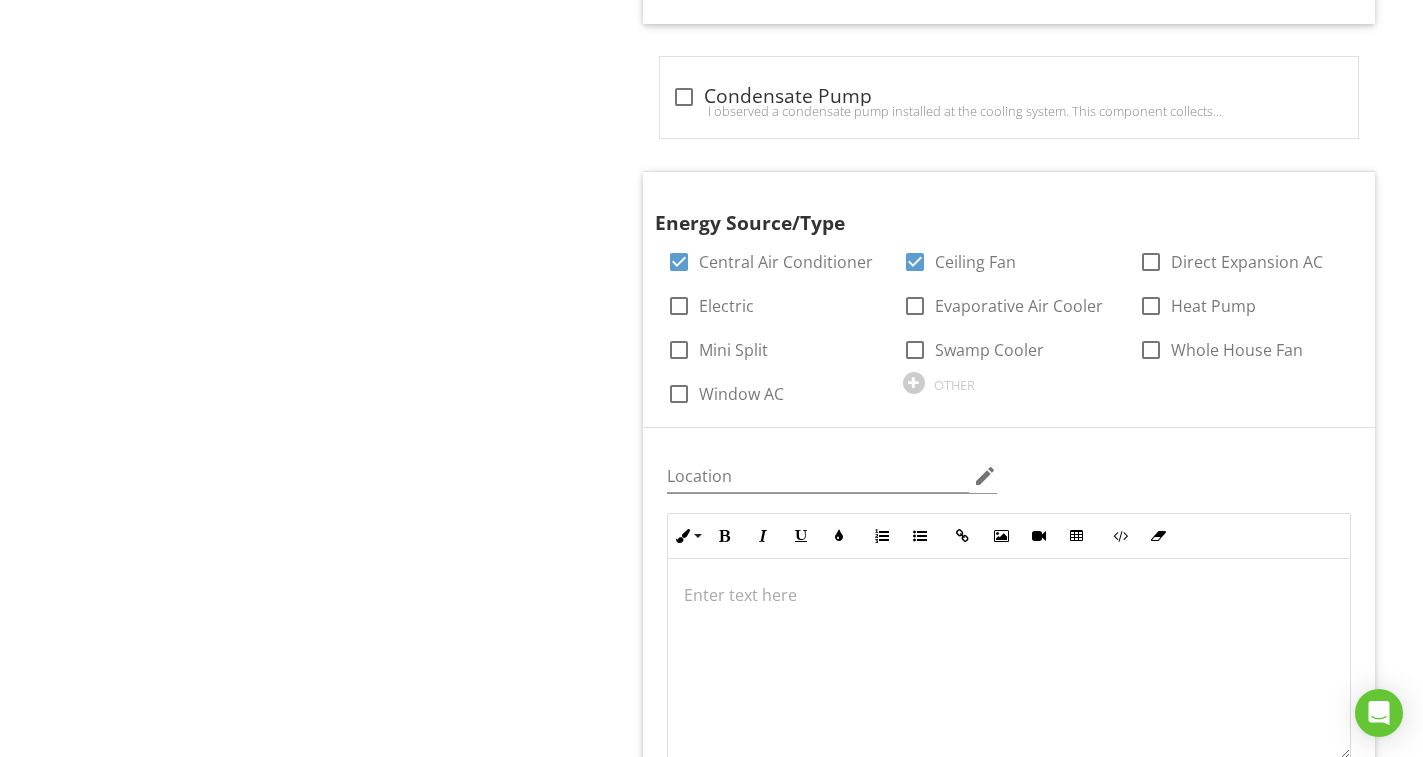 checkbox on "true" 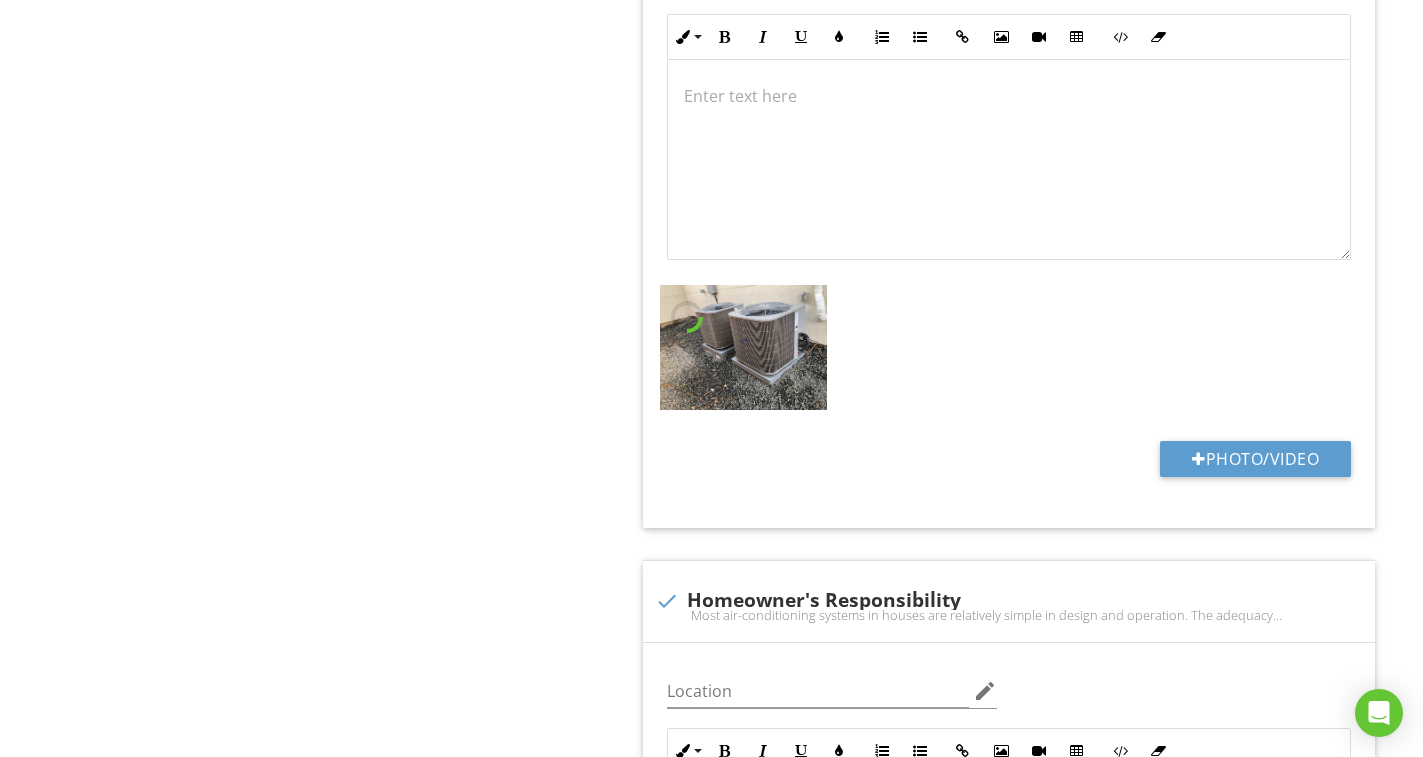 scroll, scrollTop: 3445, scrollLeft: 0, axis: vertical 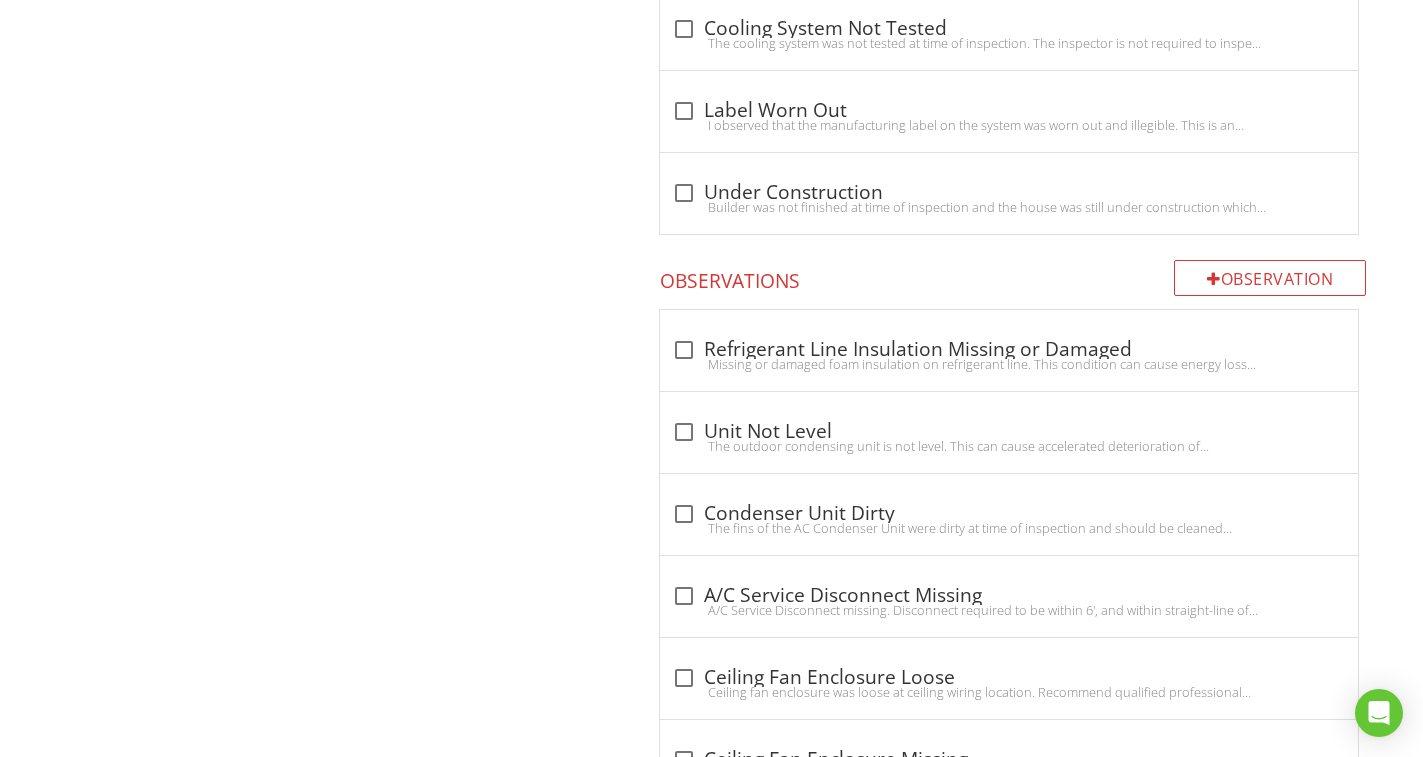 click on "The fins of the AC Condenser Unit were dirty at time of inspection and should be cleaned annually to prevent malfunction. Recommend qualified professional evaluate for repairs." at bounding box center [1009, 528] 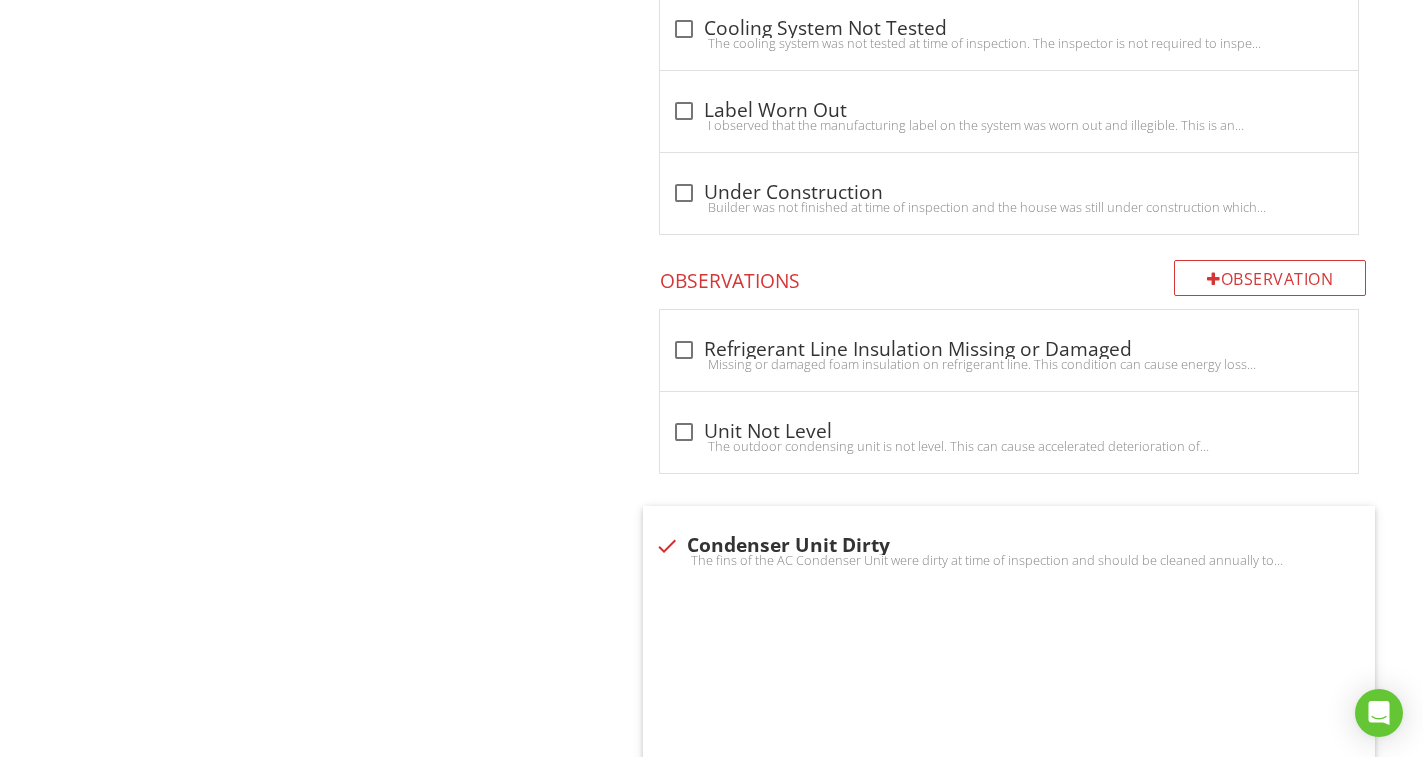 checkbox on "true" 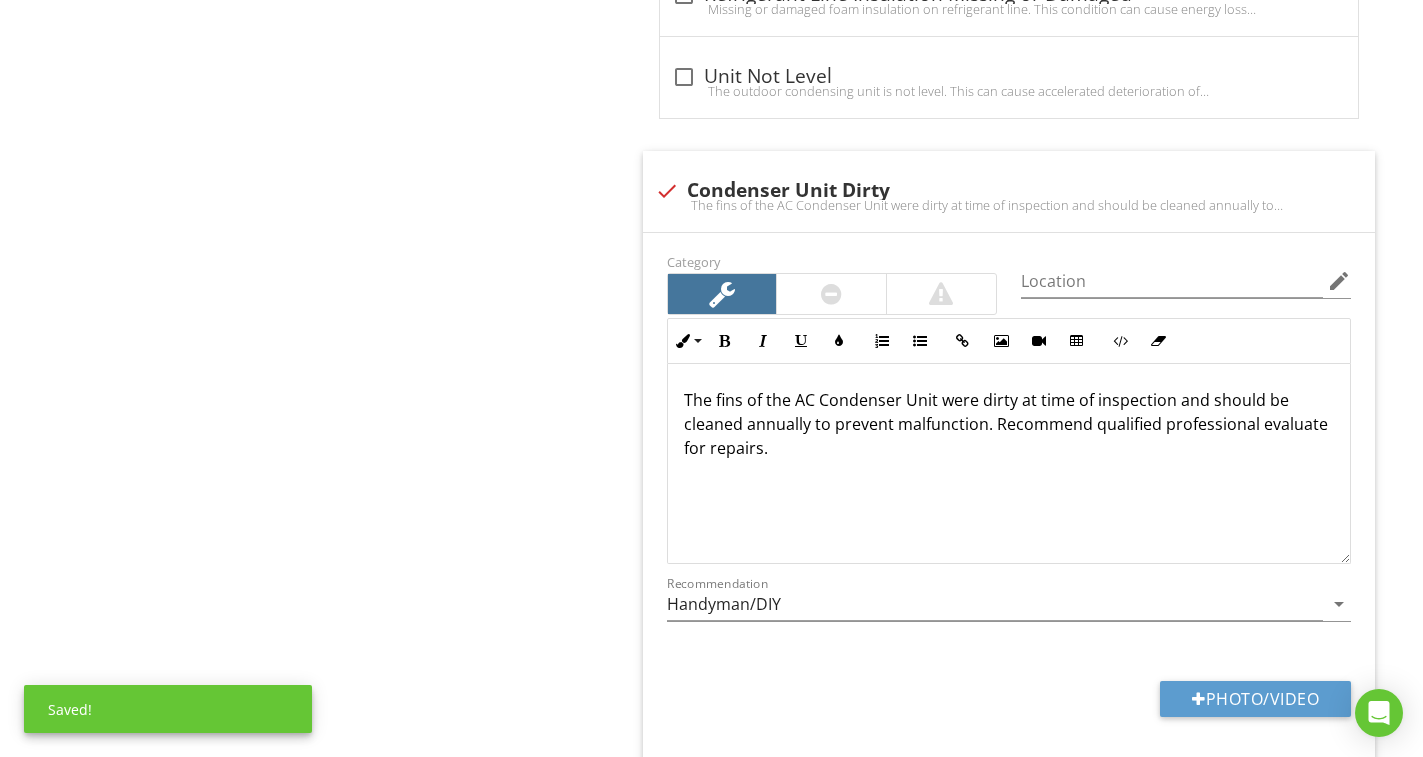 scroll, scrollTop: 5572, scrollLeft: 0, axis: vertical 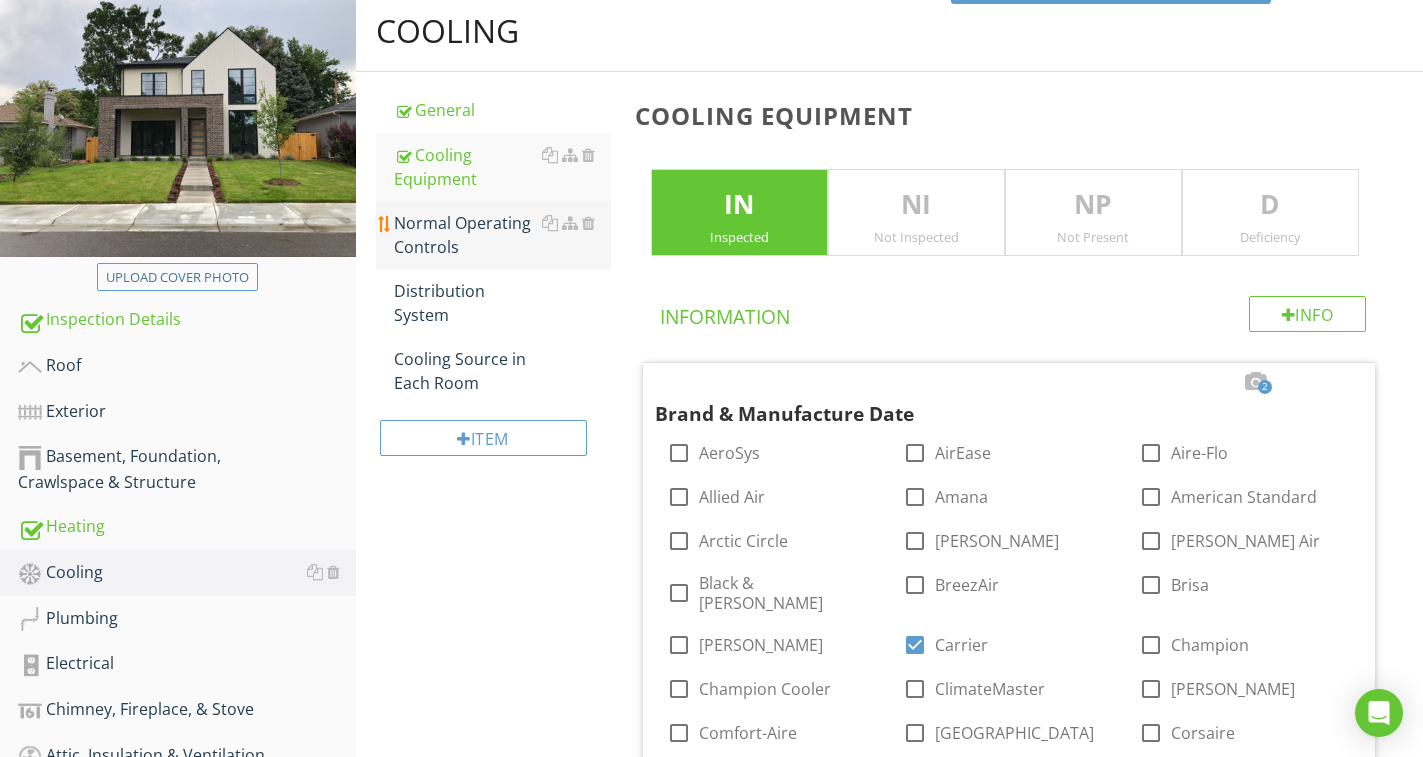 click on "Normal Operating Controls" at bounding box center [502, 235] 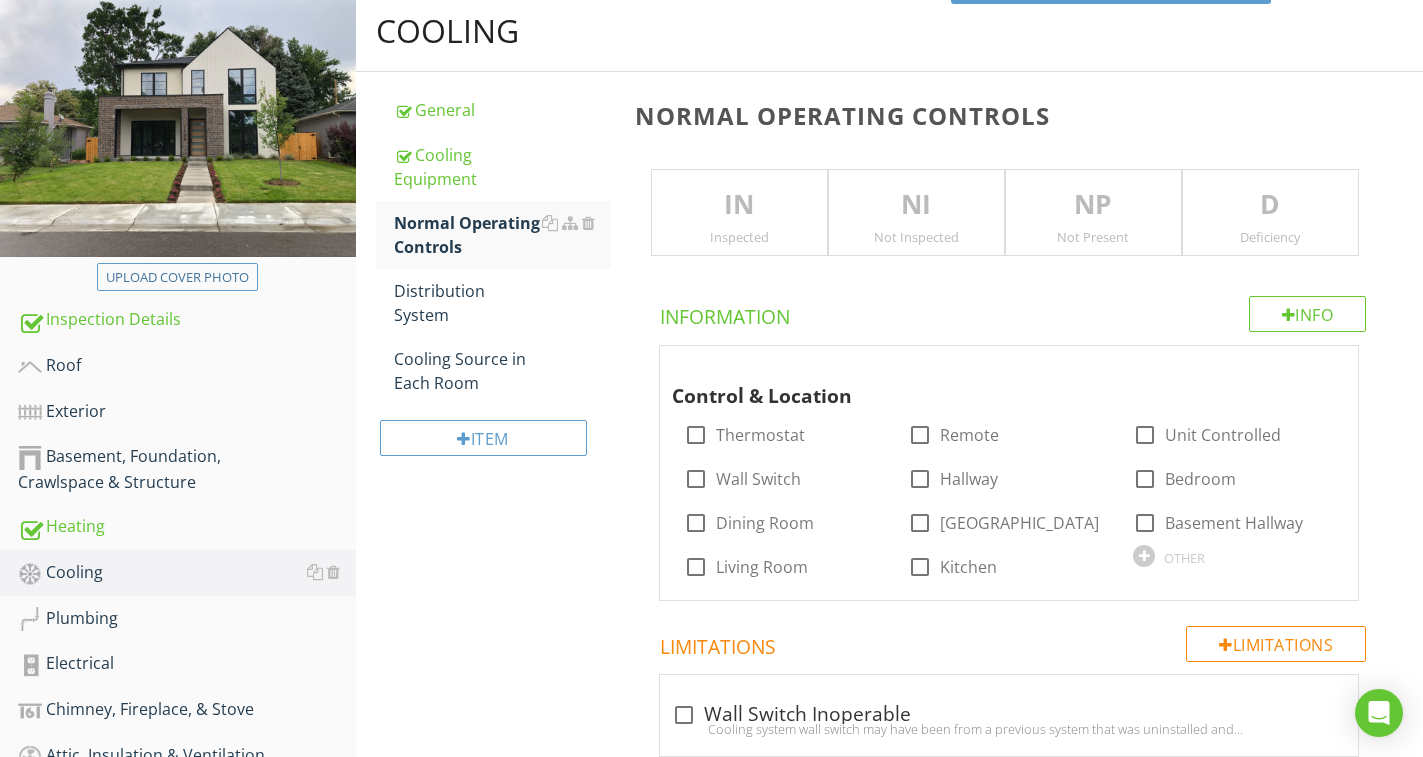 click on "IN" at bounding box center [739, 205] 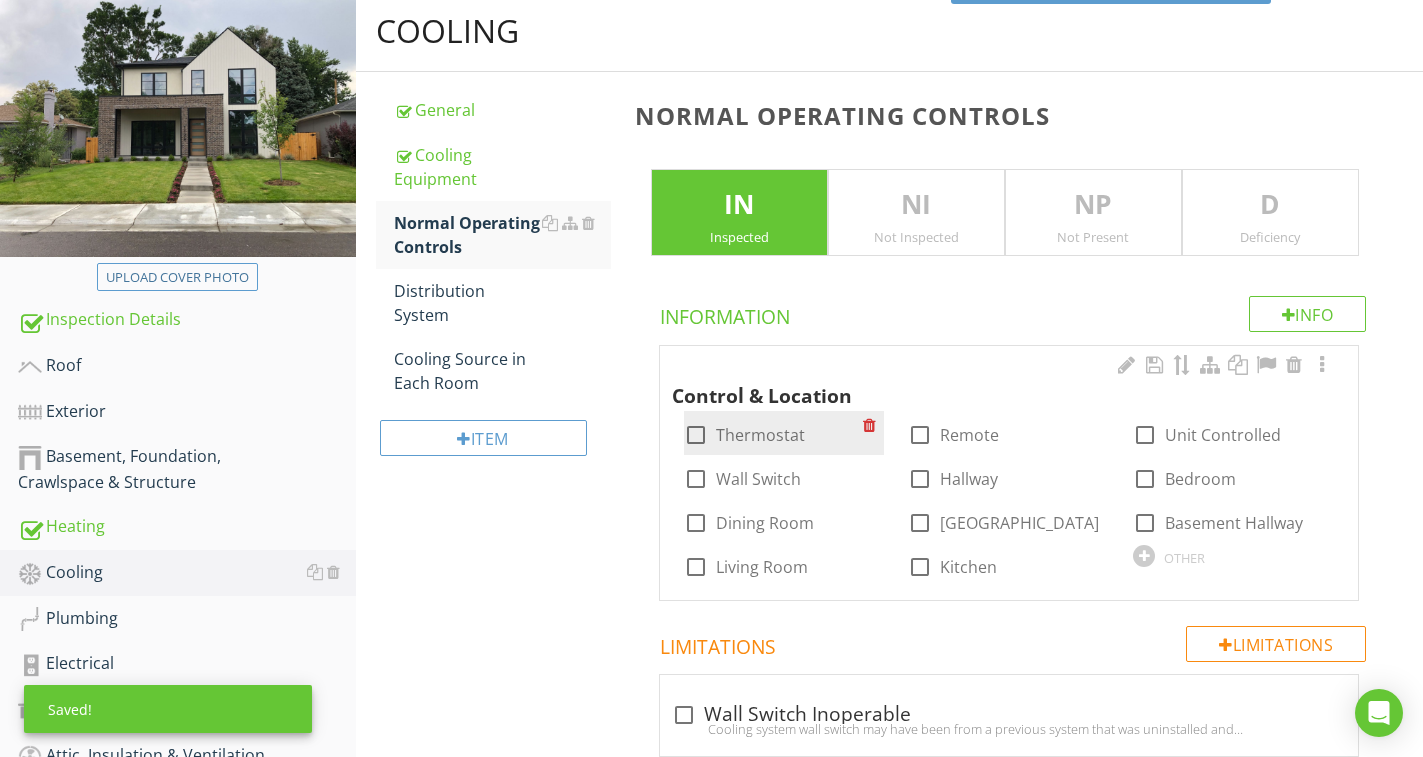 click on "Thermostat" at bounding box center [760, 435] 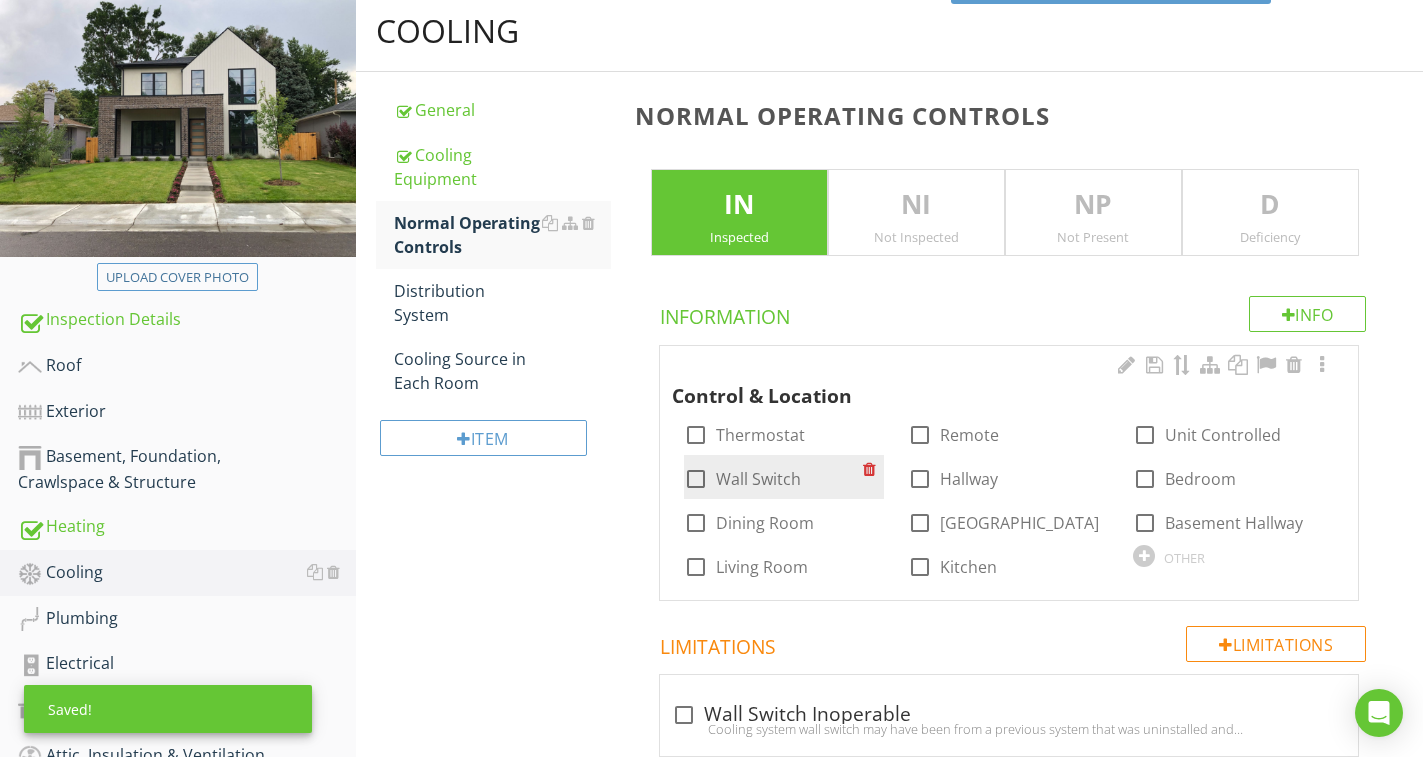 checkbox on "true" 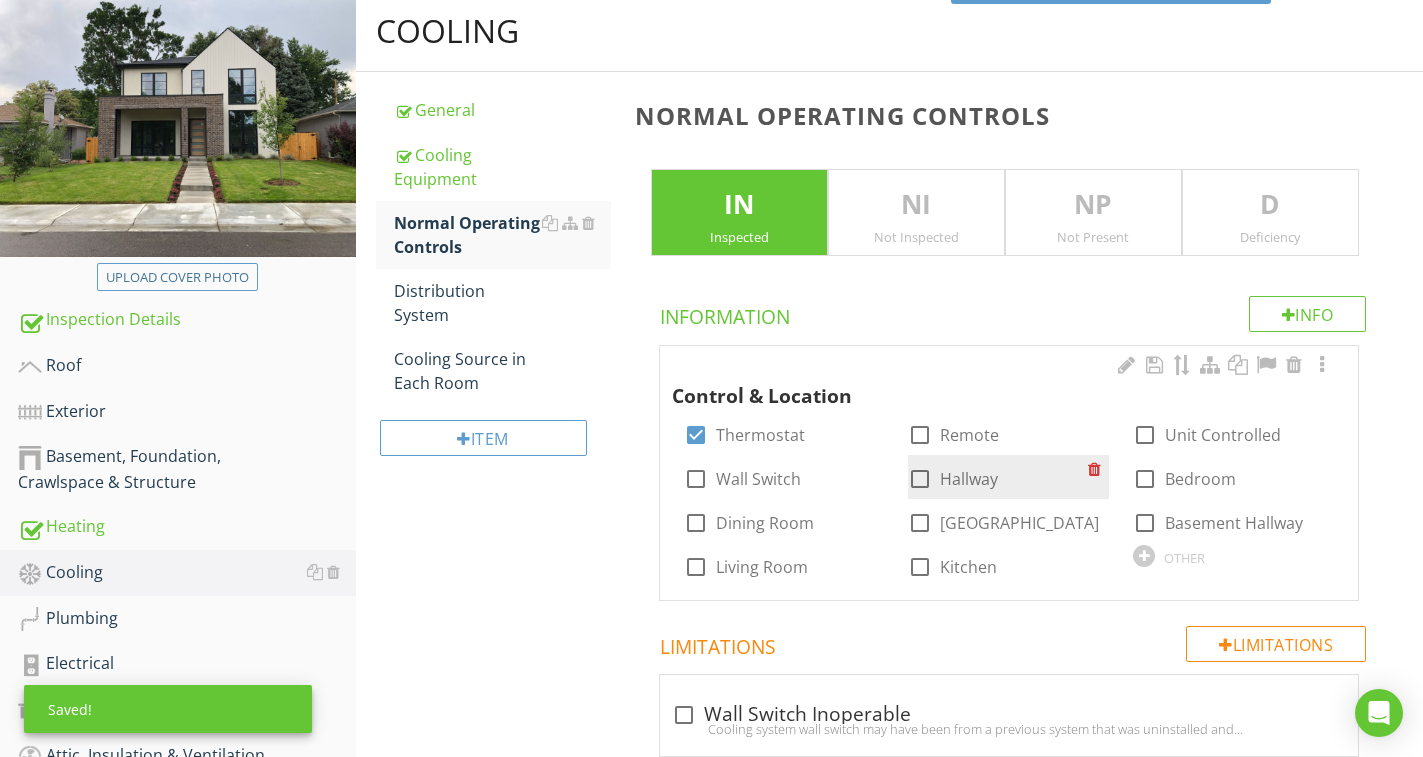 click on "Hallway" at bounding box center [969, 479] 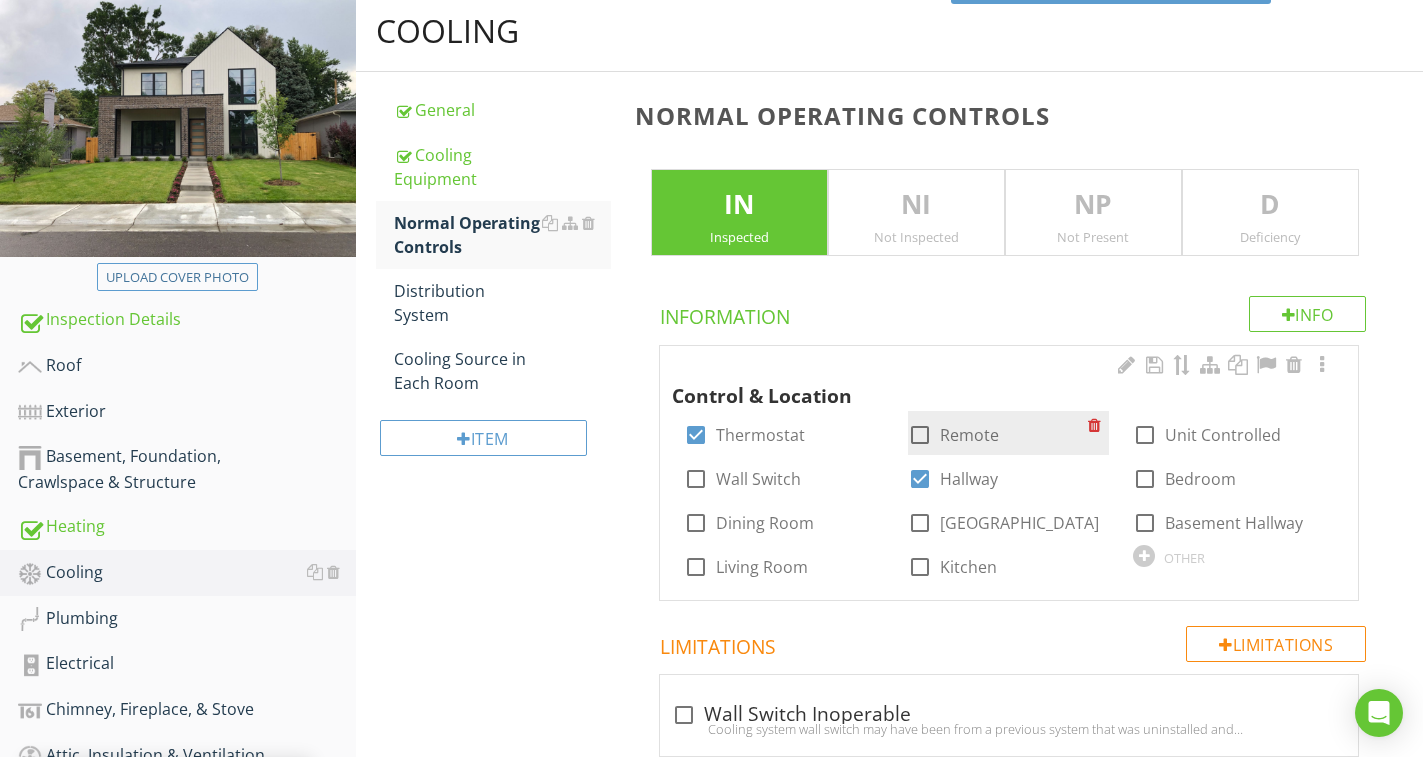 click on "Remote" at bounding box center (969, 435) 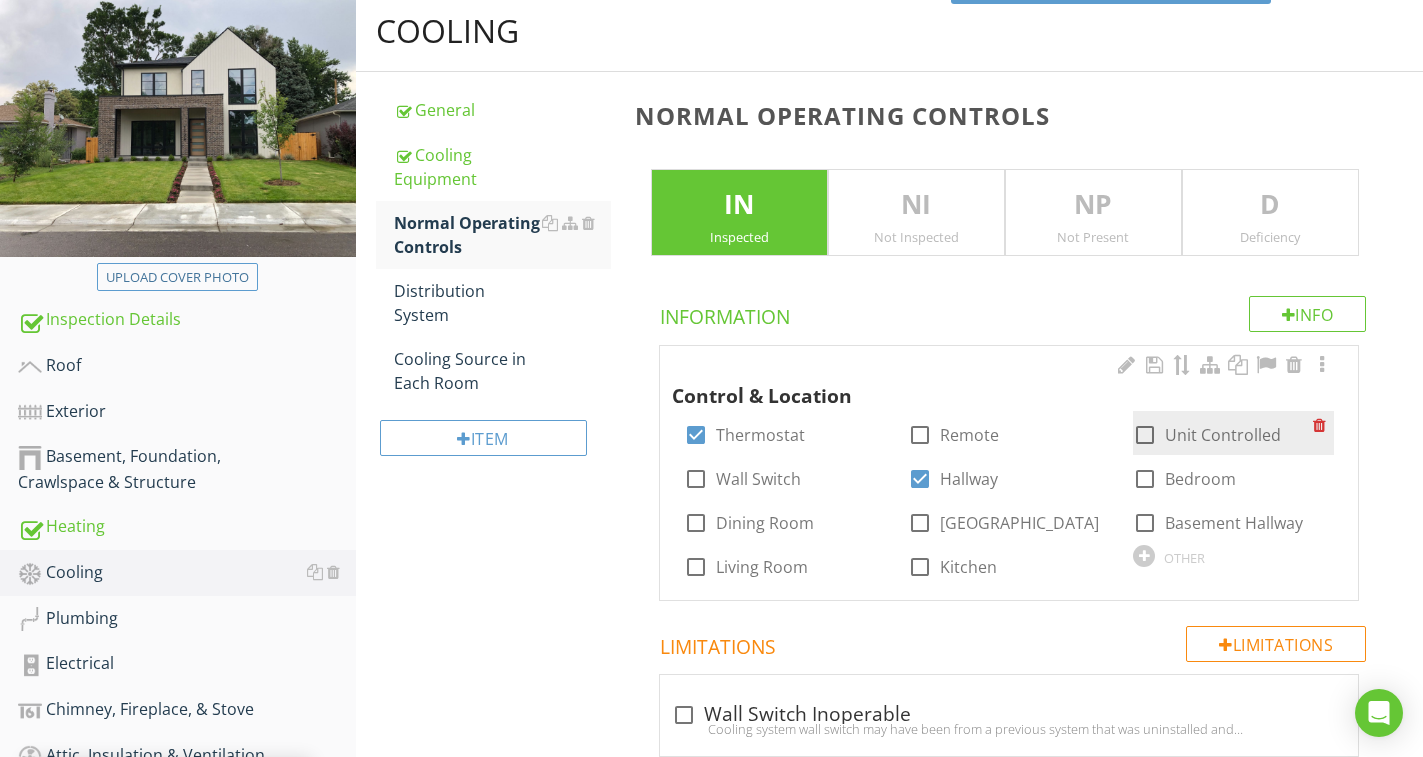 checkbox on "true" 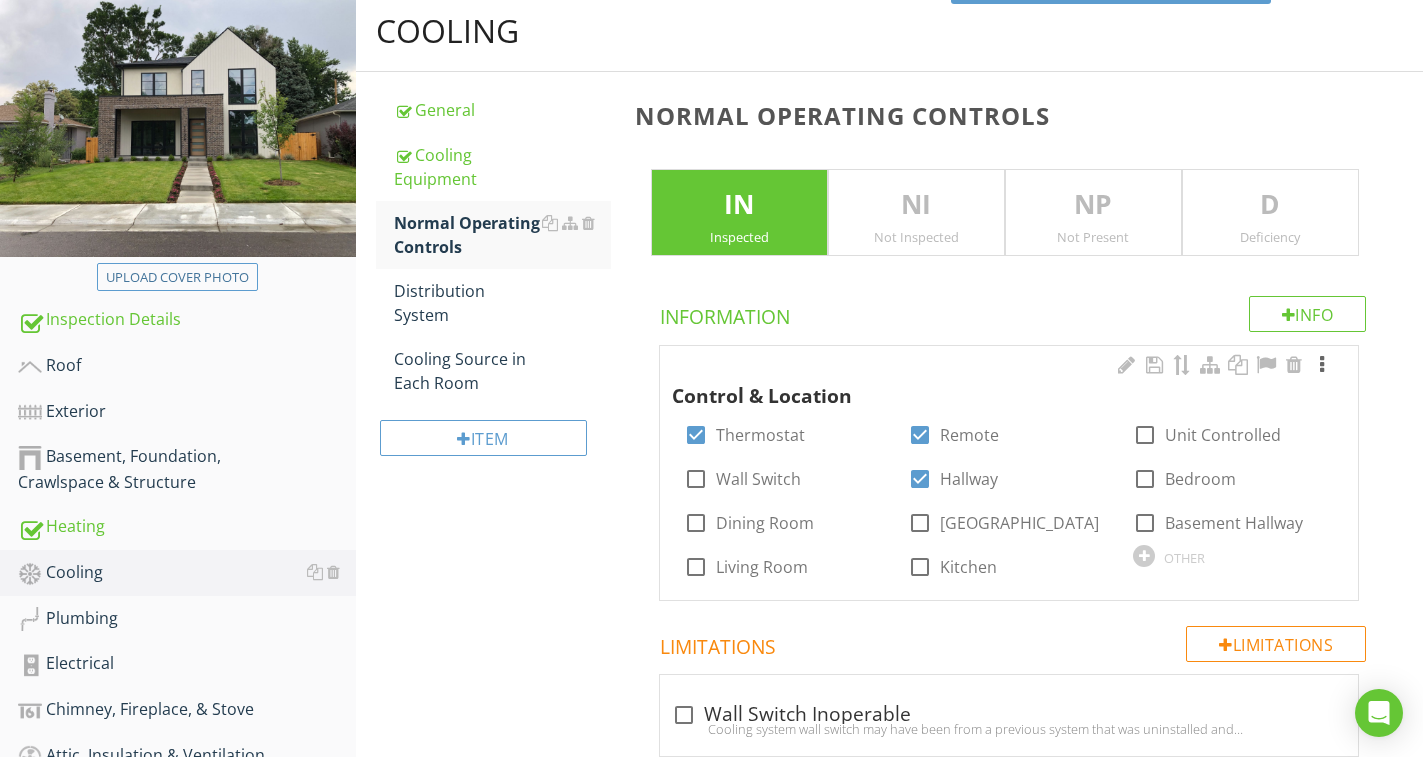 click at bounding box center (1322, 365) 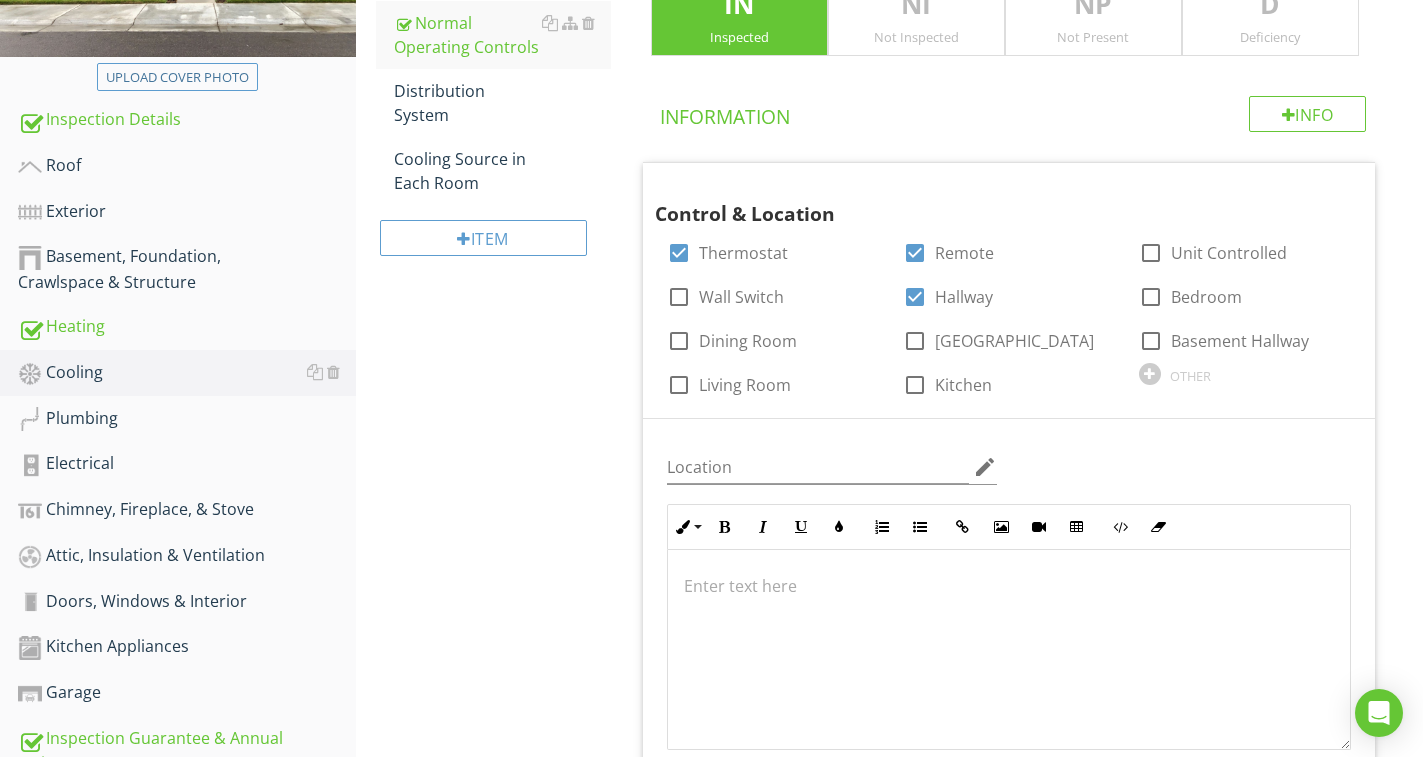 scroll, scrollTop: 423, scrollLeft: 0, axis: vertical 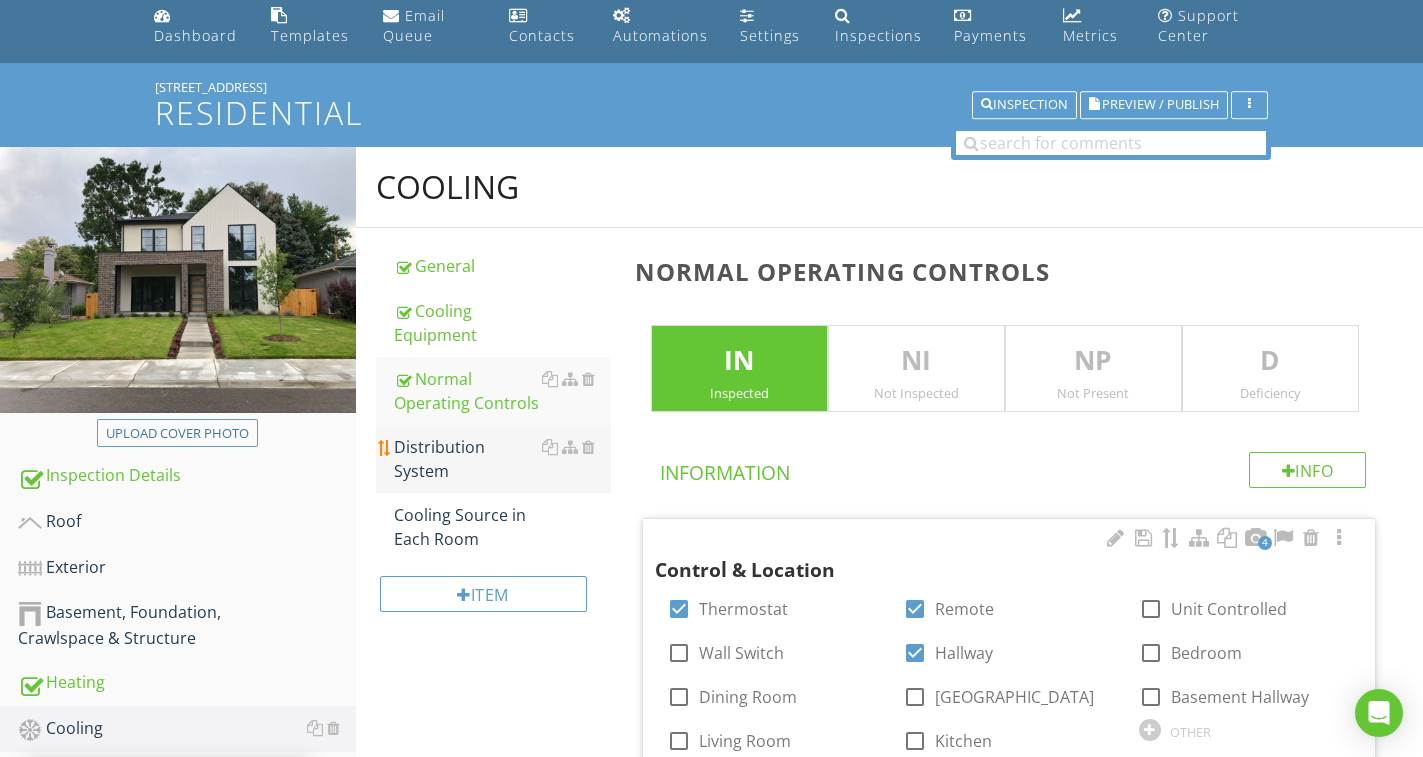 click on "Distribution System" at bounding box center [502, 459] 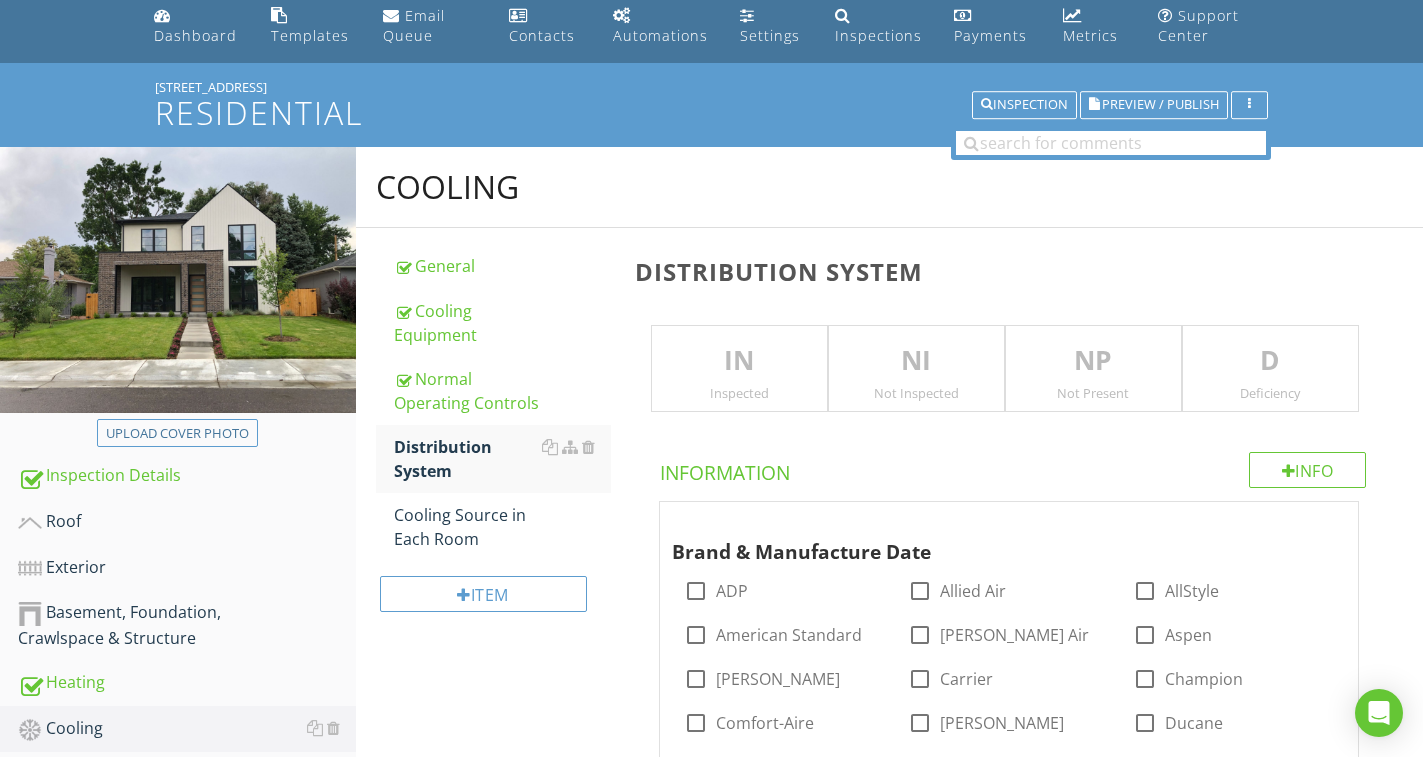 click on "IN" at bounding box center [739, 361] 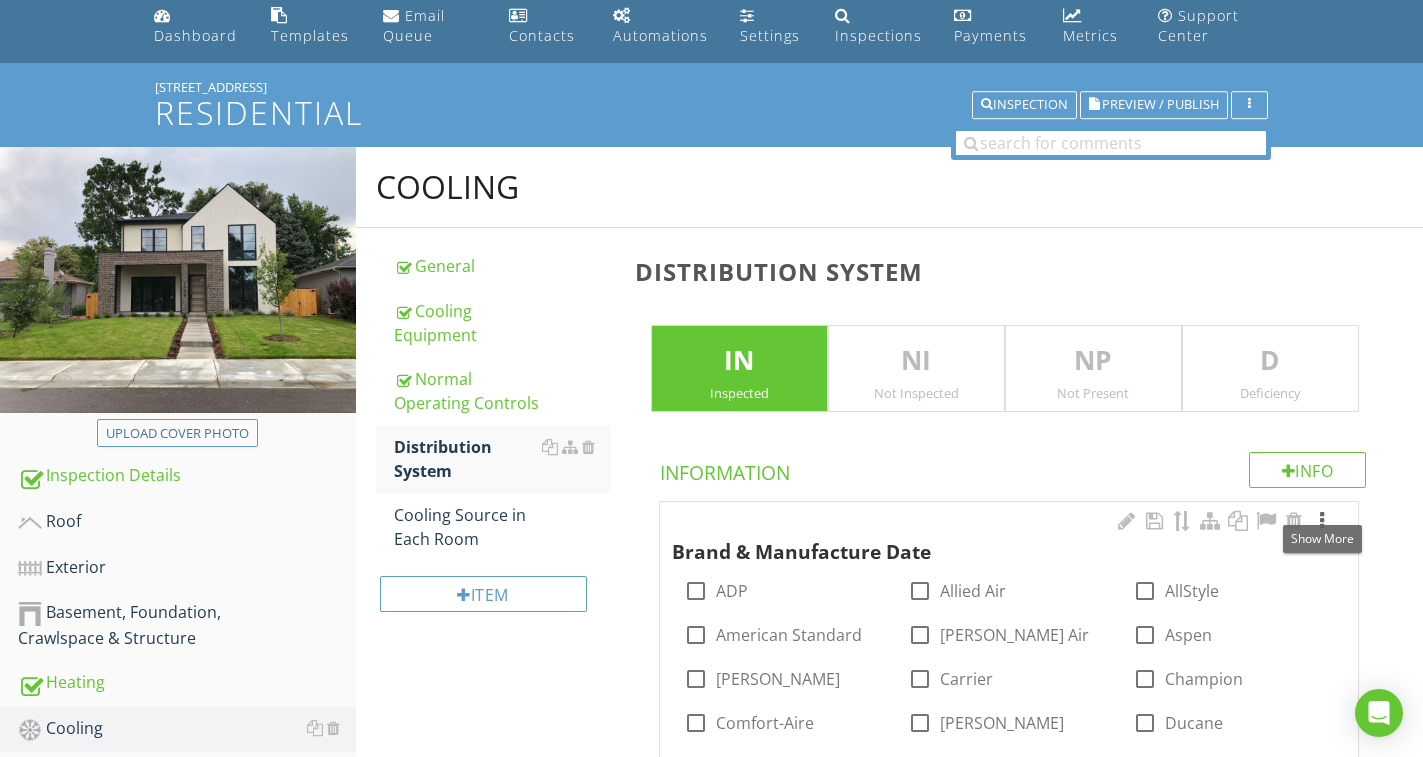 click at bounding box center [1322, 521] 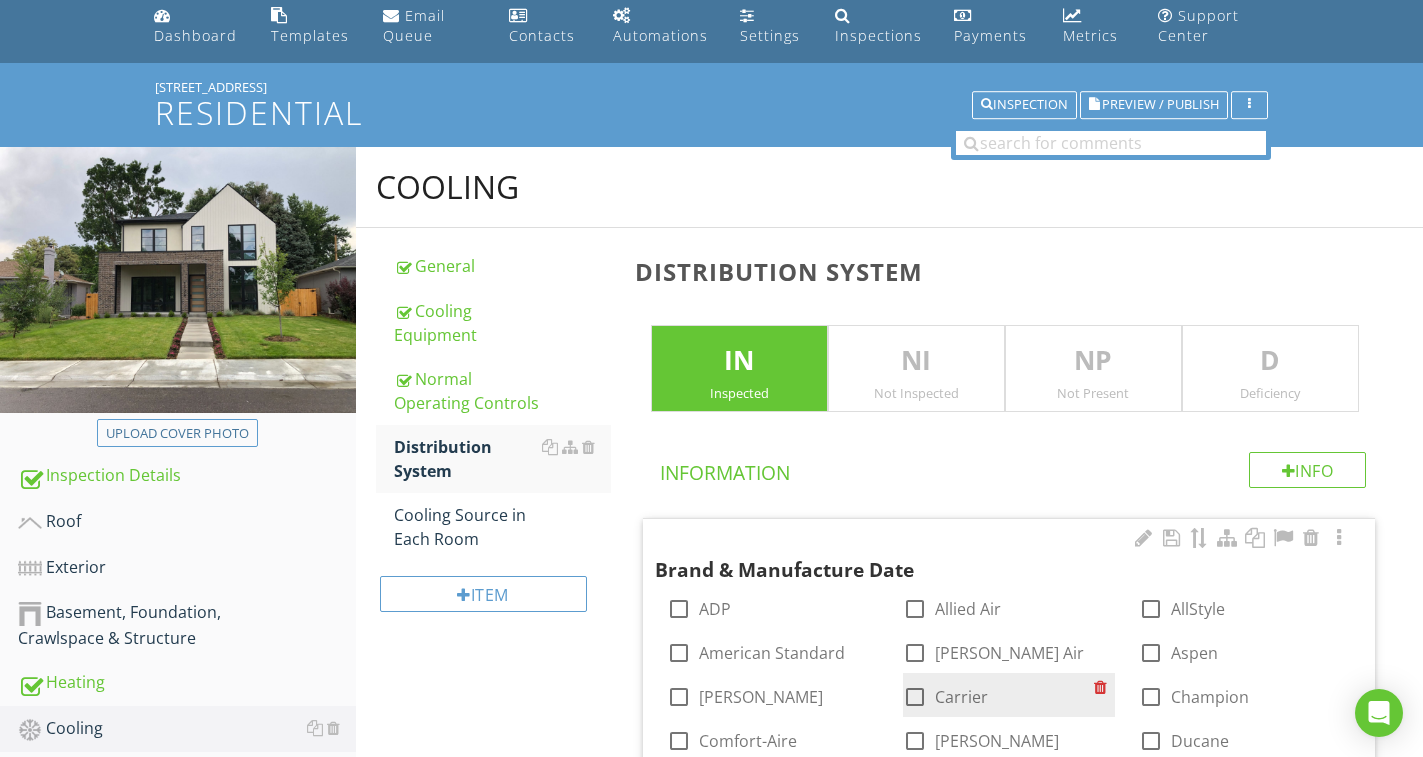 click at bounding box center [915, 697] 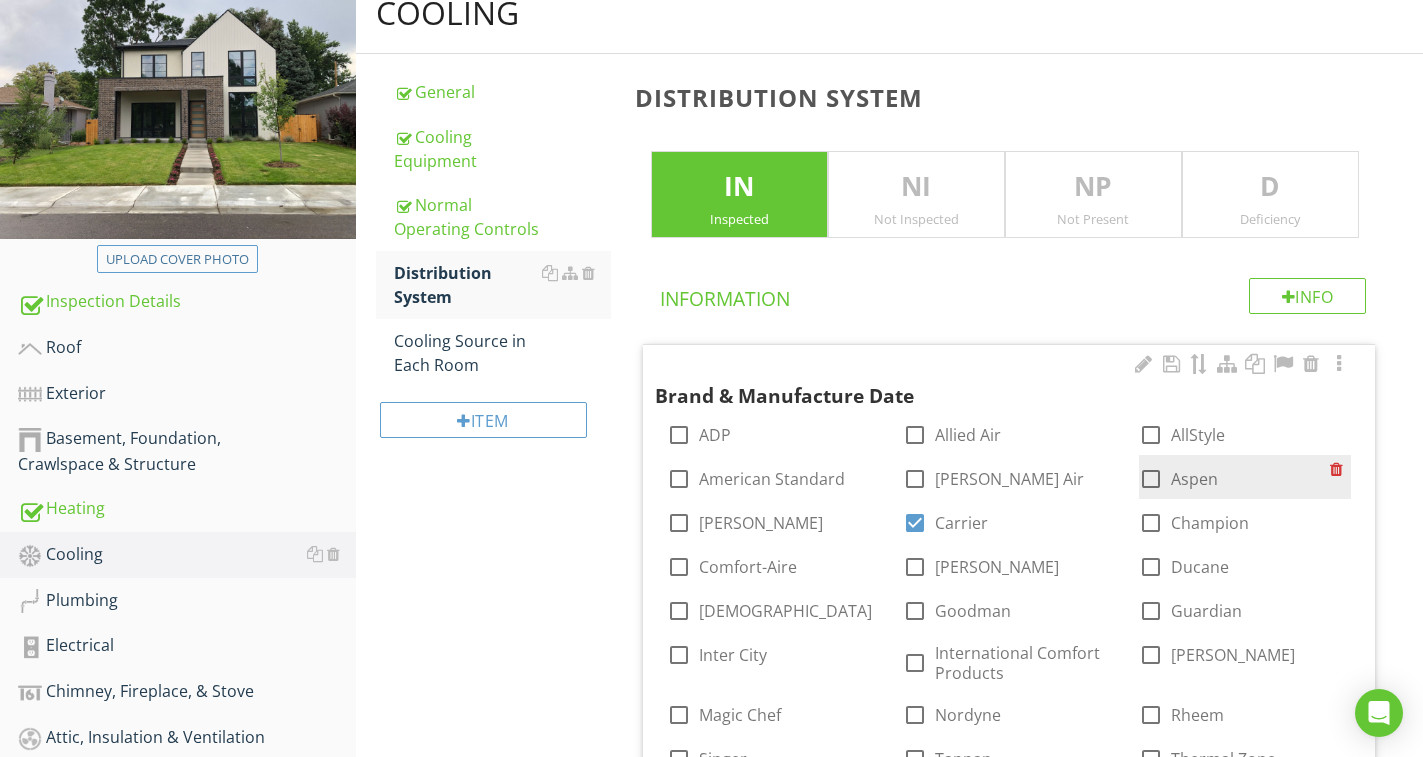 scroll, scrollTop: 274, scrollLeft: 0, axis: vertical 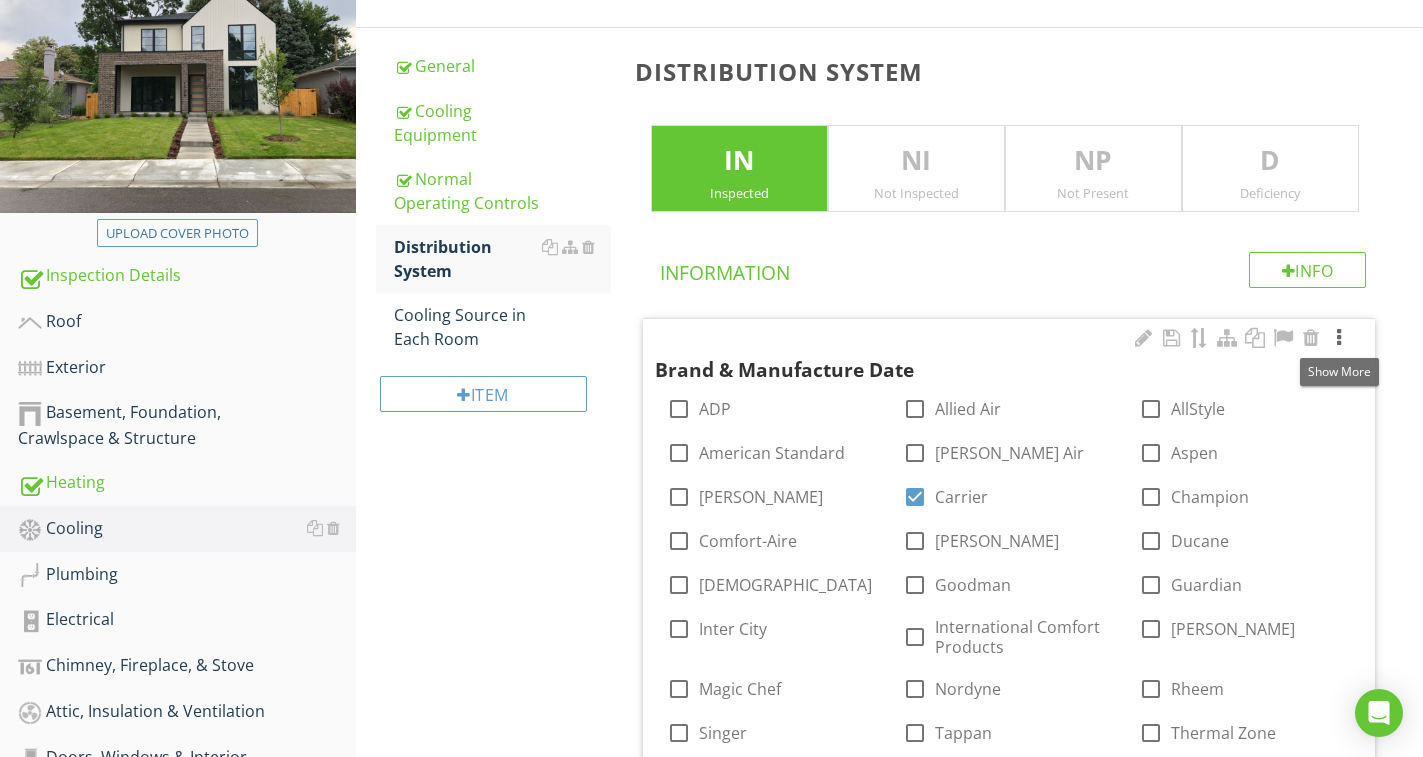 click at bounding box center (1339, 338) 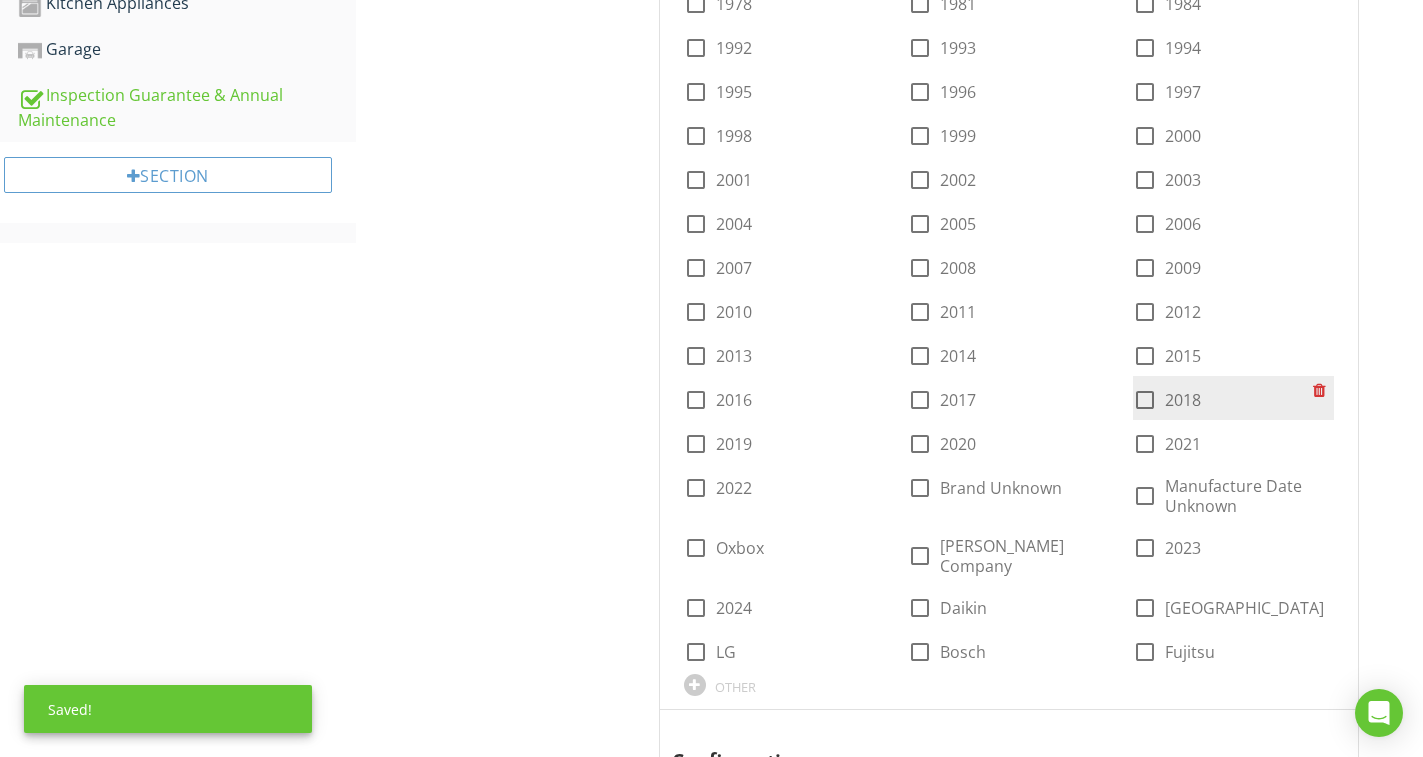 scroll, scrollTop: 1074, scrollLeft: 0, axis: vertical 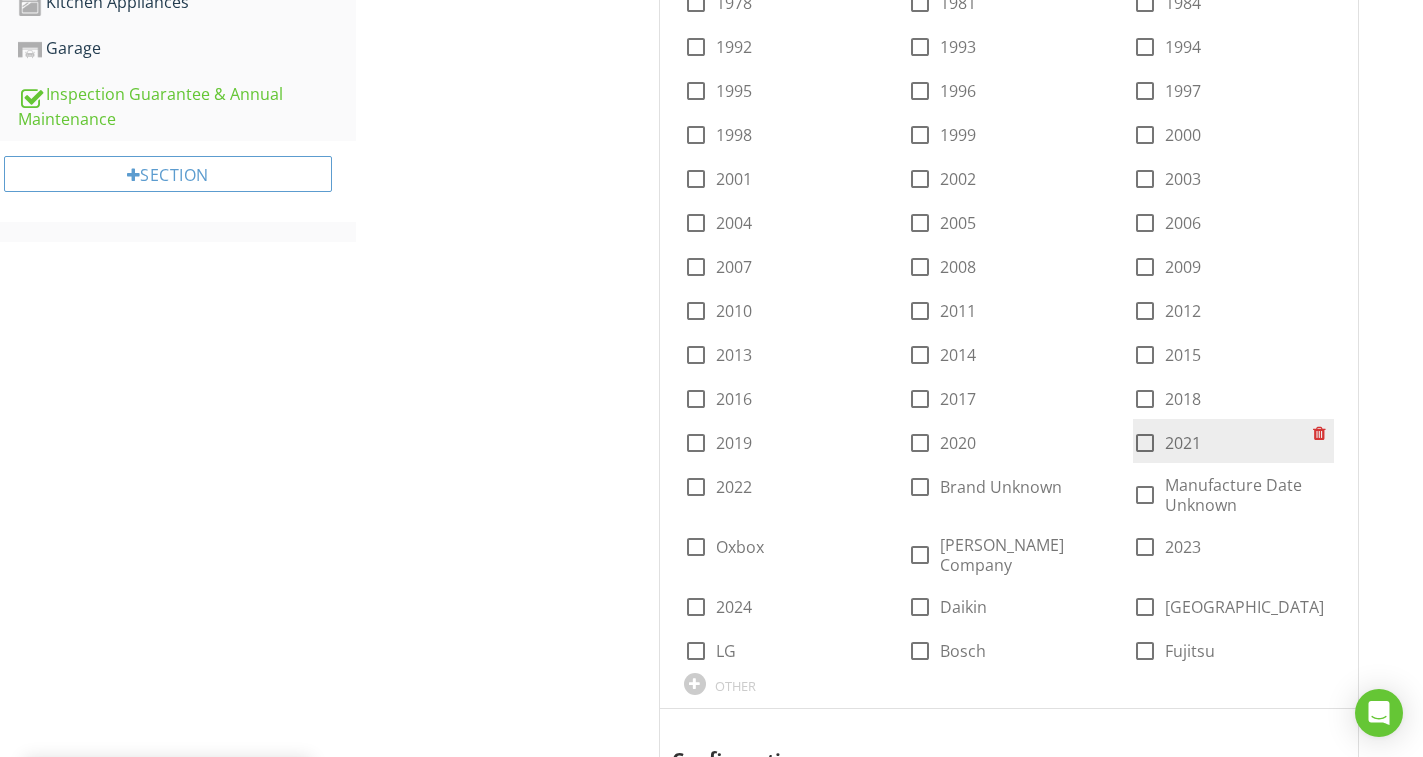 click at bounding box center (1145, 443) 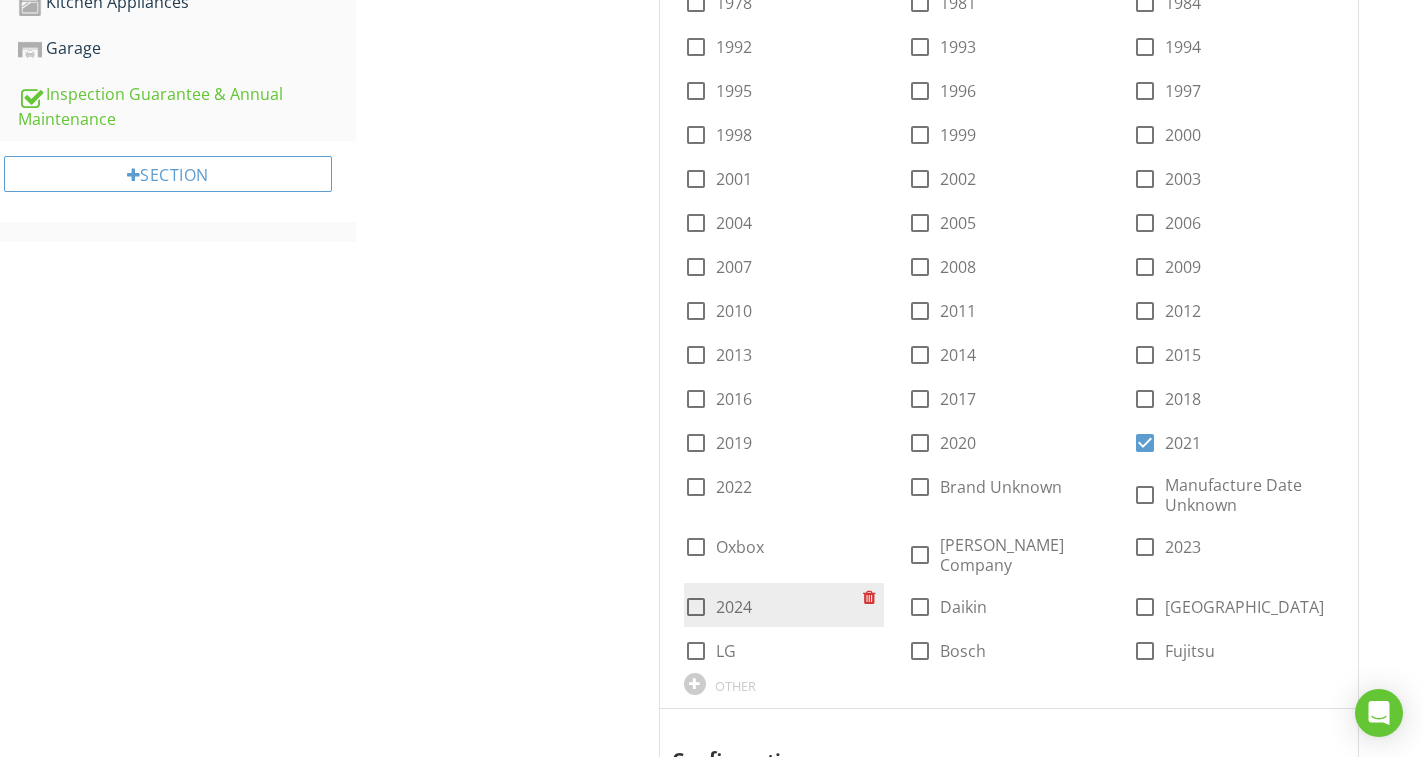 click on "2024" at bounding box center [734, 607] 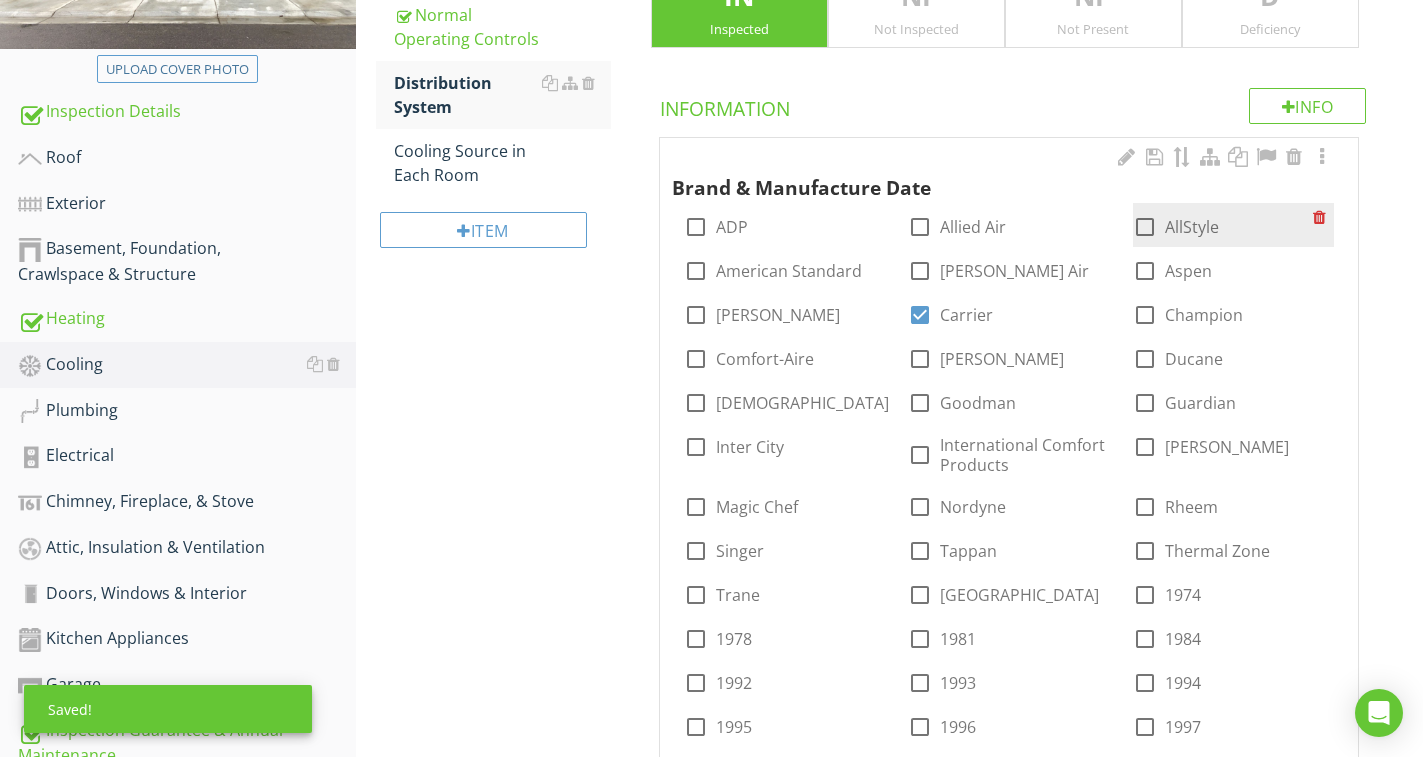 scroll, scrollTop: 274, scrollLeft: 0, axis: vertical 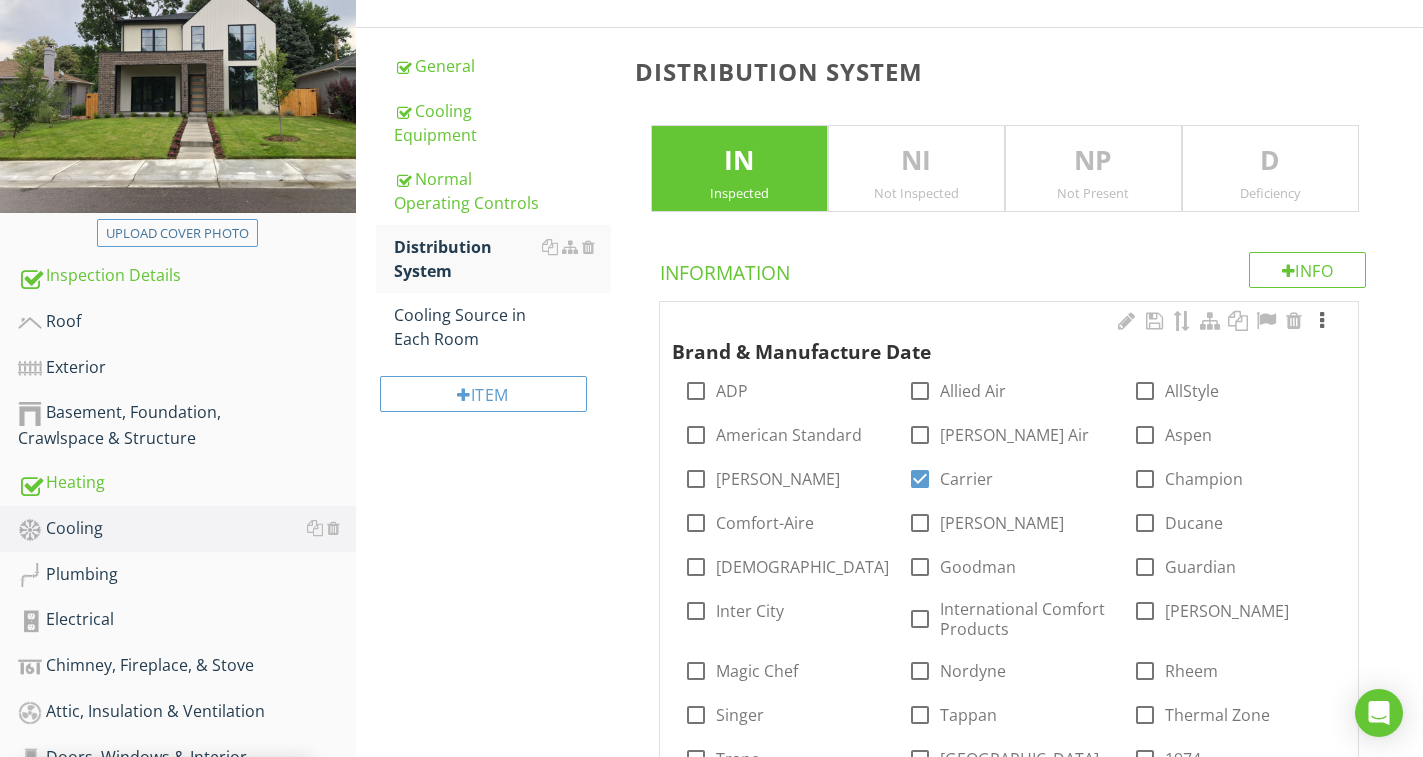 click at bounding box center (1322, 321) 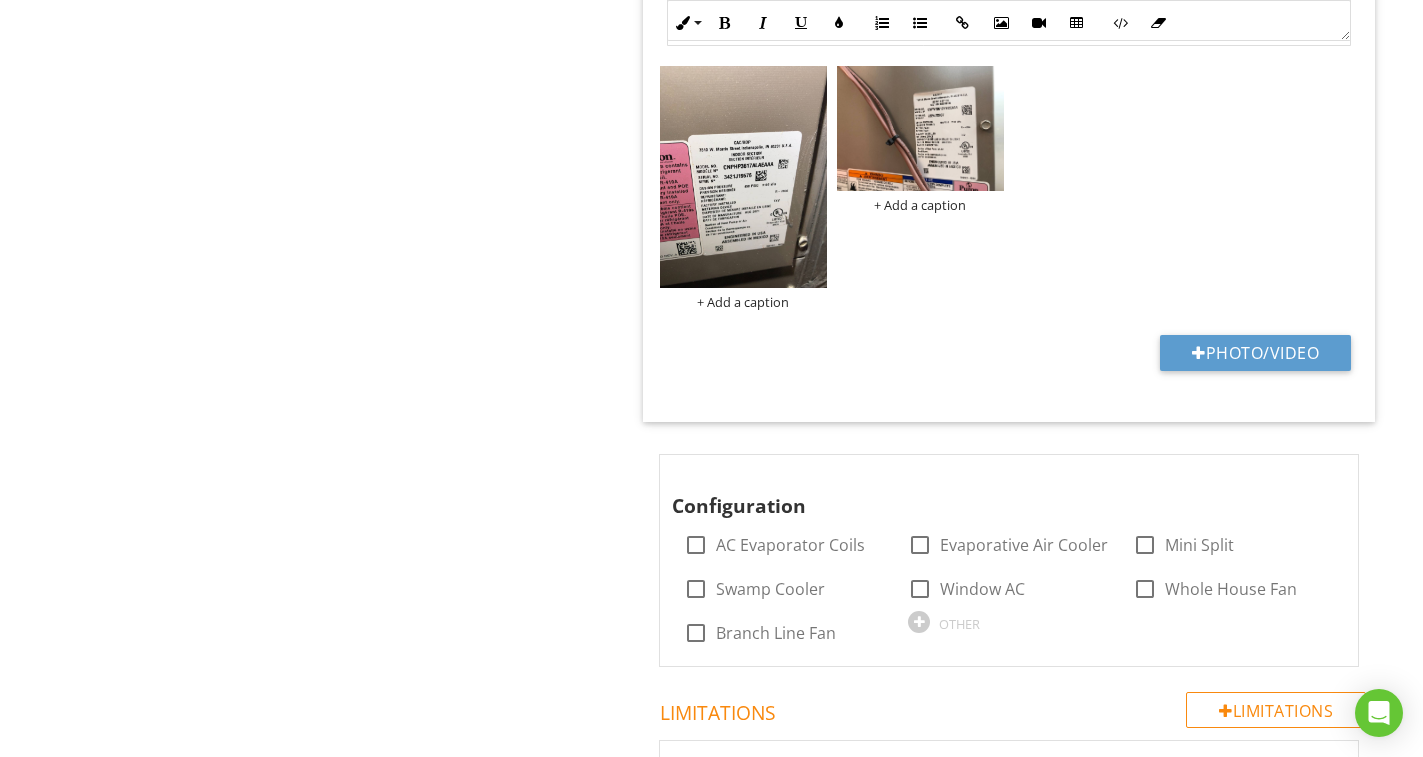 scroll, scrollTop: 2174, scrollLeft: 0, axis: vertical 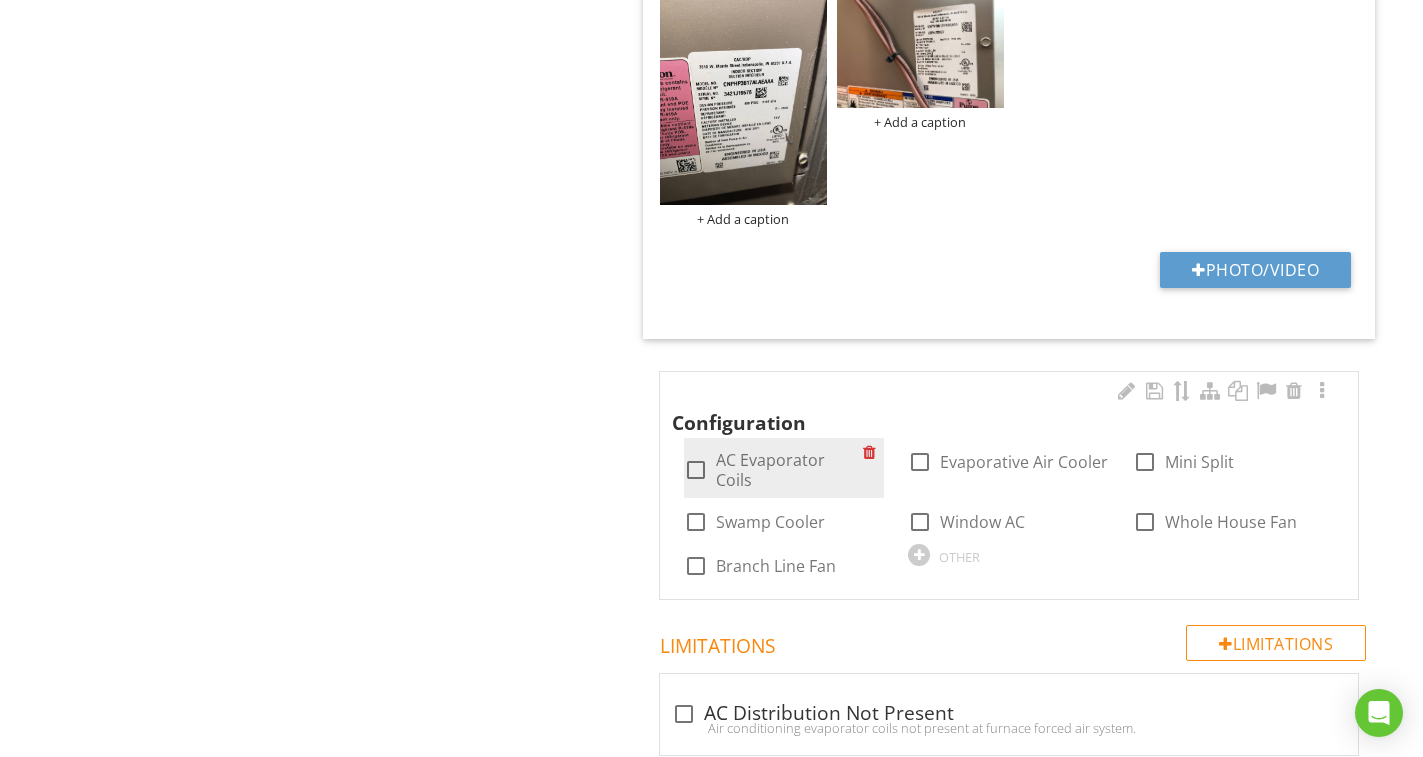click on "AC Evaporator Coils" at bounding box center [790, 470] 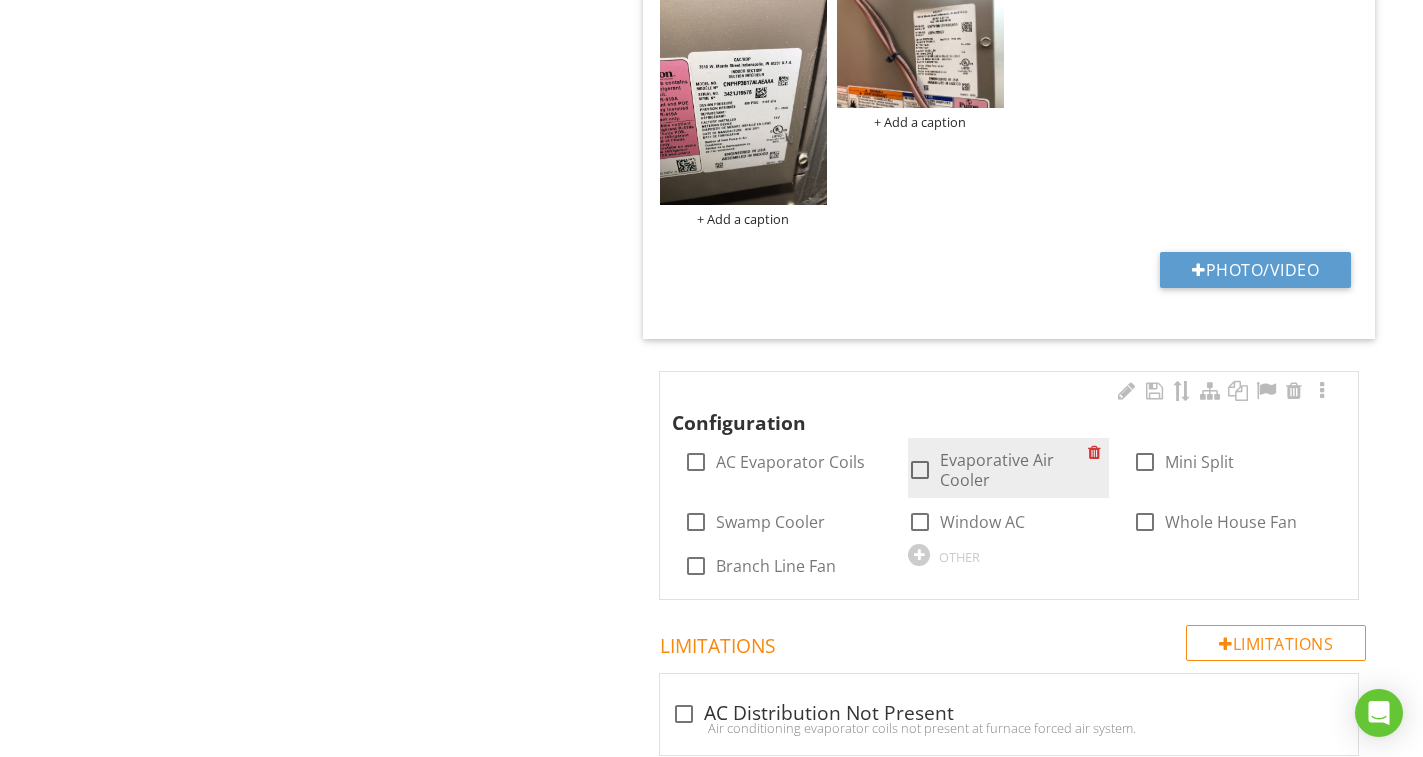 checkbox on "true" 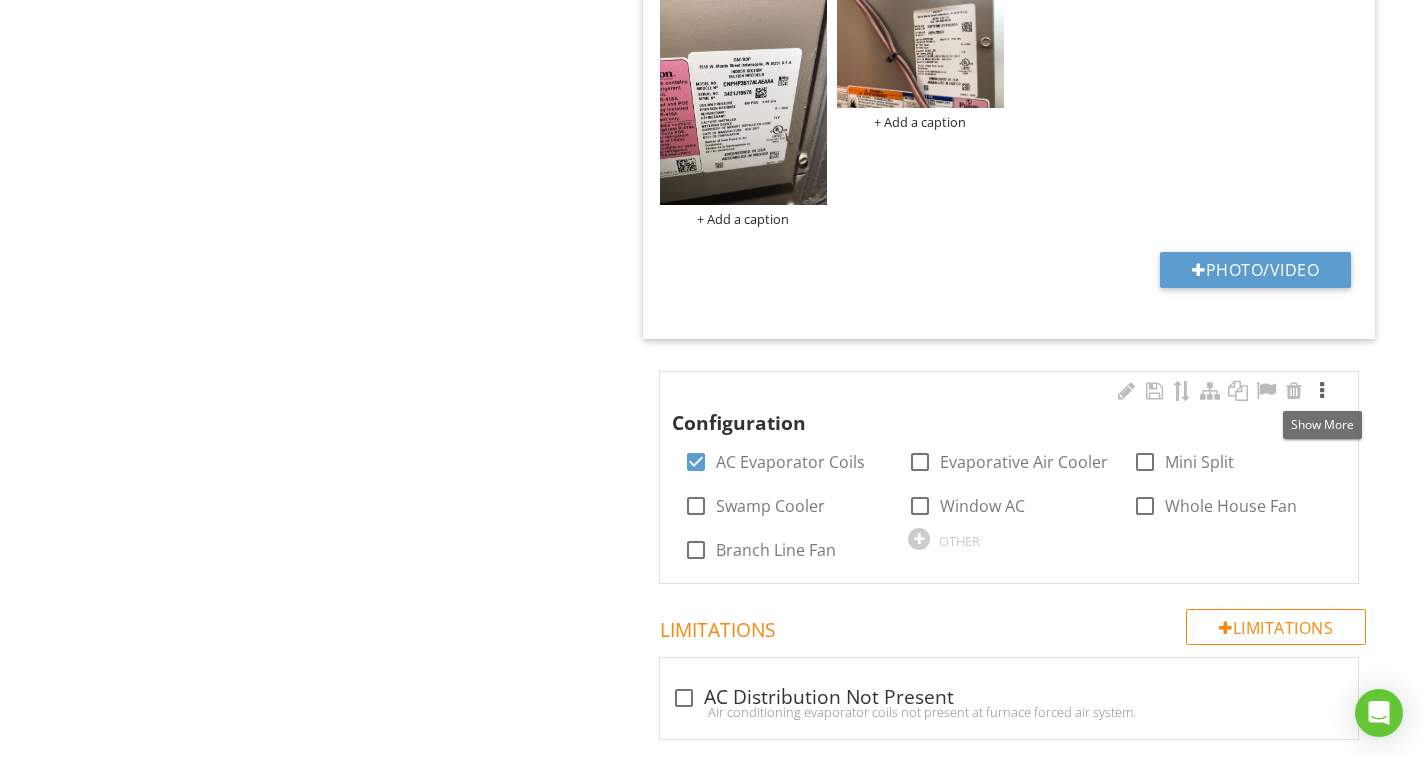 click at bounding box center (1322, 391) 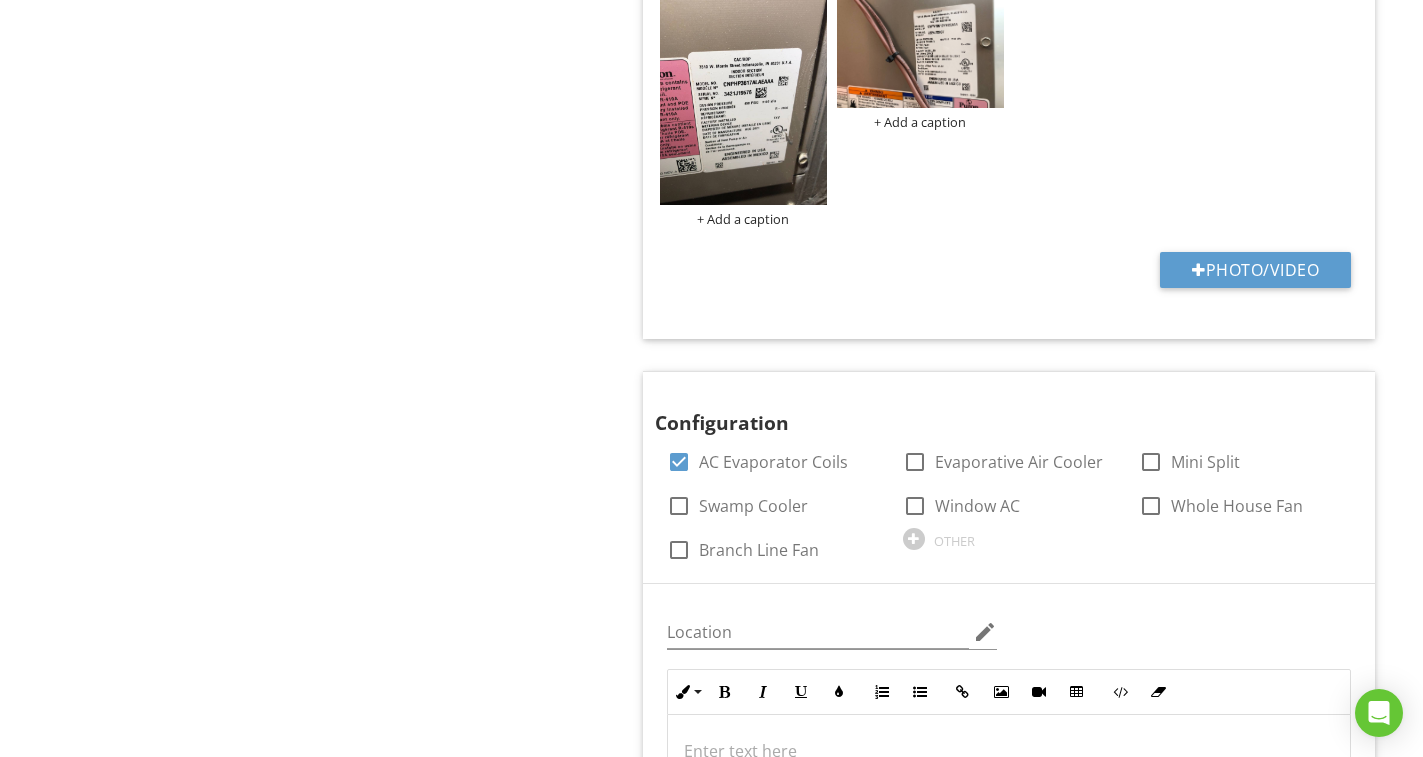 scroll, scrollTop: 2674, scrollLeft: 0, axis: vertical 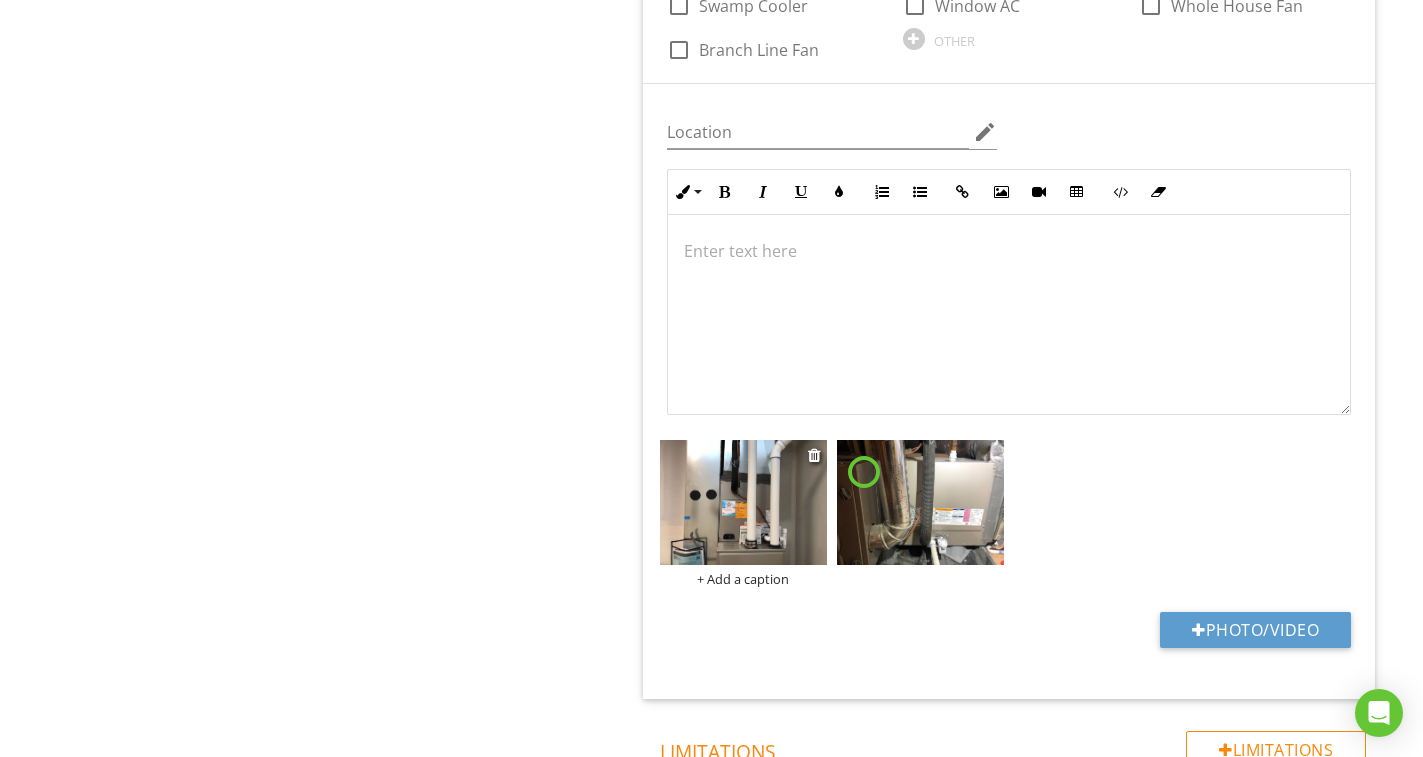 click at bounding box center [743, 502] 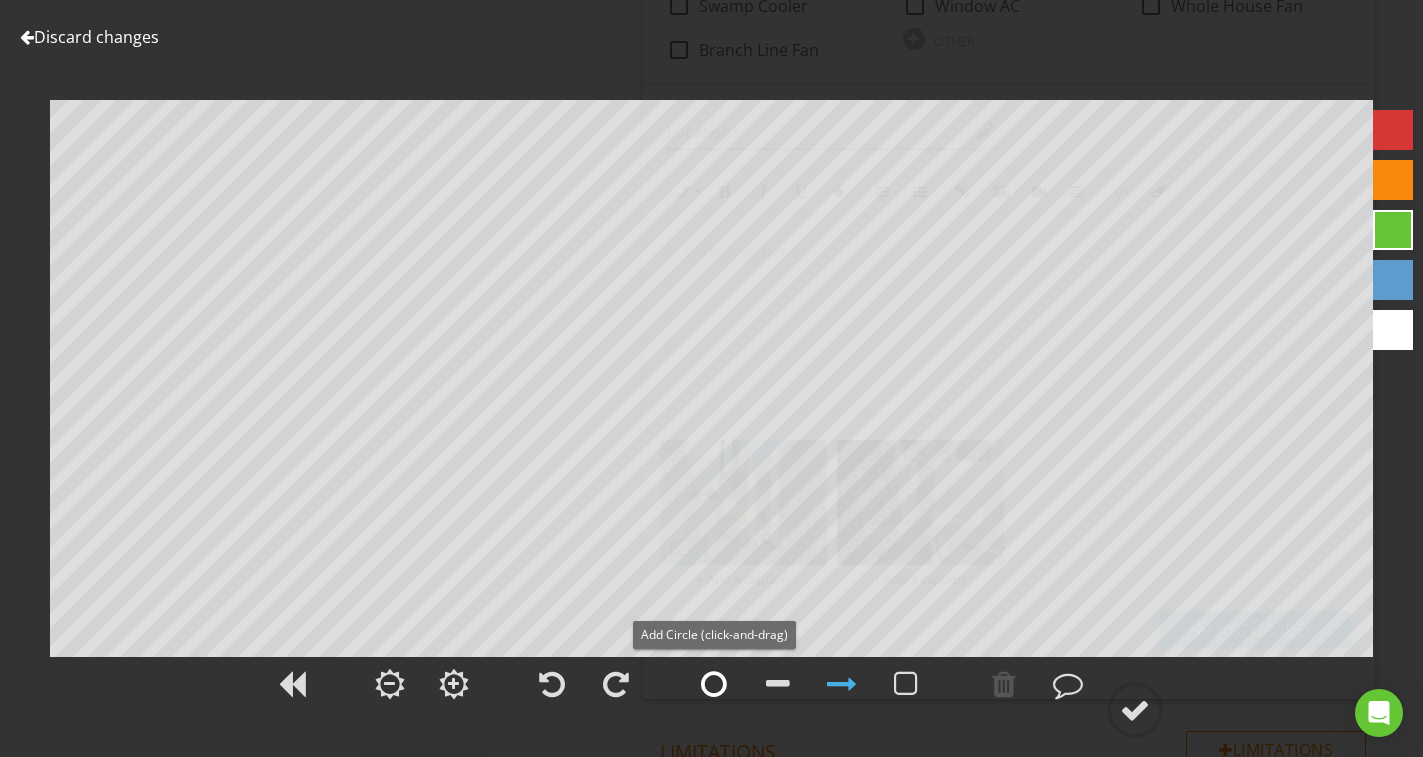 click at bounding box center [714, 684] 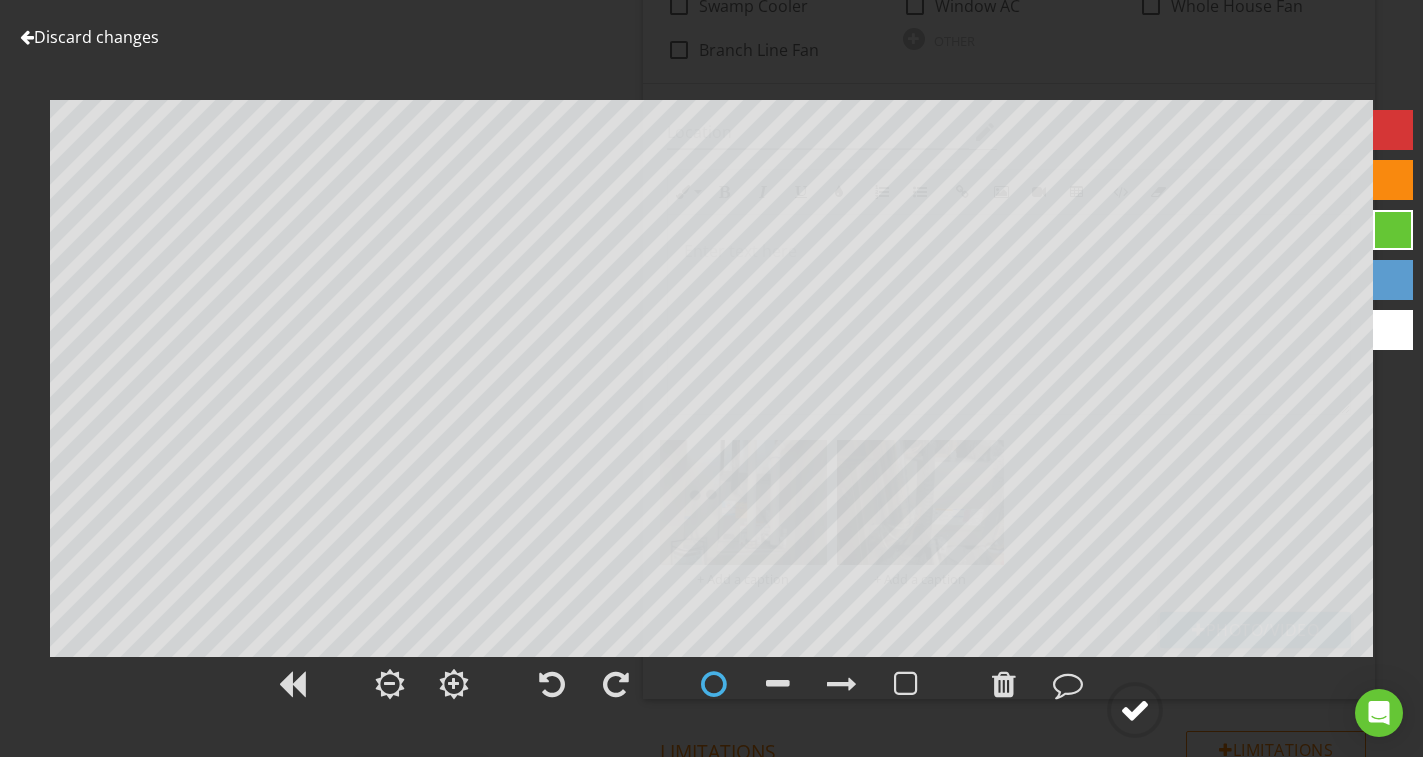click at bounding box center (1135, 710) 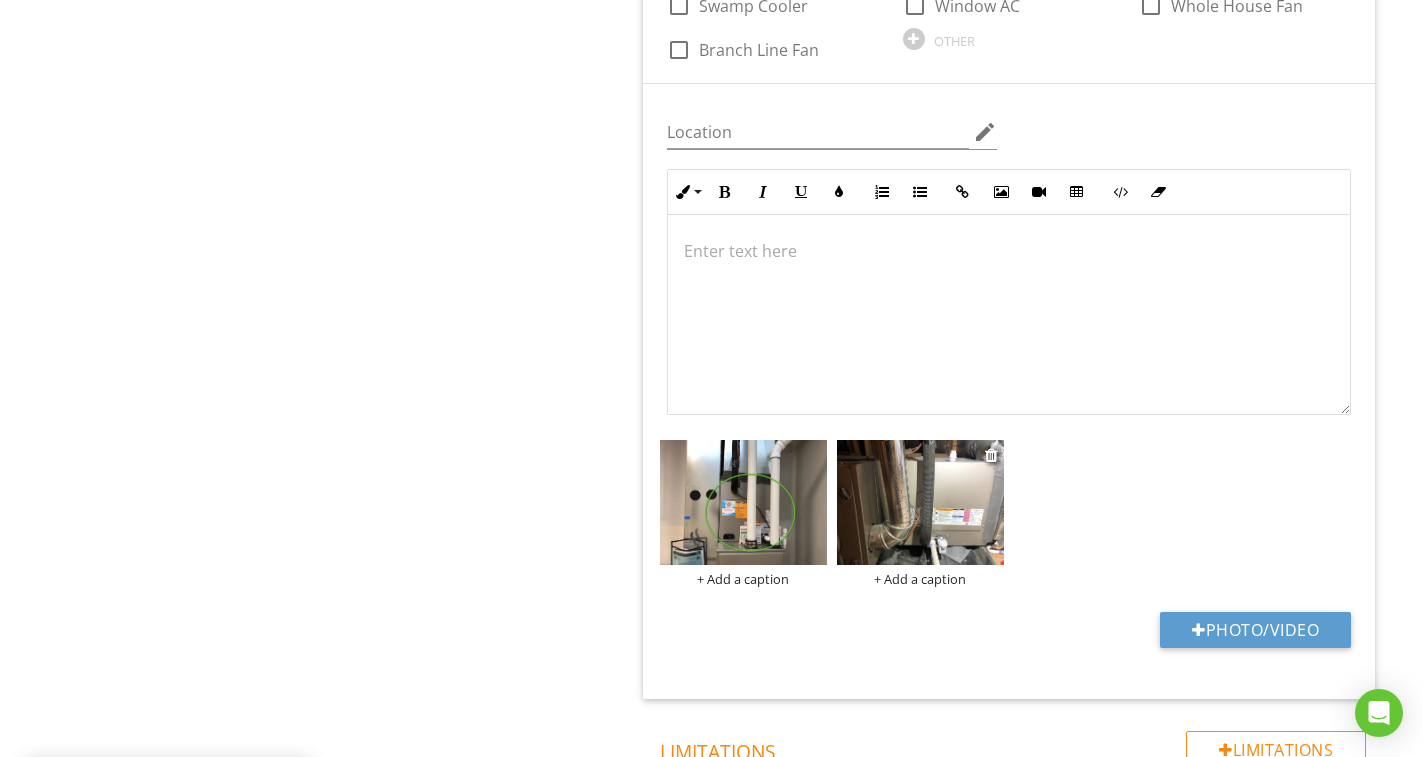 click at bounding box center [920, 502] 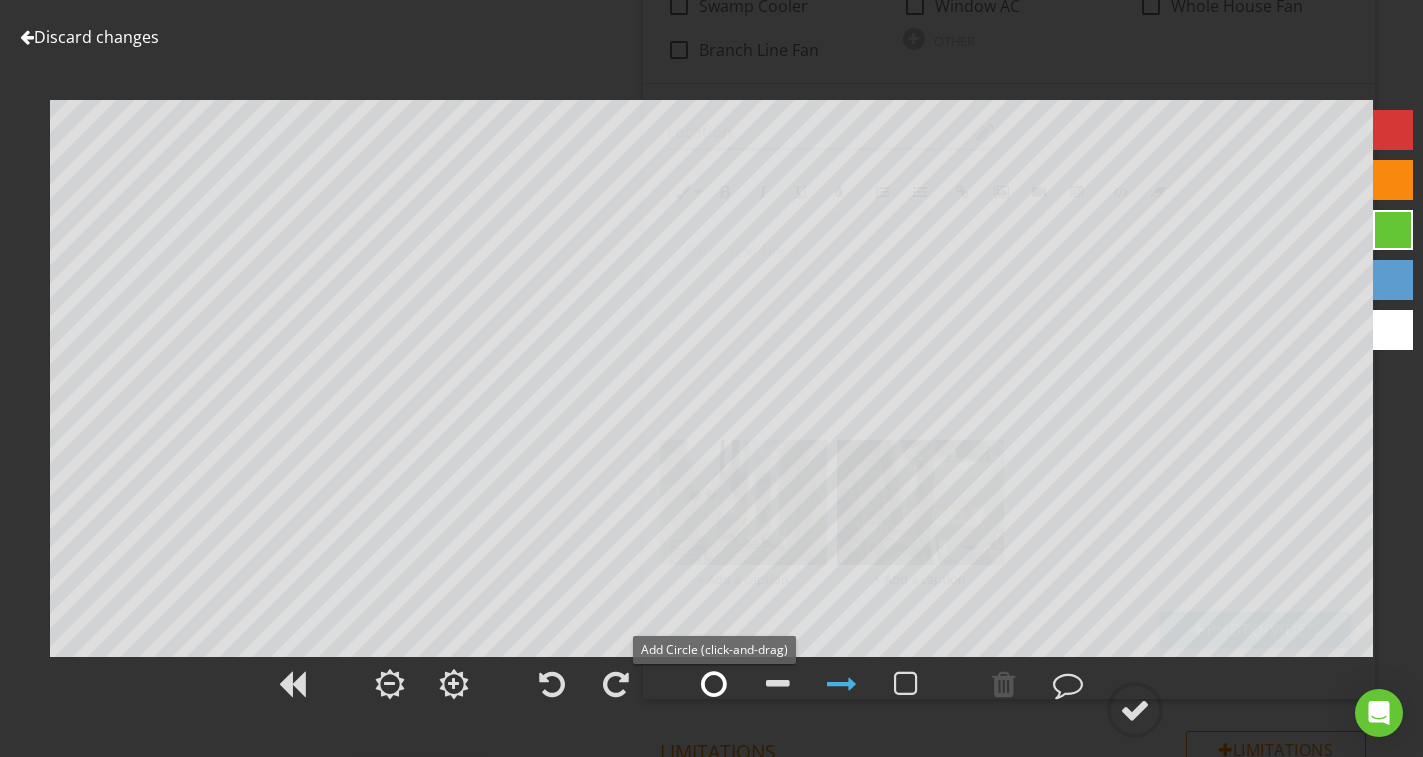drag, startPoint x: 714, startPoint y: 684, endPoint x: 714, endPoint y: 658, distance: 26 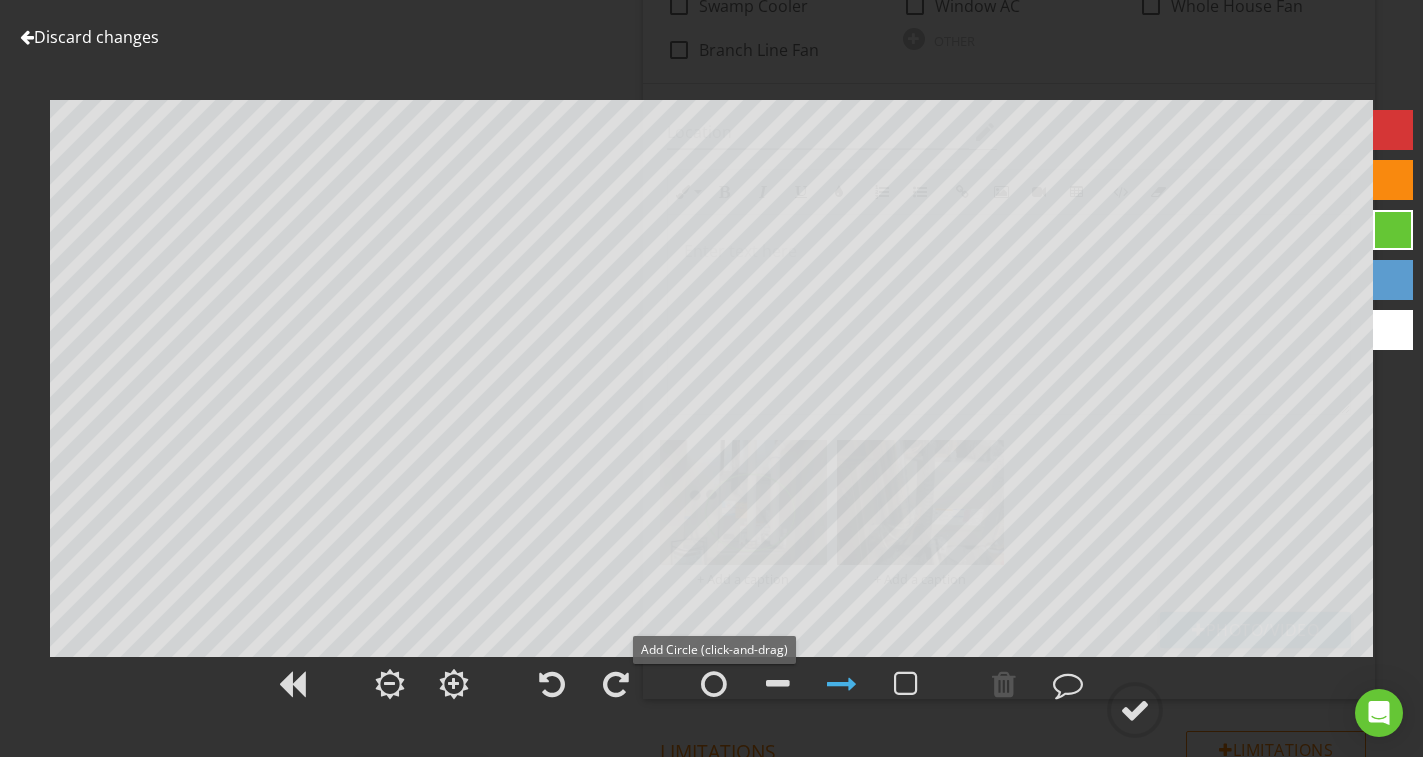 click at bounding box center [714, 684] 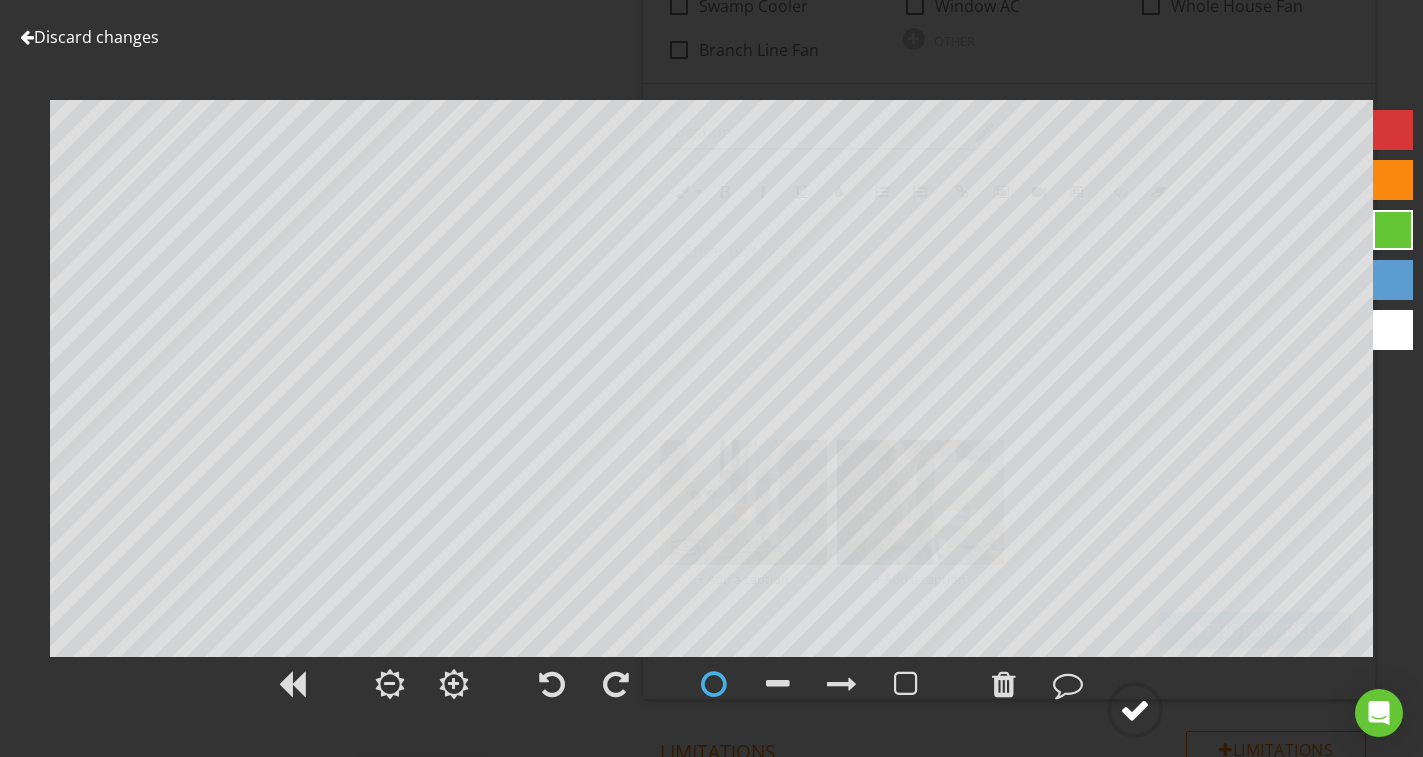 drag, startPoint x: 1129, startPoint y: 712, endPoint x: 1145, endPoint y: 684, distance: 32.24903 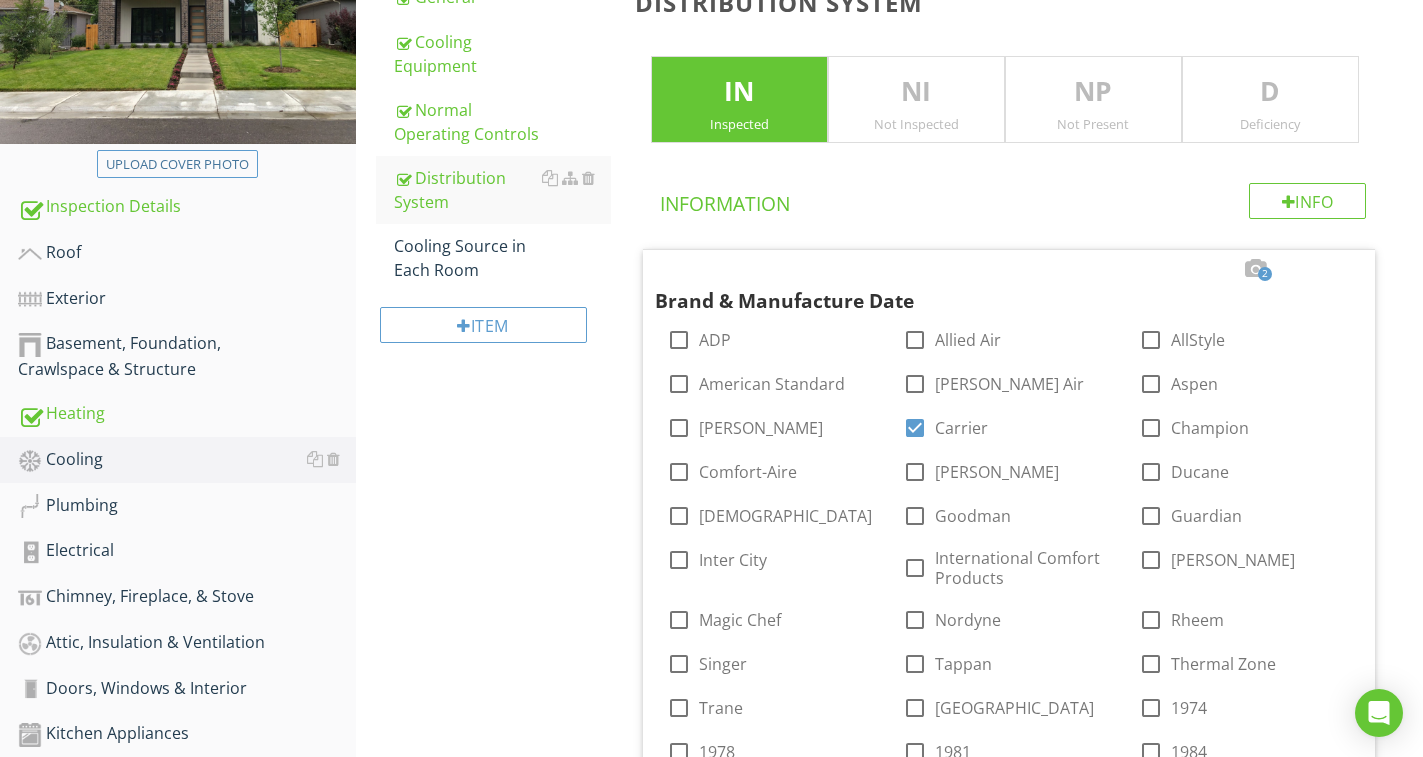 scroll, scrollTop: 313, scrollLeft: 0, axis: vertical 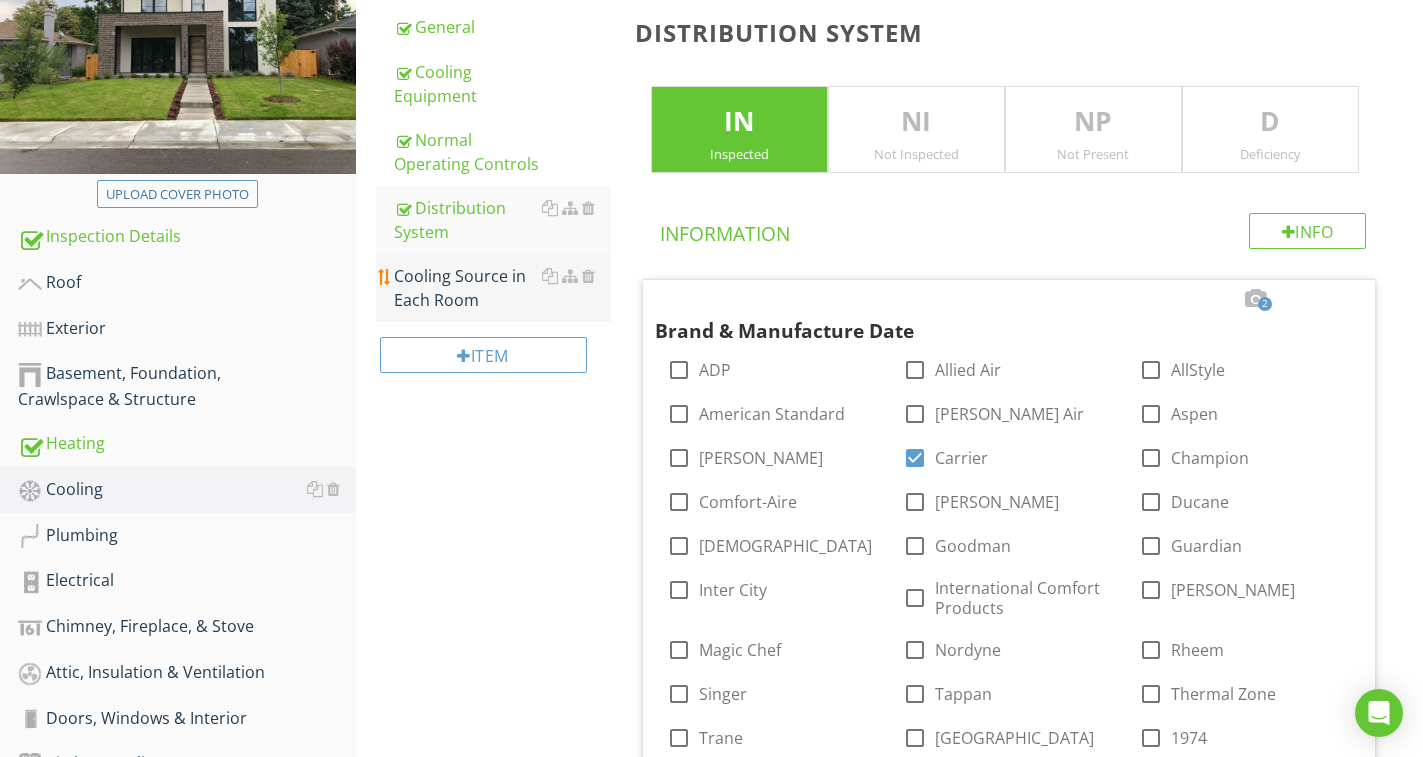 click on "Cooling Source in Each Room" at bounding box center (502, 288) 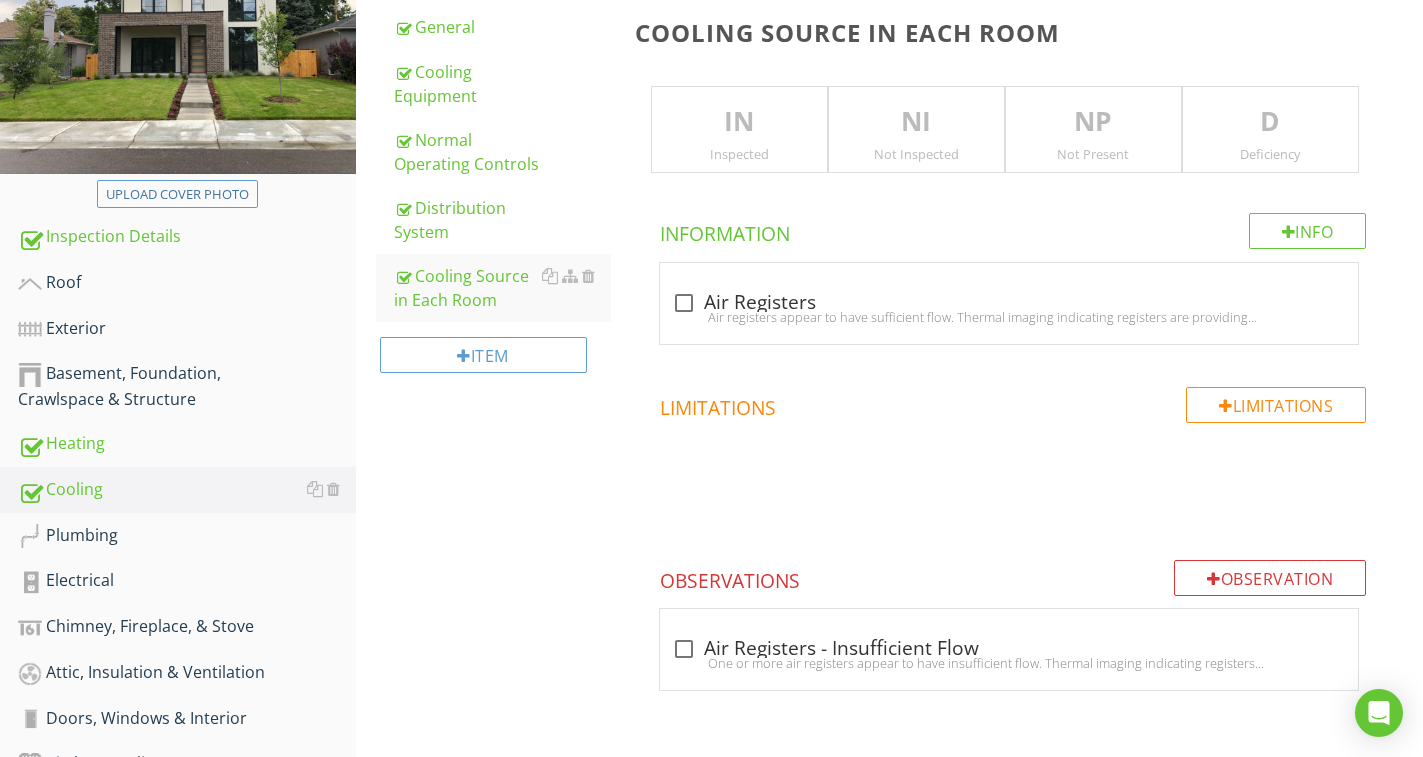 click on "IN" at bounding box center (739, 122) 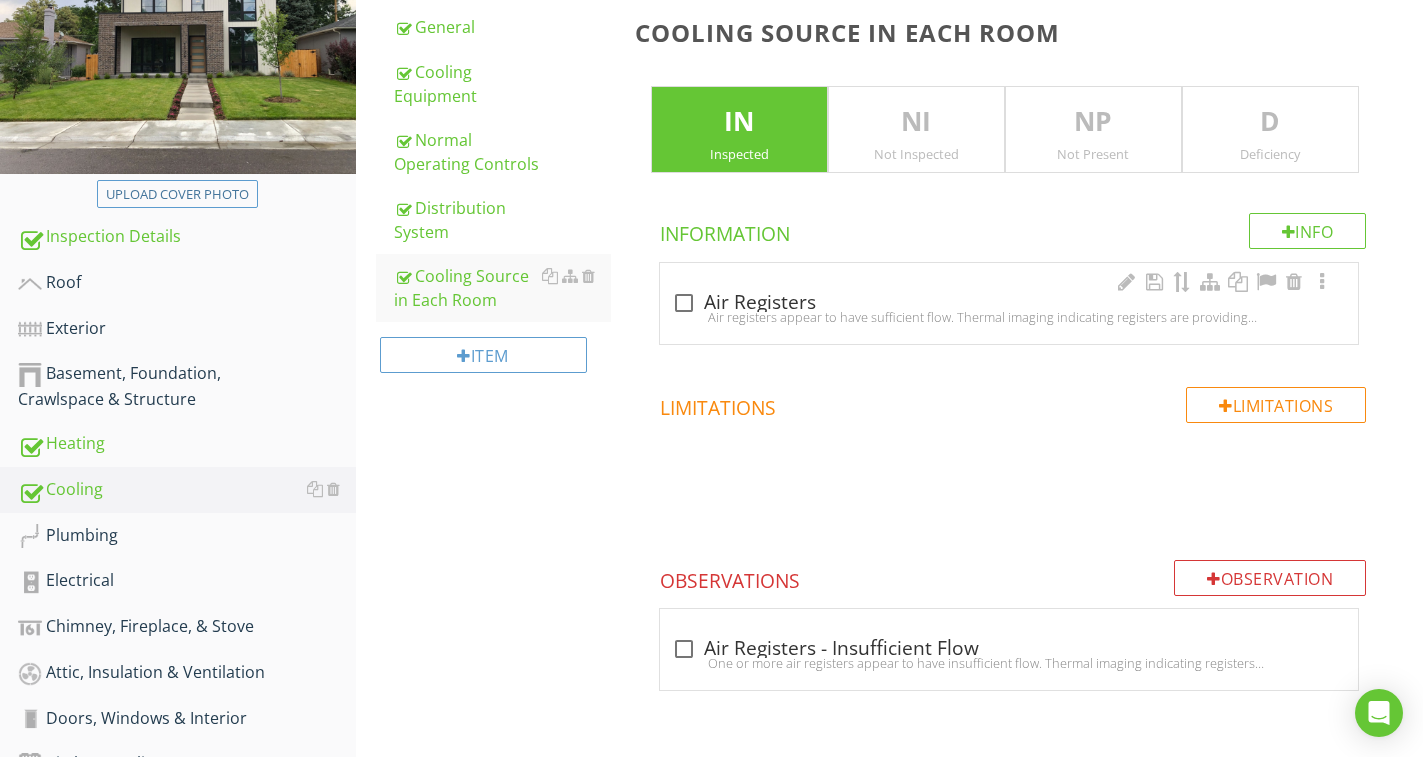 click on "check_box_outline_blank
Air Registers" at bounding box center [1009, 303] 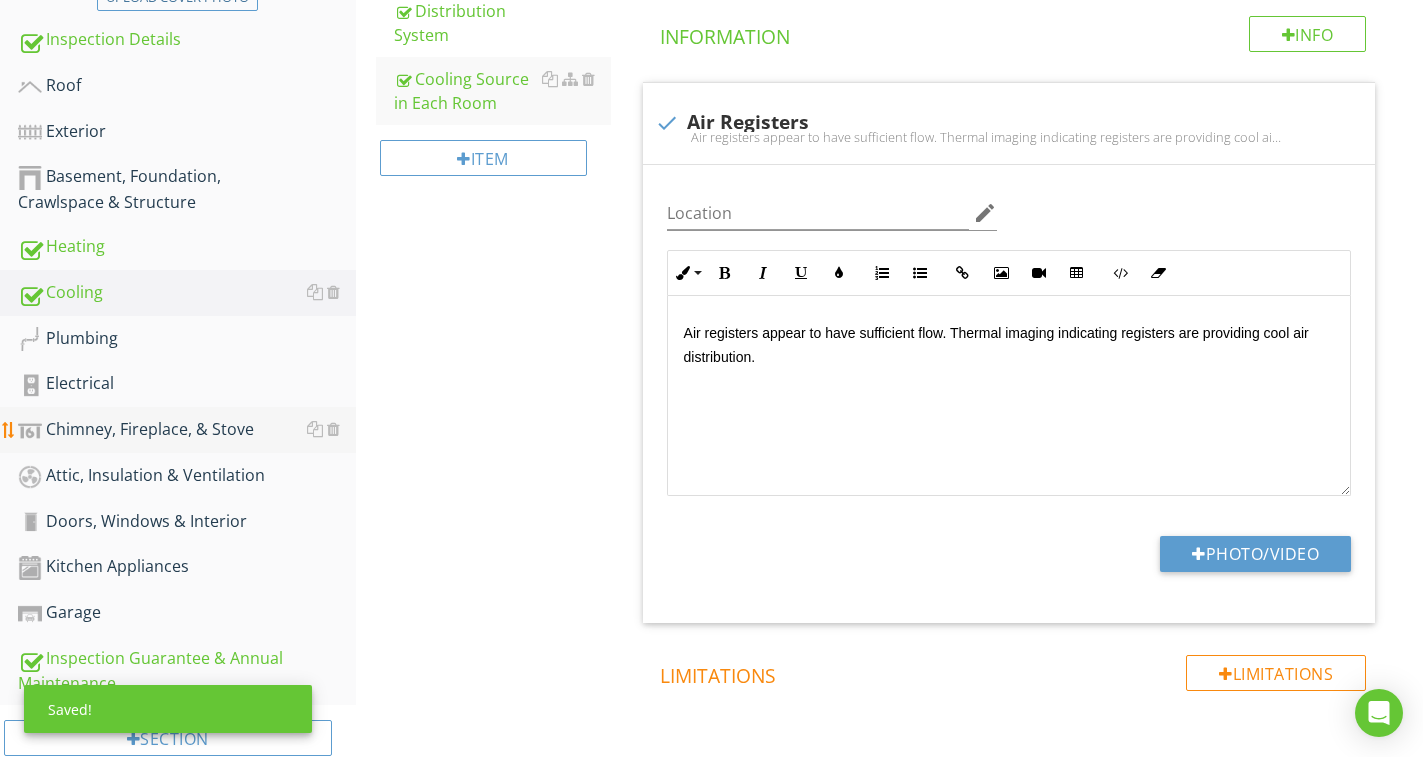 scroll, scrollTop: 513, scrollLeft: 0, axis: vertical 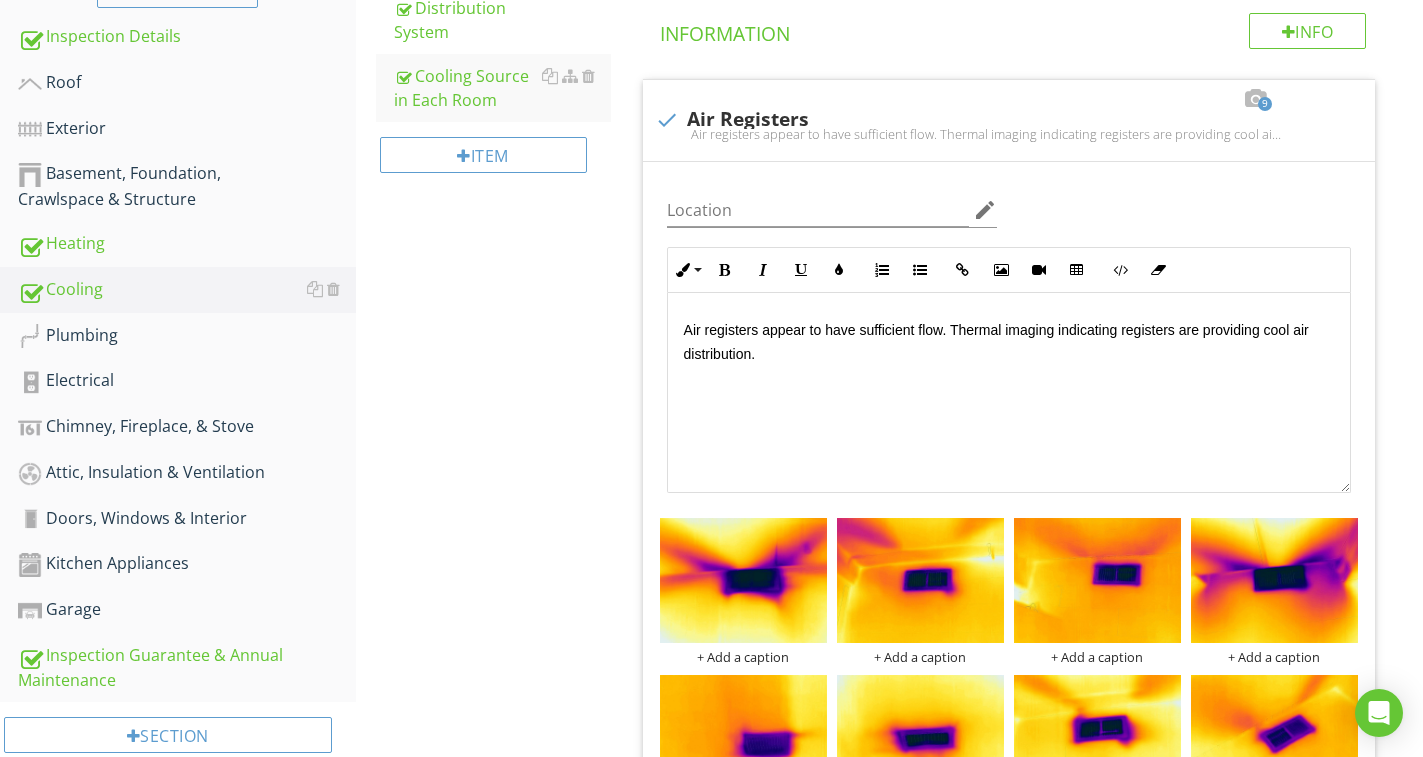 click on "Cooling
General
Cooling Equipment
Normal Operating Controls
Distribution System
Cooling Source in Each Room
Item
Cooling Source in Each Room
IN   Inspected NI   Not Inspected NP   Not Present D   Deficiency
Info
Information                 9         check
Air Registers
Air registers appear to have sufficient flow. Thermal imaging indicating registers are providing cool air distribution.
Location edit       Inline Style XLarge Large Normal Small Light Small/Light Bold Italic Underline Colors Ordered List Unordered List Insert Link Insert Image Insert Video Insert Table Code View Clear Formatting Enter text here               + Add a caption" at bounding box center (889, 602) 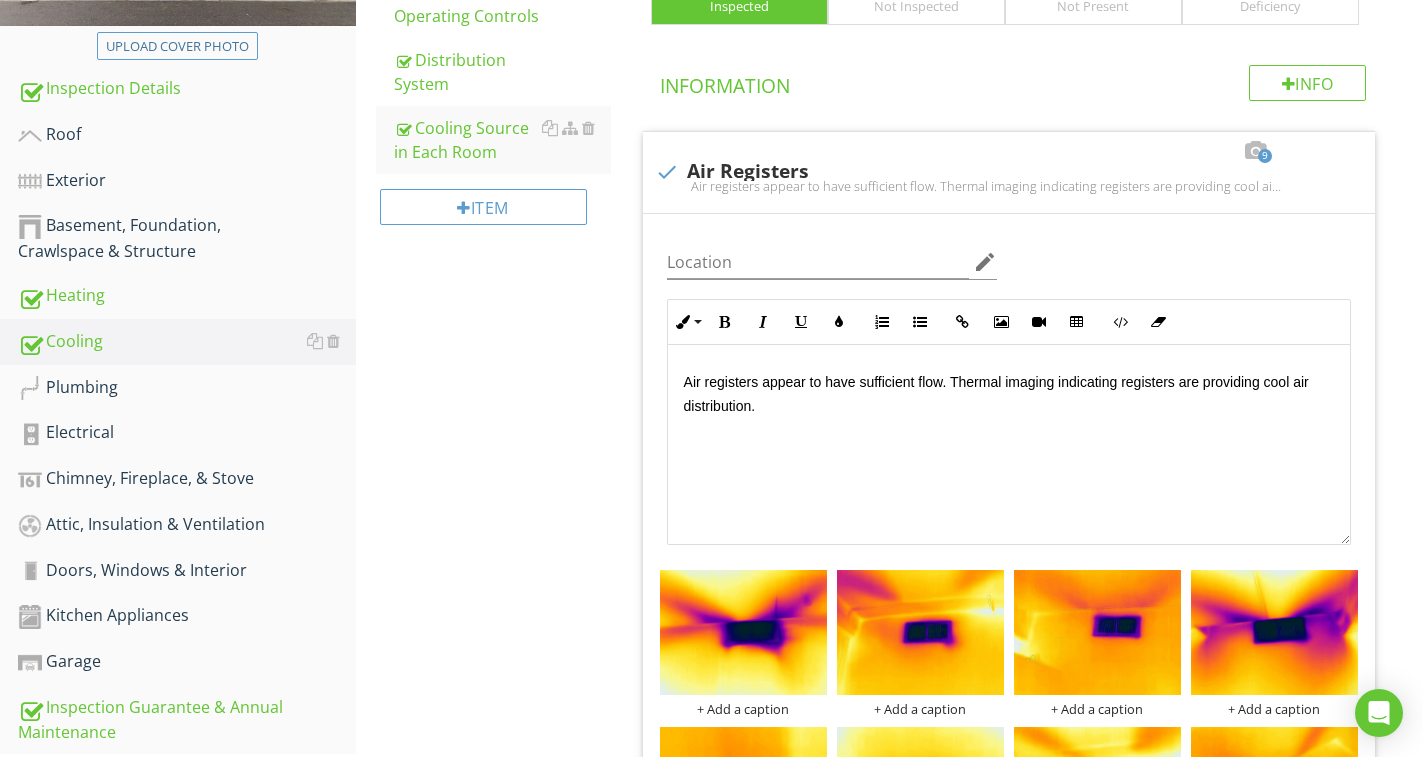 scroll, scrollTop: 413, scrollLeft: 0, axis: vertical 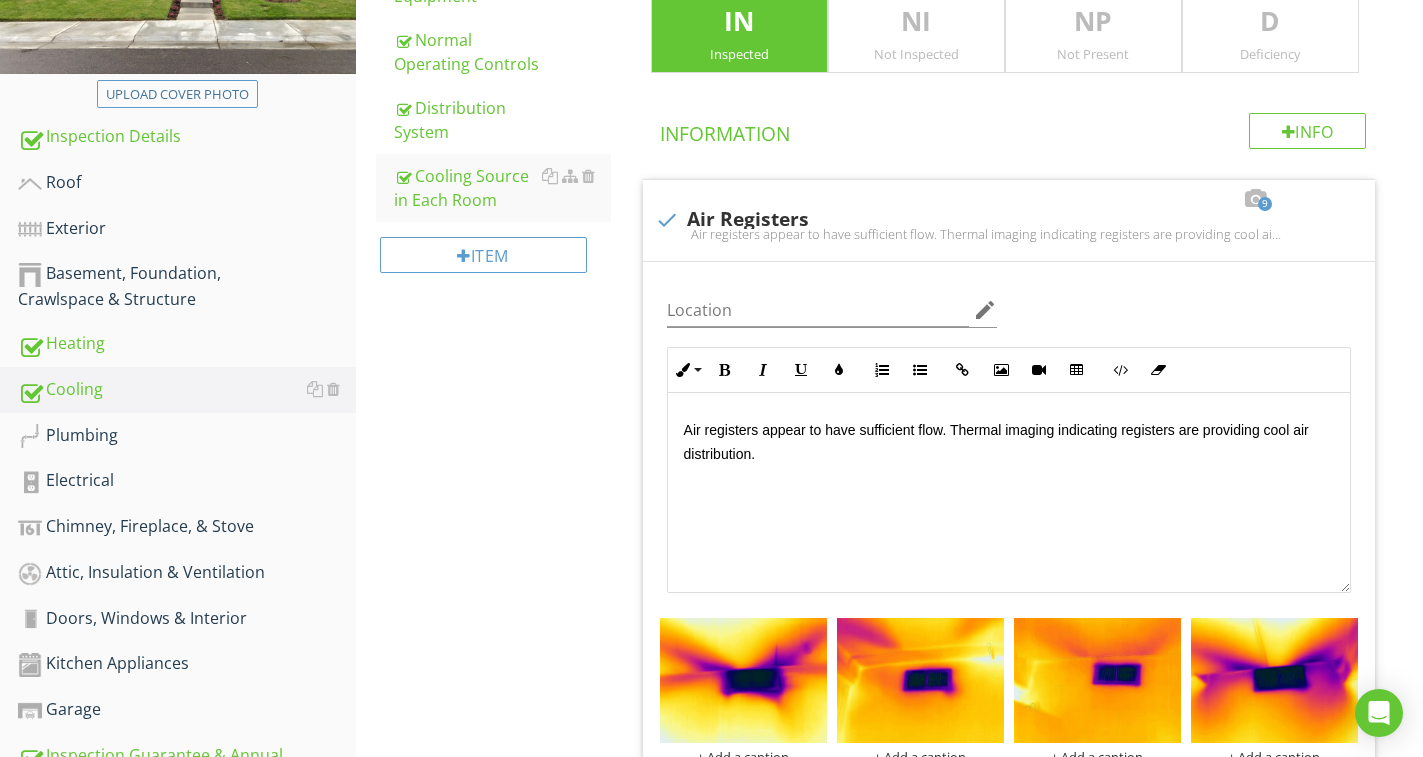 click on "Cooling
General
Cooling Equipment
Normal Operating Controls
Distribution System
Cooling Source in Each Room
Item
Cooling Source in Each Room
IN   Inspected NI   Not Inspected NP   Not Present D   Deficiency
Info
Information                 9         check
Air Registers
Air registers appear to have sufficient flow. Thermal imaging indicating registers are providing cool air distribution.
Location edit       Inline Style XLarge Large Normal Small Light Small/Light Bold Italic Underline Colors Ordered List Unordered List Insert Link Insert Image Insert Video Insert Table Code View Clear Formatting Enter text here               + Add a caption" at bounding box center (889, 702) 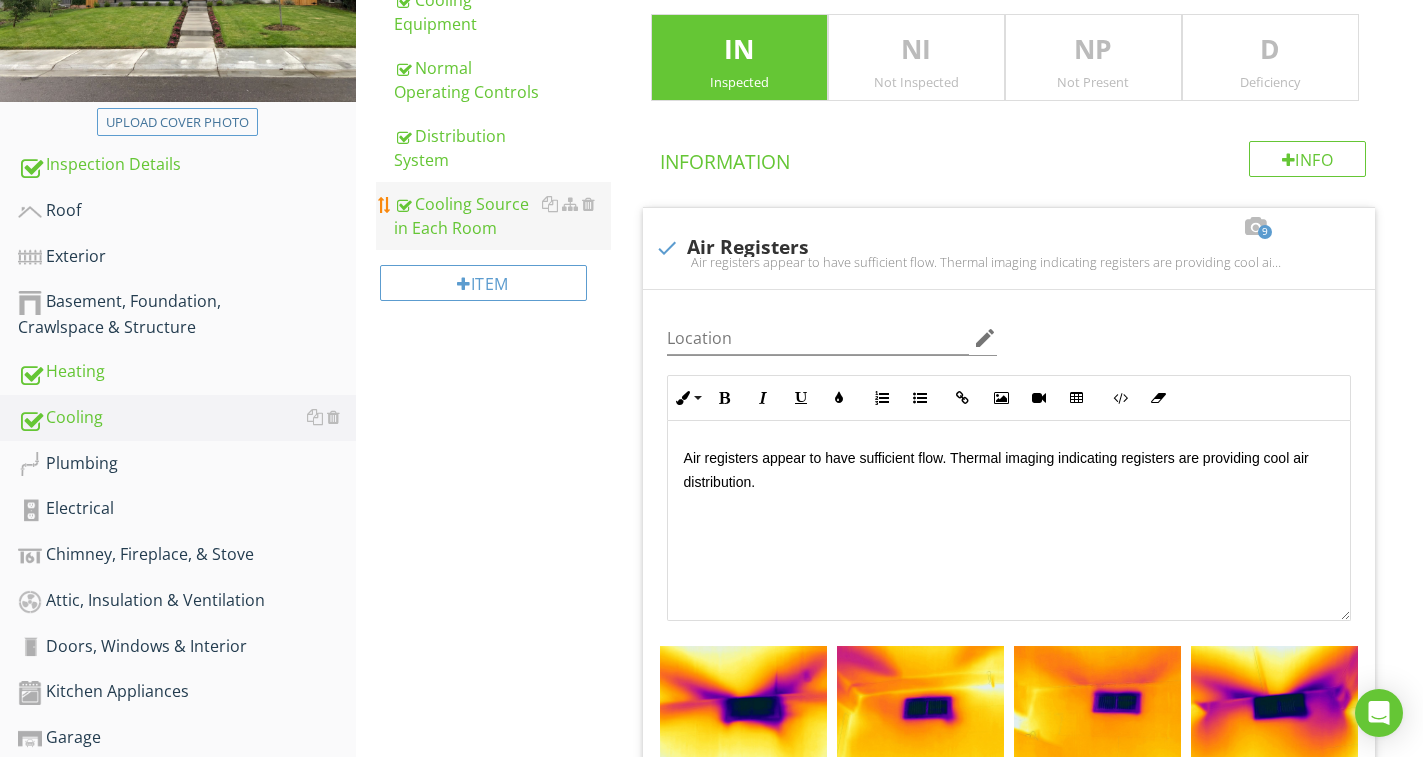 scroll, scrollTop: 413, scrollLeft: 0, axis: vertical 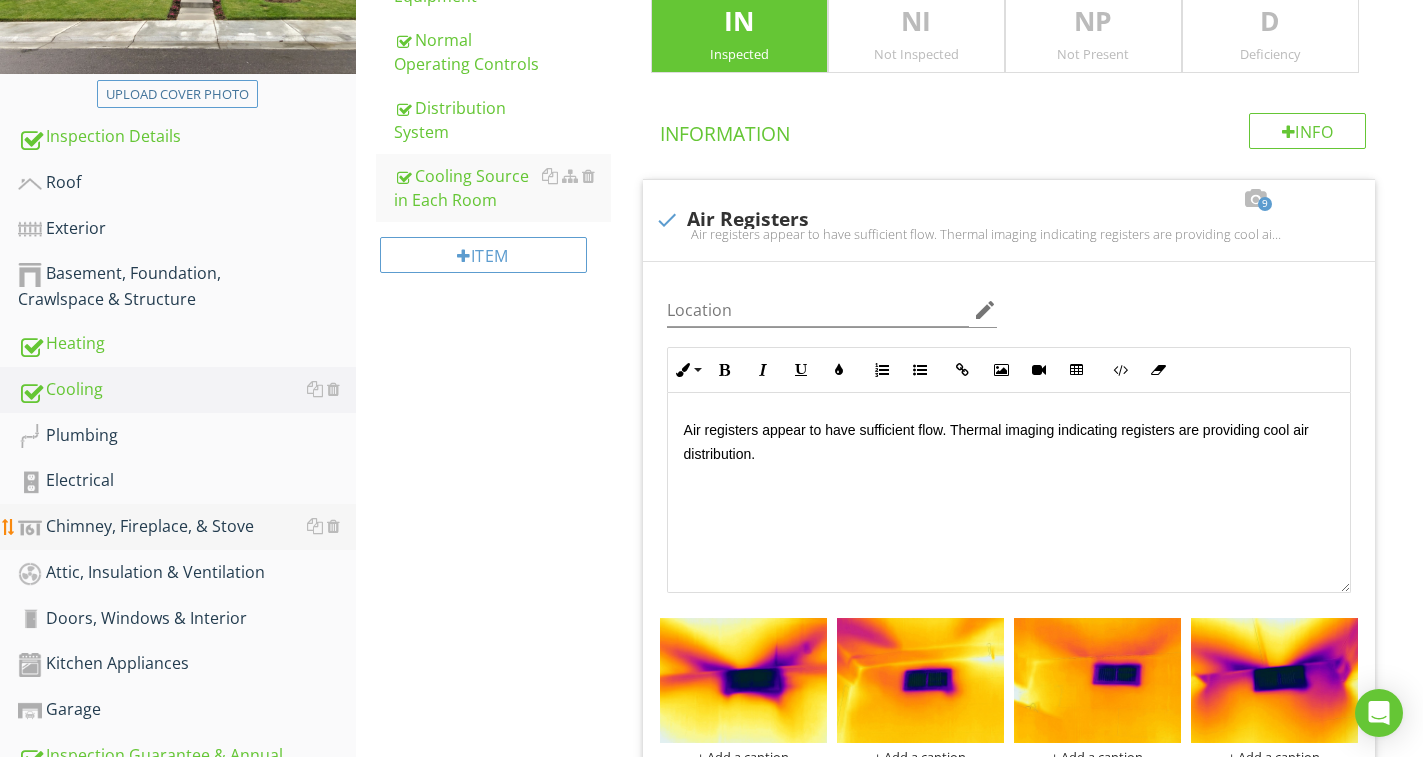 click on "Chimney, Fireplace, & Stove" at bounding box center (187, 527) 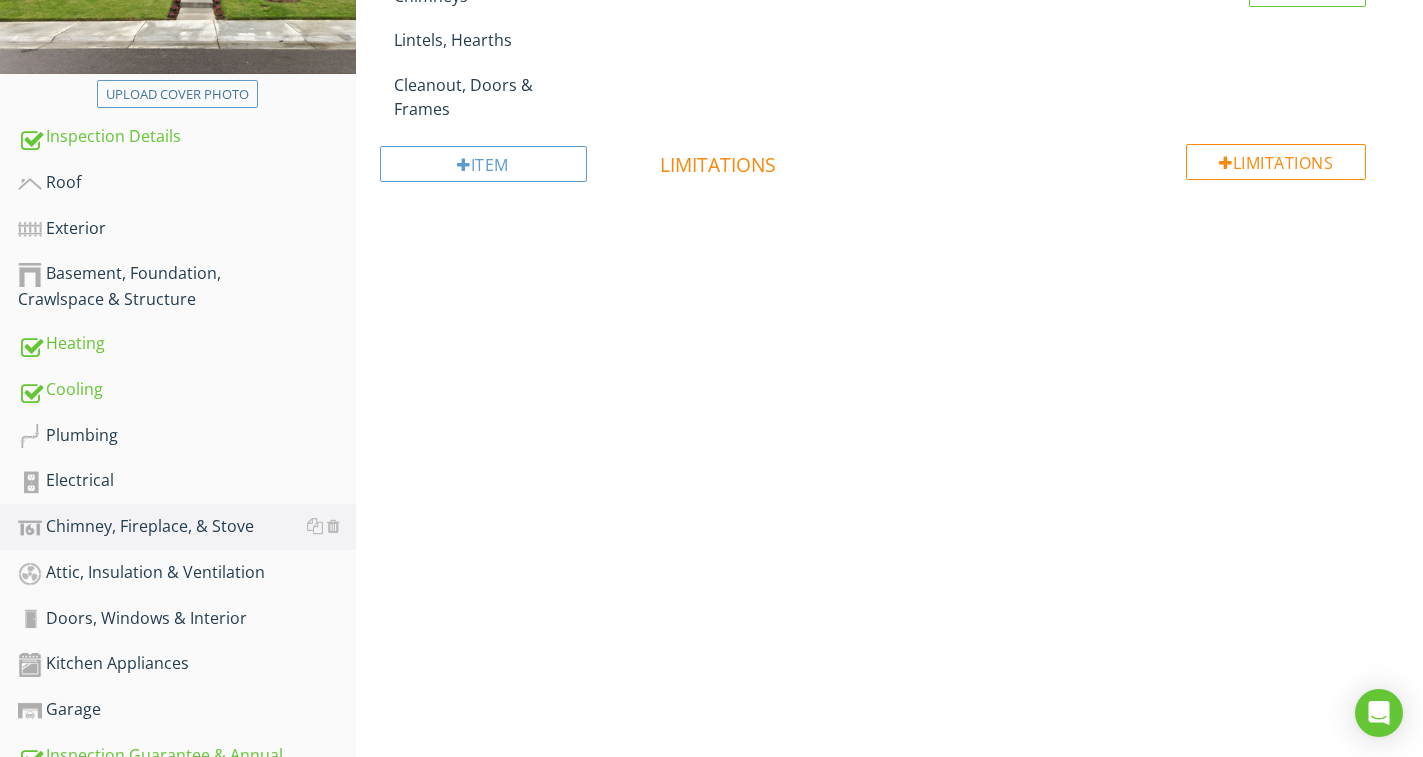 click on "Upload cover photo
Inspection Details
Roof
Exterior
Basement, Foundation, Crawlspace & Structure
Heating
Cooling
Plumbing
Electrical
Chimney, Fireplace, & Stove
Attic, Insulation & Ventilation
Doors, Windows & Interior
Kitchen Appliances
Garage
Inspection Guarantee & Annual Maintenance
Section
Chimney, Fireplace, & Stove
General
Vents, Flues & Chimneys
Lintels, Hearths
Cleanout, Doors & Frames
Item
Information       Limitations" at bounding box center (711, 356) 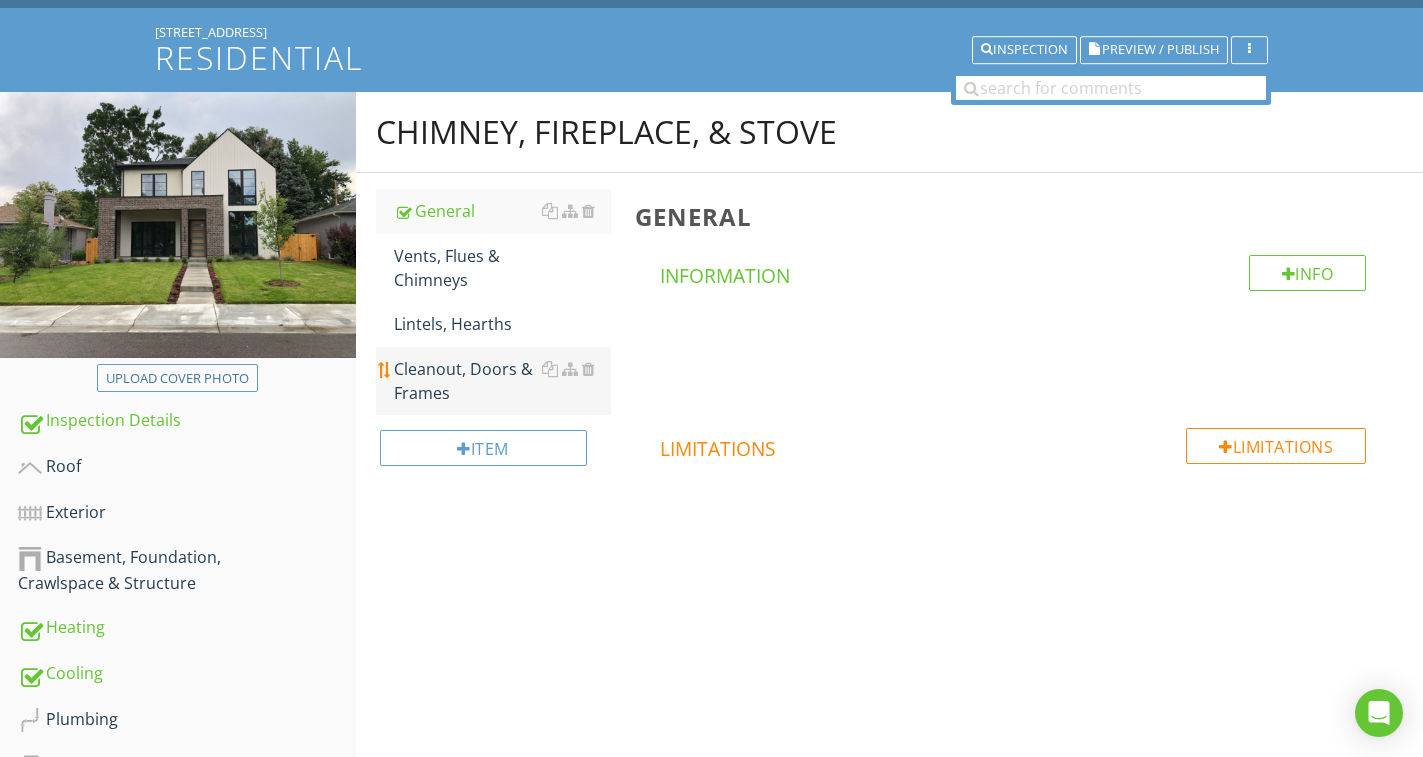 scroll, scrollTop: 113, scrollLeft: 0, axis: vertical 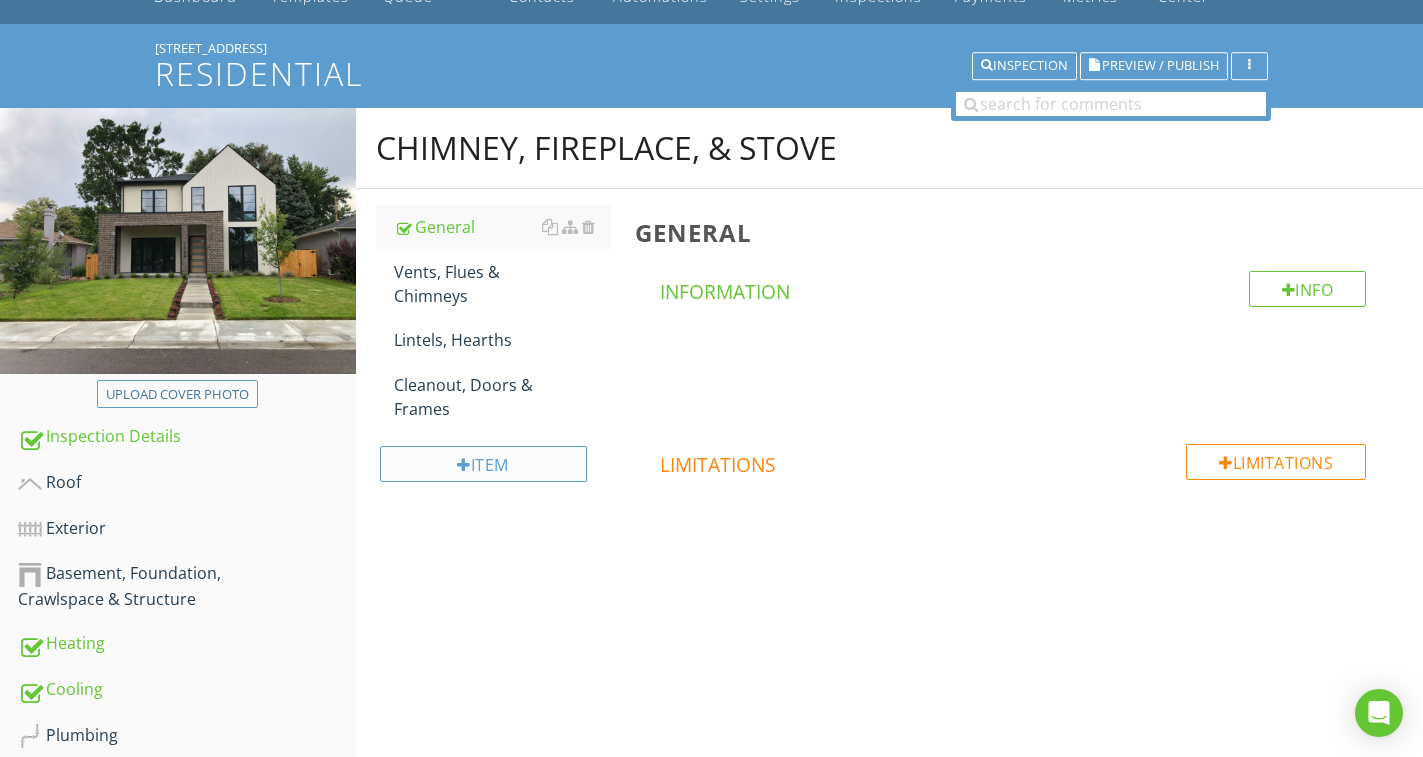 click on "Item" at bounding box center (483, 464) 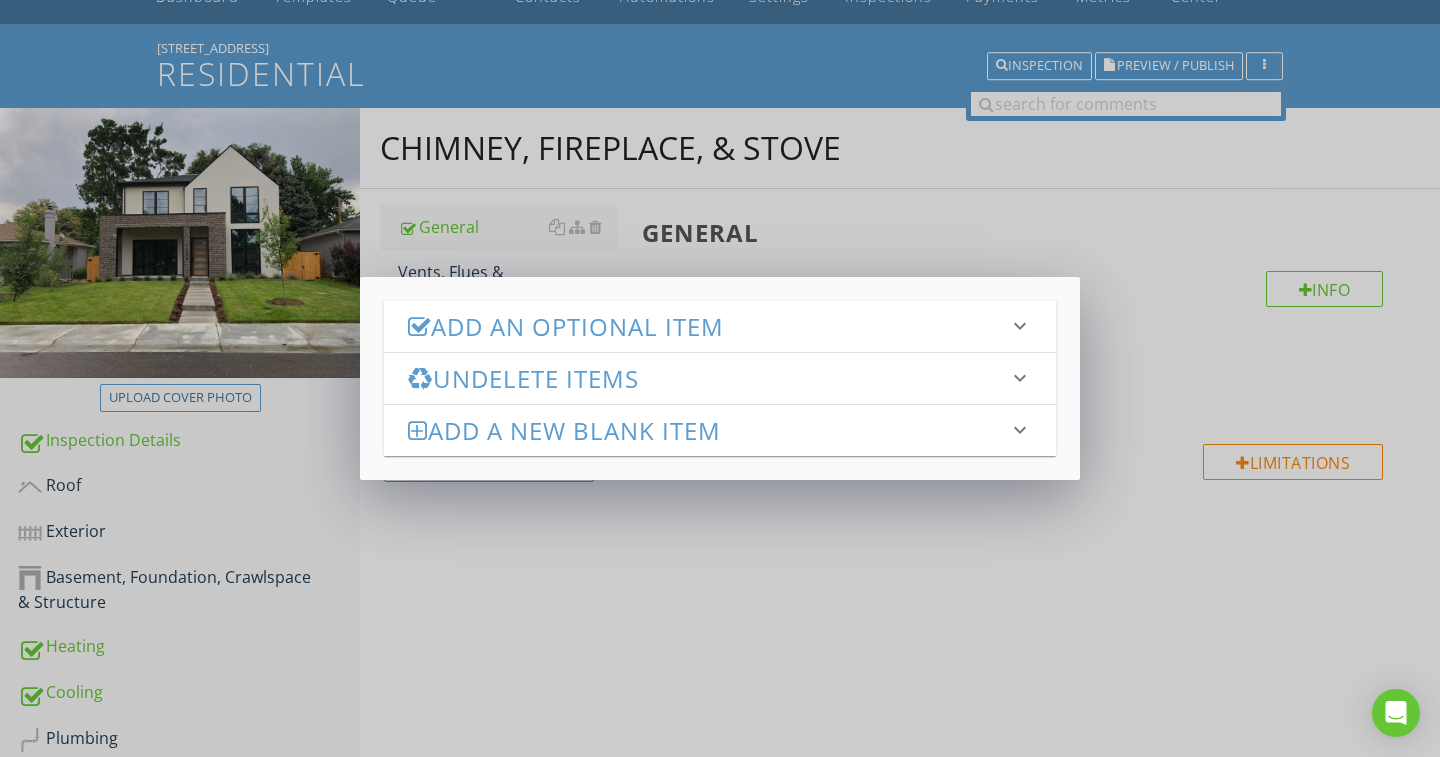 click on "Add an Optional Item" at bounding box center (708, 326) 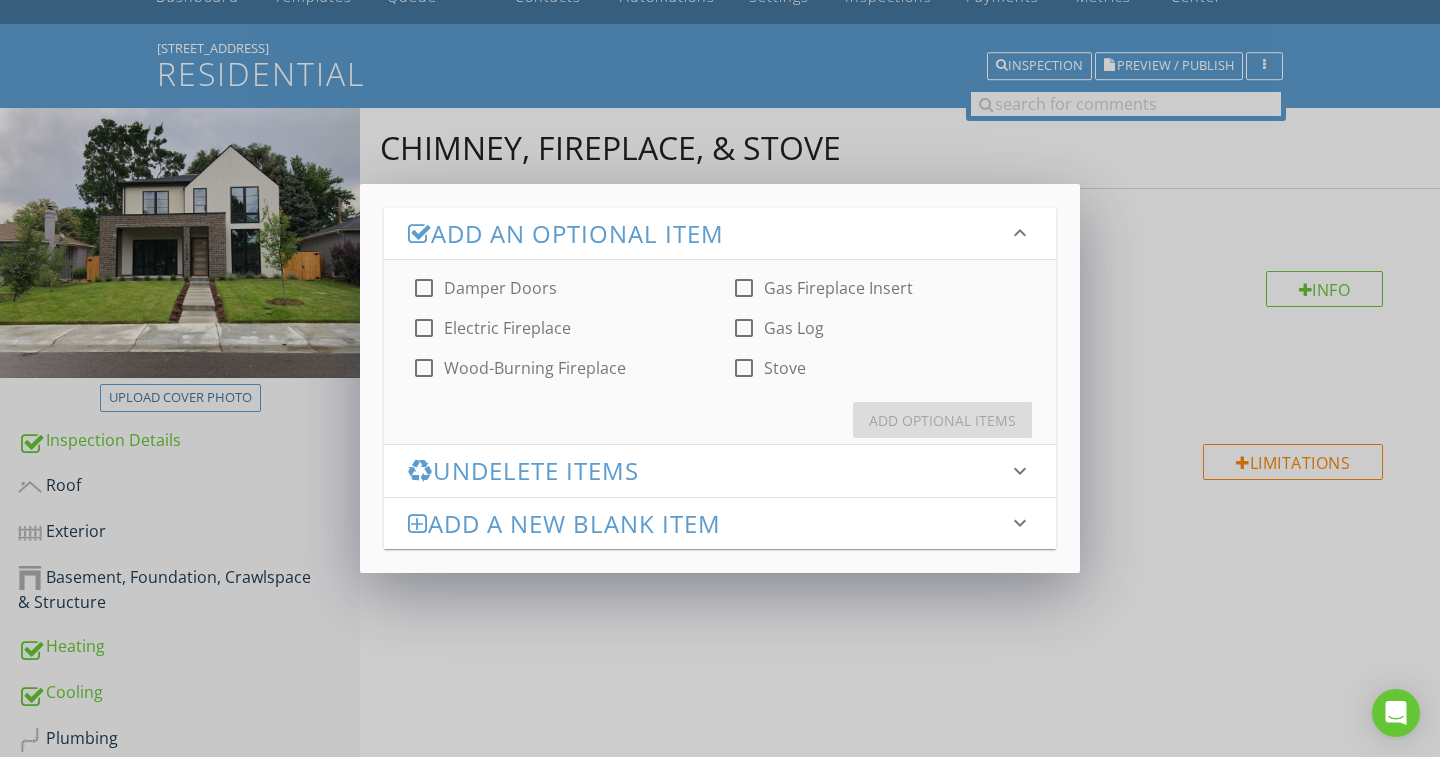 click on "Gas Fireplace Insert" at bounding box center (838, 288) 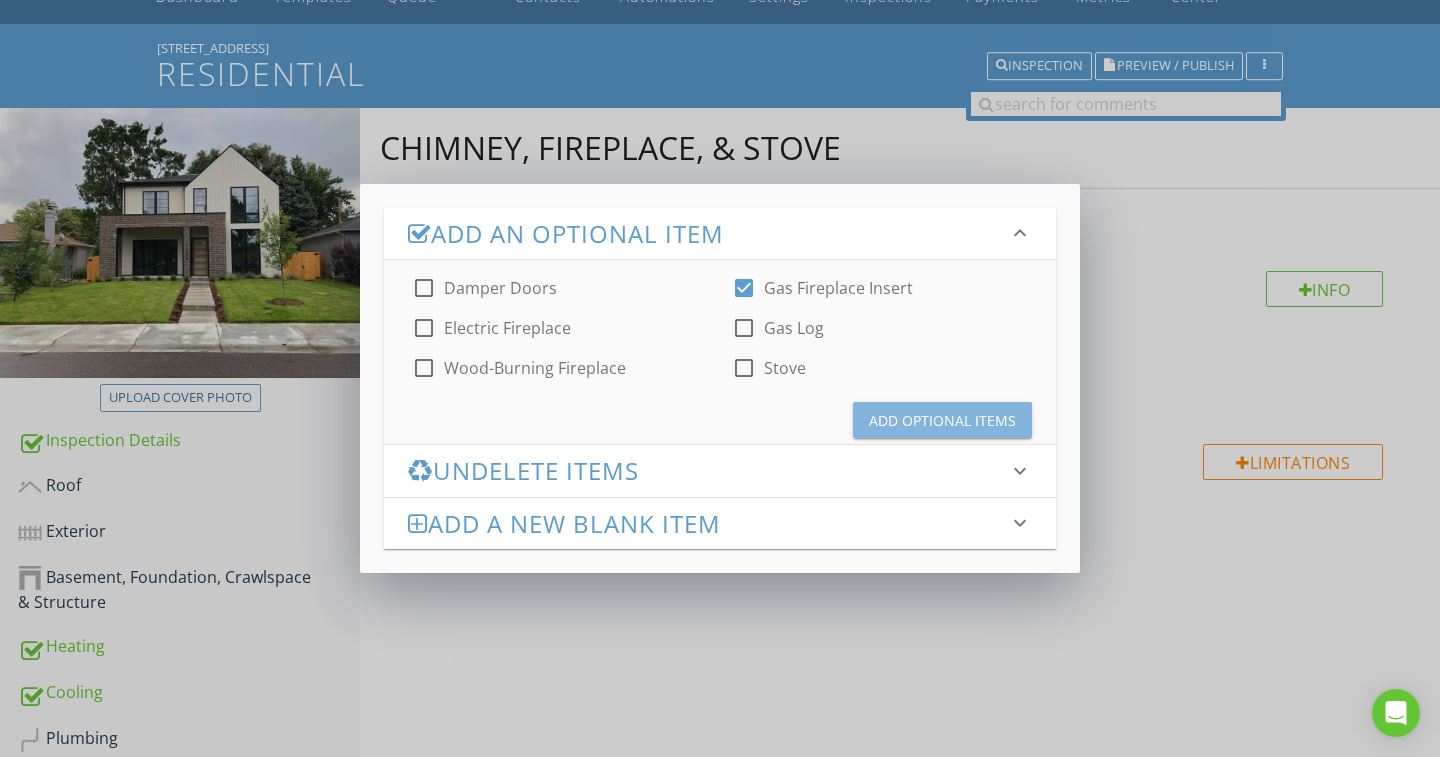 click on "Add Optional Items" at bounding box center [942, 420] 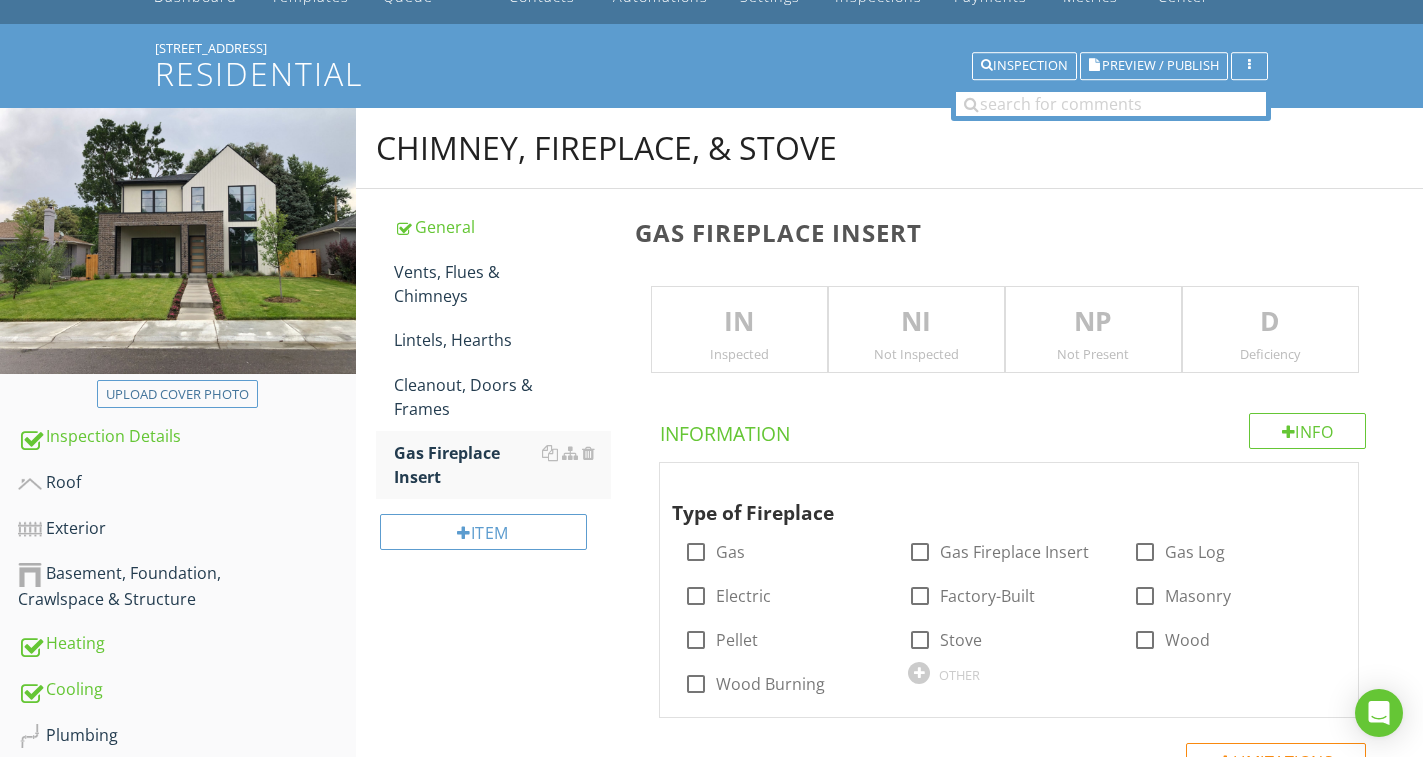 click on "IN" at bounding box center (739, 322) 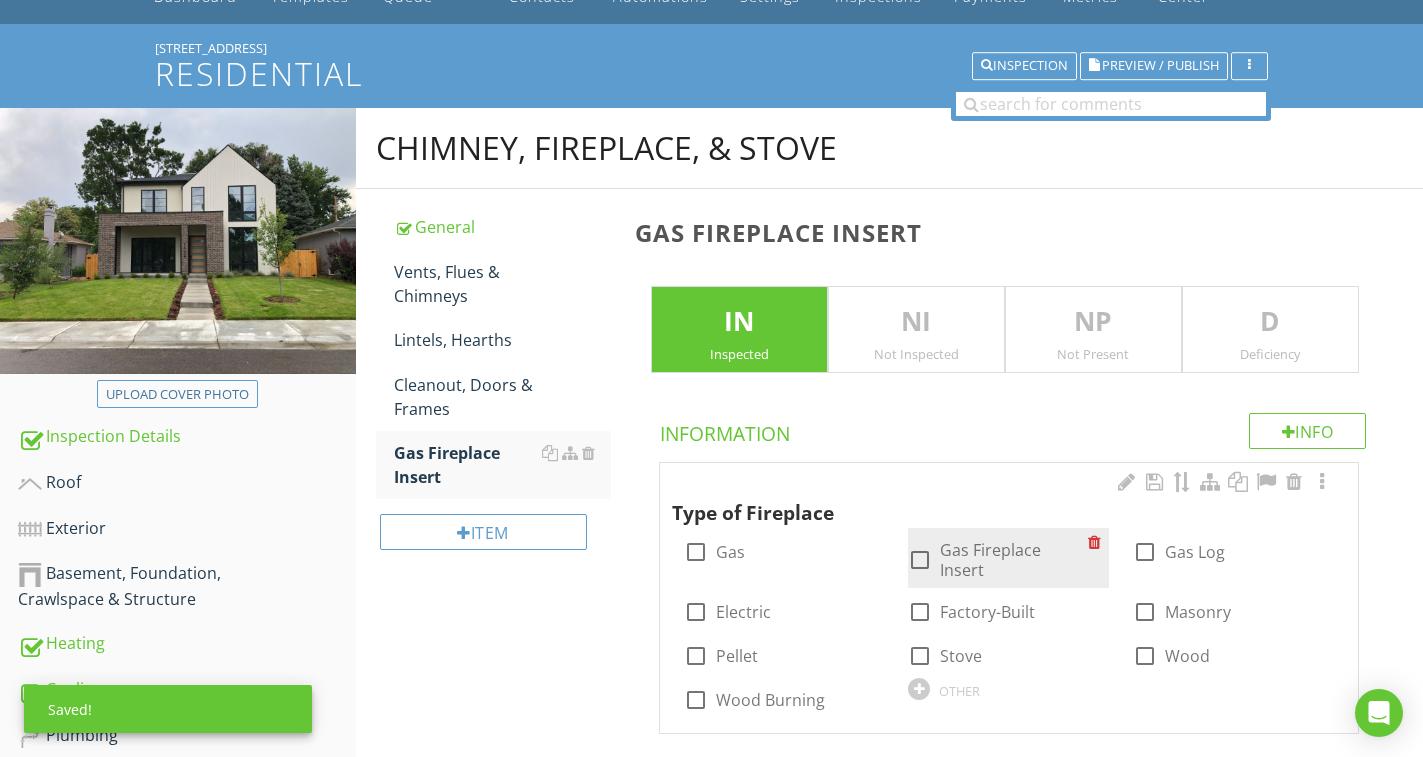 click on "Gas Fireplace Insert" at bounding box center [1014, 560] 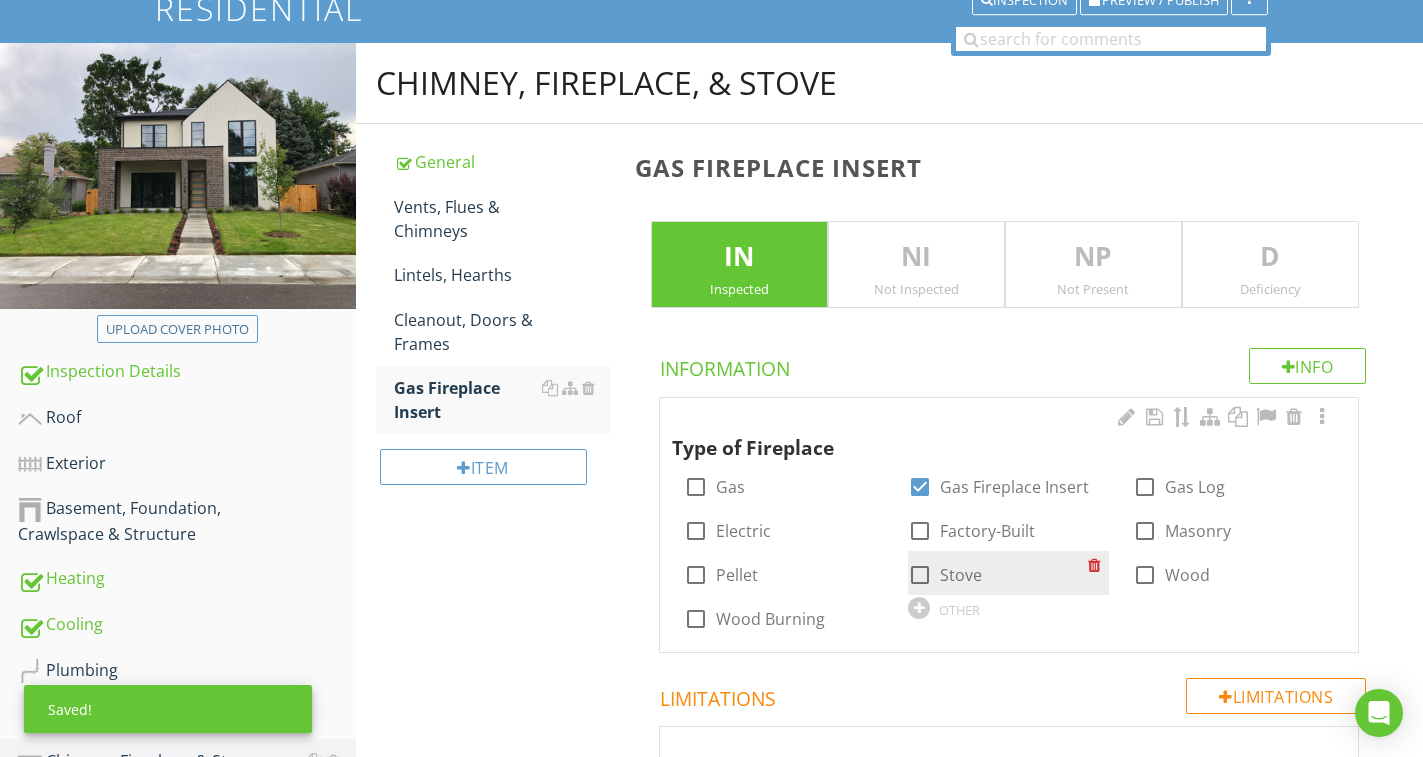 scroll, scrollTop: 213, scrollLeft: 0, axis: vertical 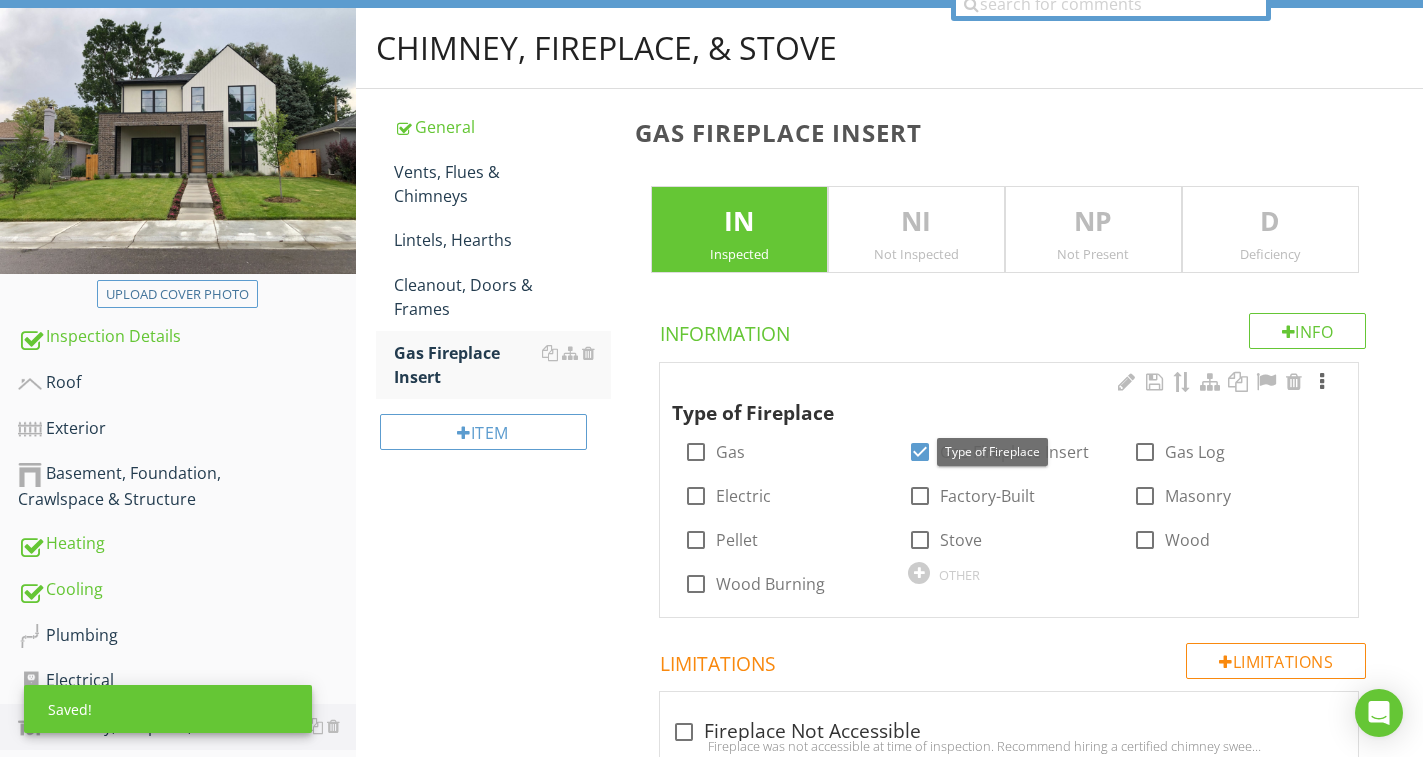 click at bounding box center [1322, 382] 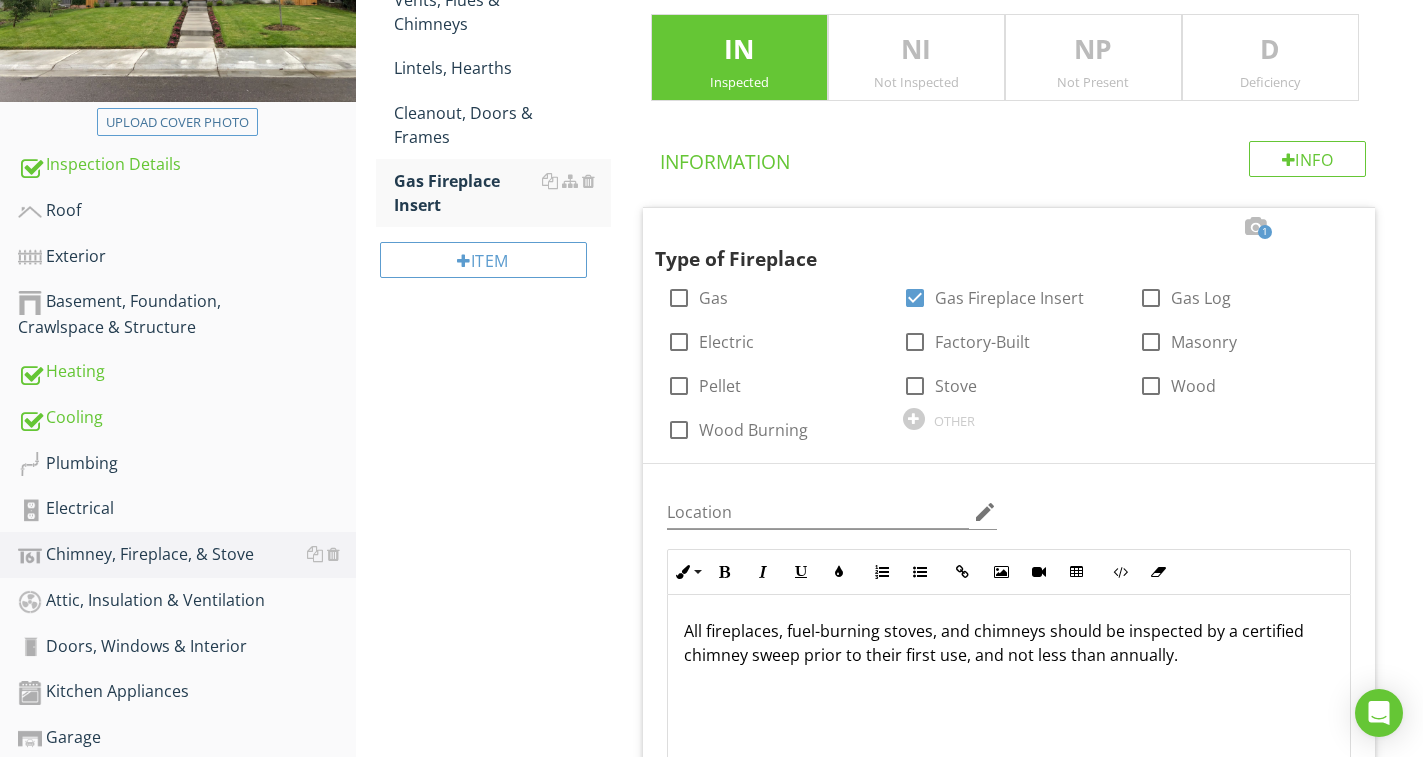 scroll, scrollTop: 613, scrollLeft: 0, axis: vertical 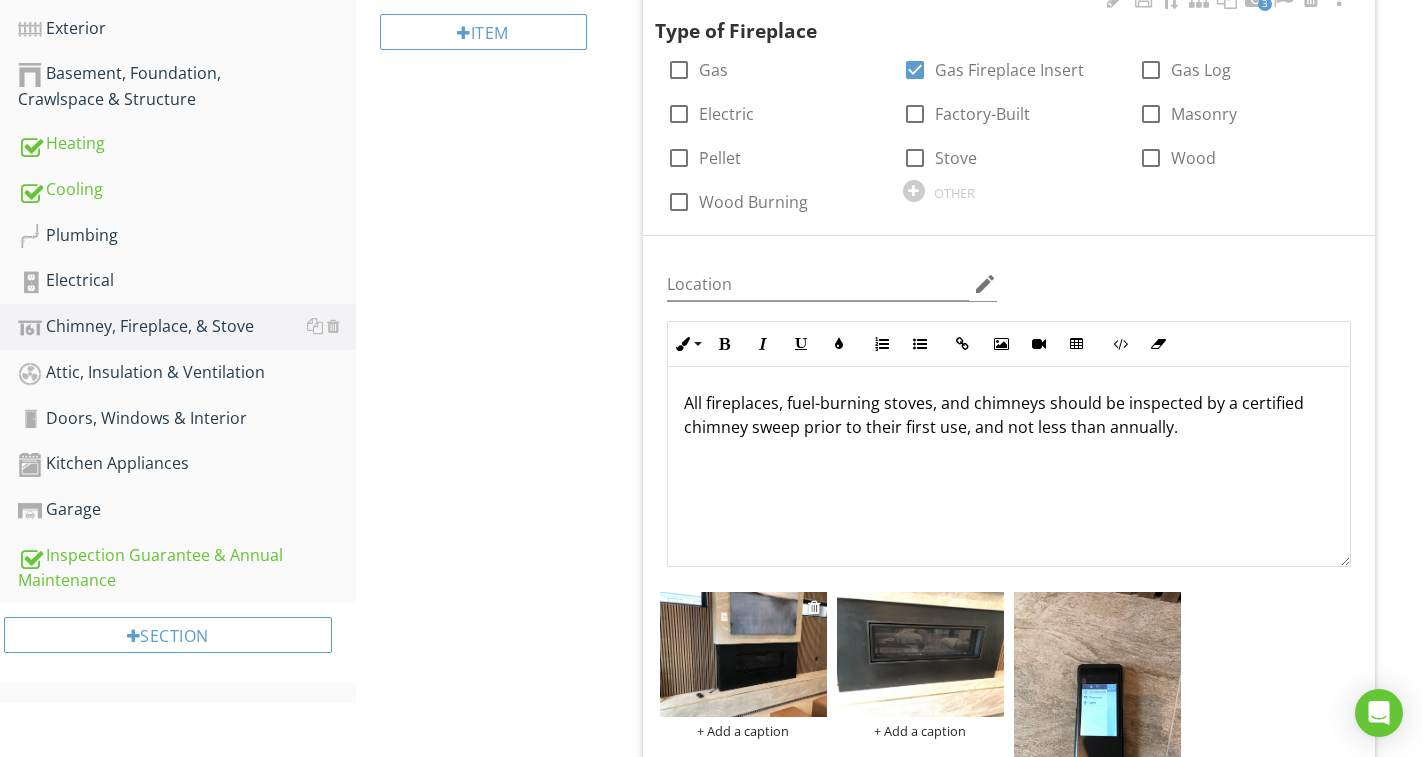click at bounding box center (743, 654) 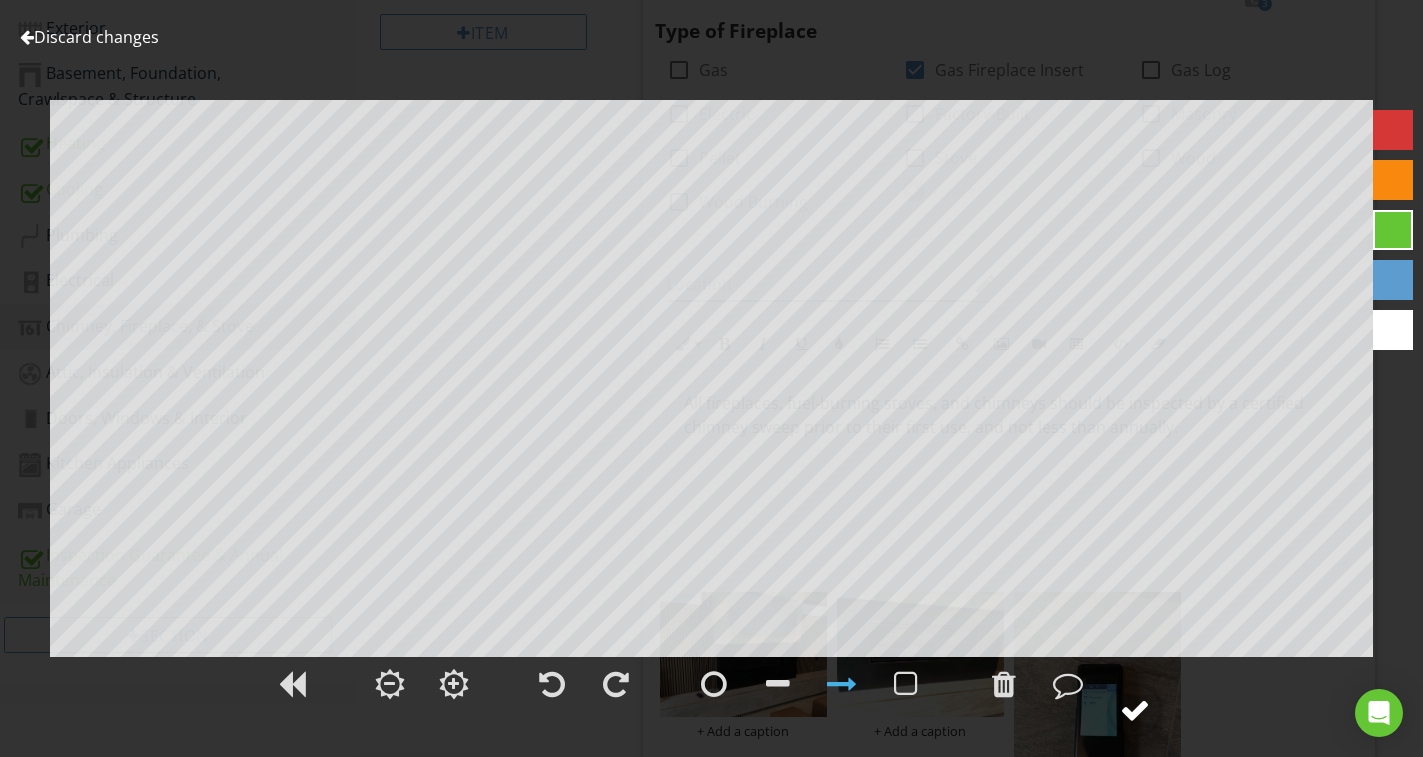 click at bounding box center (1135, 710) 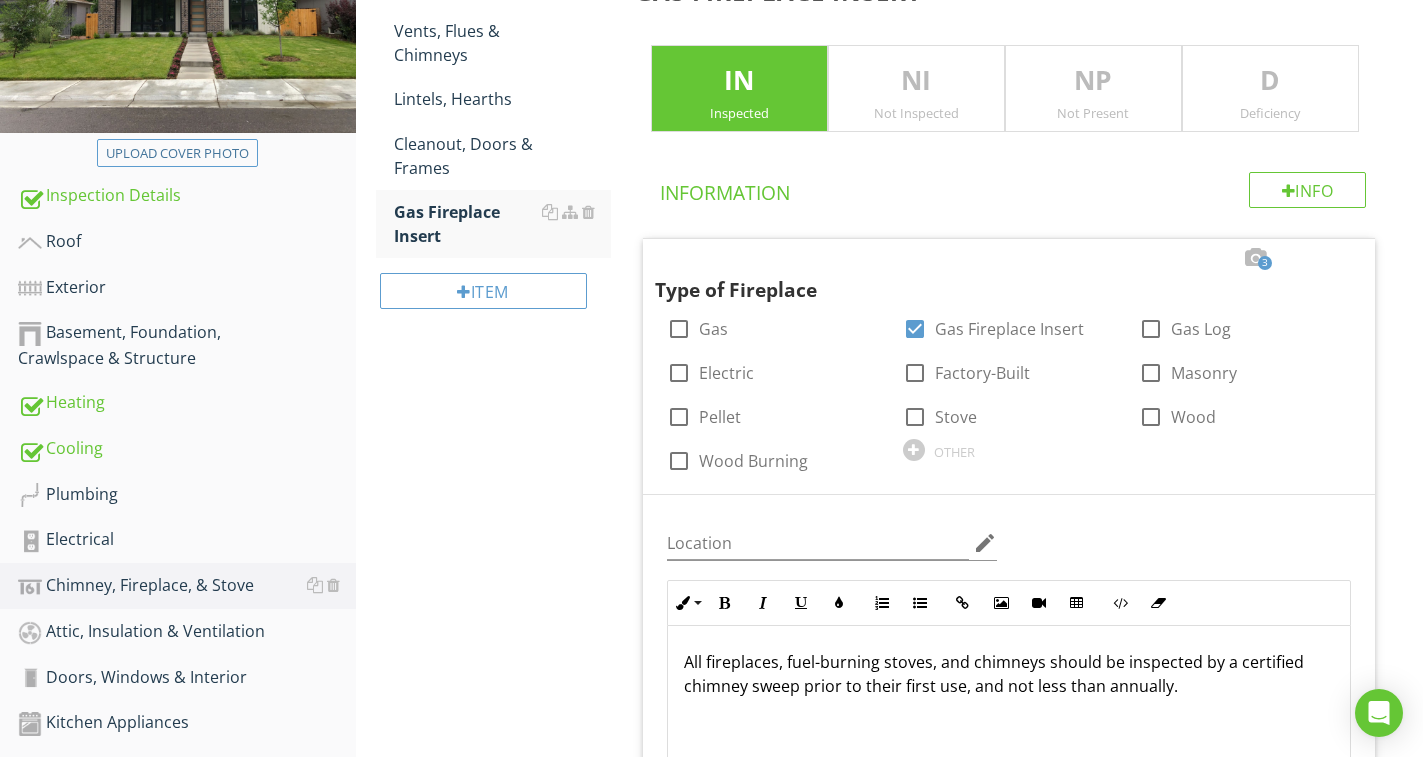 scroll, scrollTop: 343, scrollLeft: 0, axis: vertical 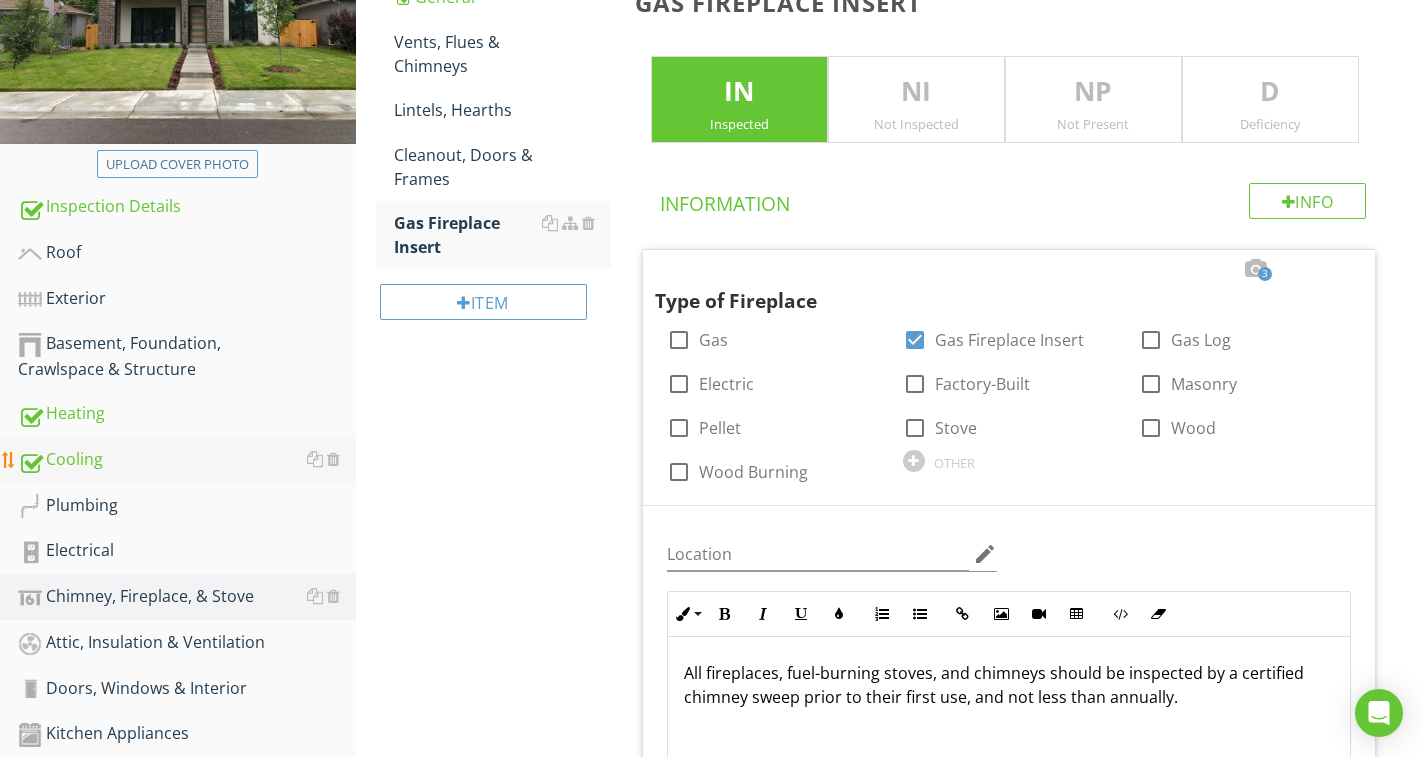 click on "Cooling" at bounding box center (187, 460) 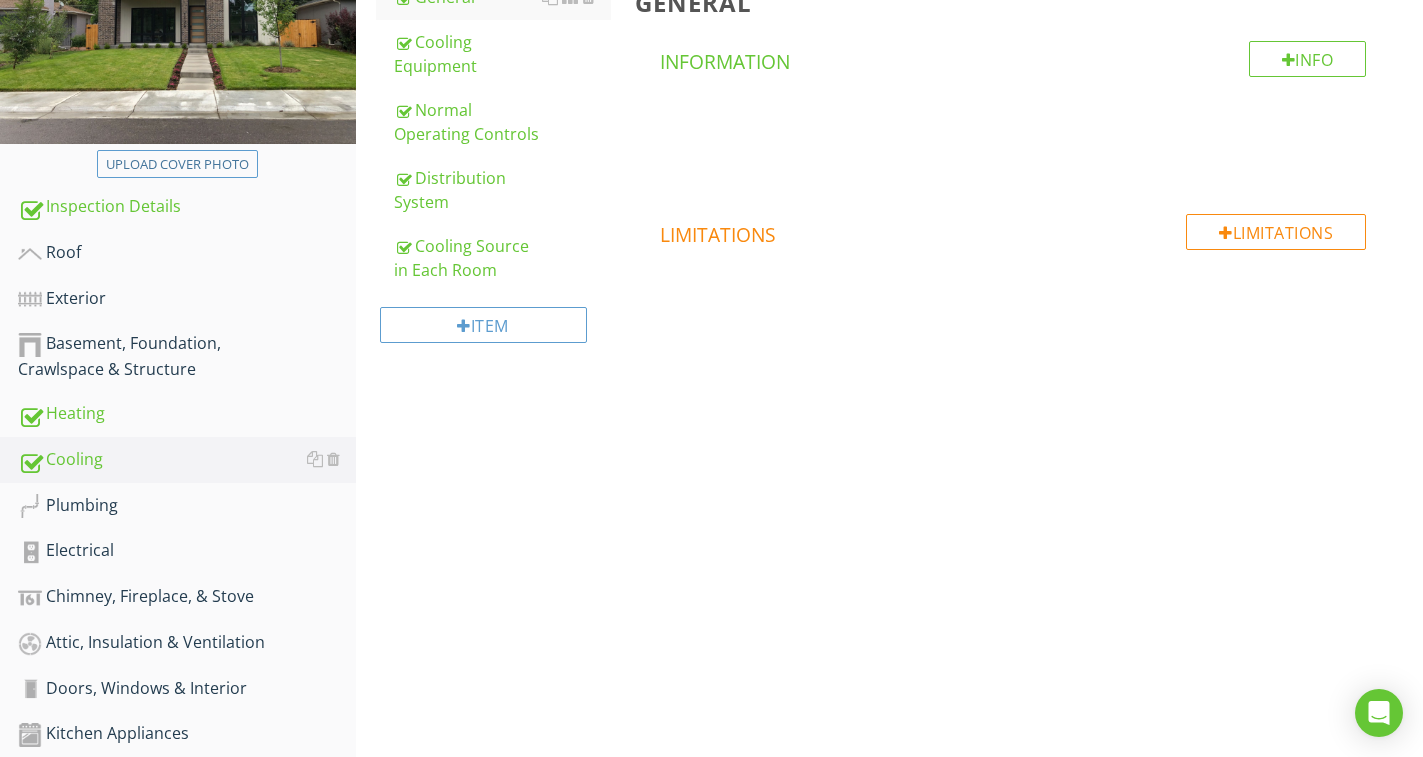 drag, startPoint x: 444, startPoint y: 130, endPoint x: 675, endPoint y: 214, distance: 245.79869 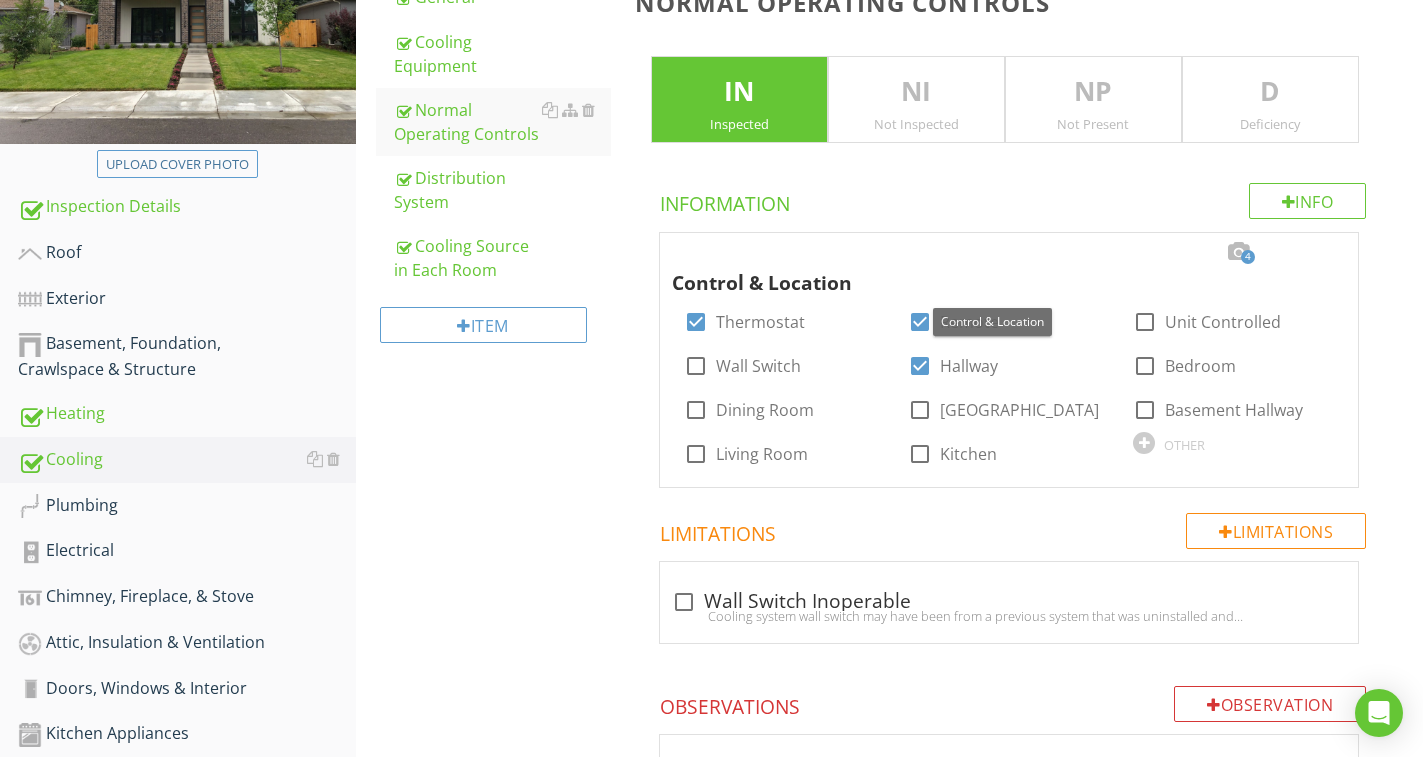 drag, startPoint x: 1324, startPoint y: 254, endPoint x: 1413, endPoint y: 274, distance: 91.21951 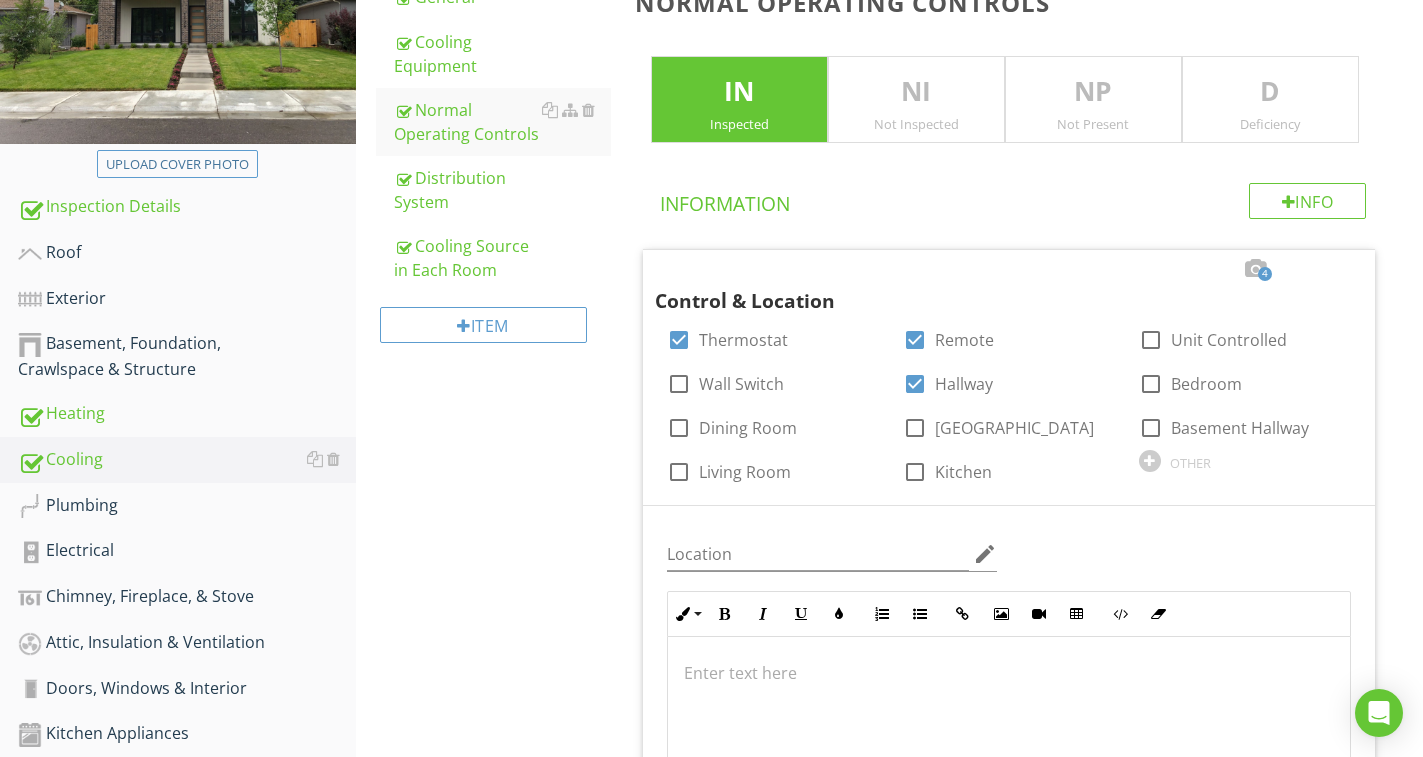 click on "Cooling
General
Cooling Equipment
Normal Operating Controls
Distribution System
Cooling Source in Each Room
Item
Normal Operating Controls
IN   Inspected NI   Not Inspected NP   Not Present D   Deficiency
Info
Information                 4
Control & Location
check_box Thermostat   check_box Remote   check_box_outline_blank Unit Controlled   check_box_outline_blank Wall Switch   check_box Hallway   check_box_outline_blank Bedroom   check_box_outline_blank Dining Room   check_box_outline_blank 2nd Floor Hallway   check_box_outline_blank Basement Hallway   check_box_outline_blank Living Room   check_box_outline_blank Kitchen         OTHER                   Location edit" at bounding box center [889, 987] 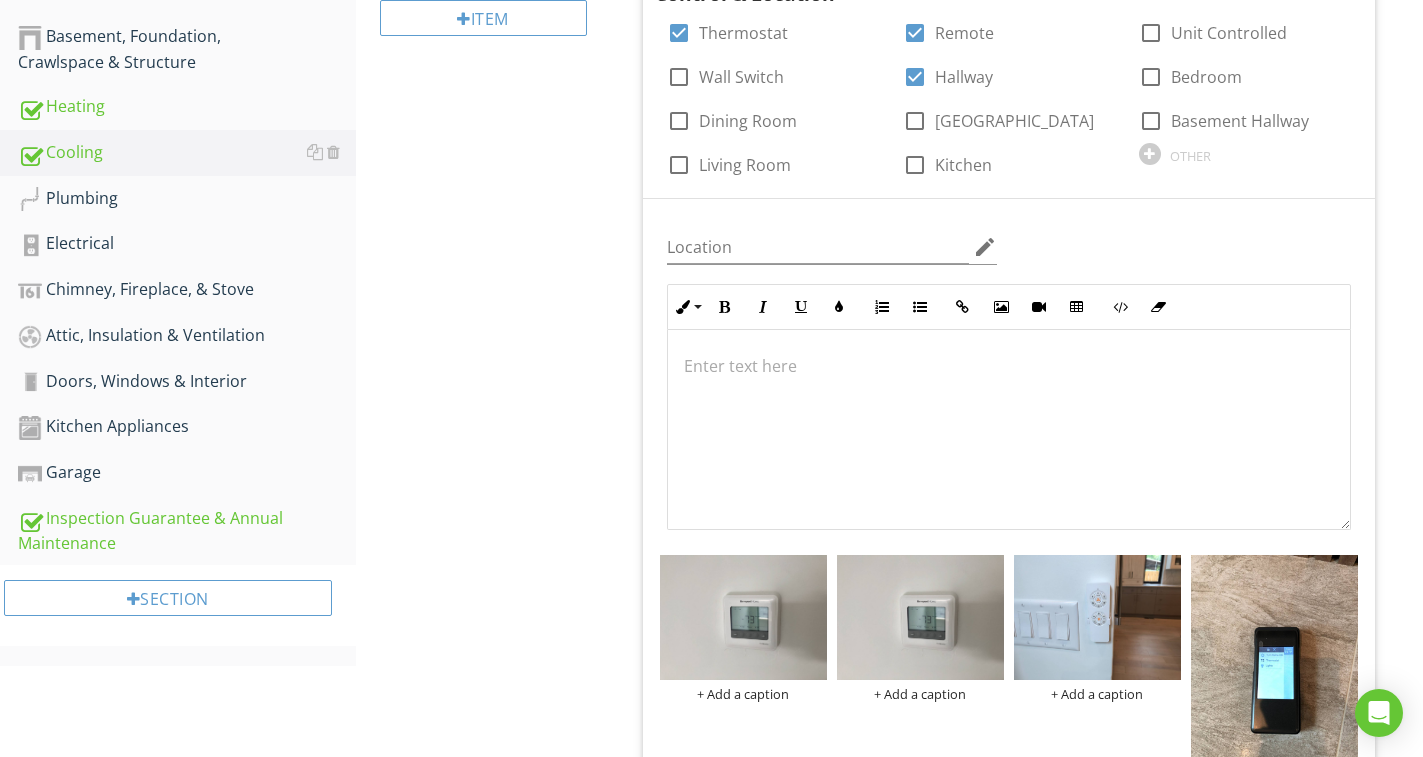 scroll, scrollTop: 743, scrollLeft: 0, axis: vertical 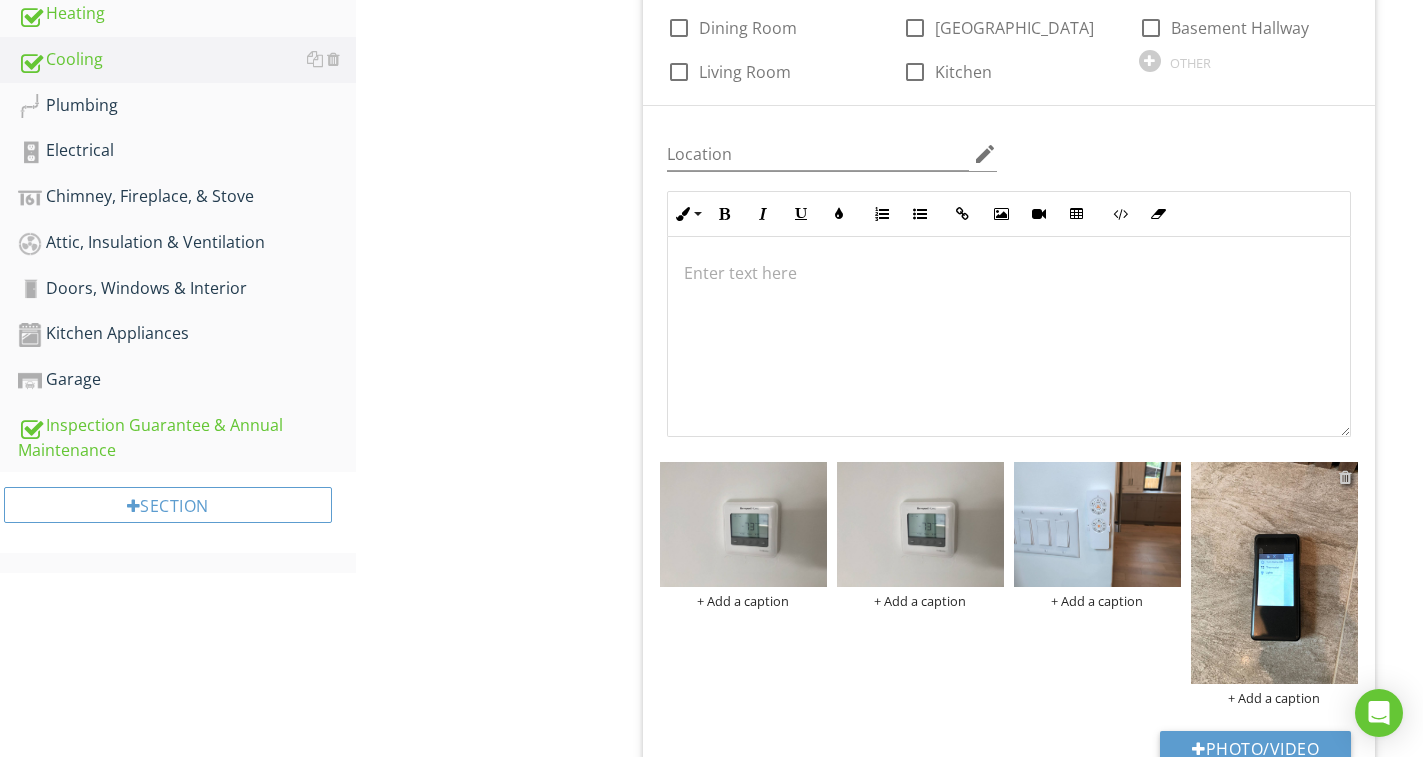 click at bounding box center [1345, 477] 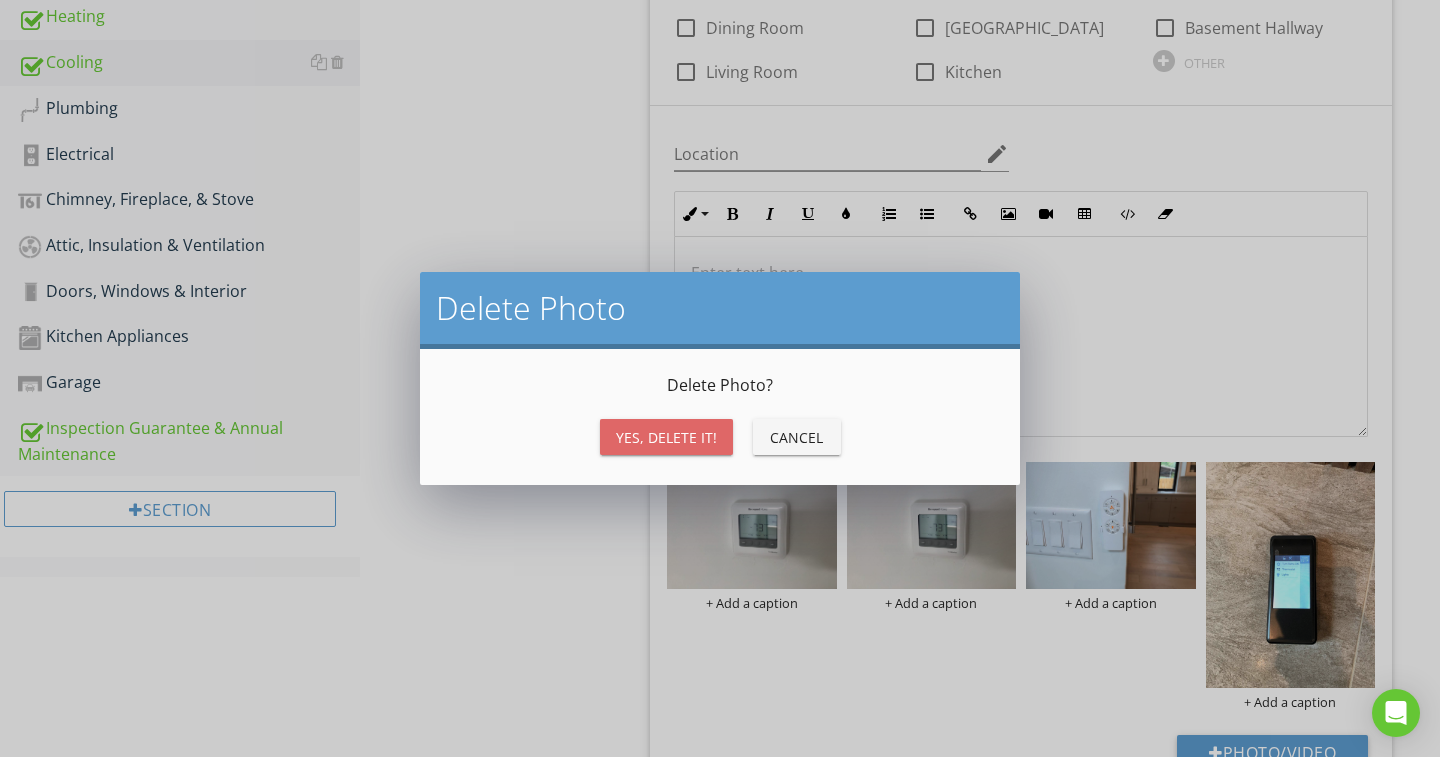 click on "Yes, Delete it!" at bounding box center (666, 437) 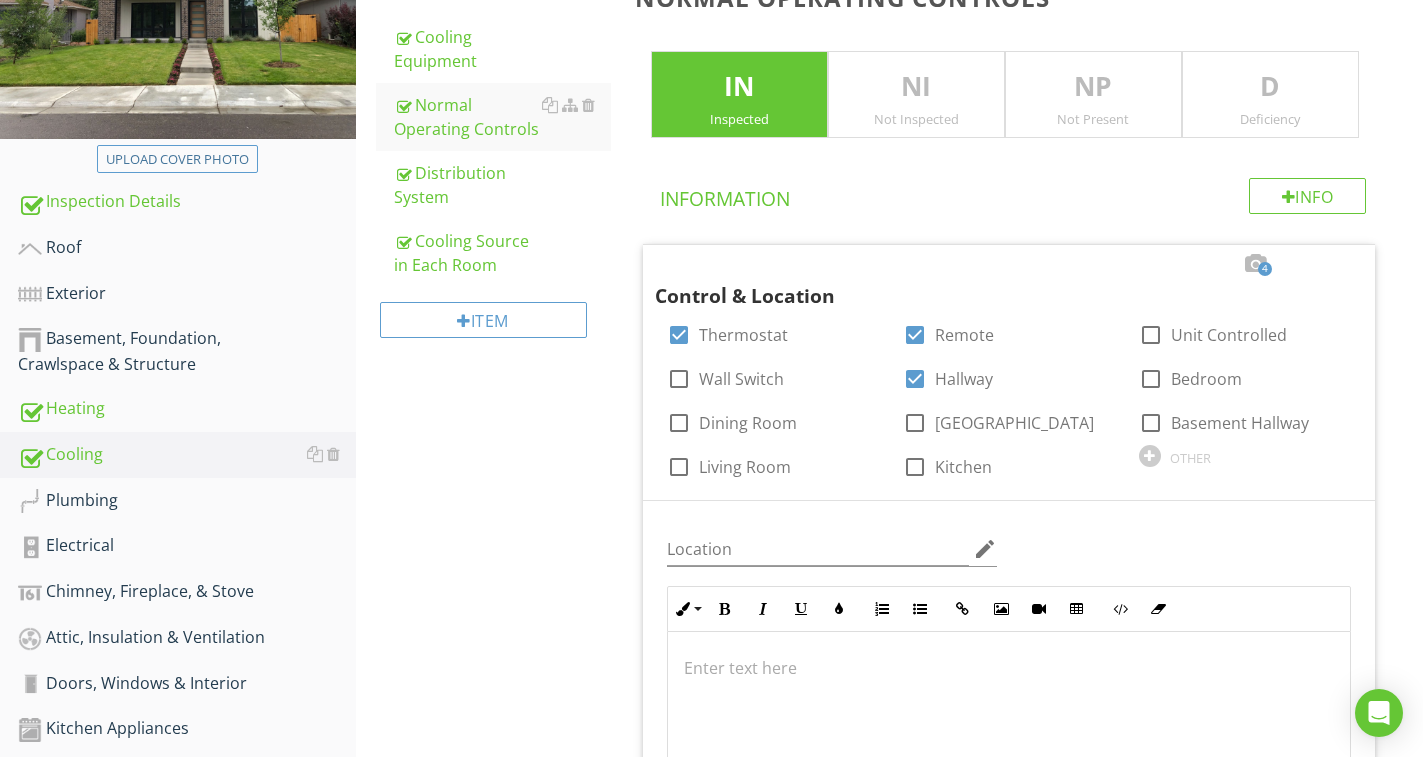scroll, scrollTop: 335, scrollLeft: 0, axis: vertical 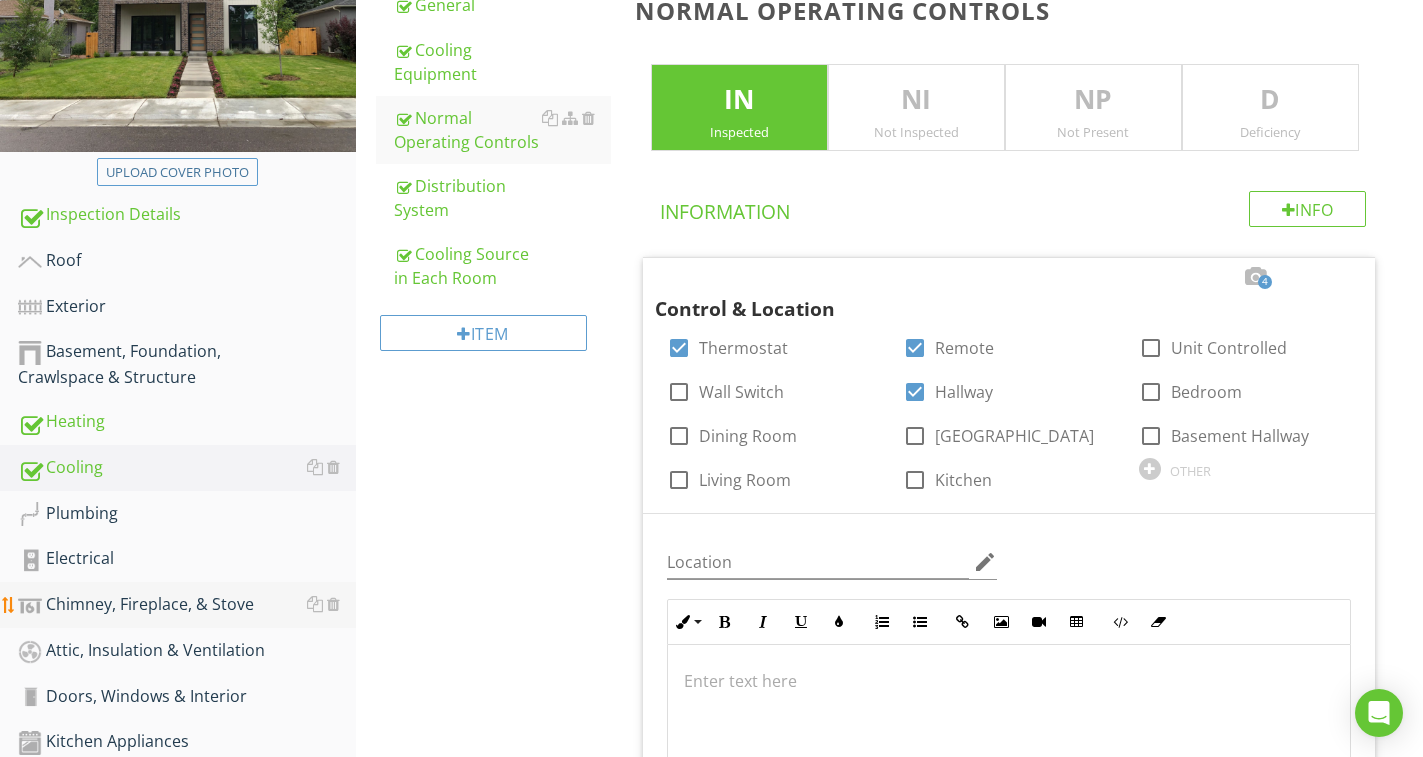 click on "Chimney, Fireplace, & Stove" at bounding box center (187, 605) 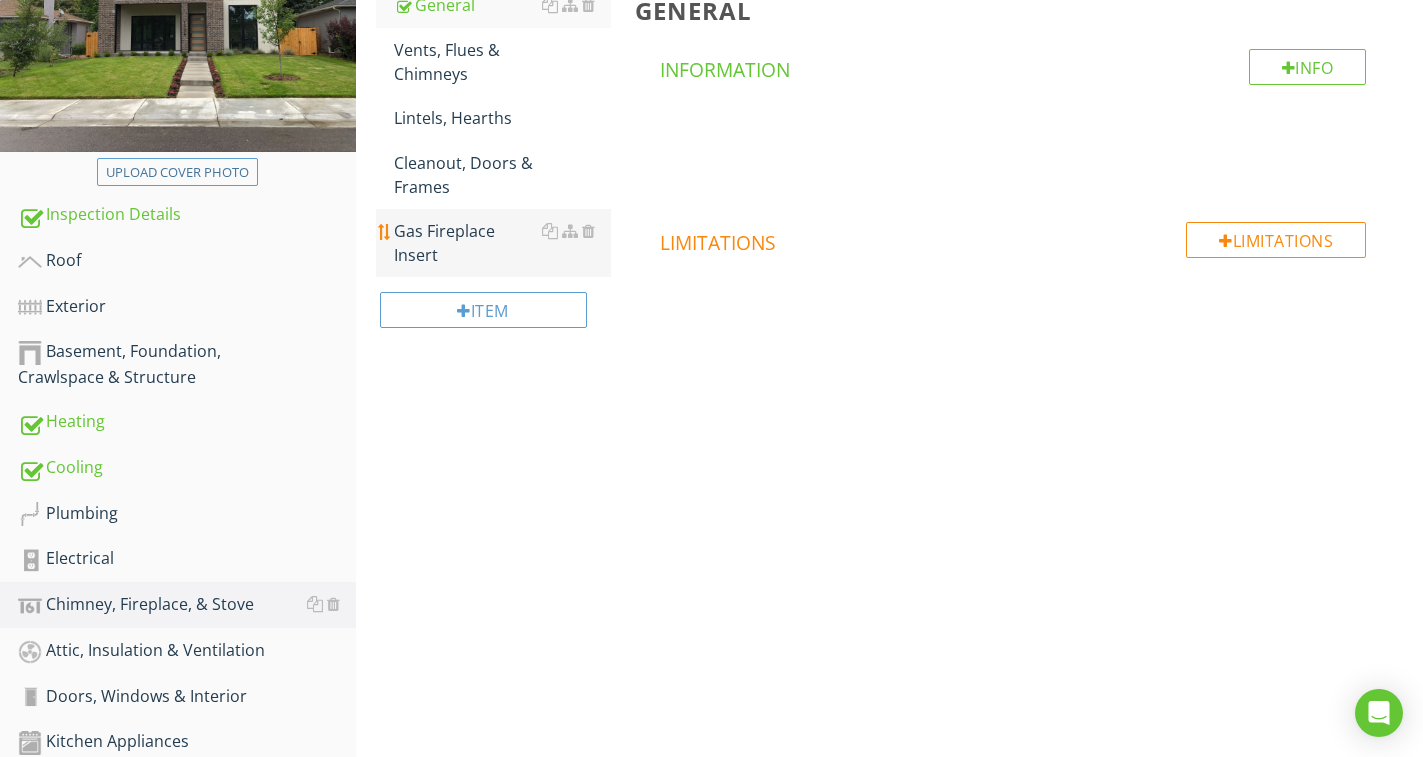 click on "Gas Fireplace Insert" at bounding box center (502, 243) 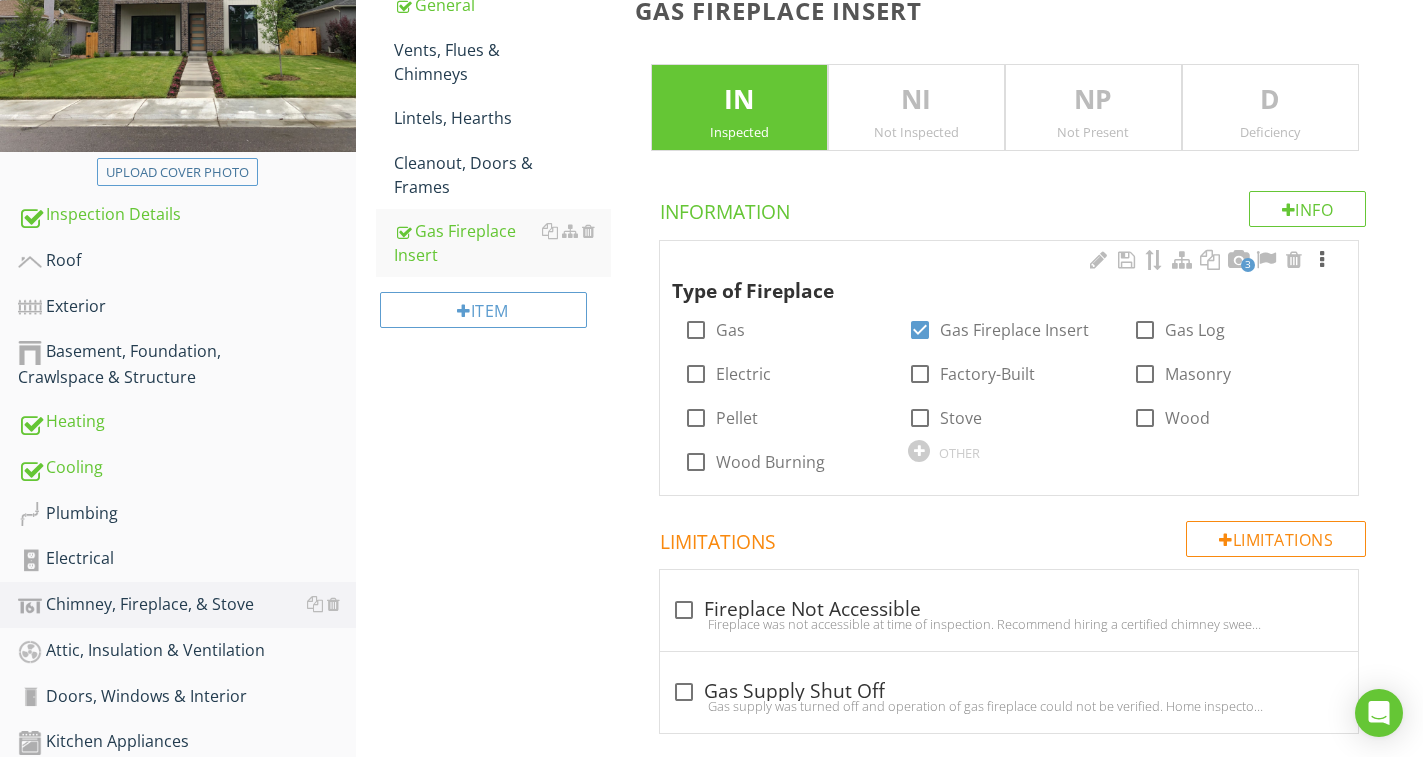 click at bounding box center [1322, 260] 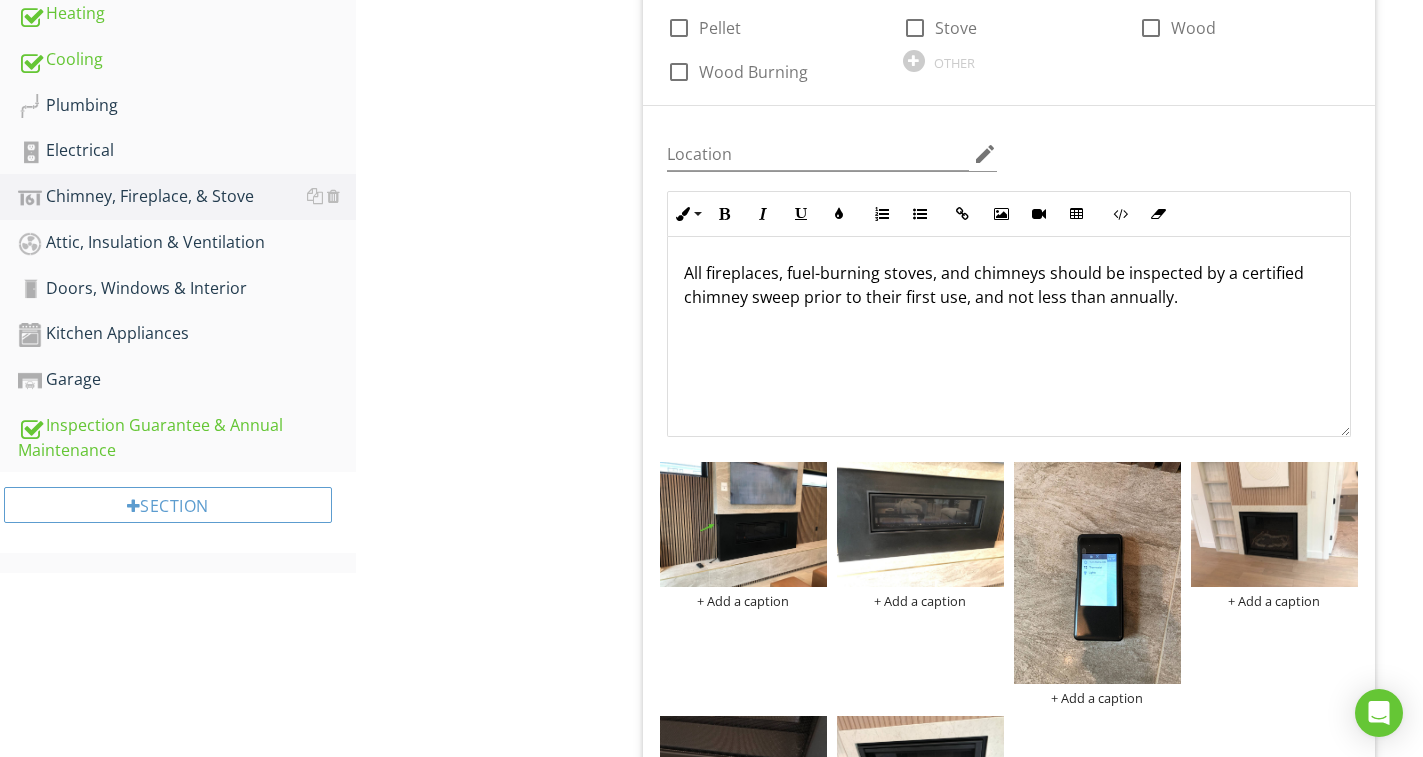 scroll, scrollTop: 835, scrollLeft: 0, axis: vertical 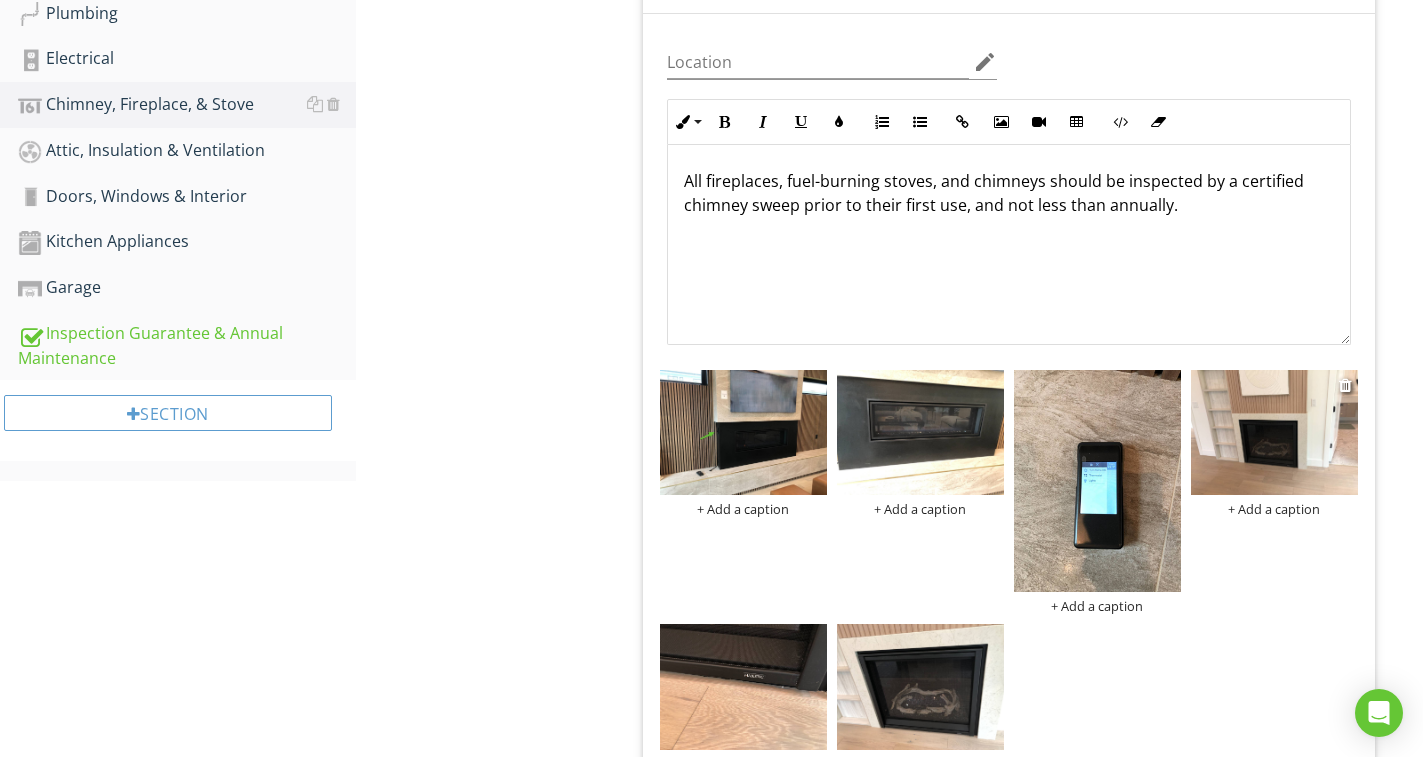 click at bounding box center [1274, 432] 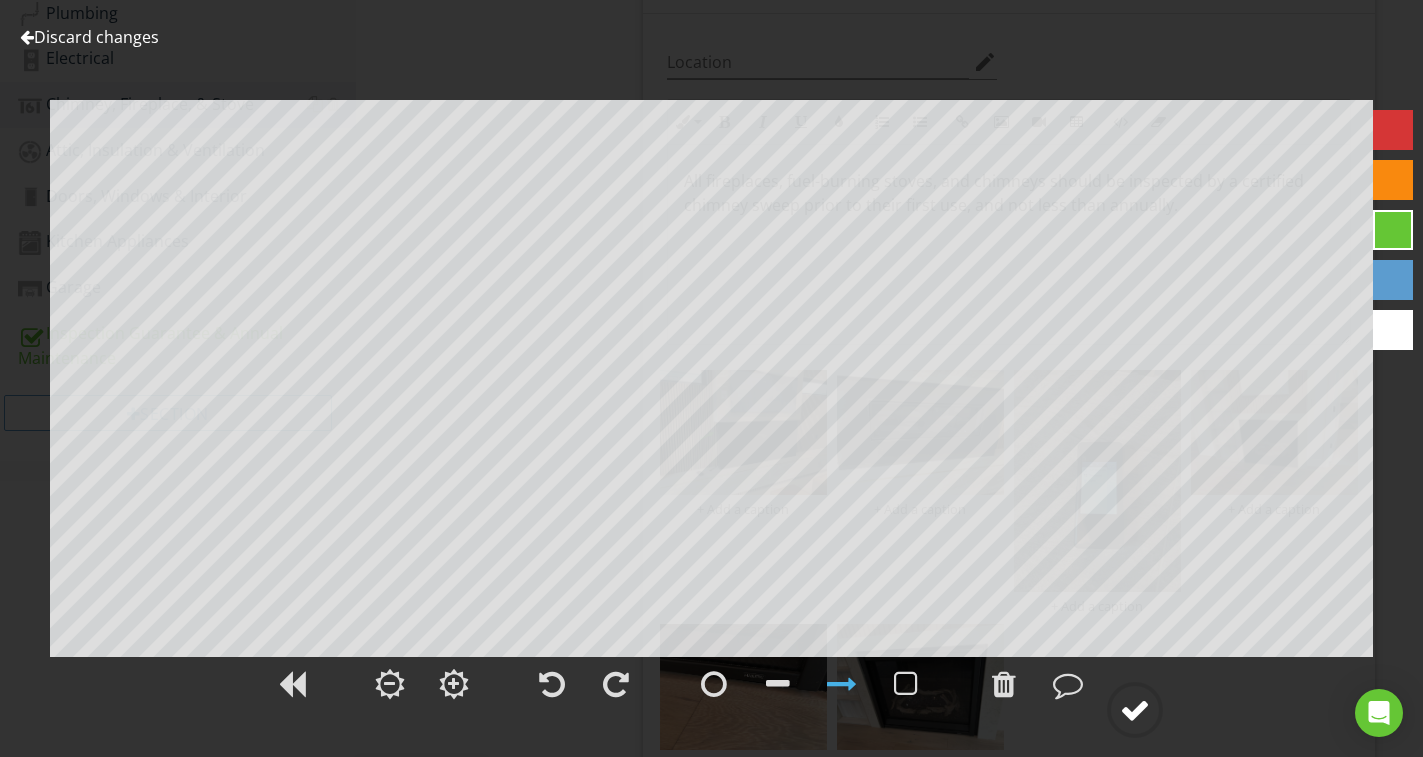 click at bounding box center [1135, 710] 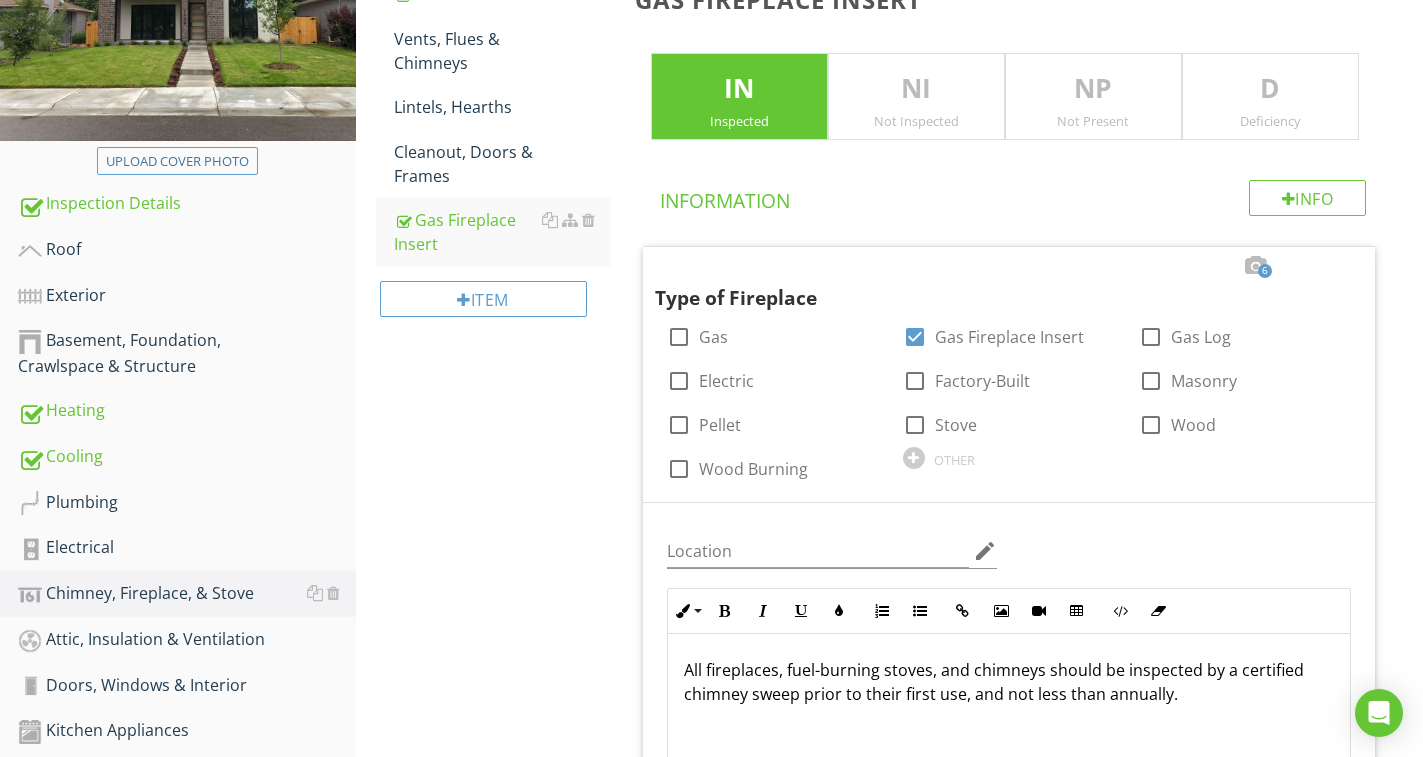 scroll, scrollTop: 334, scrollLeft: 0, axis: vertical 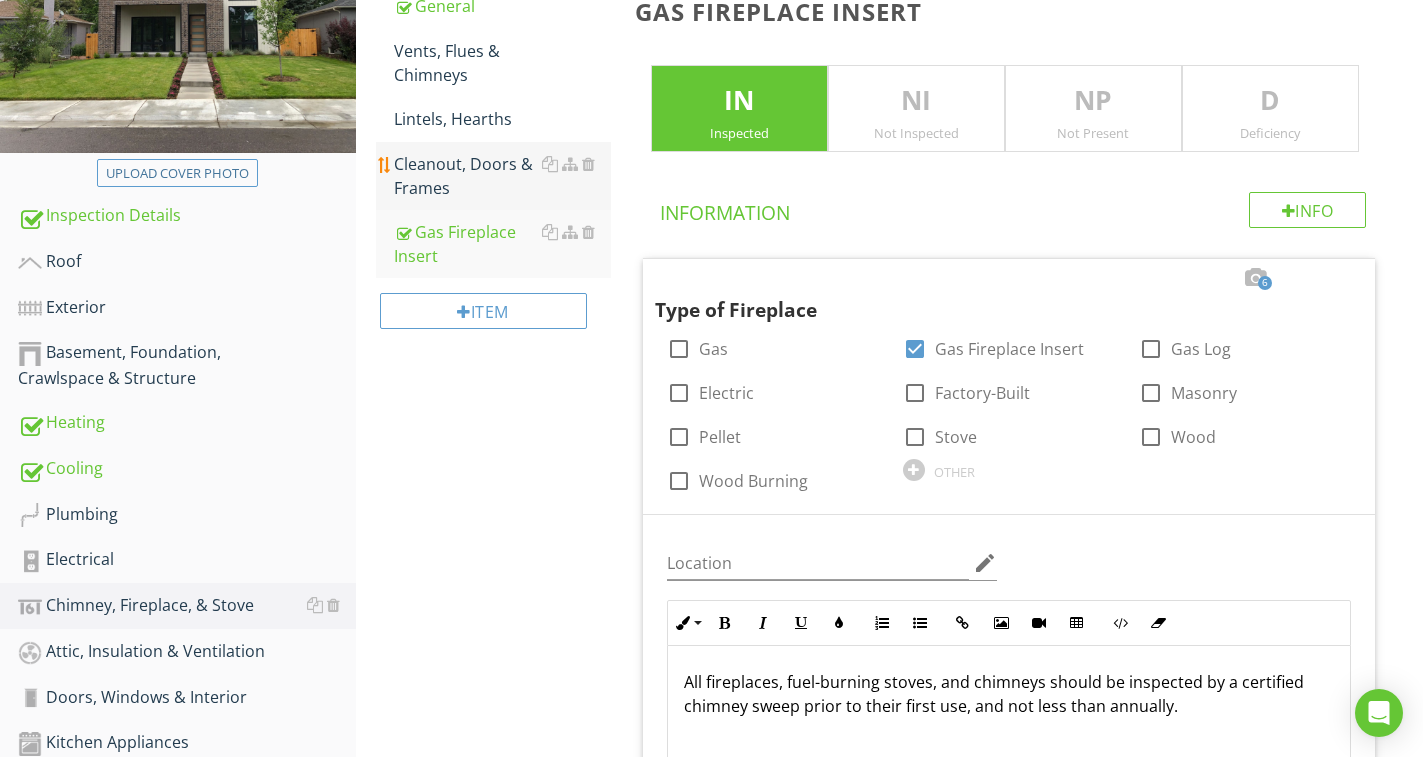 click on "Cleanout, Doors & Frames" at bounding box center [502, 176] 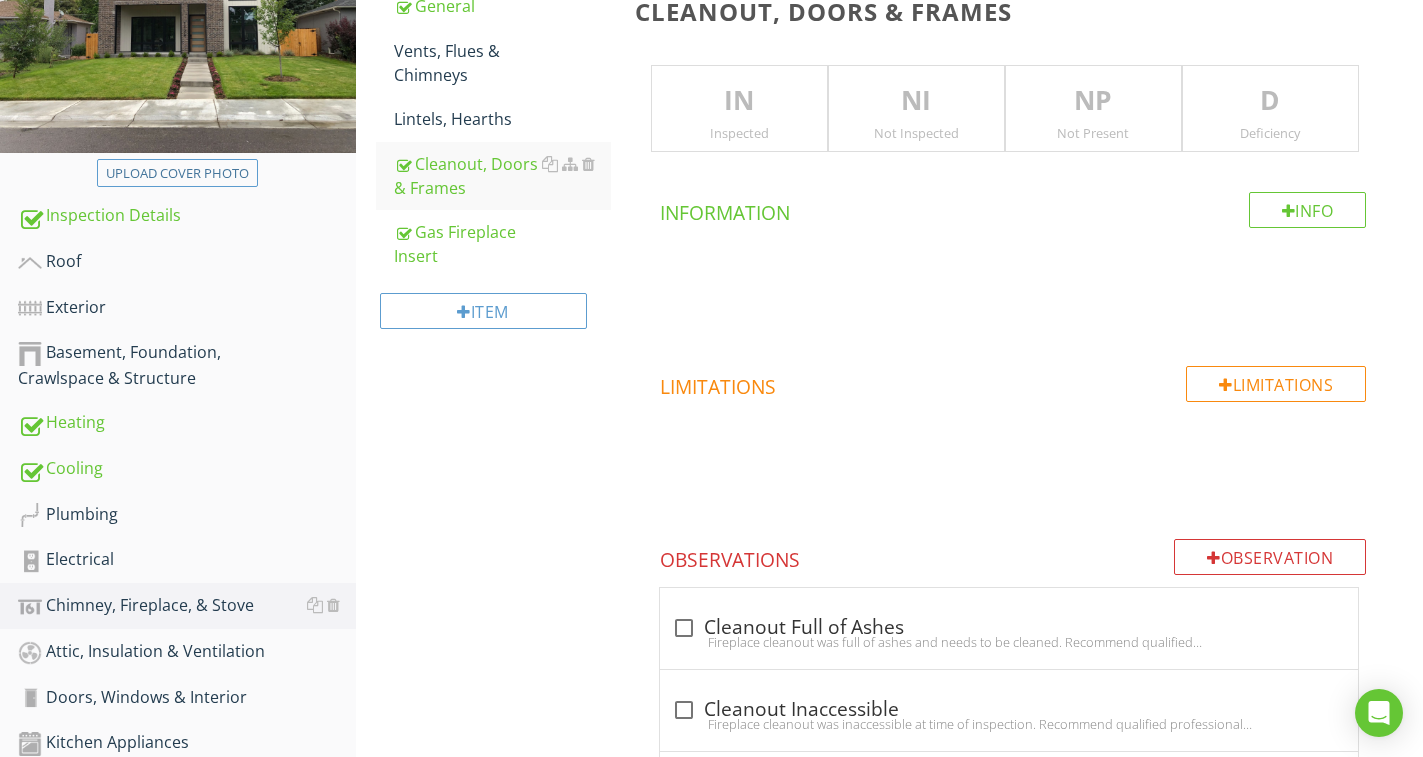 click on "IN" at bounding box center (739, 101) 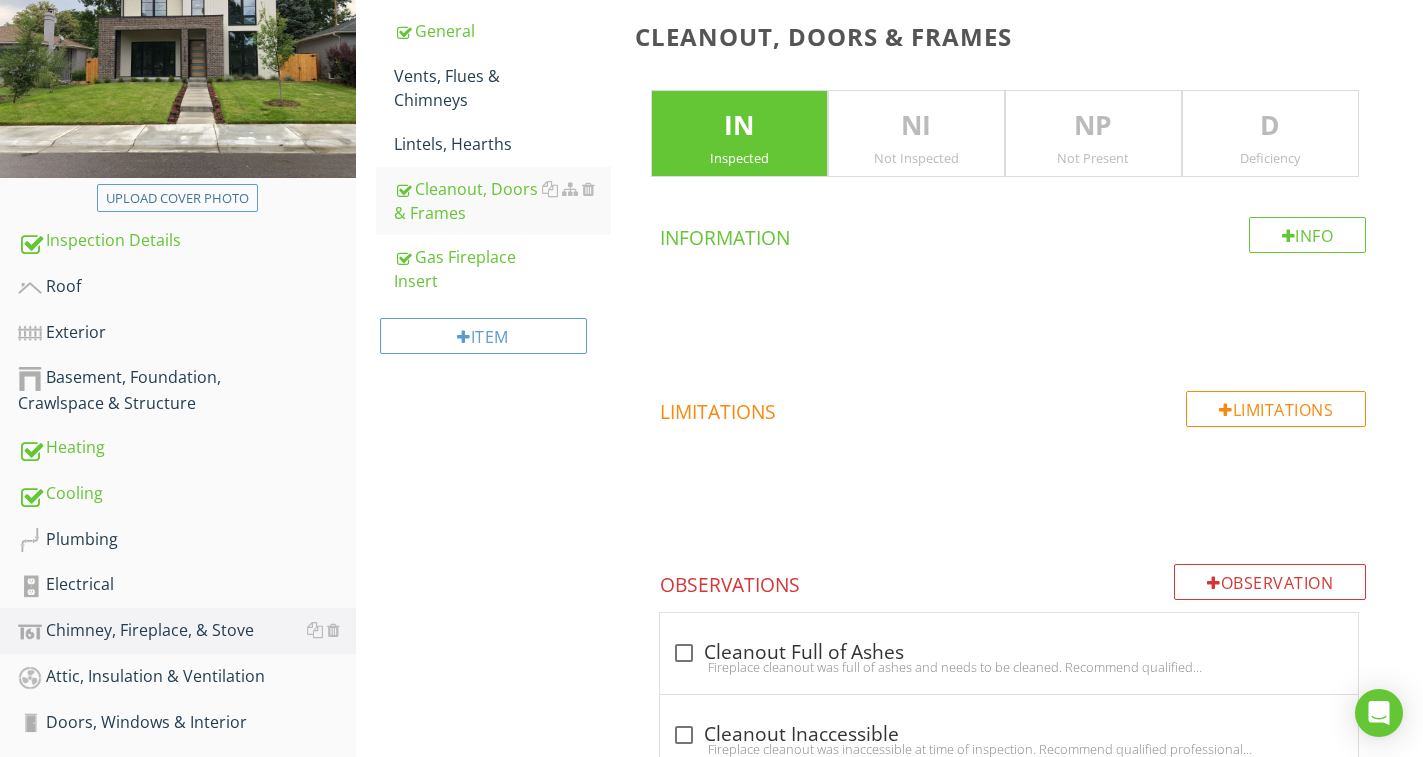 scroll, scrollTop: 34, scrollLeft: 0, axis: vertical 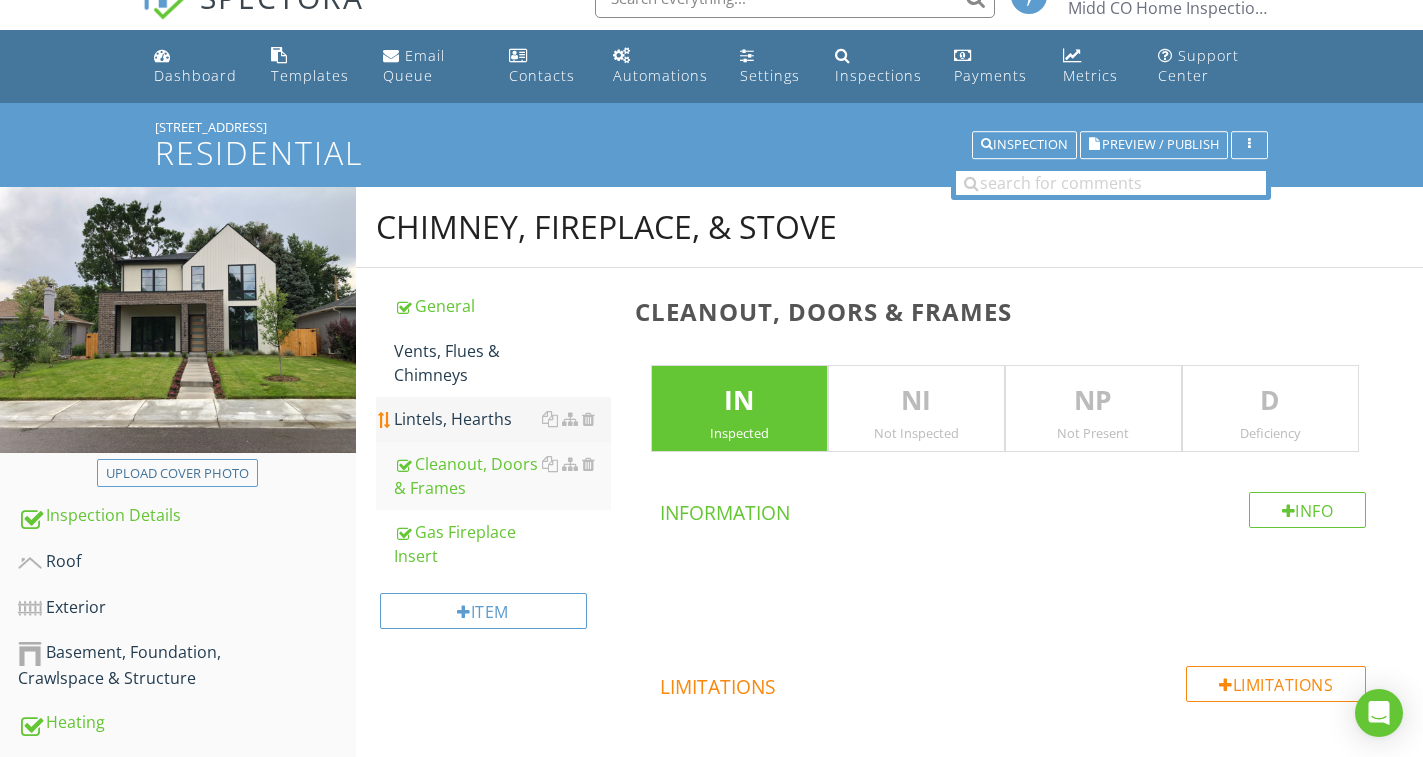 click on "Lintels, Hearths" at bounding box center [502, 419] 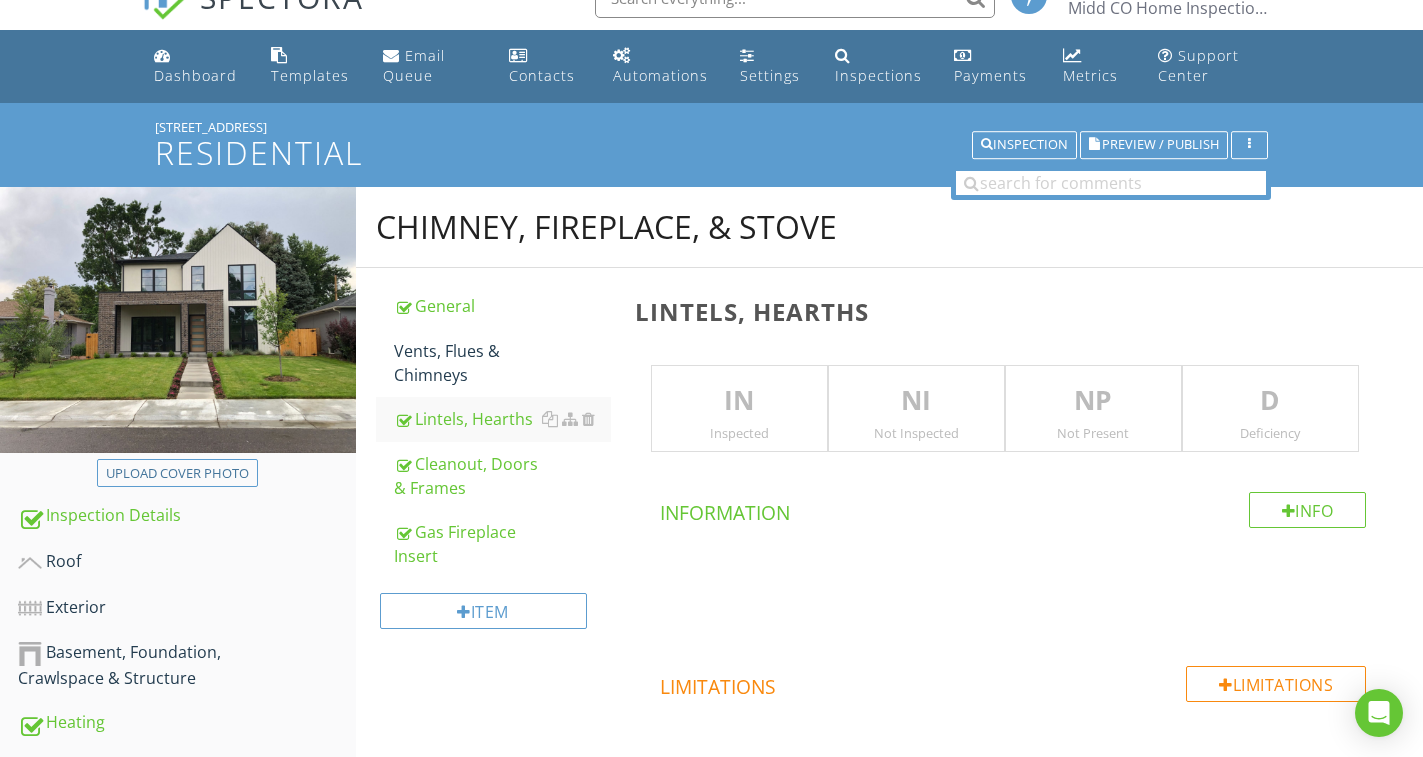 click on "IN" at bounding box center (739, 401) 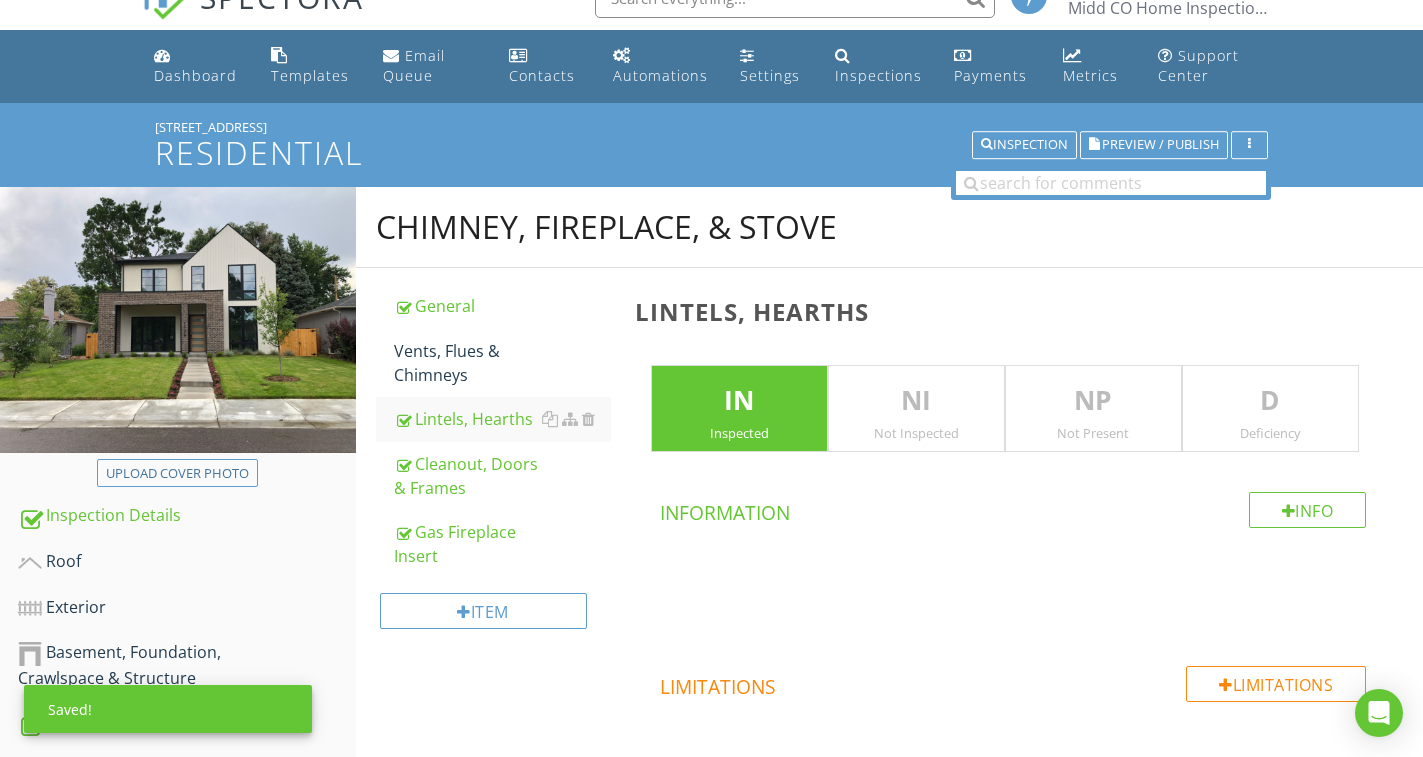 drag, startPoint x: 404, startPoint y: 355, endPoint x: 718, endPoint y: 420, distance: 320.65714 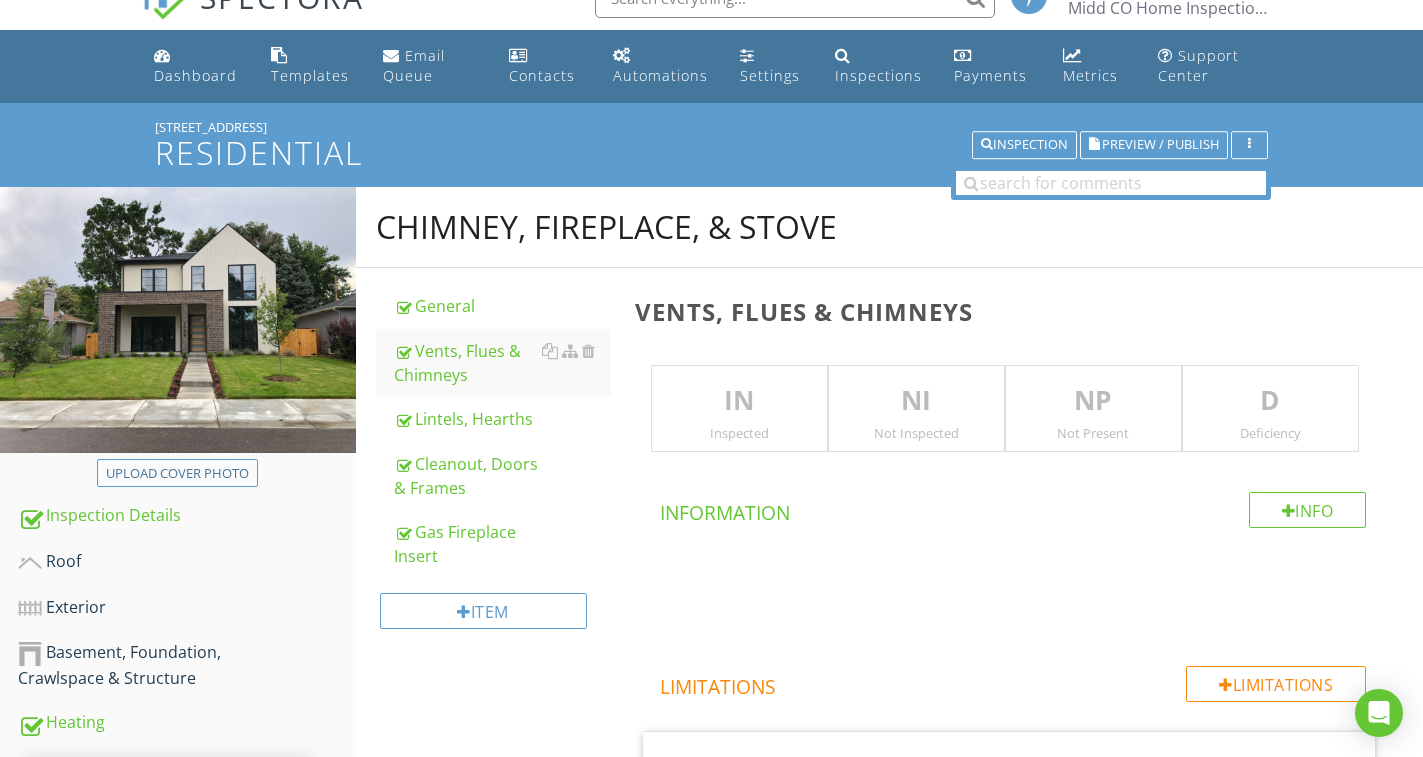 click on "IN" at bounding box center (739, 401) 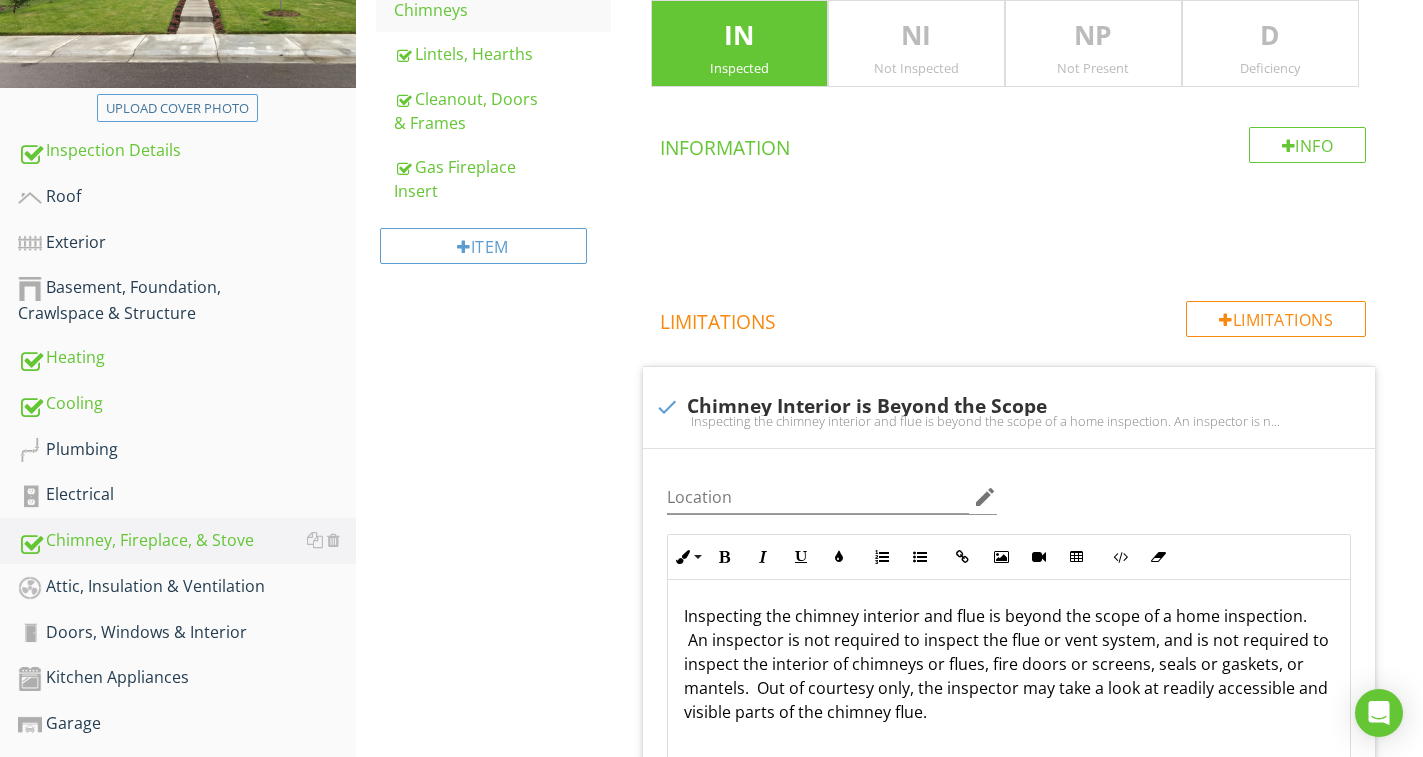 scroll, scrollTop: 434, scrollLeft: 0, axis: vertical 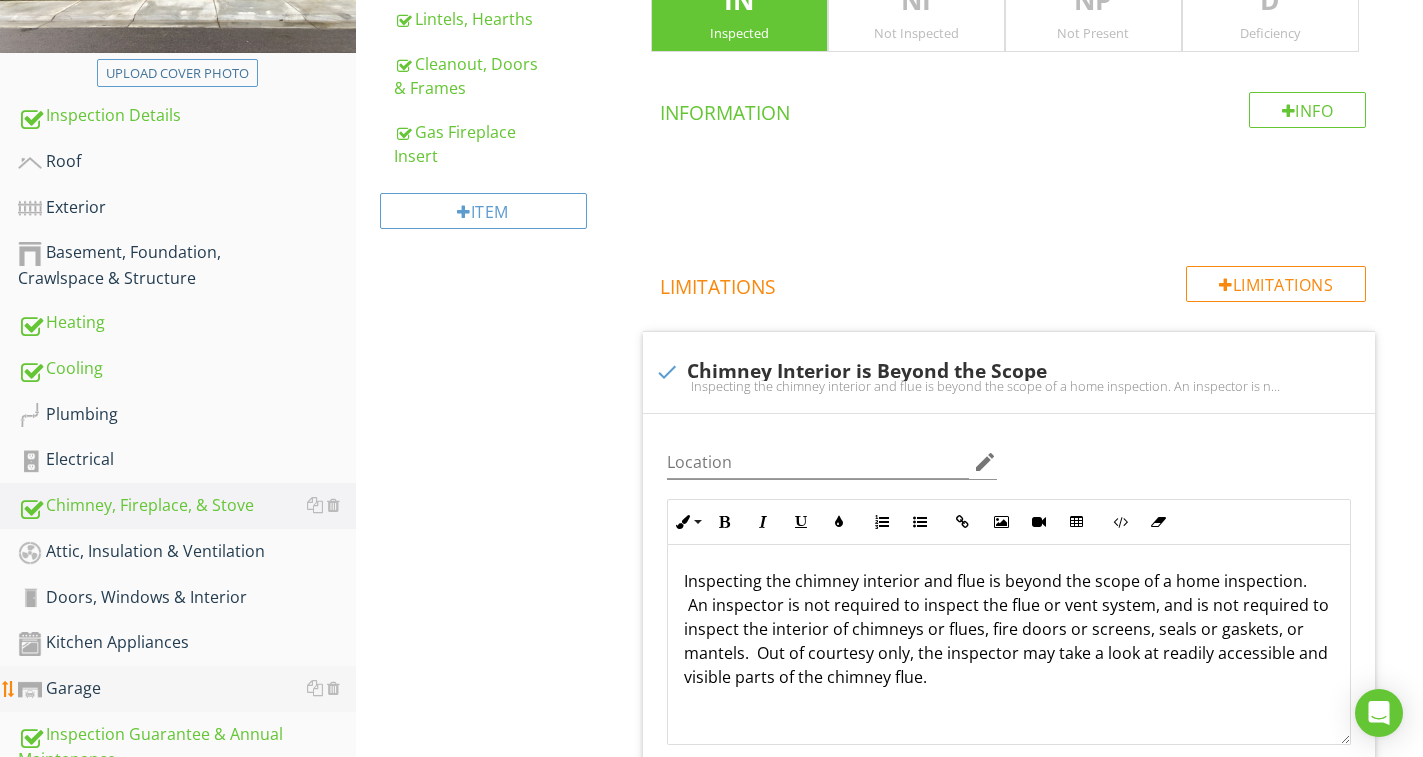 click on "Garage" at bounding box center [187, 689] 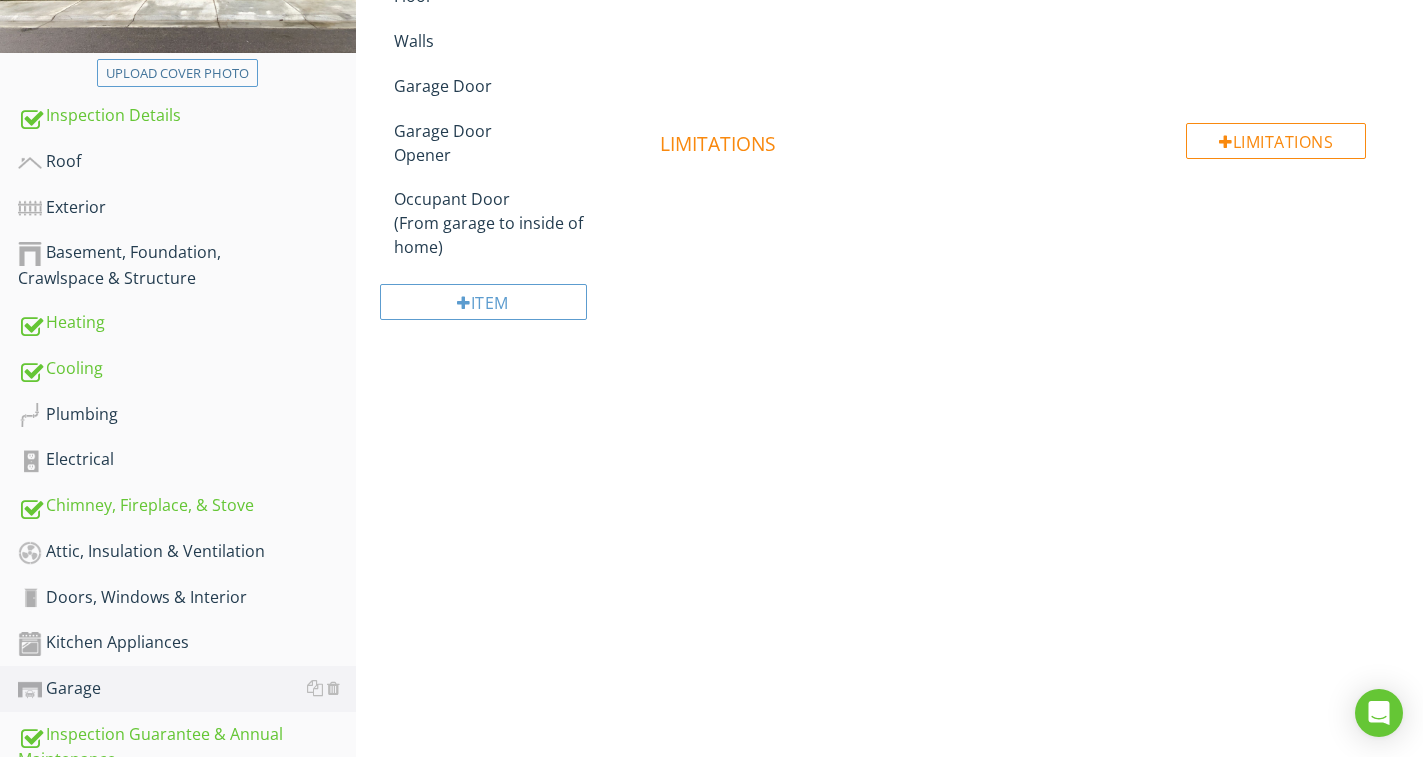 scroll, scrollTop: 334, scrollLeft: 0, axis: vertical 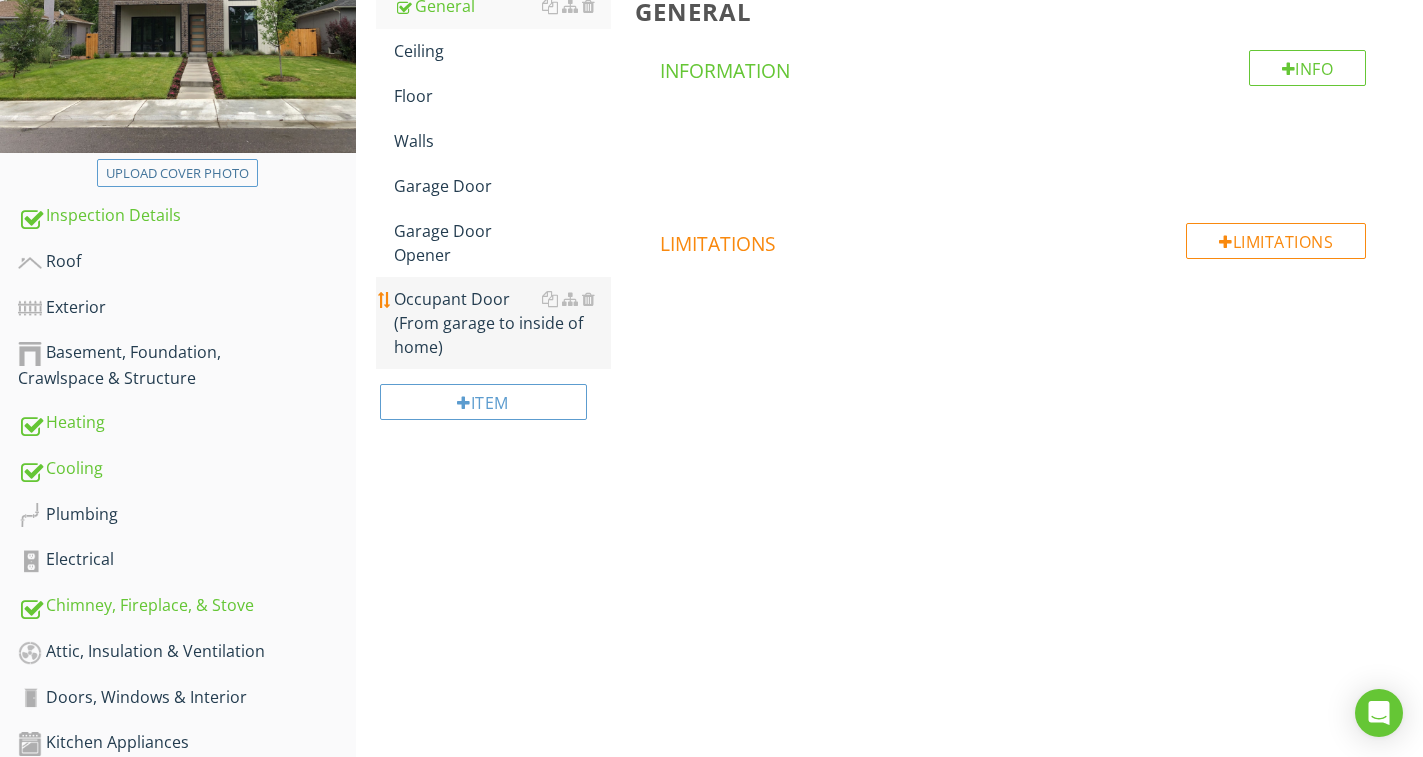 drag, startPoint x: 468, startPoint y: 313, endPoint x: 490, endPoint y: 311, distance: 22.090721 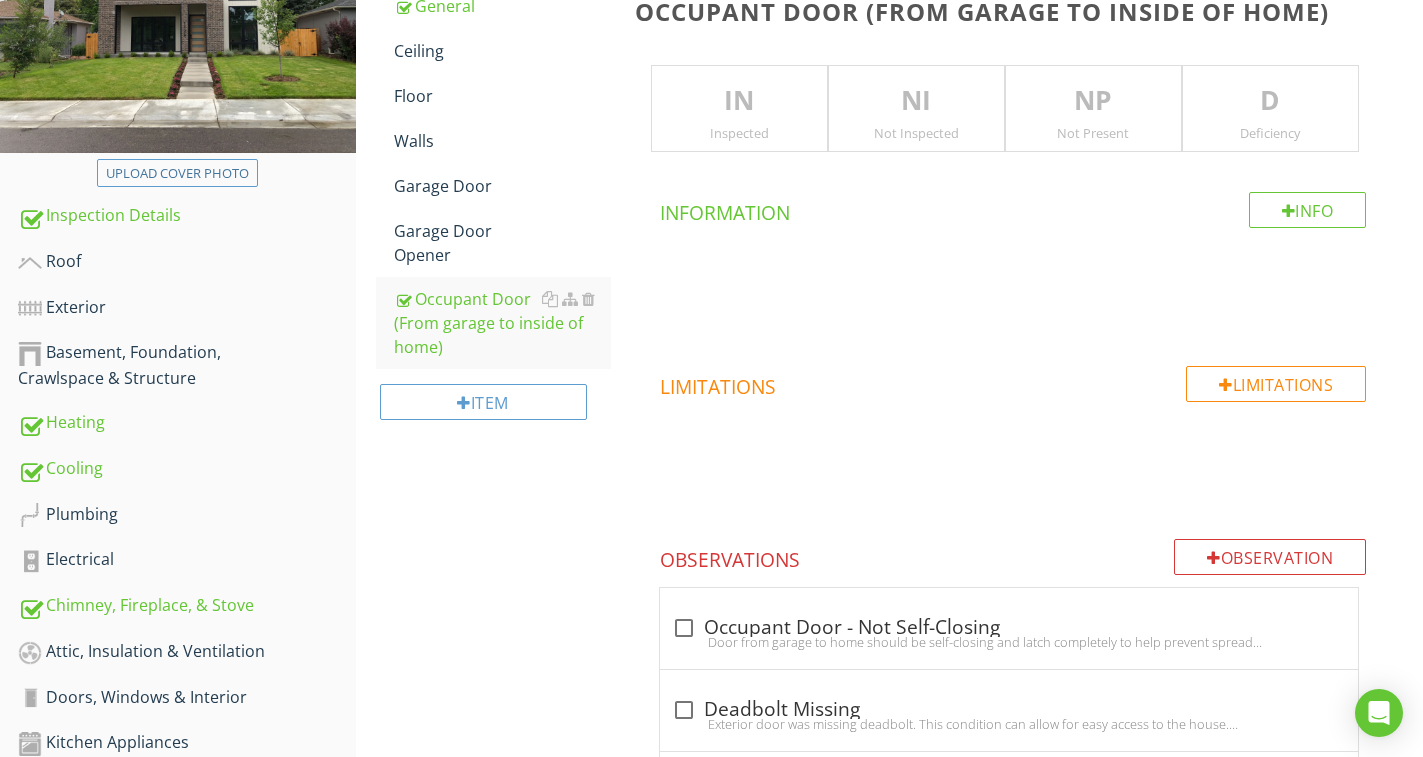 click on "IN" at bounding box center (739, 101) 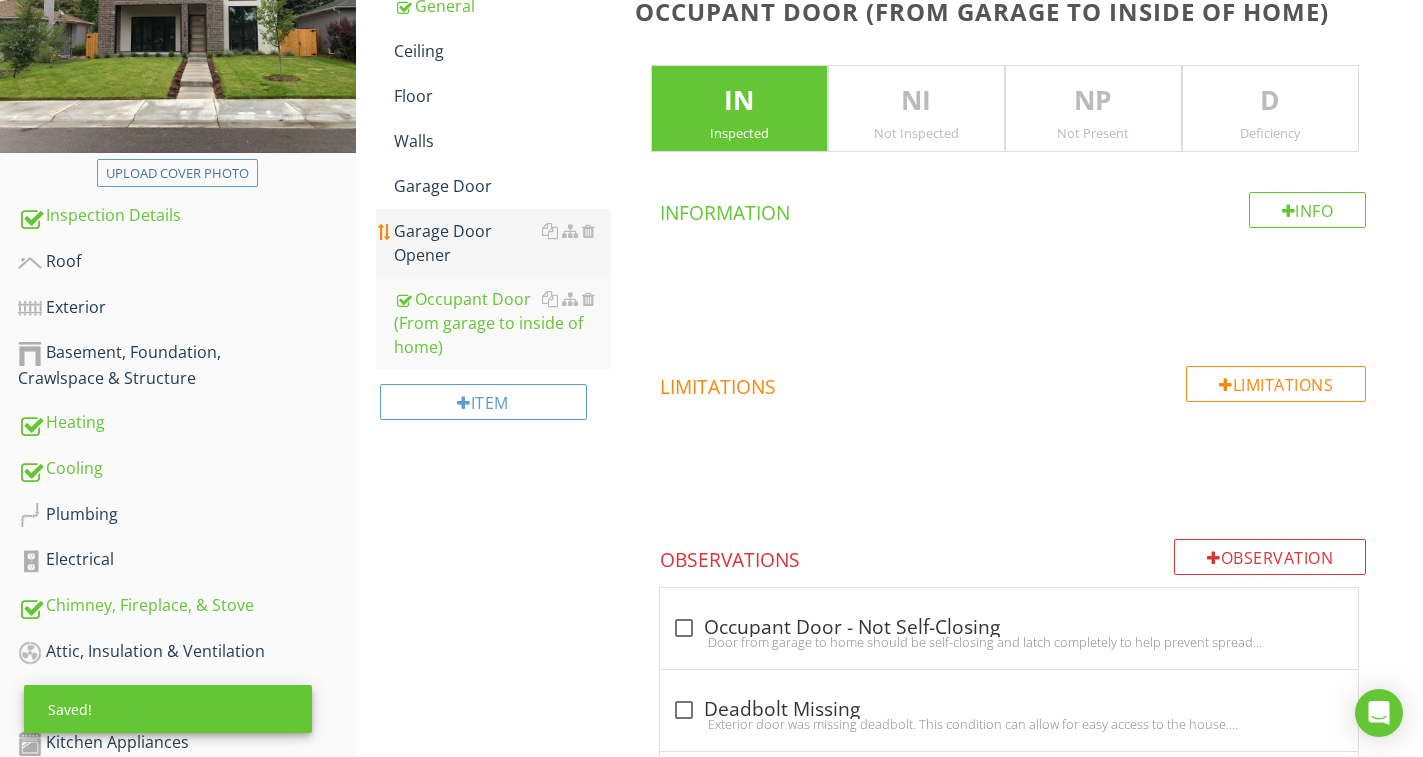 click on "Garage Door Opener" at bounding box center [502, 243] 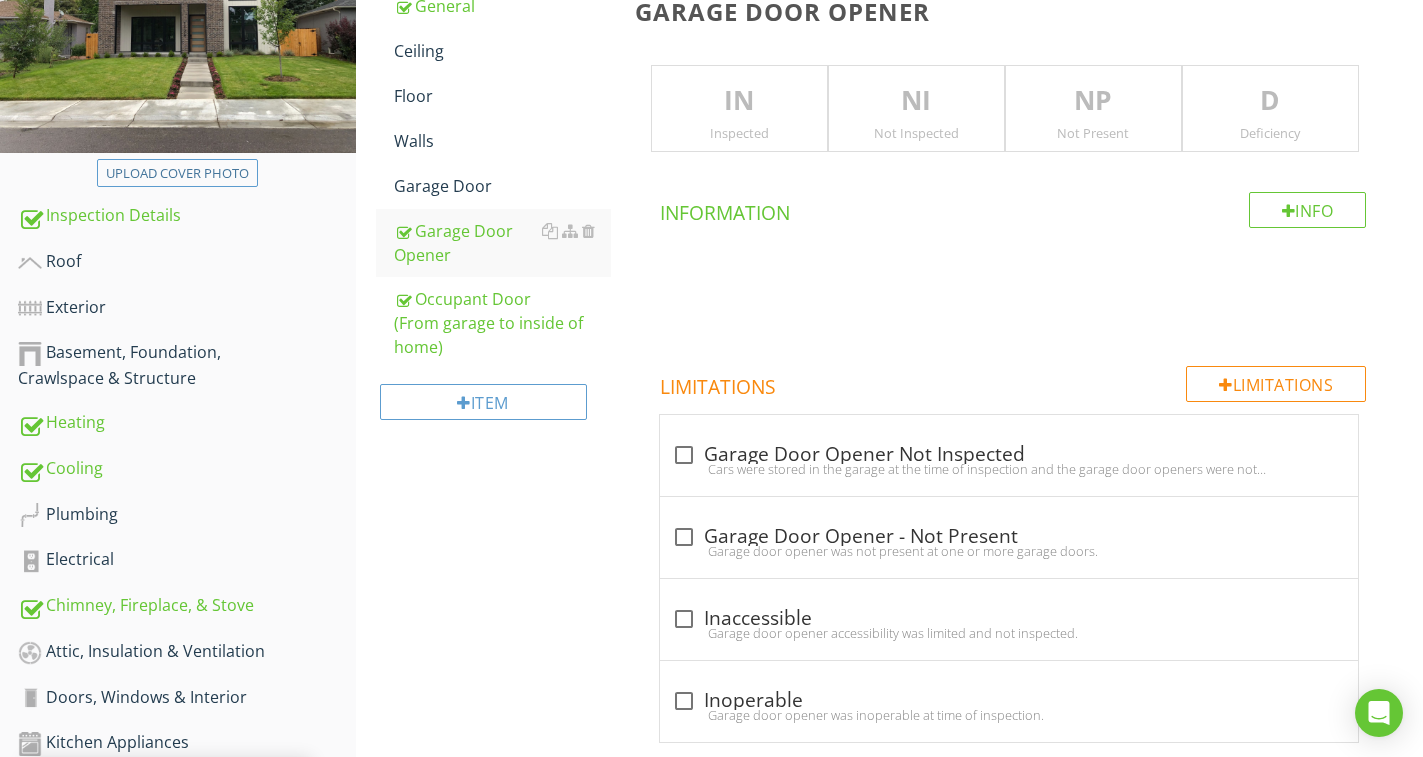 click on "IN" at bounding box center (739, 101) 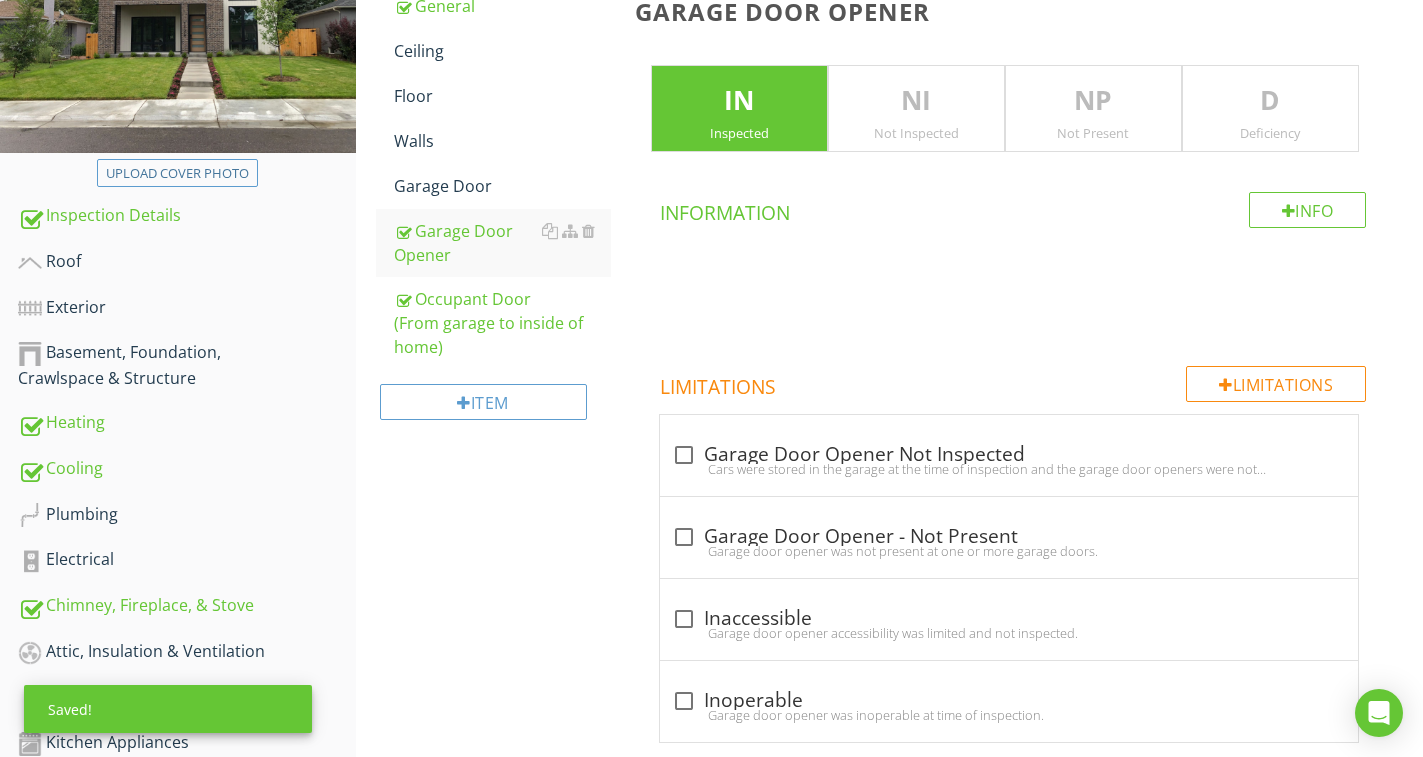 click on "D   Deficiency" at bounding box center (1270, 109) 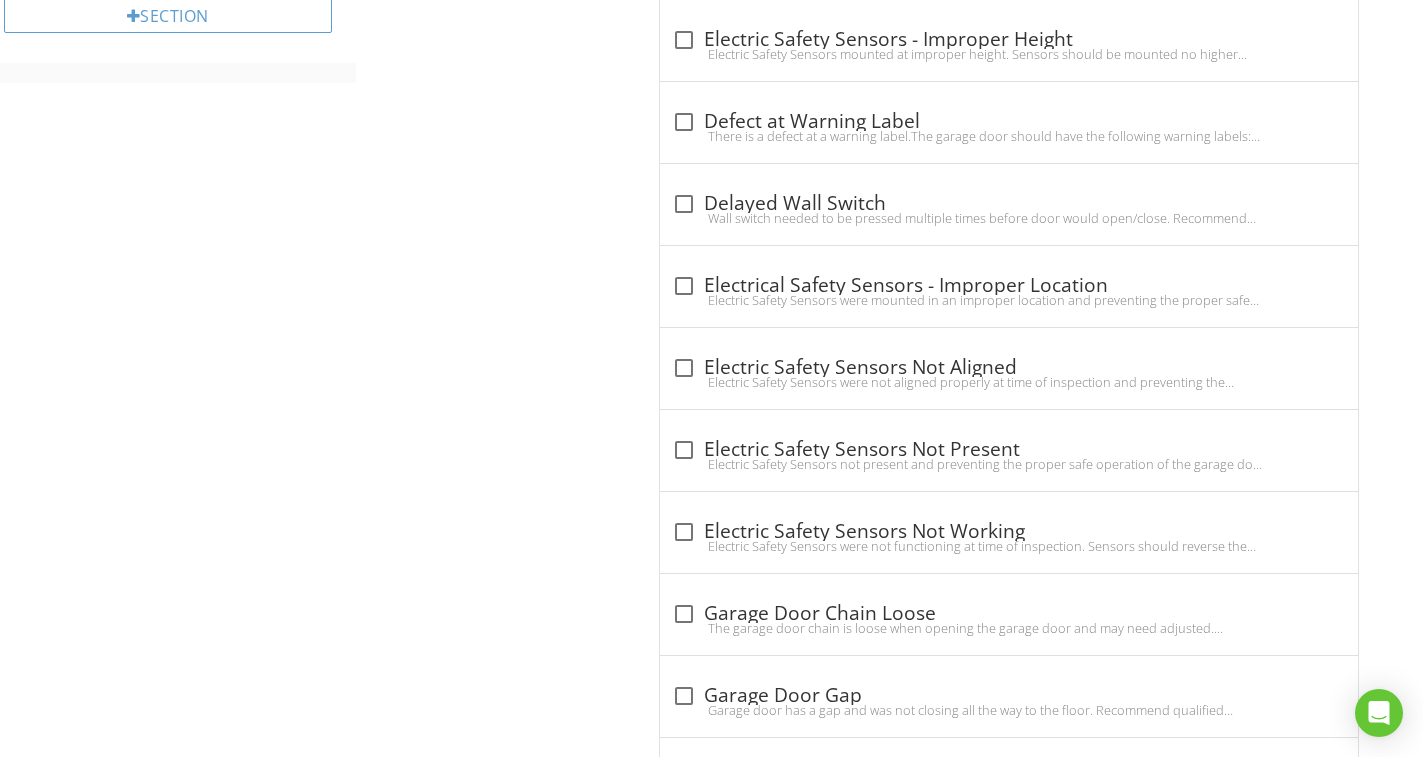 scroll, scrollTop: 1229, scrollLeft: 0, axis: vertical 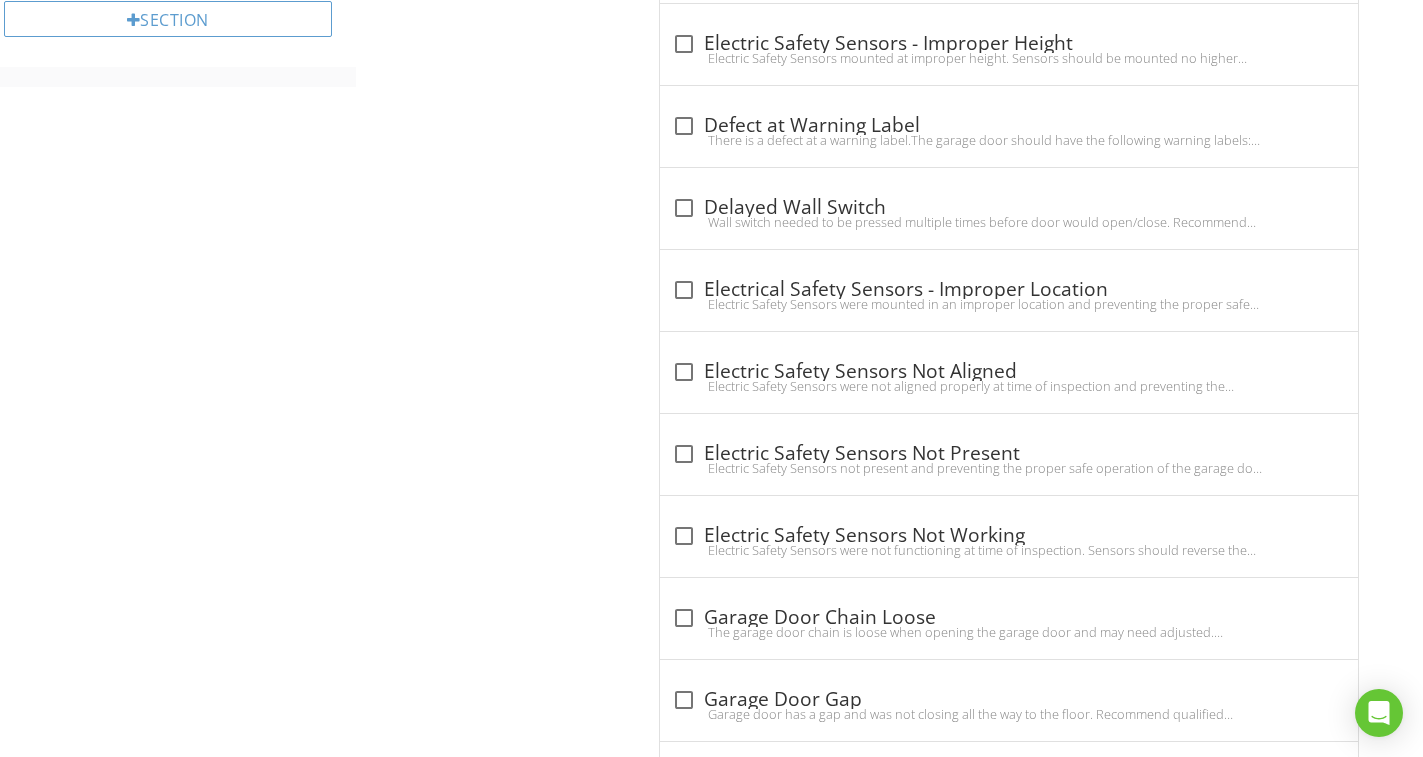 click at bounding box center [684, 372] 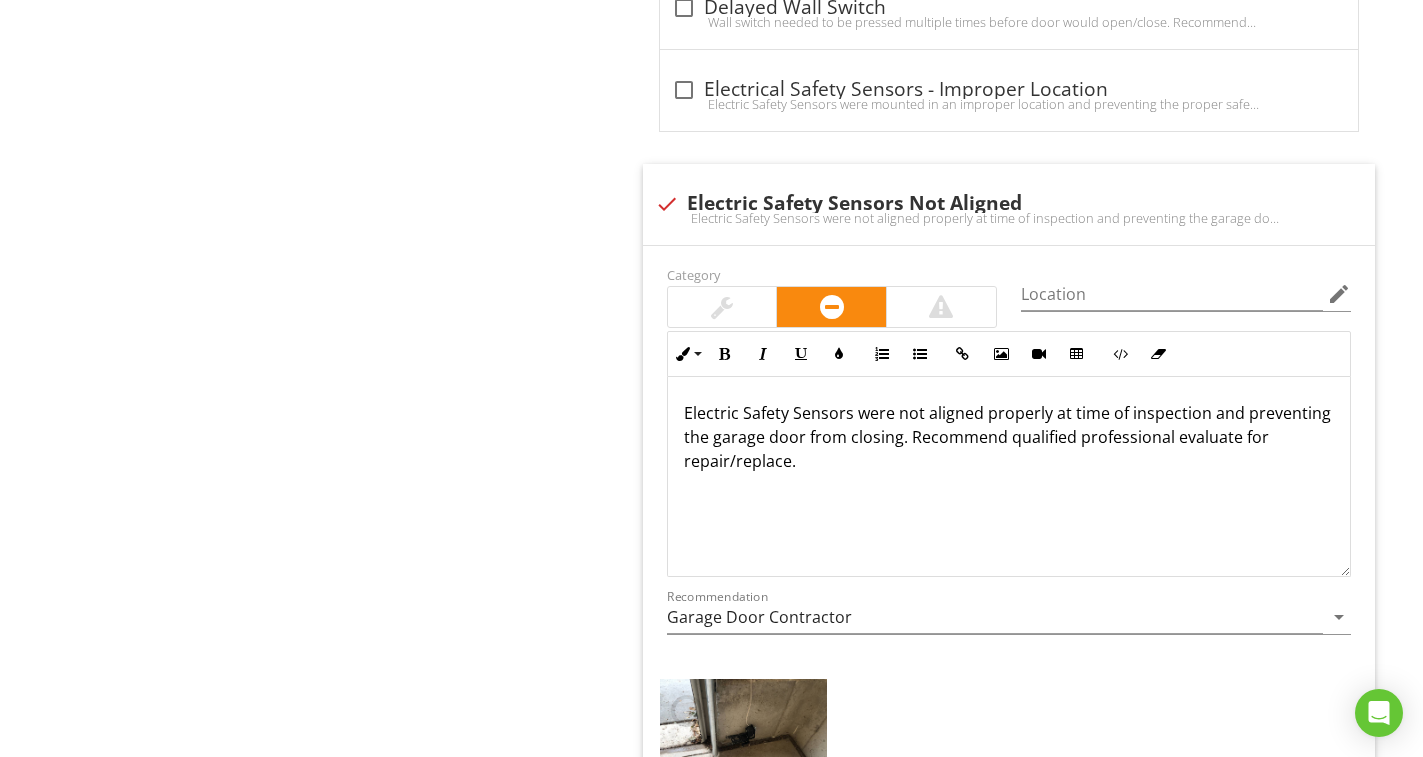 scroll, scrollTop: 1629, scrollLeft: 0, axis: vertical 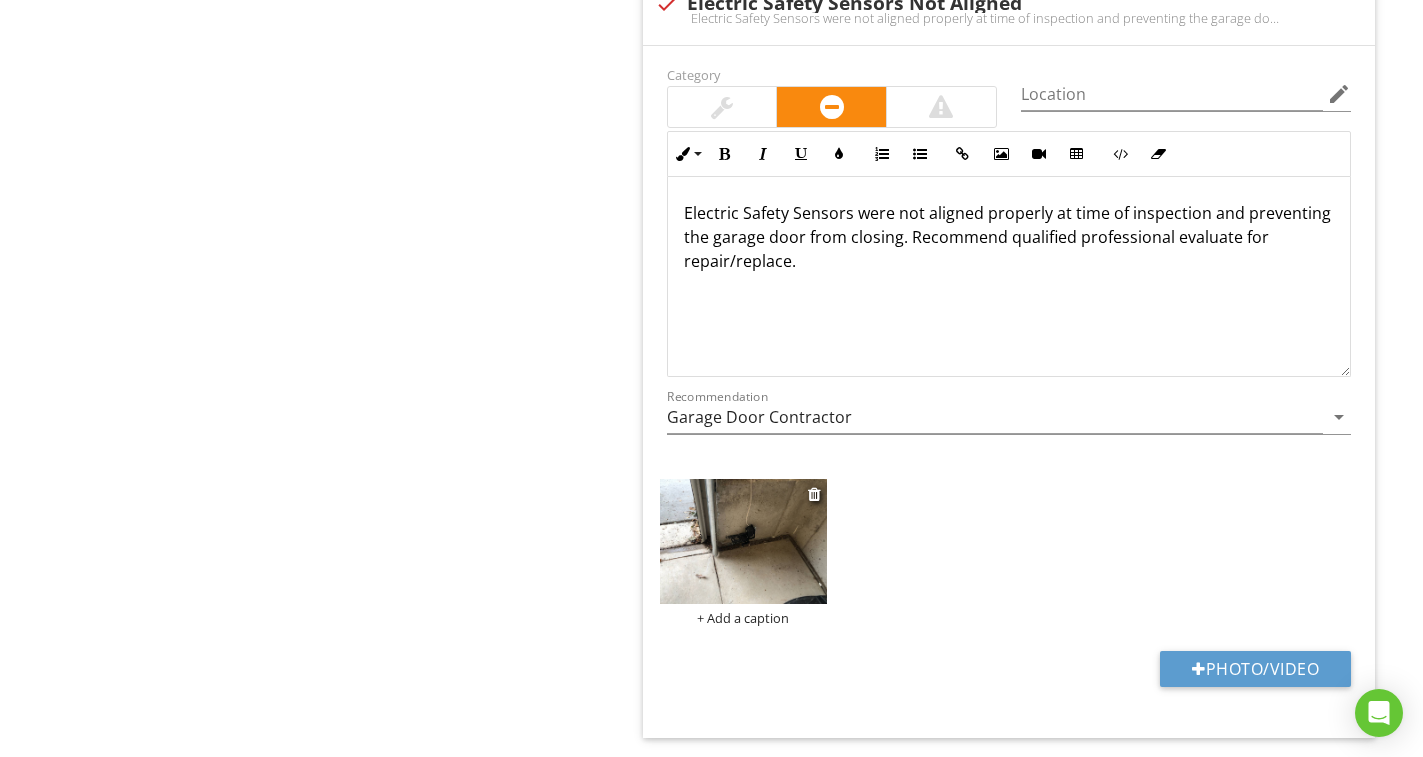 click at bounding box center [743, 541] 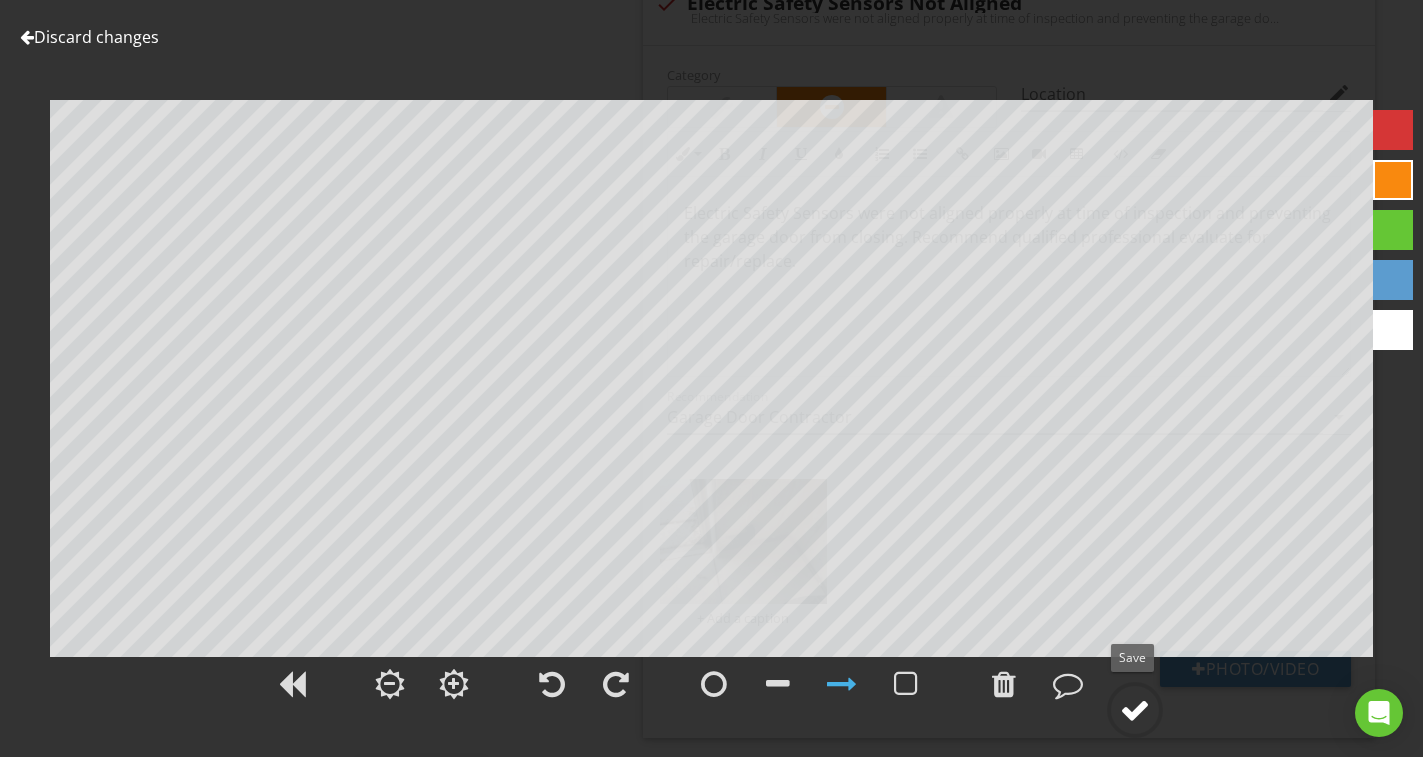 click at bounding box center [1135, 710] 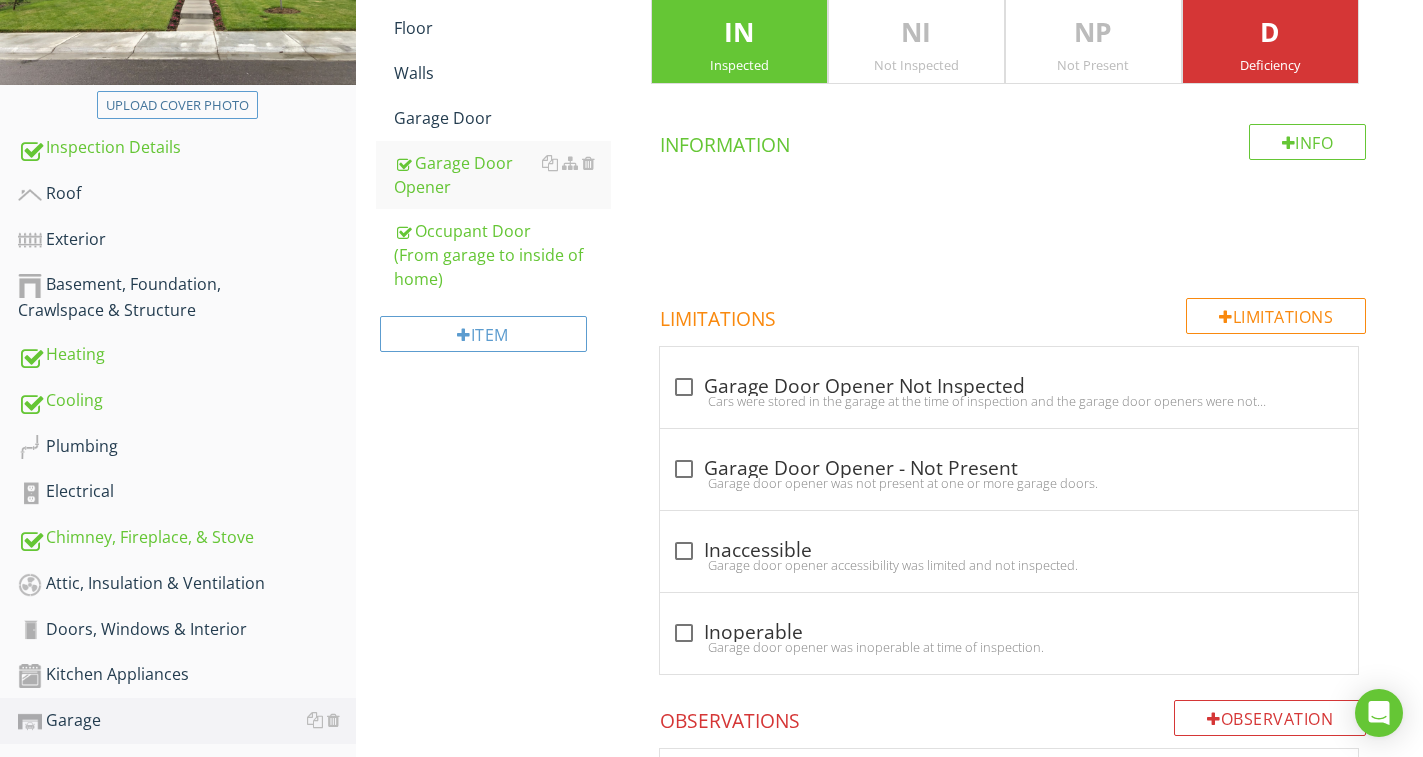 scroll, scrollTop: 292, scrollLeft: 0, axis: vertical 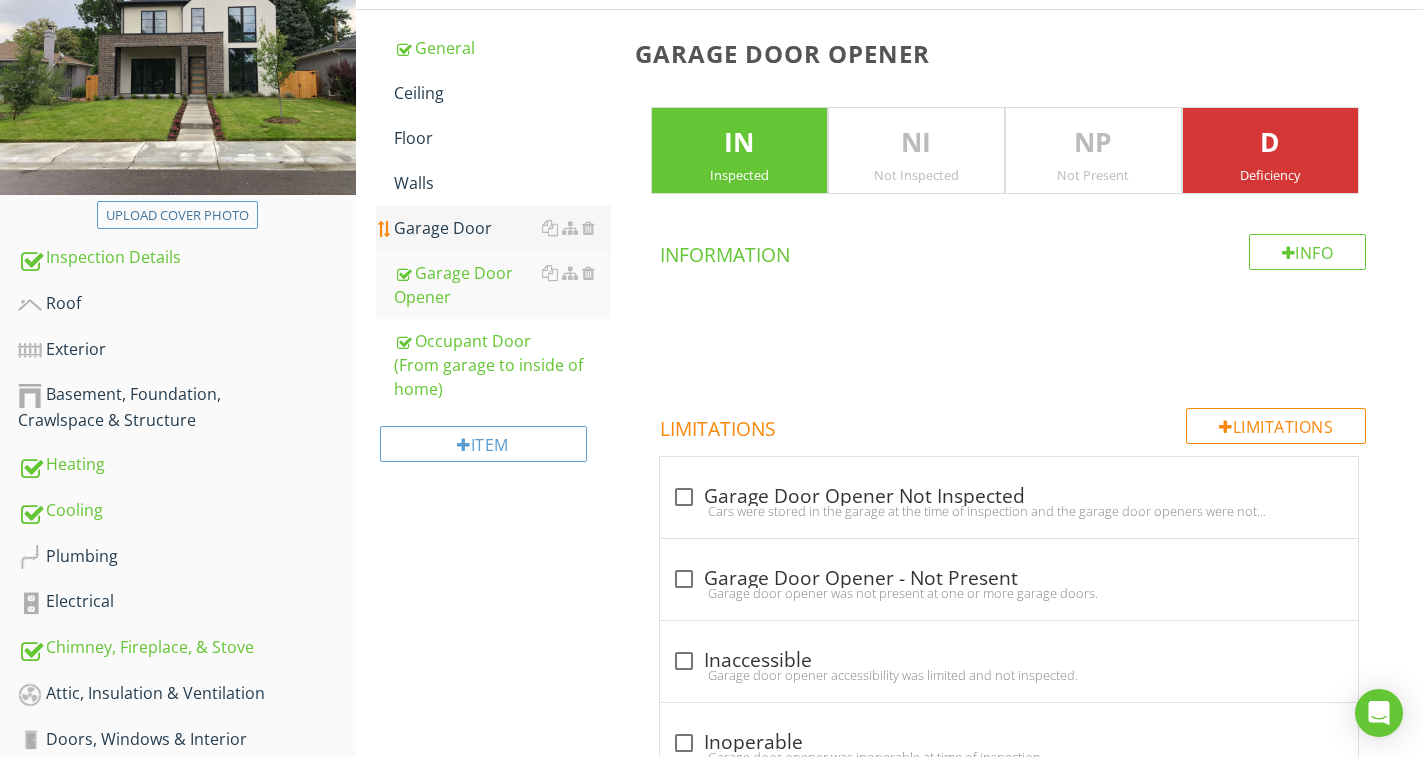 click on "Garage Door" at bounding box center [502, 228] 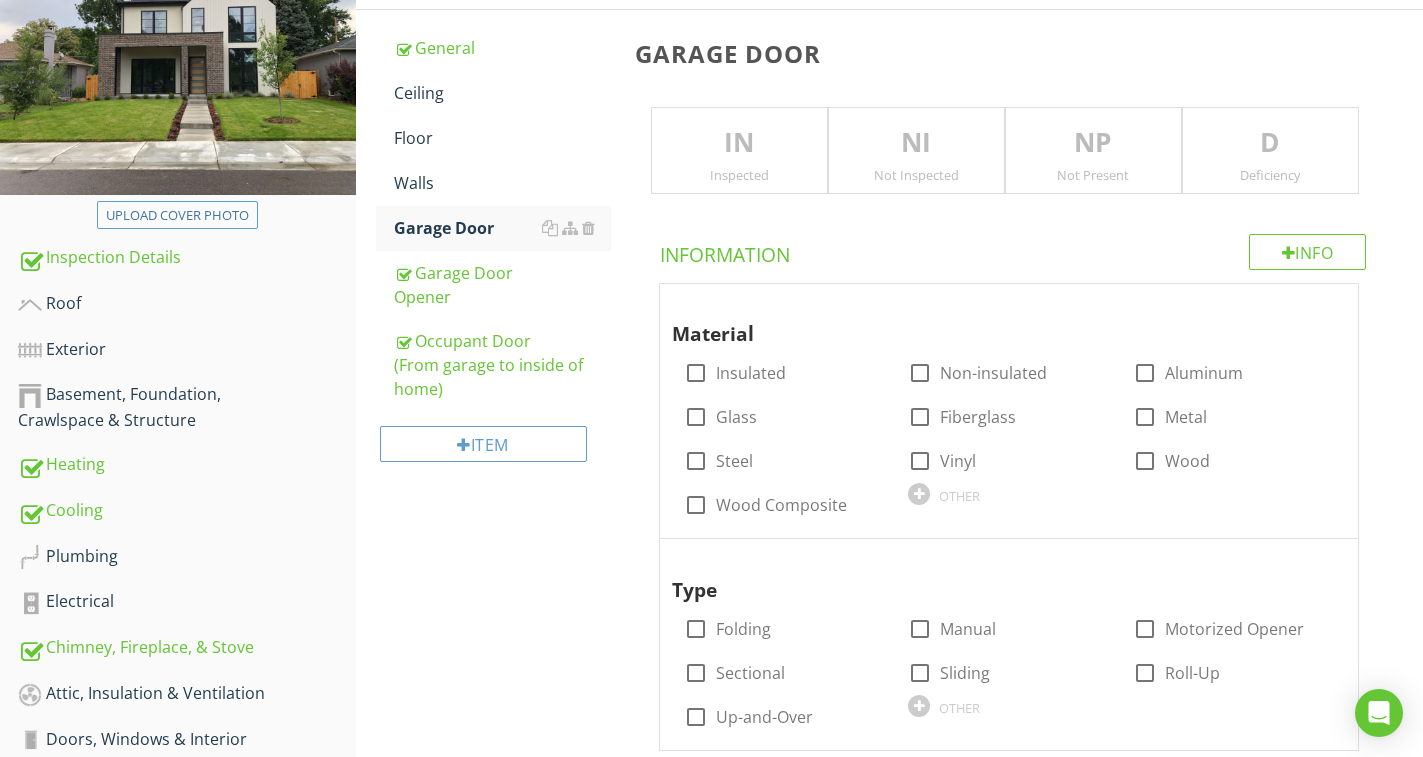 click on "IN" at bounding box center (739, 143) 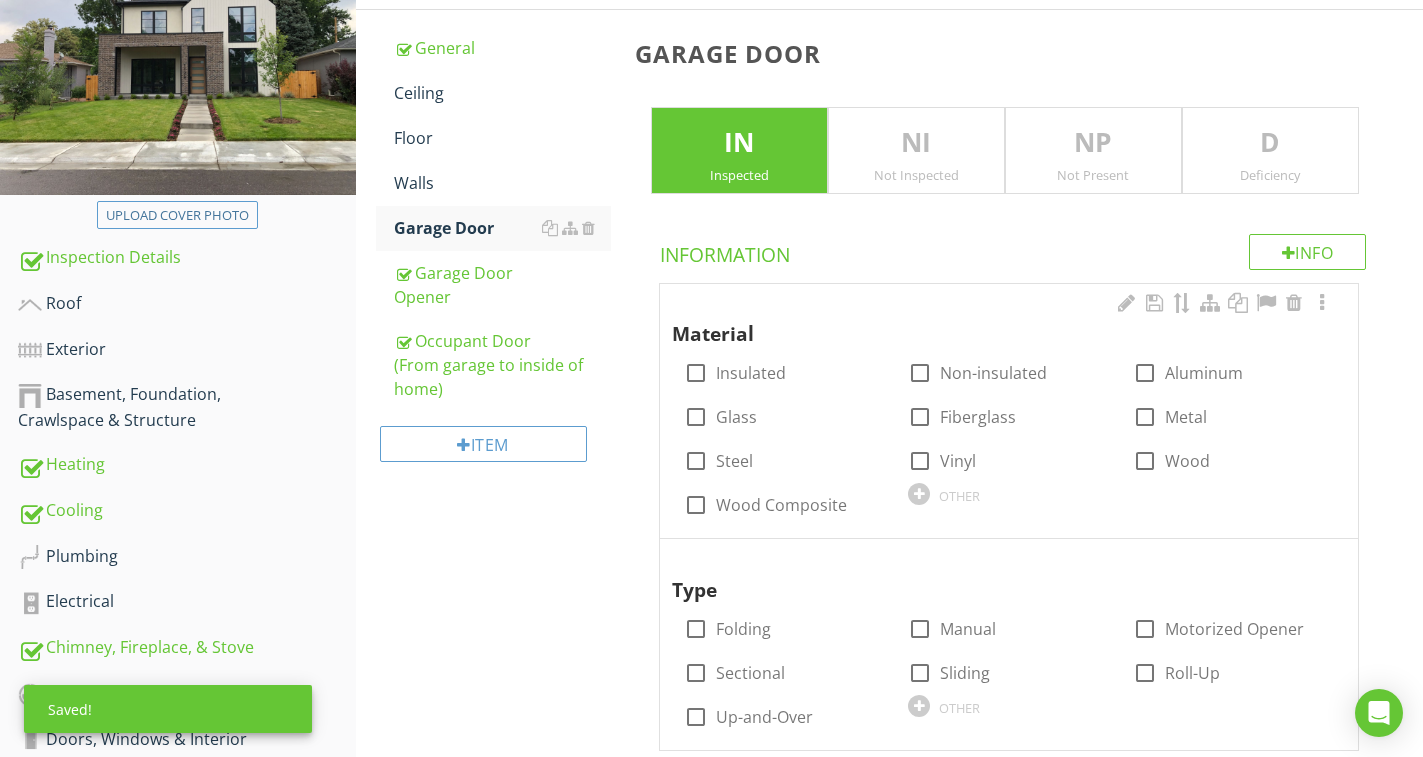 scroll, scrollTop: 392, scrollLeft: 0, axis: vertical 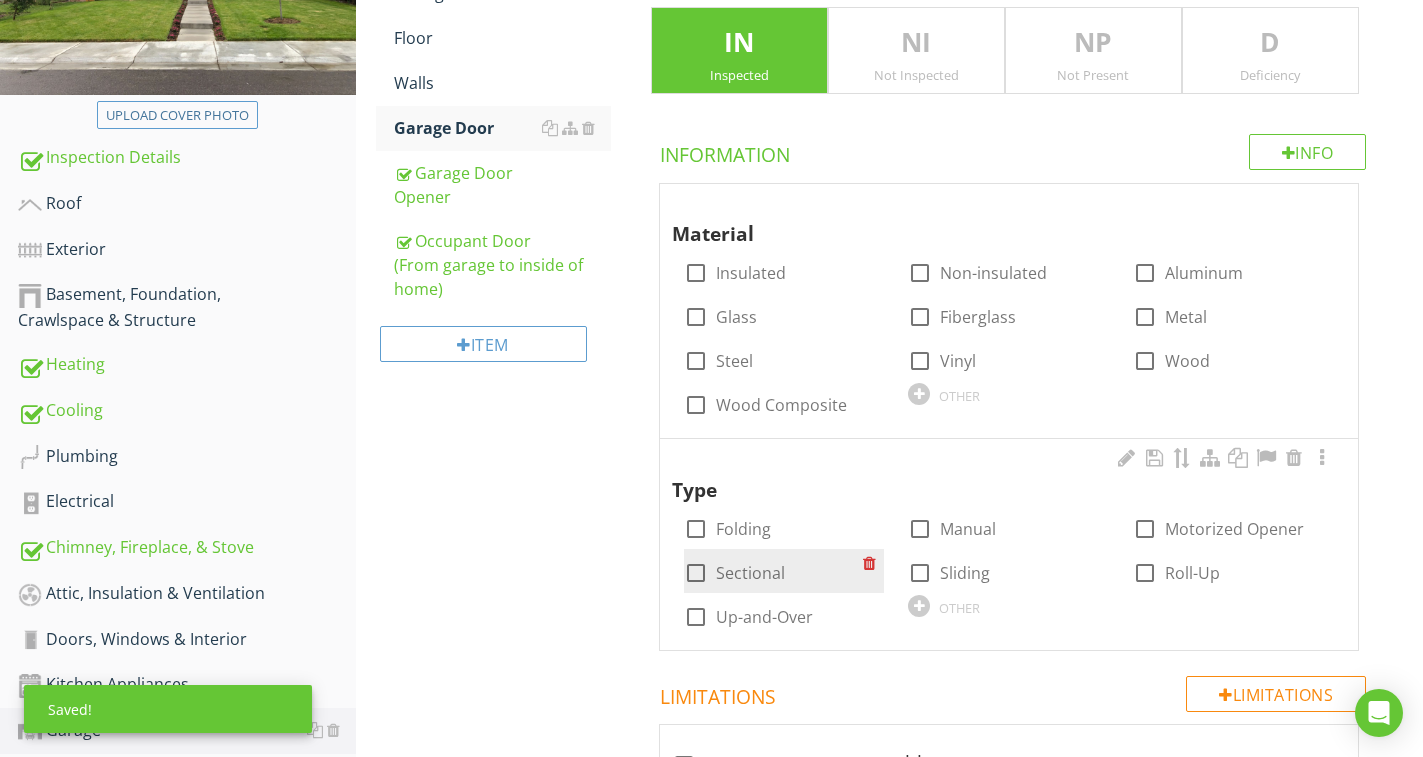 click on "Sectional" at bounding box center [750, 573] 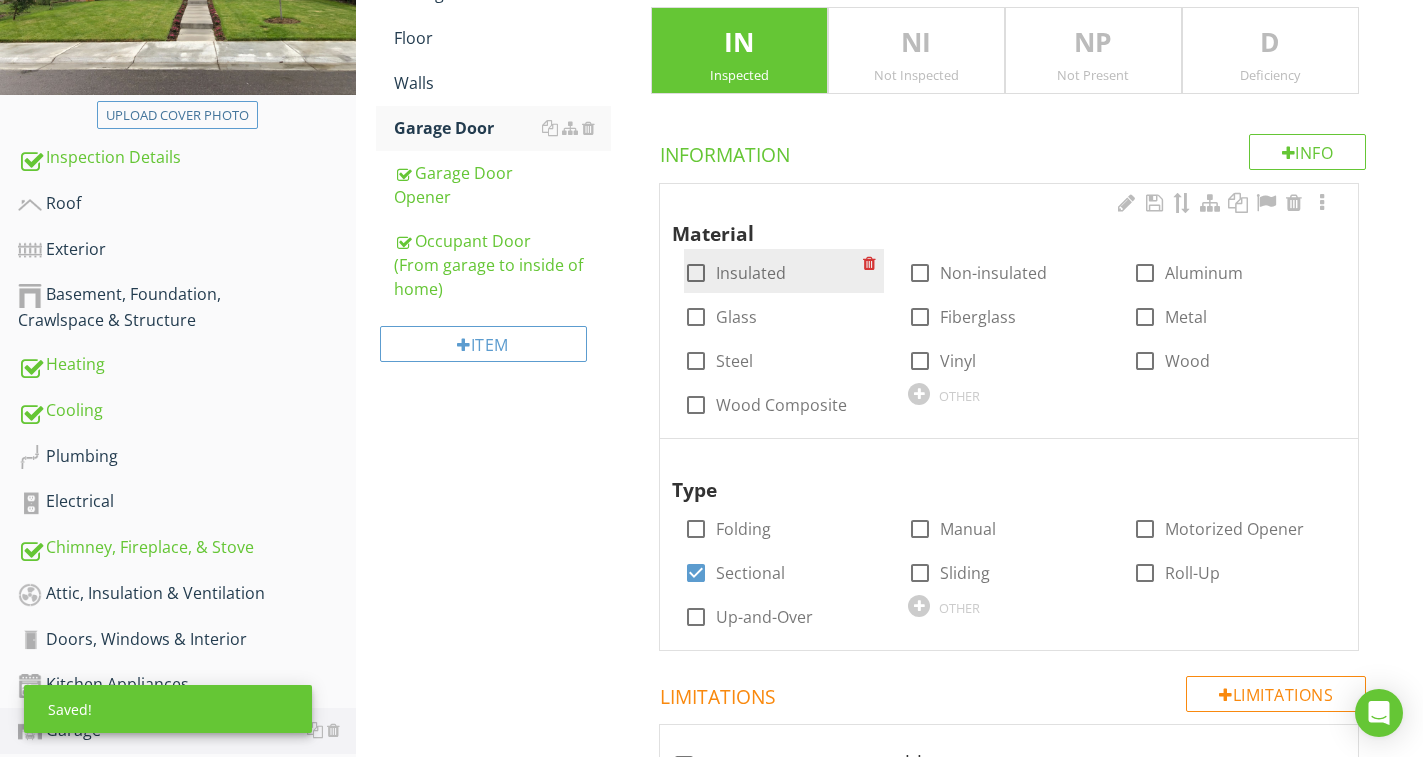 click on "Insulated" at bounding box center (751, 273) 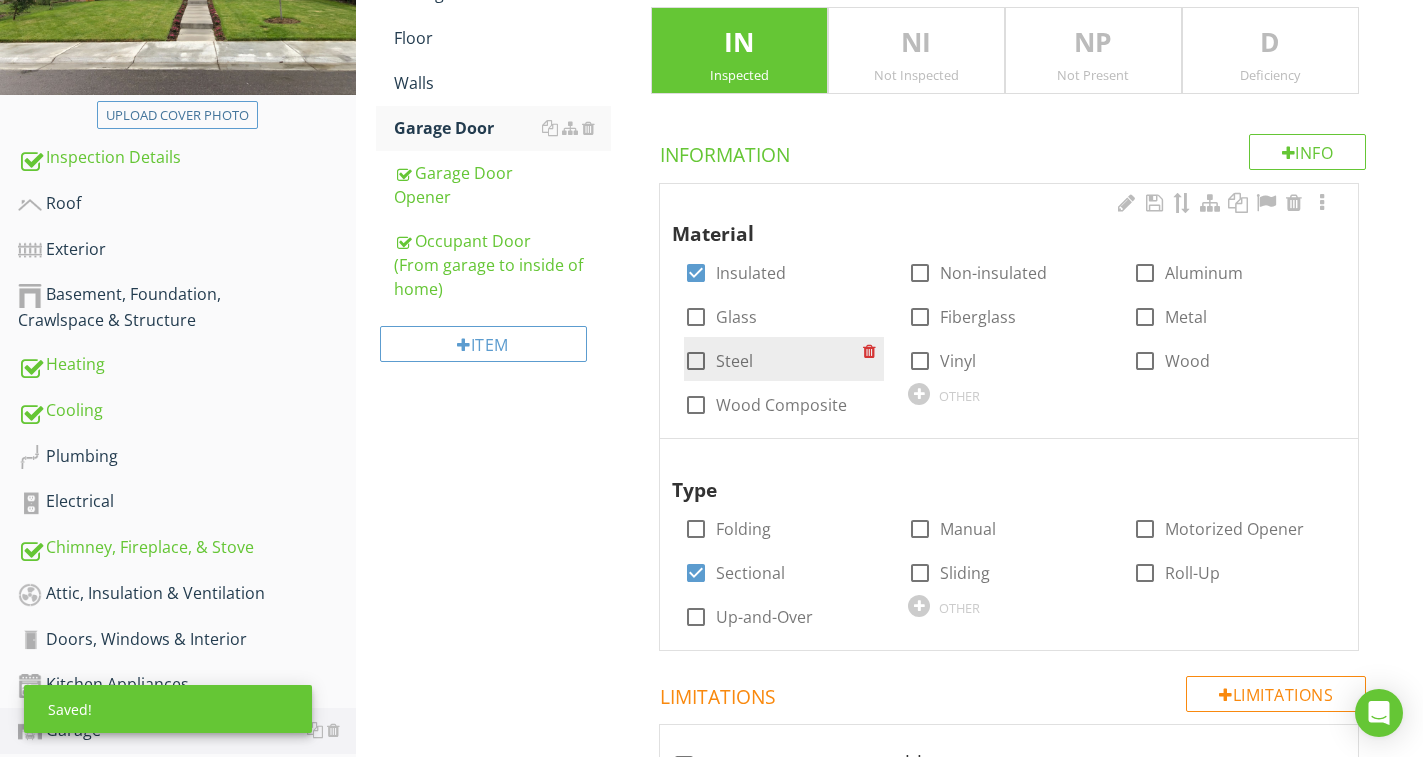 click on "Steel" at bounding box center (734, 361) 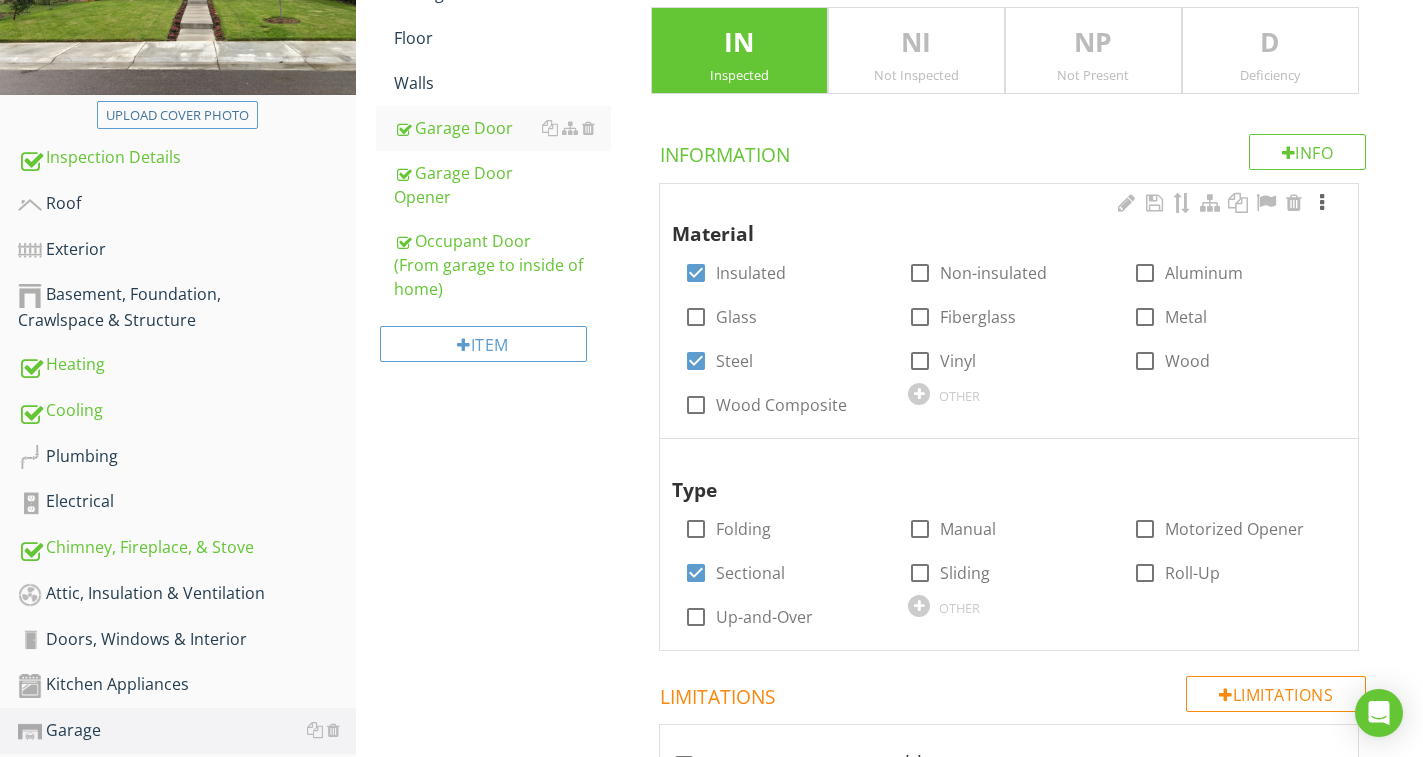 click at bounding box center [1322, 203] 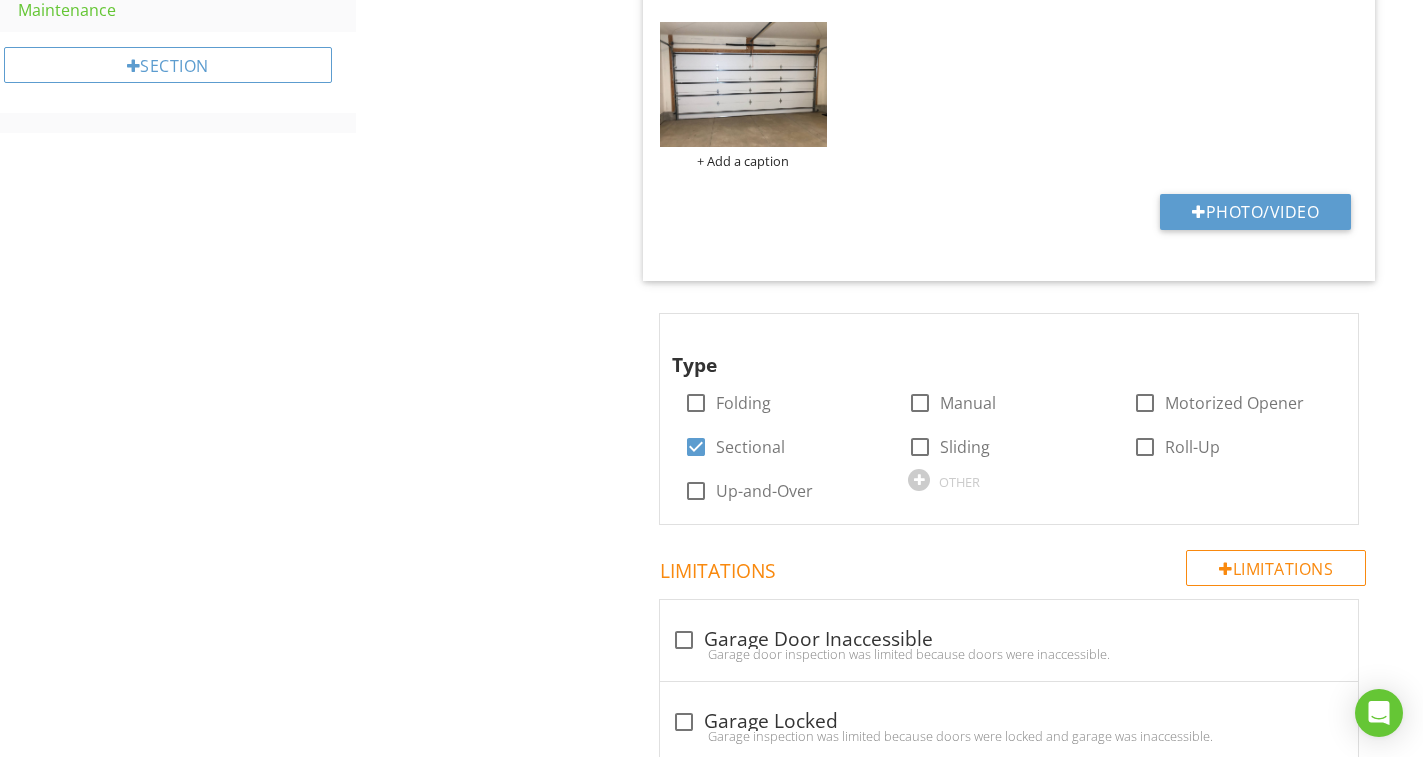 scroll, scrollTop: 1192, scrollLeft: 0, axis: vertical 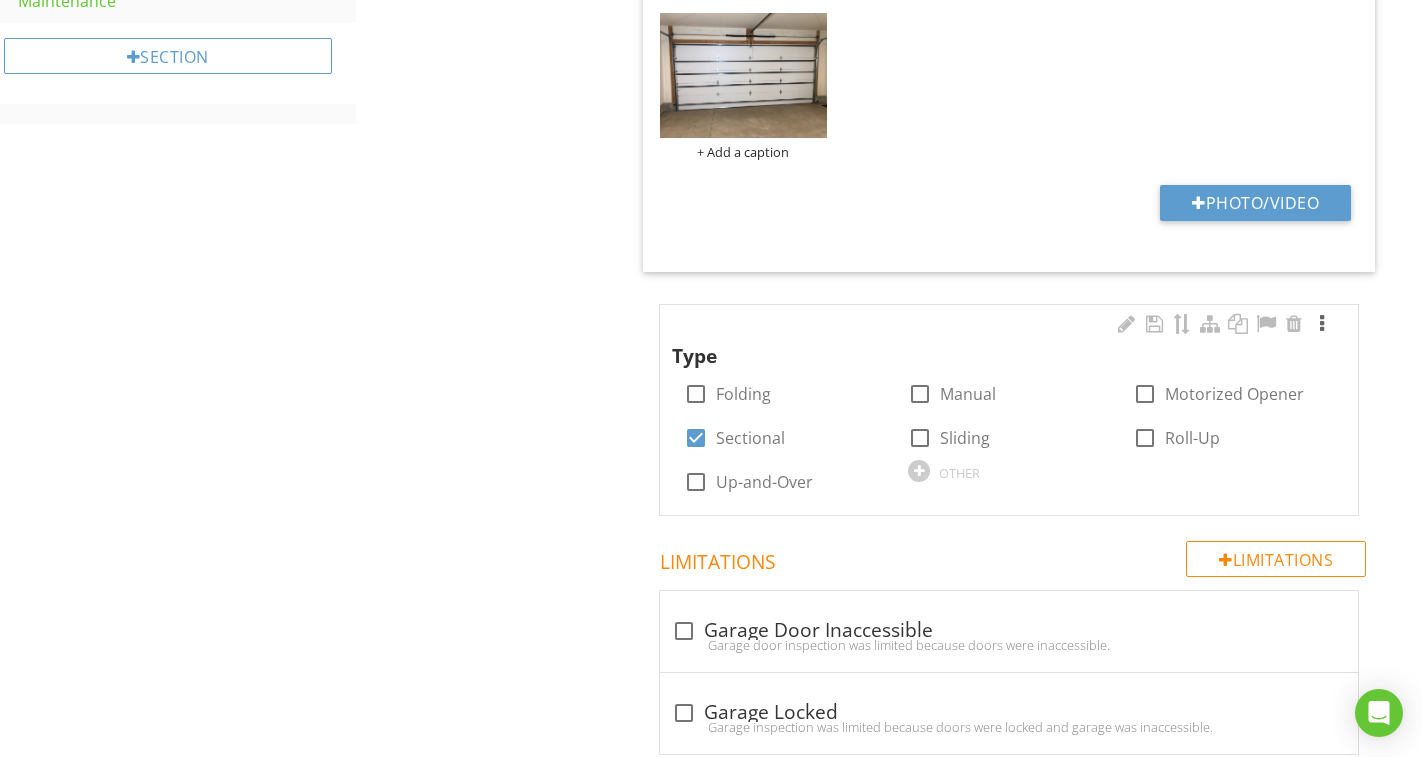 click at bounding box center (1322, 324) 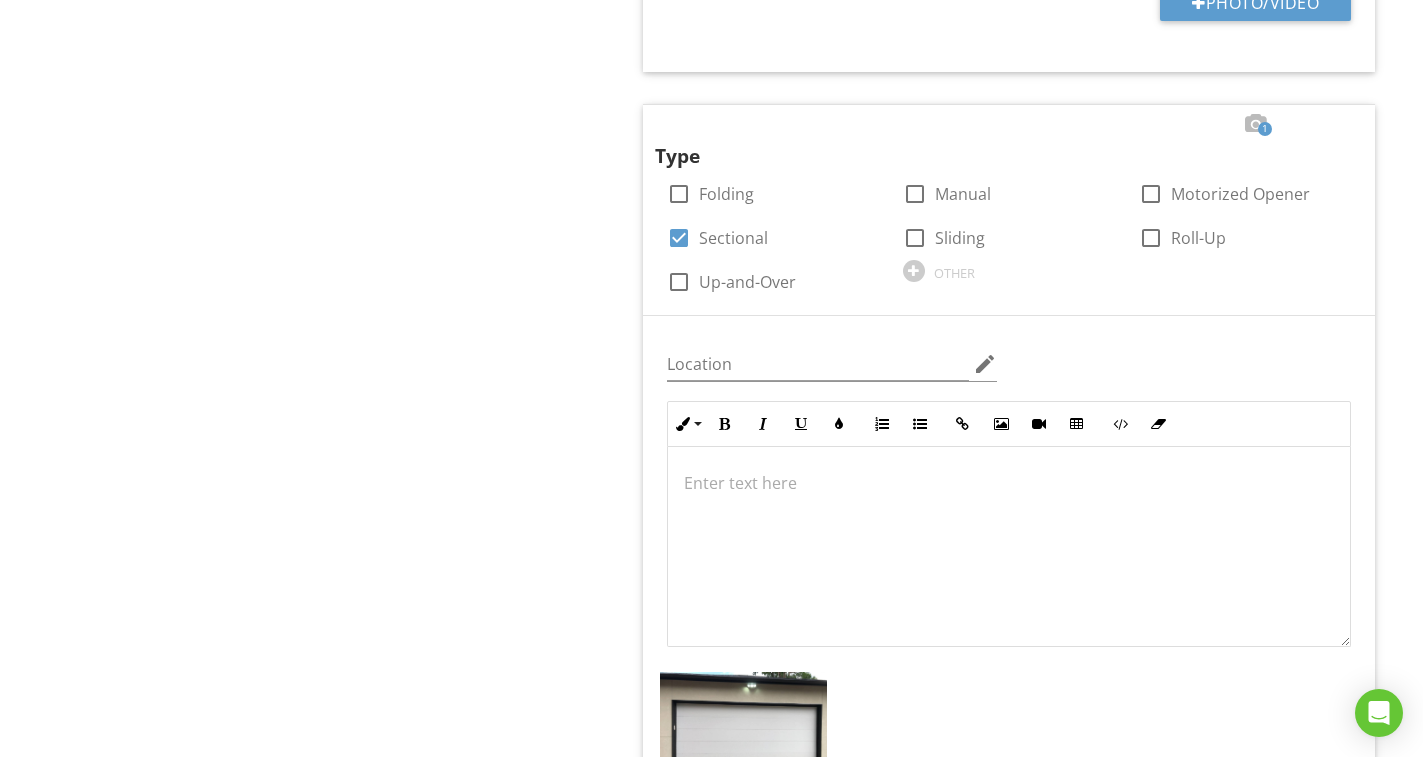 scroll, scrollTop: 1492, scrollLeft: 0, axis: vertical 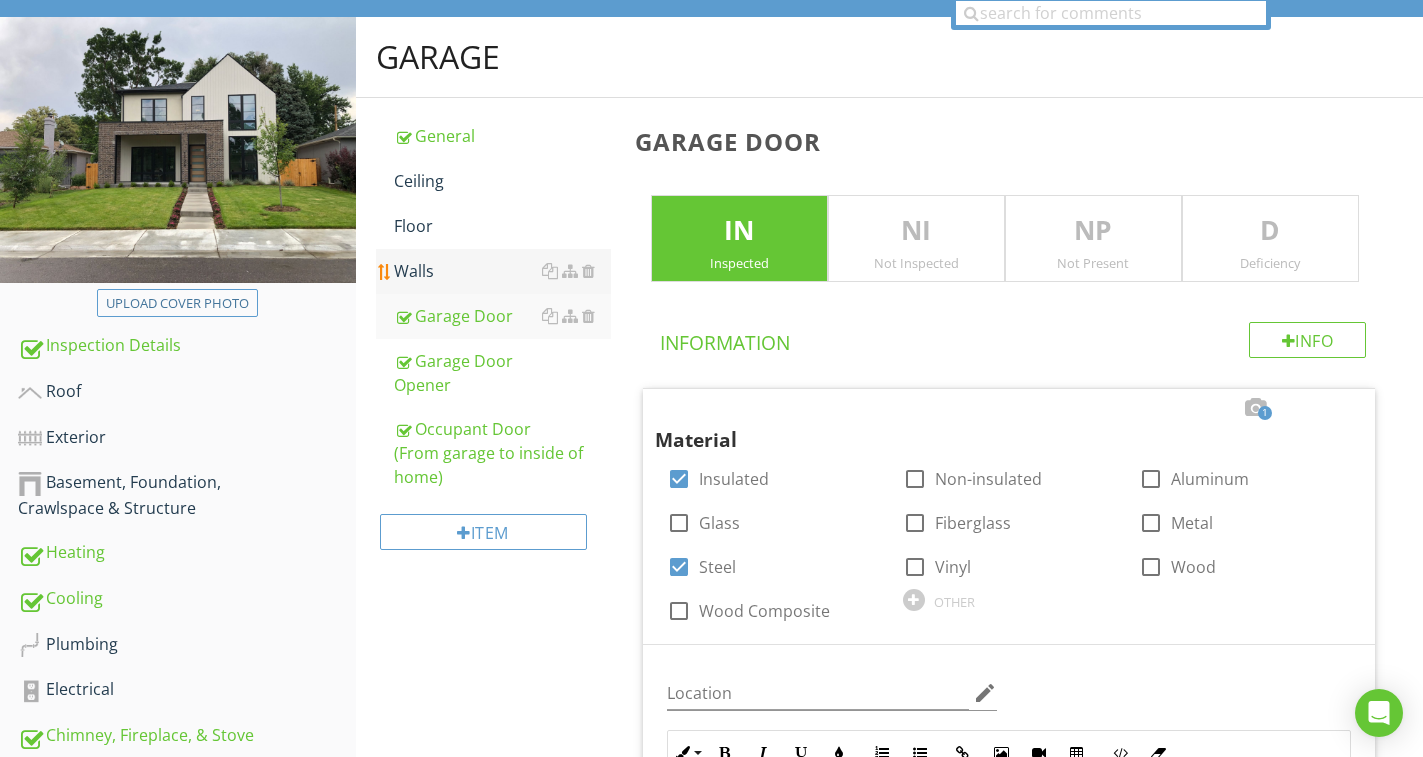 click on "Walls" at bounding box center (502, 271) 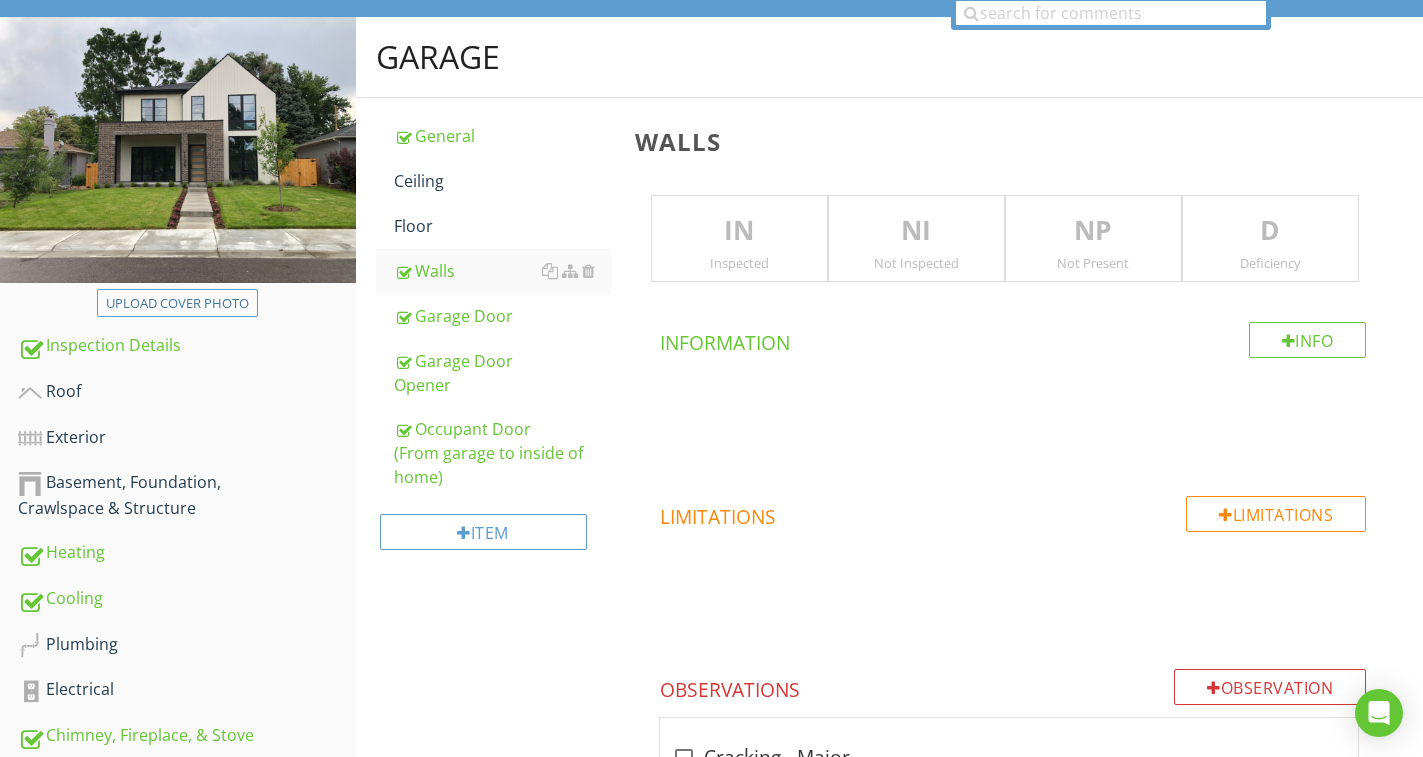 click on "IN" at bounding box center (739, 231) 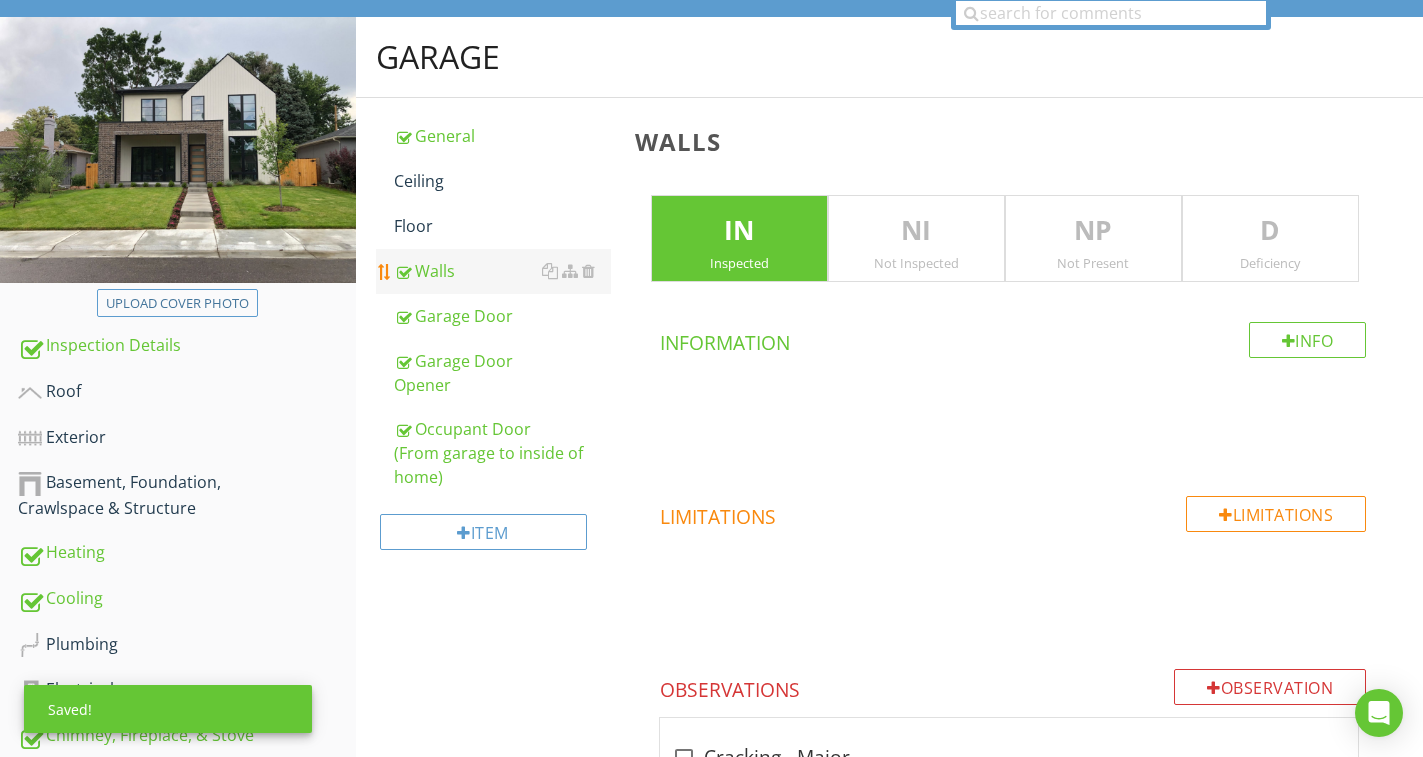 drag, startPoint x: 418, startPoint y: 226, endPoint x: 602, endPoint y: 262, distance: 187.48866 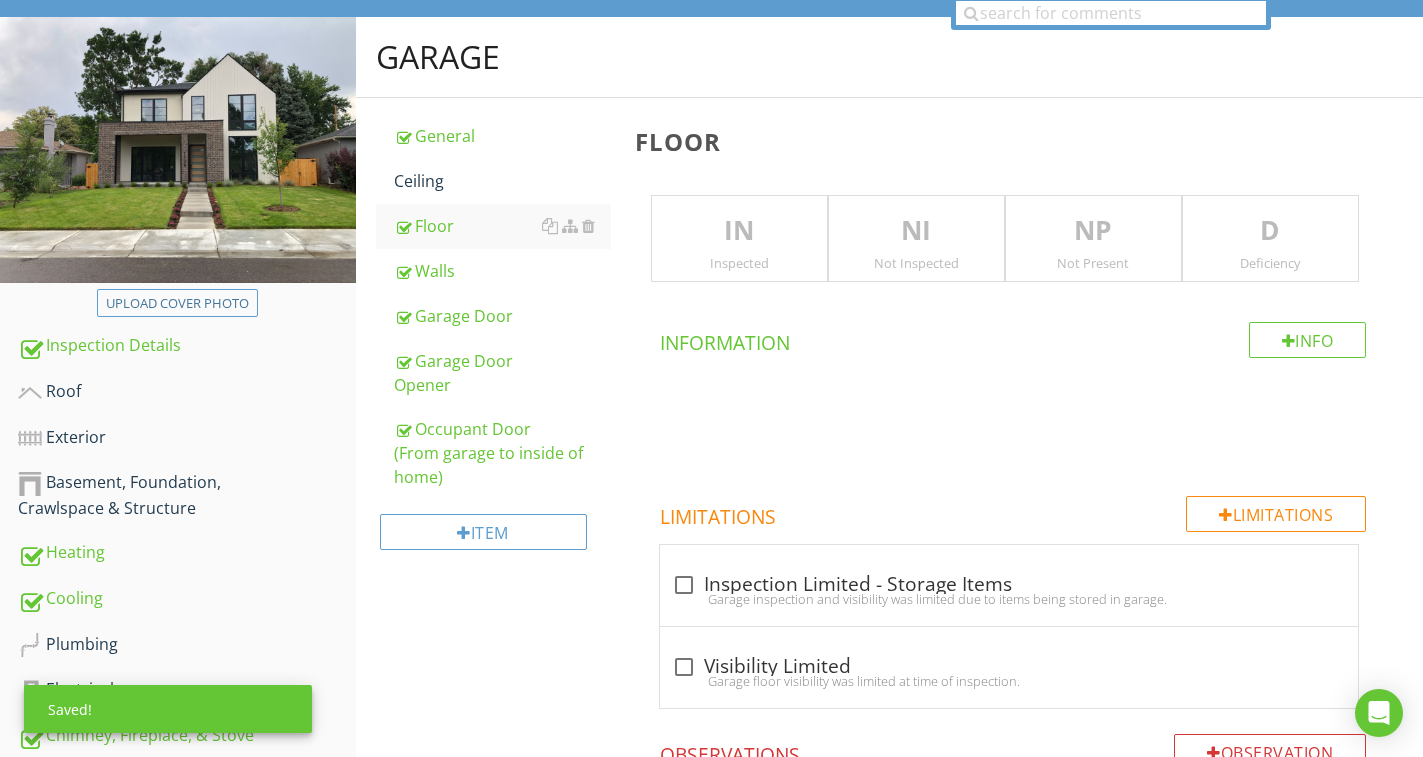 click on "IN" at bounding box center (739, 231) 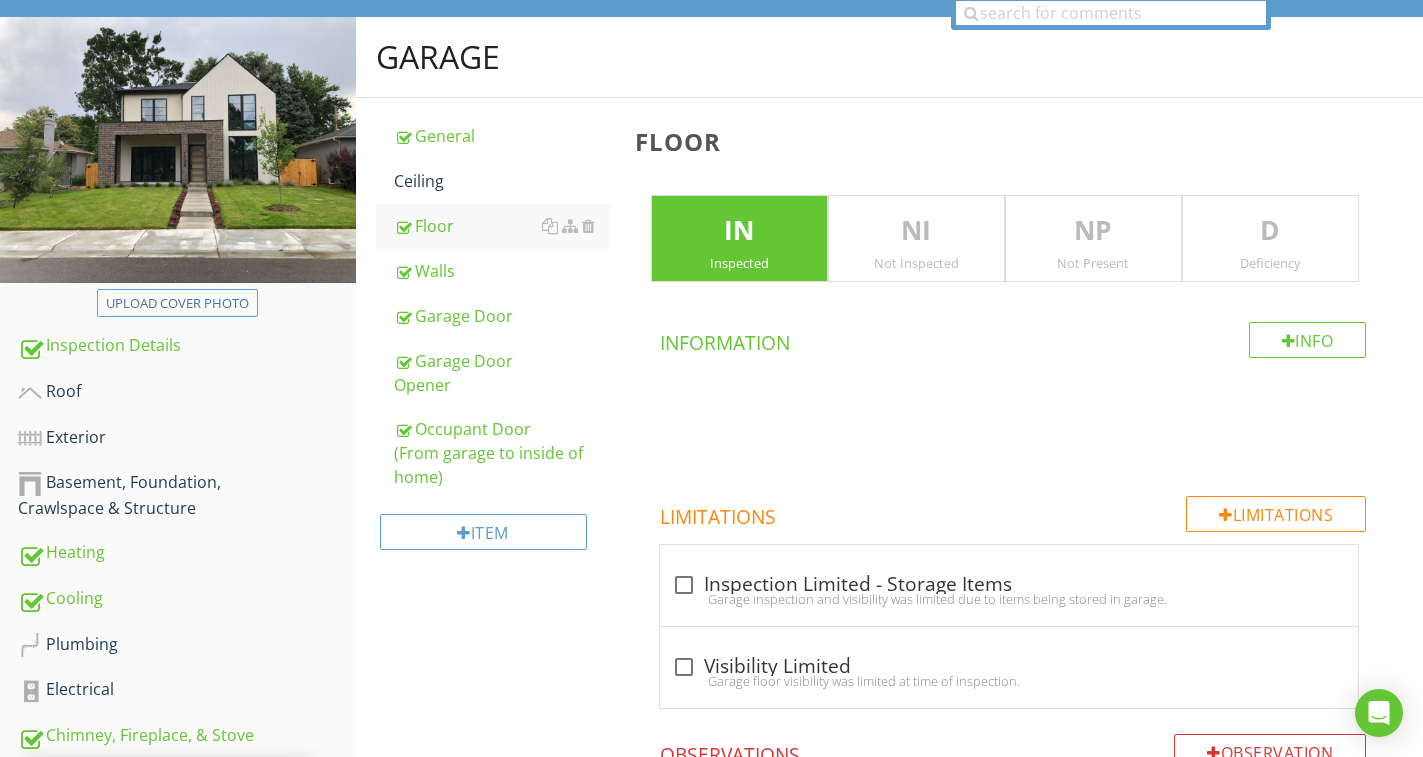 click on "Ceiling" at bounding box center [502, 181] 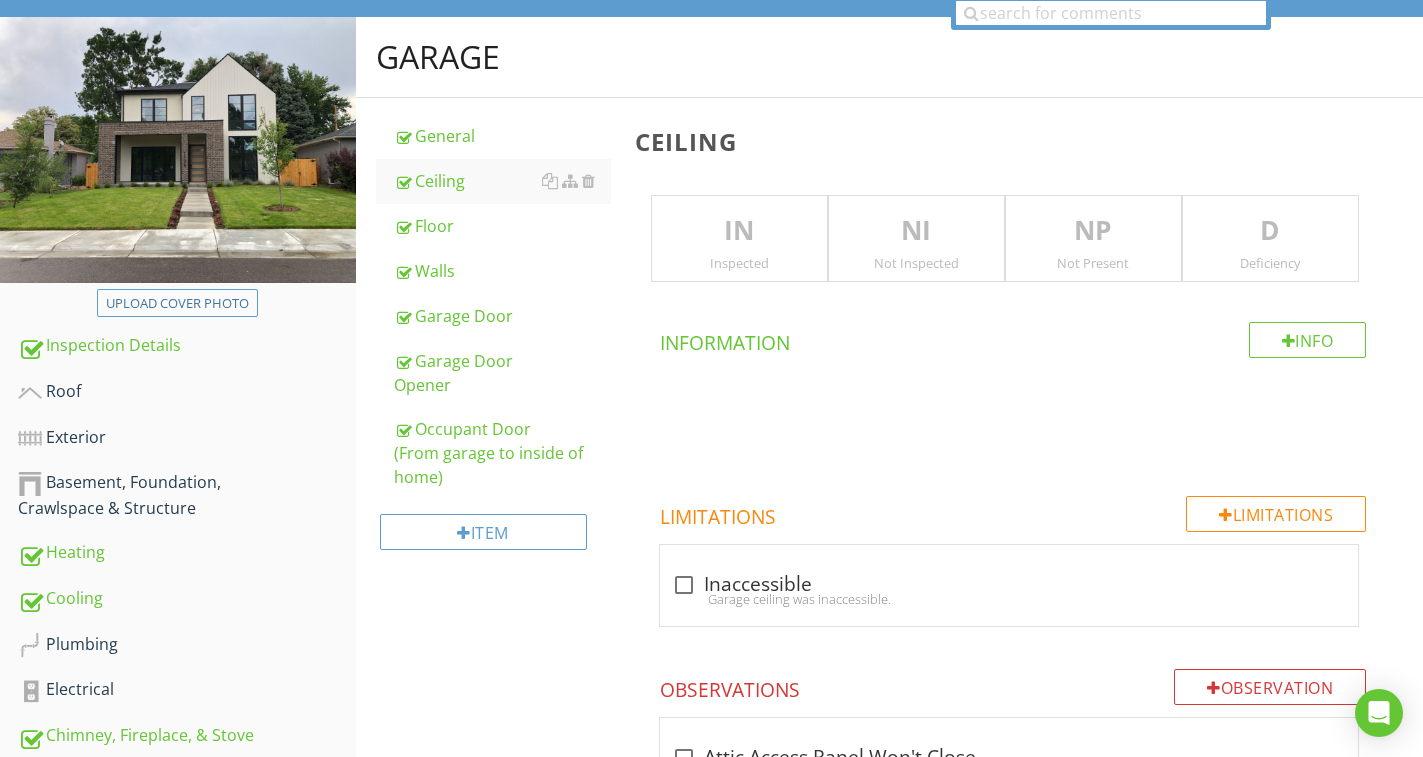 click on "IN" at bounding box center [739, 231] 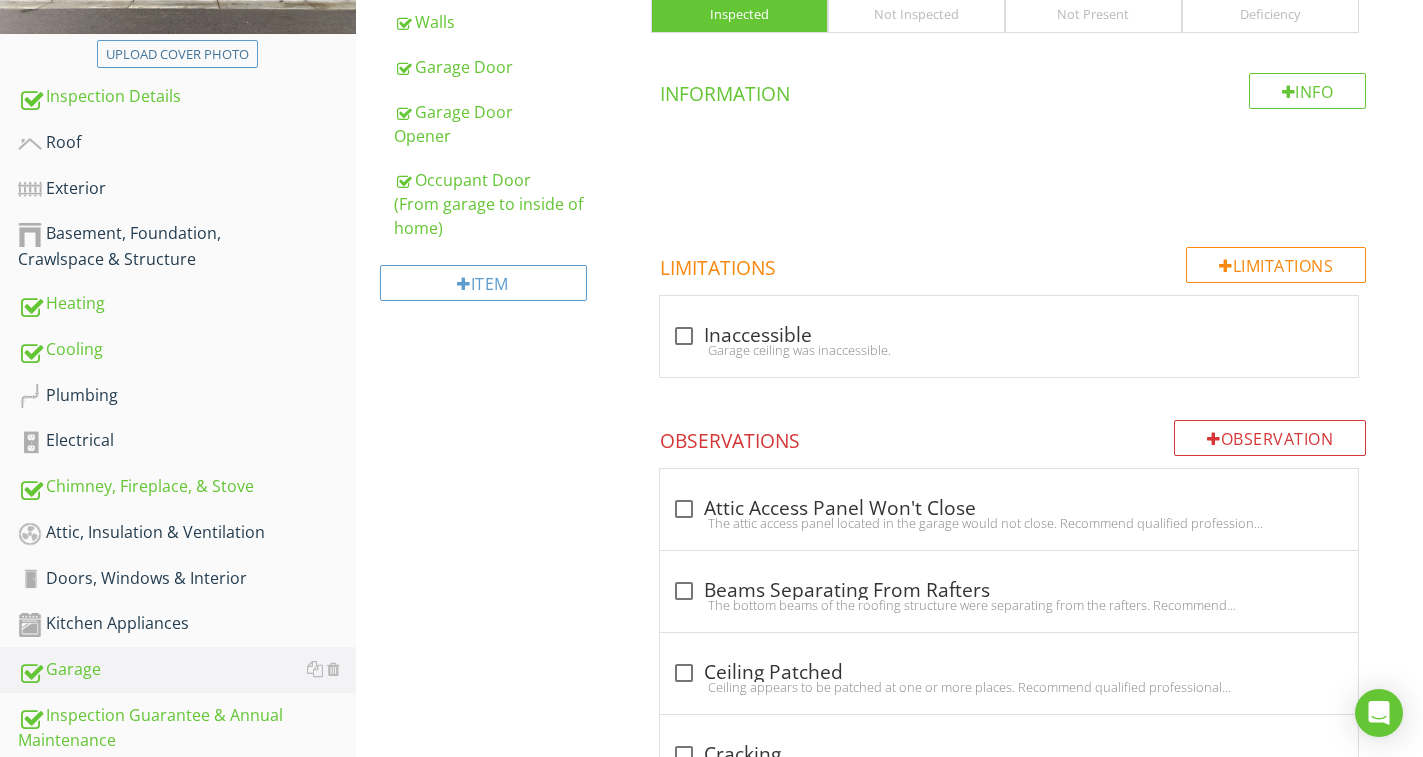 scroll, scrollTop: 404, scrollLeft: 0, axis: vertical 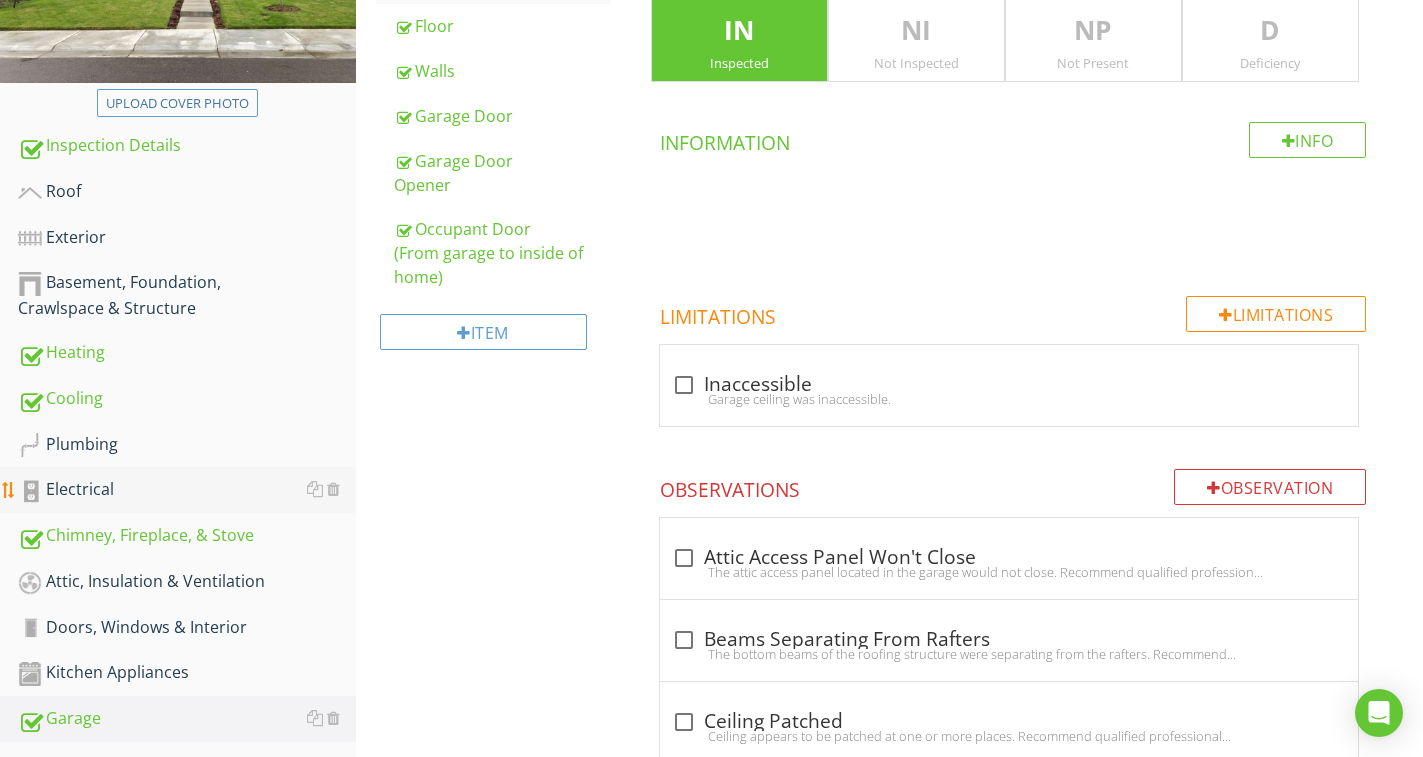 click on "Electrical" at bounding box center [187, 490] 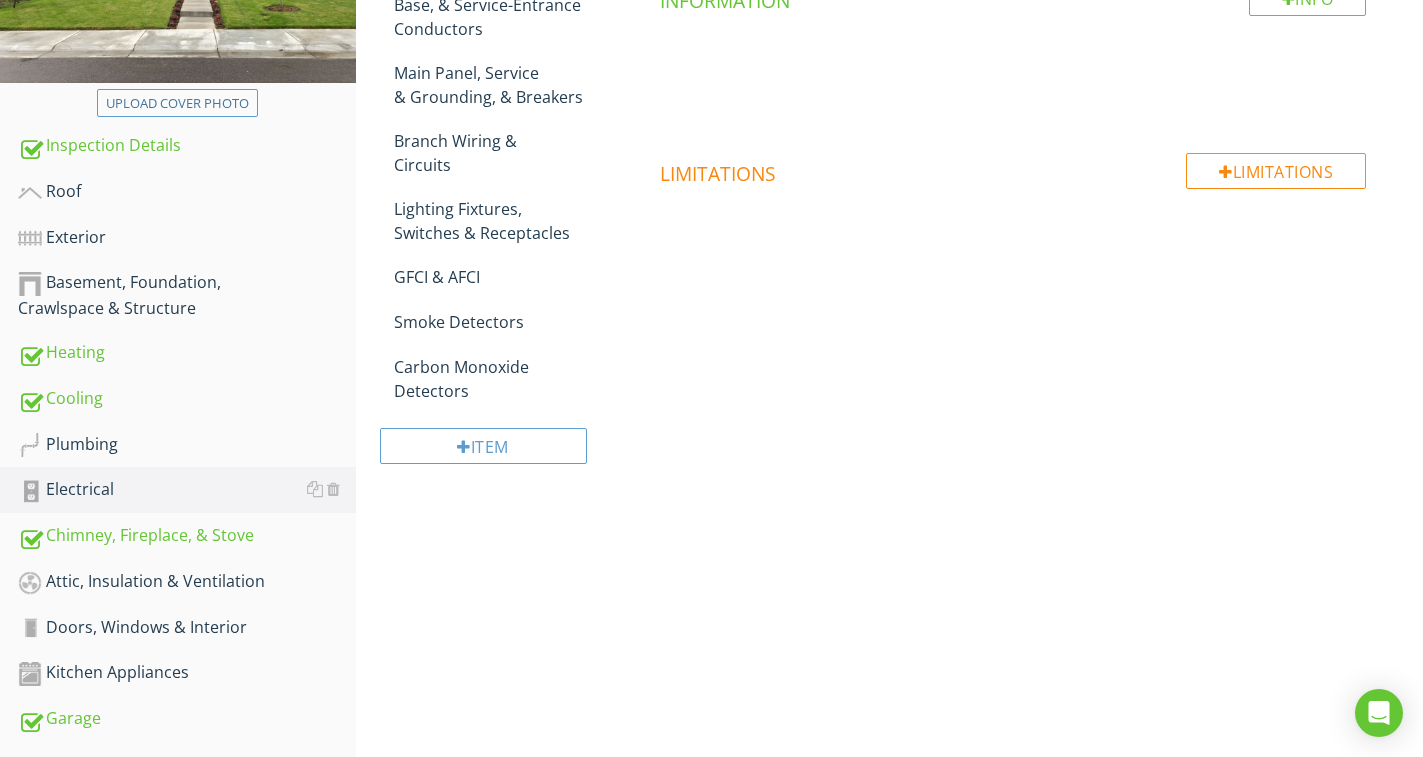 click on "Upload cover photo
Inspection Details
Roof
Exterior
Basement, Foundation, Crawlspace & Structure
Heating
Cooling
Plumbing
Electrical
Chimney, Fireplace, & Stove
Attic, Insulation & Ventilation
Doors, Windows & Interior
Kitchen Appliances
Garage
Inspection Guarantee & Annual Maintenance
Section
Electrical
General
Electric Meter, Base, & Service-Entrance Conductors
Main Panel, Service & Grounding, & Breakers
Branch Wiring & Circuits
GFCI & AFCI" at bounding box center (711, 365) 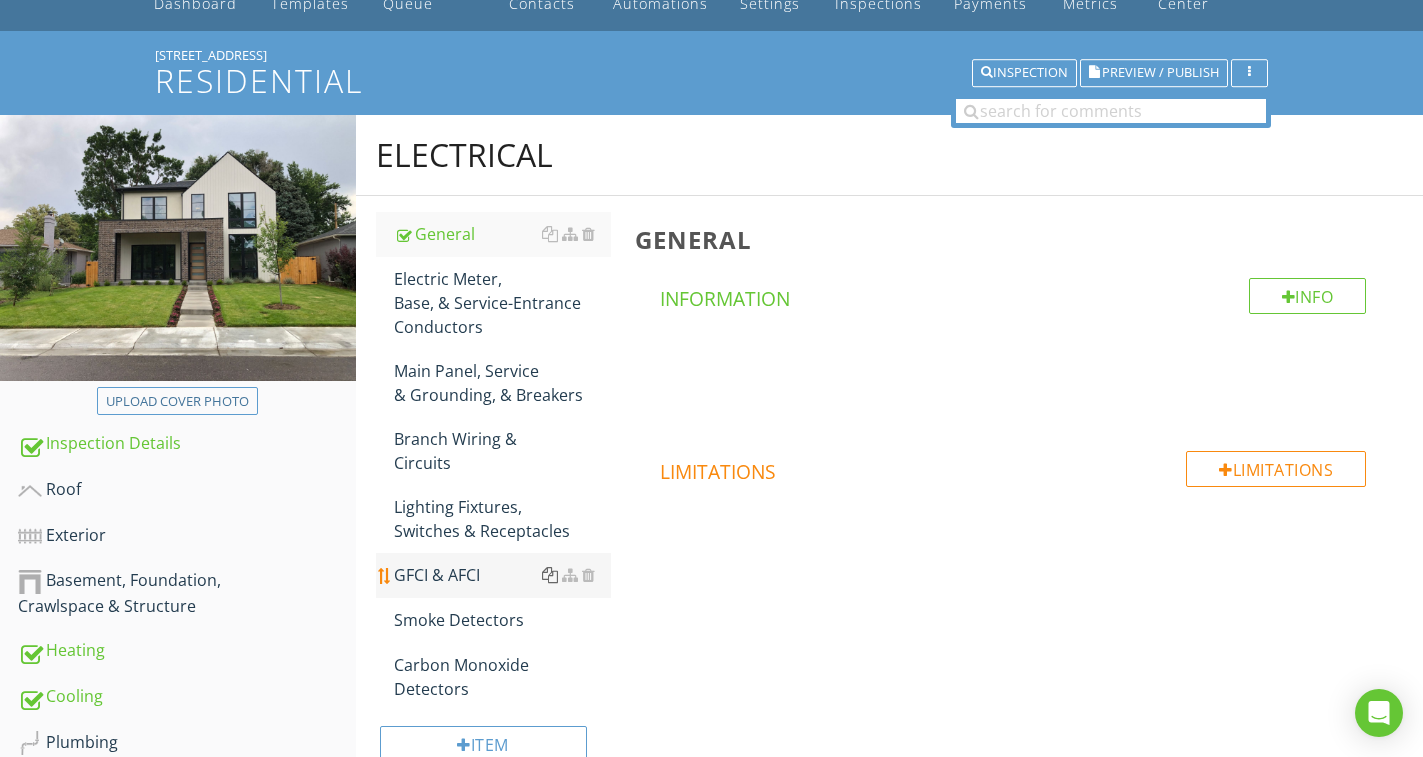 scroll, scrollTop: 104, scrollLeft: 0, axis: vertical 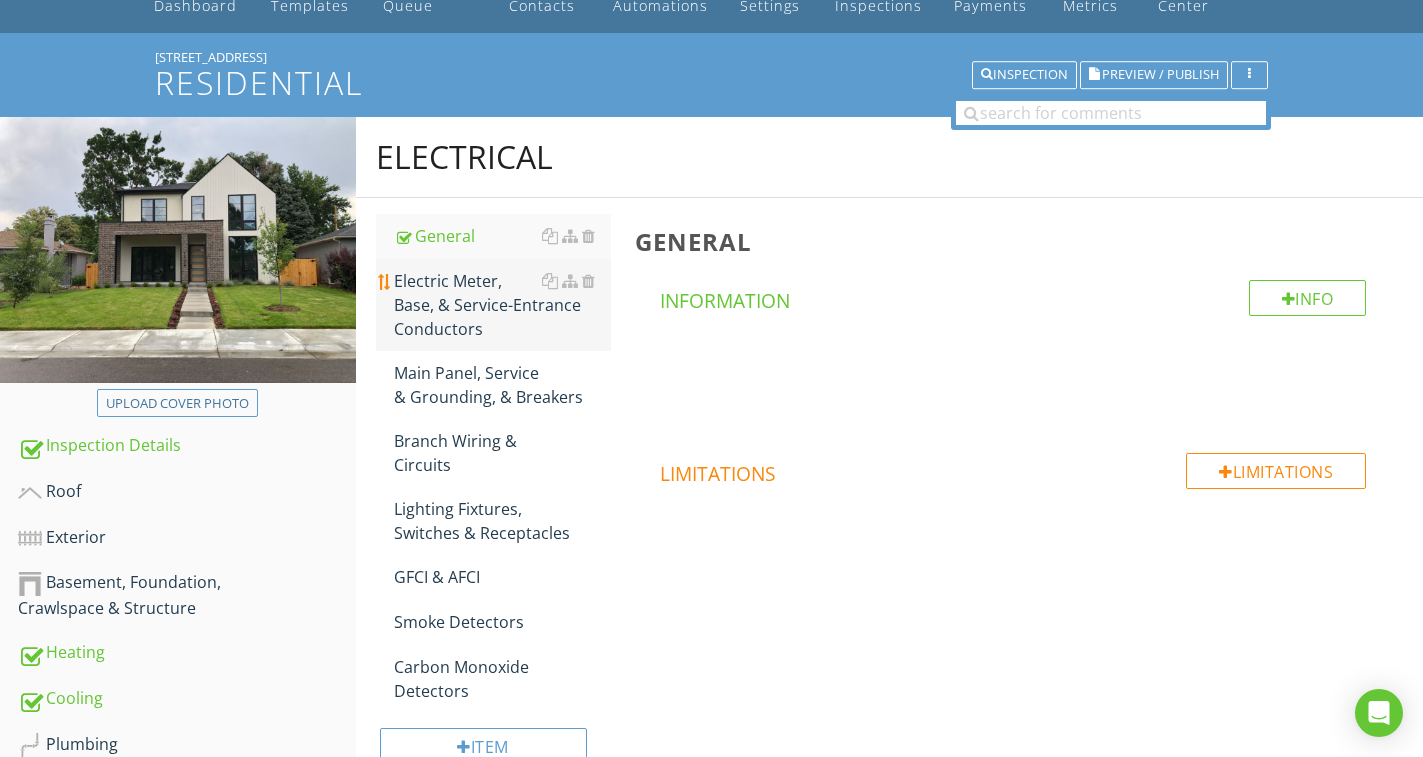 click on "Electric Meter, Base, & Service-Entrance Conductors" at bounding box center [502, 305] 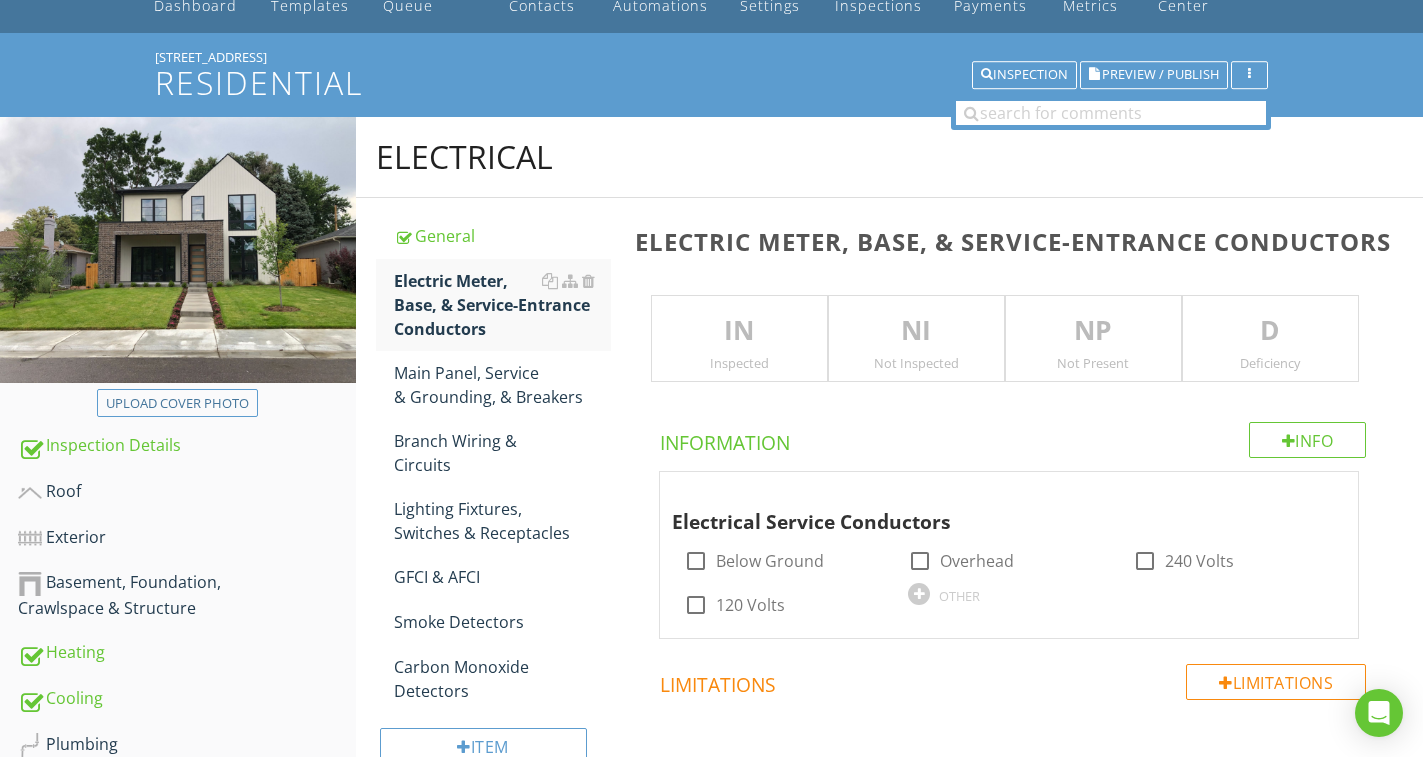click on "IN" at bounding box center (739, 331) 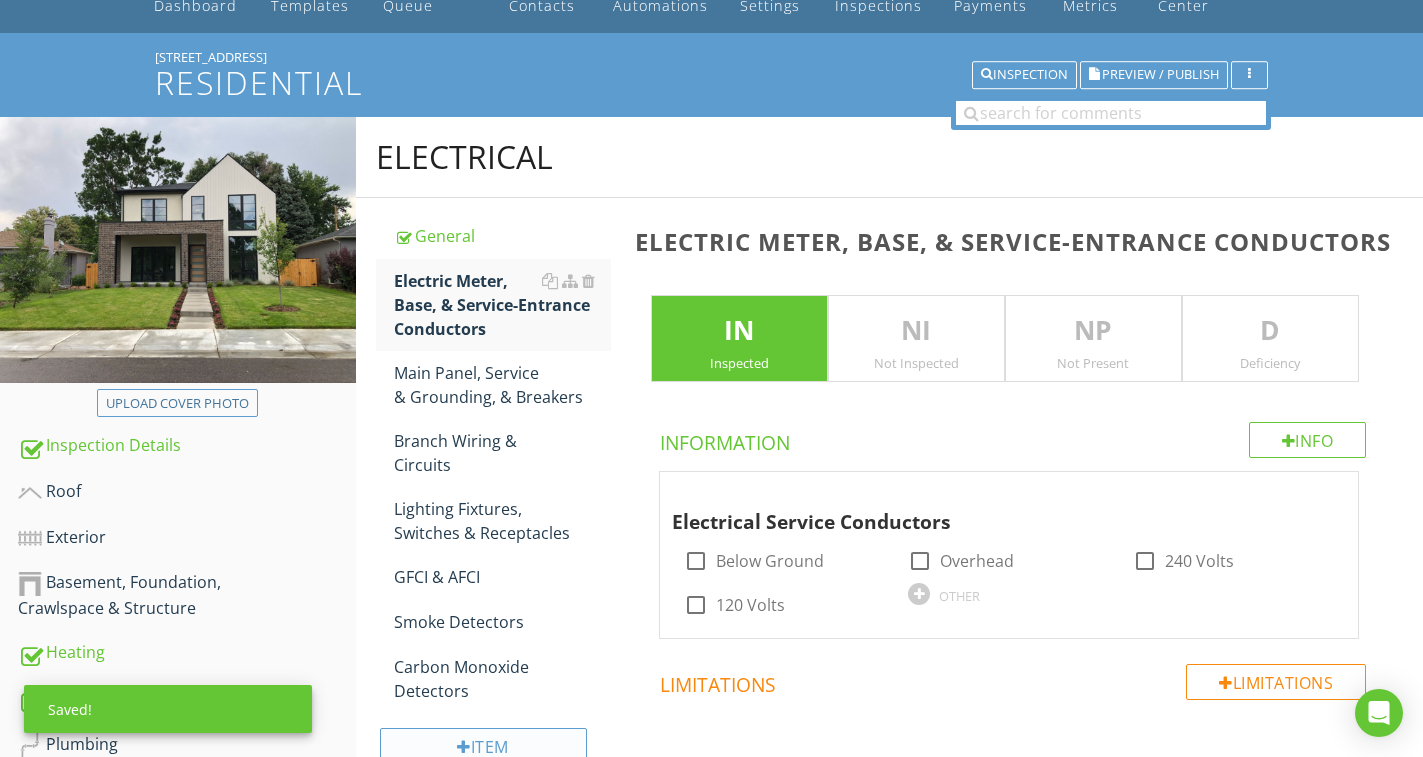click on "Item" at bounding box center [483, 746] 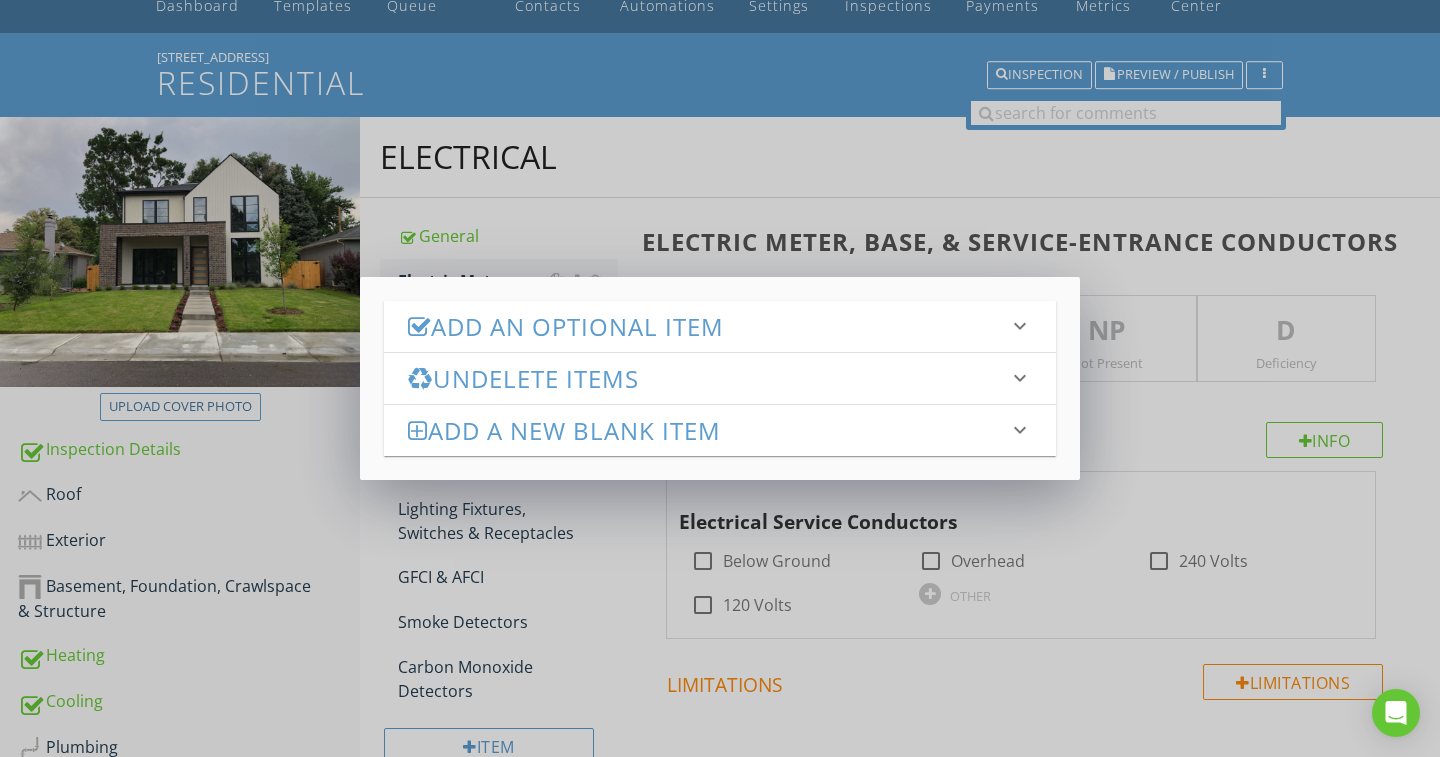 click on "Add an Optional Item" at bounding box center [708, 326] 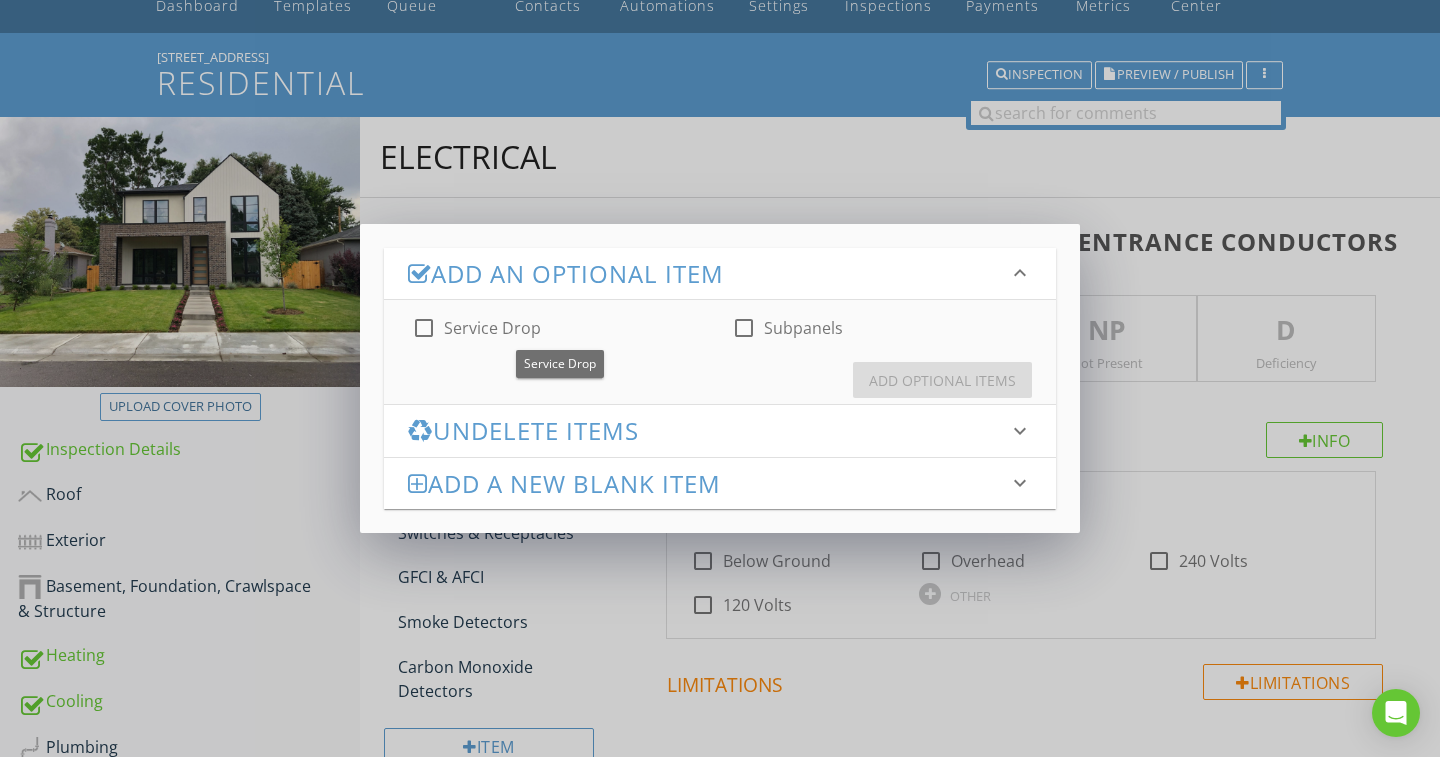 click on "Service Drop" at bounding box center (492, 328) 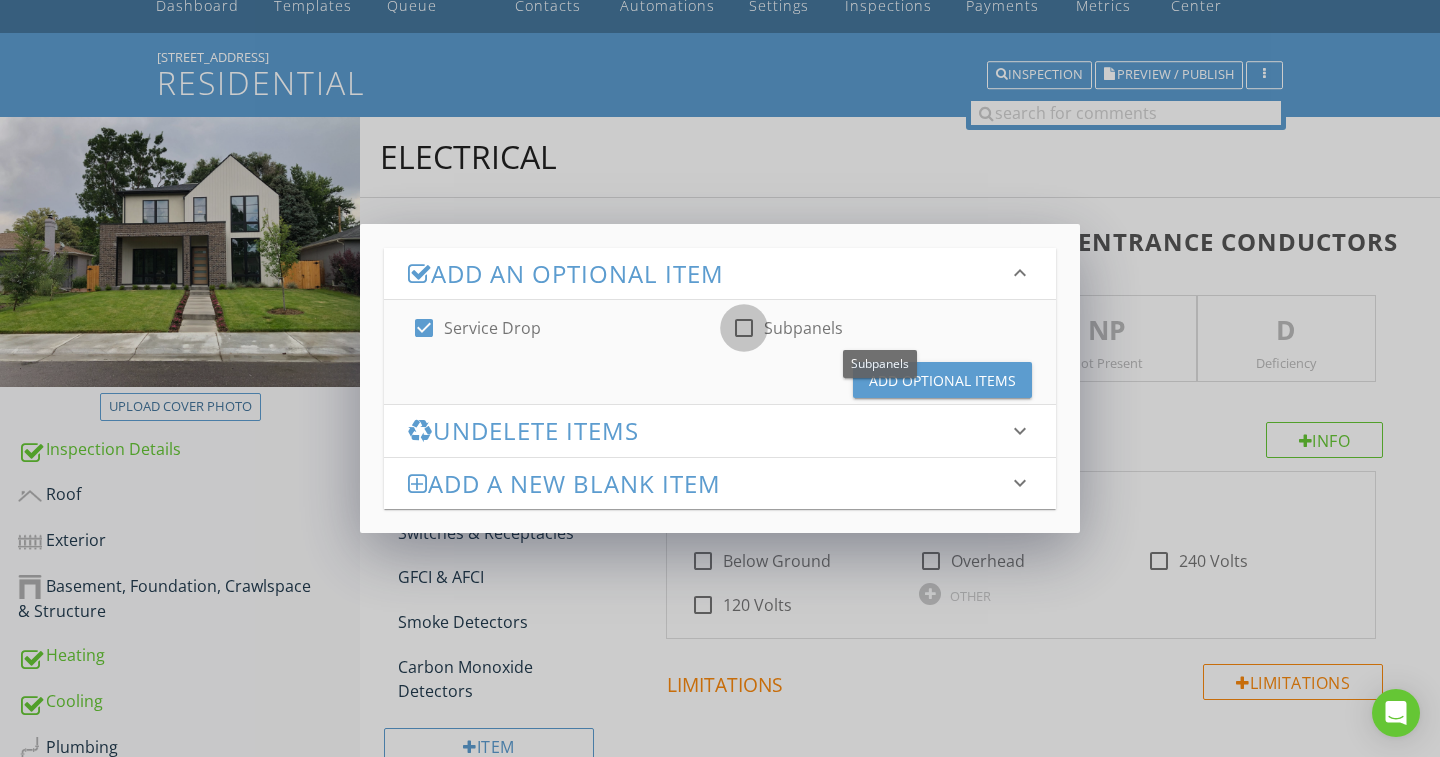 click at bounding box center (744, 328) 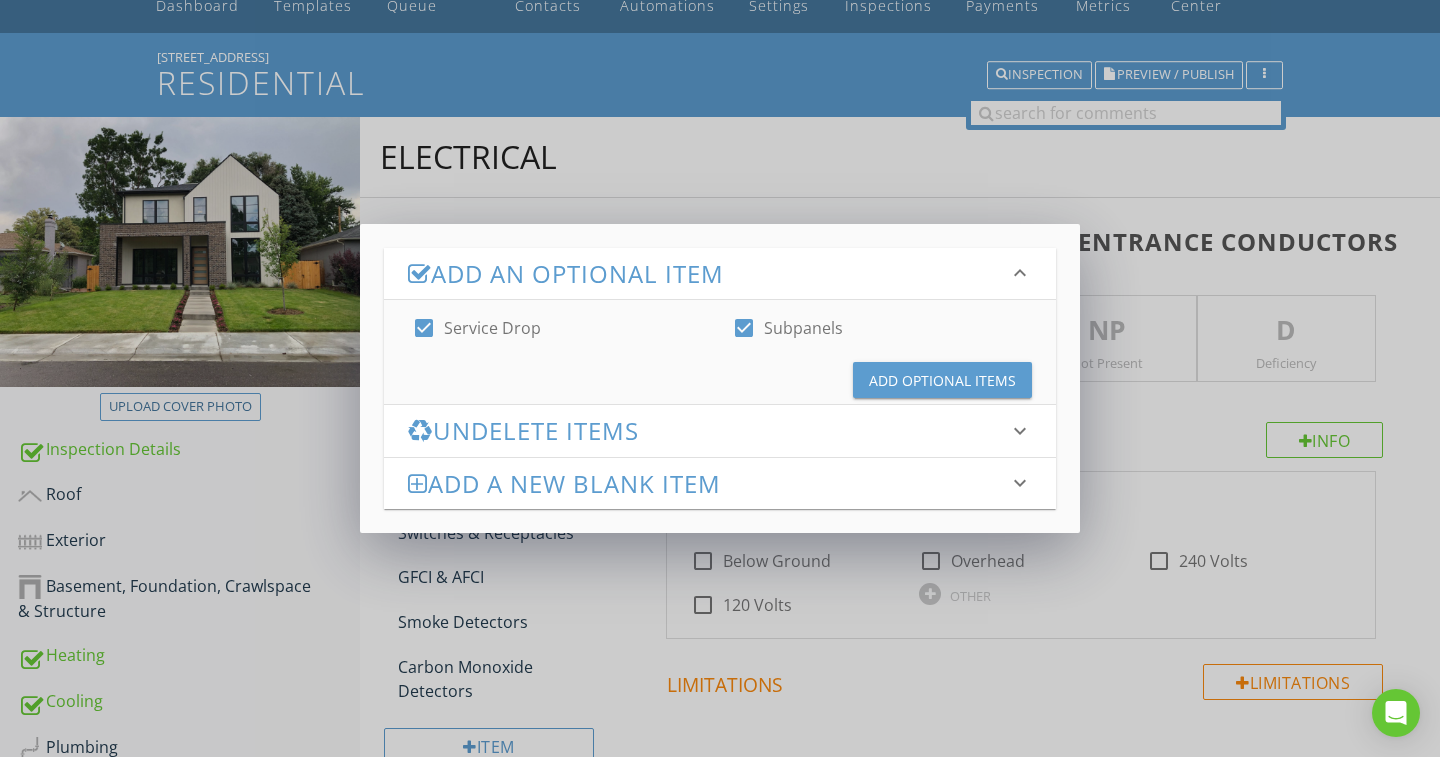 click on "Add Optional Items" at bounding box center [942, 380] 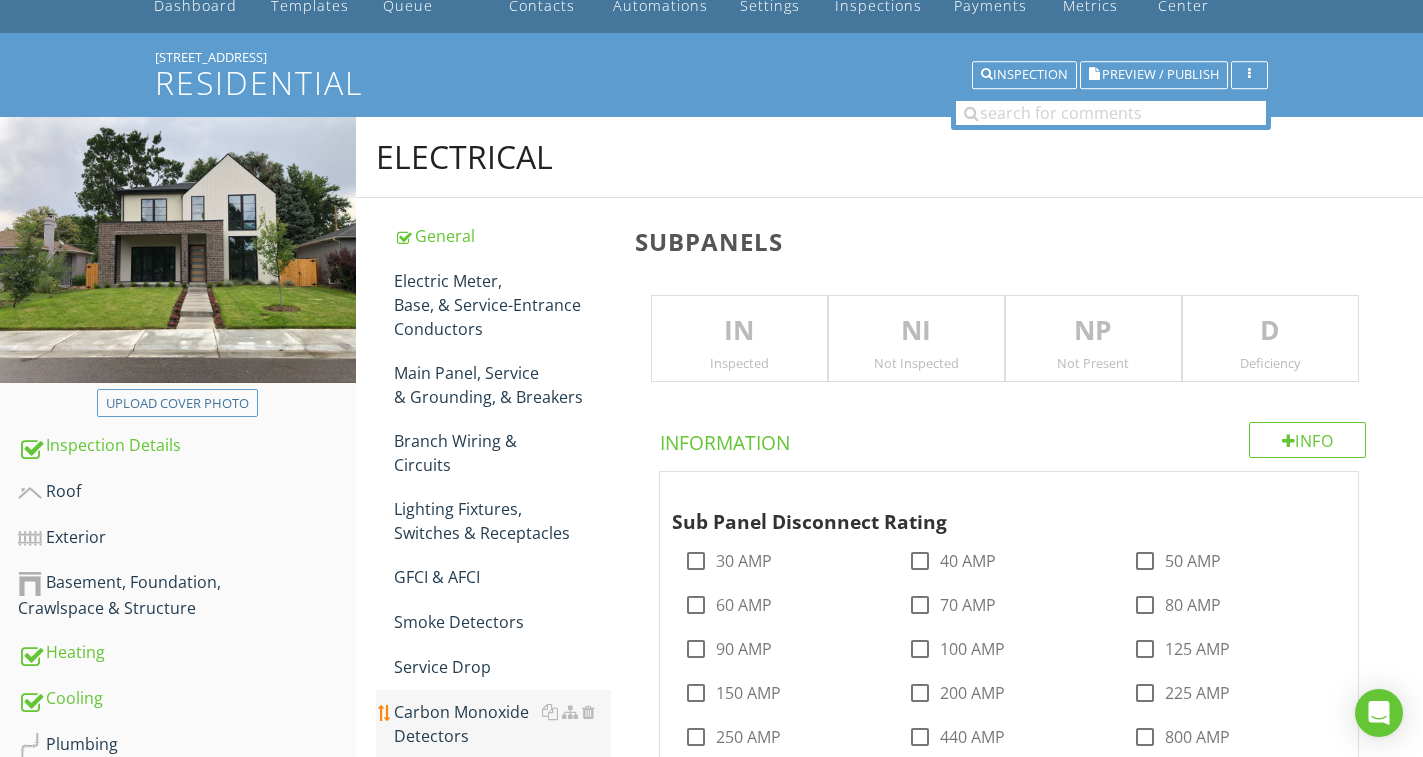 scroll, scrollTop: 204, scrollLeft: 0, axis: vertical 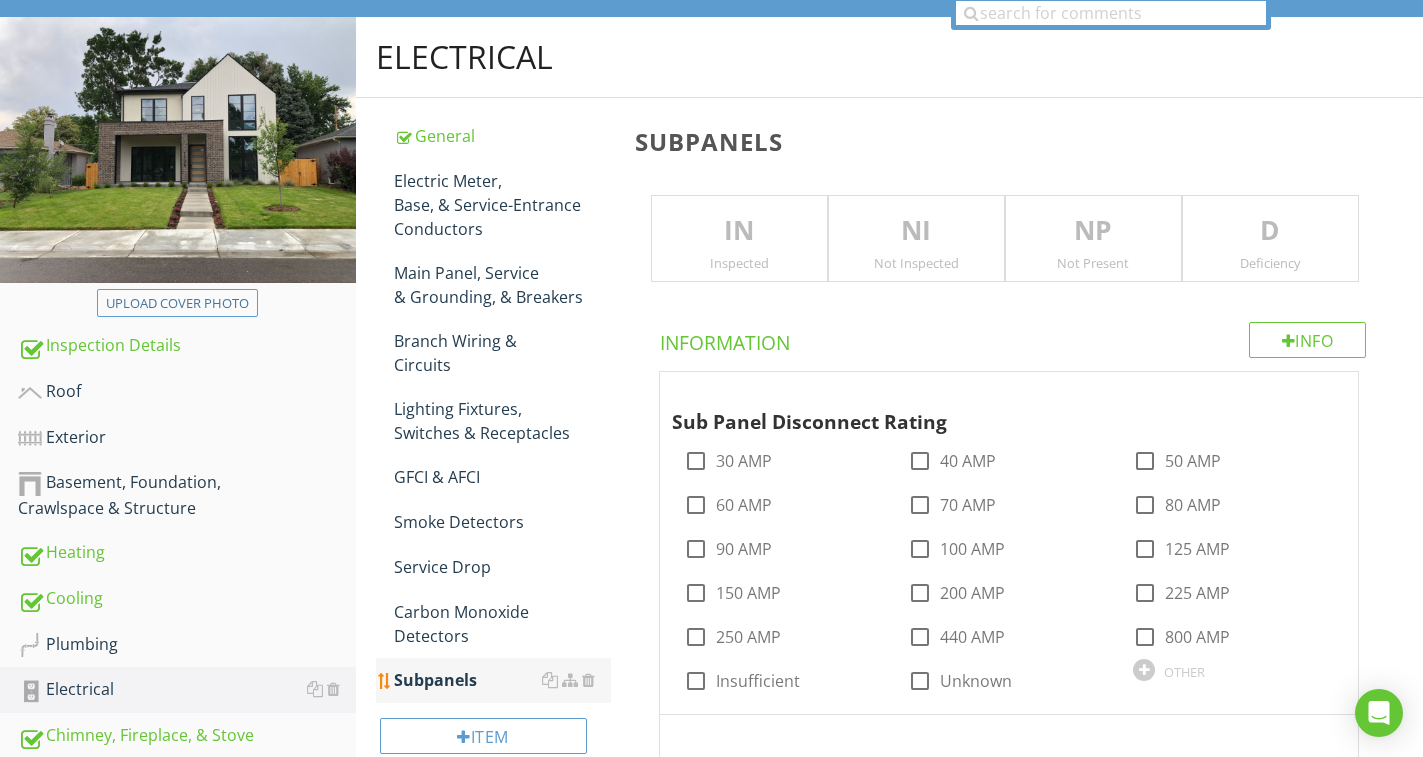 type 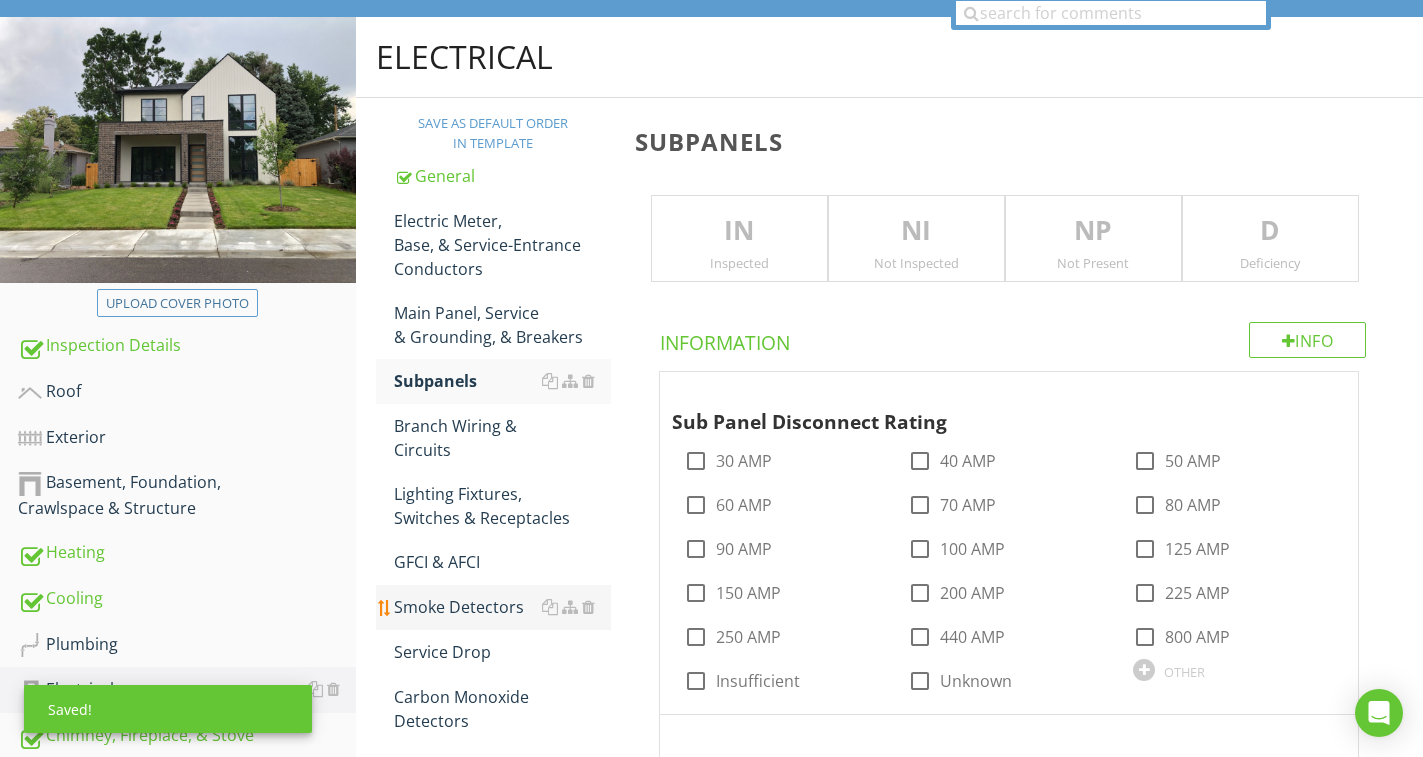 drag, startPoint x: 441, startPoint y: 651, endPoint x: 461, endPoint y: 625, distance: 32.80244 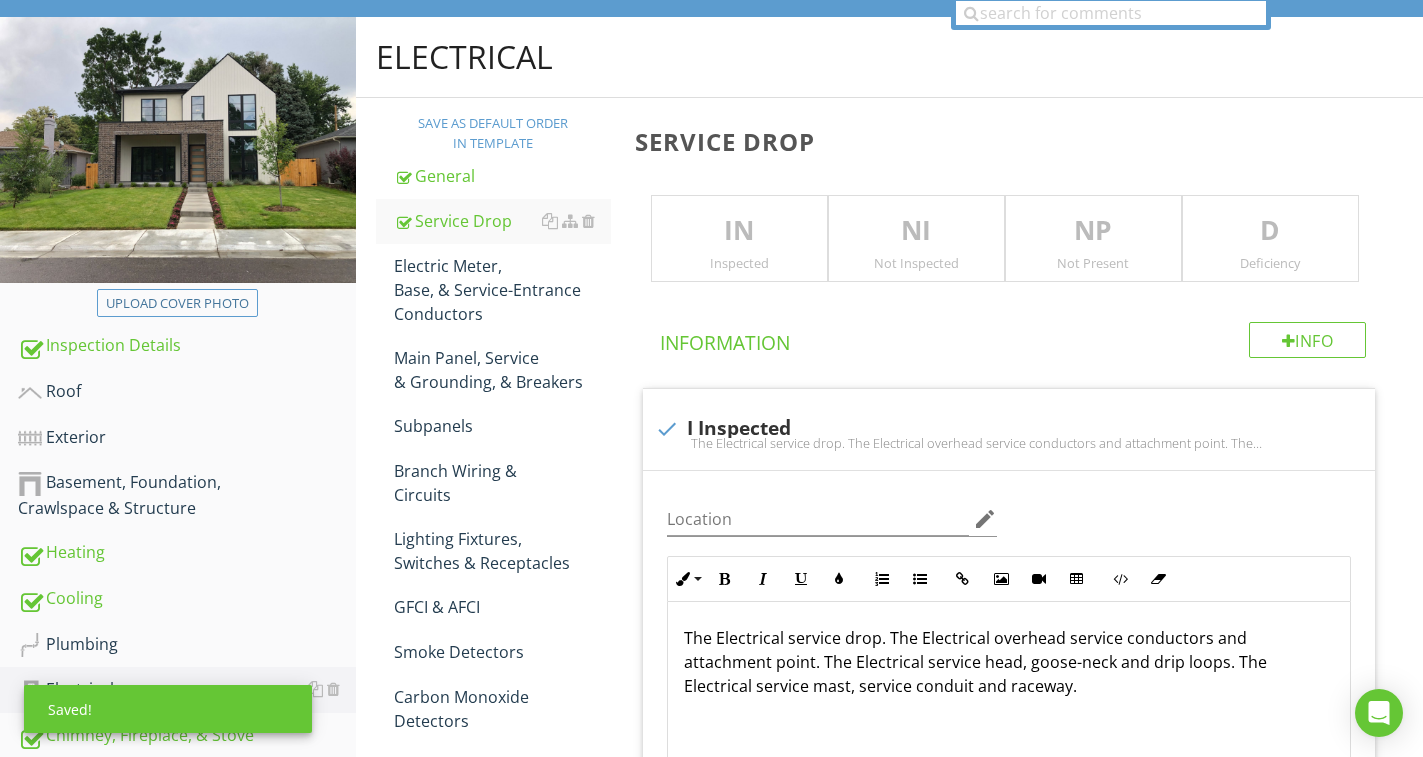click on "IN" at bounding box center [739, 231] 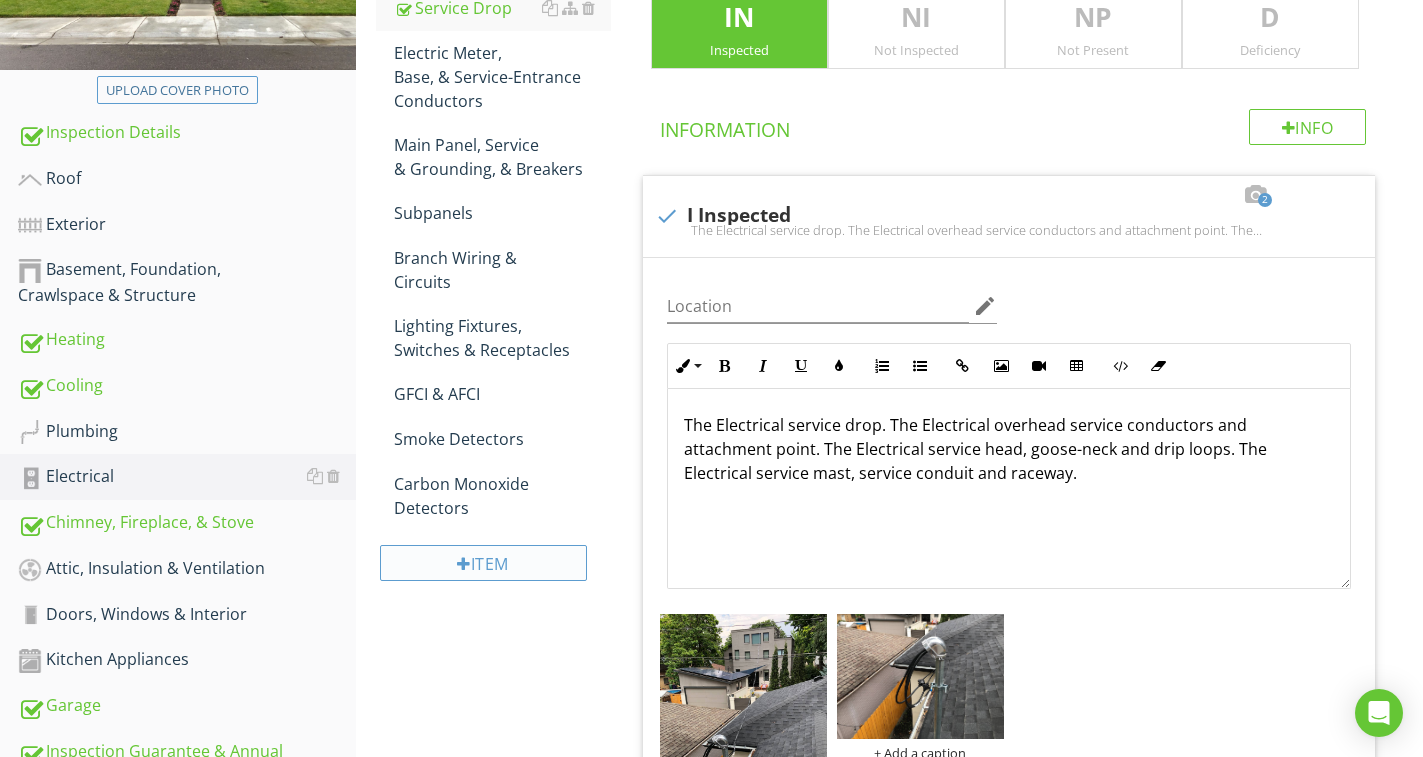scroll, scrollTop: 304, scrollLeft: 0, axis: vertical 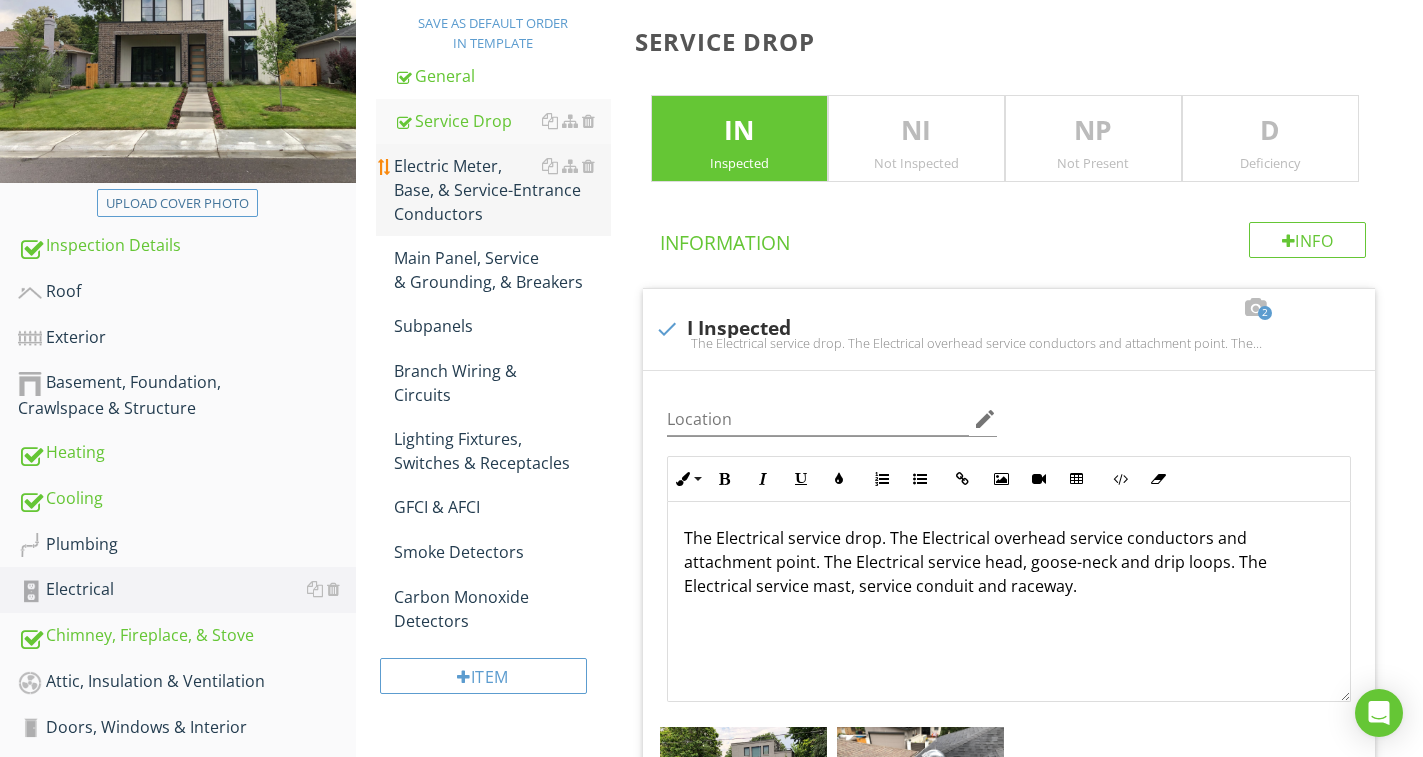 click on "Electric Meter, Base, & Service-Entrance Conductors" at bounding box center [502, 190] 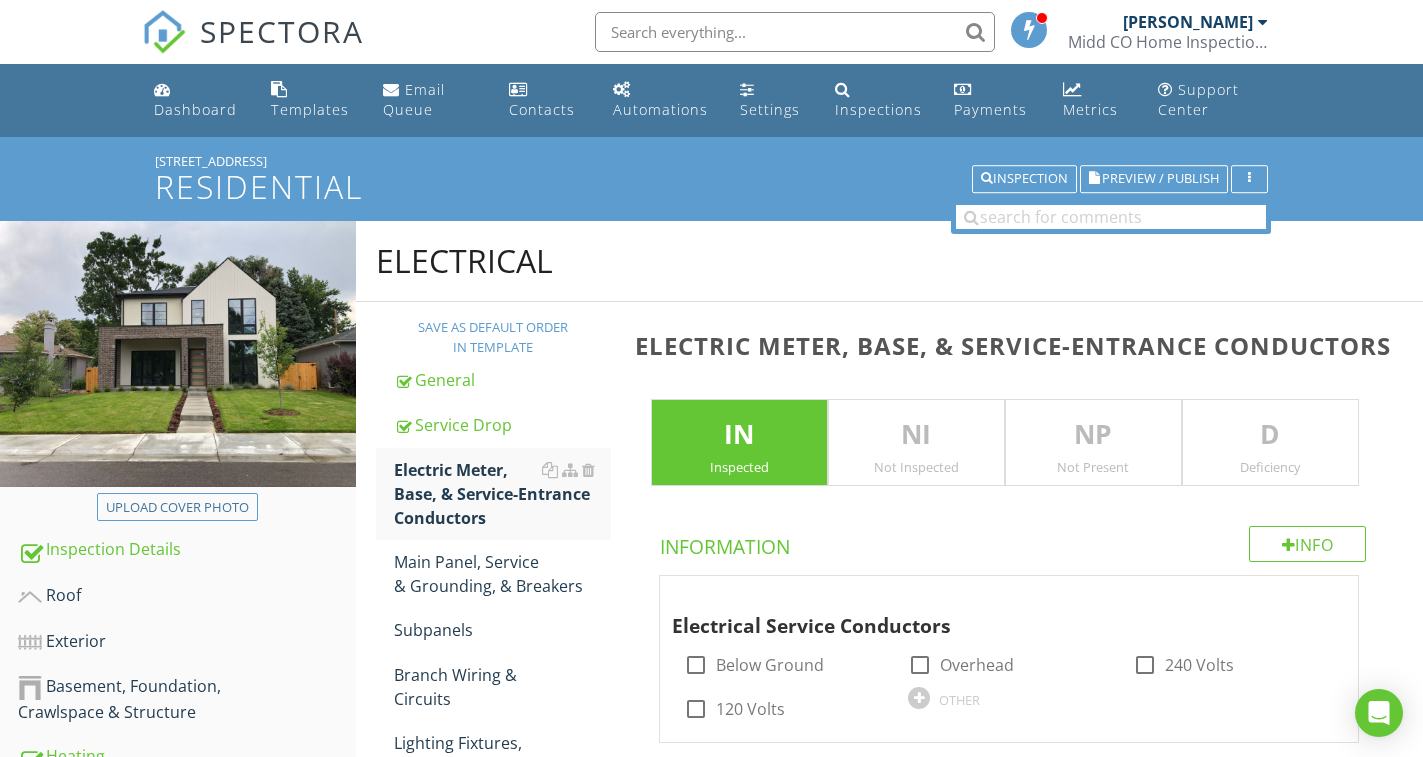 scroll, scrollTop: 304, scrollLeft: 0, axis: vertical 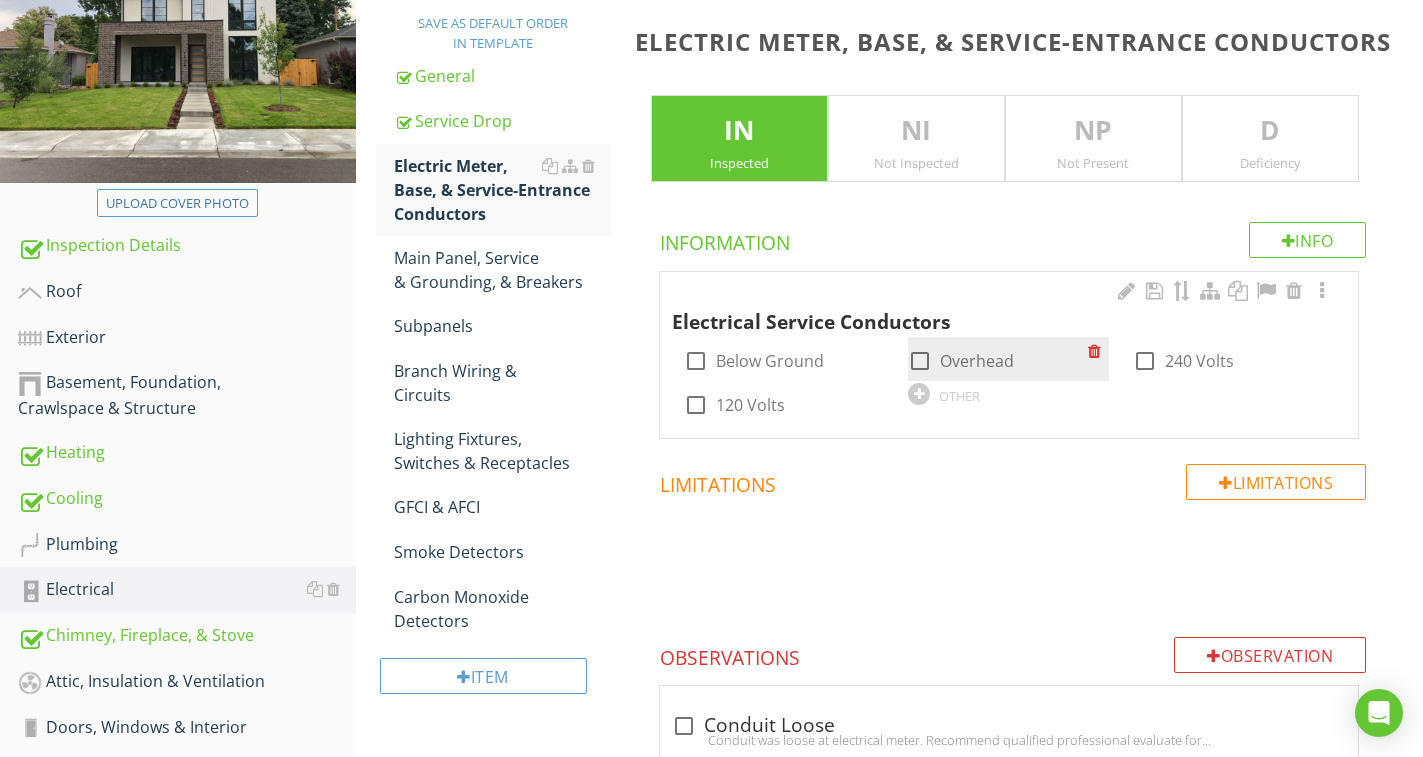 drag, startPoint x: 992, startPoint y: 361, endPoint x: 1109, endPoint y: 370, distance: 117.34564 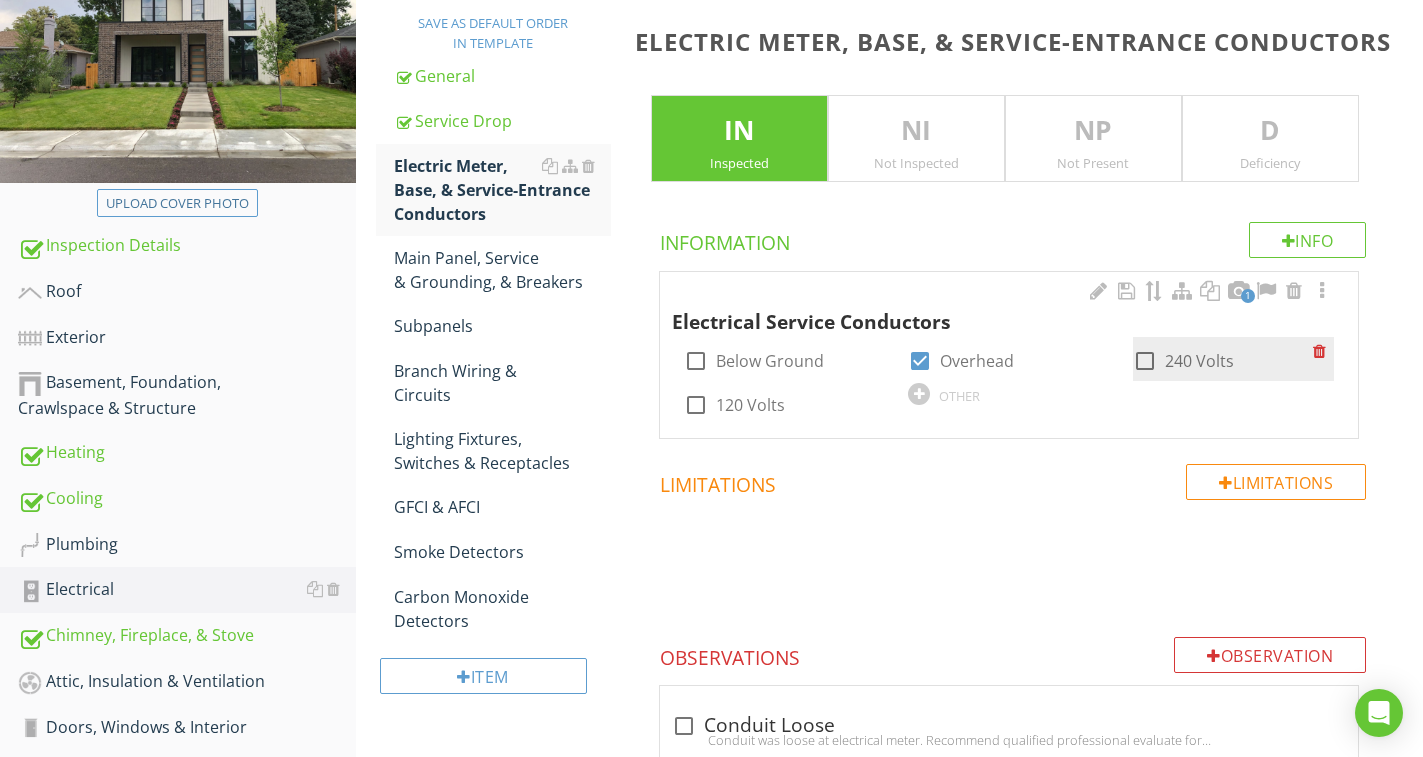 drag, startPoint x: 1149, startPoint y: 361, endPoint x: 1240, endPoint y: 353, distance: 91.350975 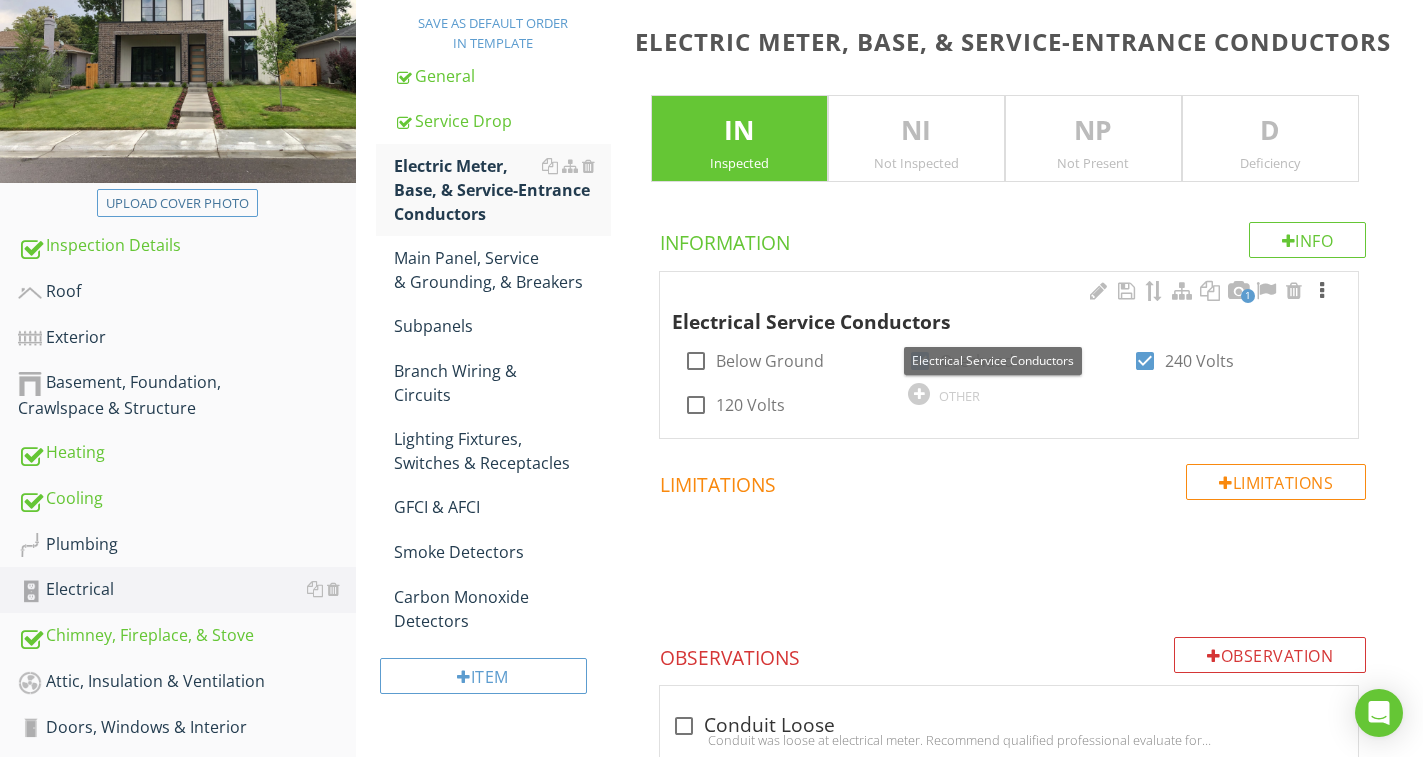 click at bounding box center [1322, 291] 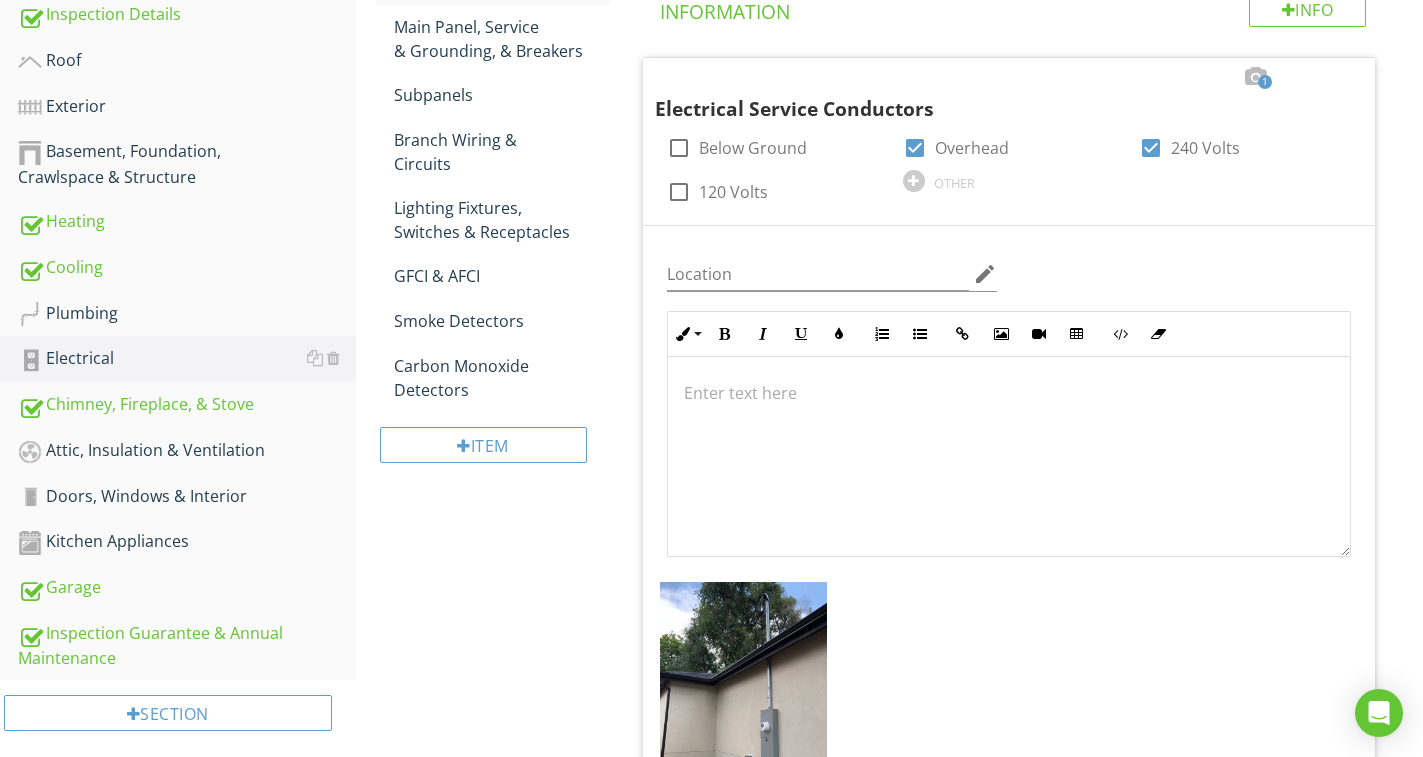 scroll, scrollTop: 304, scrollLeft: 0, axis: vertical 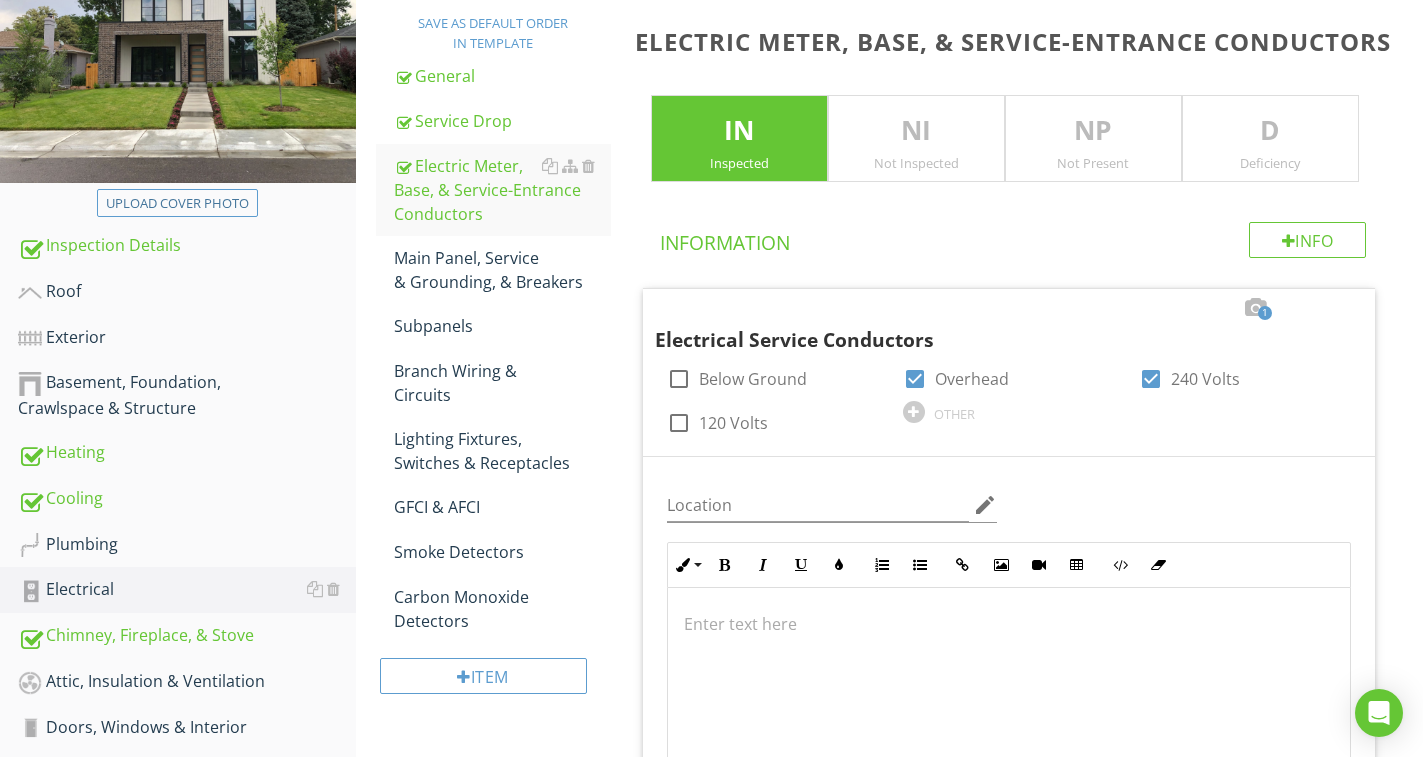 click on "Electric Meter, Base, & Service-Entrance Conductors
IN   Inspected NI   Not Inspected NP   Not Present D   Deficiency
Info
Information                 1
Electrical Service Conductors
check_box_outline_blank Below Ground   check_box Overhead   check_box 240 Volts   check_box_outline_blank 120 Volts         OTHER                   Location edit       Inline Style XLarge Large Normal Small Light Small/Light Bold Italic Underline Colors Ordered List Unordered List Insert Link Insert Image Insert Video Insert Table Code View Clear Formatting Enter text here               + Add a caption
Photo/Video
Limitations
Limitations
Observation
Observations" at bounding box center [1023, 998] 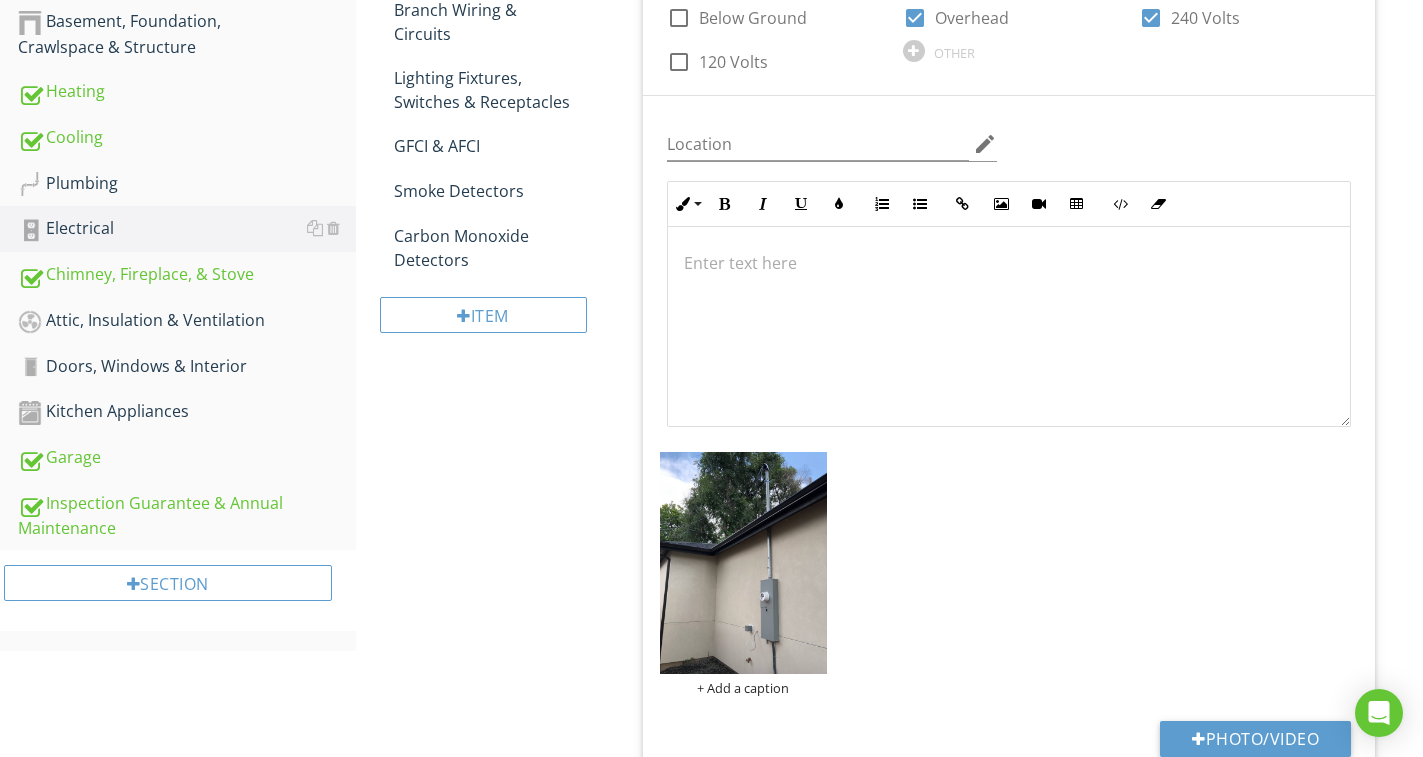 scroll, scrollTop: 304, scrollLeft: 0, axis: vertical 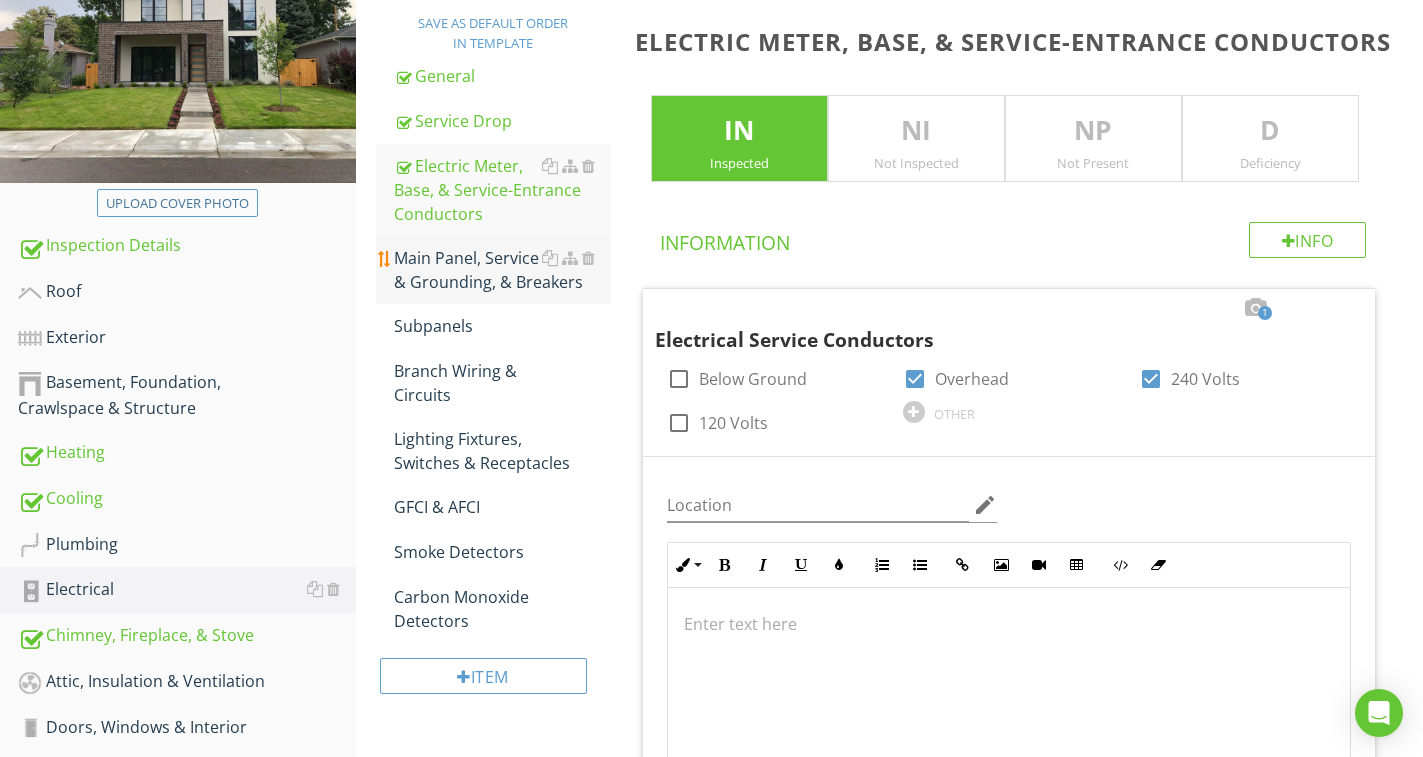 click on "Main Panel, Service & Grounding, & Breakers" at bounding box center [502, 270] 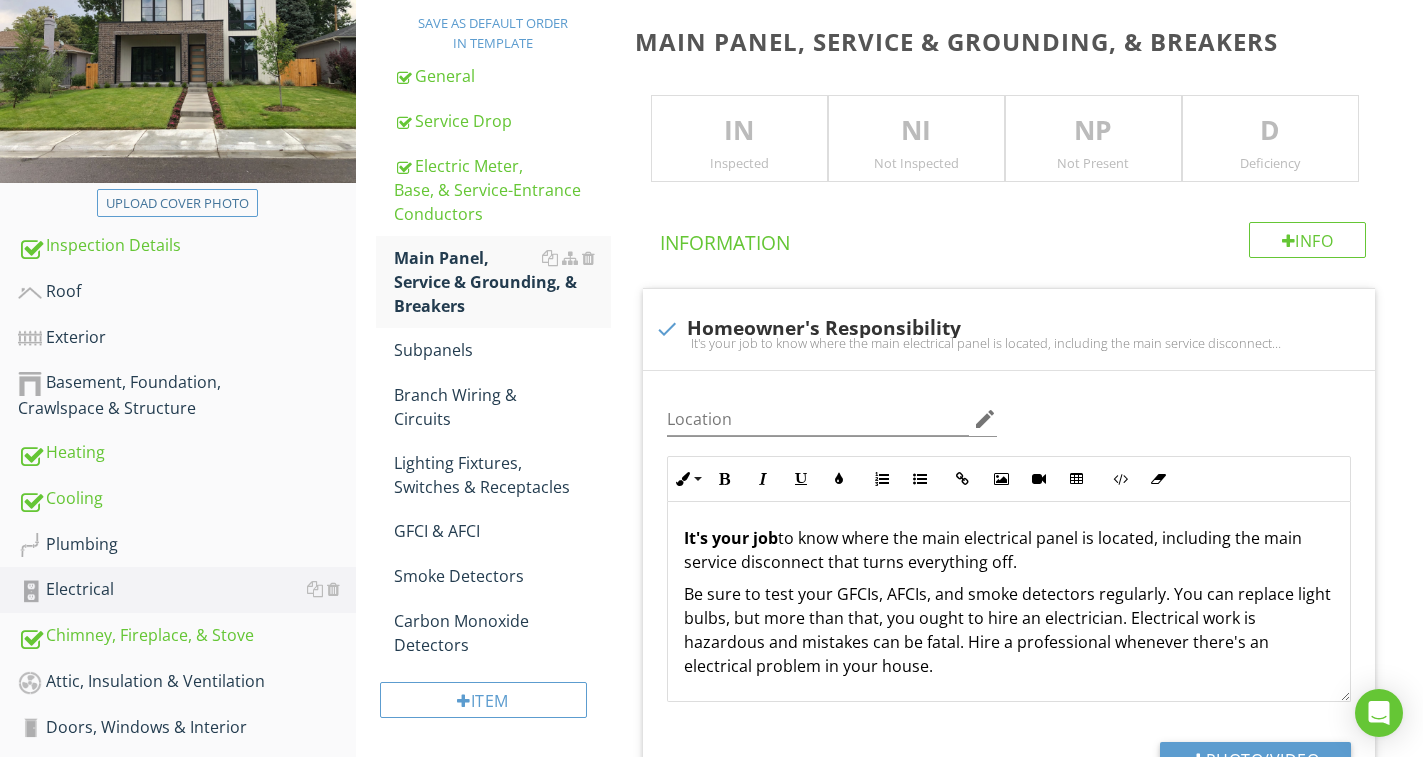 click on "IN" at bounding box center (739, 131) 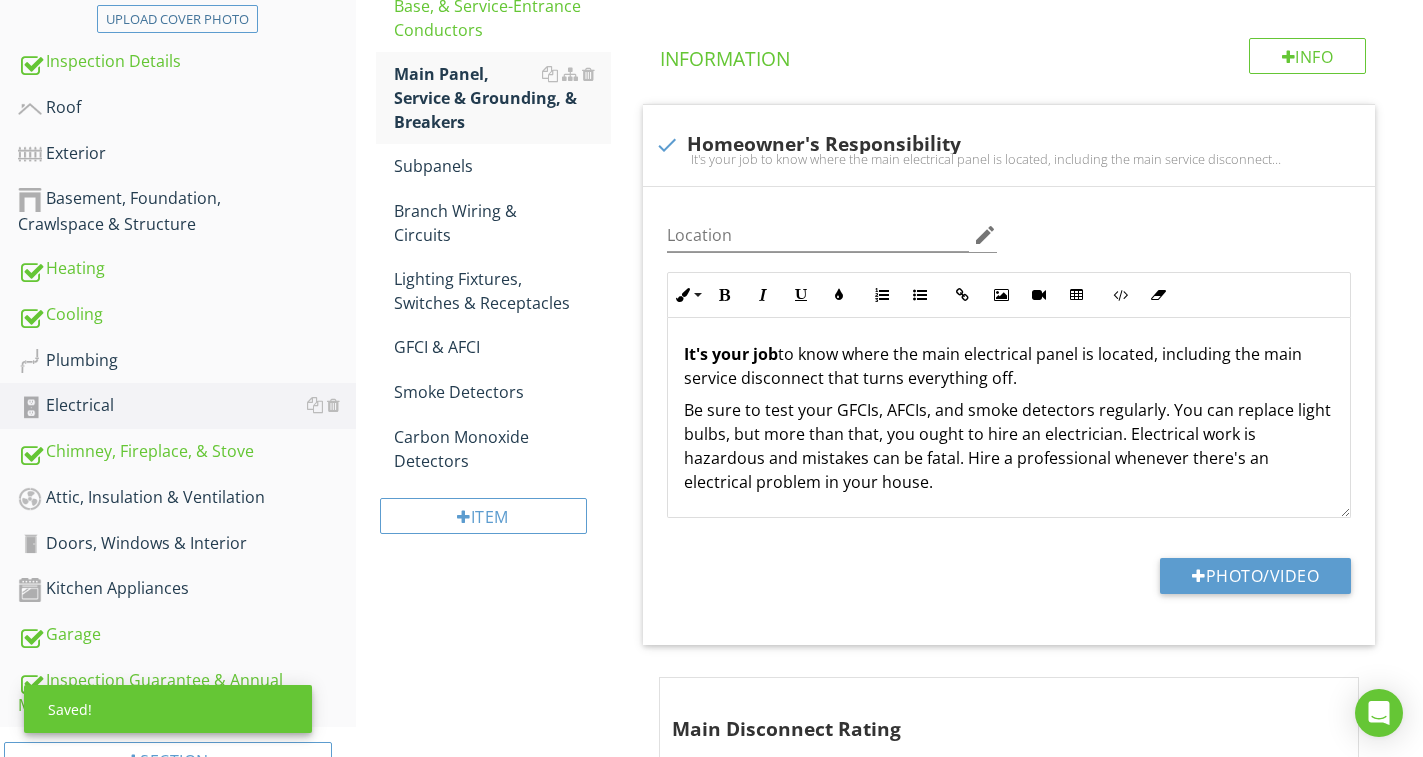 scroll, scrollTop: 704, scrollLeft: 0, axis: vertical 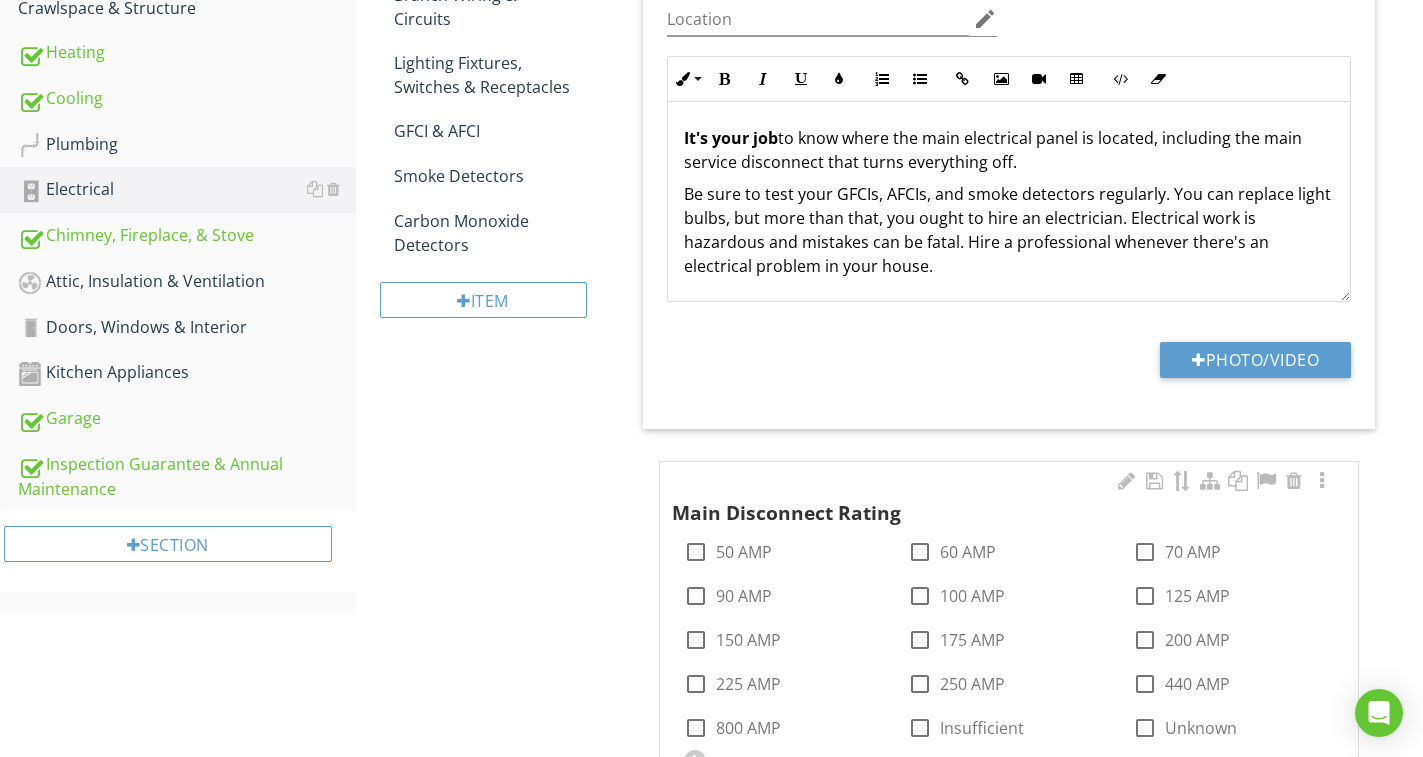 click at bounding box center (1145, 640) 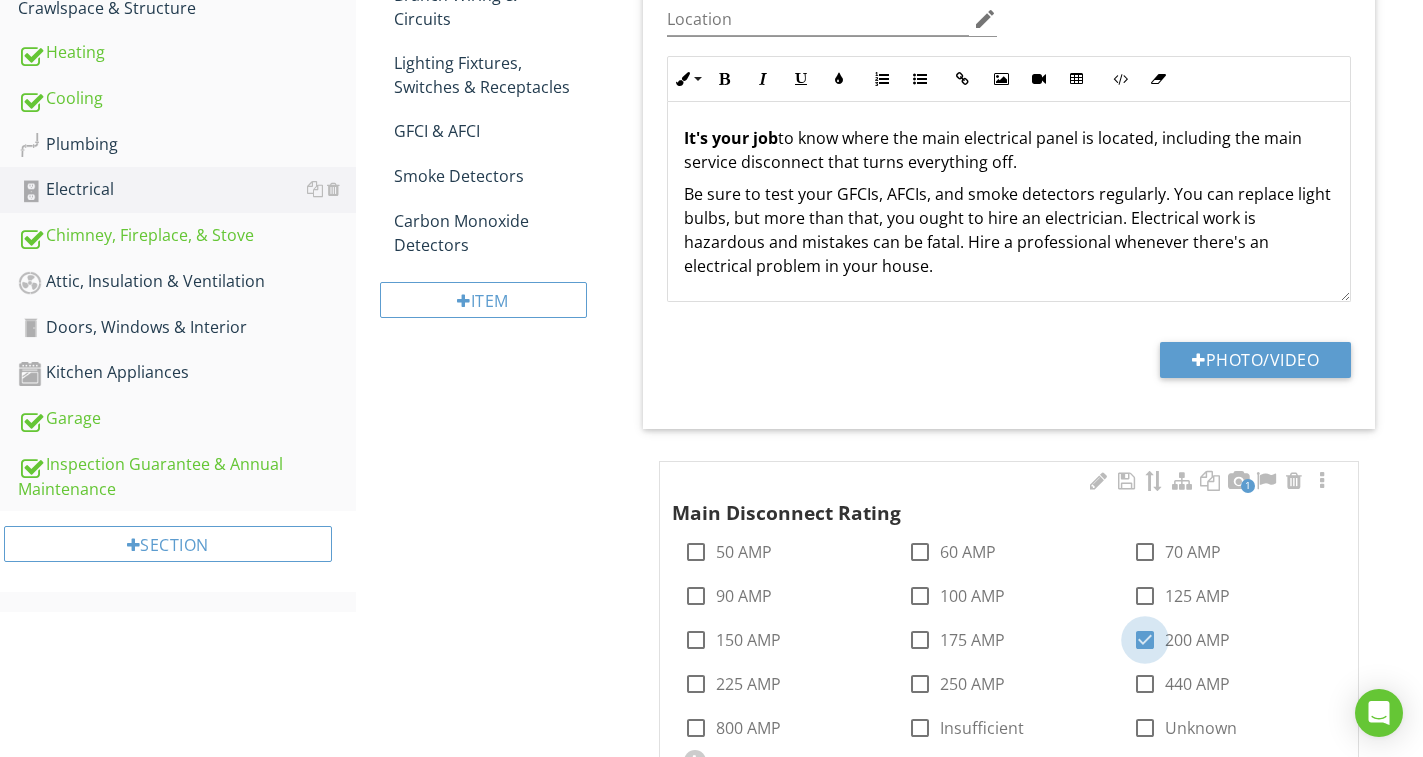 checkbox on "true" 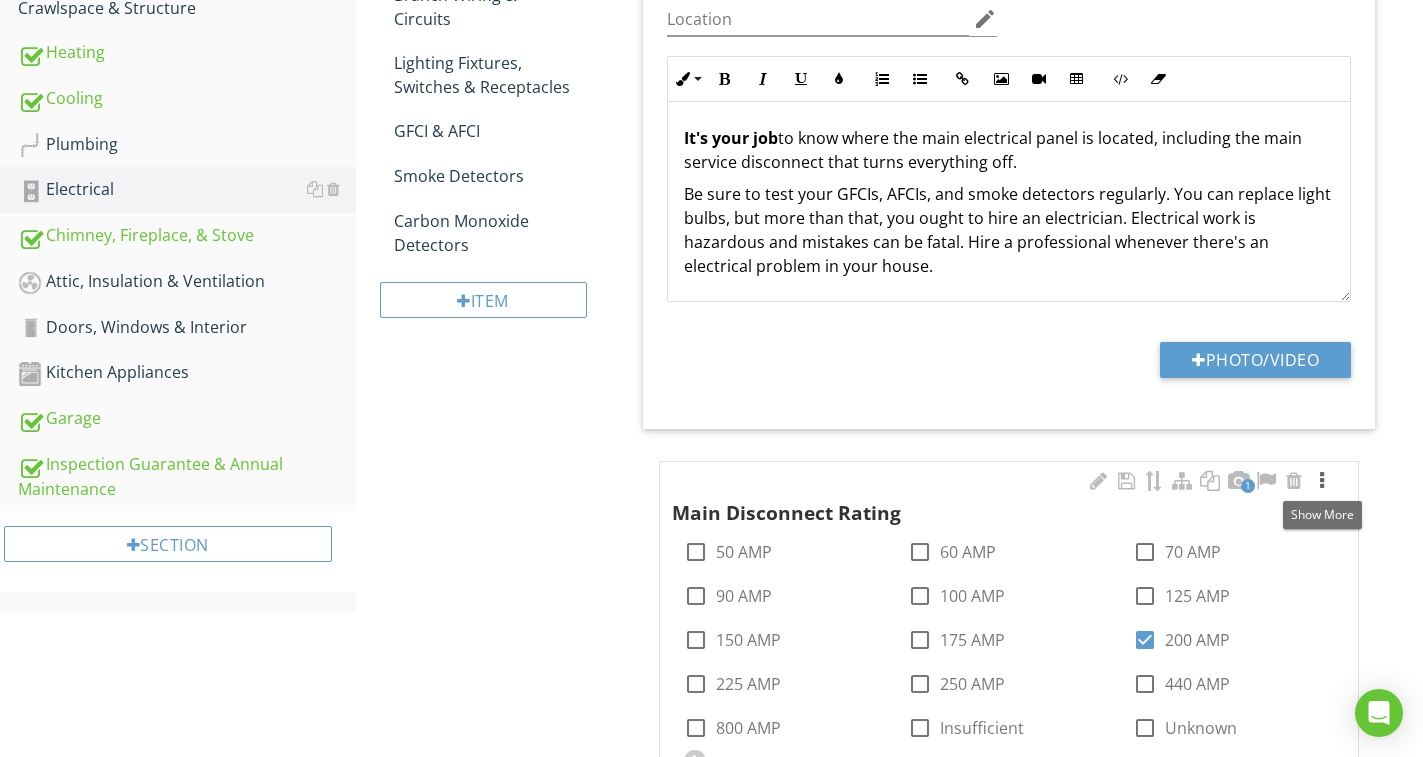 click at bounding box center [1322, 481] 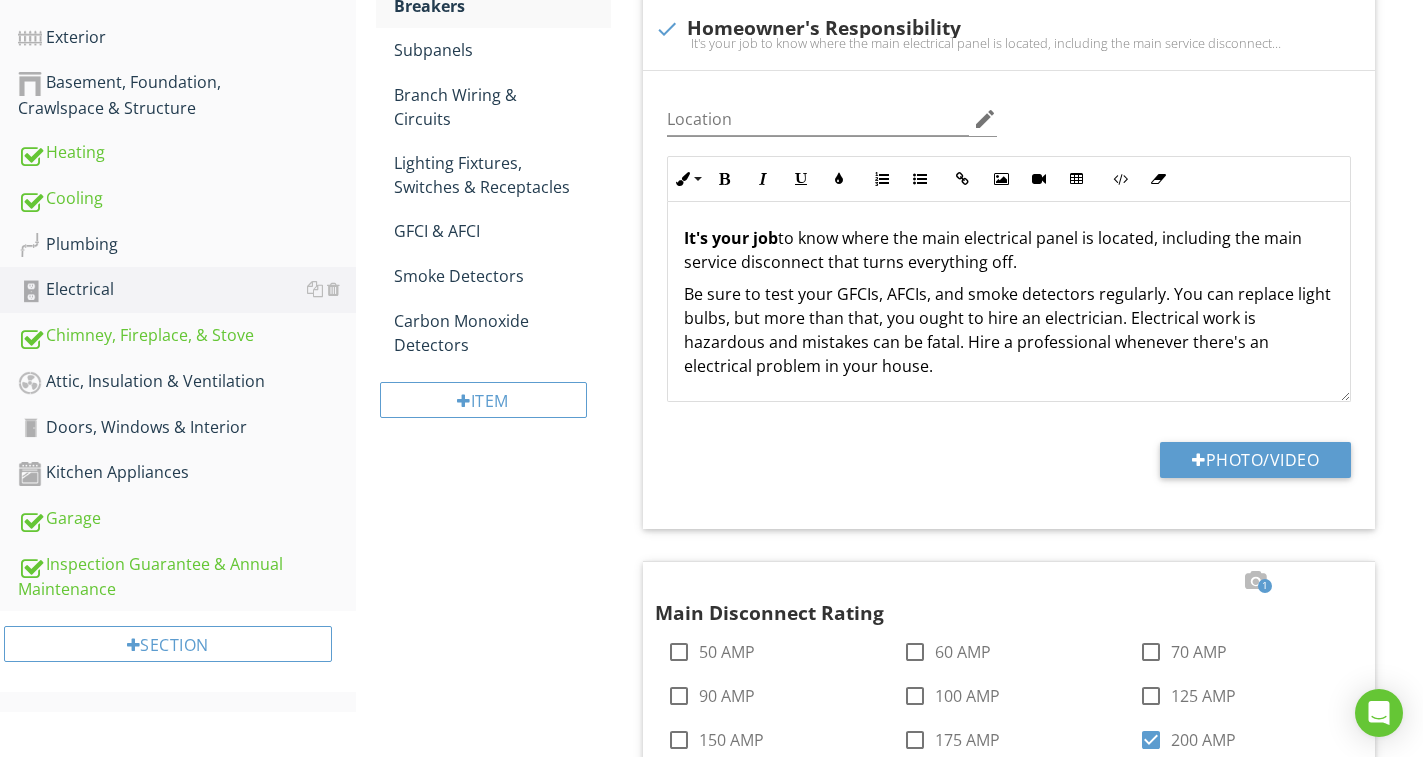 scroll, scrollTop: 0, scrollLeft: 0, axis: both 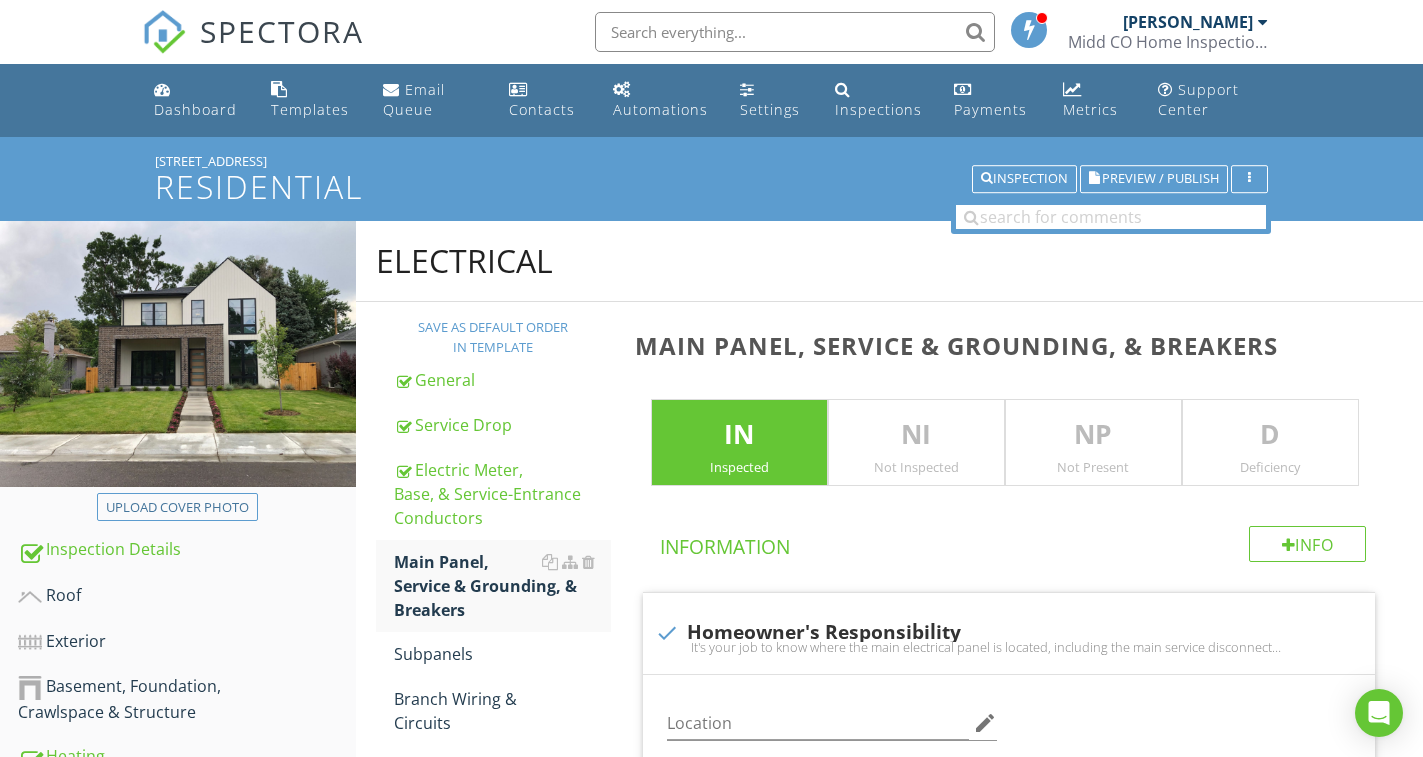 click on "D" at bounding box center (1270, 435) 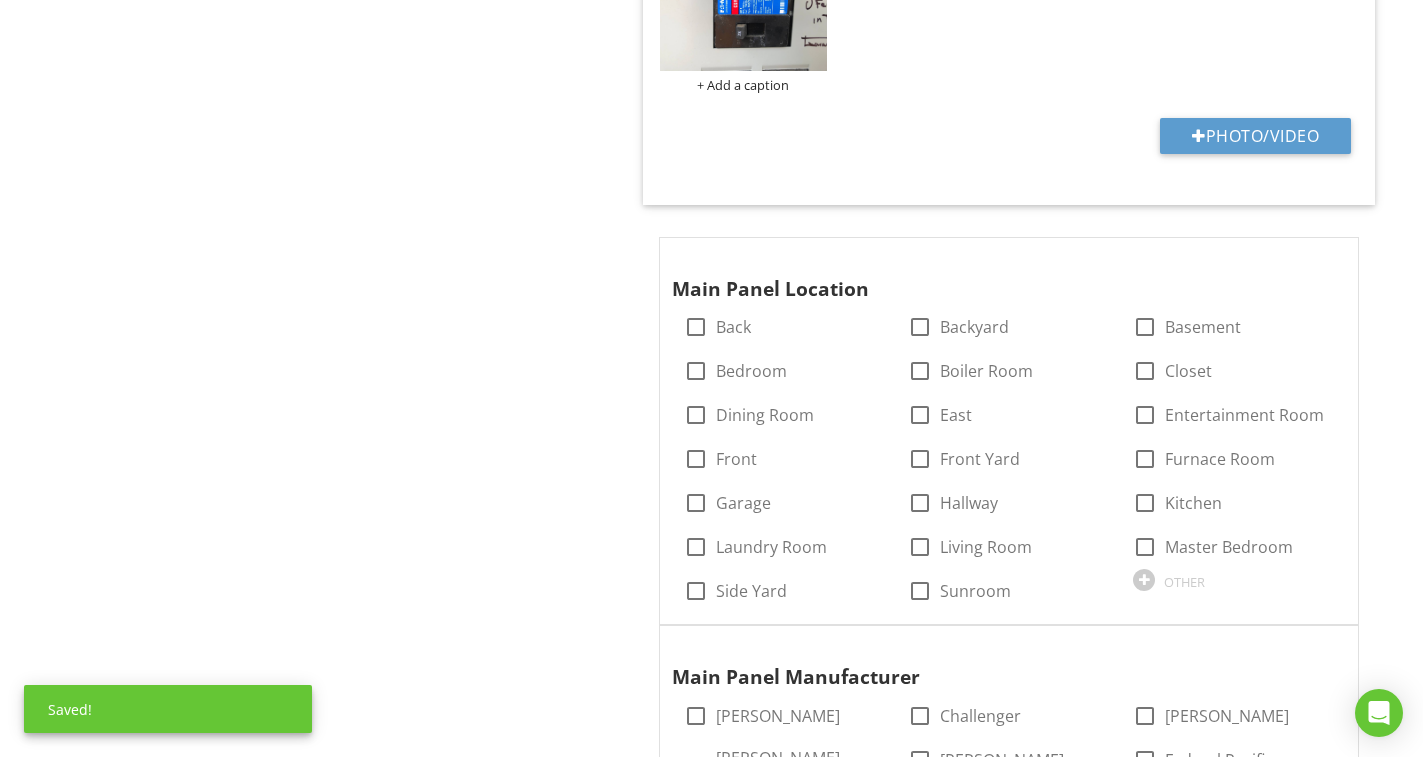scroll, scrollTop: 2000, scrollLeft: 0, axis: vertical 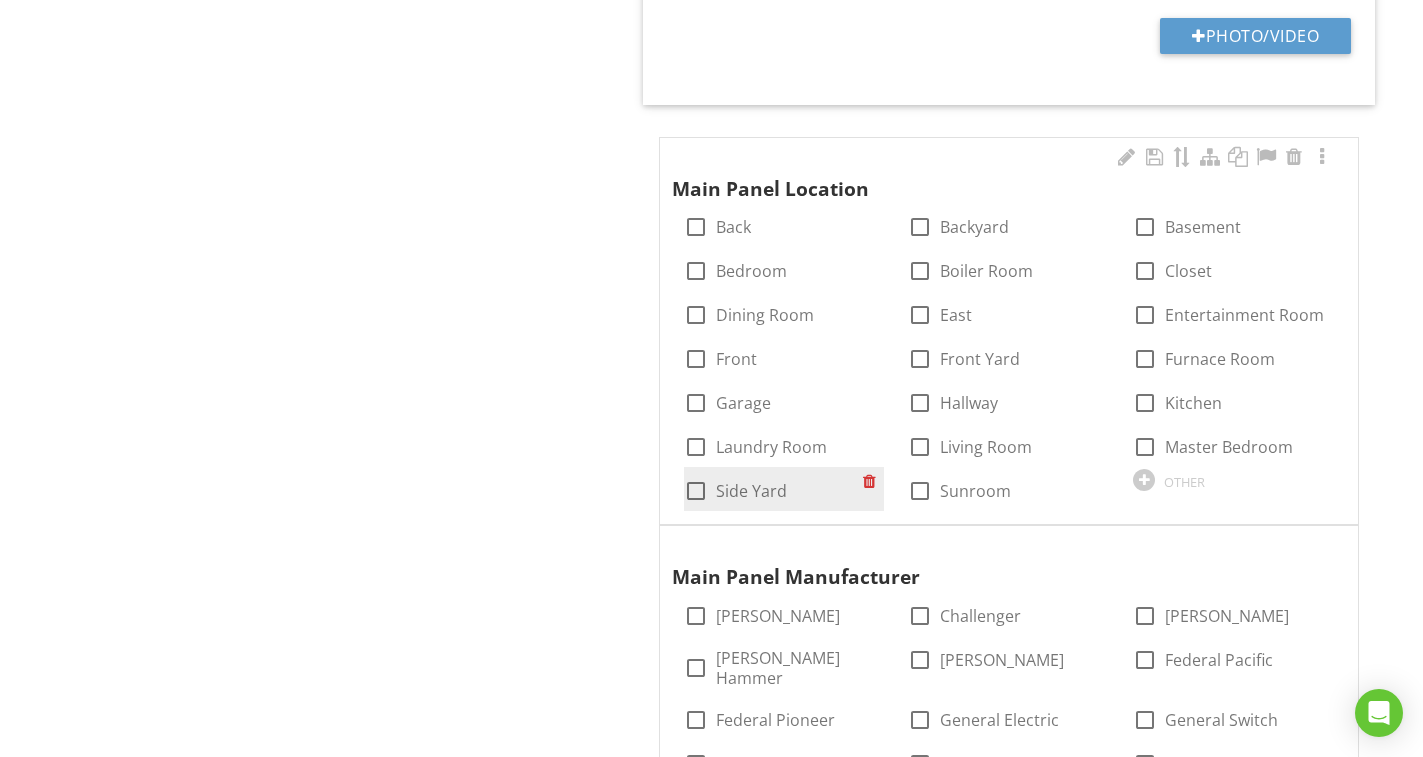 click on "Side Yard" at bounding box center (751, 491) 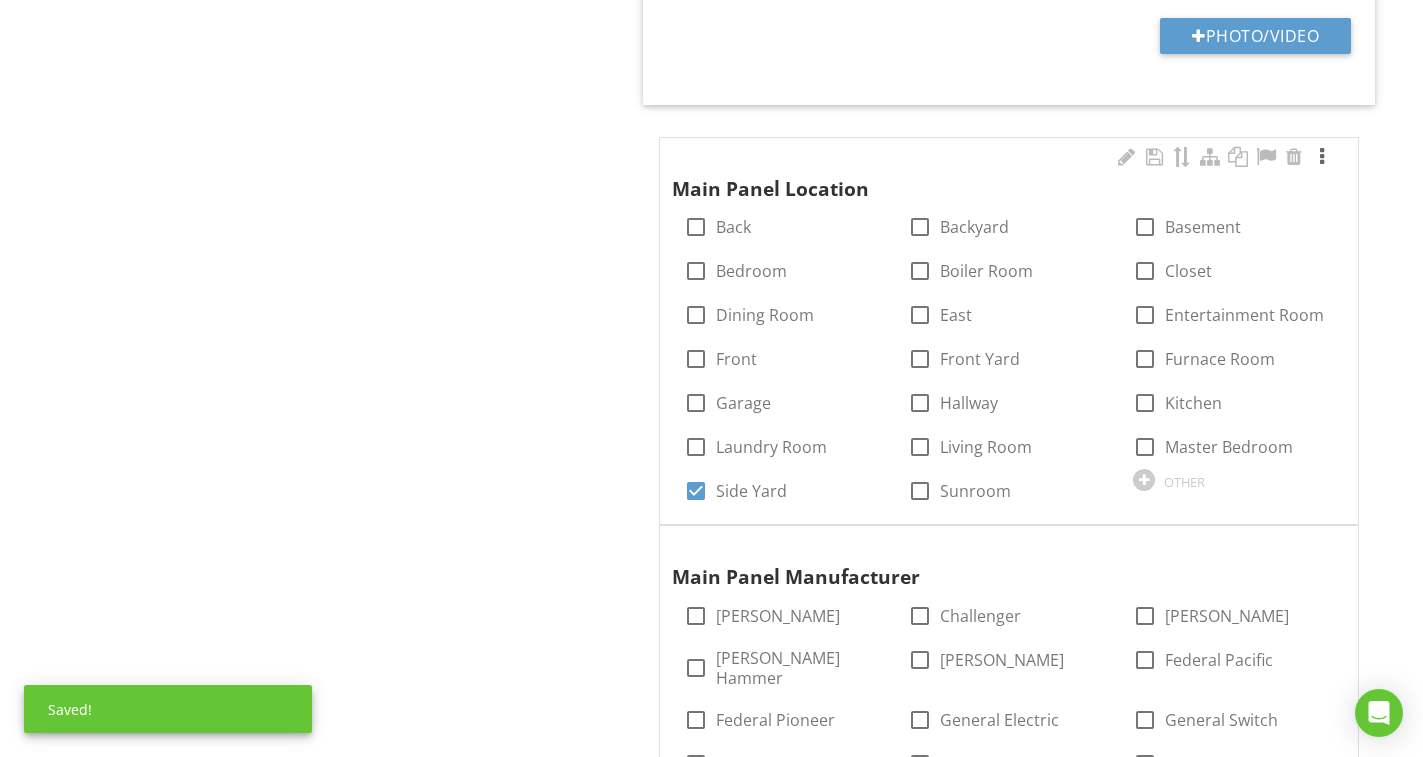 click at bounding box center (1322, 157) 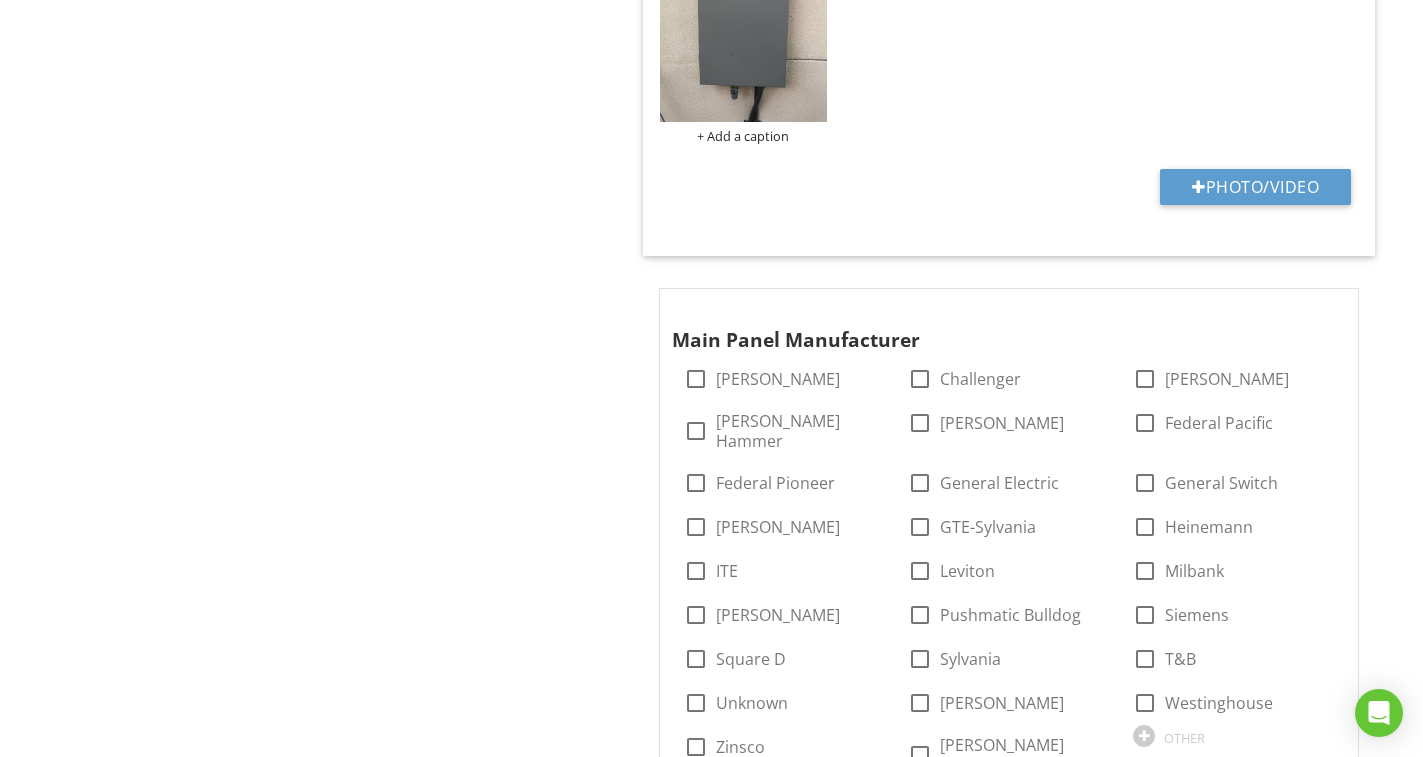 scroll, scrollTop: 3000, scrollLeft: 0, axis: vertical 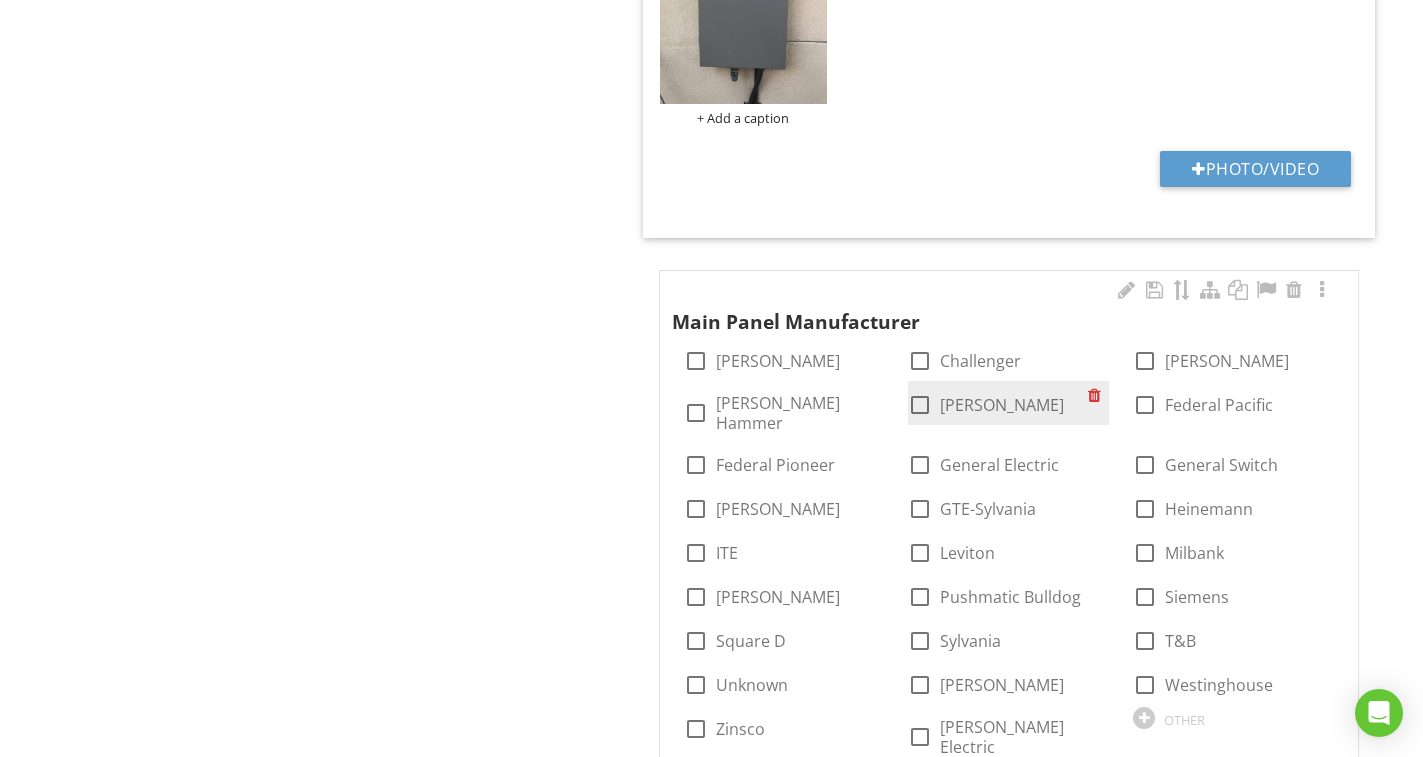 click on "Eaton" at bounding box center [1002, 405] 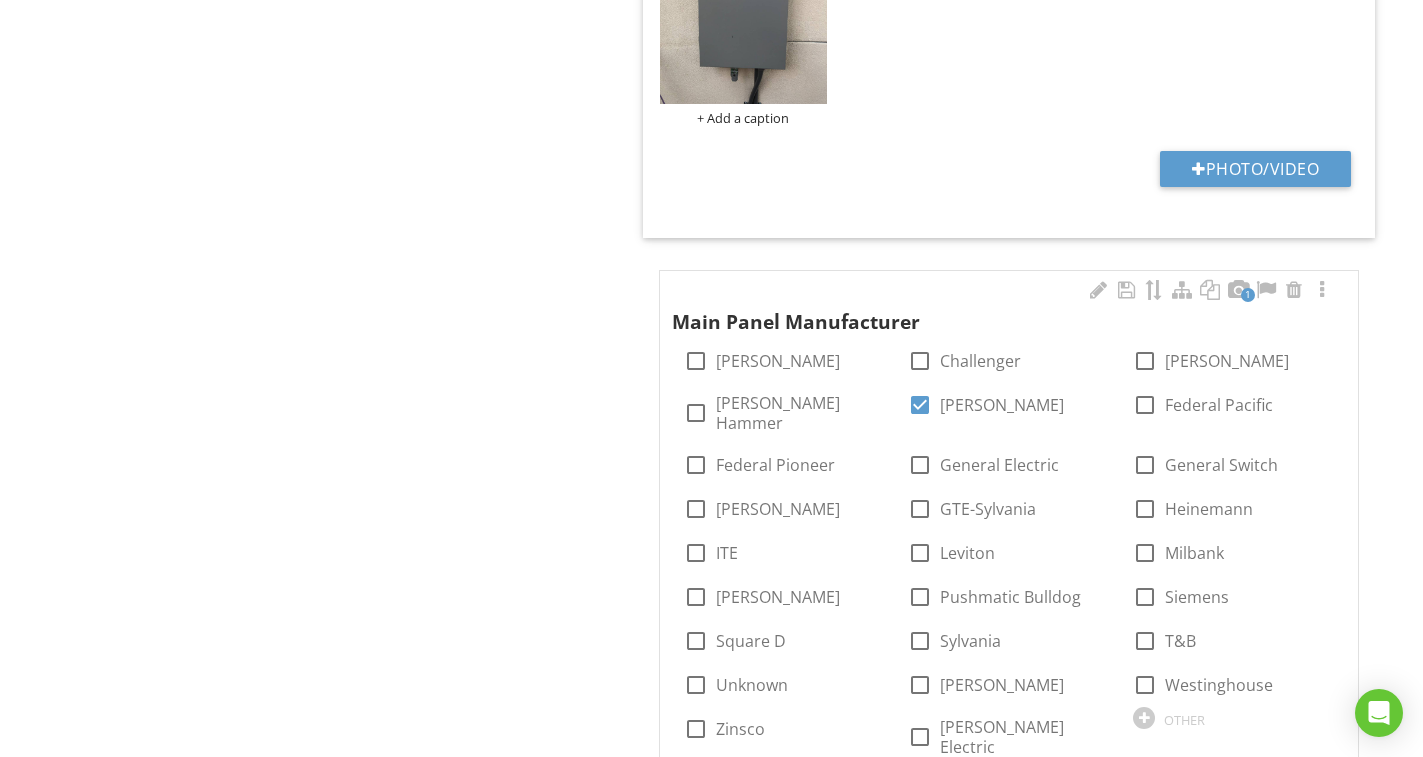 checkbox on "true" 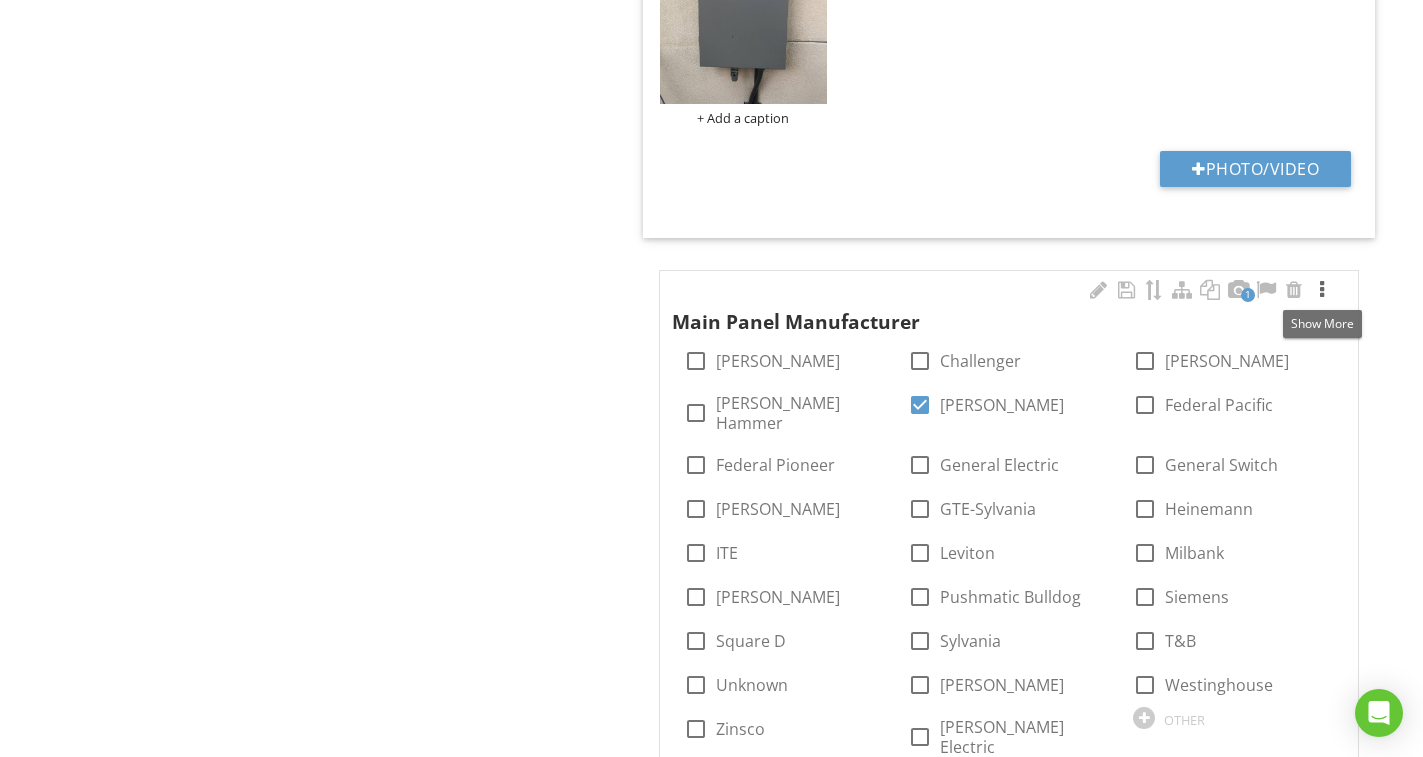 click at bounding box center (1322, 290) 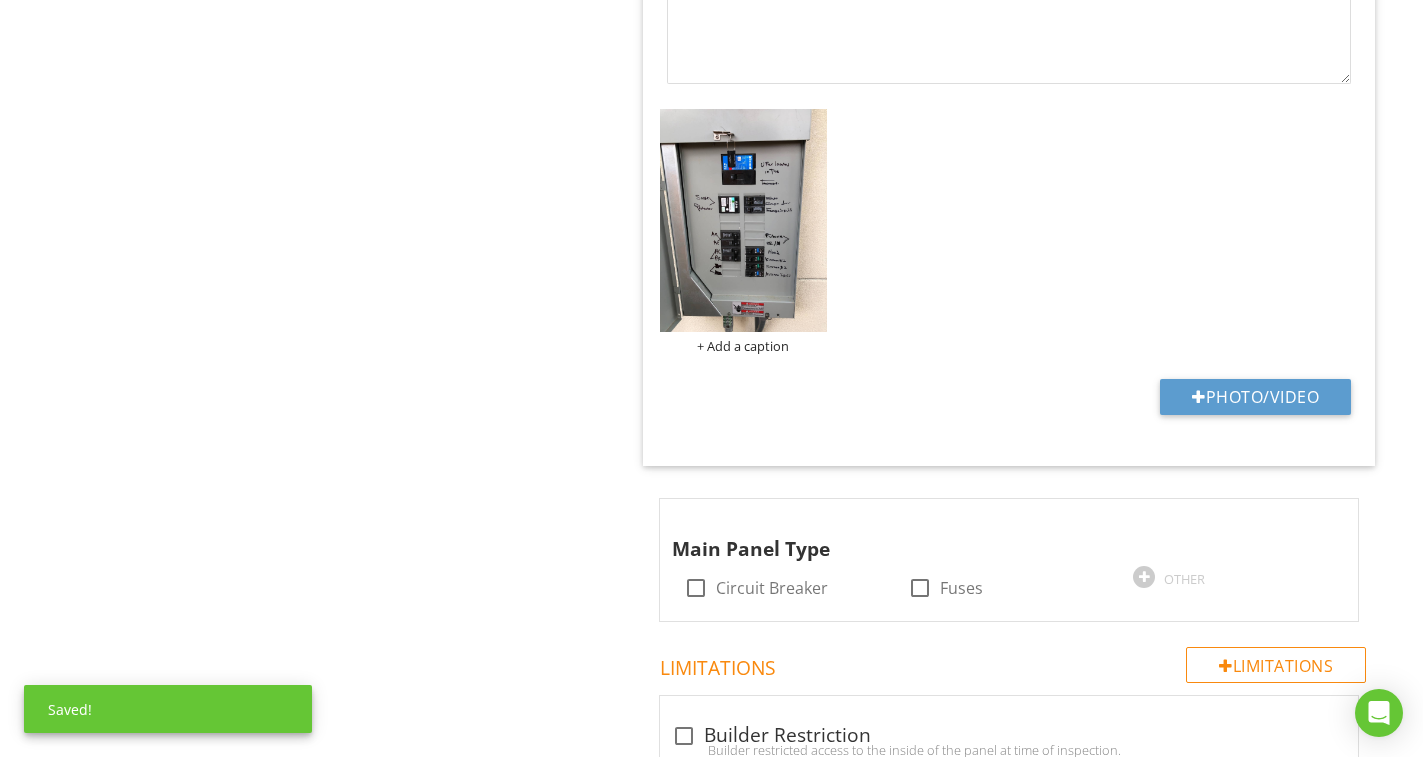 scroll, scrollTop: 4200, scrollLeft: 0, axis: vertical 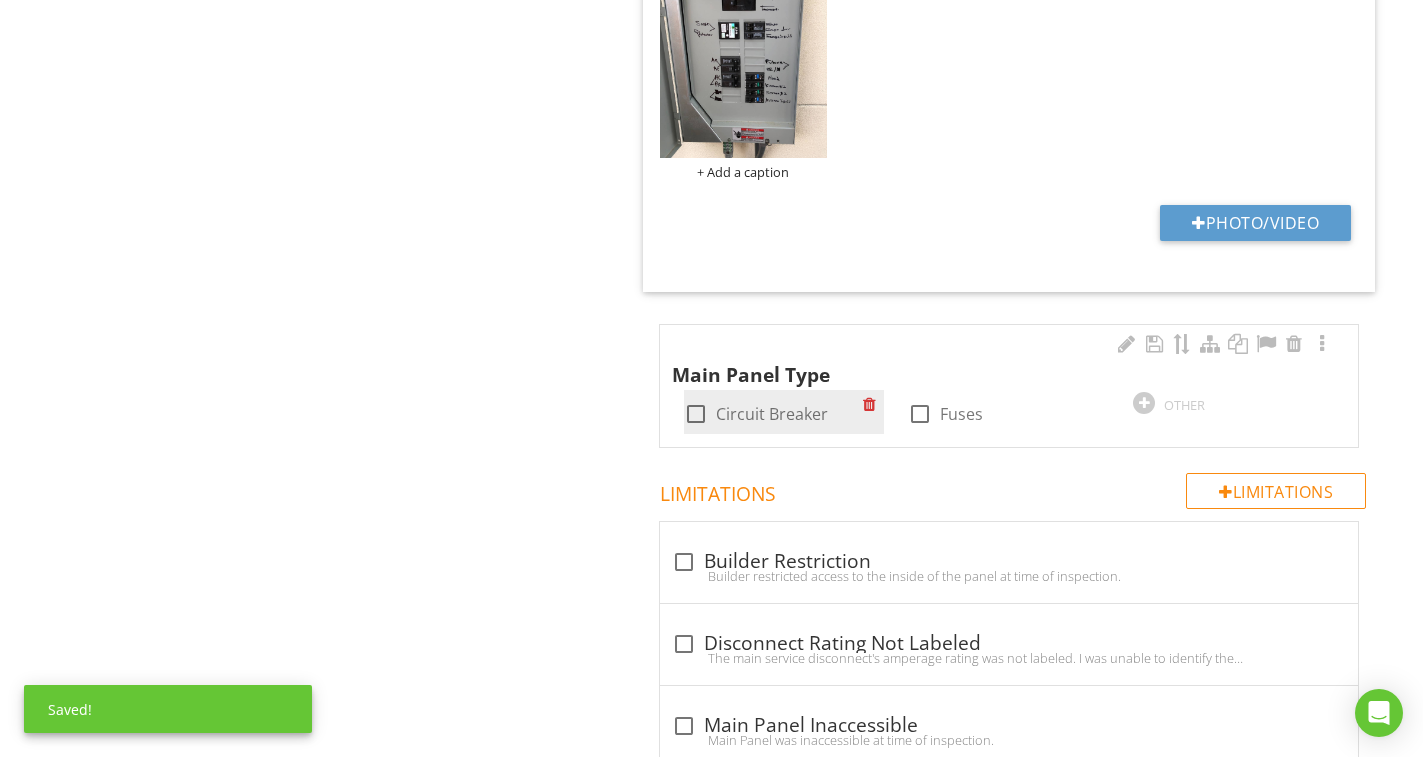 click at bounding box center (696, 414) 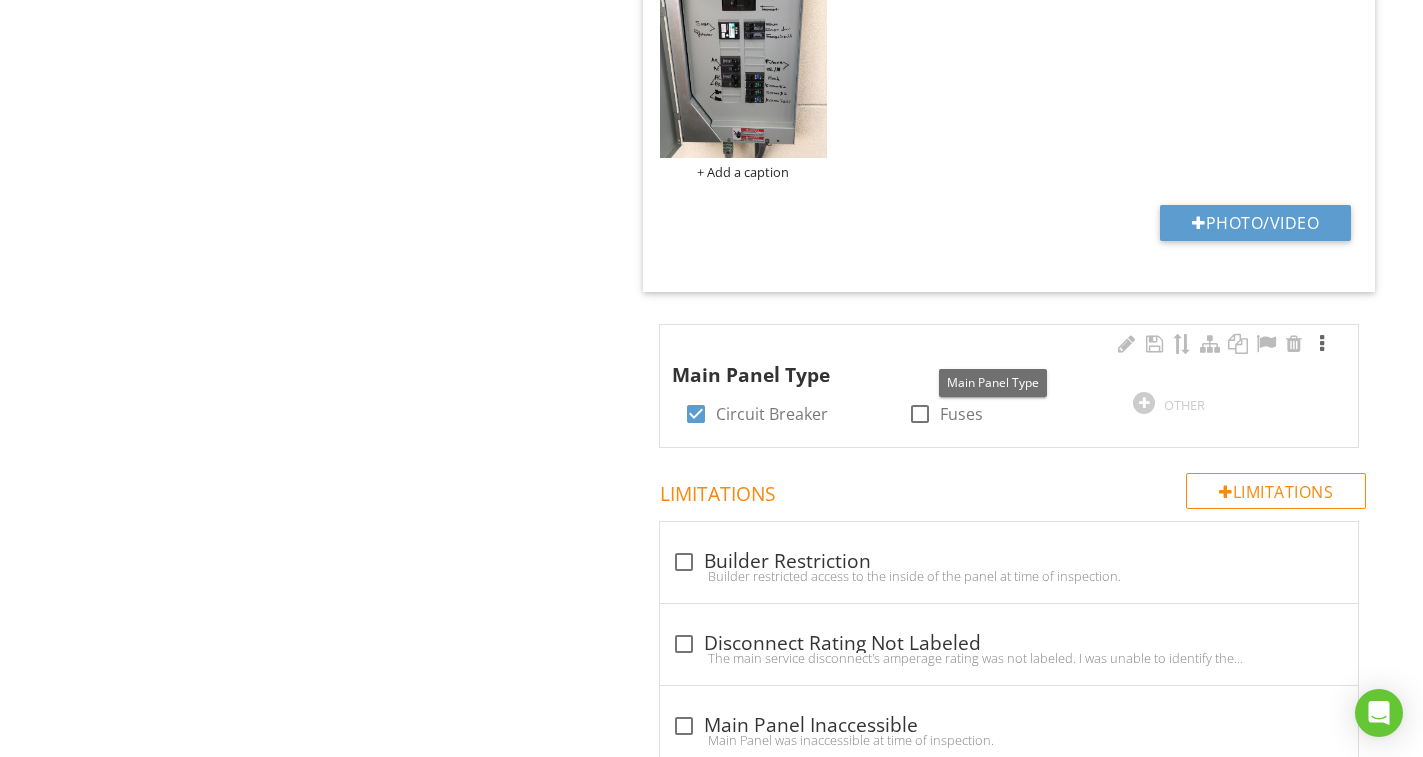 click at bounding box center (1322, 344) 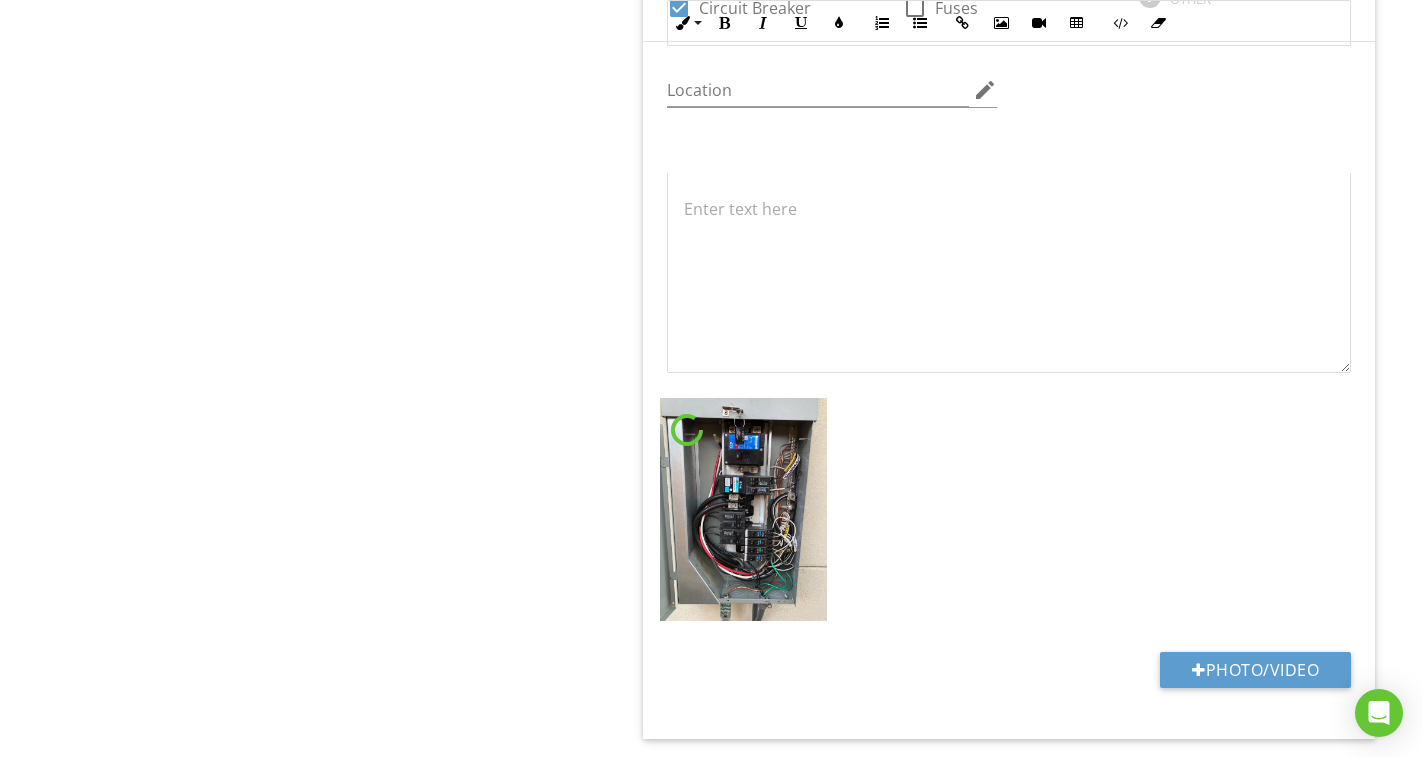 scroll, scrollTop: 4800, scrollLeft: 0, axis: vertical 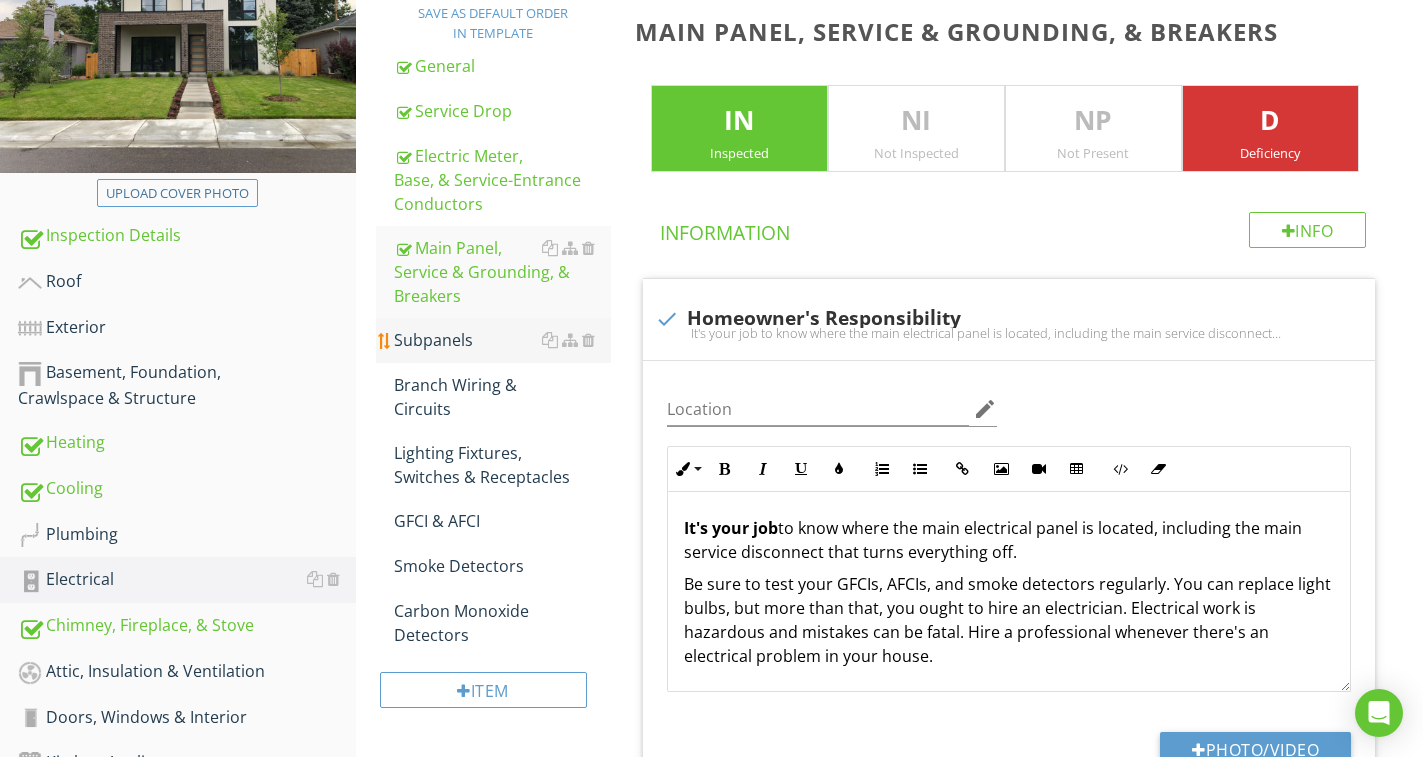 click on "Subpanels" at bounding box center [502, 340] 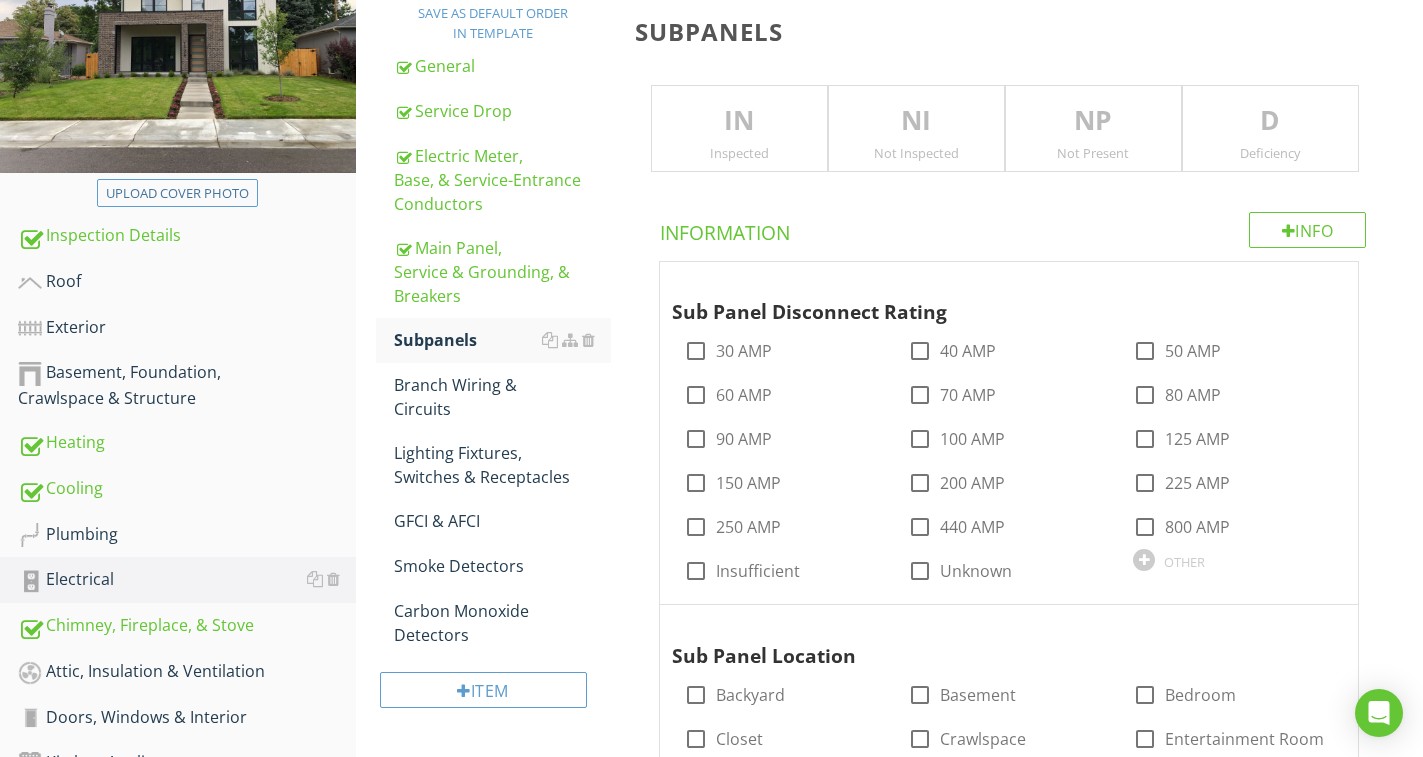 click on "IN" at bounding box center (739, 121) 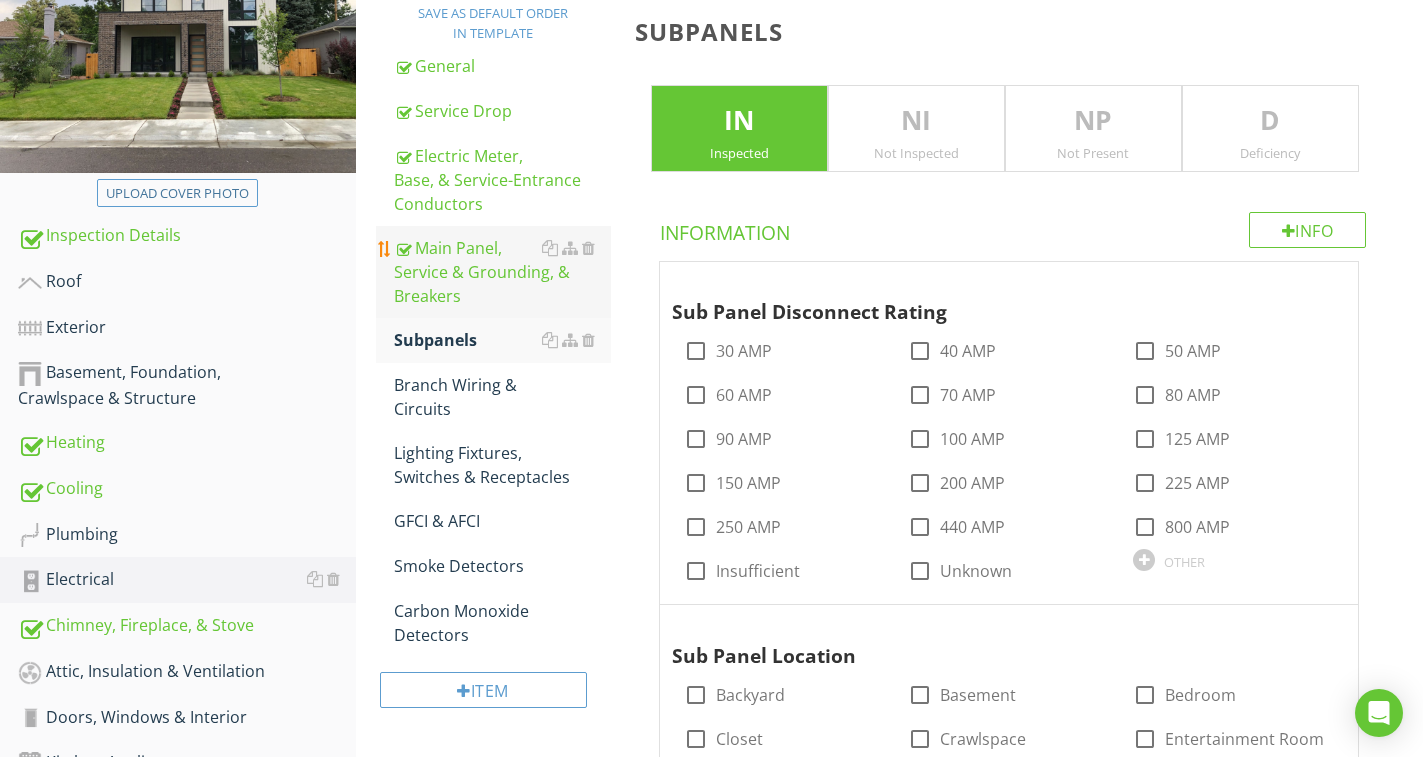 click on "Main Panel, Service & Grounding, & Breakers" at bounding box center (502, 272) 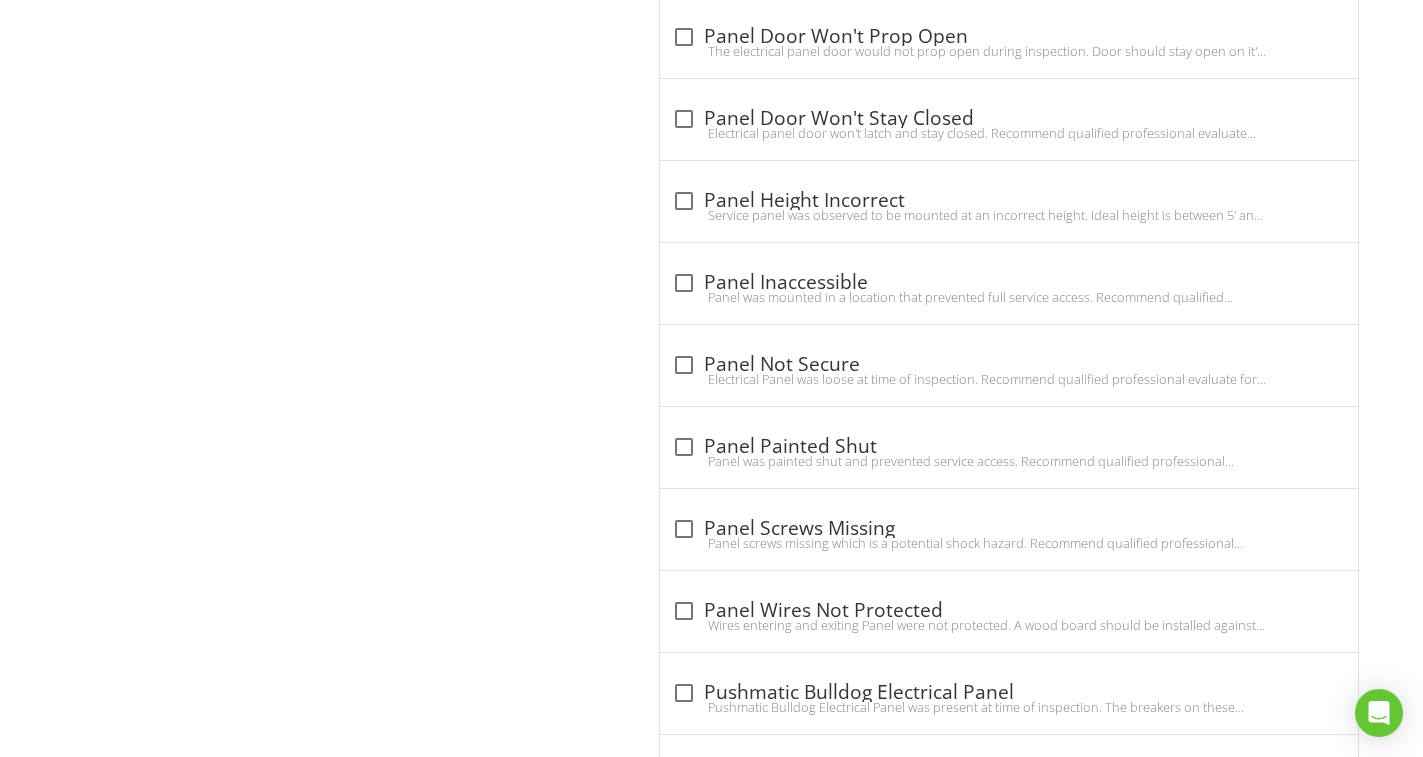 scroll, scrollTop: 8175, scrollLeft: 0, axis: vertical 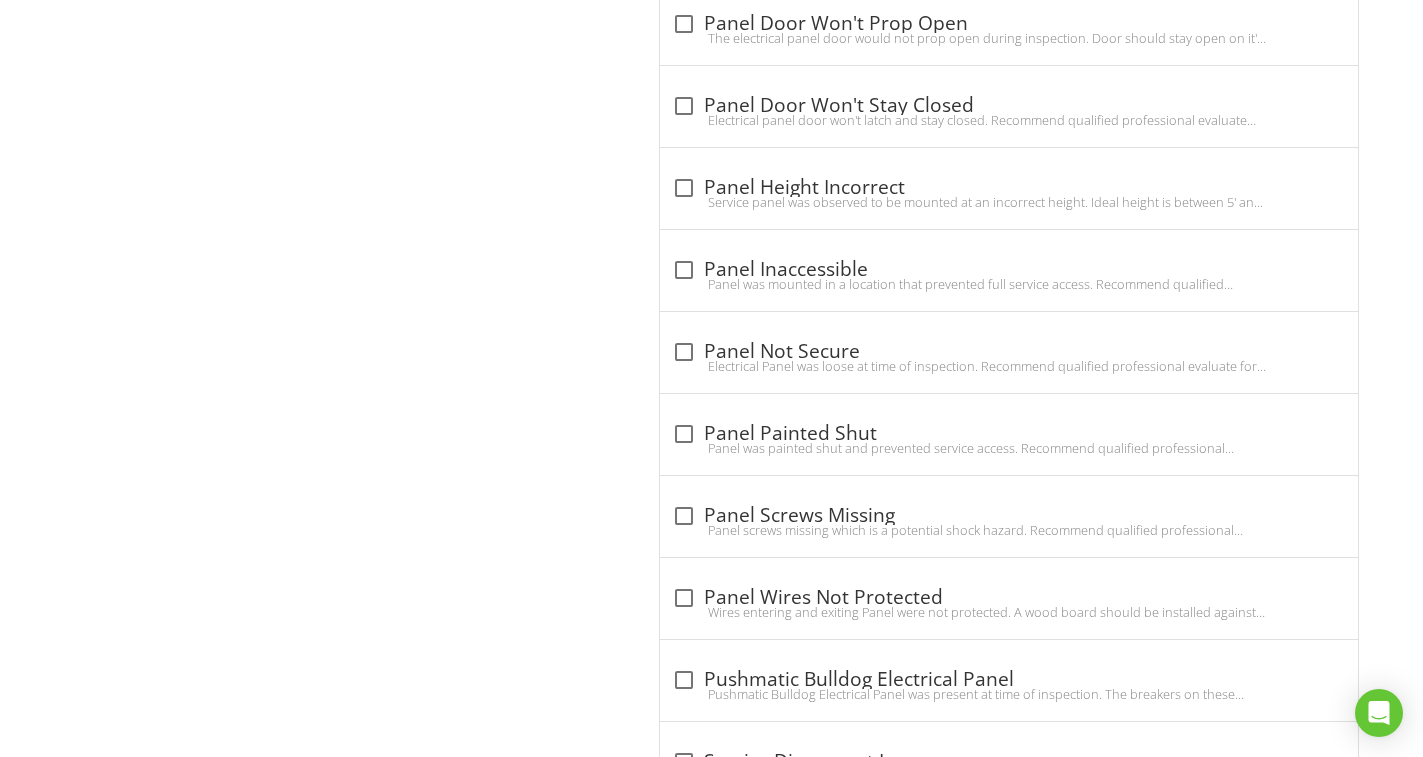 click on "check_box_outline_blank
Panel Screws Missing" at bounding box center (1009, 516) 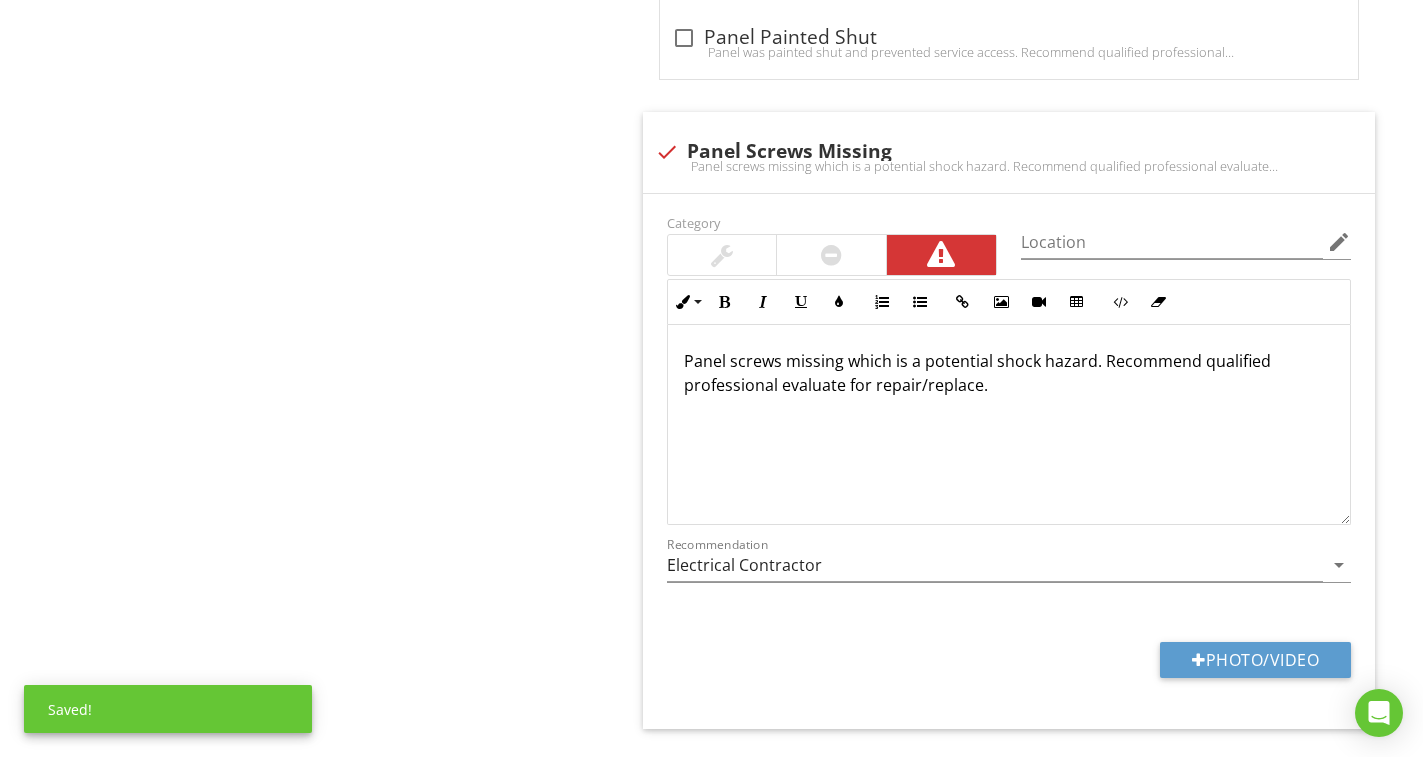 scroll, scrollTop: 8575, scrollLeft: 0, axis: vertical 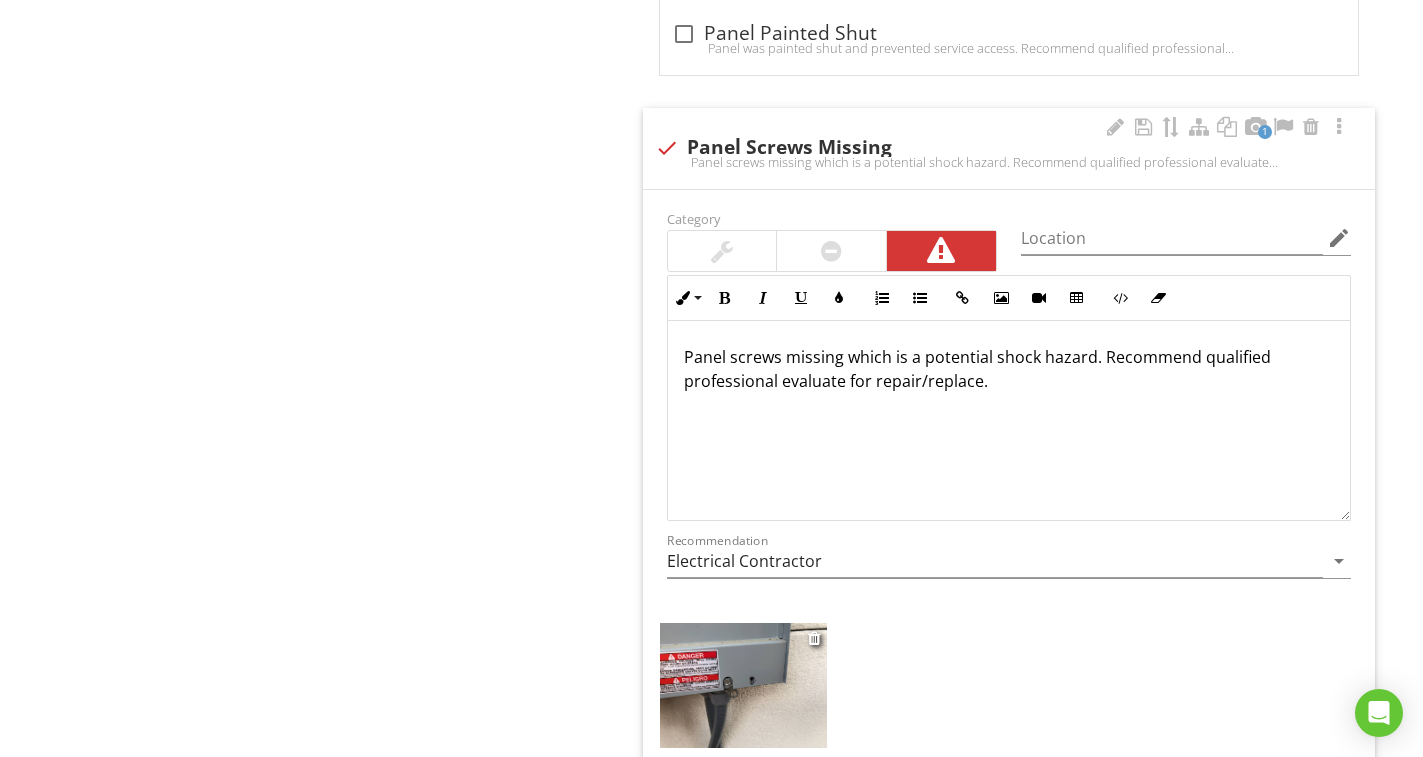 click at bounding box center [743, 685] 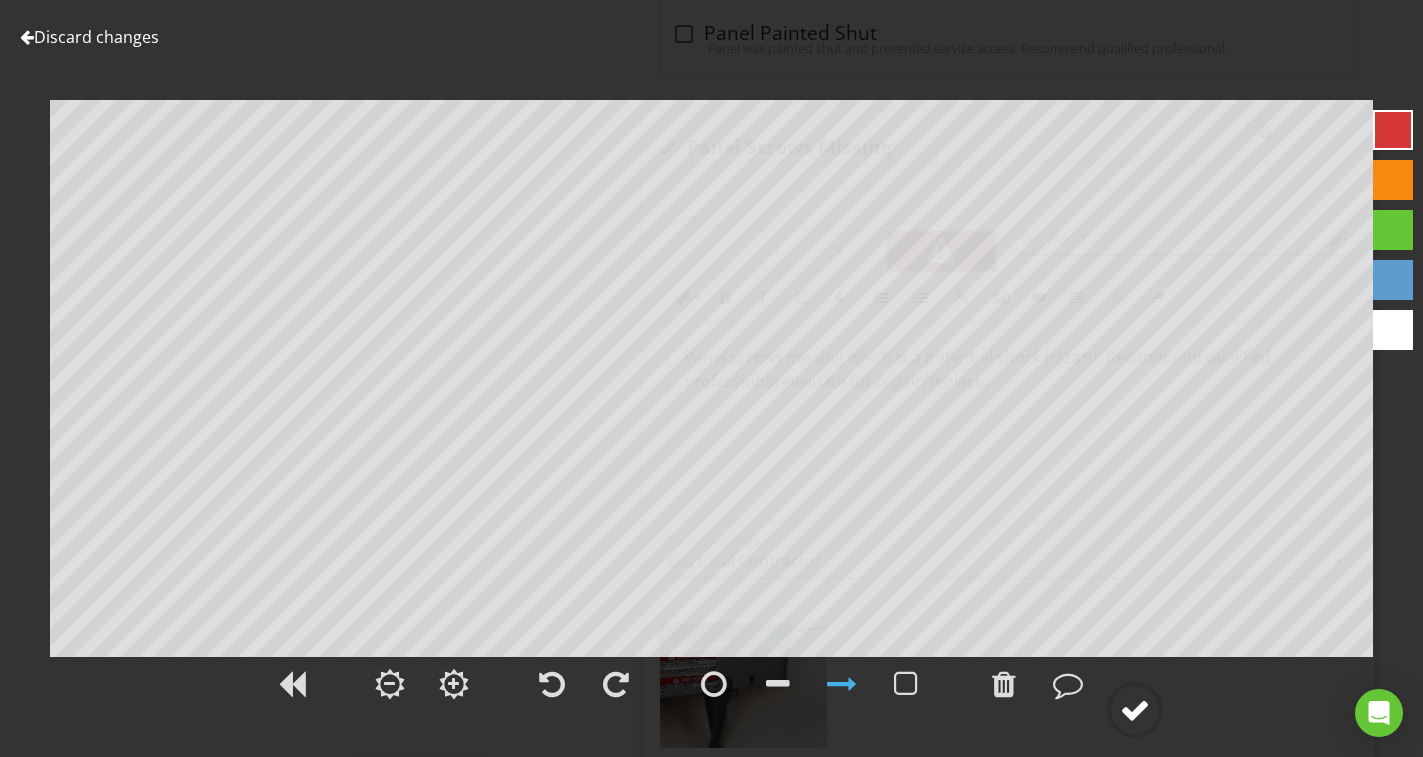 click at bounding box center (1135, 710) 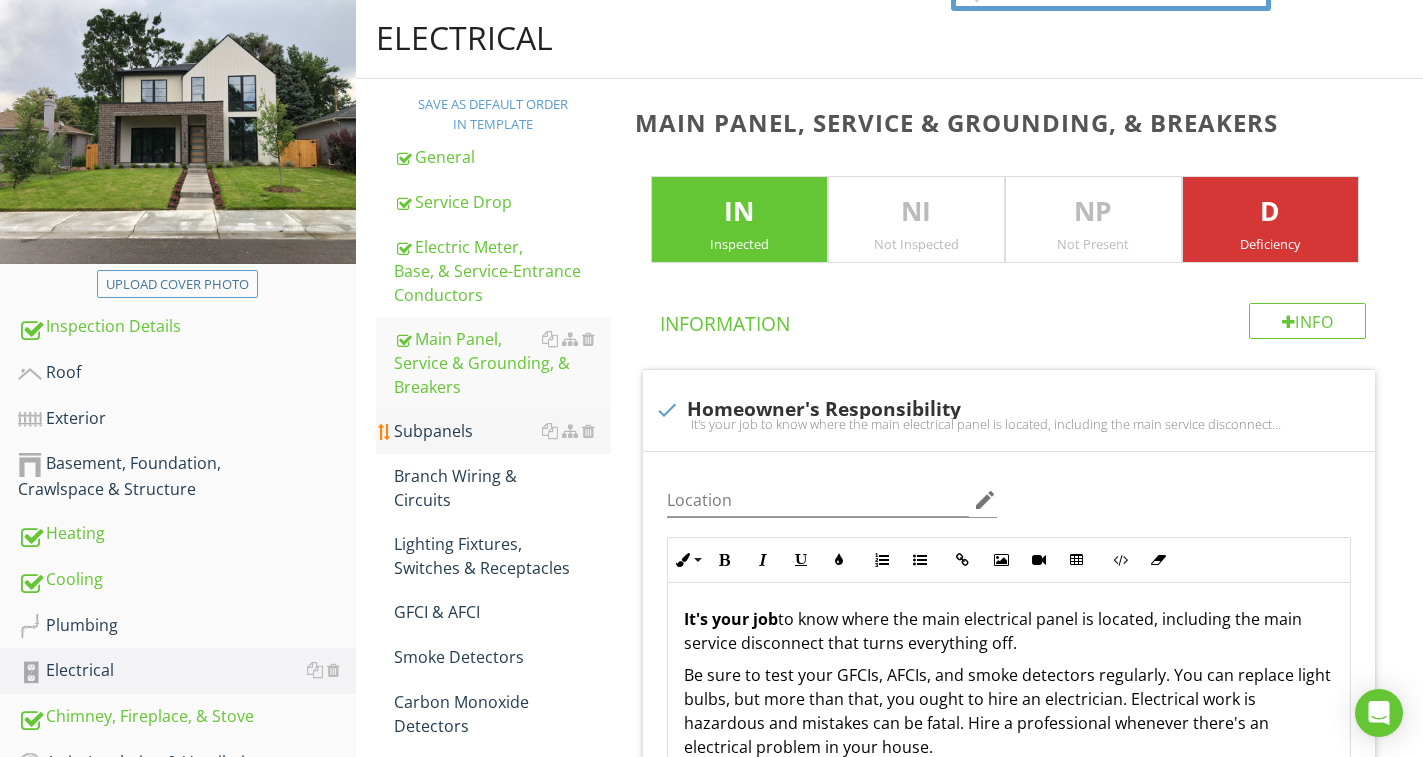 scroll, scrollTop: 253, scrollLeft: 0, axis: vertical 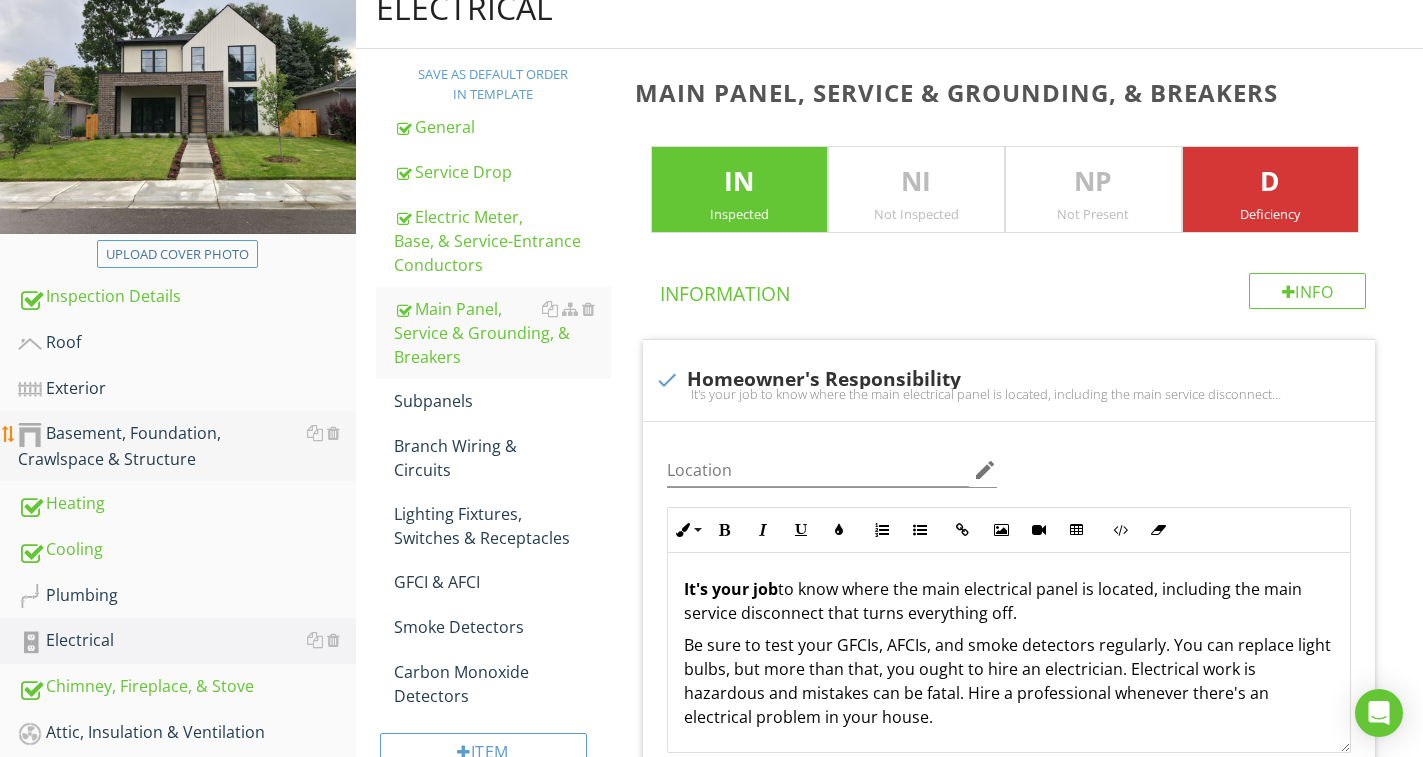 click on "Subpanels" at bounding box center (502, 401) 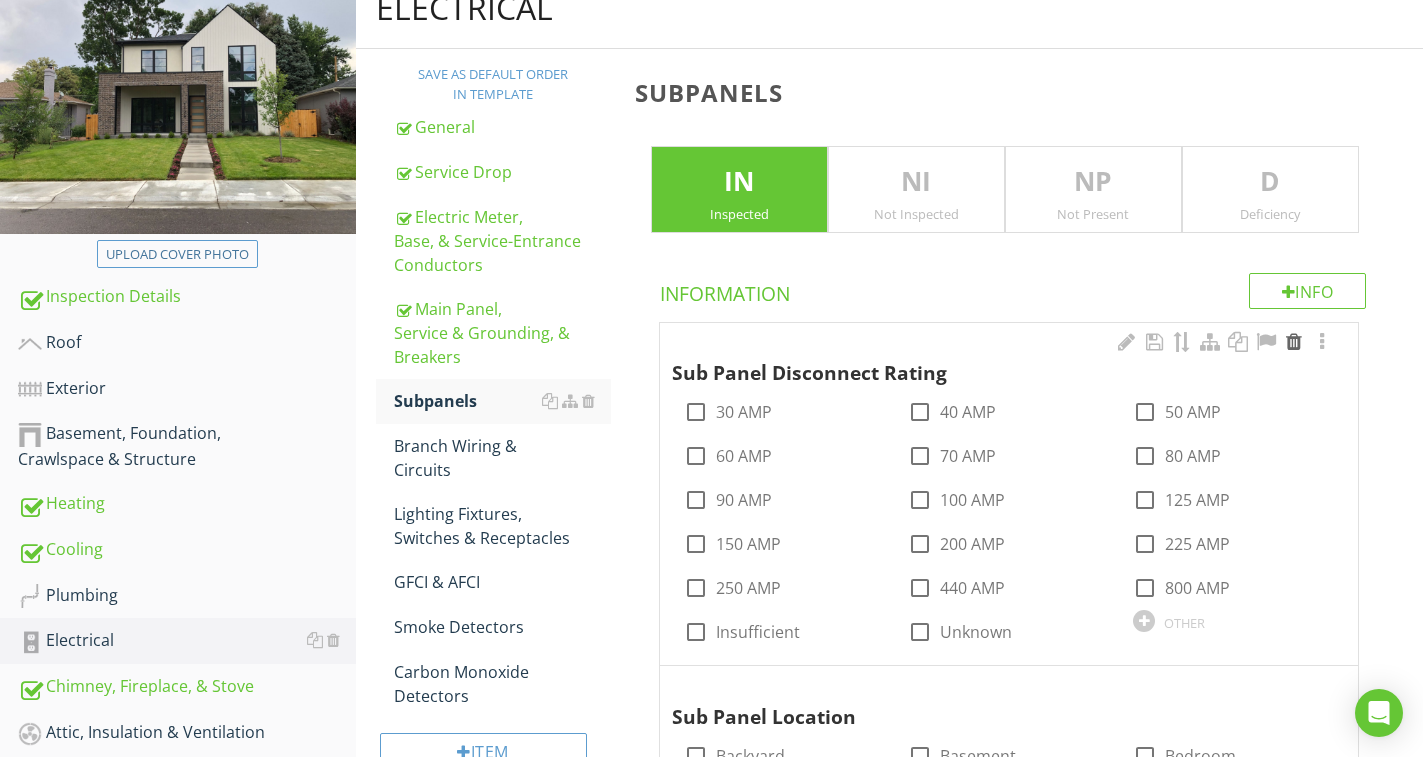 click at bounding box center [1294, 342] 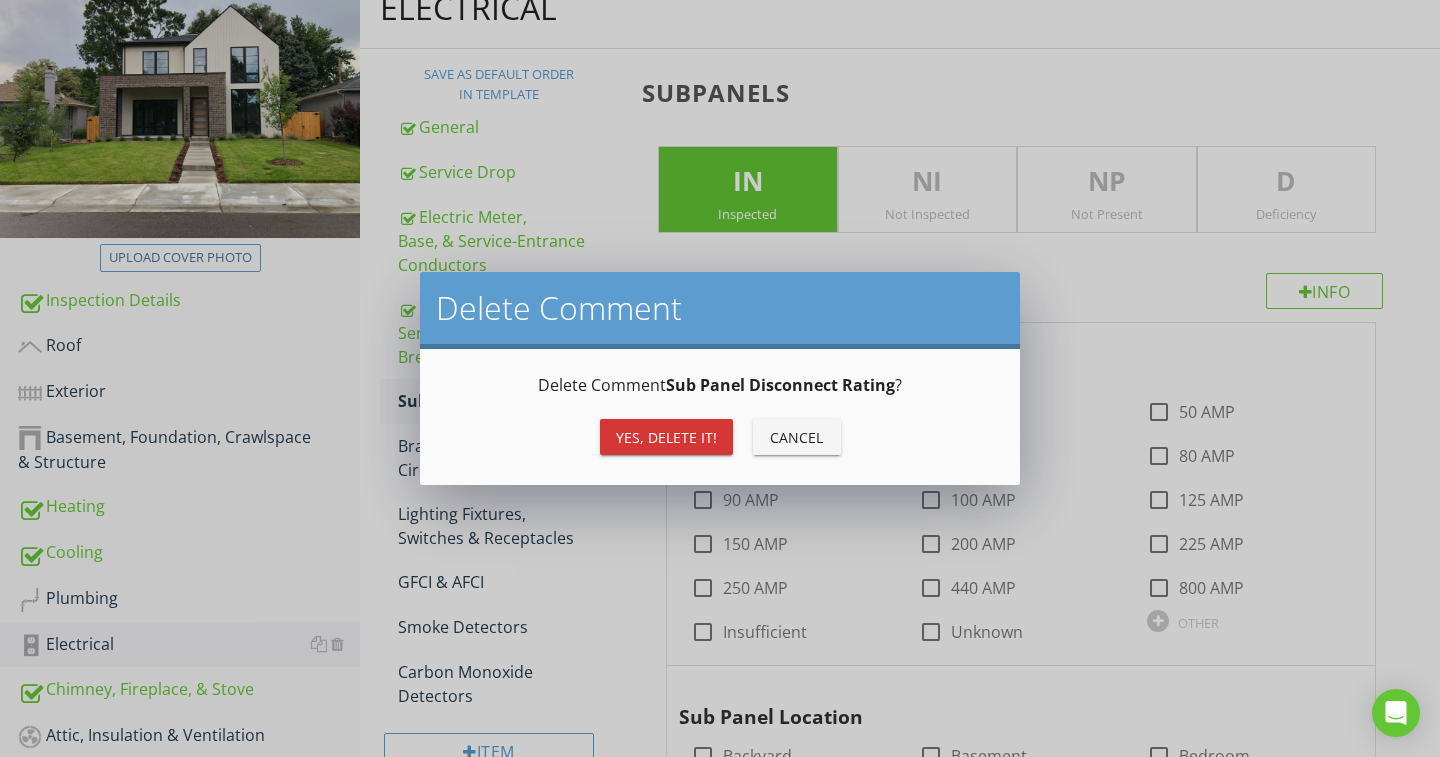 click on "Yes, Delete it!" at bounding box center (666, 437) 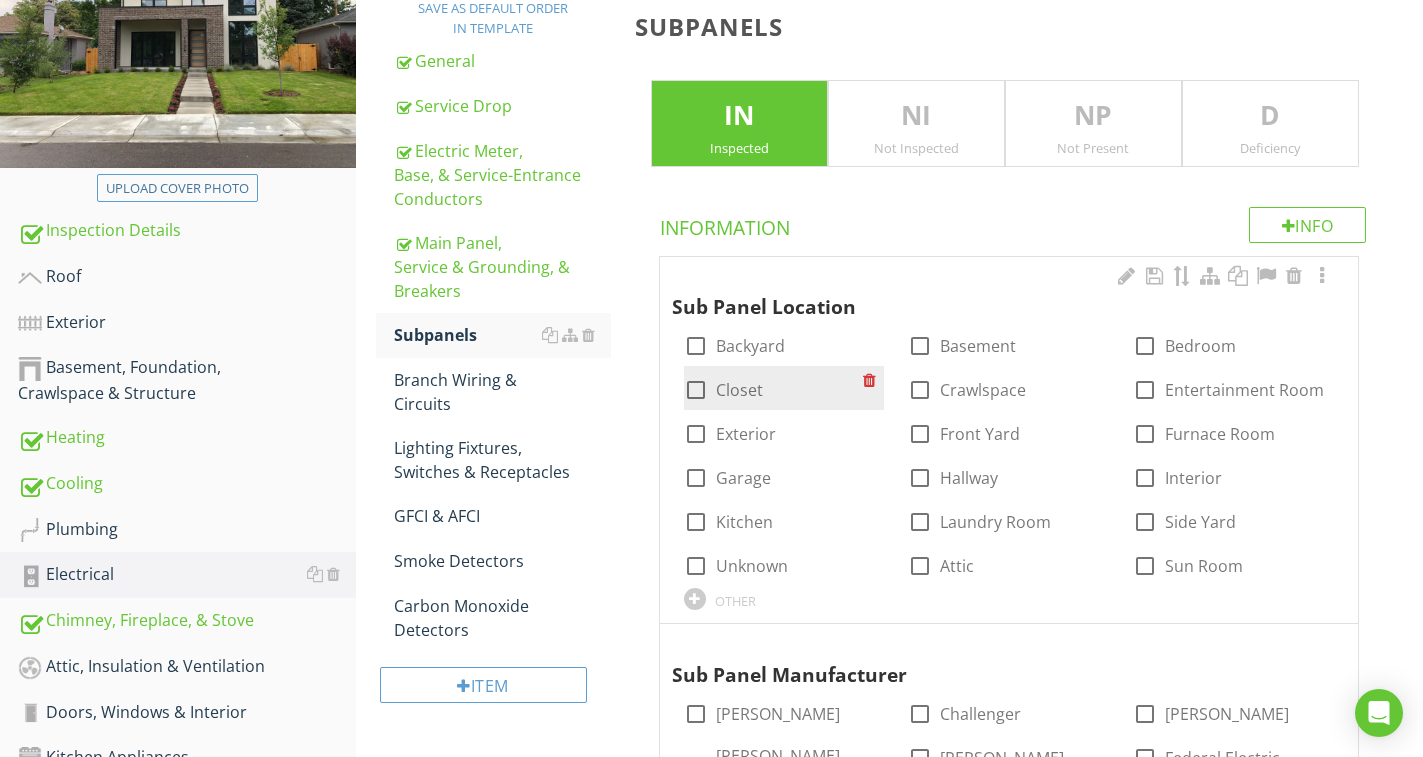 scroll, scrollTop: 353, scrollLeft: 0, axis: vertical 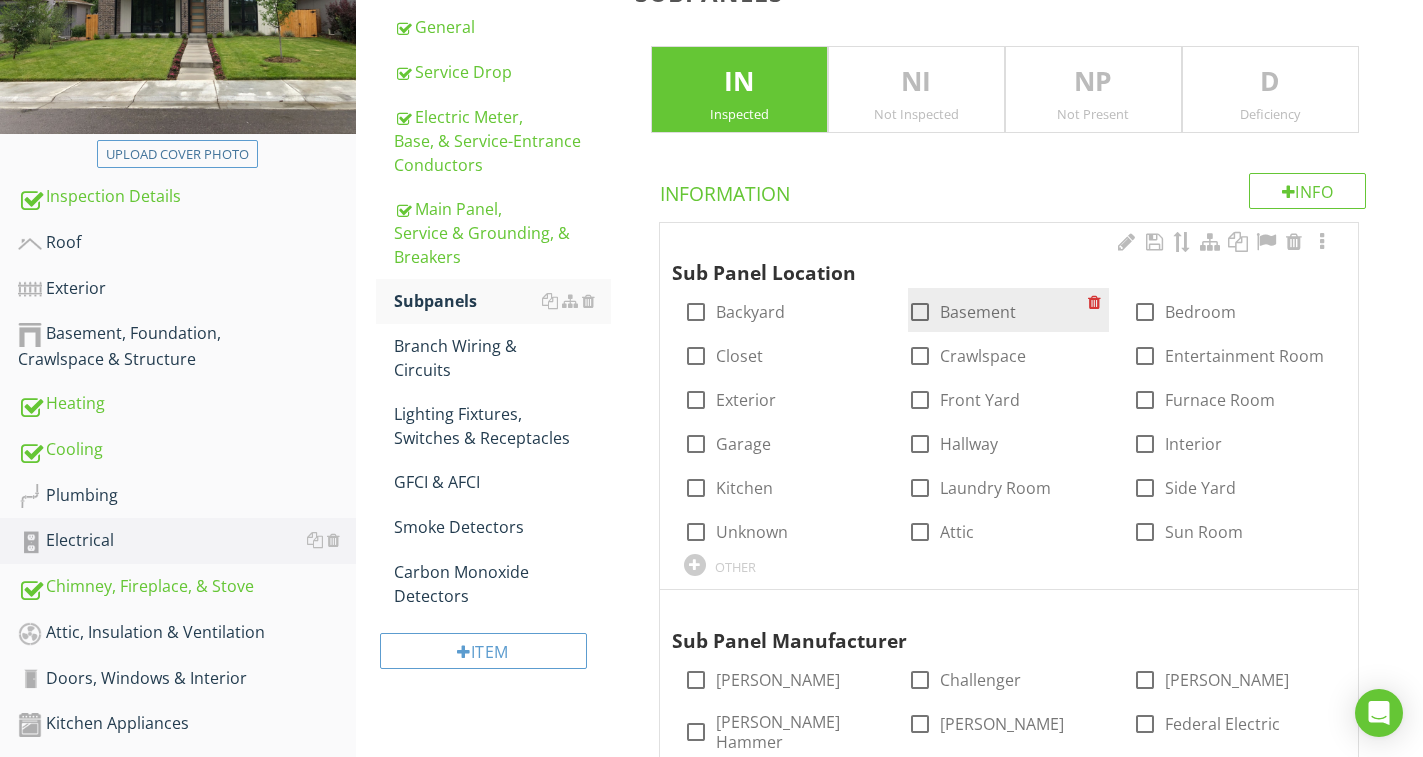click on "Basement" at bounding box center (978, 312) 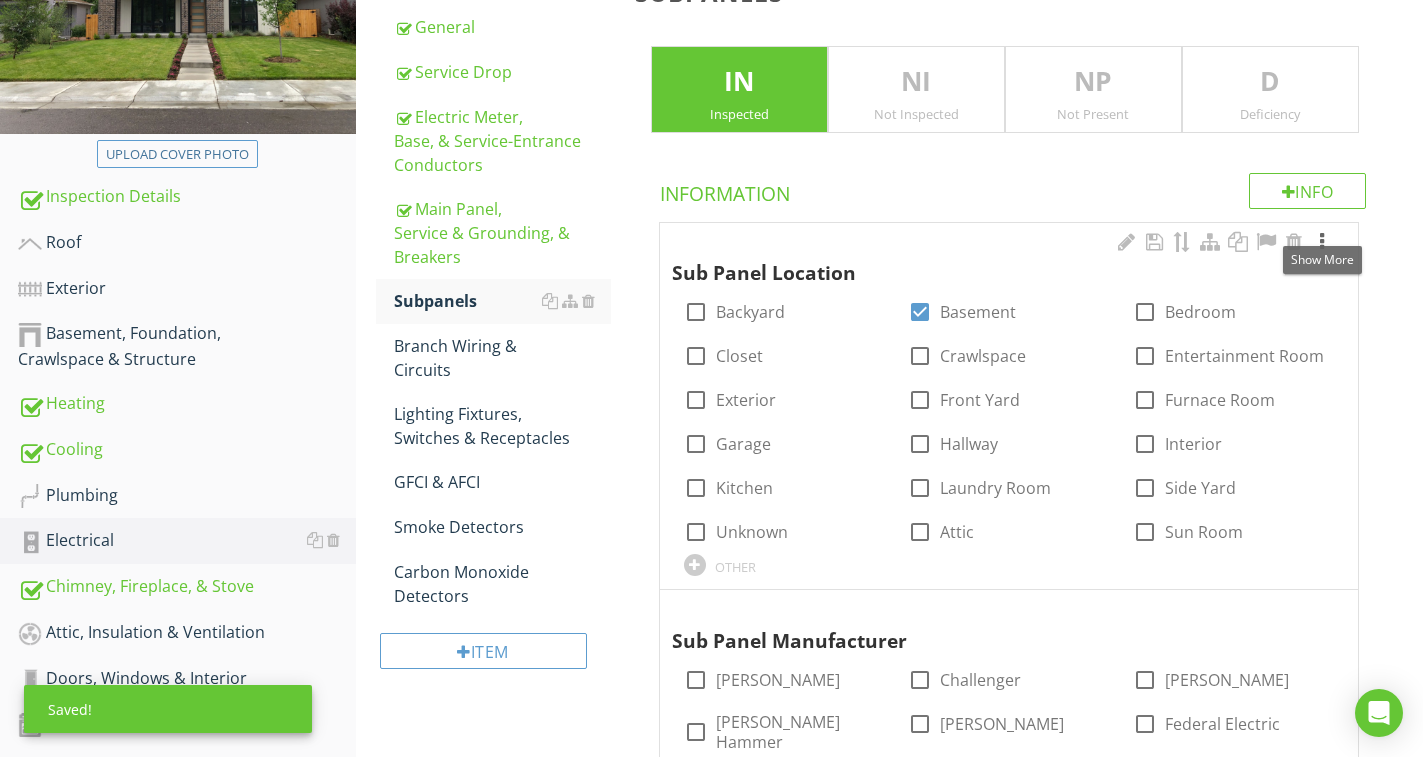 click at bounding box center (1322, 242) 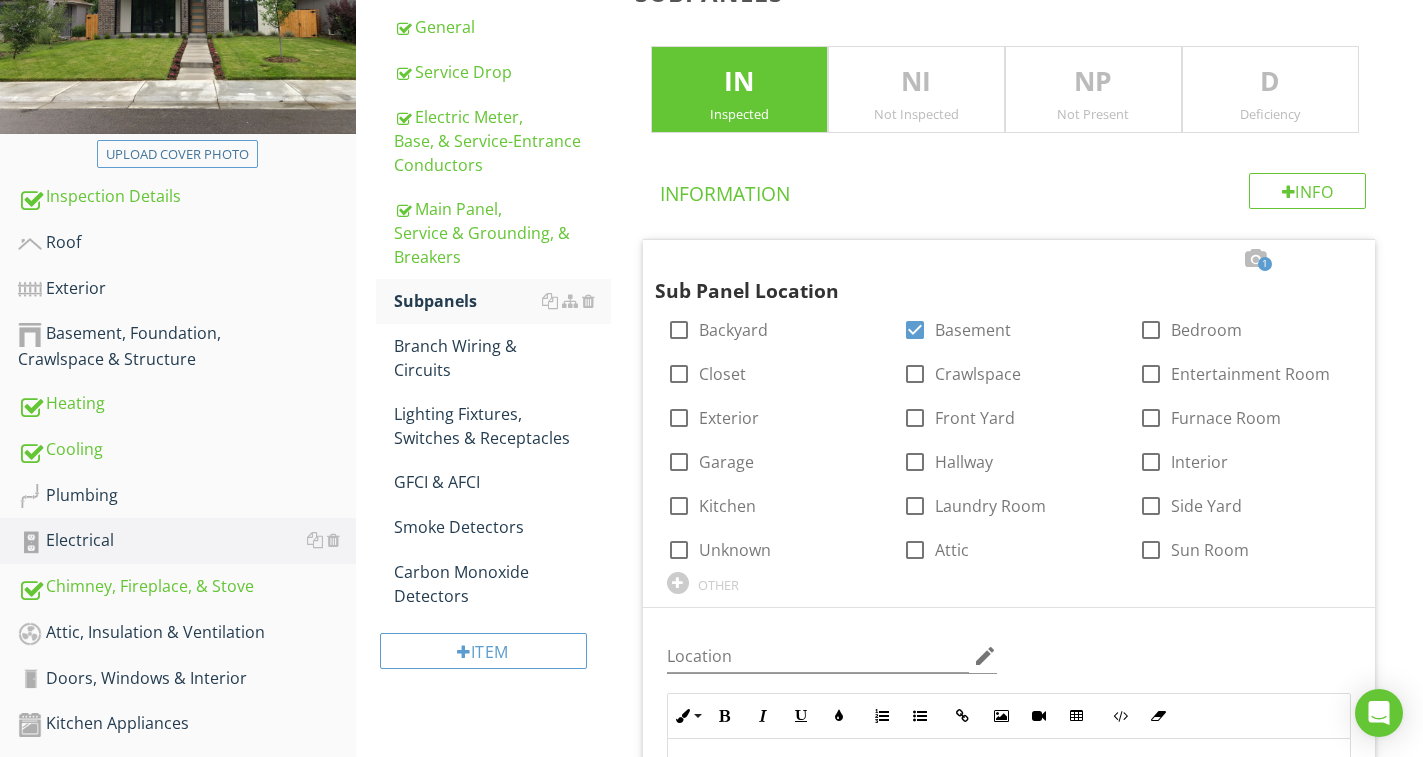 click on "Subpanels
IN   Inspected NI   Not Inspected NP   Not Present D   Deficiency
Info
Information                 1
Sub Panel Location
check_box_outline_blank Backyard   check_box Basement   check_box_outline_blank Bedroom   check_box_outline_blank Closet   check_box_outline_blank Crawlspace   check_box_outline_blank Entertainment Room   check_box_outline_blank Exterior   check_box_outline_blank Front Yard   check_box_outline_blank Furnace Room   check_box_outline_blank Garage   check_box_outline_blank Hallway   check_box_outline_blank Interior   check_box_outline_blank Kitchen   check_box_outline_blank Laundry Room   check_box_outline_blank Side Yard   check_box_outline_blank Unknown   check_box_outline_blank Attic   check_box_outline_blank Sun Room         OTHER                   Location edit       Inline Style XLarge Large Normal Small Light Small/Light Bold Italic Underline" at bounding box center [1023, 2509] 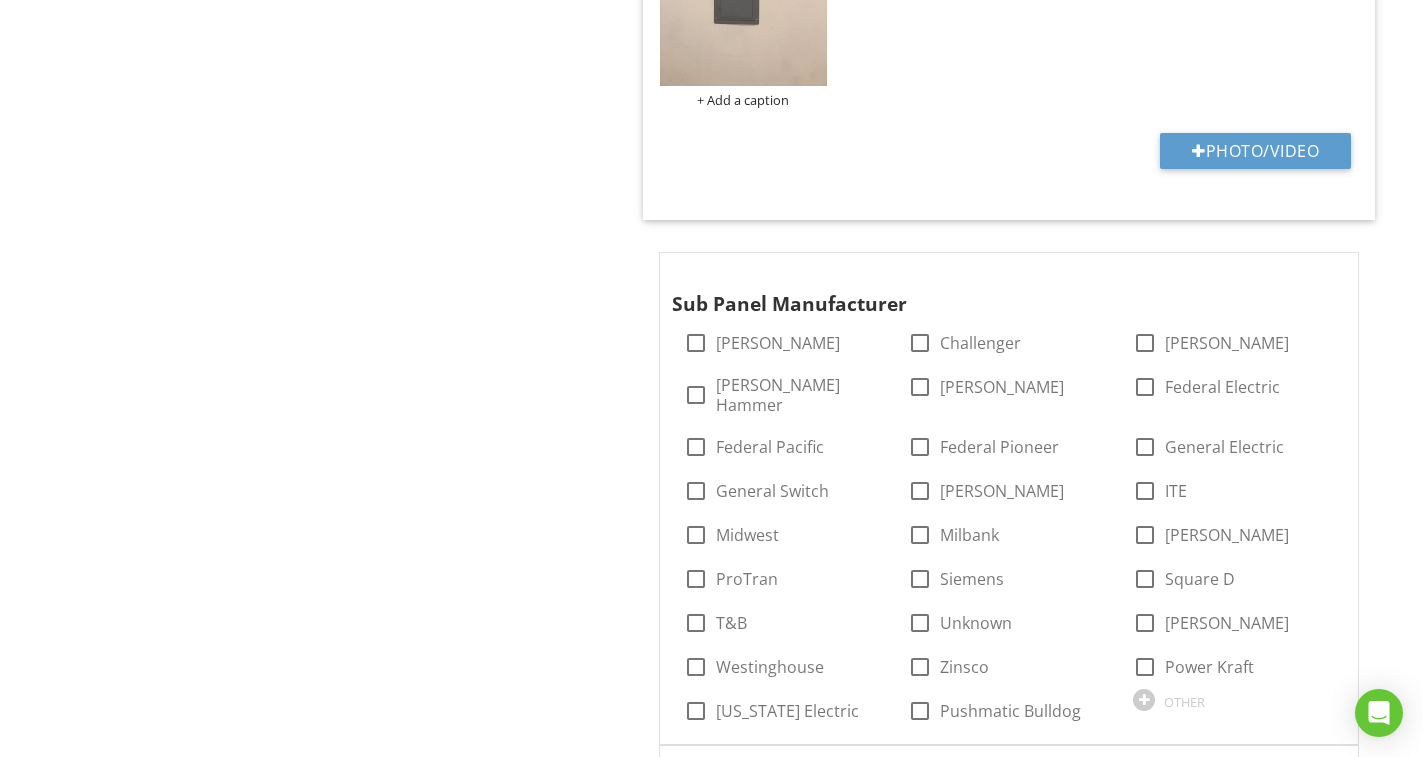 scroll, scrollTop: 1553, scrollLeft: 0, axis: vertical 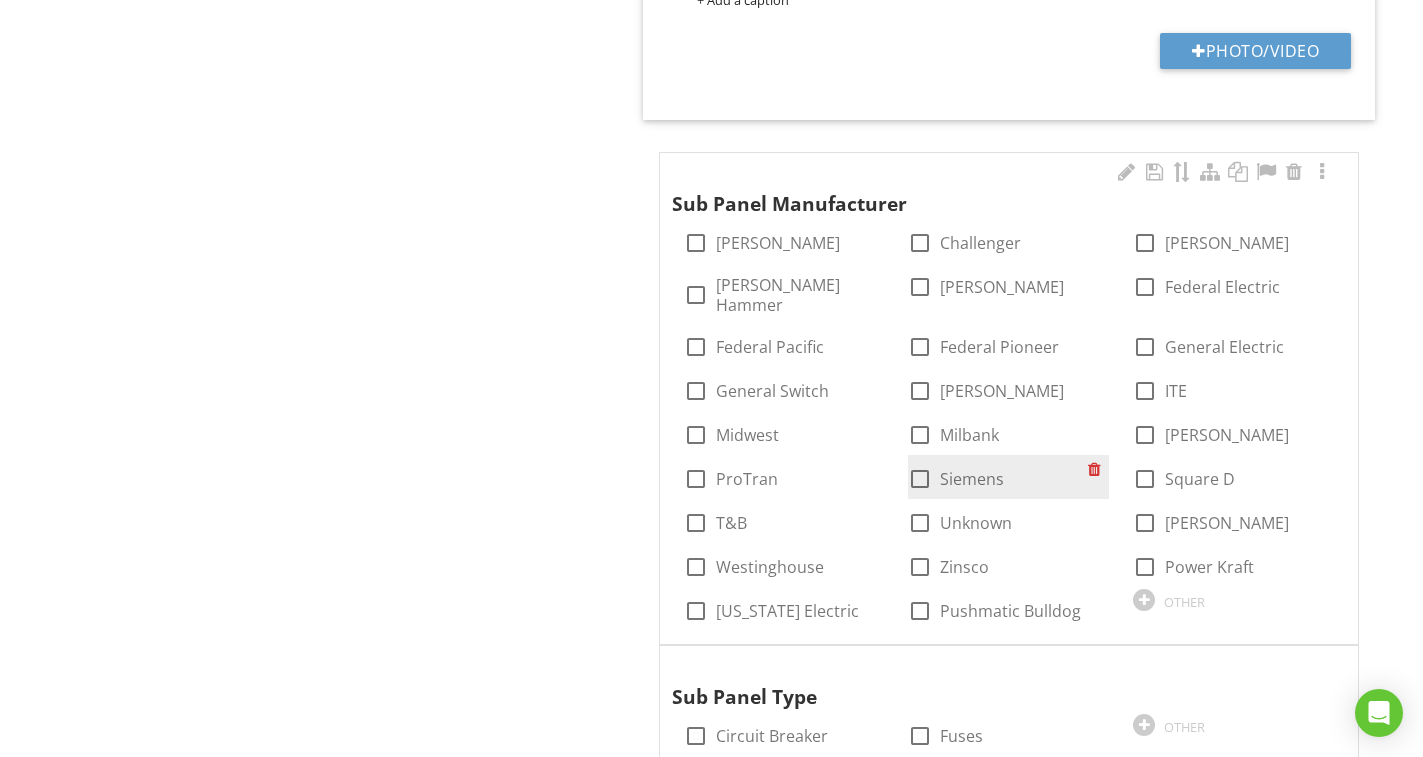 click on "Siemens" at bounding box center [972, 479] 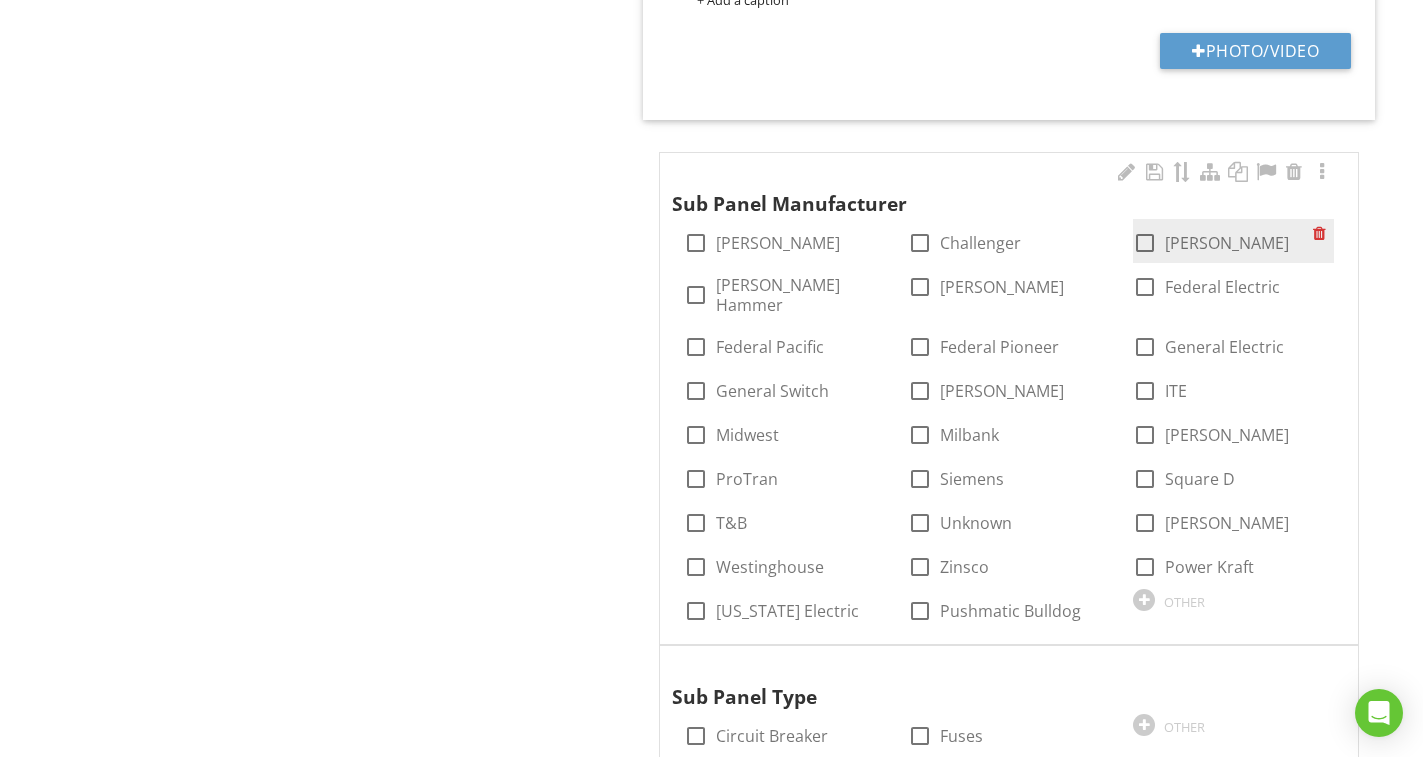 checkbox on "true" 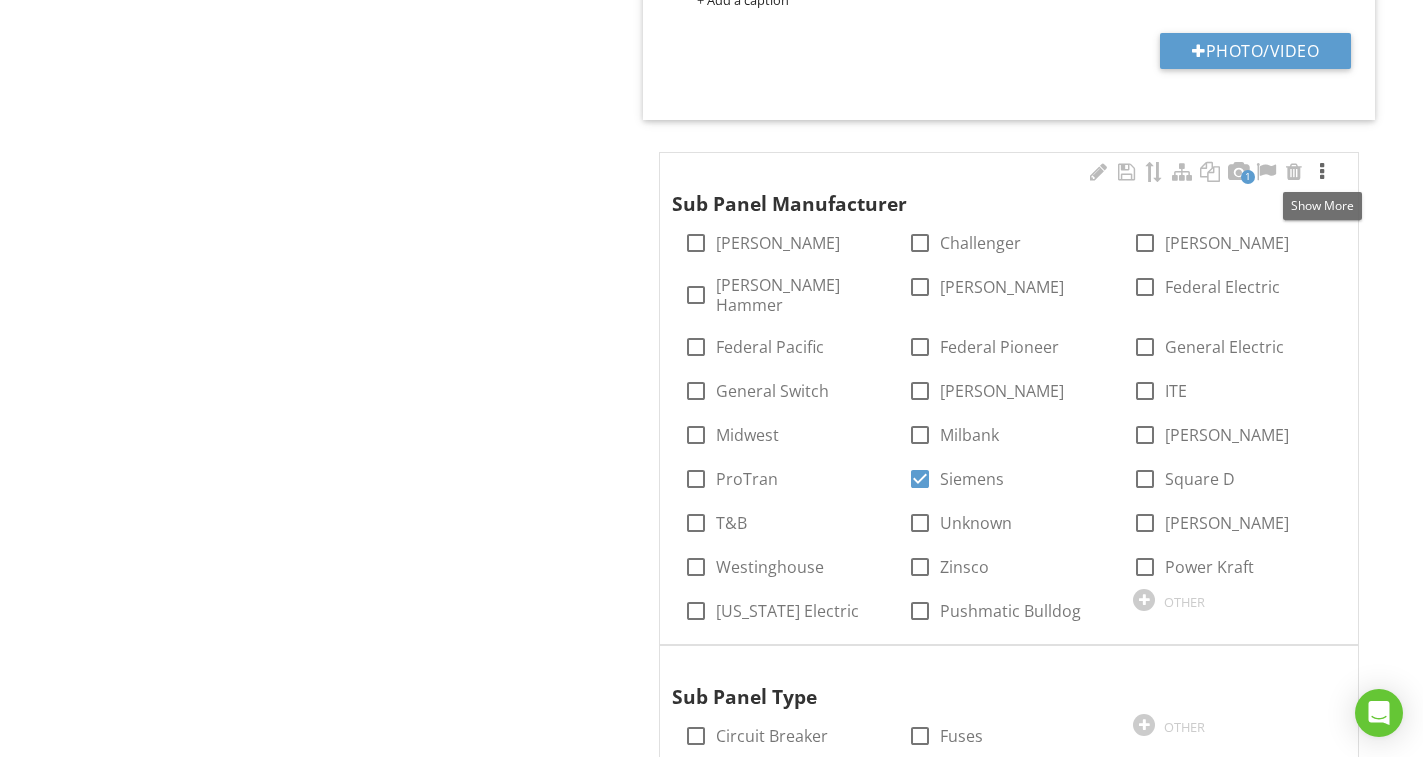 click at bounding box center (1322, 172) 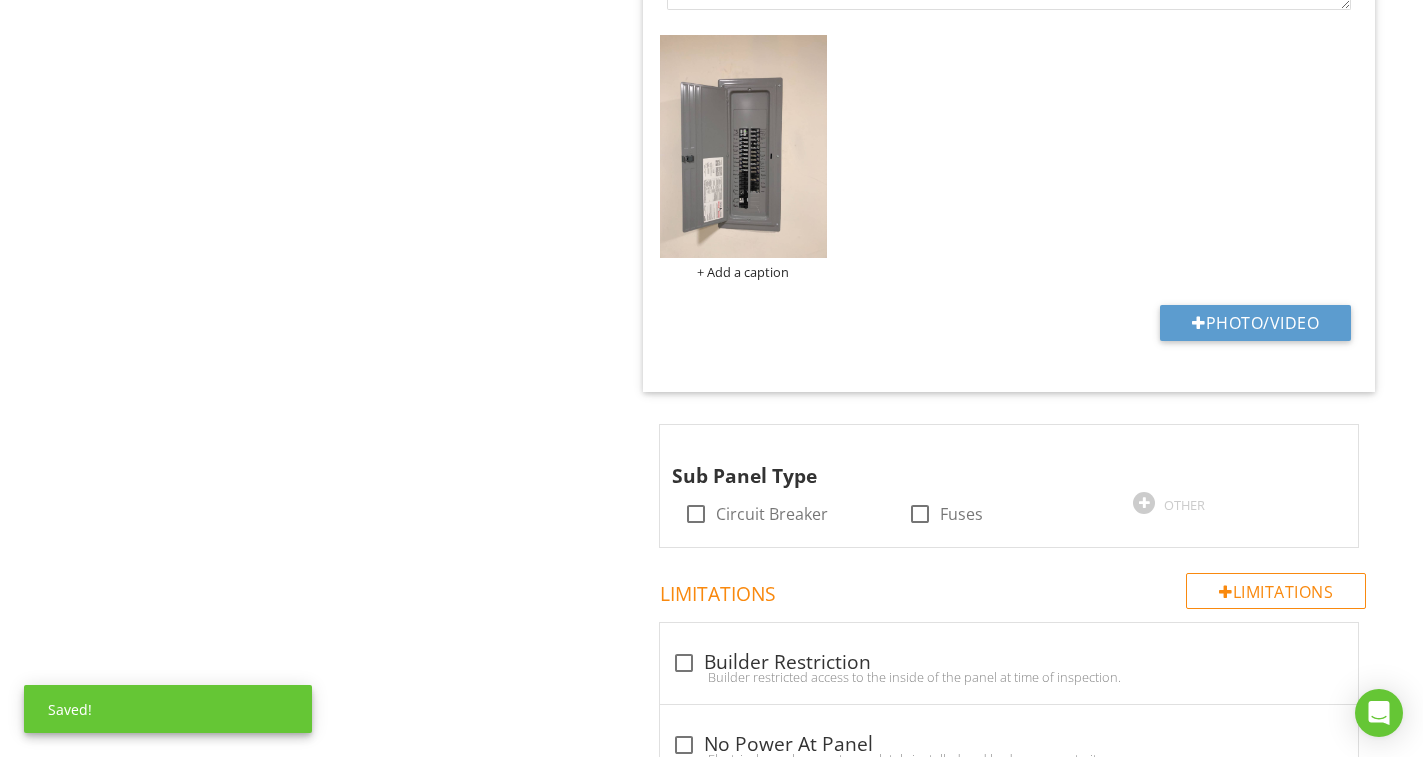 scroll, scrollTop: 2553, scrollLeft: 0, axis: vertical 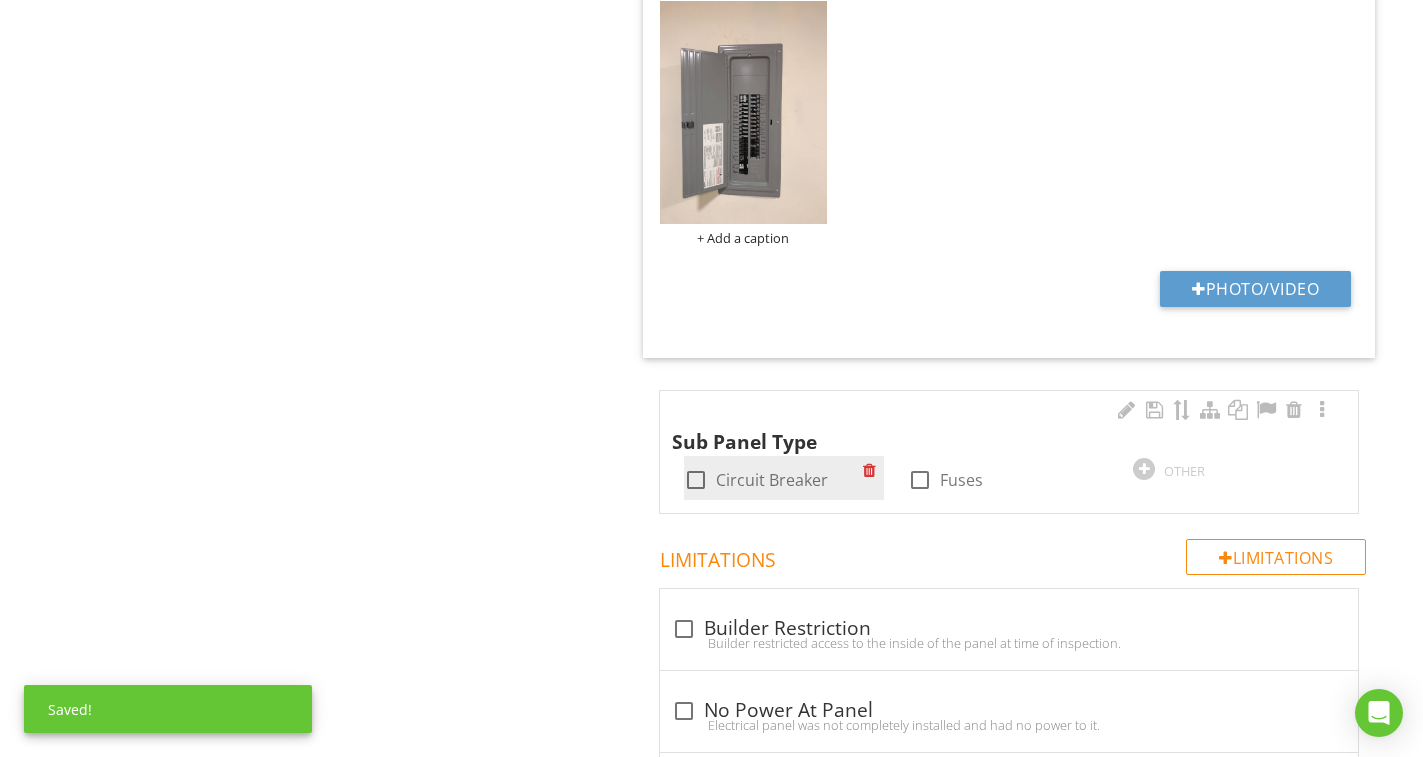 click at bounding box center (696, 480) 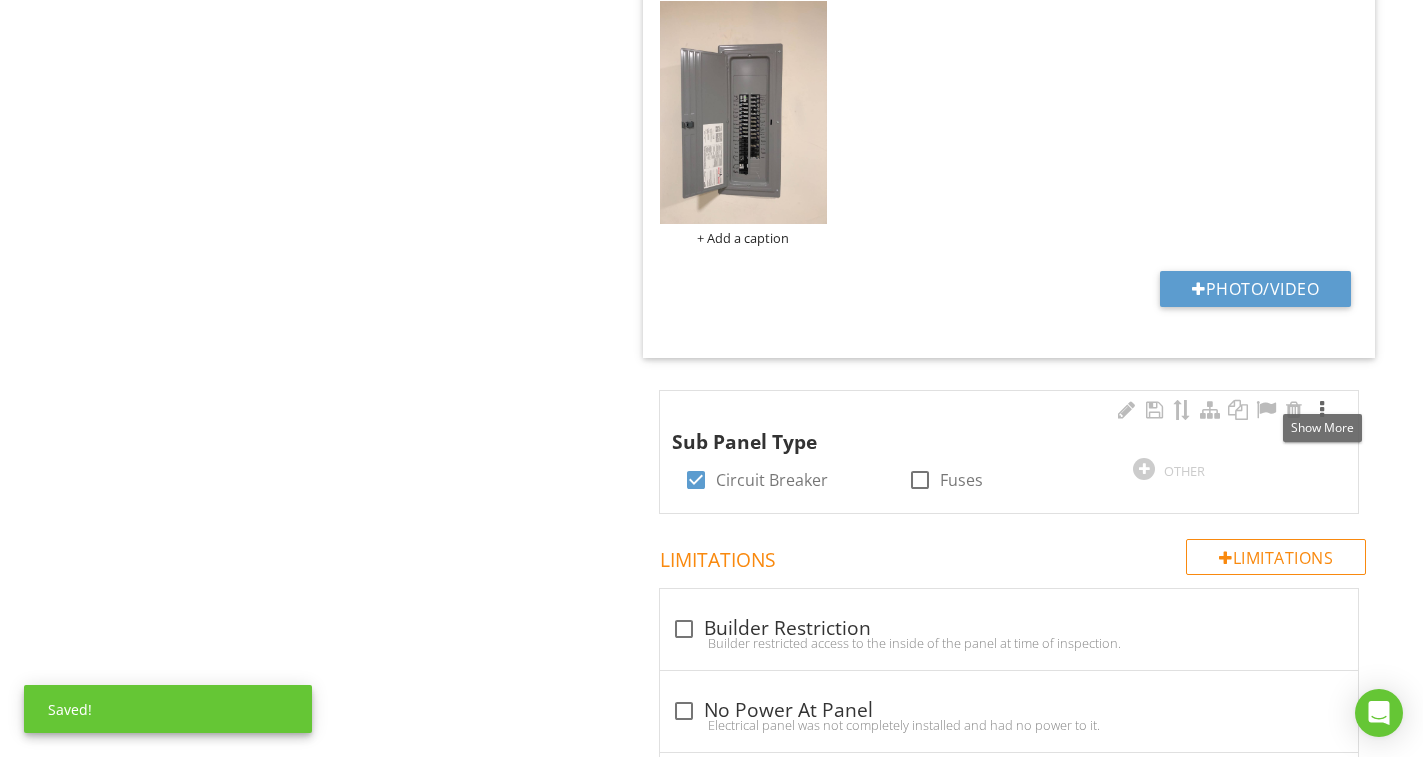 click at bounding box center (1322, 410) 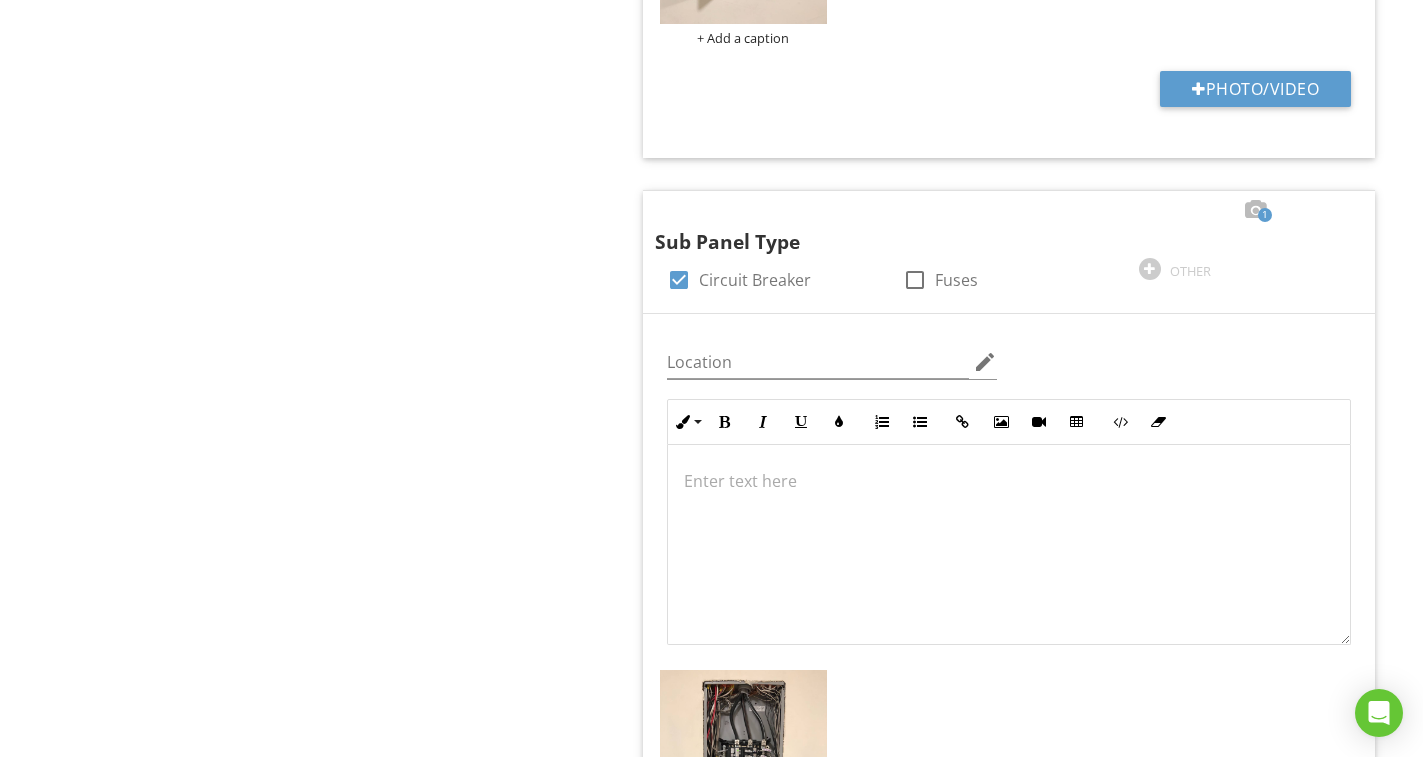 scroll, scrollTop: 2853, scrollLeft: 0, axis: vertical 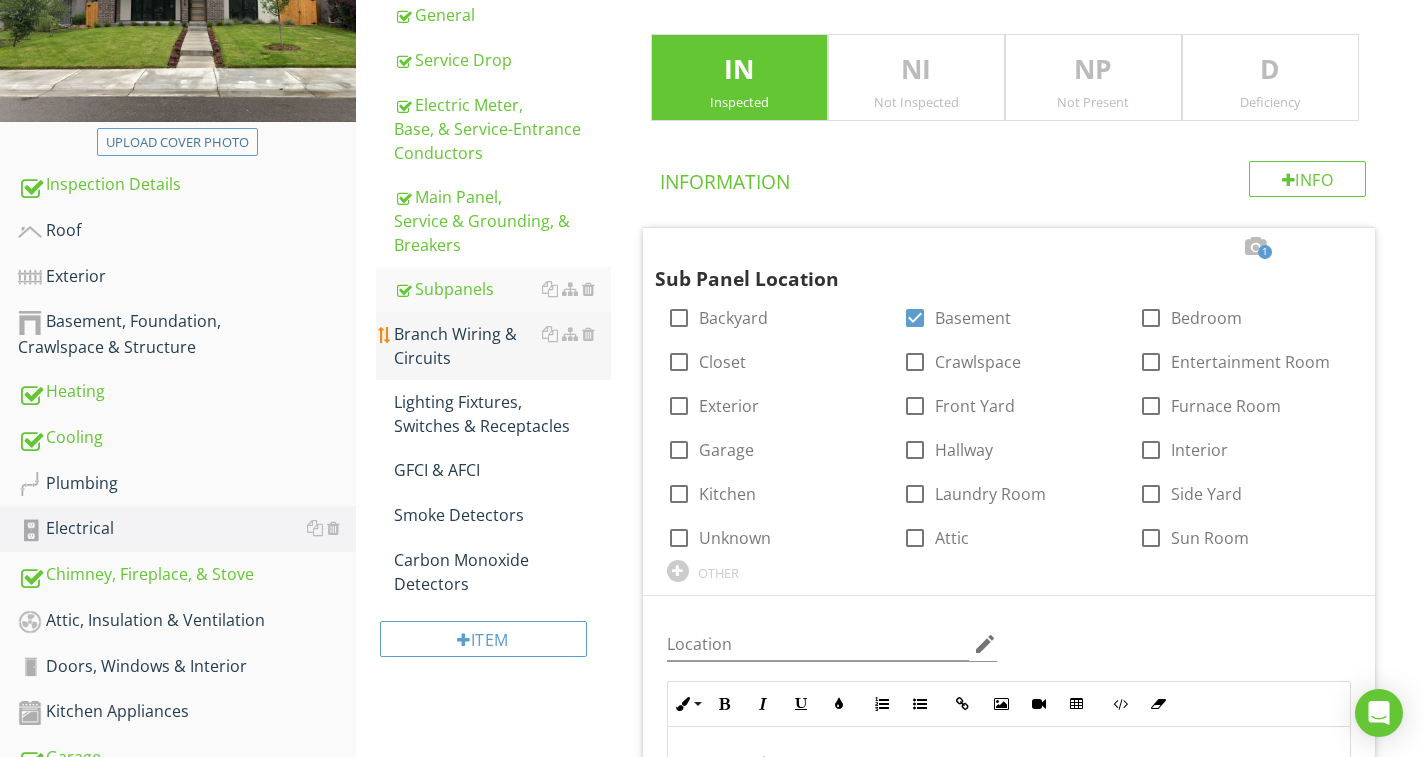click on "Branch Wiring & Circuits" at bounding box center (502, 346) 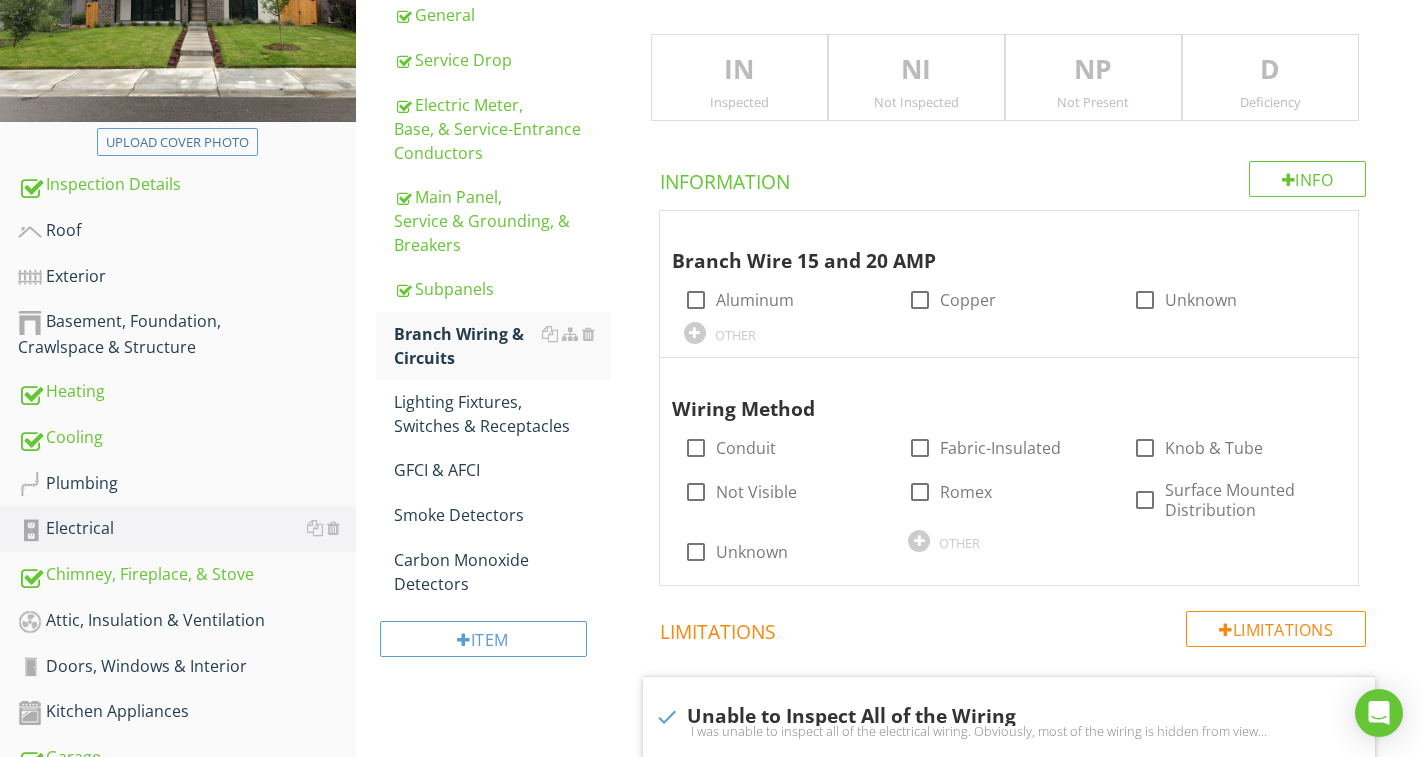 click on "IN" at bounding box center (739, 70) 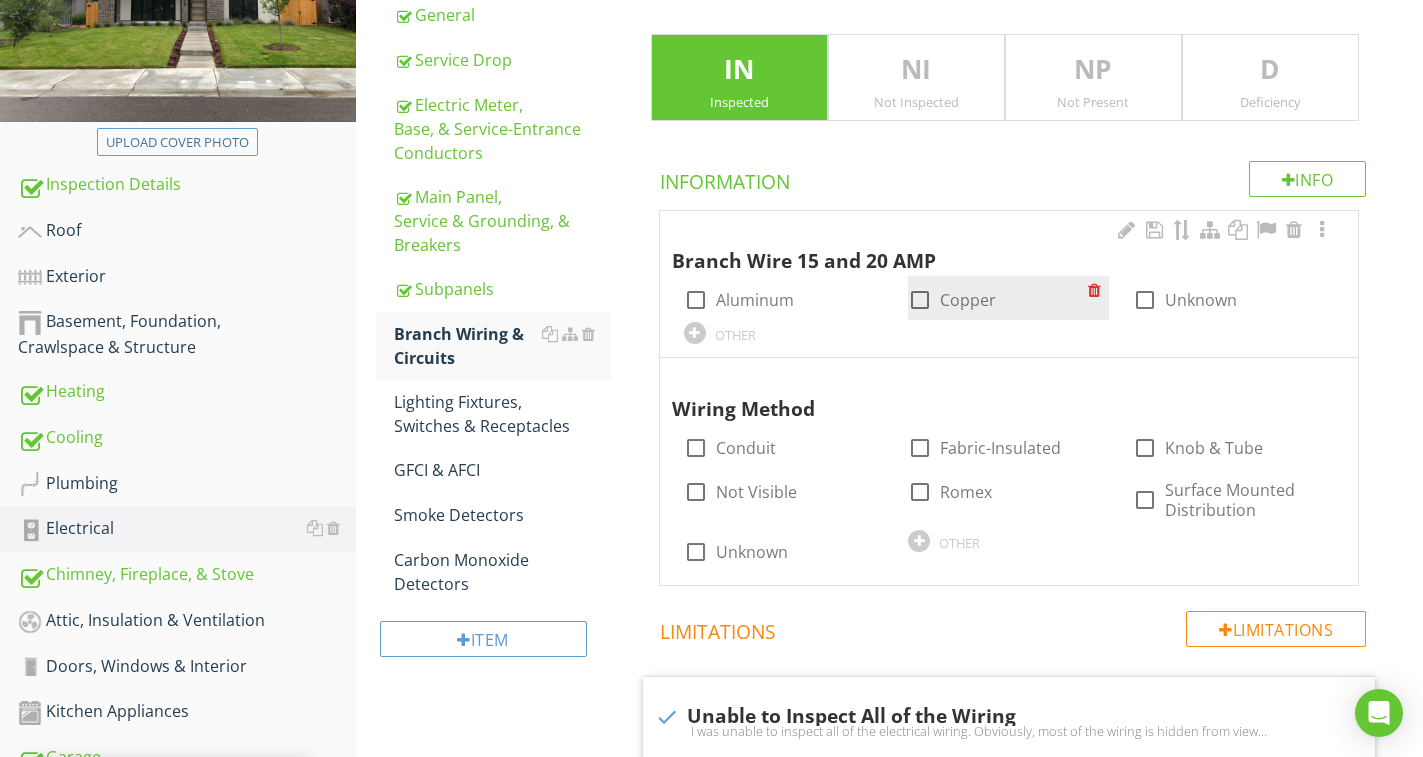click at bounding box center (920, 300) 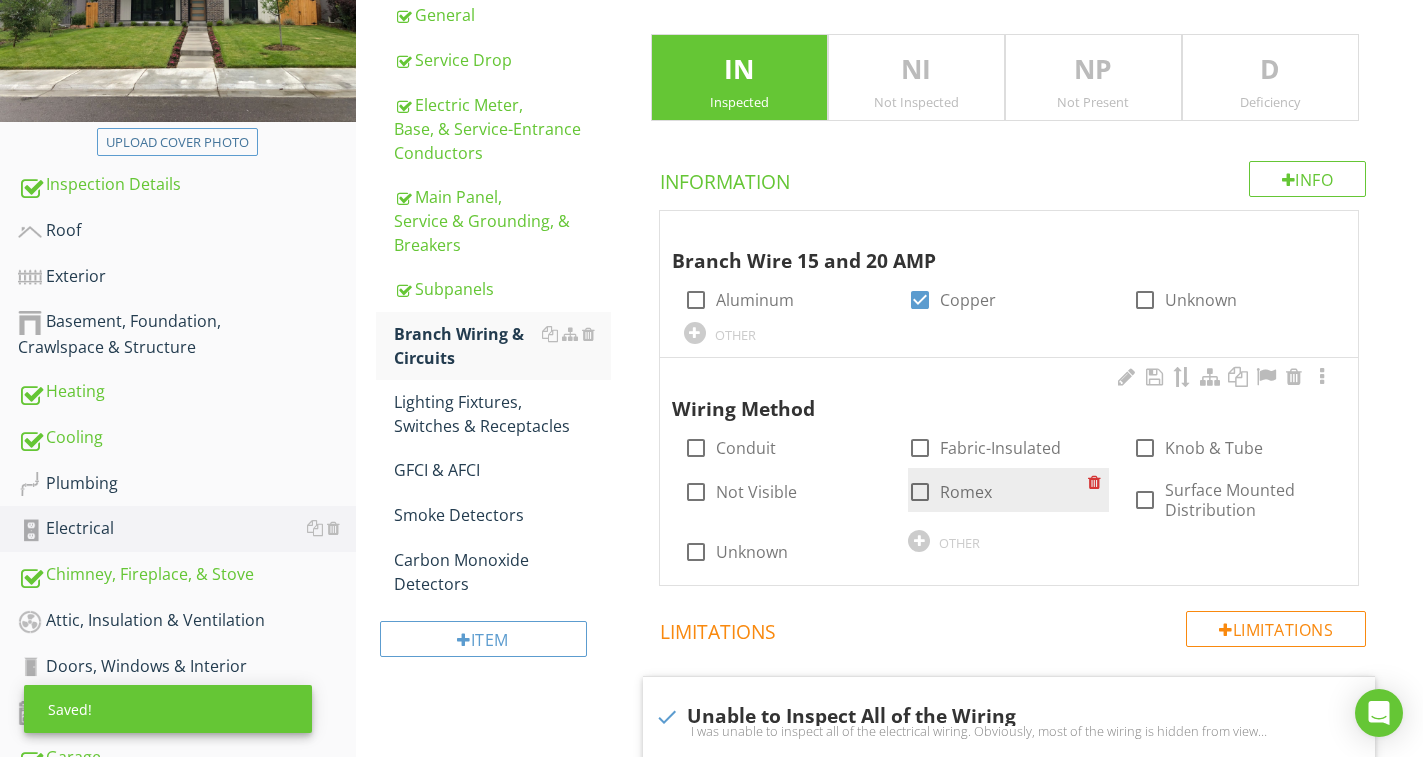 click at bounding box center (920, 492) 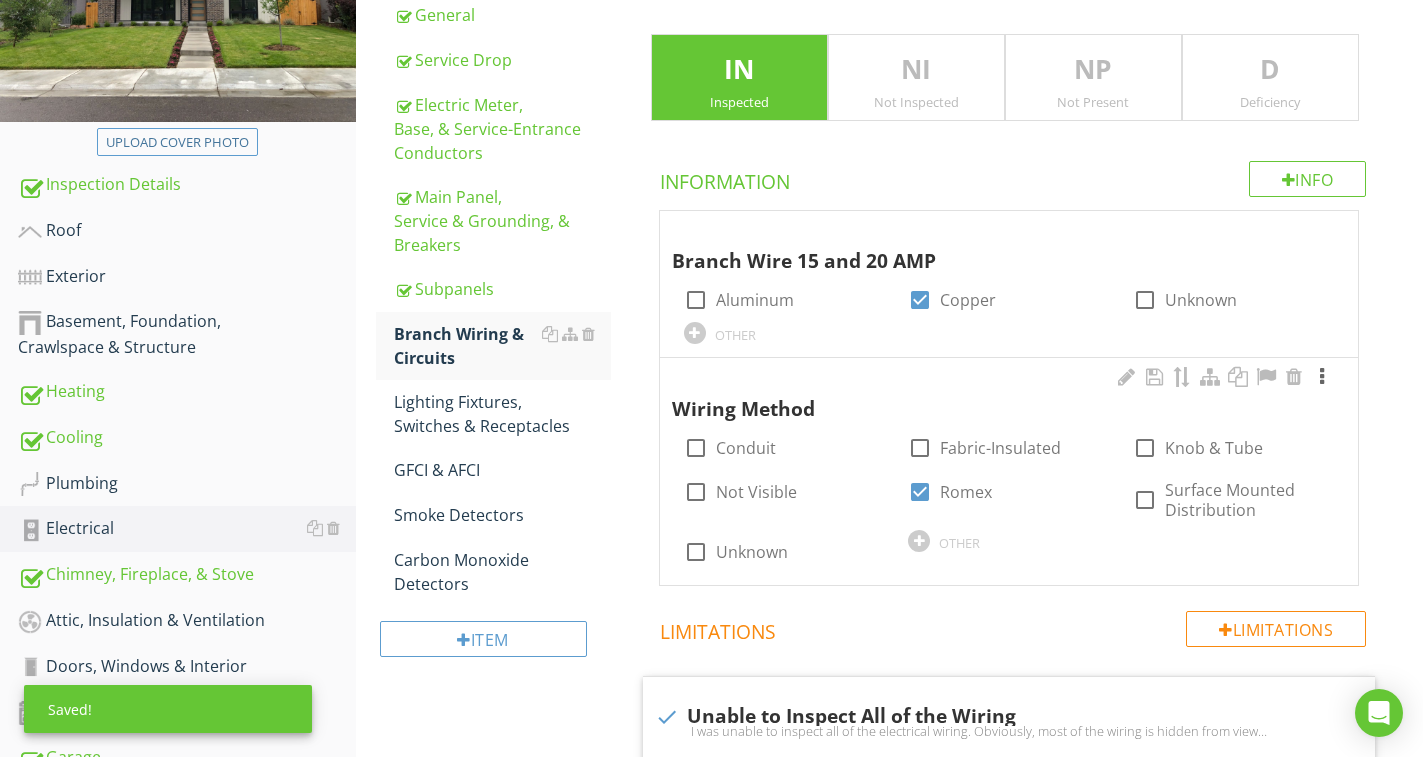 click at bounding box center (1322, 377) 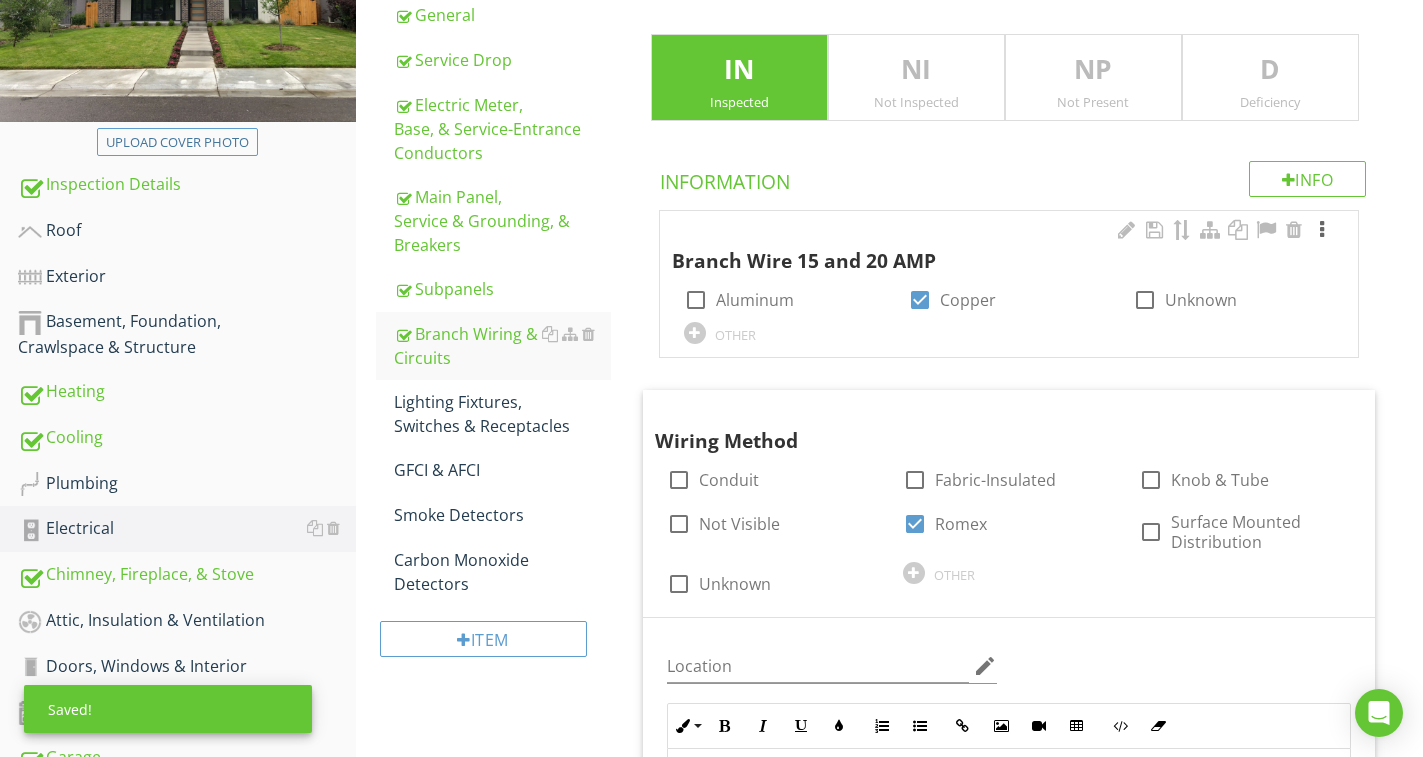 click at bounding box center (1322, 230) 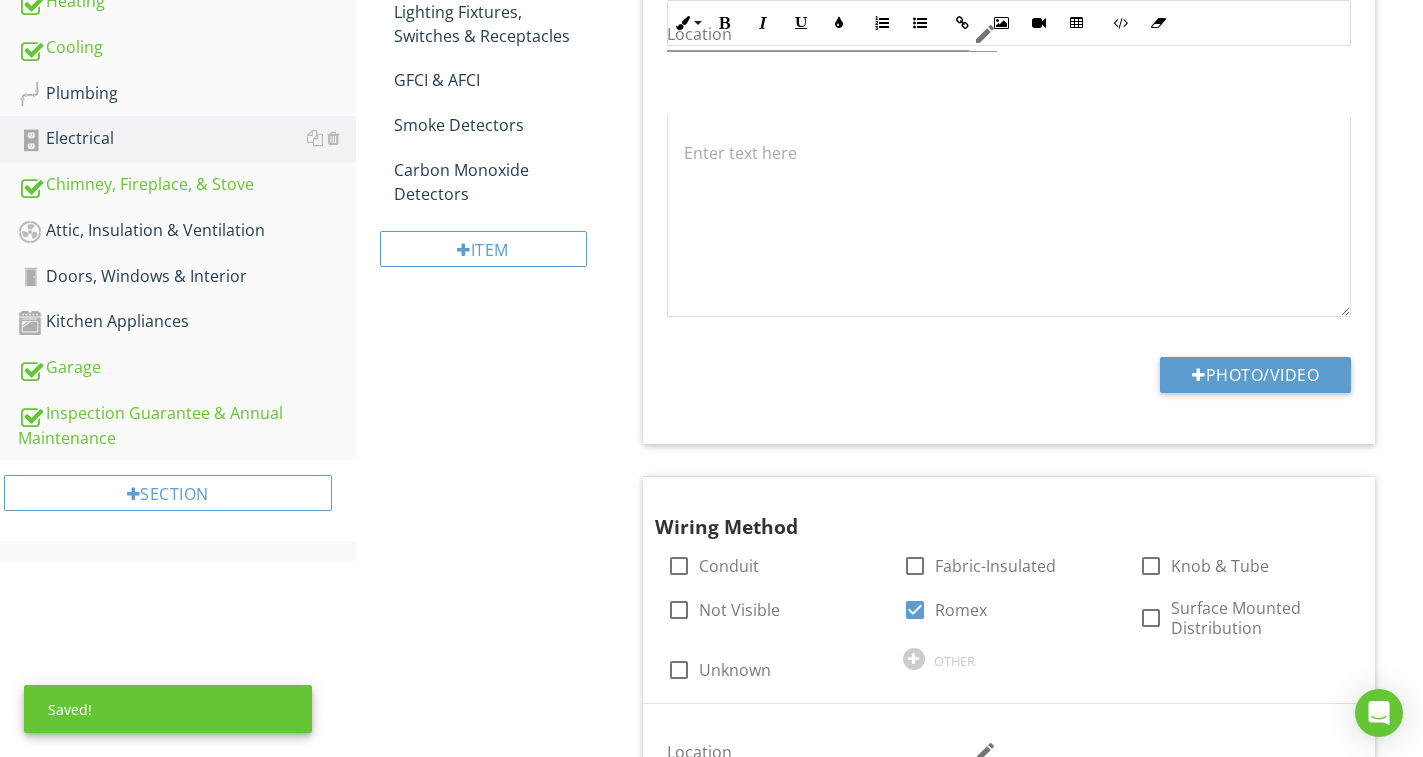 scroll, scrollTop: 865, scrollLeft: 0, axis: vertical 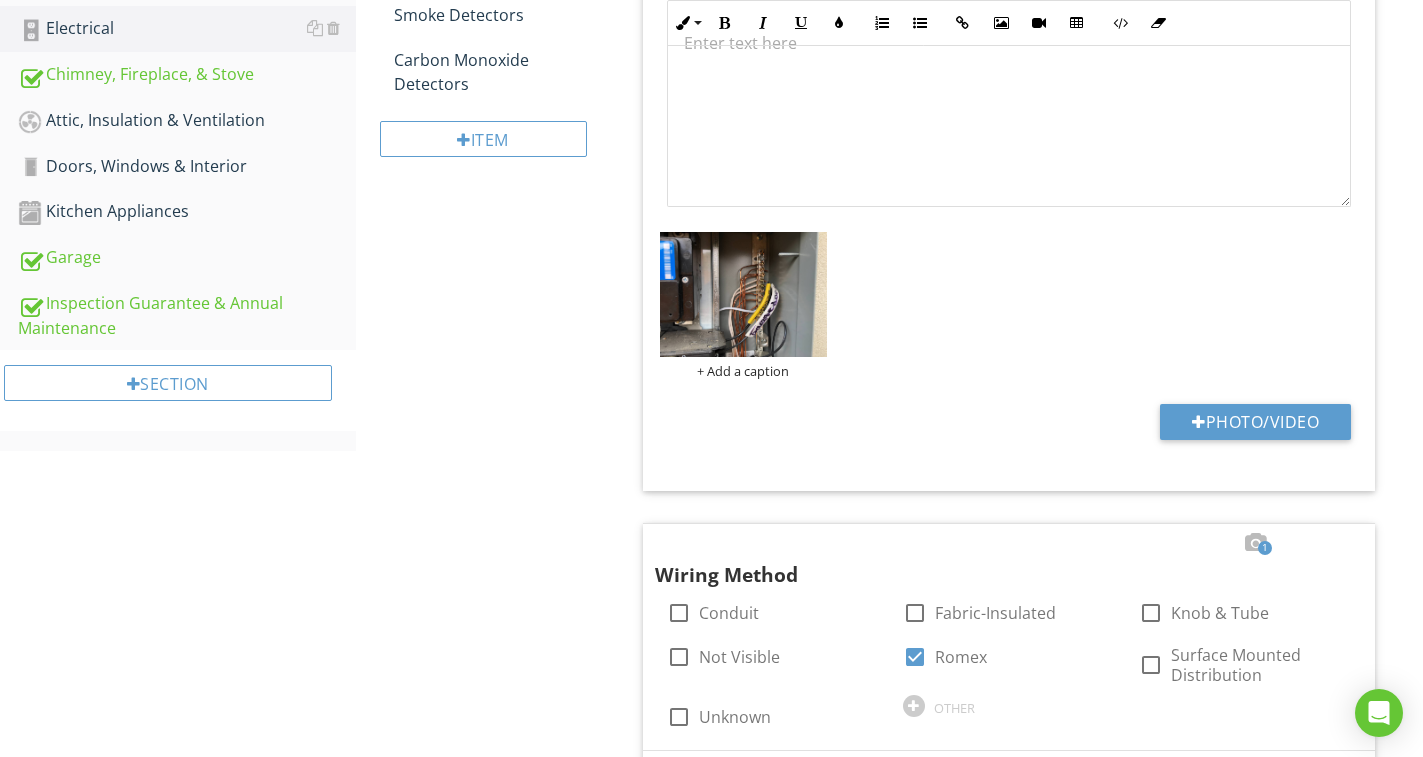 click on "Electrical
Save as default order
in template
General
Service Drop
Electric Meter, Base, & Service-Entrance Conductors
Main Panel, Service & Grounding, & Breakers
Subpanels
Branch Wiring & Circuits
Lighting Fixtures, Switches & Receptacles
GFCI & AFCI
Smoke Detectors
Carbon Monoxide Detectors
Item
Branch Wiring & Circuits
IN   Inspected NI   Not Inspected NP   Not Present D   Deficiency
Info
Information                 1
Branch Wire 15 and 20 AMP
check_box_outline_blank Aluminum" at bounding box center (889, 2304) 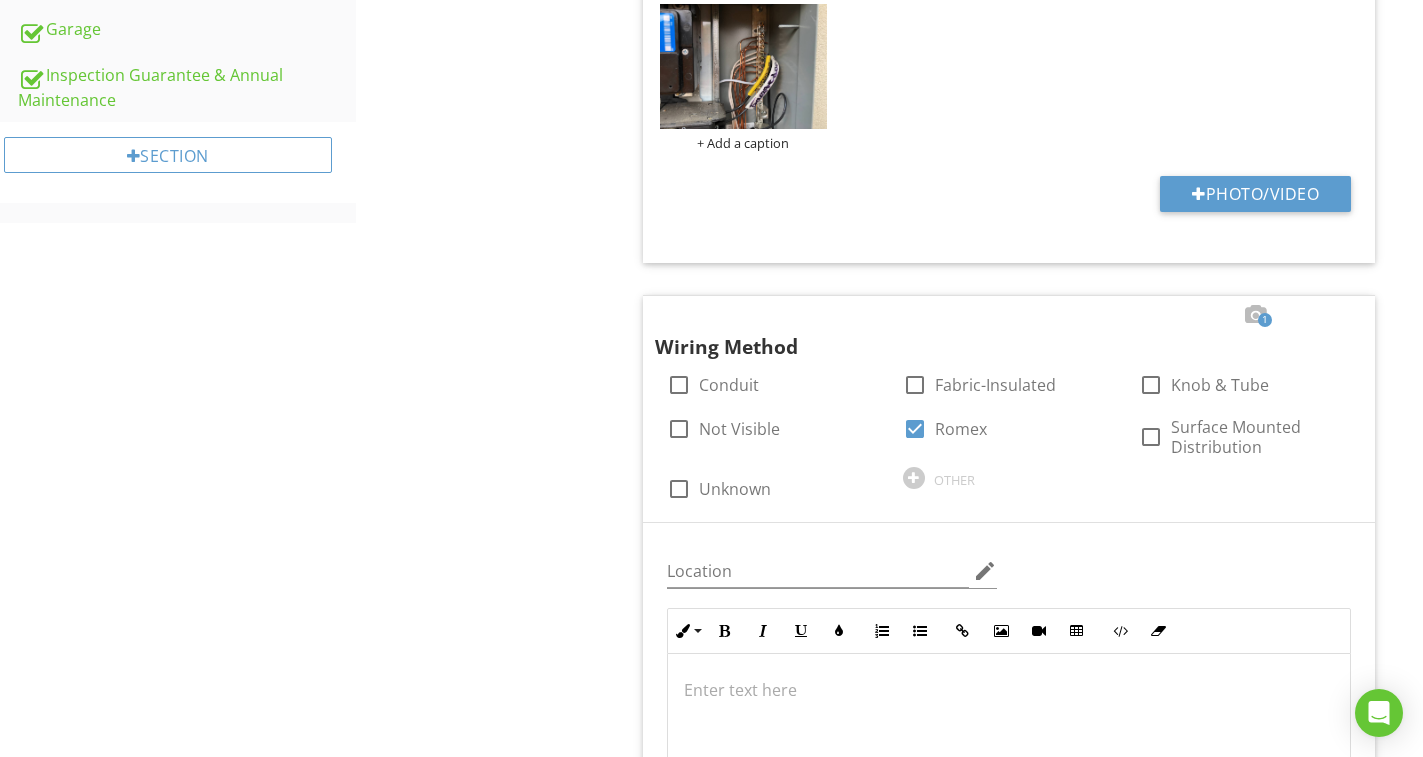 scroll, scrollTop: 1465, scrollLeft: 0, axis: vertical 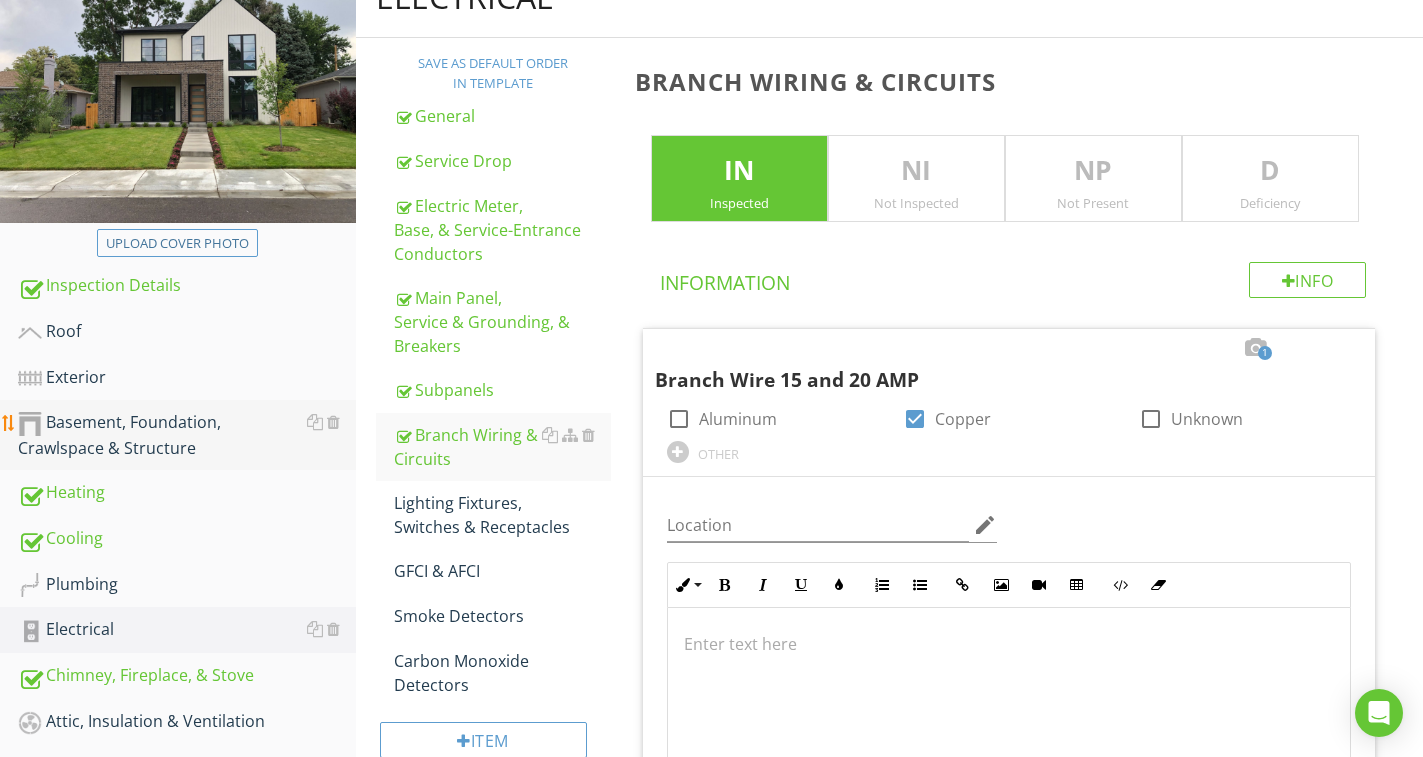 drag, startPoint x: 465, startPoint y: 507, endPoint x: 42, endPoint y: 451, distance: 426.69077 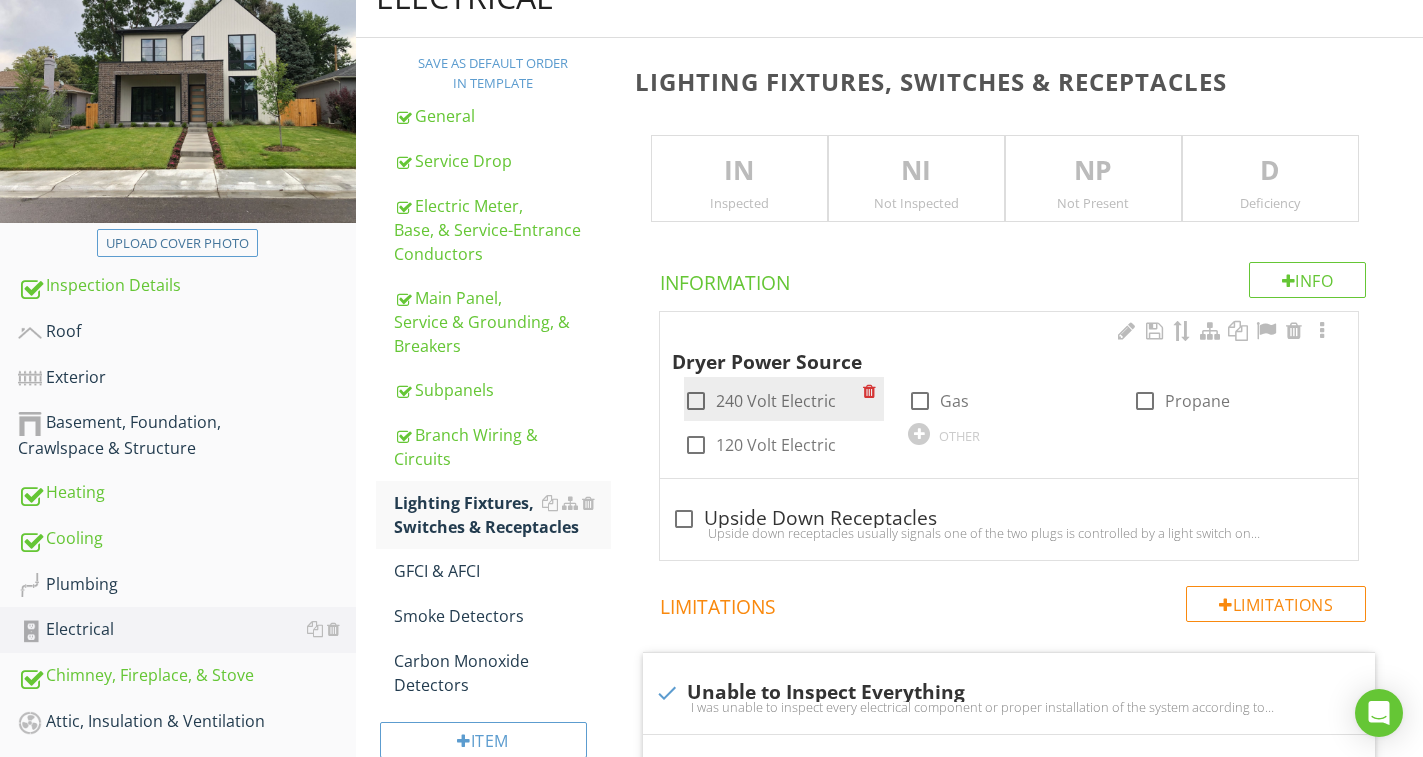 click on "240 Volt Electric" at bounding box center [776, 401] 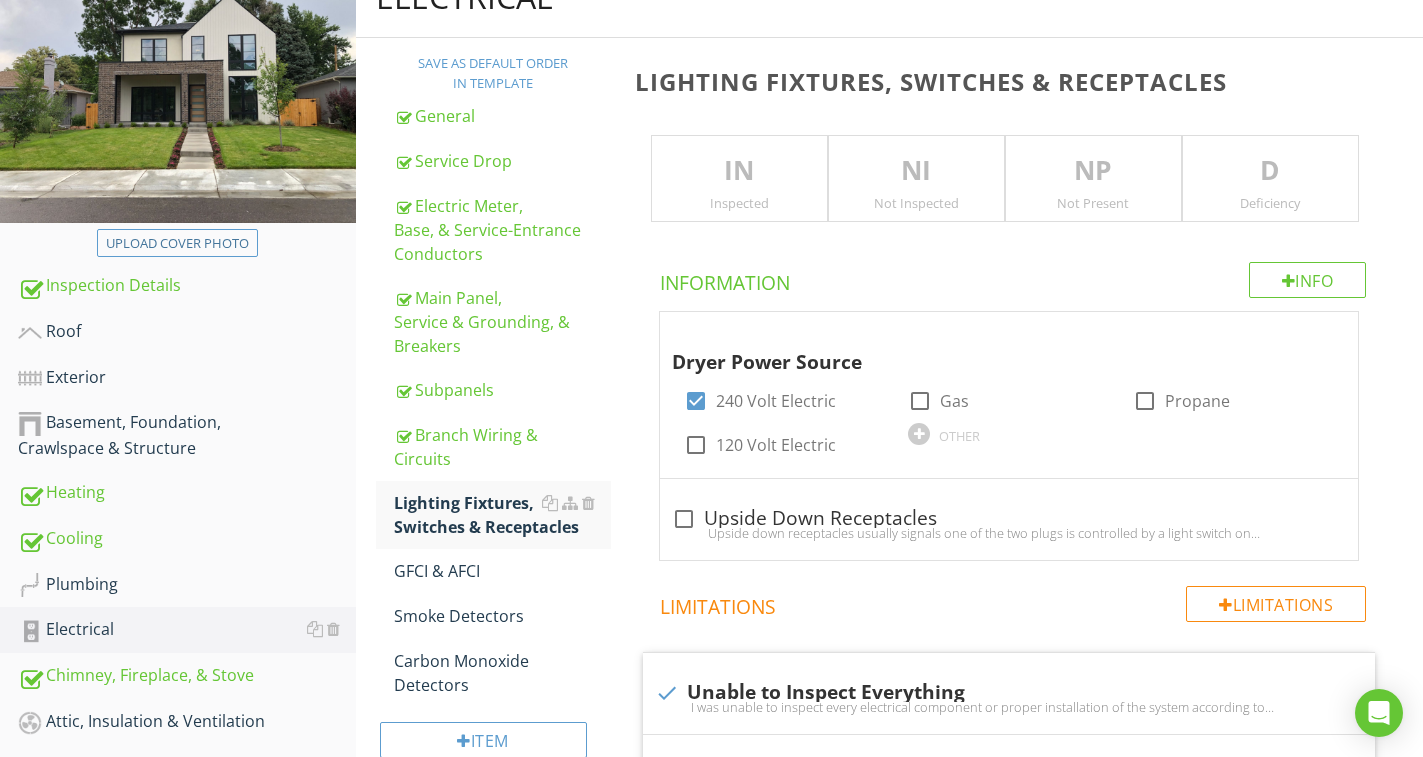 click on "IN   Inspected" at bounding box center (739, 179) 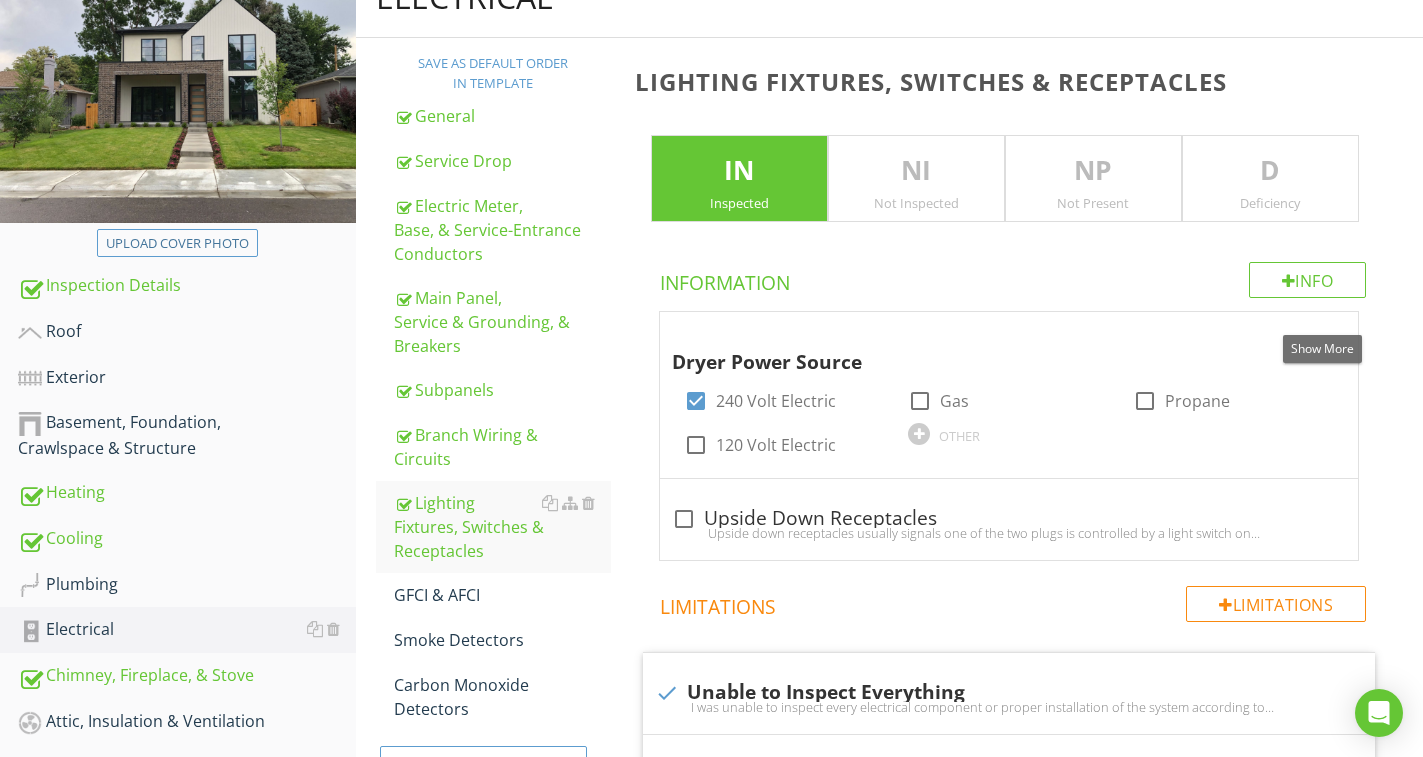 drag, startPoint x: 1320, startPoint y: 325, endPoint x: 1417, endPoint y: 328, distance: 97.04638 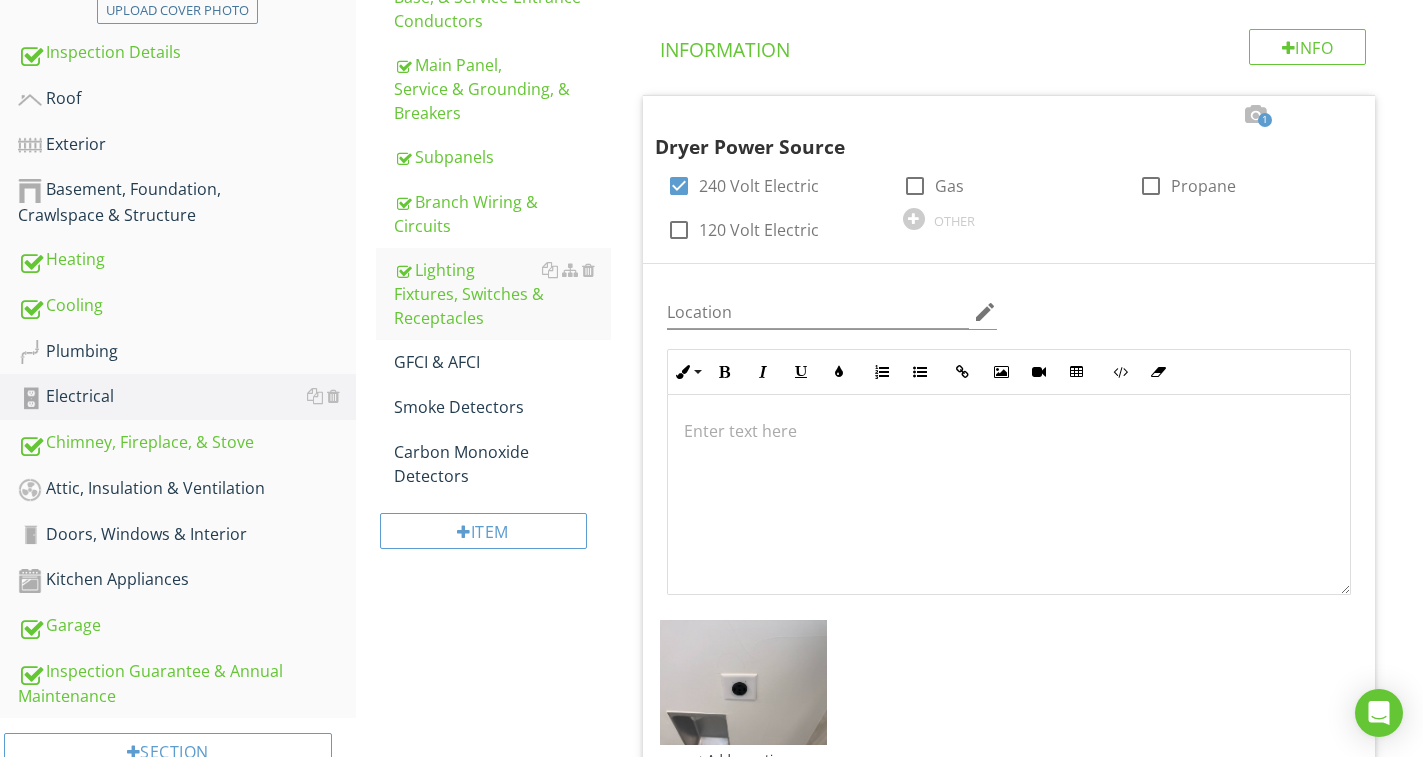 scroll, scrollTop: 419, scrollLeft: 0, axis: vertical 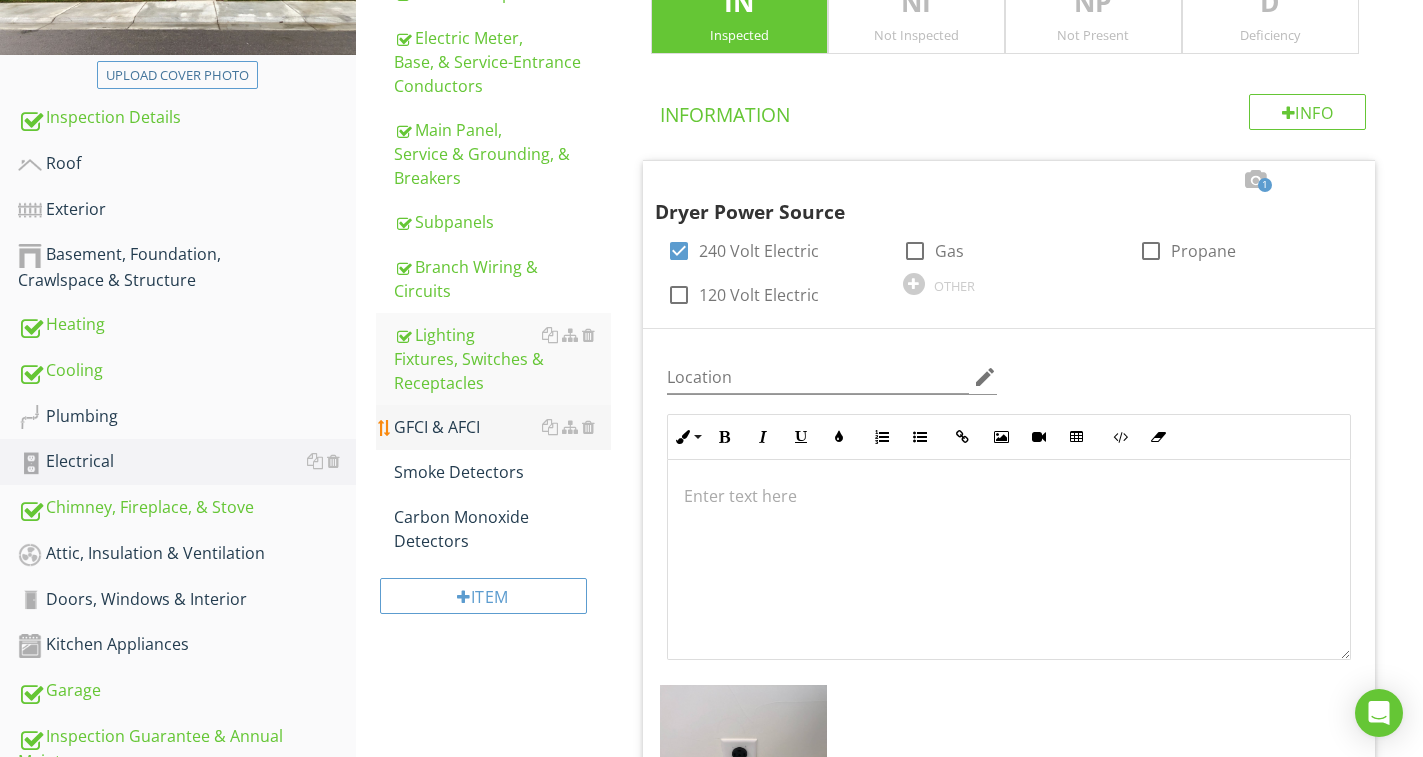 click on "GFCI & AFCI" at bounding box center (502, 427) 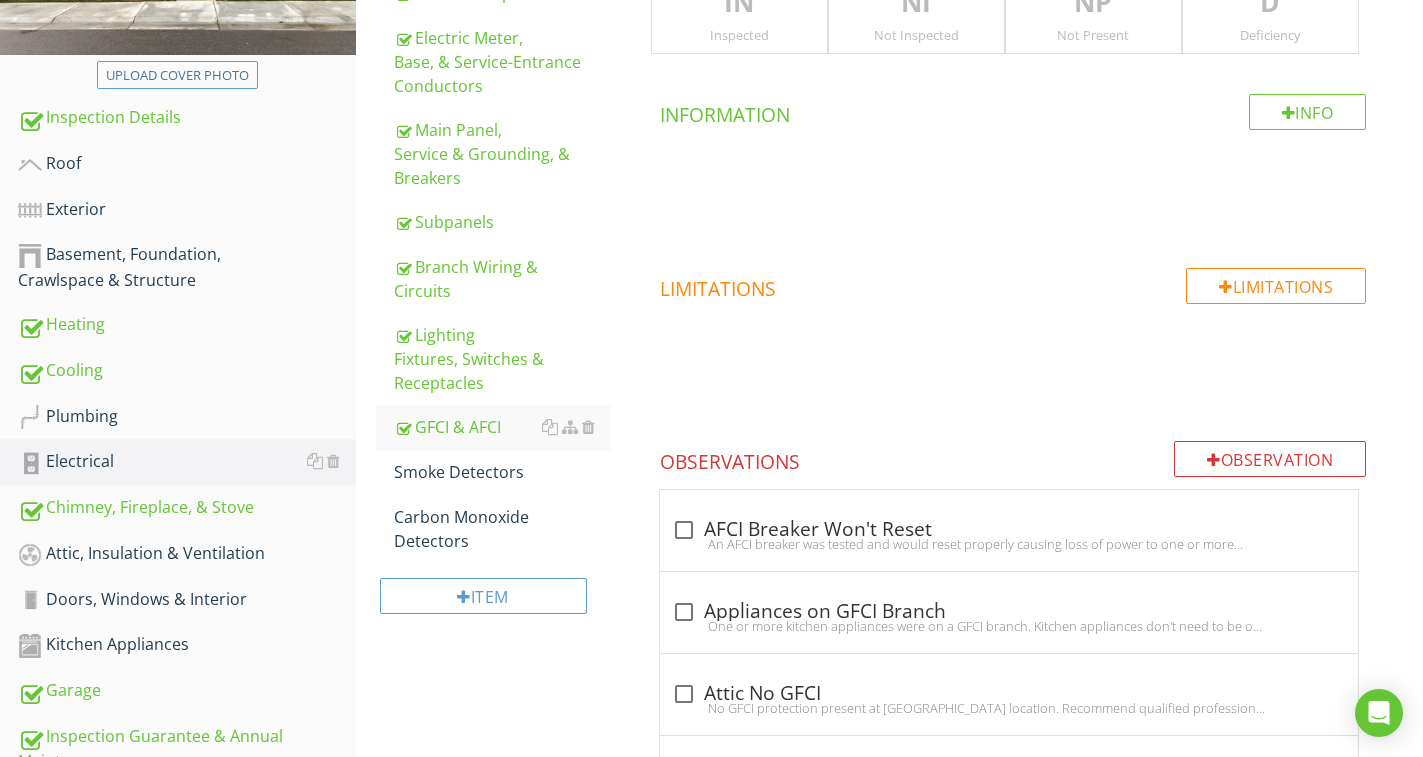 click on "IN" at bounding box center (739, 3) 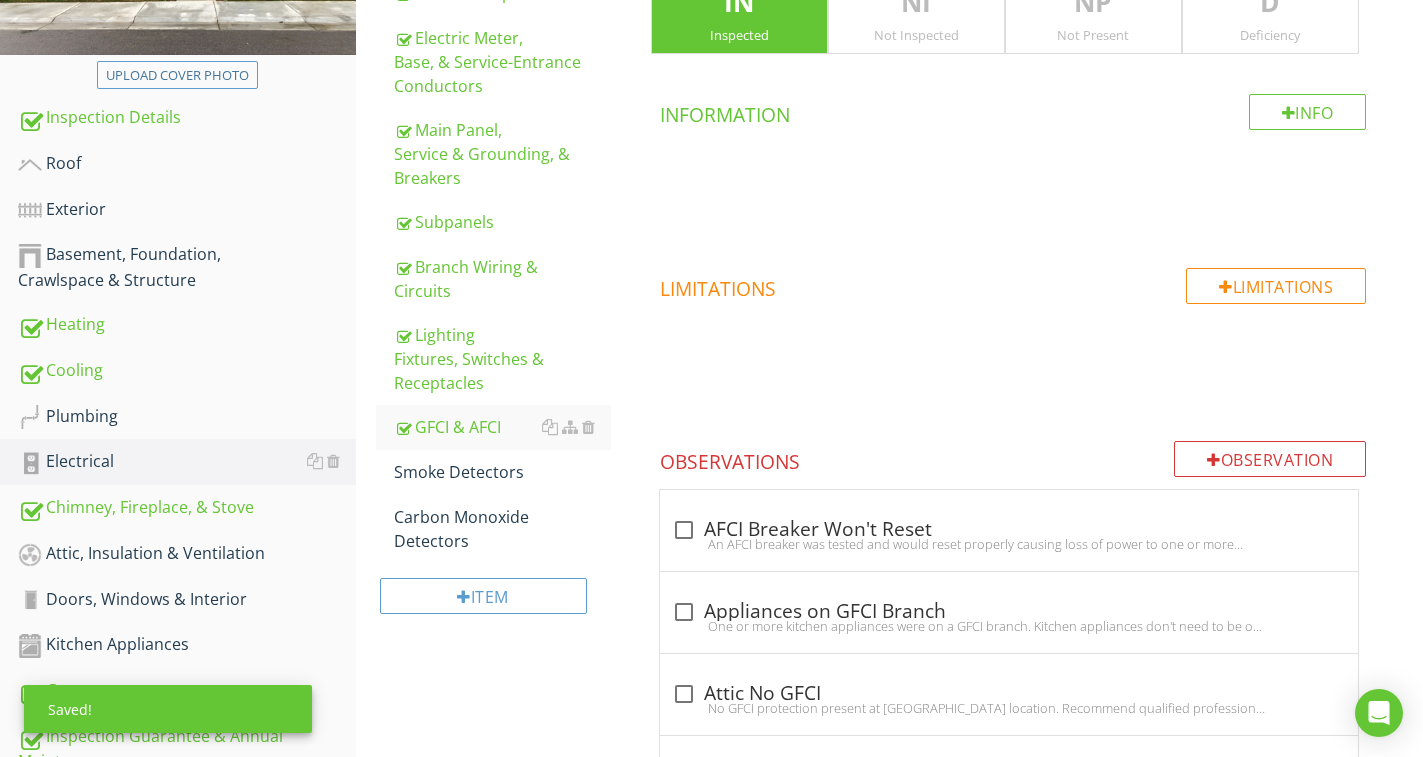 drag, startPoint x: 451, startPoint y: 464, endPoint x: 749, endPoint y: 332, distance: 325.92636 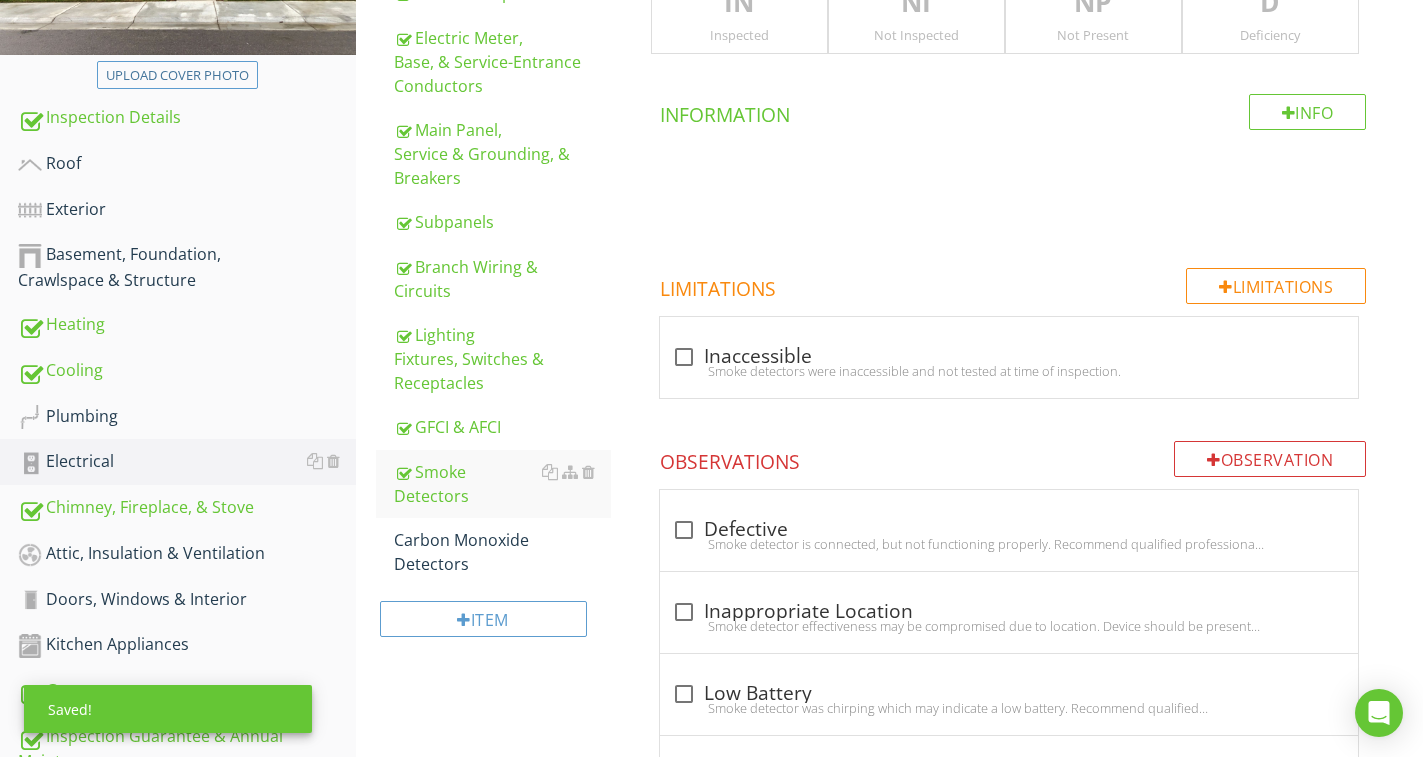 click on "Inspected" at bounding box center [739, 35] 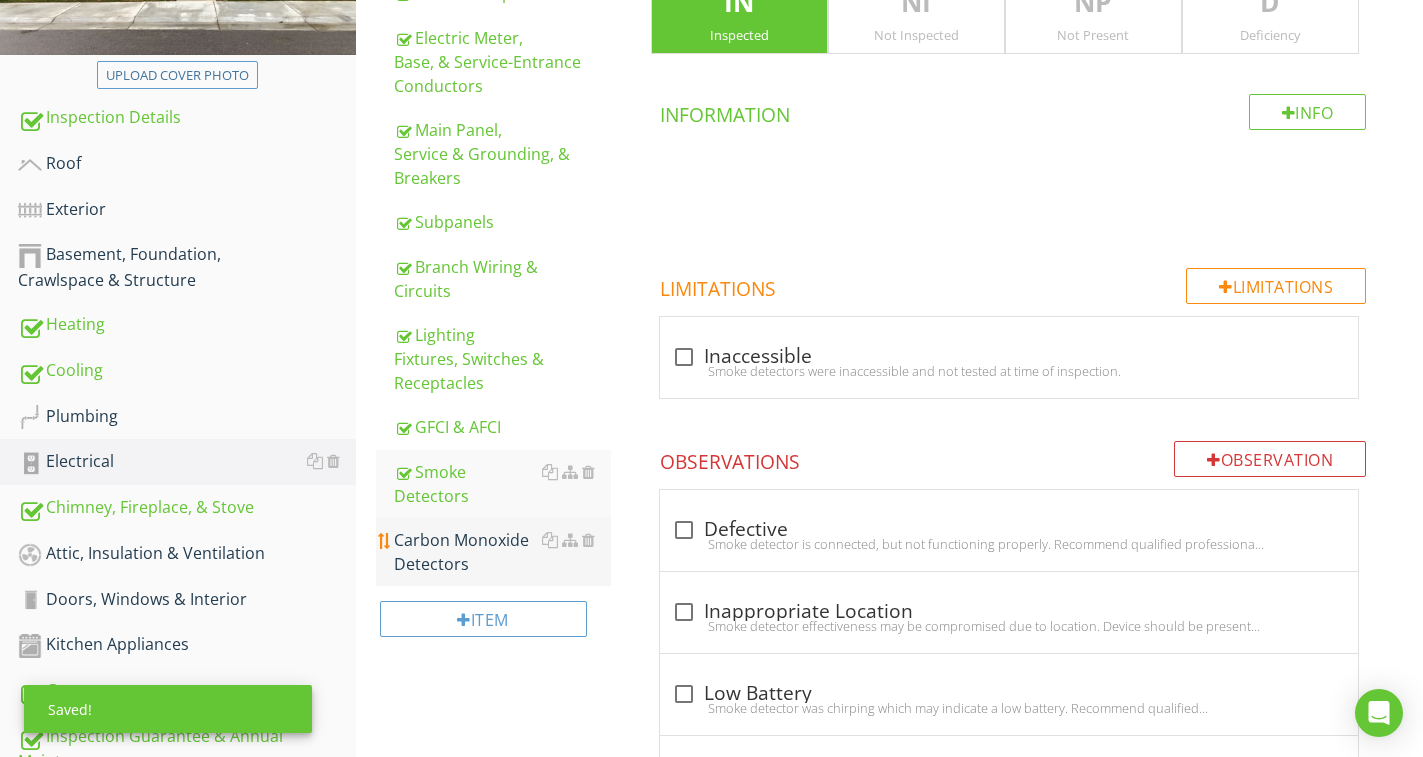 click on "Carbon Monoxide Detectors" at bounding box center [502, 552] 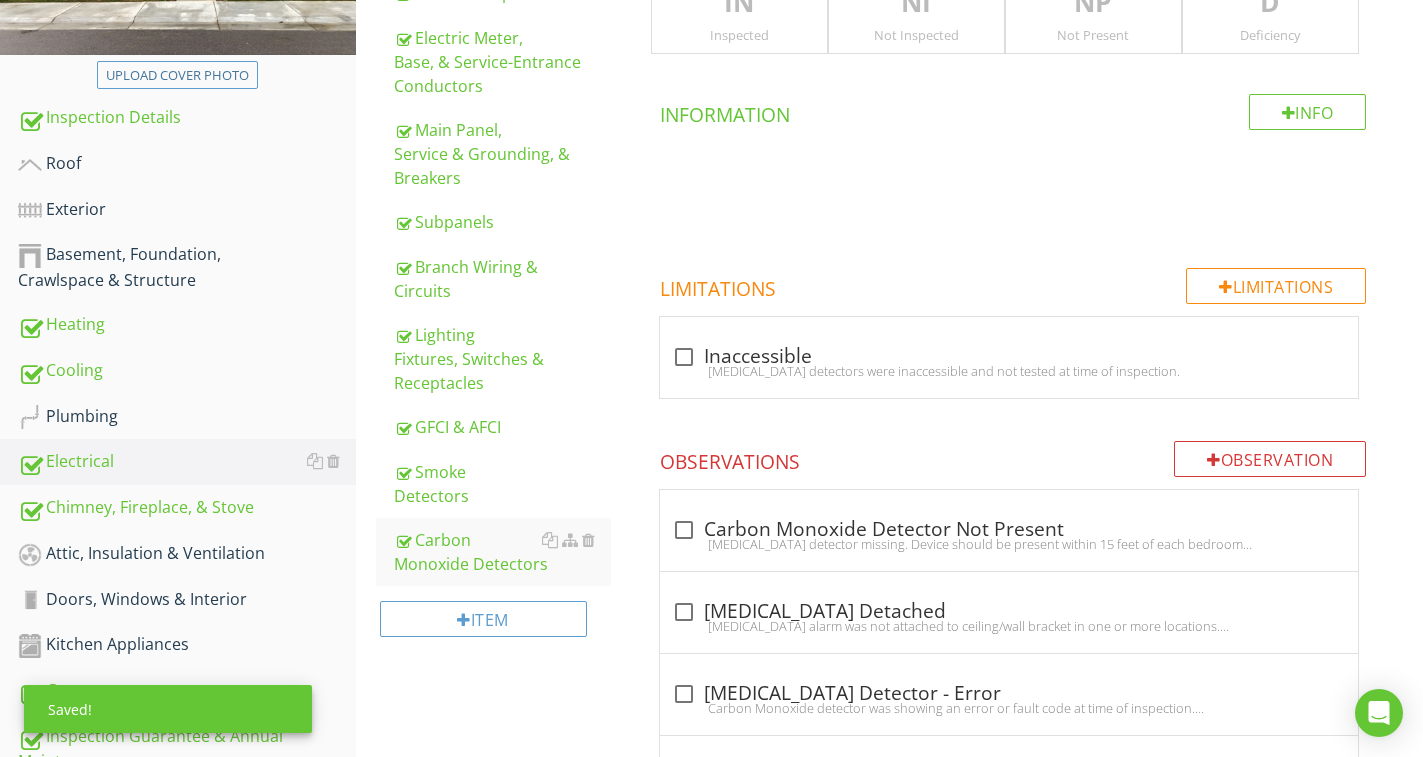 click on "IN" at bounding box center (739, 3) 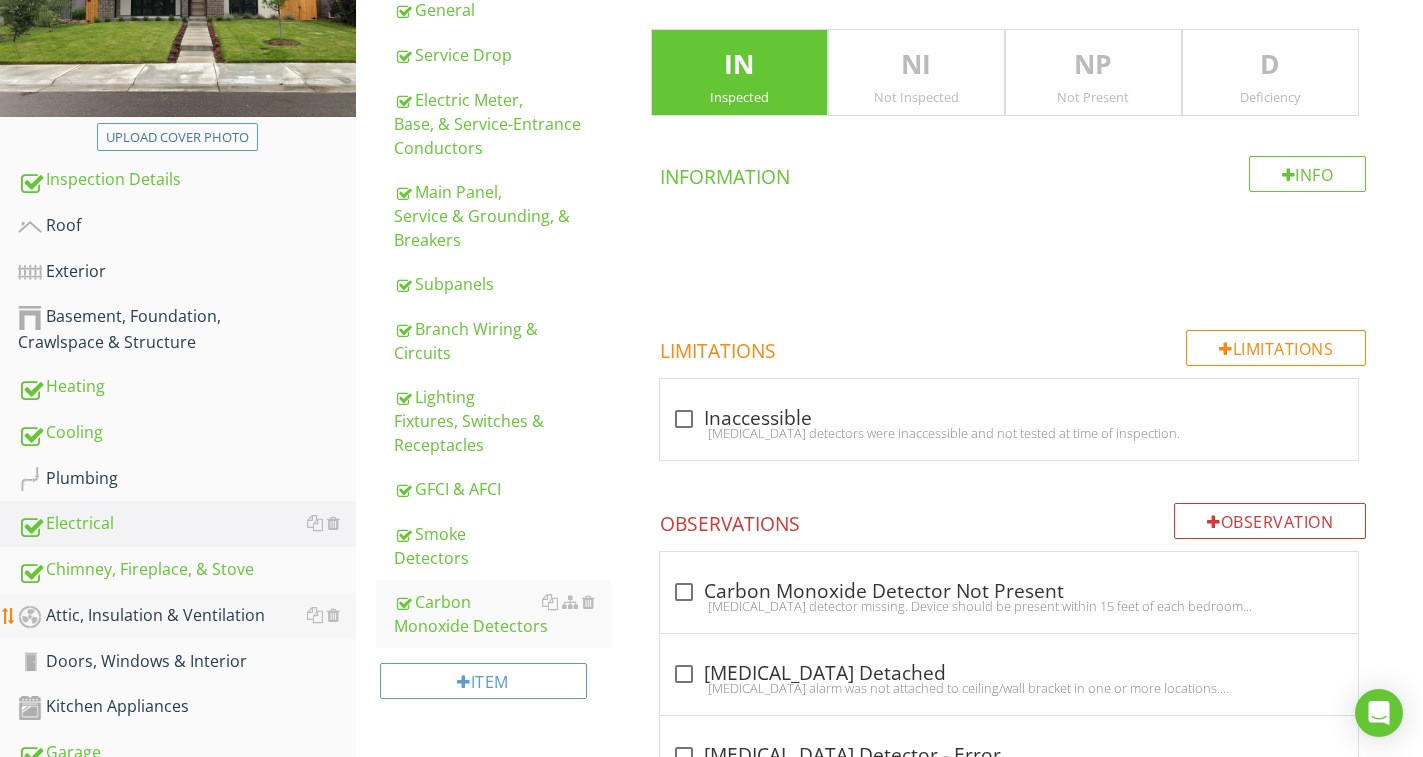 scroll, scrollTop: 432, scrollLeft: 0, axis: vertical 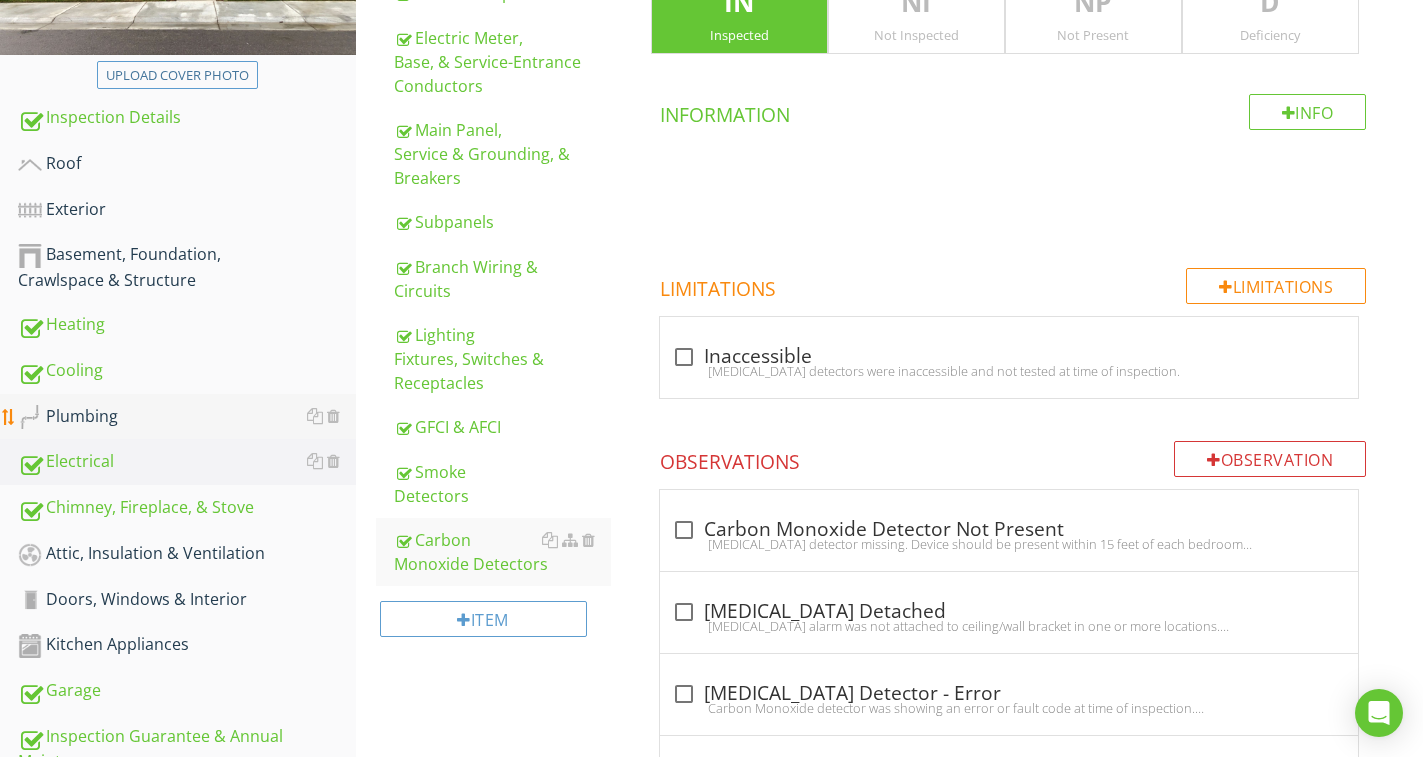 click on "Plumbing" at bounding box center (187, 417) 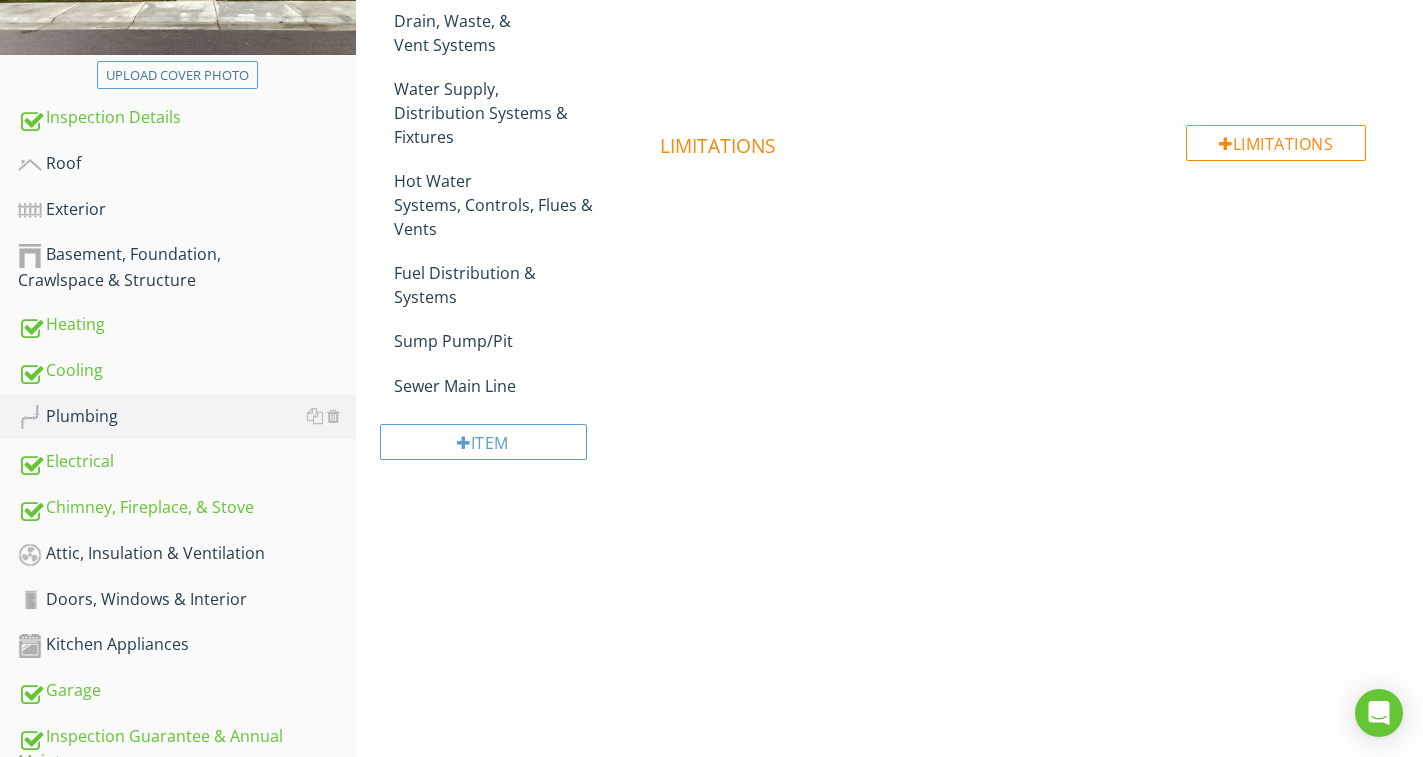 scroll, scrollTop: 232, scrollLeft: 0, axis: vertical 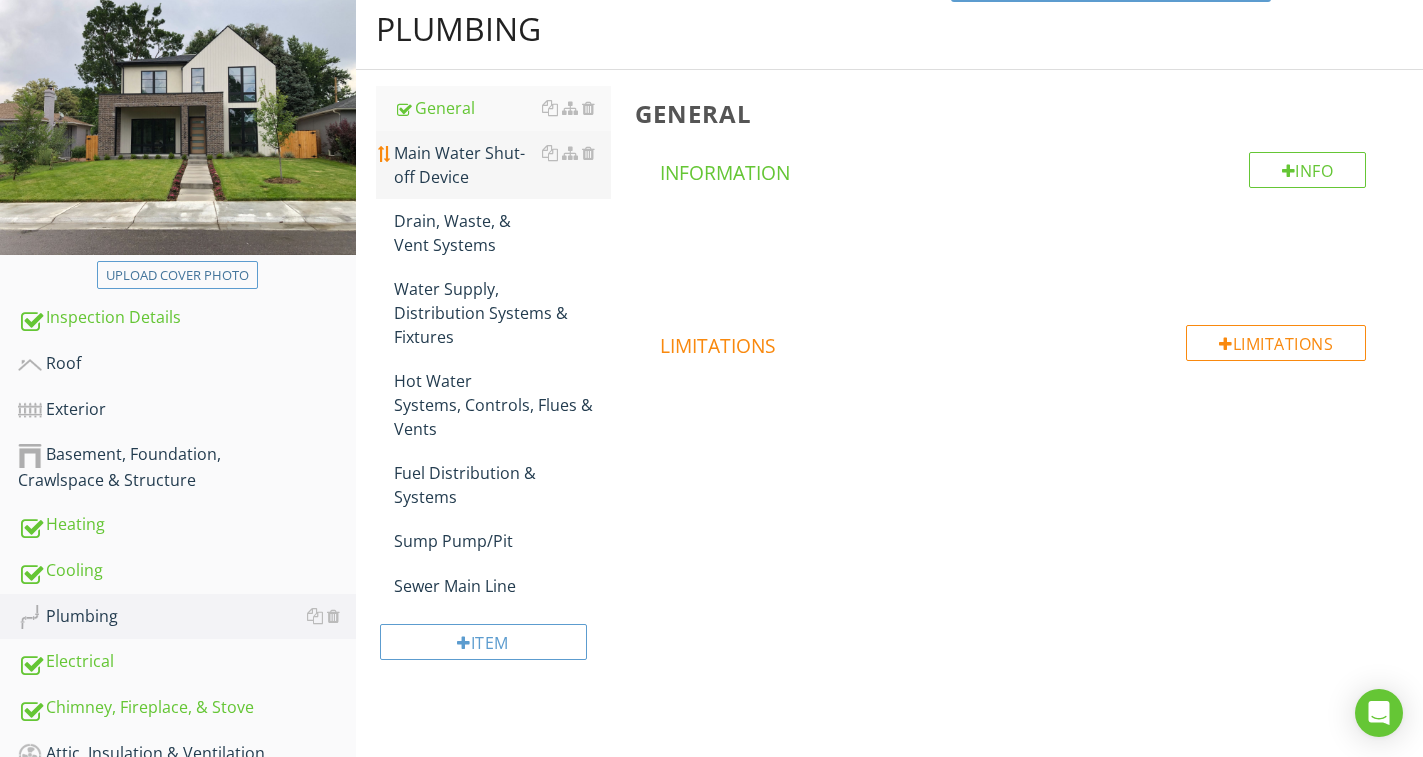 click on "Main Water Shut-off Device" at bounding box center [502, 165] 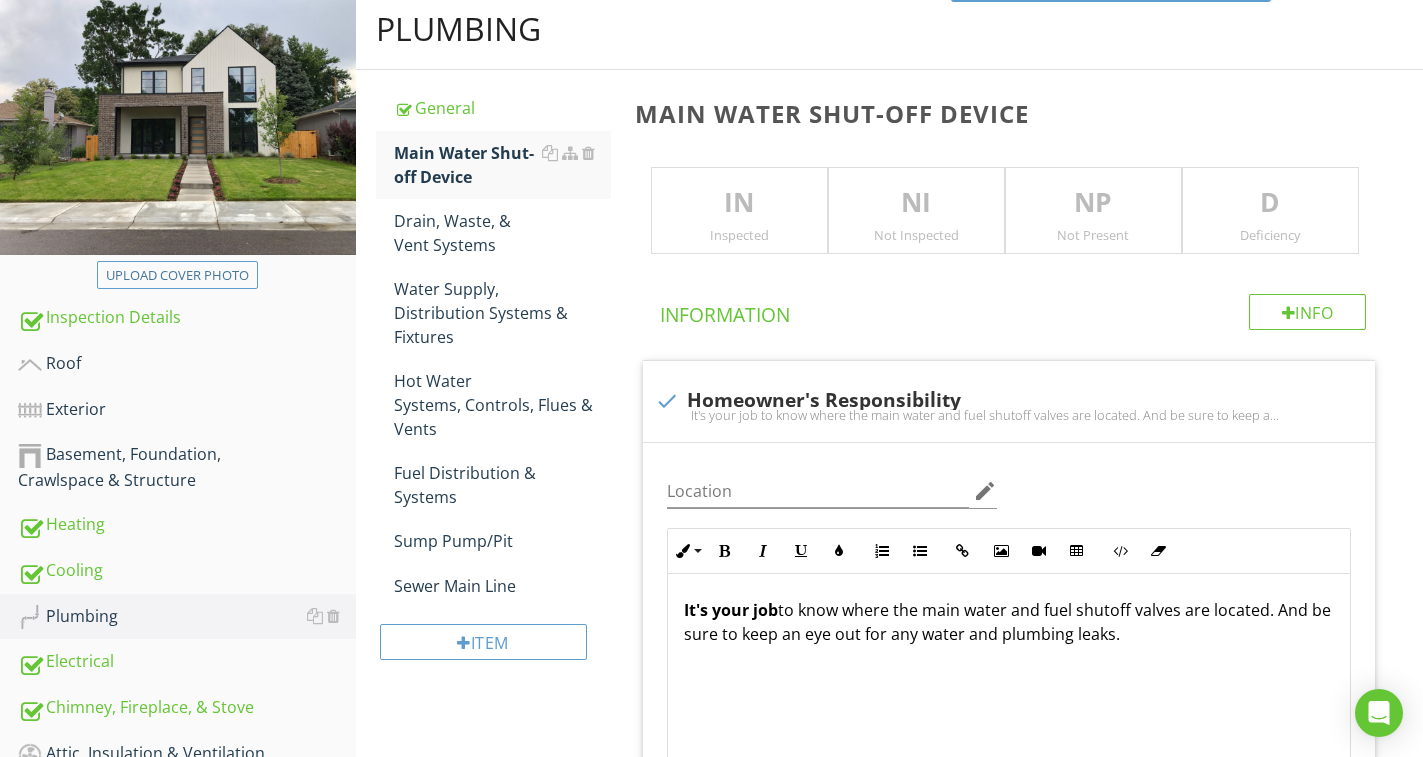 drag, startPoint x: 737, startPoint y: 223, endPoint x: 724, endPoint y: 243, distance: 23.853722 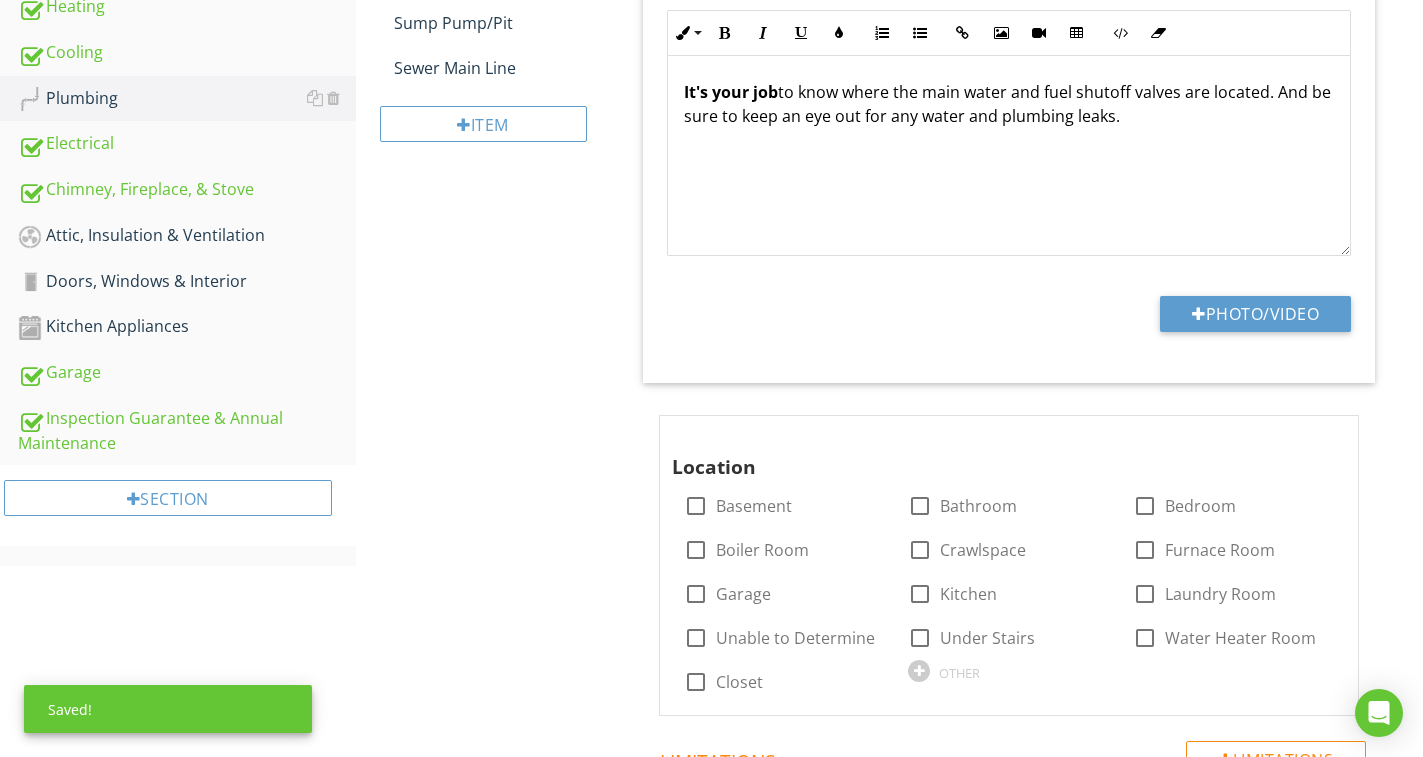 scroll, scrollTop: 832, scrollLeft: 0, axis: vertical 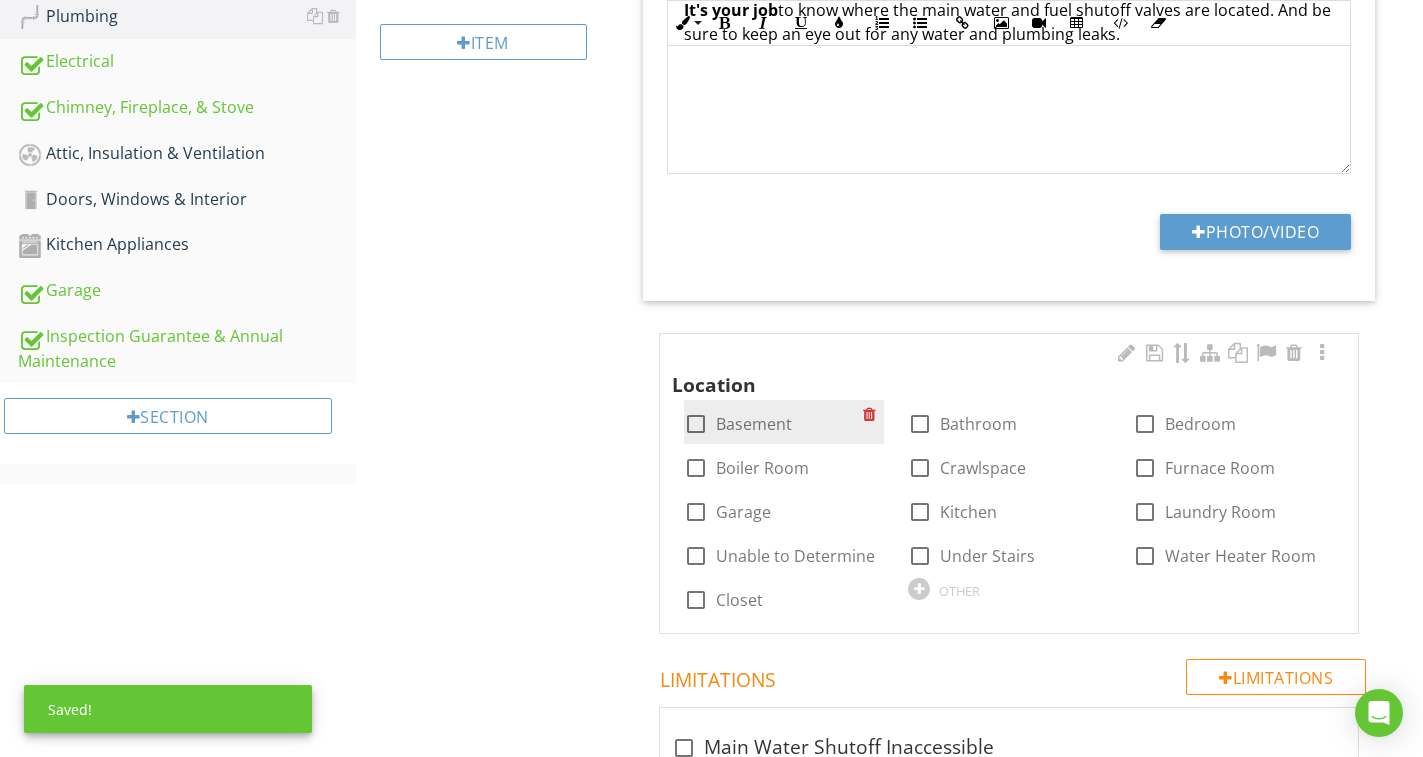 click on "Basement" at bounding box center (754, 424) 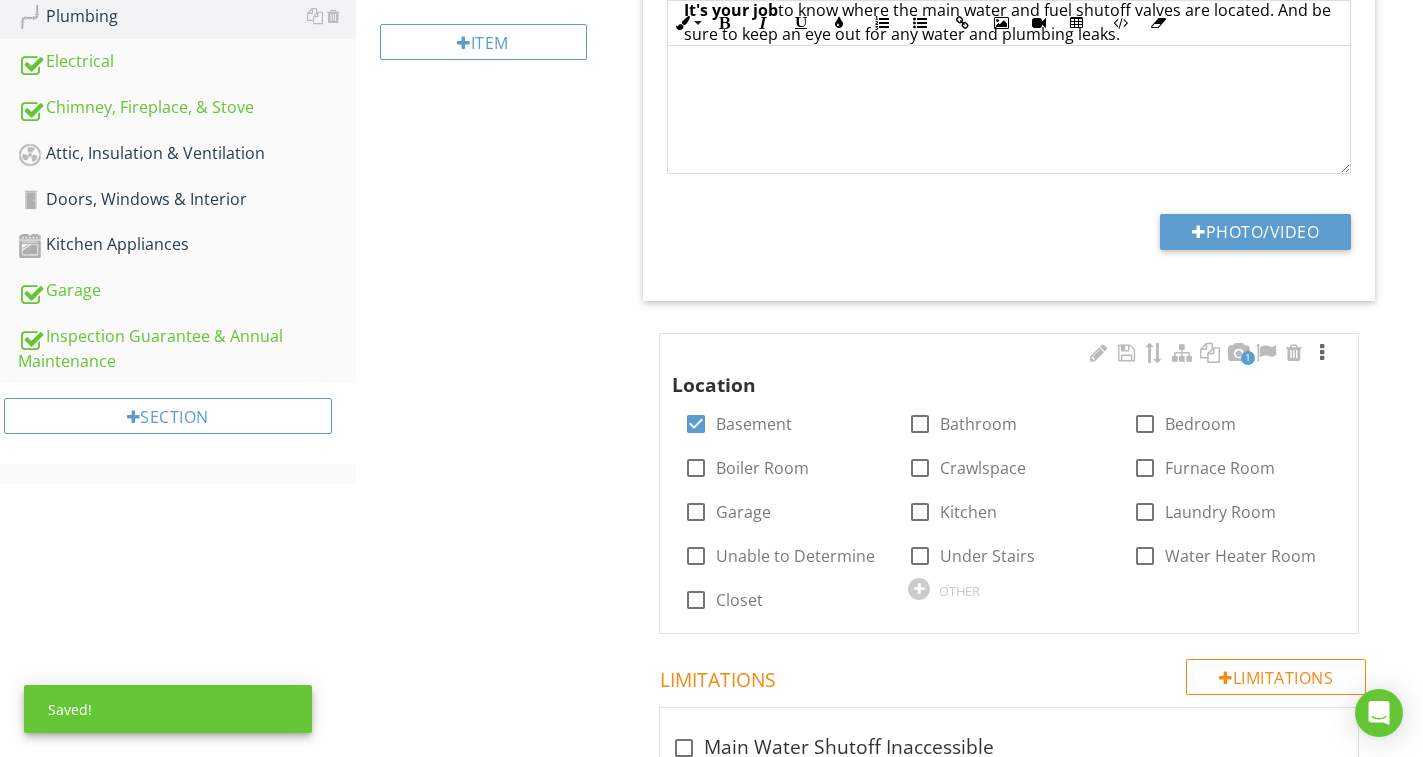 click at bounding box center [1322, 353] 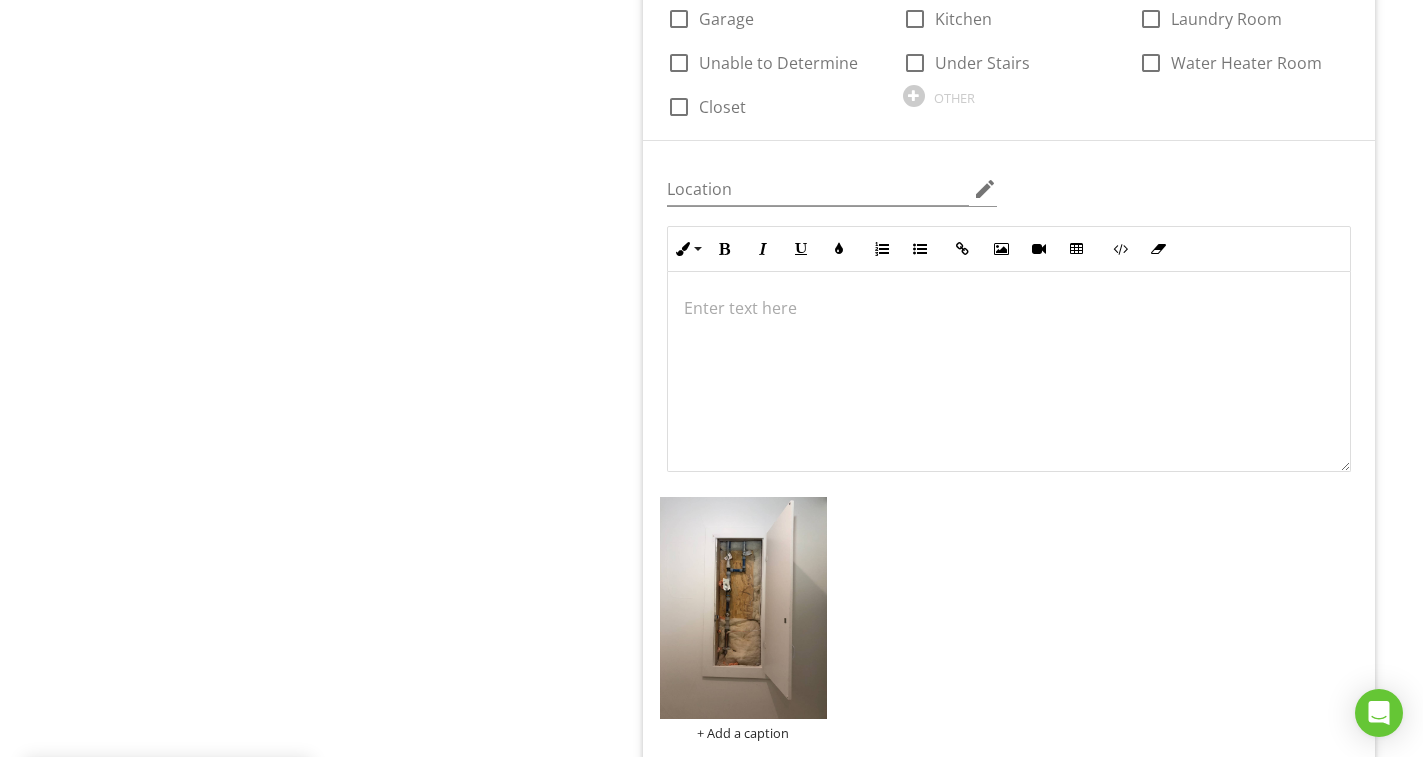 scroll, scrollTop: 1332, scrollLeft: 0, axis: vertical 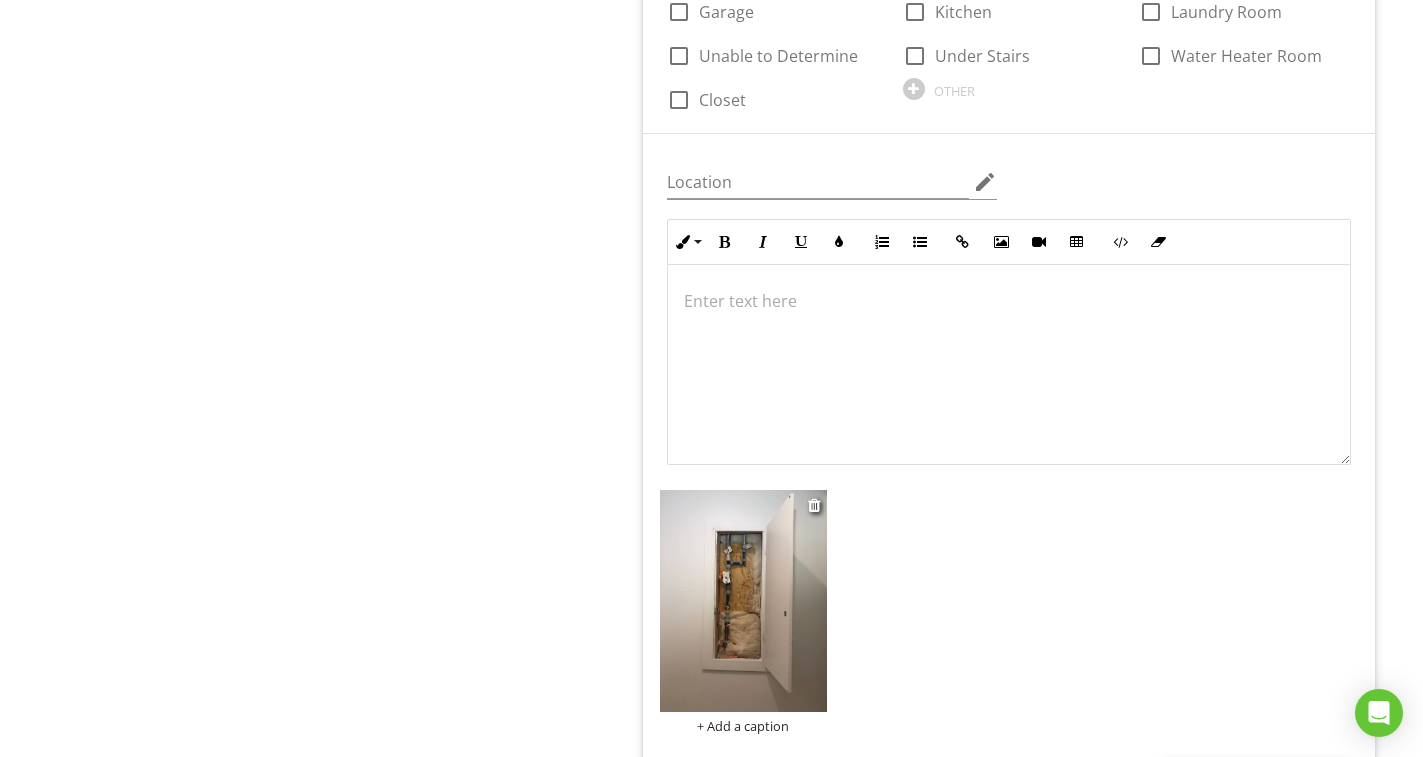 click at bounding box center (743, 601) 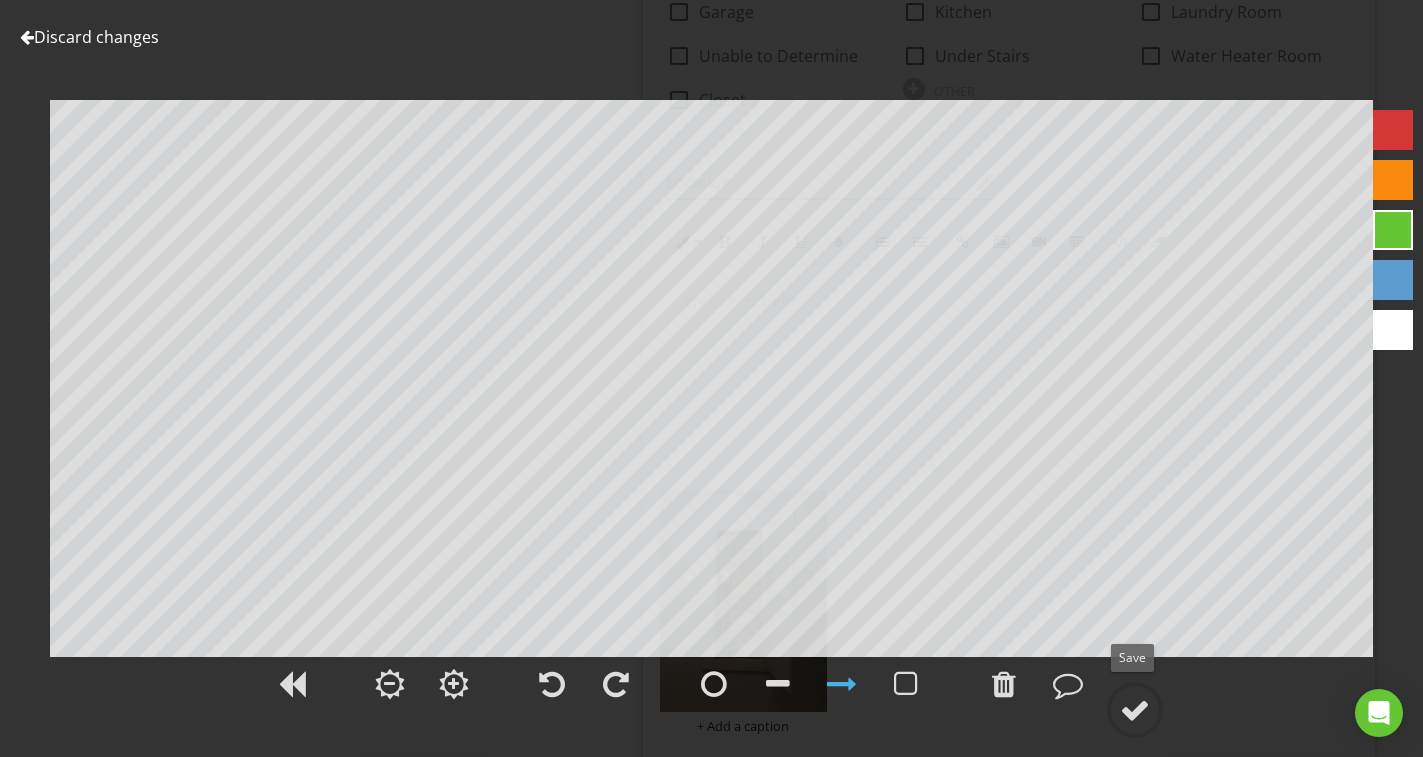 click at bounding box center [1135, 710] 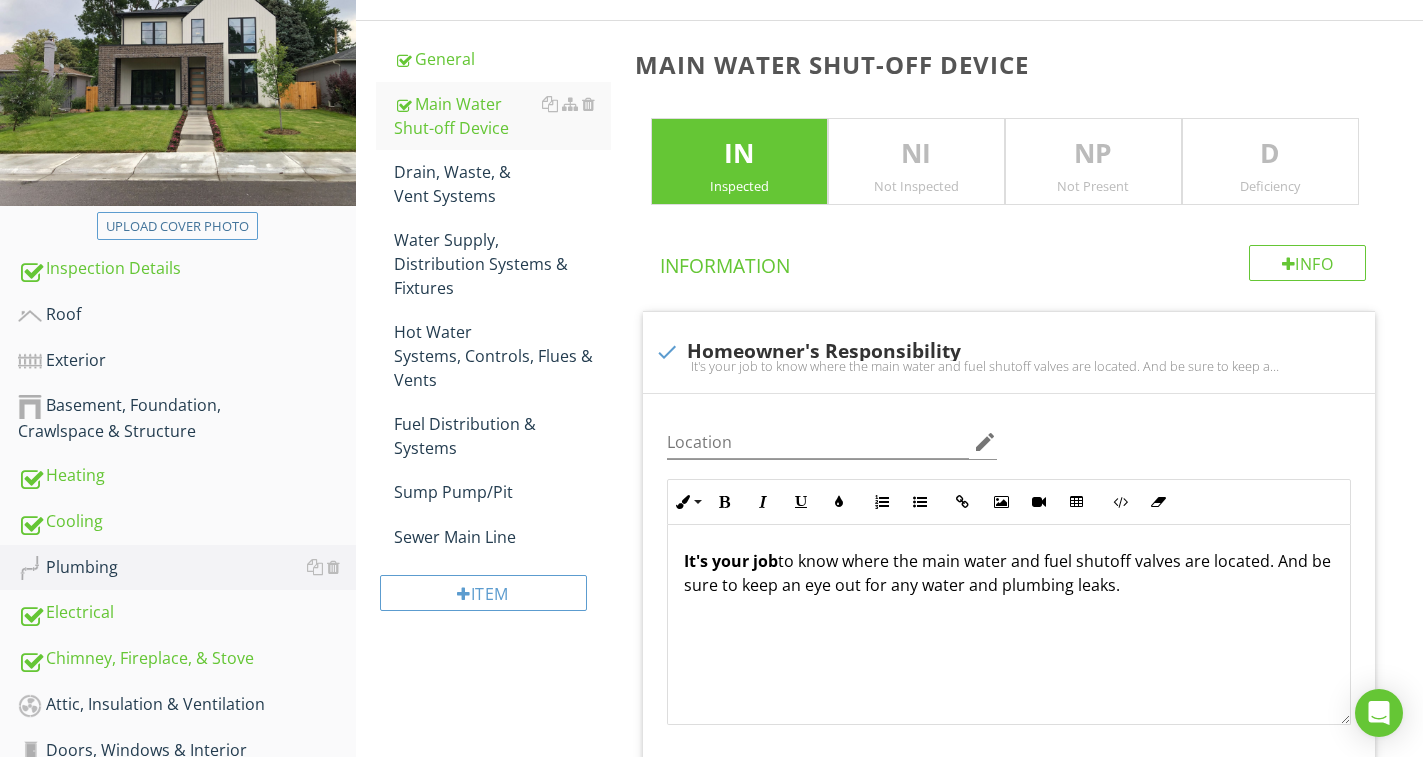 scroll, scrollTop: 227, scrollLeft: 0, axis: vertical 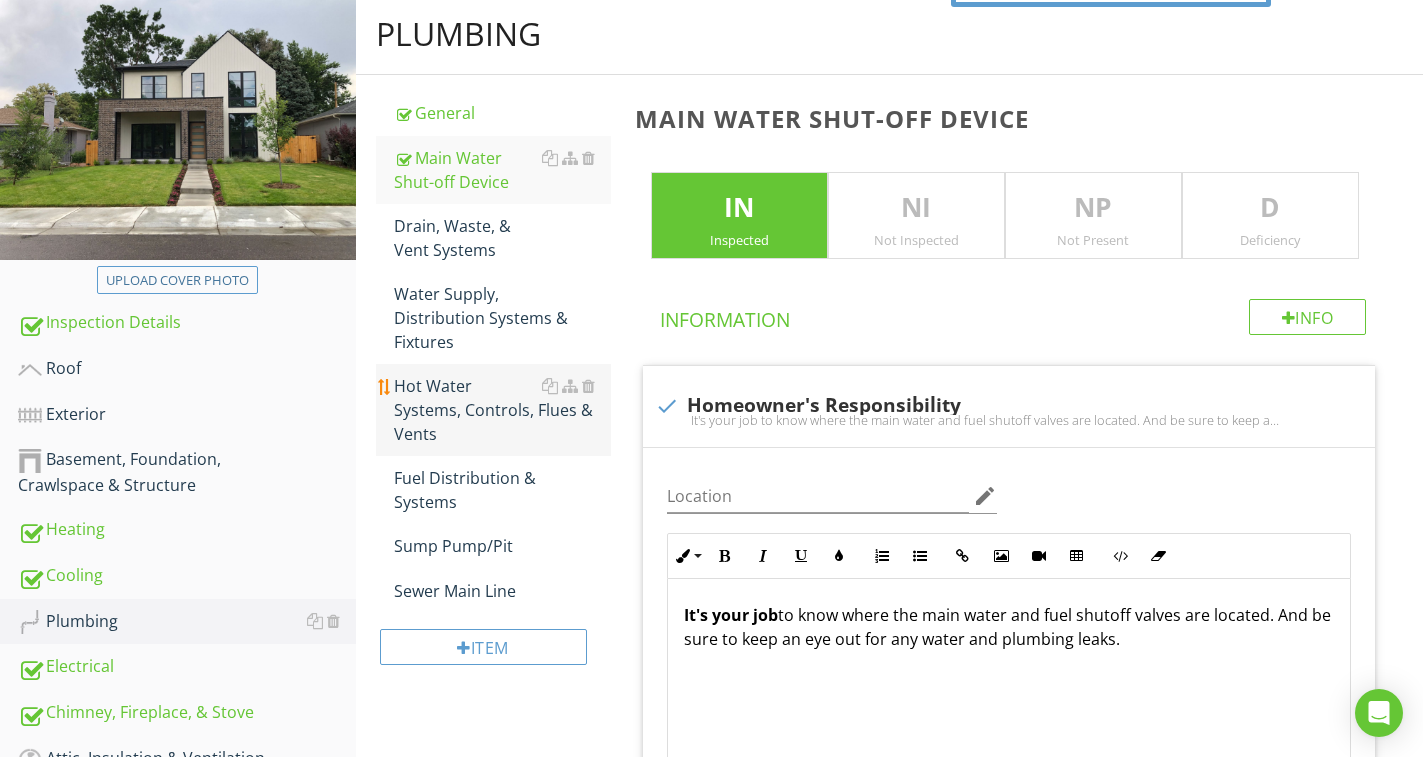 click on "Hot Water Systems, Controls, Flues & Vents" at bounding box center (502, 410) 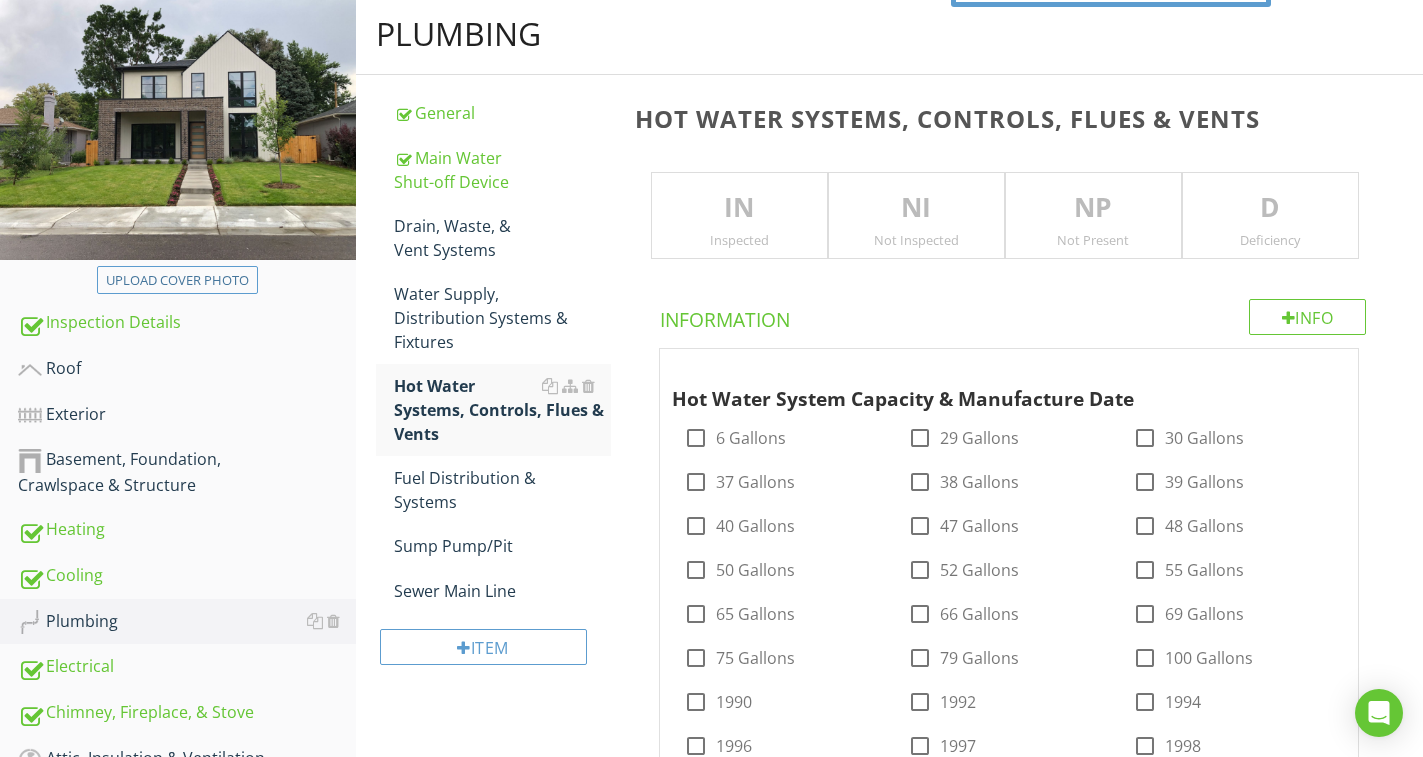 click on "IN" at bounding box center [739, 208] 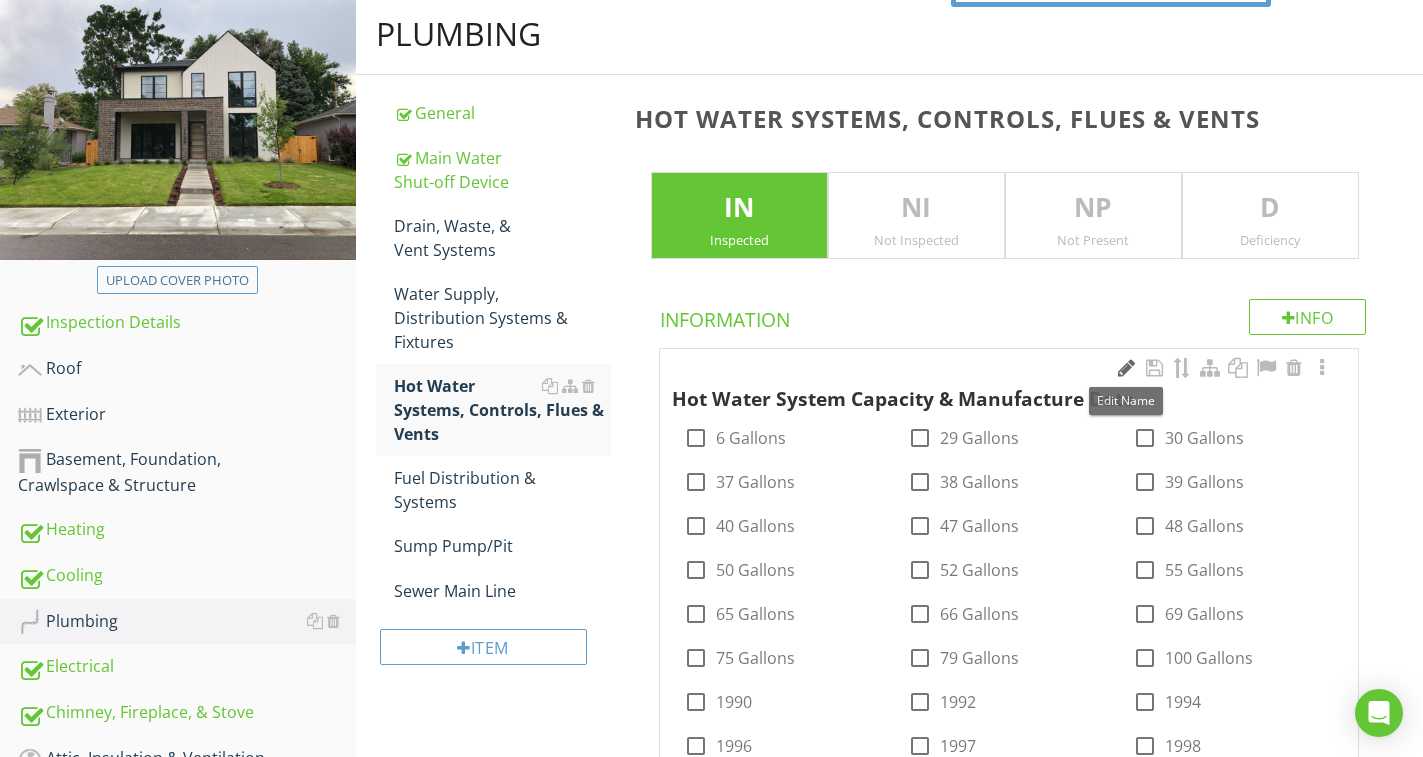 click at bounding box center (1126, 368) 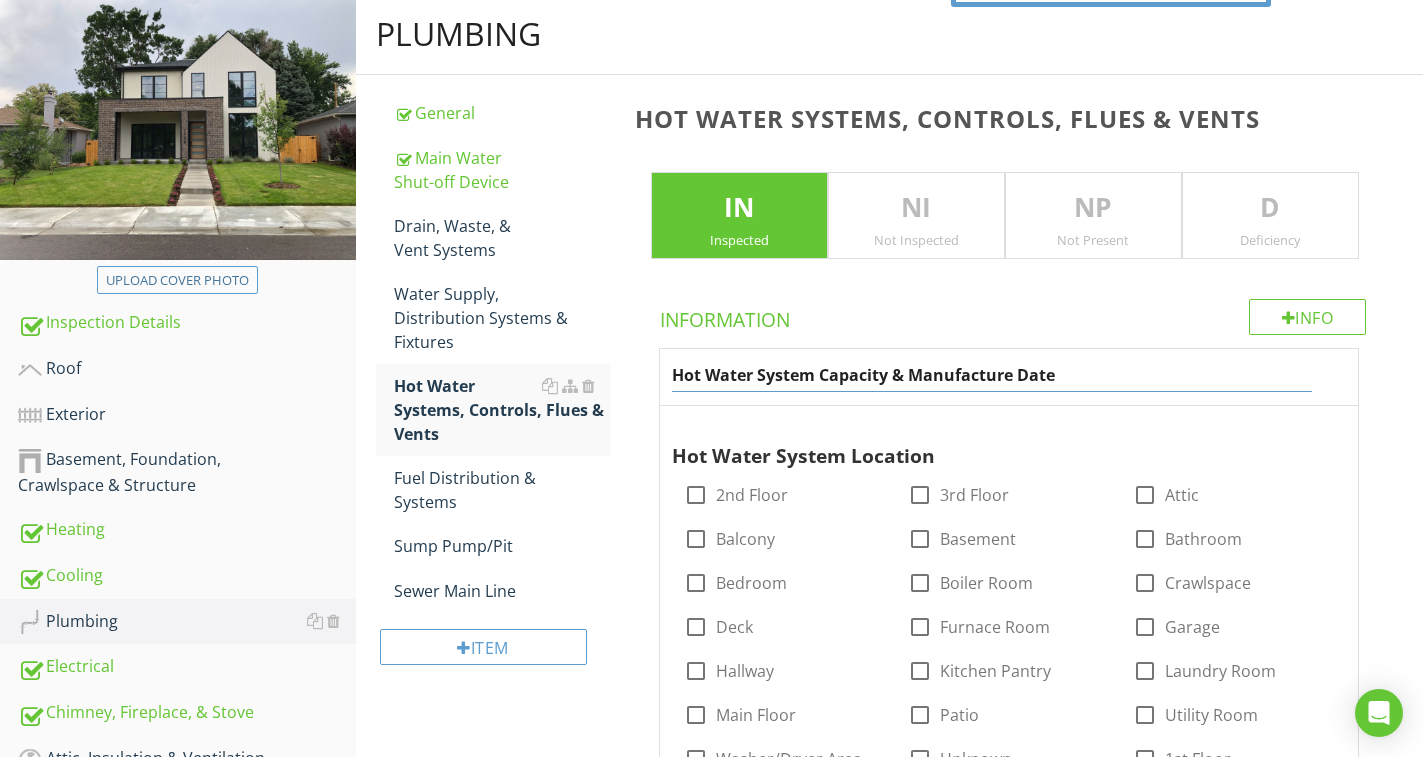 drag, startPoint x: 903, startPoint y: 376, endPoint x: 822, endPoint y: 376, distance: 81 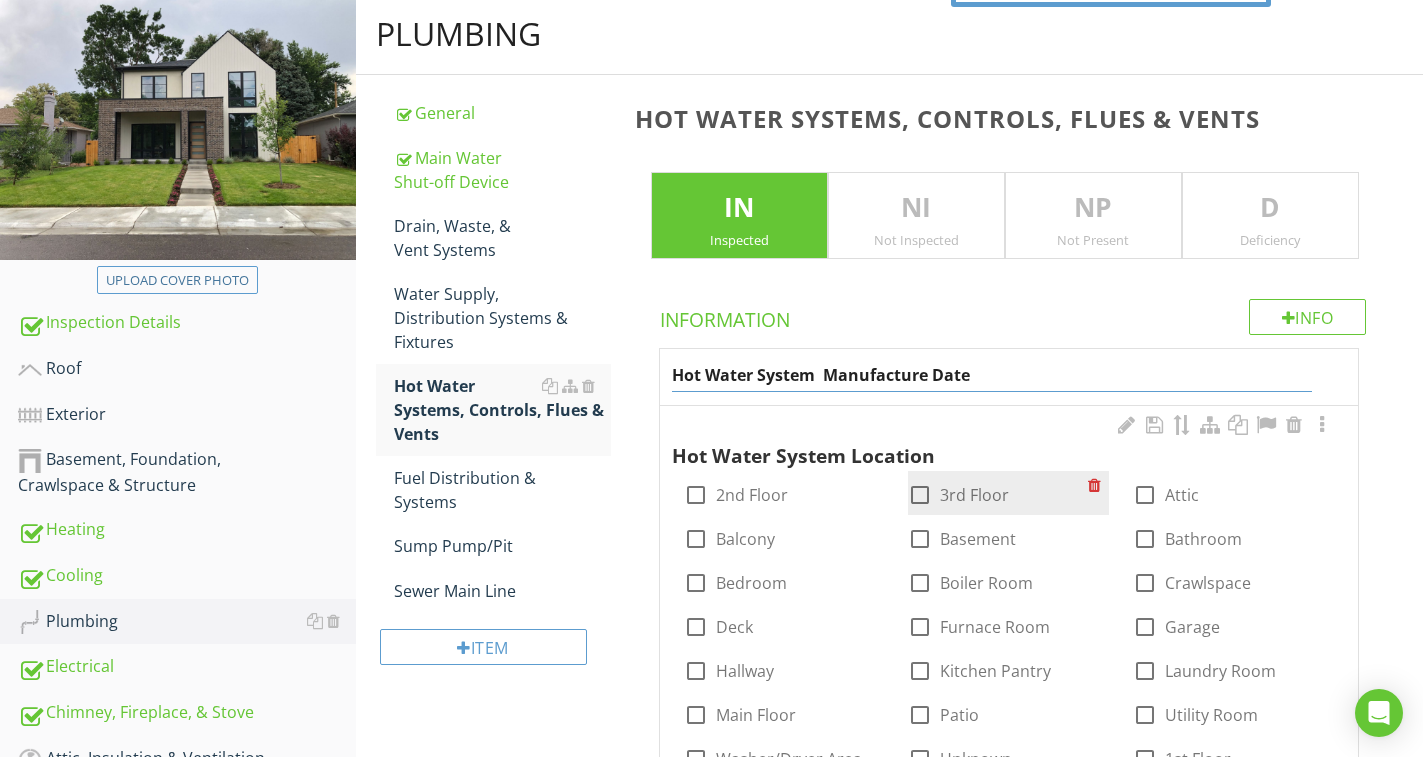 type on "Hot Water System Manufacture Date" 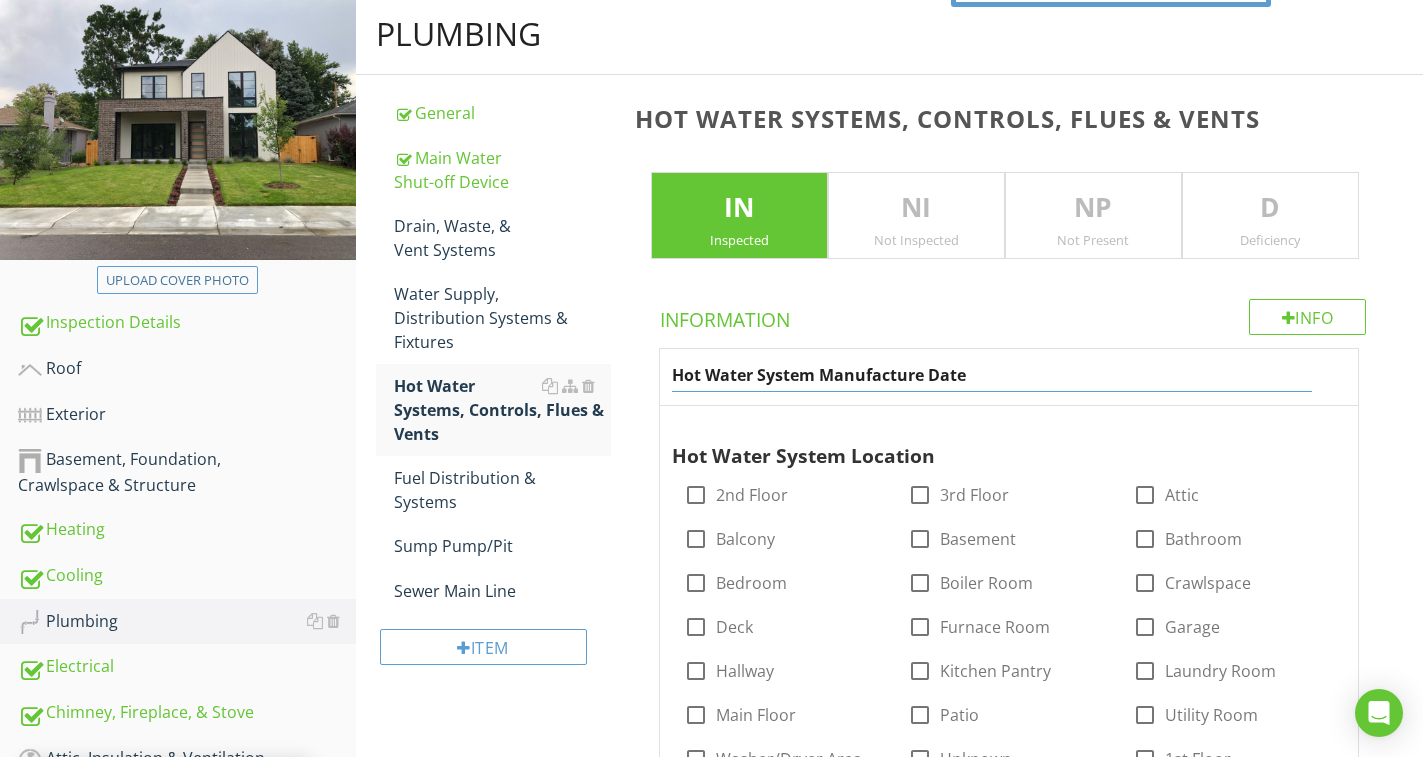 click on "Hot Water Systems, Controls, Flues & Vents
IN   Inspected NI   Not Inspected NP   Not Present D   Deficiency
Info
Information       Hot Water System Manufacture Date
Hot Water System Location
check_box_outline_blank 2nd Floor   check_box_outline_blank 3rd Floor   check_box_outline_blank Attic   check_box_outline_blank Balcony   check_box_outline_blank Basement   check_box_outline_blank Bathroom   check_box_outline_blank Bedroom   check_box_outline_blank Boiler Room   check_box_outline_blank Crawlspace   check_box_outline_blank Deck   check_box_outline_blank Furnace Room   check_box_outline_blank Garage   check_box_outline_blank Hallway   check_box_outline_blank Kitchen Pantry   check_box_outline_blank Laundry Room   check_box_outline_blank Main Floor   check_box_outline_blank Patio   check_box_outline_blank Utility Room   check_box_outline_blank   Unknown" at bounding box center [1023, 3299] 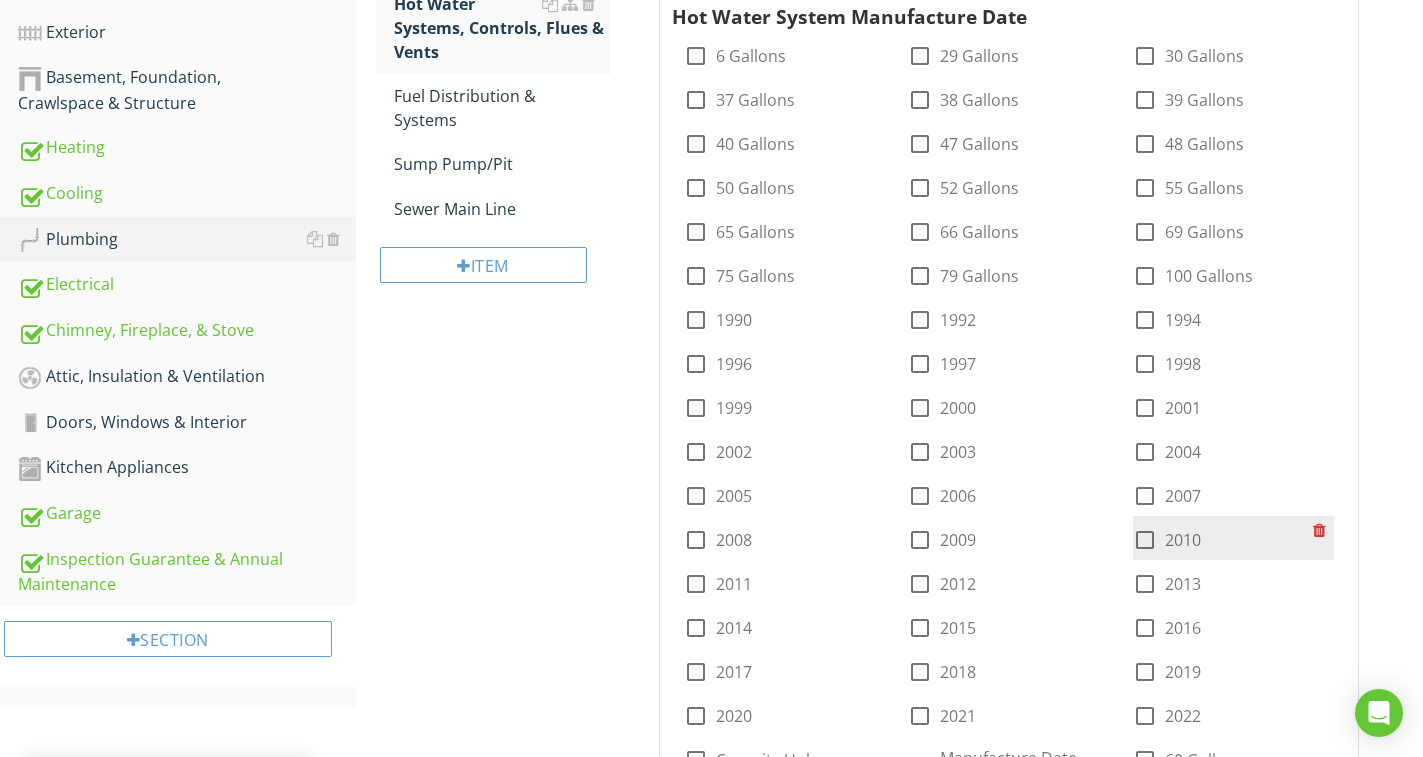 scroll, scrollTop: 927, scrollLeft: 0, axis: vertical 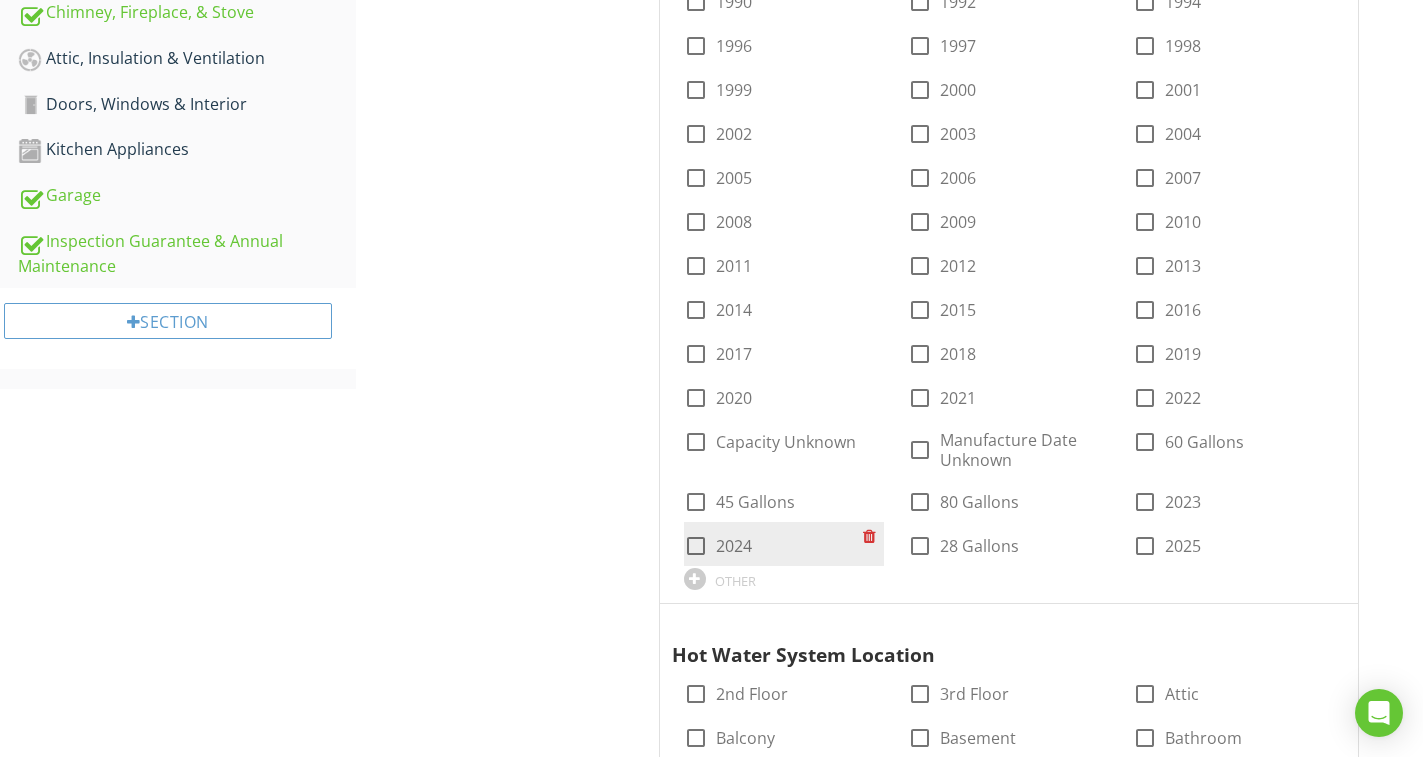 click at bounding box center [696, 546] 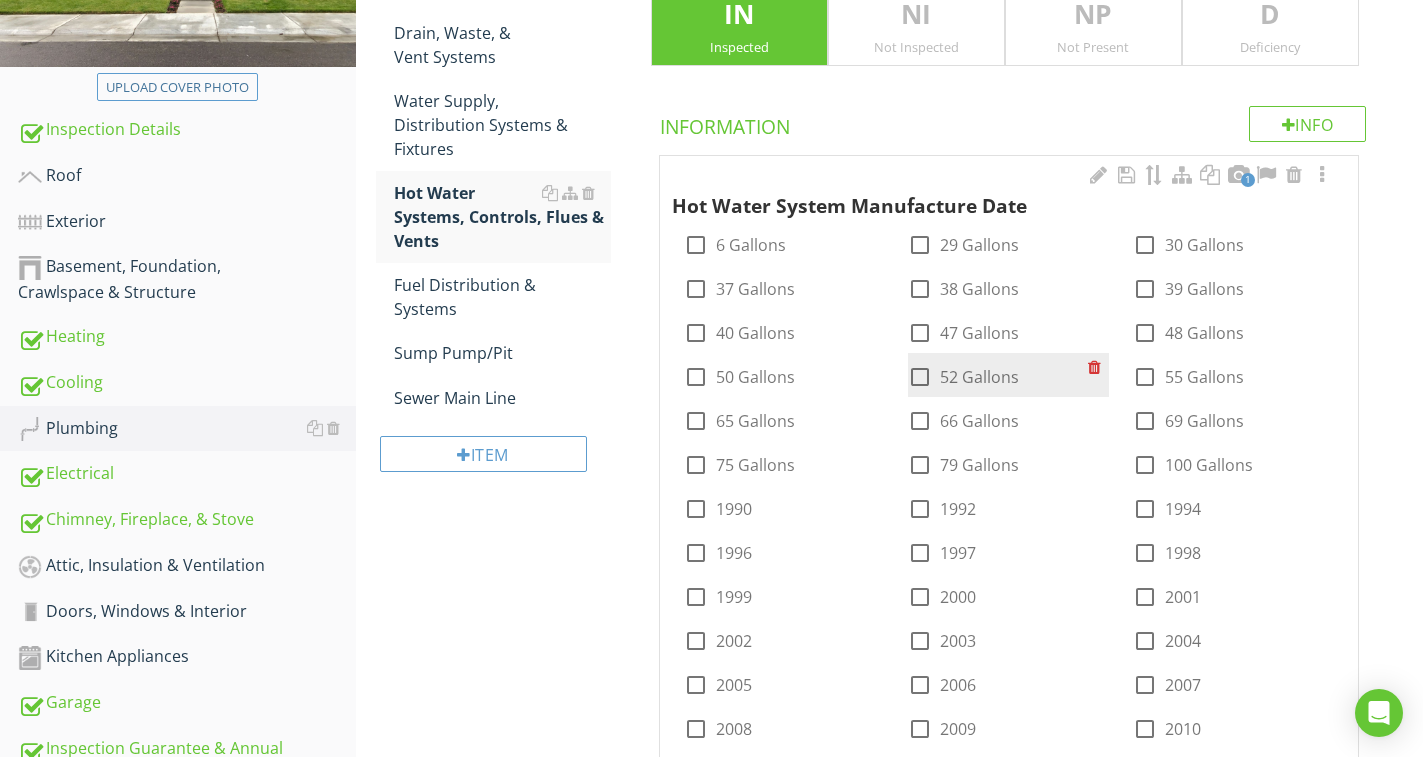 scroll, scrollTop: 327, scrollLeft: 0, axis: vertical 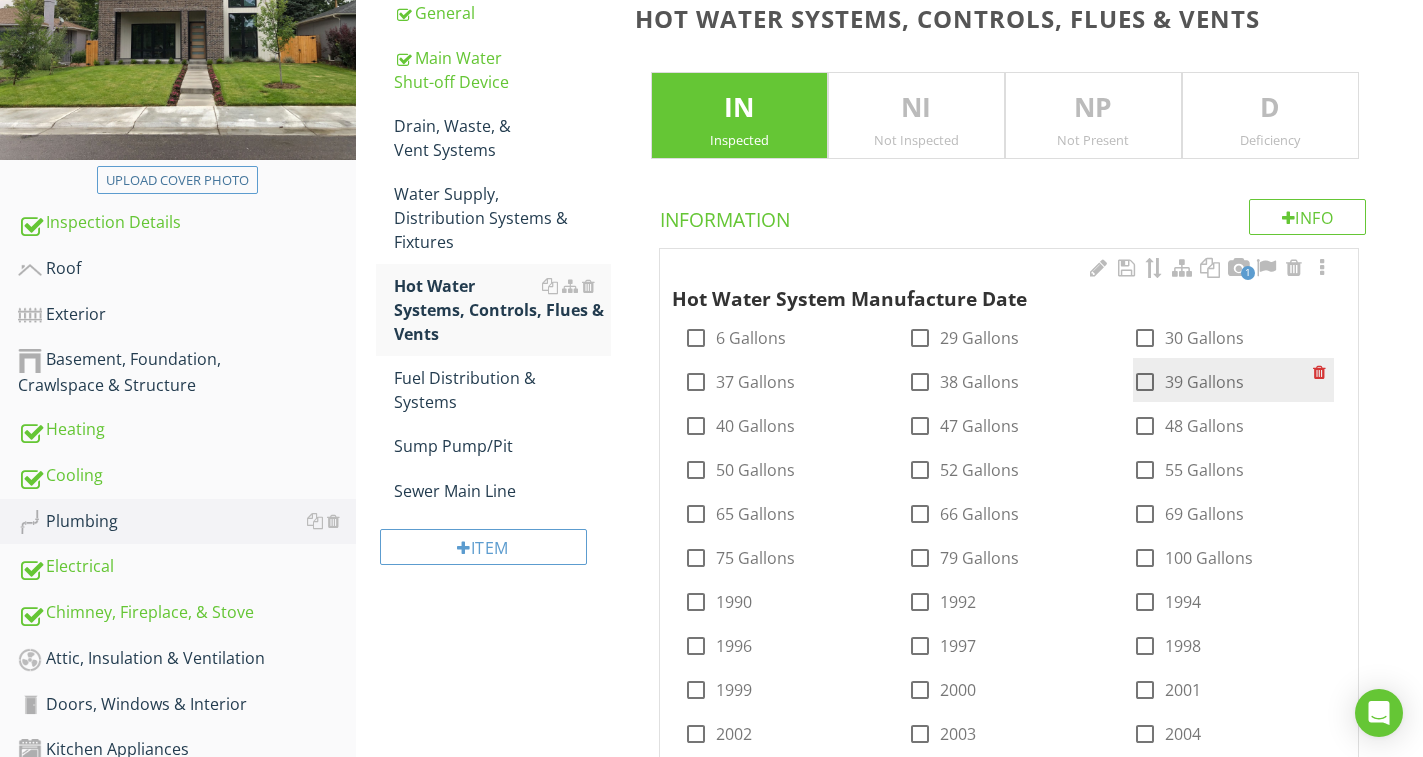 click at bounding box center [1322, 268] 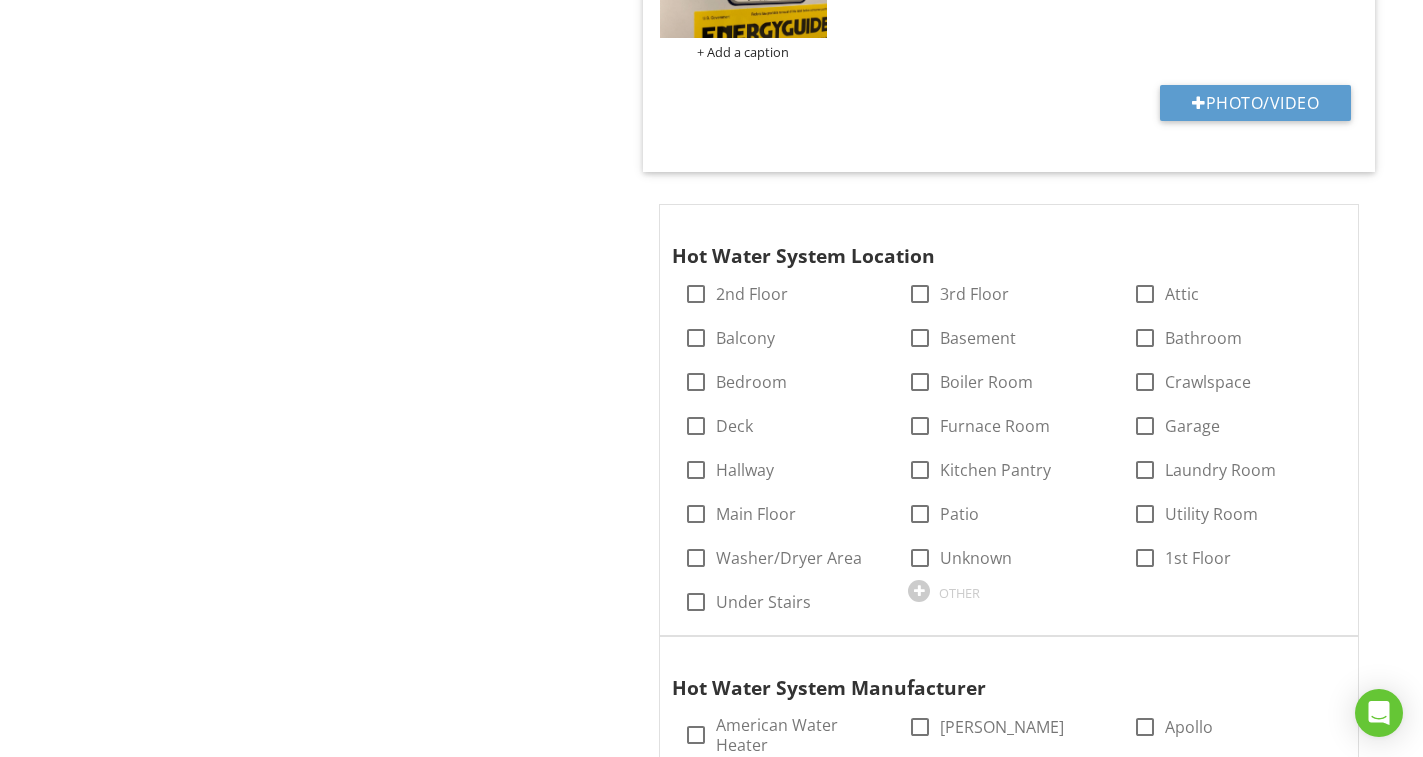 scroll, scrollTop: 2027, scrollLeft: 0, axis: vertical 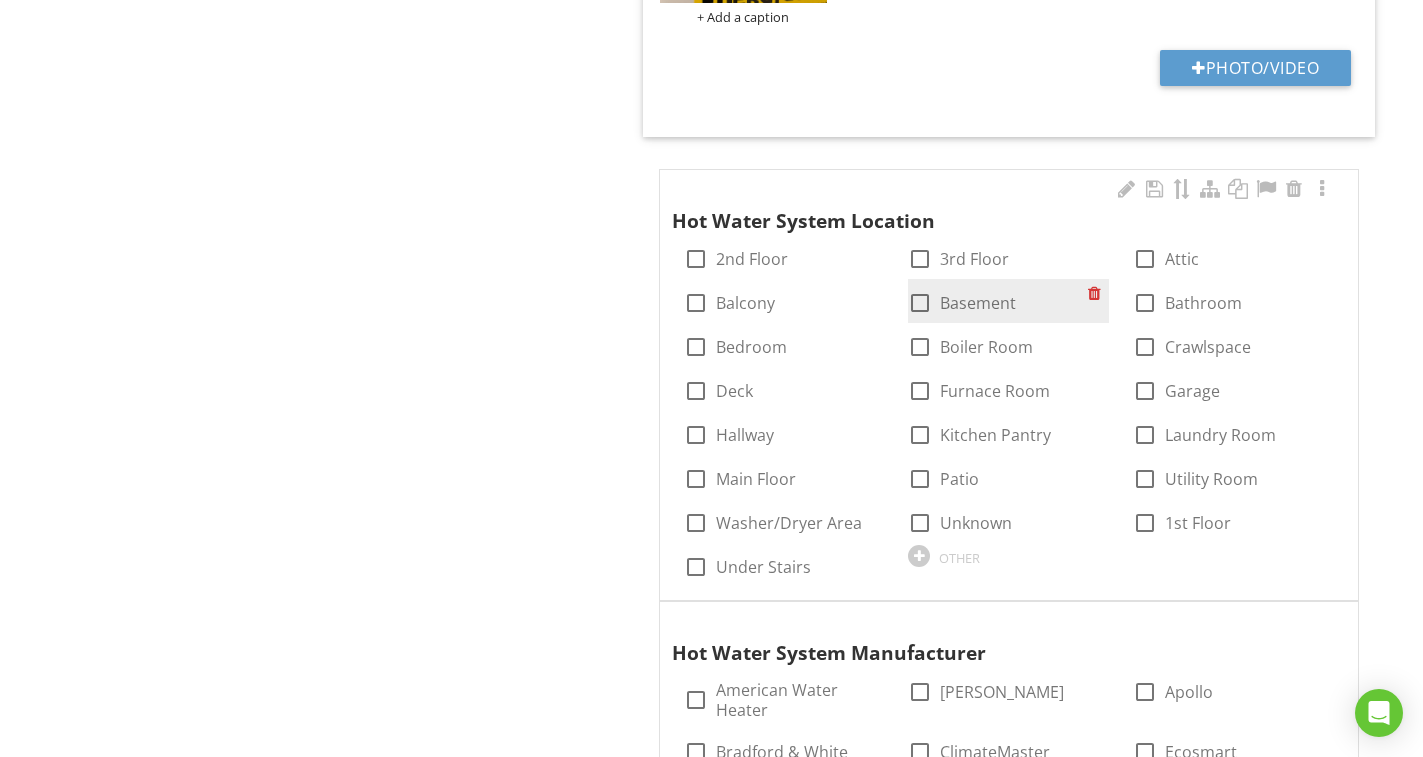 click on "Basement" at bounding box center (978, 303) 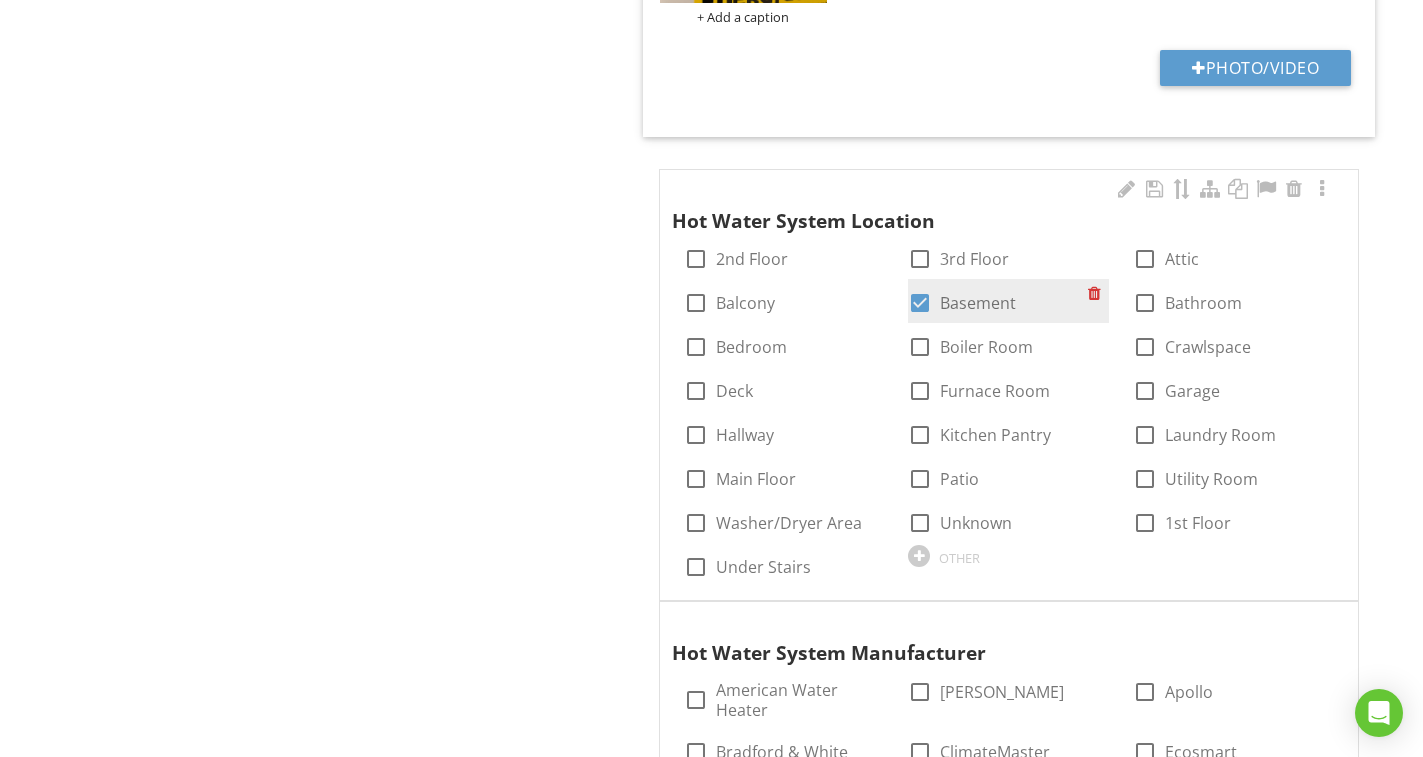 checkbox on "true" 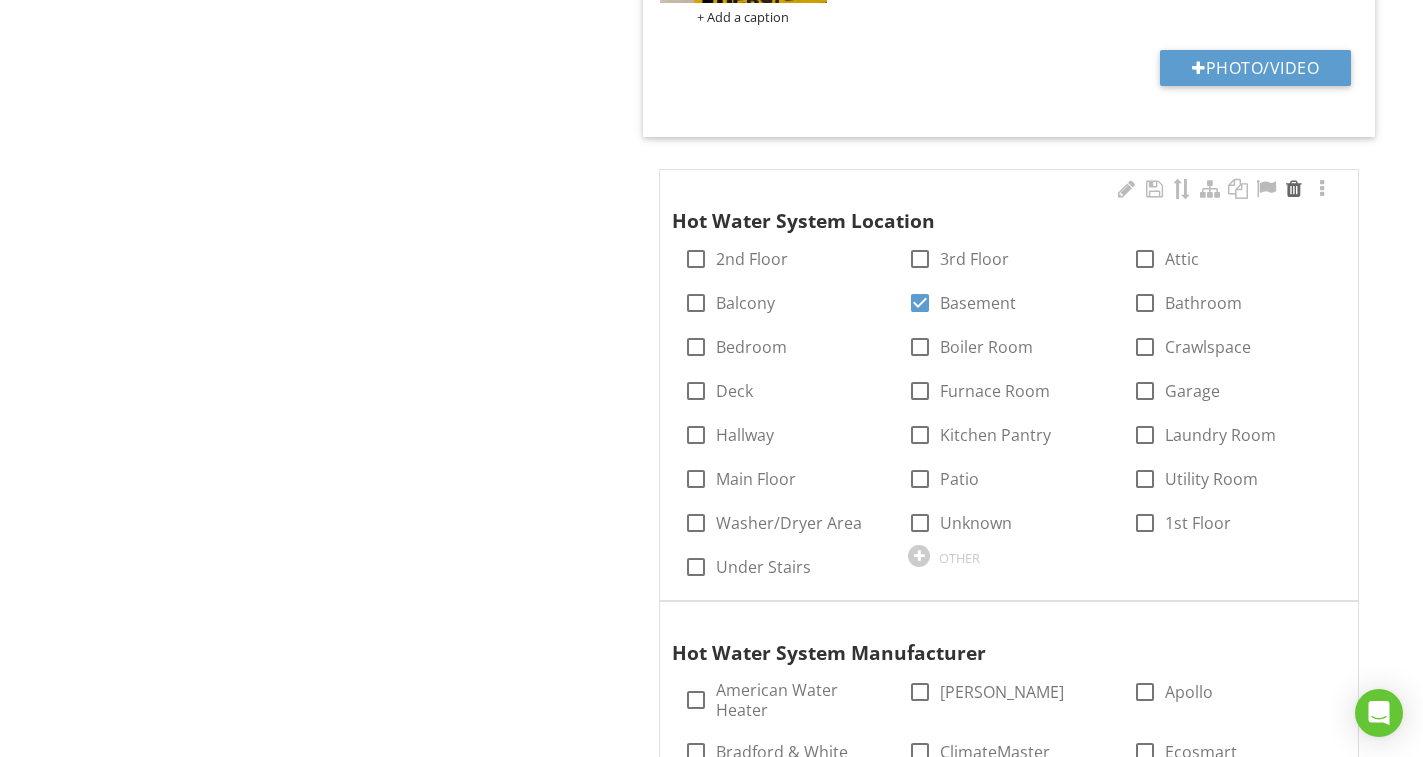click at bounding box center [1322, 189] 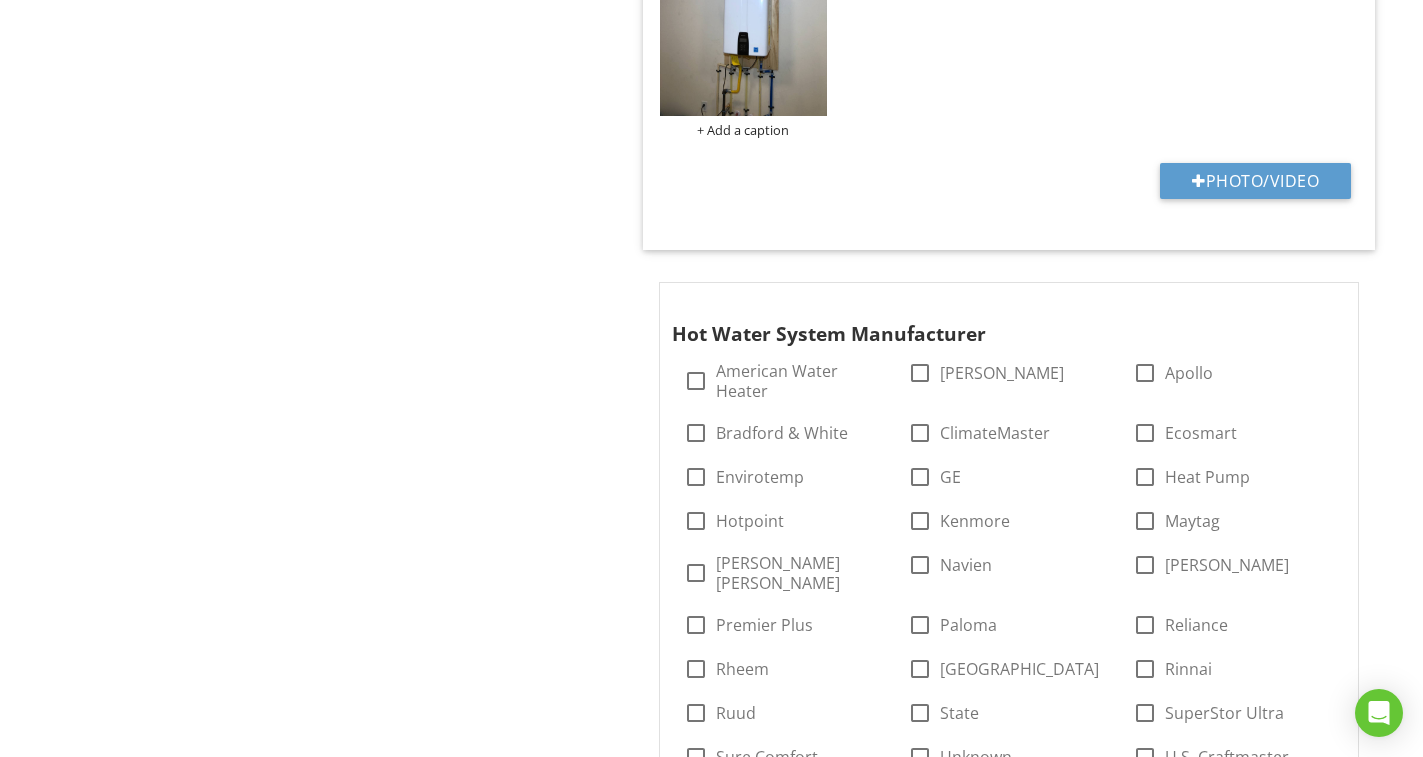scroll, scrollTop: 3127, scrollLeft: 0, axis: vertical 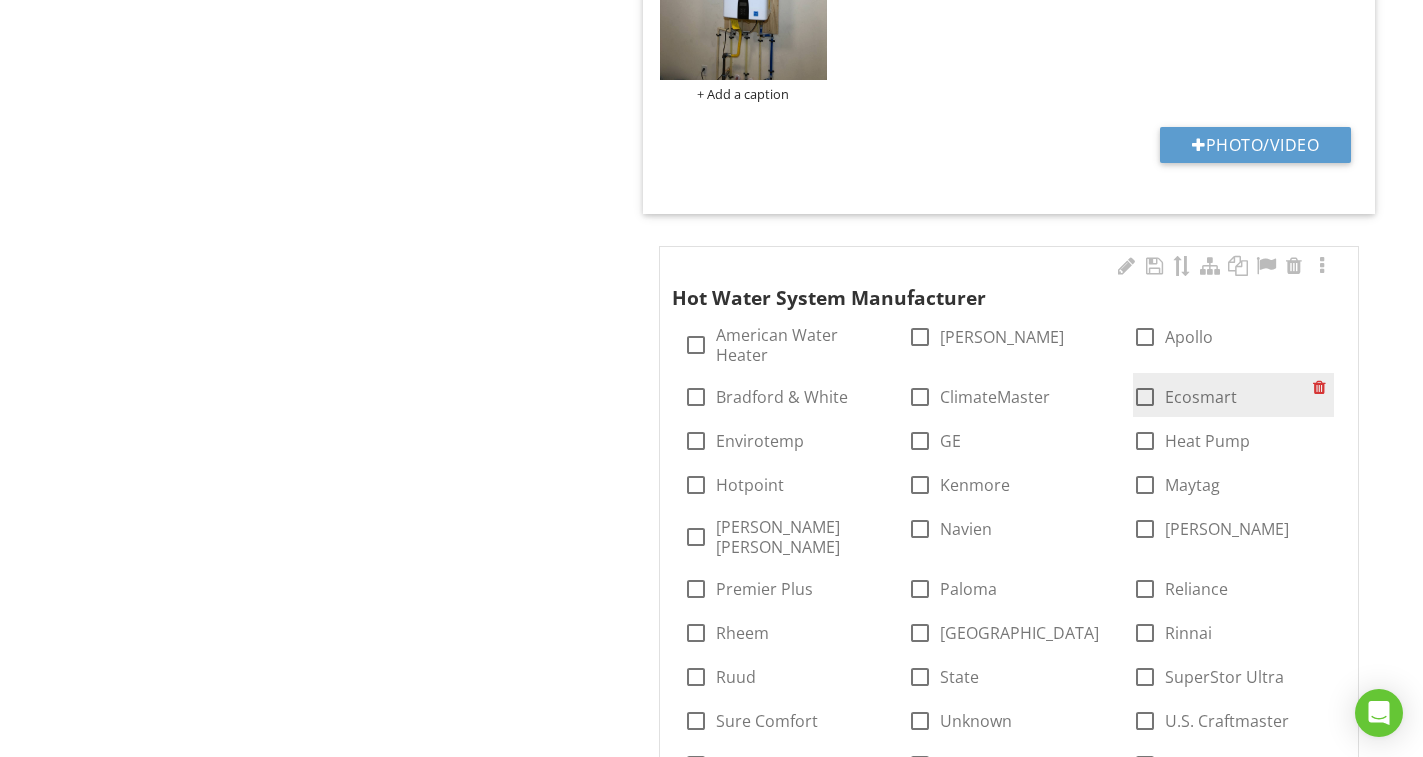 click at bounding box center [1322, 266] 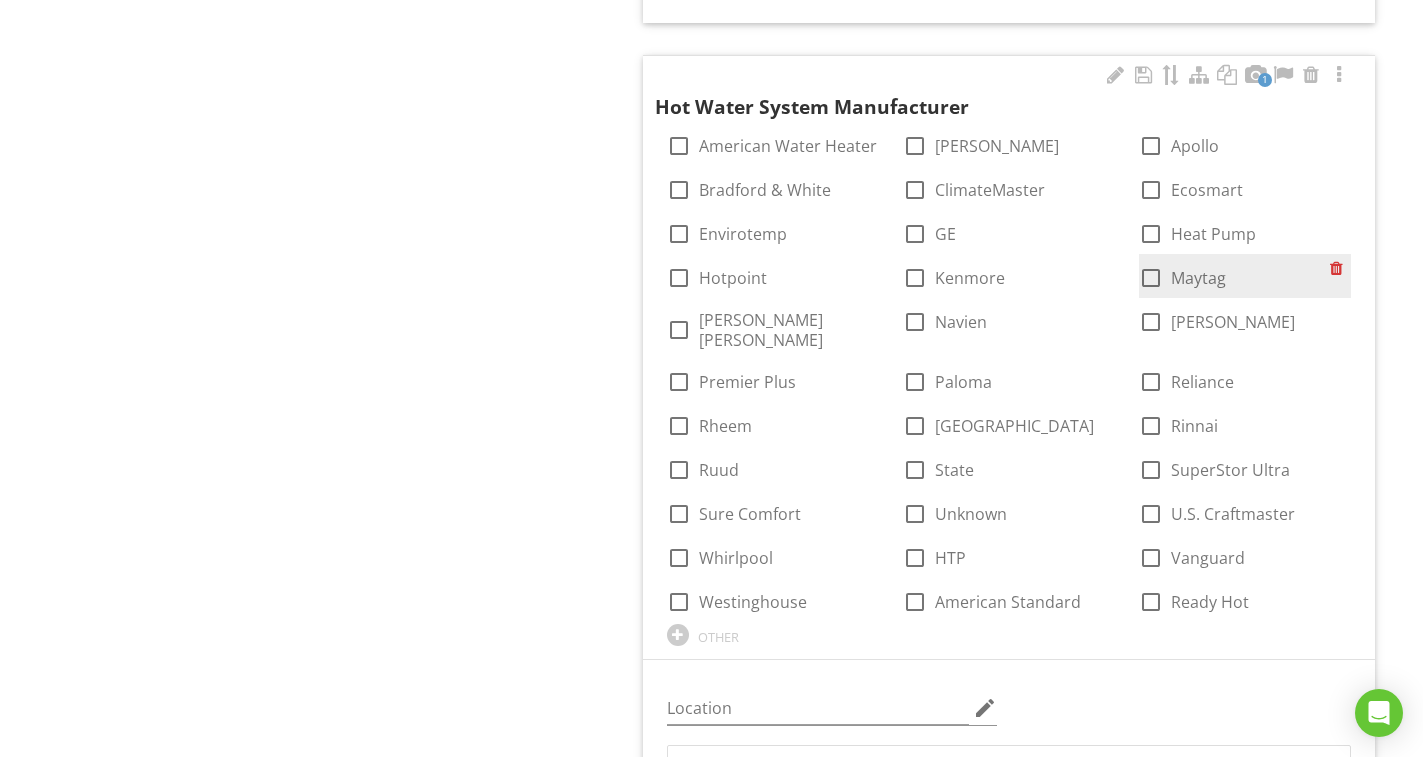 scroll, scrollTop: 3327, scrollLeft: 0, axis: vertical 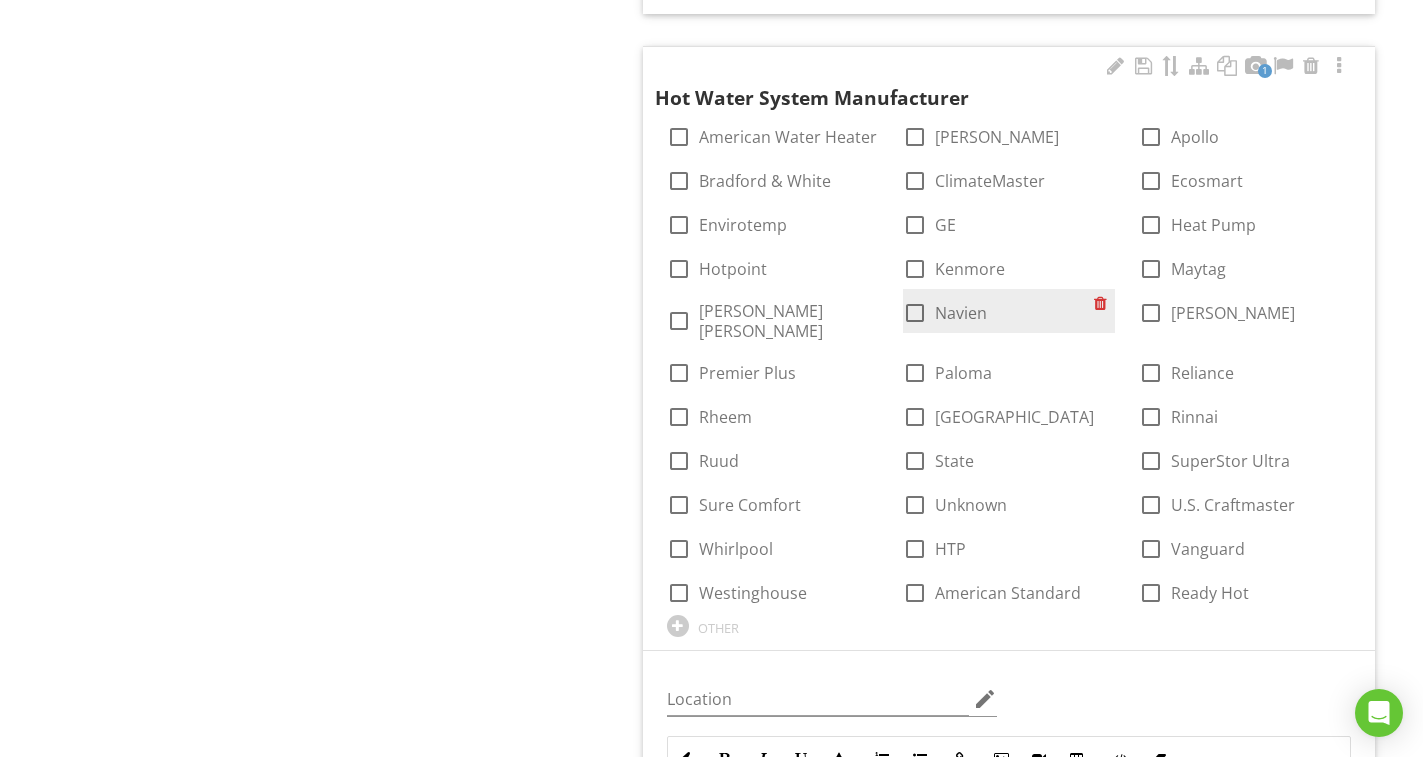click on "Navien" at bounding box center (961, 313) 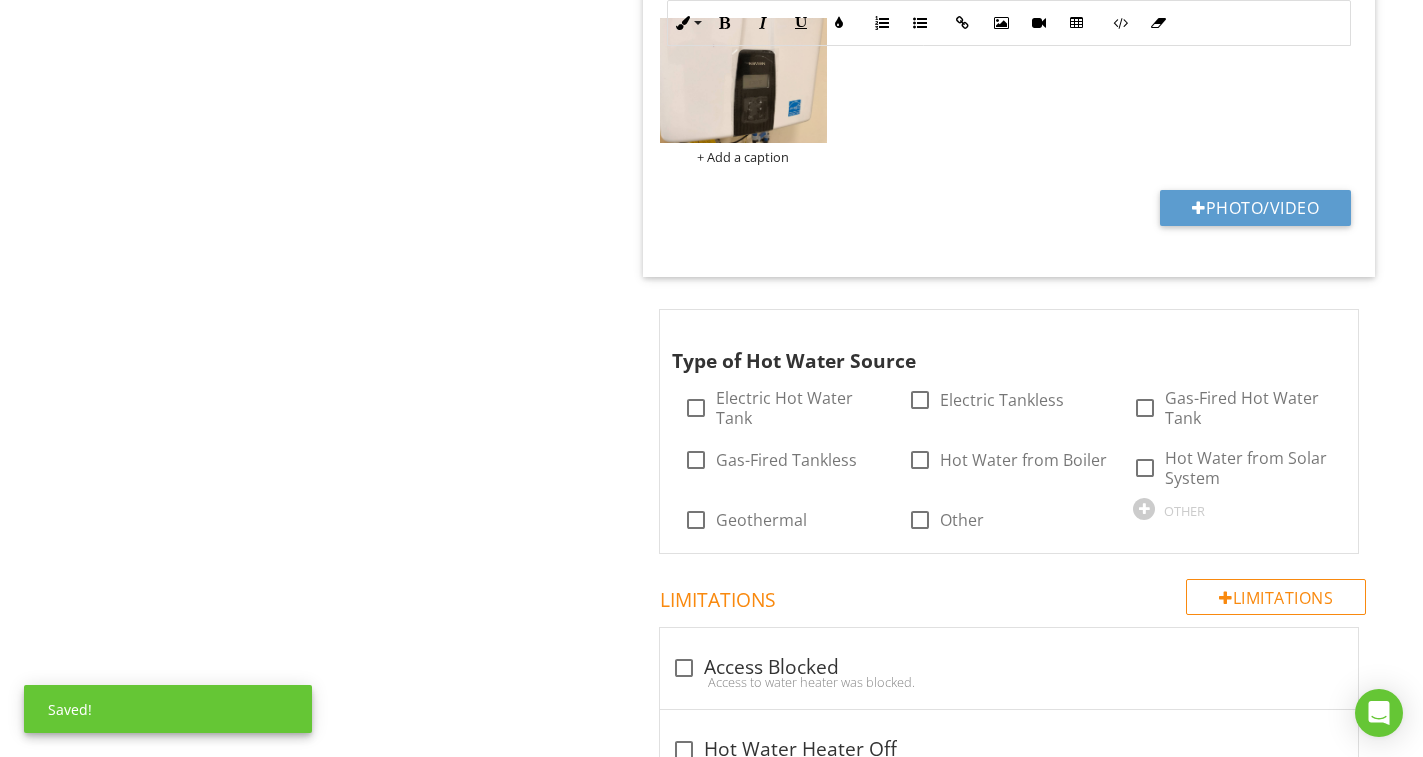 scroll, scrollTop: 4327, scrollLeft: 0, axis: vertical 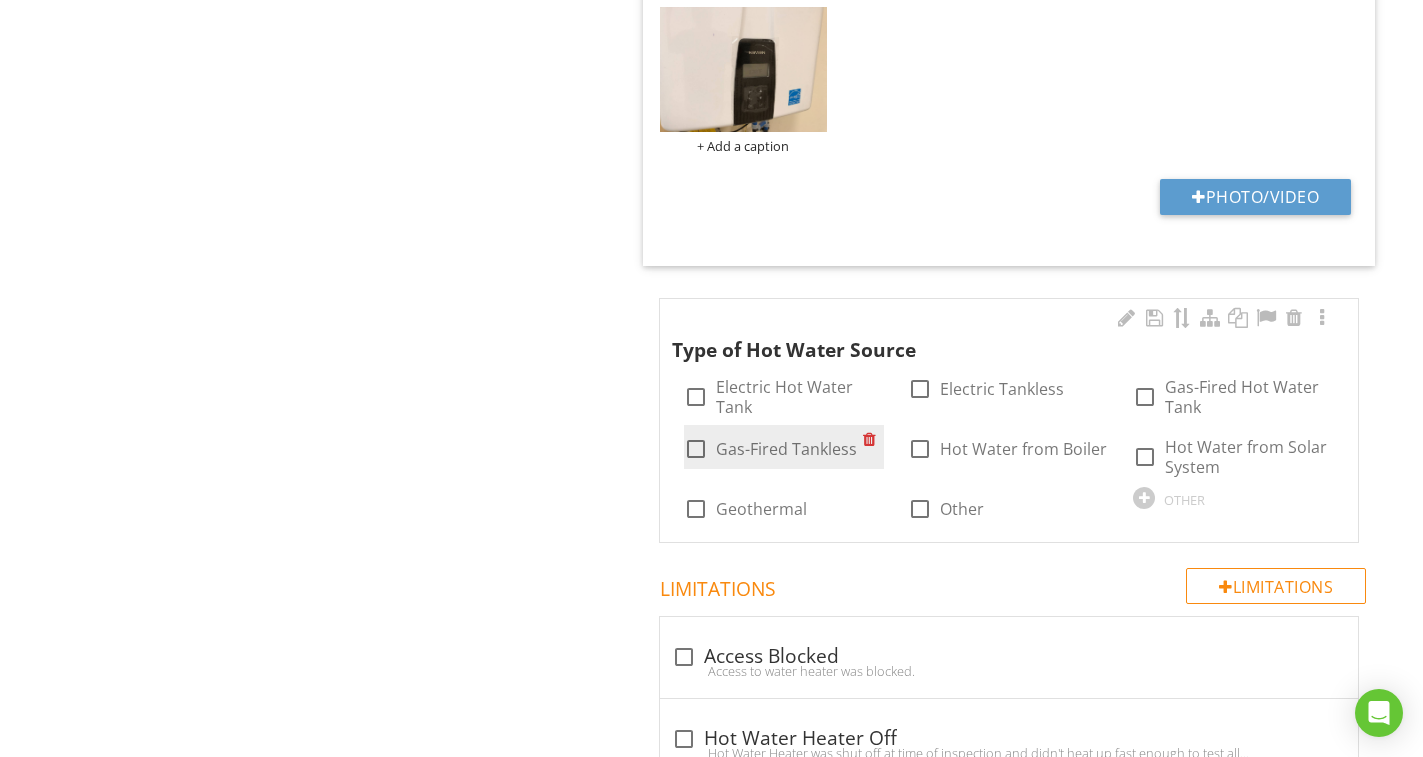click on "Gas-Fired Tankless" at bounding box center [786, 449] 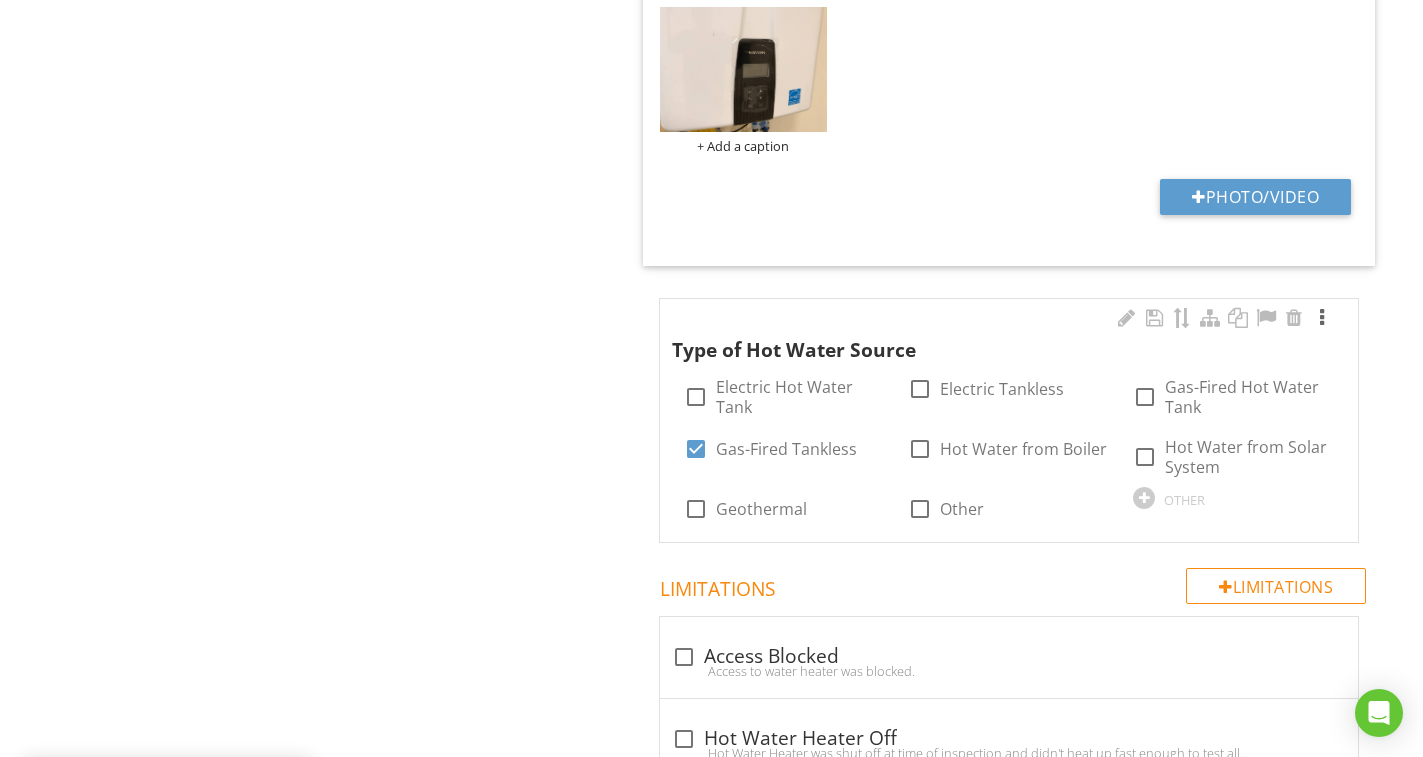click at bounding box center [1322, 318] 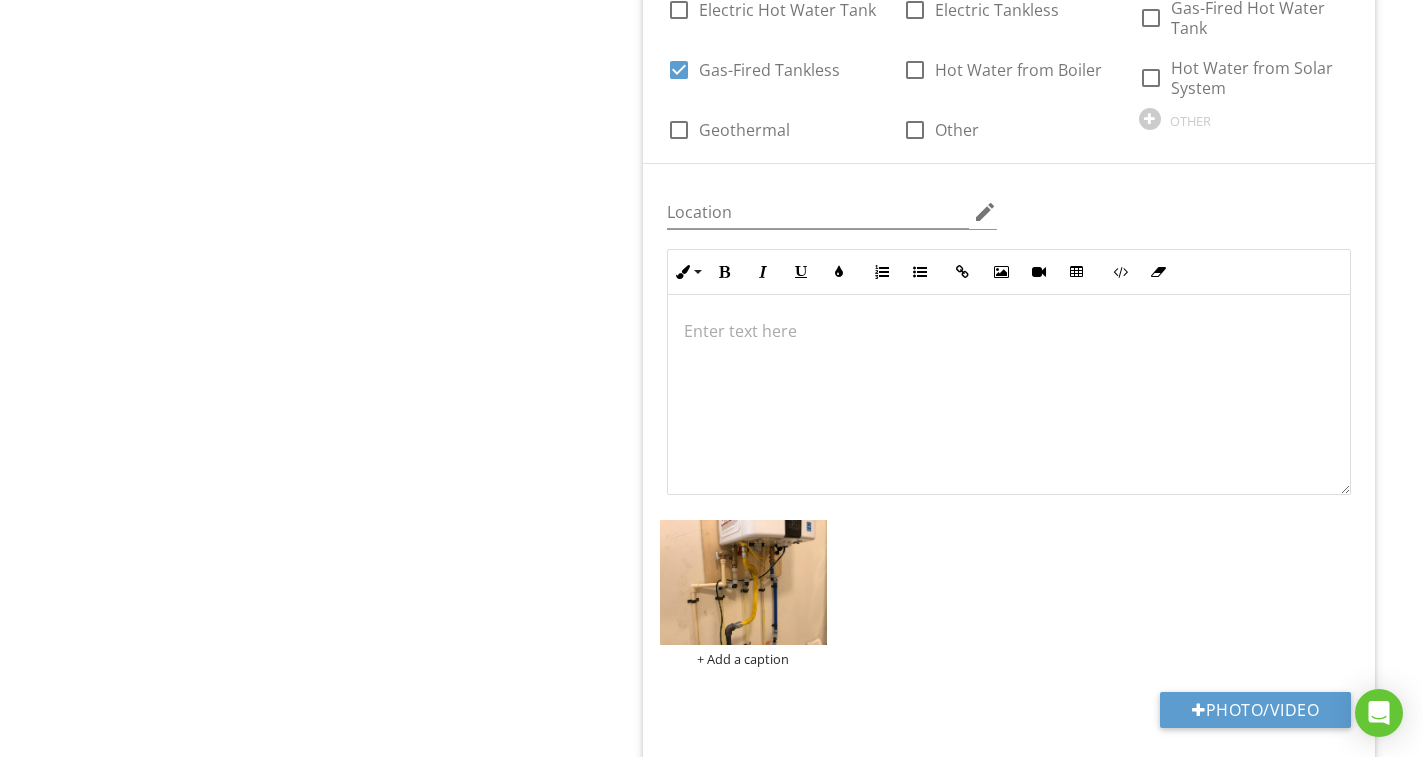 scroll, scrollTop: 4727, scrollLeft: 0, axis: vertical 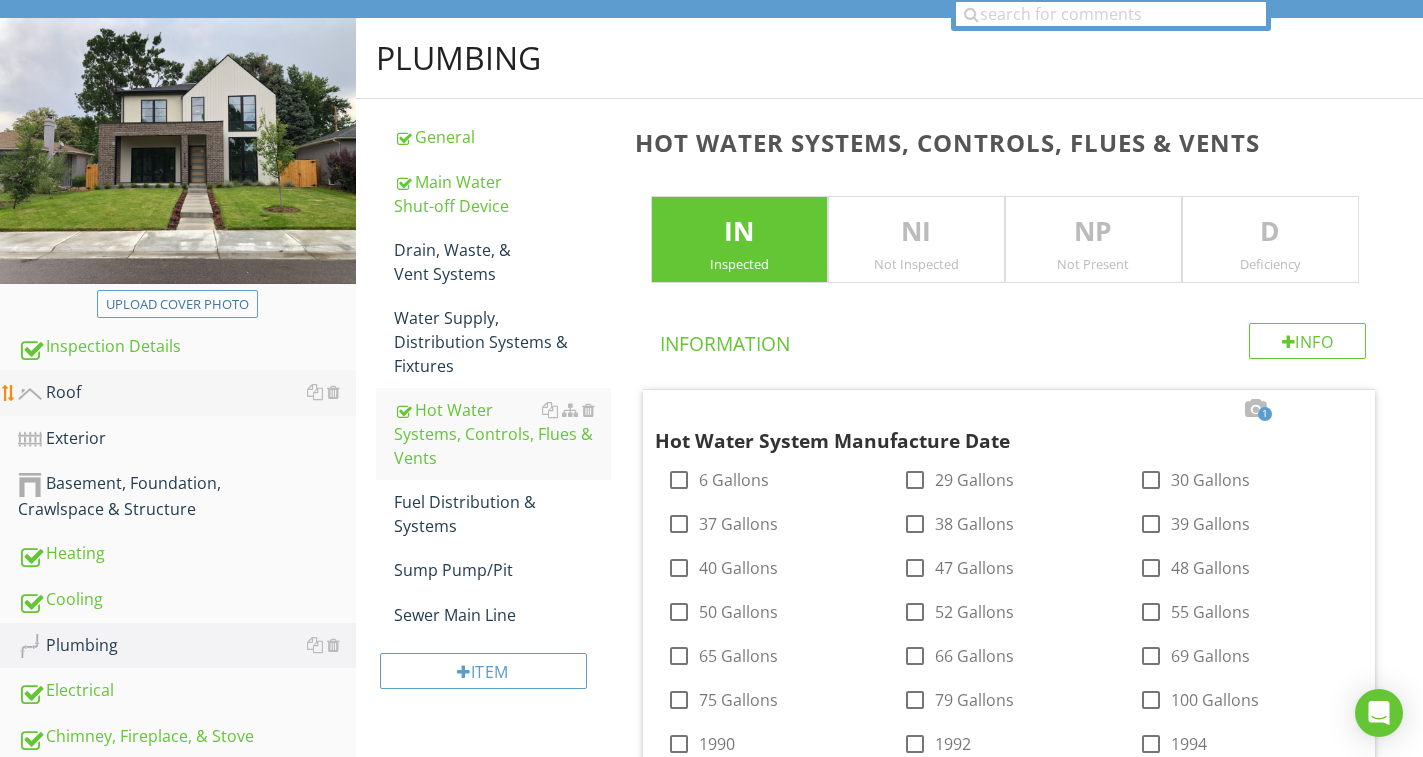 drag, startPoint x: 435, startPoint y: 515, endPoint x: 24, endPoint y: 411, distance: 423.954 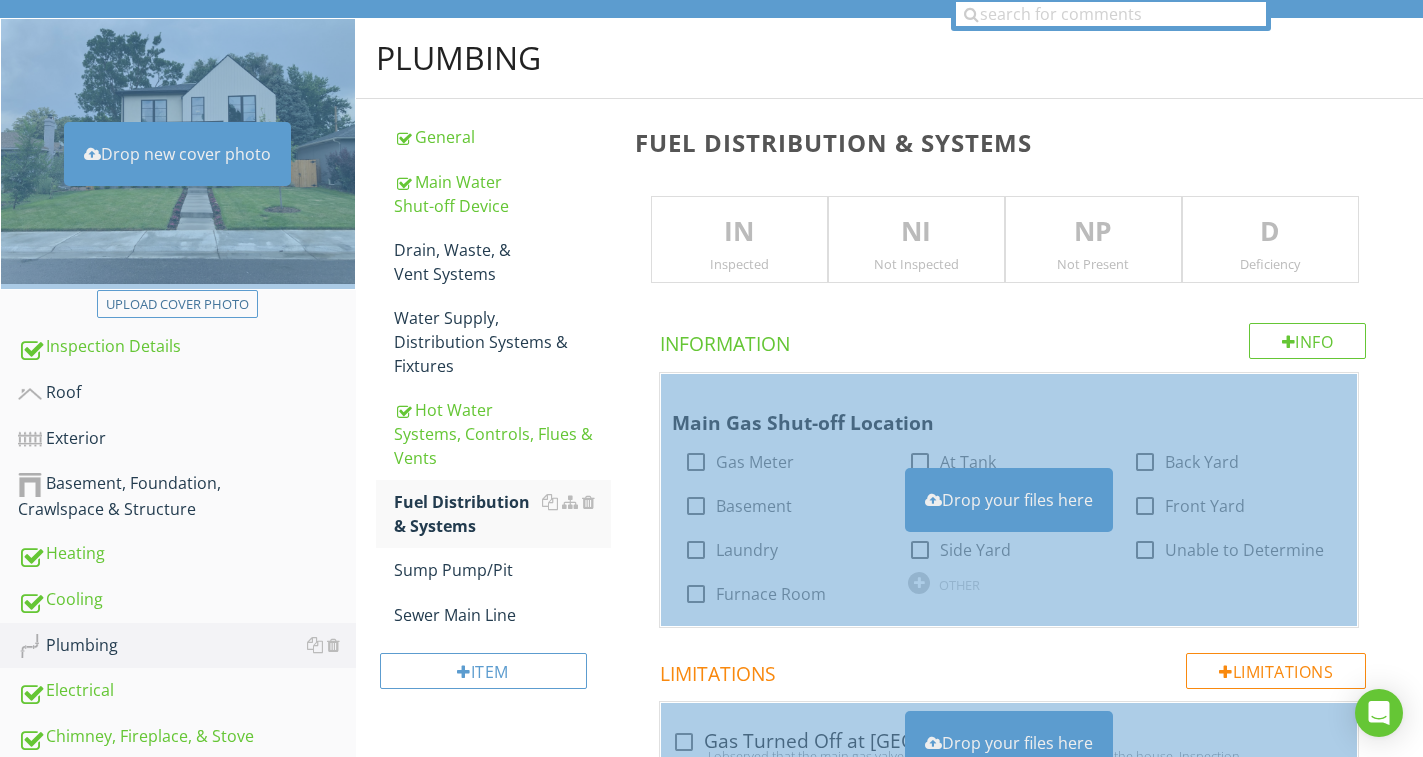 click on "Gas Meter" at bounding box center (755, 462) 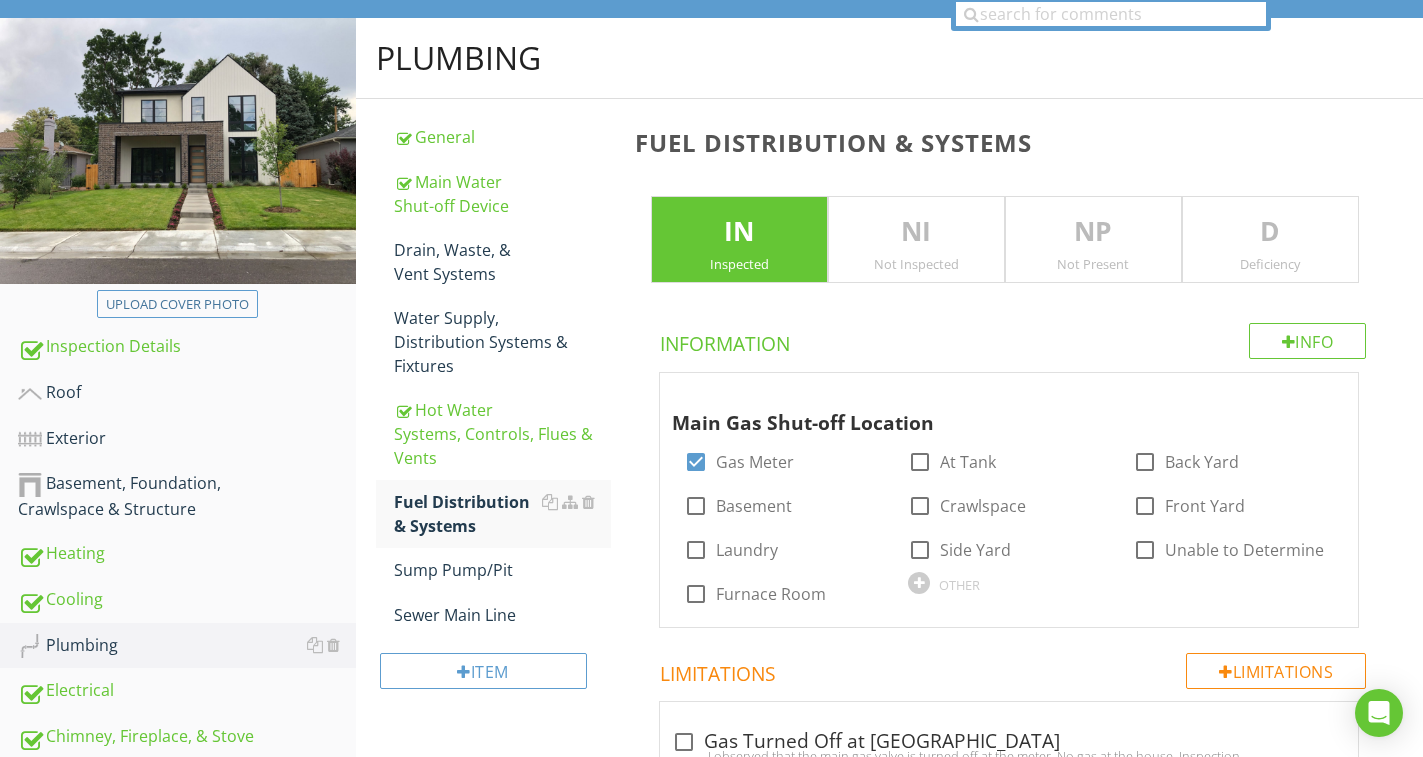checkbox on "true" 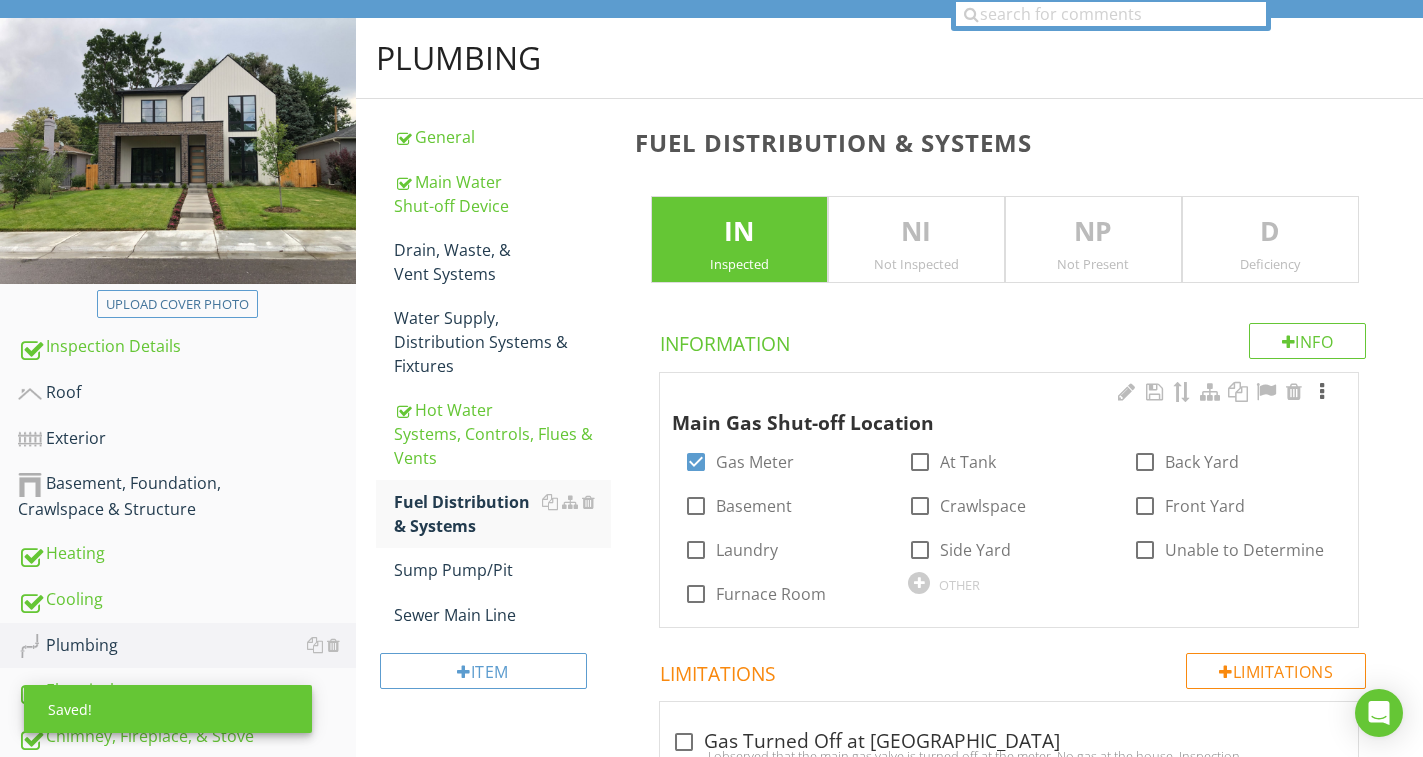 click at bounding box center [1322, 392] 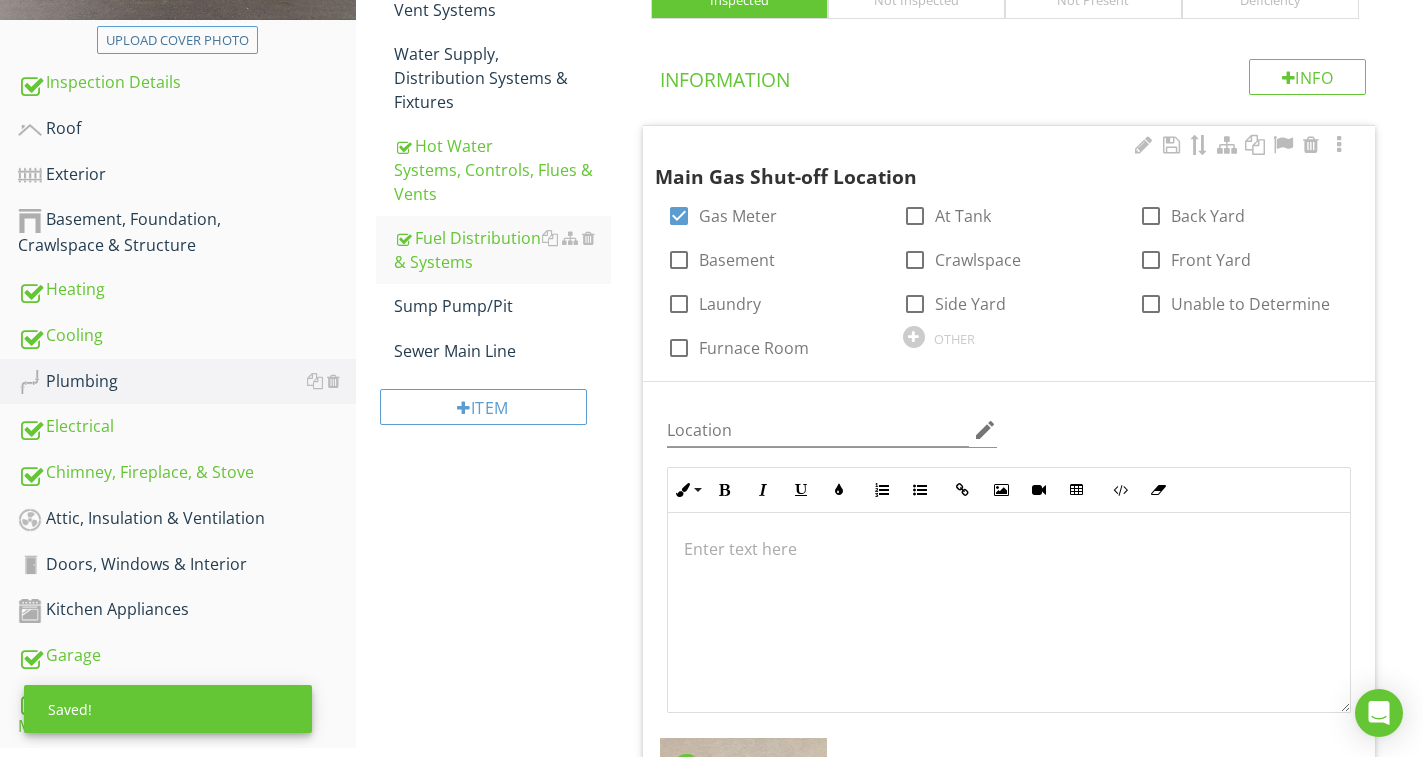 scroll, scrollTop: 603, scrollLeft: 0, axis: vertical 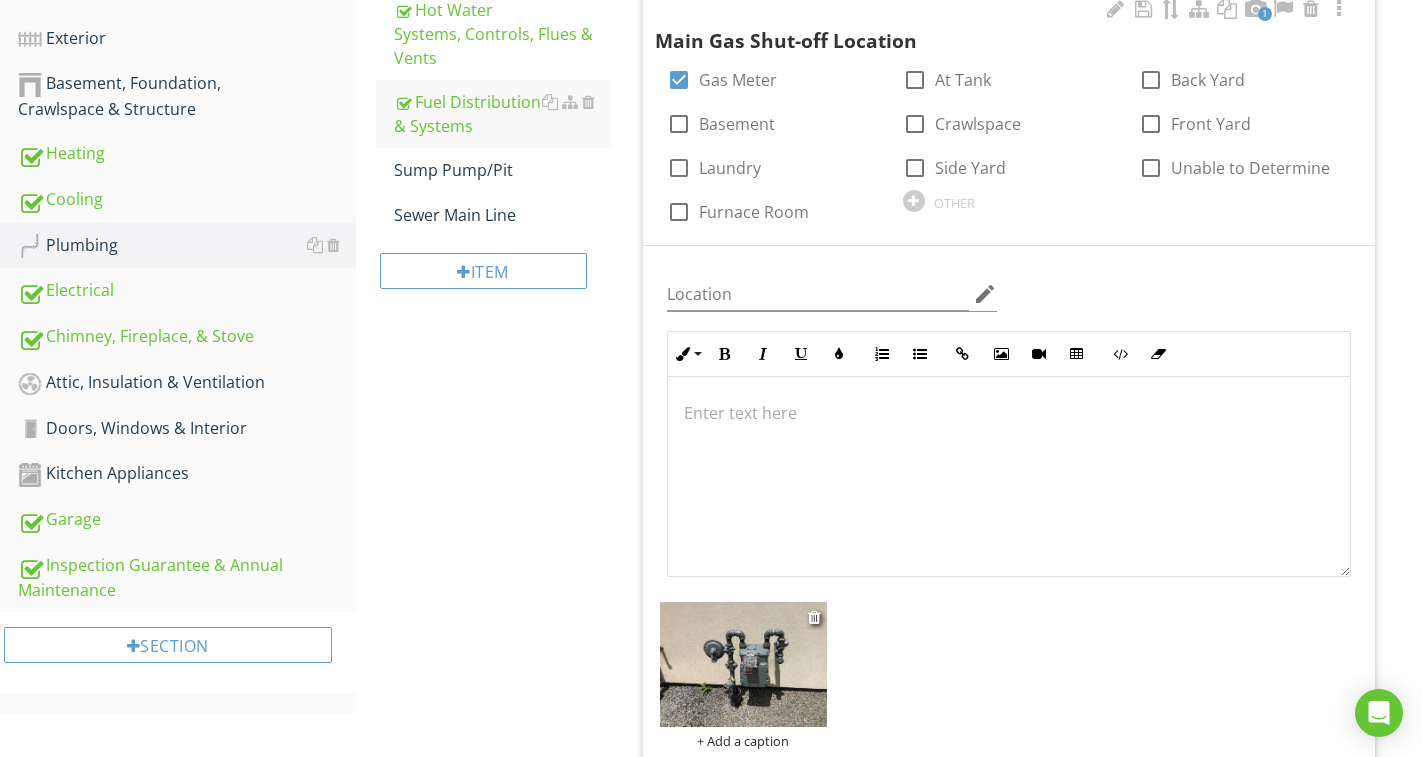 click at bounding box center (743, 664) 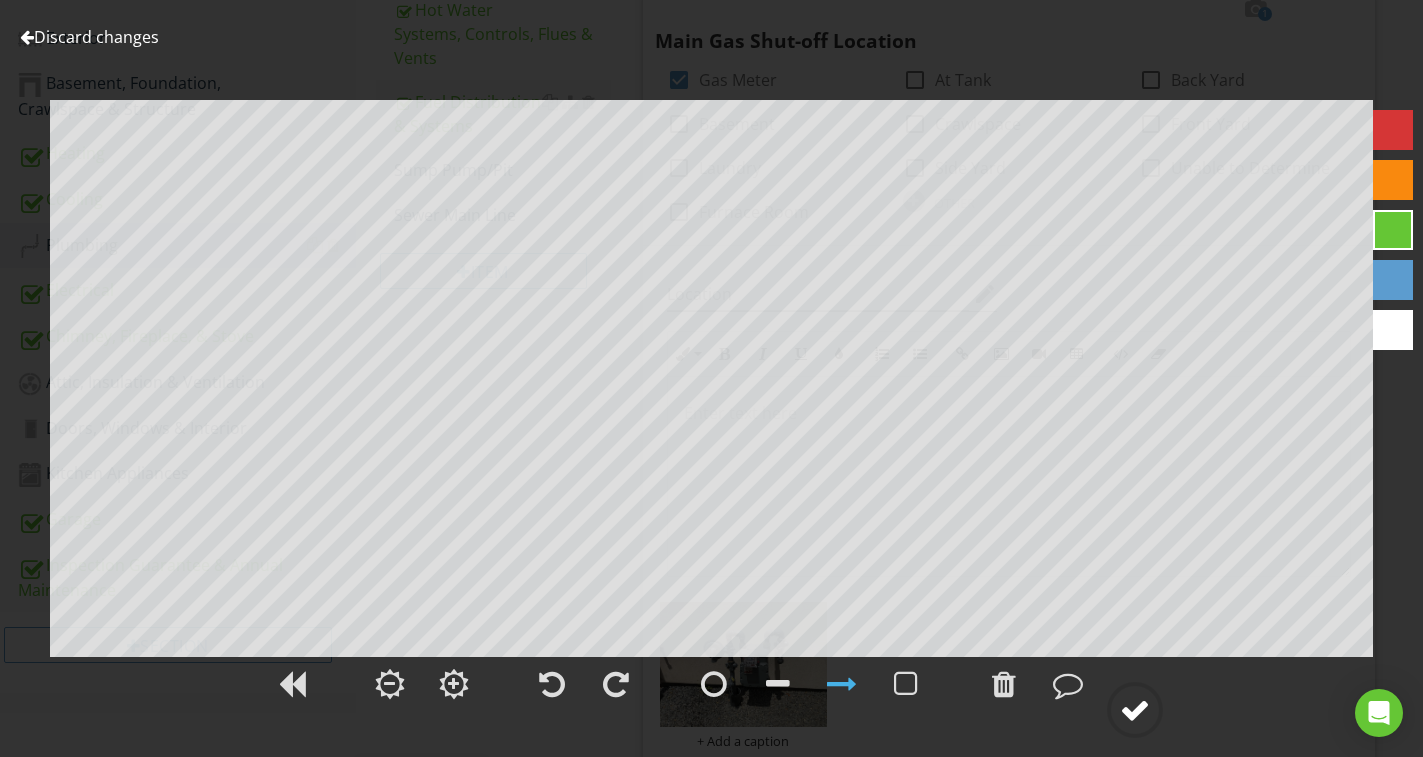 click at bounding box center [1135, 710] 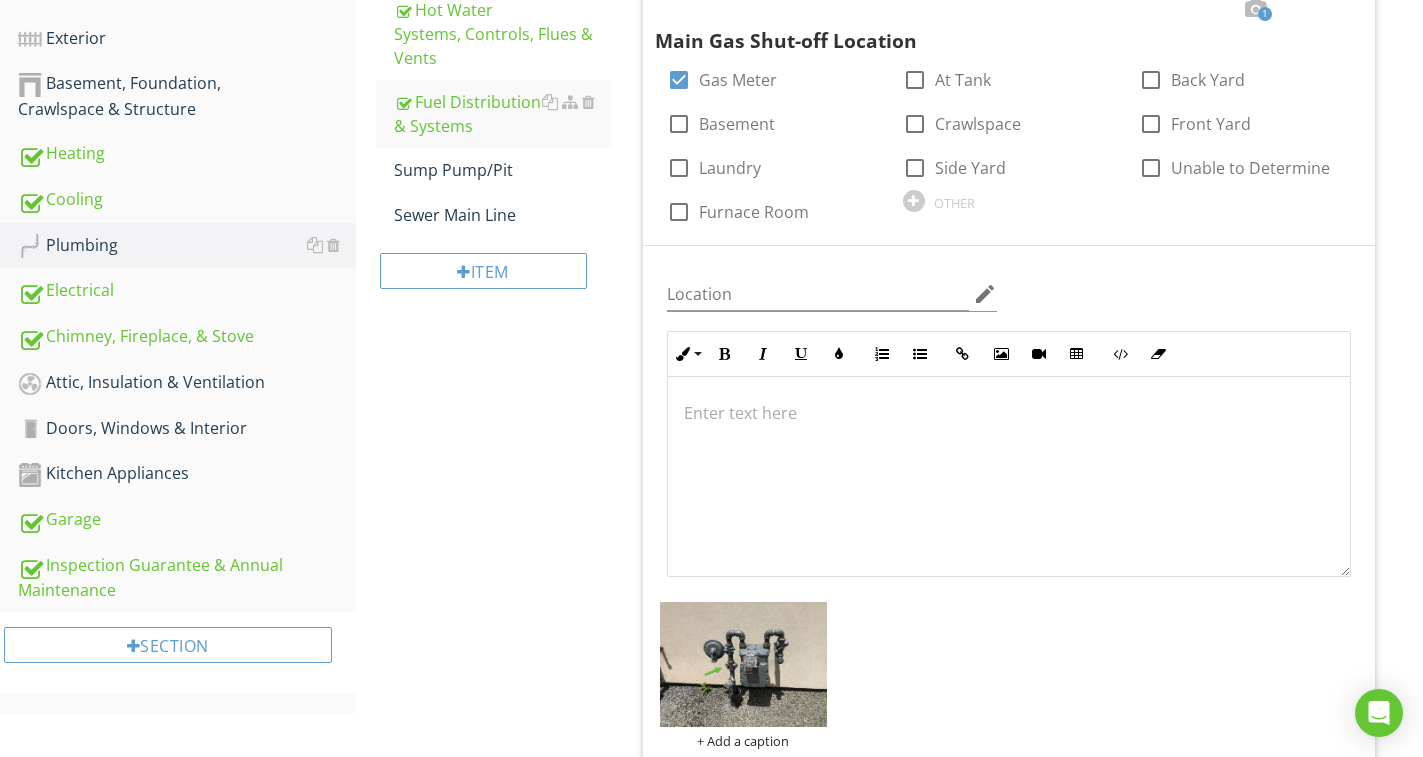 click on "Plumbing
General
Main Water Shut-off Device
Drain, Waste, & Vent Systems
Water Supply, Distribution Systems & Fixtures
Hot Water Systems, Controls, Flues & Vents
Fuel Distribution & Systems
Sump Pump/Pit
Sewer Main Line
Item
Fuel Distribution & Systems
IN   Inspected NI   Not Inspected NP   Not Present D   Deficiency
Info
Information                 1
Main Gas Shut-off Location
check_box Gas Meter   check_box_outline_blank At Tank   check_box_outline_blank Back Yard   check_box_outline_blank Basement   check_box_outline_blank Crawlspace   check_box_outline_blank Front Yard   check_box_outline_blank Laundry" at bounding box center [889, 998] 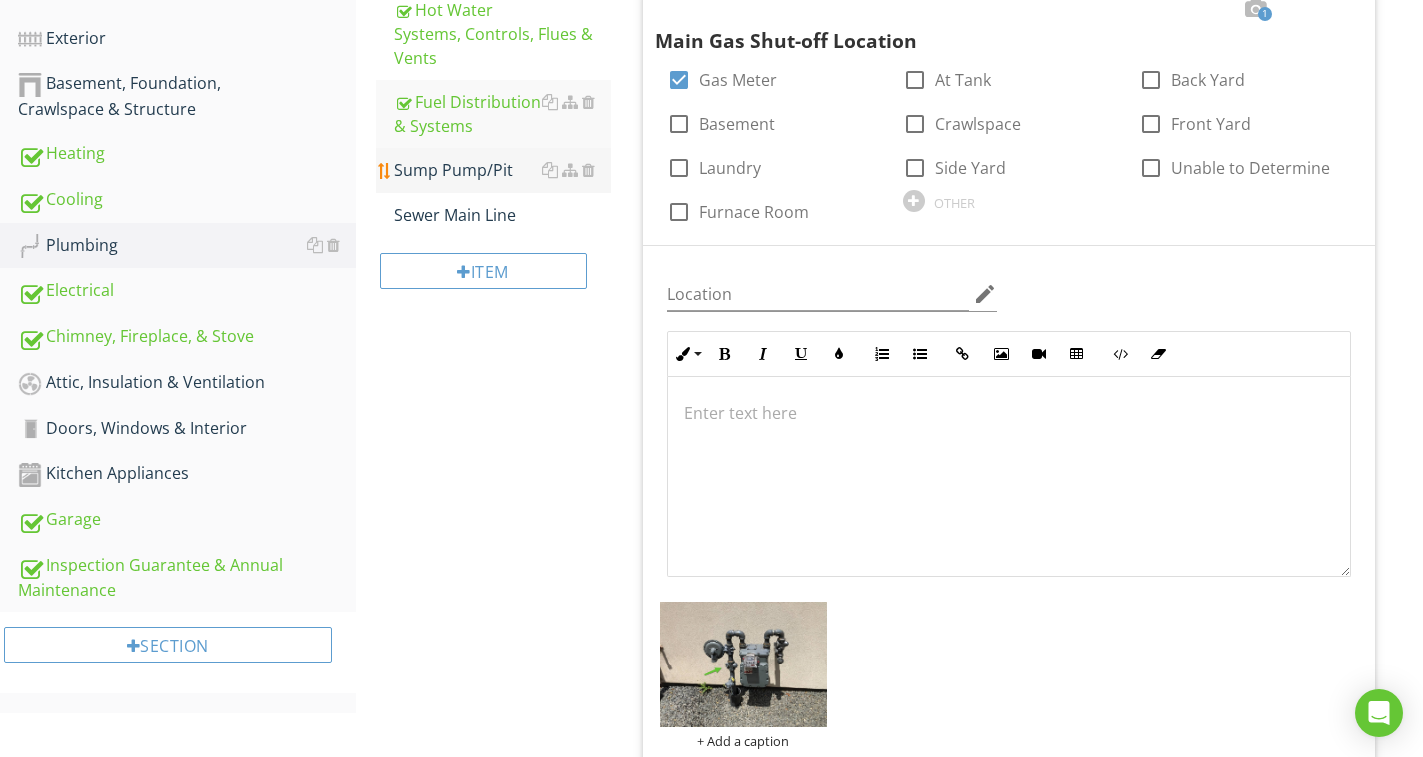 click on "Sump Pump/Pit" at bounding box center [502, 170] 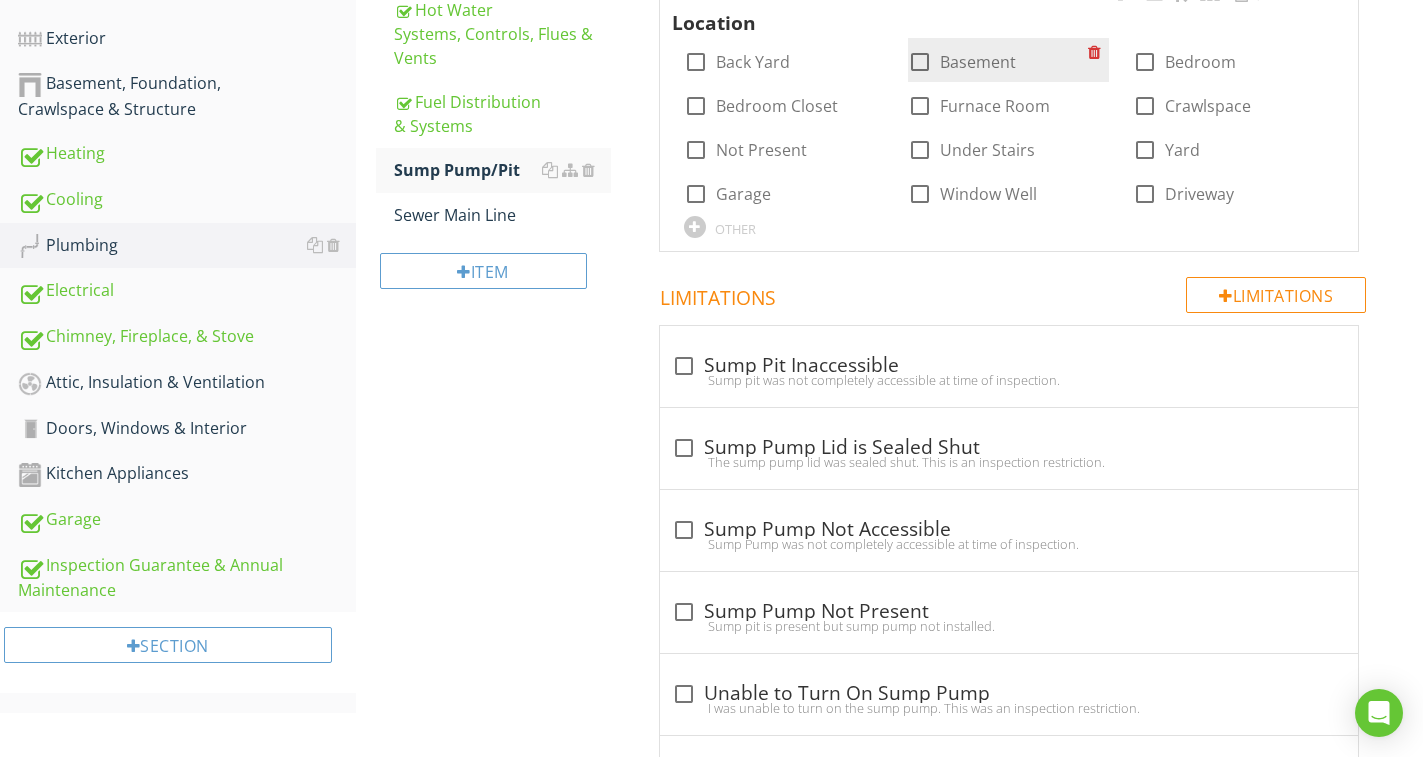 click on "Basement" at bounding box center (978, 62) 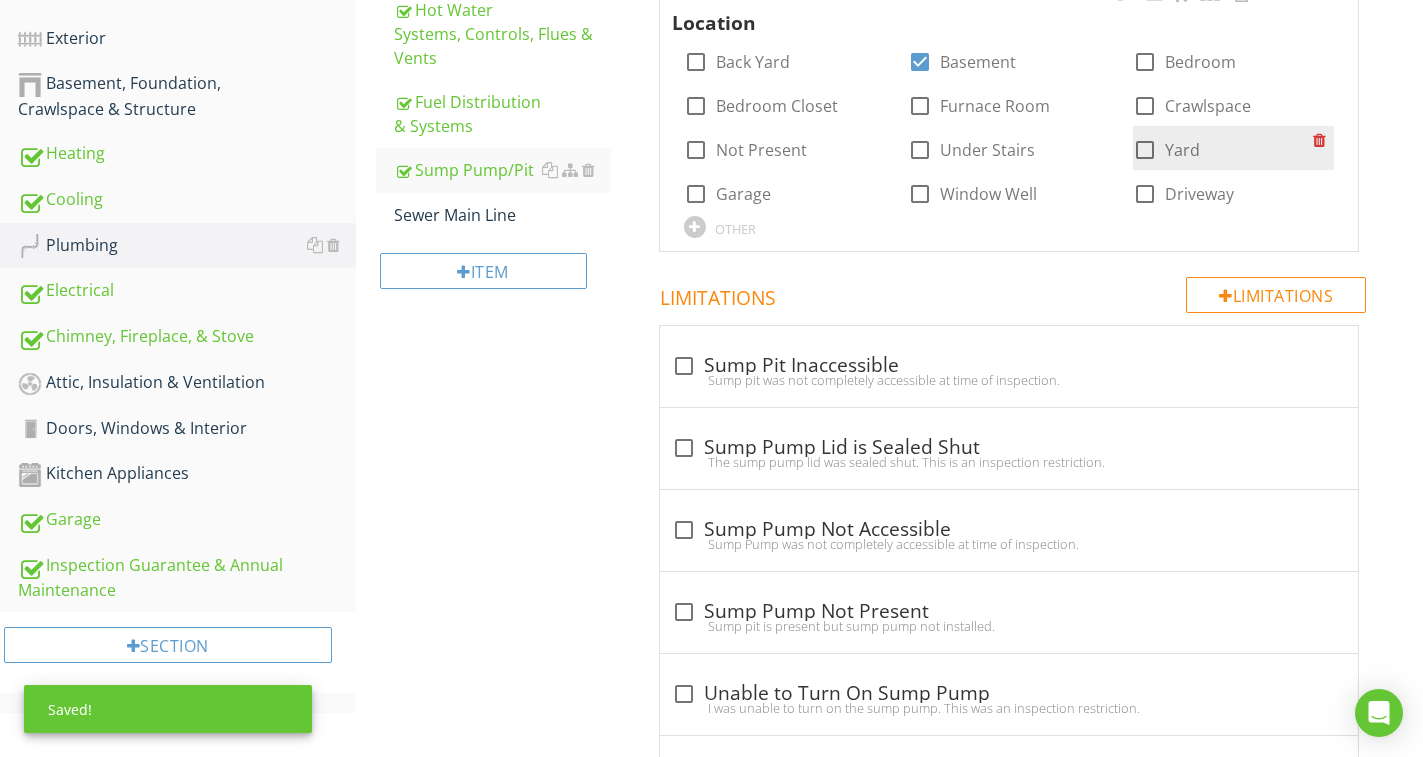 click at bounding box center [1145, 150] 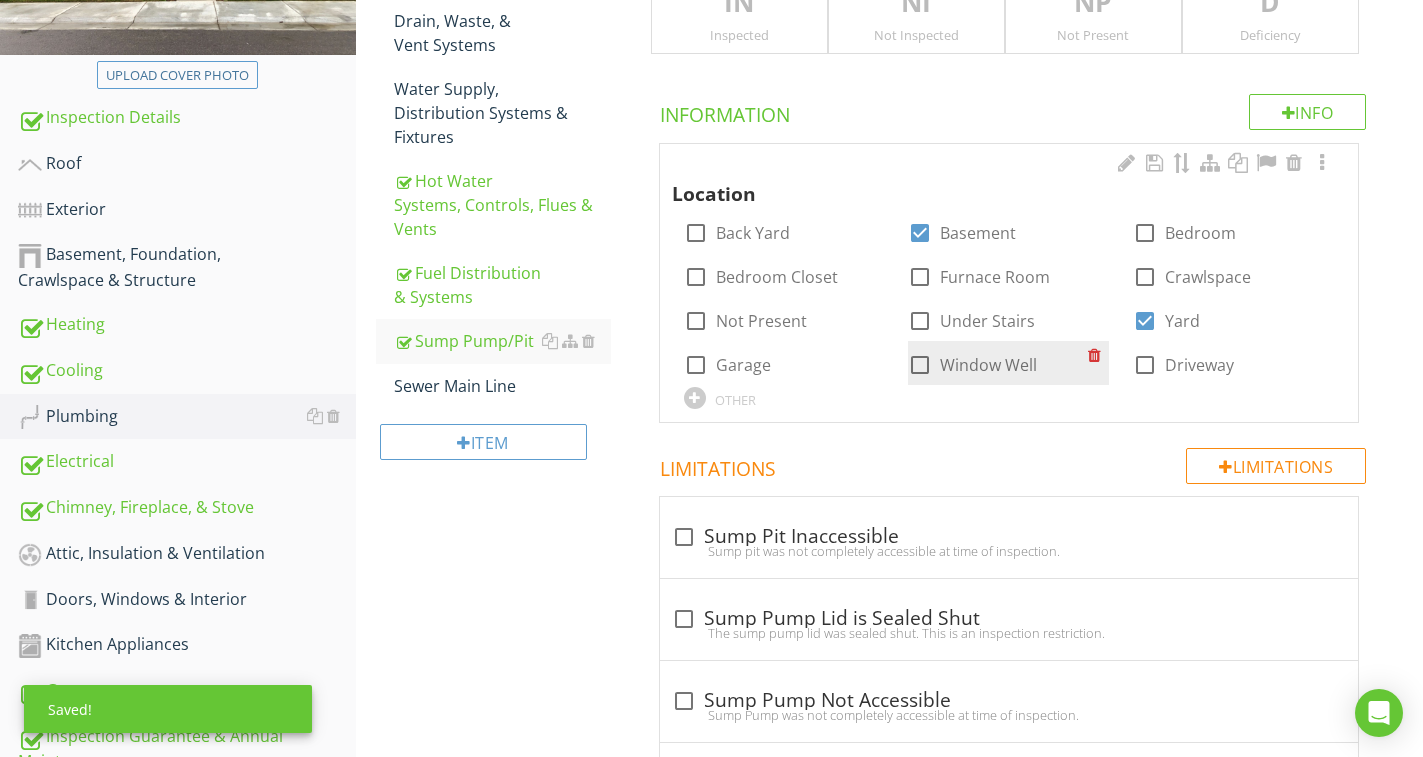 scroll, scrollTop: 403, scrollLeft: 0, axis: vertical 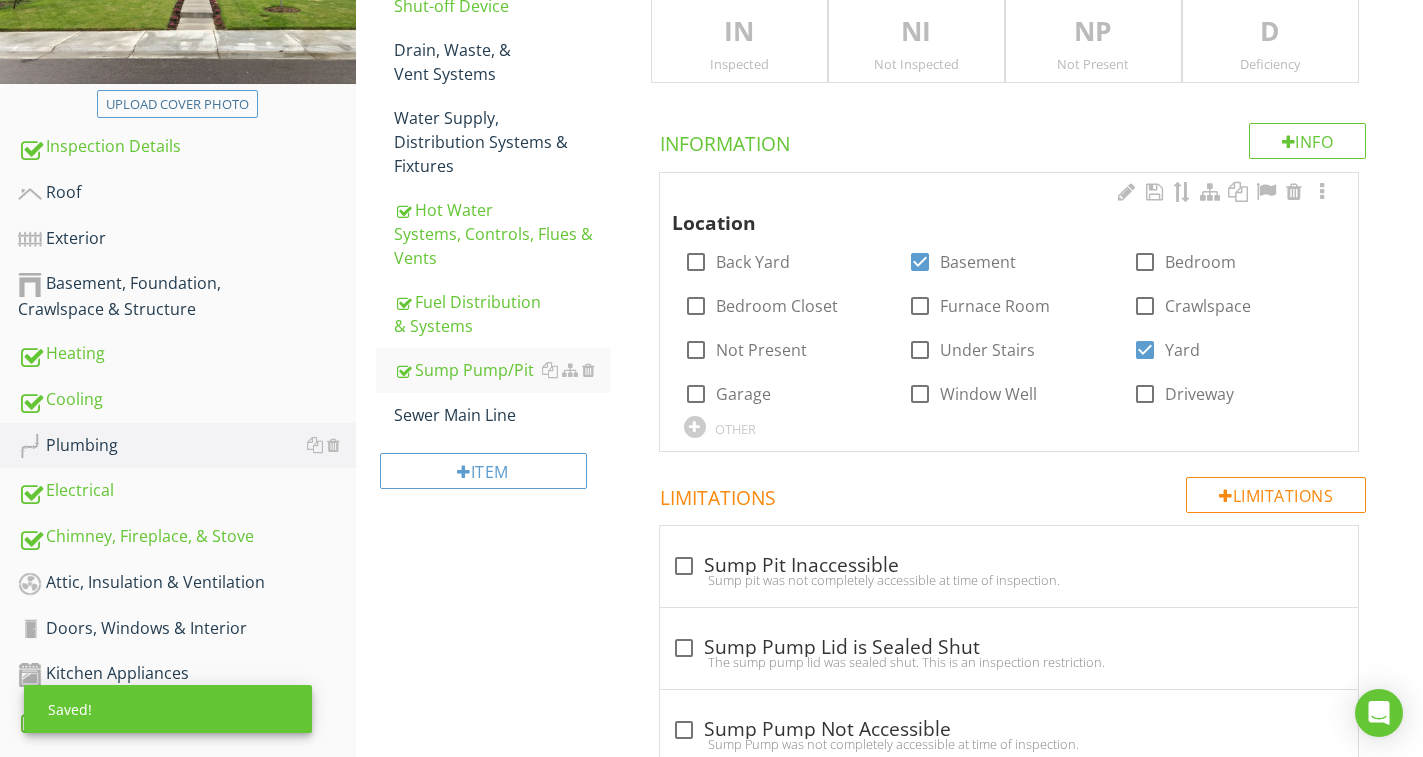 drag, startPoint x: 756, startPoint y: 48, endPoint x: 1145, endPoint y: 181, distance: 411.10825 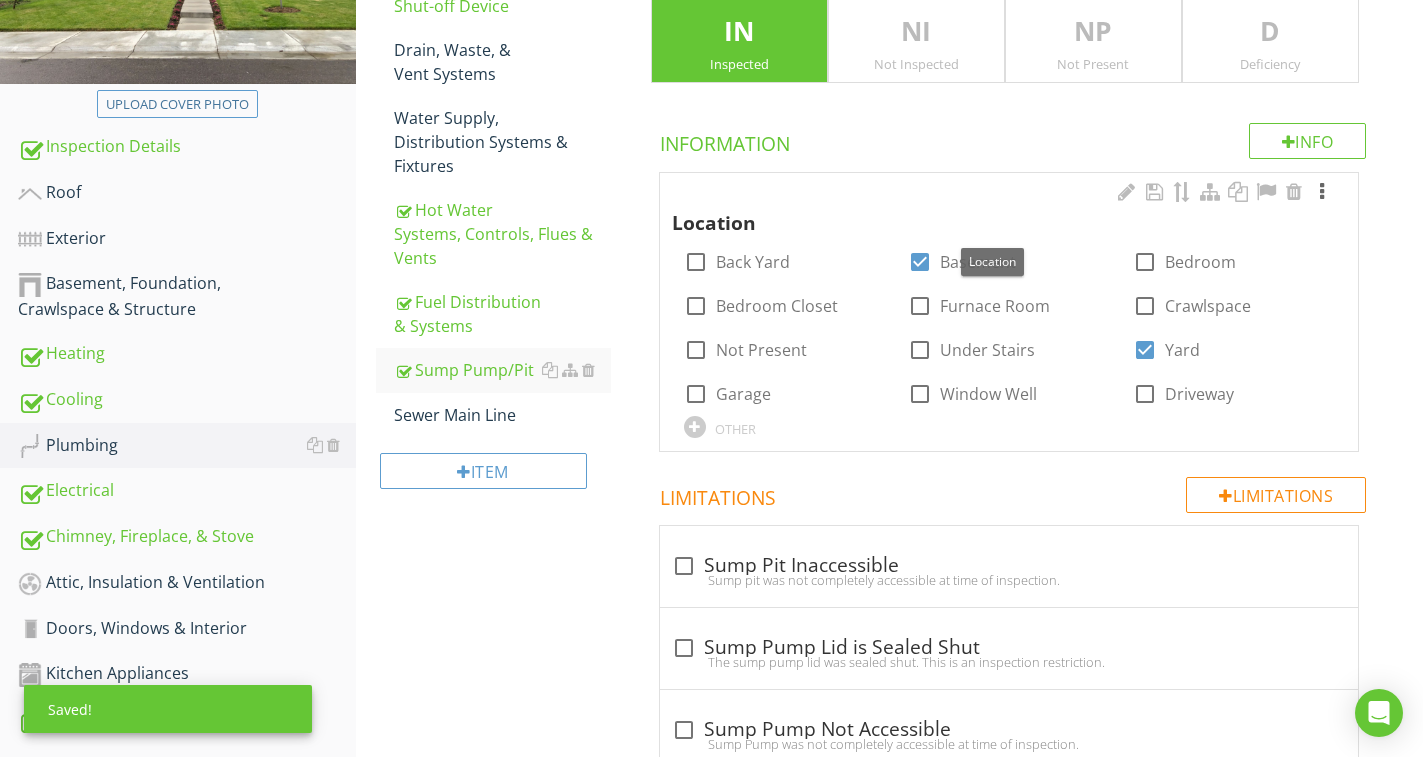 click at bounding box center [1322, 192] 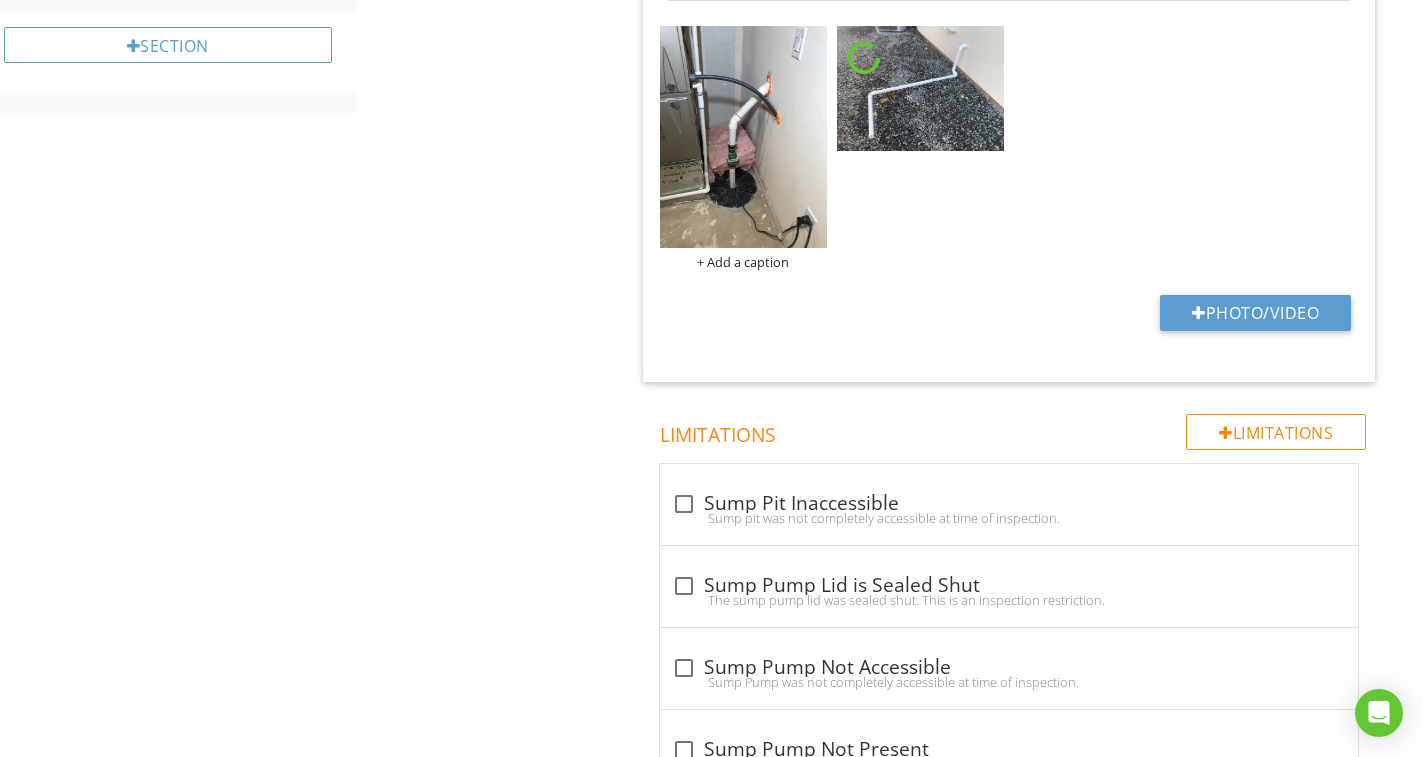 scroll, scrollTop: 1303, scrollLeft: 0, axis: vertical 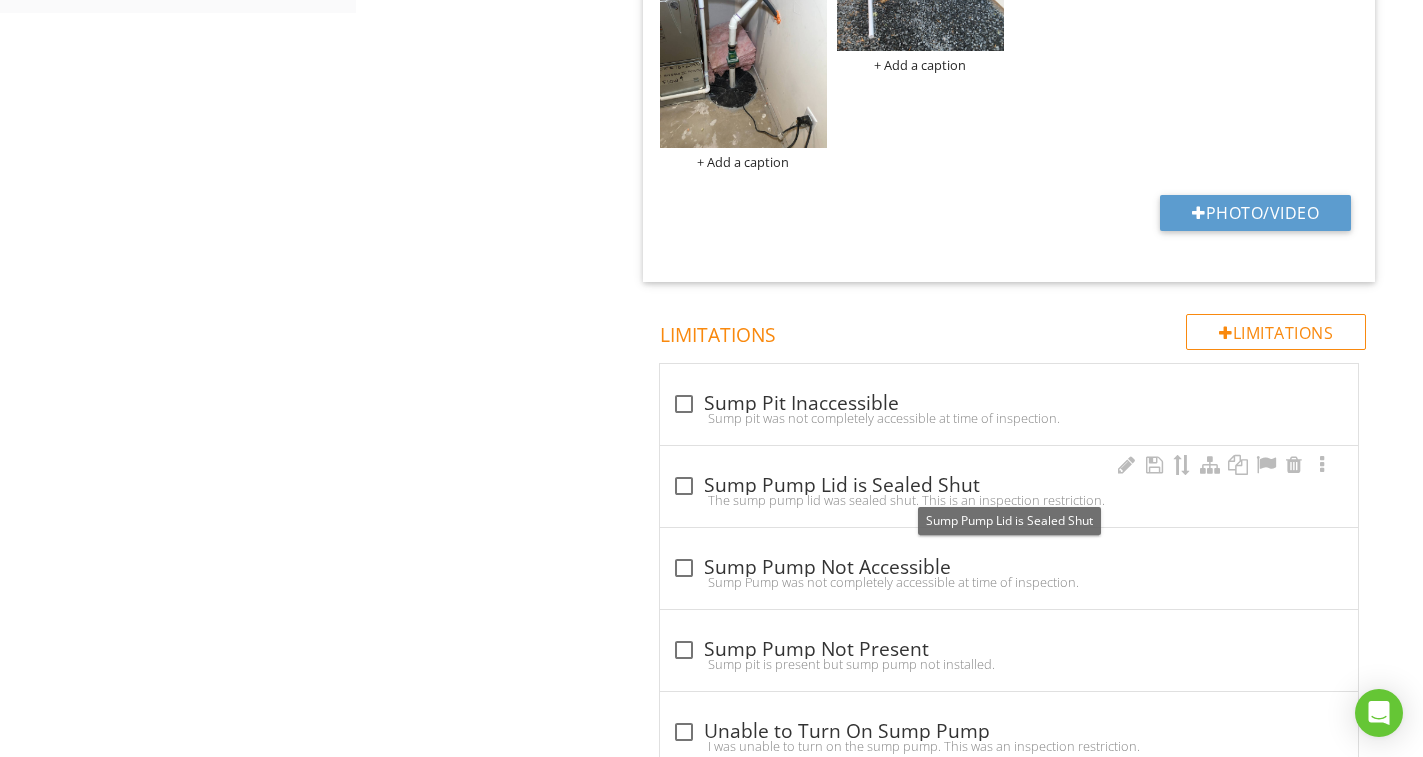 click on "check_box_outline_blank
Sump Pump Lid is Sealed Shut" at bounding box center [1009, 486] 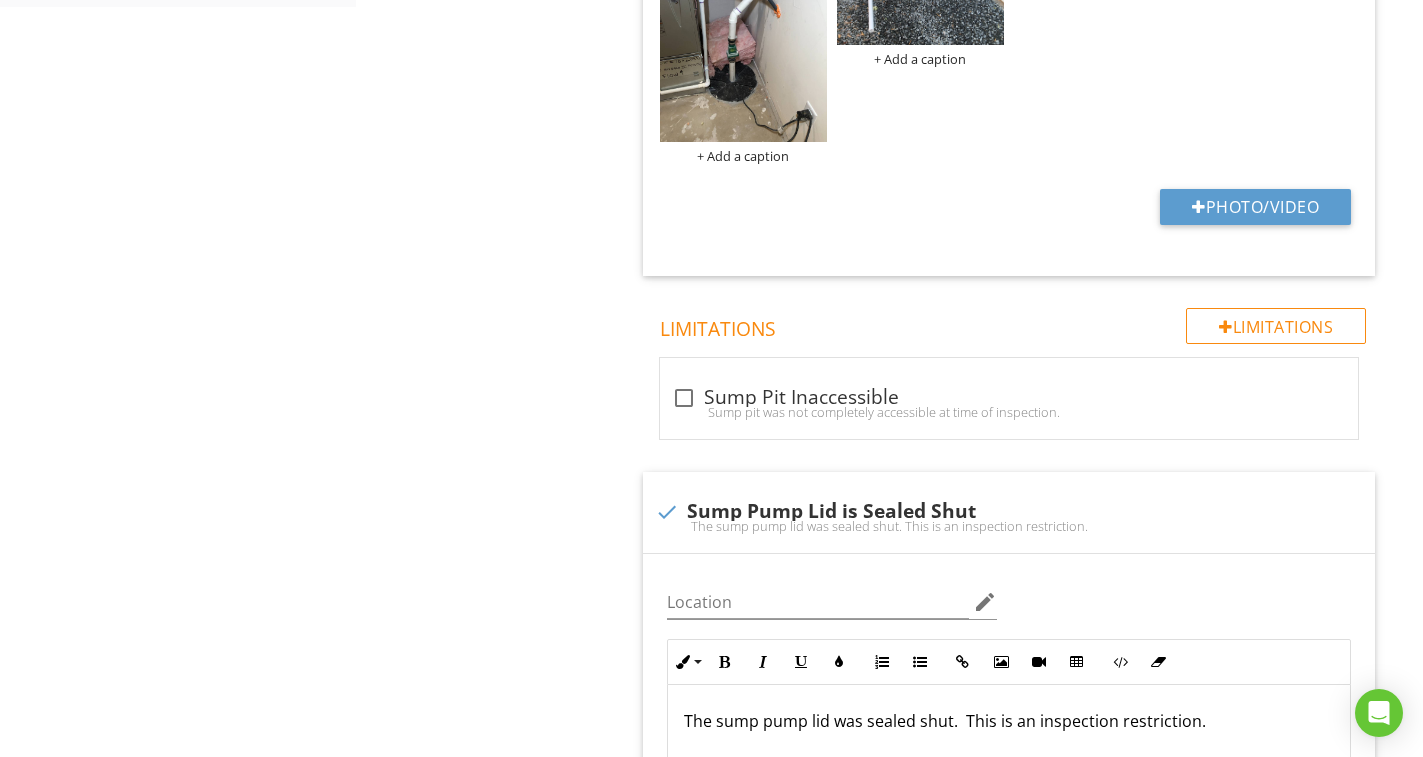 scroll, scrollTop: 1703, scrollLeft: 0, axis: vertical 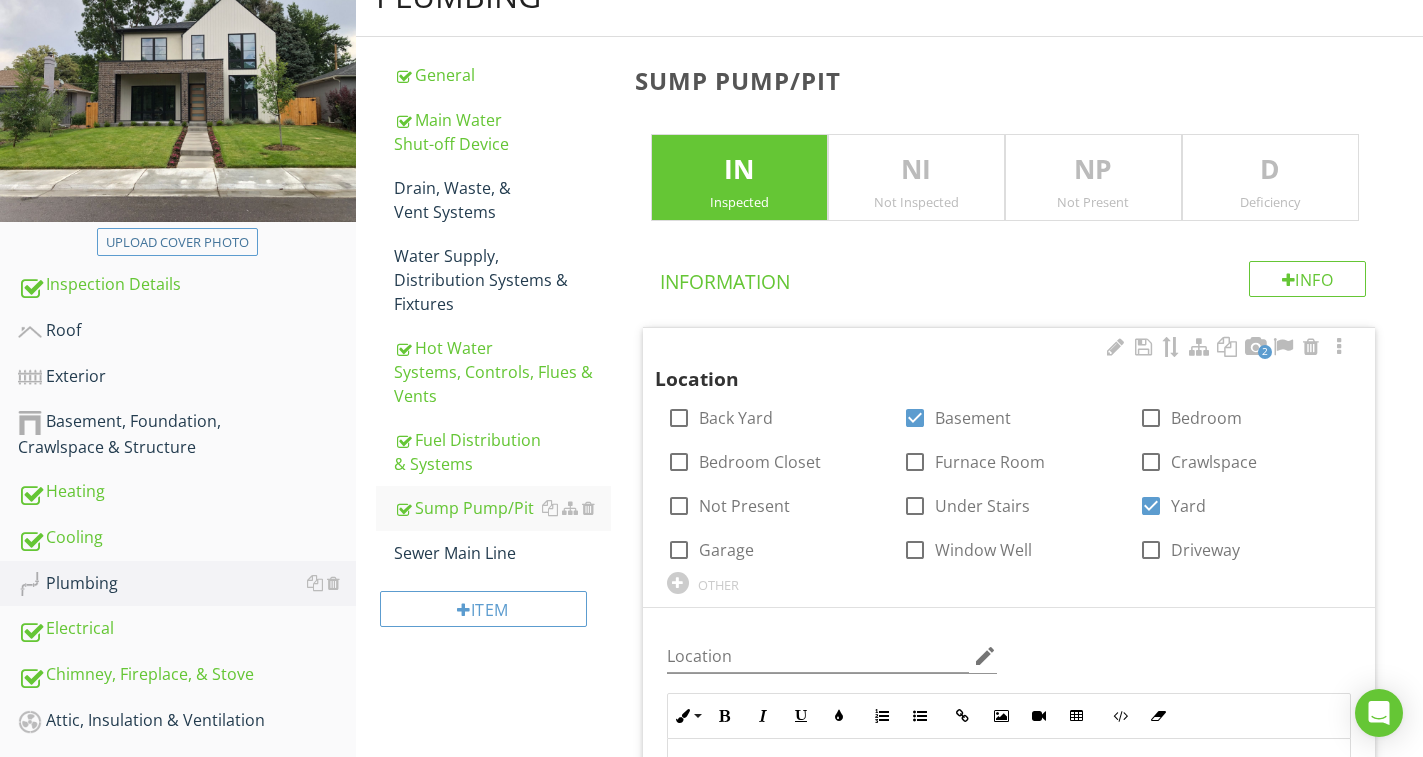 drag, startPoint x: 425, startPoint y: 281, endPoint x: 838, endPoint y: 349, distance: 418.56064 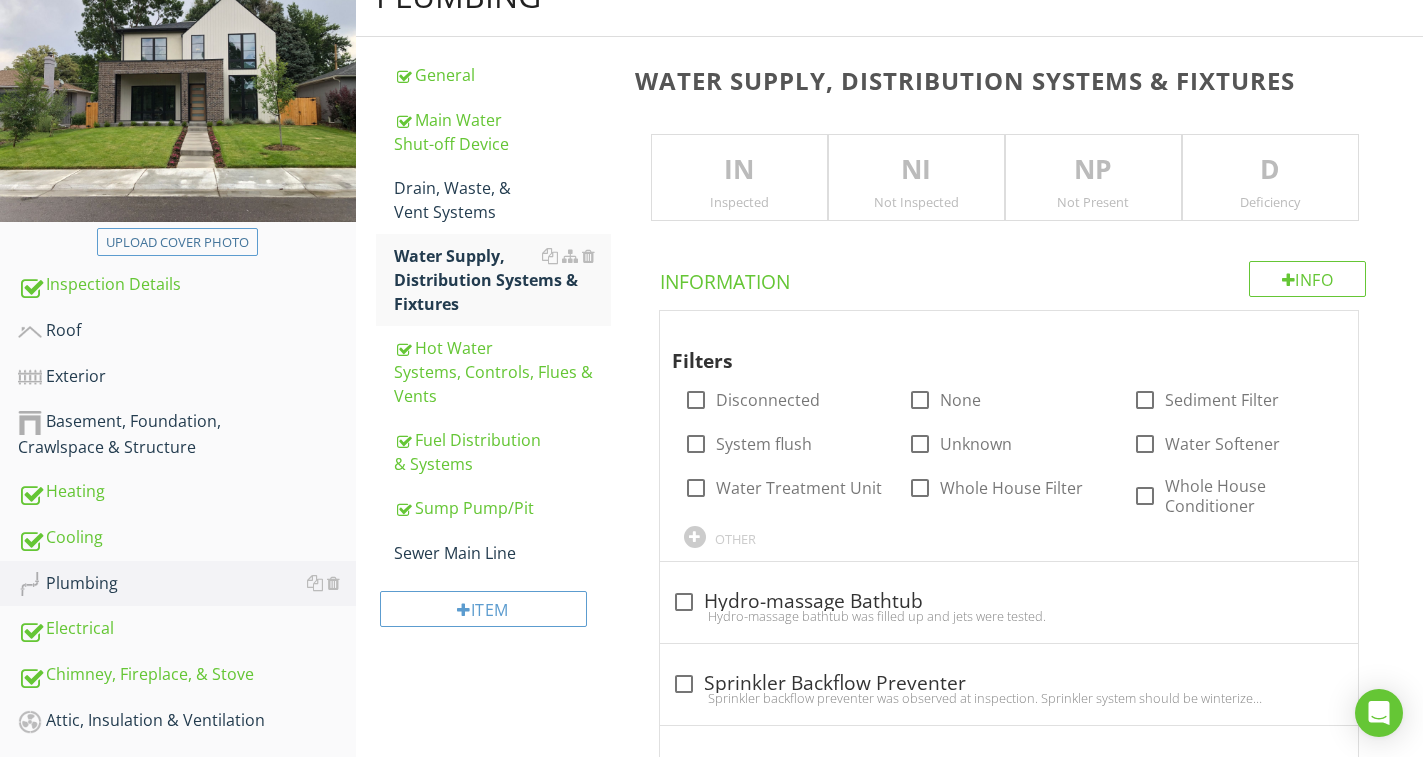 click on "IN" at bounding box center [739, 170] 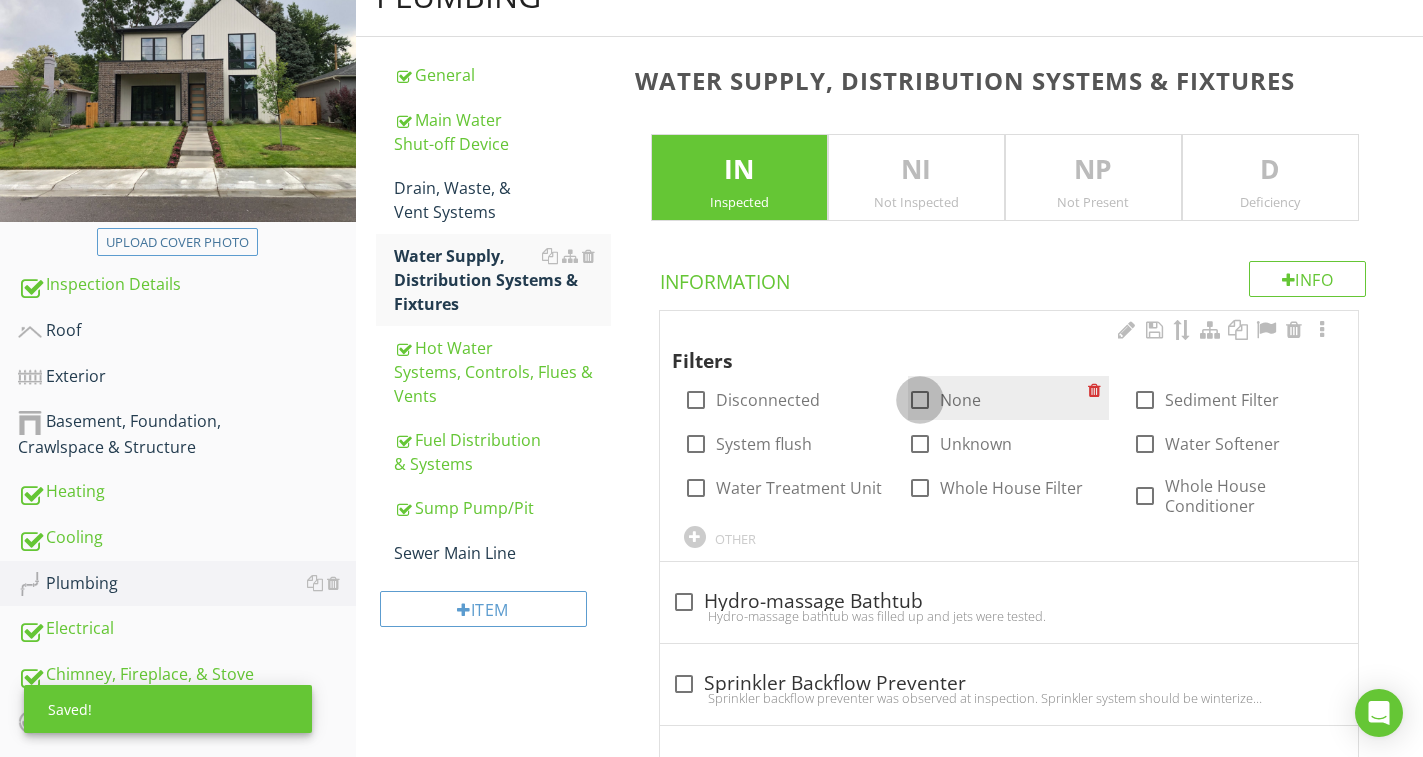 click at bounding box center [920, 400] 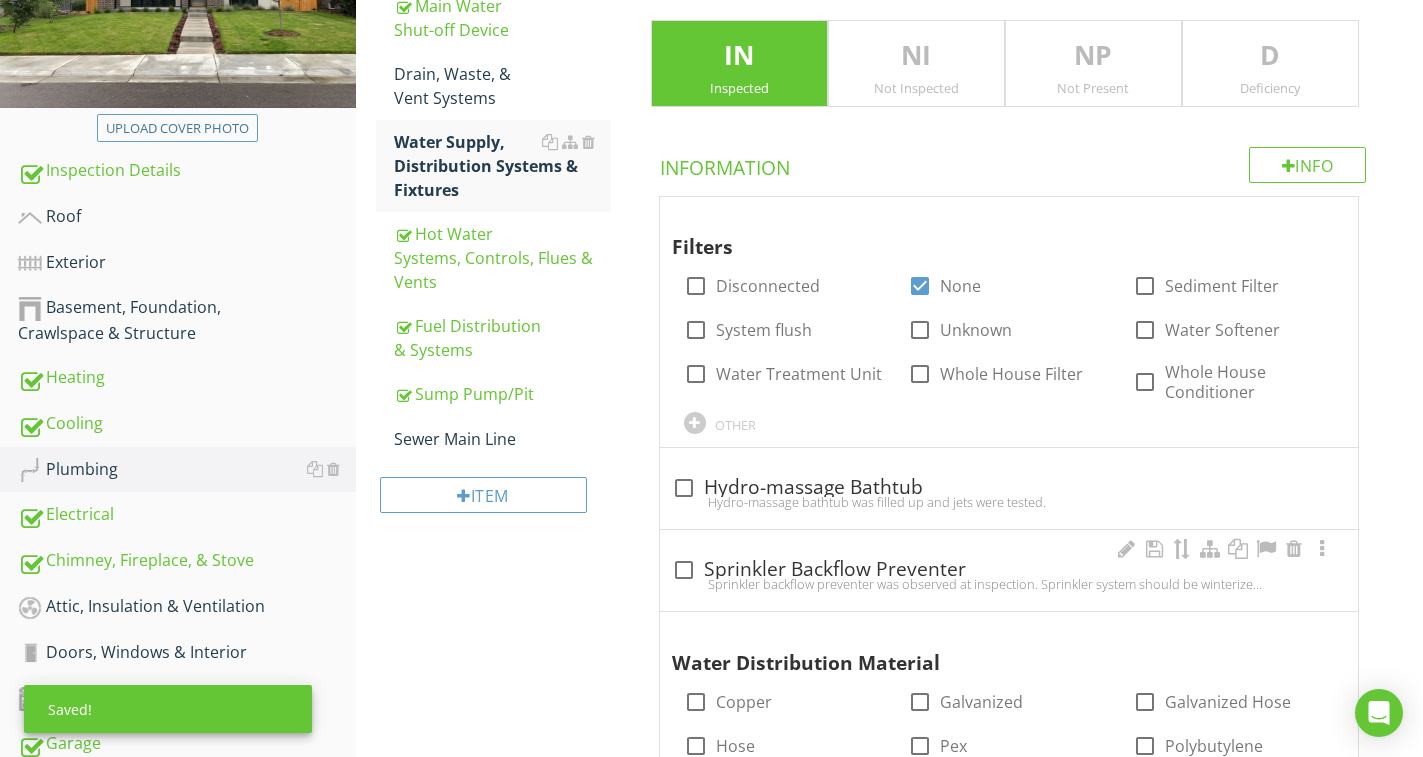 scroll, scrollTop: 465, scrollLeft: 0, axis: vertical 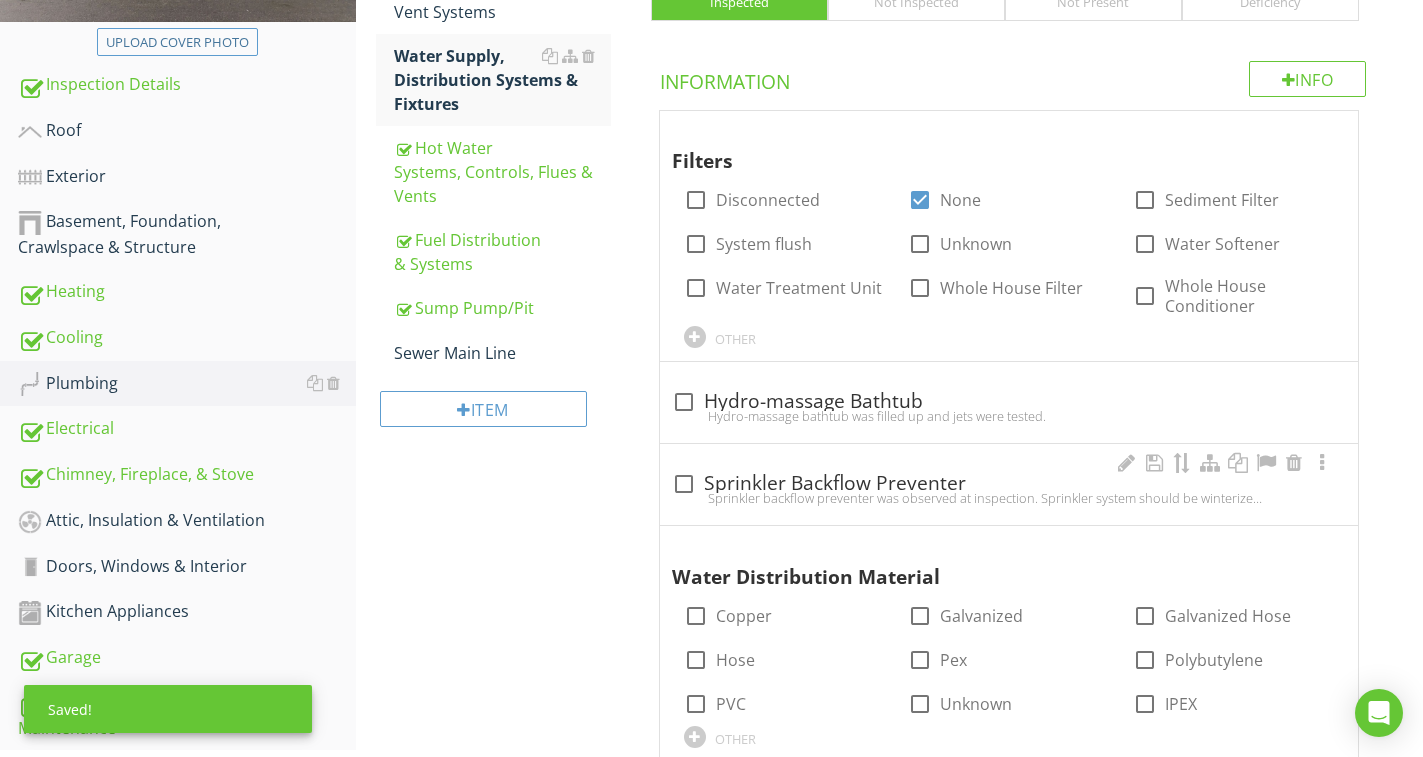click on "check_box_outline_blank
Sprinkler Backflow Preventer" at bounding box center (1009, 484) 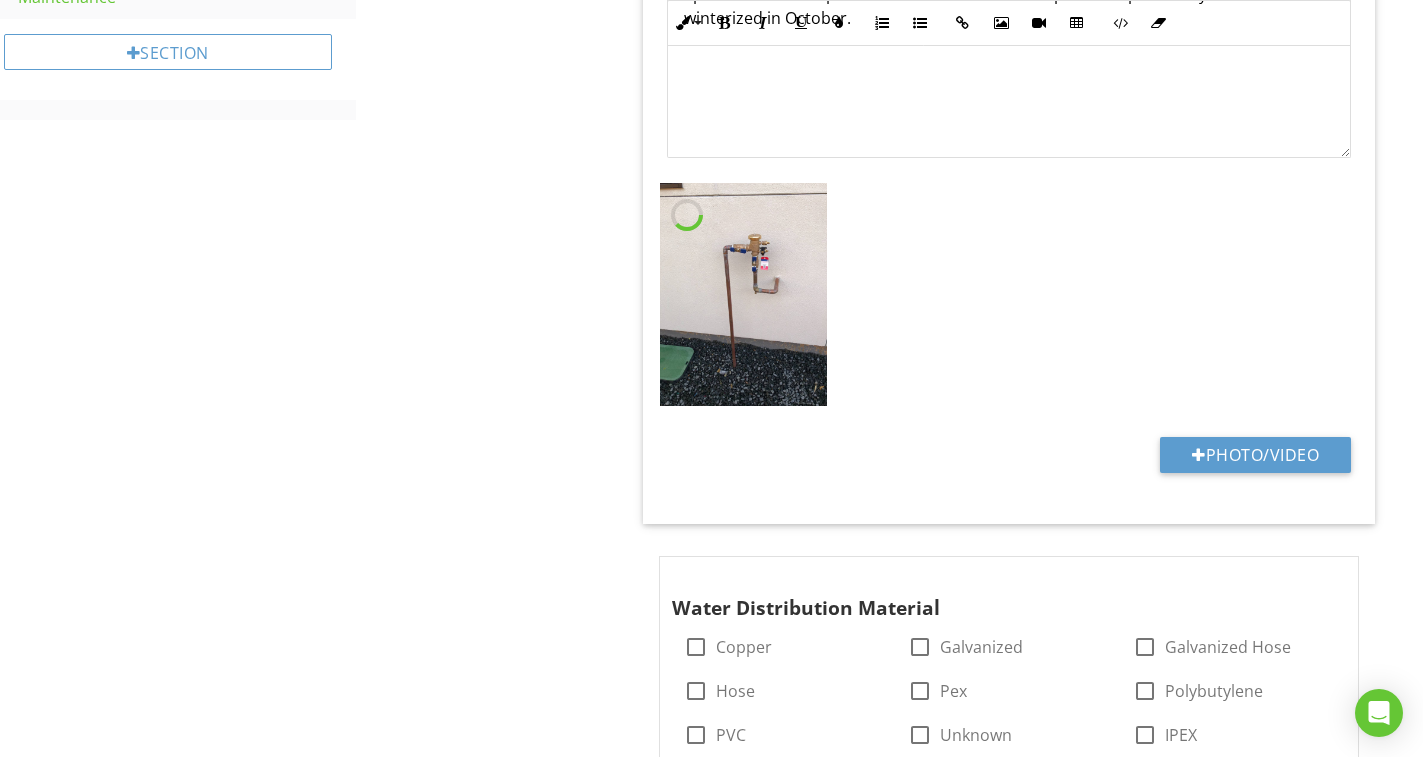 scroll, scrollTop: 1265, scrollLeft: 0, axis: vertical 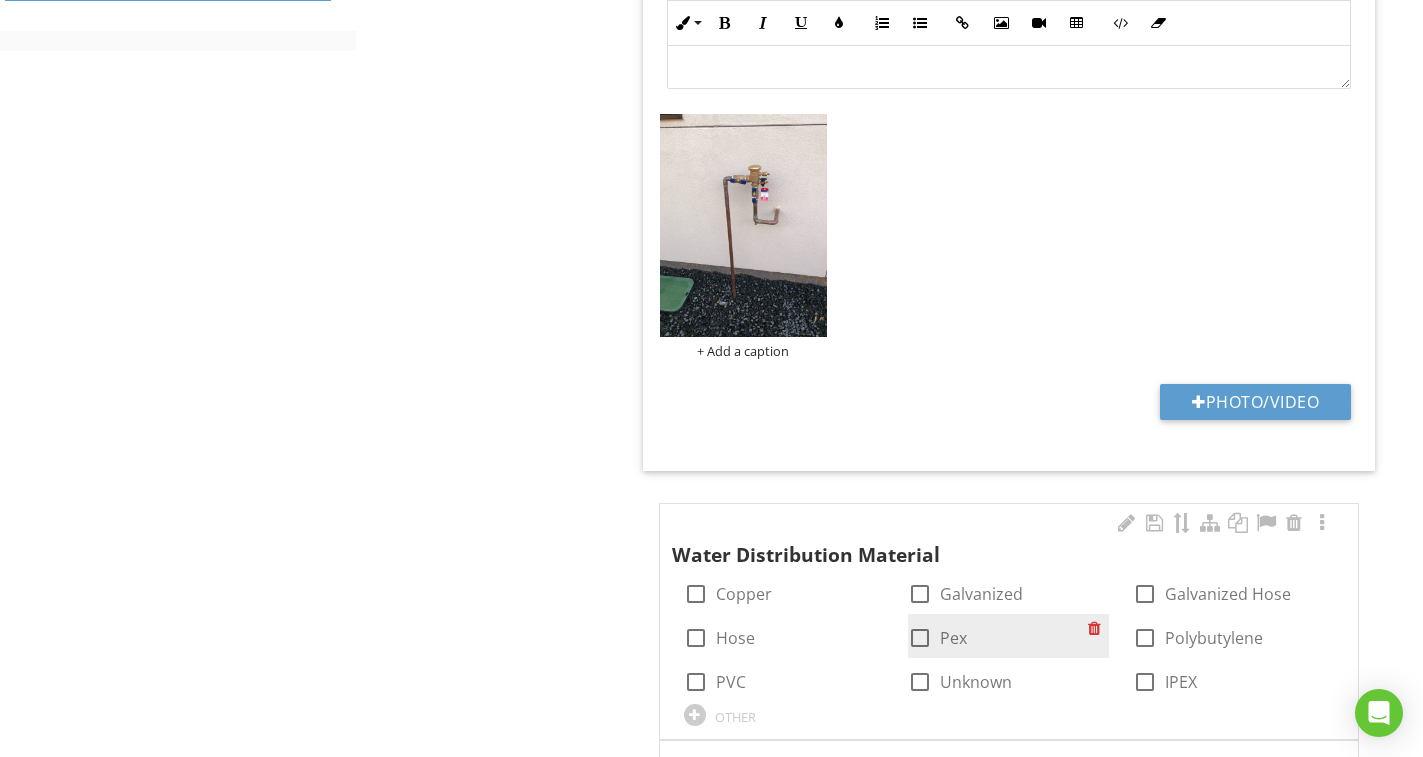 click at bounding box center (920, 638) 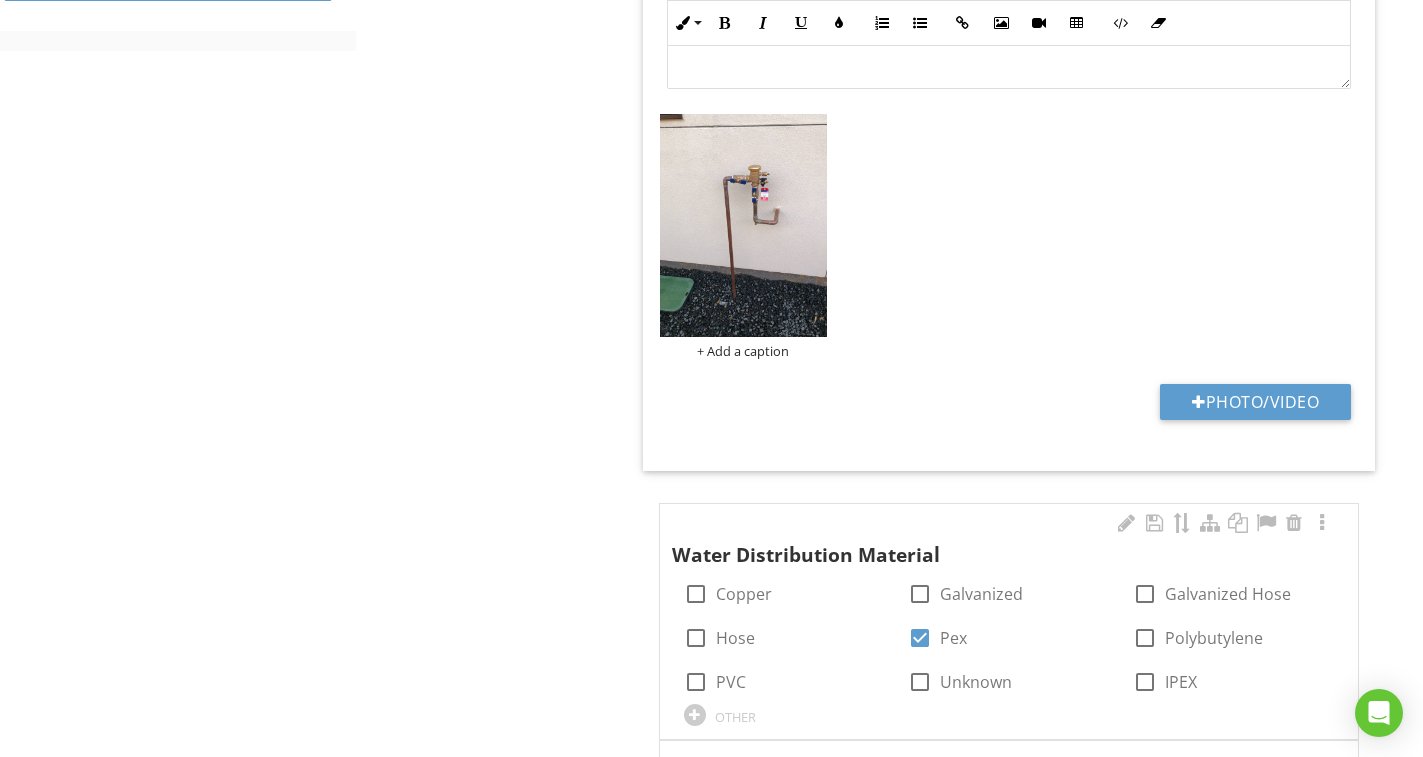 click at bounding box center [1322, 523] 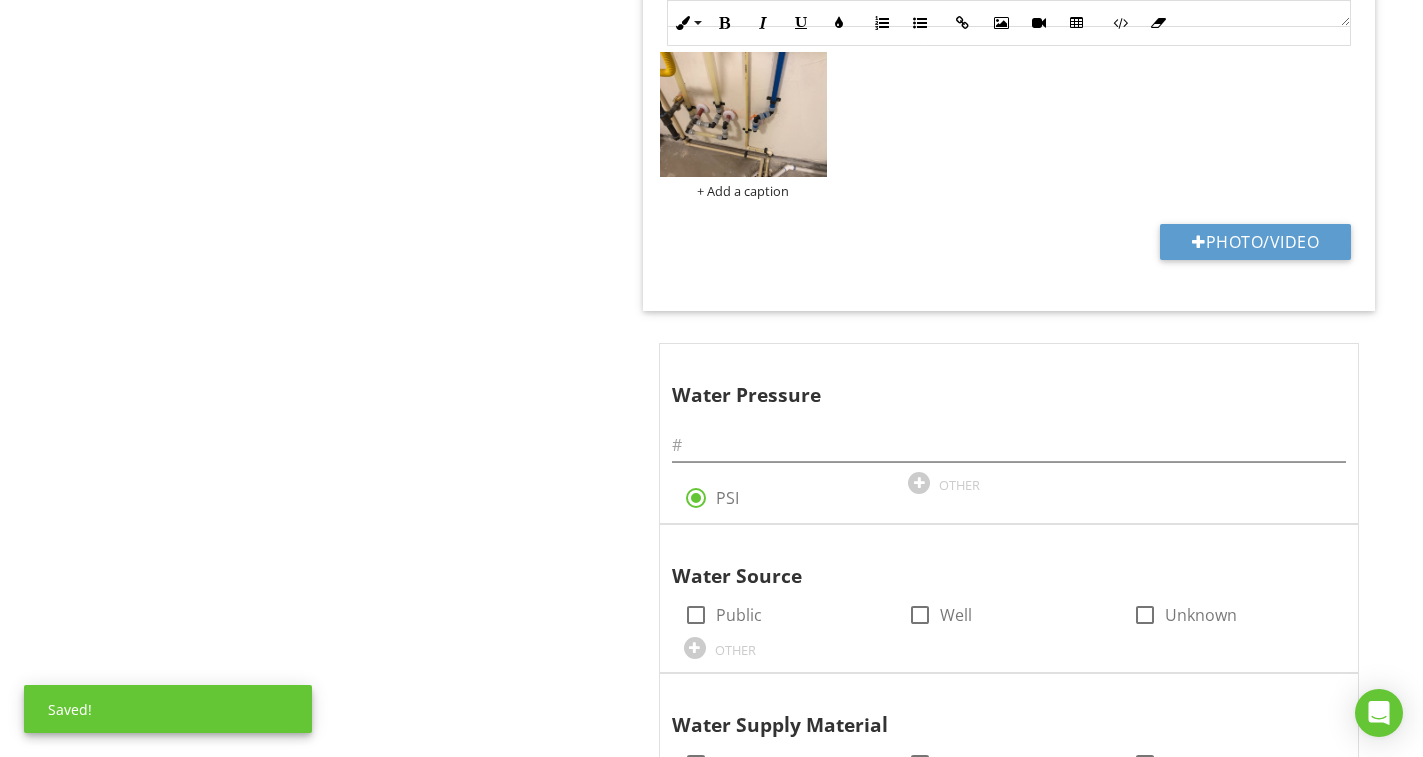 scroll, scrollTop: 2365, scrollLeft: 0, axis: vertical 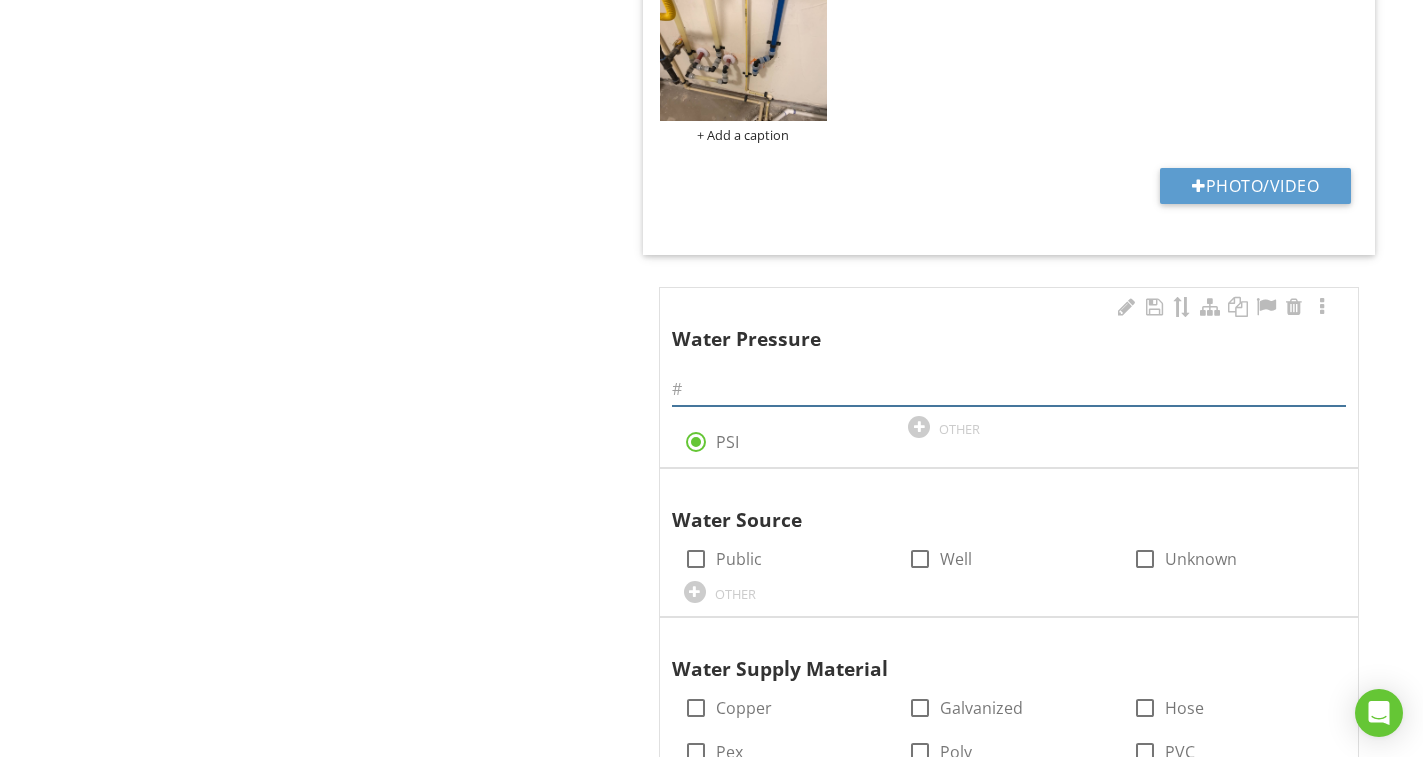 click at bounding box center [1009, 389] 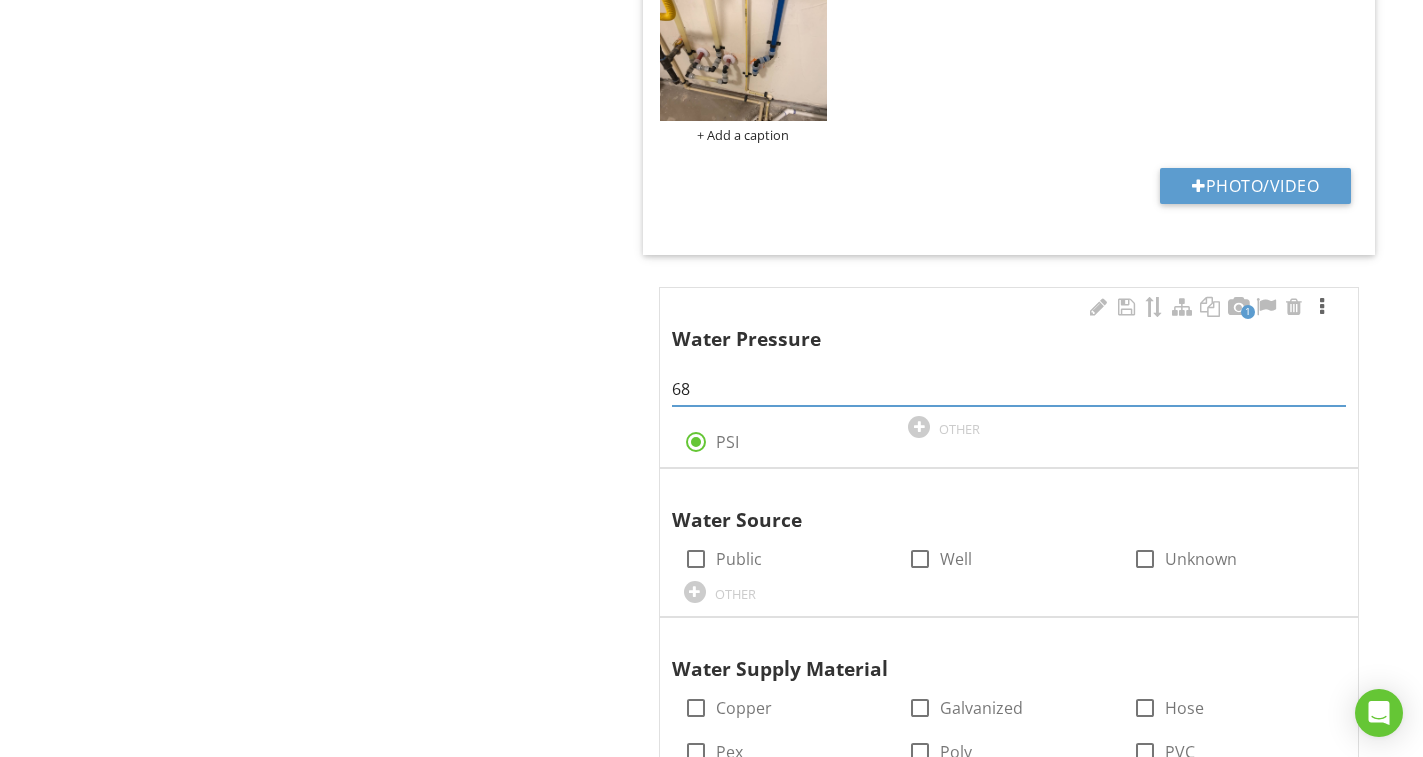 scroll, scrollTop: 2265, scrollLeft: 0, axis: vertical 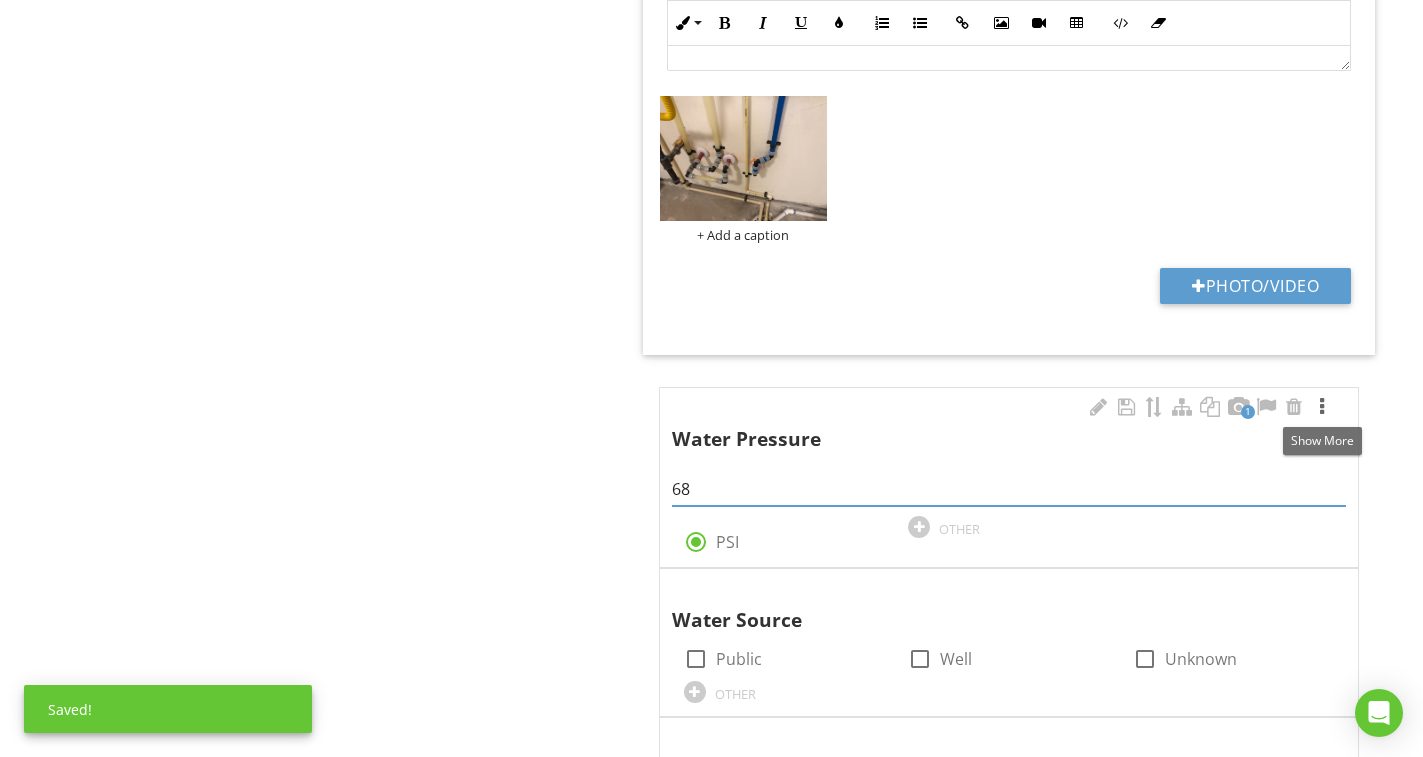 type on "68" 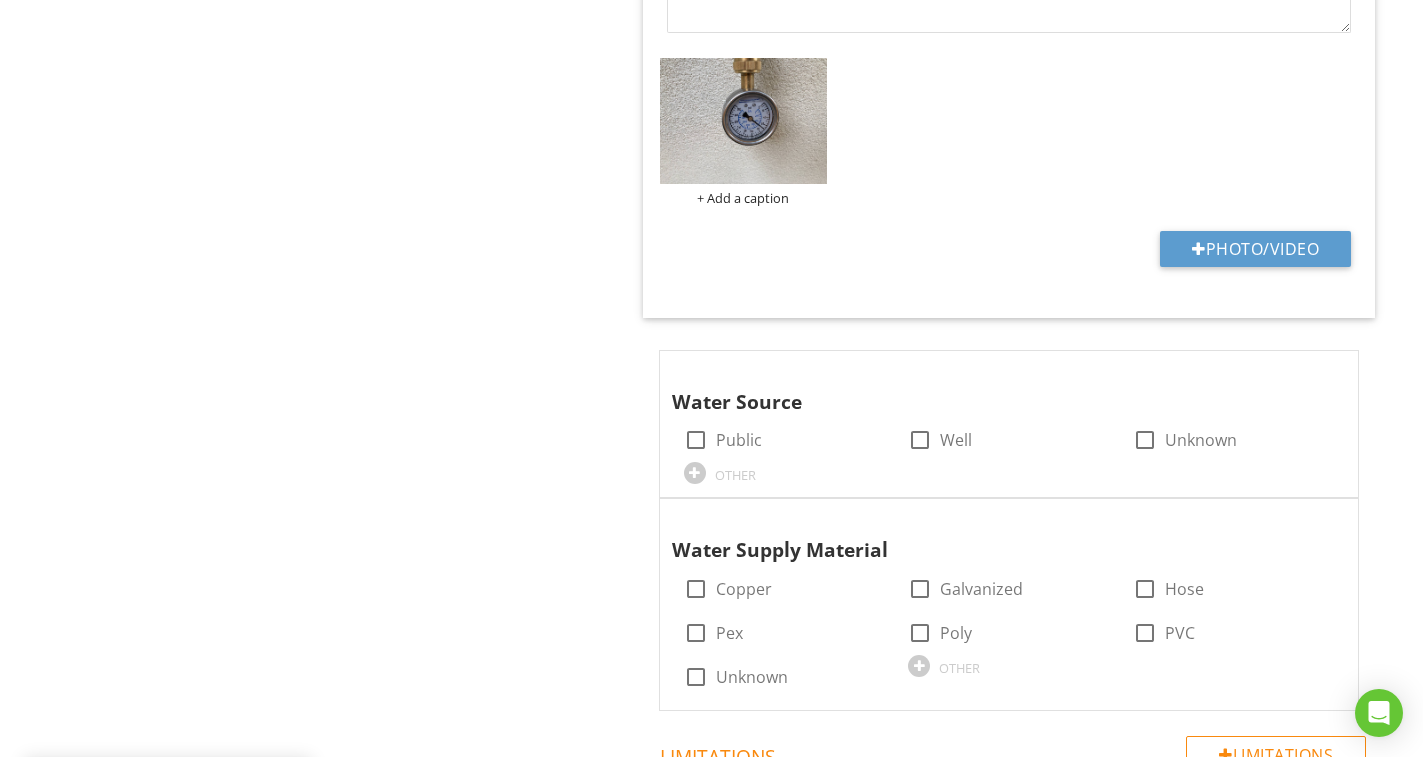 scroll, scrollTop: 3165, scrollLeft: 0, axis: vertical 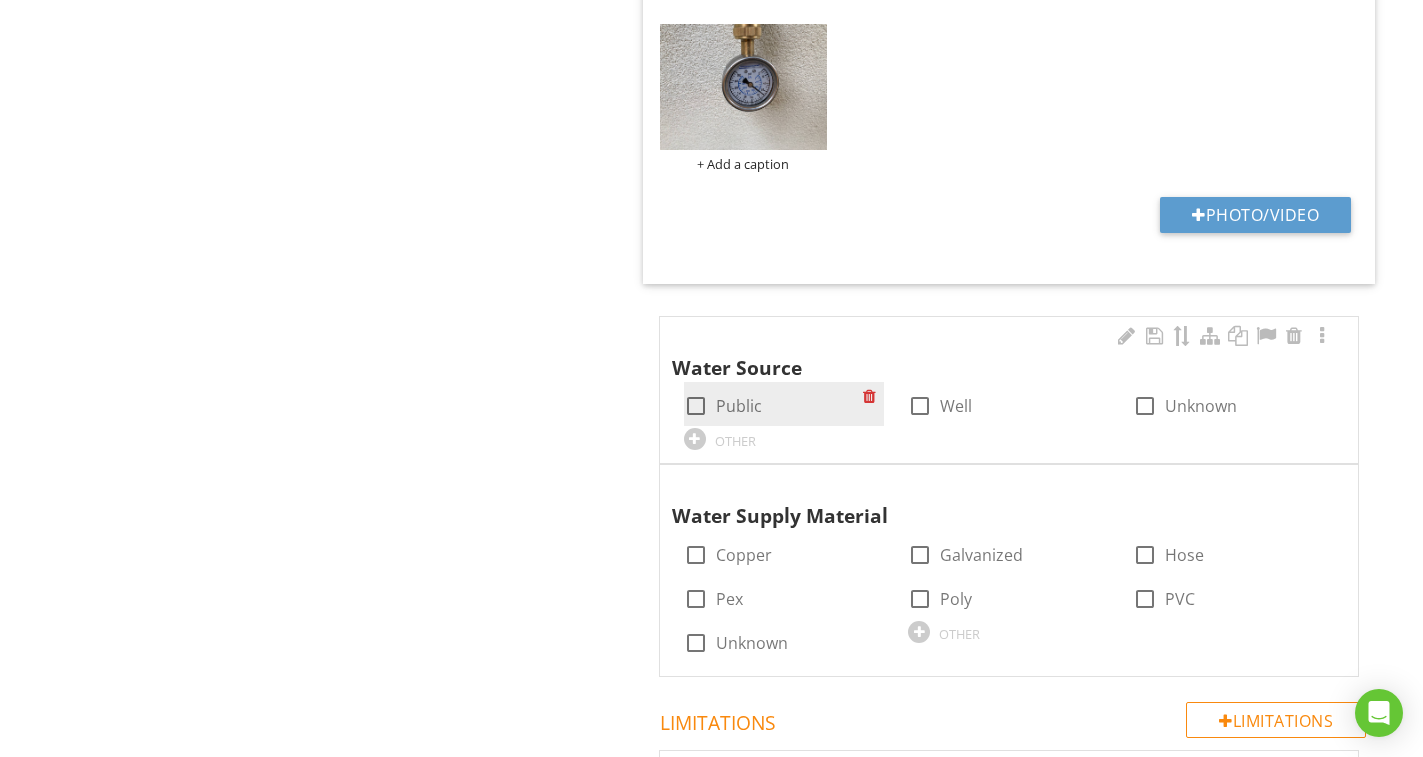 click at bounding box center (696, 406) 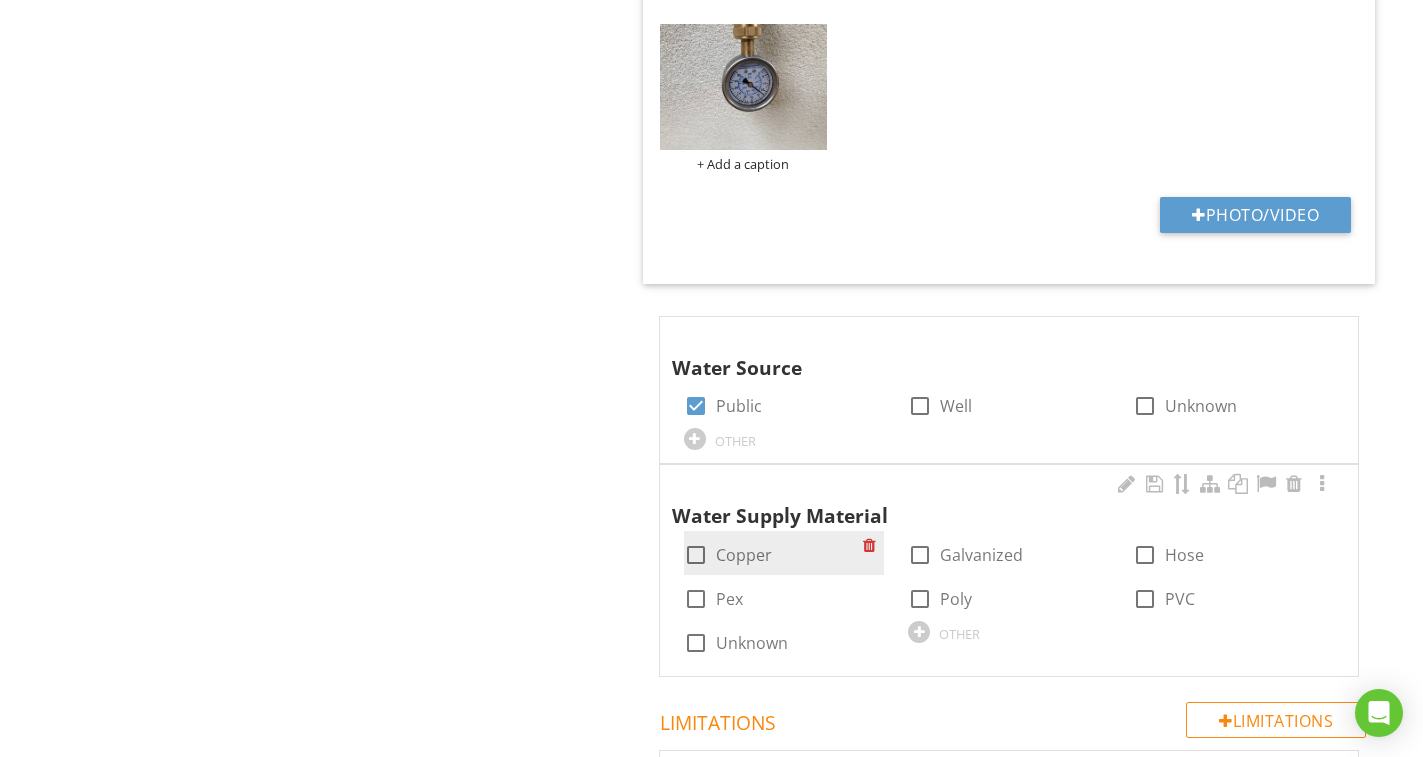 click at bounding box center (696, 555) 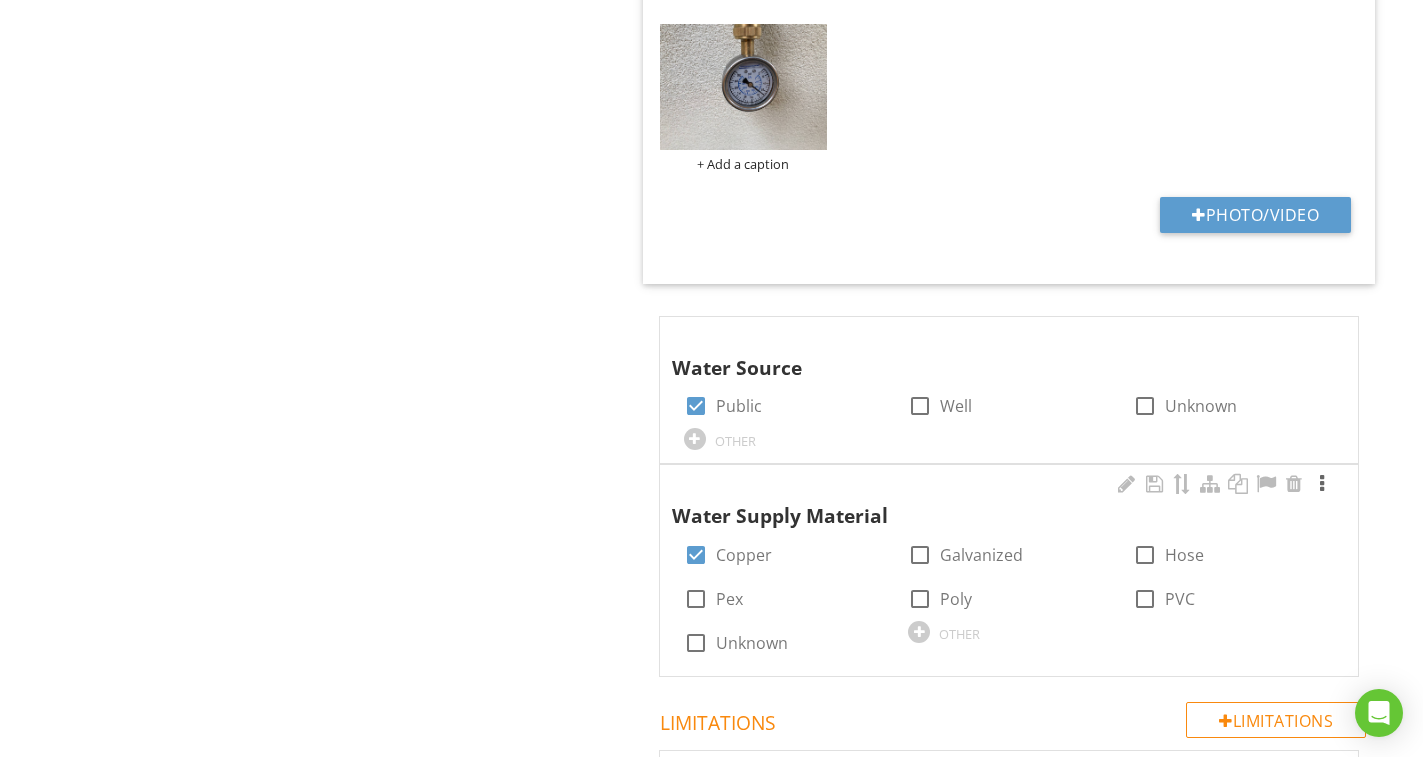 click at bounding box center (1322, 484) 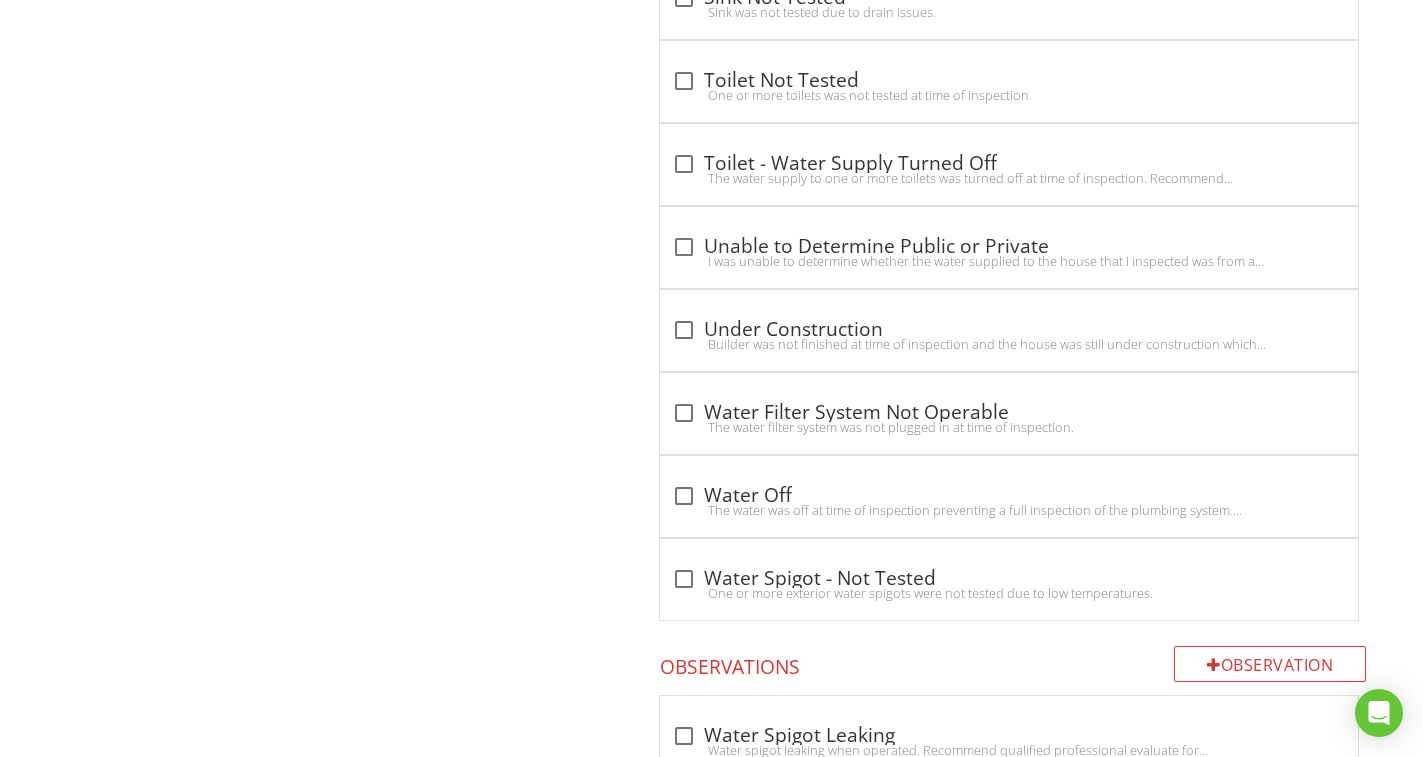 scroll, scrollTop: 5665, scrollLeft: 0, axis: vertical 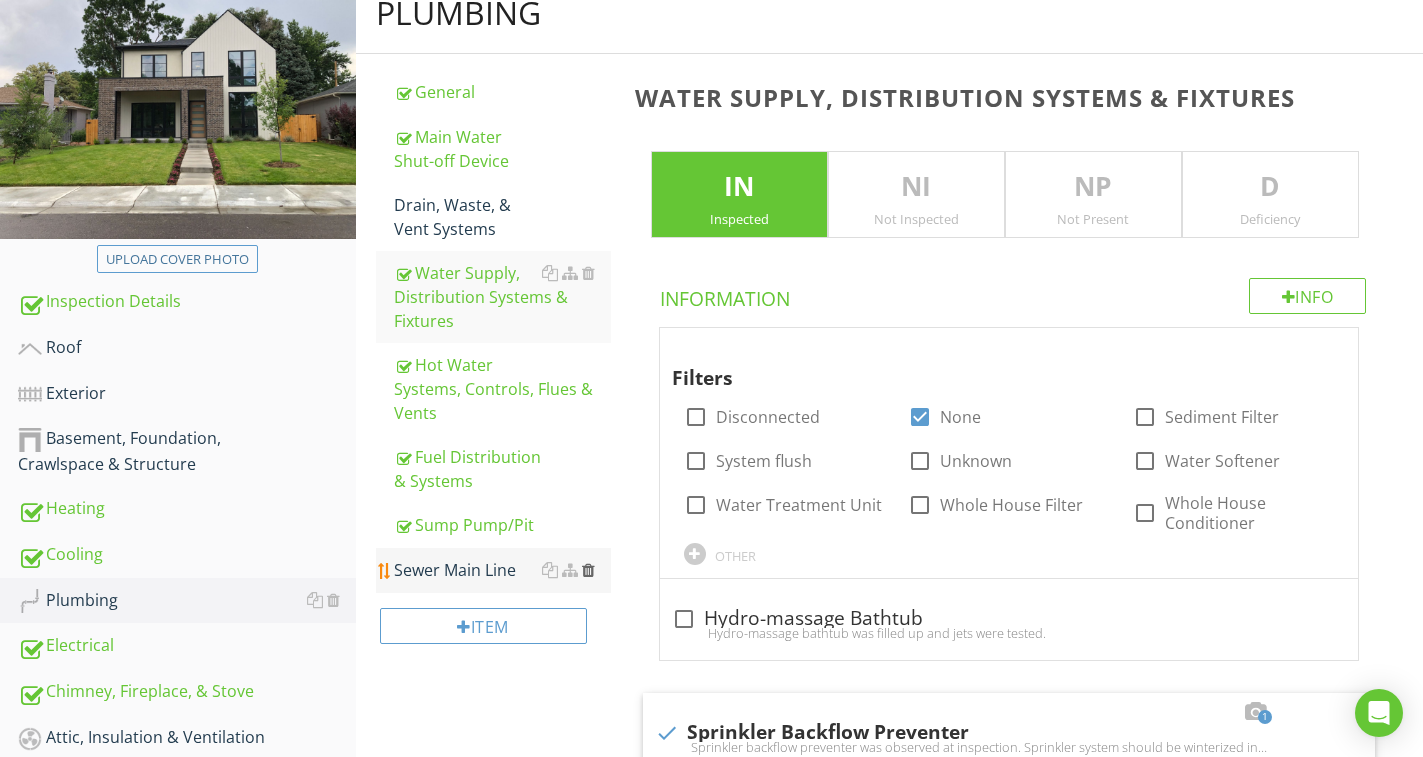 click at bounding box center [588, 570] 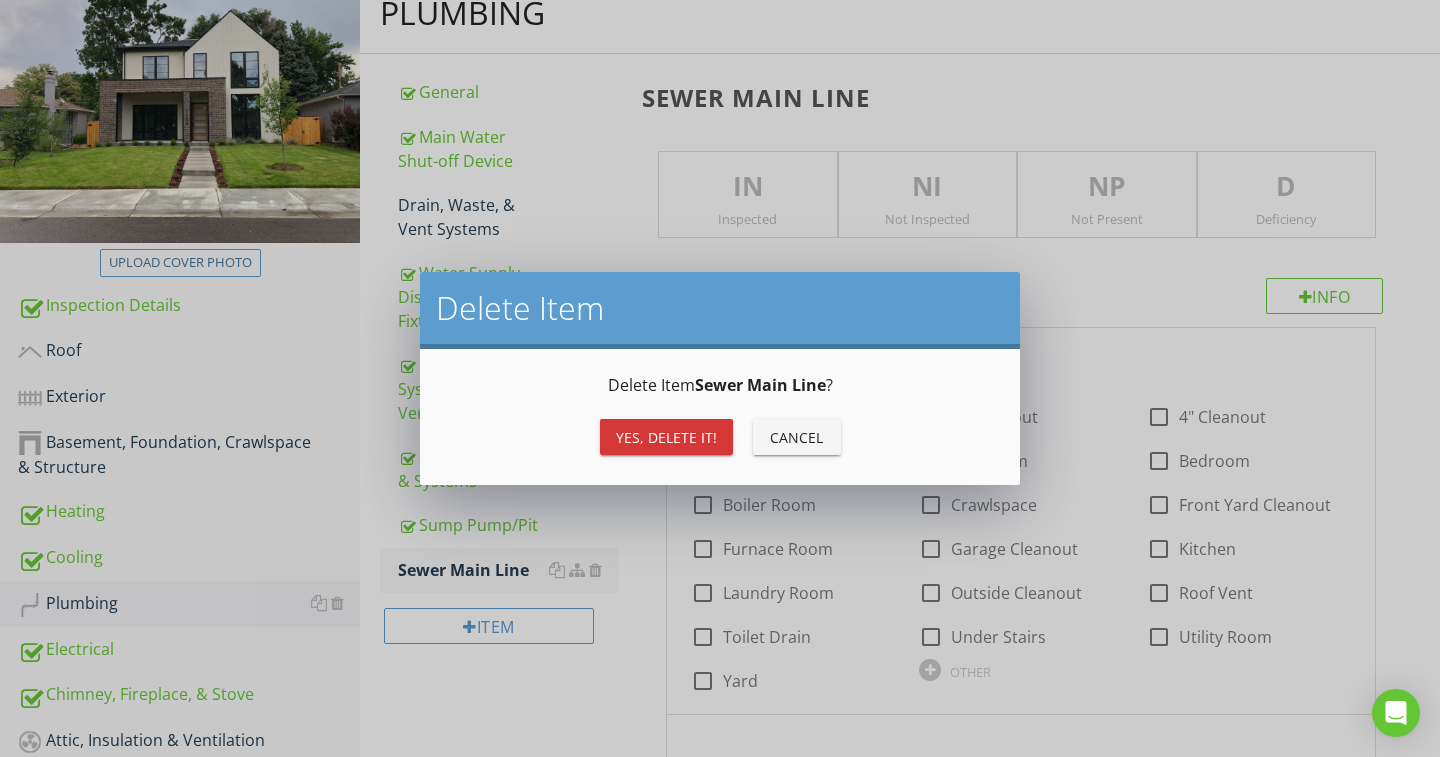 click on "Yes, Delete it!" at bounding box center [666, 437] 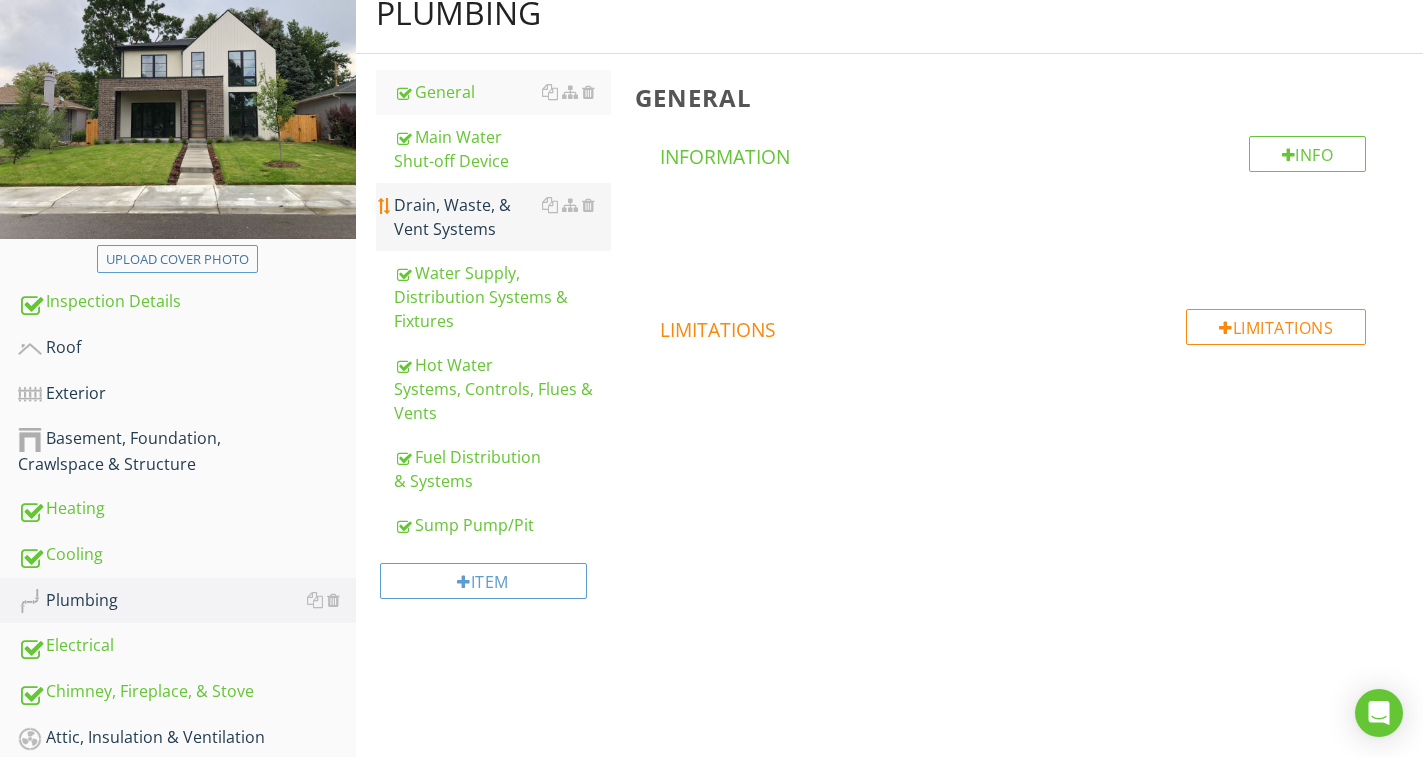 click on "Drain, Waste, & Vent Systems" at bounding box center [502, 217] 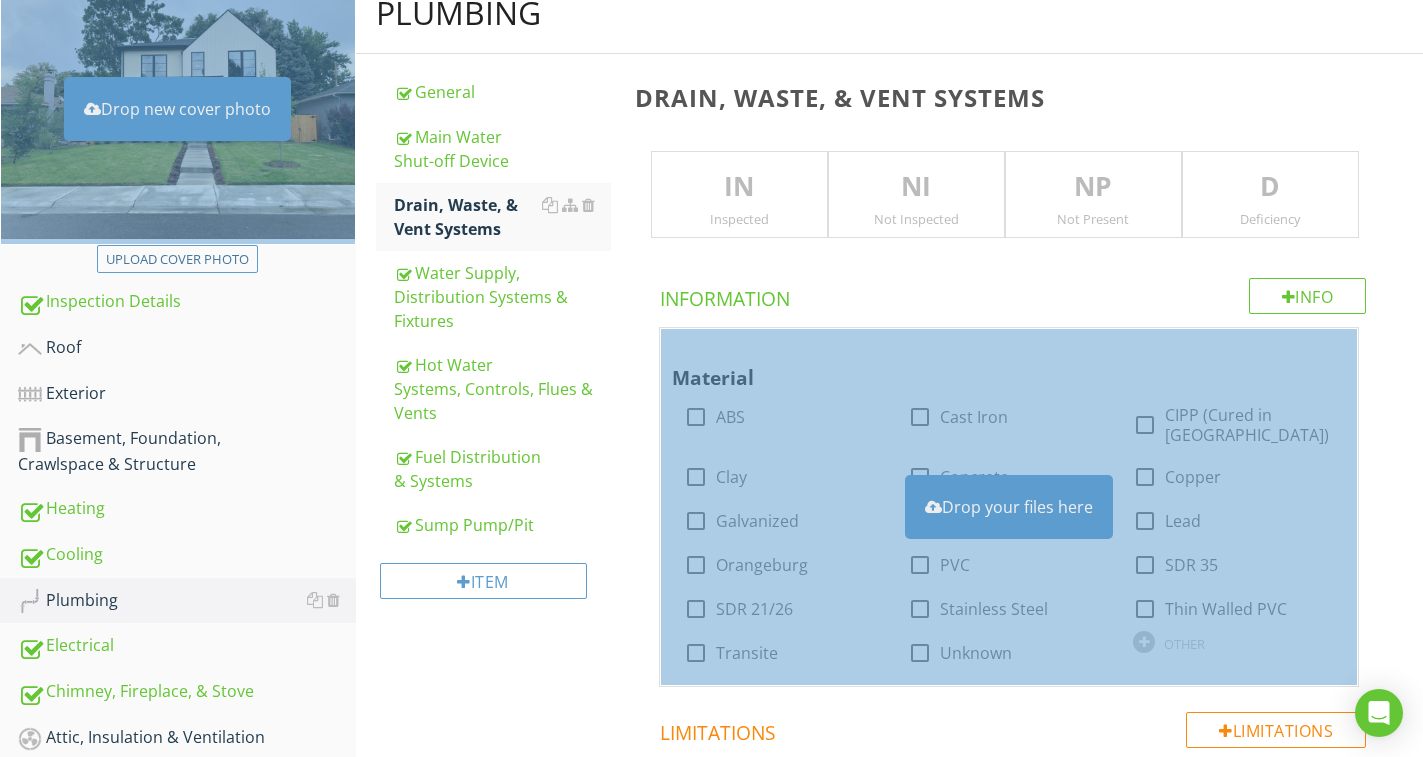 click at bounding box center [920, 565] 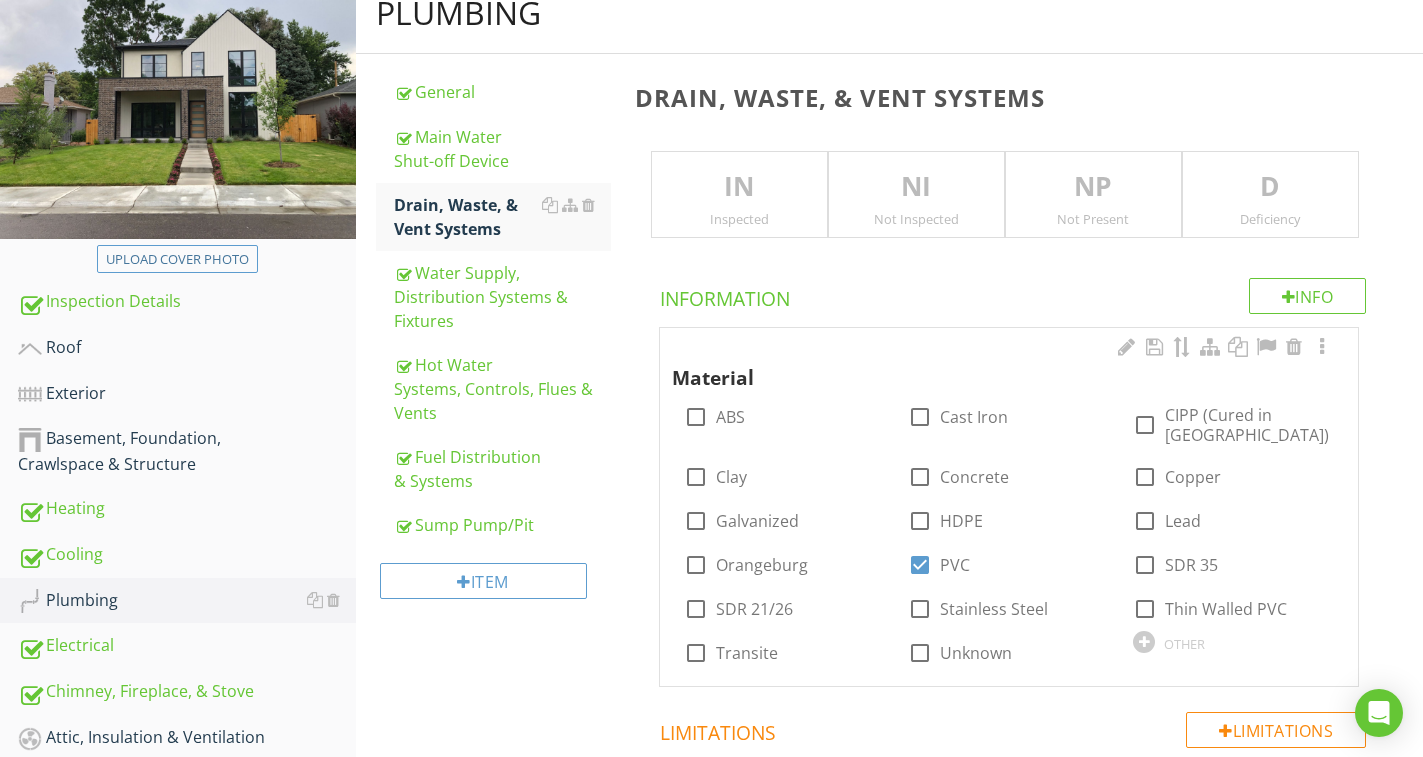 checkbox on "true" 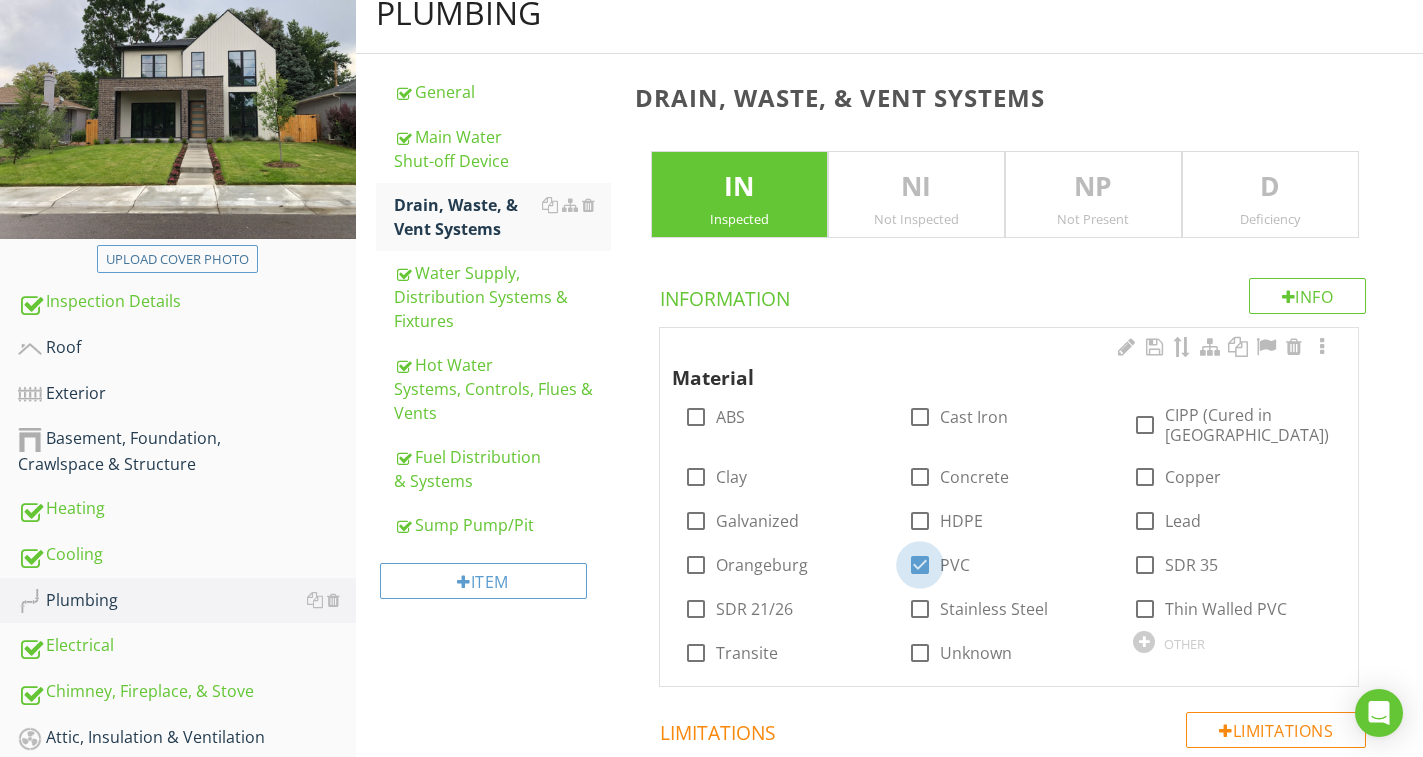 click at bounding box center [1322, 347] 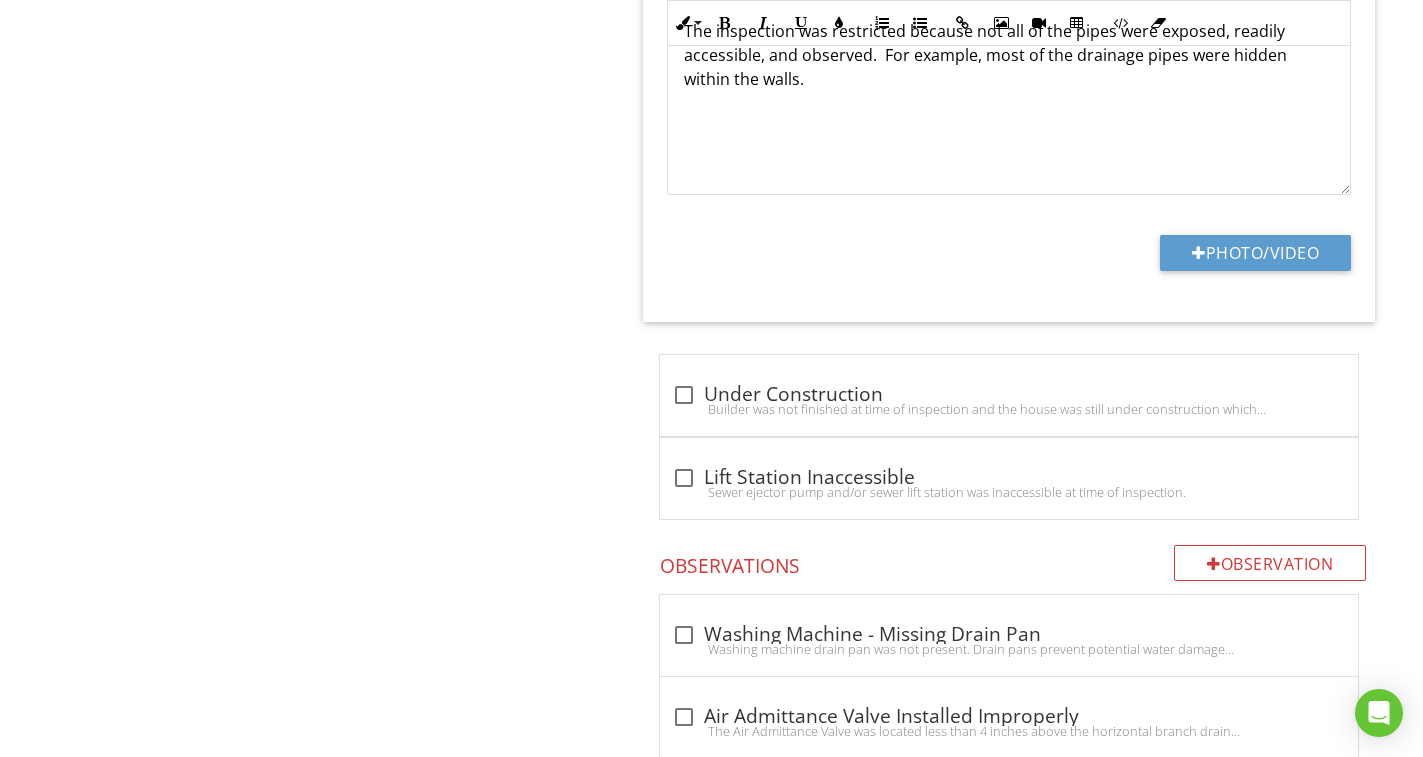 scroll, scrollTop: 1948, scrollLeft: 0, axis: vertical 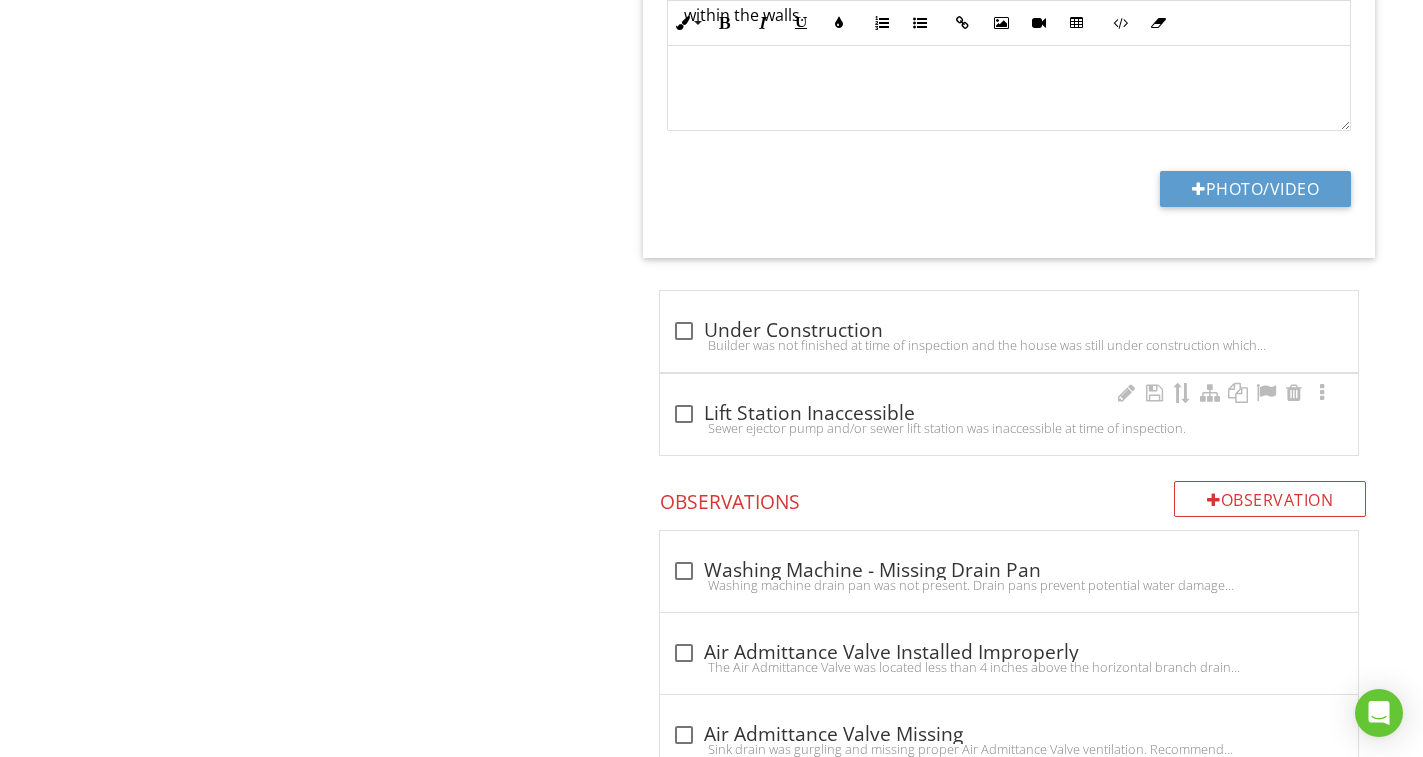 click on "Sewer ejector pump and/or sewer lift station was inaccessible at time of inspection." at bounding box center [1009, 428] 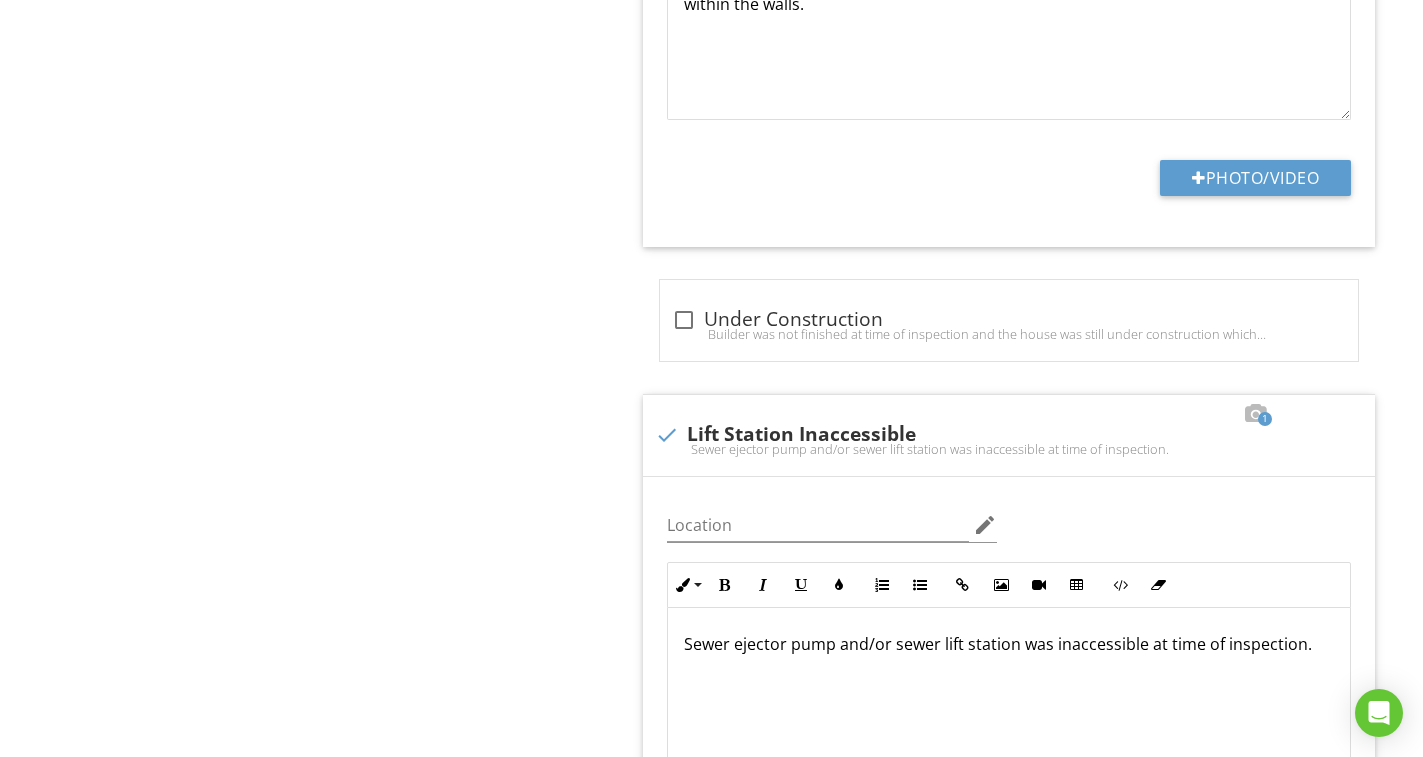 scroll, scrollTop: 2248, scrollLeft: 0, axis: vertical 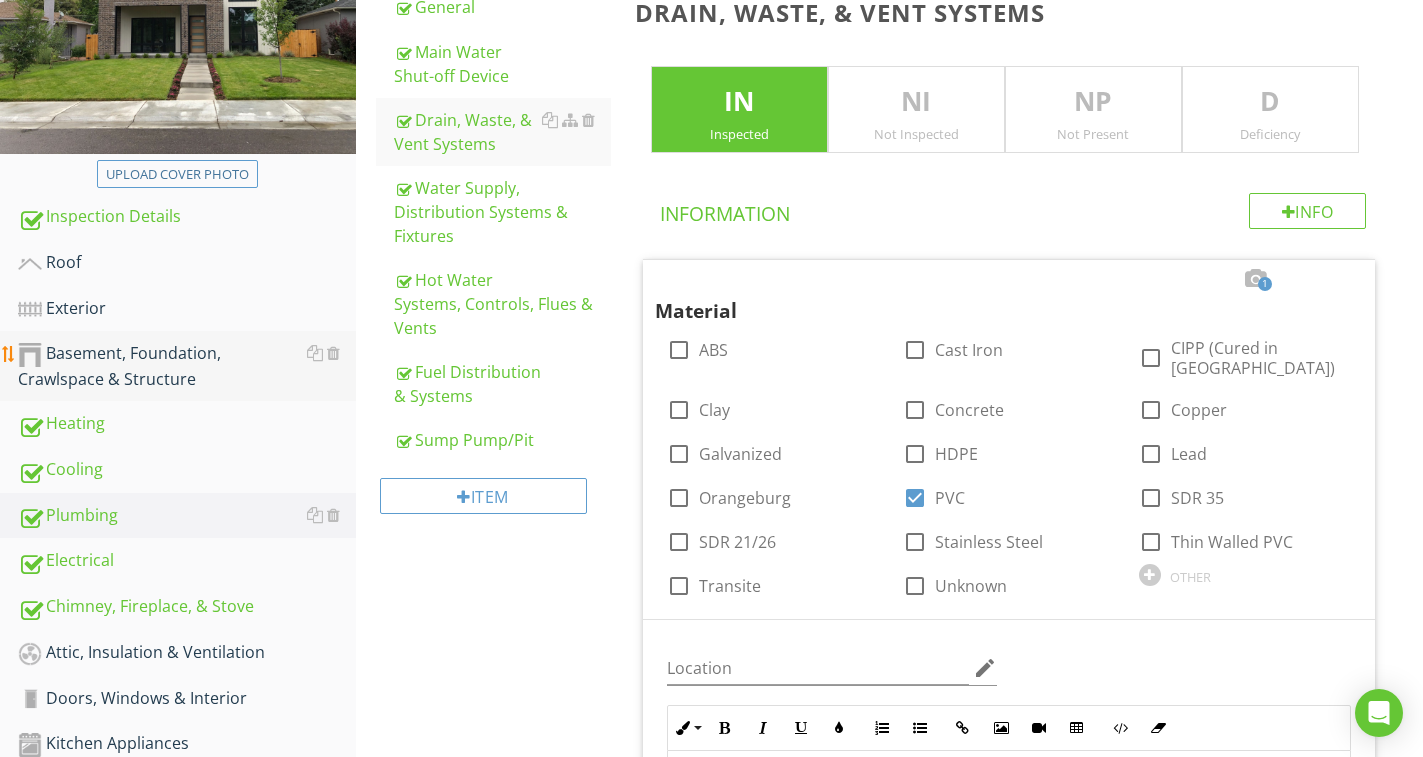 drag, startPoint x: 447, startPoint y: 195, endPoint x: 4, endPoint y: 378, distance: 479.3099 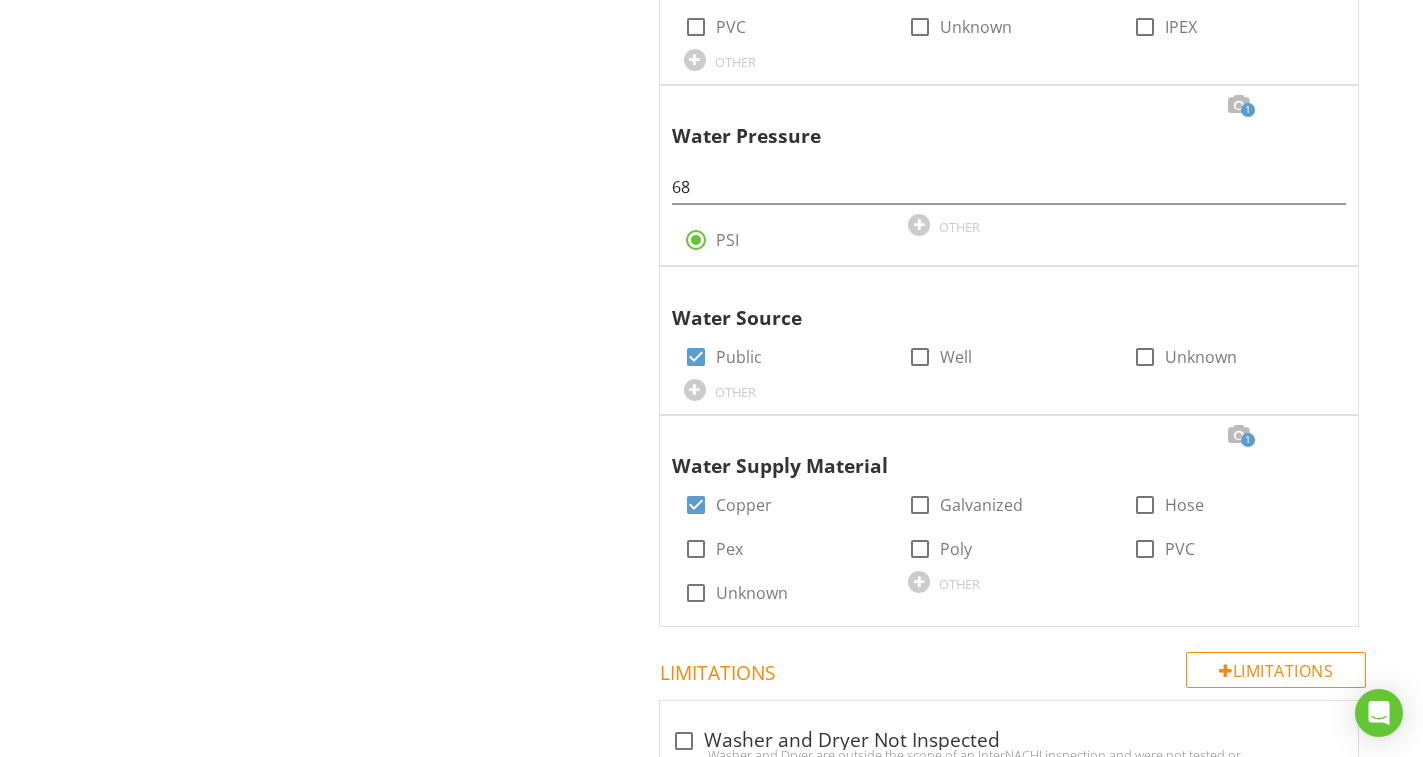 scroll, scrollTop: 1980, scrollLeft: 0, axis: vertical 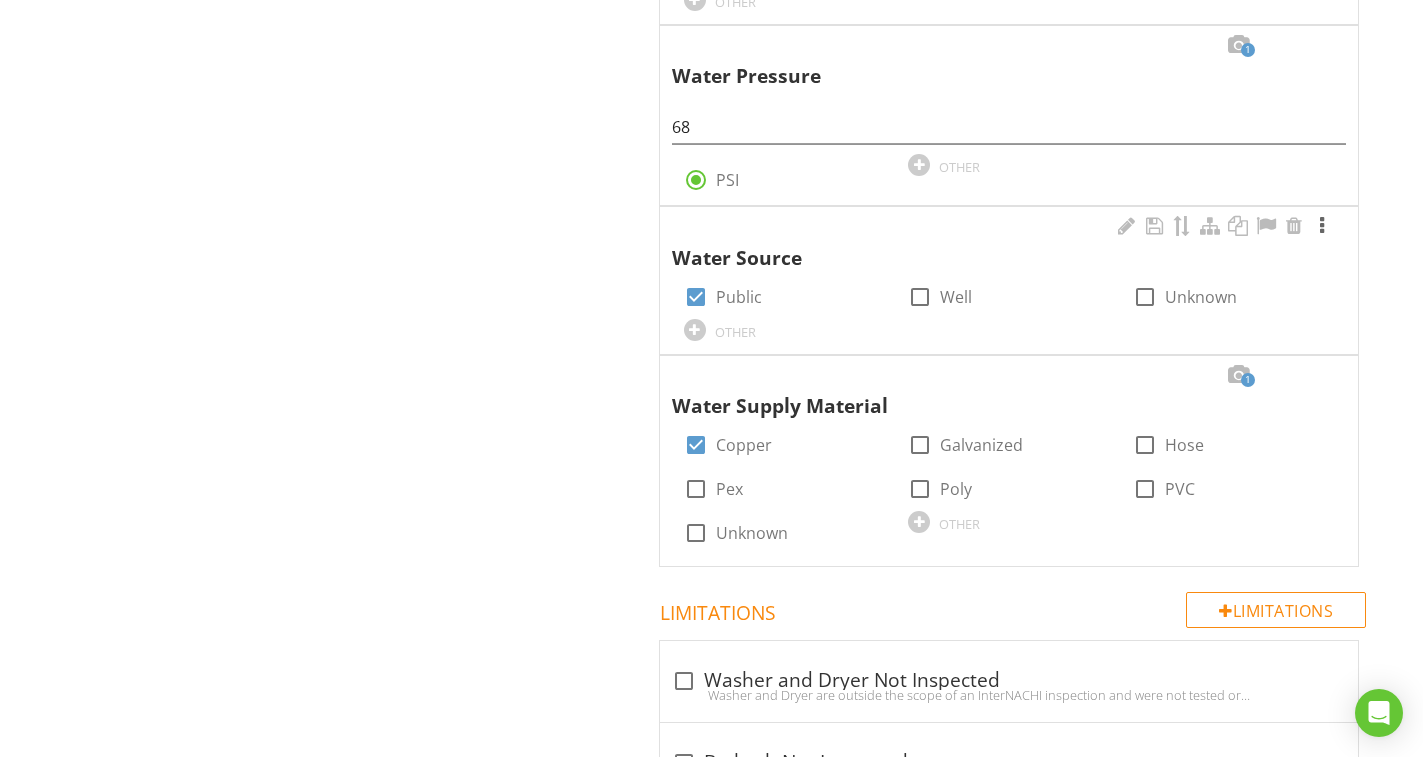 click at bounding box center (1322, 226) 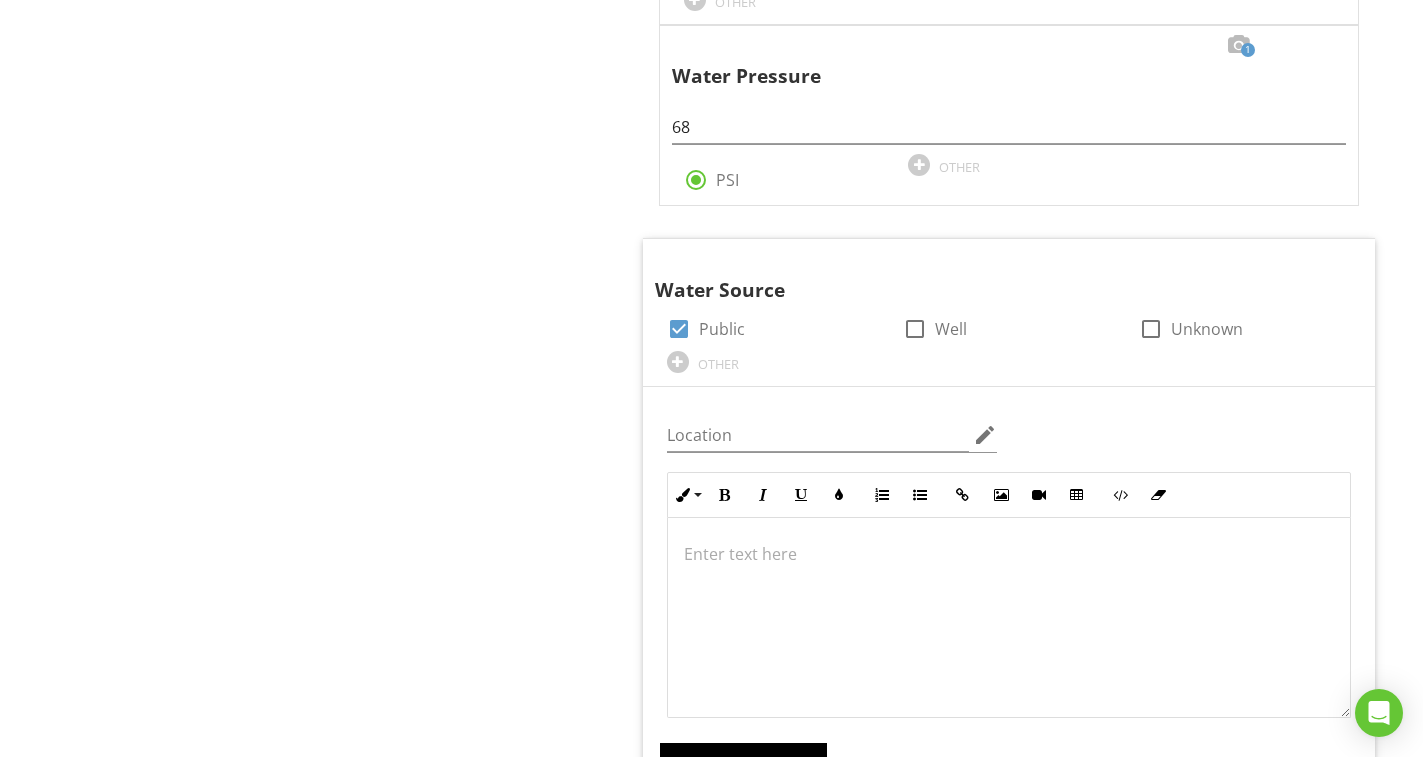 scroll, scrollTop: 2380, scrollLeft: 0, axis: vertical 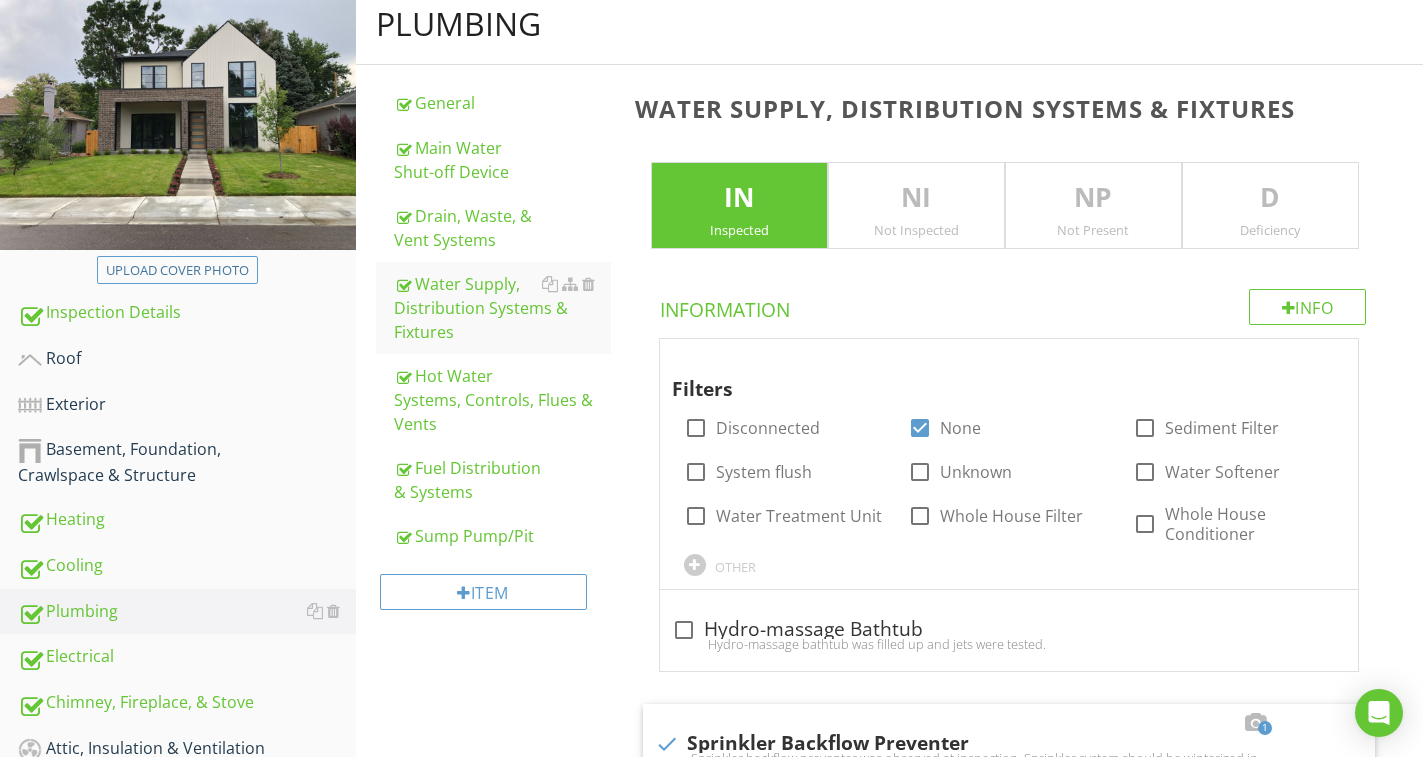 click on "D" at bounding box center (1270, 198) 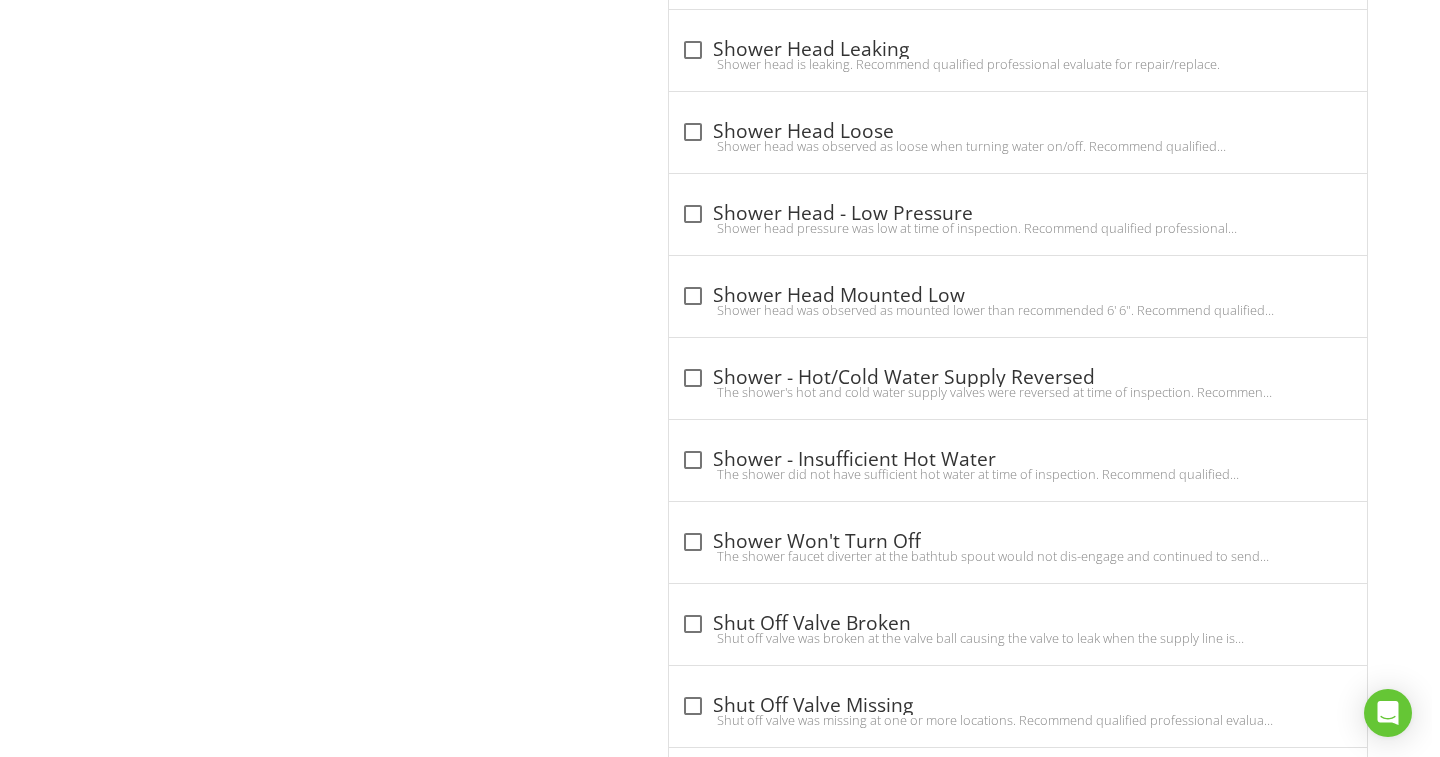 scroll, scrollTop: 9818, scrollLeft: 0, axis: vertical 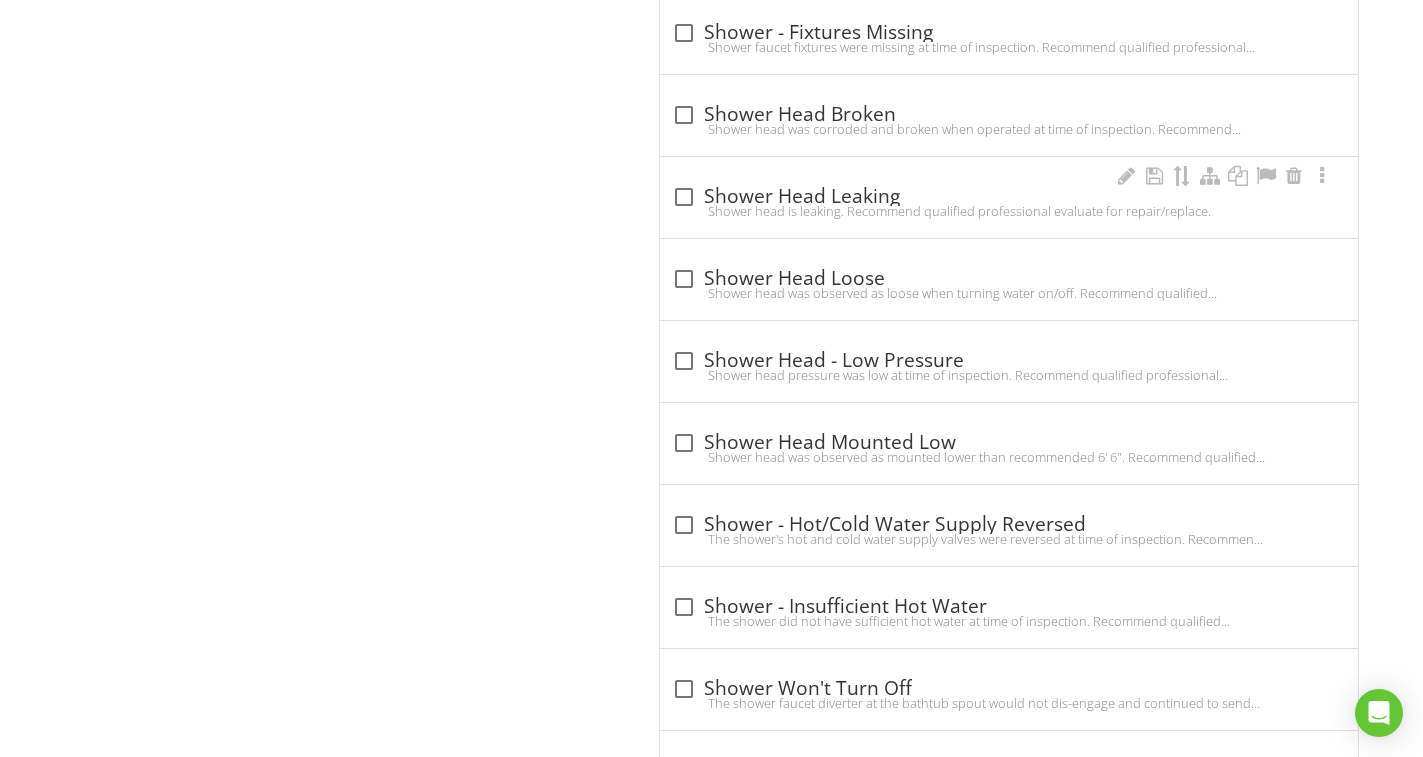 click on "check_box_outline_blank
Shower Head Leaking" at bounding box center (1009, 197) 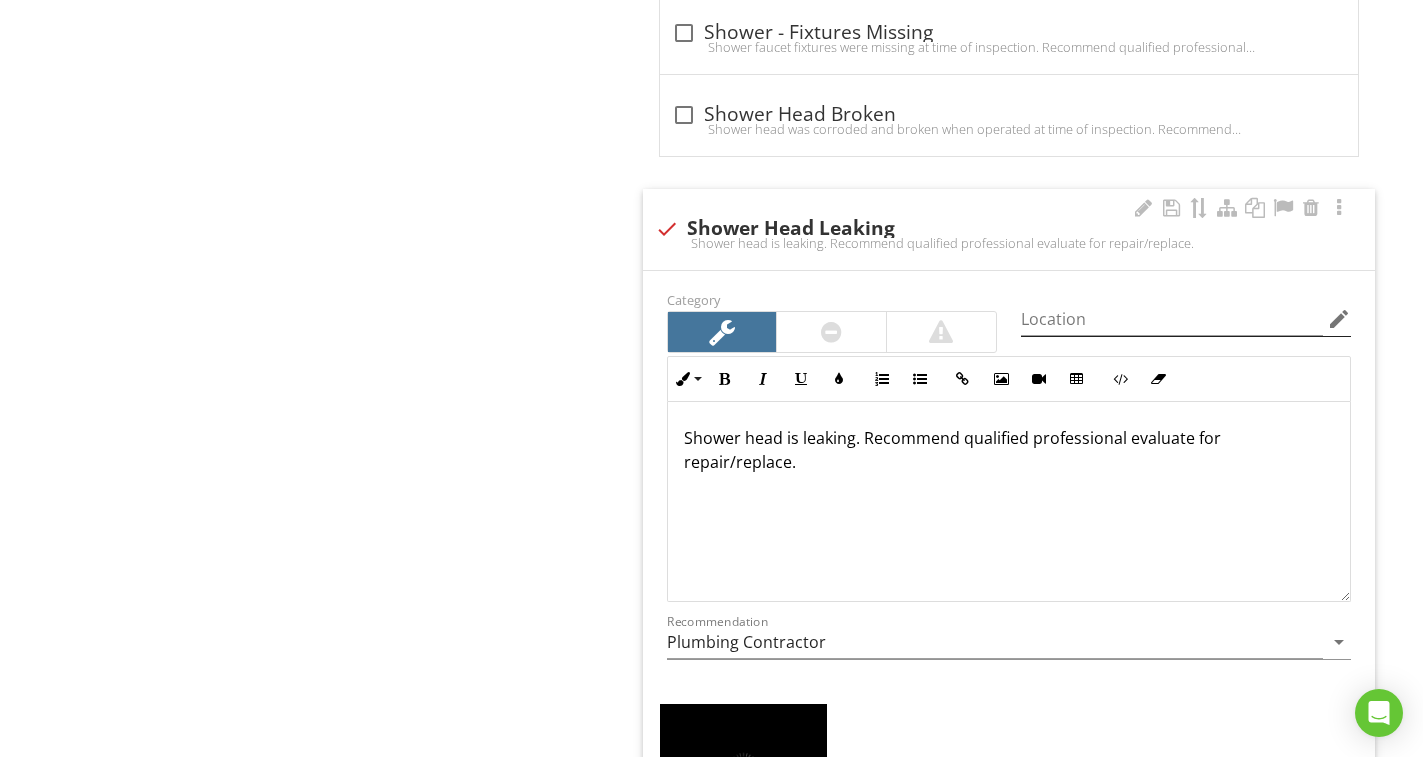 click on "edit" at bounding box center (1339, 319) 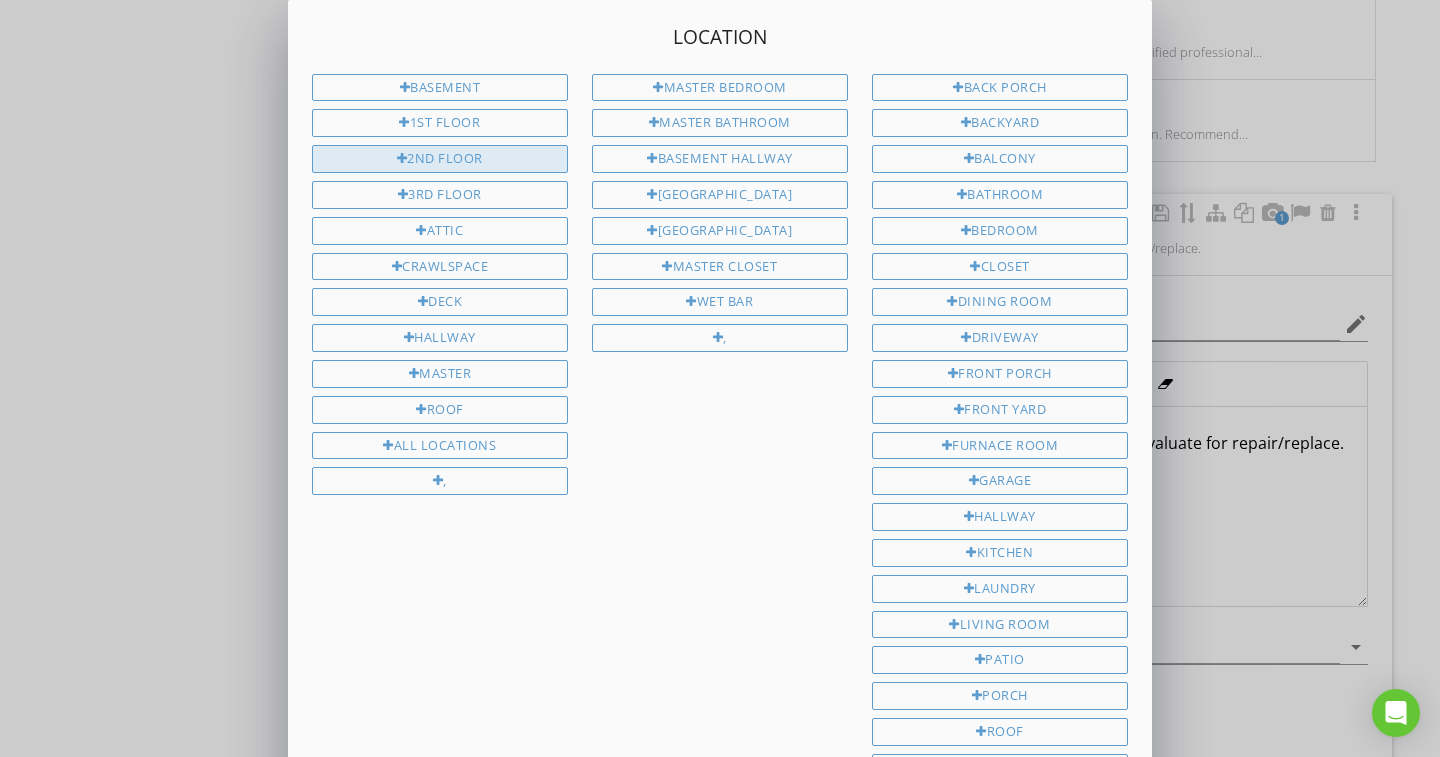 click on "2nd Floor" at bounding box center (440, 159) 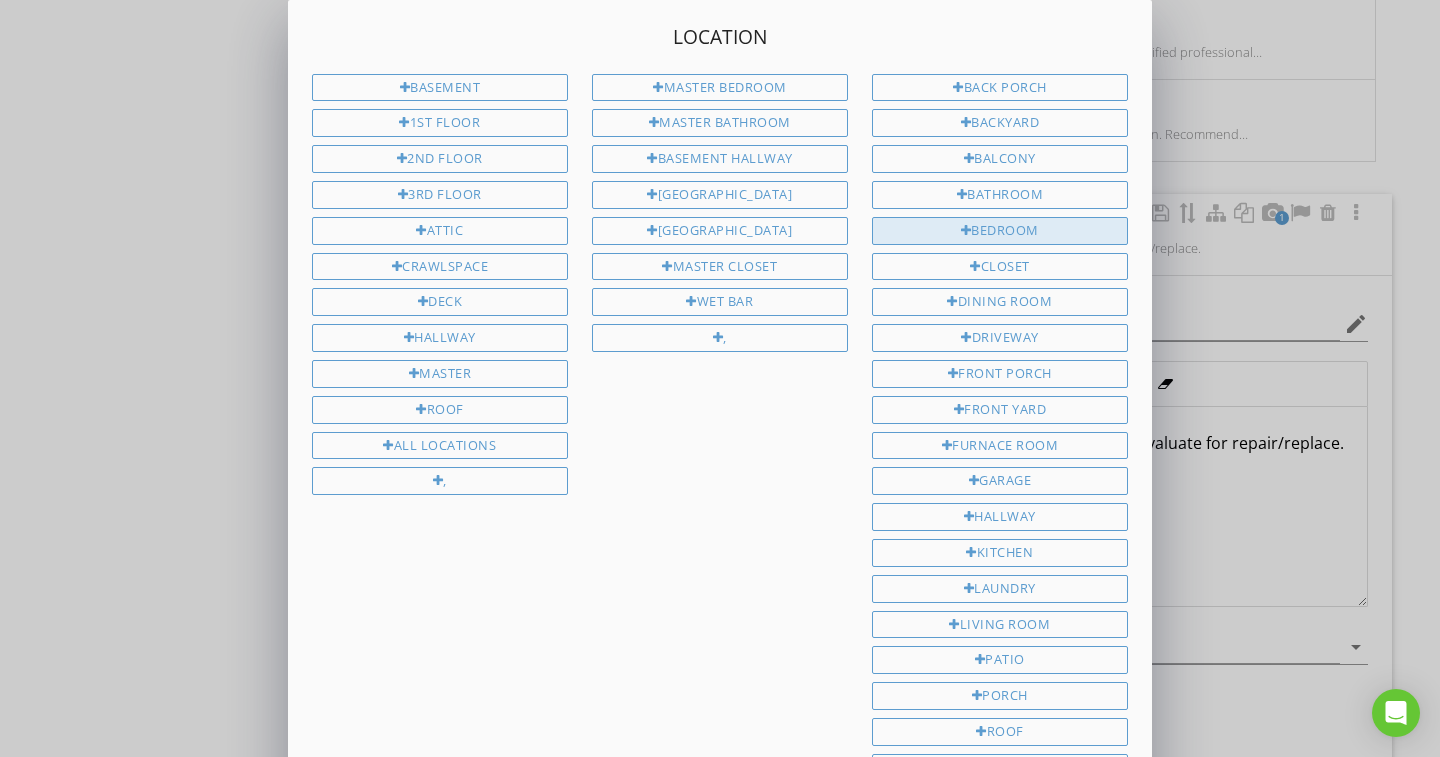 click on "Bedroom" at bounding box center (1000, 231) 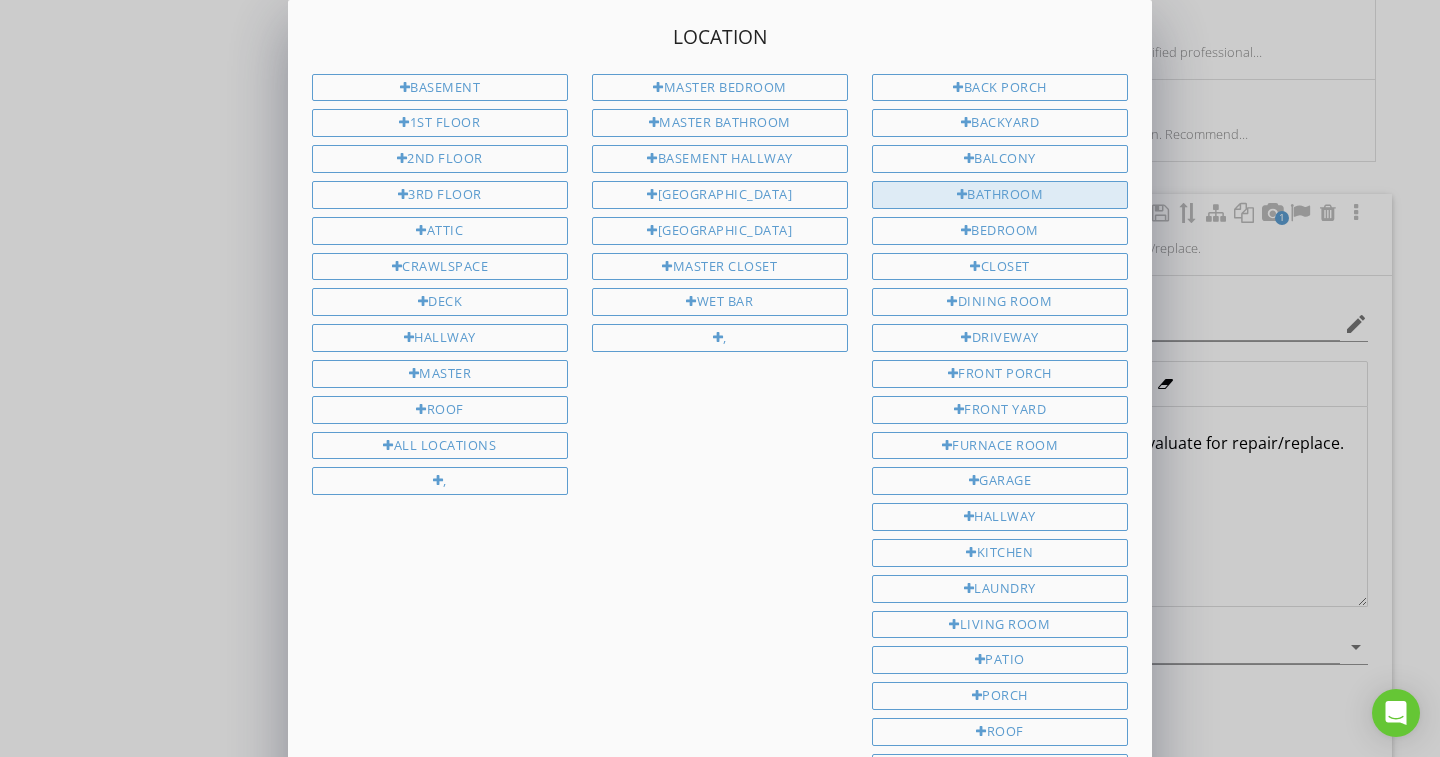 click on "Bathroom" at bounding box center (1000, 195) 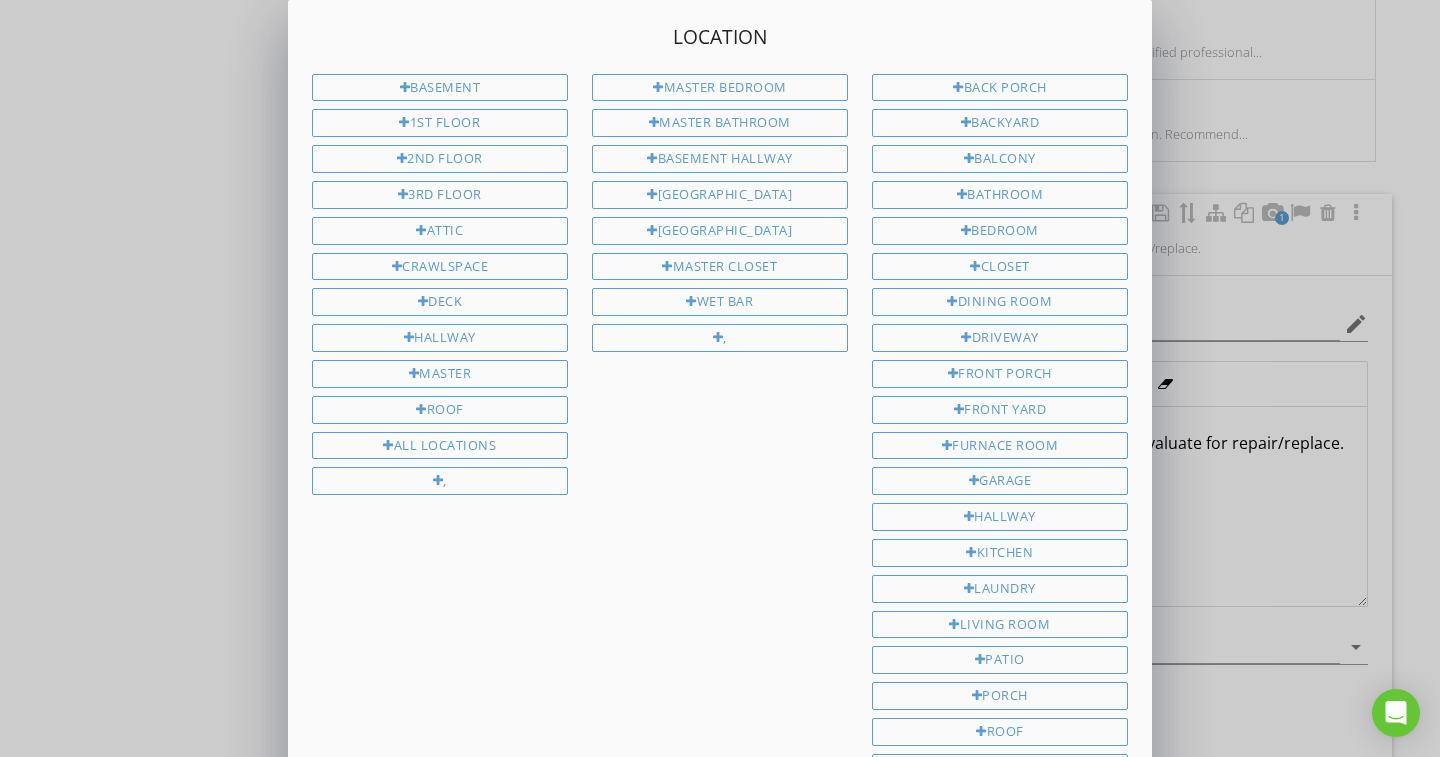 type on "2nd Floor Bedroom Bathroom" 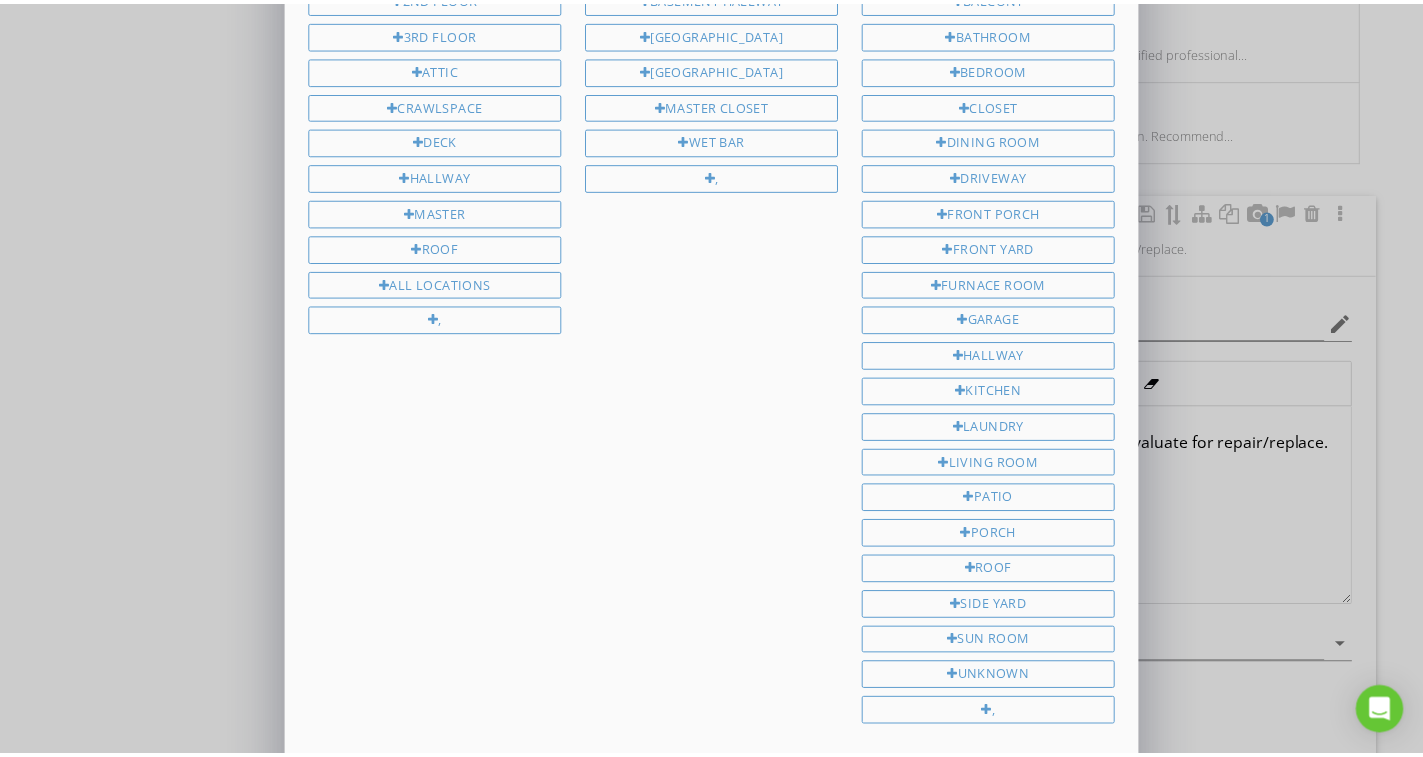 scroll, scrollTop: 353, scrollLeft: 0, axis: vertical 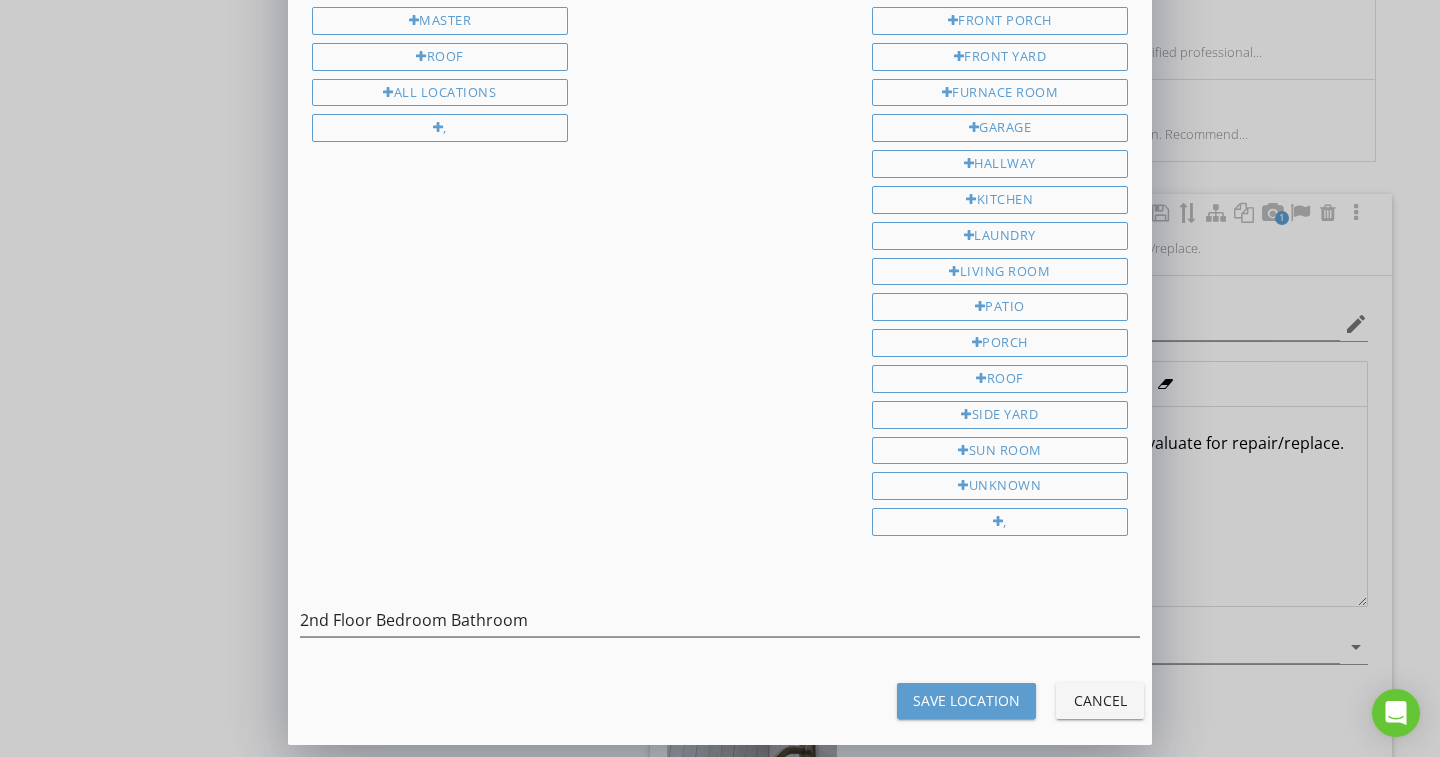 click on "Save Location     Cancel" at bounding box center (720, 701) 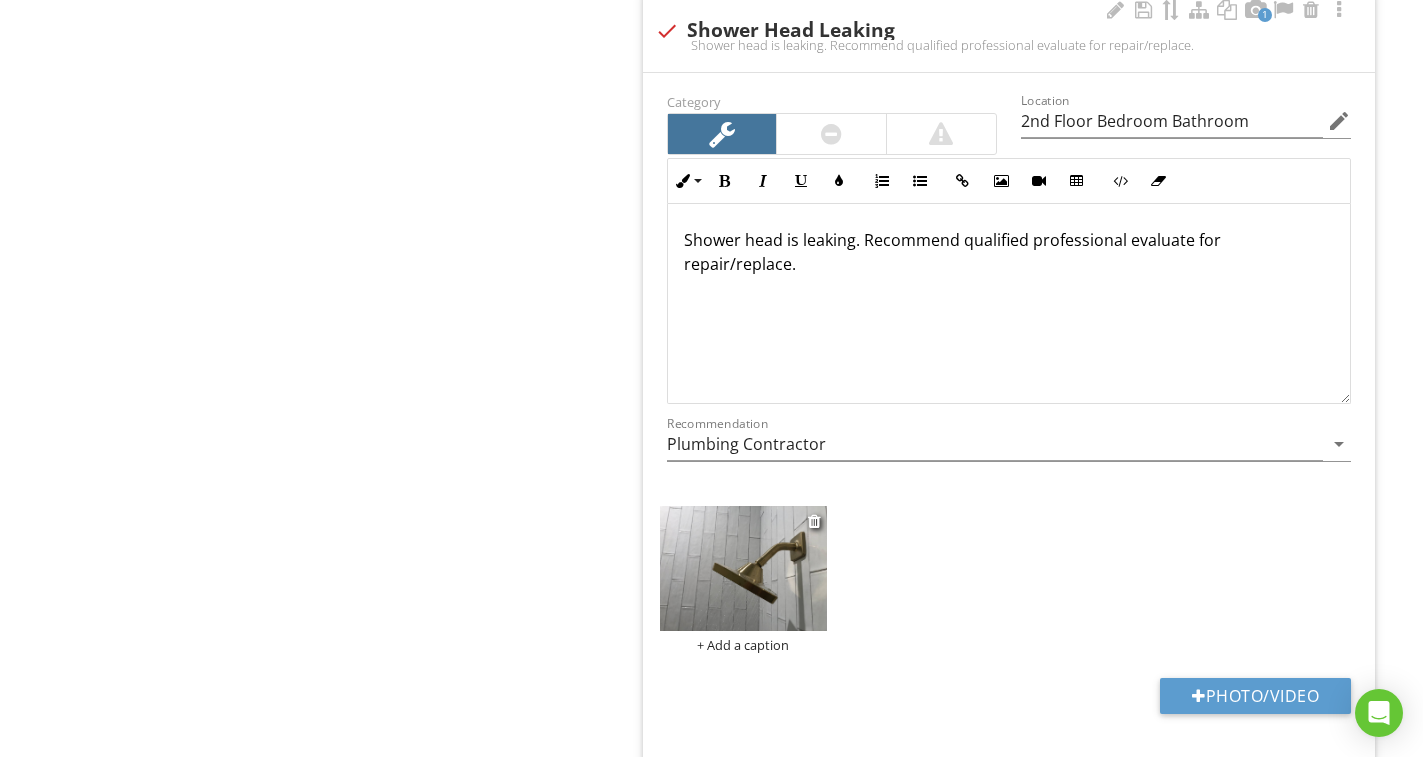 scroll, scrollTop: 10018, scrollLeft: 0, axis: vertical 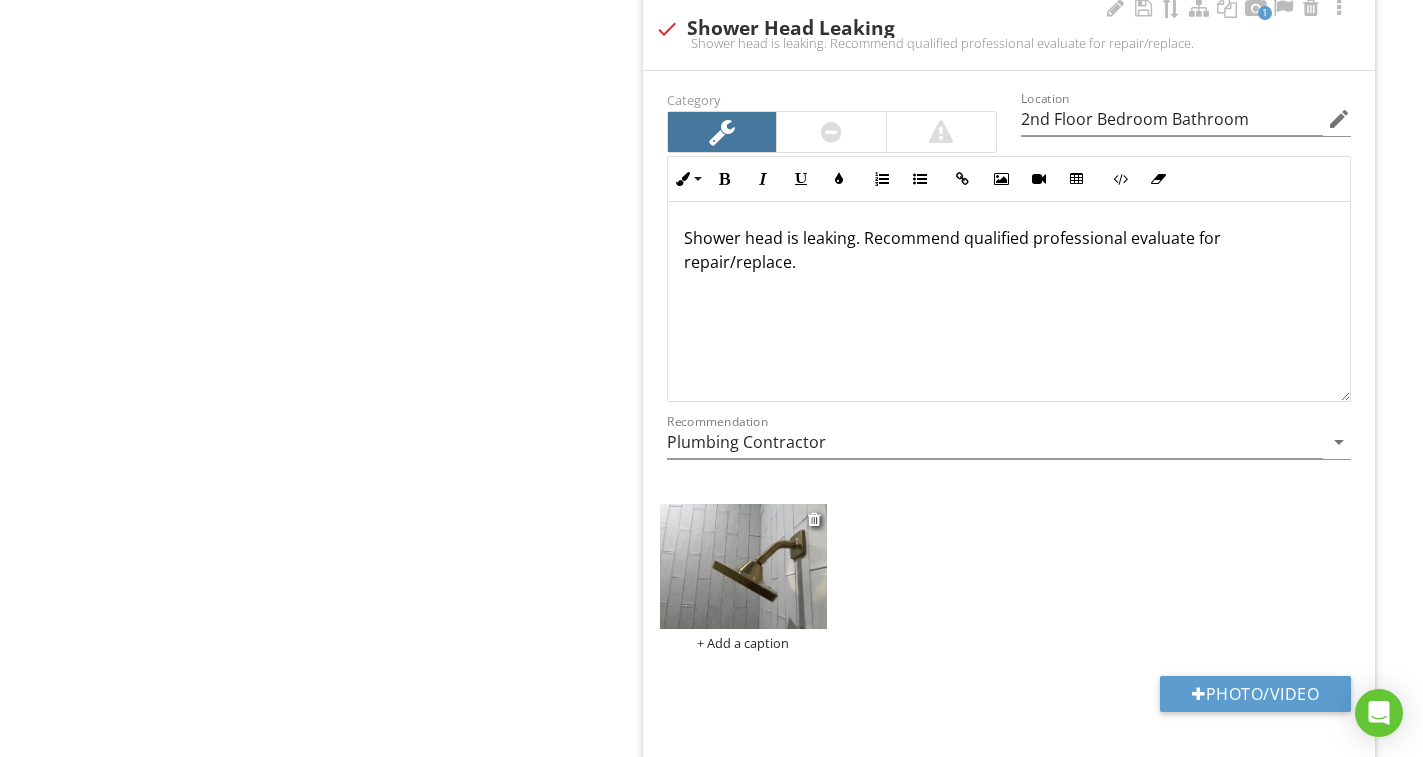 click at bounding box center [743, 566] 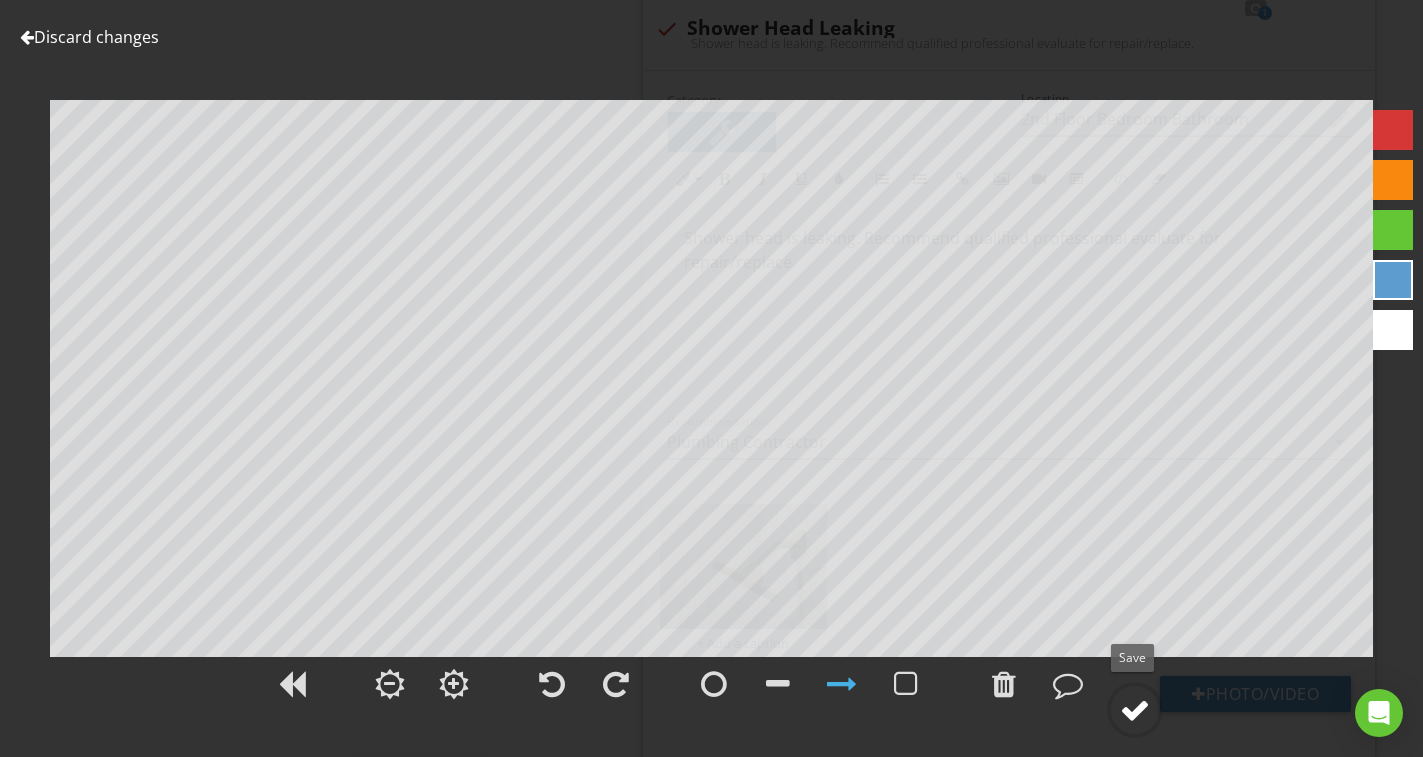 click at bounding box center [1135, 710] 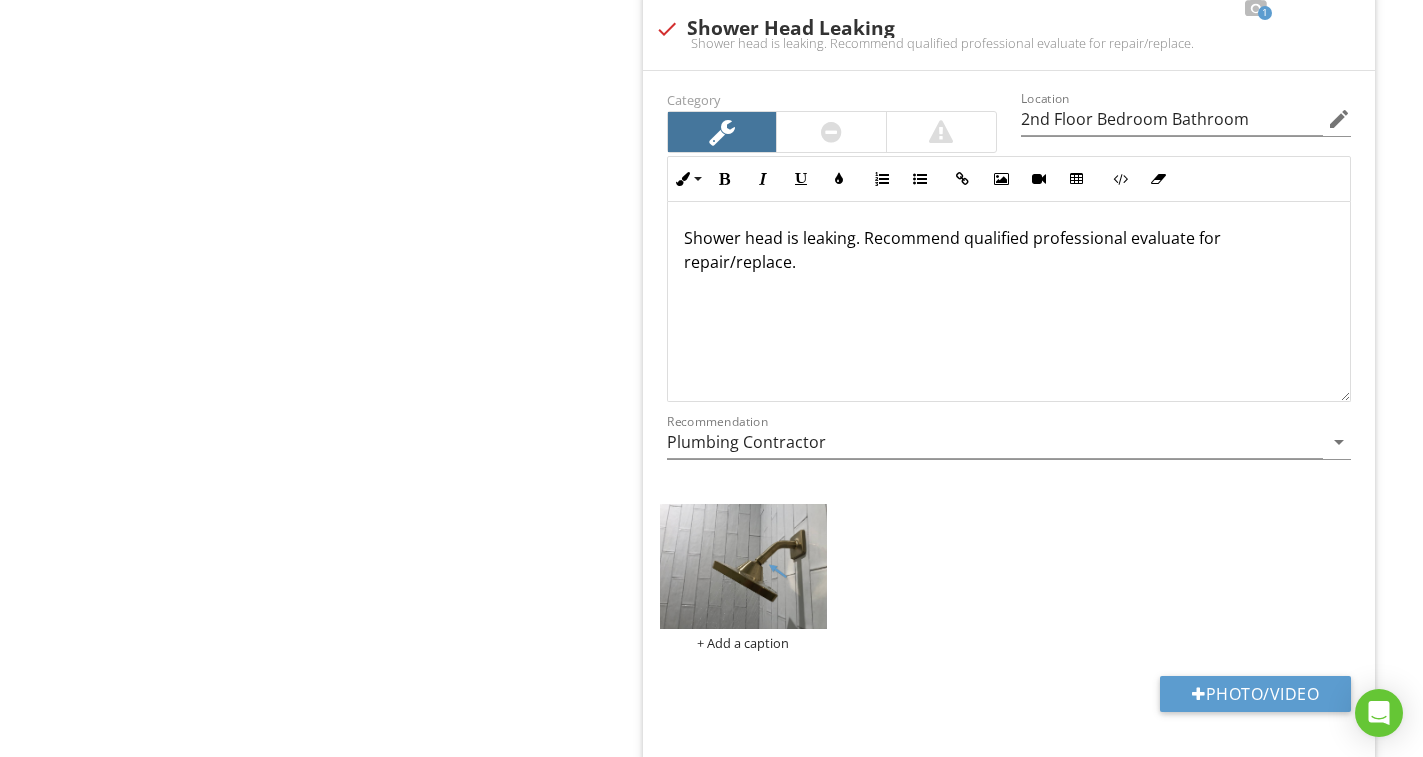 type on "2nd Floor Bedroom Bathroom" 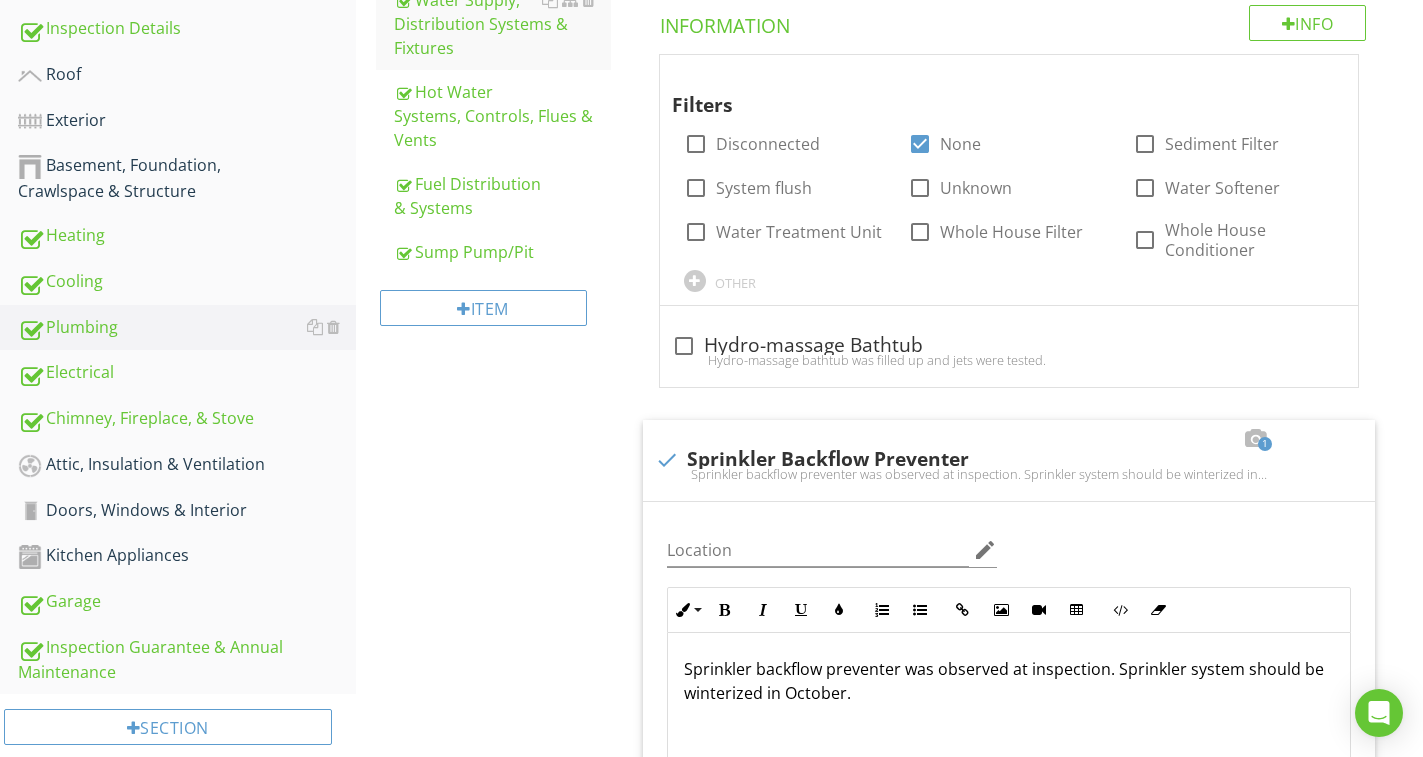 scroll, scrollTop: 322, scrollLeft: 0, axis: vertical 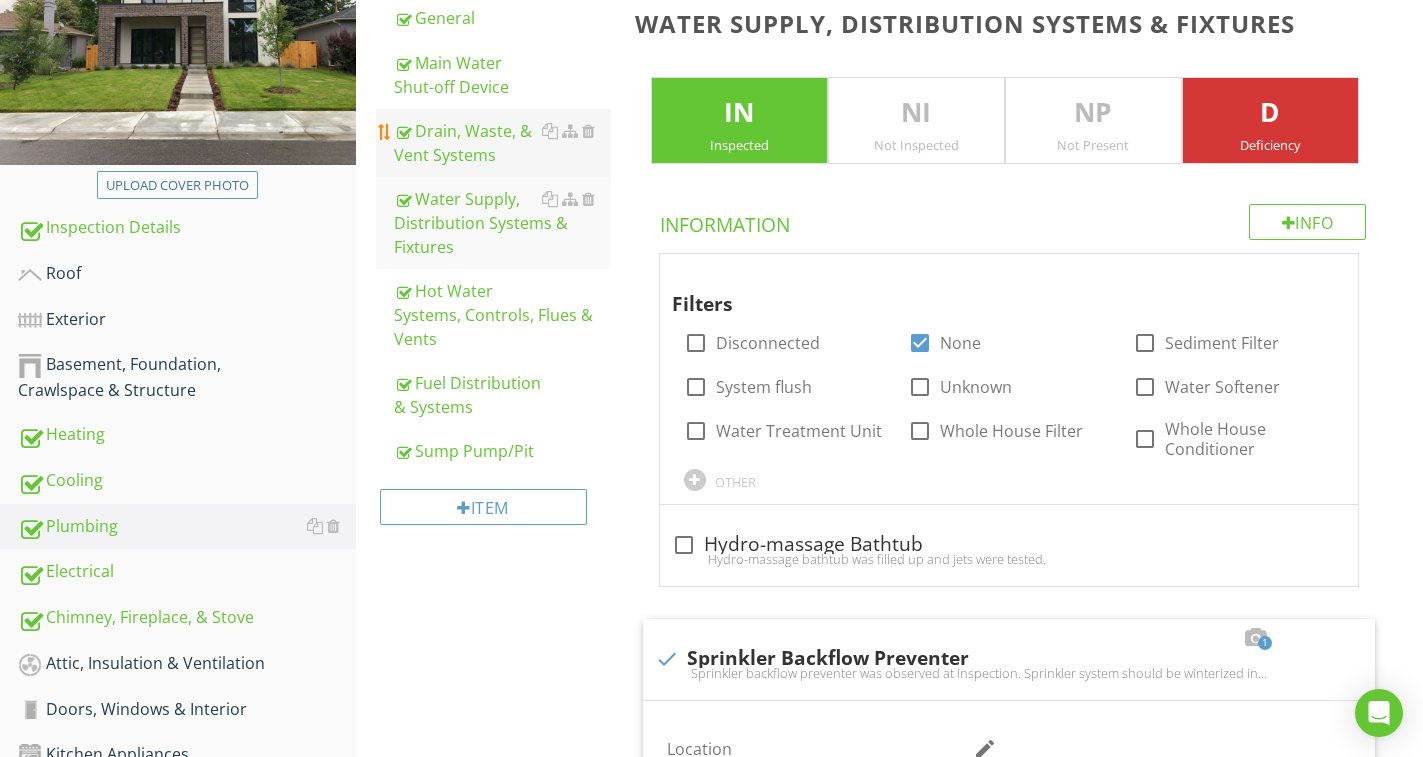 click on "Drain, Waste, & Vent Systems" at bounding box center [502, 143] 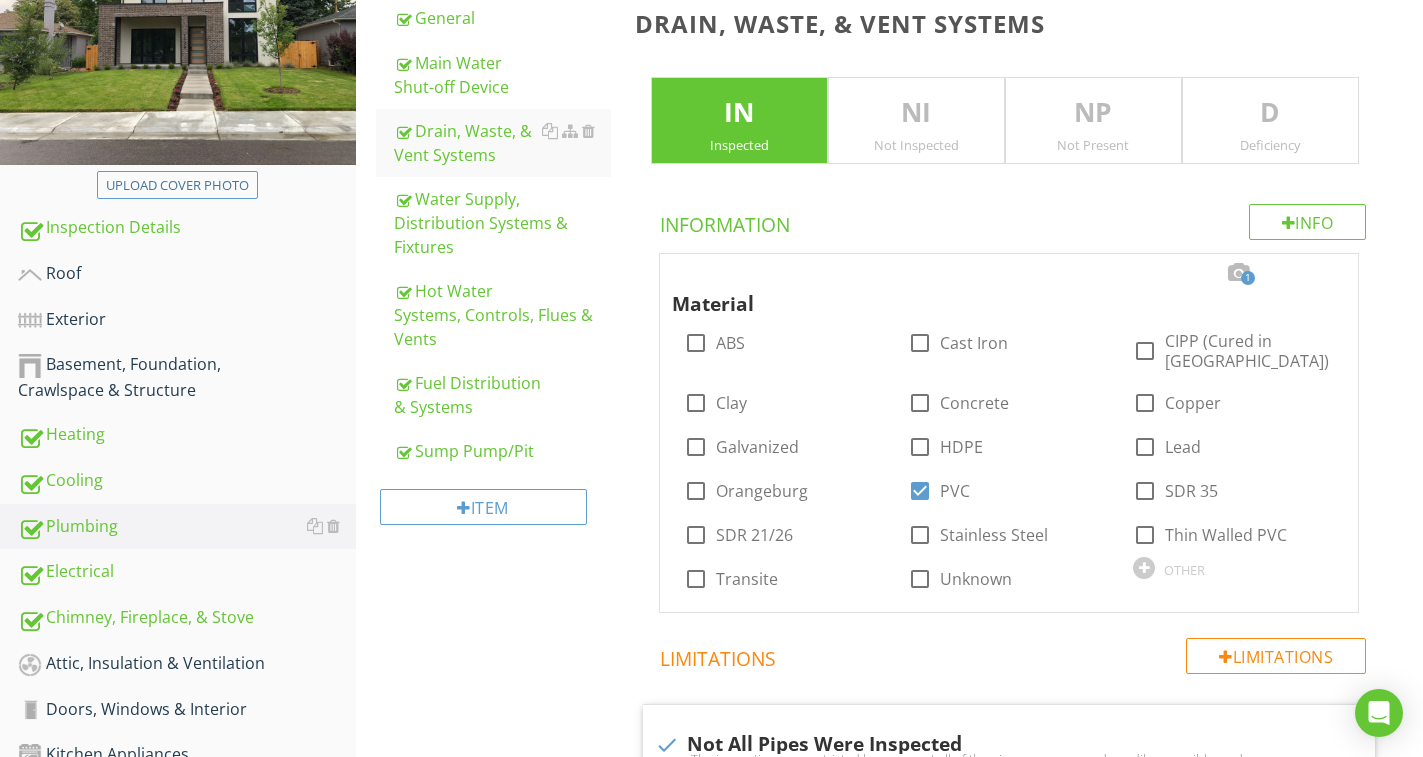 drag, startPoint x: 1311, startPoint y: 118, endPoint x: 1397, endPoint y: 86, distance: 91.76056 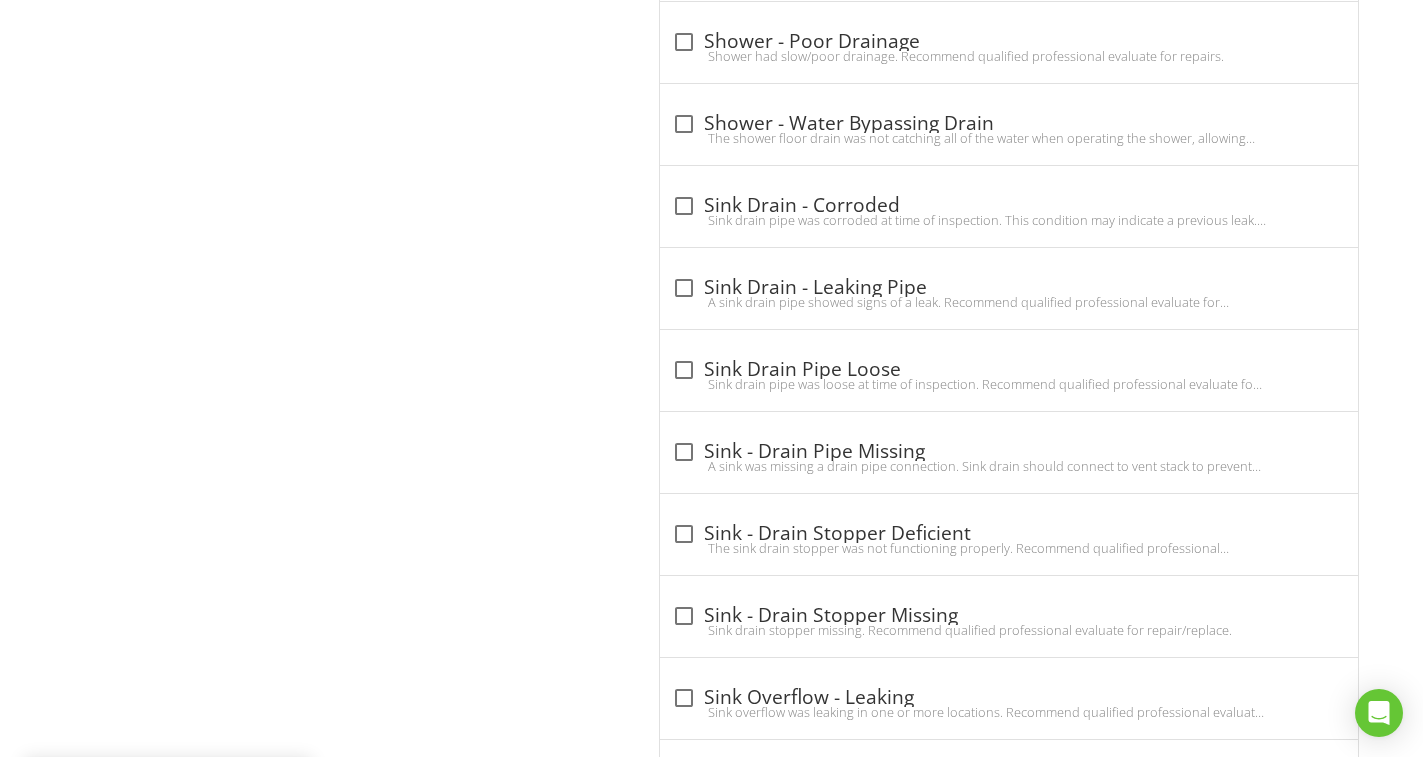 scroll, scrollTop: 8341, scrollLeft: 0, axis: vertical 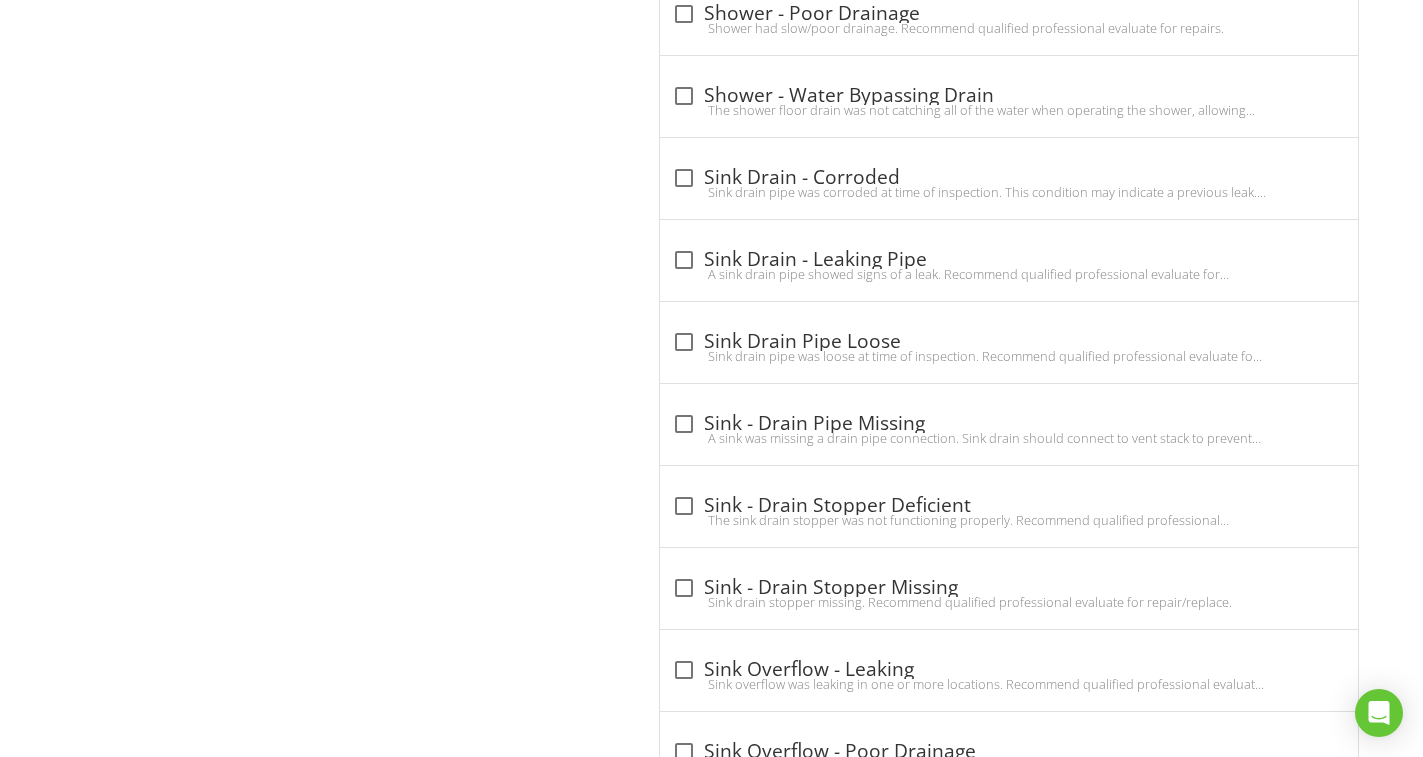 click on "check_box_outline_blank
Sink - Drain Stopper Deficient" at bounding box center [1009, 506] 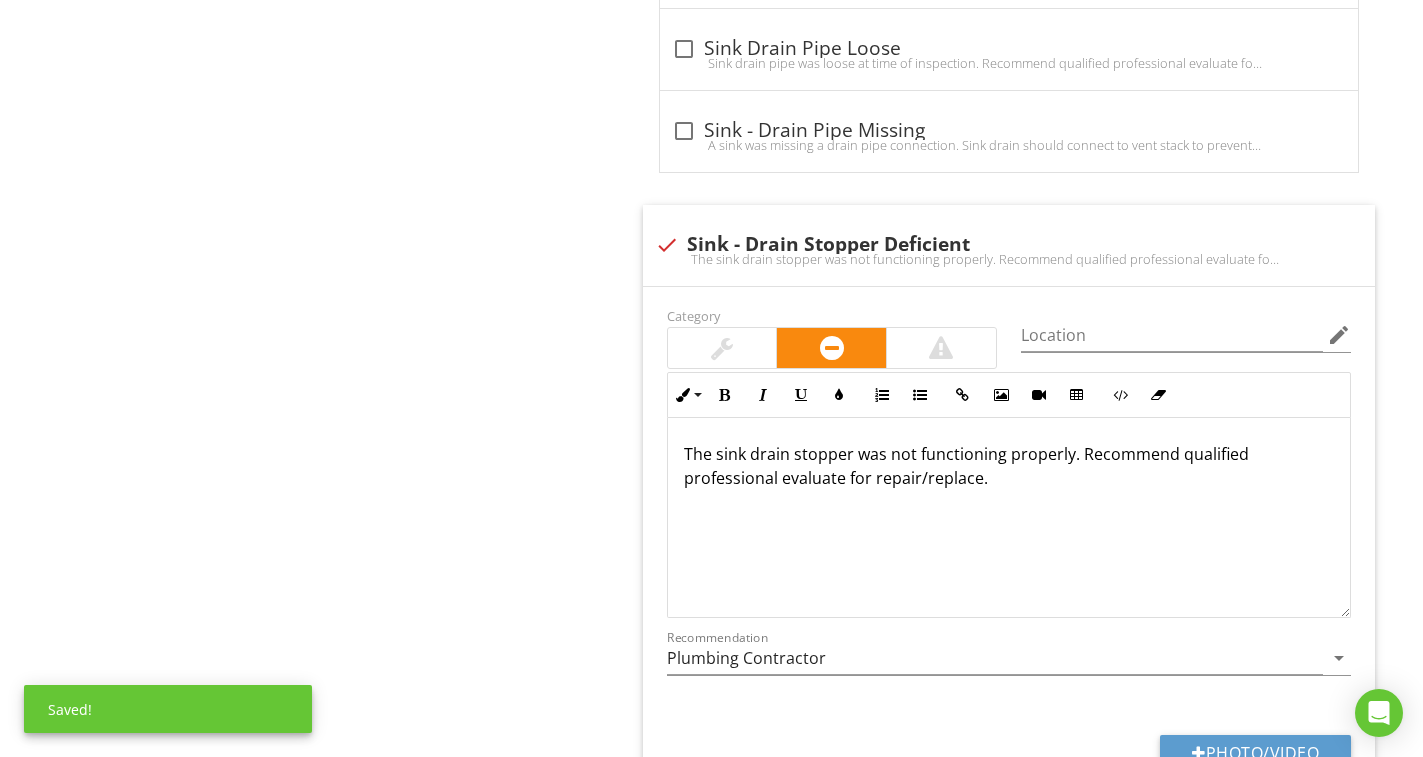 scroll, scrollTop: 8641, scrollLeft: 0, axis: vertical 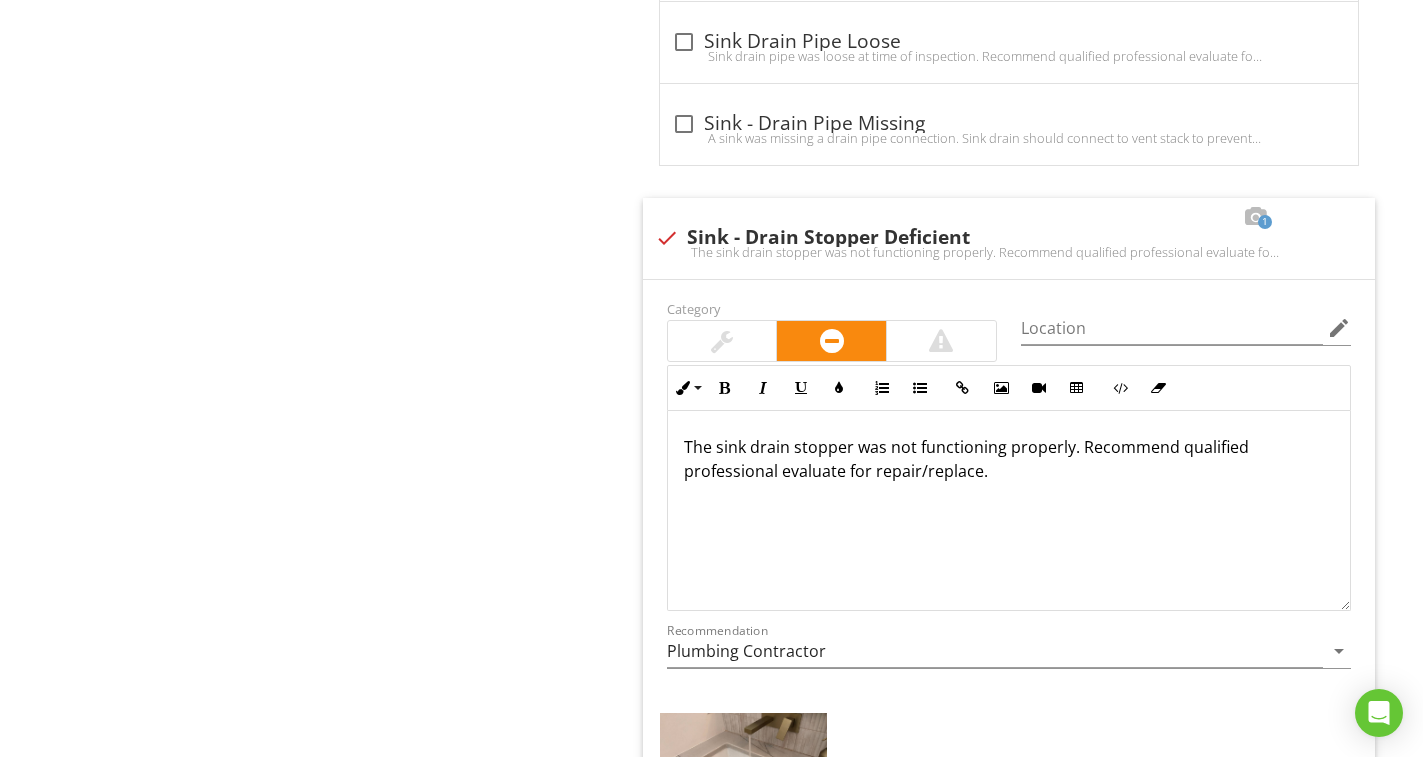 click on "Plumbing
General
Main Water Shut-off Device
Drain, Waste, & Vent Systems
Water Supply, Distribution Systems & Fixtures
Hot Water Systems, Controls, Flues & Vents
Fuel Distribution & Systems
Sump Pump/Pit
Item
Drain, Waste, & Vent Systems
IN   Inspected NI   Not Inspected NP   Not Present D   Deficiency
Info
Information                 1
Material
check_box_outline_blank ABS   check_box_outline_blank Cast Iron   check_box_outline_blank CIPP (Cured in Place Pipe)   check_box_outline_blank Clay   check_box_outline_blank Concrete   check_box_outline_blank Copper   check_box_outline_blank Galvanized   check_box_outline_blank HDPE   Lead" at bounding box center [889, -3060] 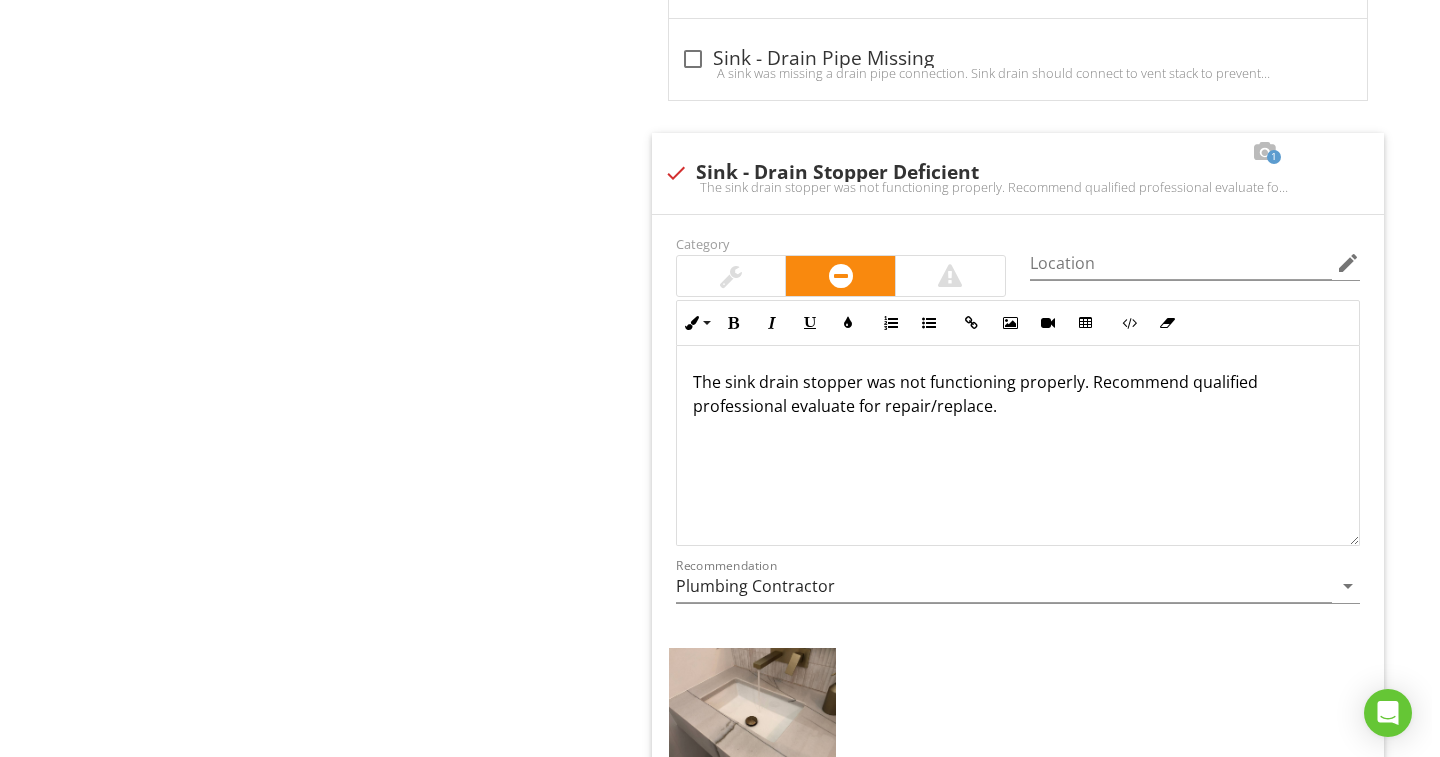 scroll, scrollTop: 8741, scrollLeft: 0, axis: vertical 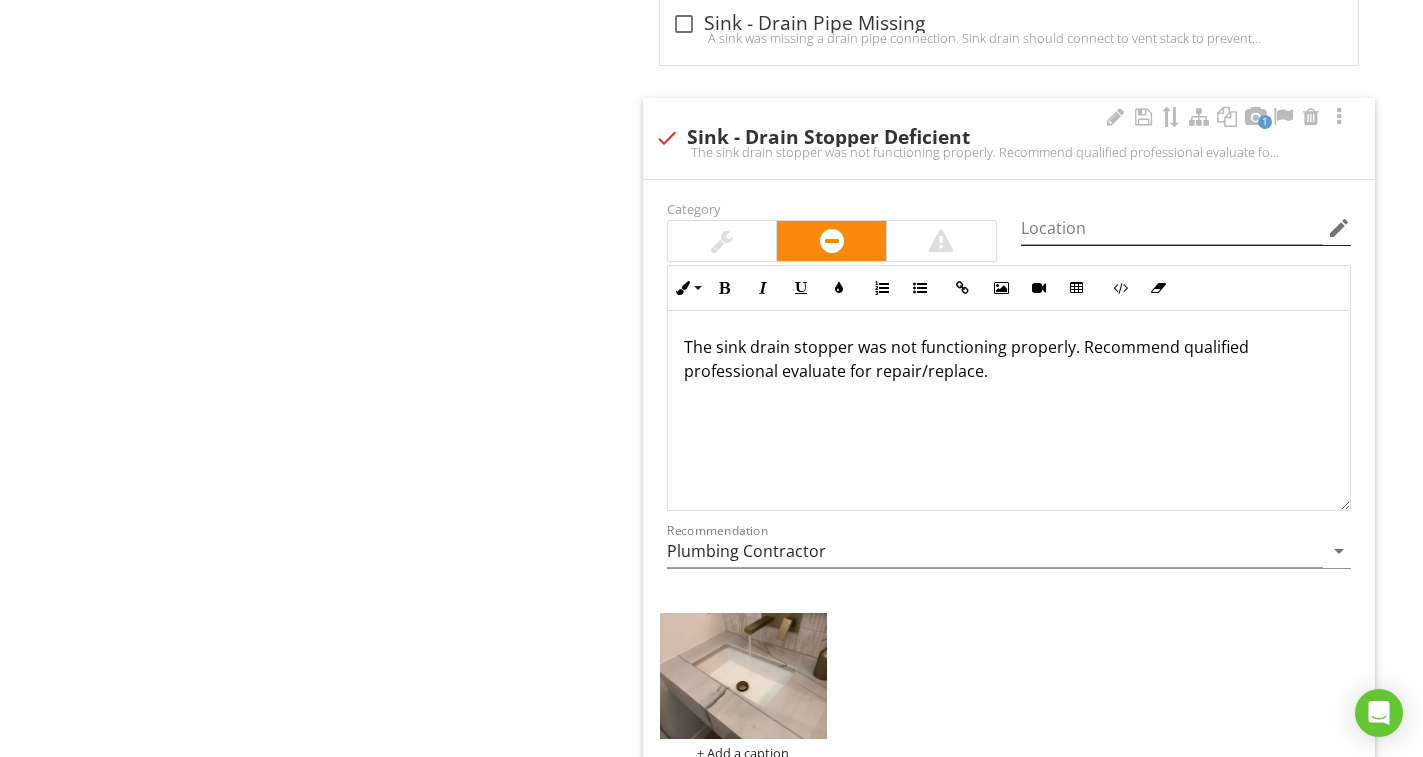 click on "edit" at bounding box center (1339, 228) 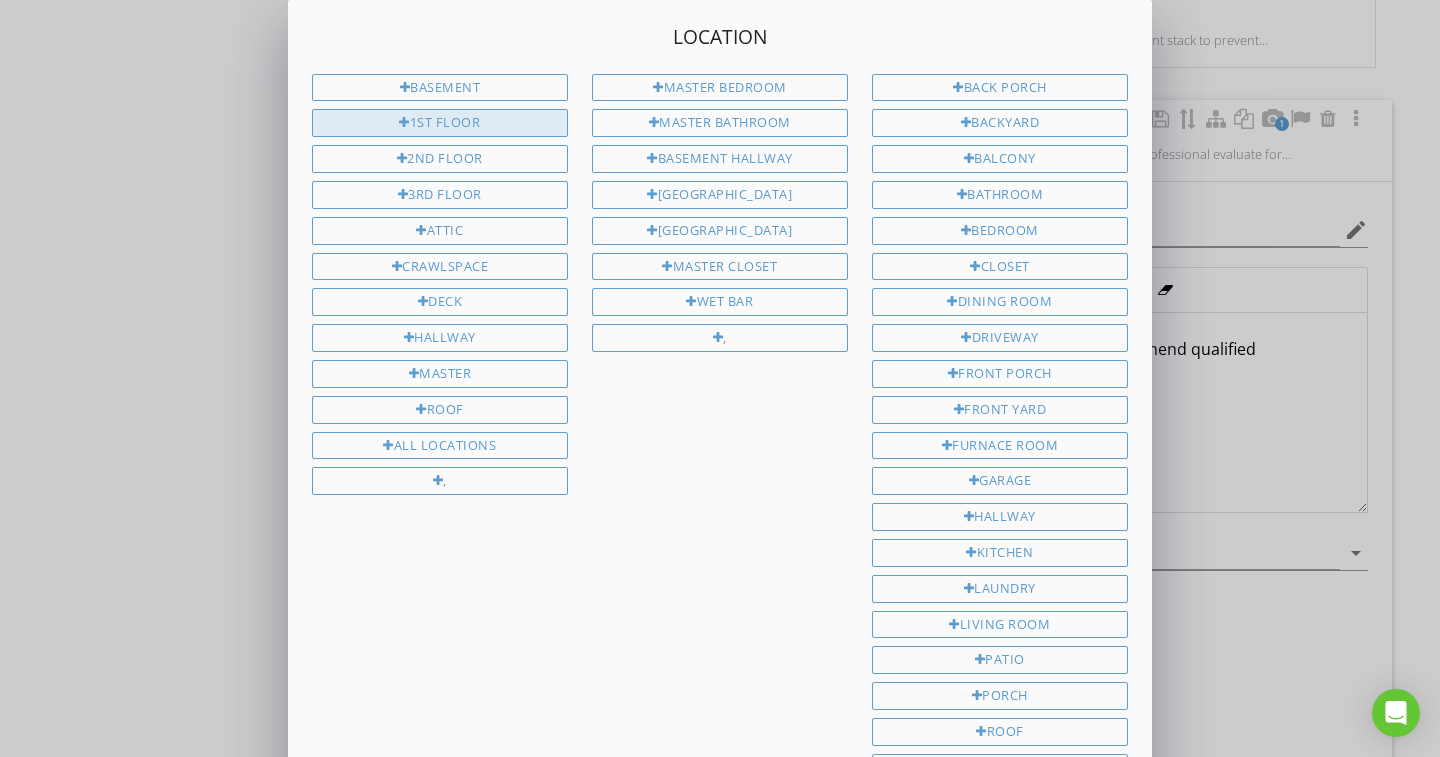 click on "1st Floor" at bounding box center (440, 123) 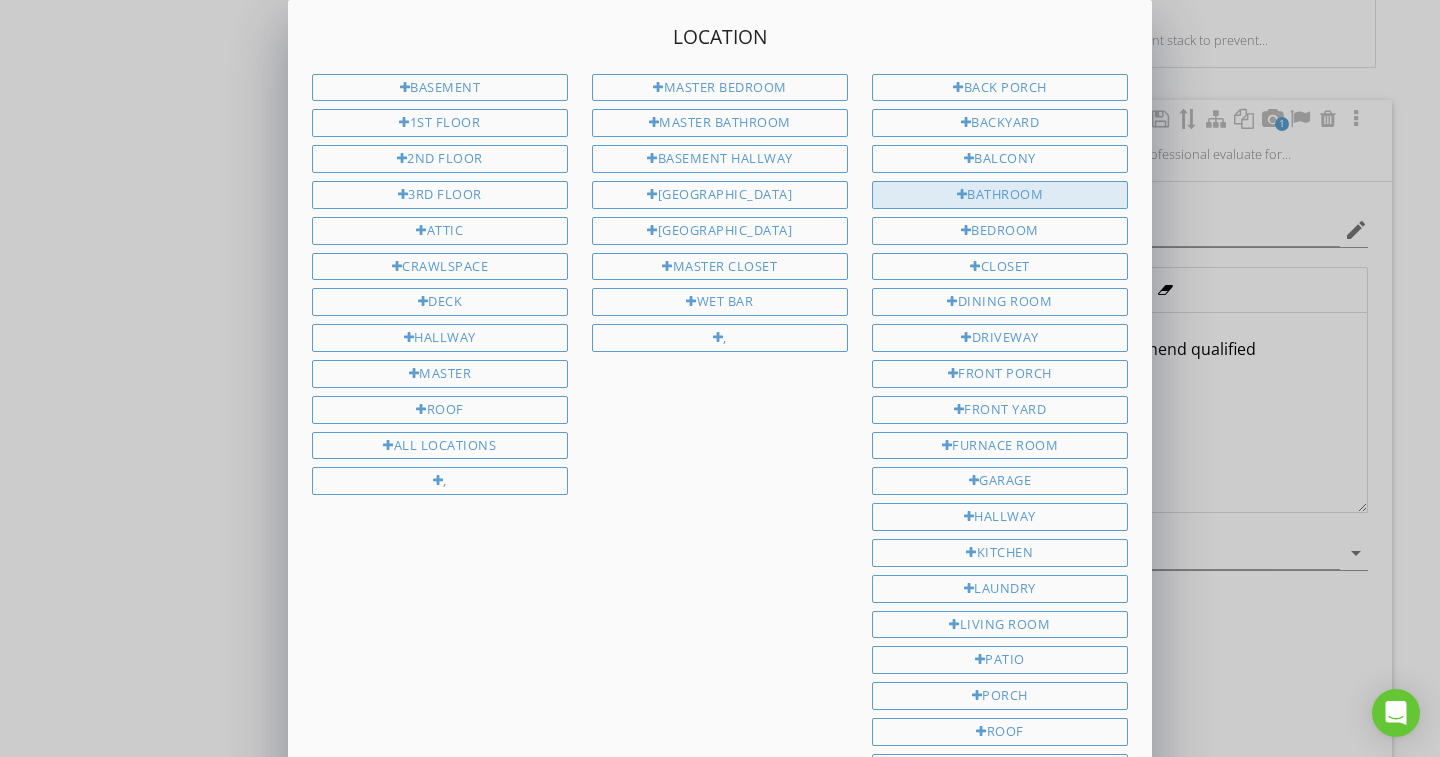 click on "Bathroom" at bounding box center [1000, 195] 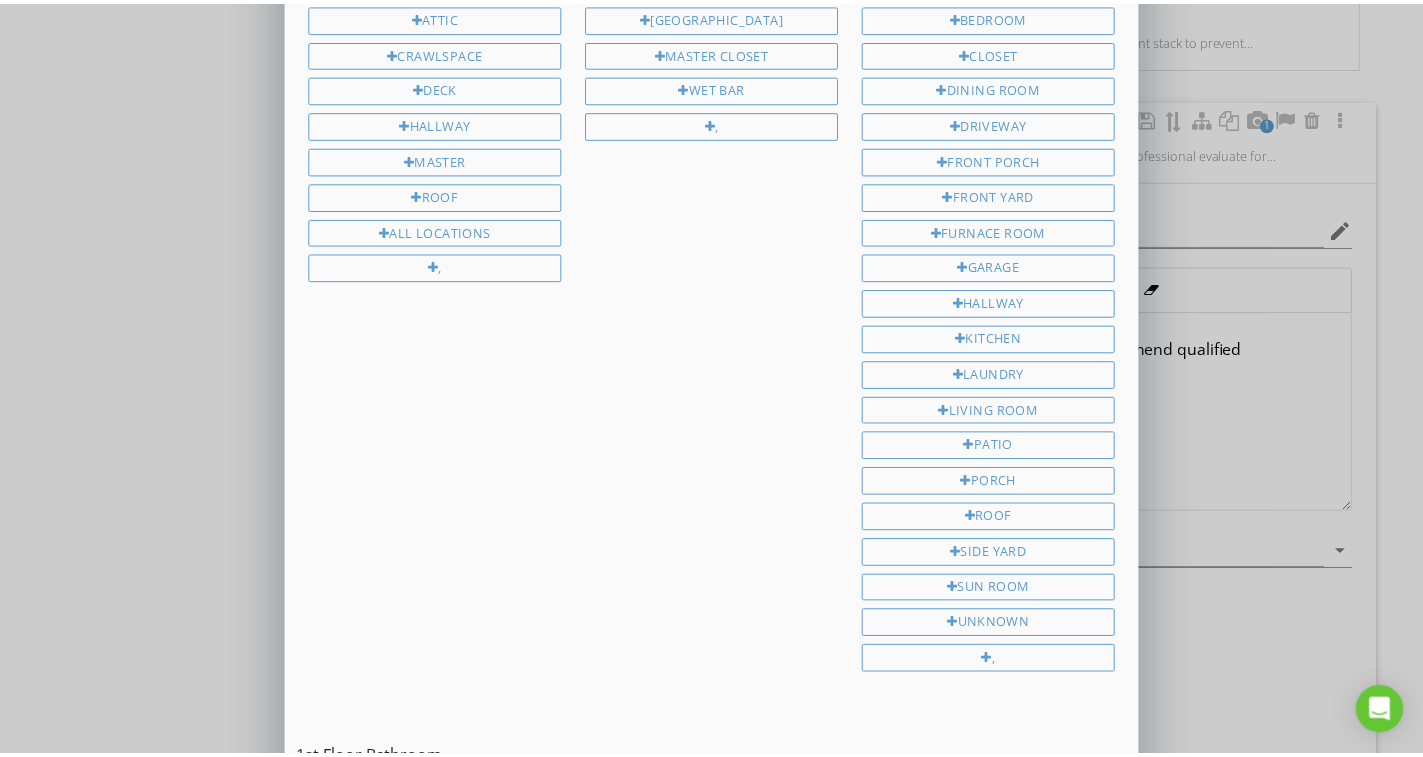 scroll, scrollTop: 353, scrollLeft: 0, axis: vertical 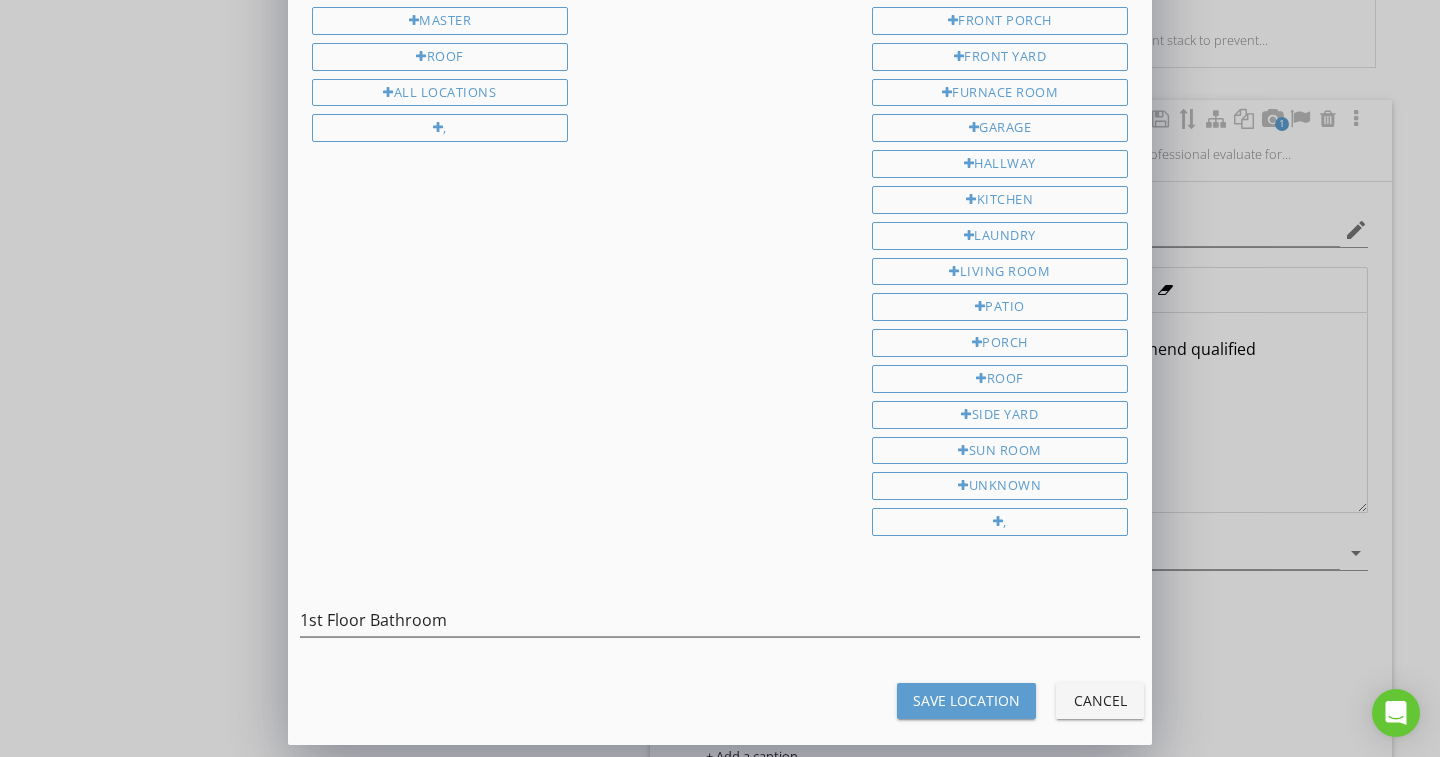click on "Save Location" at bounding box center (966, 700) 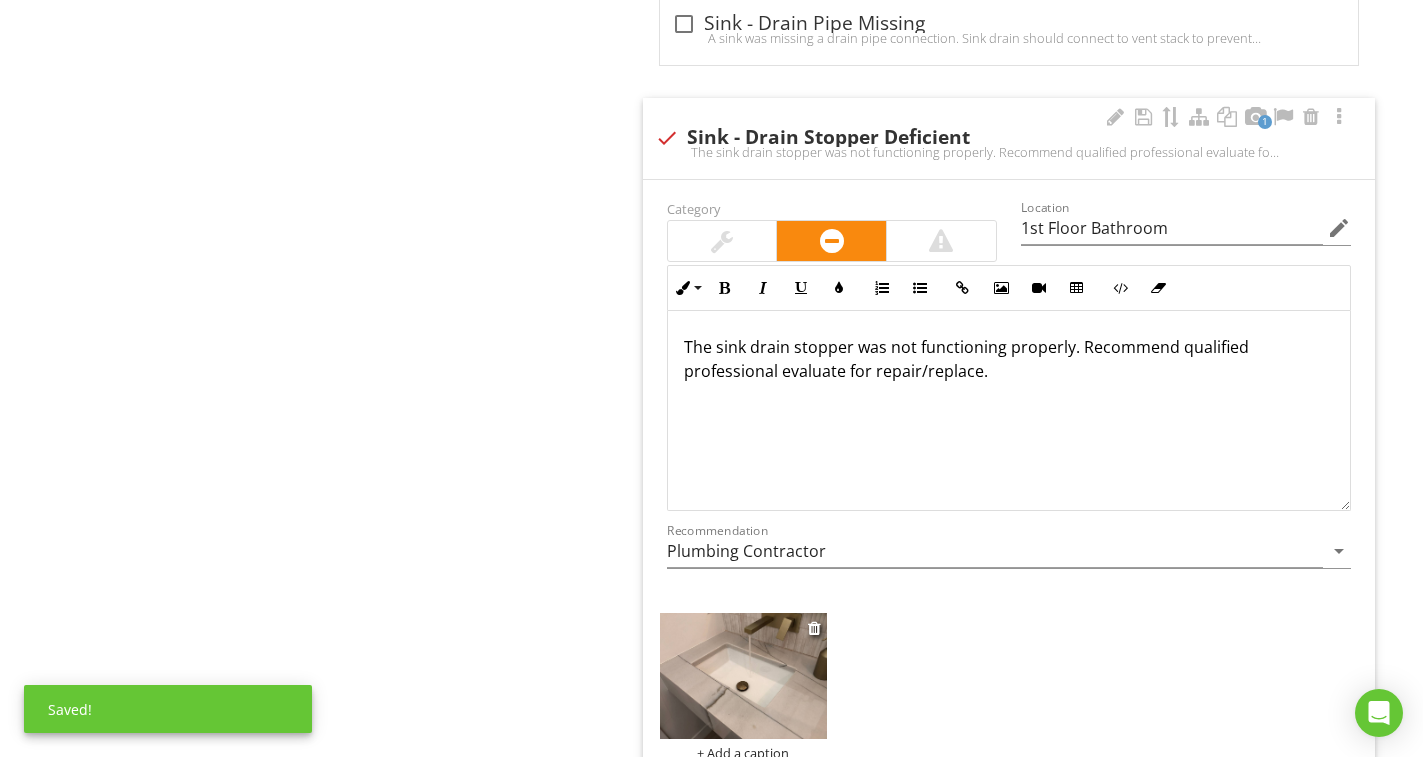 click at bounding box center [743, 675] 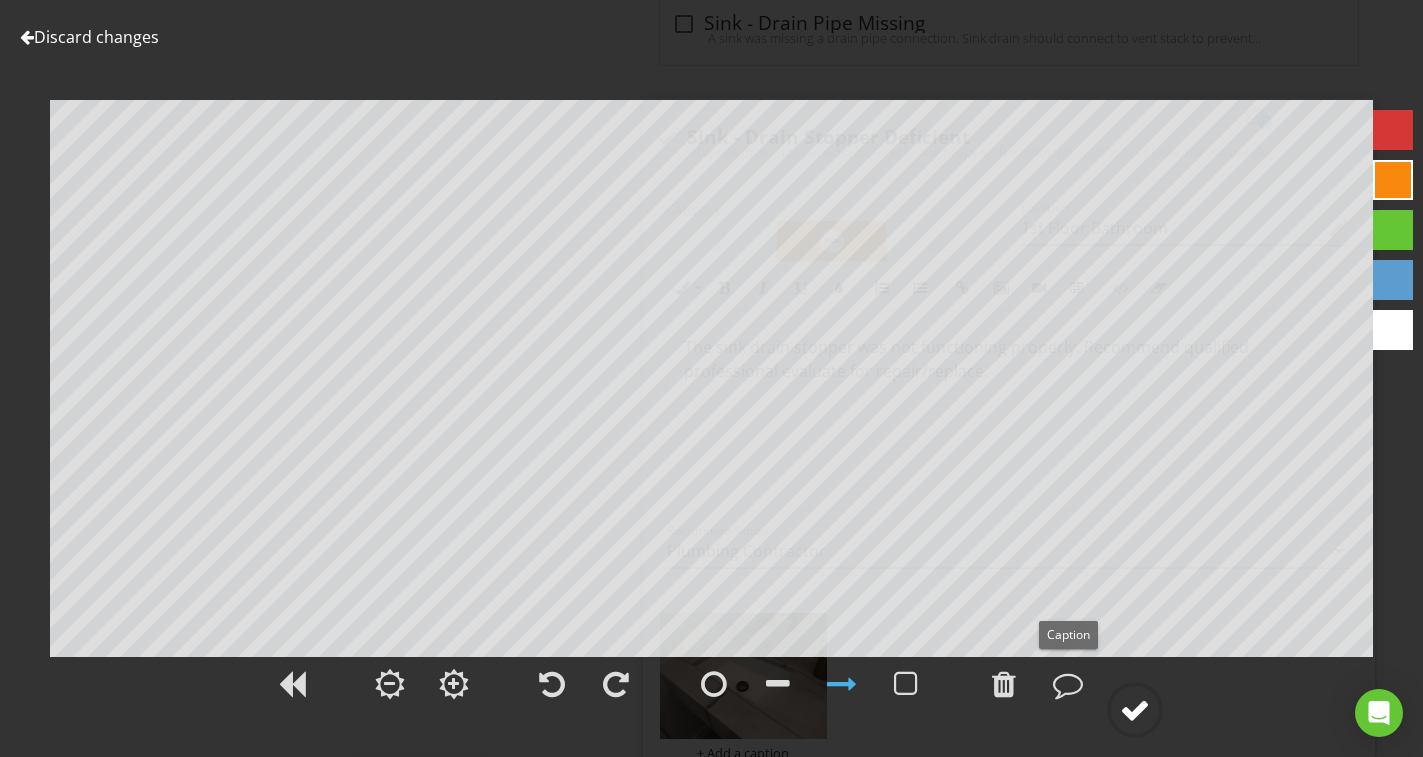 click at bounding box center [1135, 710] 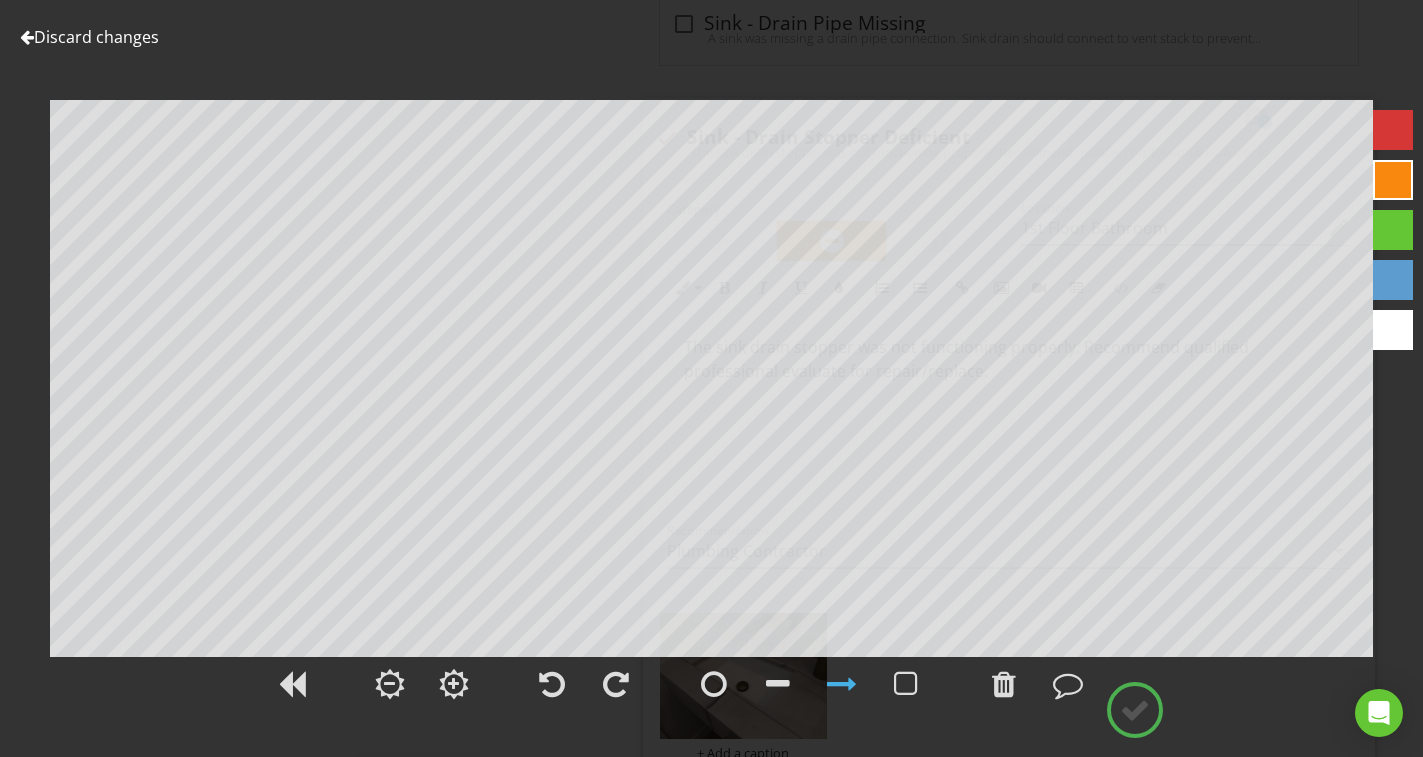 type on "1st Floor Bathroom" 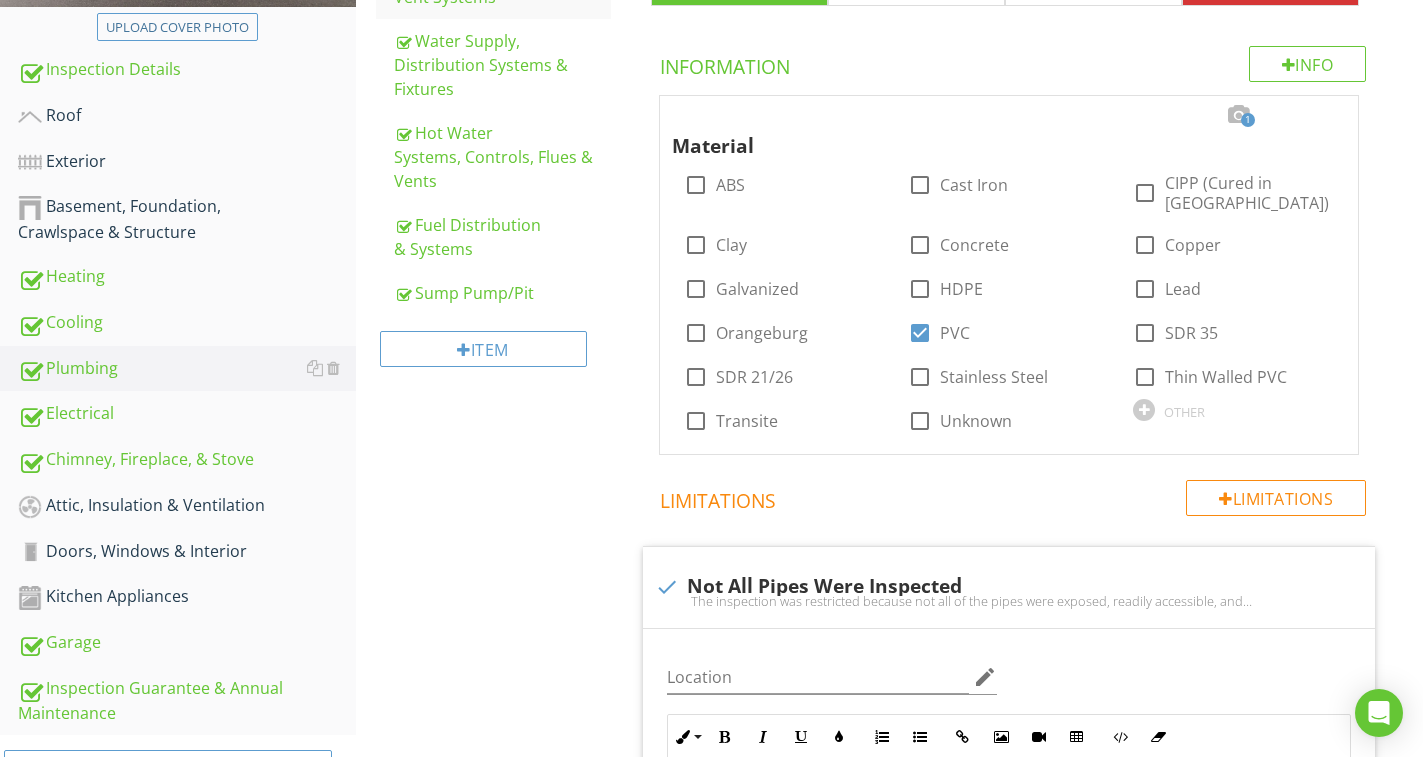 scroll, scrollTop: 389, scrollLeft: 0, axis: vertical 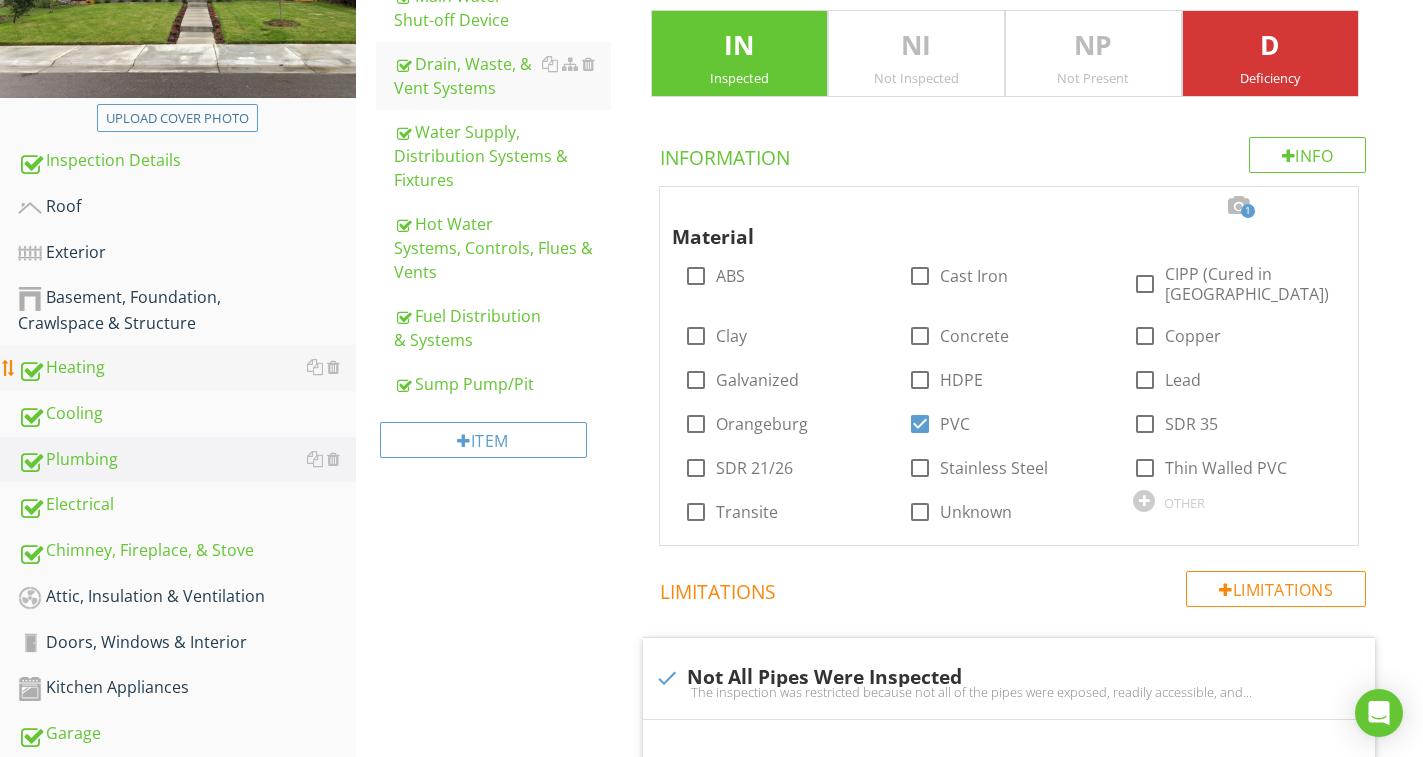 click on "Heating" at bounding box center (187, 368) 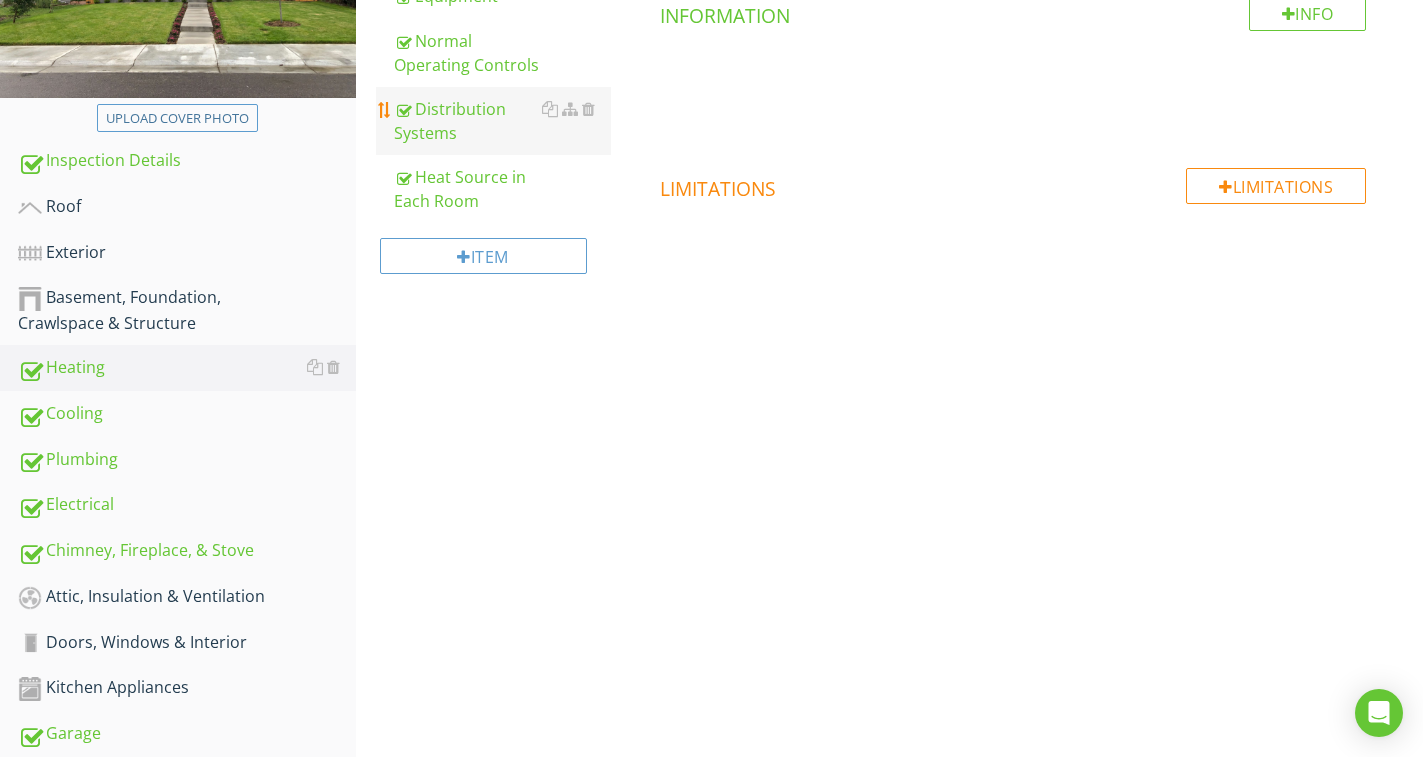 click on "Distribution Systems" at bounding box center [502, 121] 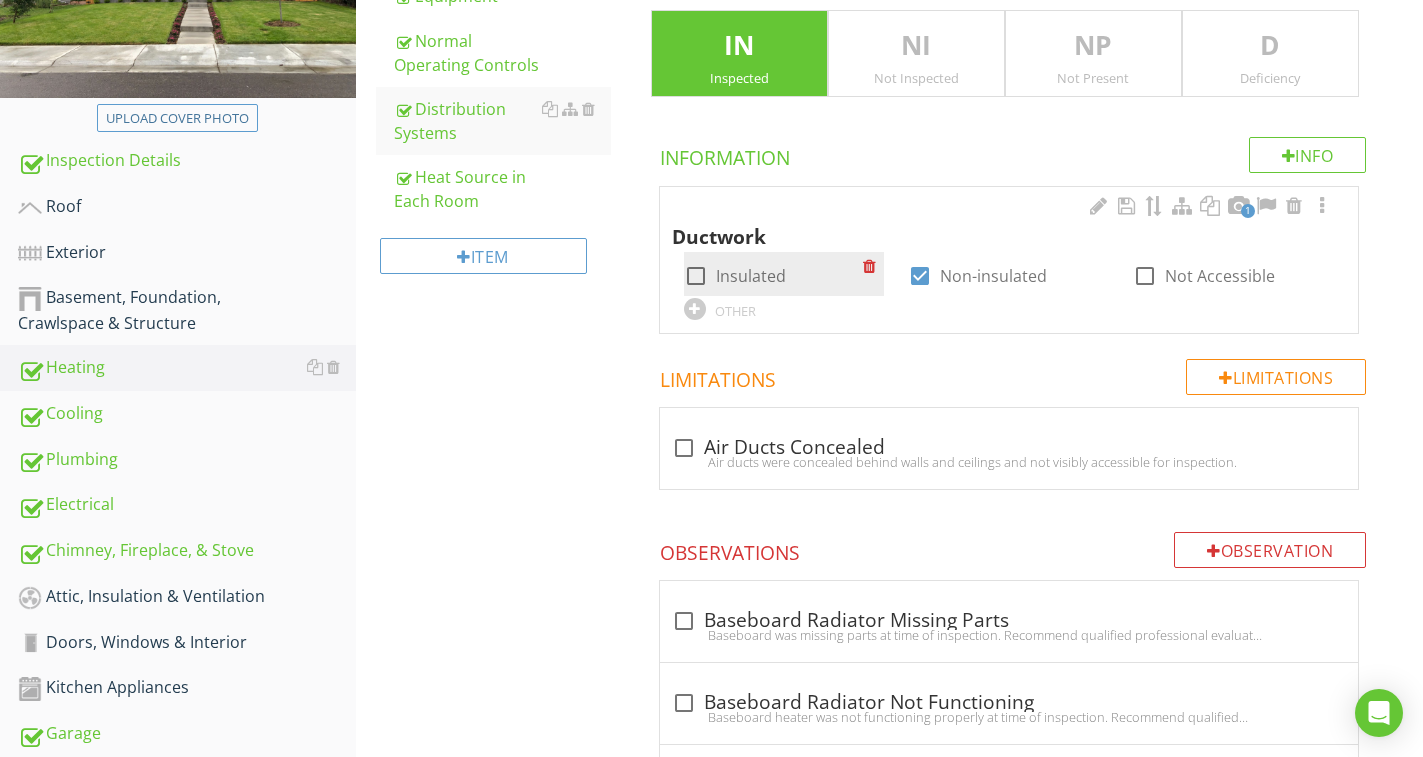 click on "Insulated" at bounding box center (751, 276) 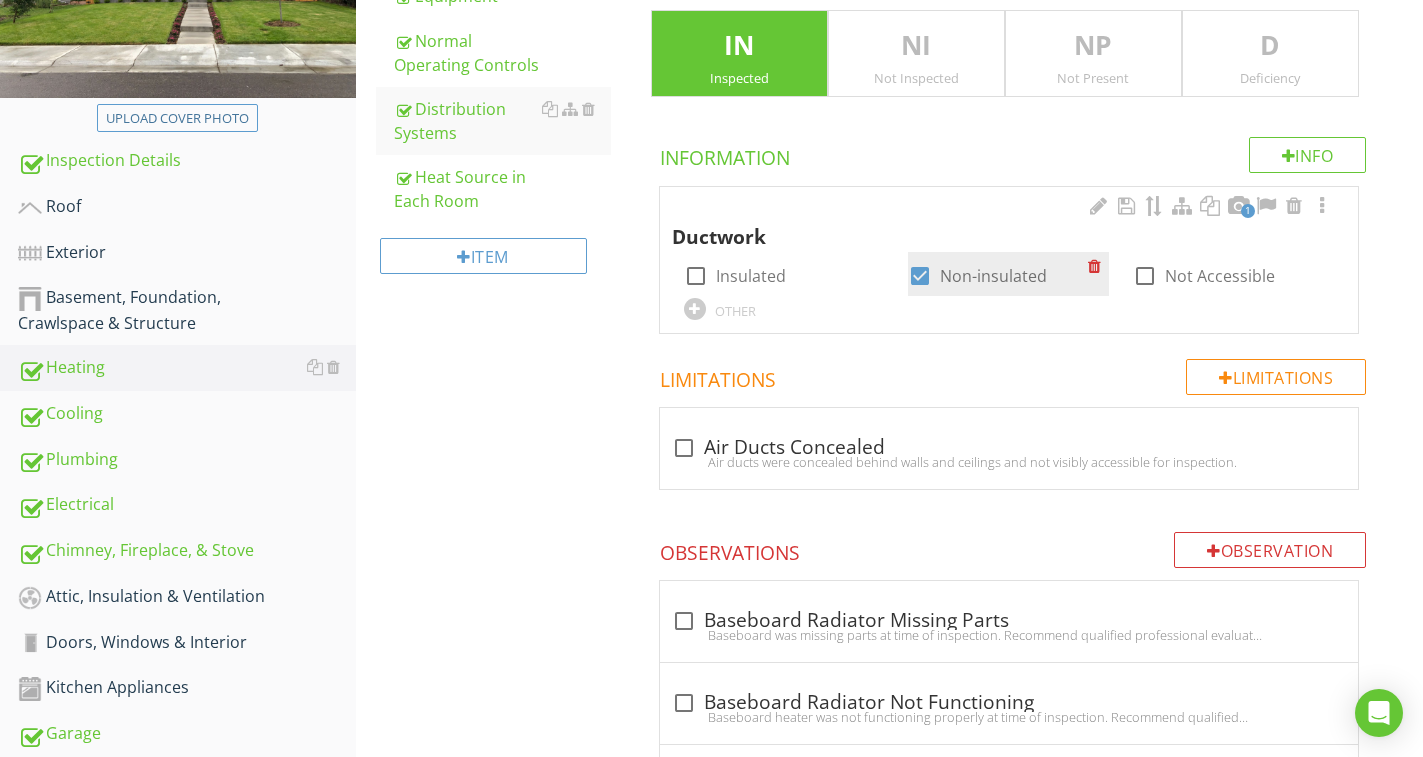 checkbox on "true" 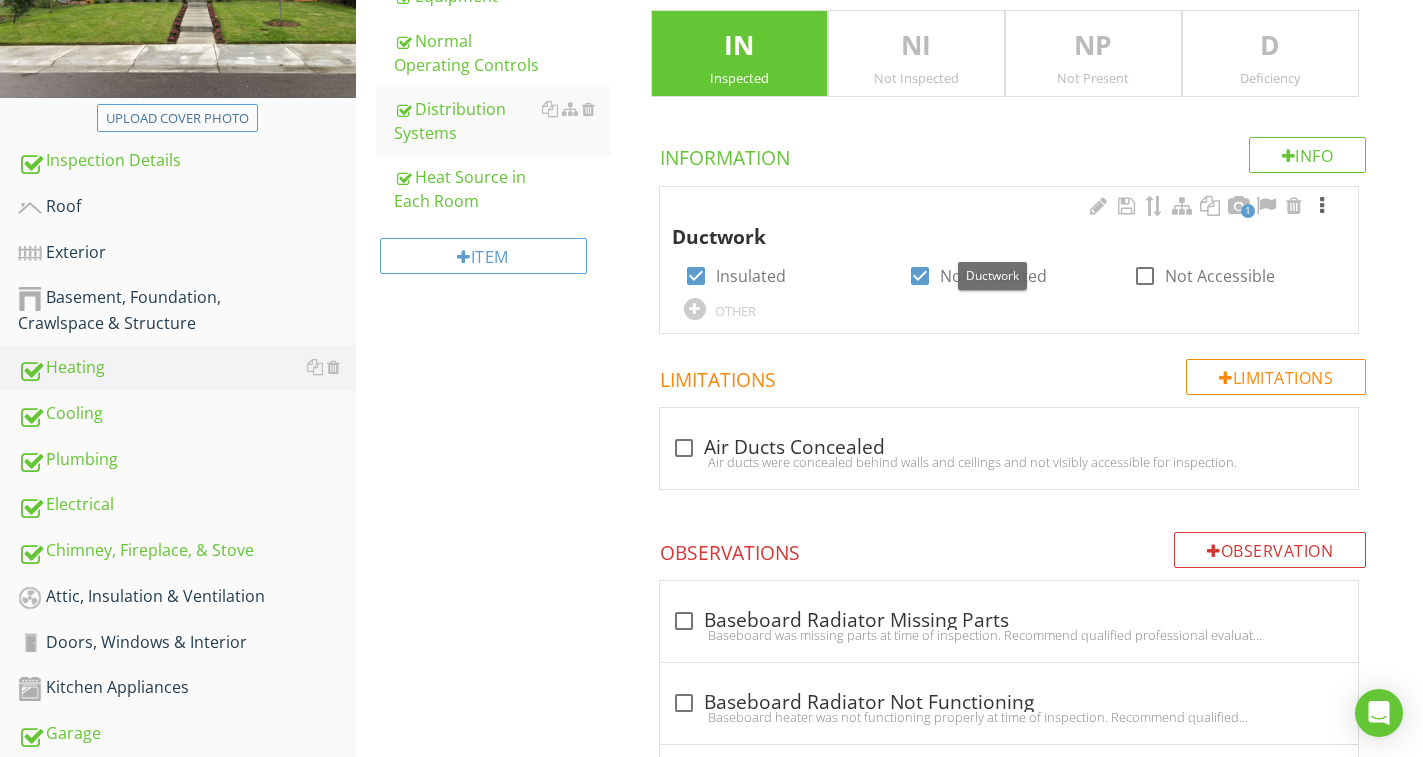 click at bounding box center (1322, 206) 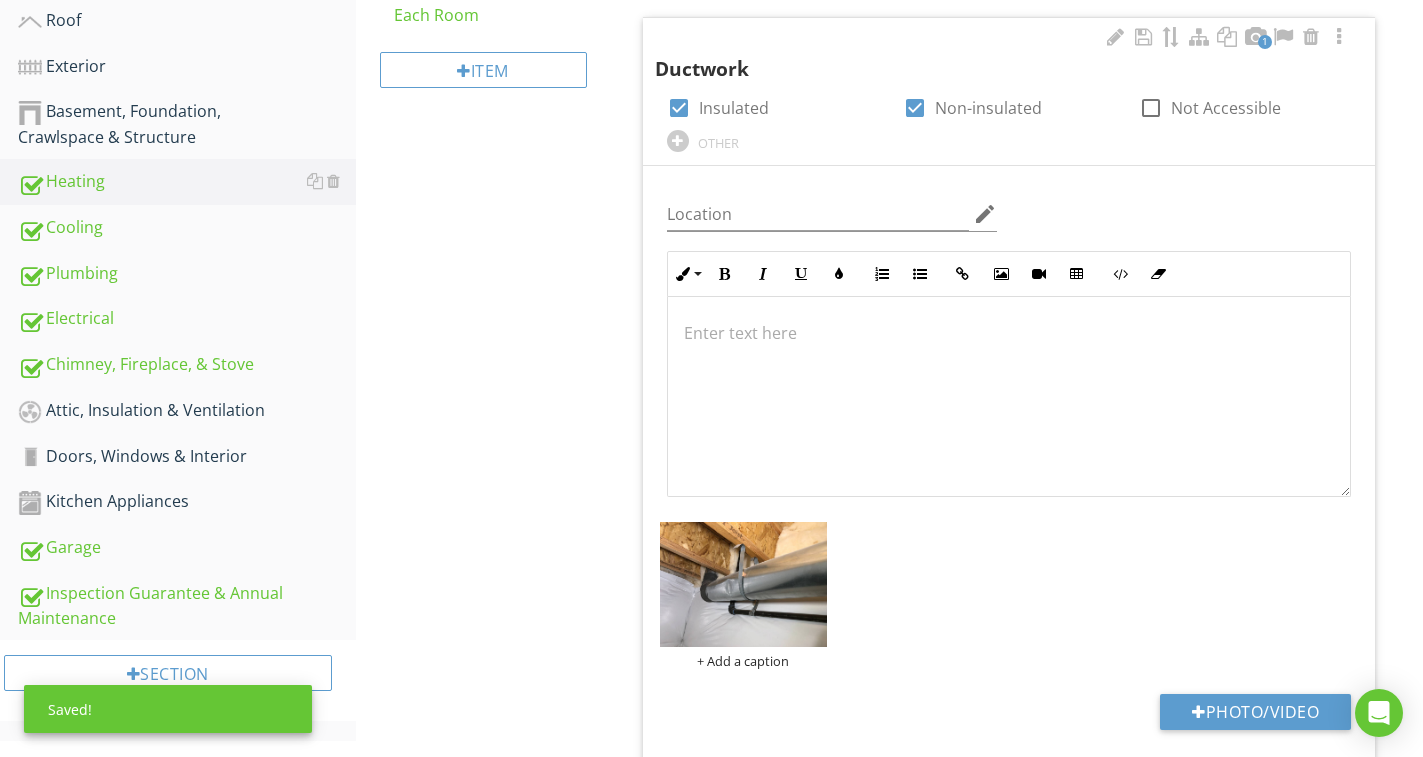 scroll, scrollTop: 589, scrollLeft: 0, axis: vertical 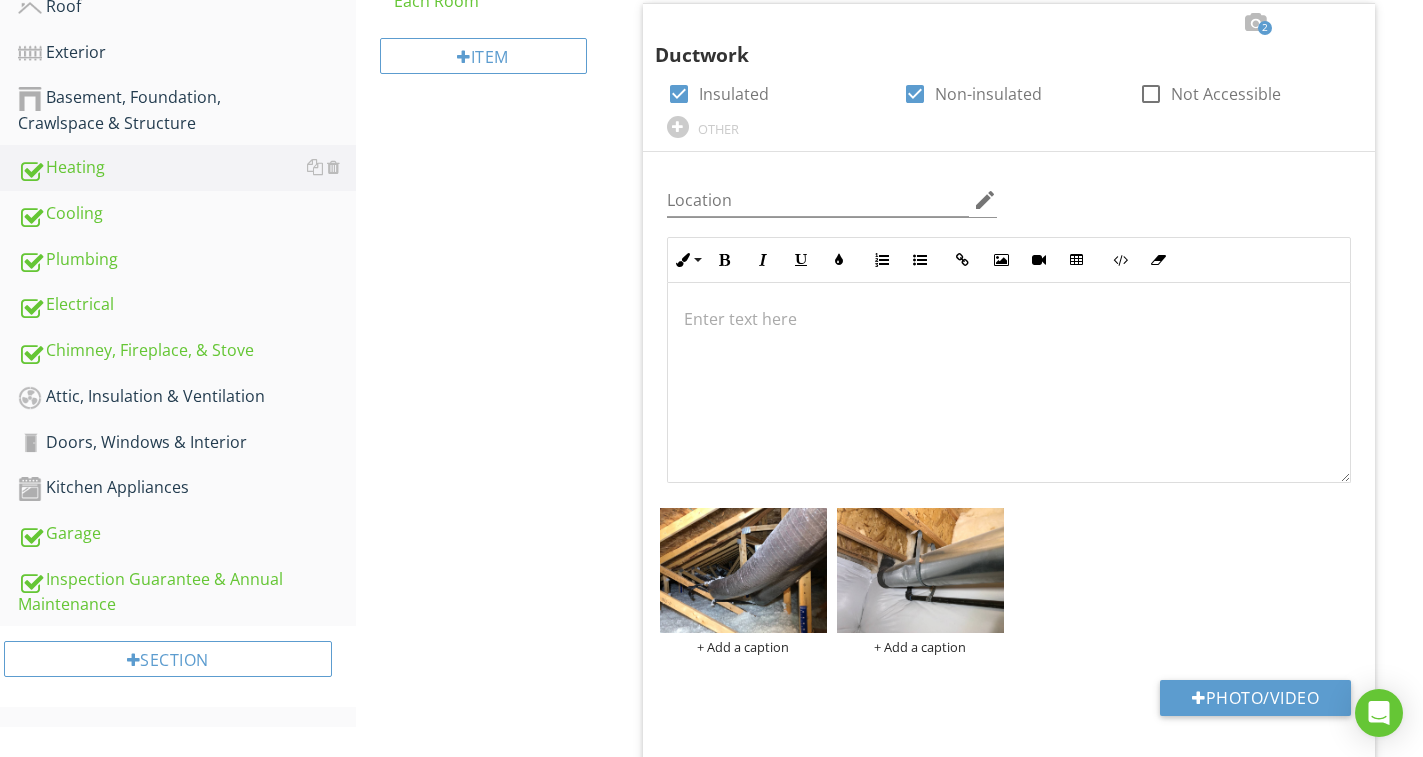 click on "Heating
General
Equipment
Normal Operating Controls
Distribution Systems
Heat Source in Each Room
Item
Distribution Systems
IN   Inspected NI   Not Inspected NP   Not Present D   Deficiency
Info
Information                 2
Ductwork
check_box Insulated   check_box Non-insulated   check_box_outline_blank Not Accessible         OTHER                   Location edit       Inline Style XLarge Large Normal Small Light Small/Light Bold Italic Underline Colors Ordered List Unordered List Insert Link Insert Image Insert Video Insert Table Code View Clear Formatting Enter text here               + Add a caption         + Add a caption
Photo/Video" at bounding box center [889, 1254] 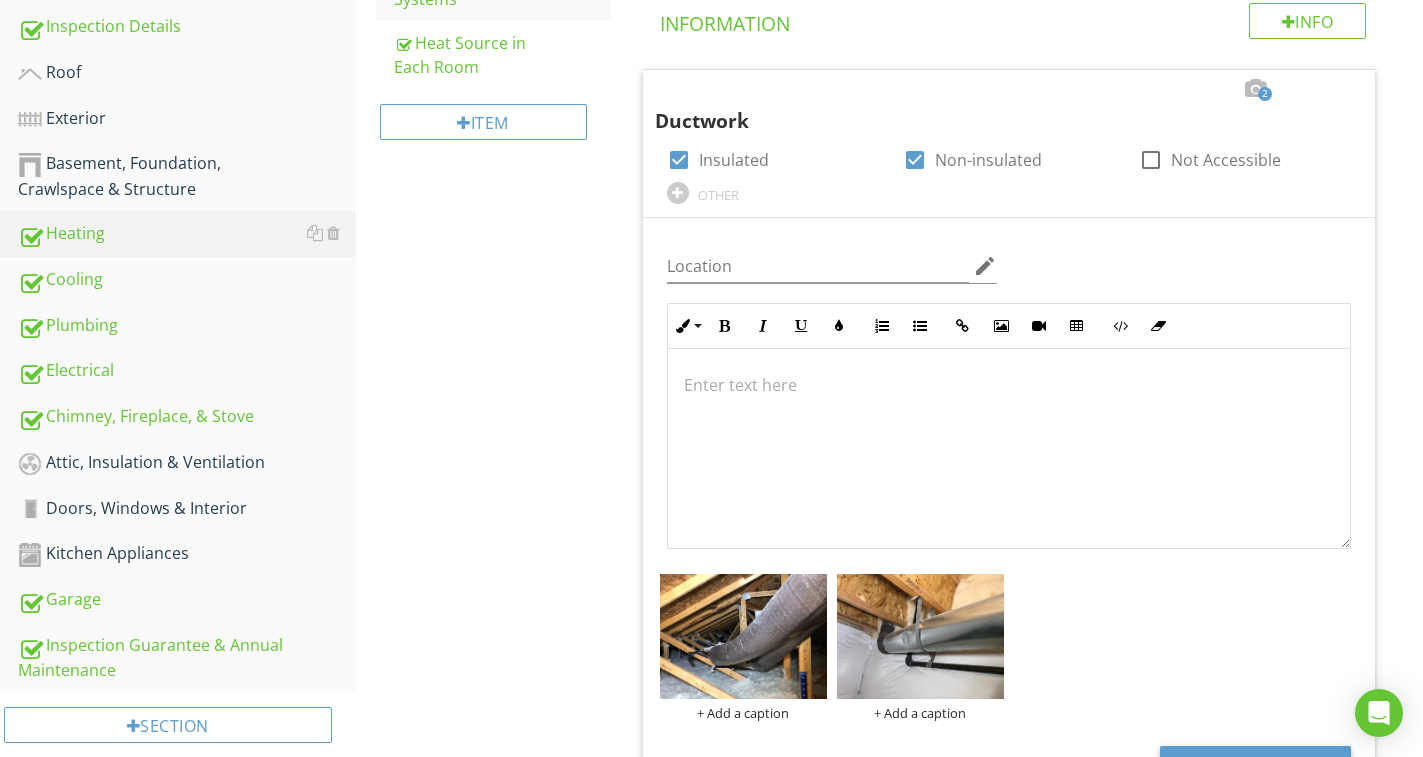 scroll, scrollTop: 489, scrollLeft: 0, axis: vertical 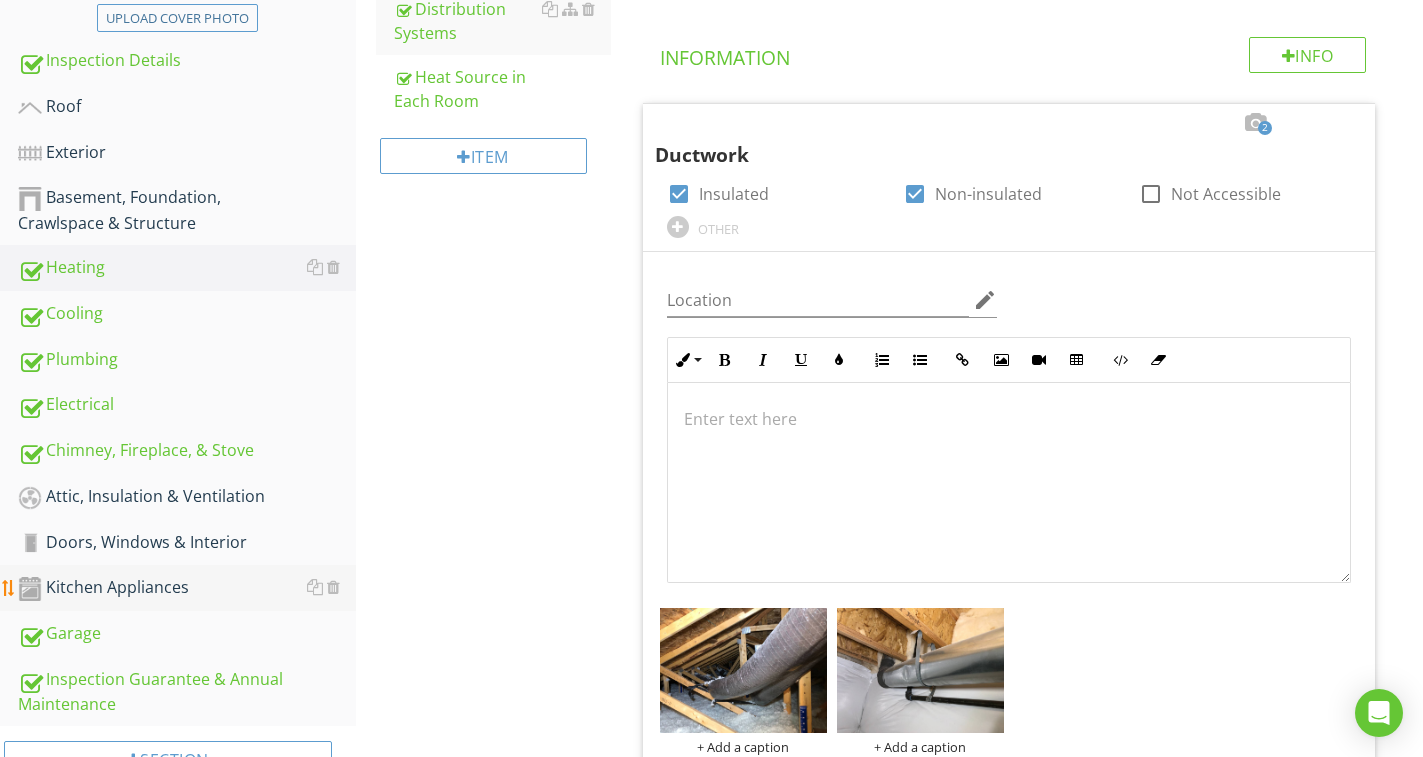 click on "Kitchen Appliances" at bounding box center [187, 588] 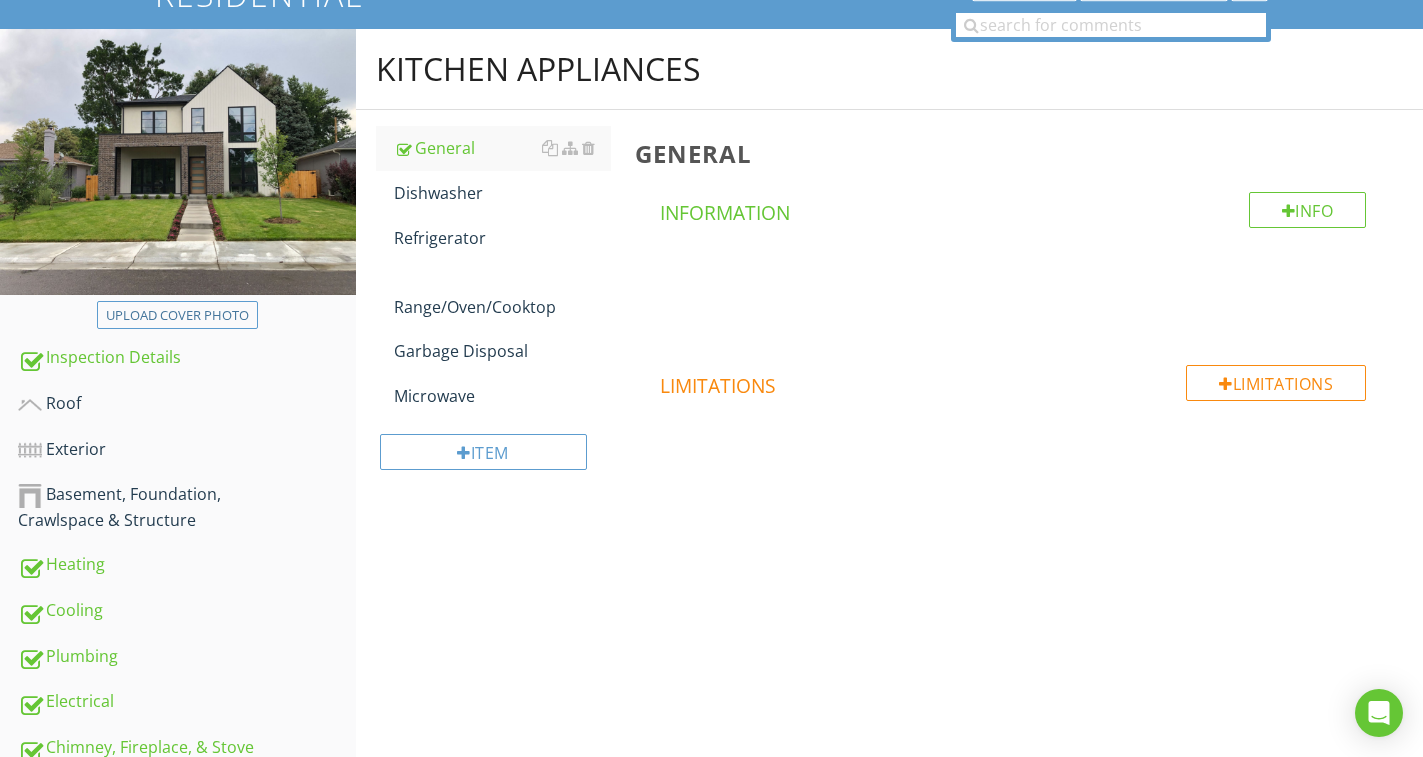 scroll, scrollTop: 189, scrollLeft: 0, axis: vertical 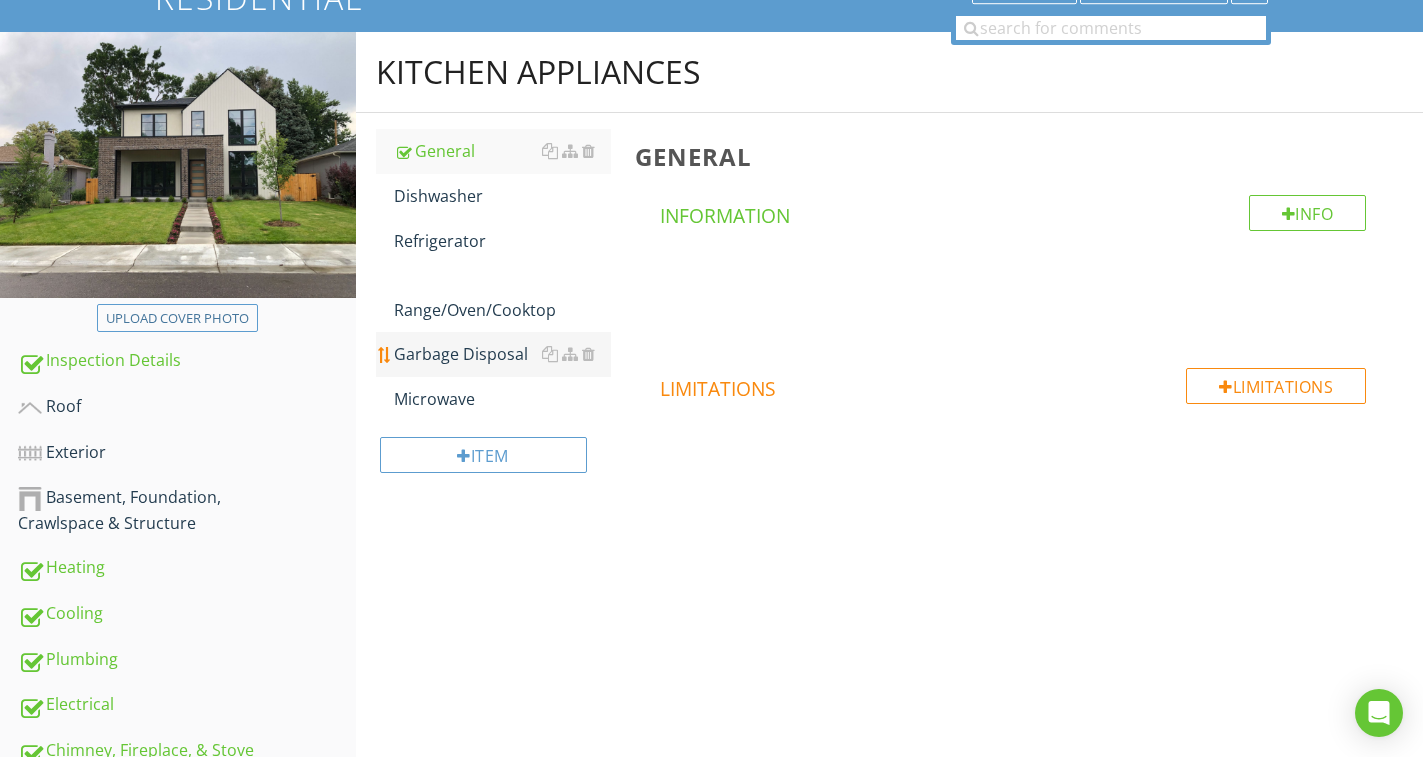 click on "Garbage Disposal" at bounding box center [502, 354] 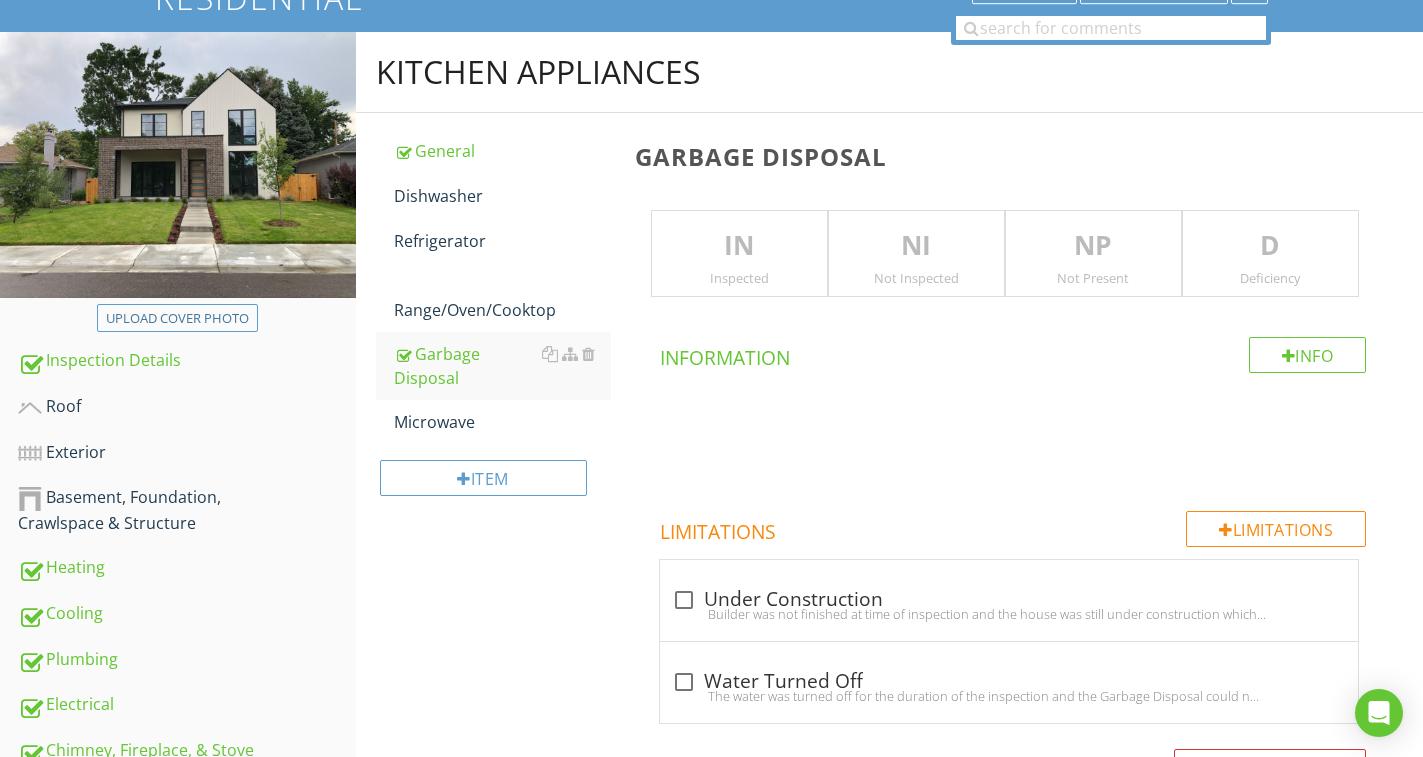 drag, startPoint x: 744, startPoint y: 261, endPoint x: 1060, endPoint y: 254, distance: 316.0775 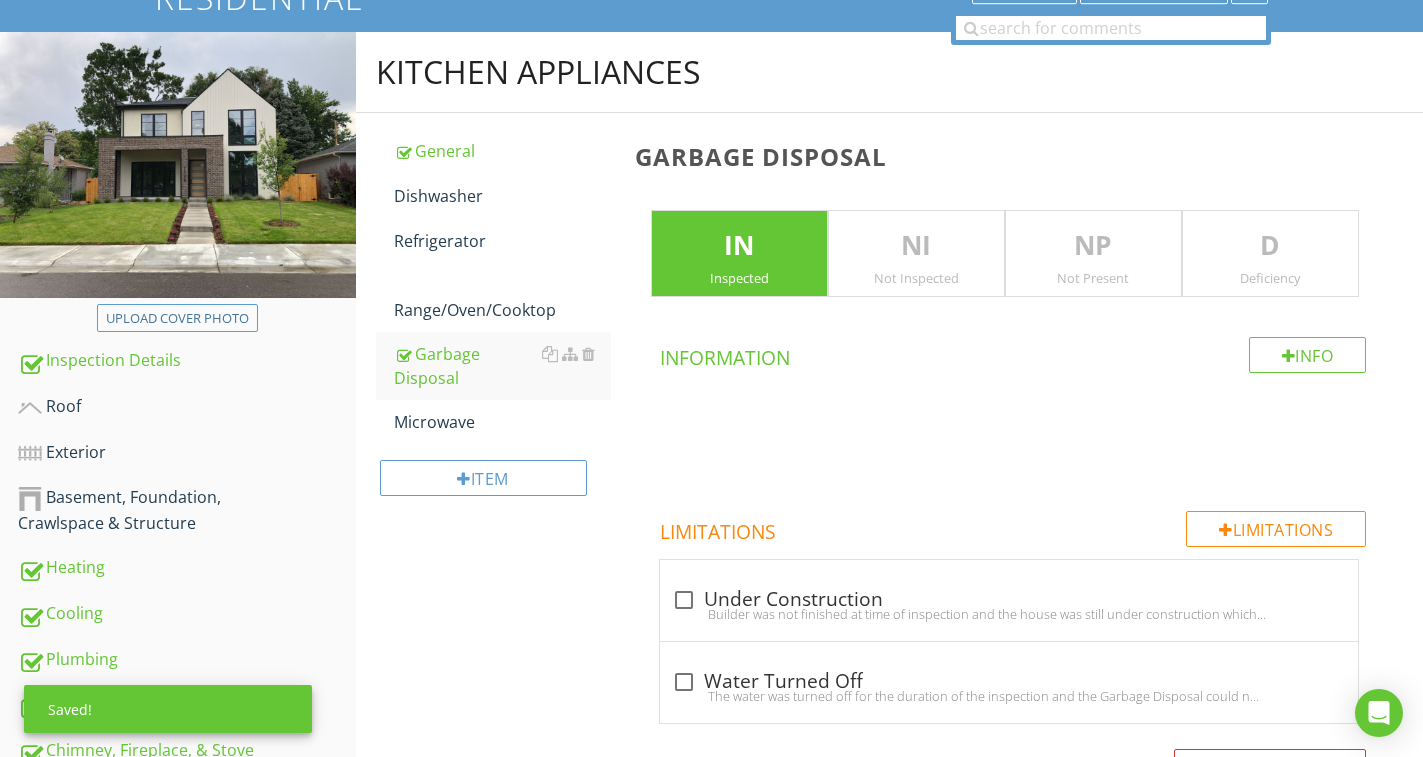 click on "D" at bounding box center (1270, 246) 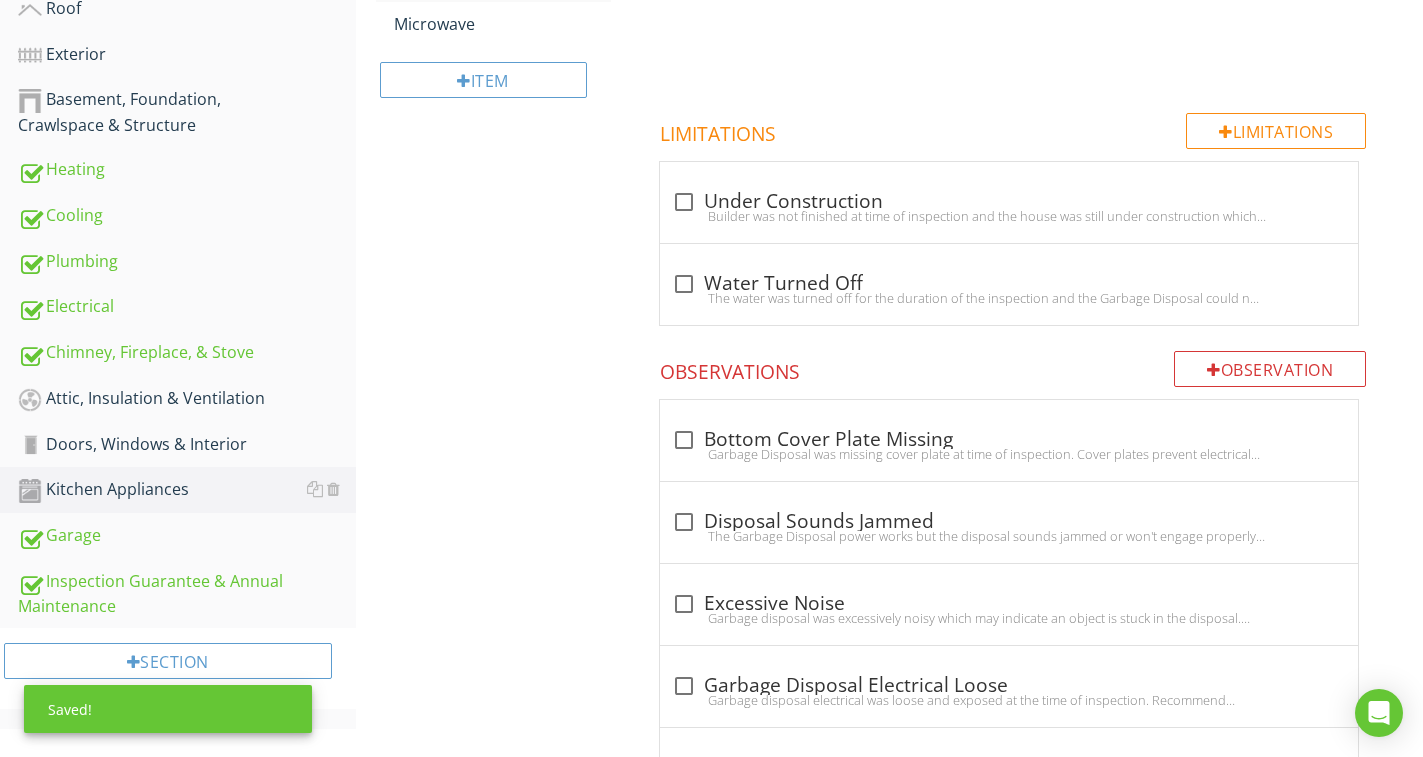 scroll, scrollTop: 589, scrollLeft: 0, axis: vertical 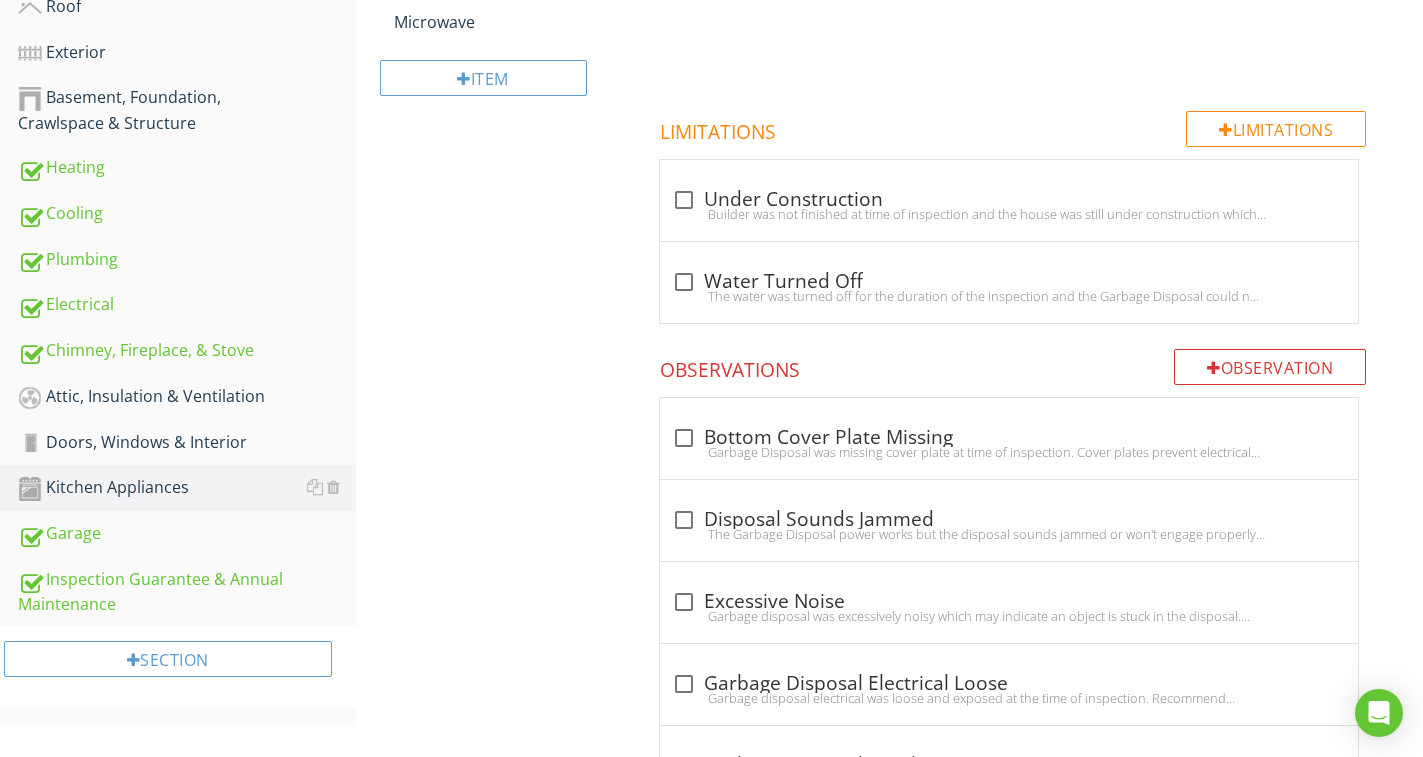 click on "check_box_outline_blank
Excessive Noise" at bounding box center (1009, 602) 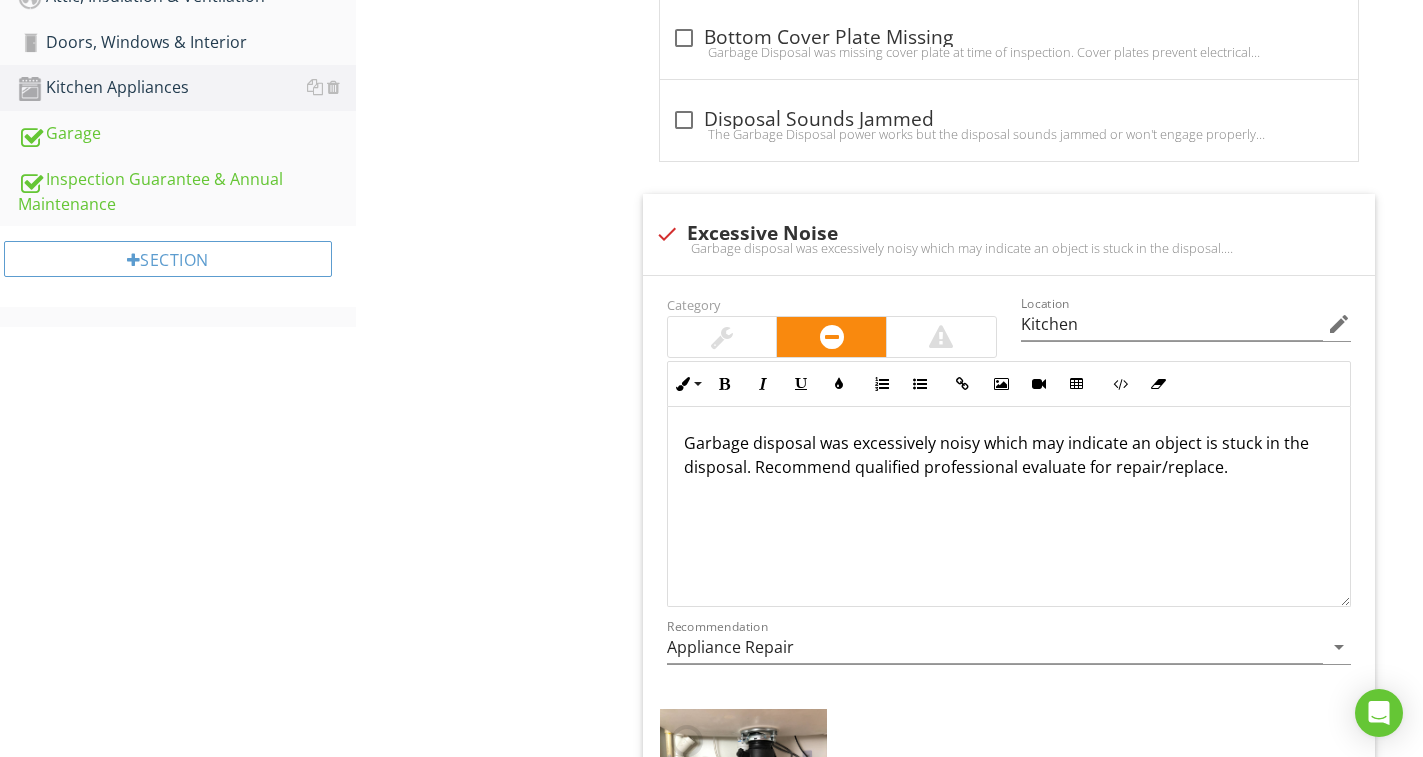 scroll, scrollTop: 1289, scrollLeft: 0, axis: vertical 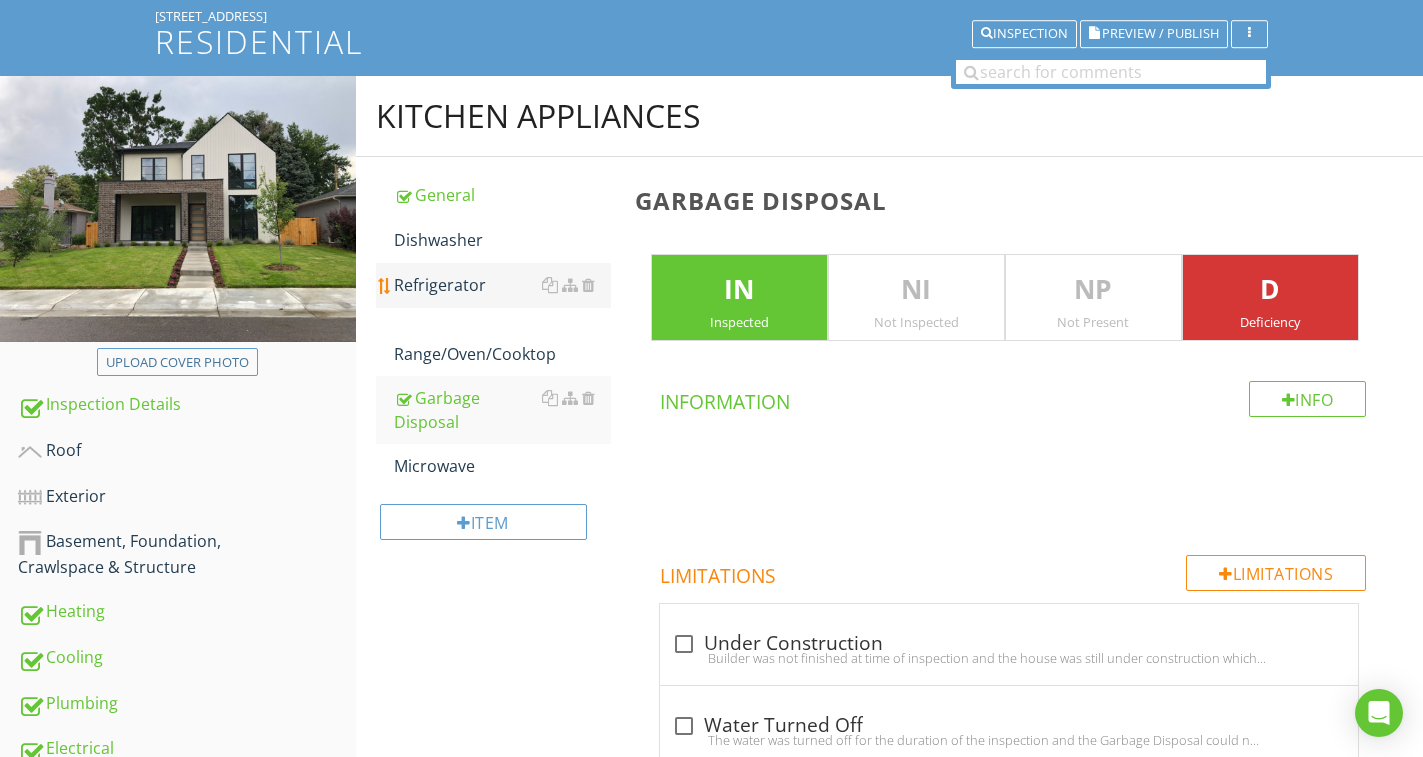 click on "Refrigerator" at bounding box center [502, 285] 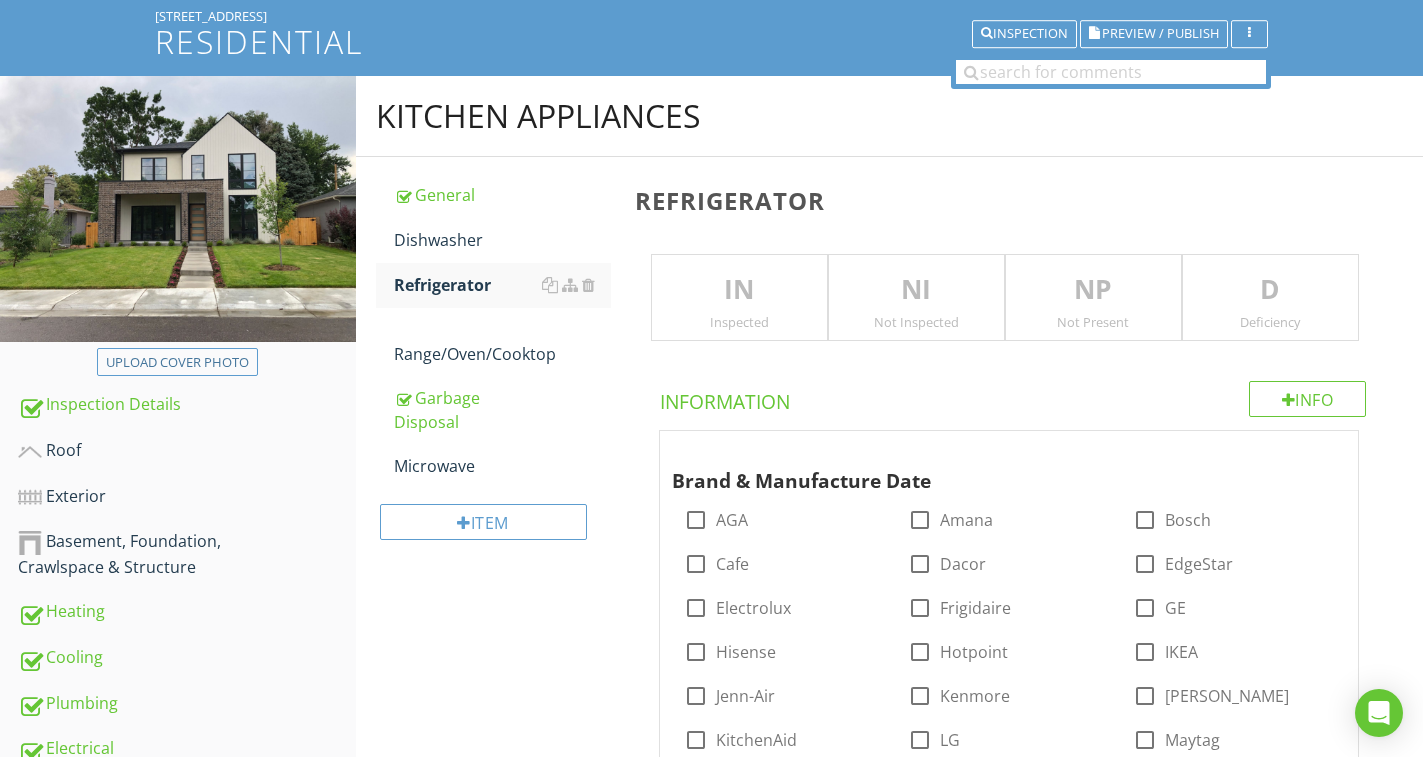 click on "IN" at bounding box center [739, 290] 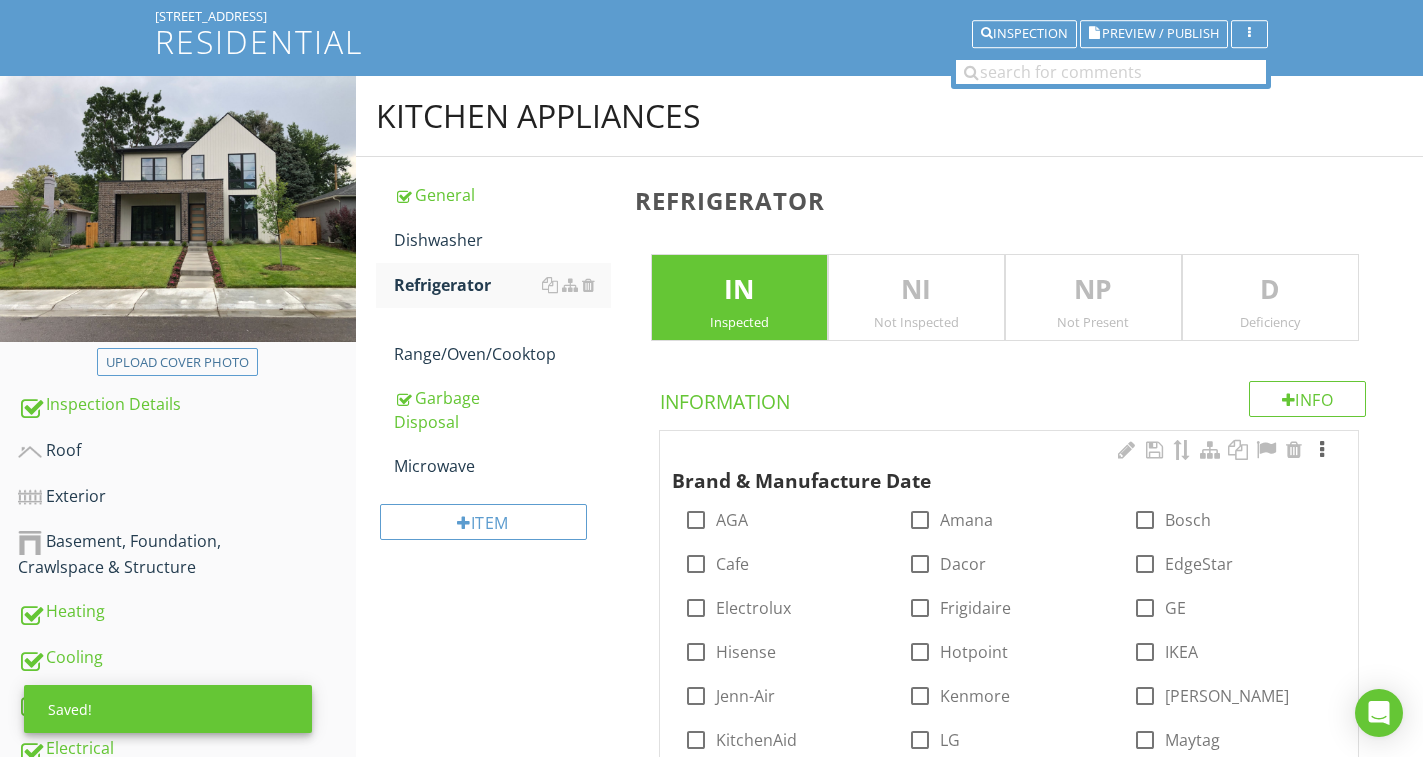 click at bounding box center (1322, 450) 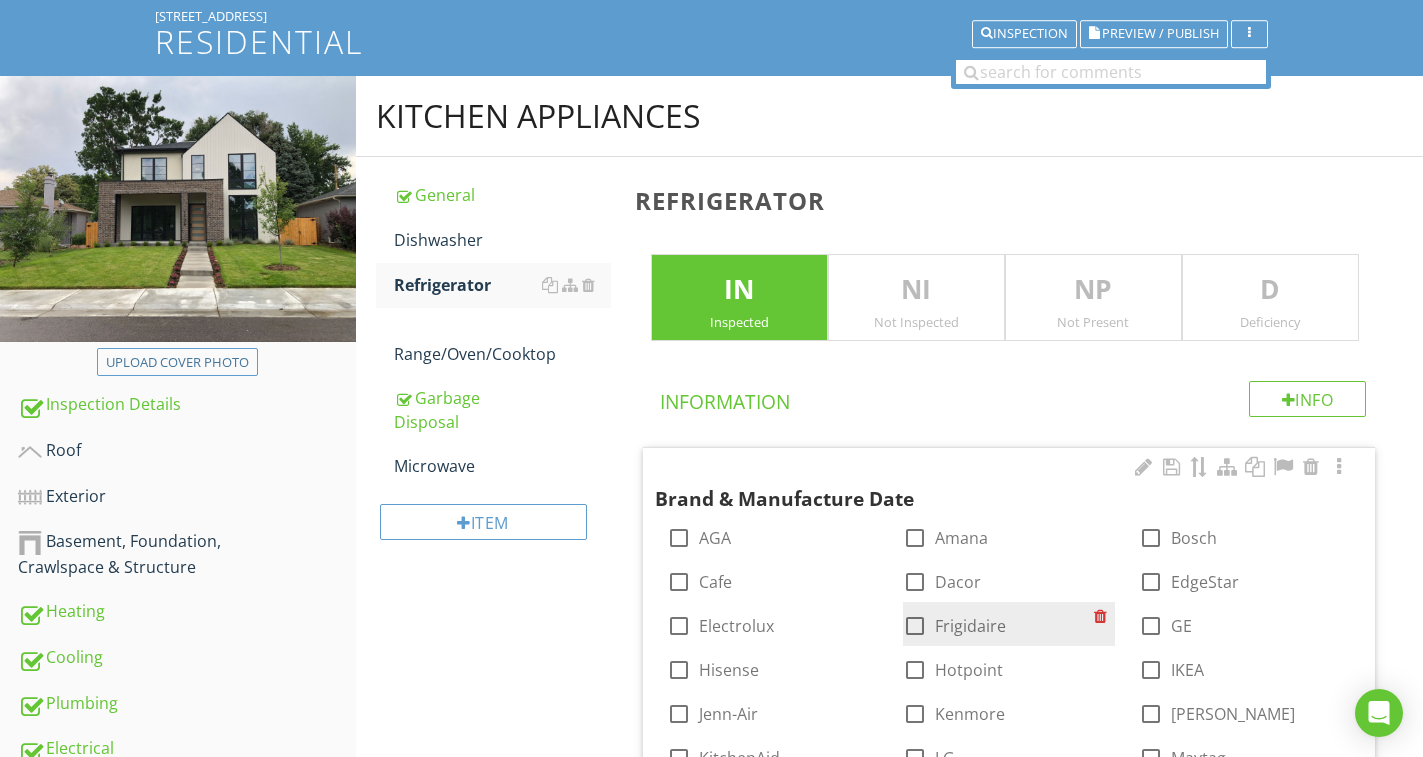 click on "Frigidaire" at bounding box center [970, 626] 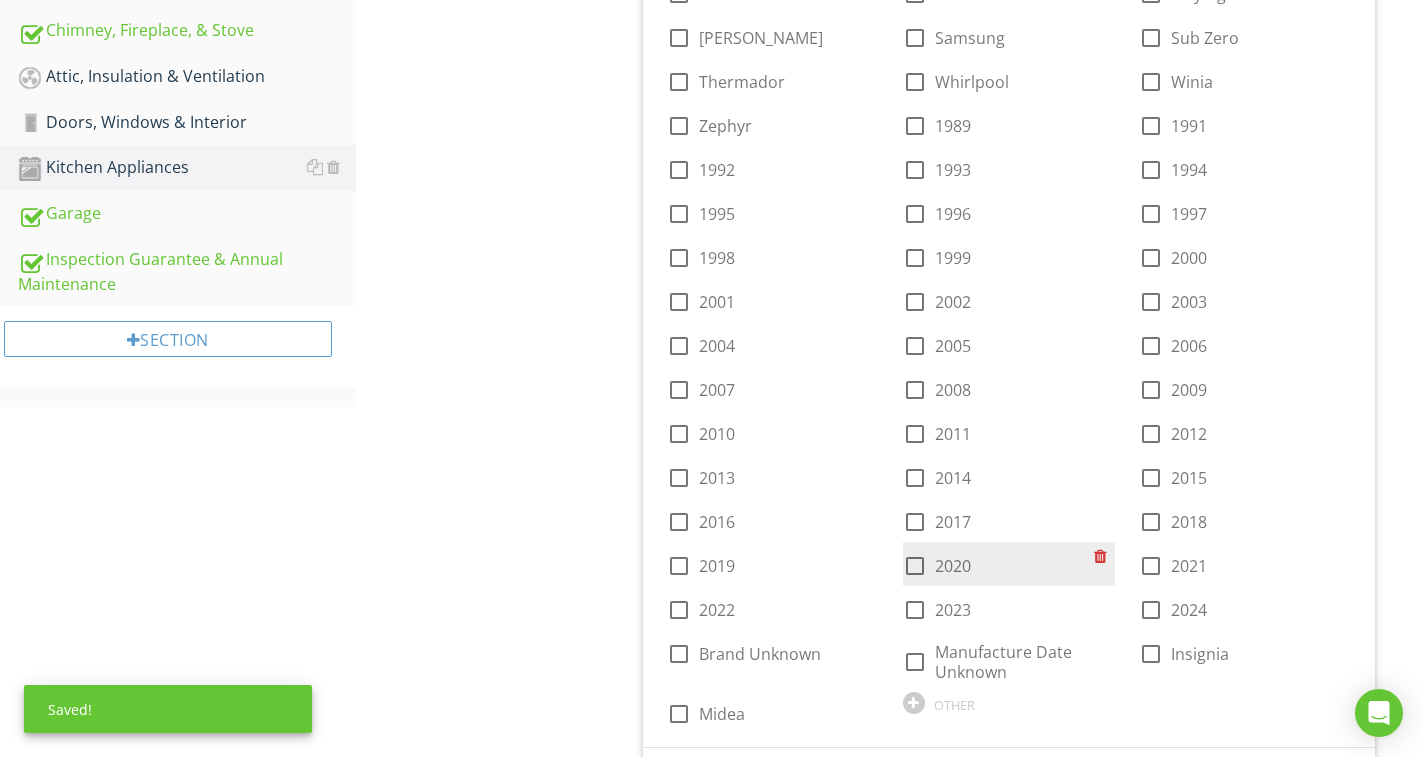 scroll, scrollTop: 945, scrollLeft: 0, axis: vertical 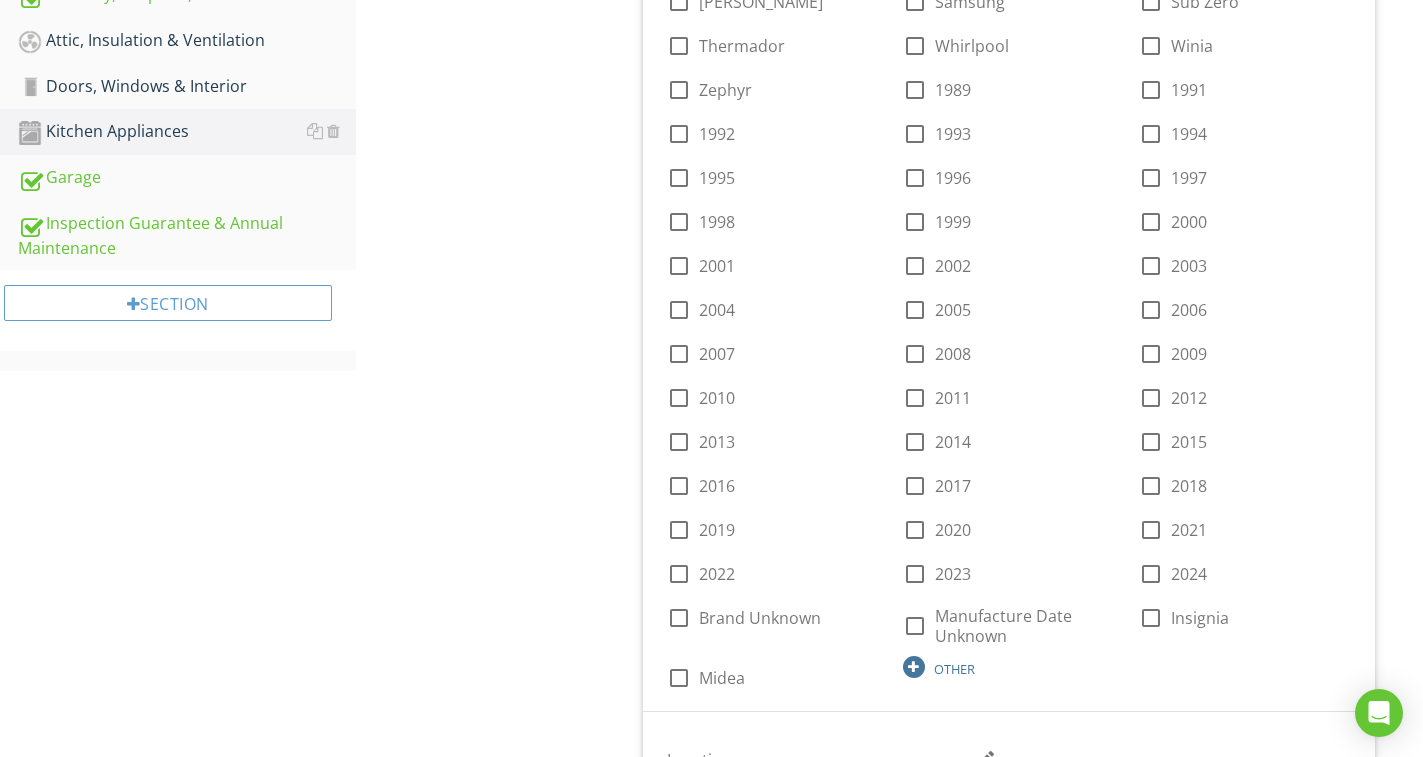 click at bounding box center (914, 667) 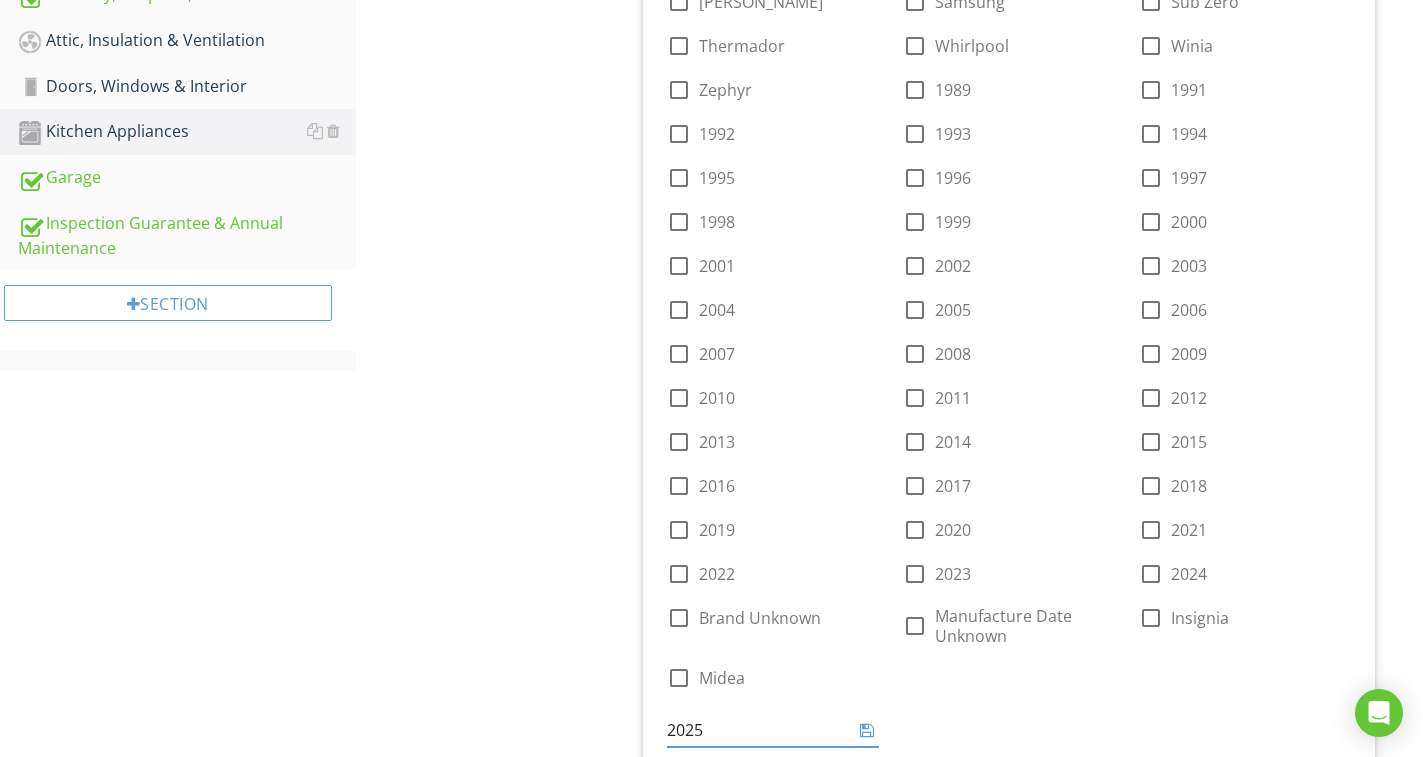 type on "2025" 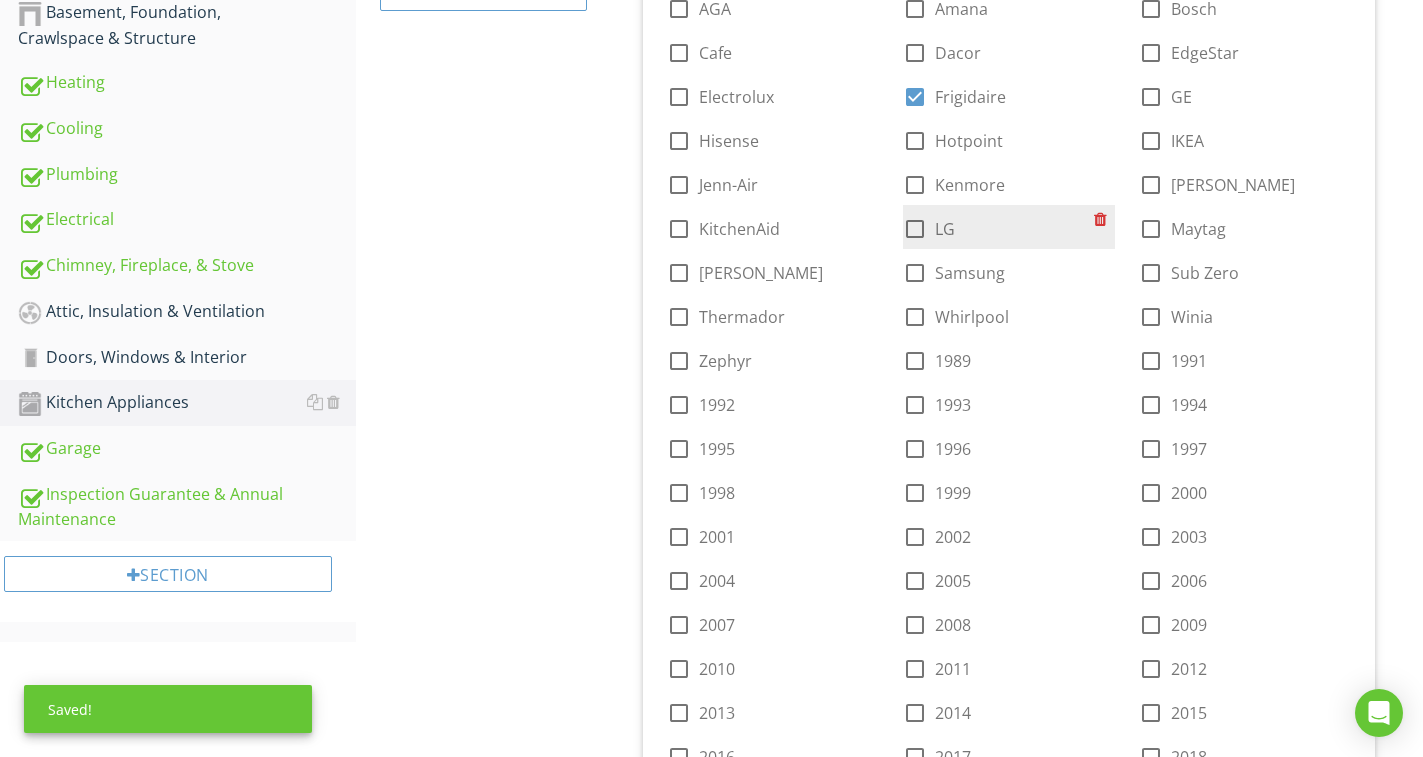 scroll, scrollTop: 545, scrollLeft: 0, axis: vertical 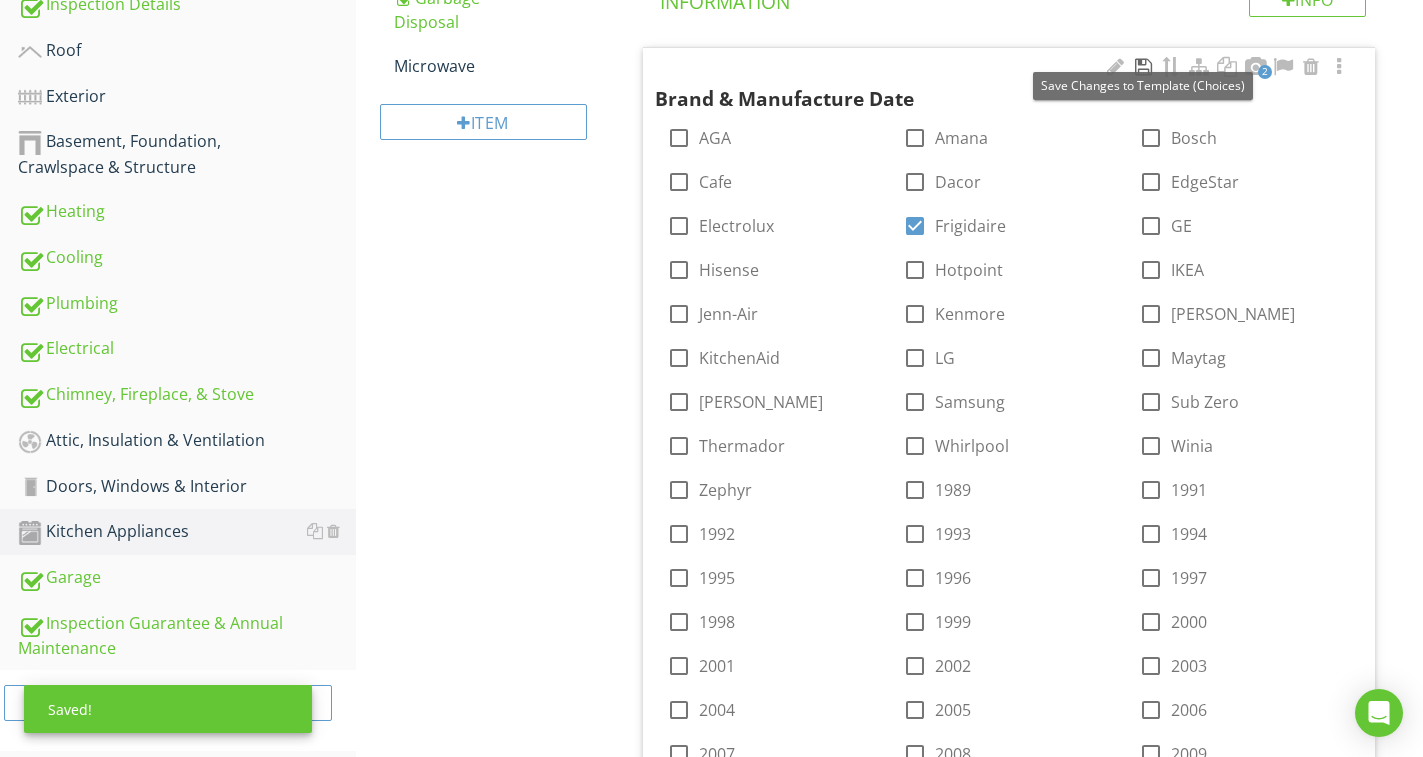 click at bounding box center [1143, 67] 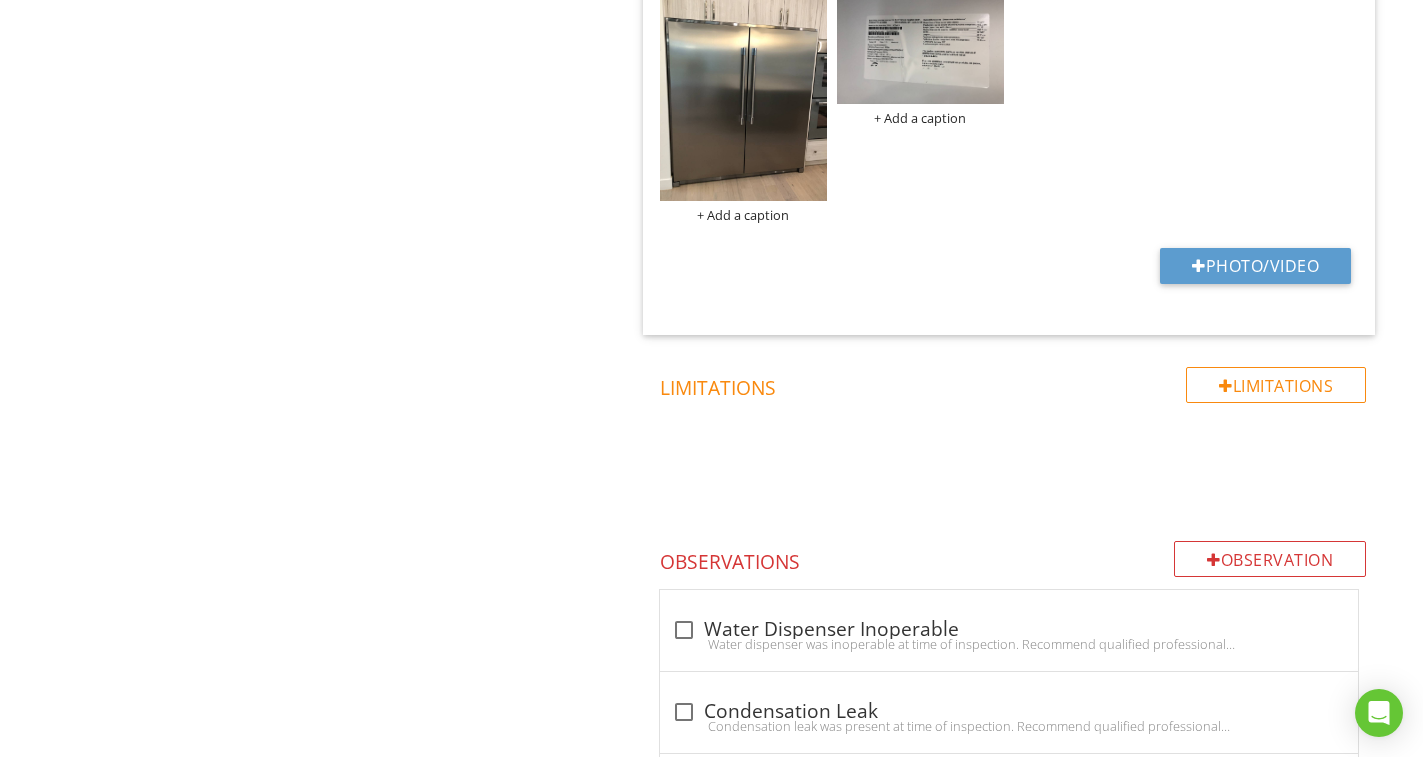 scroll, scrollTop: 2045, scrollLeft: 0, axis: vertical 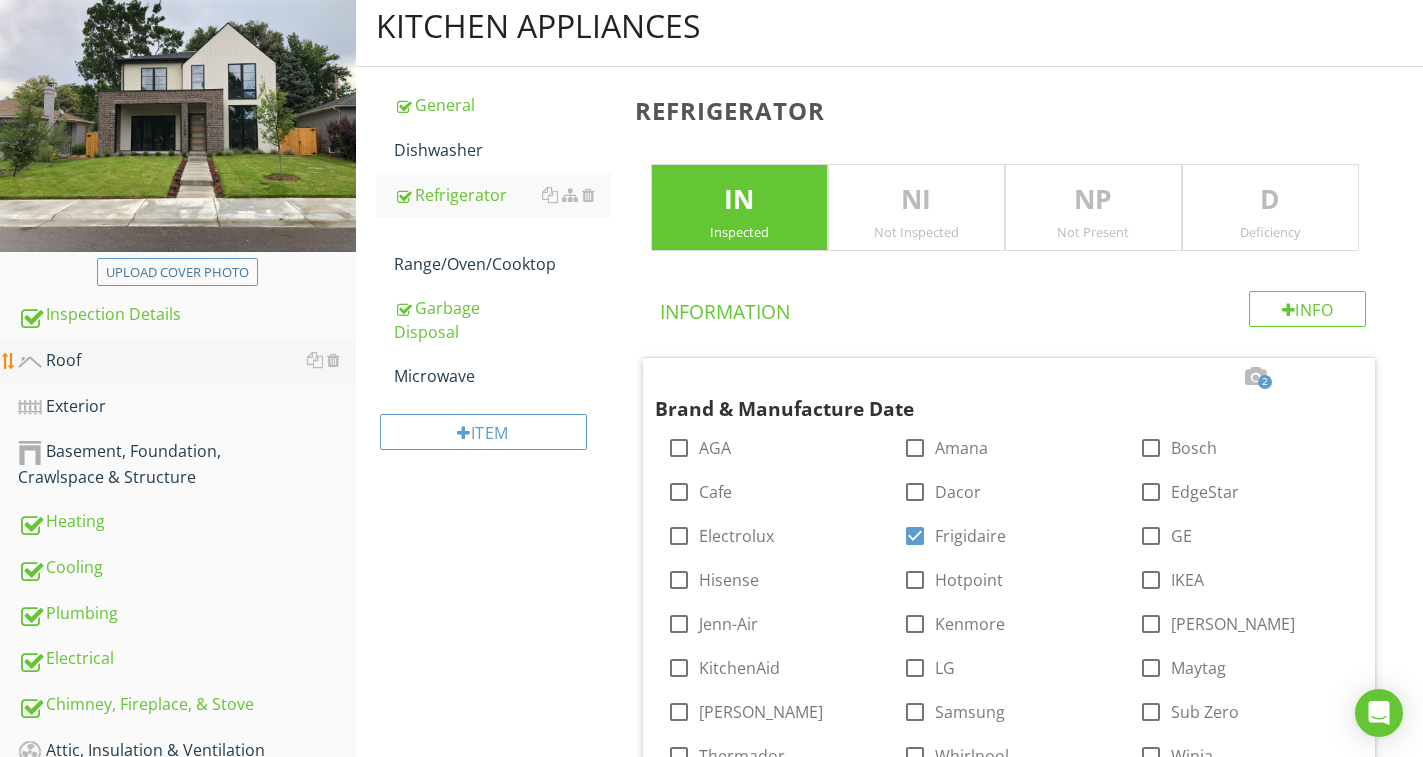 click on "Dishwasher" at bounding box center [502, 150] 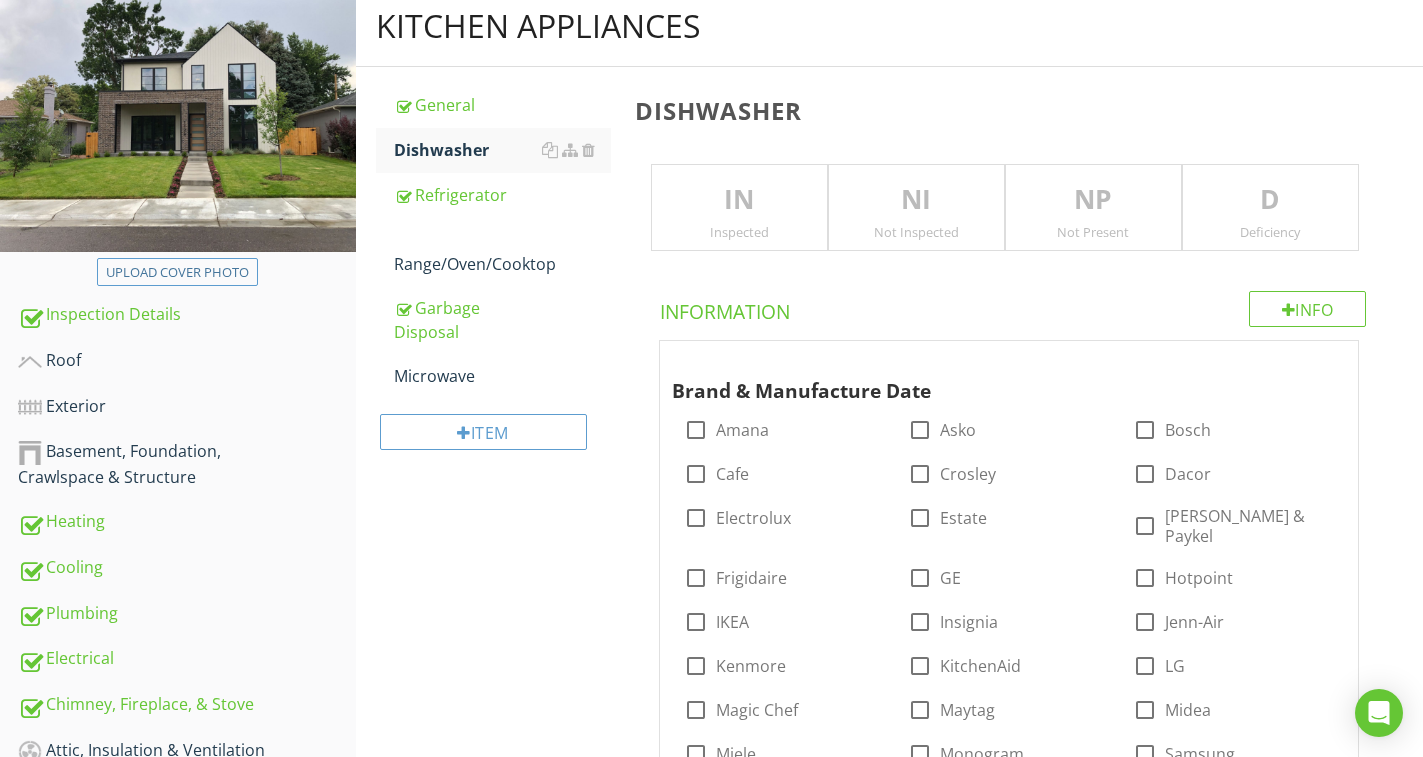click on "Inspected" at bounding box center (739, 232) 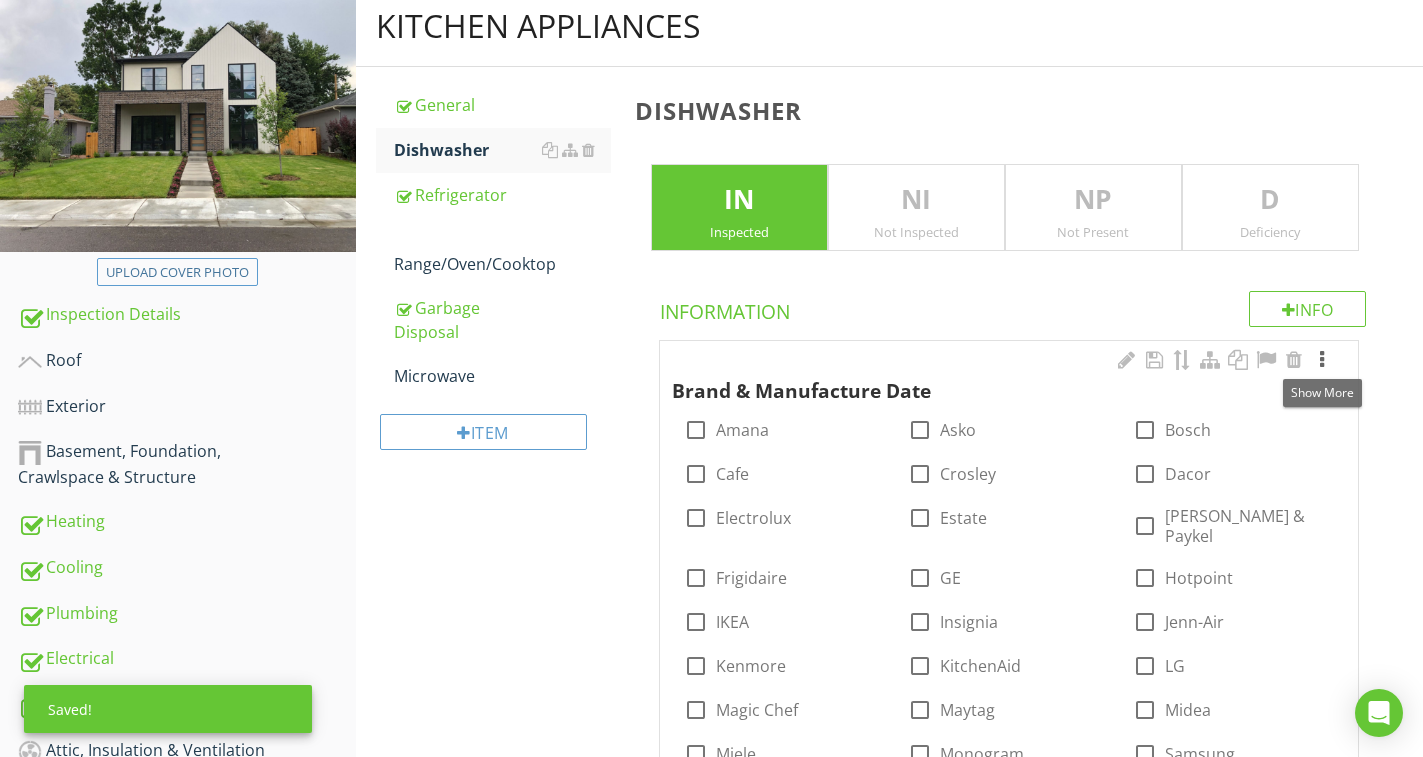click at bounding box center [1322, 360] 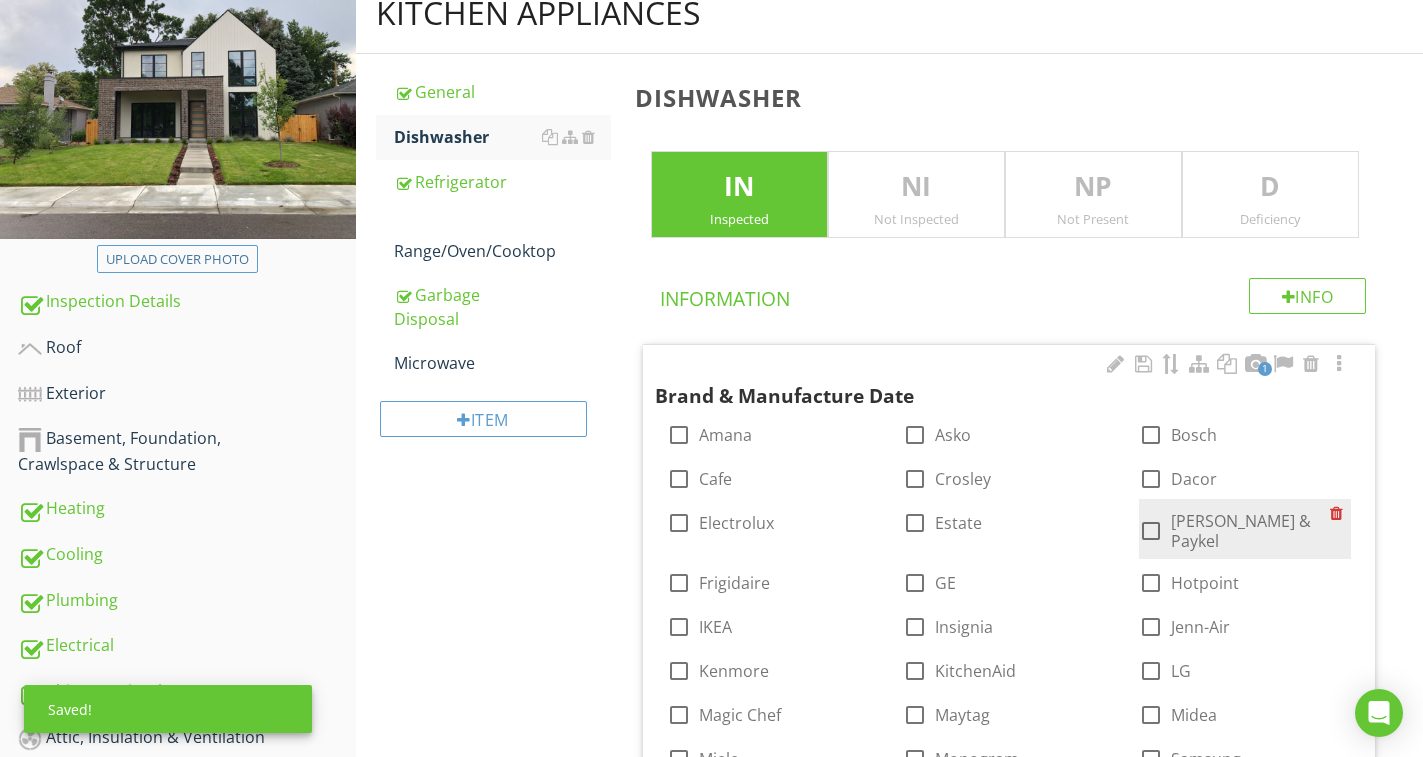 scroll, scrollTop: 435, scrollLeft: 0, axis: vertical 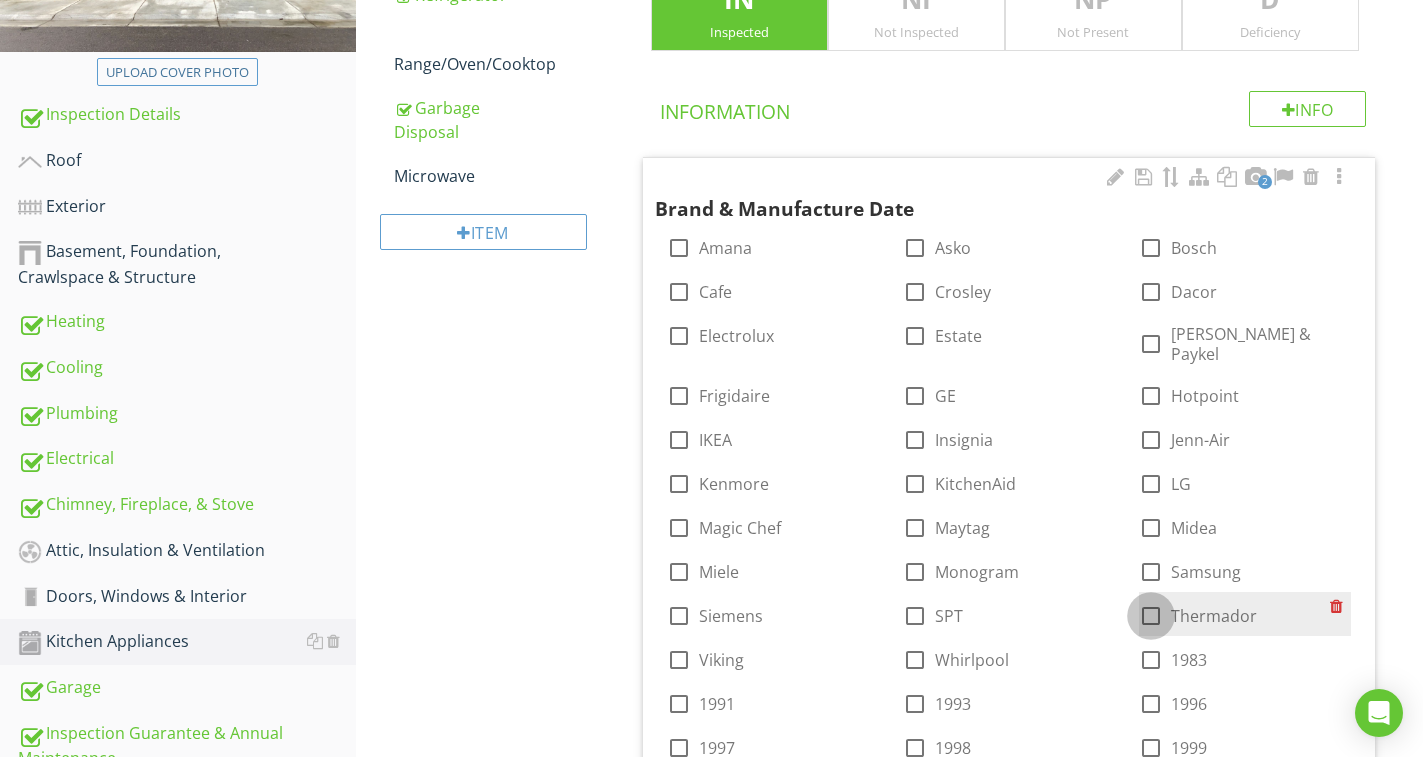 click at bounding box center [1151, 616] 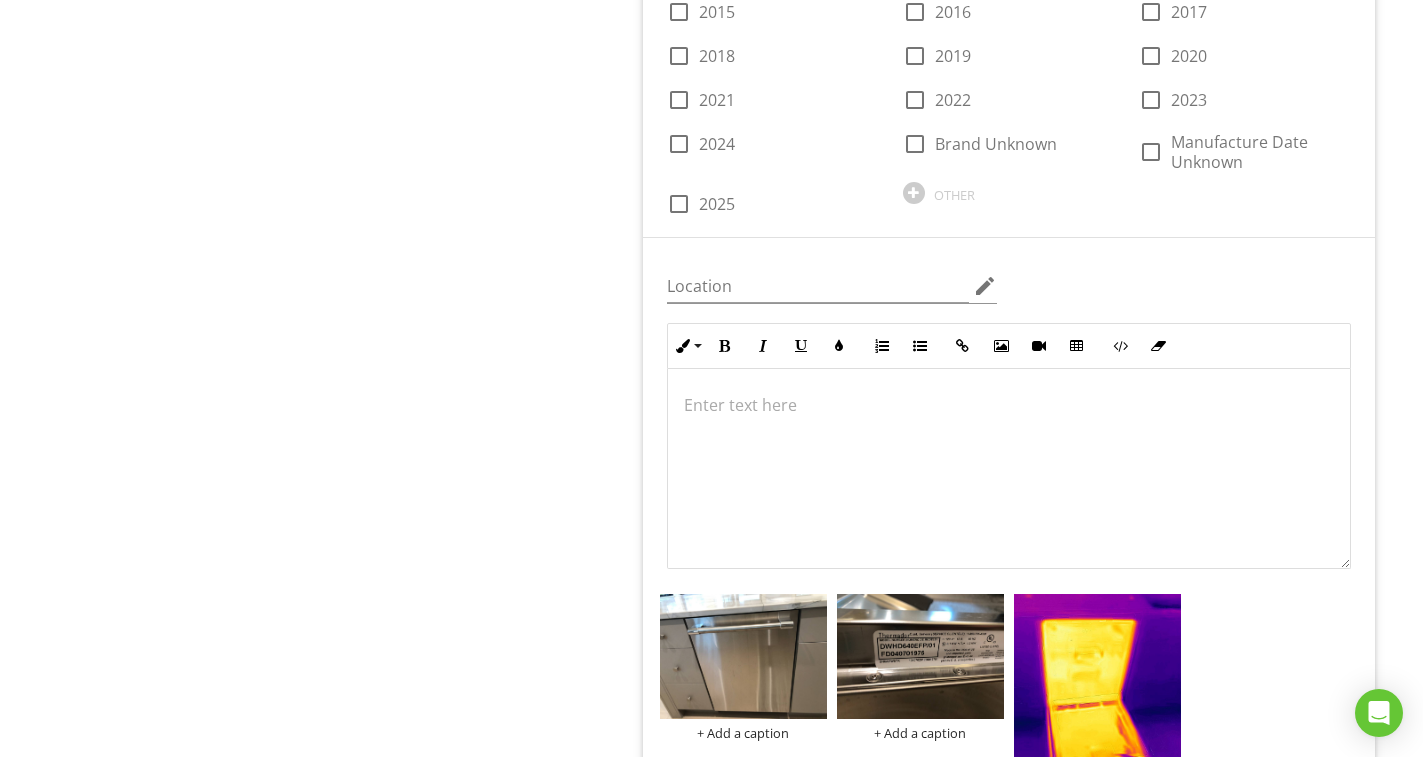 scroll, scrollTop: 1535, scrollLeft: 0, axis: vertical 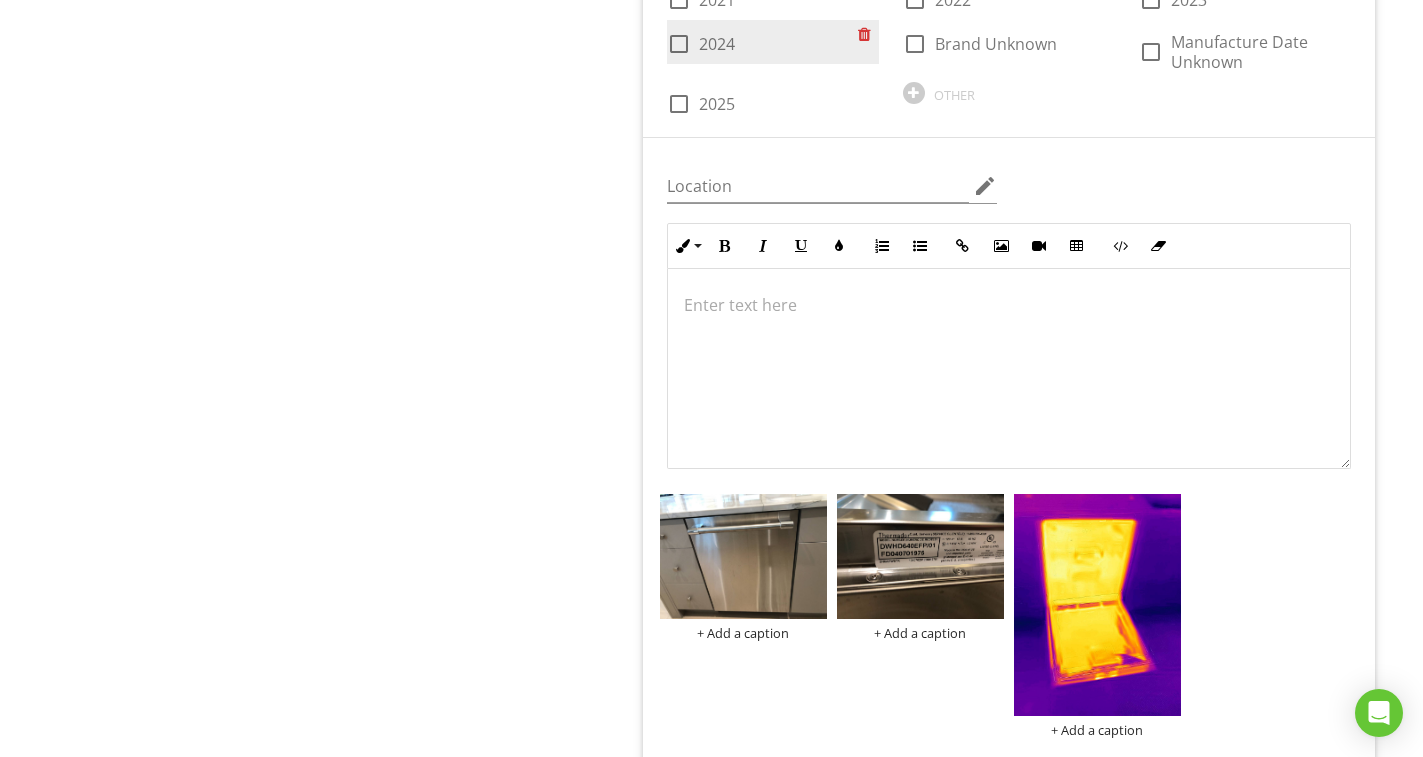 click at bounding box center [679, 44] 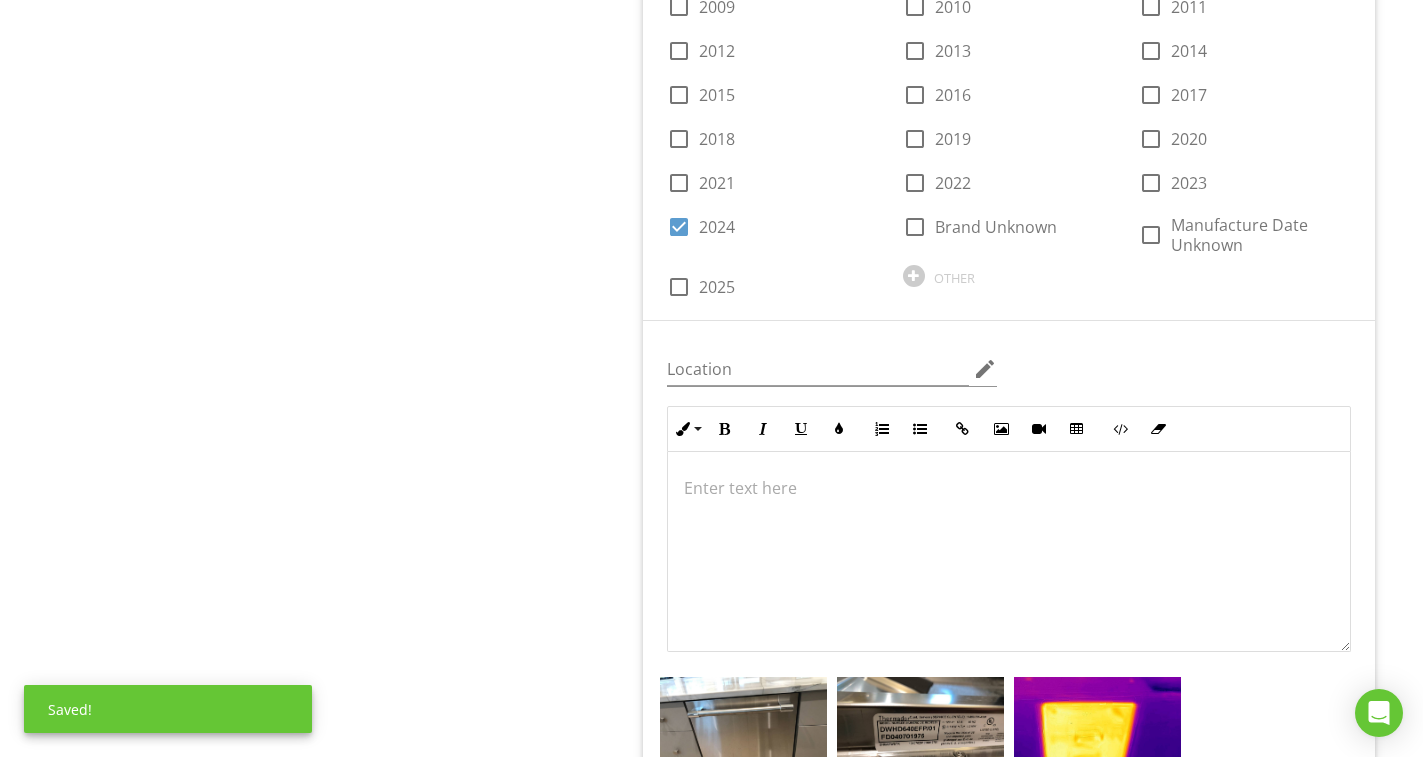 scroll, scrollTop: 1635, scrollLeft: 0, axis: vertical 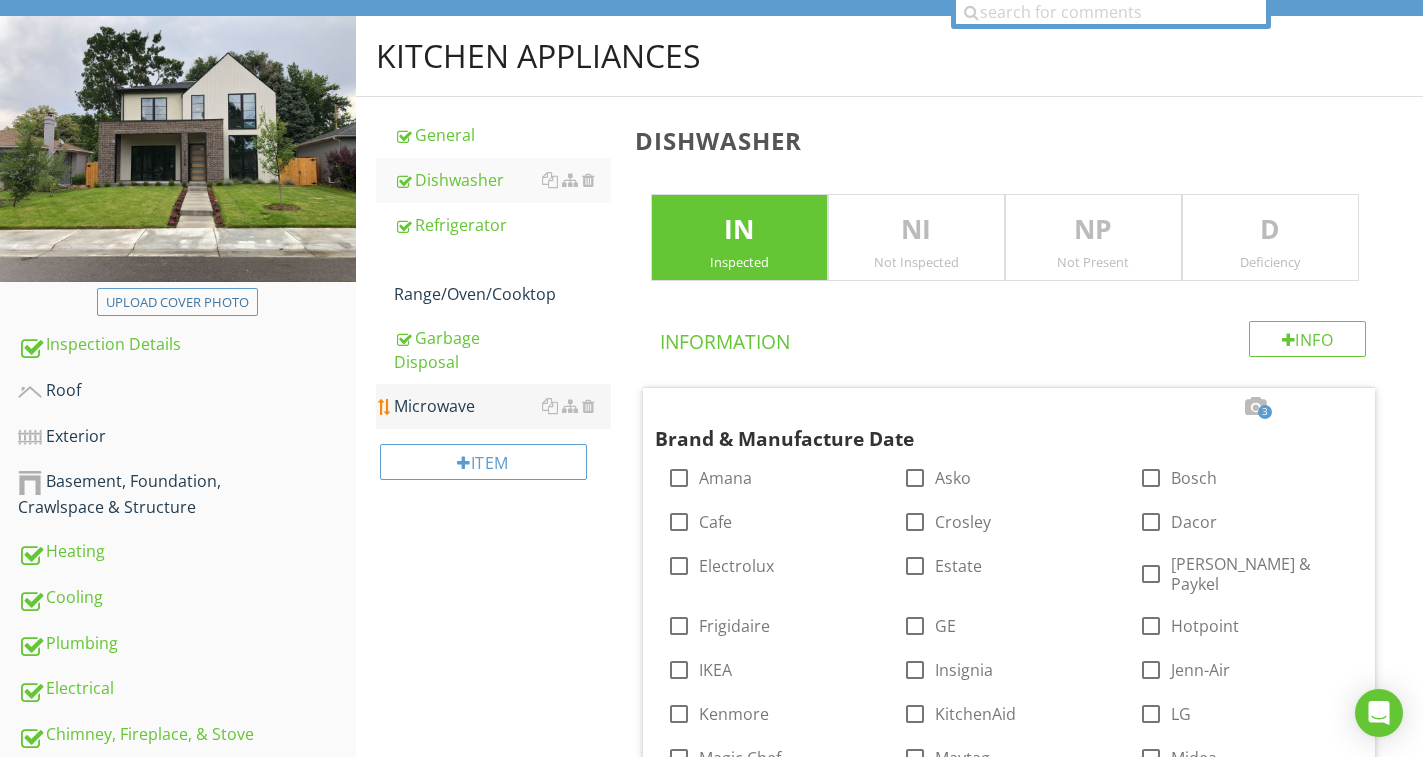 click on "Microwave" at bounding box center [502, 406] 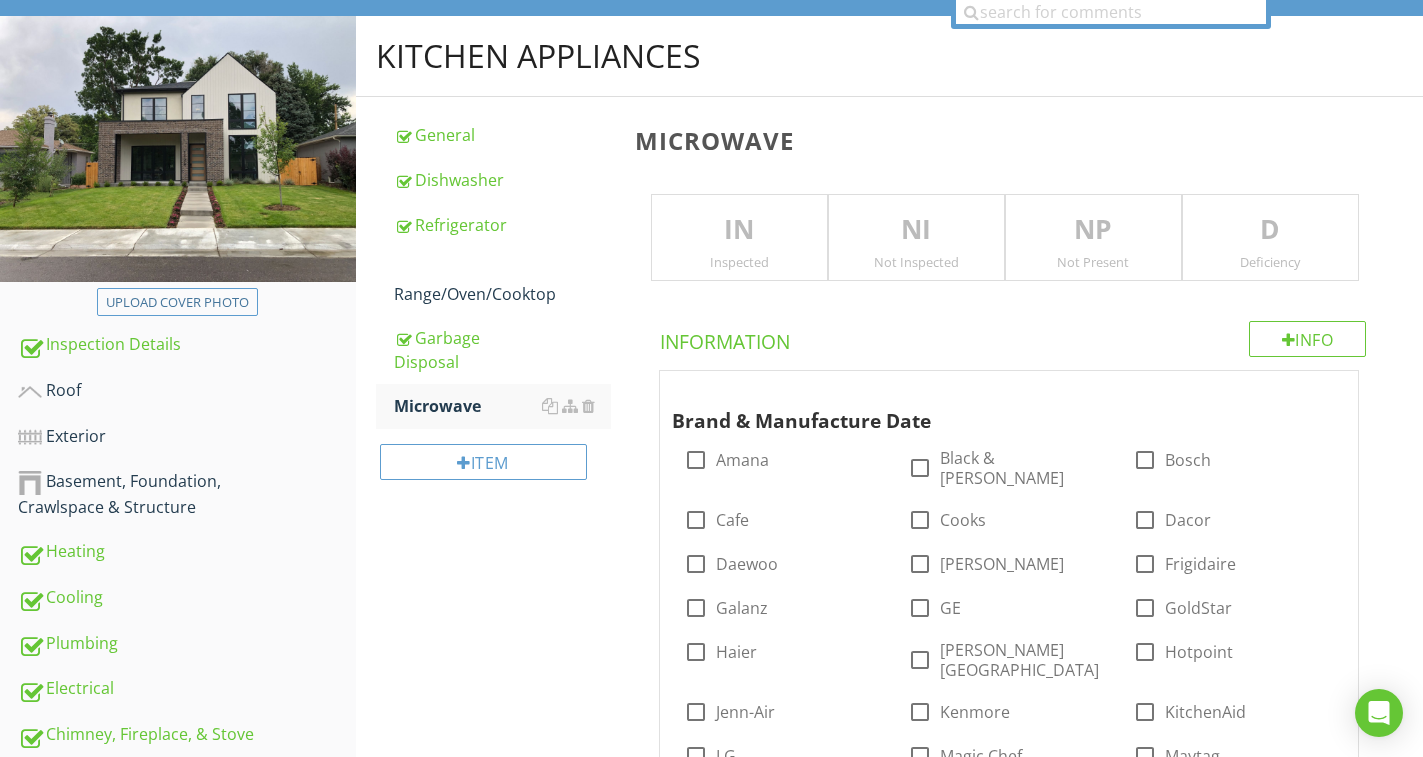 click on "IN" at bounding box center [739, 230] 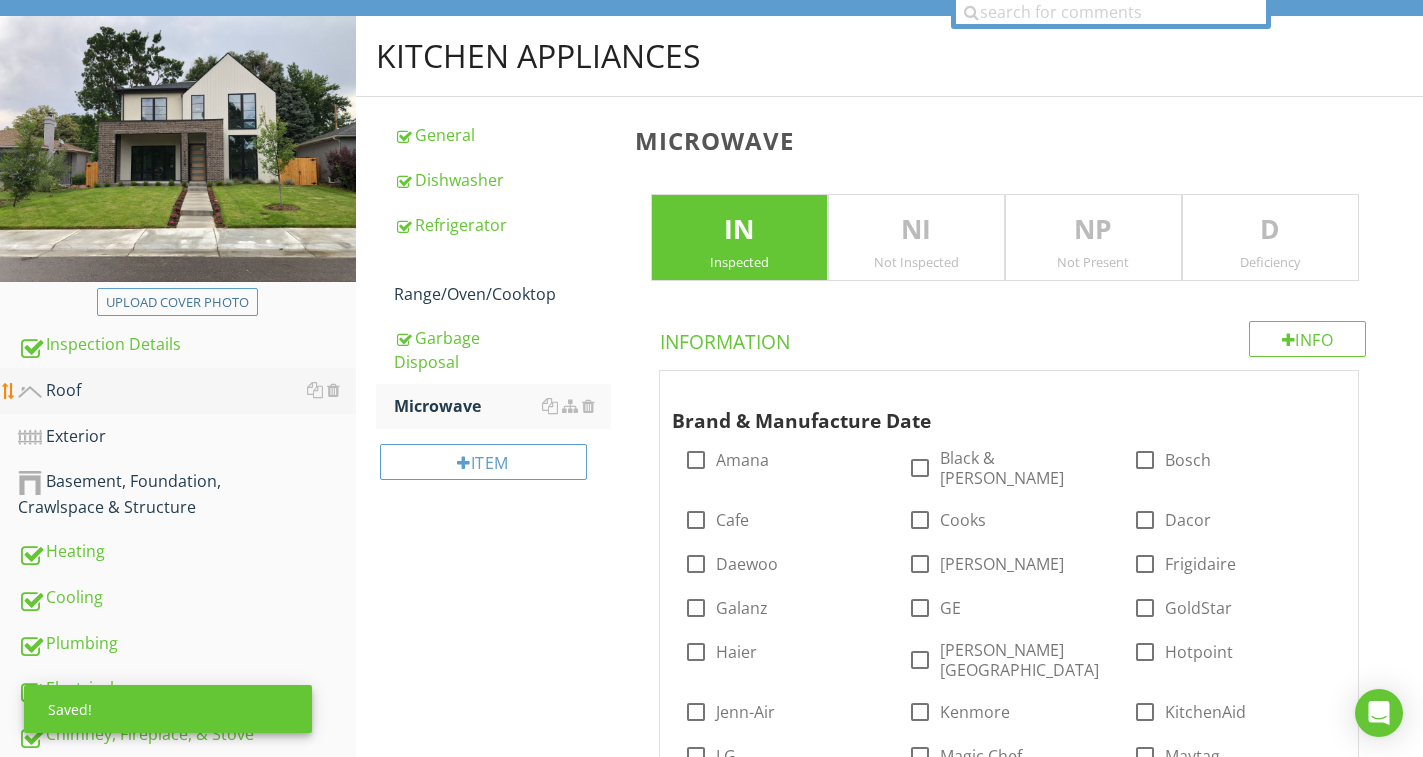click at bounding box center (1322, 390) 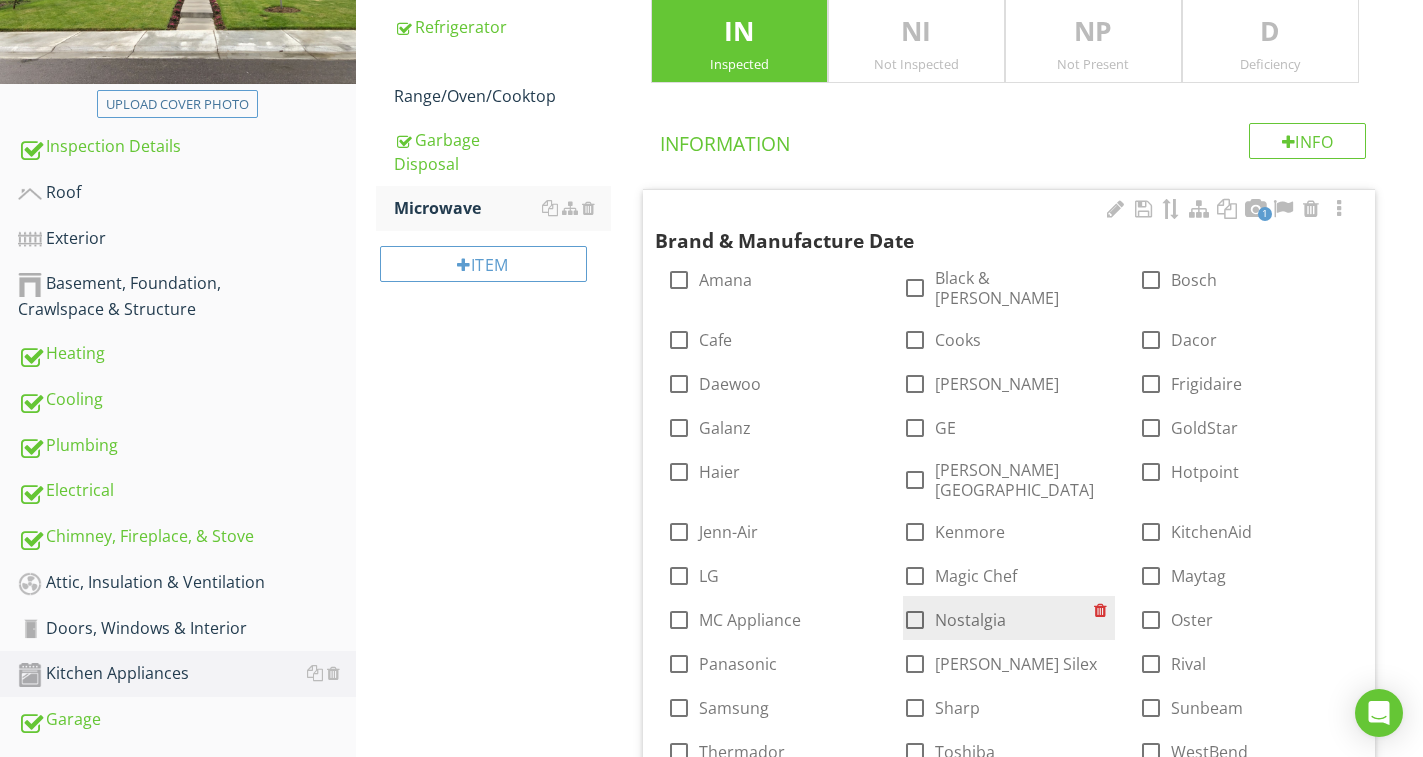 scroll, scrollTop: 505, scrollLeft: 0, axis: vertical 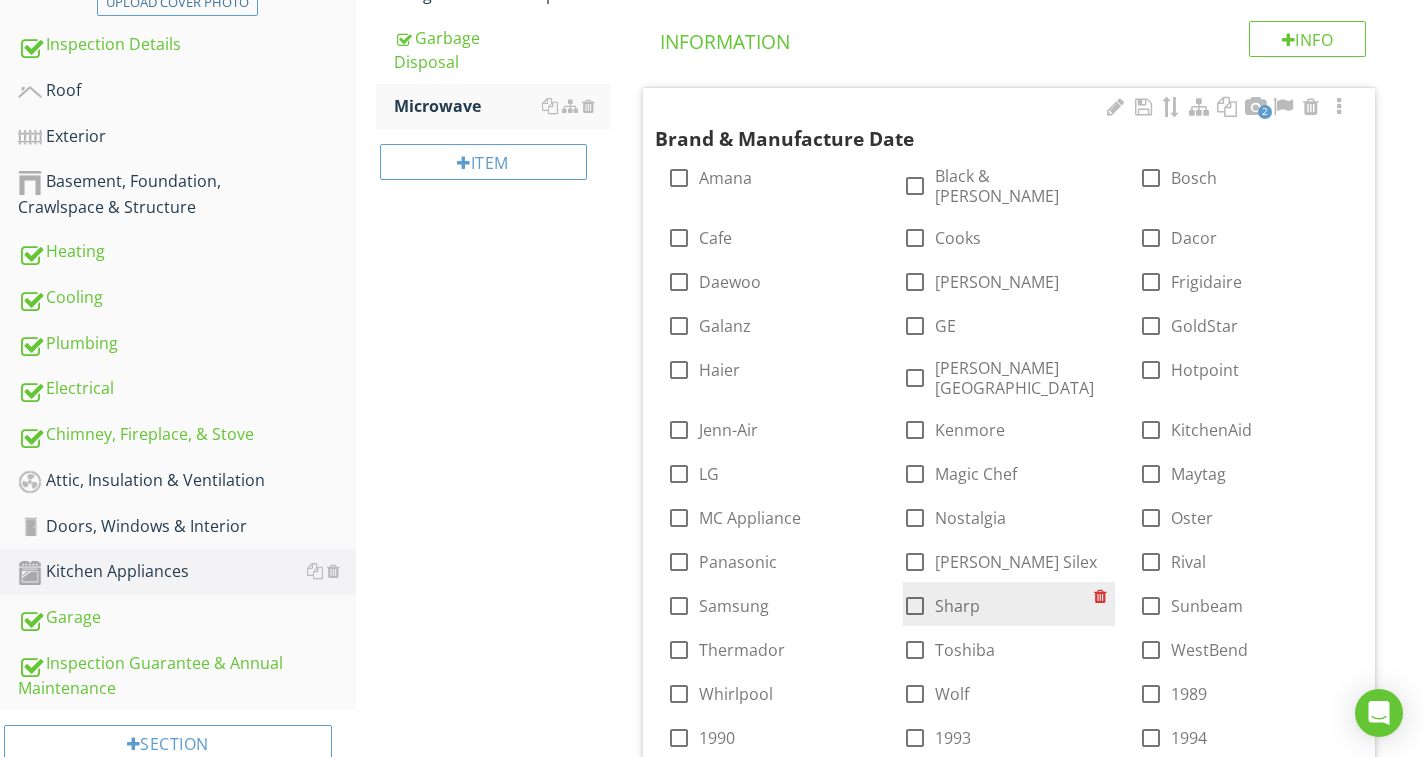 click at bounding box center (915, 606) 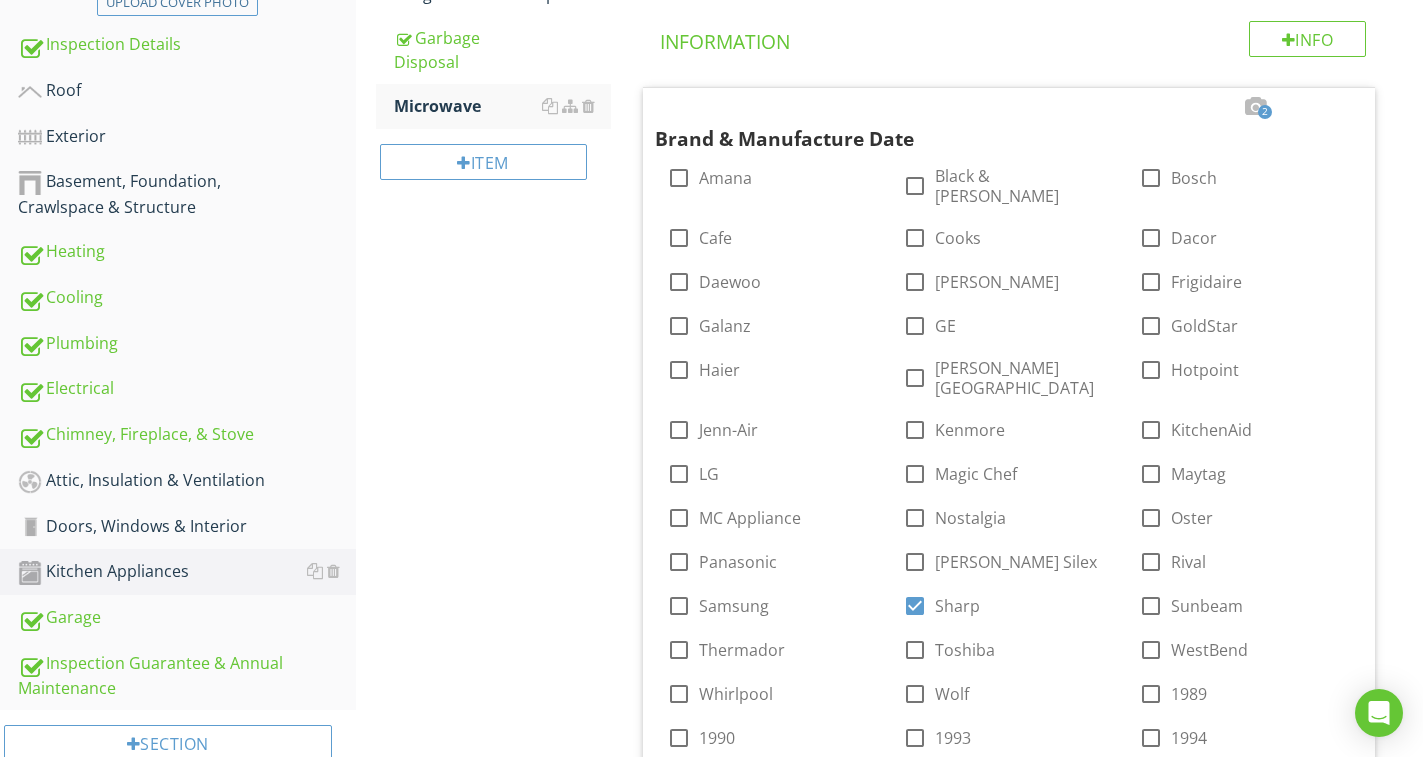 click on "Kitchen Appliances
General
Dishwasher
Refrigerator
Range/Oven/Cooktop
Garbage Disposal
Microwave
Item
Microwave
IN   Inspected NI   Not Inspected NP   Not Present D   Deficiency
Info
Information                 2
Brand & Manufacture Date
check_box_outline_blank Amana   check_box_outline_blank Black & Decker   check_box_outline_blank Bosch   check_box_outline_blank Cafe   check_box_outline_blank Cooks   check_box_outline_blank Dacor   check_box_outline_blank Daewoo   check_box_outline_blank Emerson   check_box_outline_blank Frigidaire   check_box_outline_blank Galanz   check_box_outline_blank GE   check_box_outline_blank GoldStar   Haier     Hotpoint" at bounding box center (889, 1854) 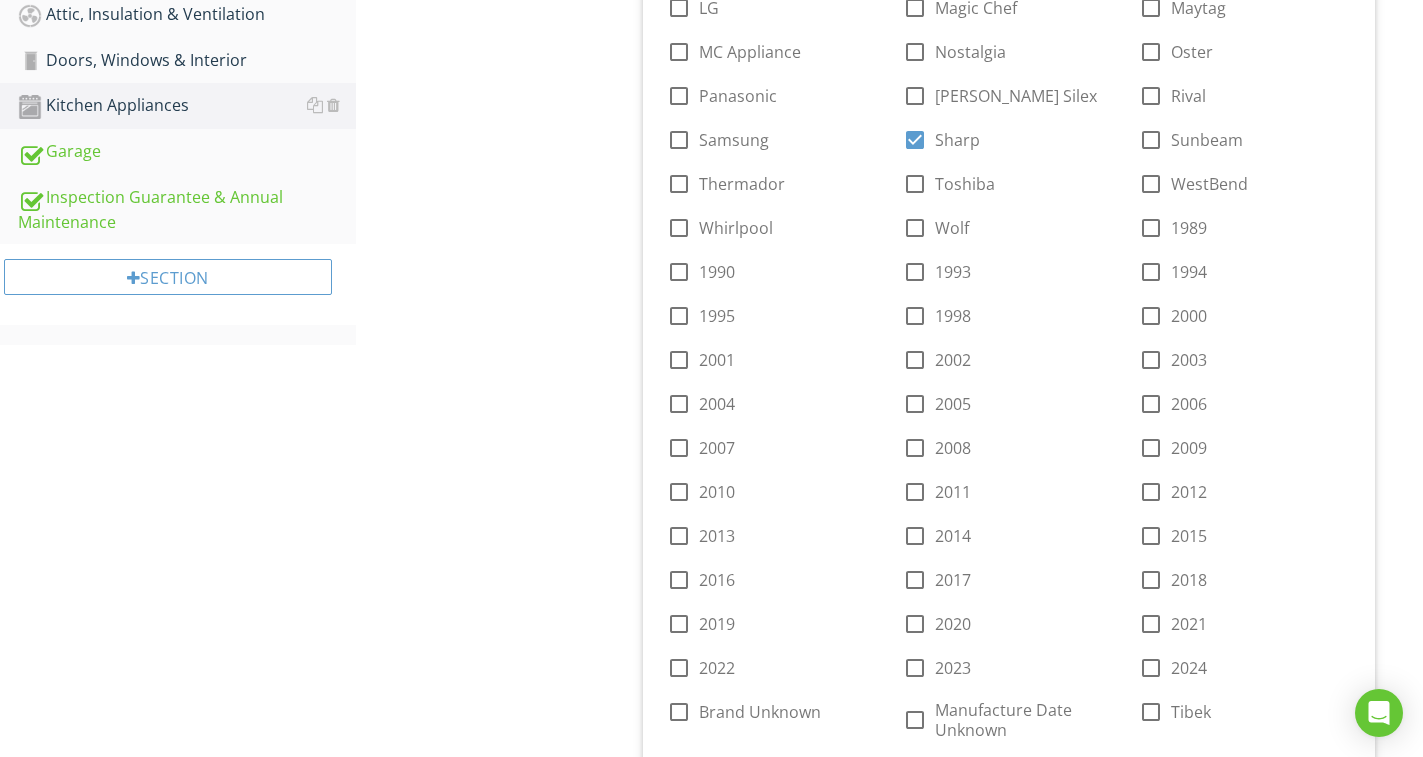 scroll, scrollTop: 1005, scrollLeft: 0, axis: vertical 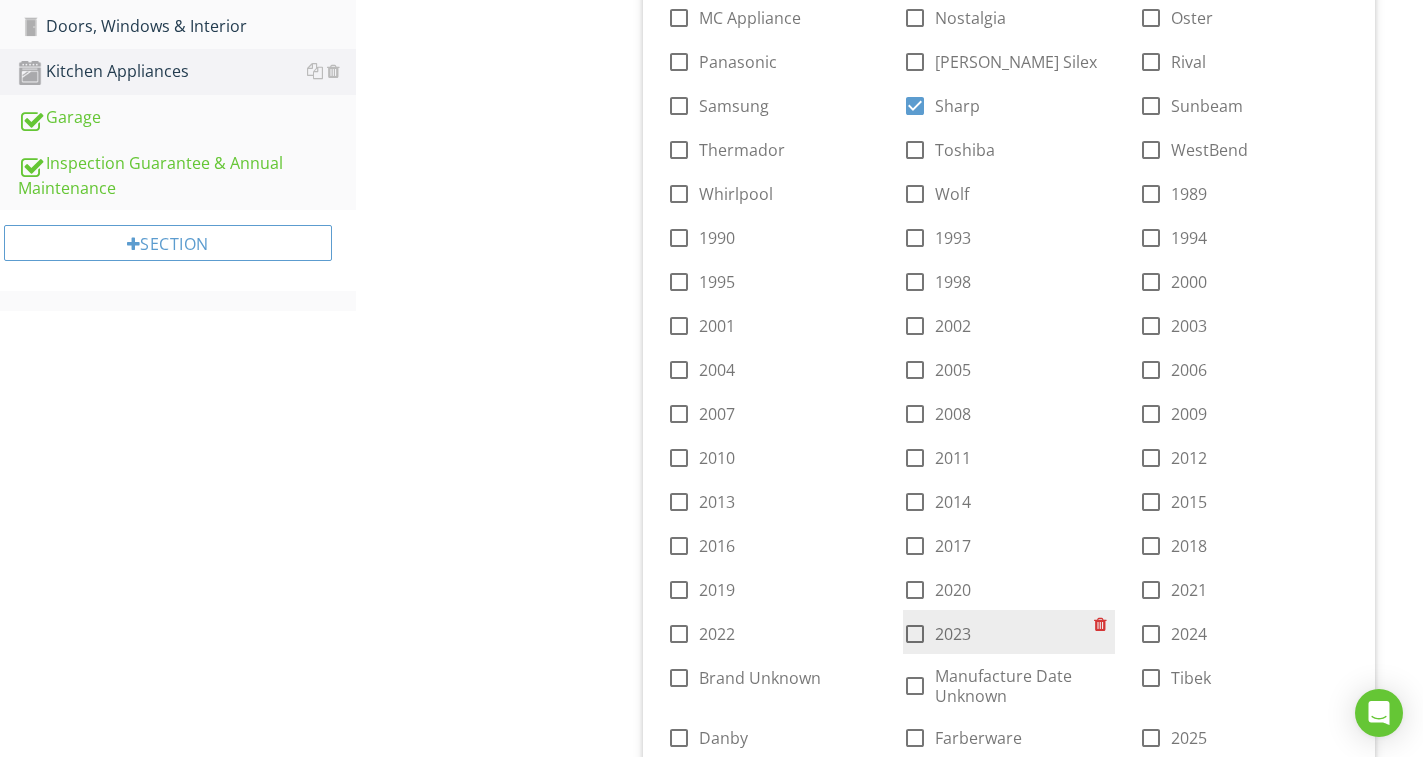 drag, startPoint x: 1153, startPoint y: 602, endPoint x: 1102, endPoint y: 596, distance: 51.351727 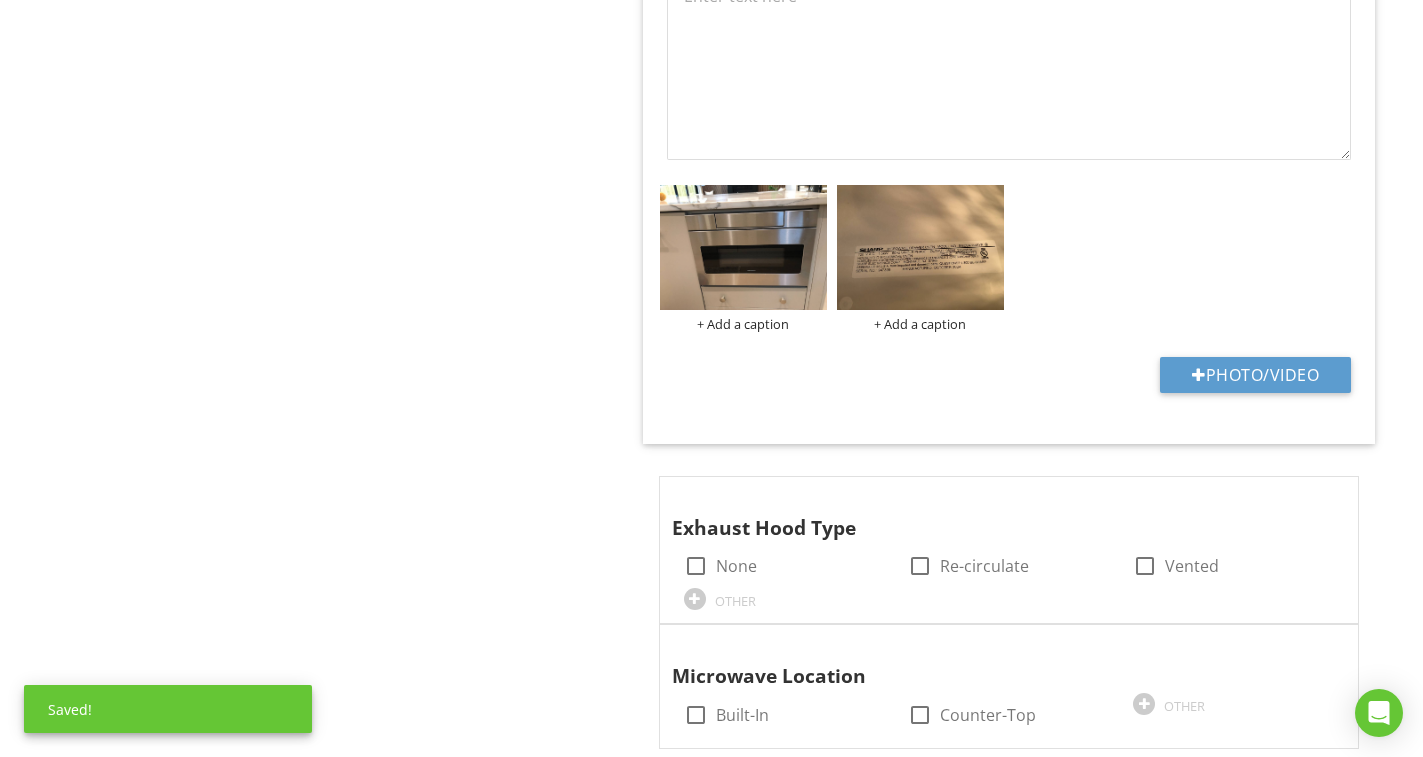scroll, scrollTop: 2105, scrollLeft: 0, axis: vertical 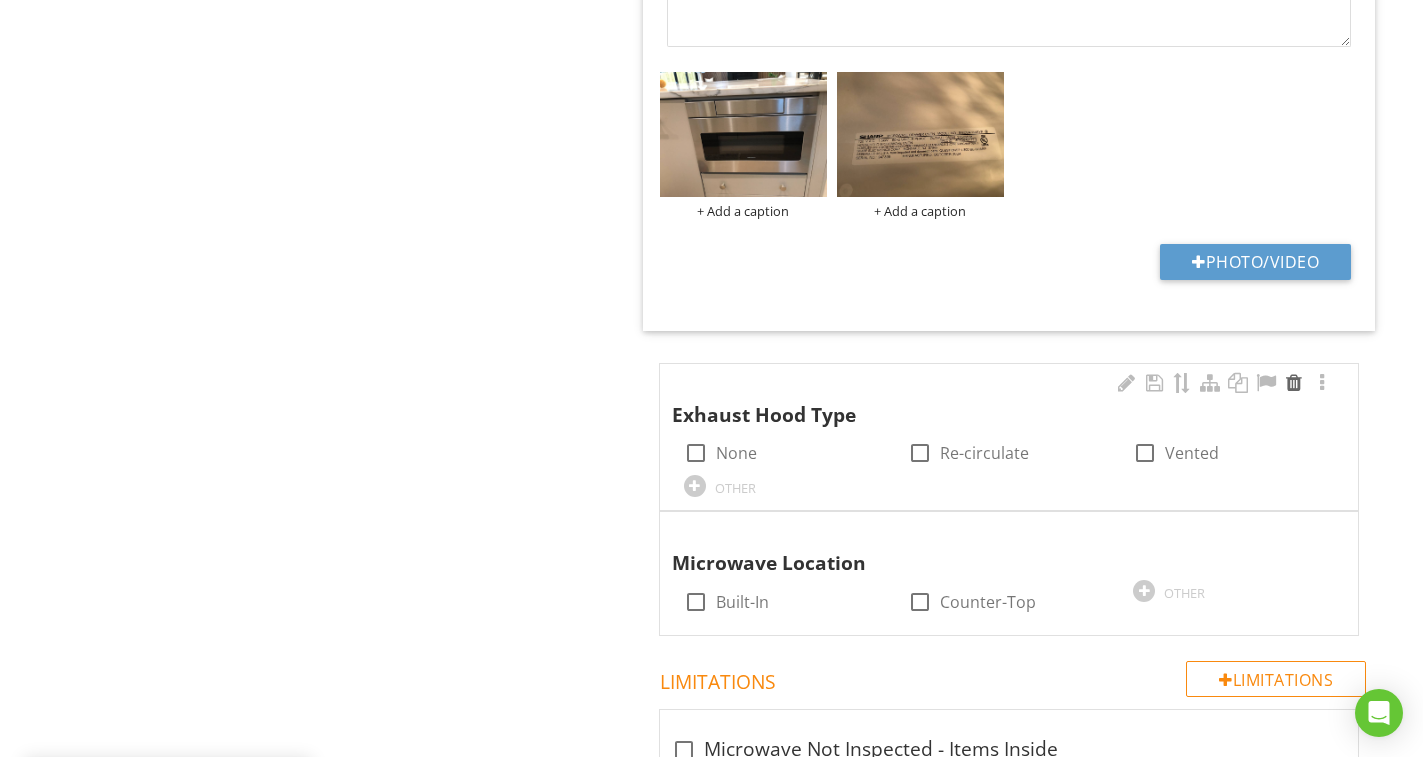click at bounding box center [1294, 383] 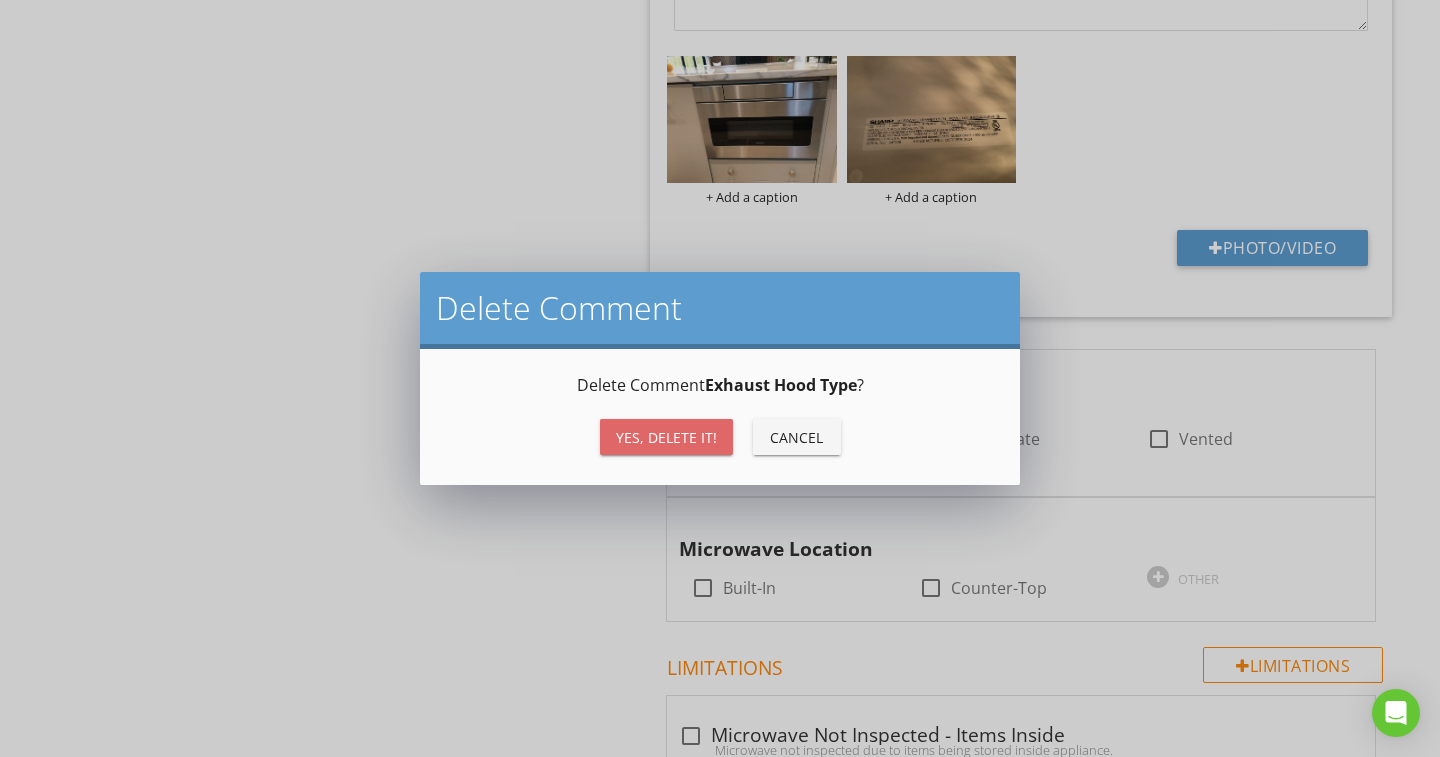 click on "Yes, Delete it!" at bounding box center [666, 437] 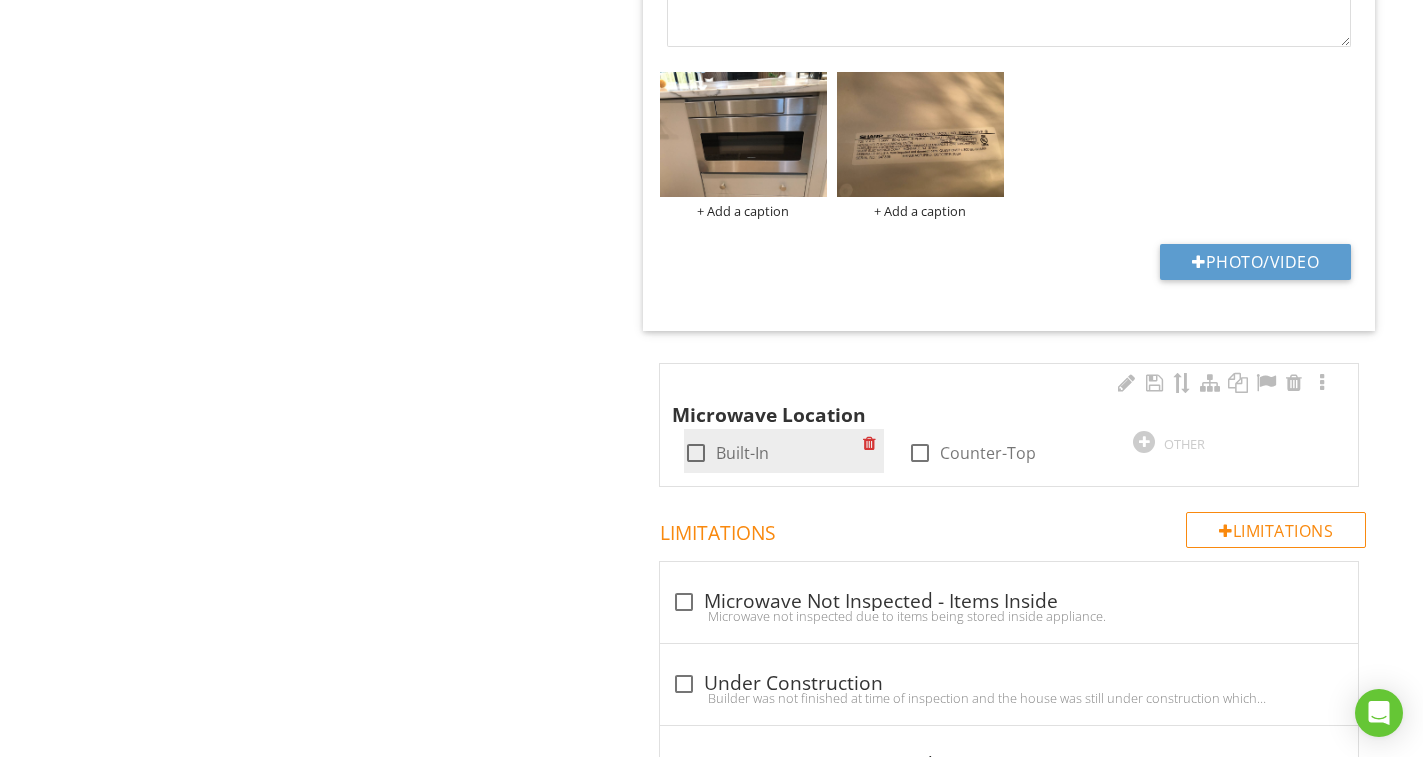 click on "Built-In" at bounding box center (742, 453) 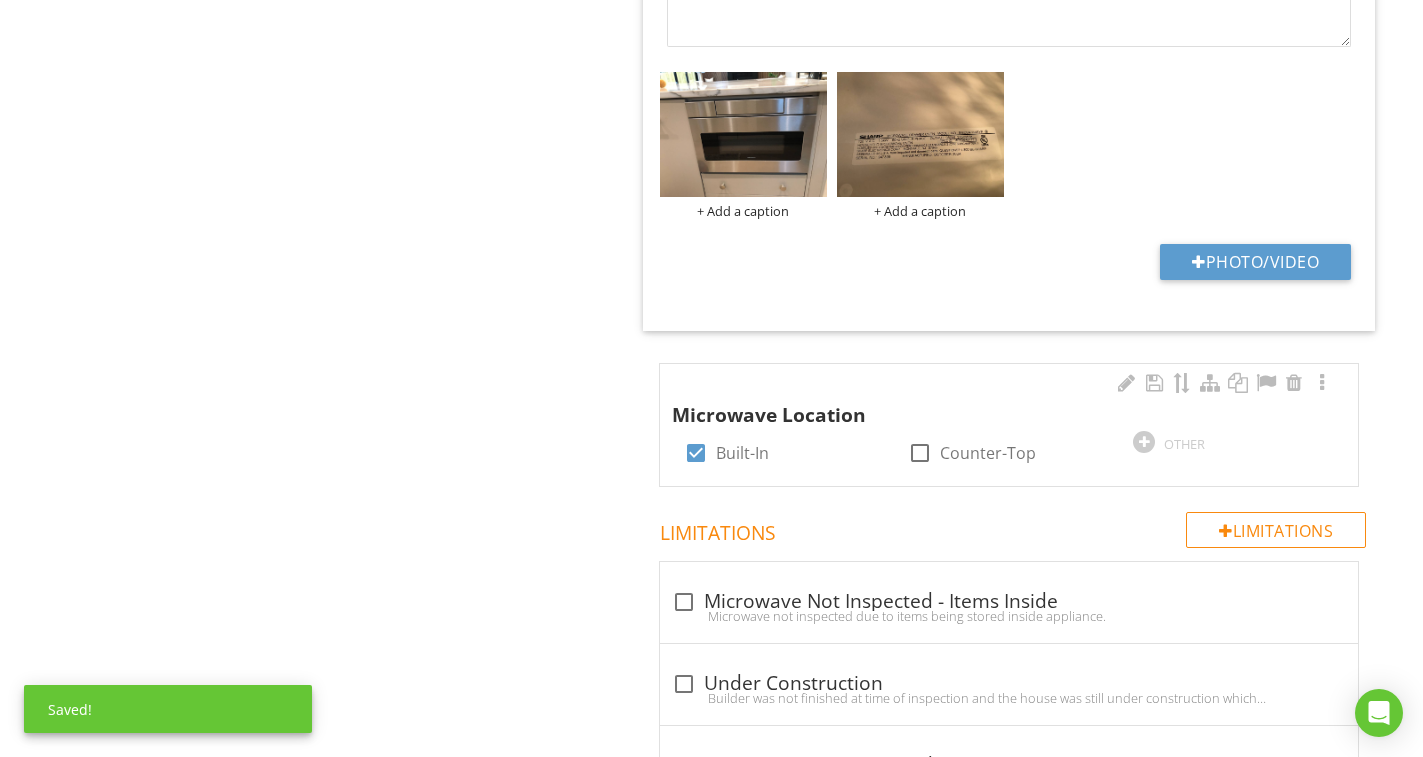click at bounding box center (1322, 383) 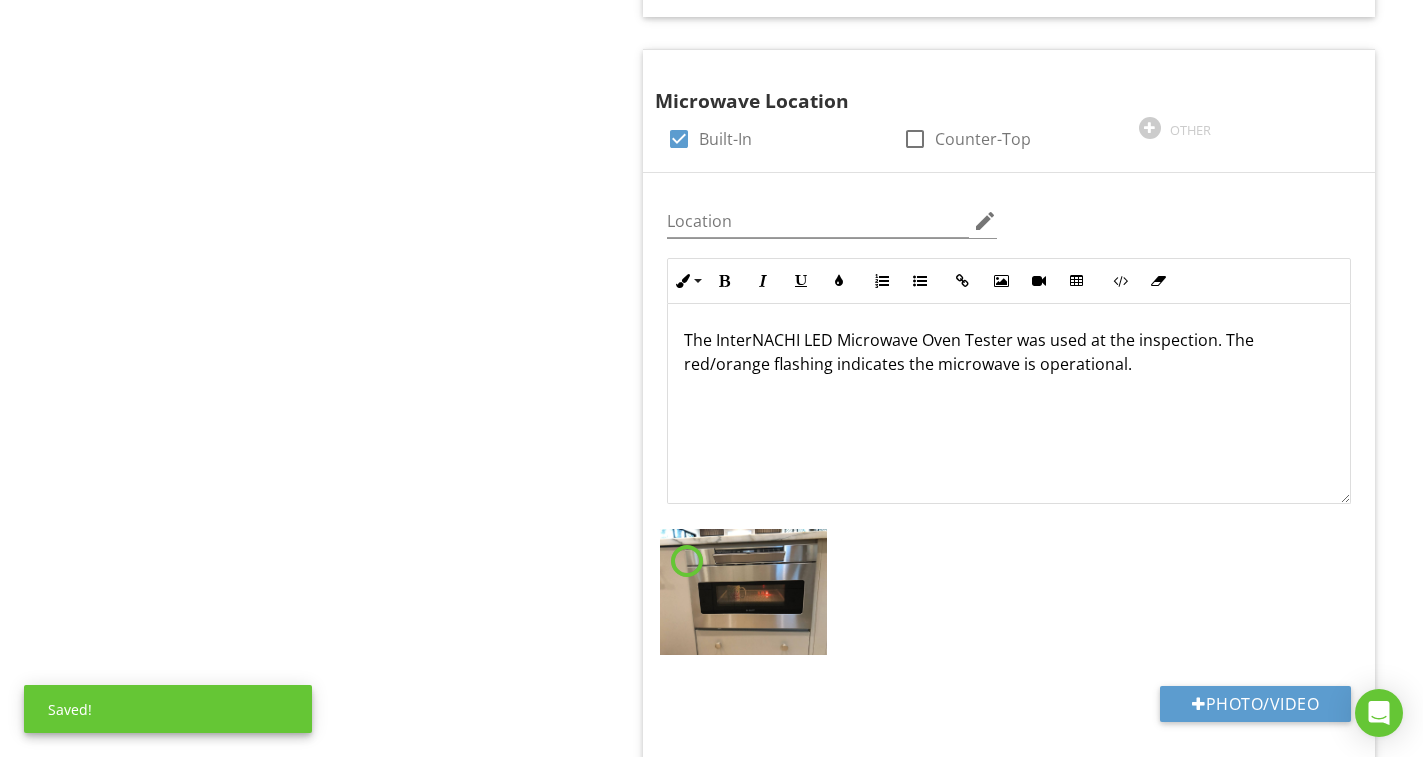 scroll, scrollTop: 2505, scrollLeft: 0, axis: vertical 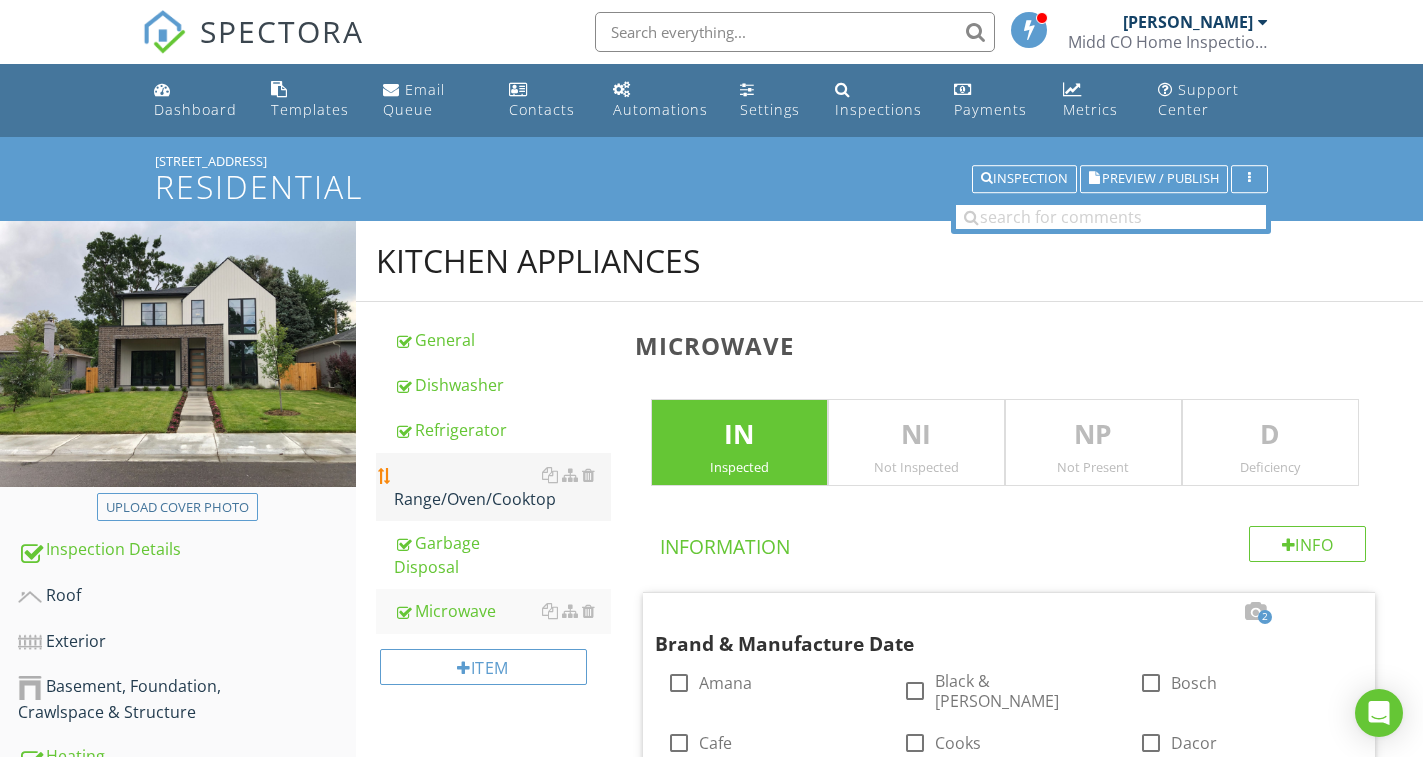 click on "Range/Oven/Cooktop" at bounding box center (502, 487) 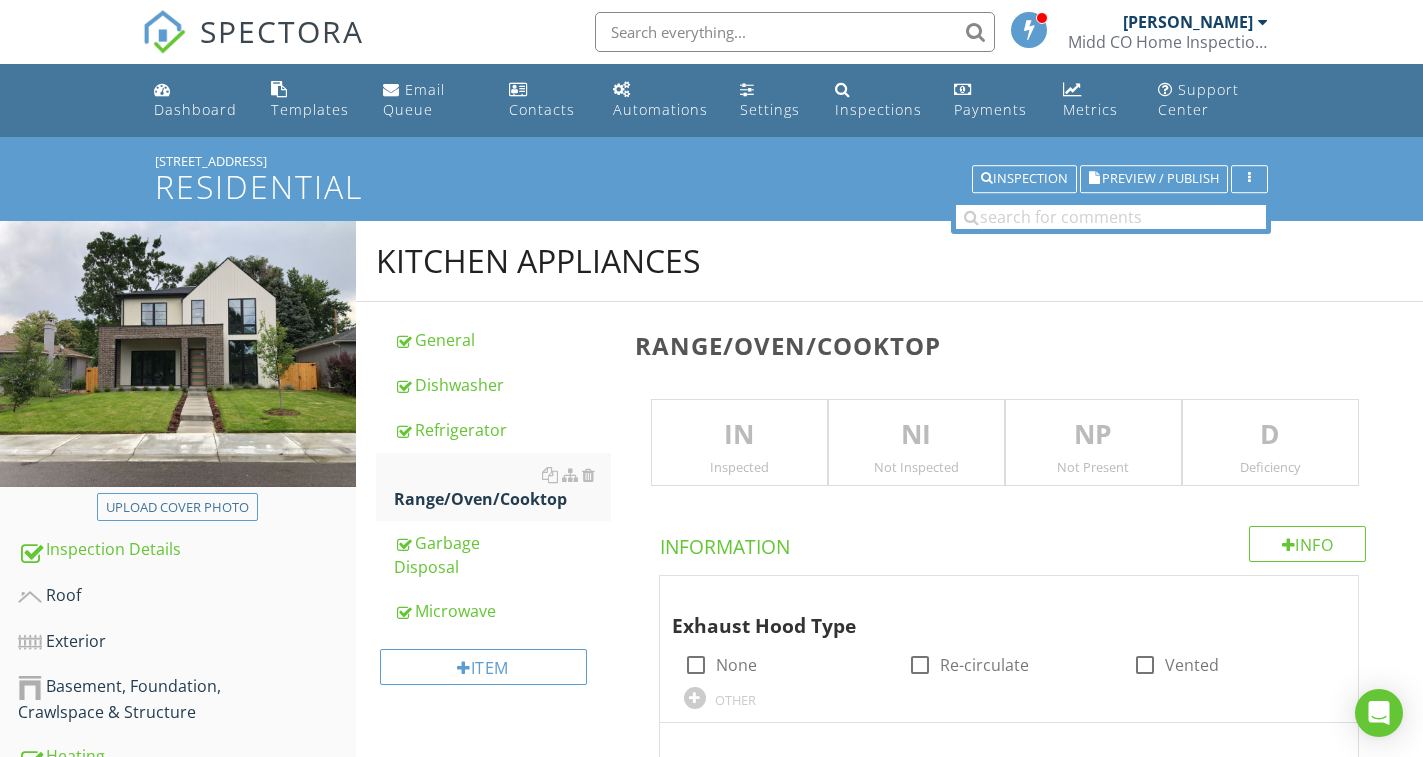 click on "IN   Inspected" at bounding box center [739, 443] 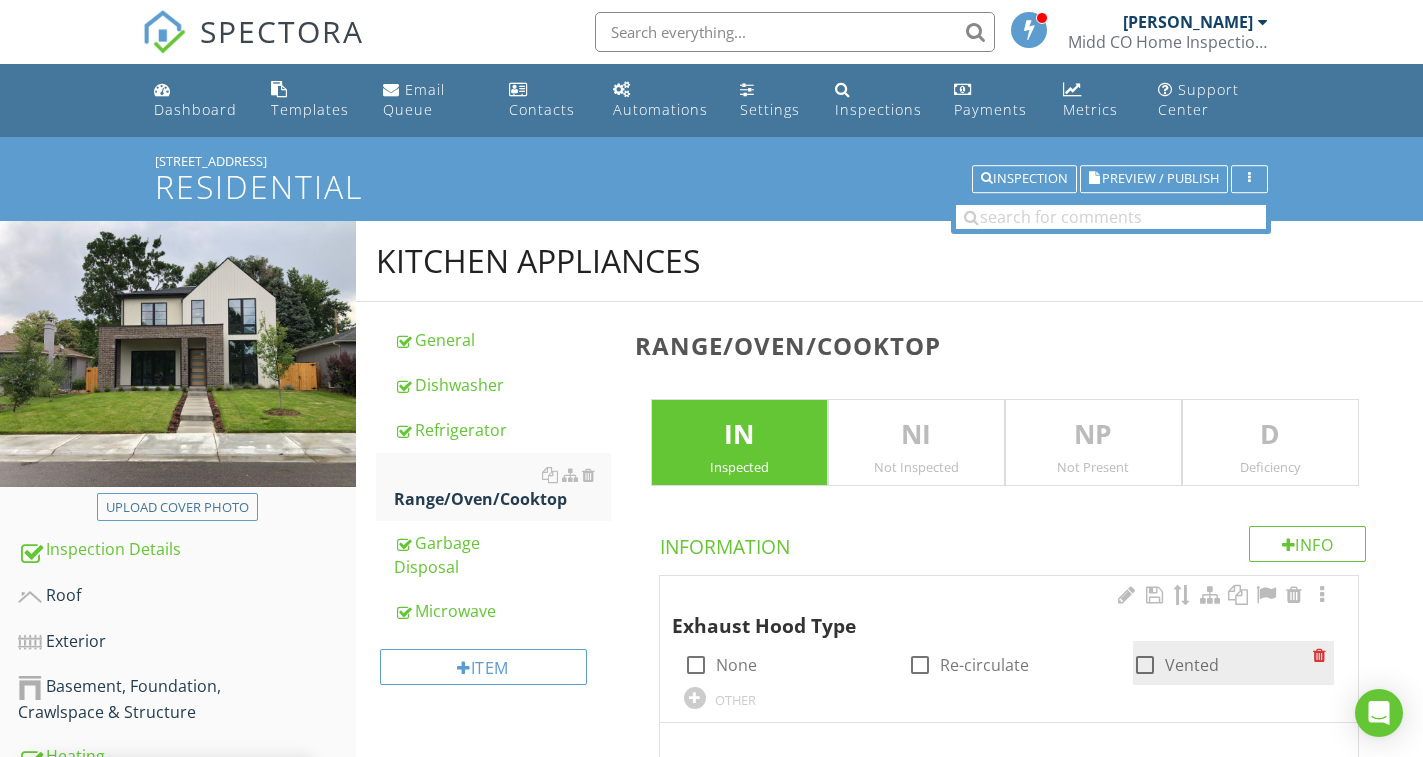 scroll, scrollTop: 100, scrollLeft: 0, axis: vertical 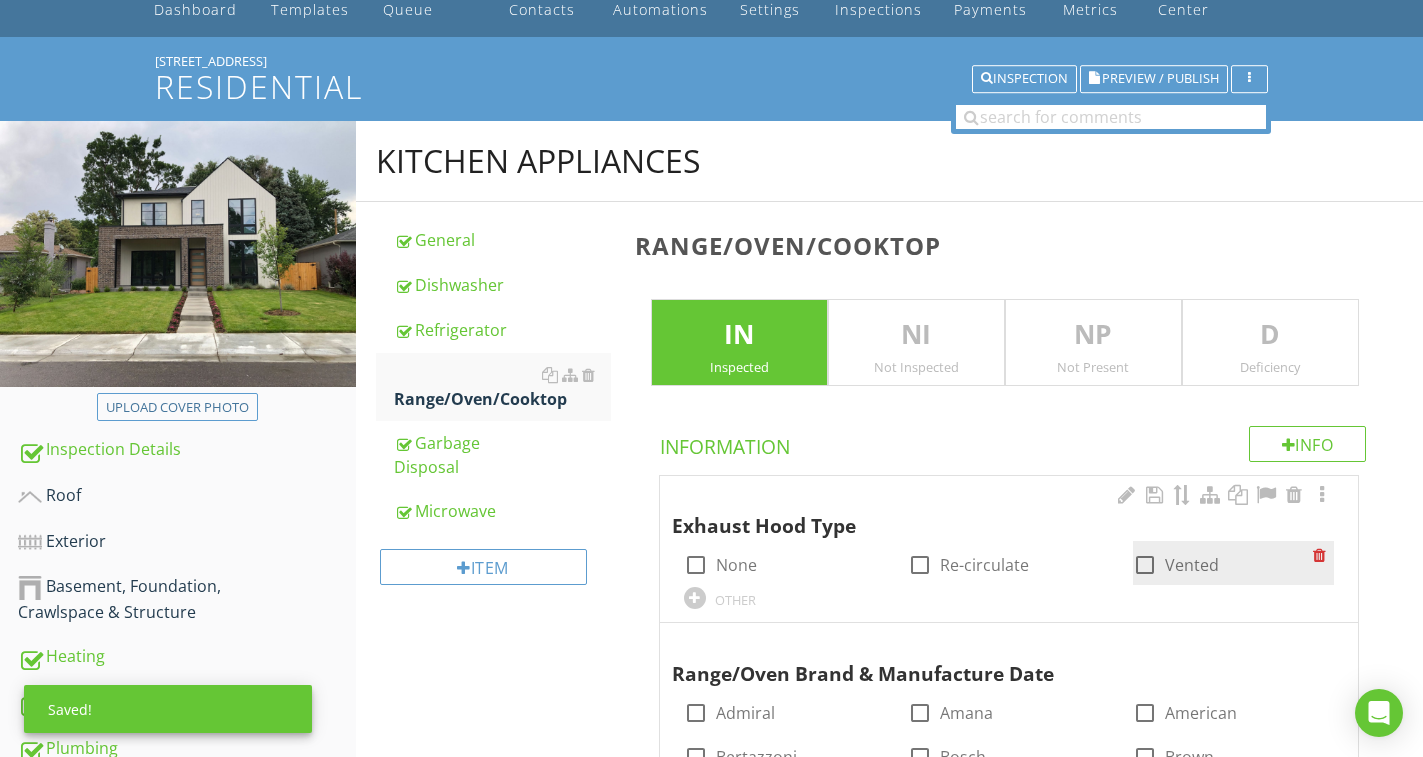 click at bounding box center (1145, 565) 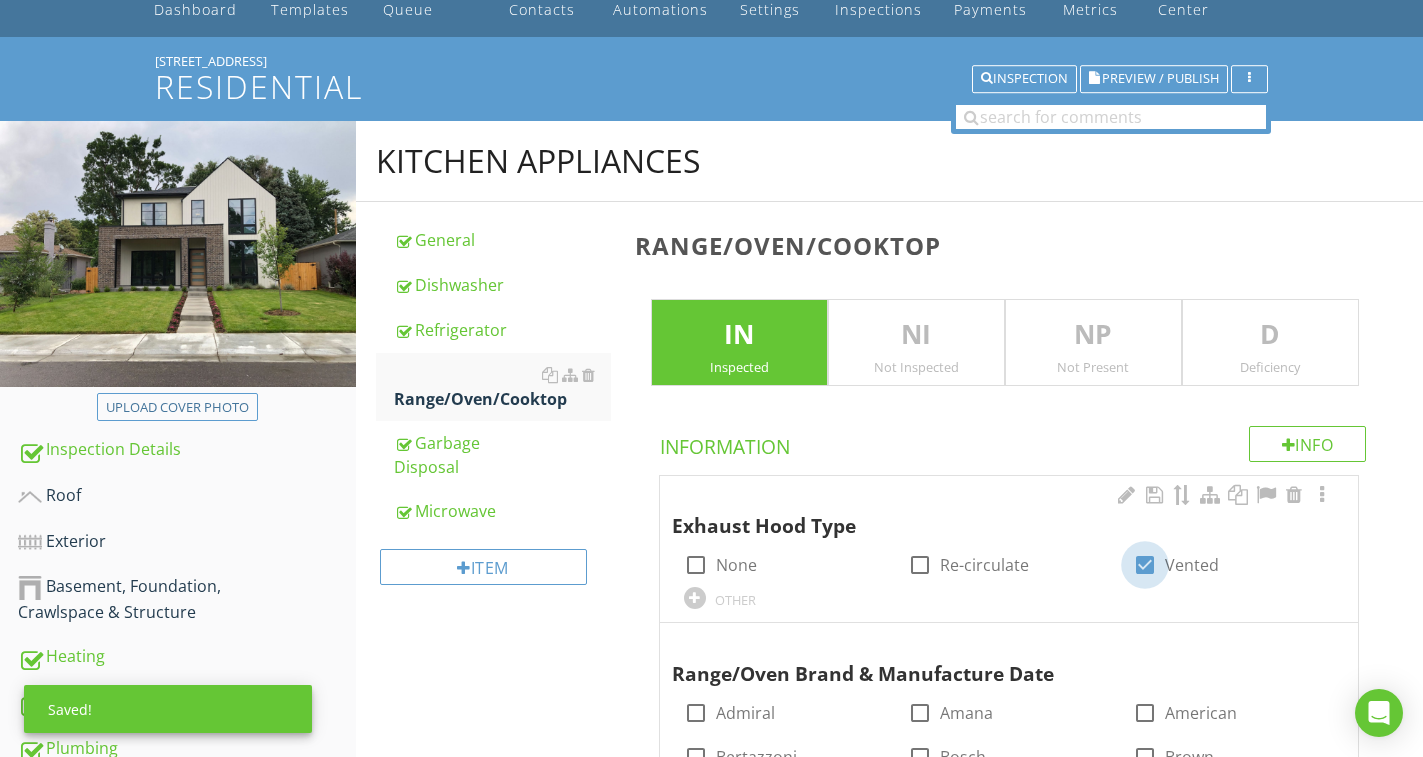 checkbox on "true" 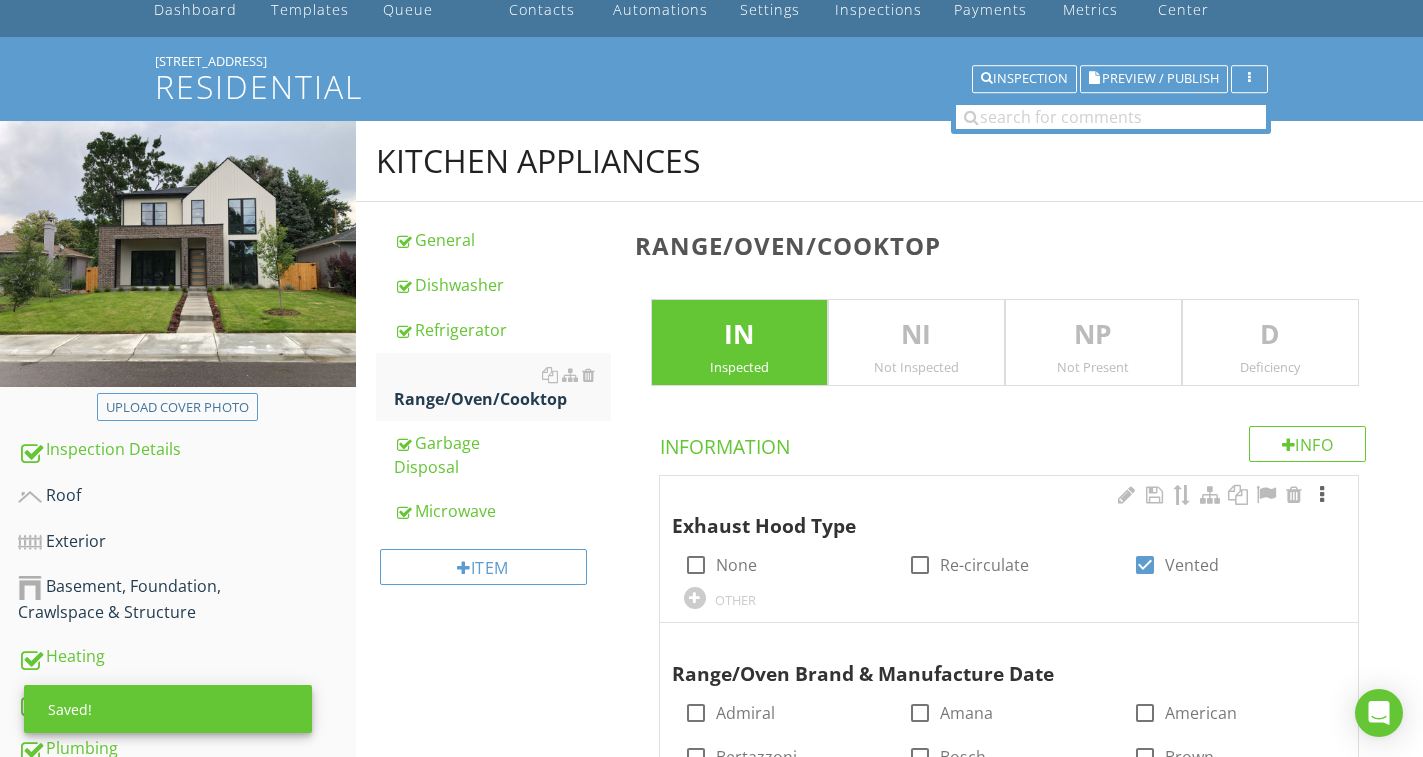 click at bounding box center [1322, 495] 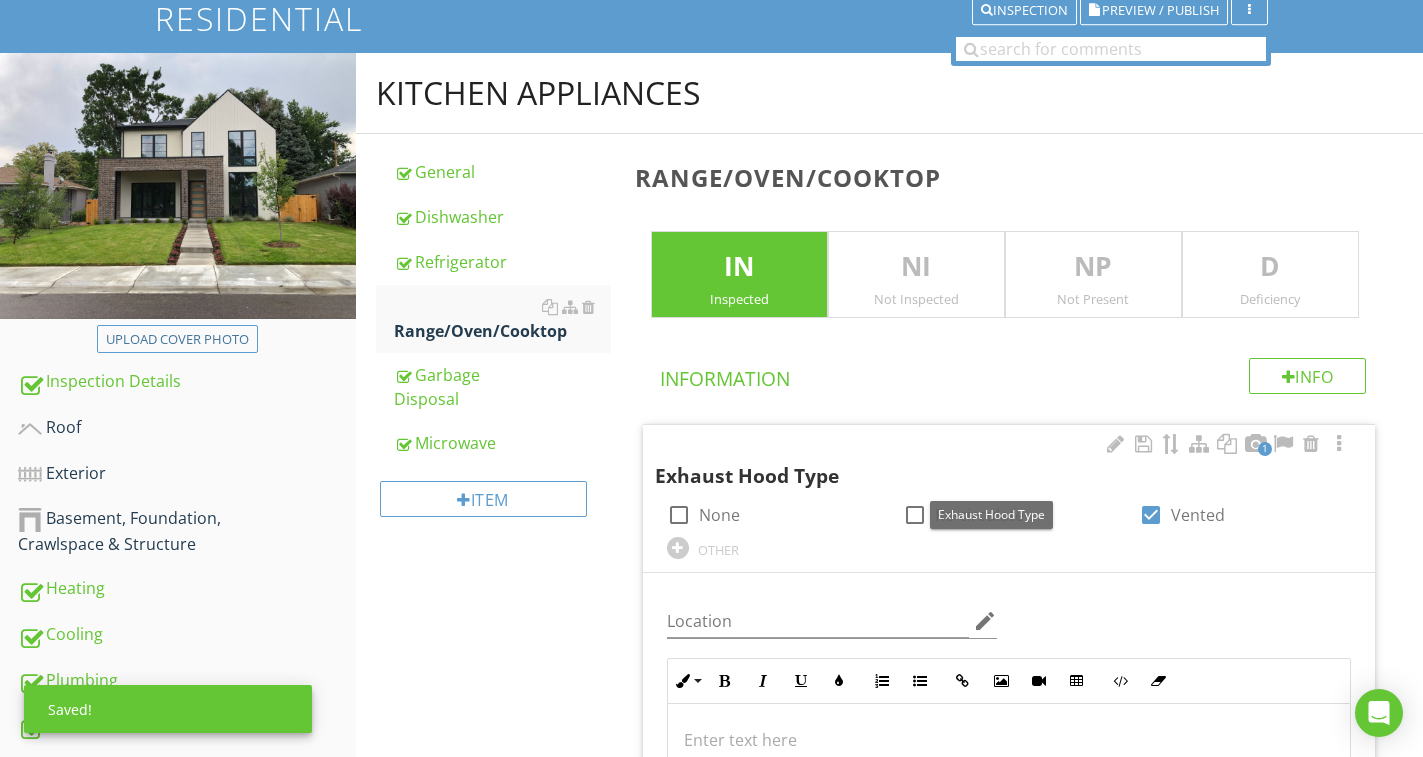 scroll, scrollTop: 600, scrollLeft: 0, axis: vertical 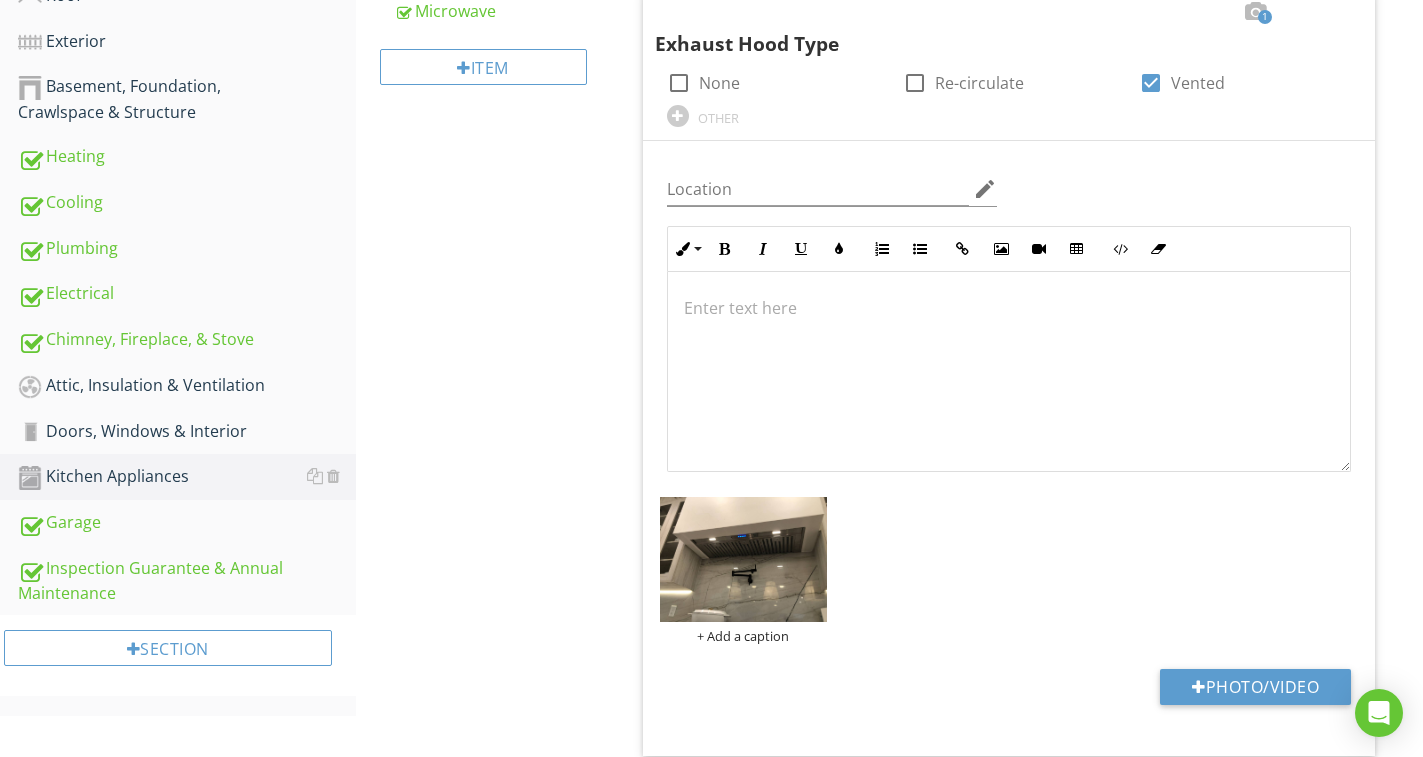 click on "Kitchen Appliances
General
Dishwasher
Refrigerator
Range/Oven/Cooktop
Garbage Disposal
Microwave
Item
Range/Oven/Cooktop
IN   Inspected NI   Not Inspected NP   Not Present D   Deficiency
Info
Information                 1
Exhaust Hood Type
check_box_outline_blank None   check_box_outline_blank Re-circulate   check_box Vented         OTHER                   Location edit       Inline Style XLarge Large Normal Small Light Small/Light Bold Italic Underline Colors Ordered List Unordered List Insert Link Insert Image Insert Video Insert Table Code View Clear Formatting Enter text here               + Add a caption                                  Admiral" at bounding box center (889, 2940) 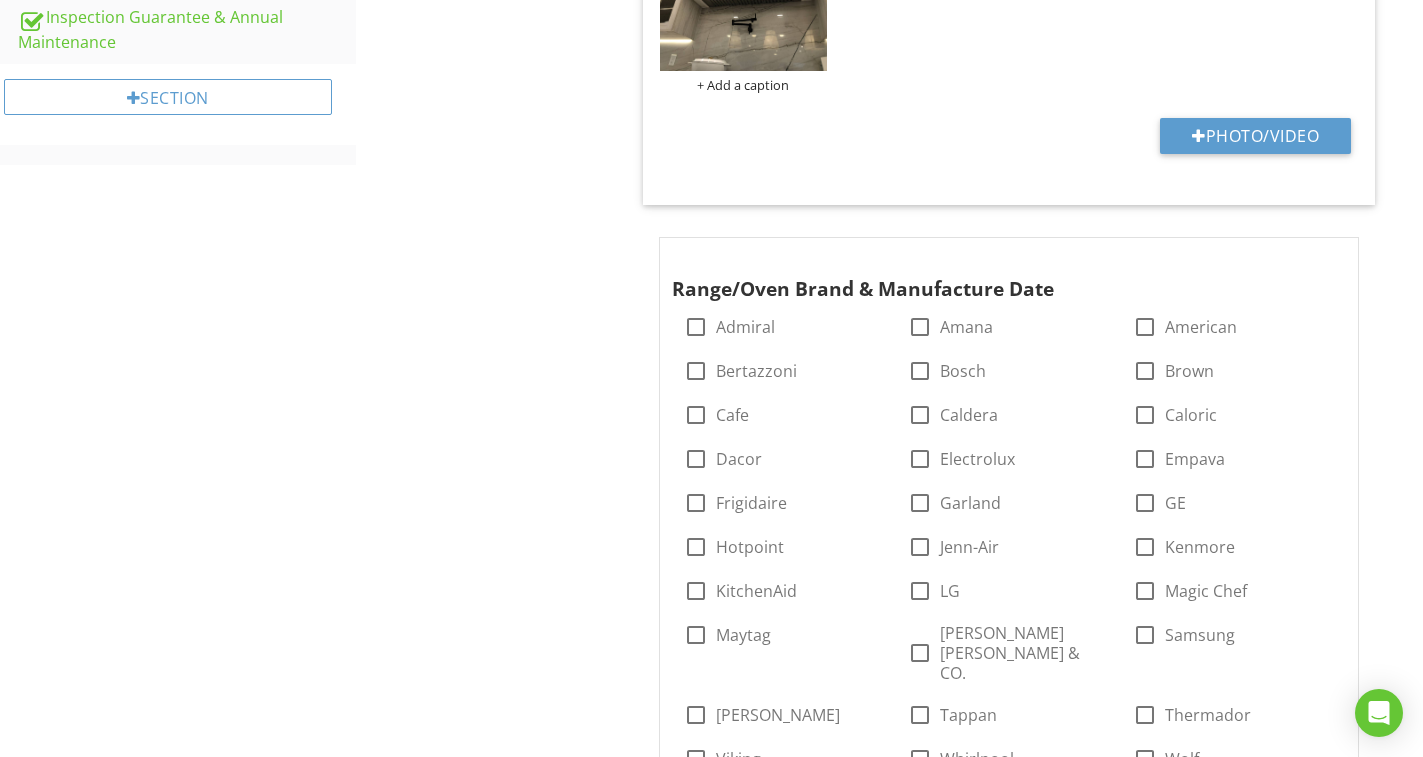 scroll, scrollTop: 1200, scrollLeft: 0, axis: vertical 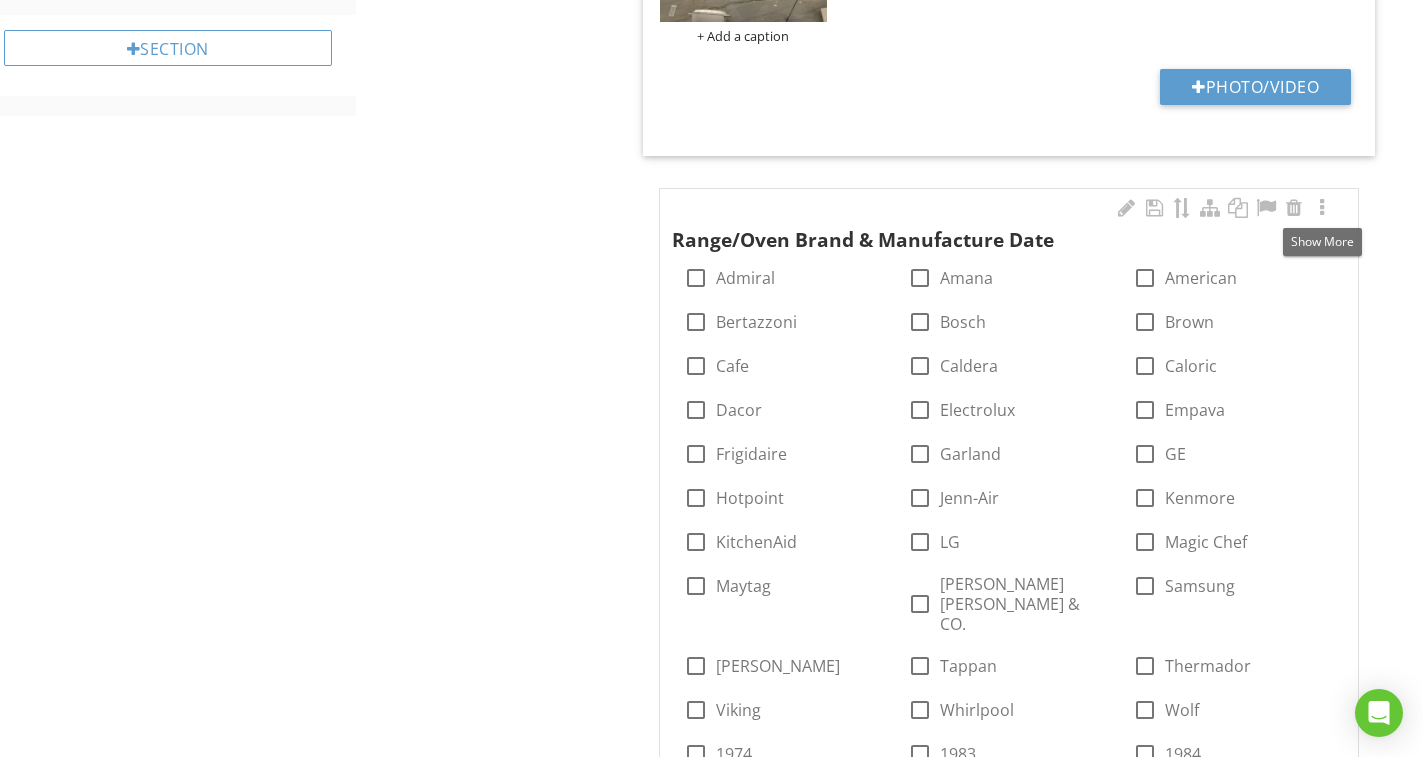 drag, startPoint x: 1321, startPoint y: 211, endPoint x: 1184, endPoint y: 235, distance: 139.0863 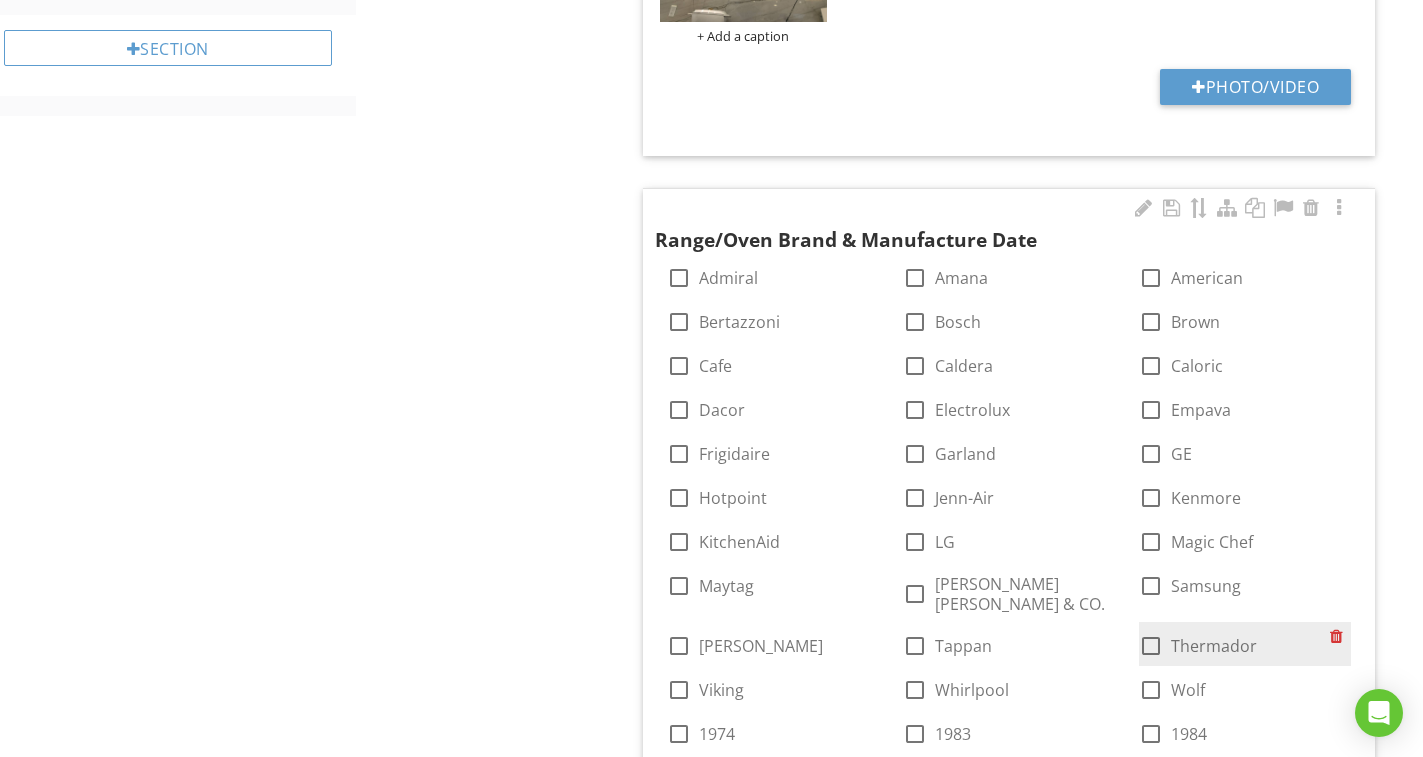 click at bounding box center [1151, 646] 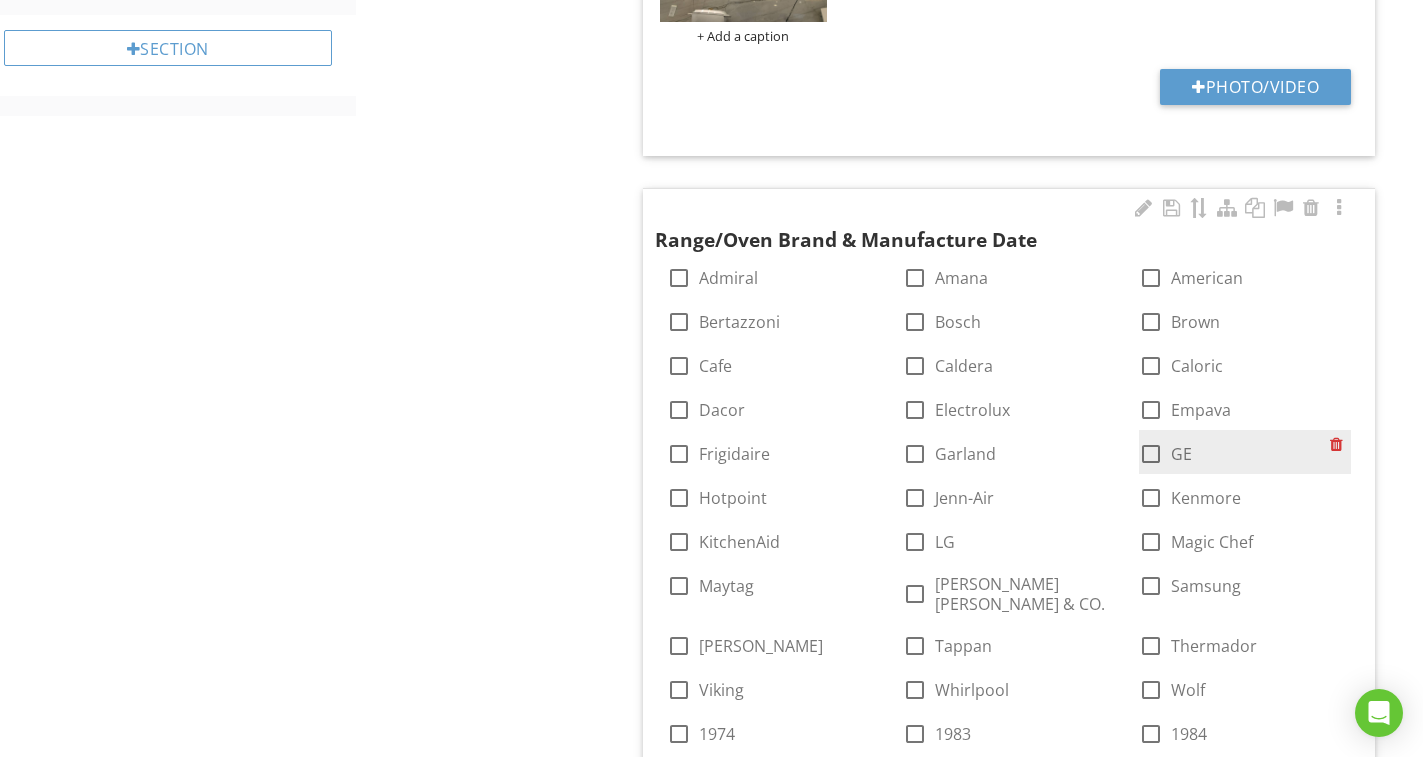 checkbox on "true" 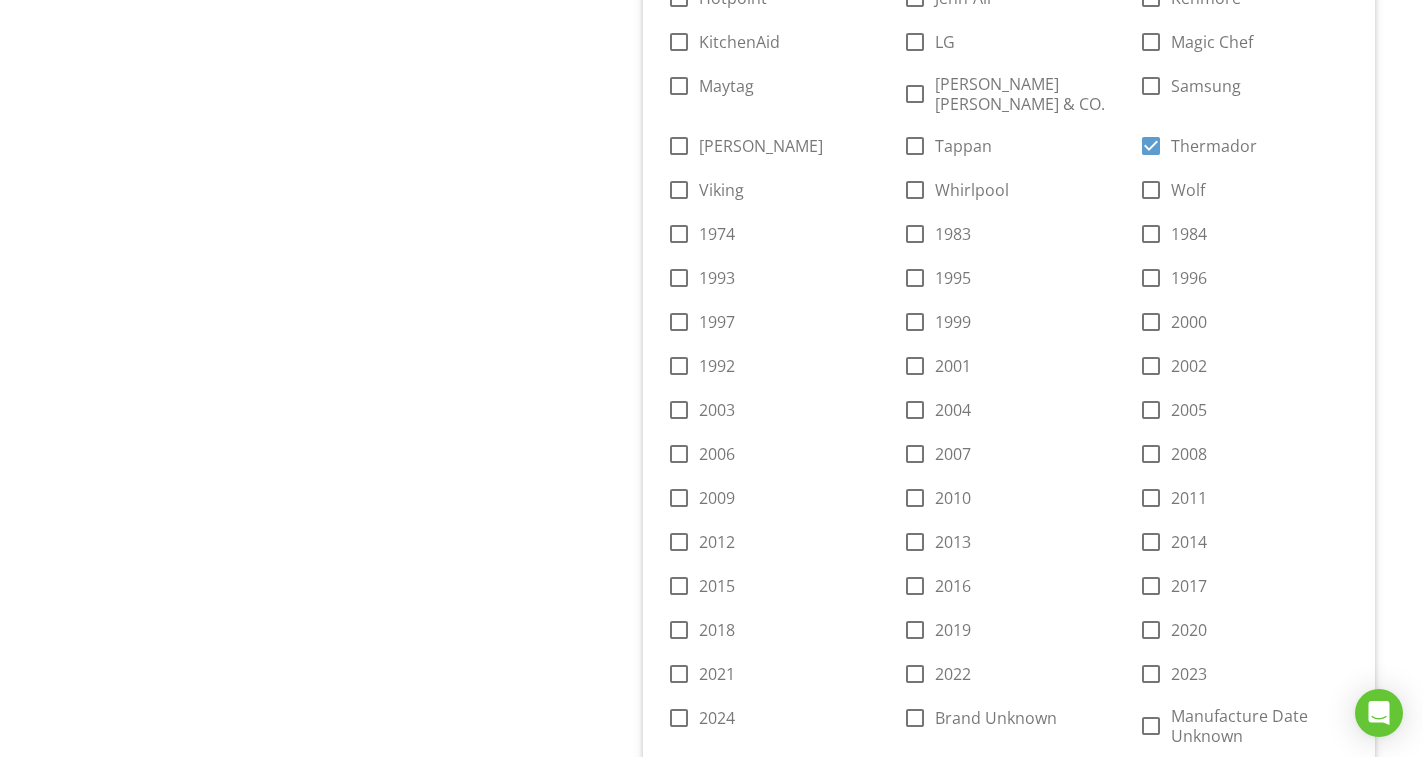 scroll, scrollTop: 1800, scrollLeft: 0, axis: vertical 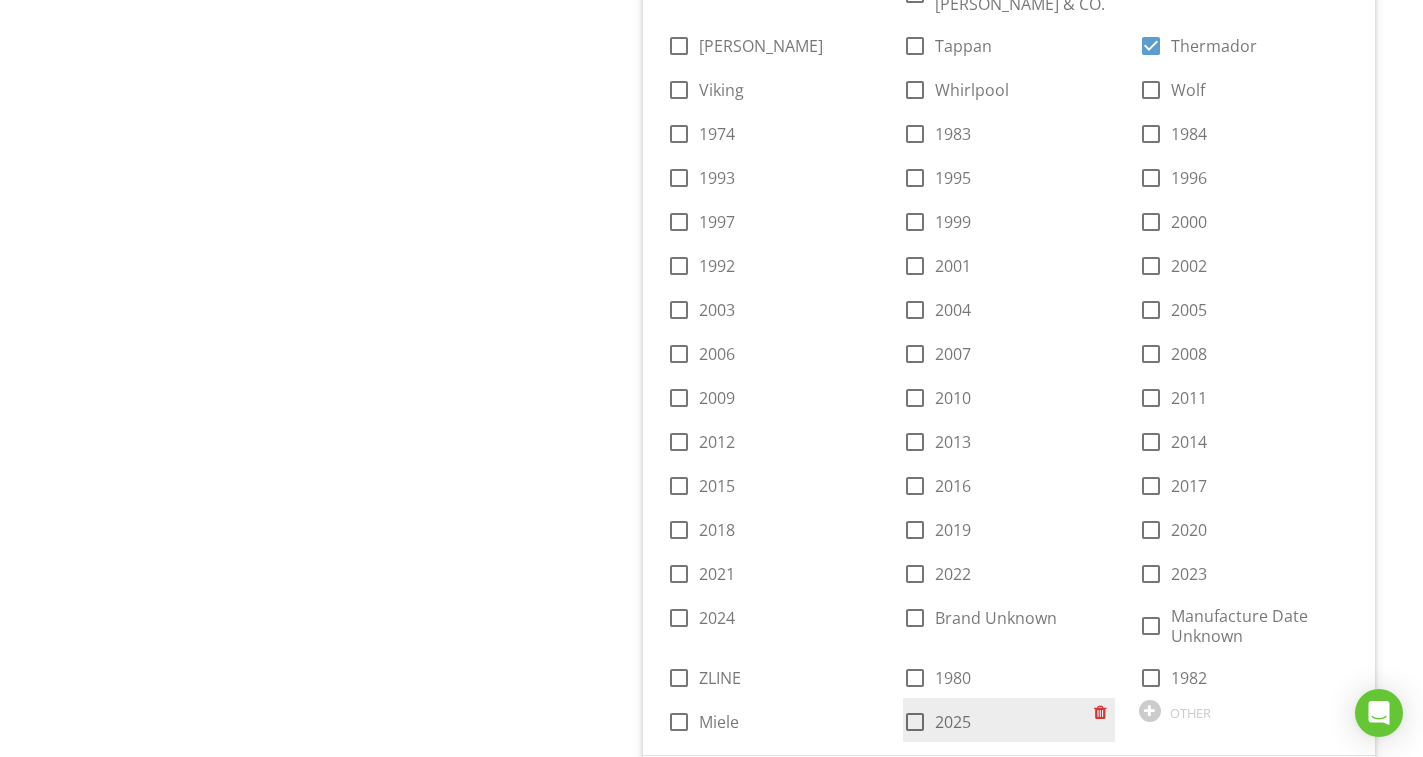 click at bounding box center (915, 722) 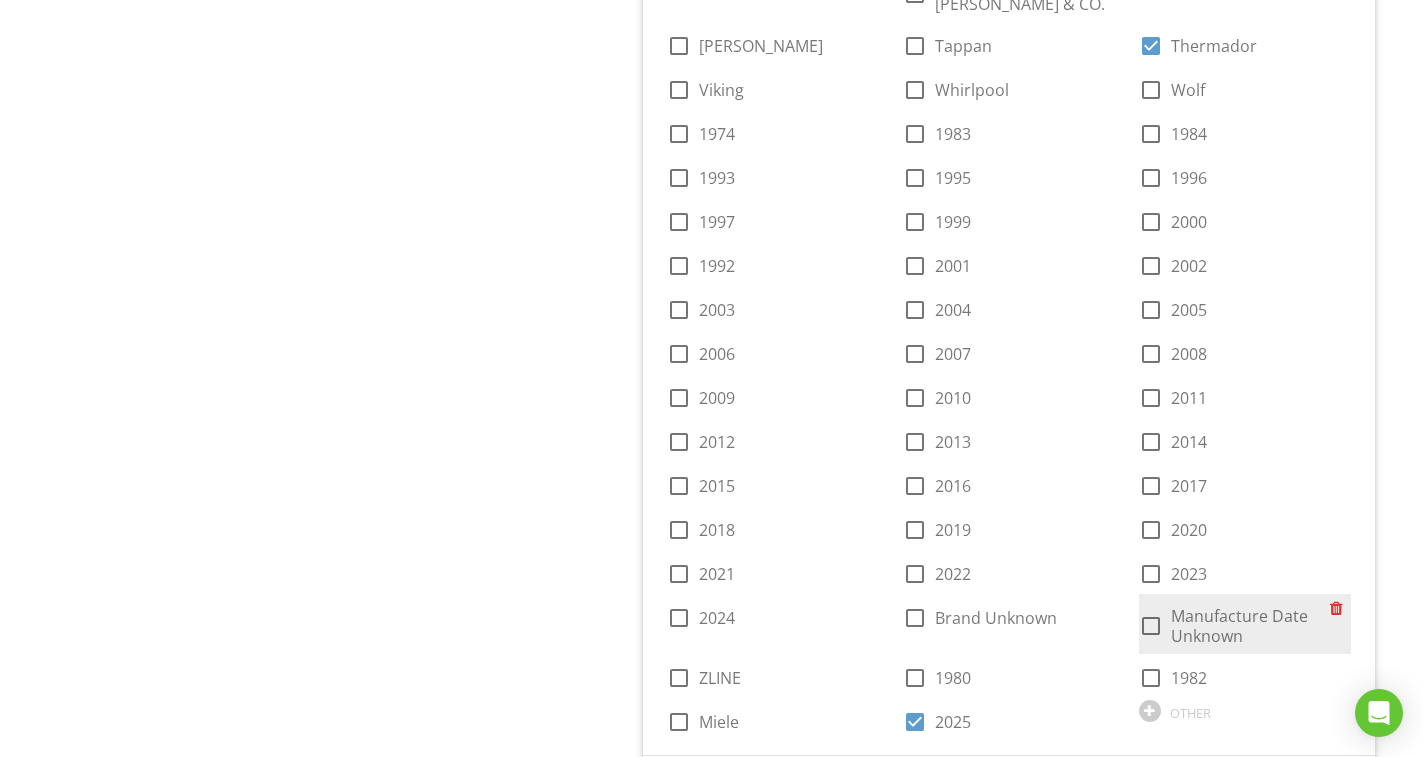 click at bounding box center [1151, 626] 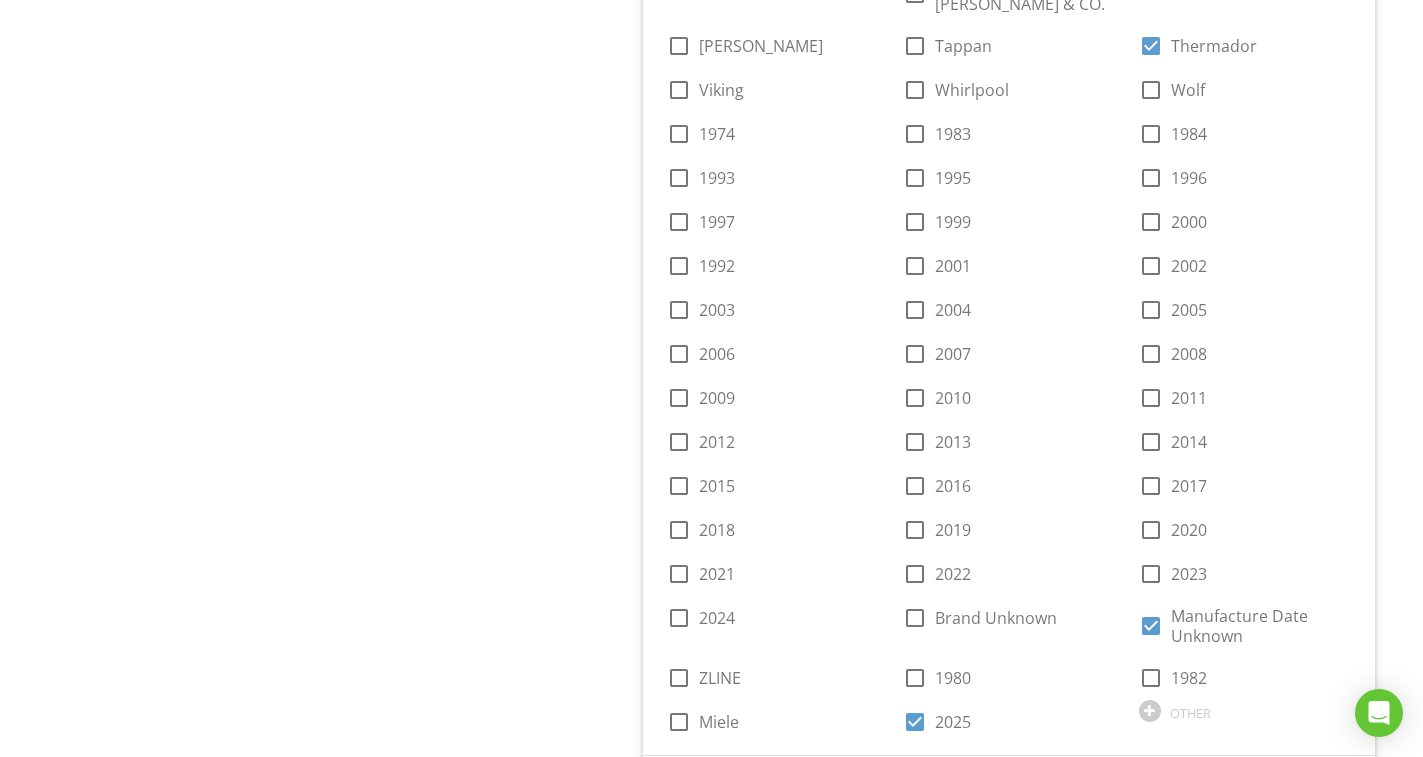scroll, scrollTop: 2700, scrollLeft: 0, axis: vertical 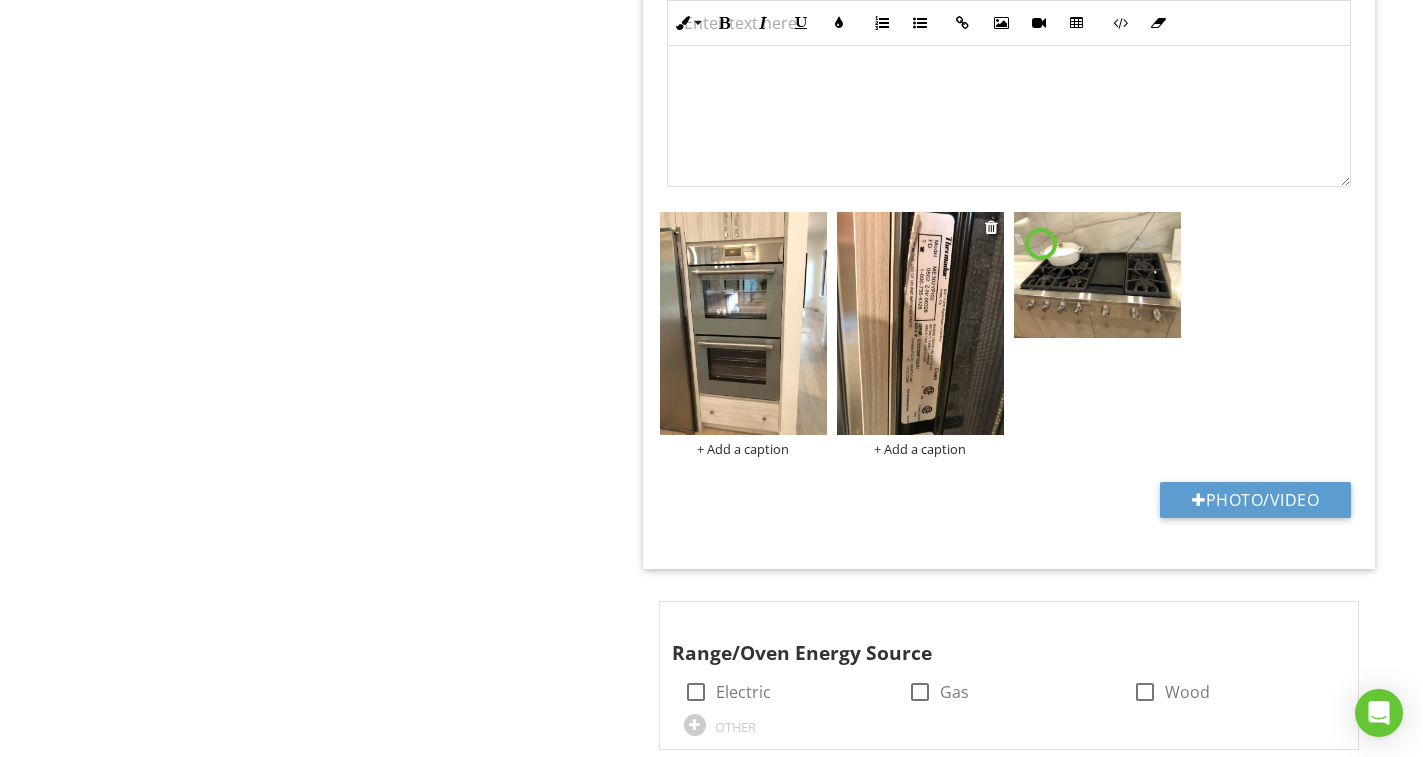 click at bounding box center [920, 323] 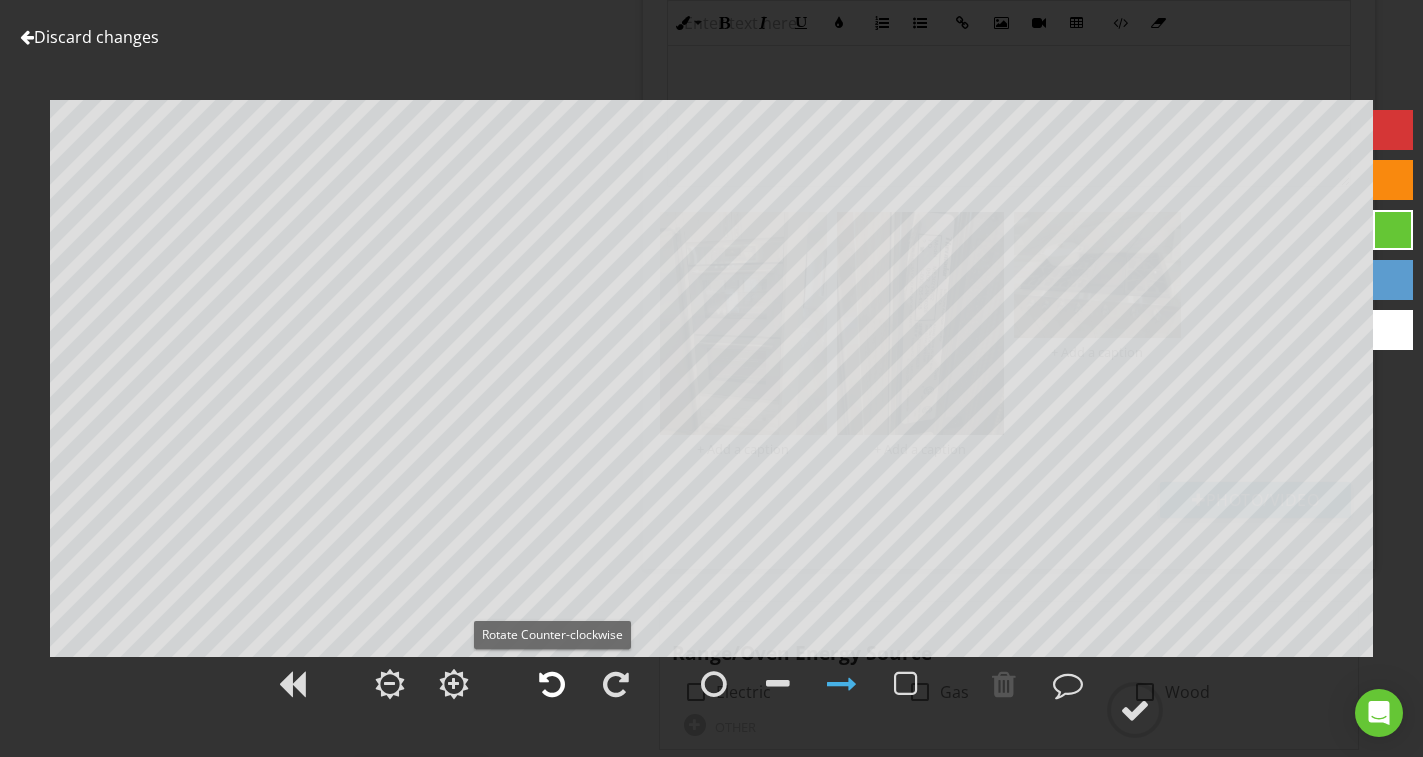 click at bounding box center [552, 684] 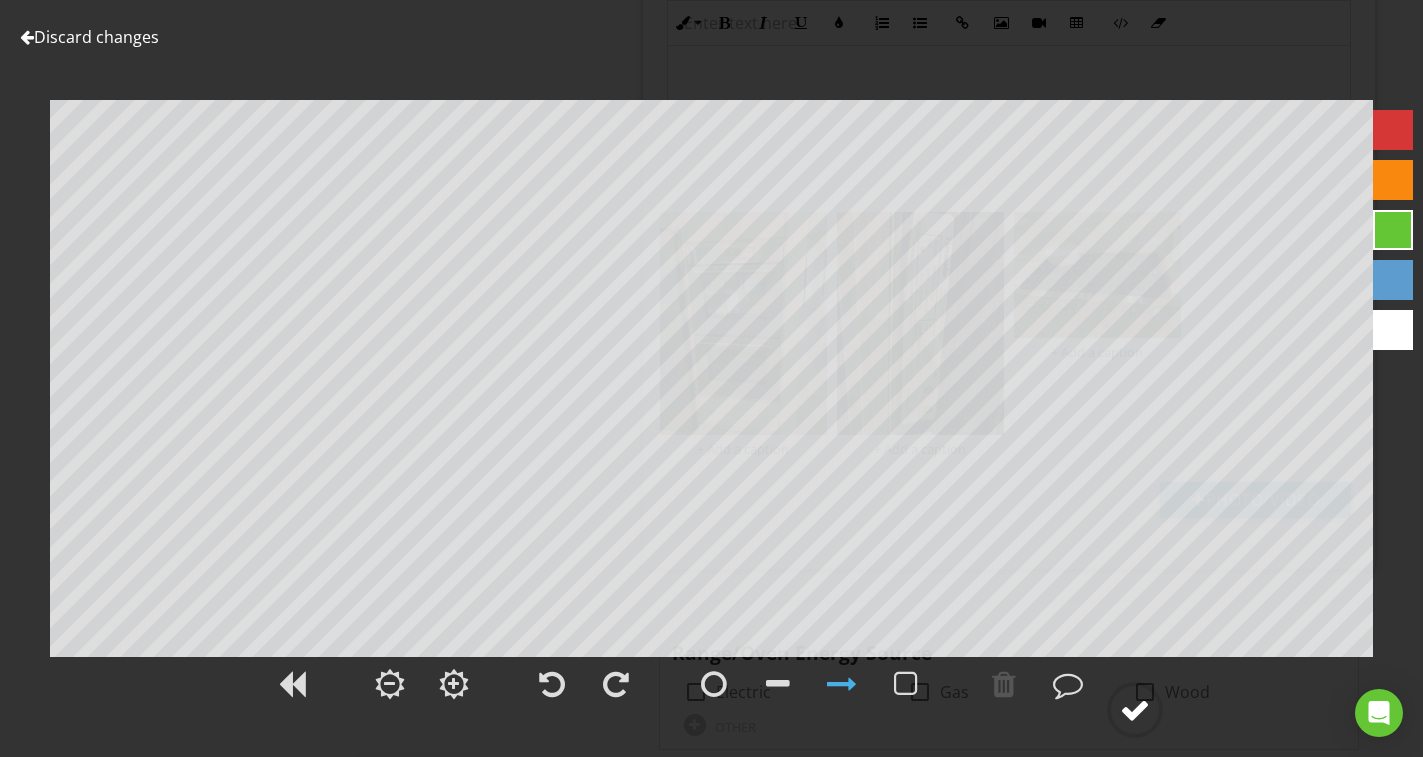 click at bounding box center [1135, 710] 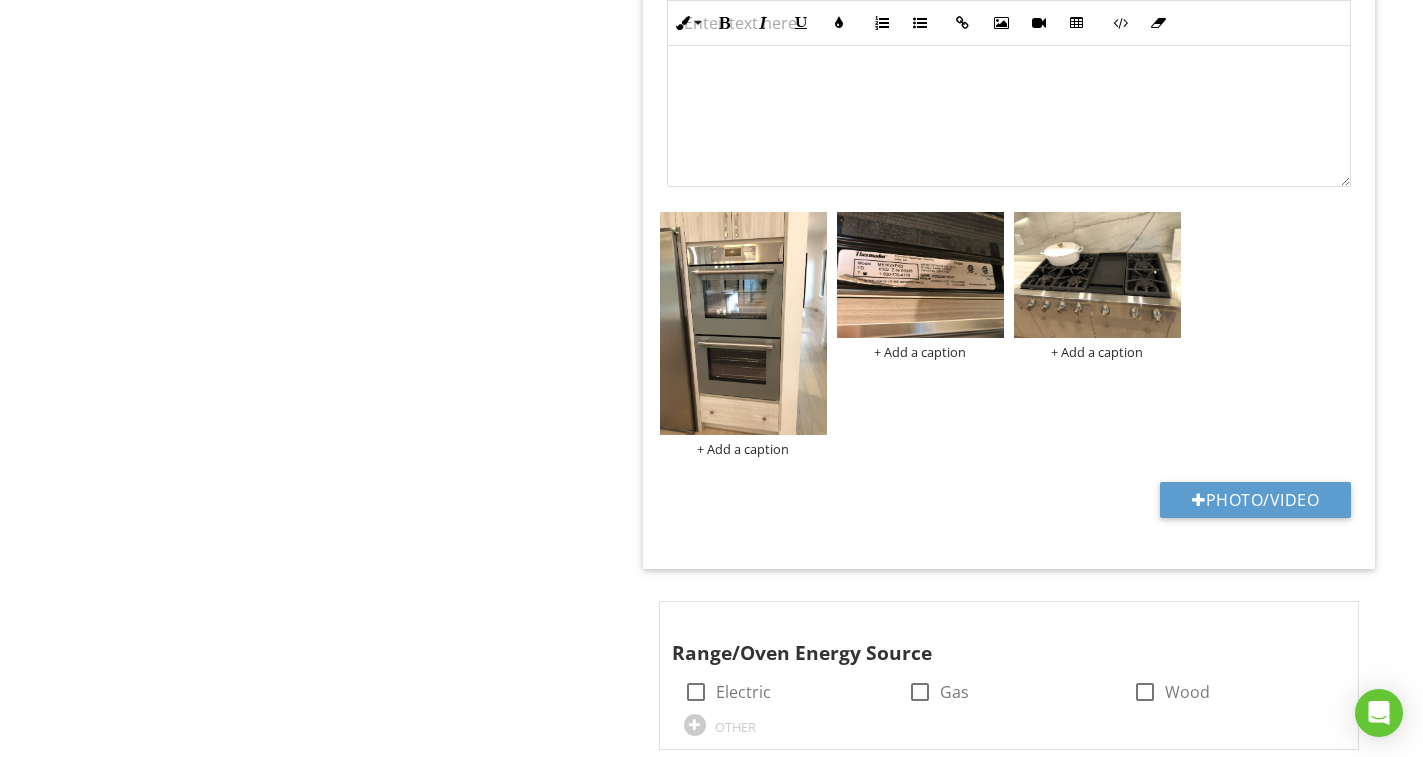 click on "Kitchen Appliances
General
Dishwasher
Refrigerator
Range/Oven/Cooktop
Garbage Disposal
Microwave
Item
Range/Oven/Cooktop
IN   Inspected NI   Not Inspected NP   Not Present D   Deficiency
Info
Information                 1
Exhaust Hood Type
check_box_outline_blank None   check_box_outline_blank Re-circulate   check_box Vented         OTHER                   Location edit       Inline Style XLarge Large Normal Small Light Small/Light Bold Italic Underline Colors Ordered List Unordered List Insert Link Insert Image Insert Video Insert Table Code View Clear Formatting Enter text here               + Add a caption                          3" at bounding box center (889, 1203) 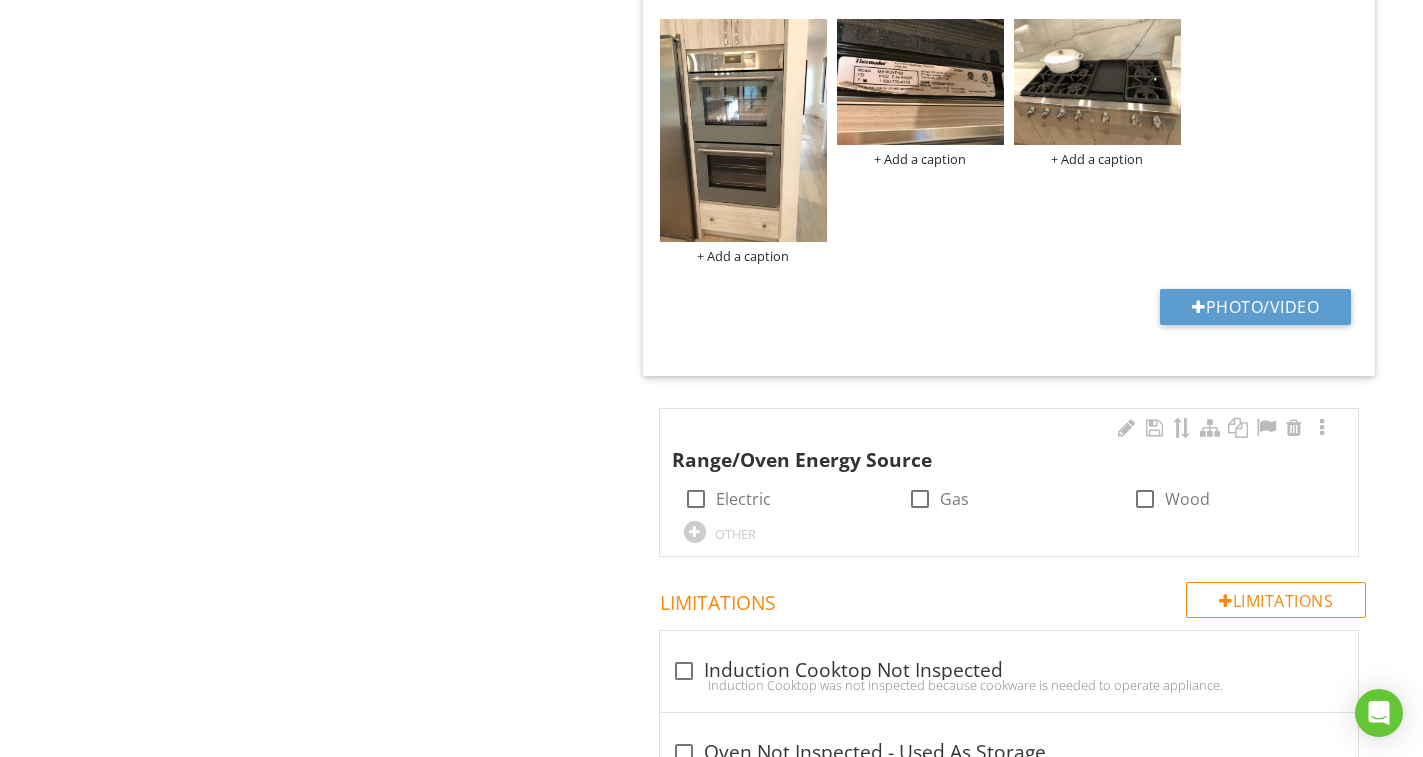 scroll, scrollTop: 2900, scrollLeft: 0, axis: vertical 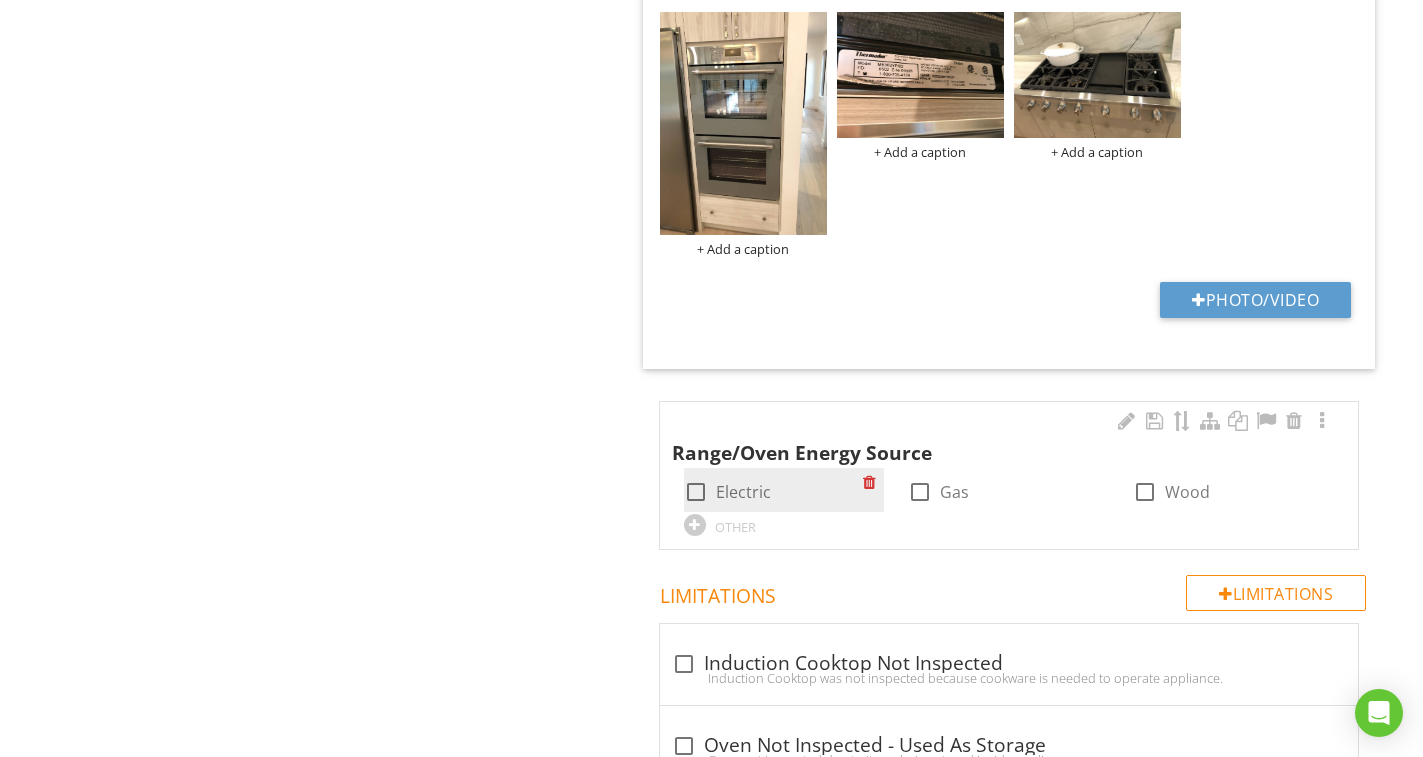 click at bounding box center [696, 492] 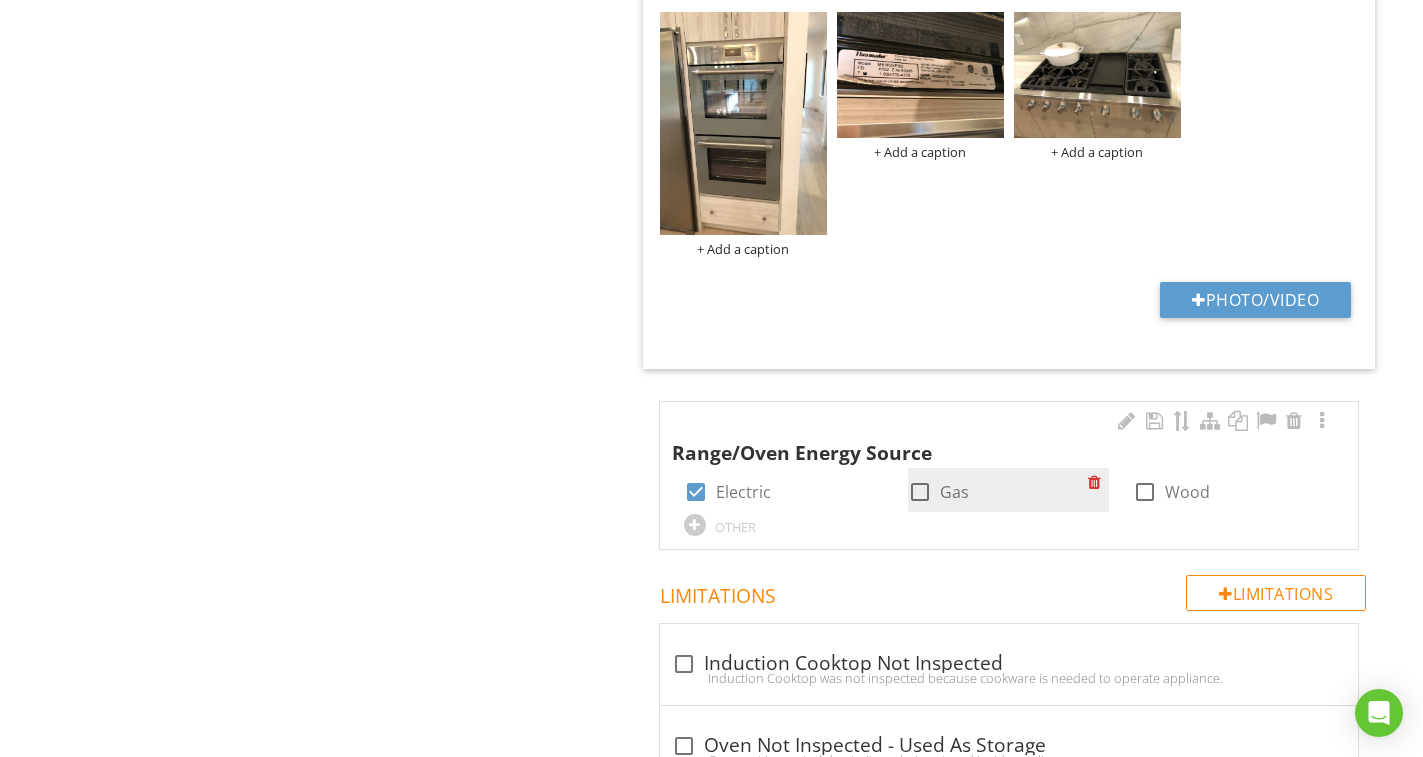 click at bounding box center (920, 492) 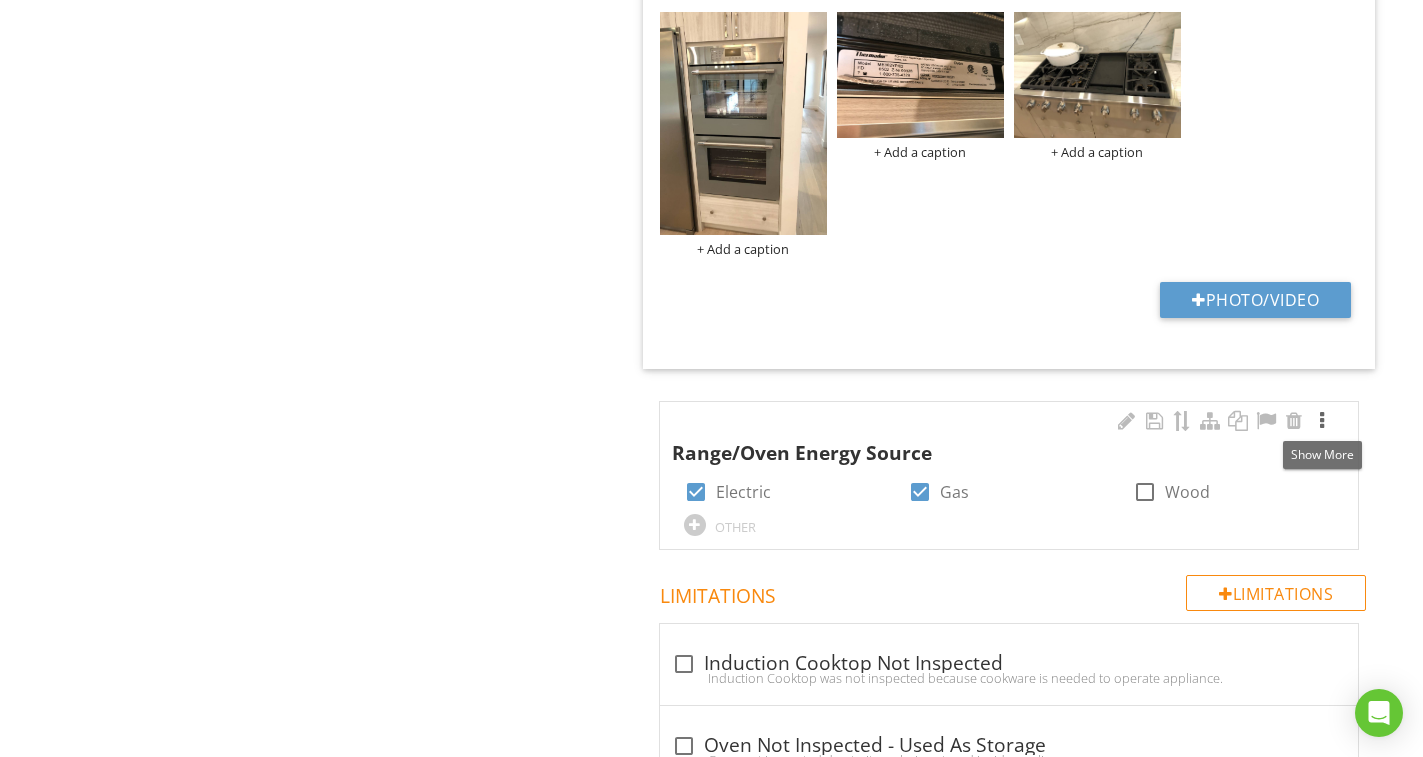 click at bounding box center (1322, 421) 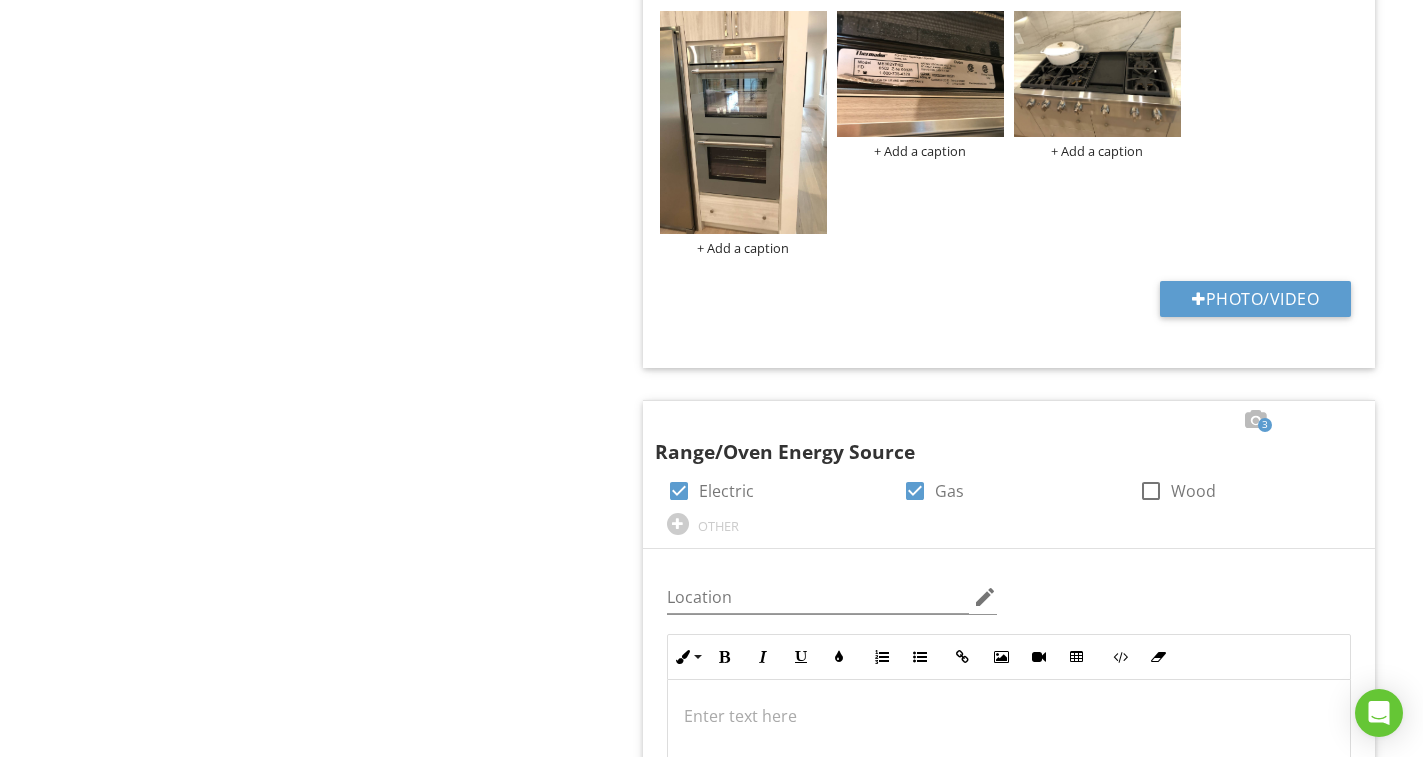 scroll, scrollTop: 3300, scrollLeft: 0, axis: vertical 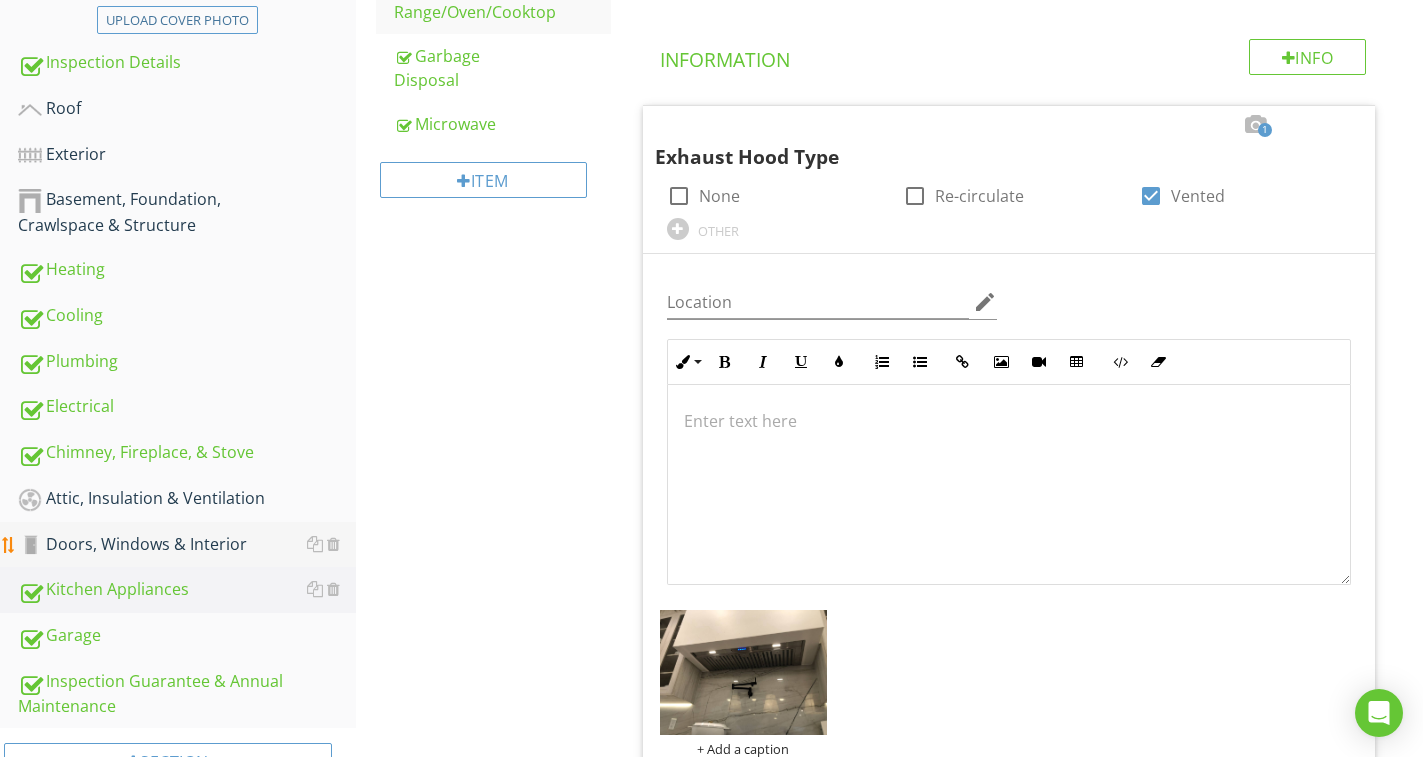click on "Doors, Windows & Interior" at bounding box center (187, 545) 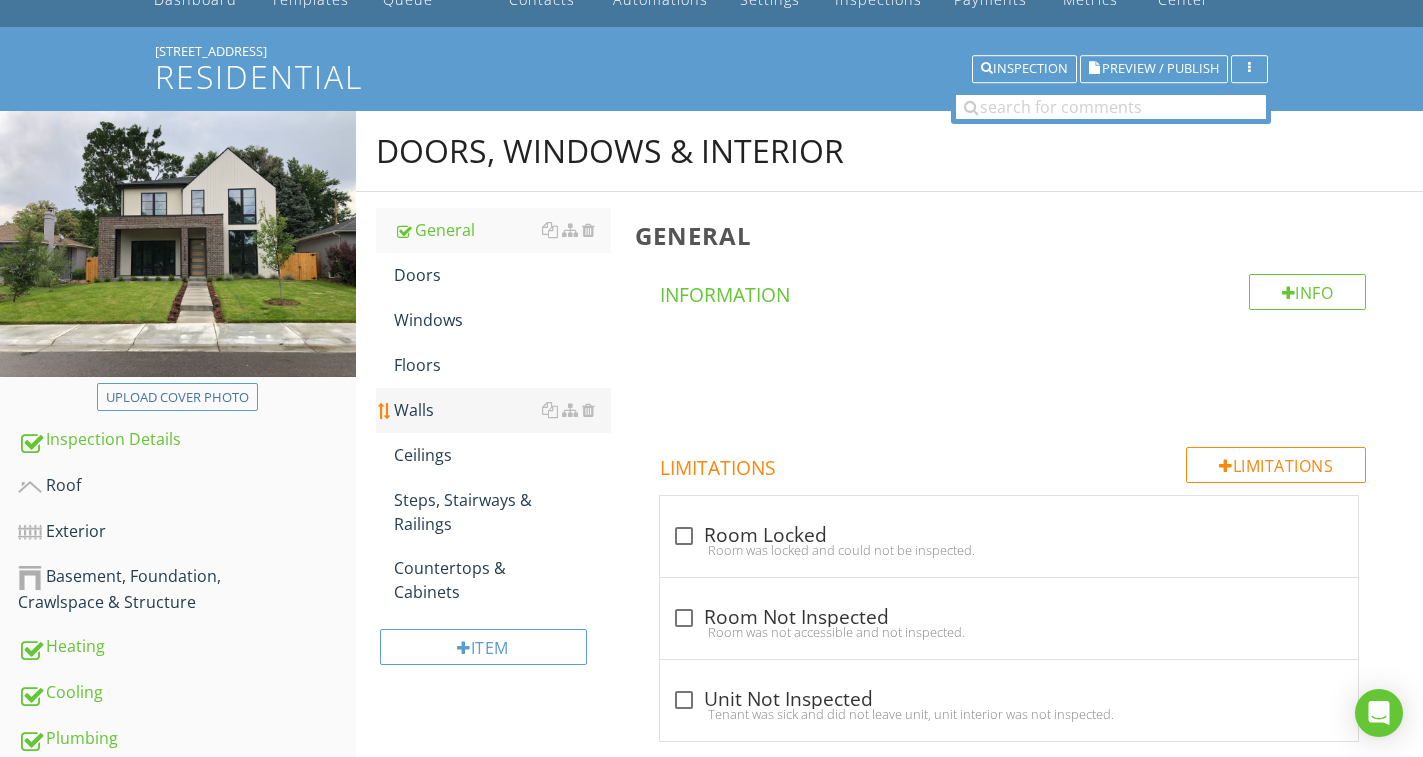 scroll, scrollTop: 87, scrollLeft: 0, axis: vertical 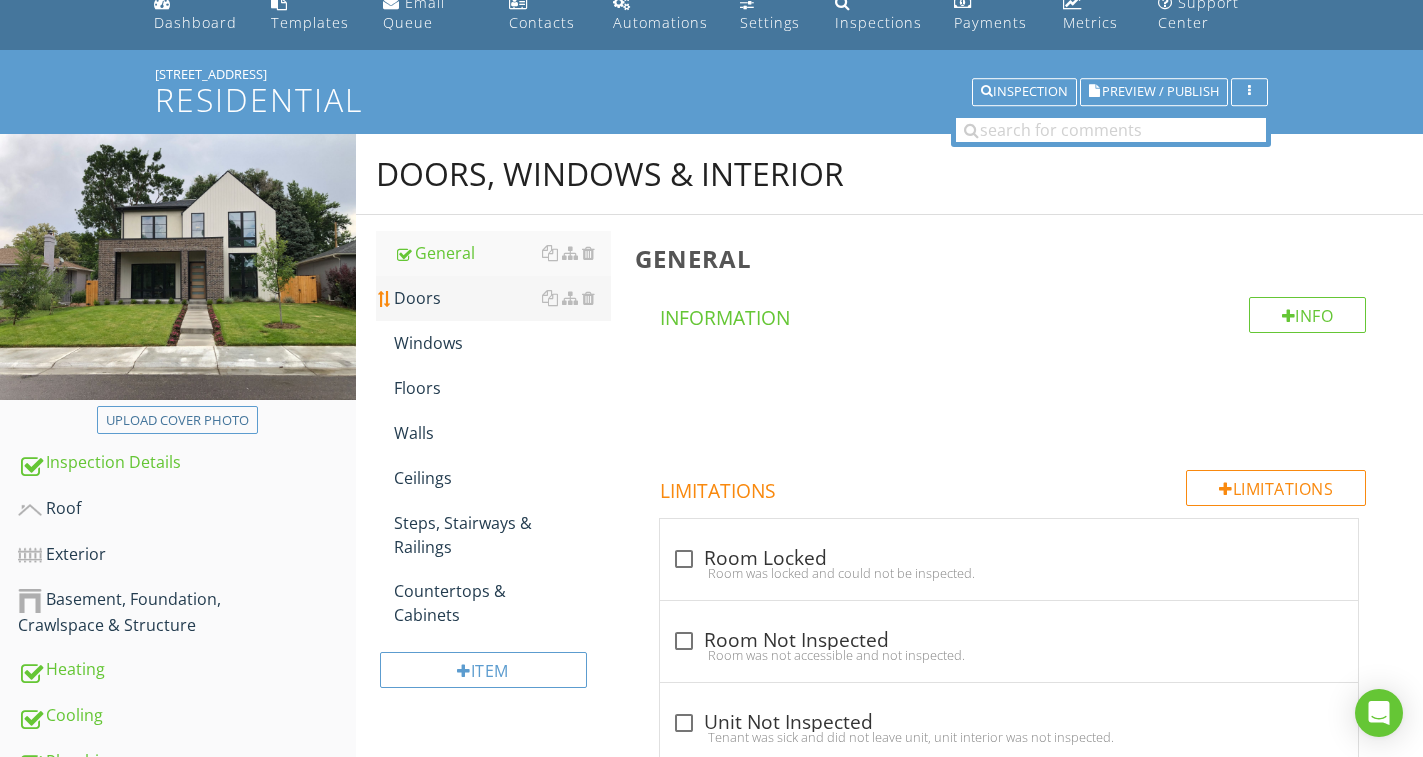 click on "Doors" at bounding box center (502, 298) 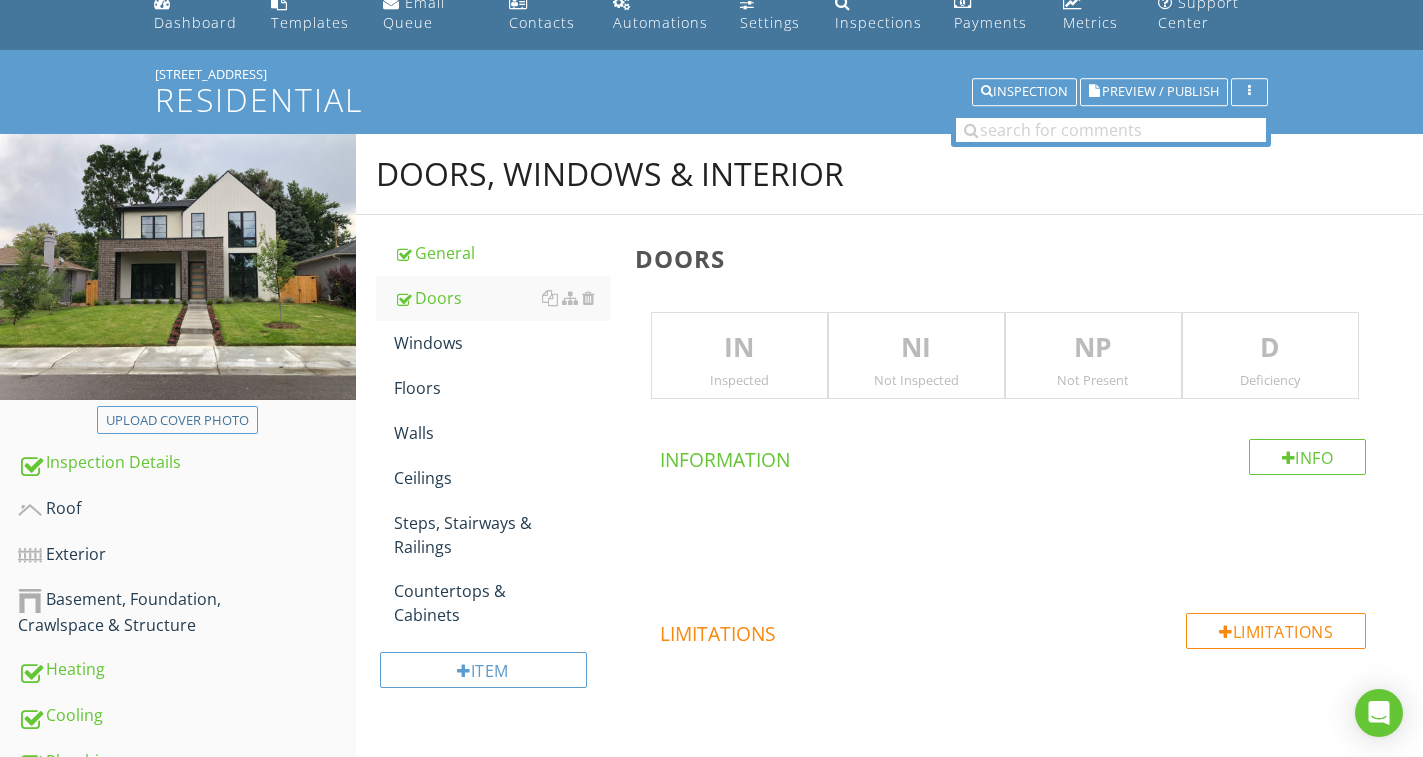 click on "IN" at bounding box center (739, 348) 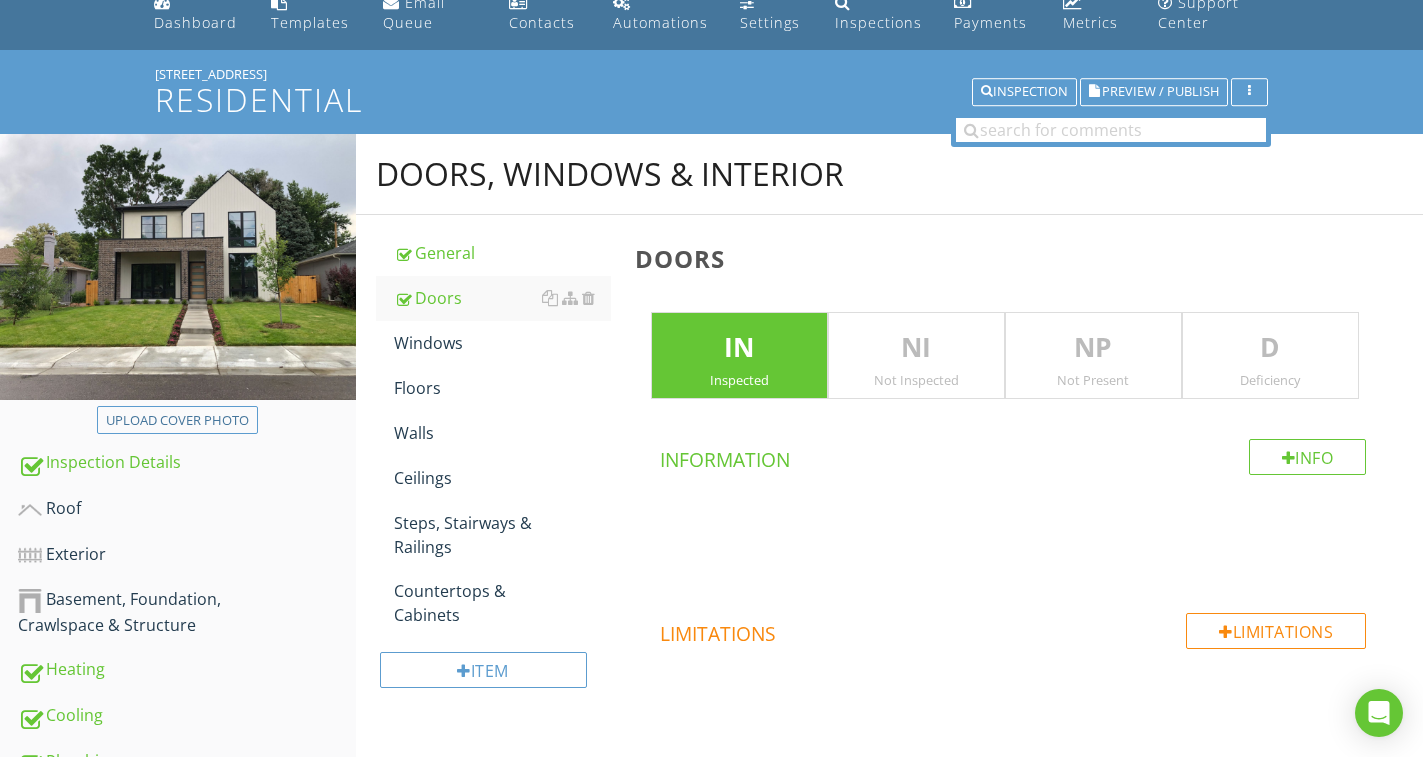click on "D" at bounding box center [1270, 348] 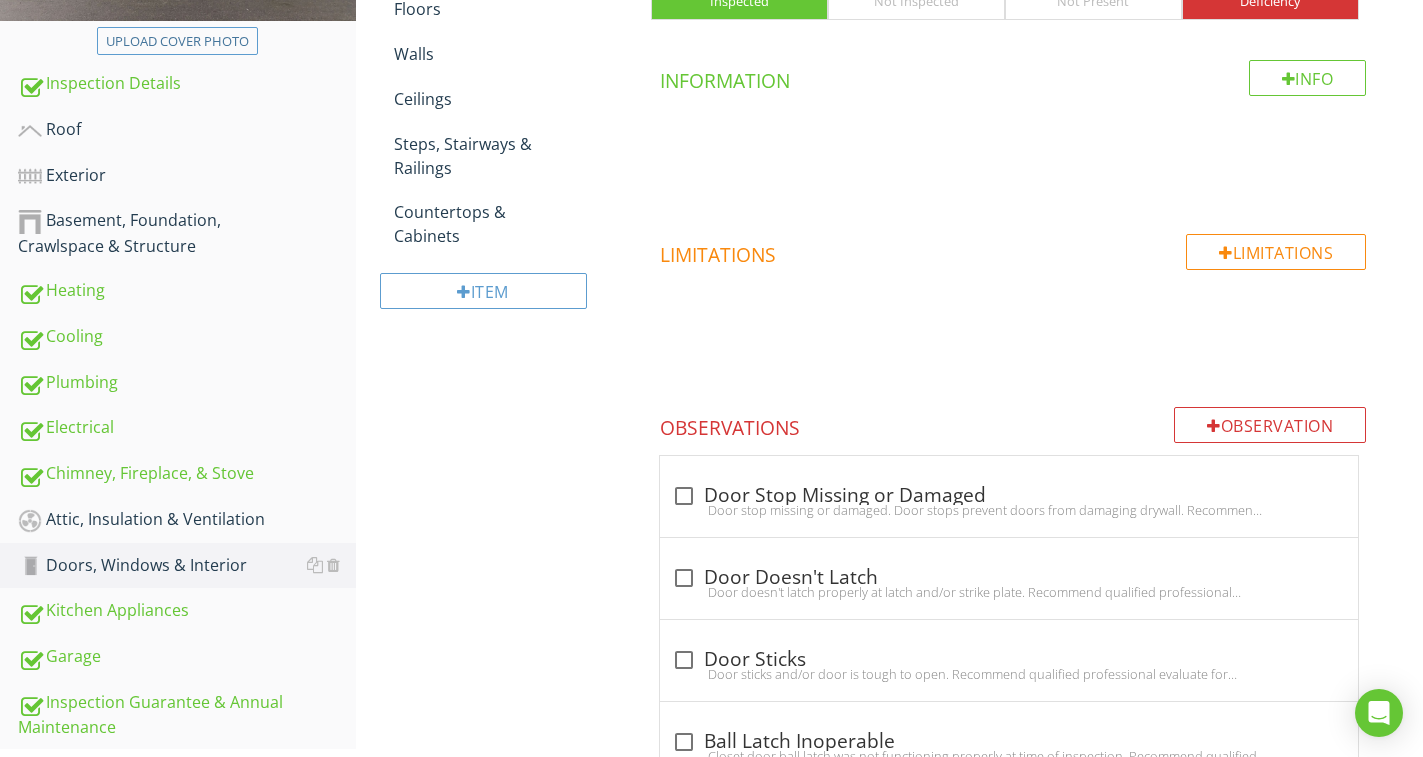 scroll, scrollTop: 515, scrollLeft: 0, axis: vertical 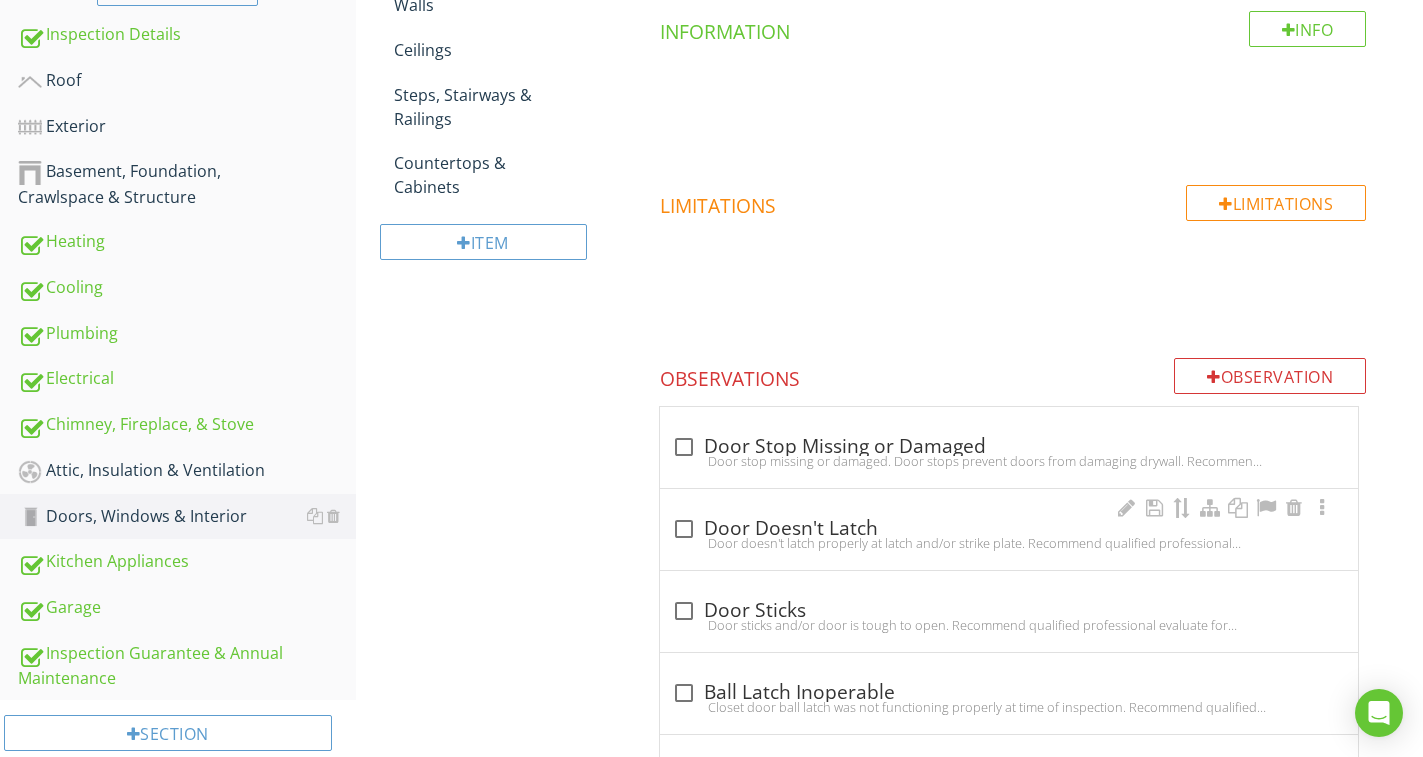 click on "Door doesn't latch properly at latch and/or strike plate. Recommend qualified professional evaluate for repair/replace." at bounding box center [1009, 543] 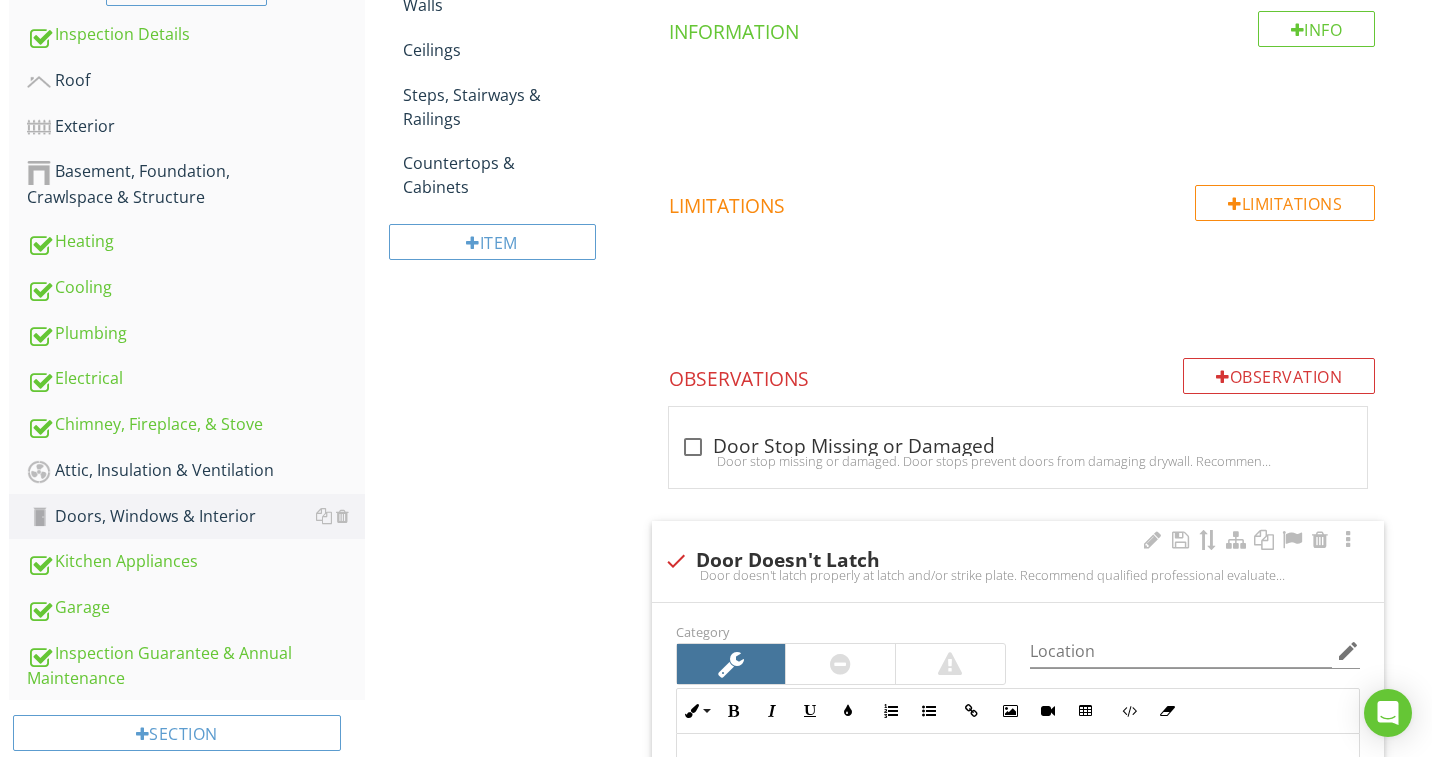 scroll, scrollTop: 915, scrollLeft: 0, axis: vertical 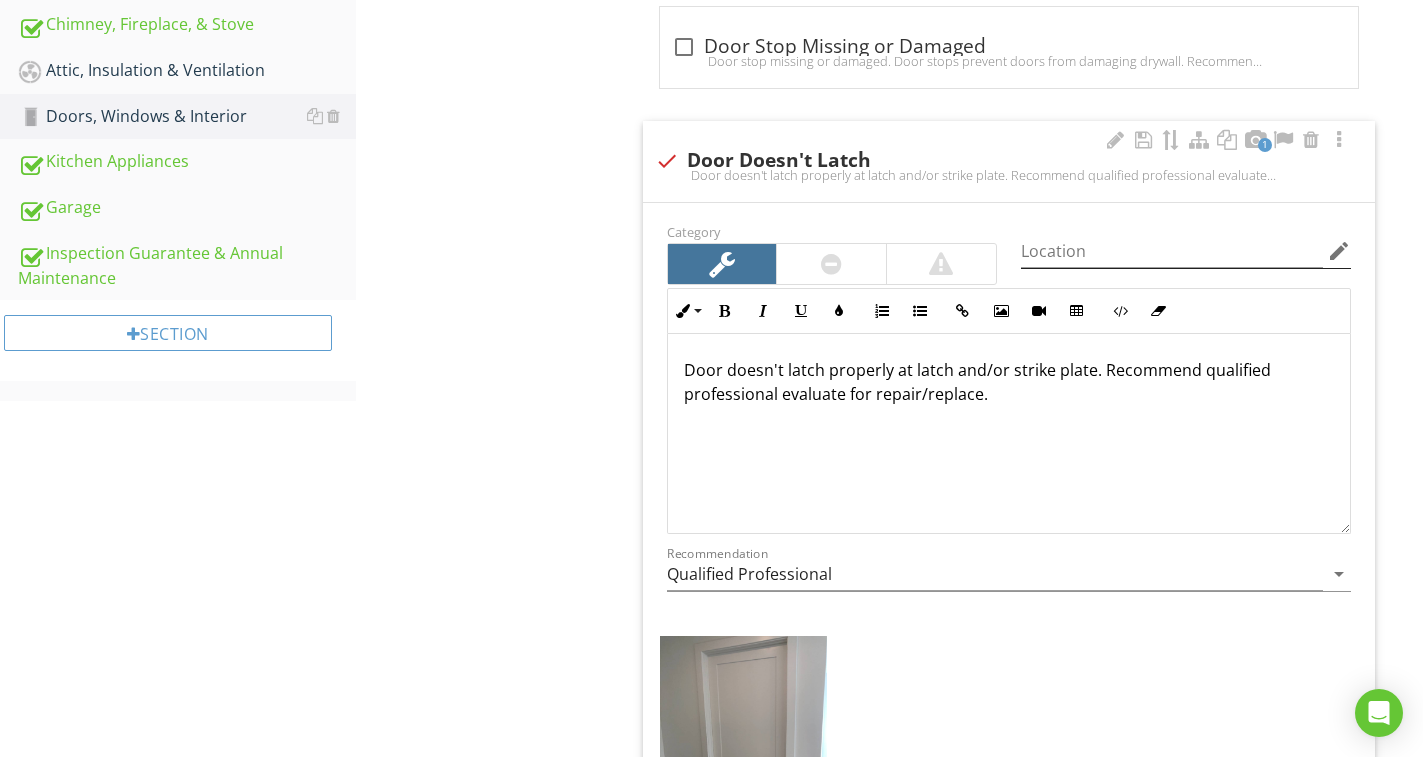 click on "edit" at bounding box center [1339, 251] 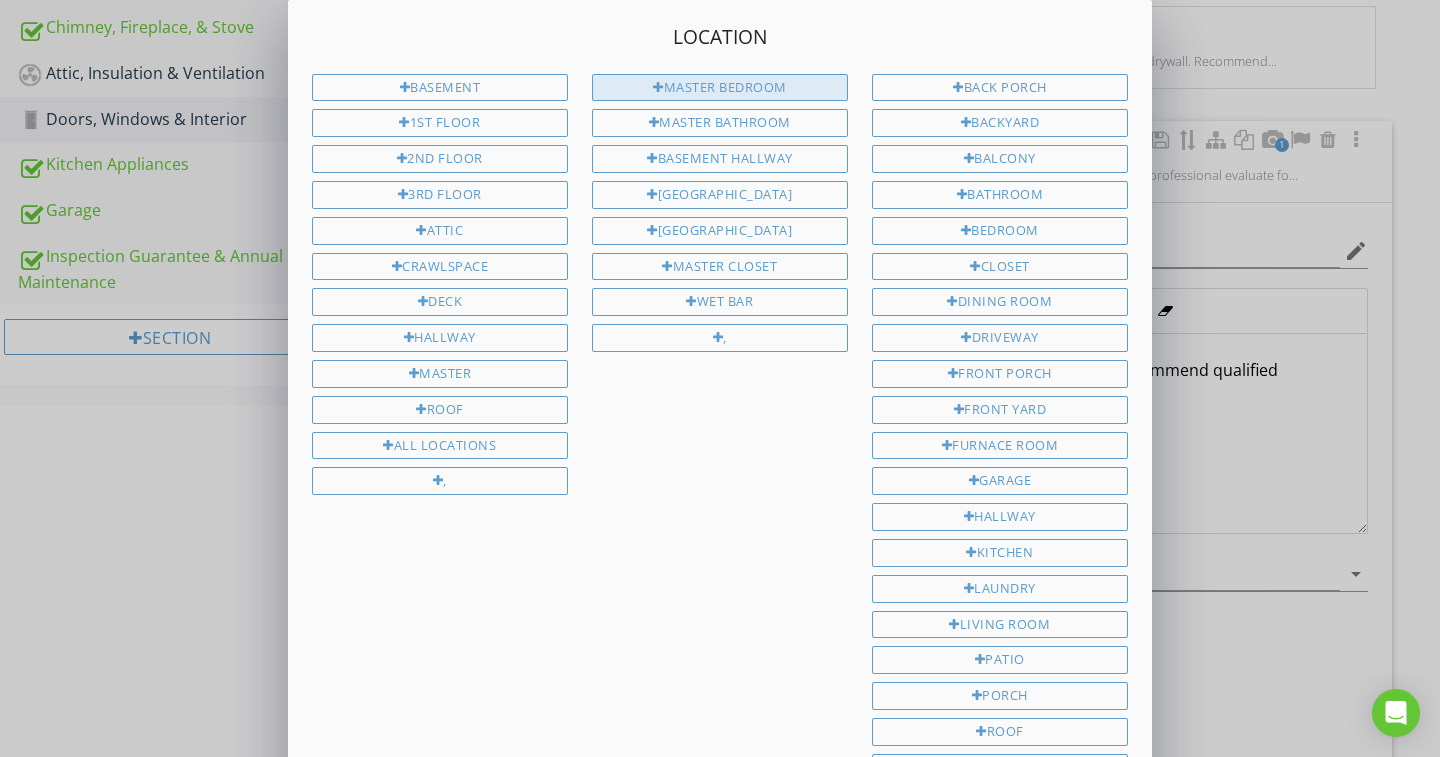 click on "Master Bedroom" at bounding box center [720, 88] 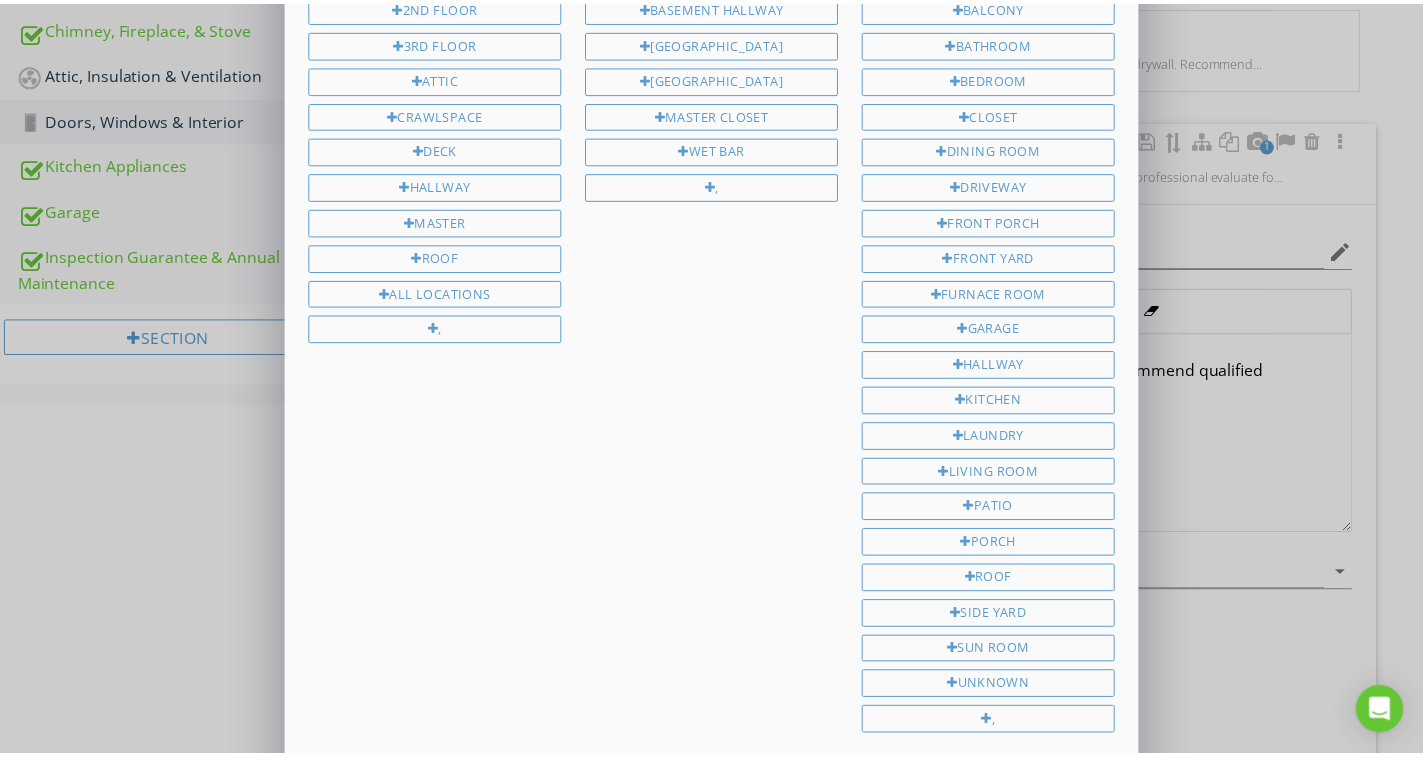 scroll, scrollTop: 353, scrollLeft: 0, axis: vertical 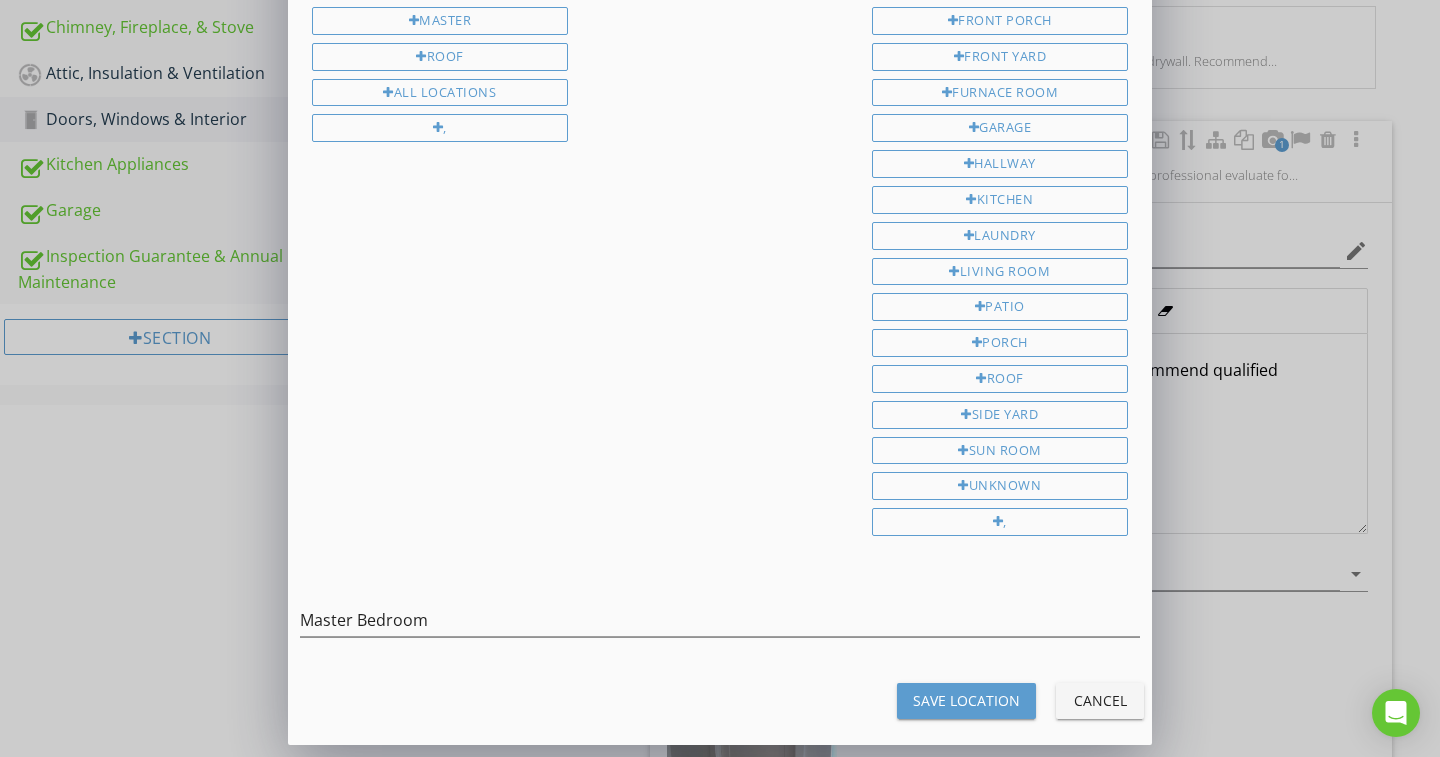 click on "Save Location" at bounding box center (966, 700) 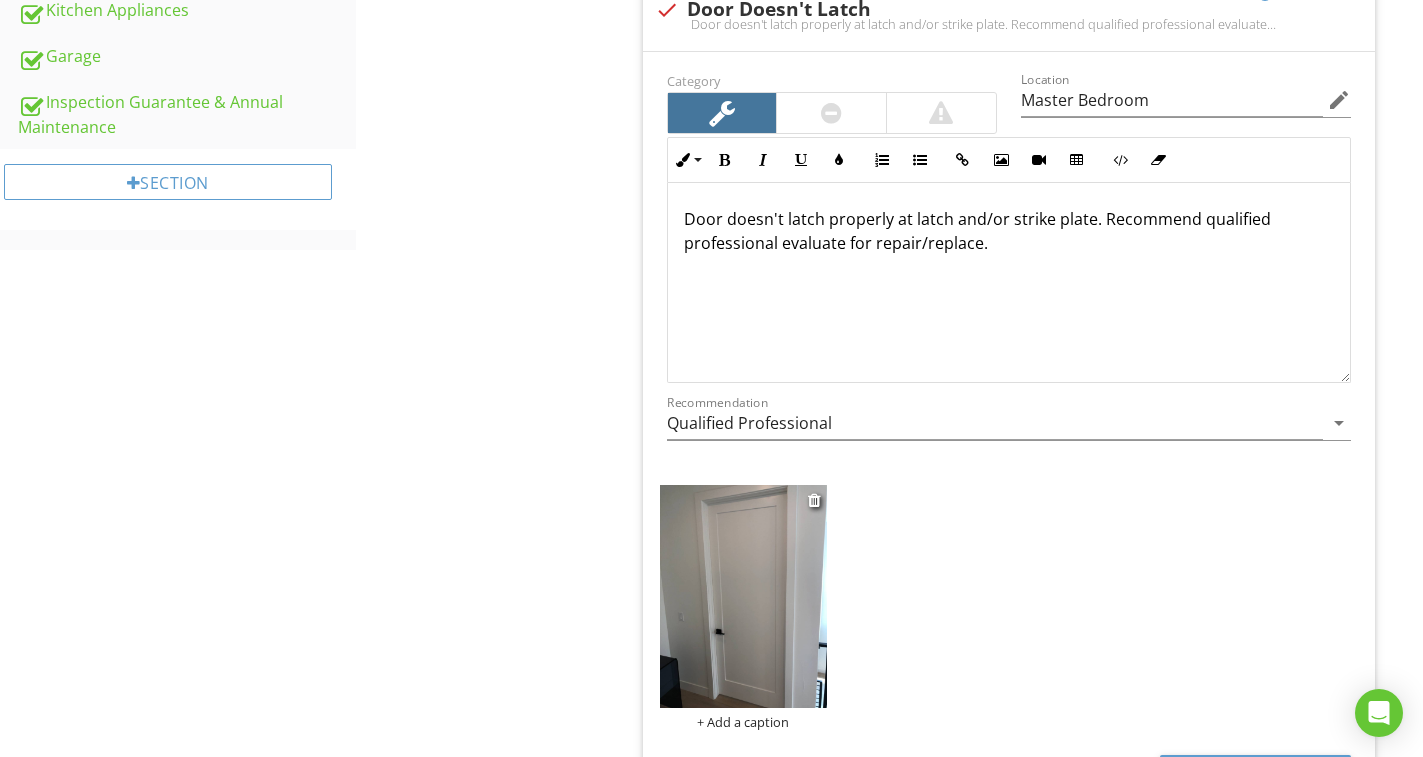scroll, scrollTop: 1115, scrollLeft: 0, axis: vertical 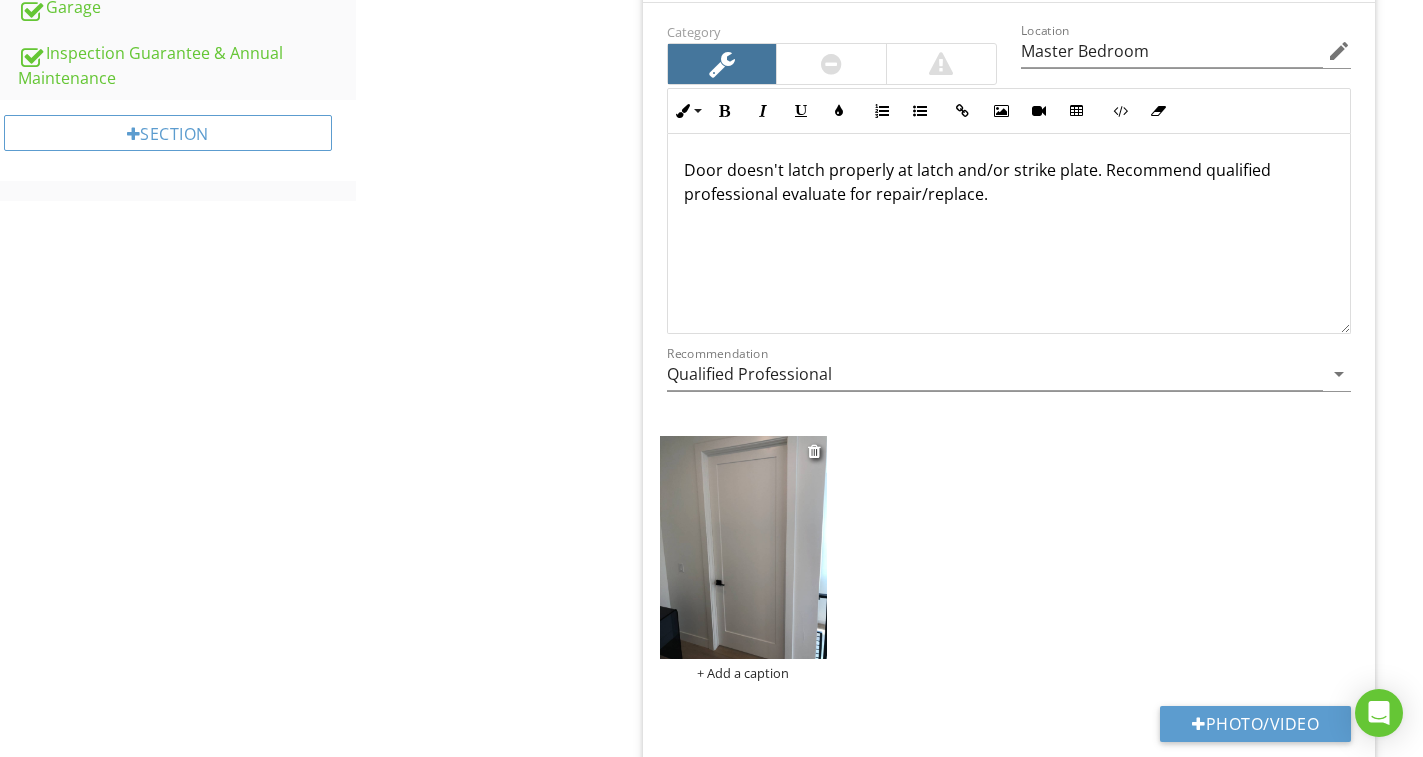 click at bounding box center [743, 547] 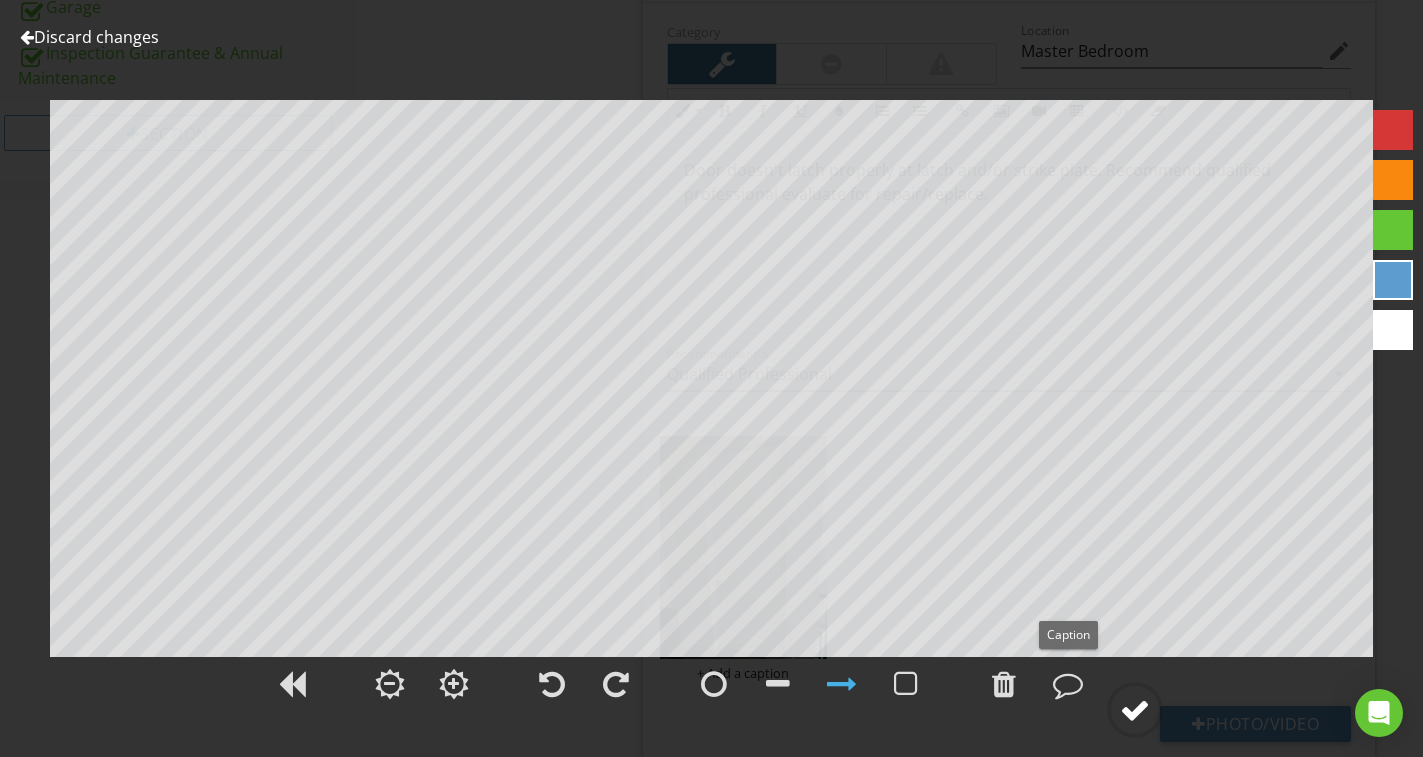click at bounding box center [1135, 710] 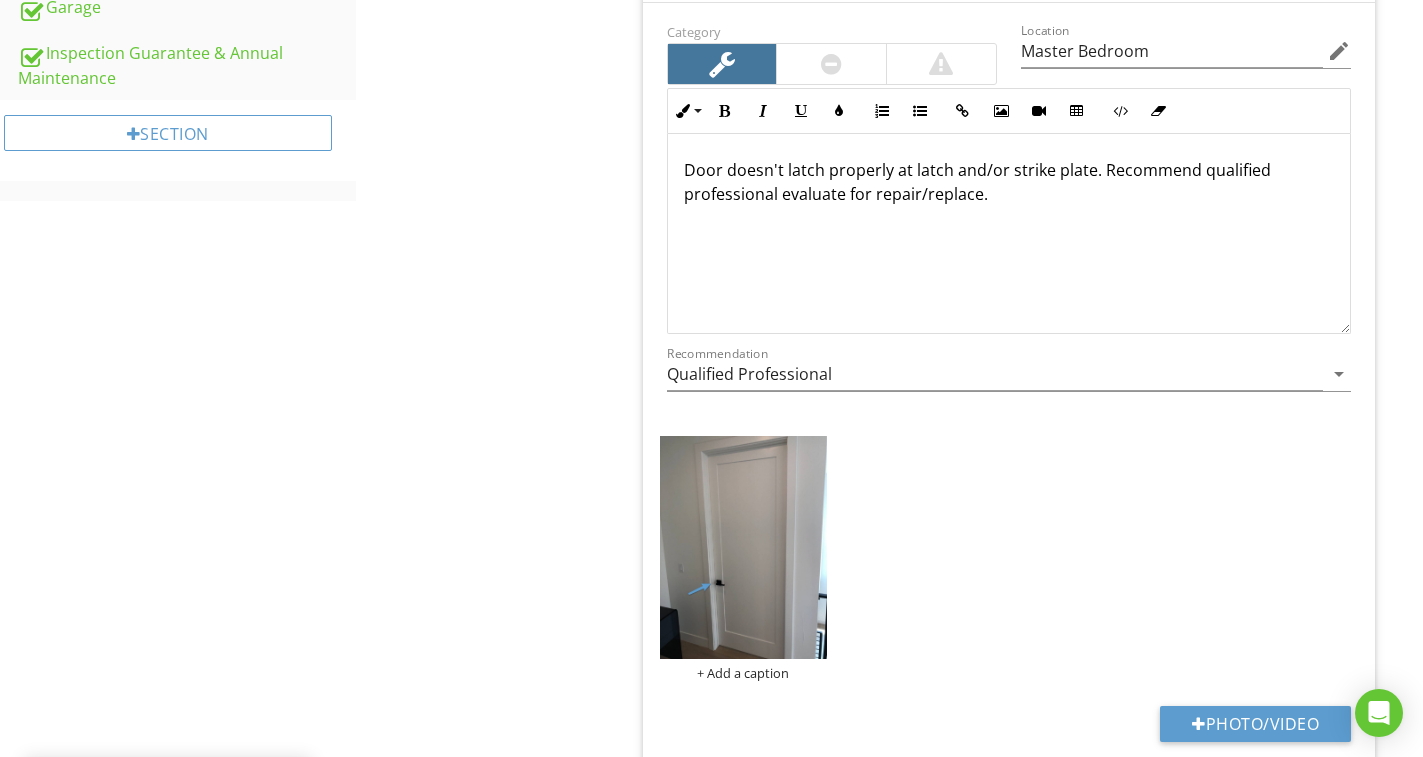 type on "Master Bedroom" 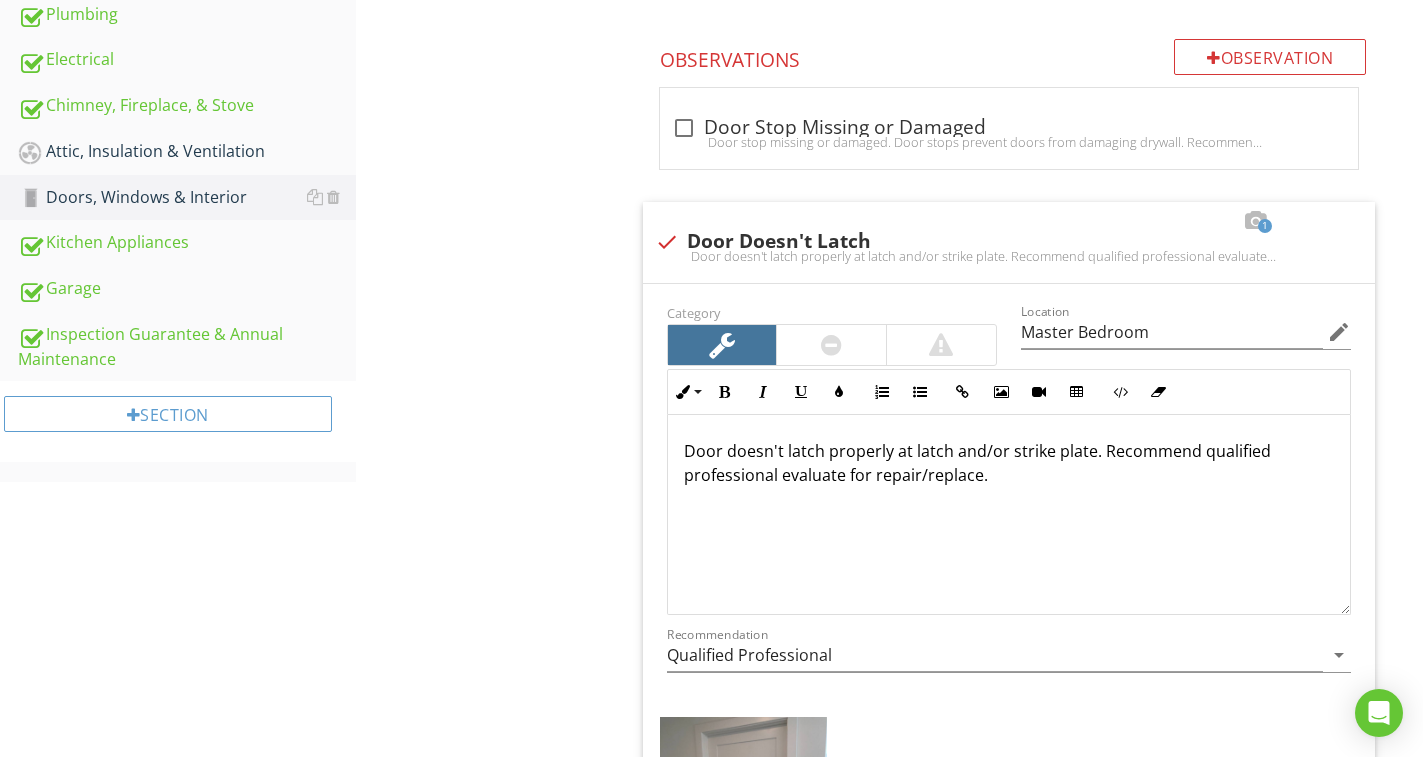 scroll, scrollTop: 801, scrollLeft: 0, axis: vertical 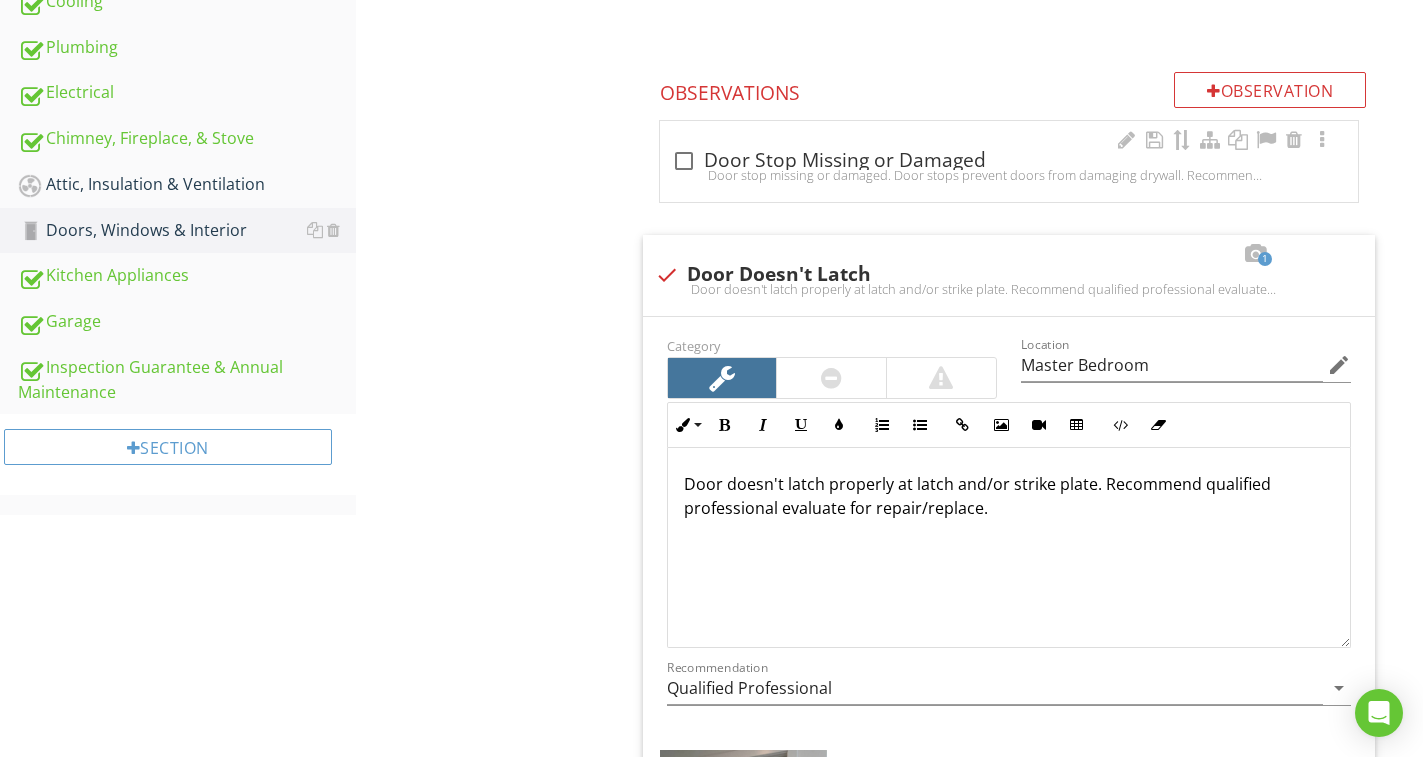click on "check_box_outline_blank
Door Stop Missing or Damaged" at bounding box center (1009, 161) 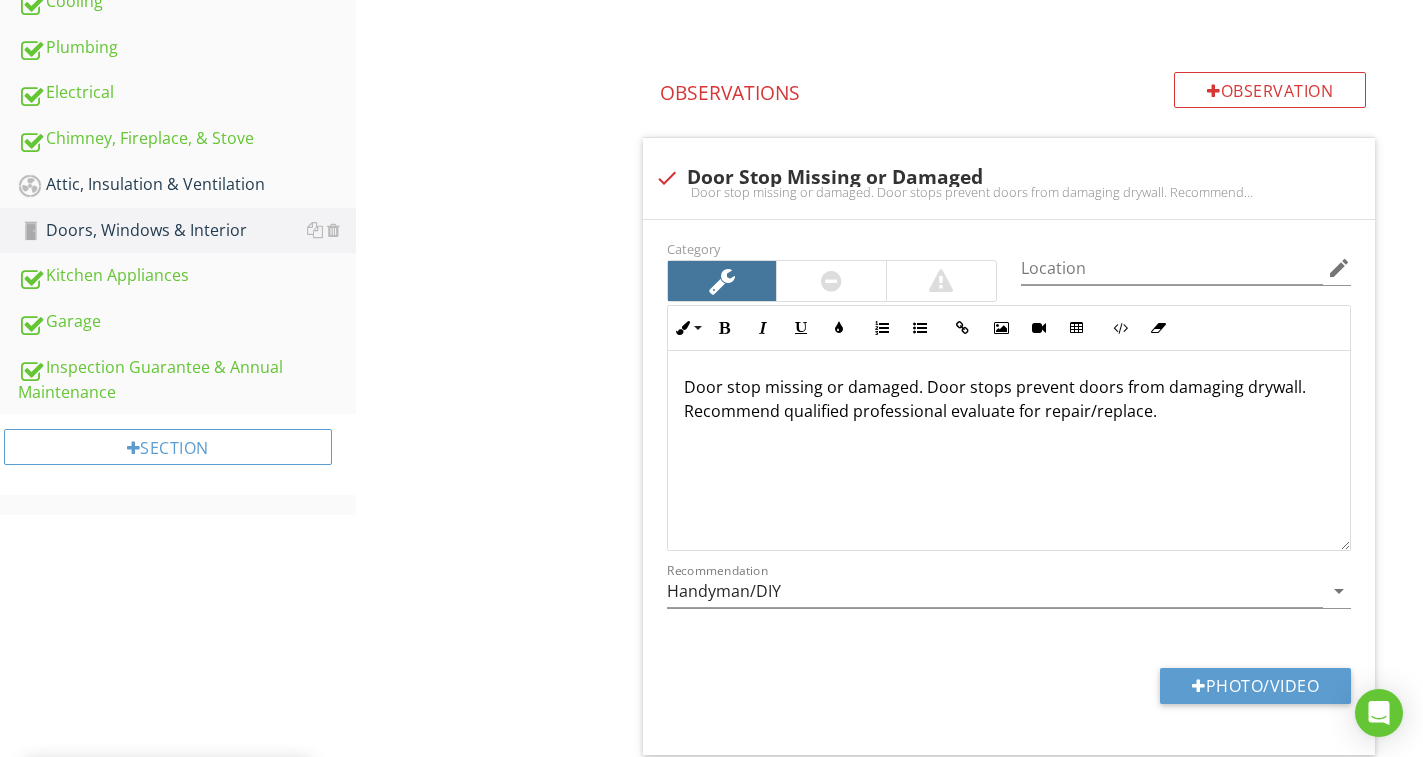 drag, startPoint x: 666, startPoint y: 177, endPoint x: 653, endPoint y: 222, distance: 46.840153 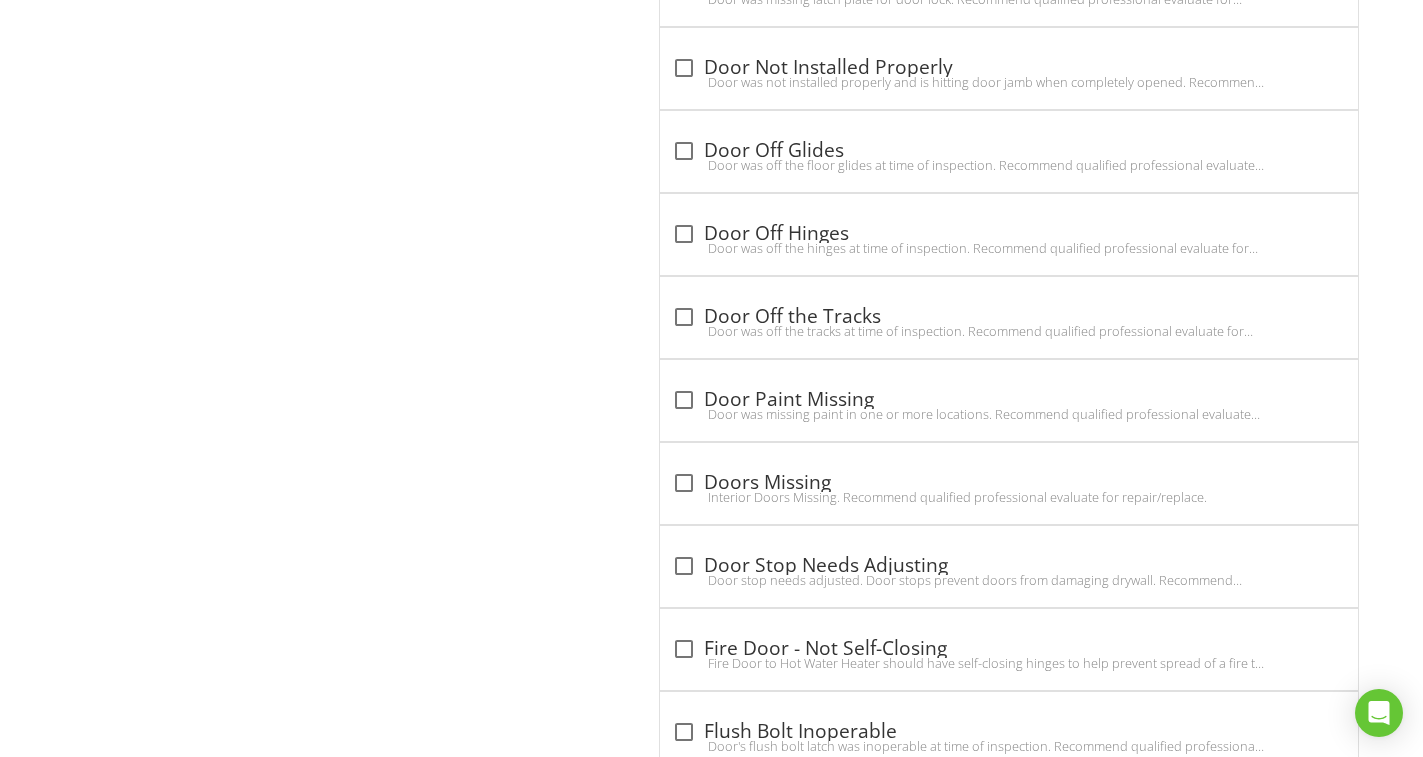 scroll, scrollTop: 4101, scrollLeft: 0, axis: vertical 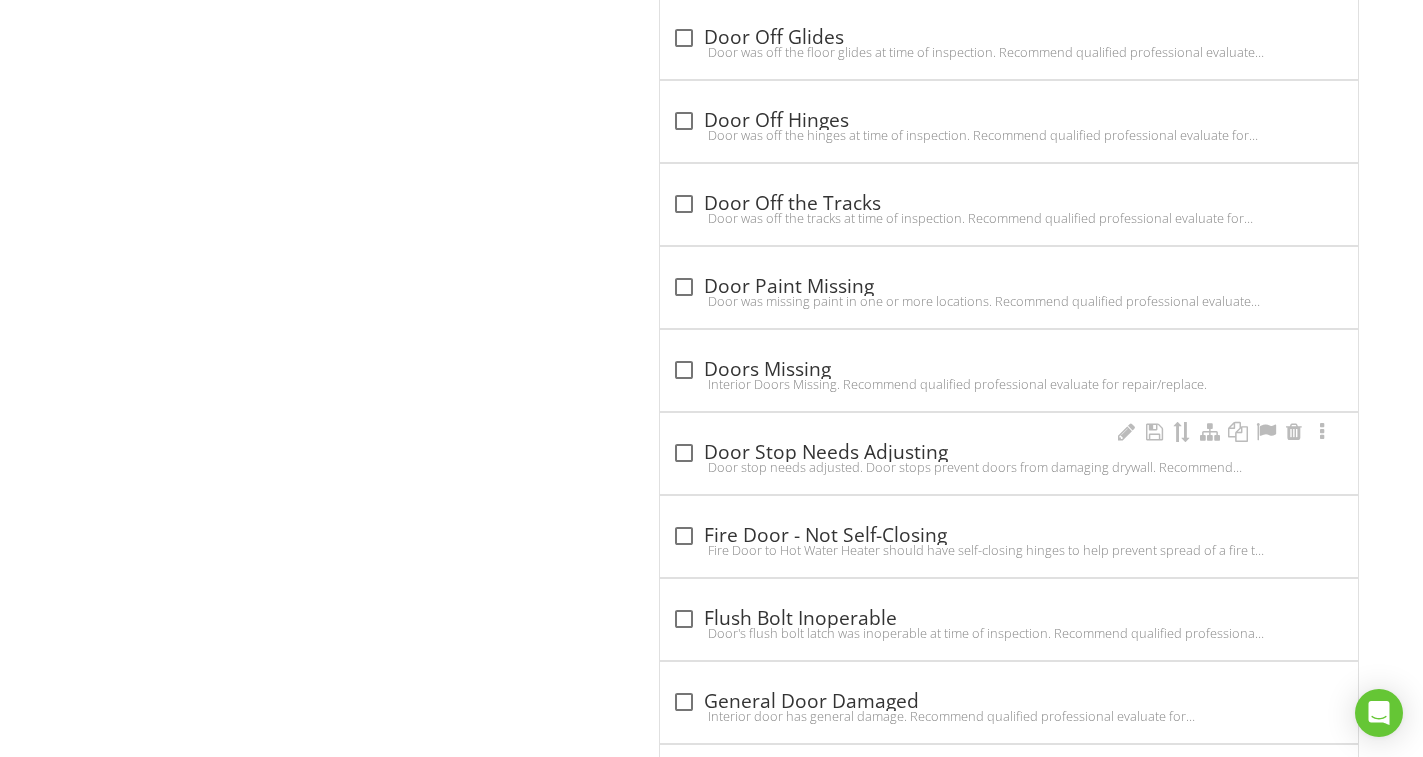 click on "Door stop needs adjusted. Door stops prevent doors from damaging drywall. Recommend qualified professional evaluate for repair/replace." at bounding box center [1009, 467] 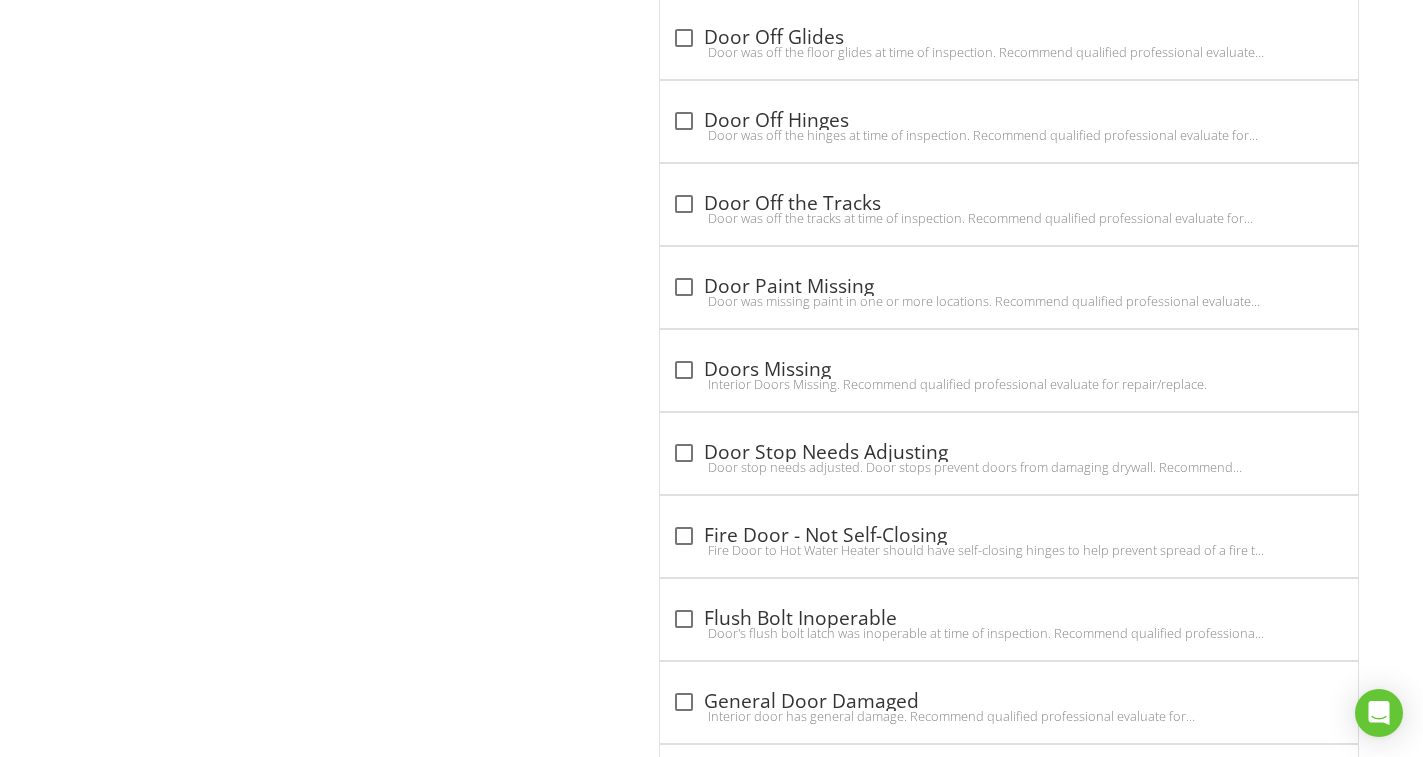 checkbox on "true" 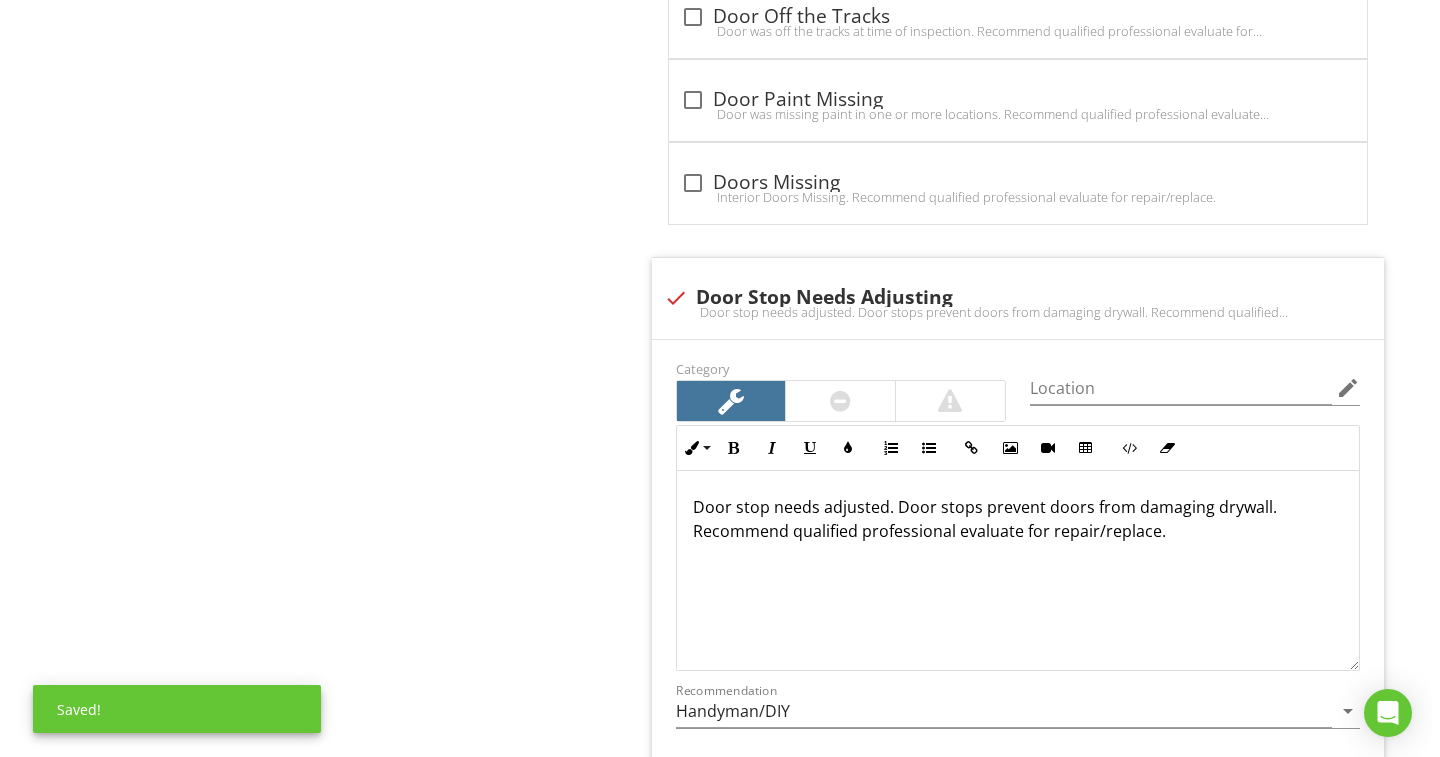 scroll, scrollTop: 4301, scrollLeft: 0, axis: vertical 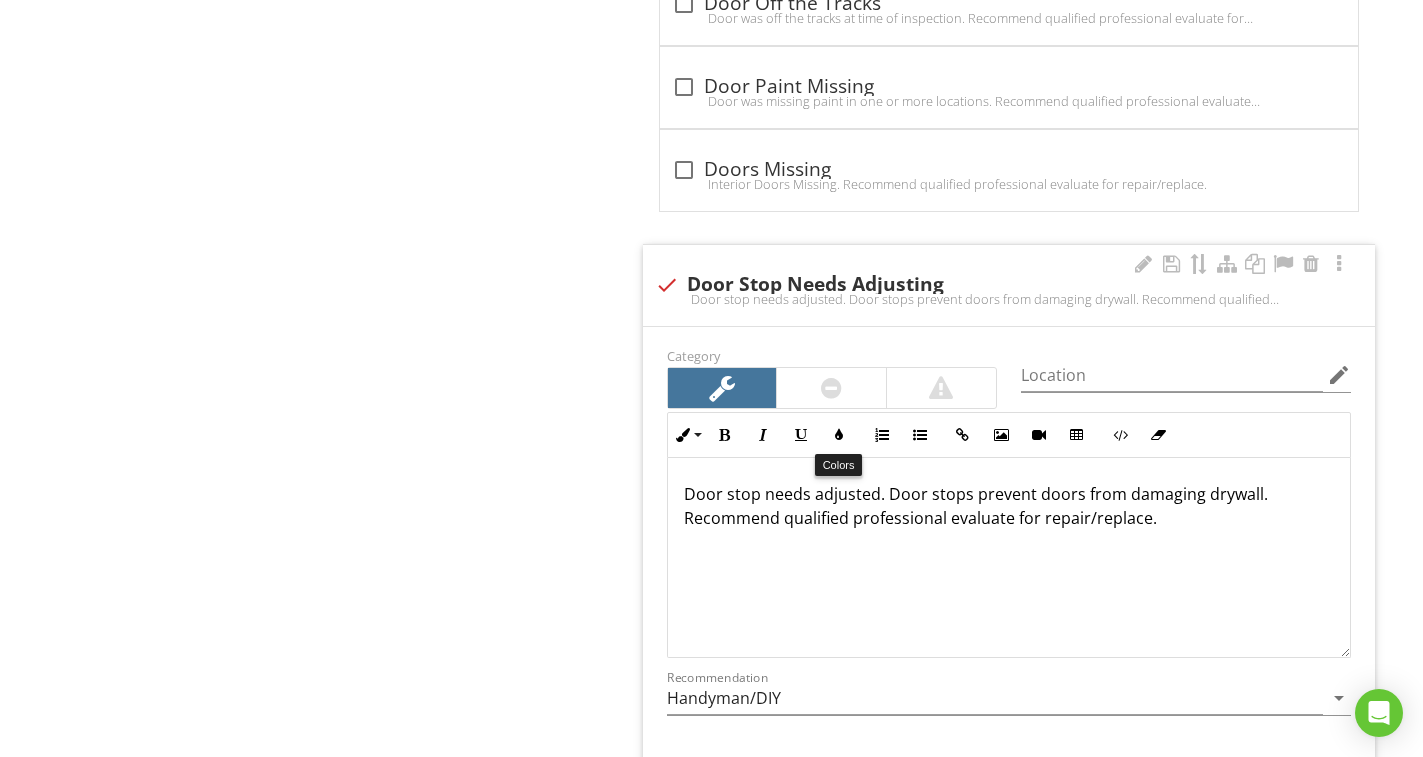 click at bounding box center [831, 388] 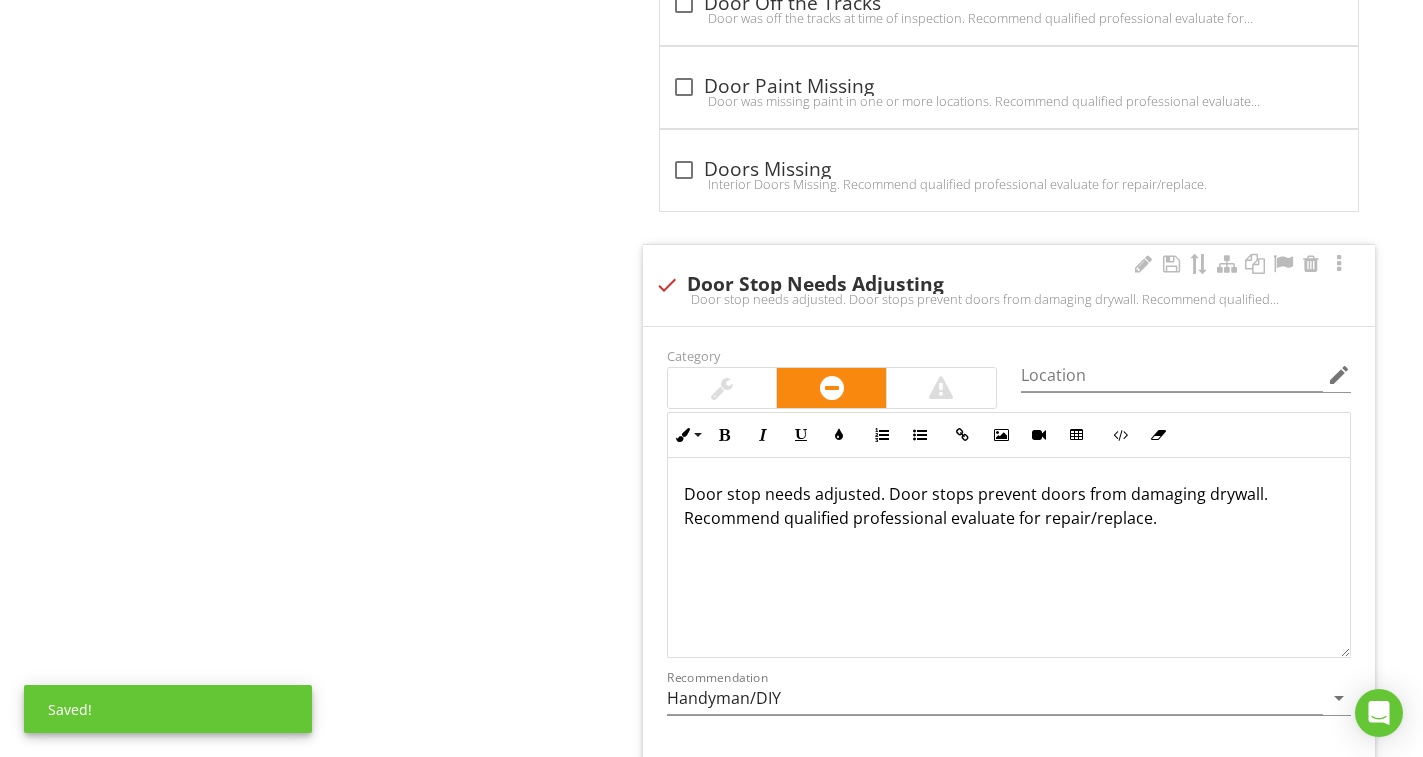 type on "Master Bedroom" 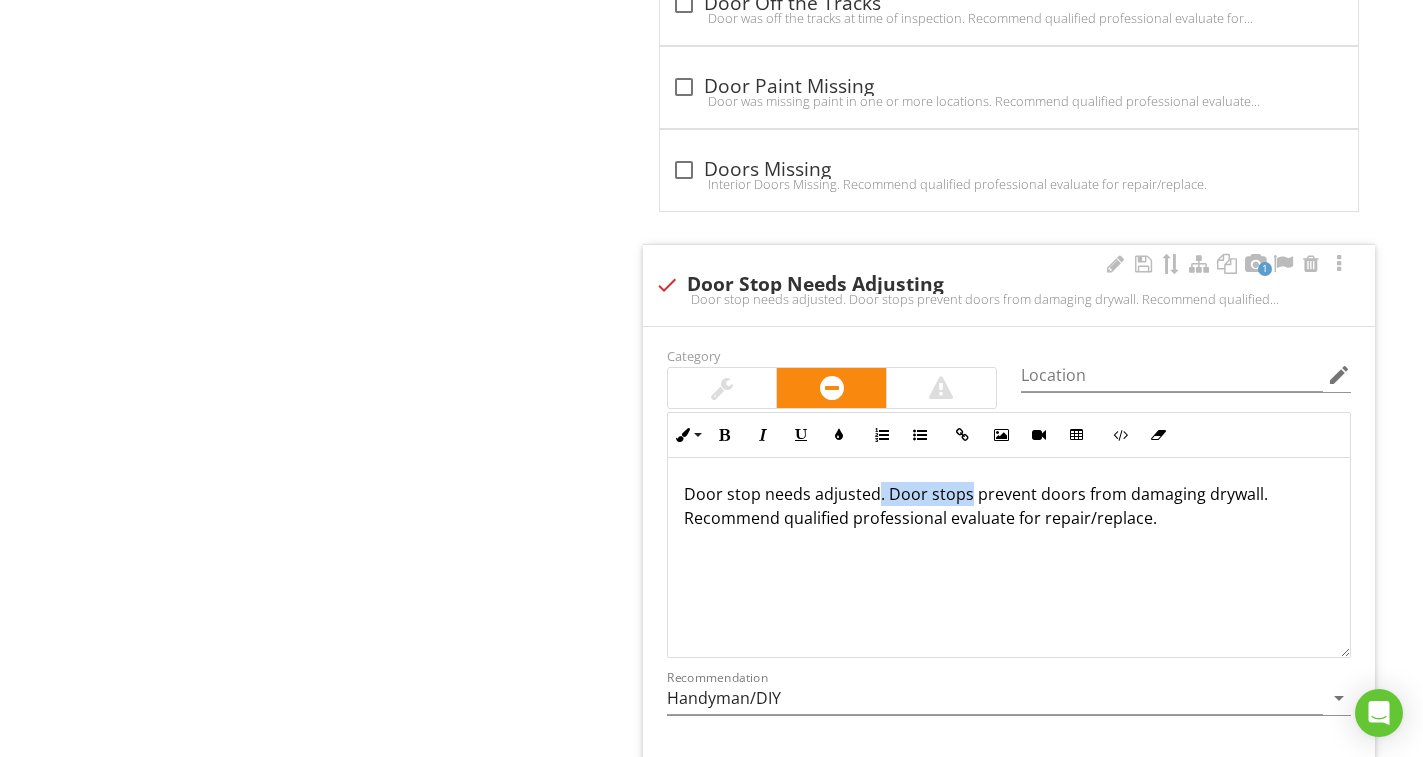 drag, startPoint x: 880, startPoint y: 500, endPoint x: 975, endPoint y: 497, distance: 95.047356 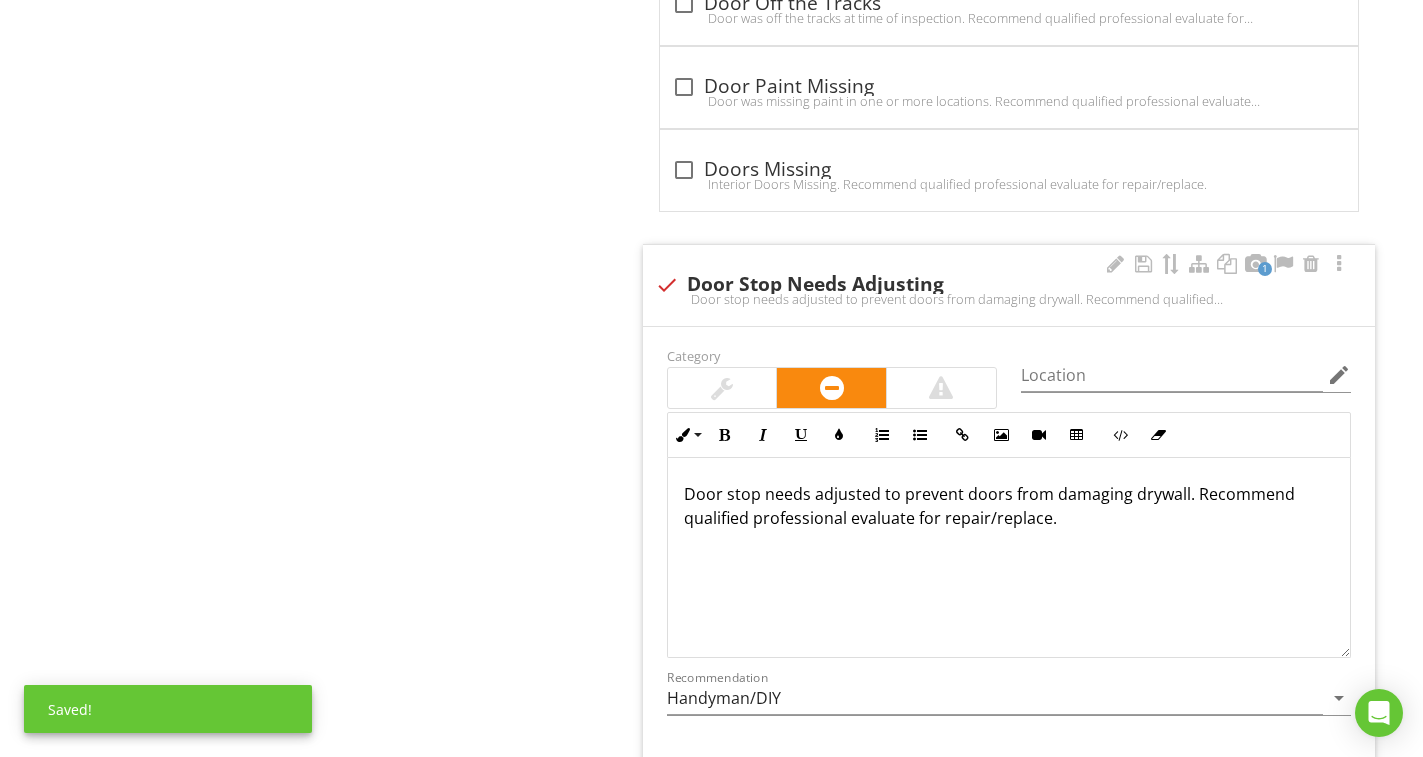 click on "Door stop needs adjusted to prevent doors from damaging drywall. Recommend qualified professional evaluate for repair/replace." at bounding box center (1009, 506) 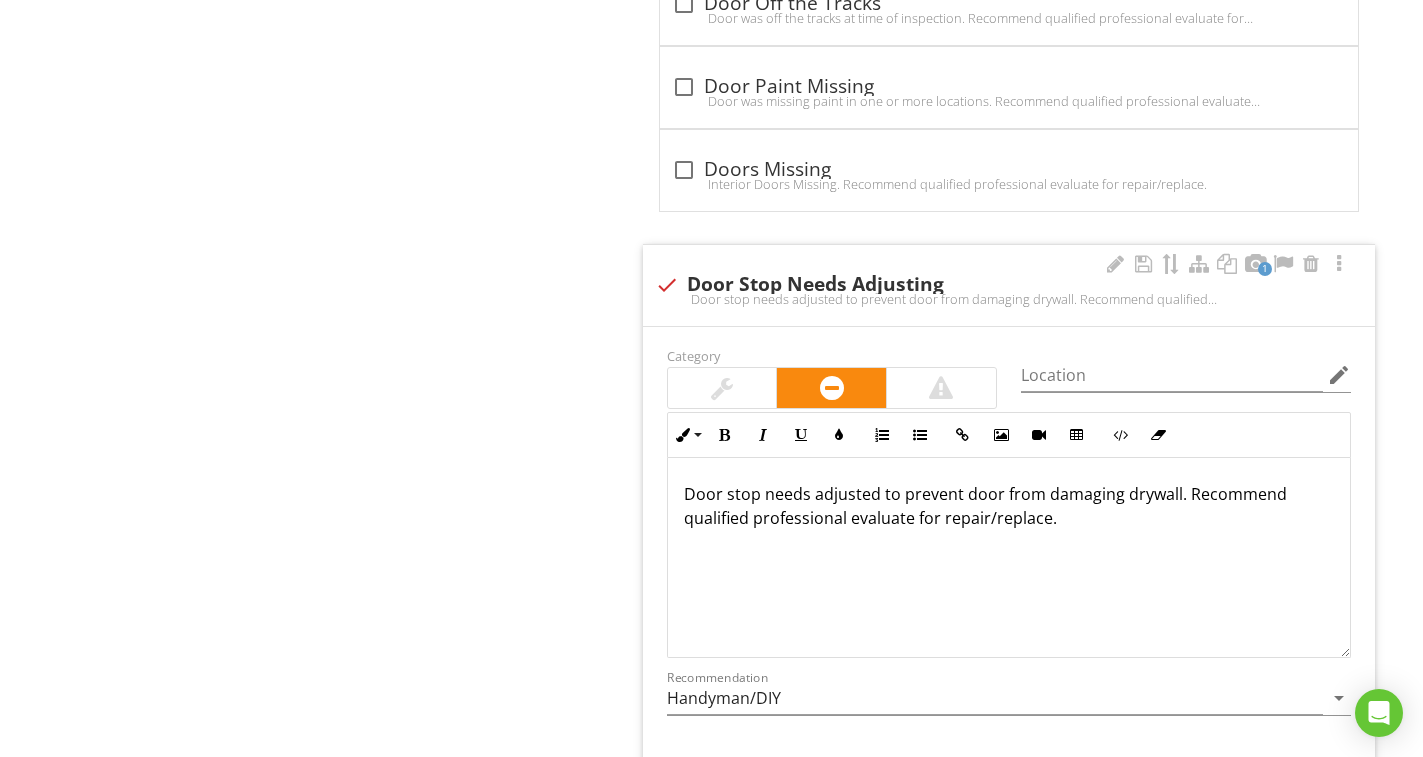 click on "Door stop needs adjusted to prevent door from damaging drywall. Recommend qualified professional evaluate for repair/replace." at bounding box center (1009, 506) 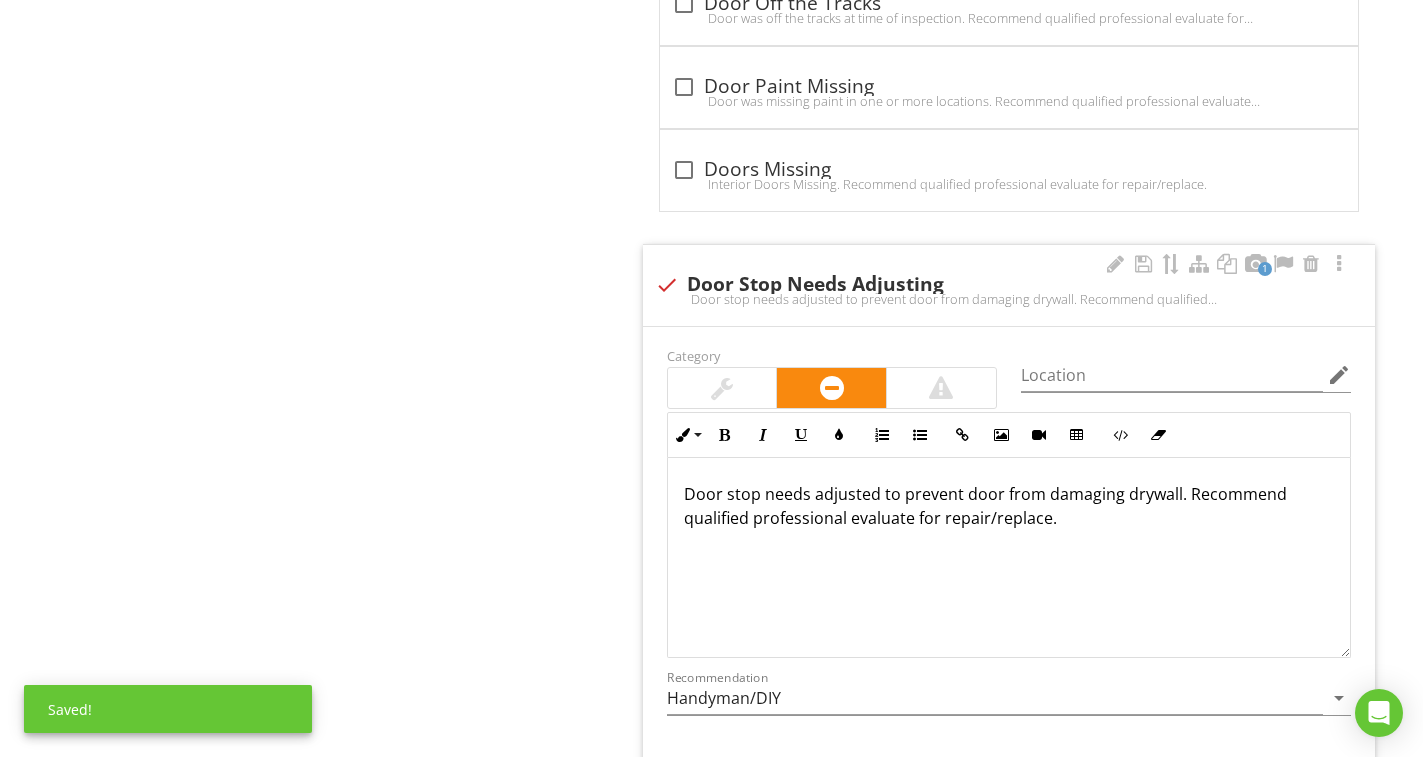 click on "Door stop needs adjusted to prevent door from damaging drywall. Recommend qualified professional evaluate for repair/replace." at bounding box center [1009, 506] 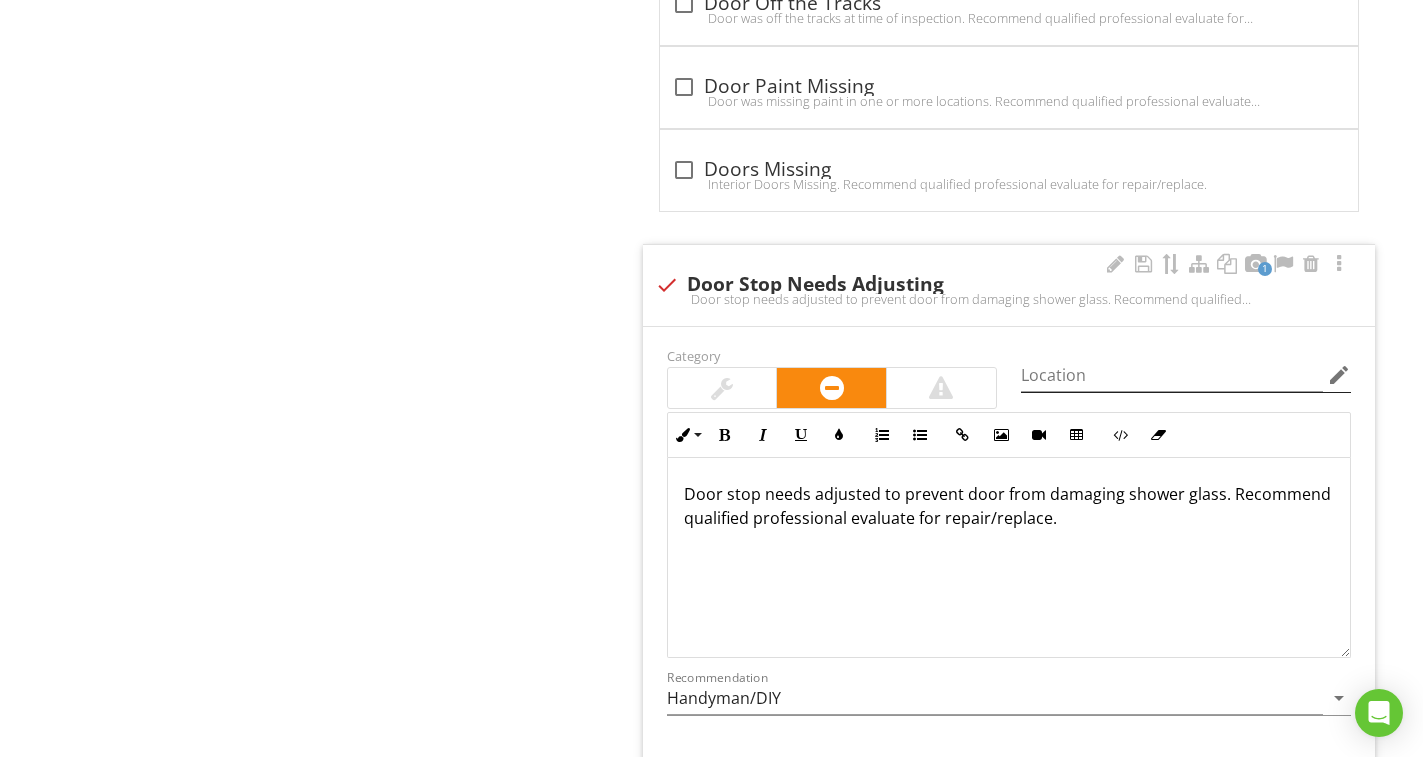 click on "edit" at bounding box center (1339, 375) 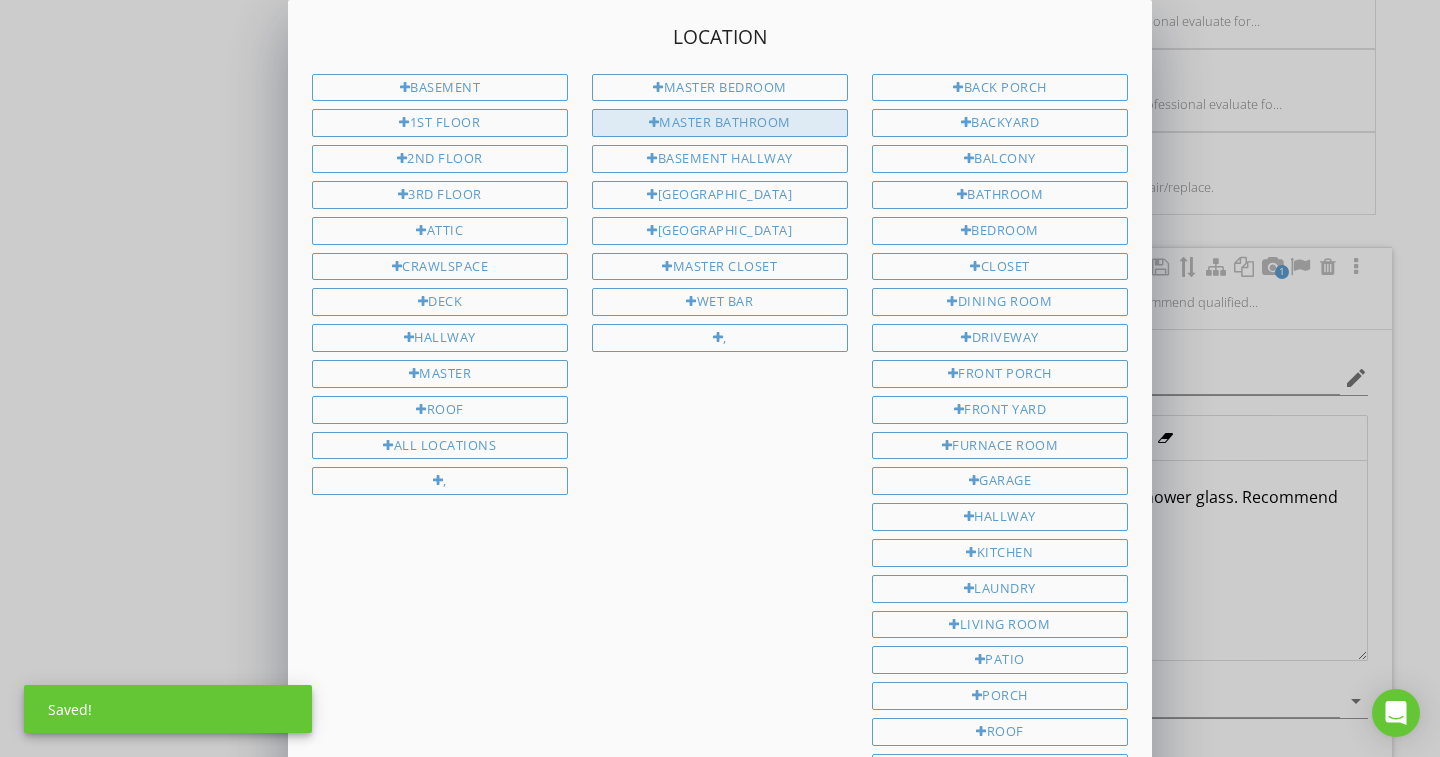 click on "Master Bathroom" at bounding box center (720, 123) 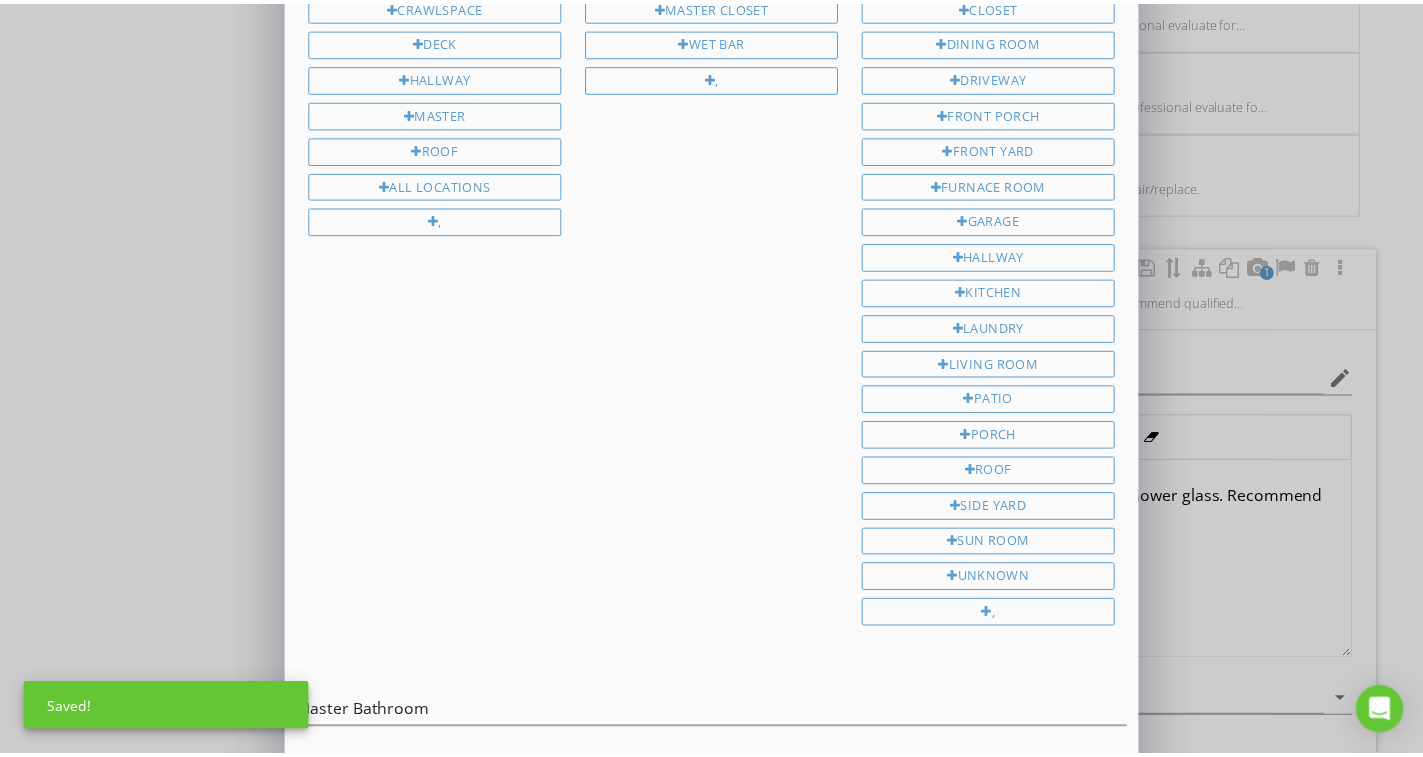 scroll, scrollTop: 353, scrollLeft: 0, axis: vertical 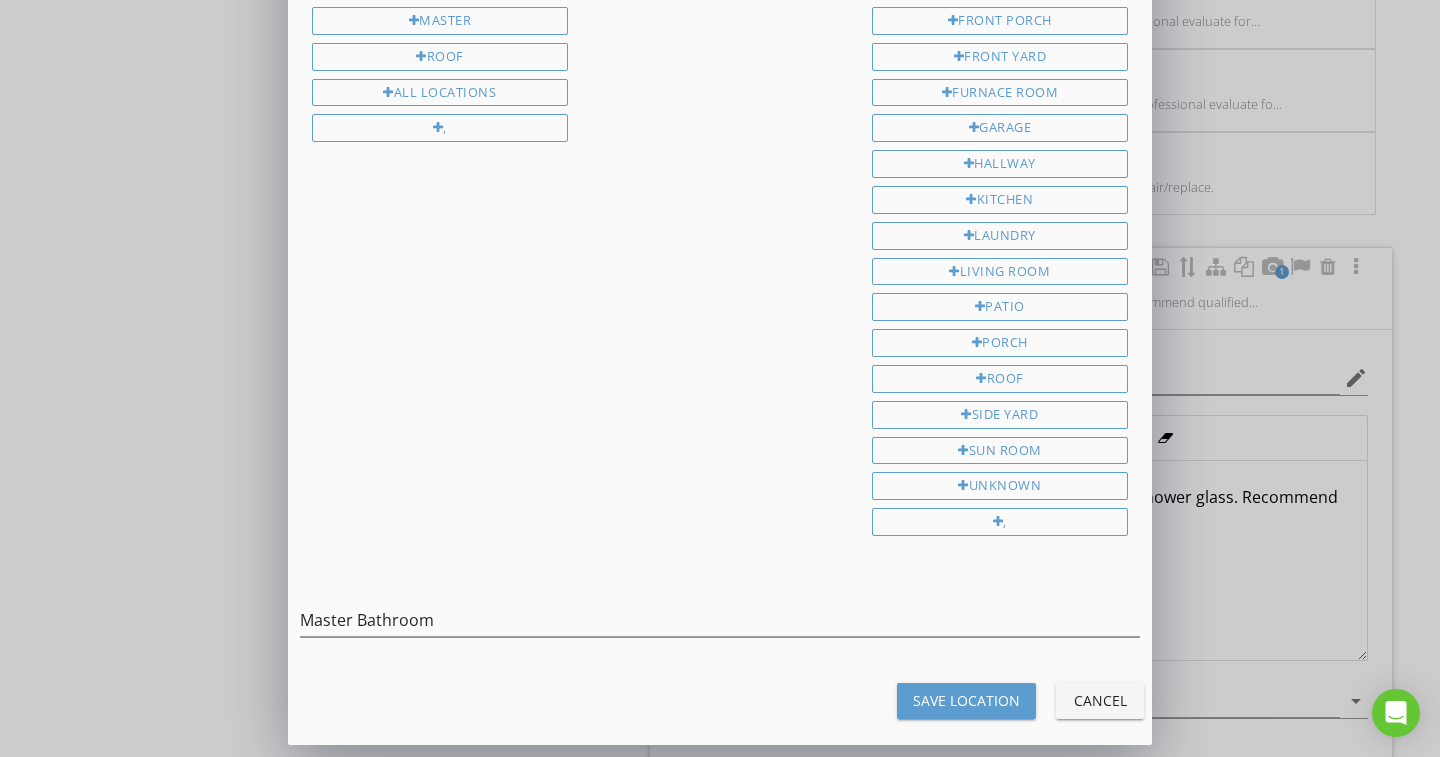 click on "Save Location" at bounding box center (966, 700) 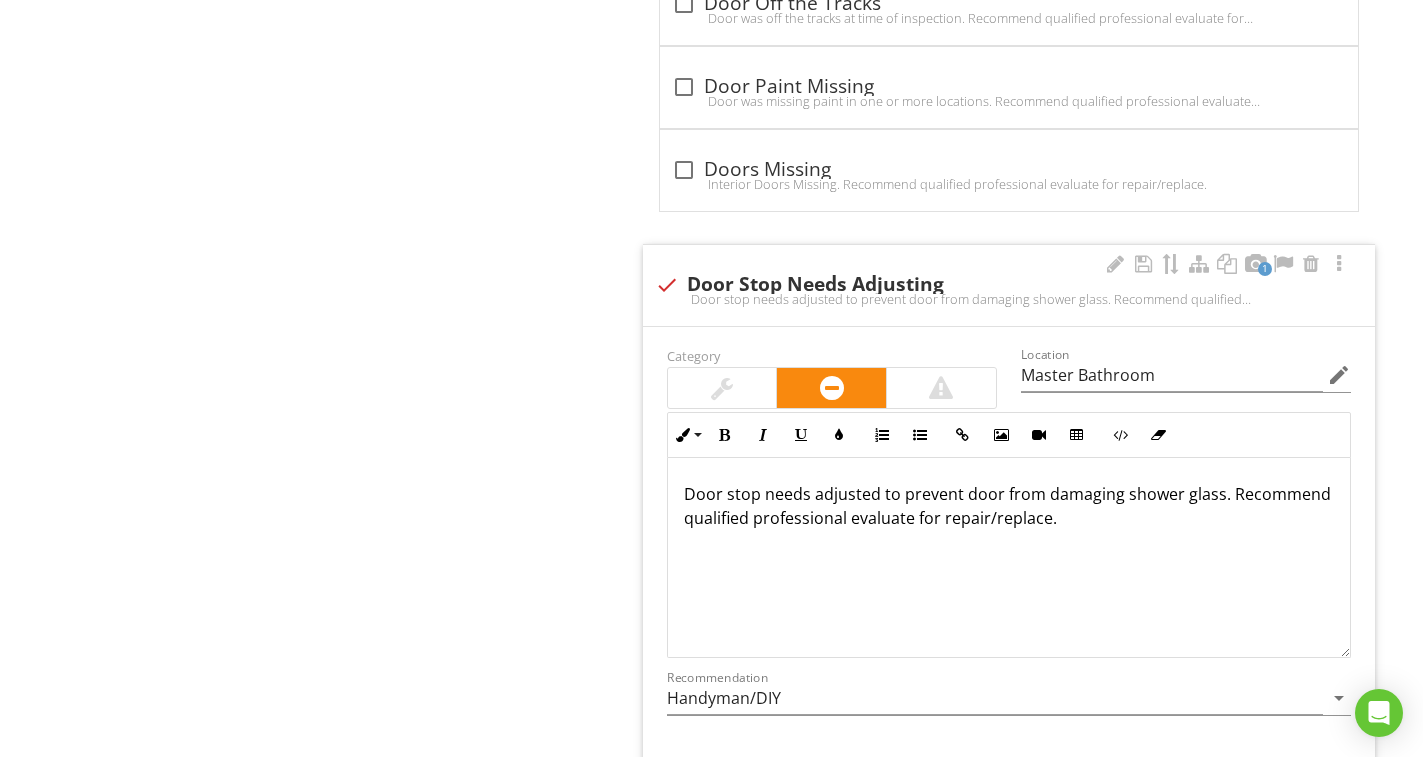 click on "Doors, Windows & Interior
General
Doors
Windows
Floors
Walls
Ceilings
Steps, Stairways & Railings
Countertops & Cabinets
Item
Doors
IN   Inspected NI   Not Inspected NP   Not Present D   Deficiency
Info
Information
Limitations
Limitations
Observation
Observations
check_box_outline_blank
Door Stop Missing or Damaged
1         check
Door Doesn't Latch
Category" at bounding box center [889, -777] 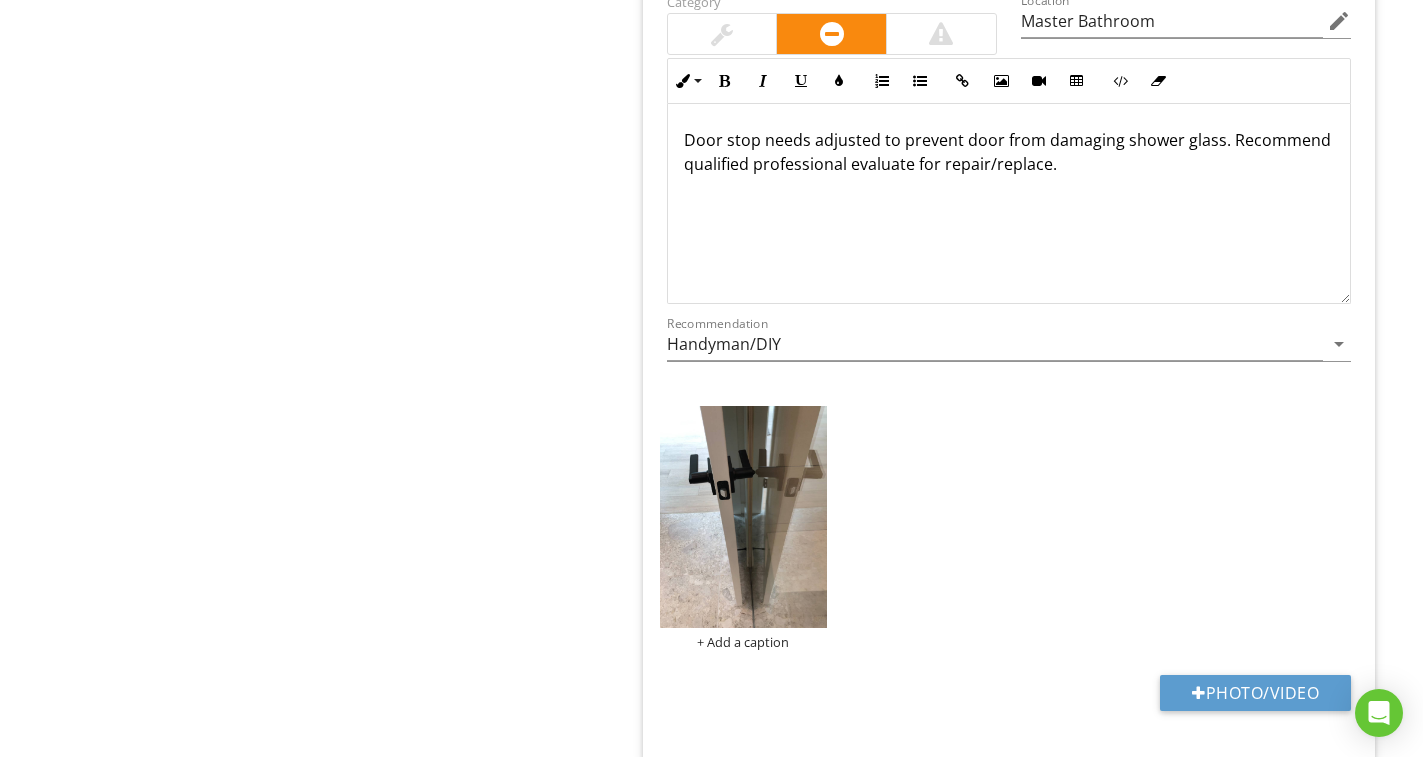 scroll, scrollTop: 4701, scrollLeft: 0, axis: vertical 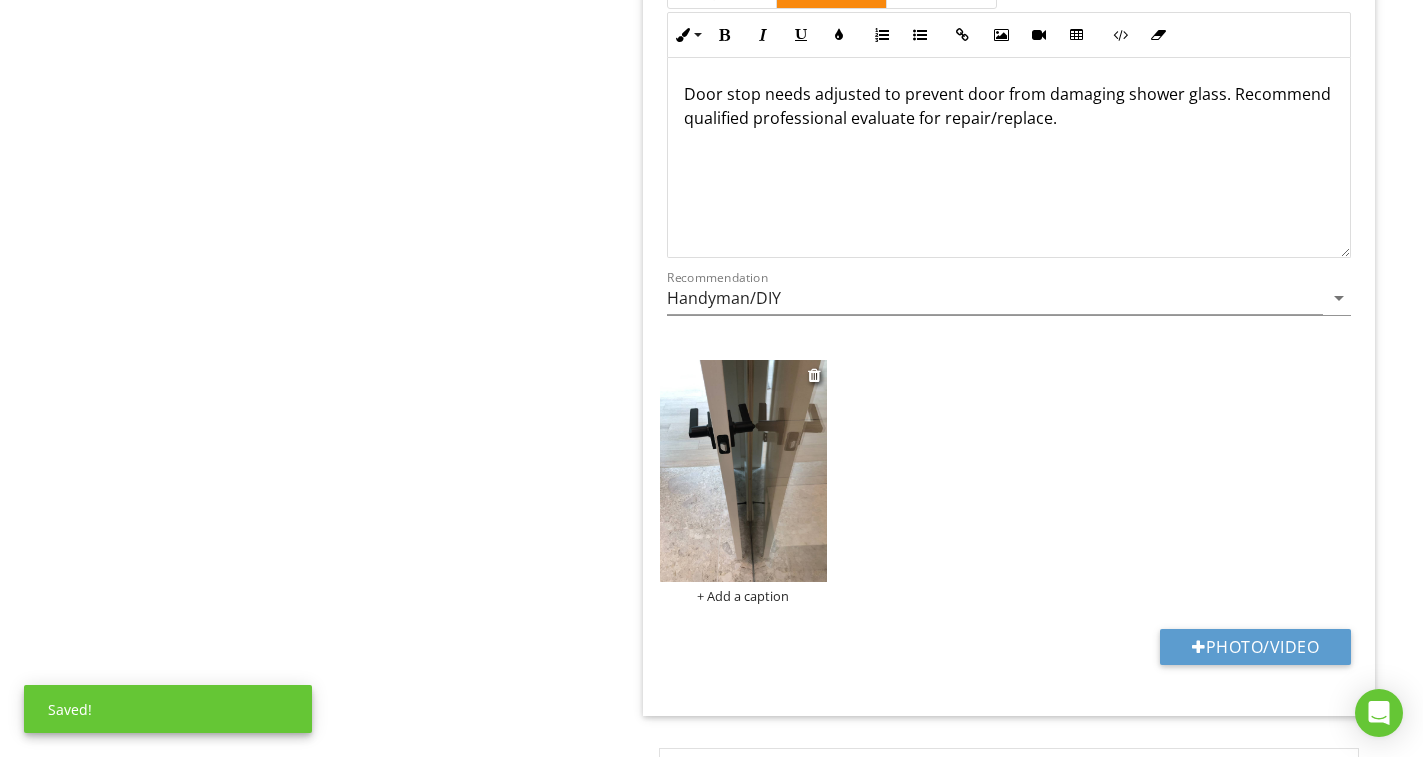 click at bounding box center (743, 471) 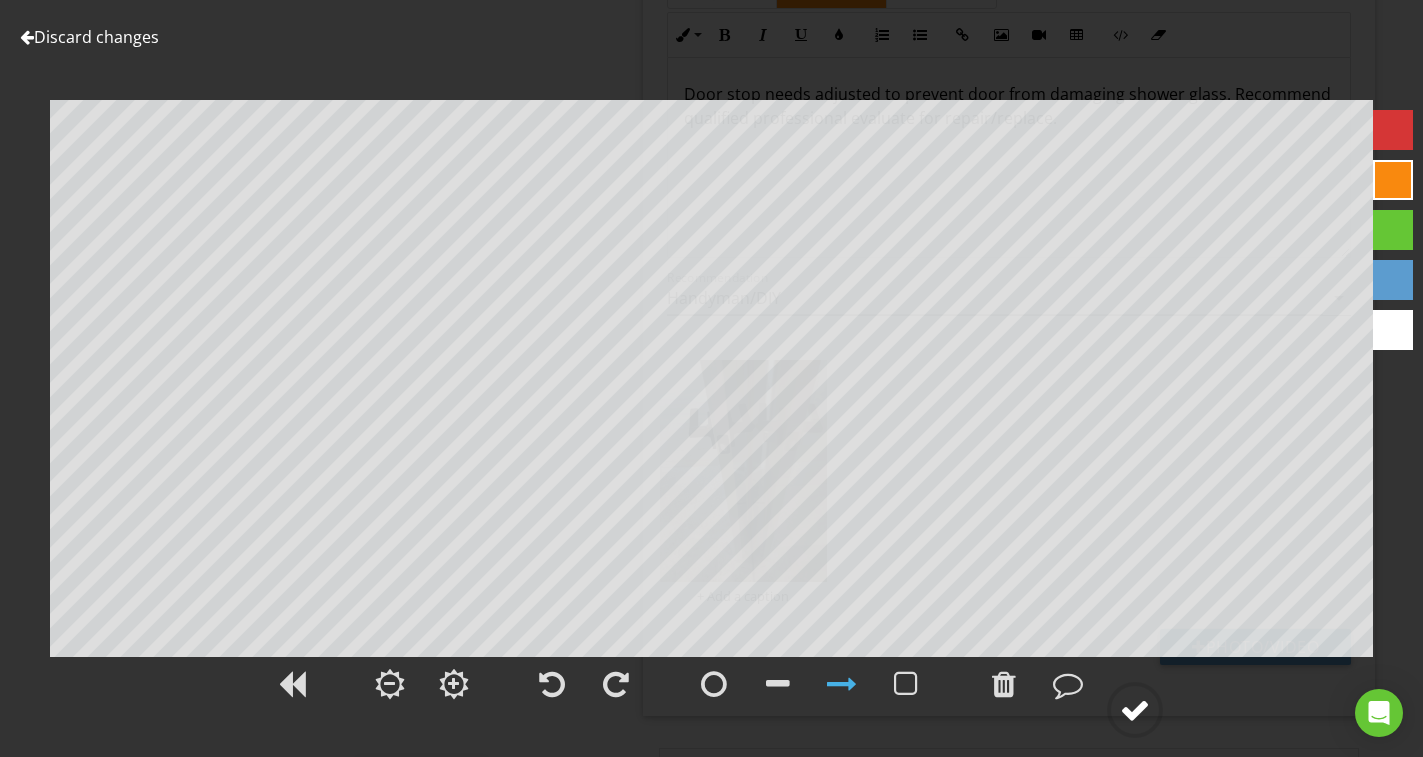 click at bounding box center [1135, 710] 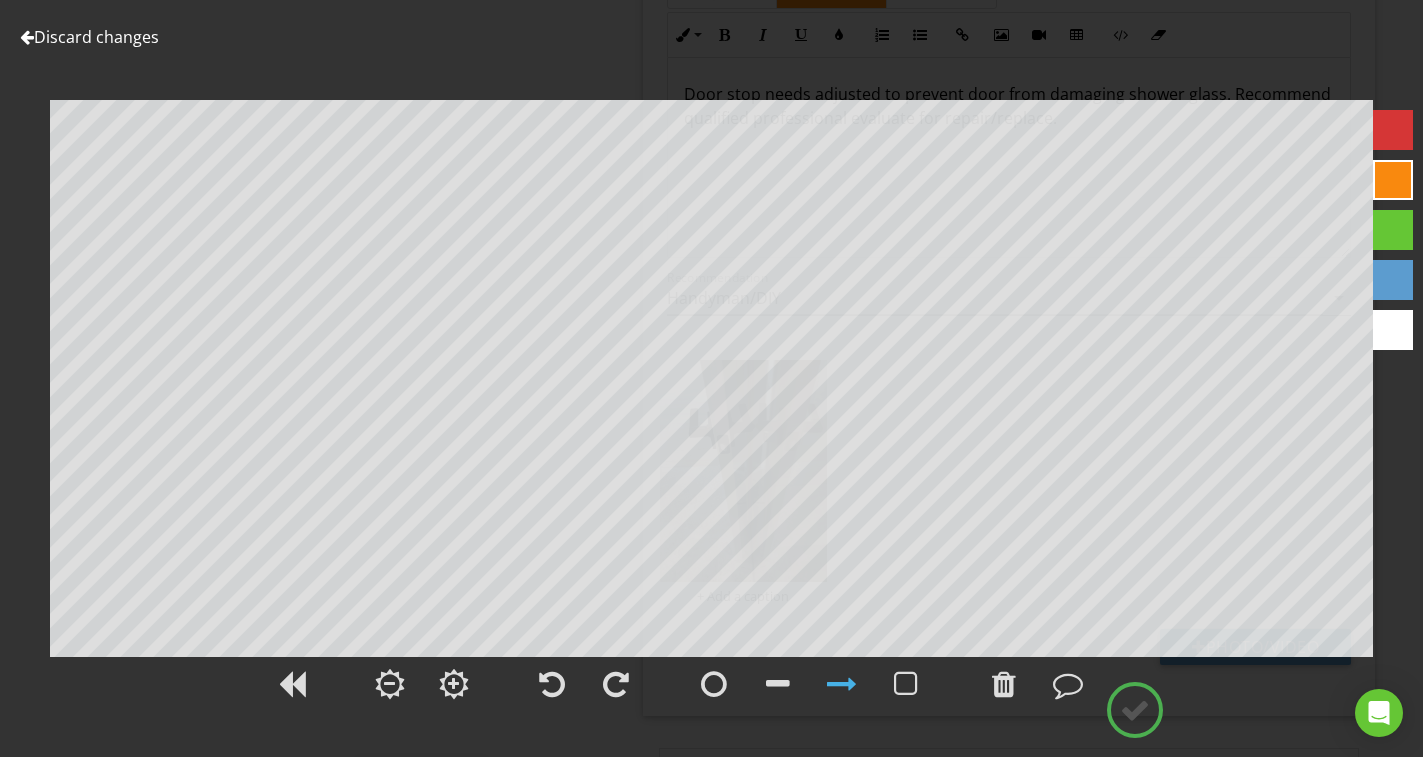 type on "Master Bedroom" 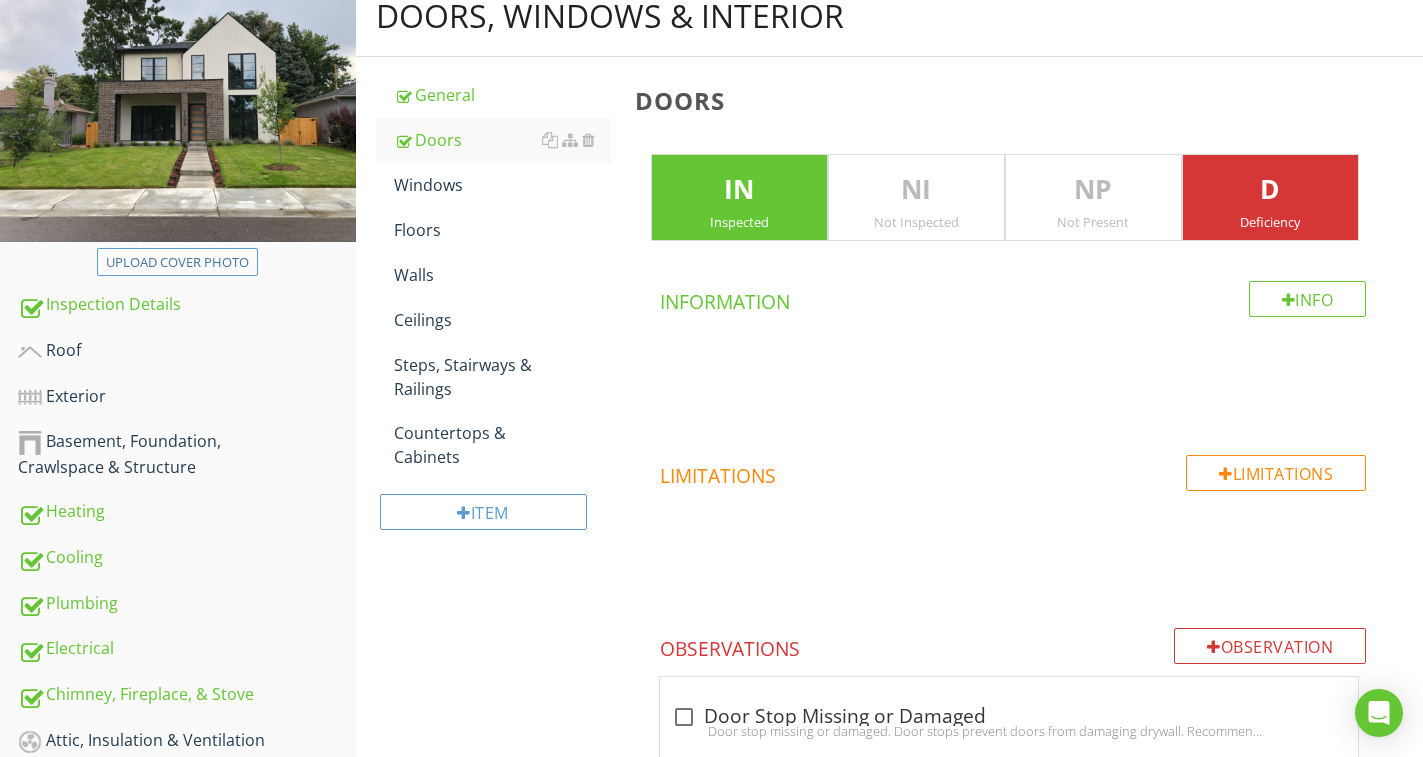 scroll, scrollTop: 236, scrollLeft: 0, axis: vertical 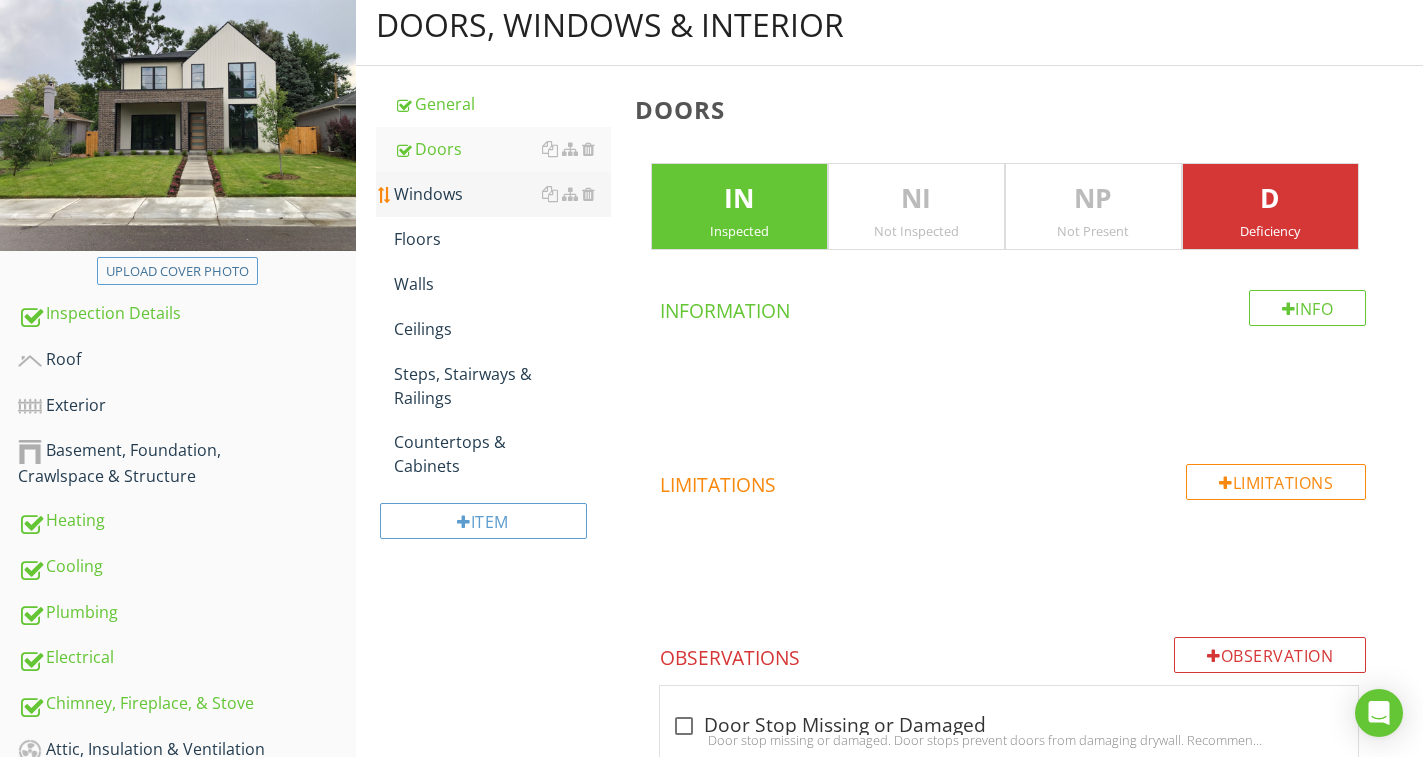 click on "Windows" at bounding box center [502, 194] 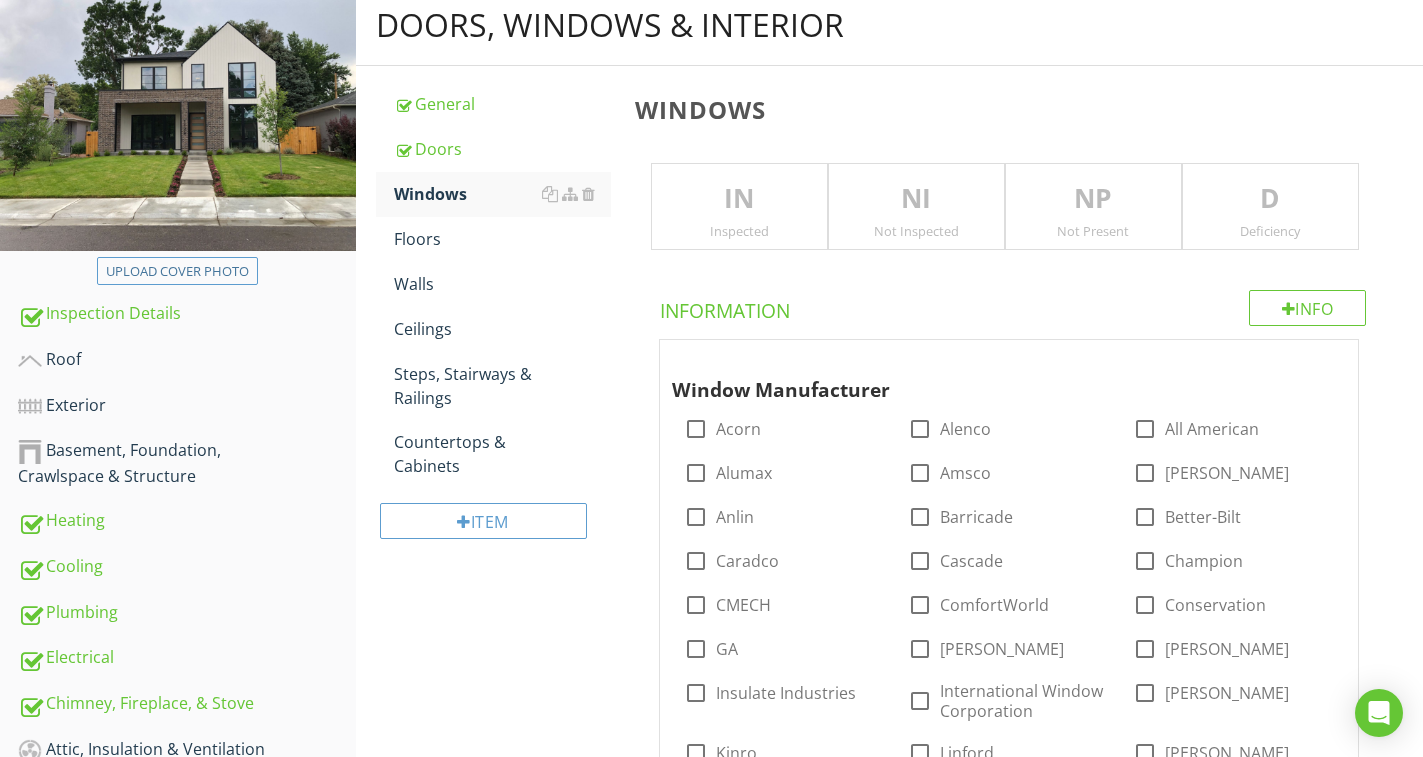 click on "IN   Inspected" at bounding box center [739, 207] 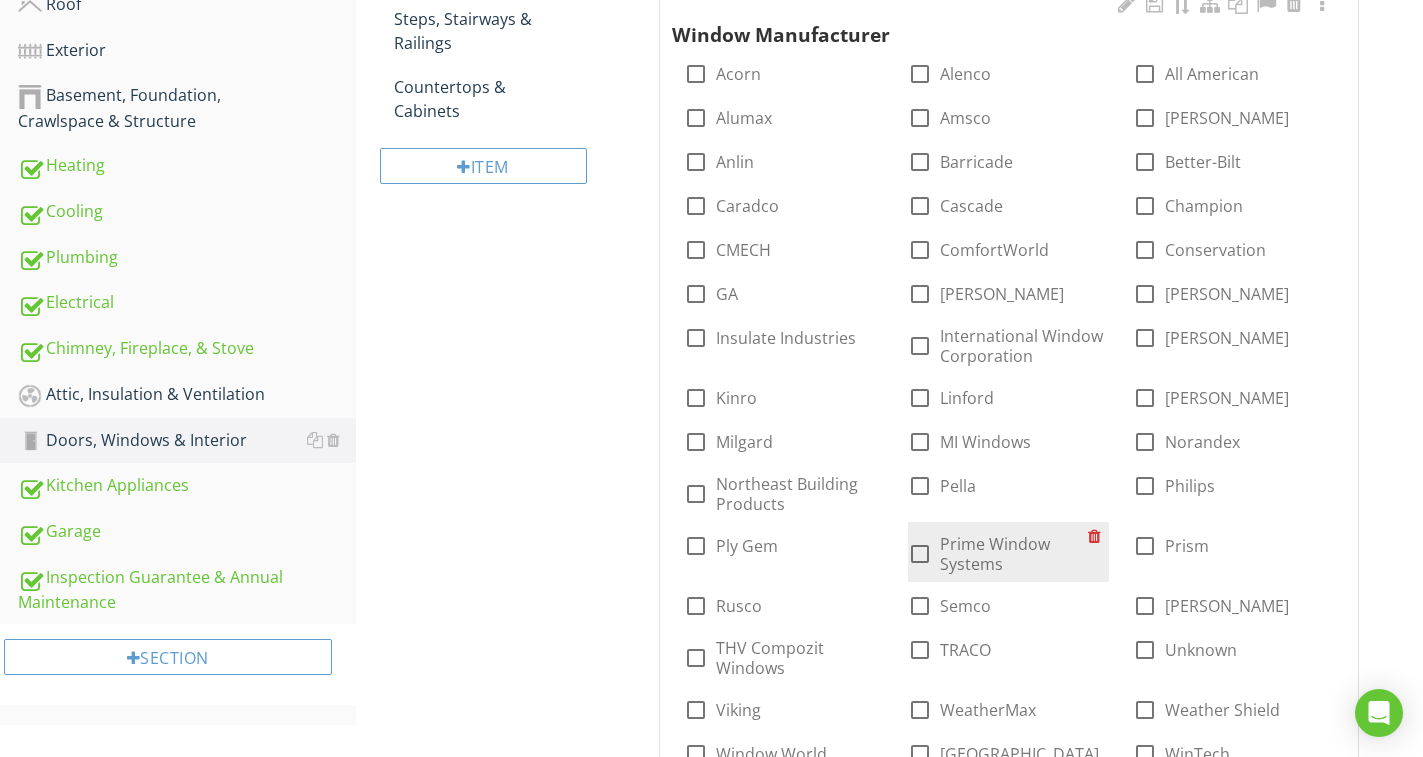 scroll, scrollTop: 636, scrollLeft: 0, axis: vertical 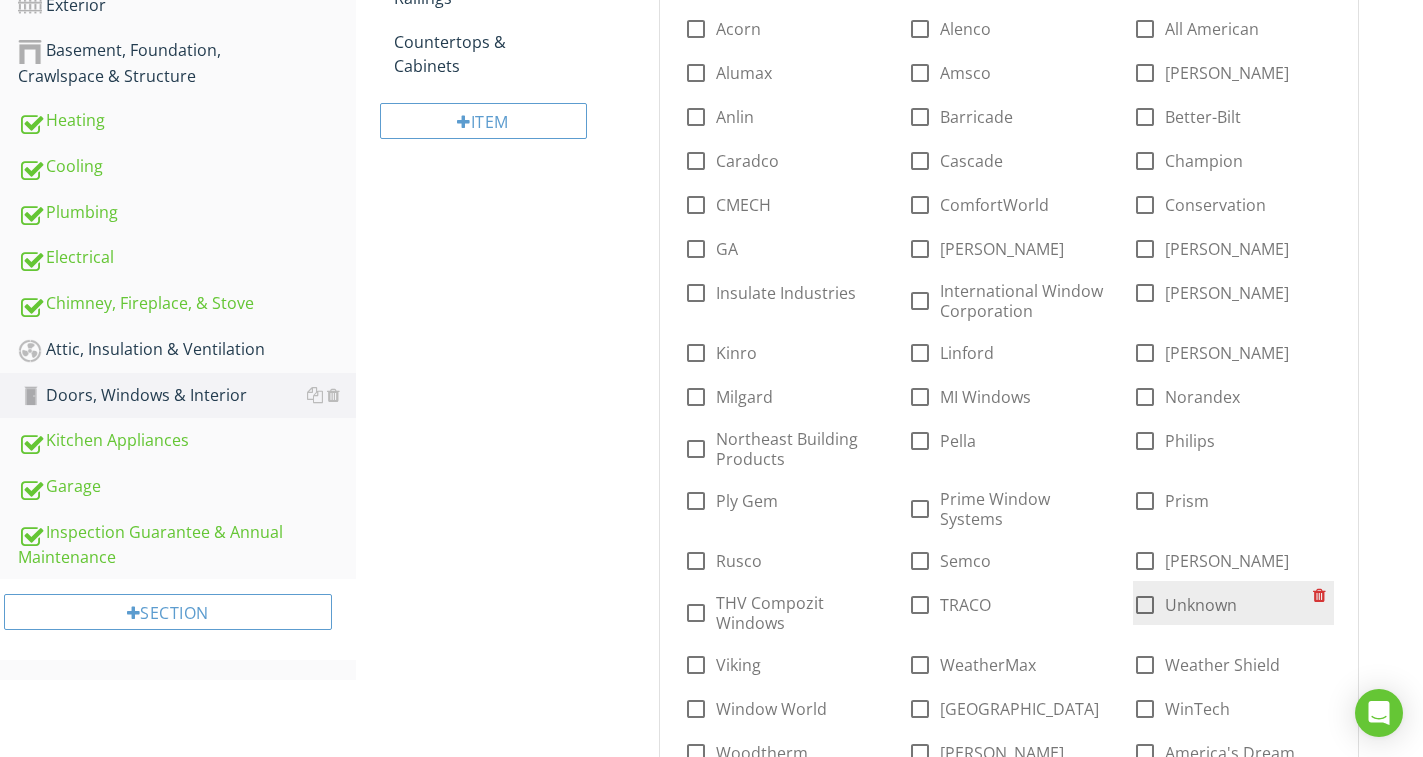 click at bounding box center [1145, 605] 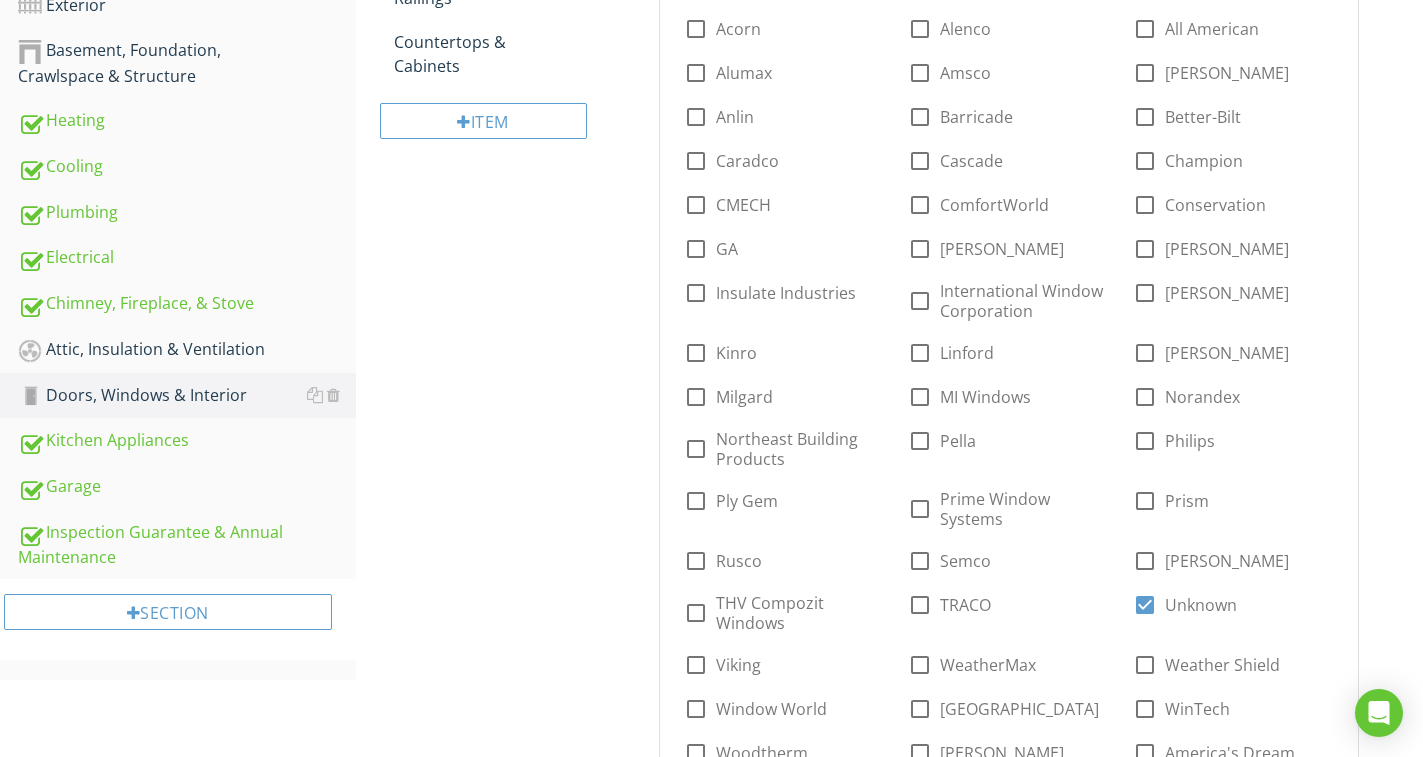 scroll, scrollTop: 436, scrollLeft: 0, axis: vertical 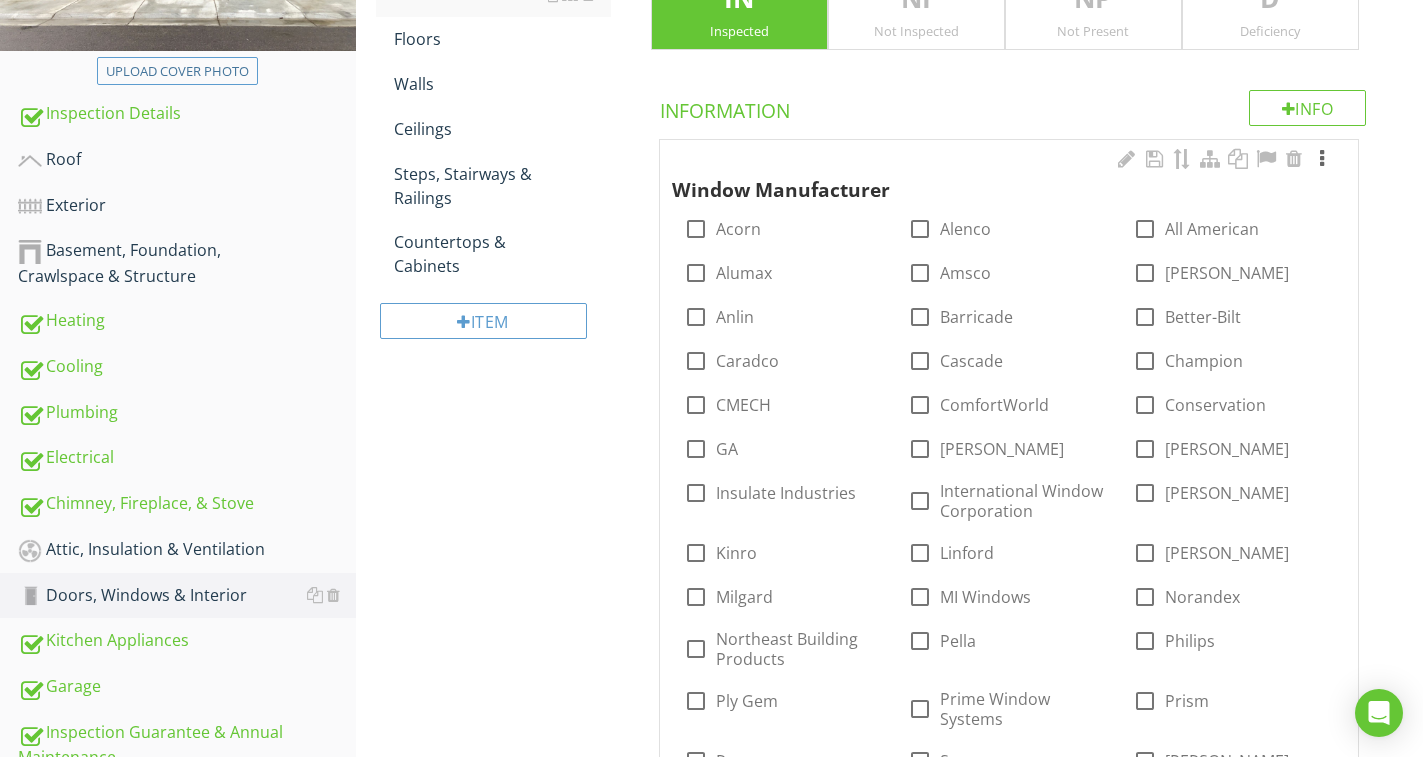 click at bounding box center [1322, 159] 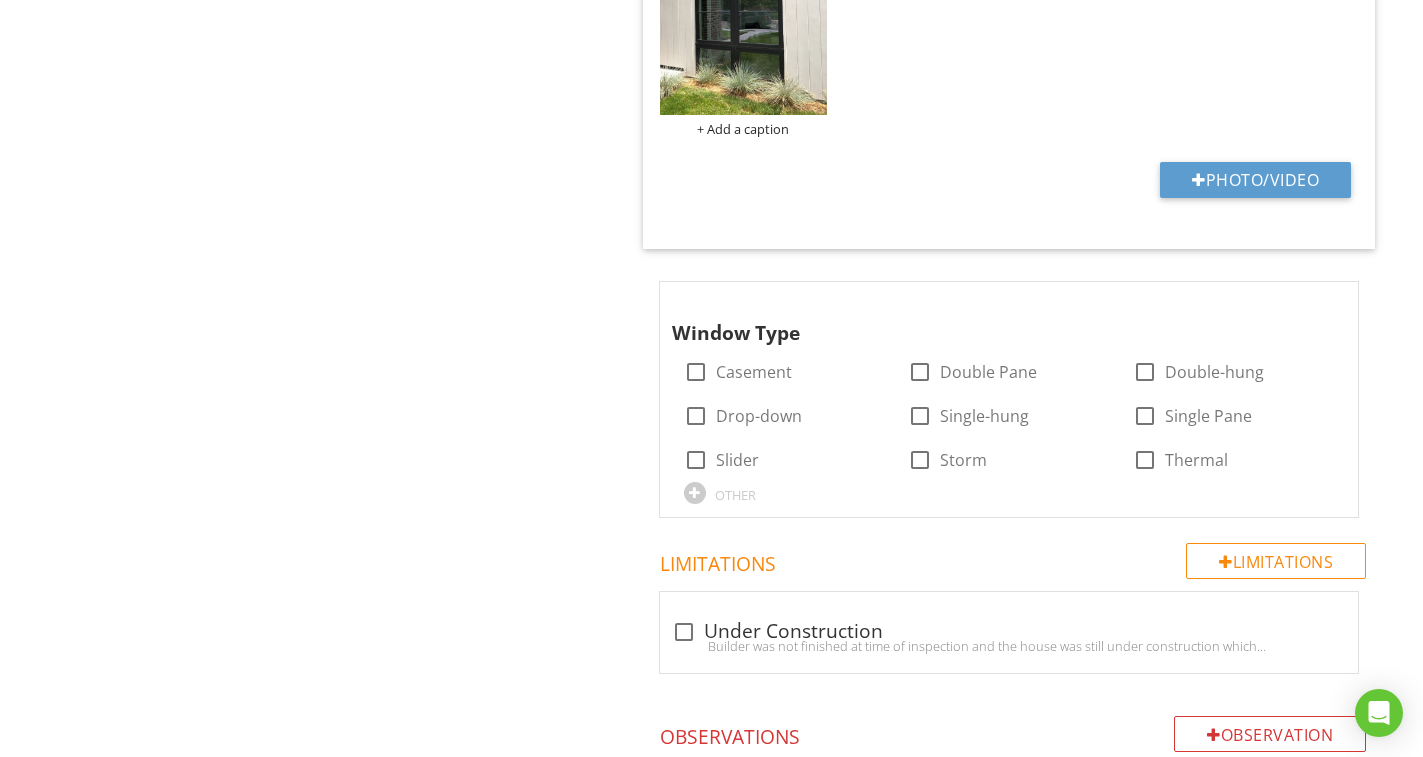 scroll, scrollTop: 2036, scrollLeft: 0, axis: vertical 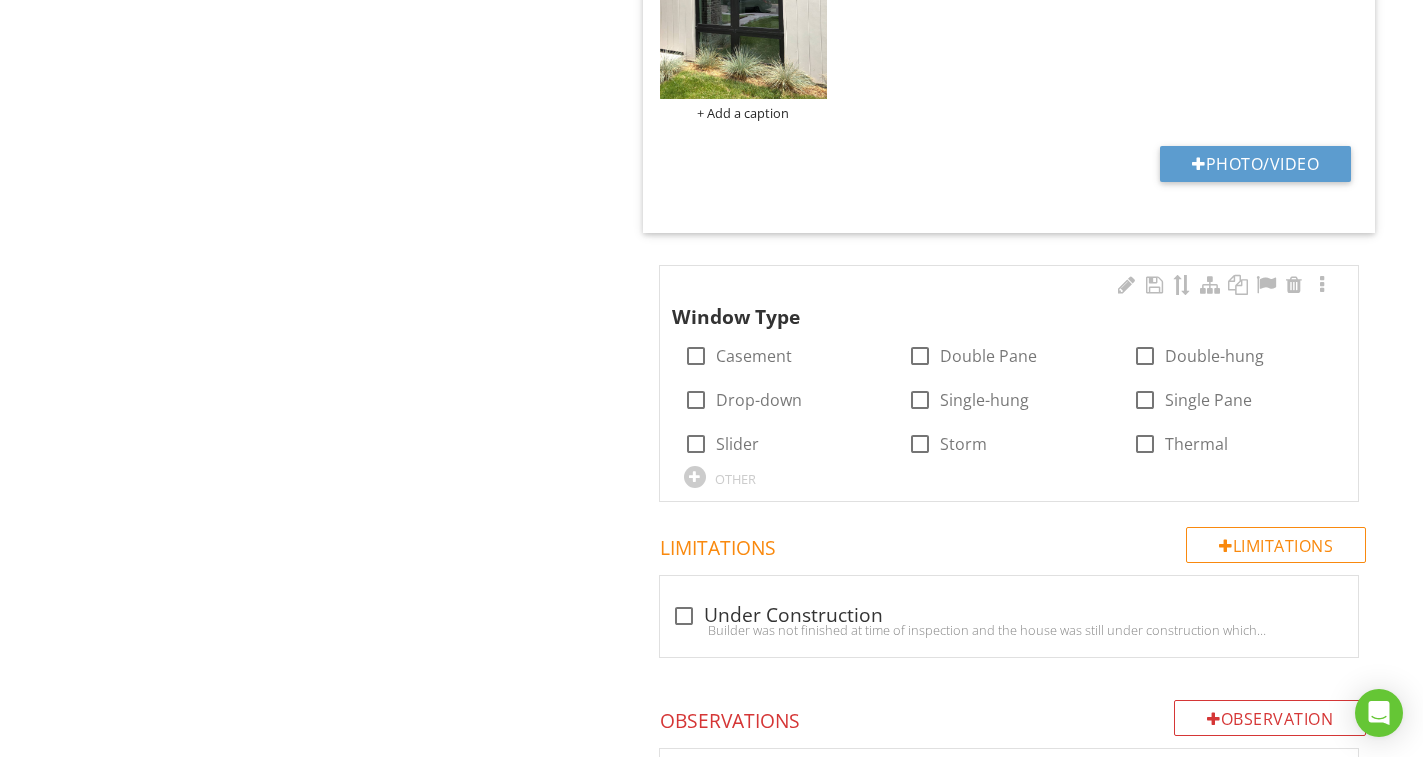 click at bounding box center (696, 356) 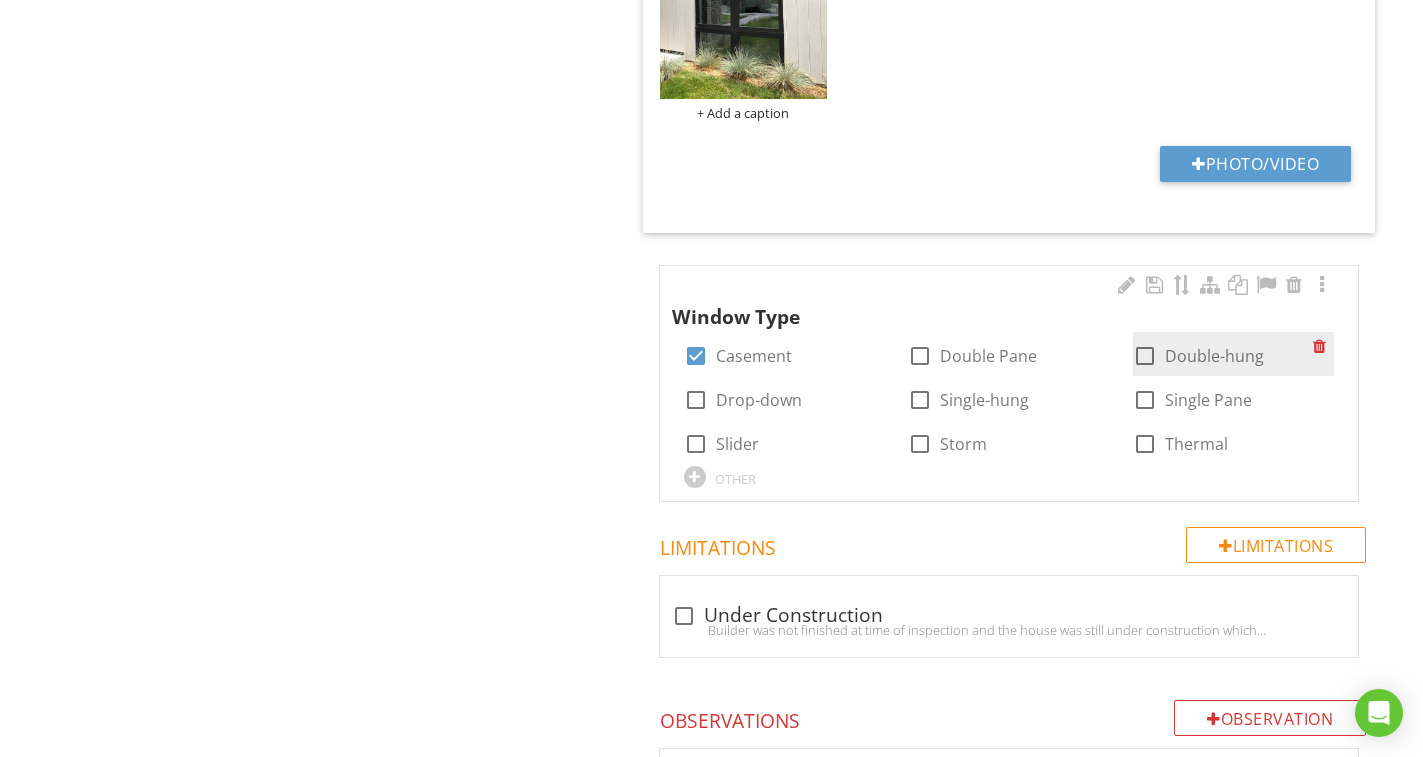 checkbox on "true" 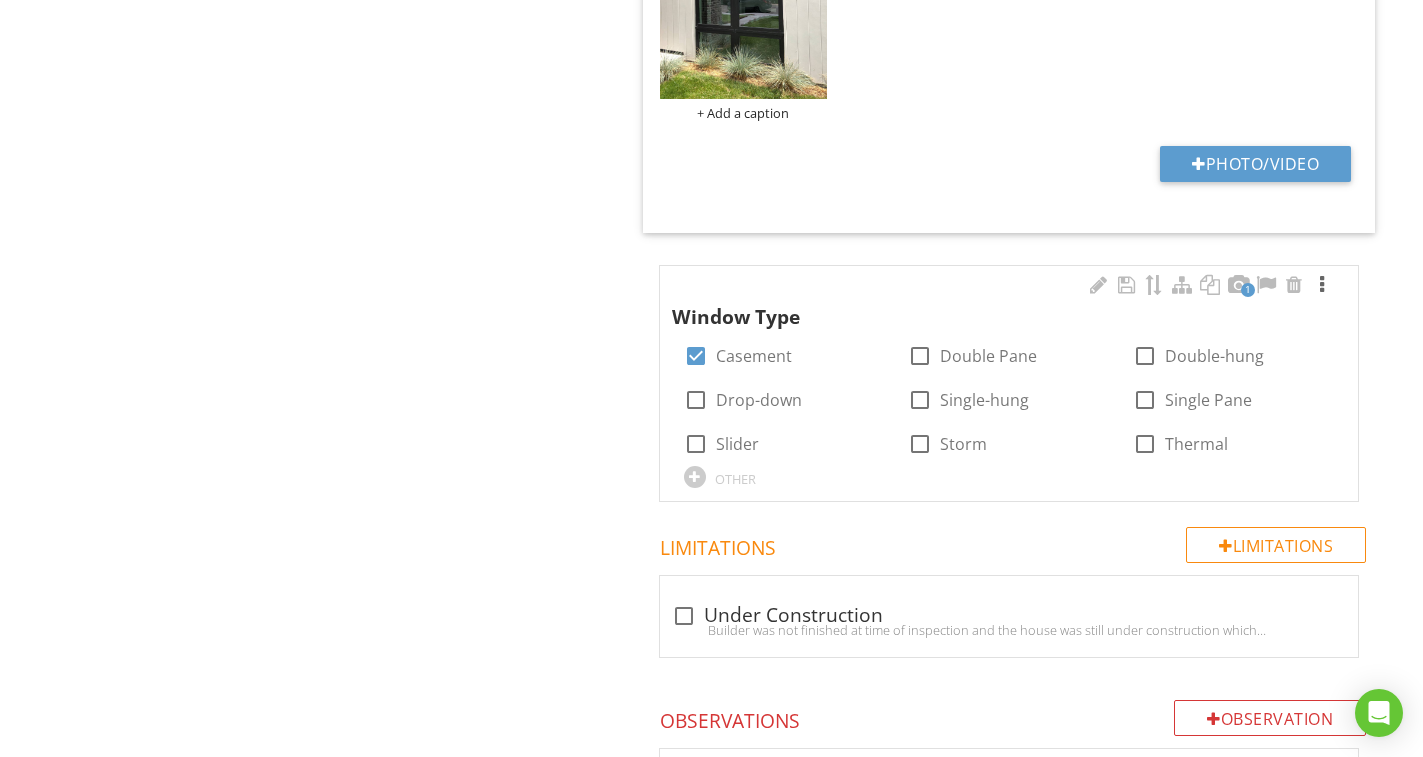 click at bounding box center [1322, 285] 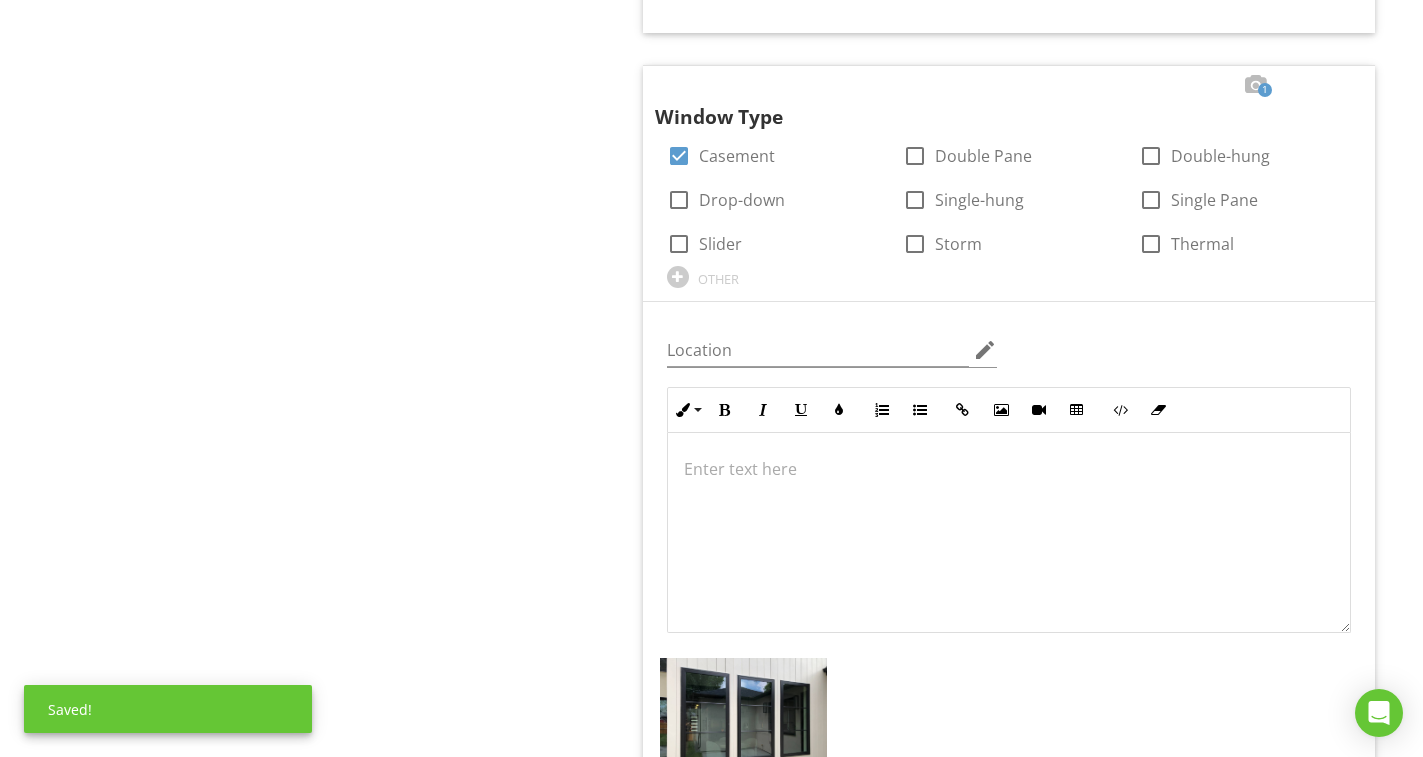 scroll, scrollTop: 2336, scrollLeft: 0, axis: vertical 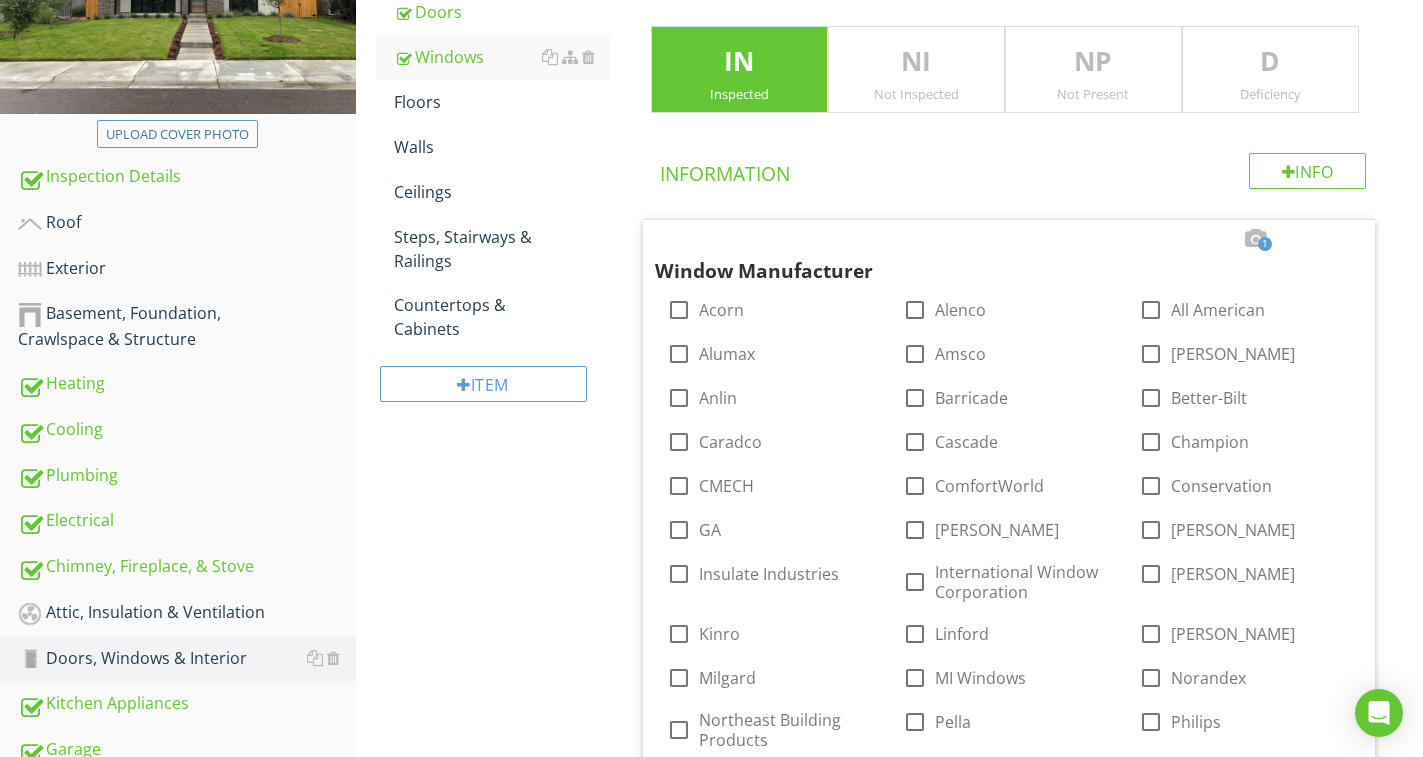 click on "D" at bounding box center [1270, 62] 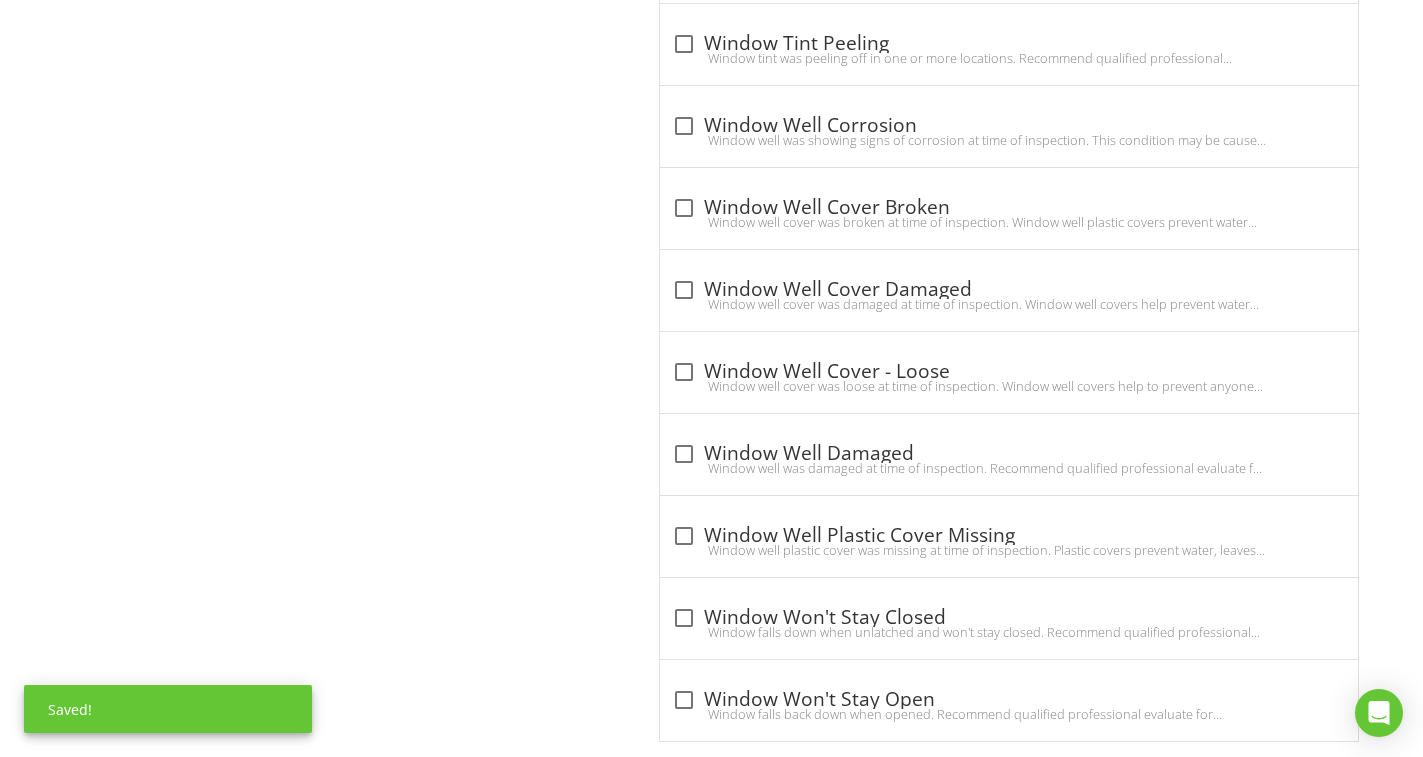scroll, scrollTop: 7211, scrollLeft: 0, axis: vertical 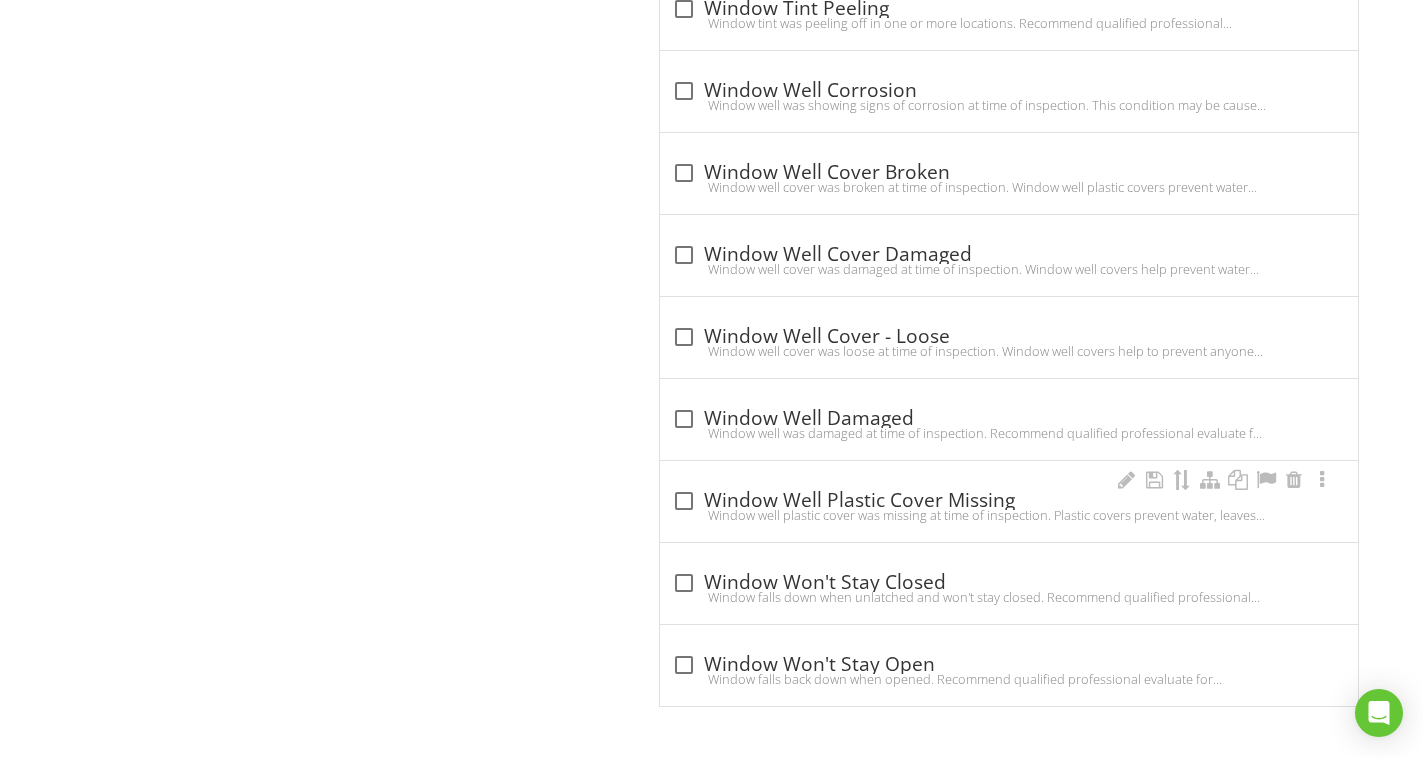 click on "check_box_outline_blank
Window Well Plastic Cover Missing" at bounding box center [1009, 501] 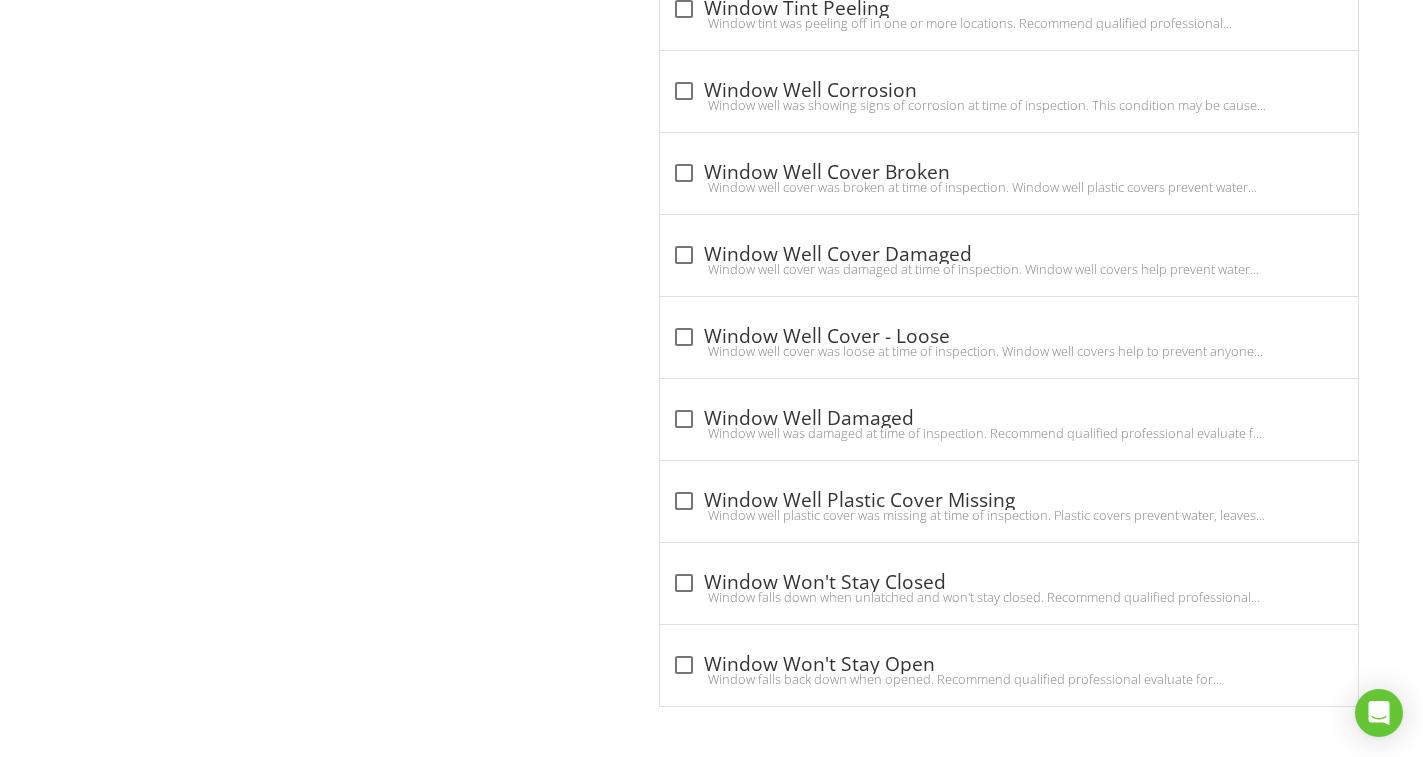 checkbox on "true" 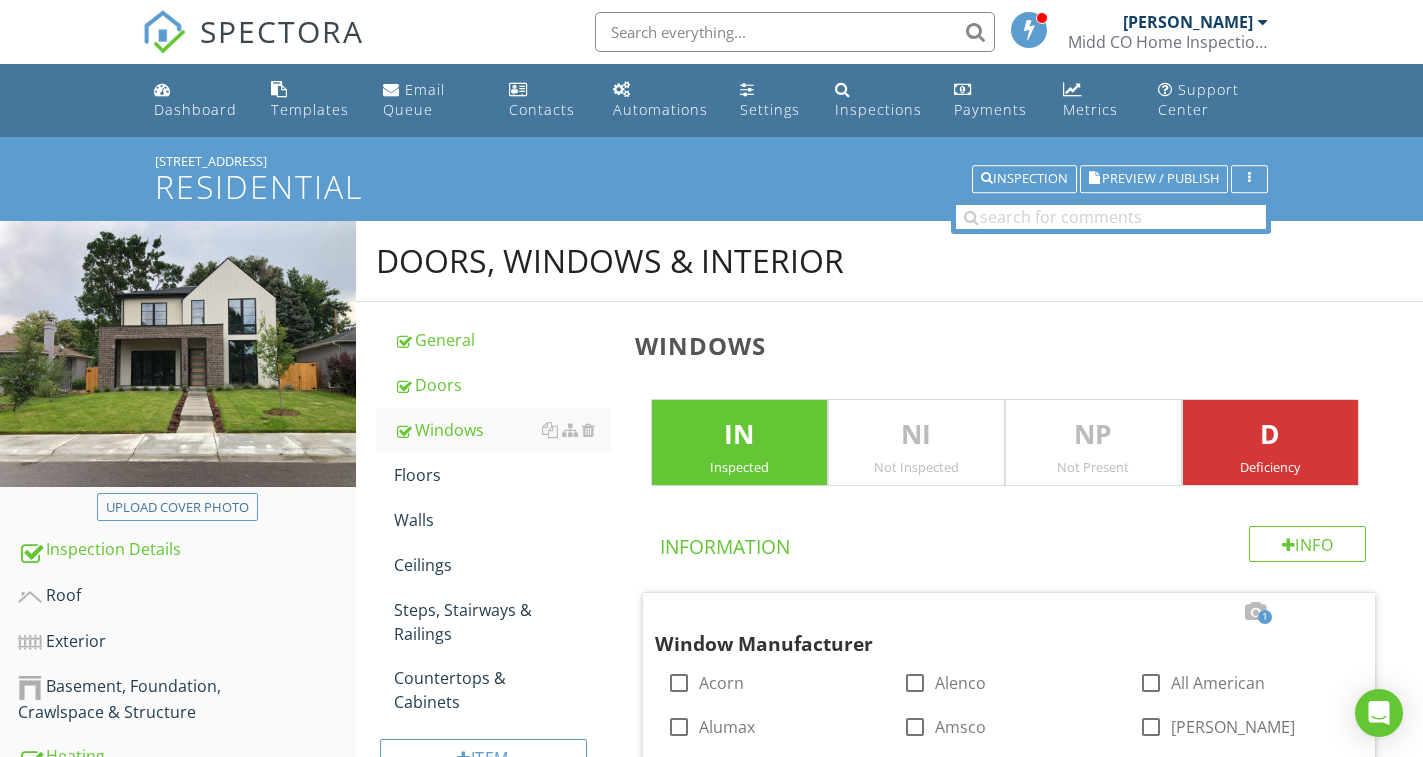 scroll, scrollTop: 7211, scrollLeft: 0, axis: vertical 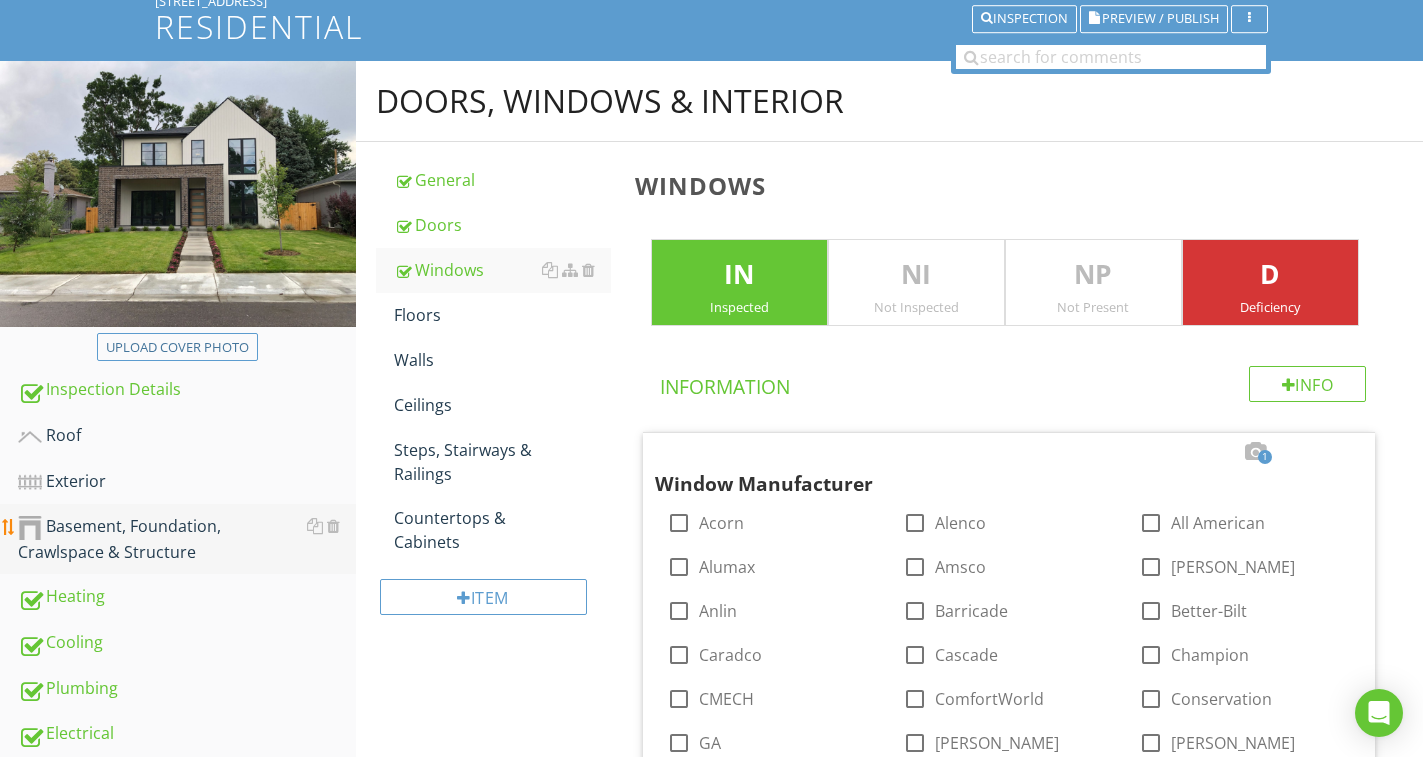 drag, startPoint x: 427, startPoint y: 313, endPoint x: 5, endPoint y: 540, distance: 479.1795 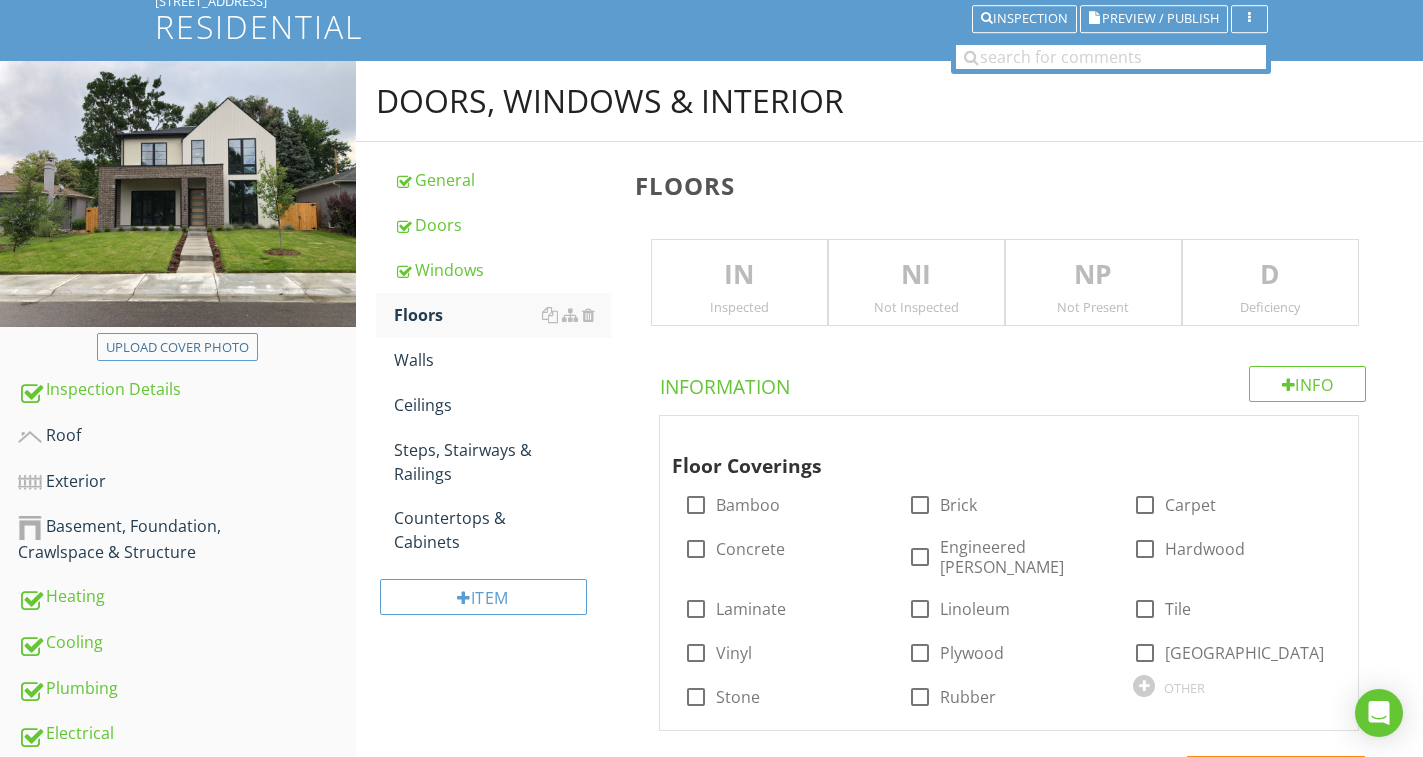 click on "IN" at bounding box center [739, 275] 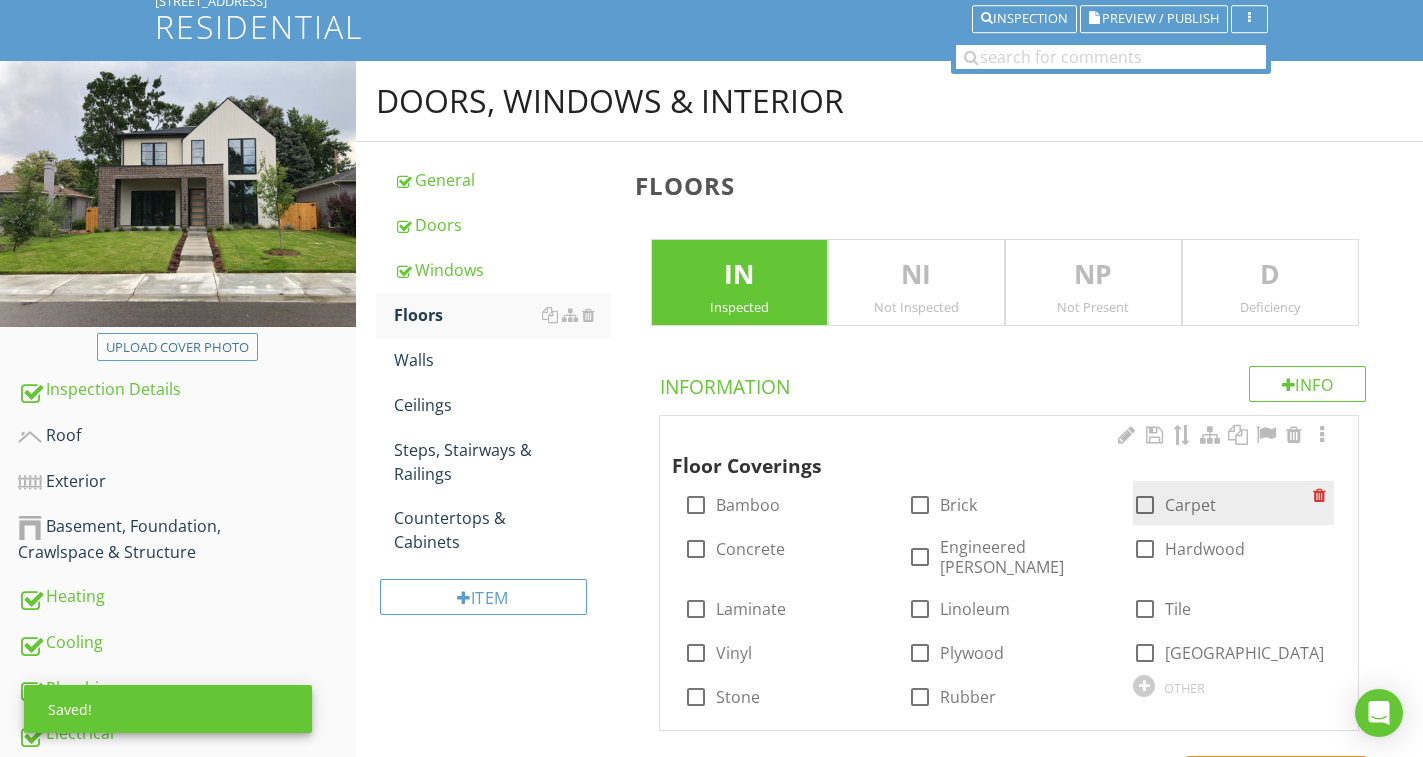 click at bounding box center (1145, 505) 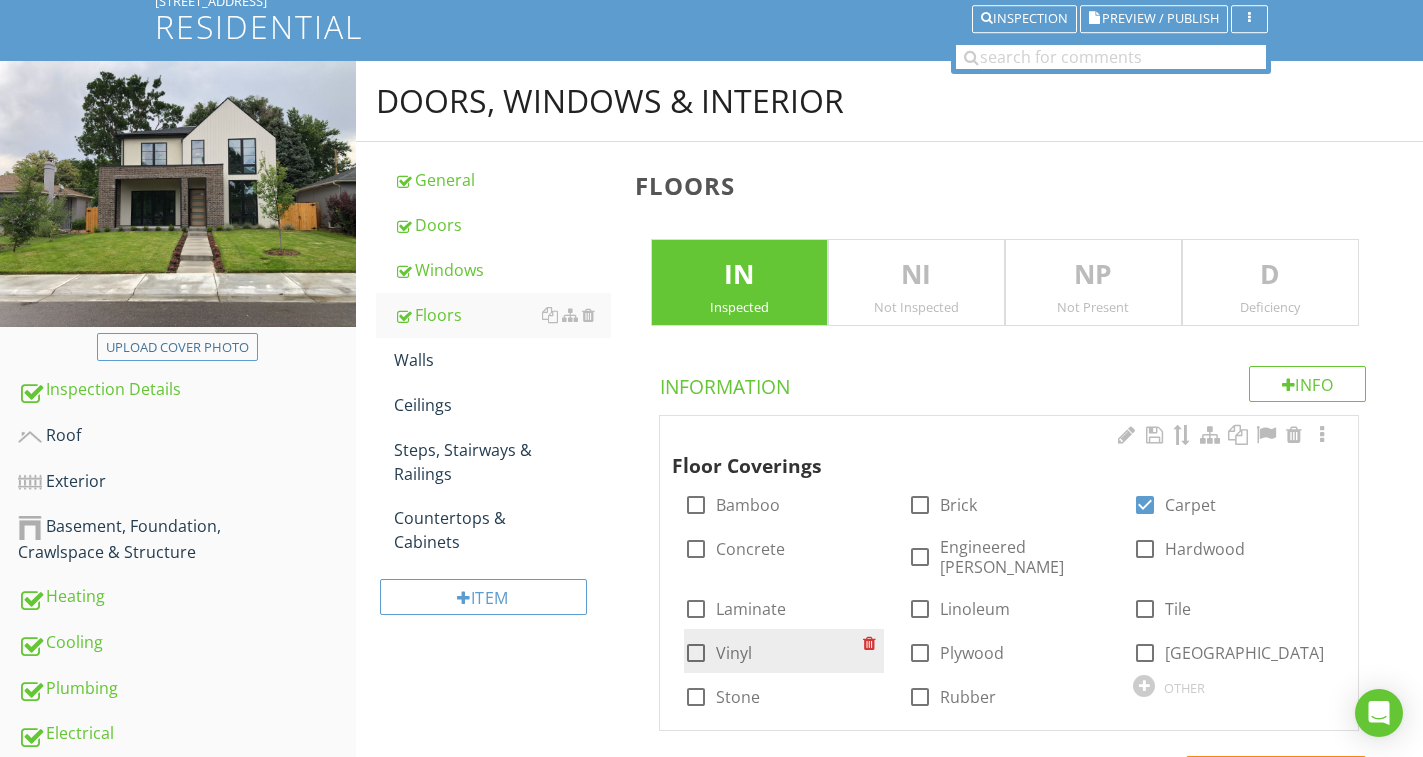 click on "Vinyl" at bounding box center [734, 653] 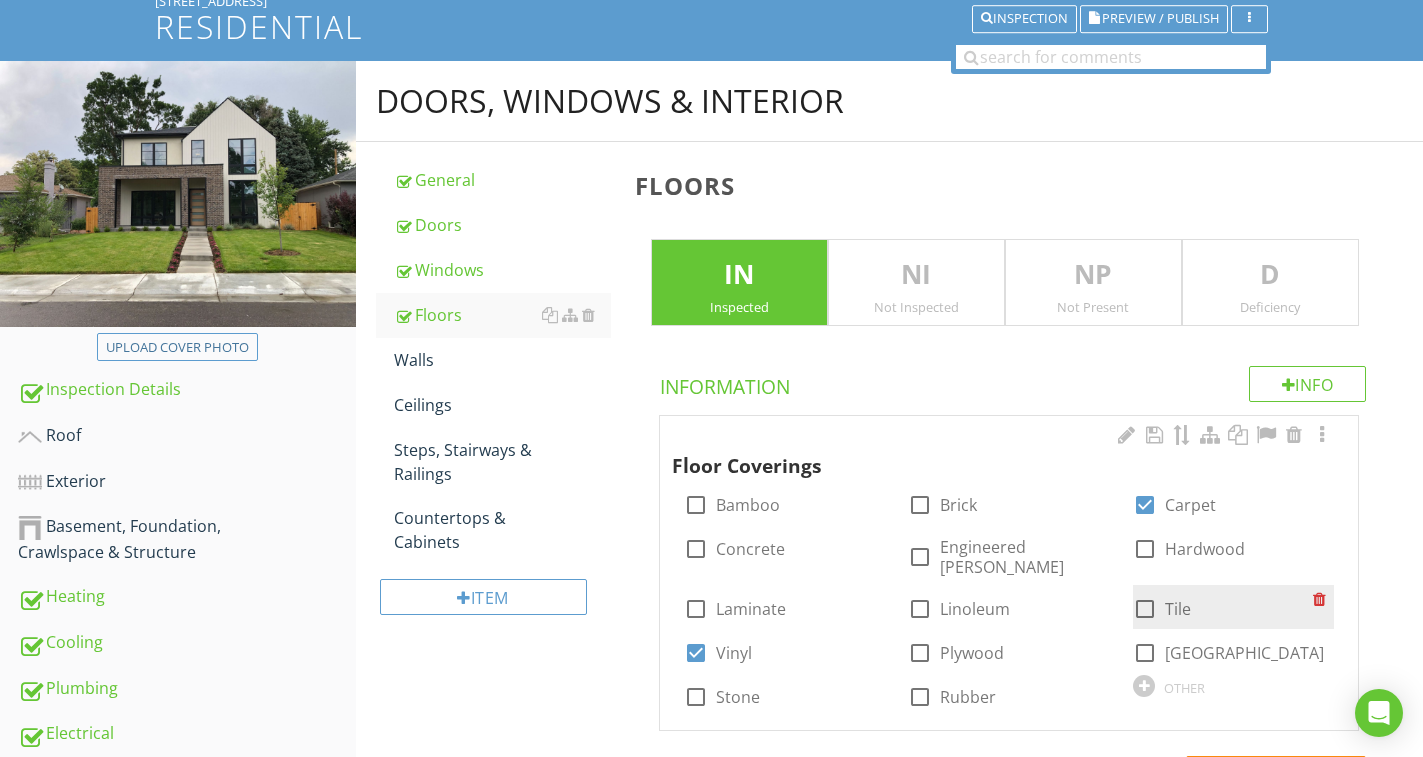 click at bounding box center (1145, 609) 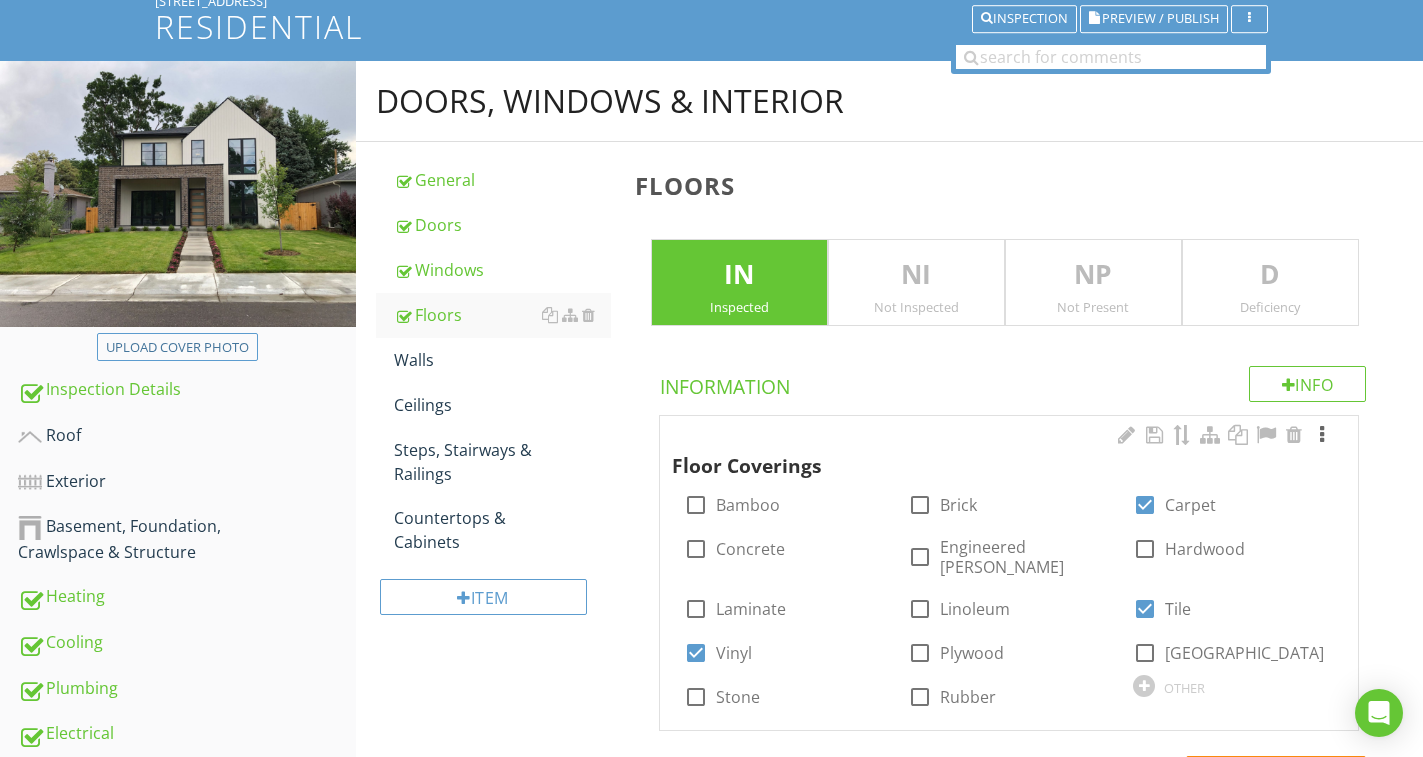 click at bounding box center [1322, 435] 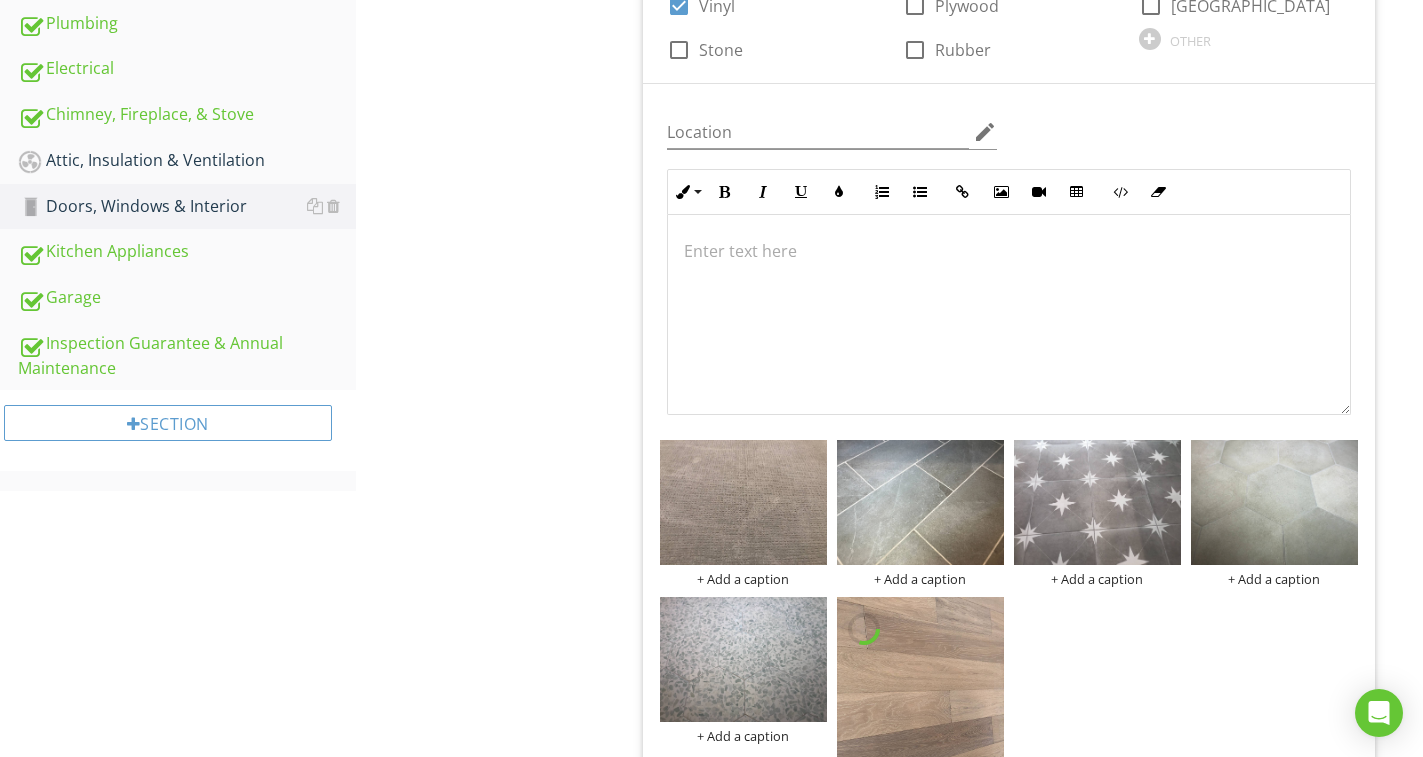 scroll, scrollTop: 960, scrollLeft: 0, axis: vertical 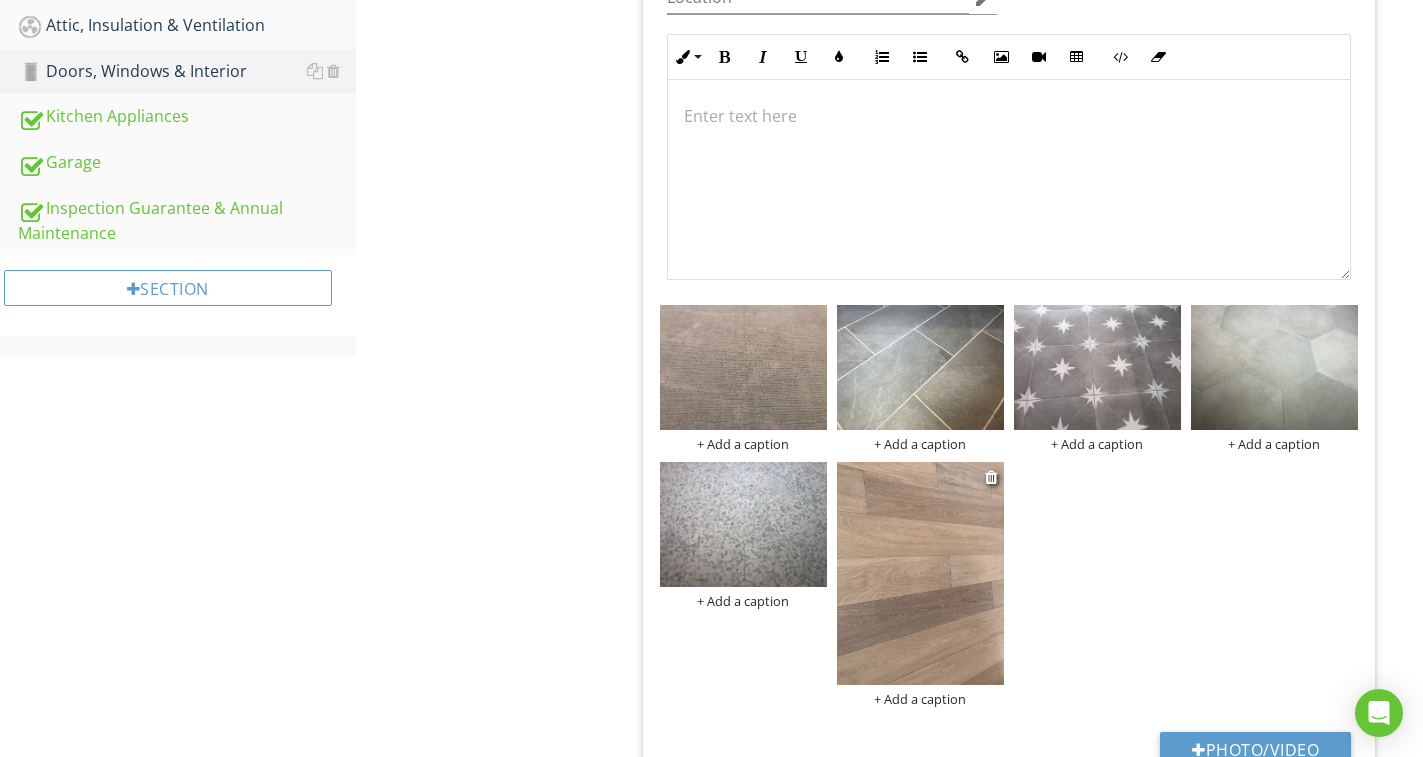 click at bounding box center (920, 573) 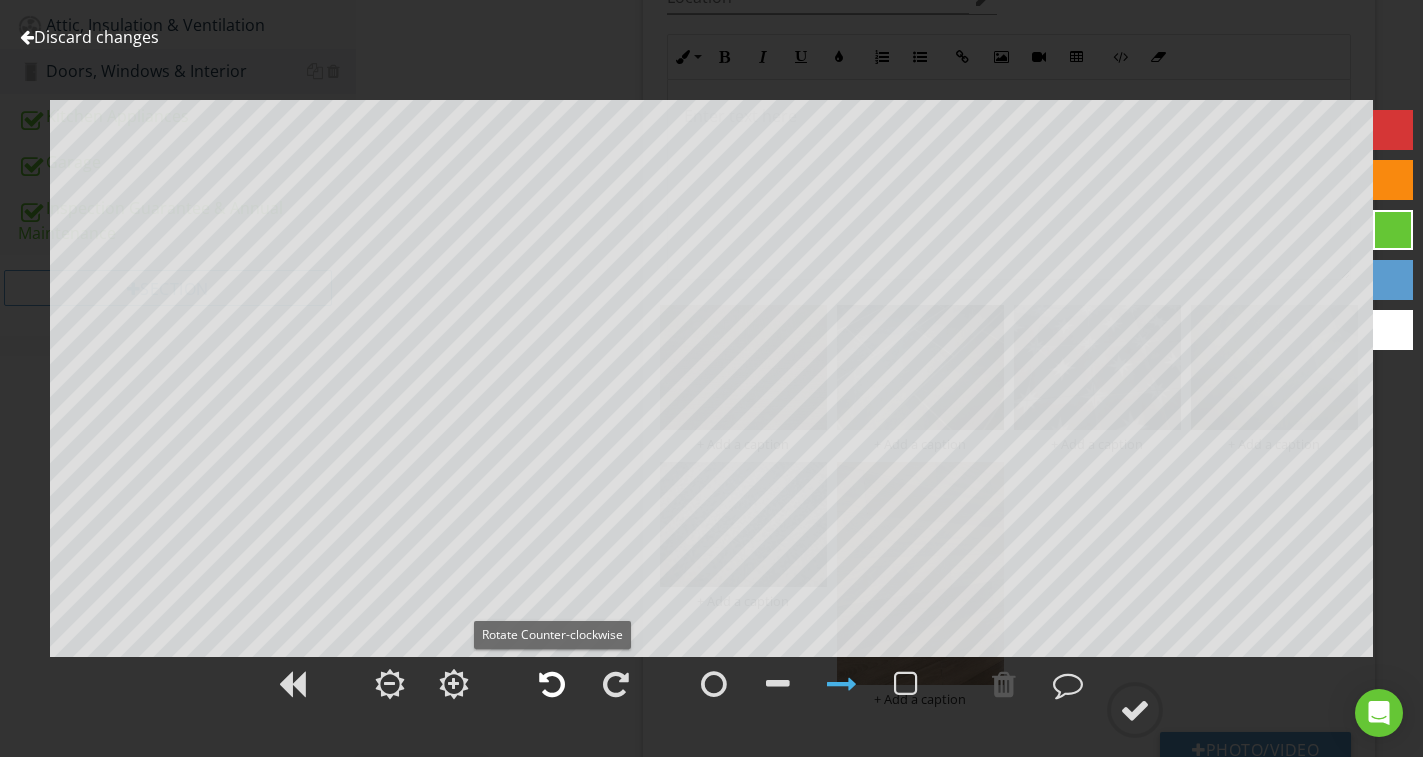 click at bounding box center (552, 684) 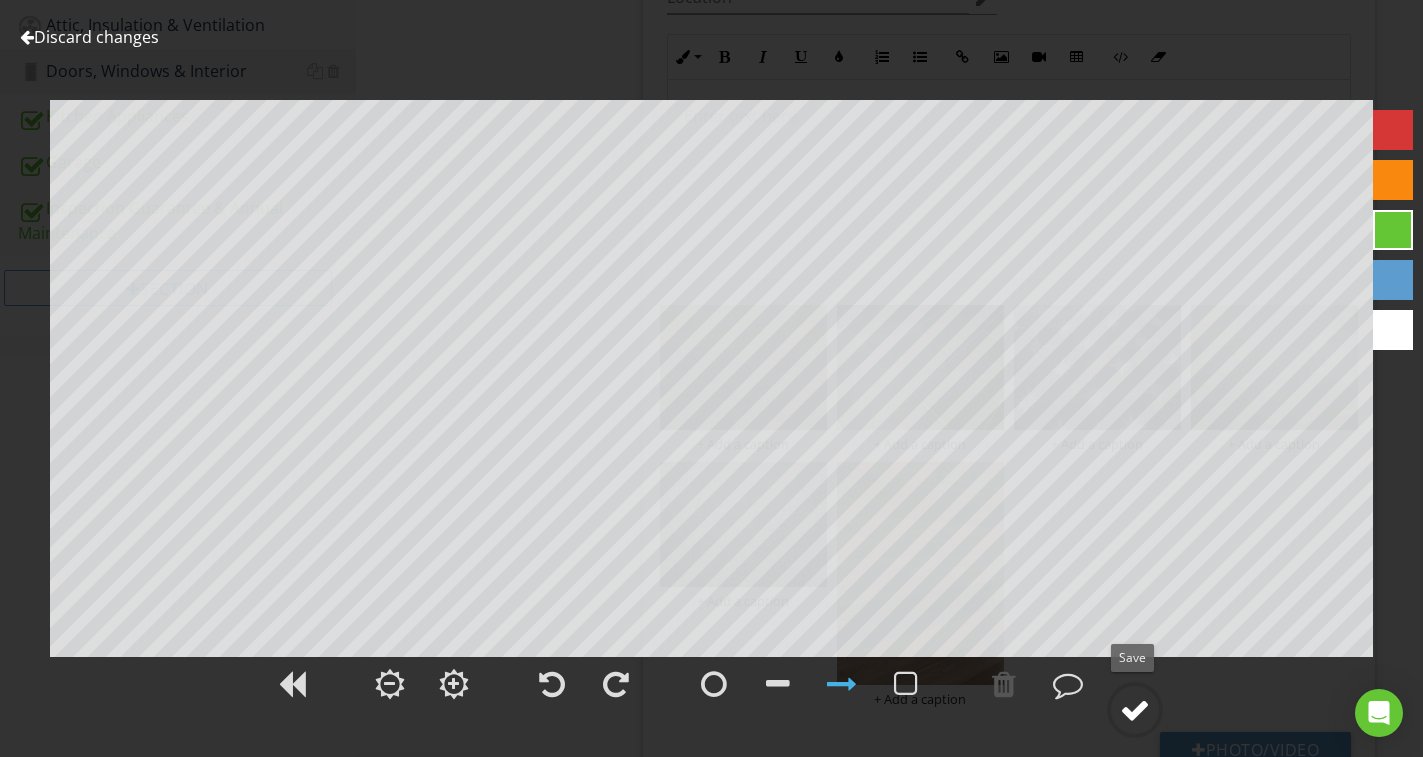 click at bounding box center [1135, 710] 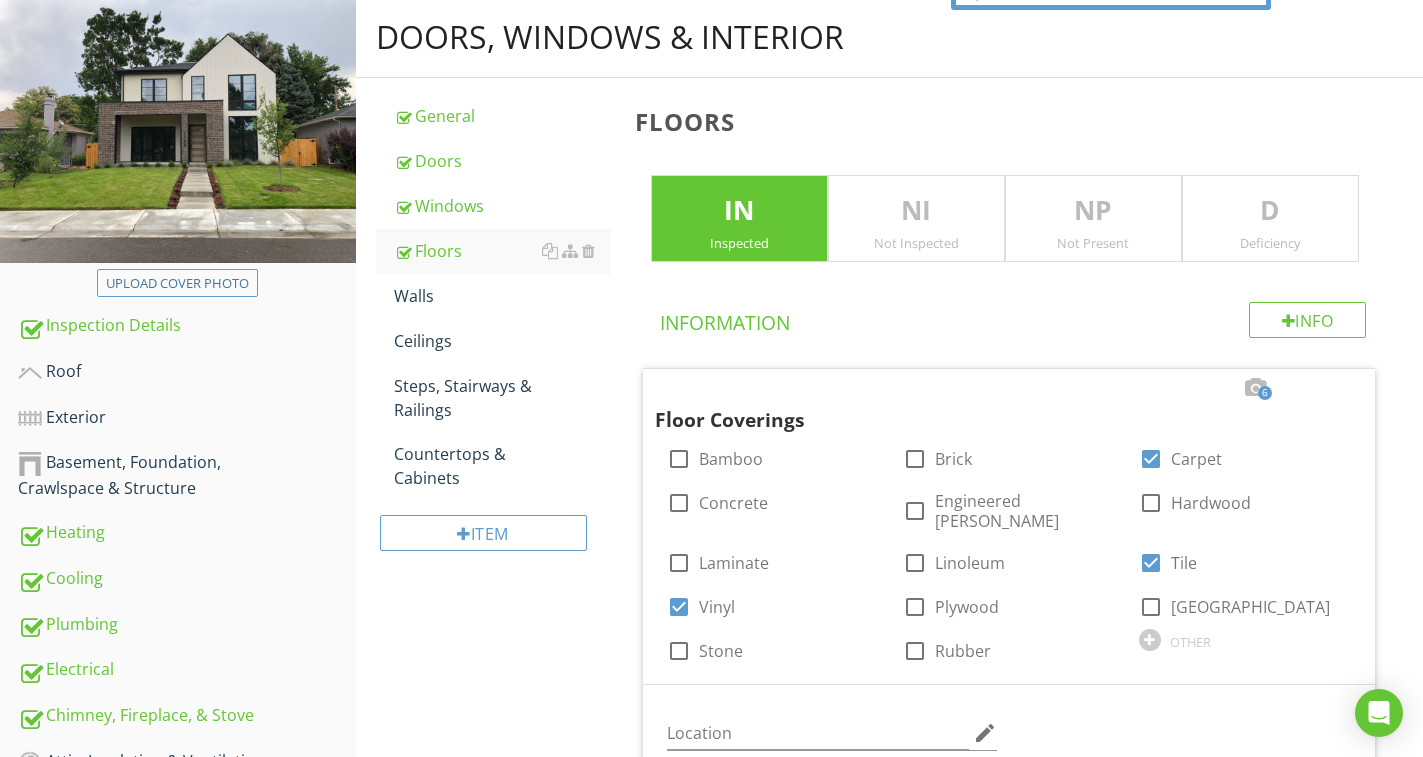 scroll, scrollTop: 200, scrollLeft: 0, axis: vertical 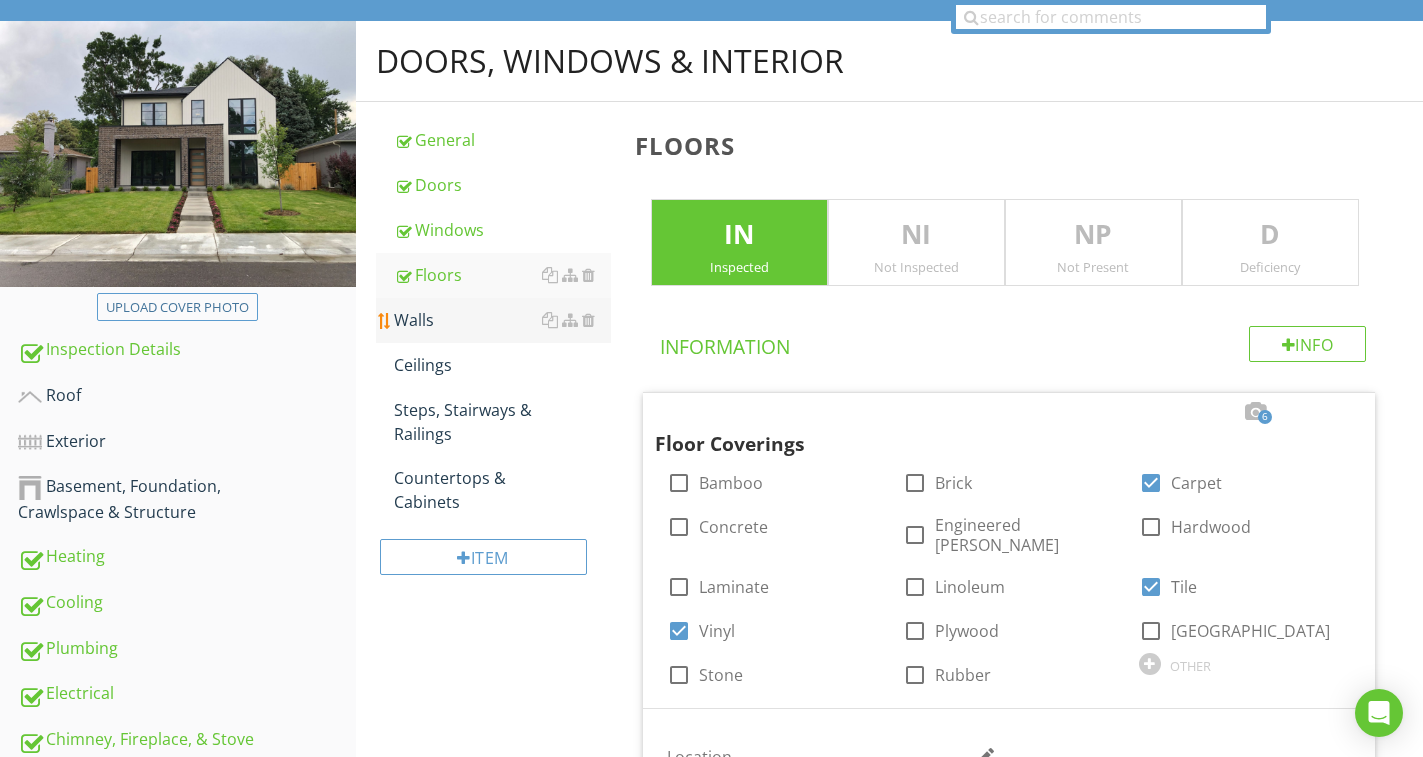 click on "Walls" at bounding box center (502, 320) 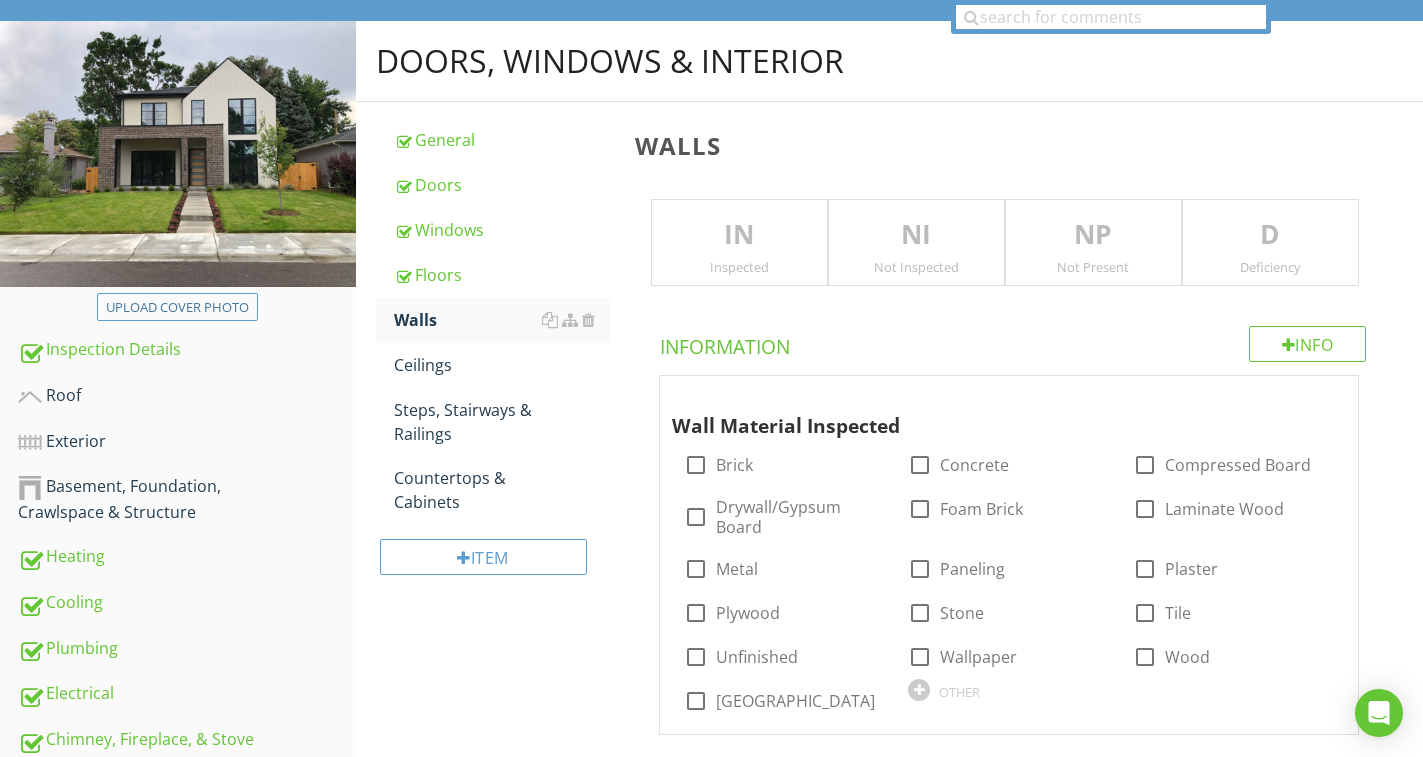 click on "IN" at bounding box center (739, 235) 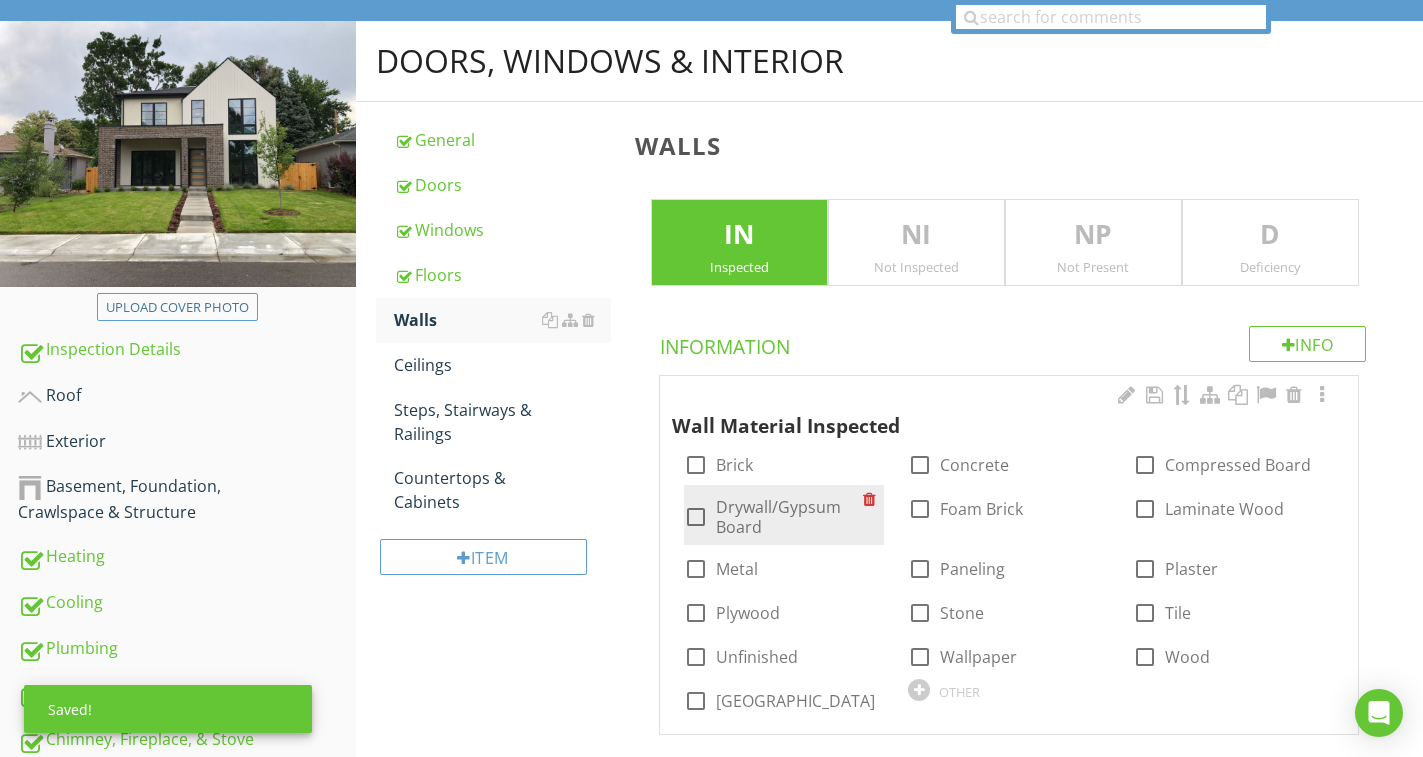 click on "Drywall/Gypsum Board" at bounding box center (790, 517) 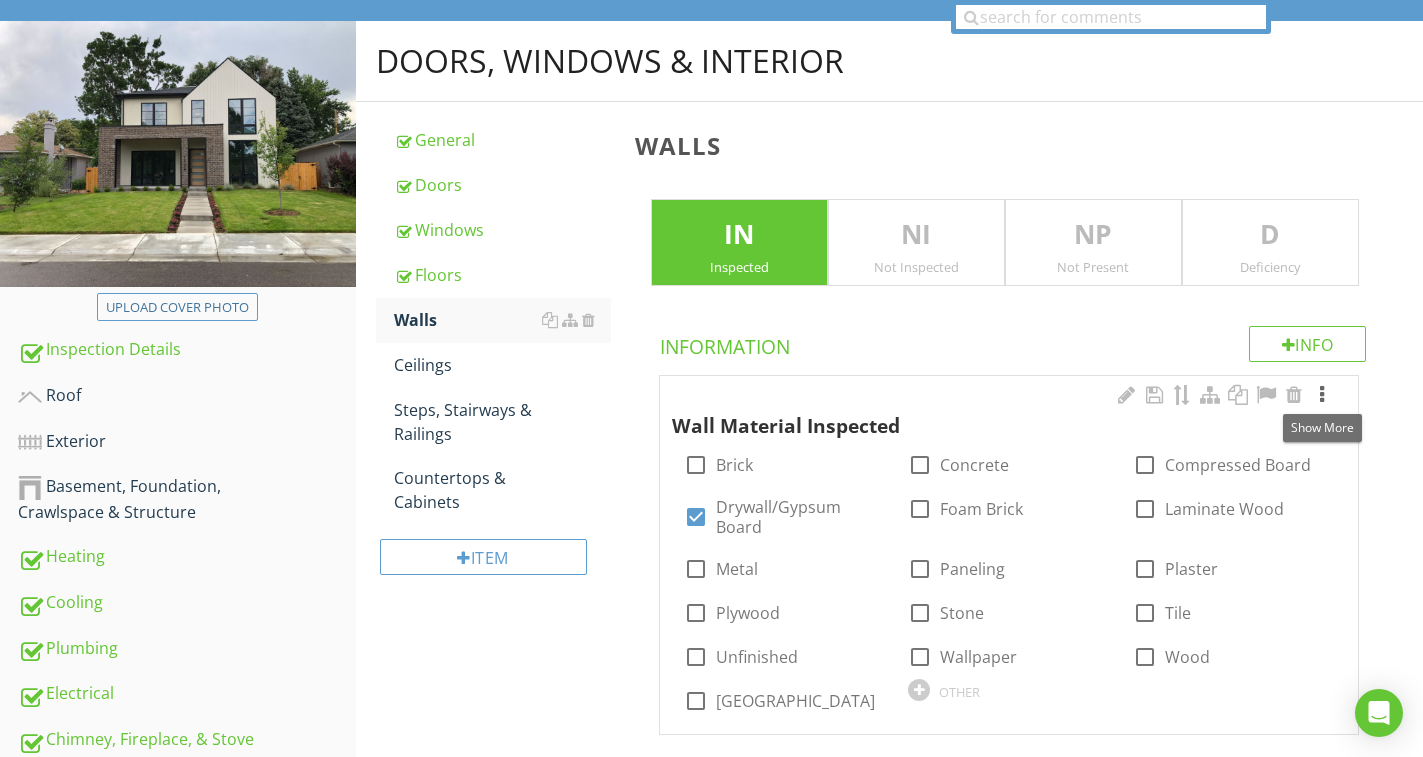 click at bounding box center (1322, 395) 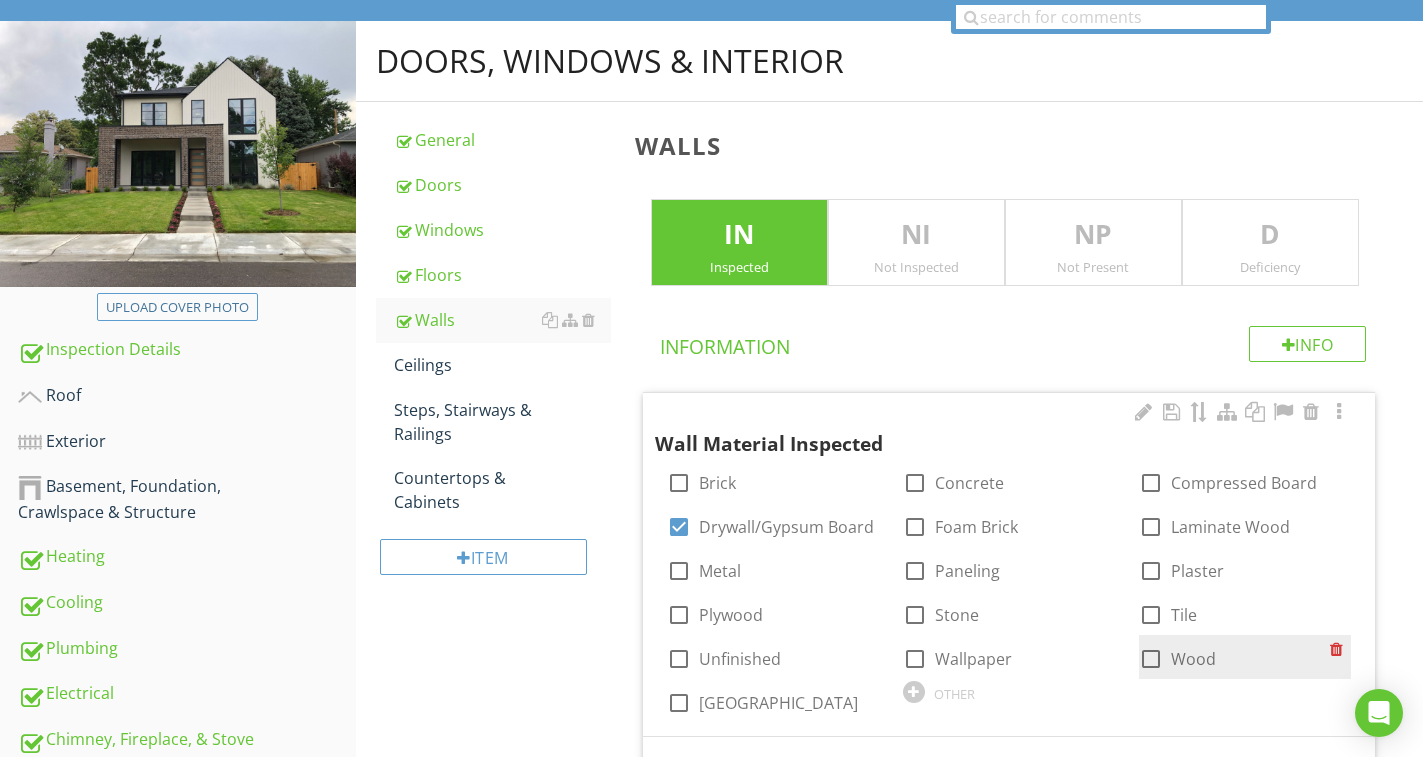 click at bounding box center (1151, 659) 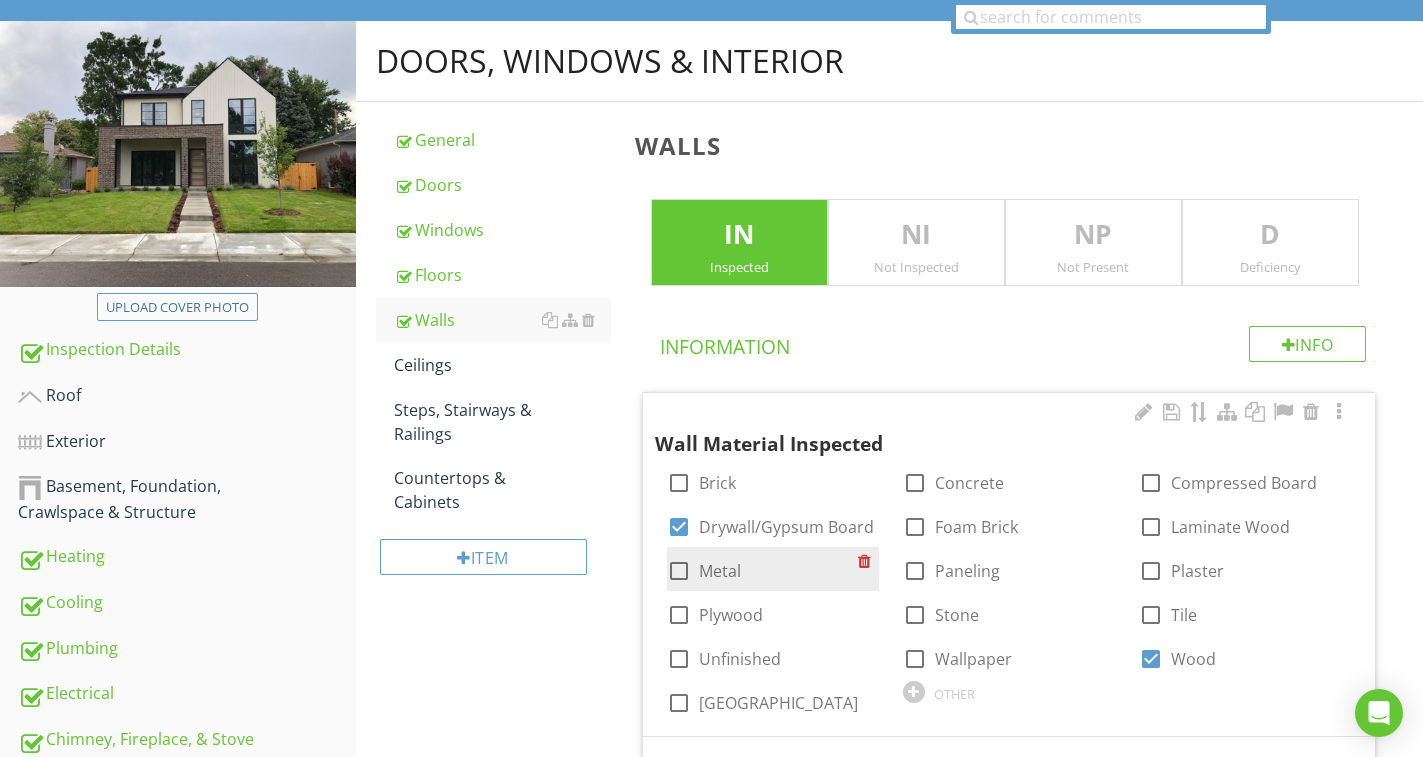 scroll, scrollTop: 700, scrollLeft: 0, axis: vertical 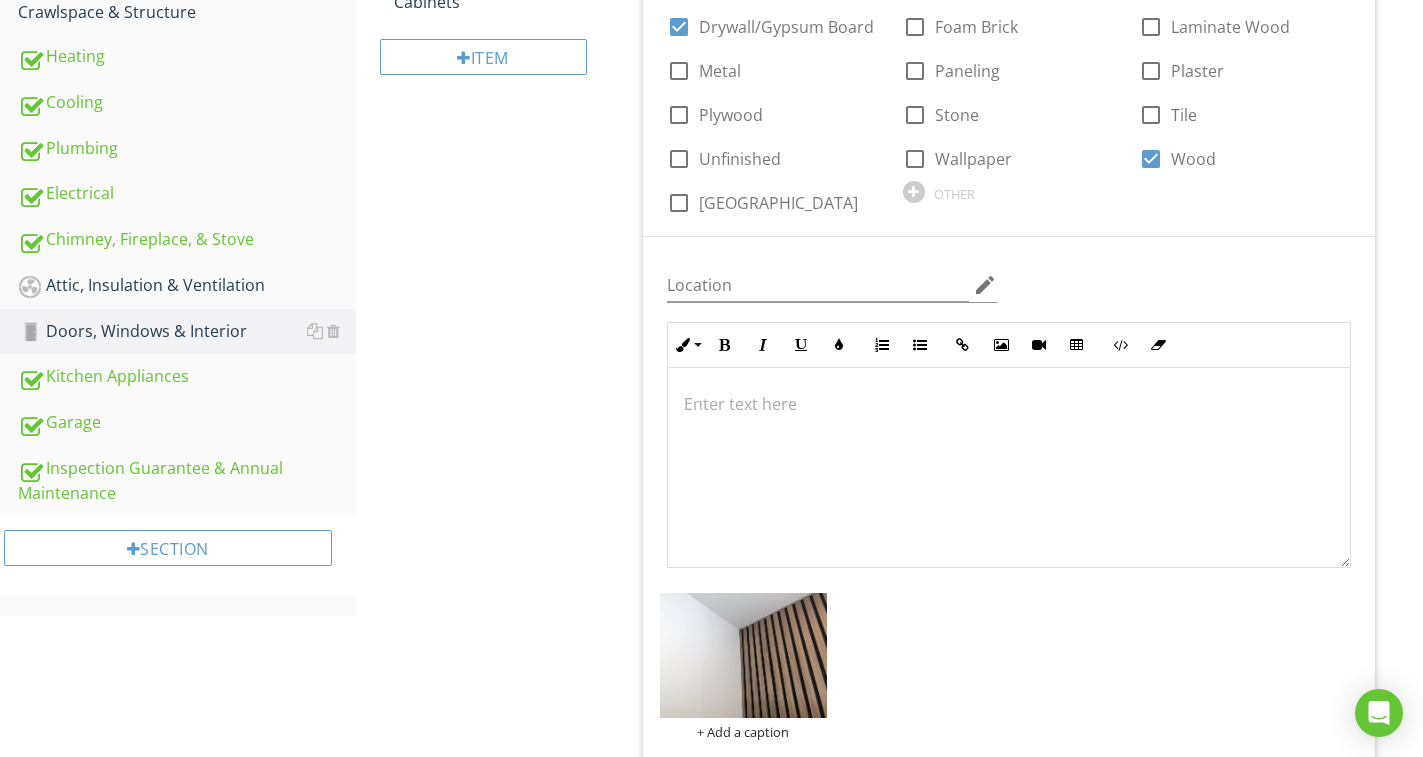 click on "Doors, Windows & Interior
General
Doors
Windows
Floors
Walls
Ceilings
Steps, Stairways & Railings
Countertops & Cabinets
Item
Walls
IN   Inspected NI   Not Inspected NP   Not Present D   Deficiency
Info
Information                 1
Wall Material Inspected
check_box_outline_blank Brick   check_box_outline_blank Concrete   check_box_outline_blank Compressed Board   check_box Drywall/Gypsum Board   check_box_outline_blank Foam Brick   check_box_outline_blank Laminate Wood   check_box_outline_blank Metal   check_box_outline_blank Paneling   check_box_outline_blank Plaster   check_box_outline_blank Plywood" at bounding box center [889, 2184] 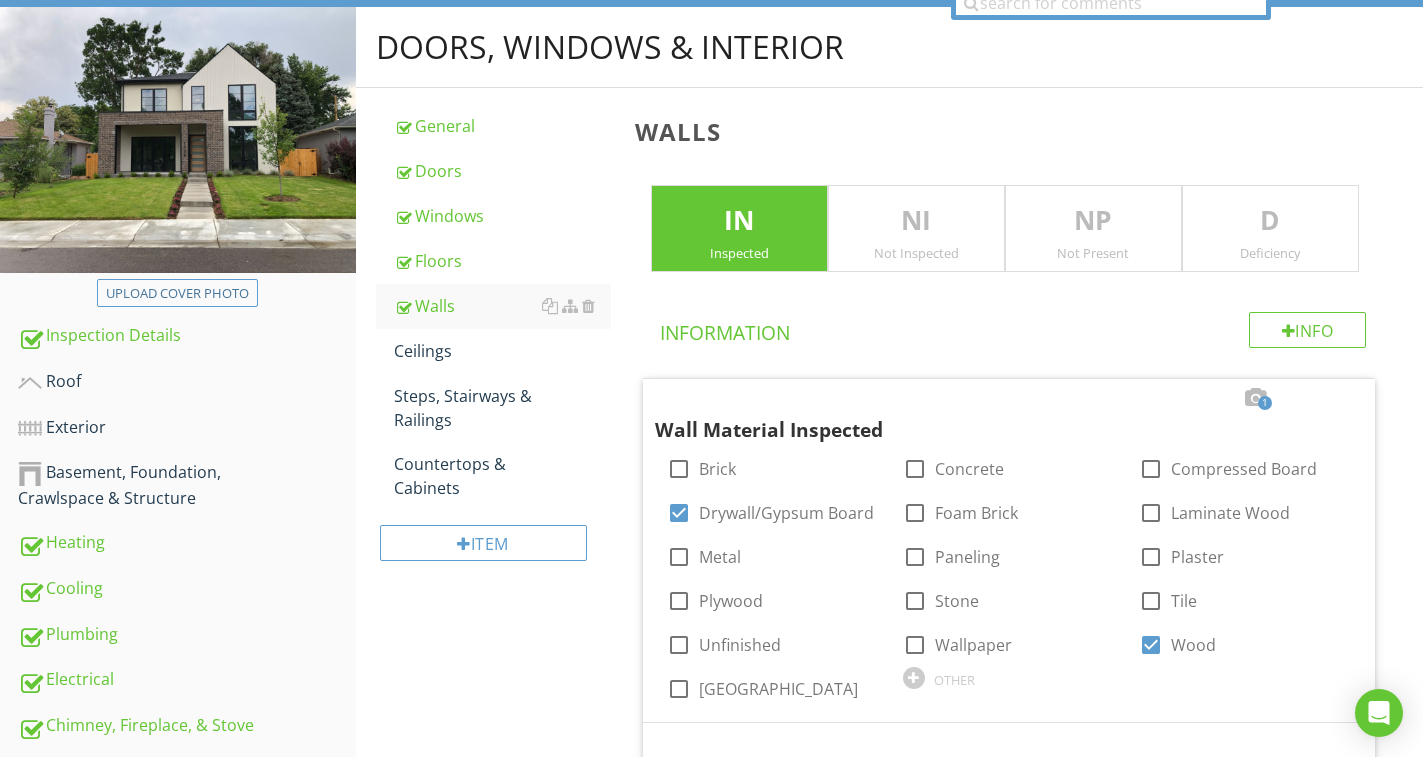 scroll, scrollTop: 200, scrollLeft: 0, axis: vertical 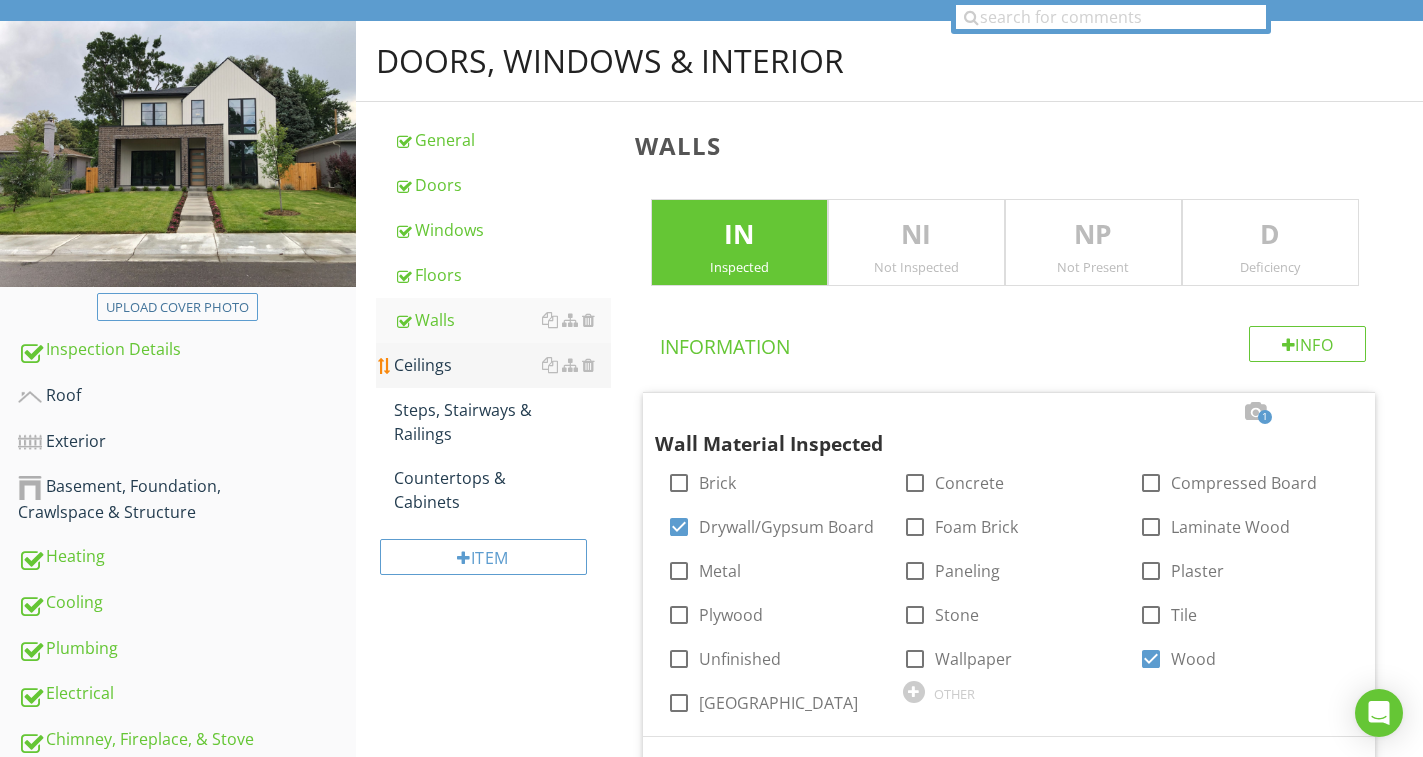 click on "Ceilings" at bounding box center (502, 365) 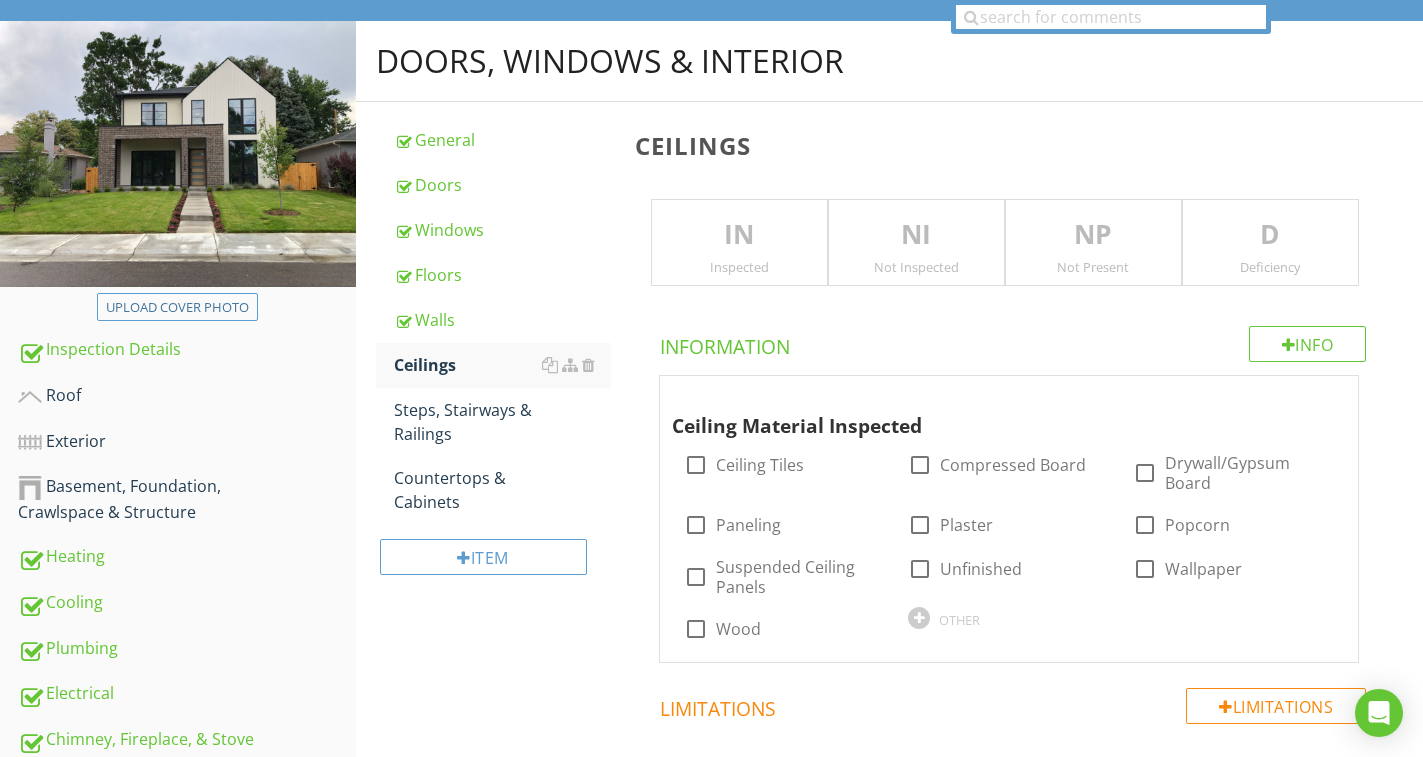 click on "IN" at bounding box center (739, 235) 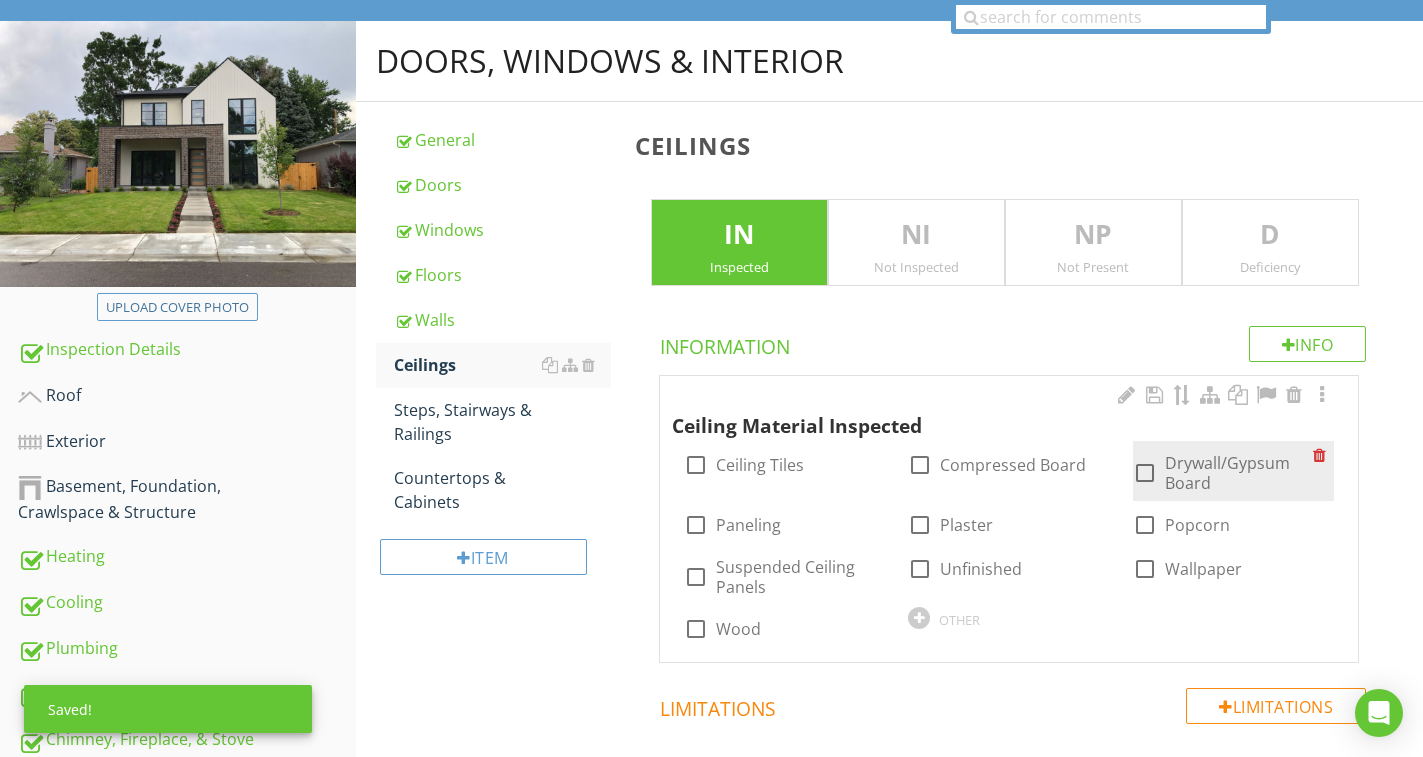 click at bounding box center [1145, 473] 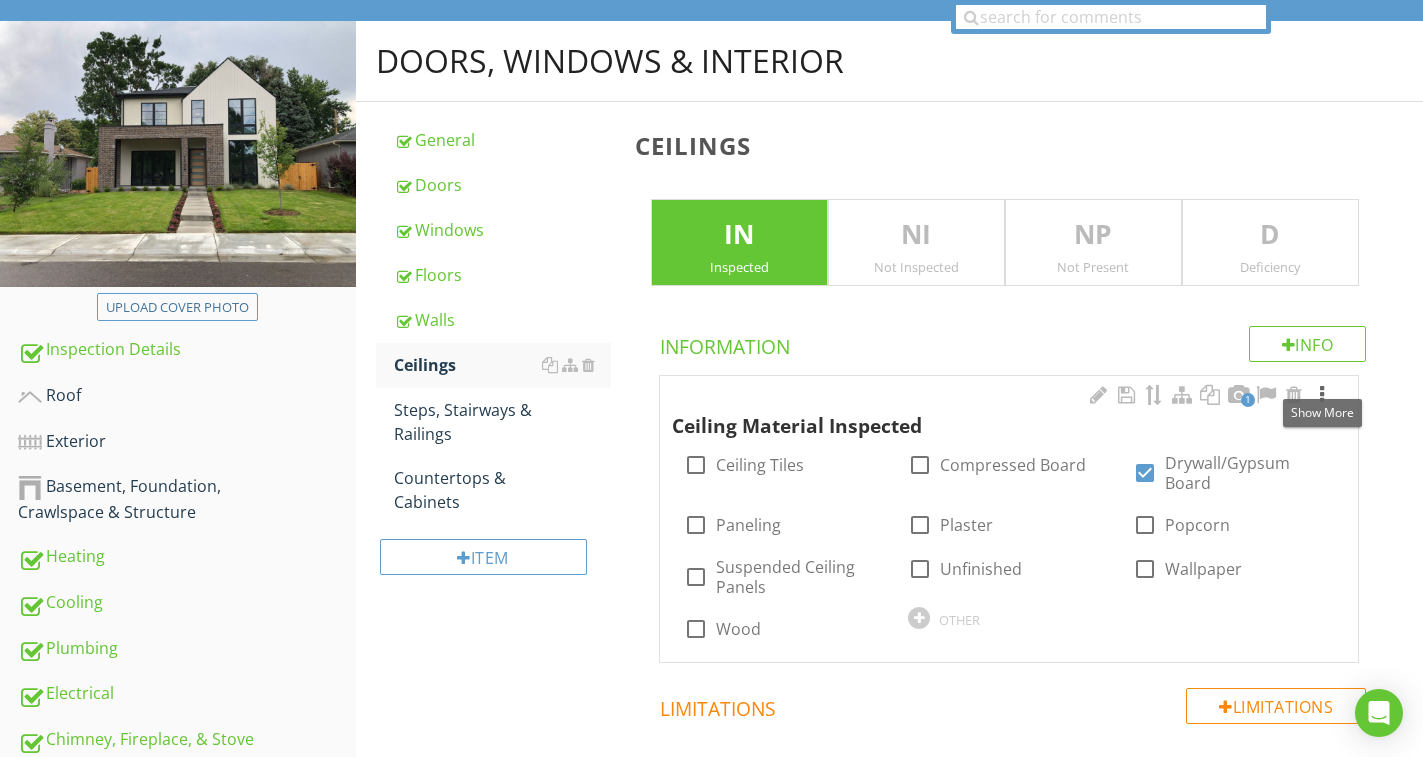 click at bounding box center [1322, 395] 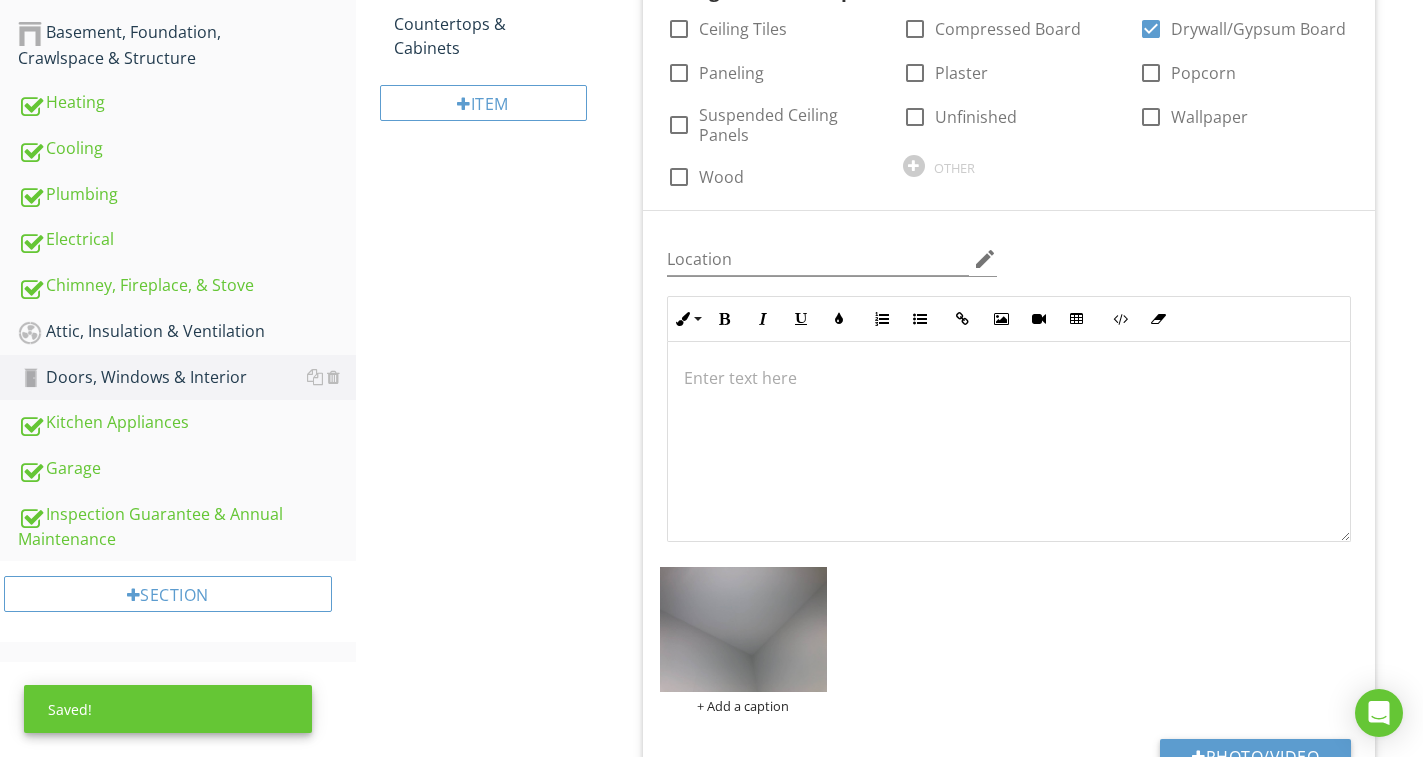 scroll, scrollTop: 700, scrollLeft: 0, axis: vertical 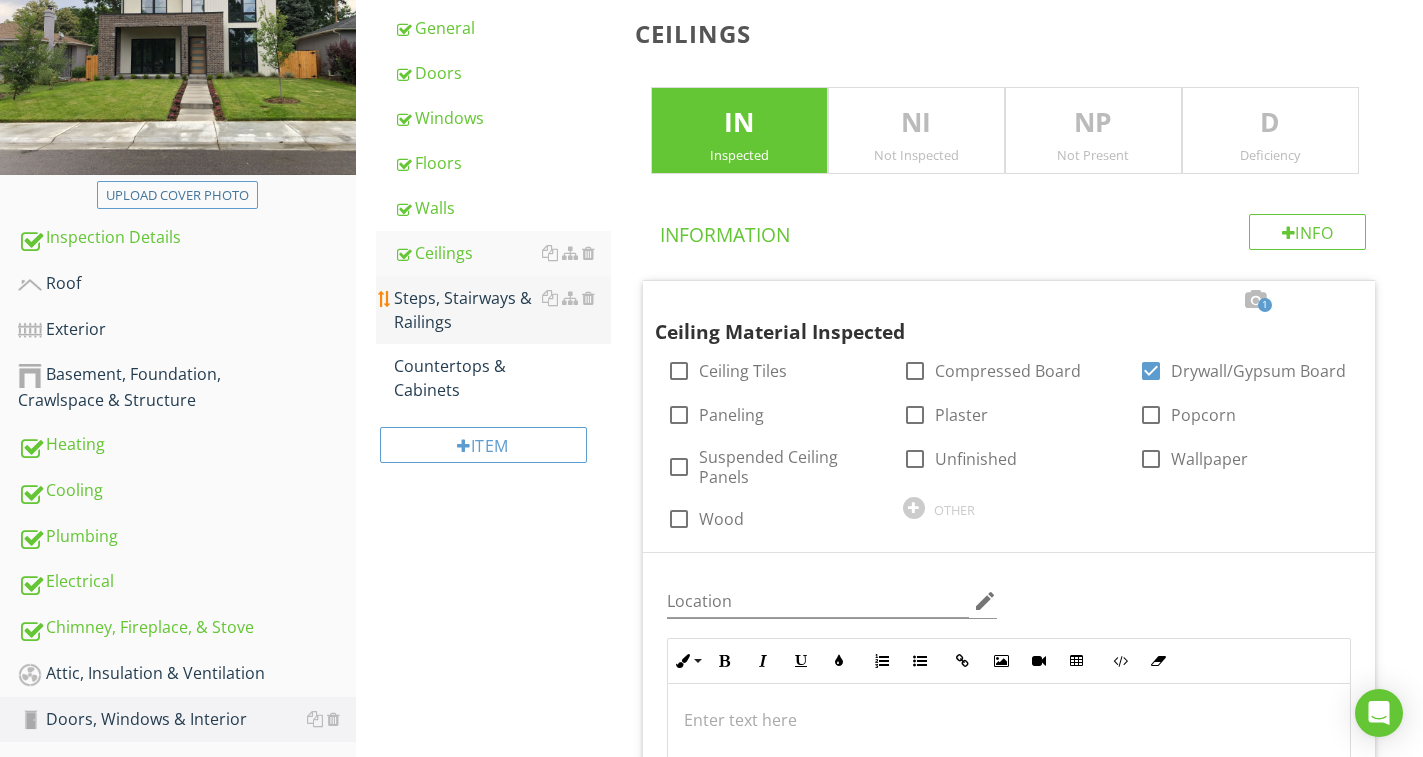 click on "Steps, Stairways & Railings" at bounding box center [502, 310] 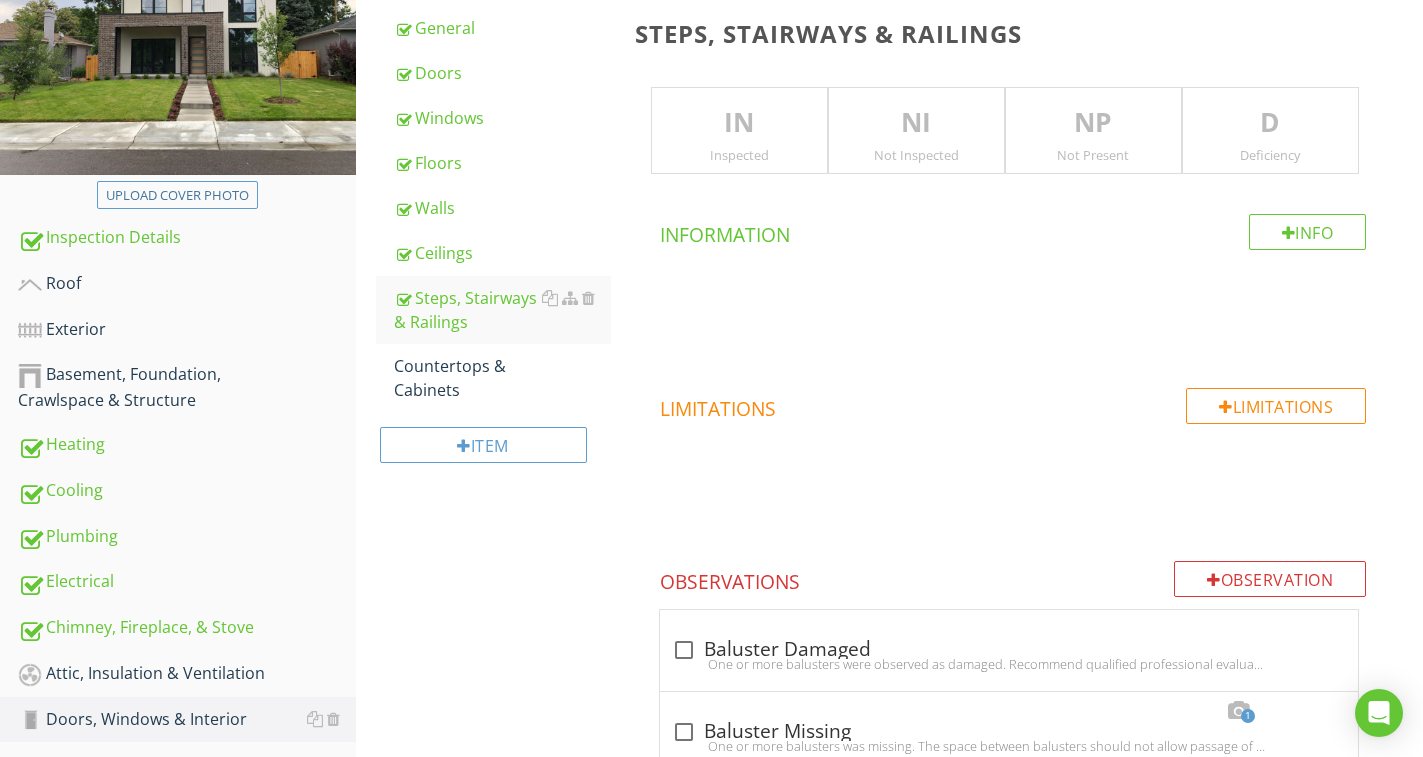 click on "IN" at bounding box center (739, 123) 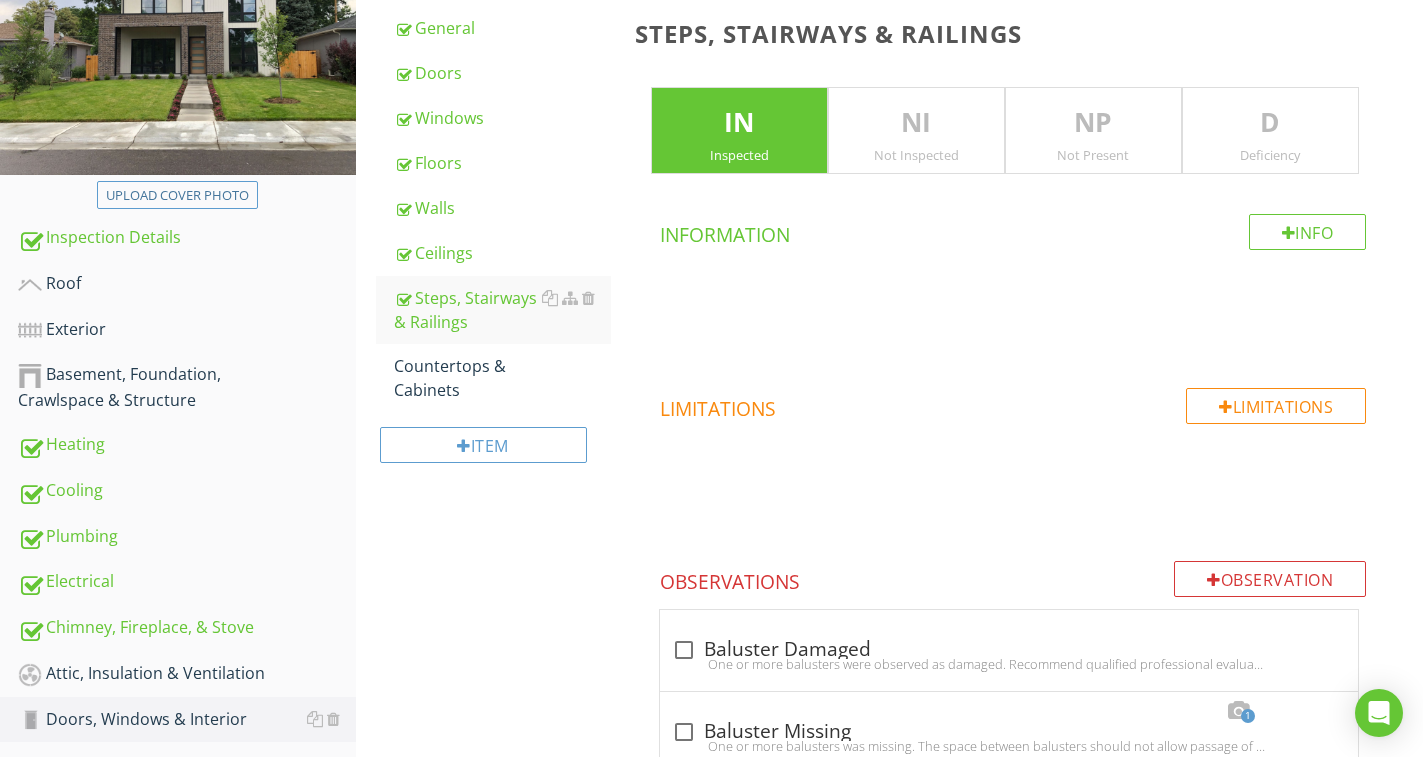 click on "D" at bounding box center [1270, 123] 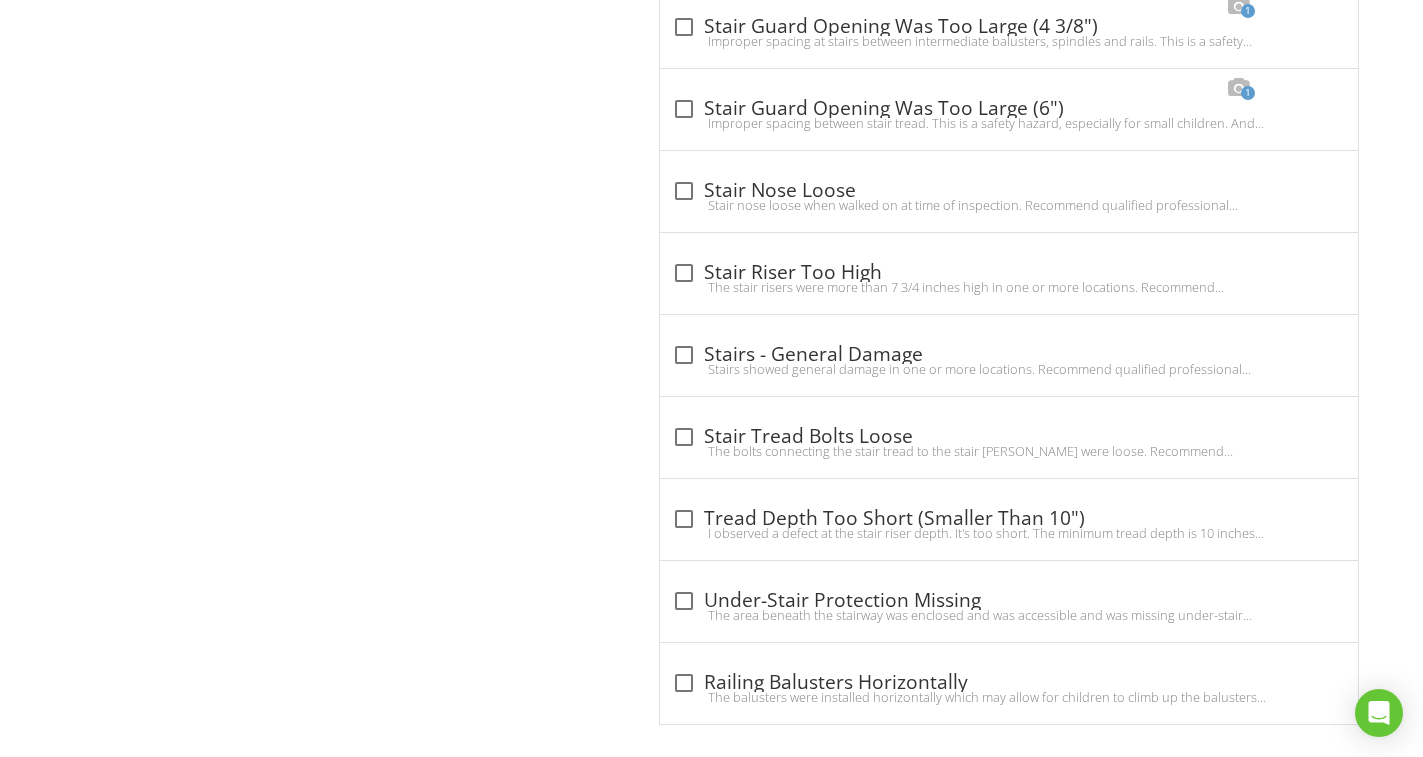 scroll, scrollTop: 2265, scrollLeft: 0, axis: vertical 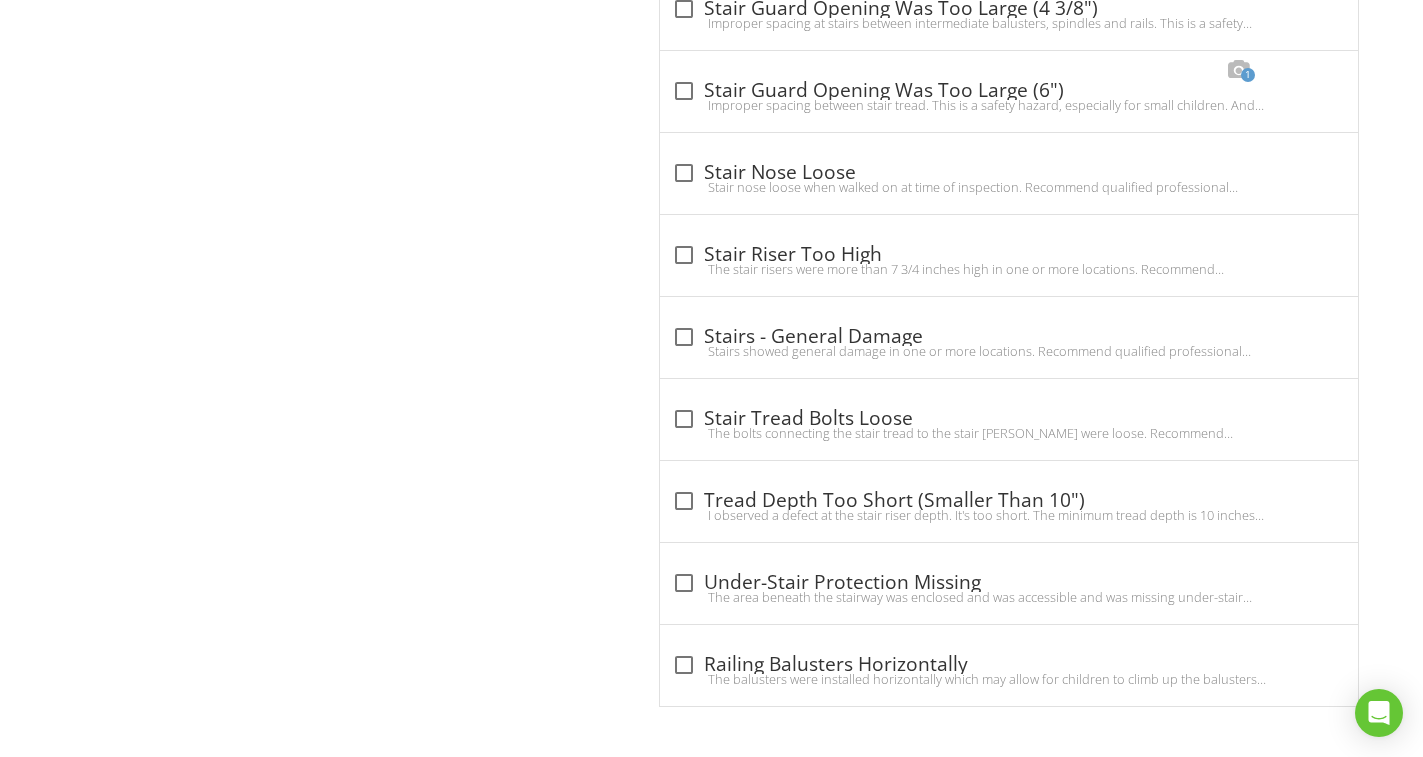 drag, startPoint x: 676, startPoint y: 666, endPoint x: 618, endPoint y: 659, distance: 58.420887 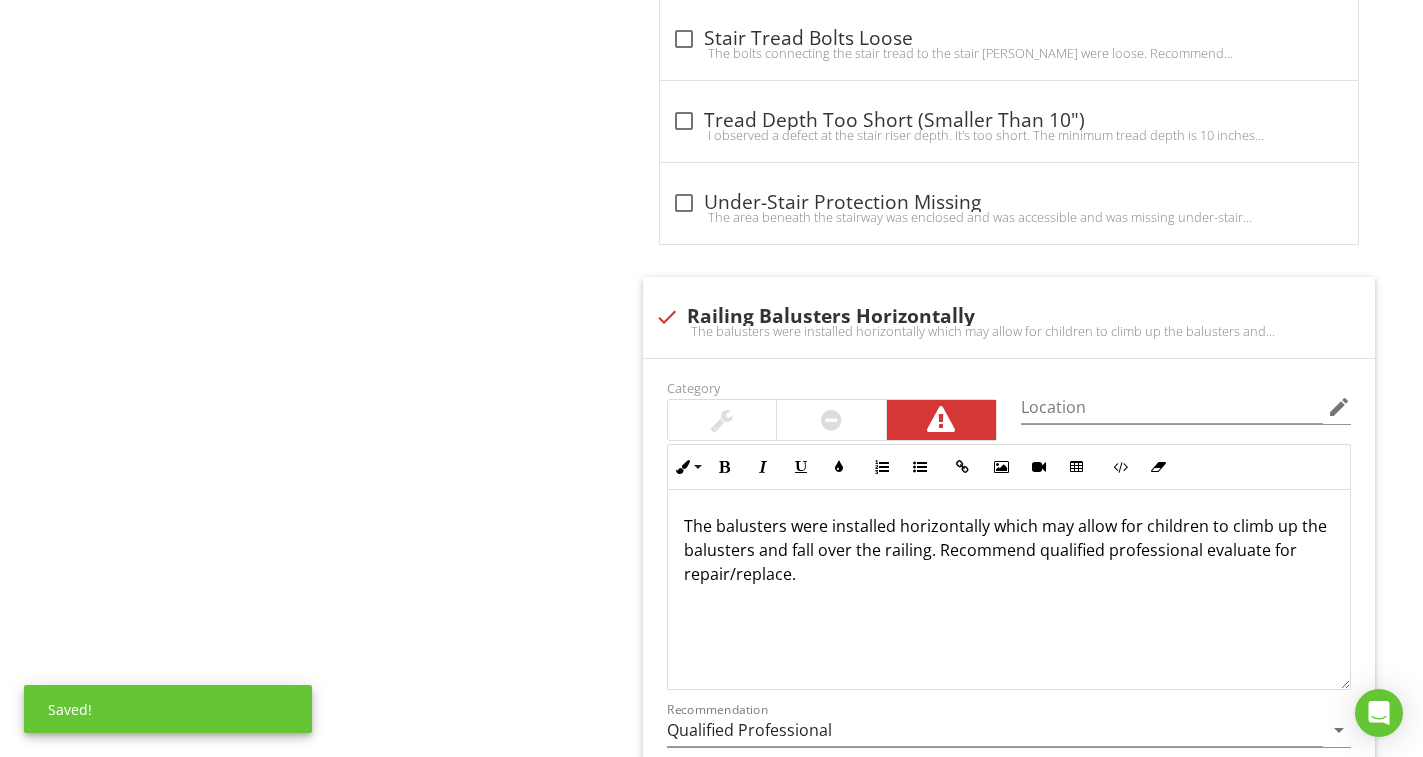 scroll, scrollTop: 2665, scrollLeft: 0, axis: vertical 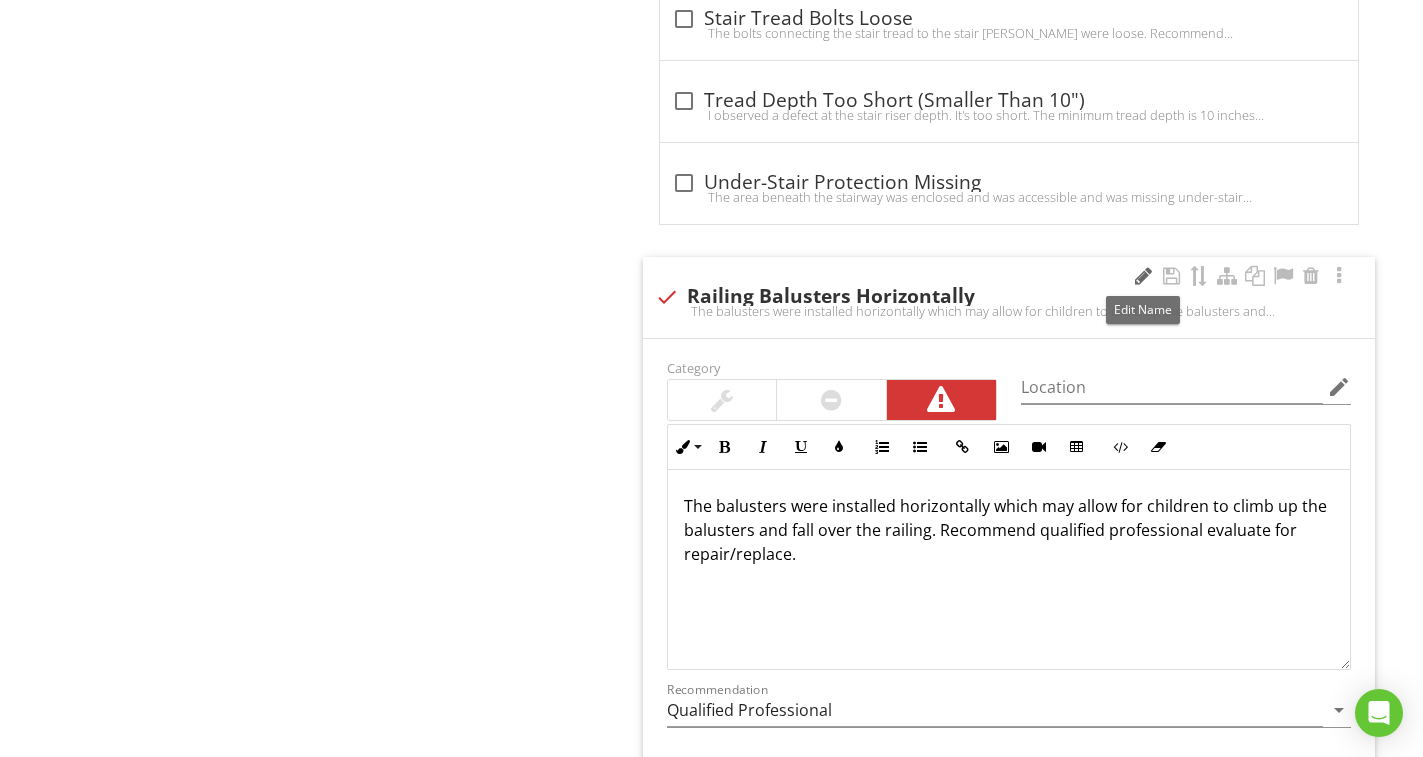 click at bounding box center [1143, 276] 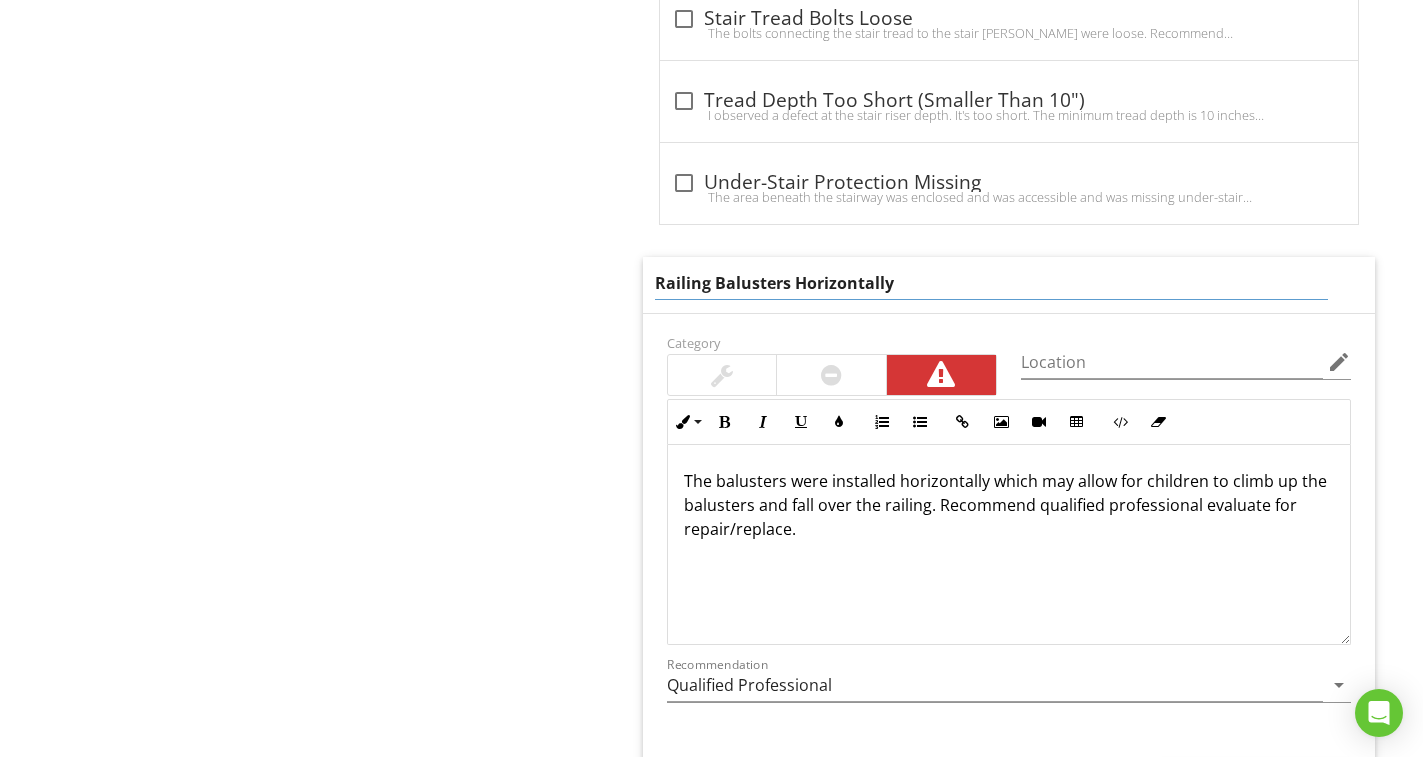 drag, startPoint x: 915, startPoint y: 284, endPoint x: 881, endPoint y: 289, distance: 34.36568 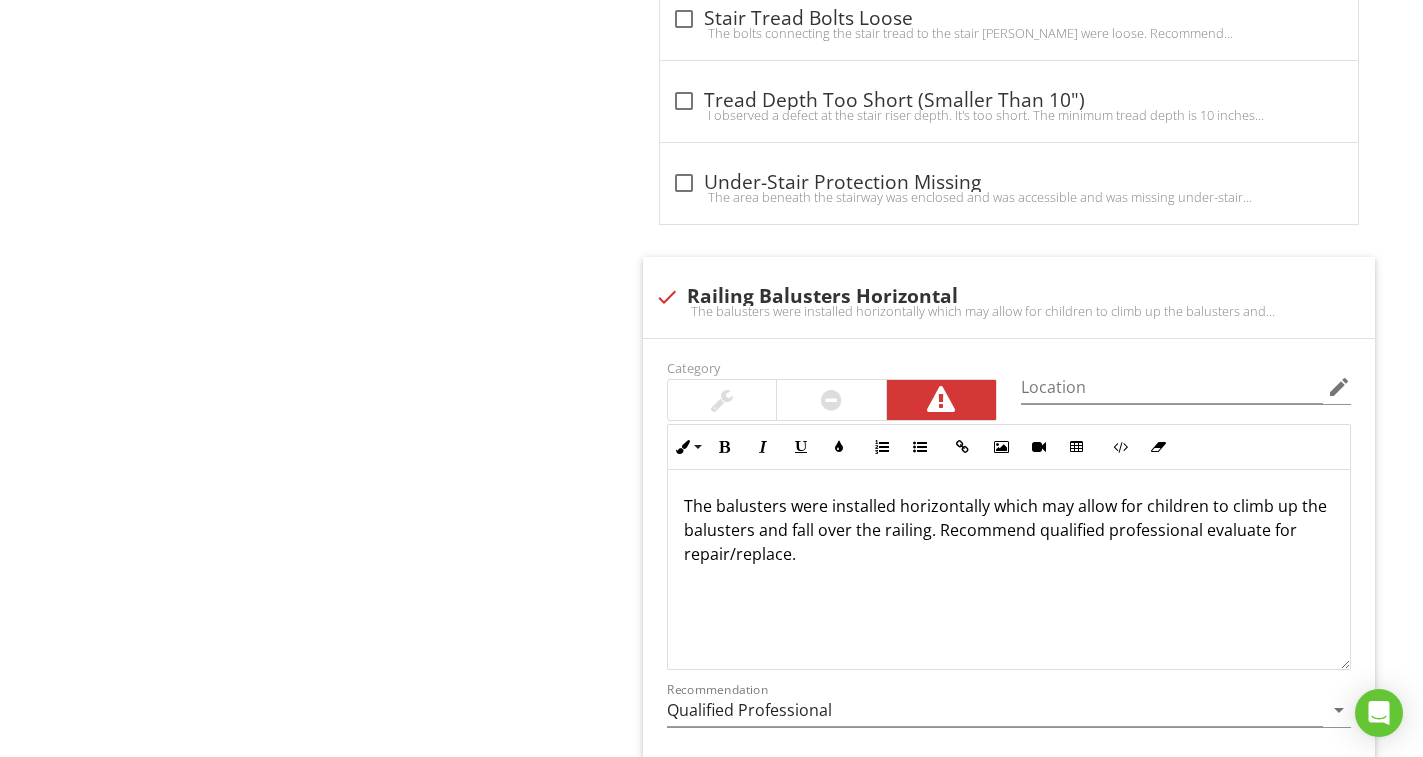 click on "Doors, Windows & Interior
General
Doors
Windows
Floors
Walls
Ceilings
Steps, Stairways & Railings
Countertops & Cabinets
Item
Steps, Stairways & Railings
IN   Inspected NI   Not Inspected NP   Not Present D   Deficiency
Info
Information
Limitations
Limitations
Observation
Observations
check_box_outline_blank
Baluster Damaged
1         check_box_outline_blank
Baluster Missing" at bounding box center [889, -744] 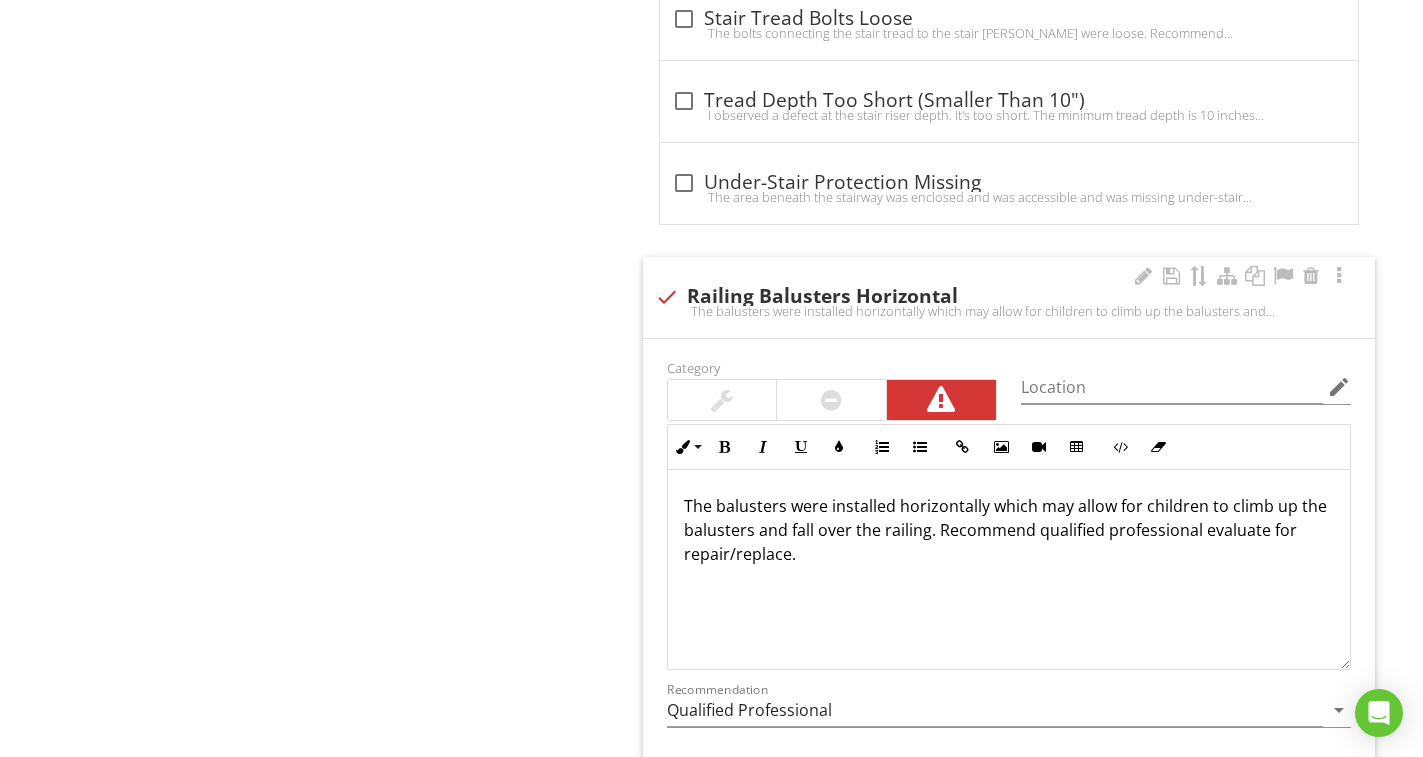 click on "check
Railing Balusters Horizontal" at bounding box center (1009, 297) 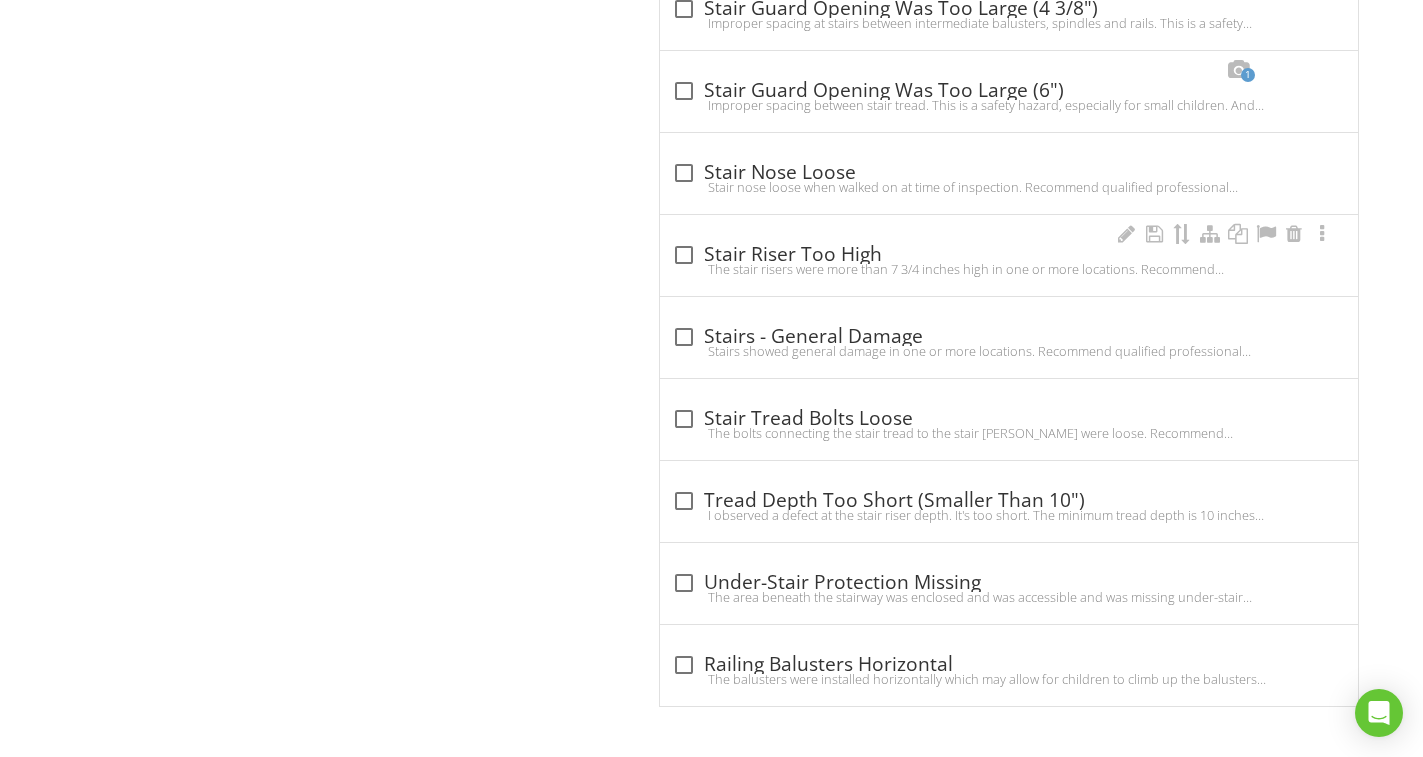 scroll, scrollTop: 2265, scrollLeft: 0, axis: vertical 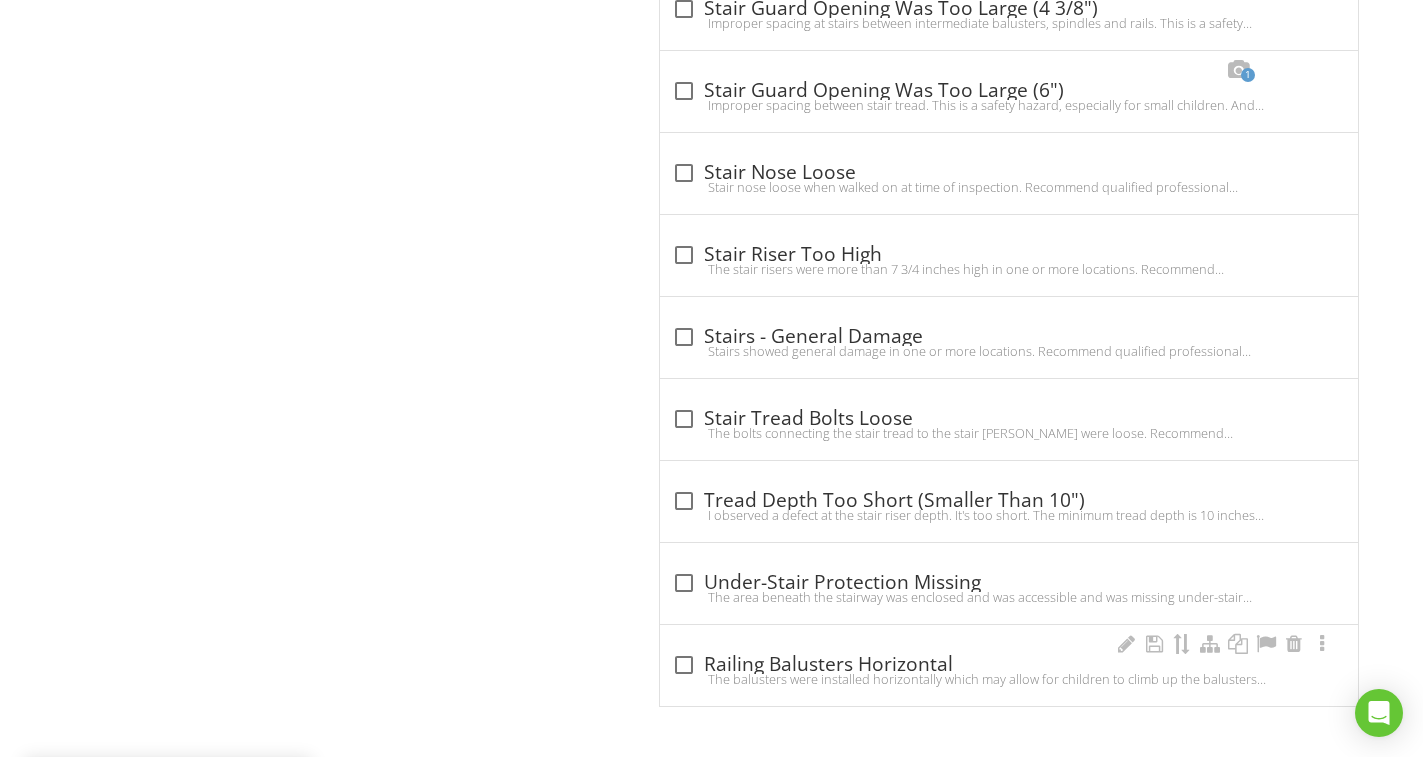 click on "check_box_outline_blank
Railing Balusters Horizontal" at bounding box center (1009, 665) 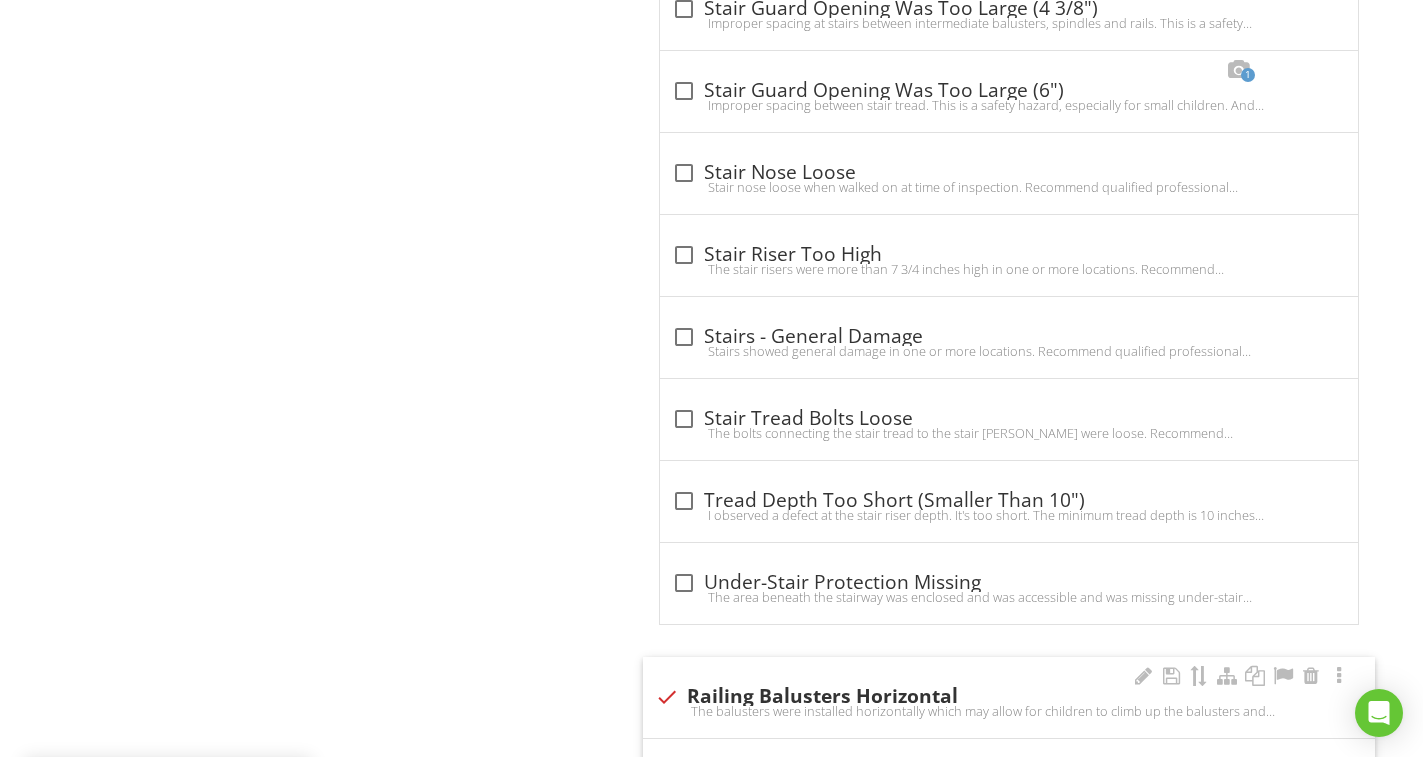 scroll, scrollTop: 2665, scrollLeft: 0, axis: vertical 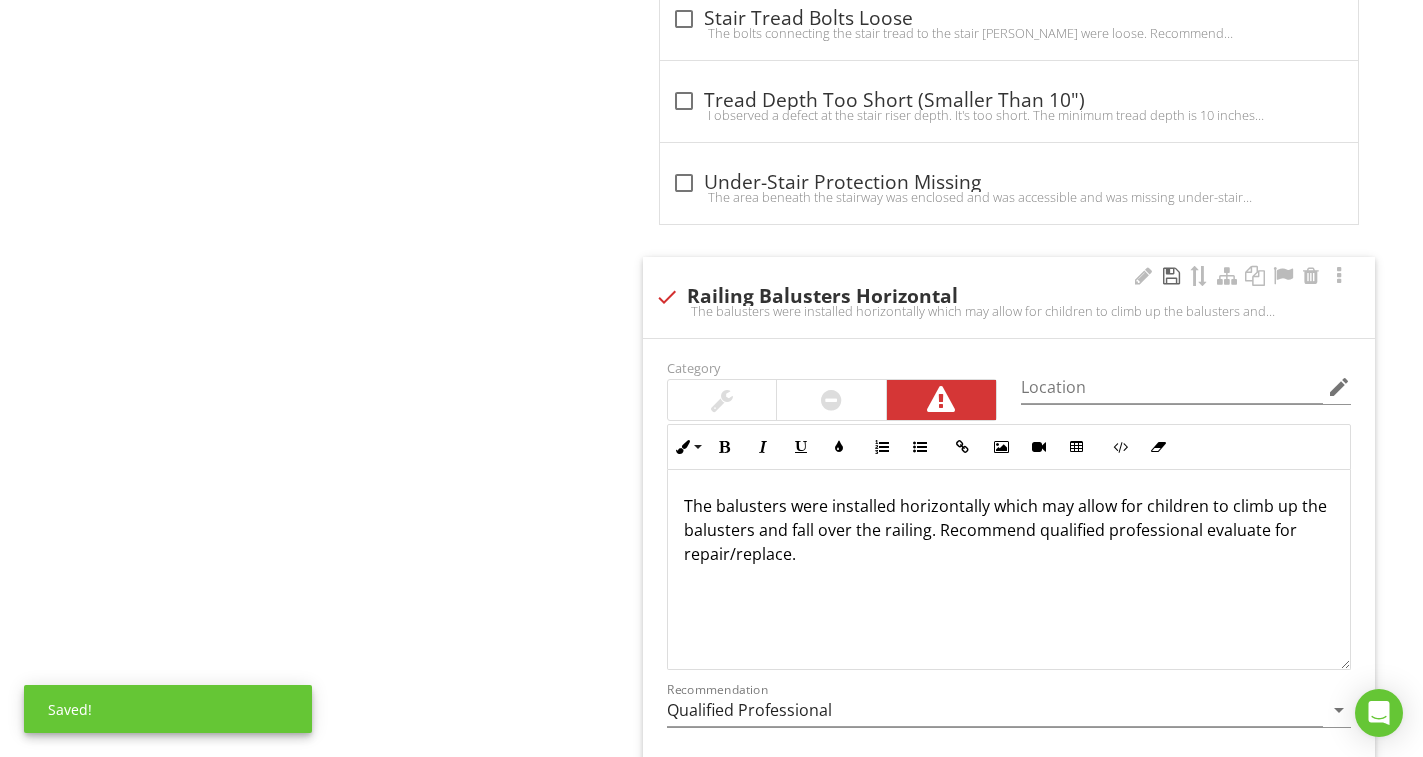 click at bounding box center (1171, 276) 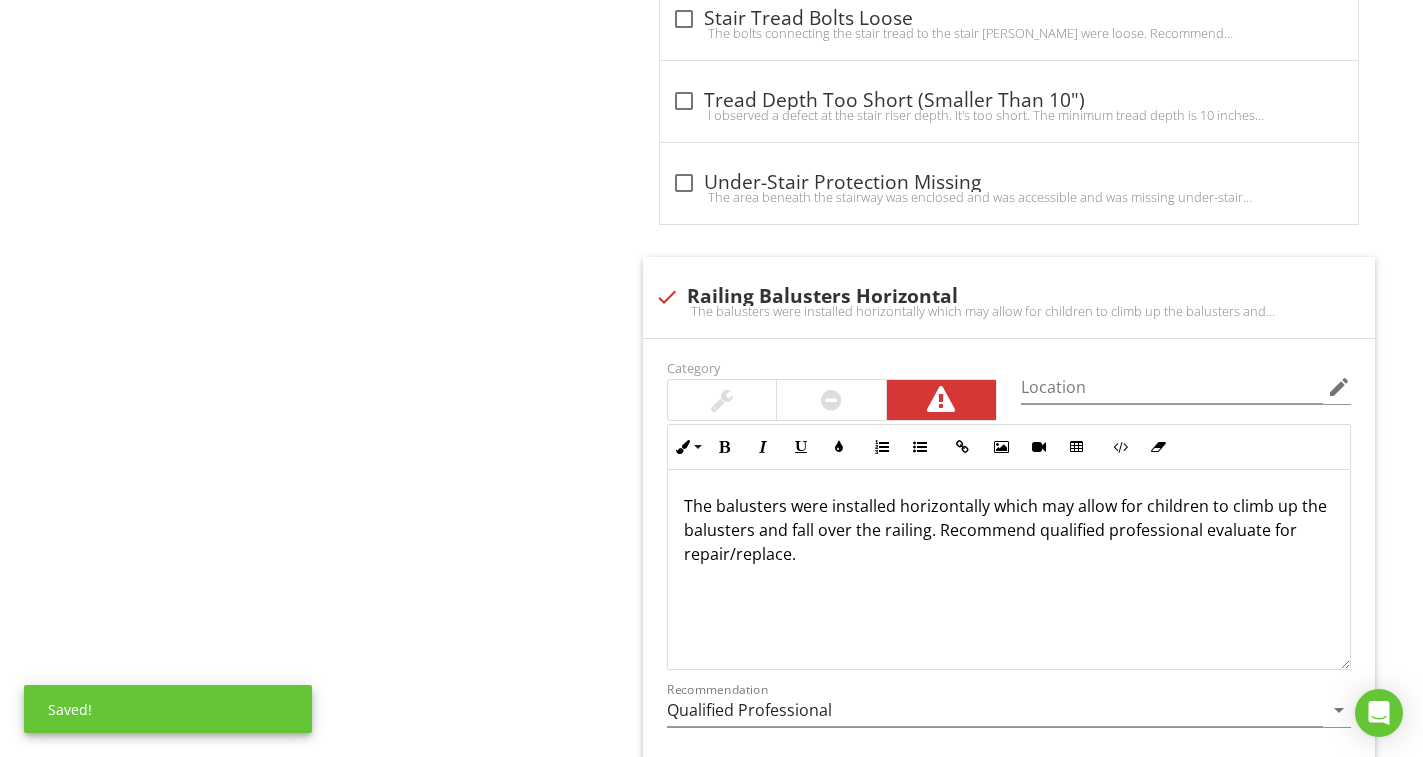 click on "Doors, Windows & Interior
General
Doors
Windows
Floors
Walls
Ceilings
Steps, Stairways & Railings
Countertops & Cabinets
Item
Steps, Stairways & Railings
IN   Inspected NI   Not Inspected NP   Not Present D   Deficiency
Info
Information
Limitations
Limitations
Observation
Observations
check_box_outline_blank
Baluster Damaged
1         check_box_outline_blank
Baluster Missing" at bounding box center [889, -744] 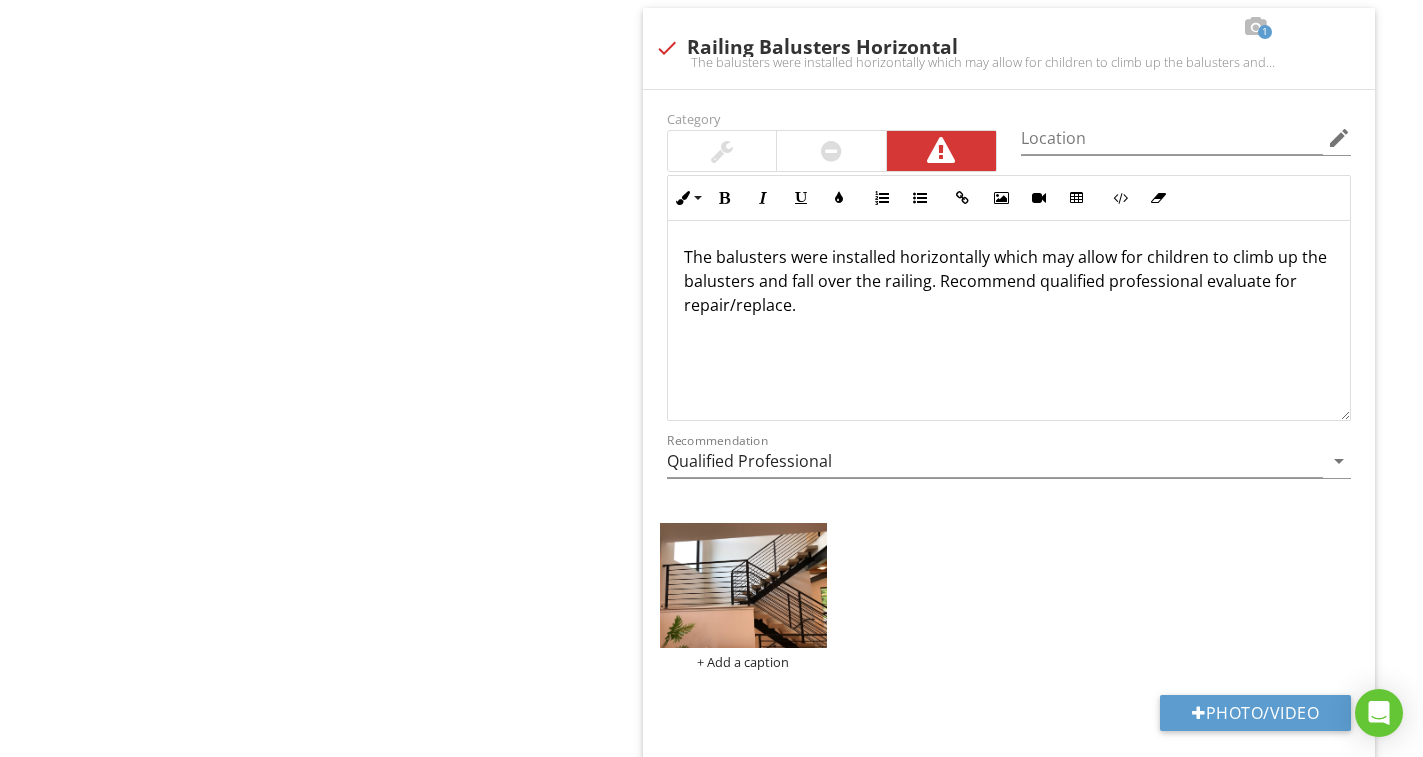 scroll, scrollTop: 3005, scrollLeft: 0, axis: vertical 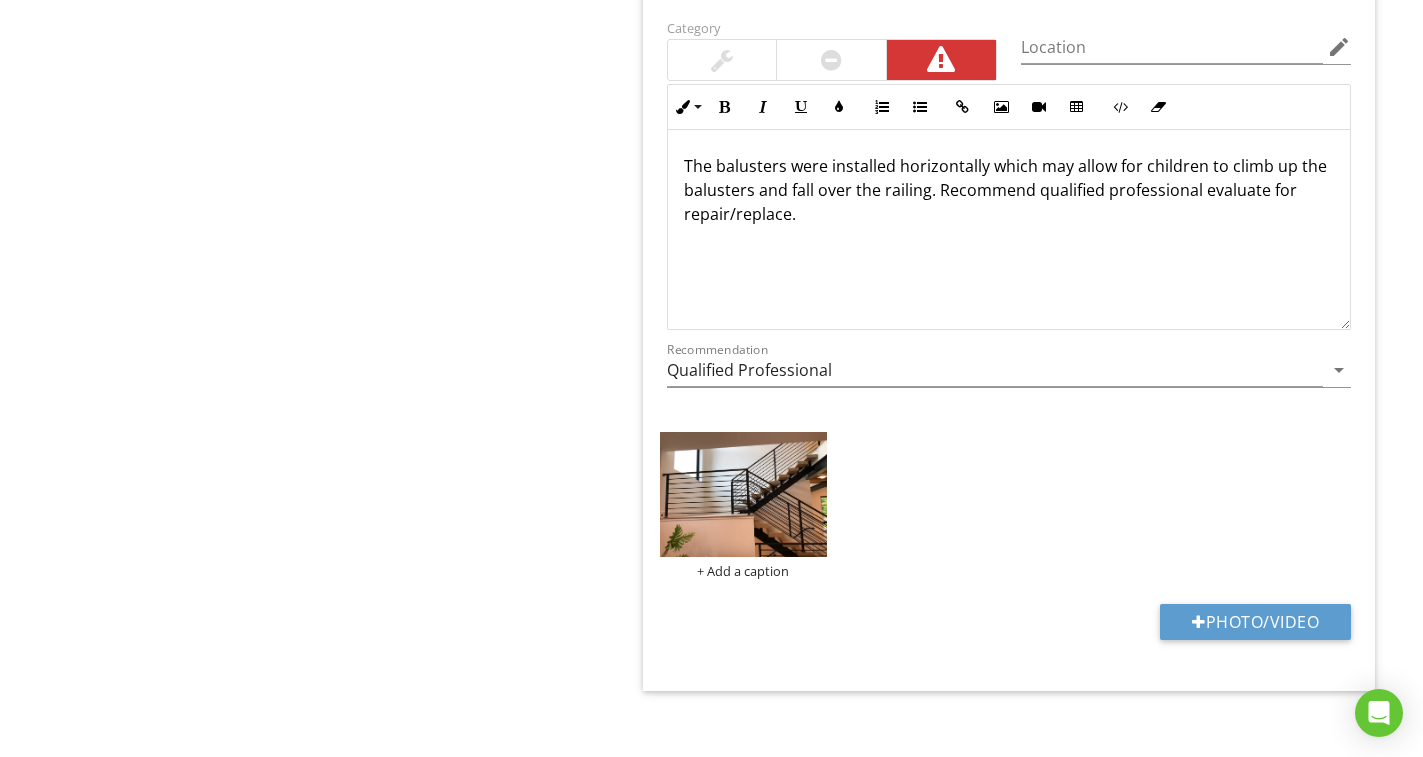 drag, startPoint x: 518, startPoint y: 520, endPoint x: 559, endPoint y: 517, distance: 41.109608 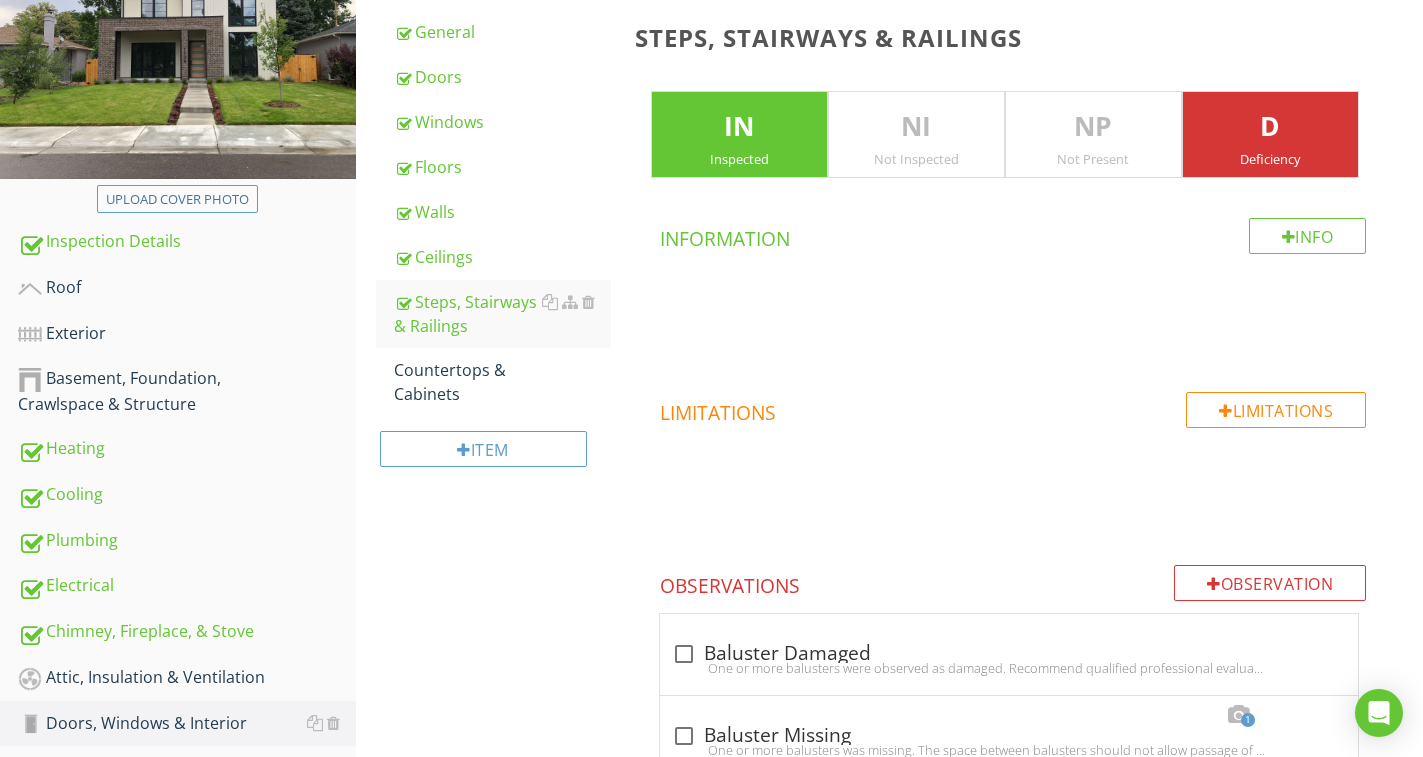 scroll, scrollTop: 251, scrollLeft: 0, axis: vertical 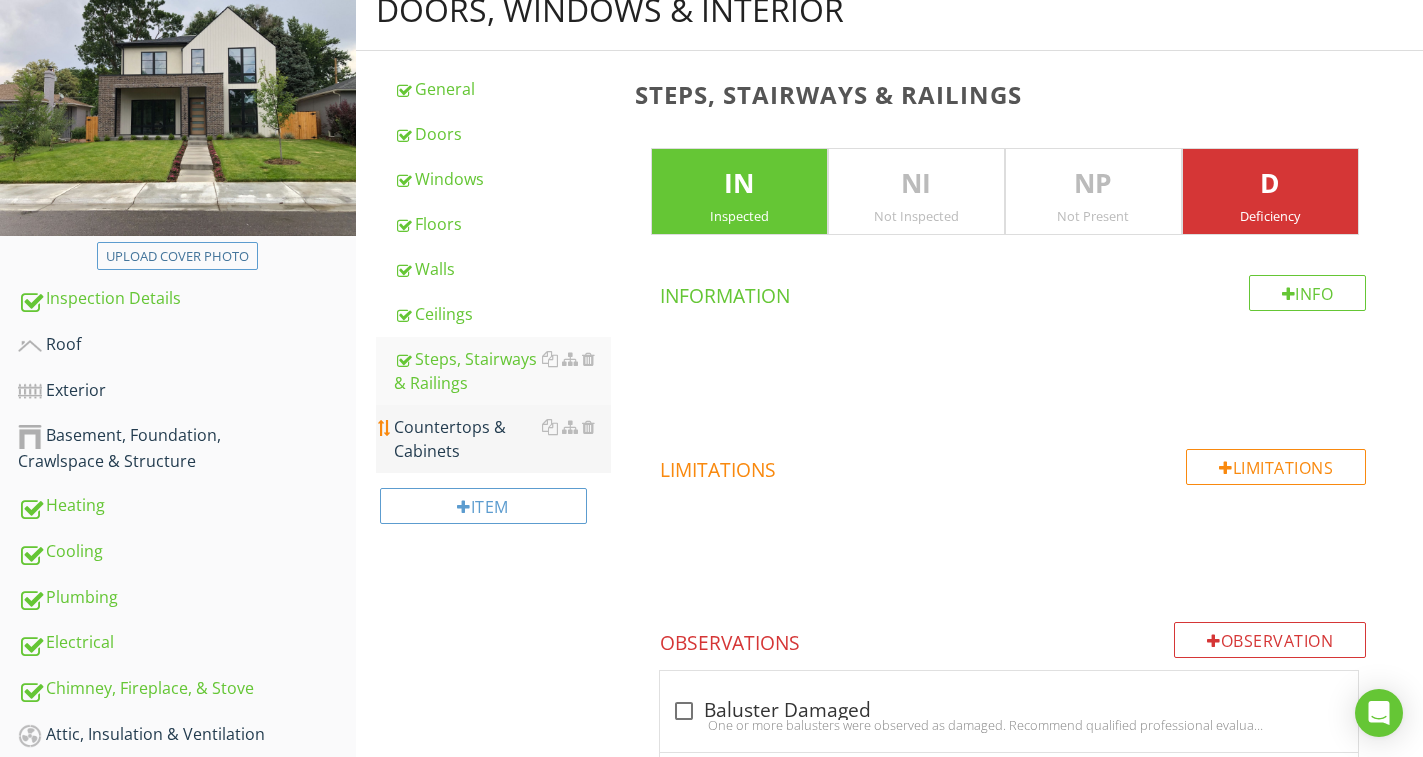 click on "Countertops & Cabinets" at bounding box center [502, 439] 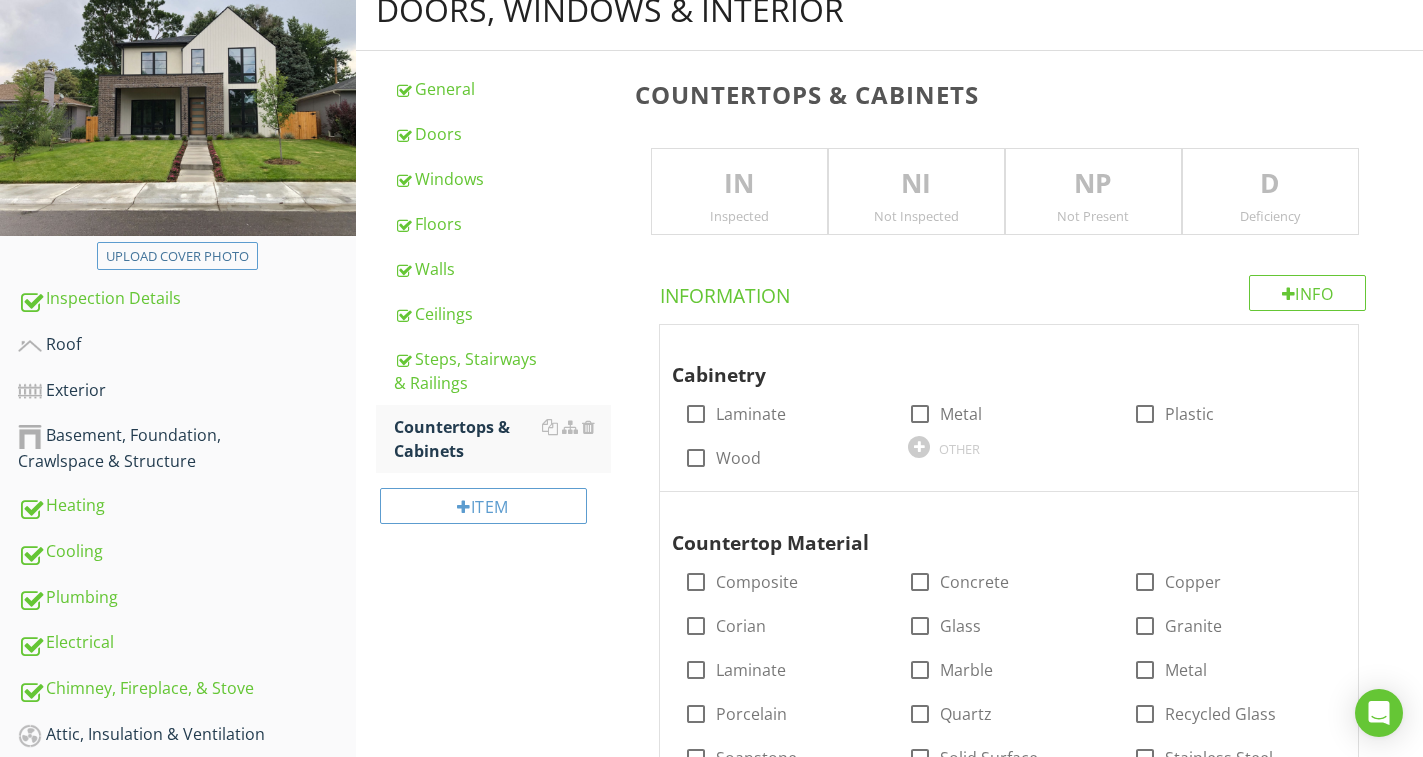 click on "IN" at bounding box center [739, 184] 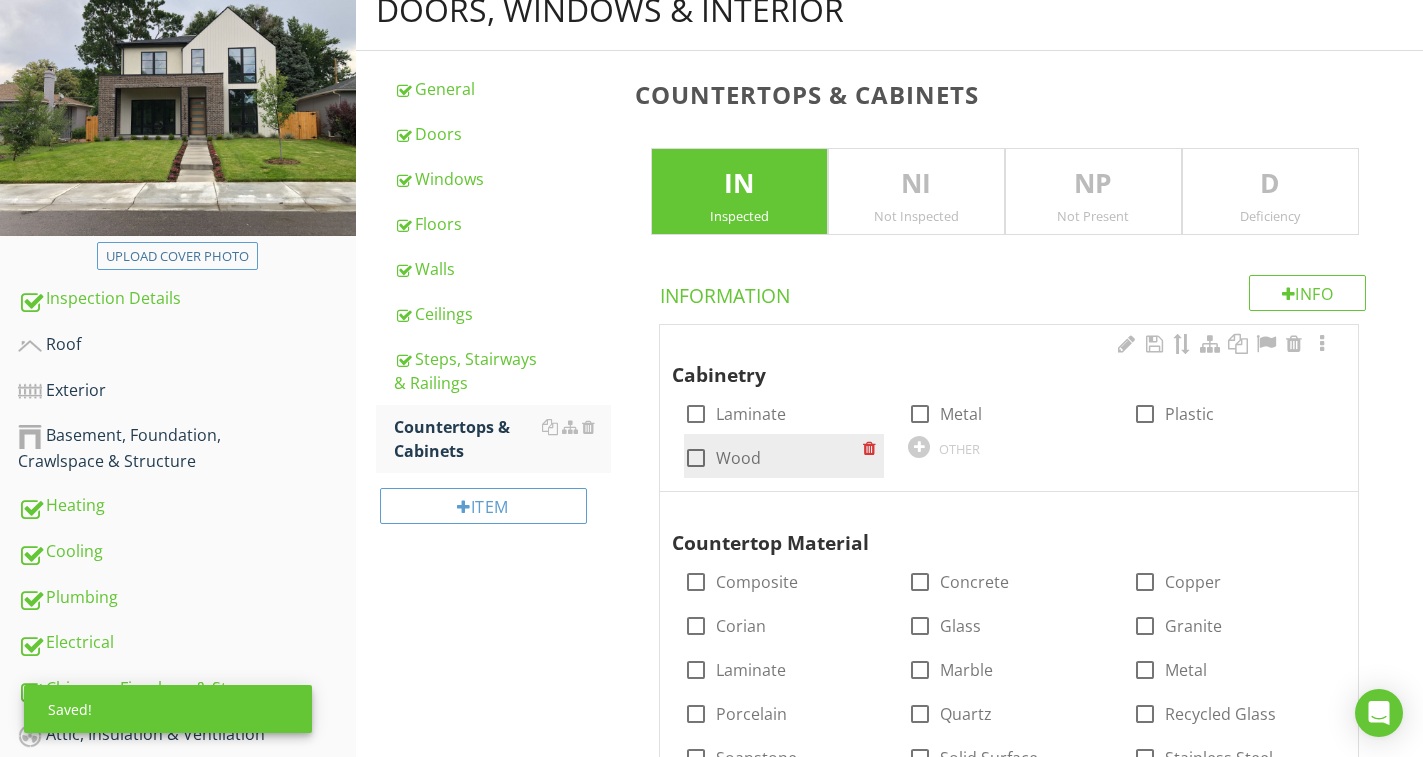 click on "Wood" at bounding box center (738, 458) 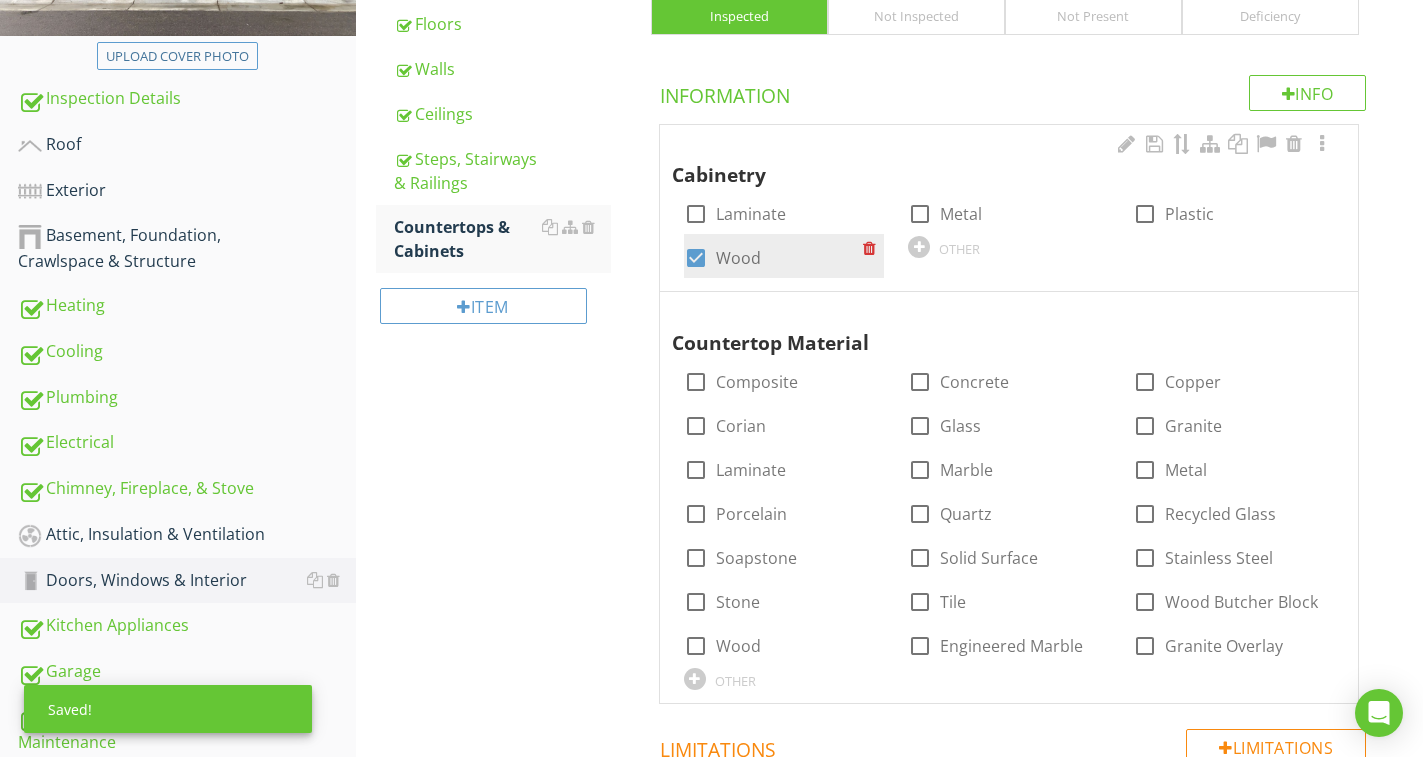 scroll, scrollTop: 551, scrollLeft: 0, axis: vertical 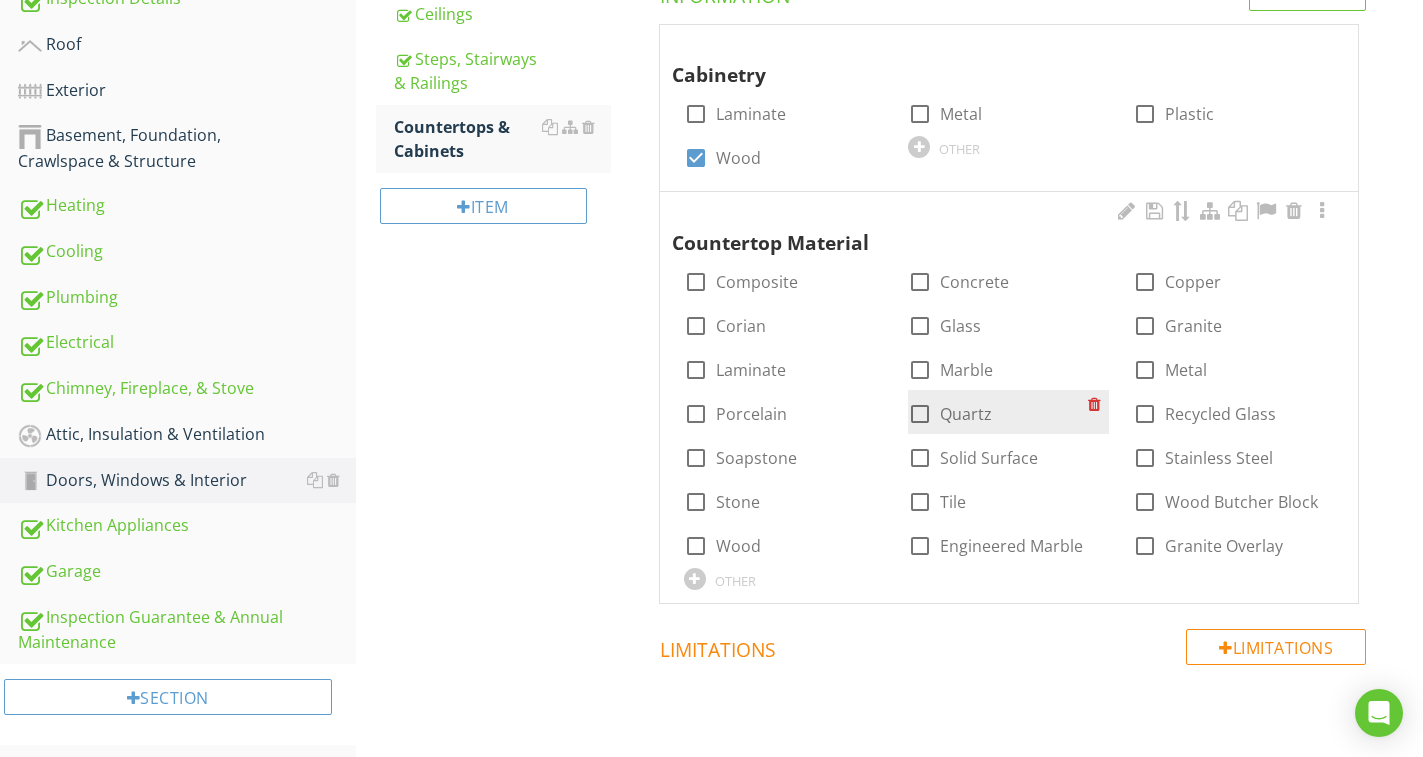click on "Quartz" at bounding box center [966, 414] 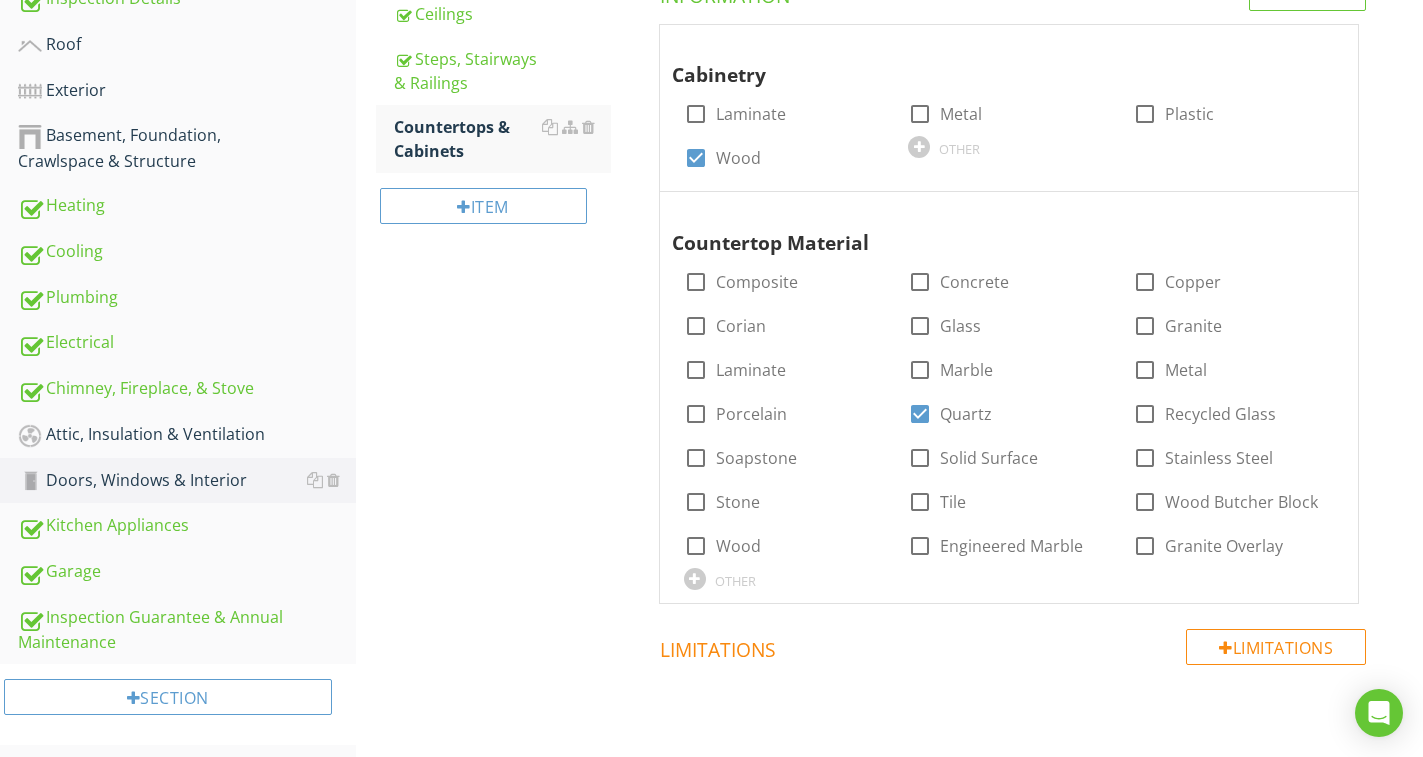 click at bounding box center [1322, 211] 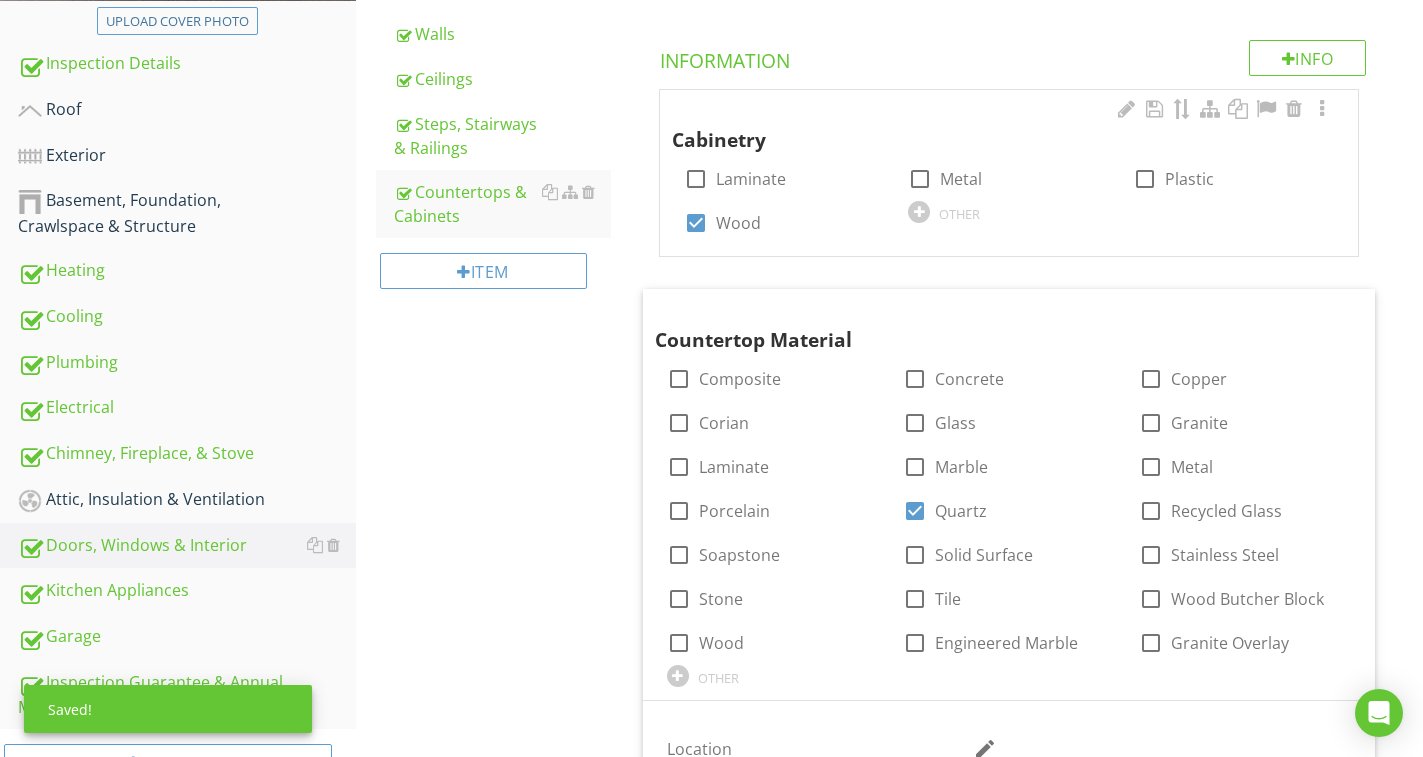 scroll, scrollTop: 451, scrollLeft: 0, axis: vertical 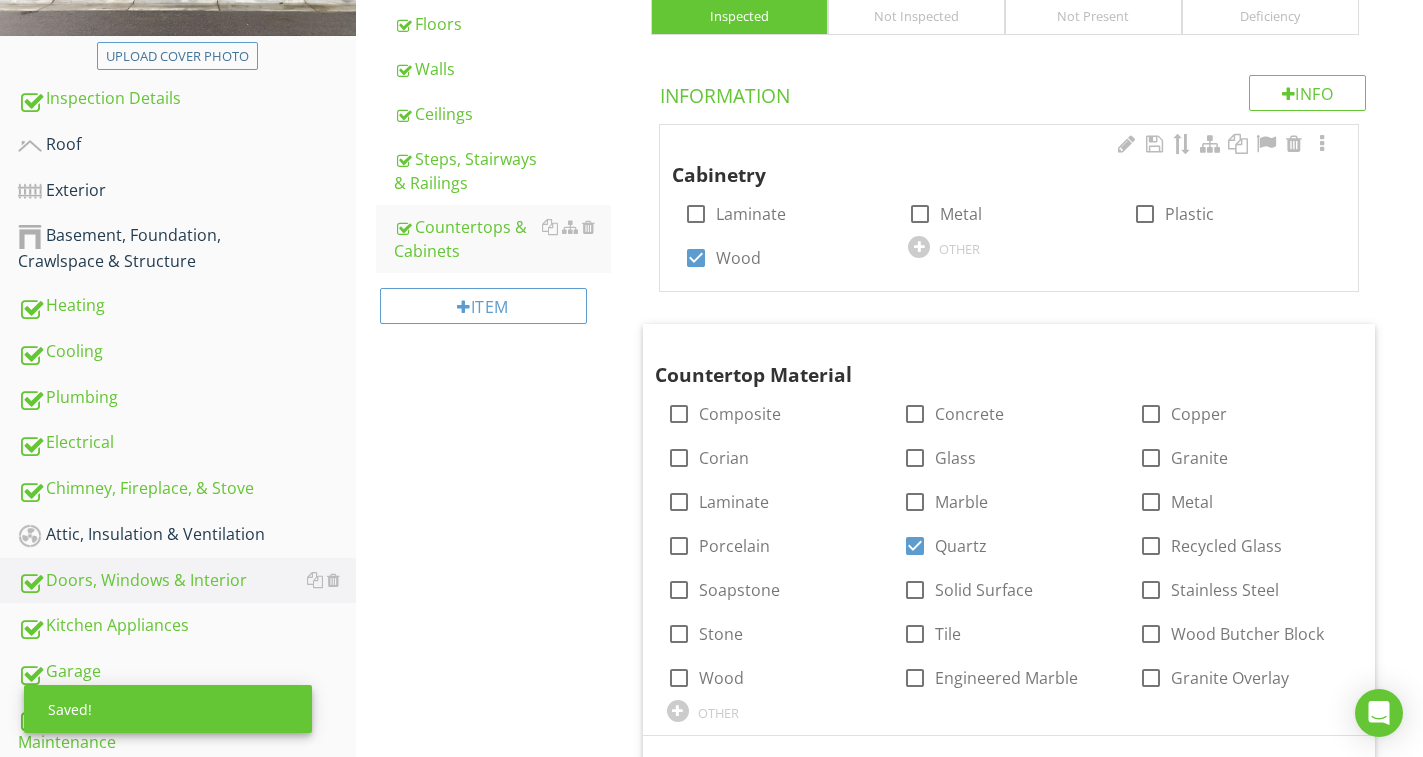 click at bounding box center (1322, 144) 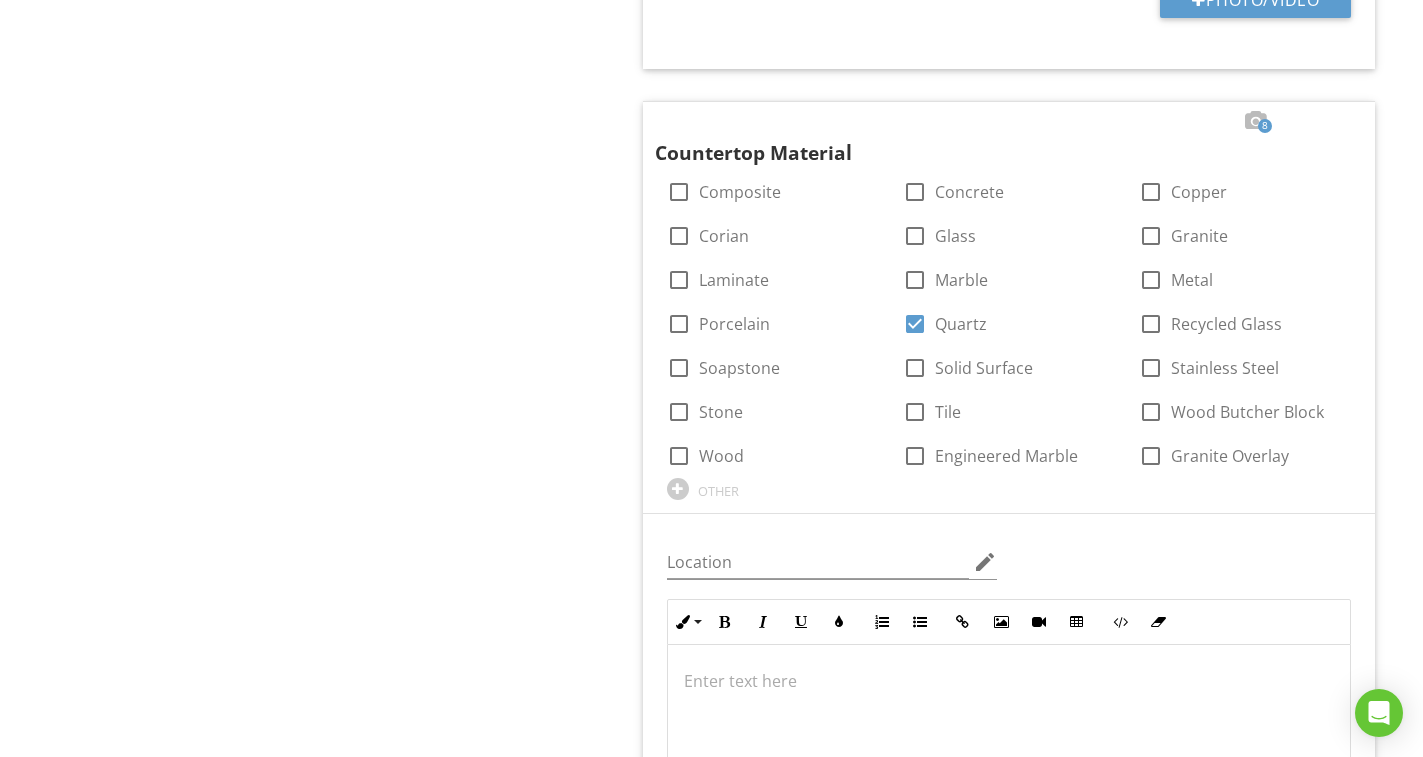 scroll, scrollTop: 1351, scrollLeft: 0, axis: vertical 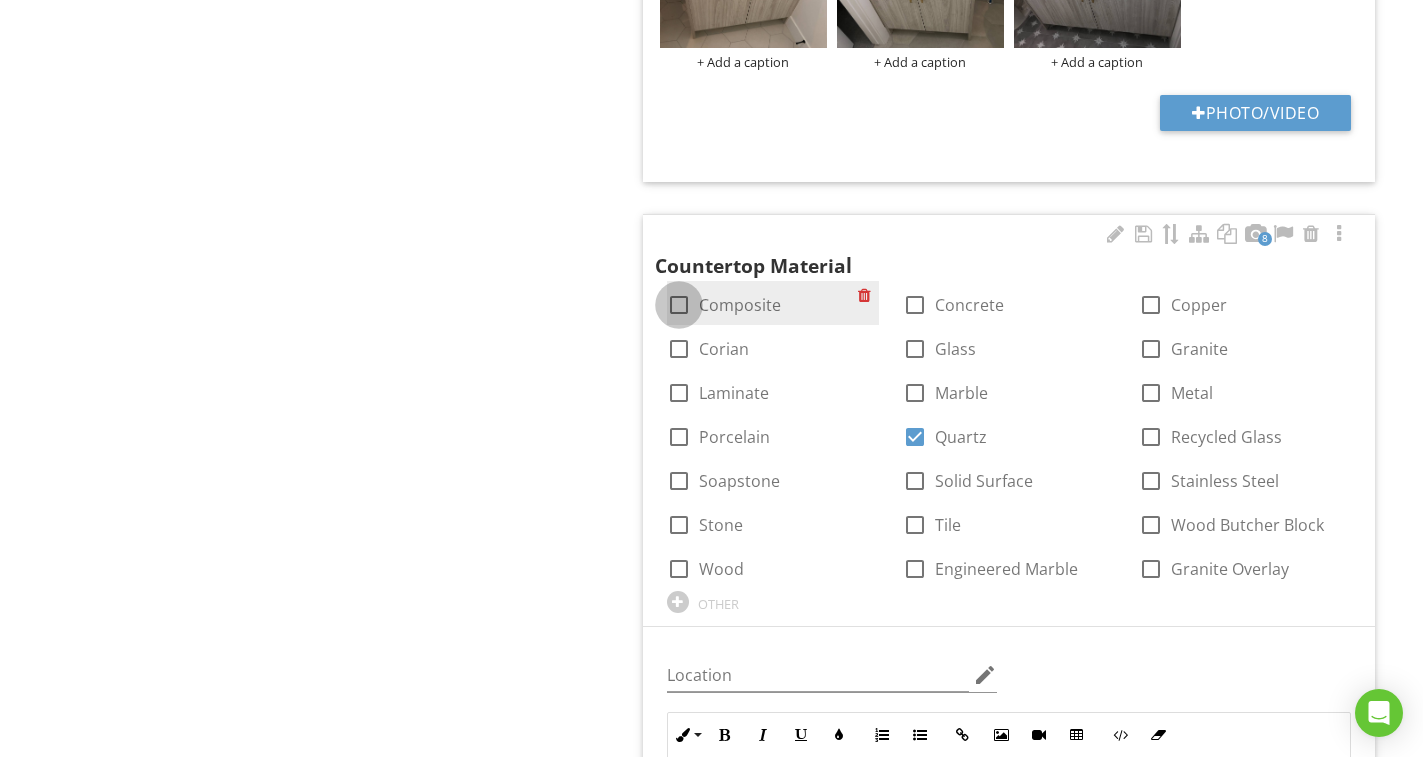 click at bounding box center [679, 305] 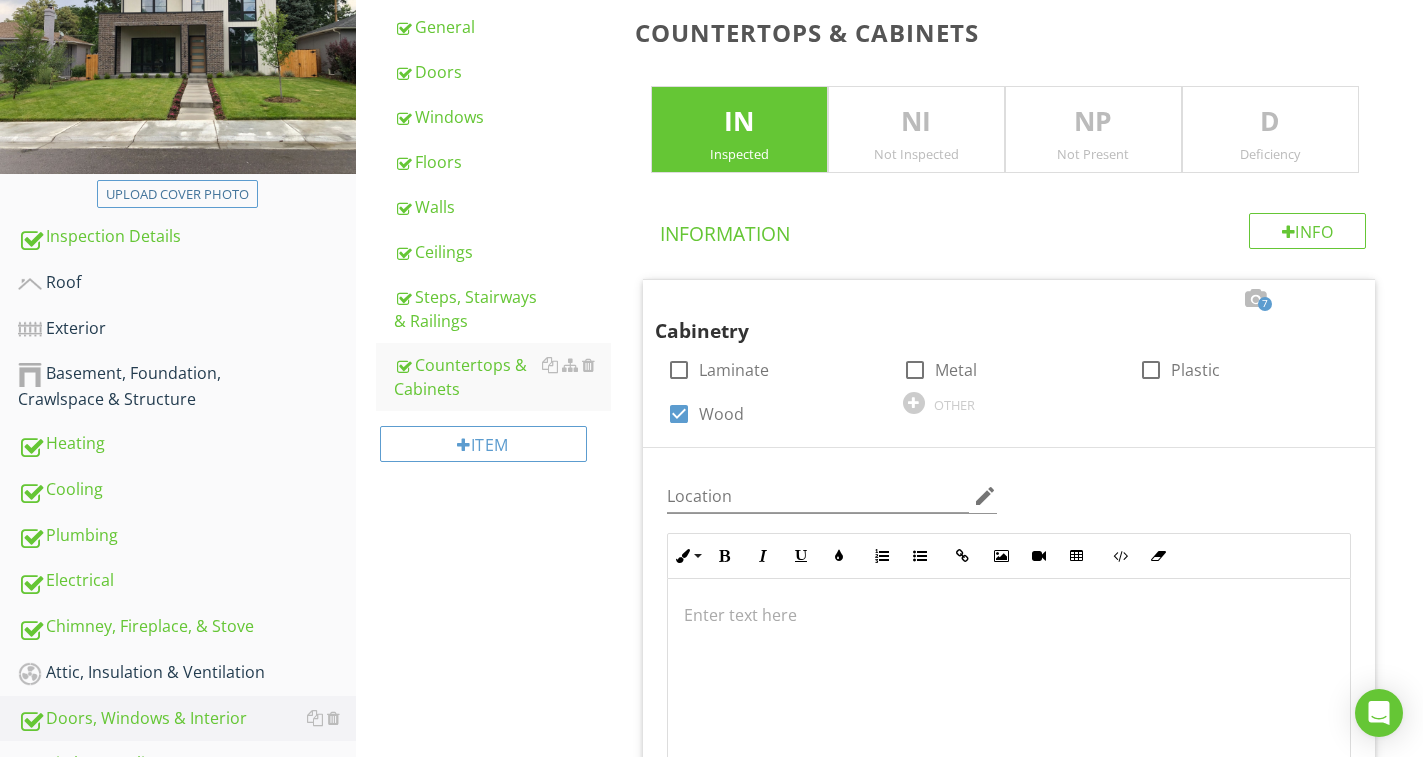 scroll, scrollTop: 240, scrollLeft: 0, axis: vertical 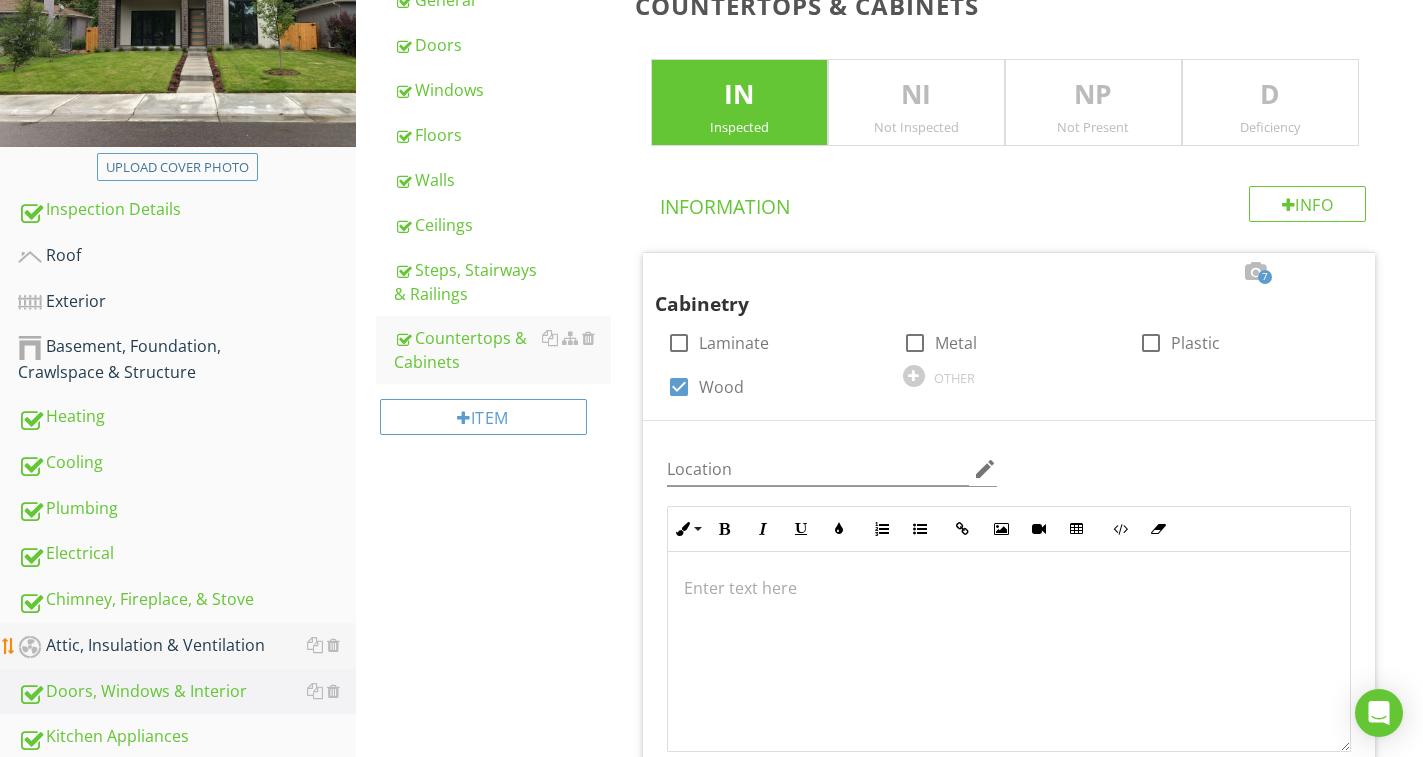 click on "Attic, Insulation & Ventilation" at bounding box center (187, 646) 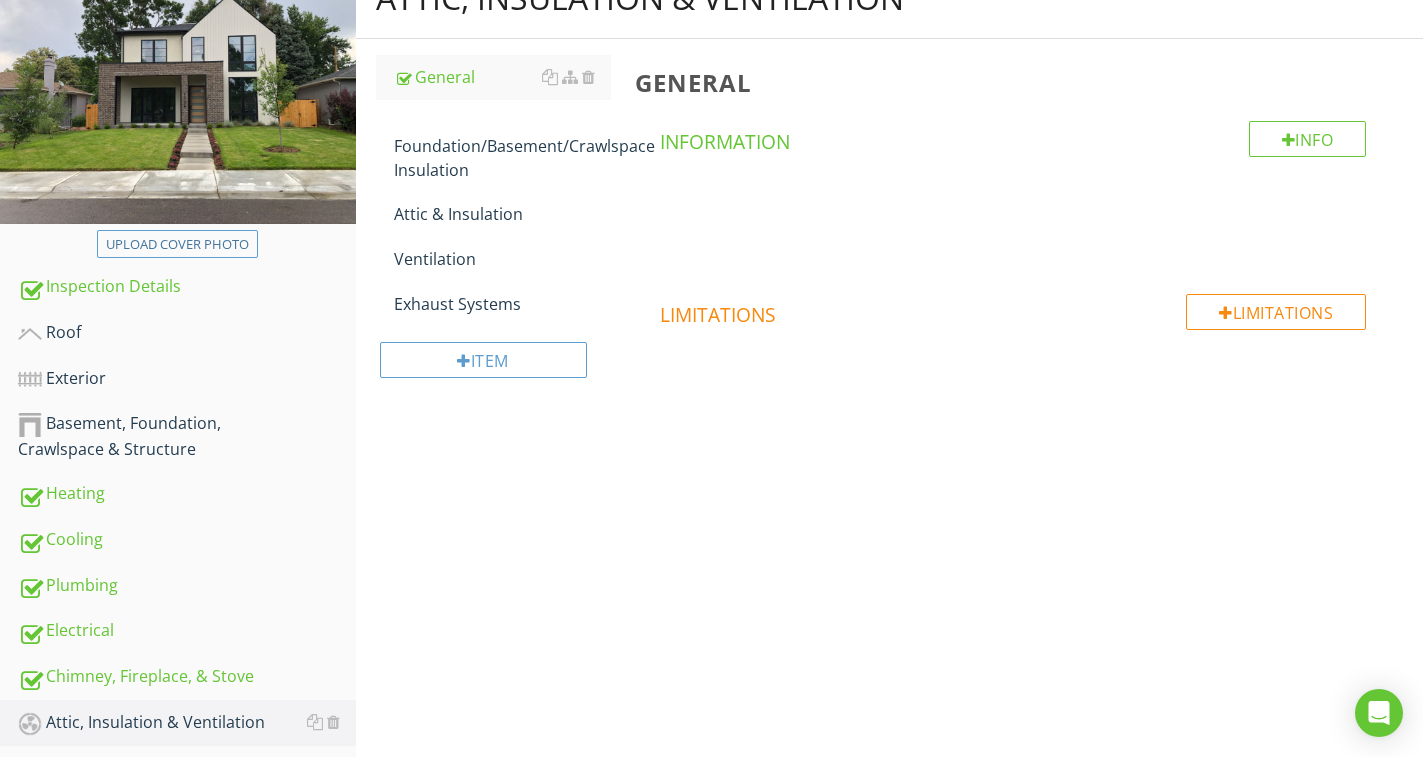 scroll, scrollTop: 240, scrollLeft: 0, axis: vertical 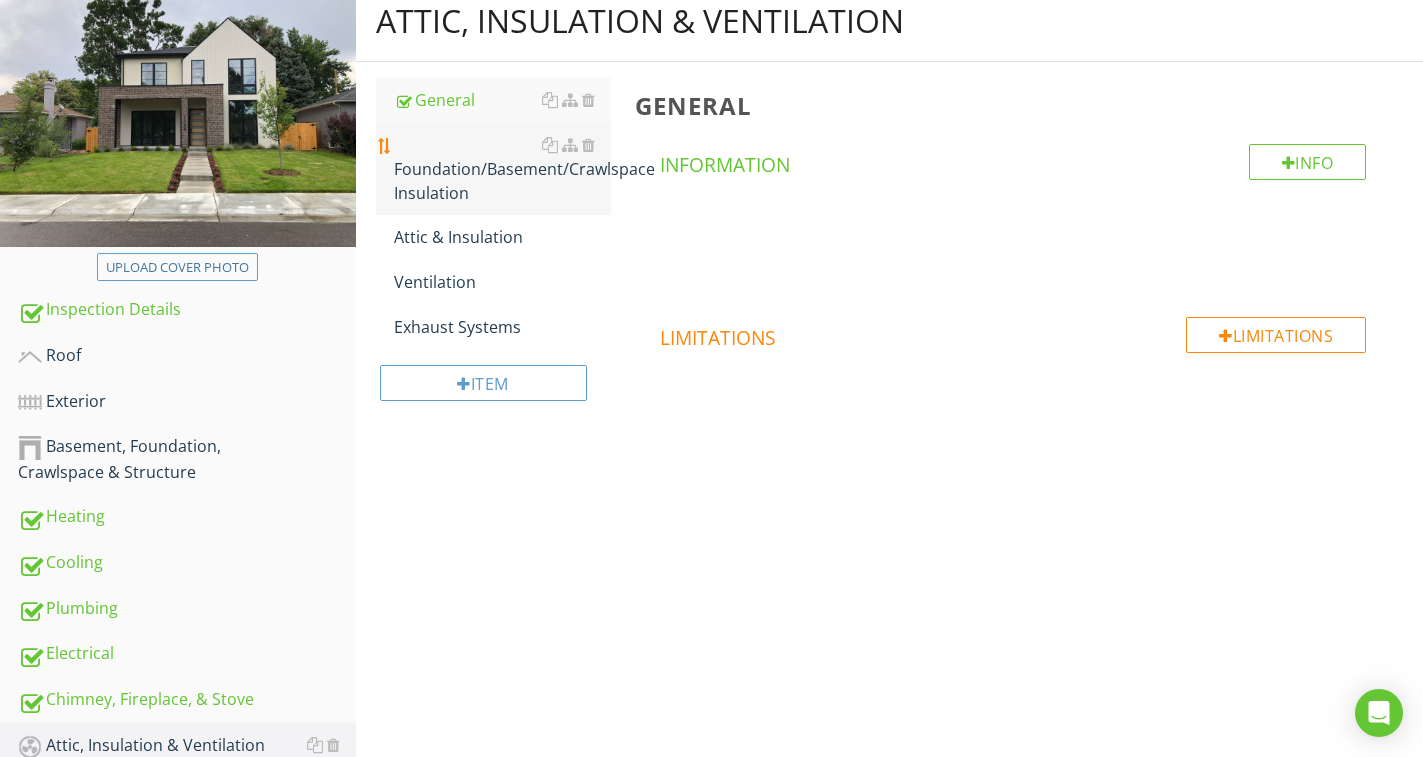 click on "Foundation/Basement/Crawlspace Insulation" at bounding box center [502, 169] 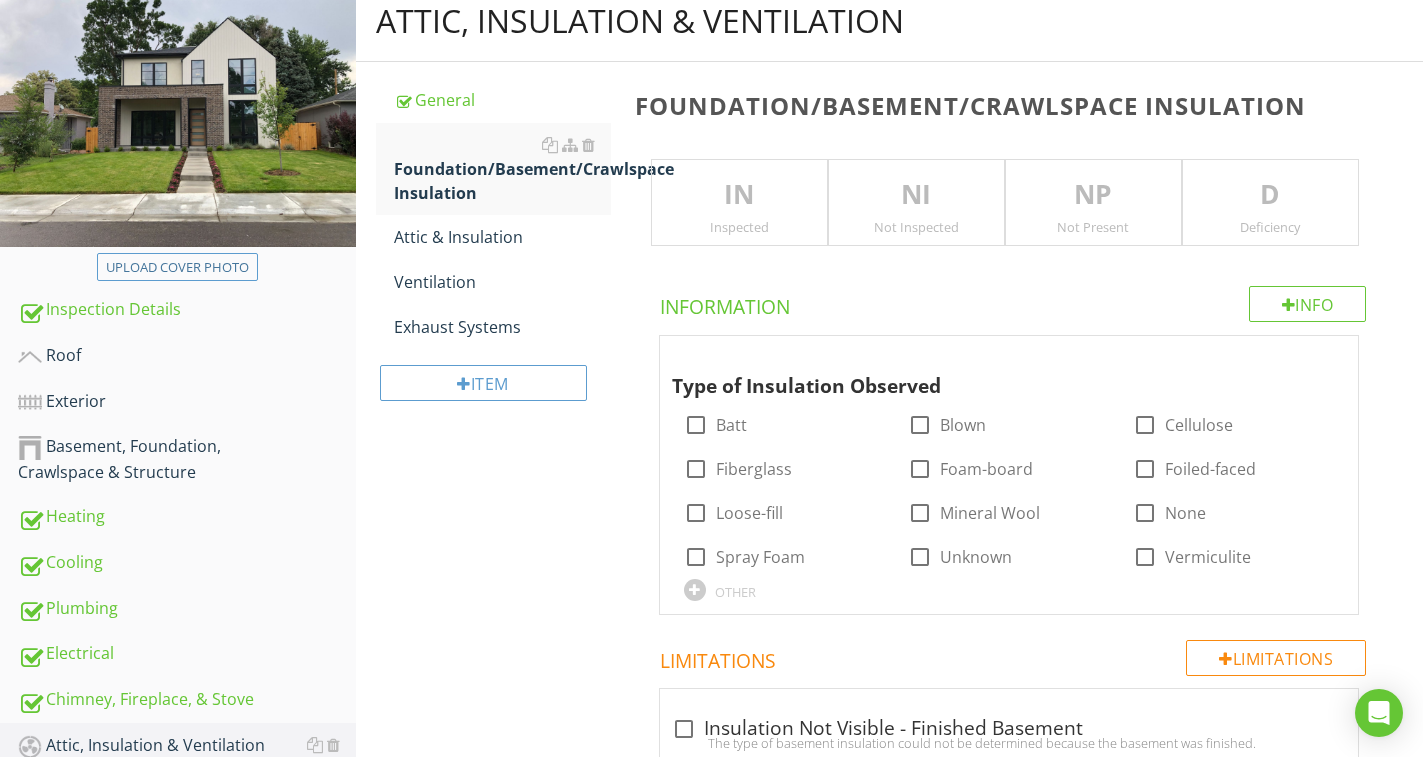 click on "IN" at bounding box center (739, 195) 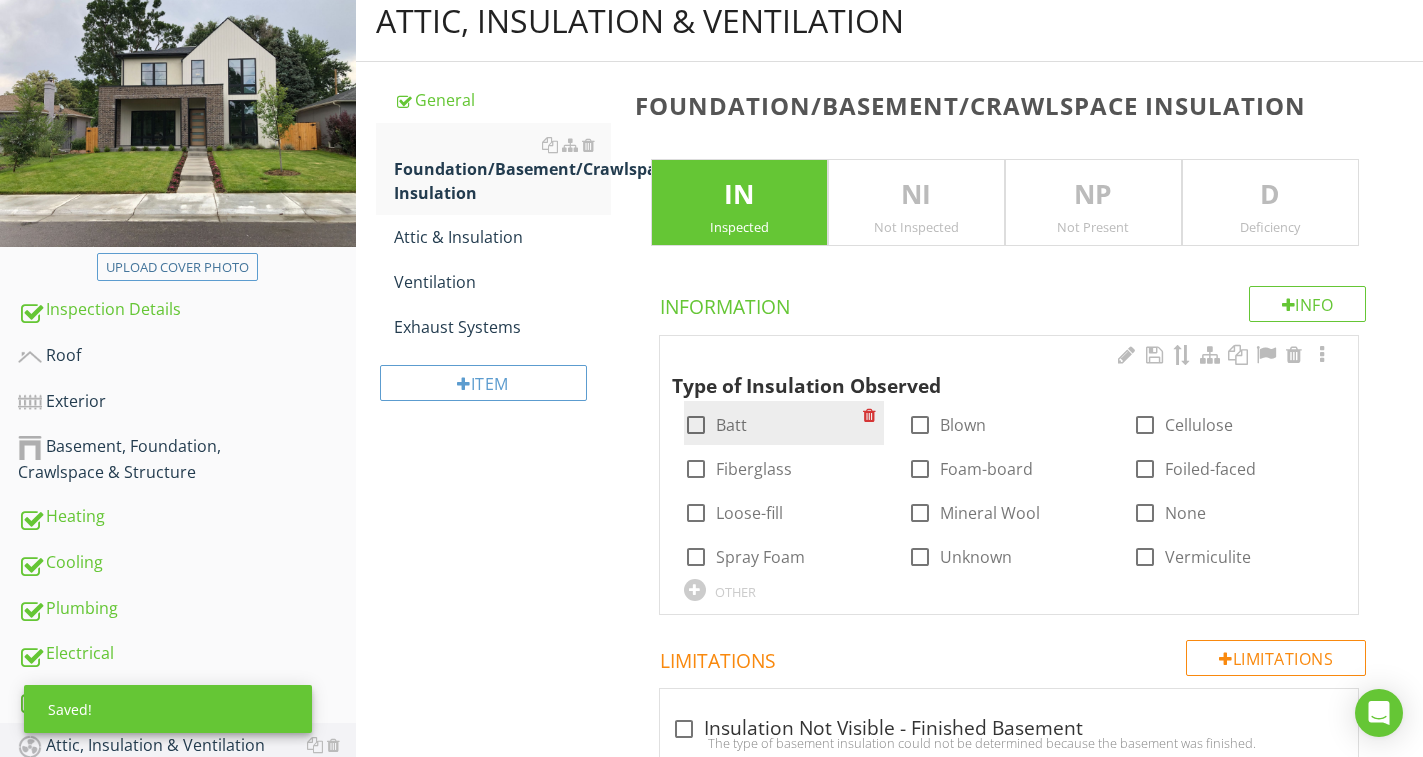 click at bounding box center [696, 425] 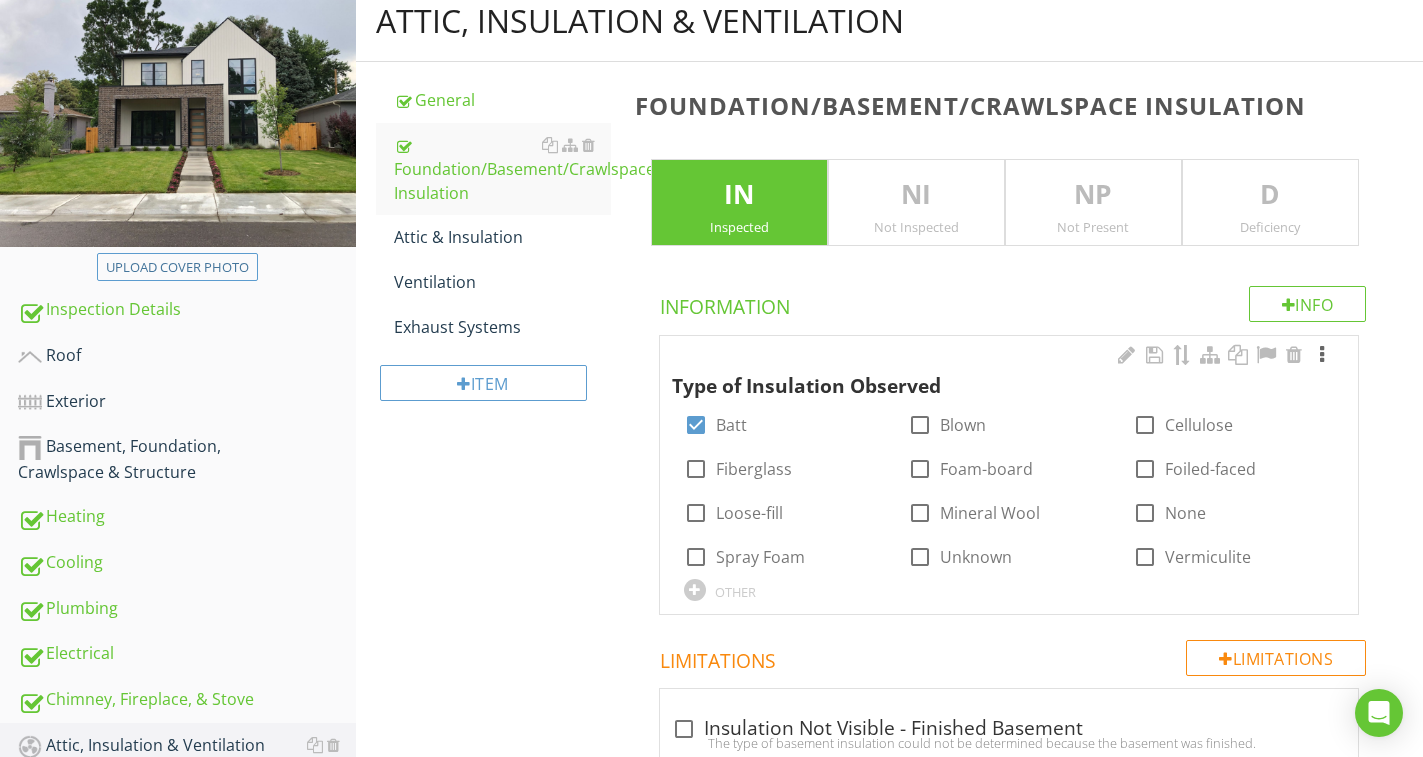 click at bounding box center (1322, 355) 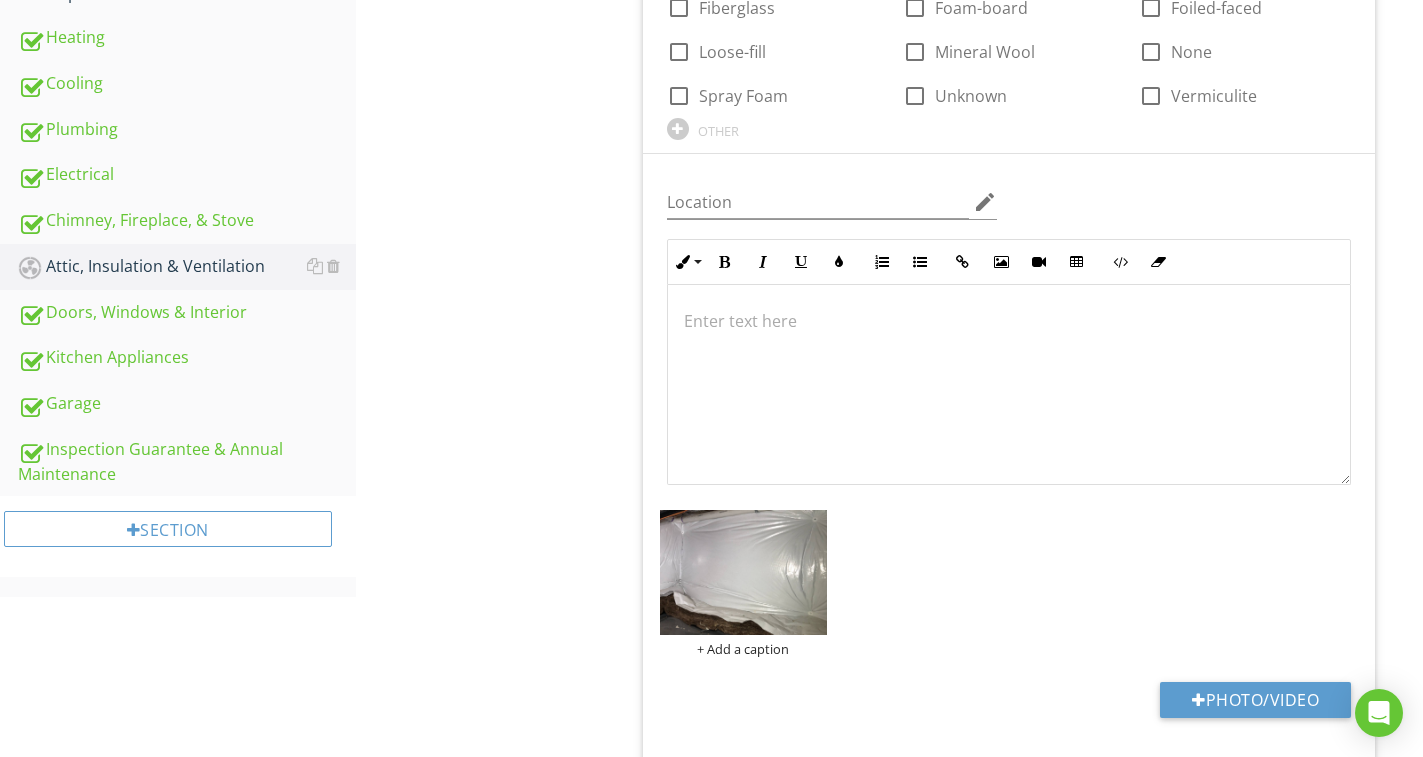 scroll, scrollTop: 740, scrollLeft: 0, axis: vertical 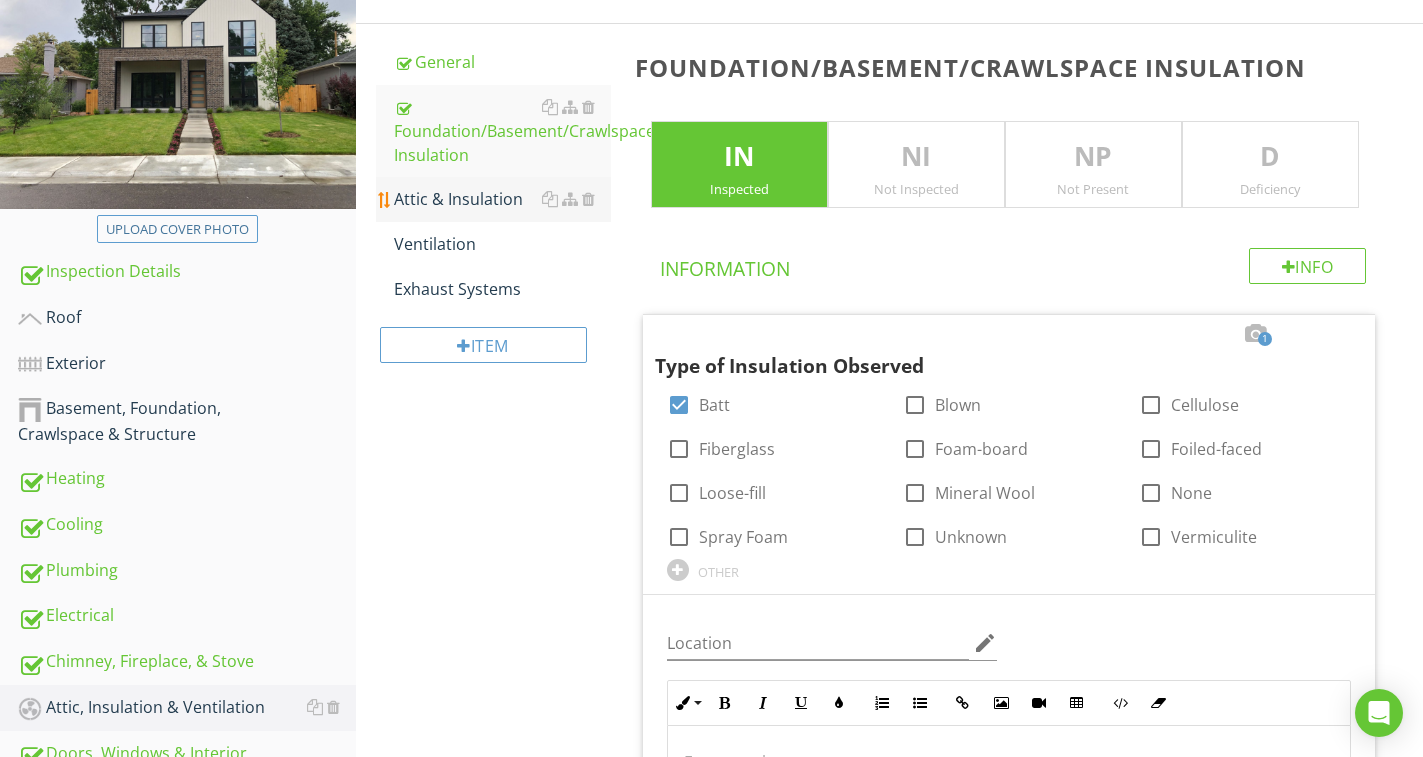 click on "Attic & Insulation" at bounding box center [502, 199] 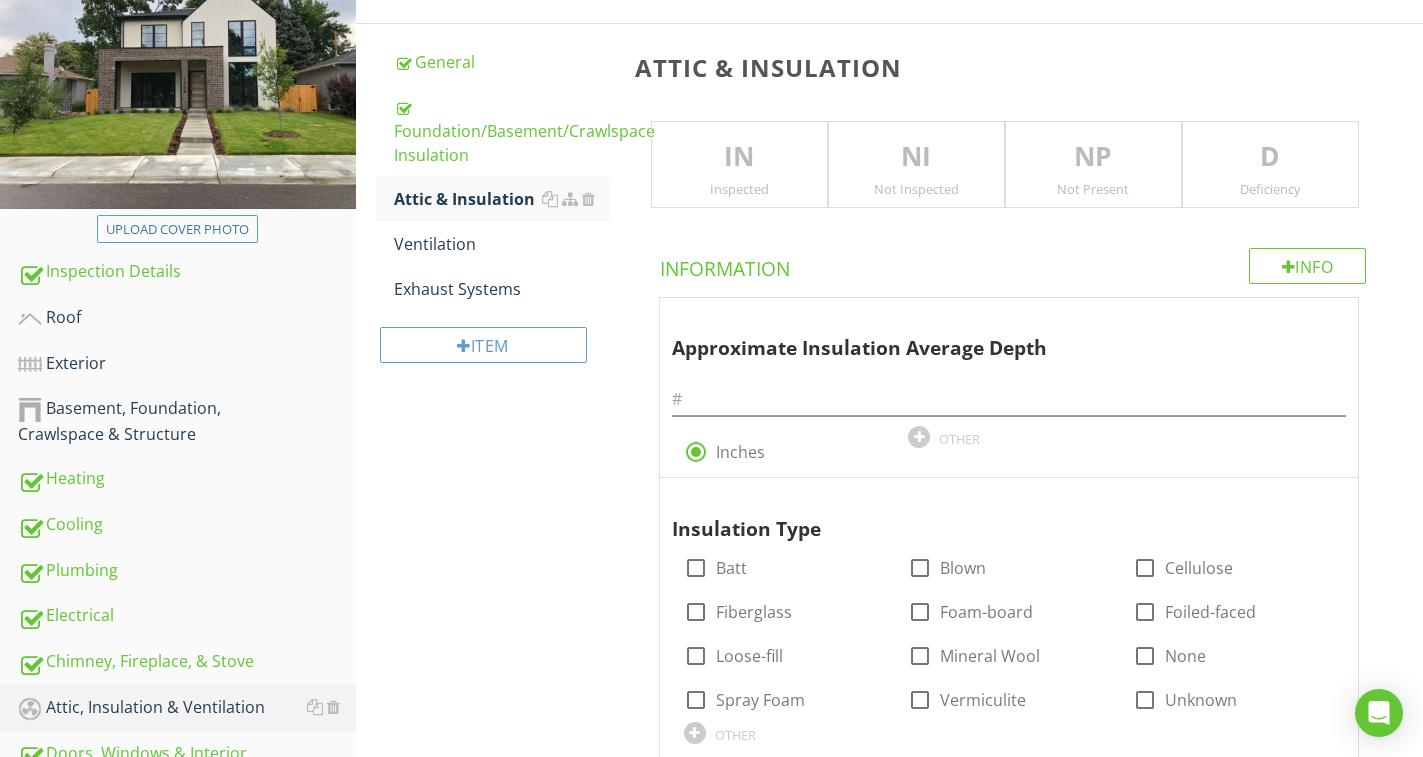drag, startPoint x: 731, startPoint y: 159, endPoint x: 873, endPoint y: 242, distance: 164.47797 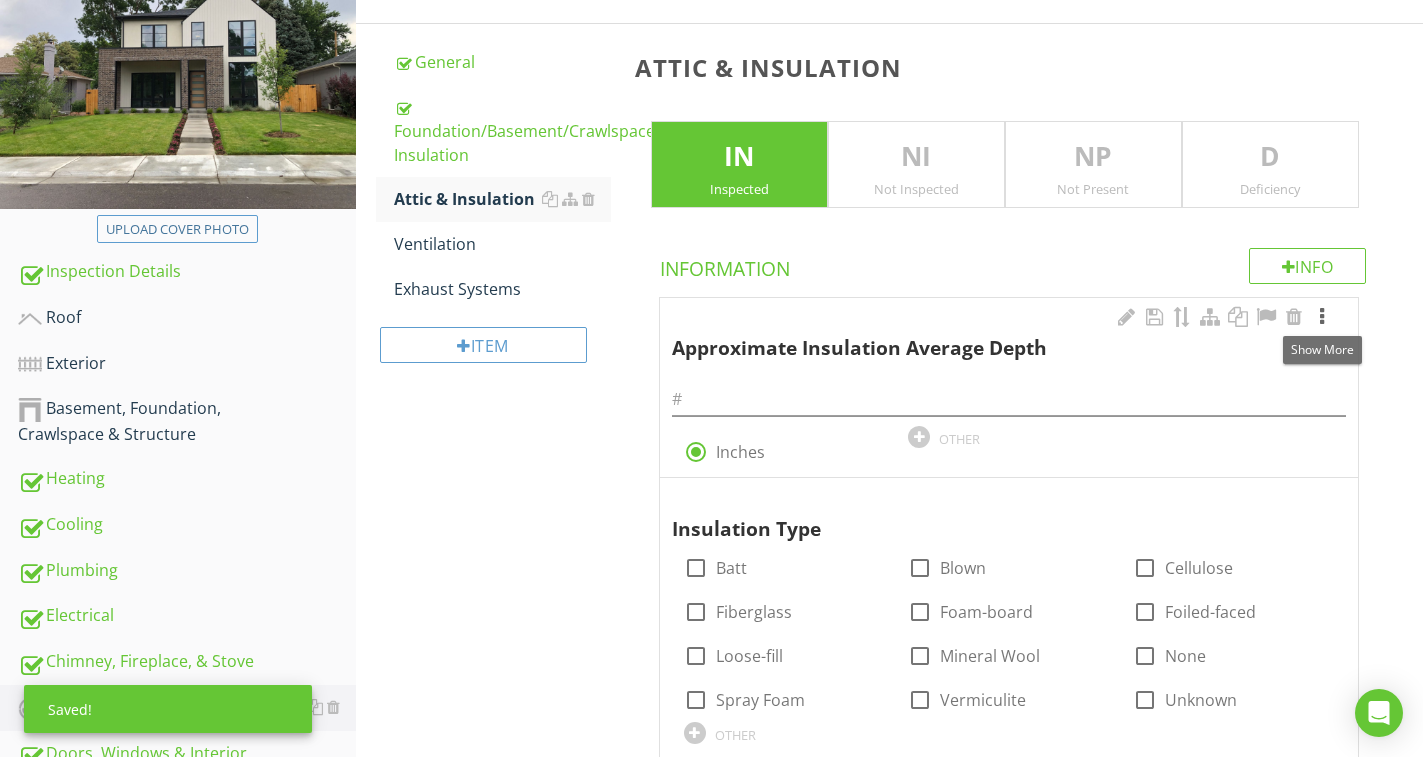 click at bounding box center (1322, 317) 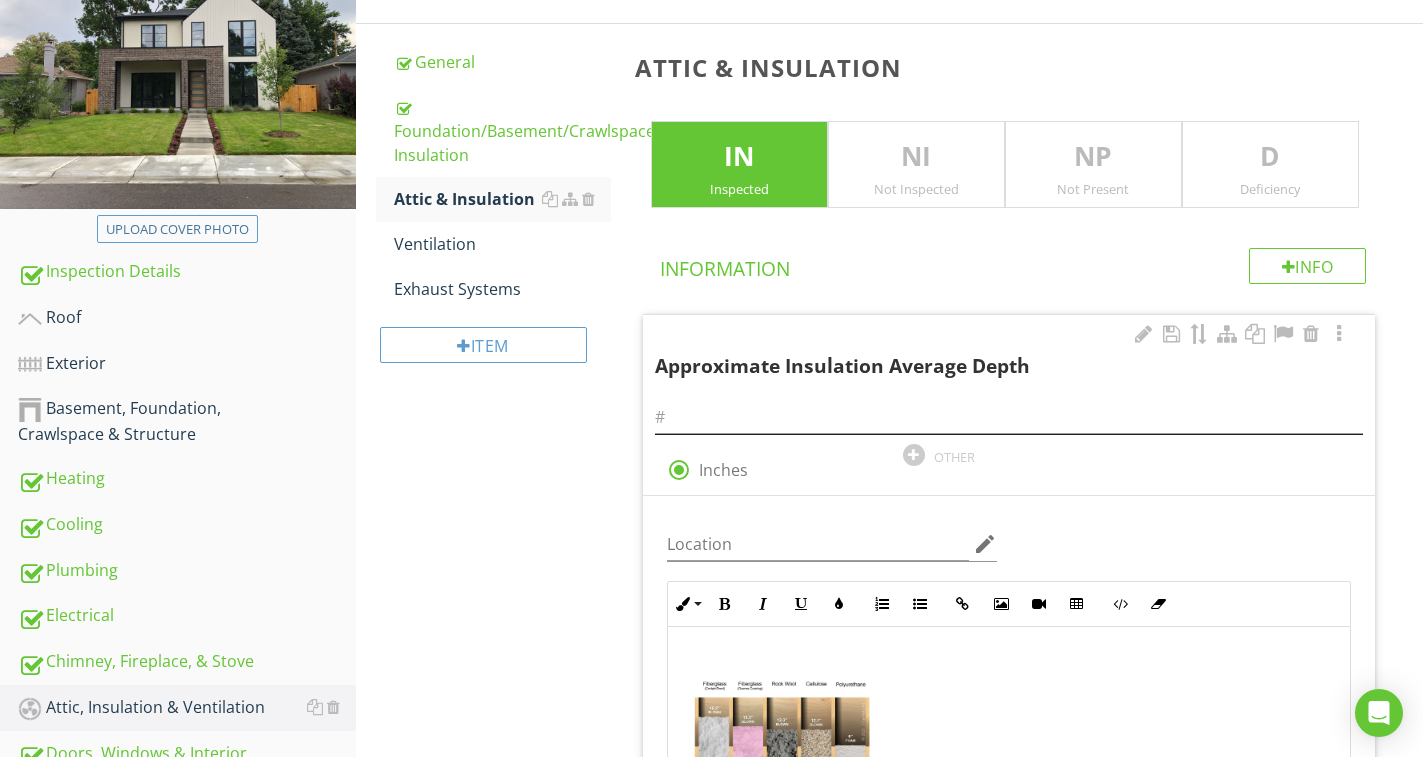 click on "D" at bounding box center (1270, 157) 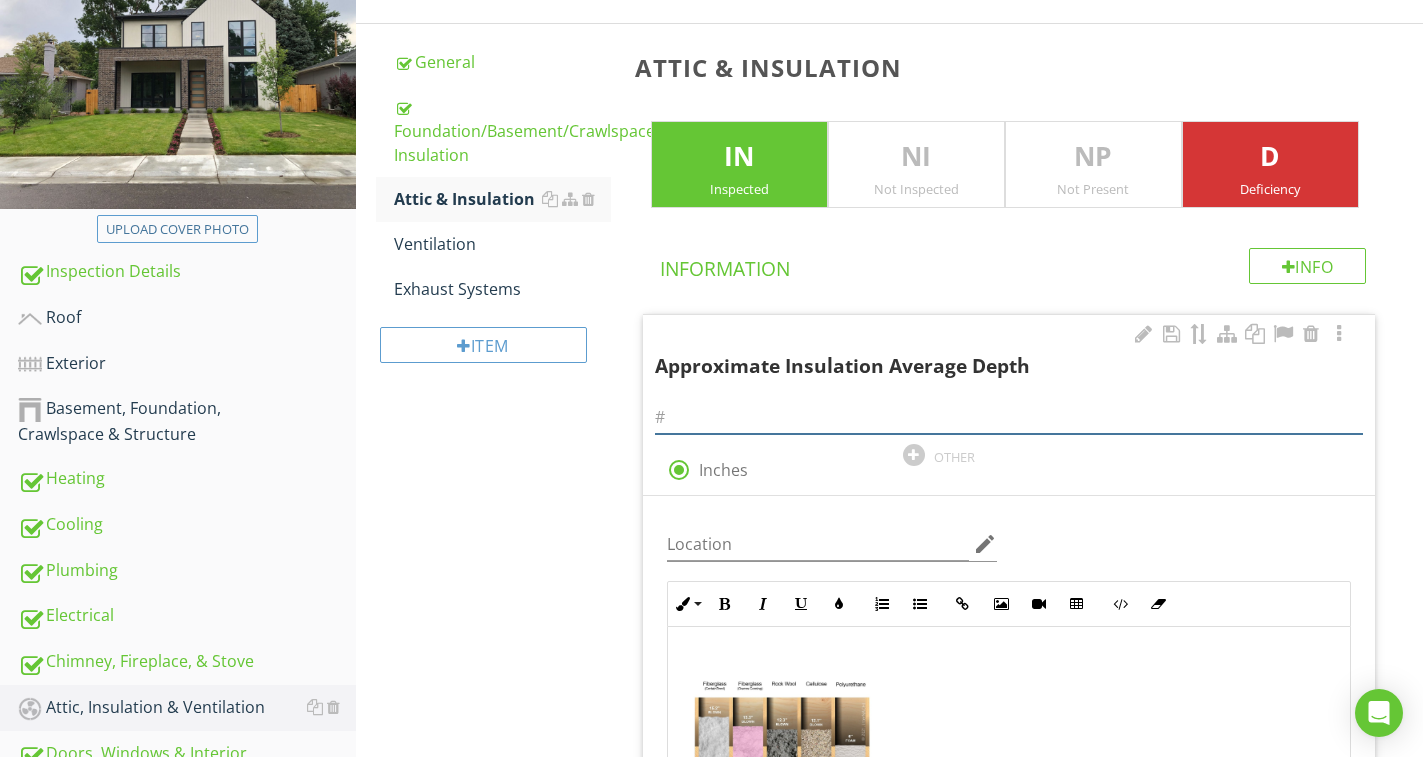 click at bounding box center (1009, 417) 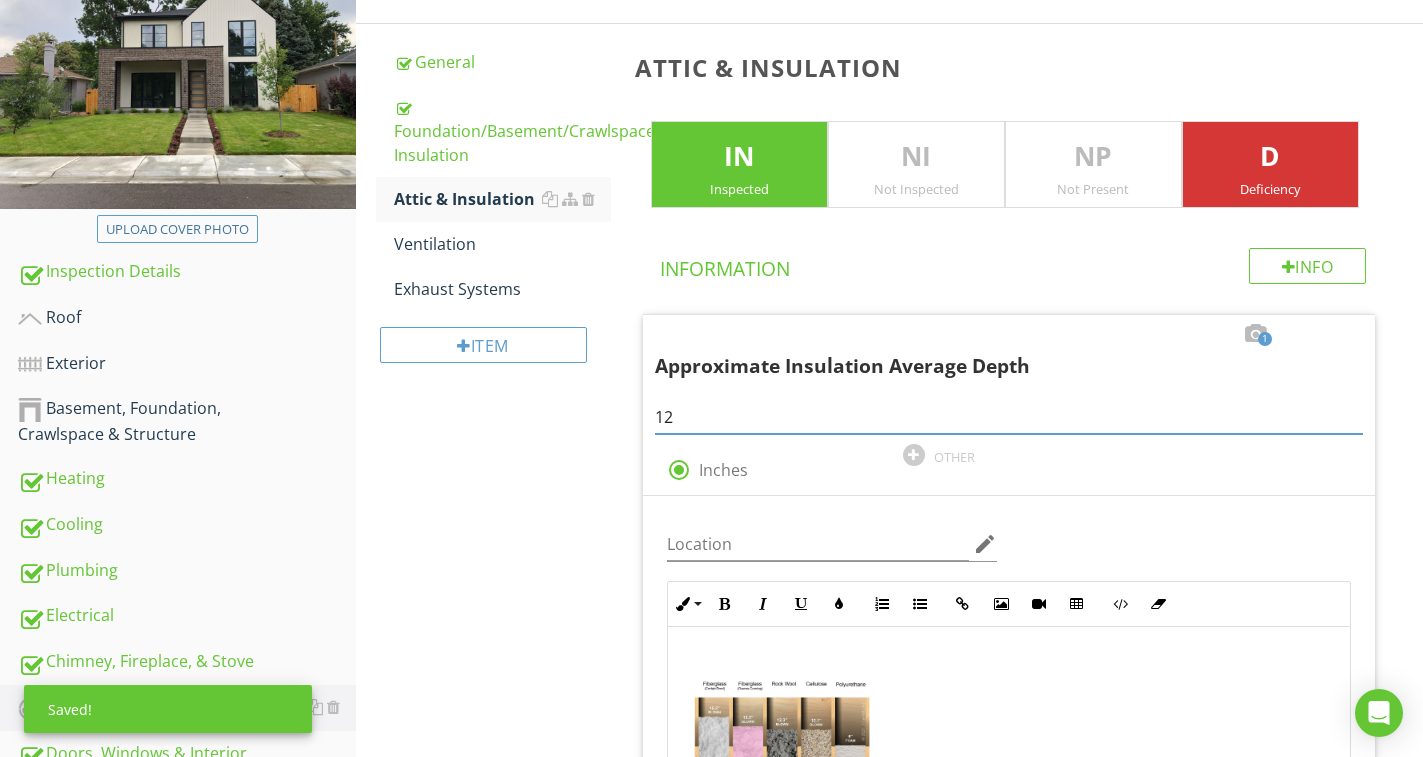 type on "12" 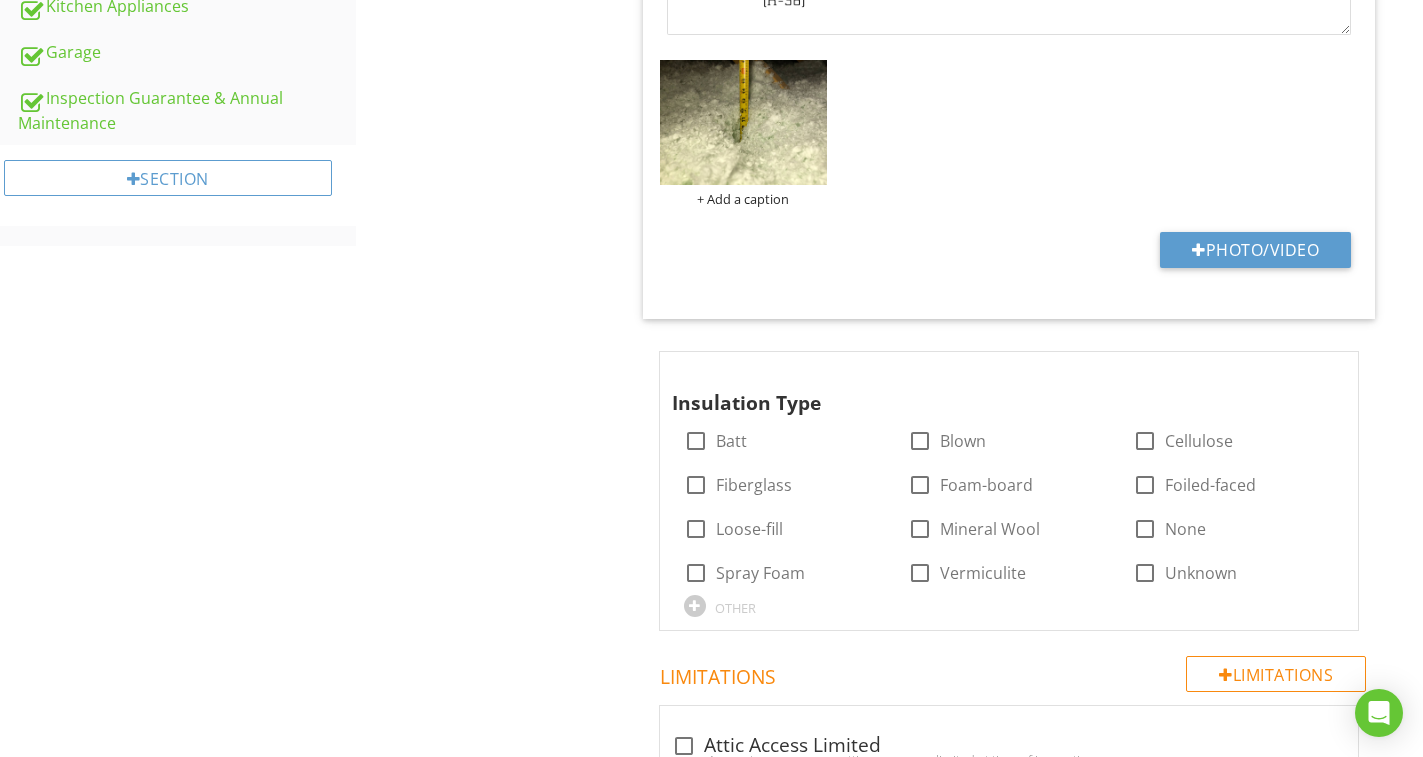 scroll, scrollTop: 1178, scrollLeft: 0, axis: vertical 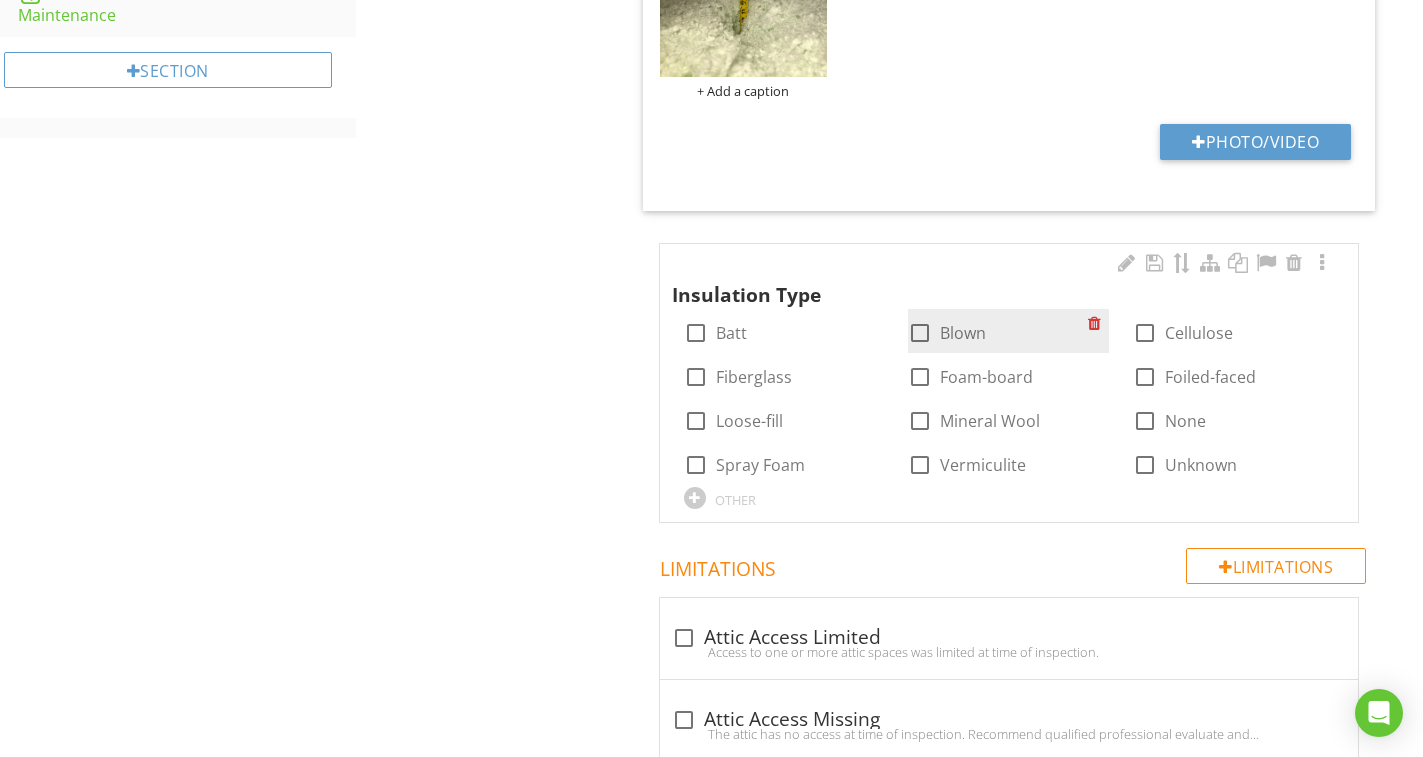 click at bounding box center [920, 333] 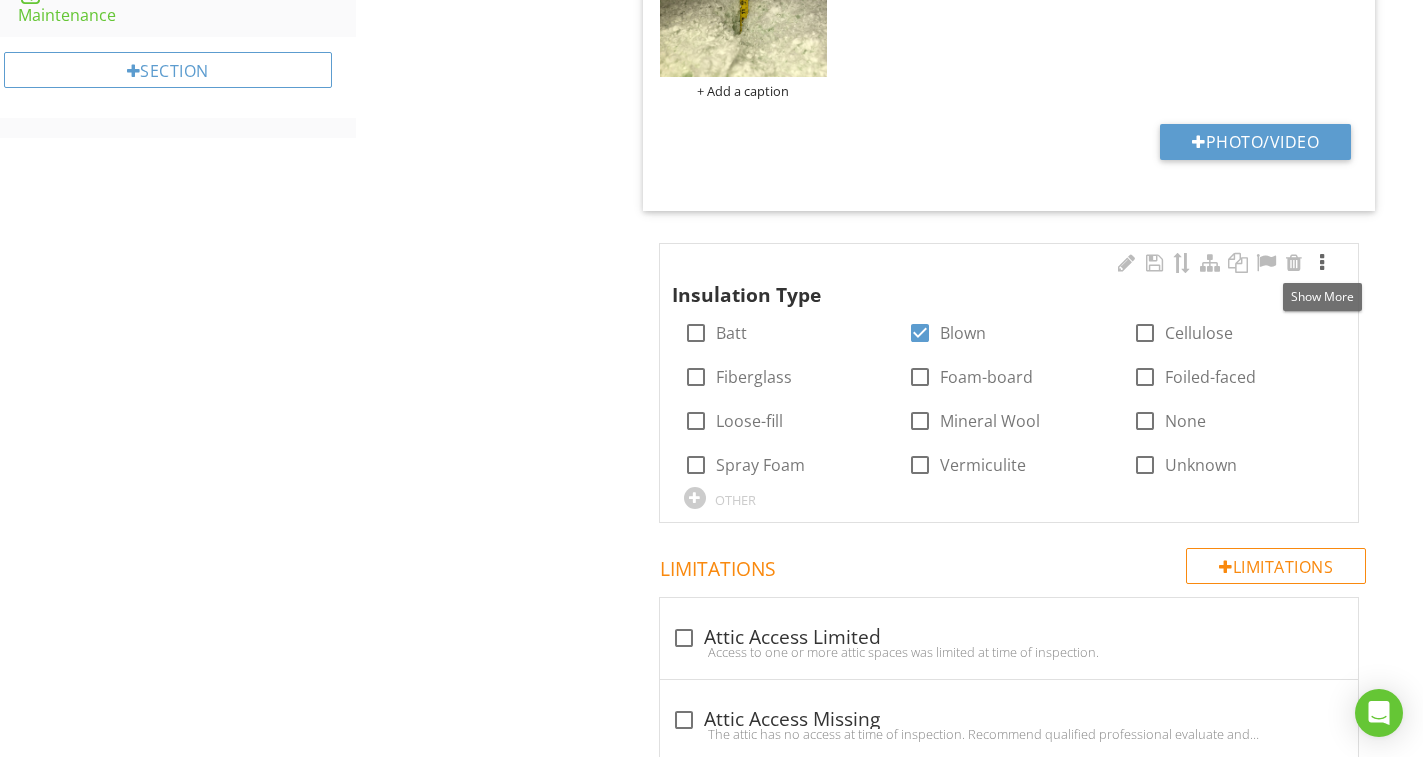 click at bounding box center (1322, 263) 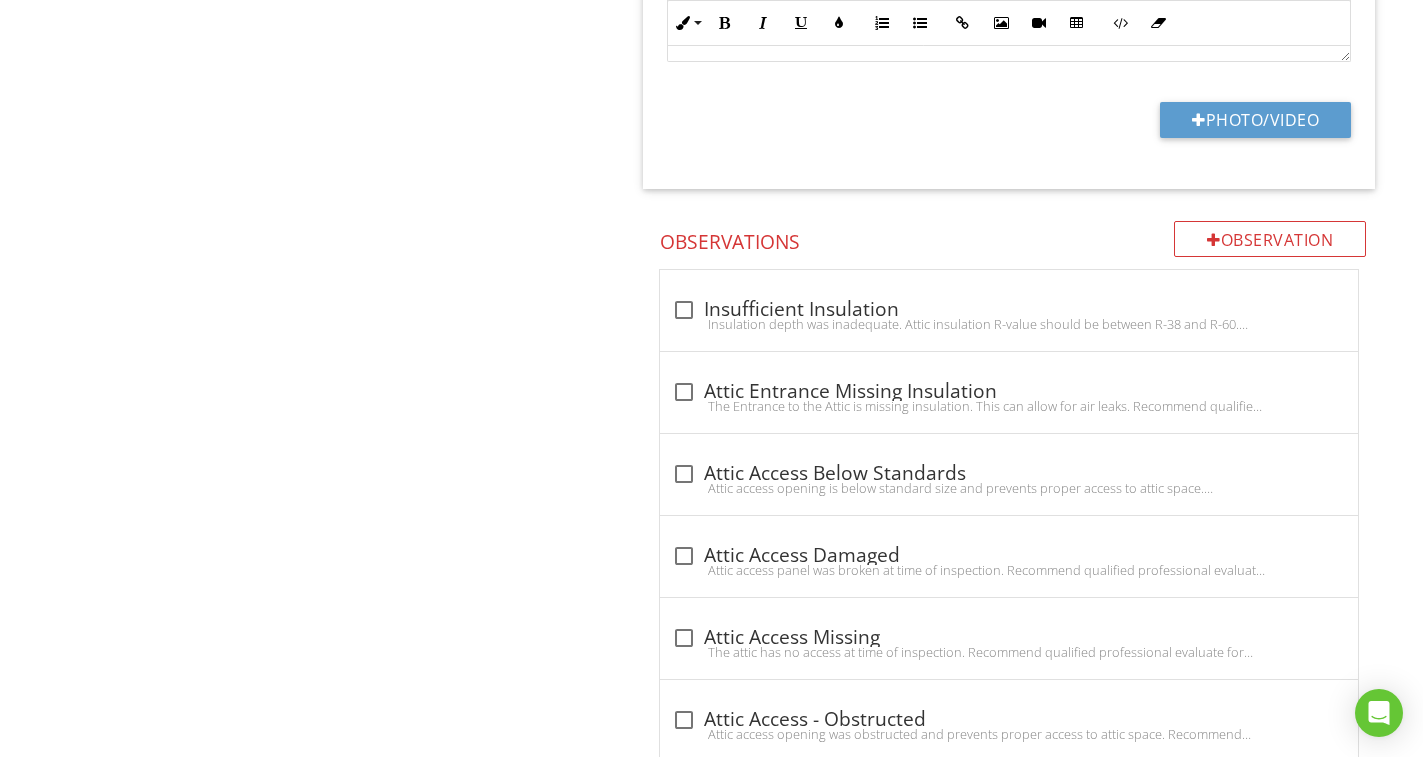 scroll, scrollTop: 3178, scrollLeft: 0, axis: vertical 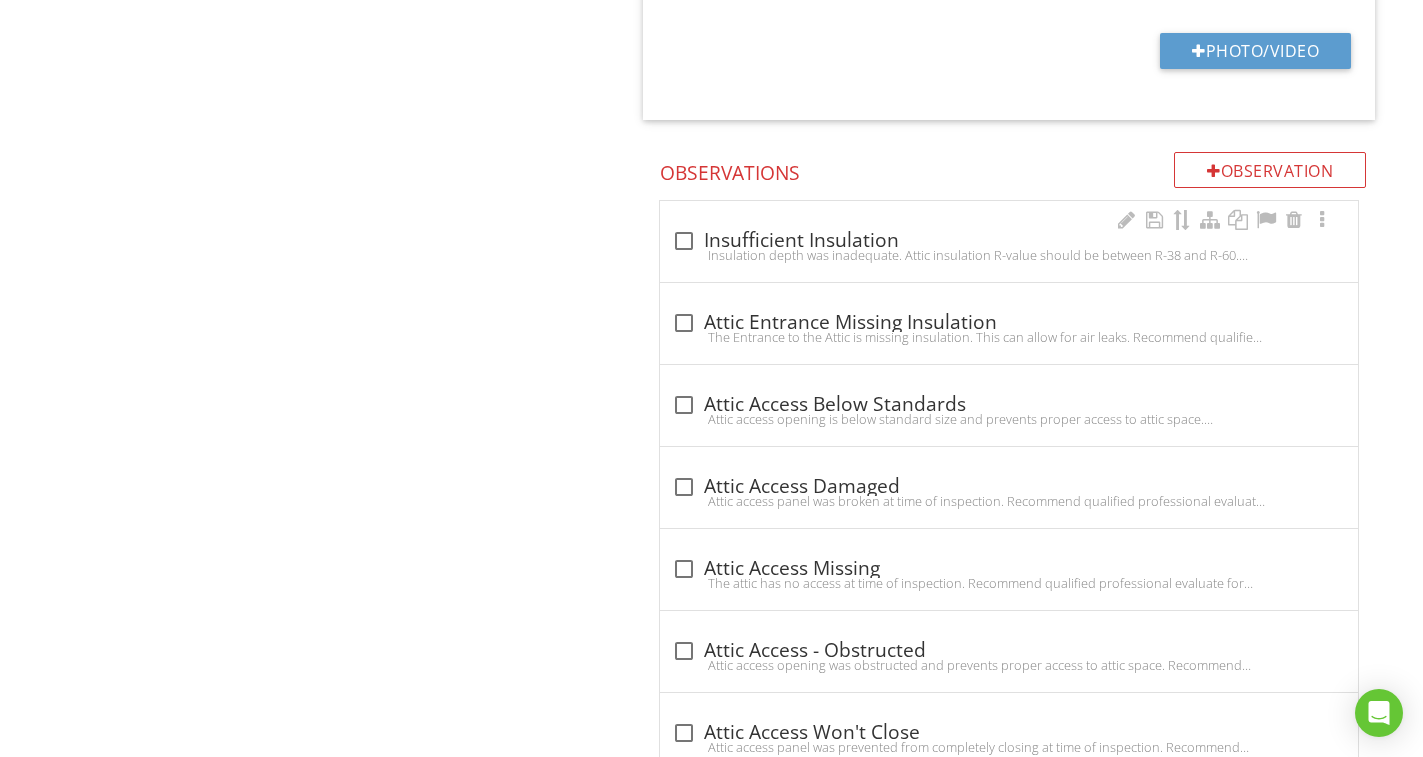 click on "check_box_outline_blank
Insufficient Insulation" at bounding box center [1009, 241] 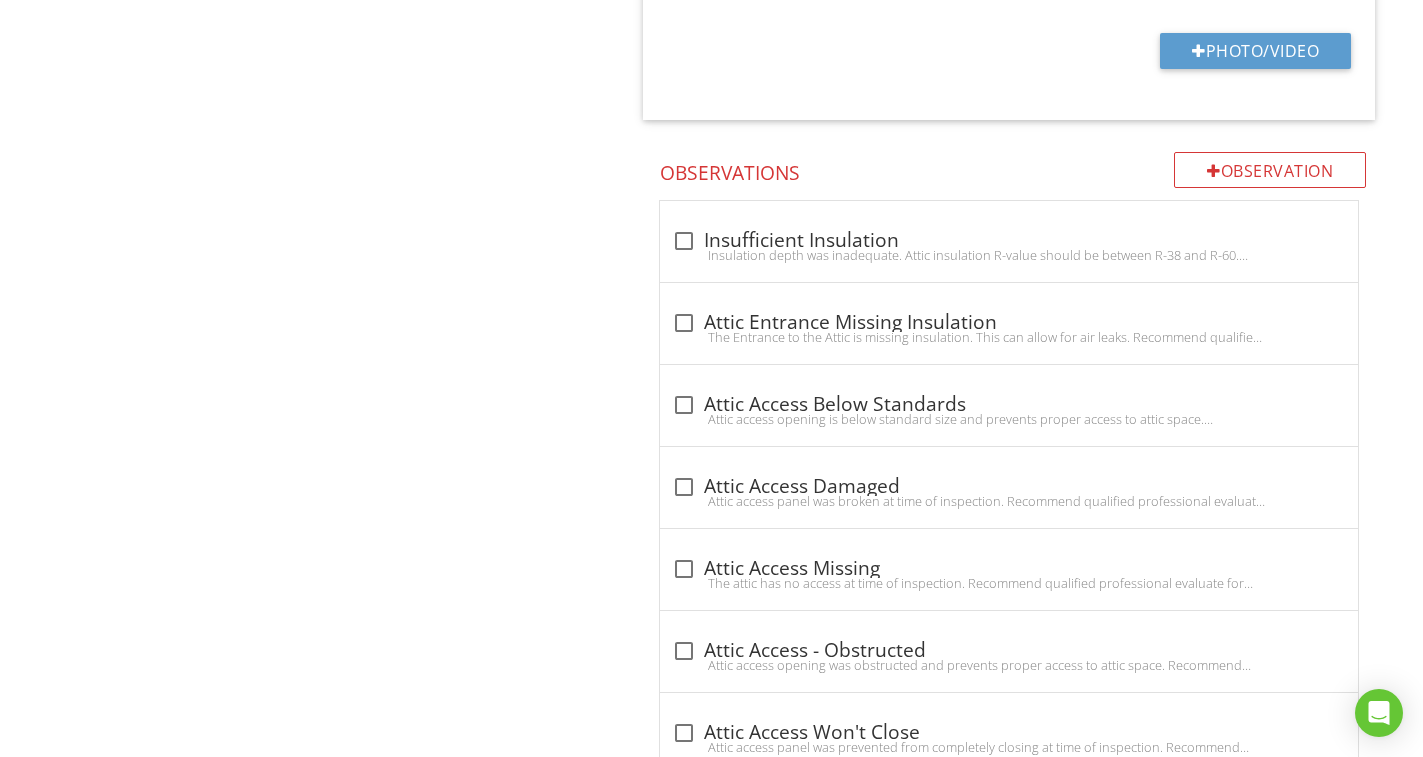 checkbox on "true" 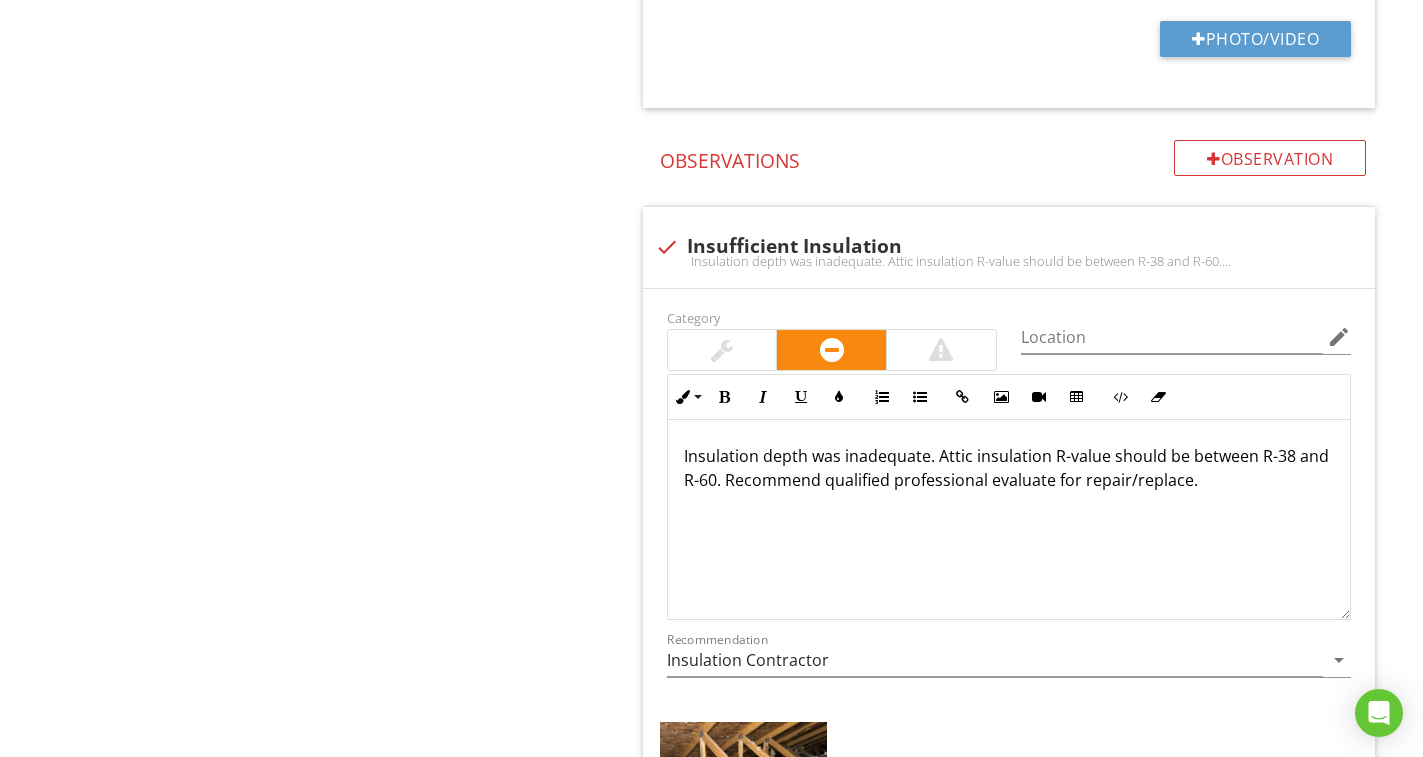 scroll, scrollTop: 3378, scrollLeft: 0, axis: vertical 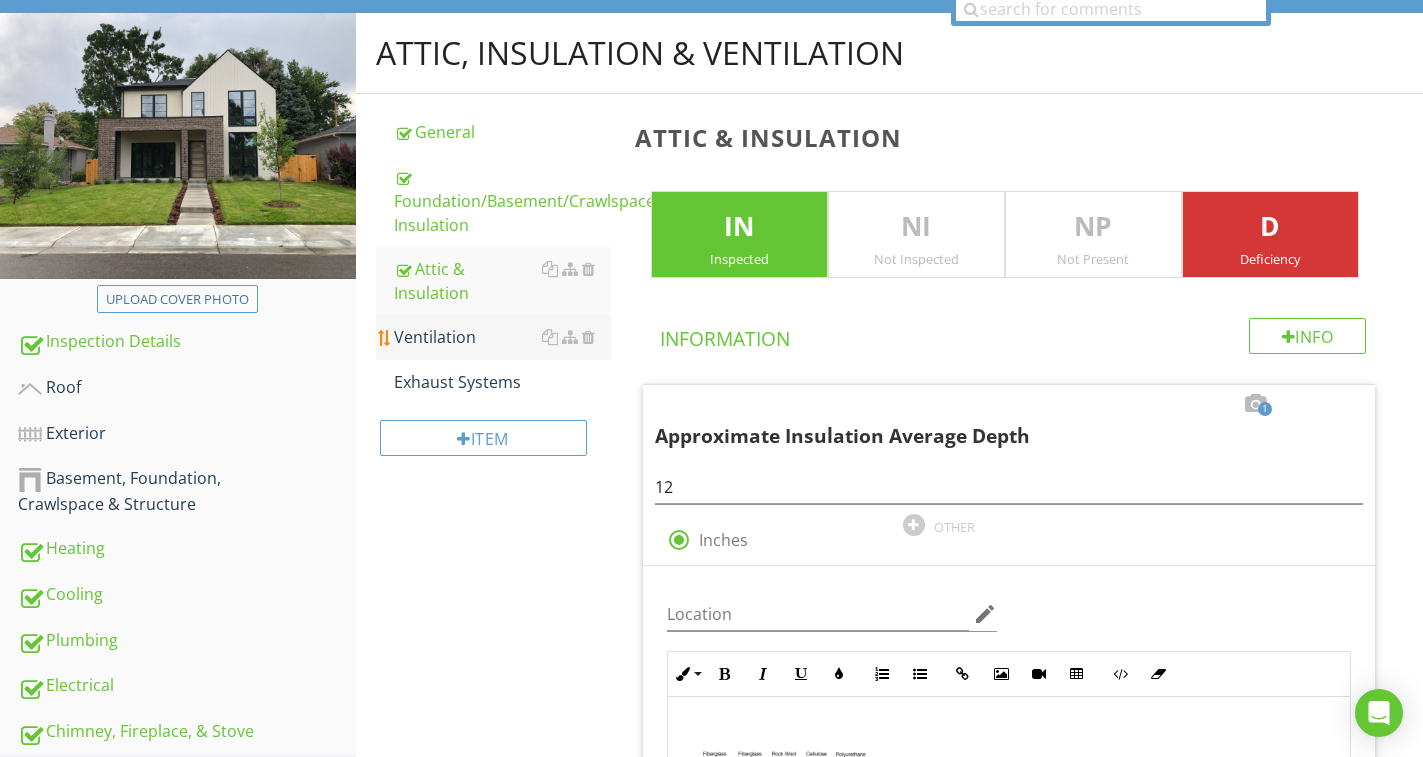drag, startPoint x: 416, startPoint y: 330, endPoint x: 426, endPoint y: 331, distance: 10.049875 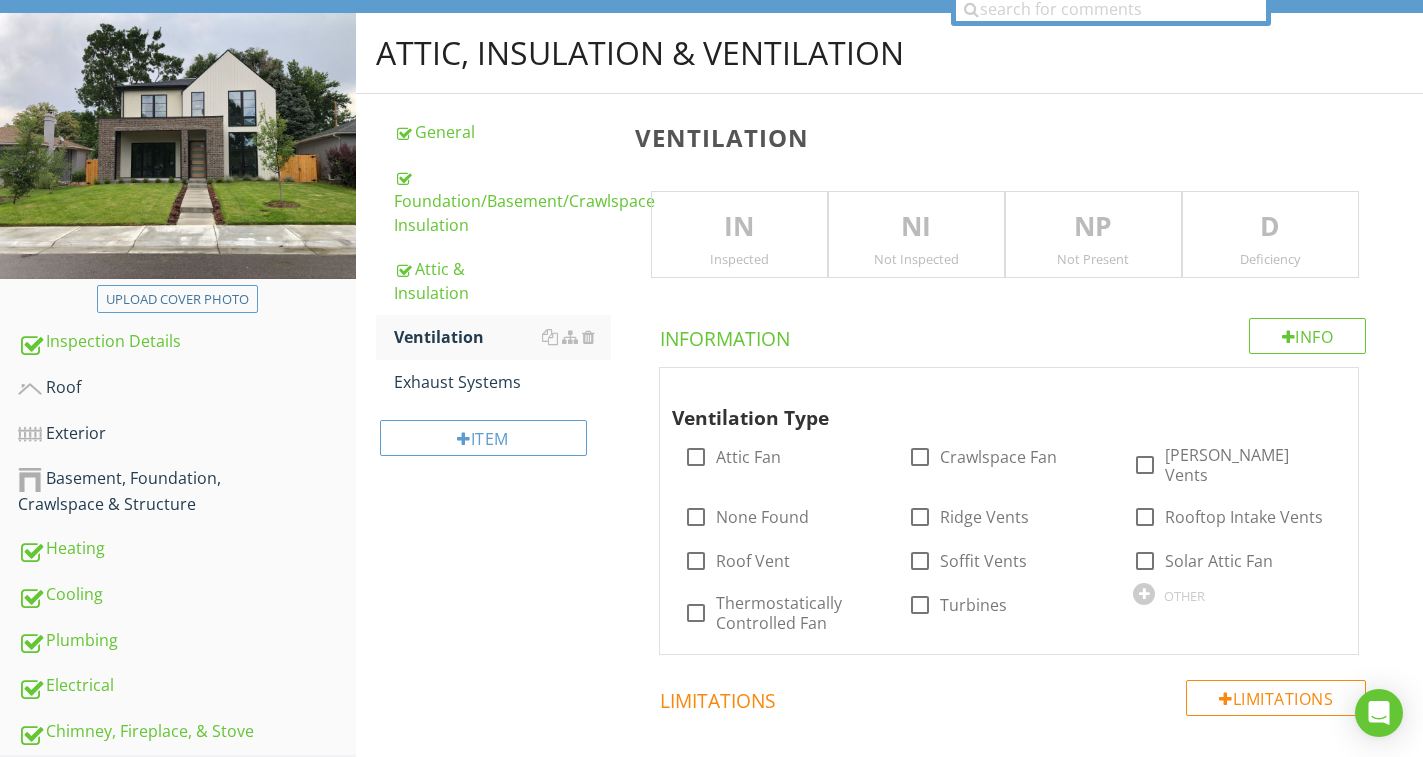 click on "IN" at bounding box center [739, 227] 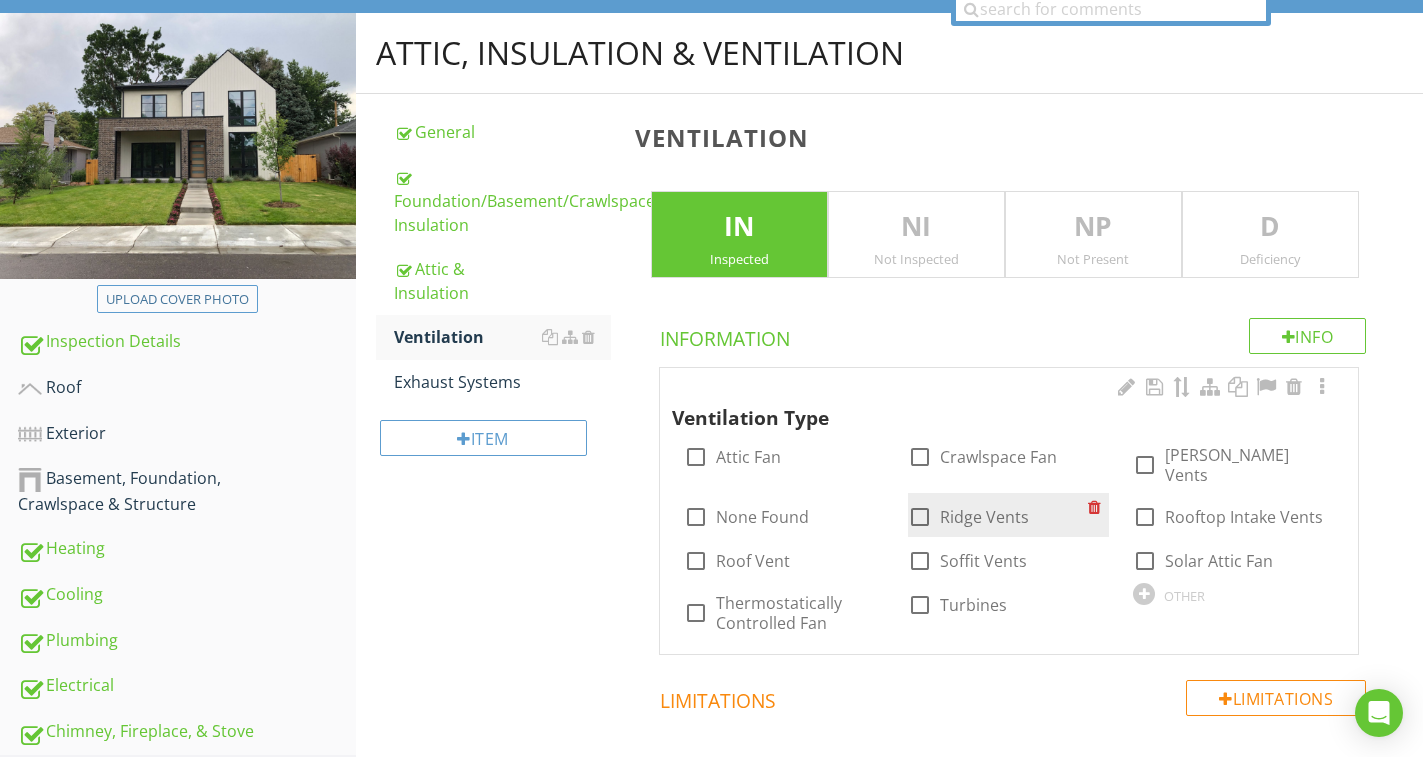 drag, startPoint x: 766, startPoint y: 539, endPoint x: 1048, endPoint y: 482, distance: 287.70297 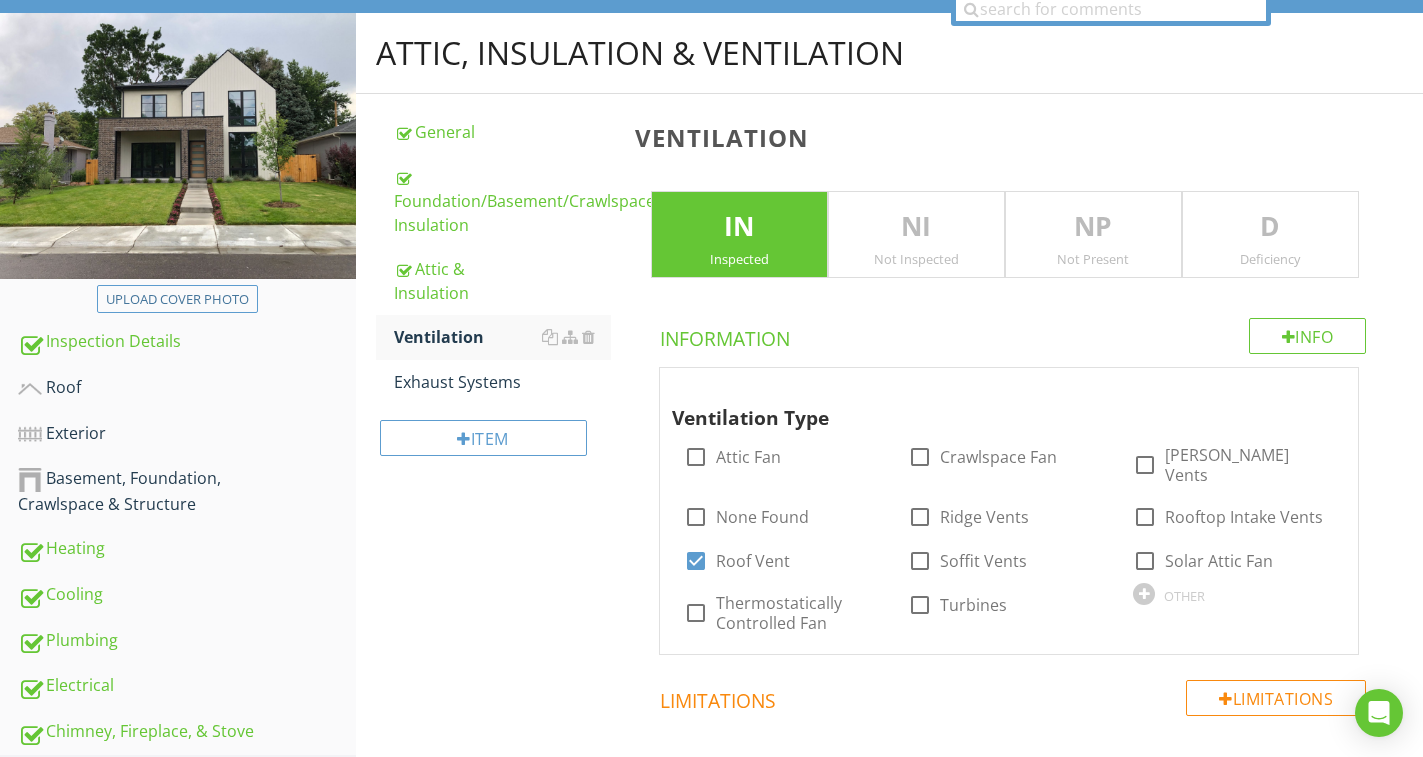 click at bounding box center [1322, 387] 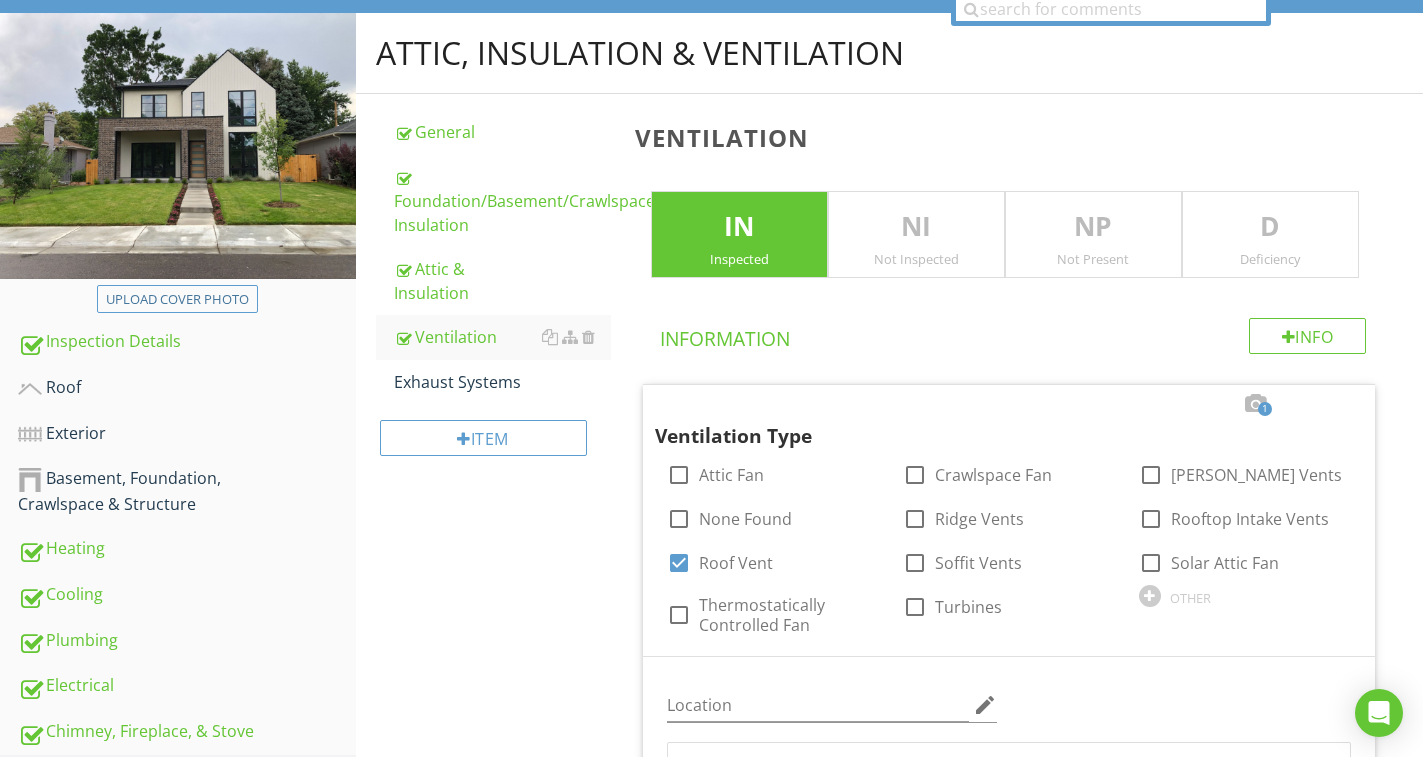click on "Attic, Insulation & Ventilation
General
Foundation/Basement/Crawlspace Insulation
Attic & Insulation
Ventilation
Exhaust Systems
Item
Ventilation
IN   Inspected NI   Not Inspected NP   Not Present D   Deficiency
Info
Information                 1
Ventilation Type
check_box_outline_blank Attic Fan   check_box_outline_blank Crawlspace Fan   check_box_outline_blank Gable Vents   check_box_outline_blank None Found   check_box_outline_blank Ridge Vents   check_box_outline_blank Rooftop Intake Vents   check_box Roof Vent   check_box_outline_blank Soffit Vents   check_box_outline_blank Solar Attic Fan   check_box_outline_blank Thermostatically Controlled Fan   Turbines" at bounding box center (889, 1287) 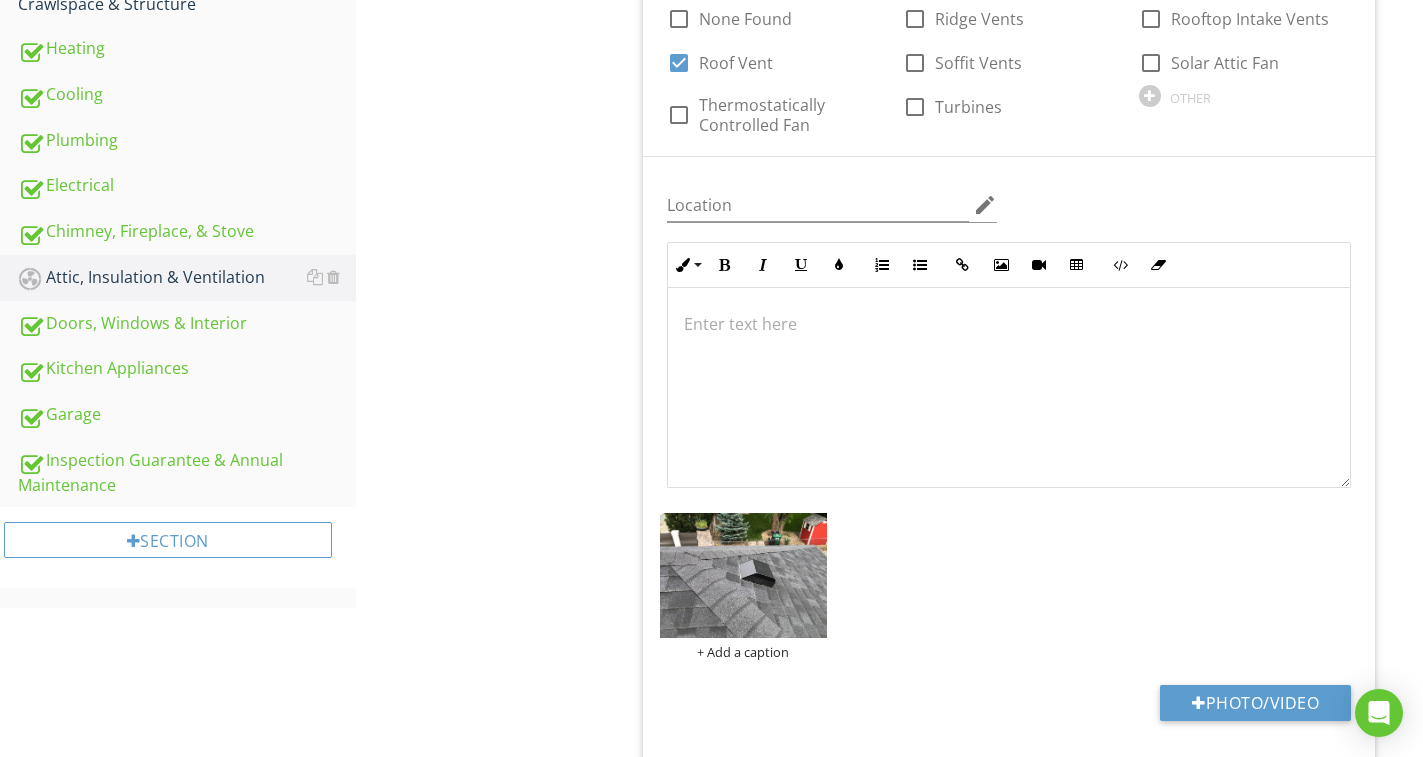 scroll, scrollTop: 208, scrollLeft: 0, axis: vertical 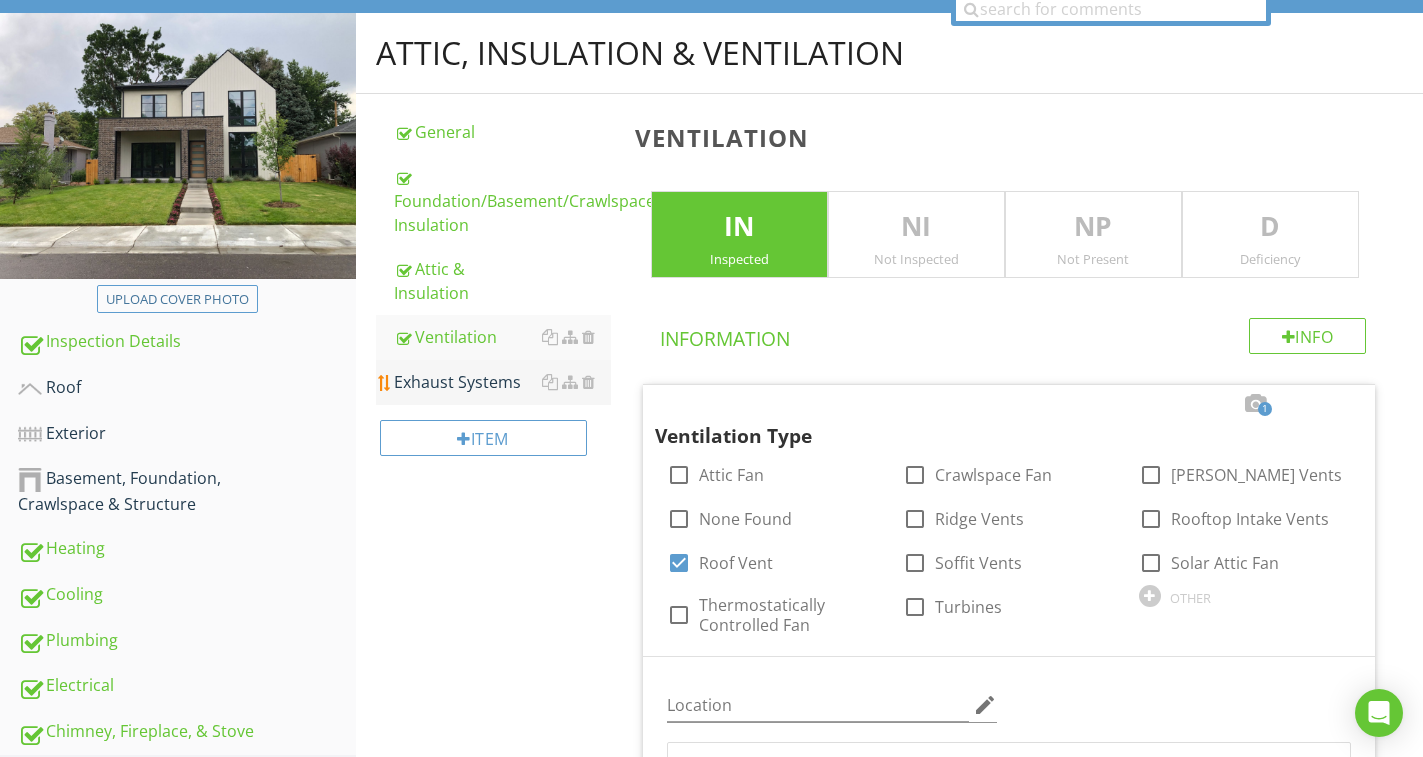 click on "Exhaust Systems" at bounding box center (502, 382) 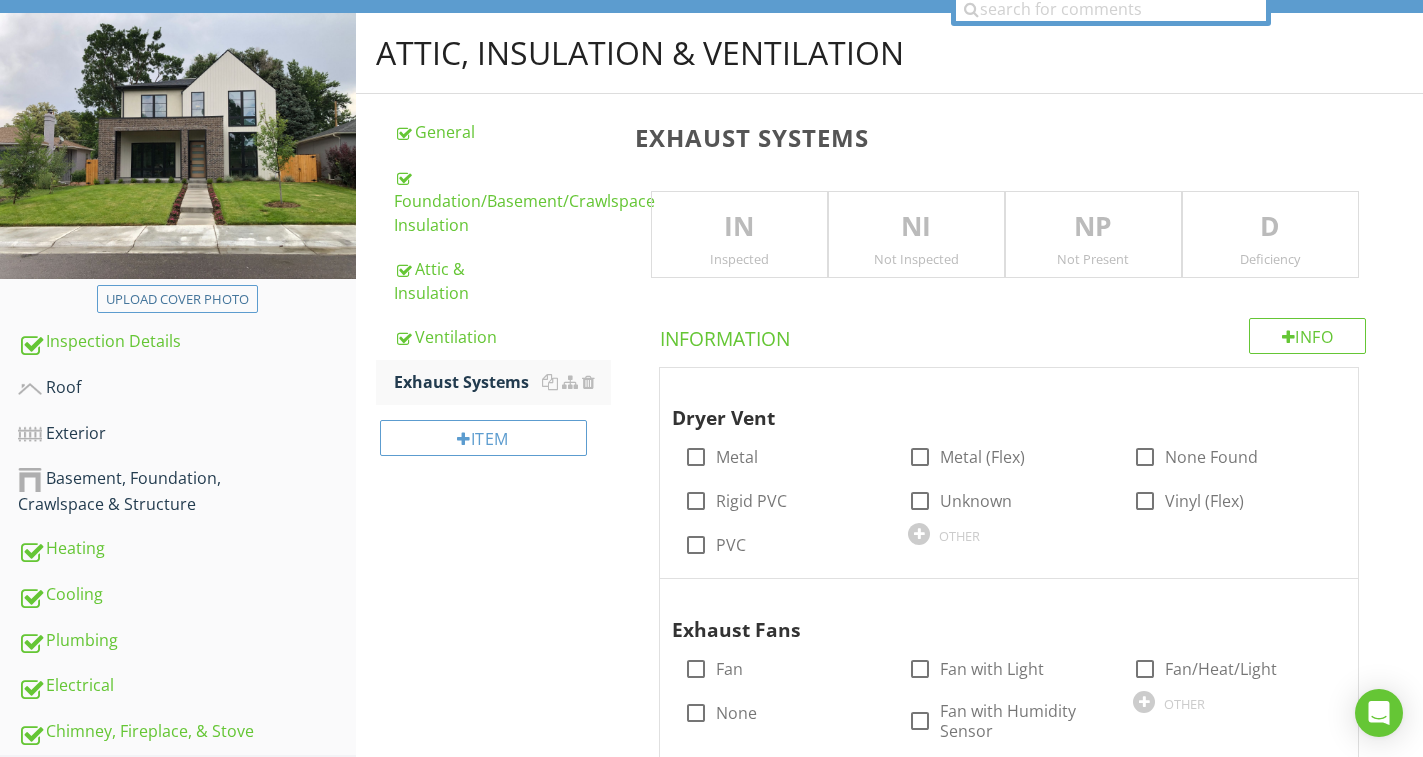click on "IN" at bounding box center [739, 227] 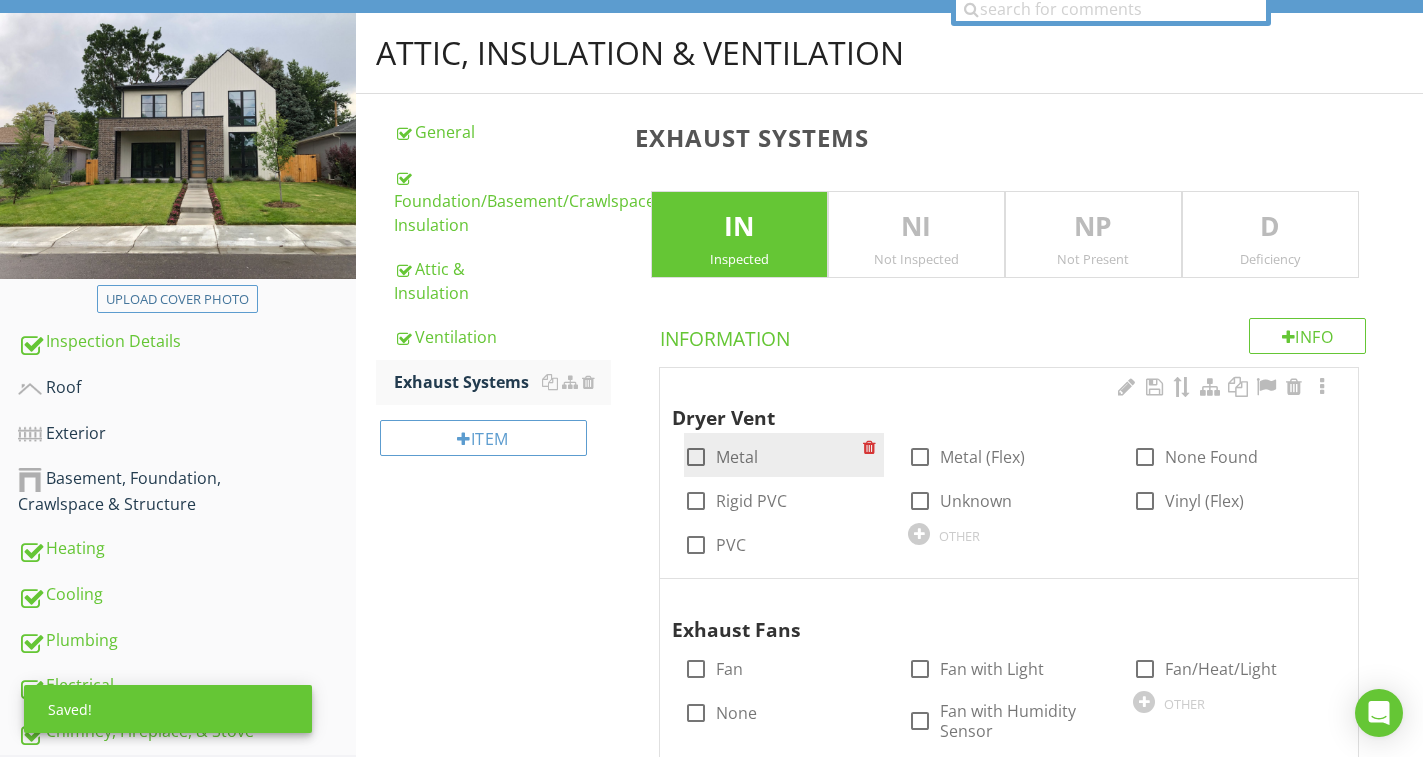 click on "Metal" at bounding box center [737, 457] 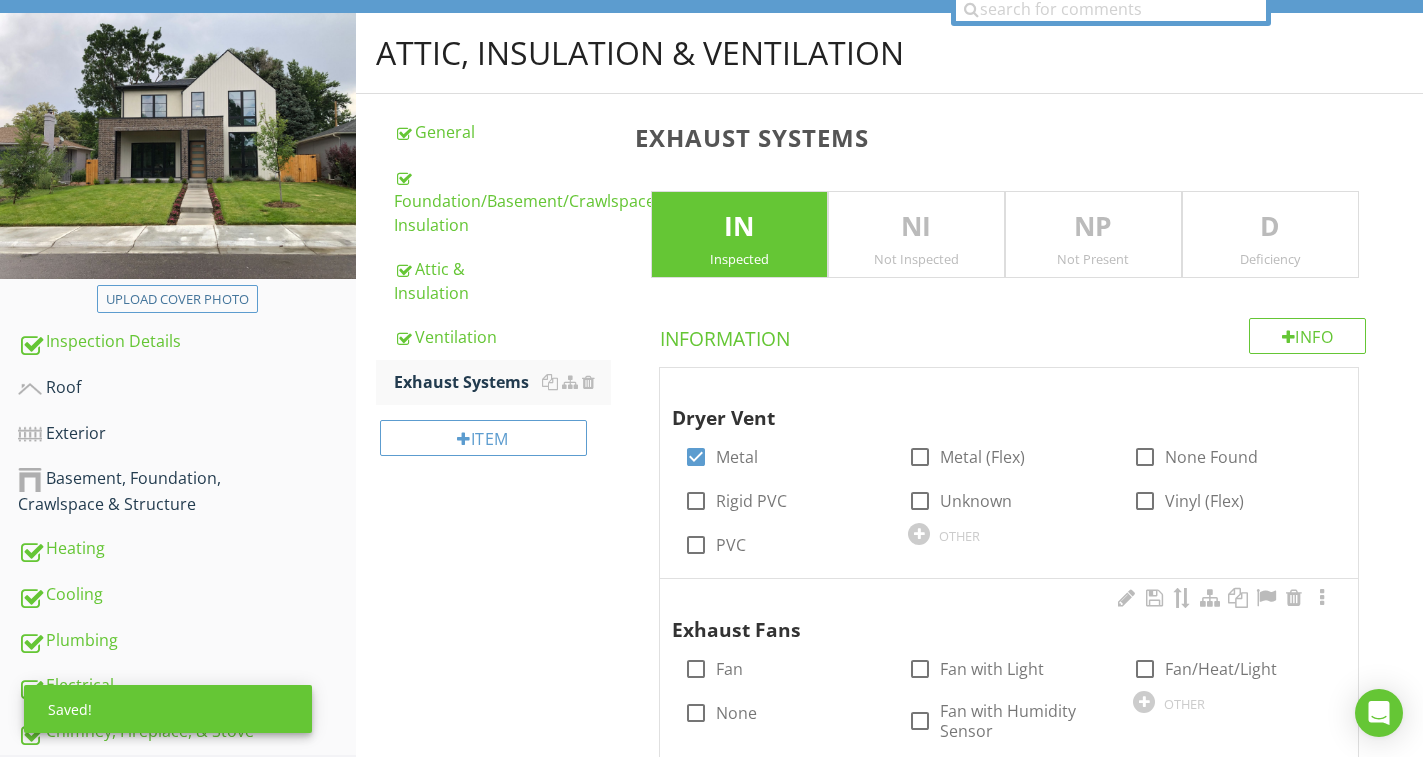scroll, scrollTop: 308, scrollLeft: 0, axis: vertical 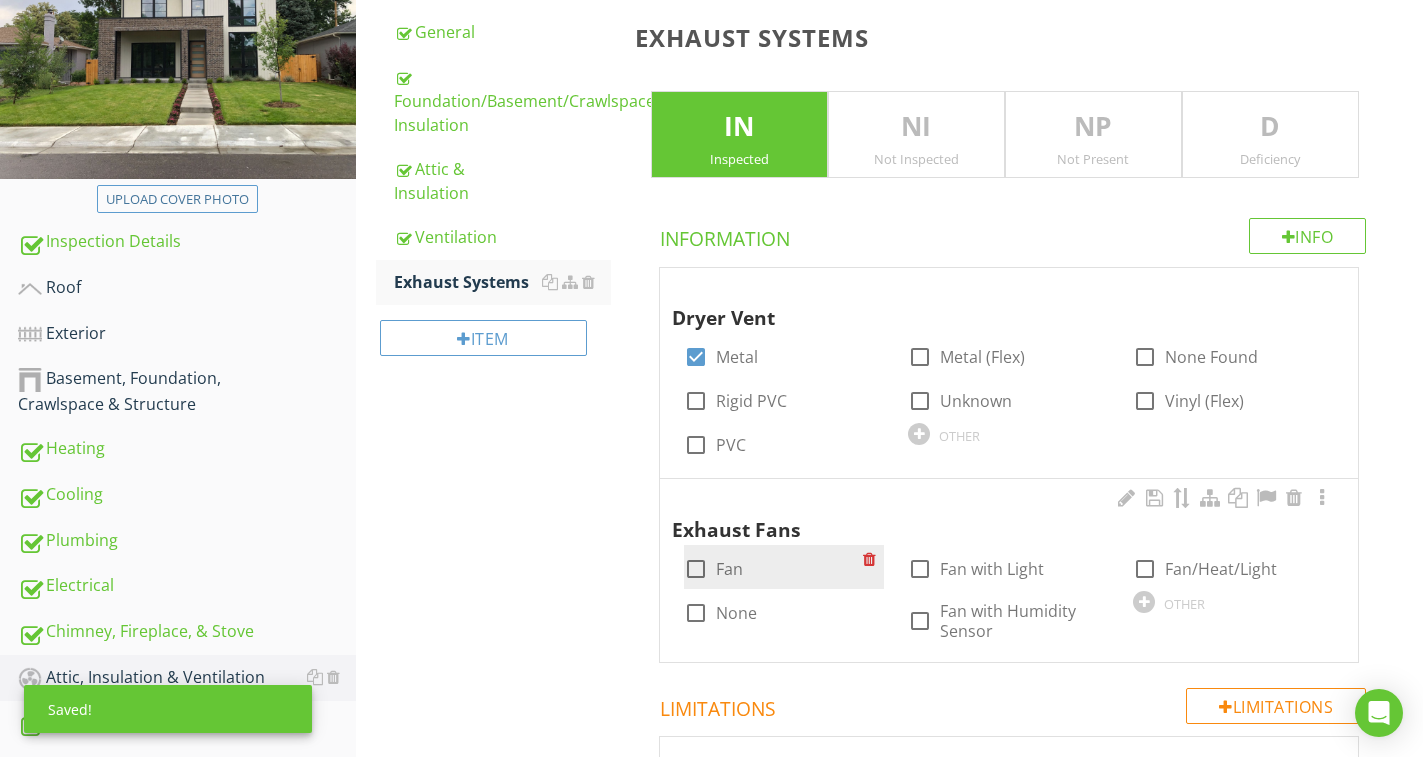 click on "Fan" at bounding box center [729, 569] 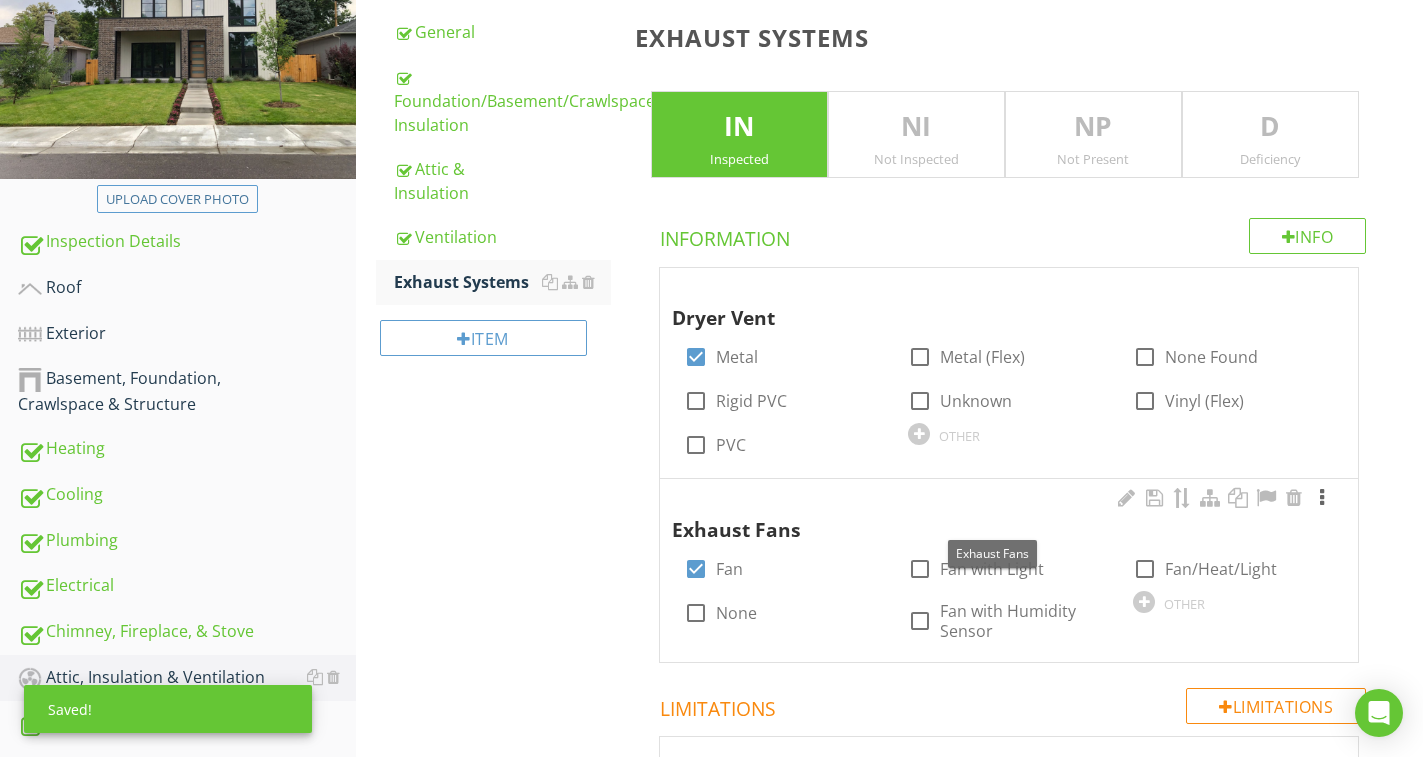 click at bounding box center (1322, 498) 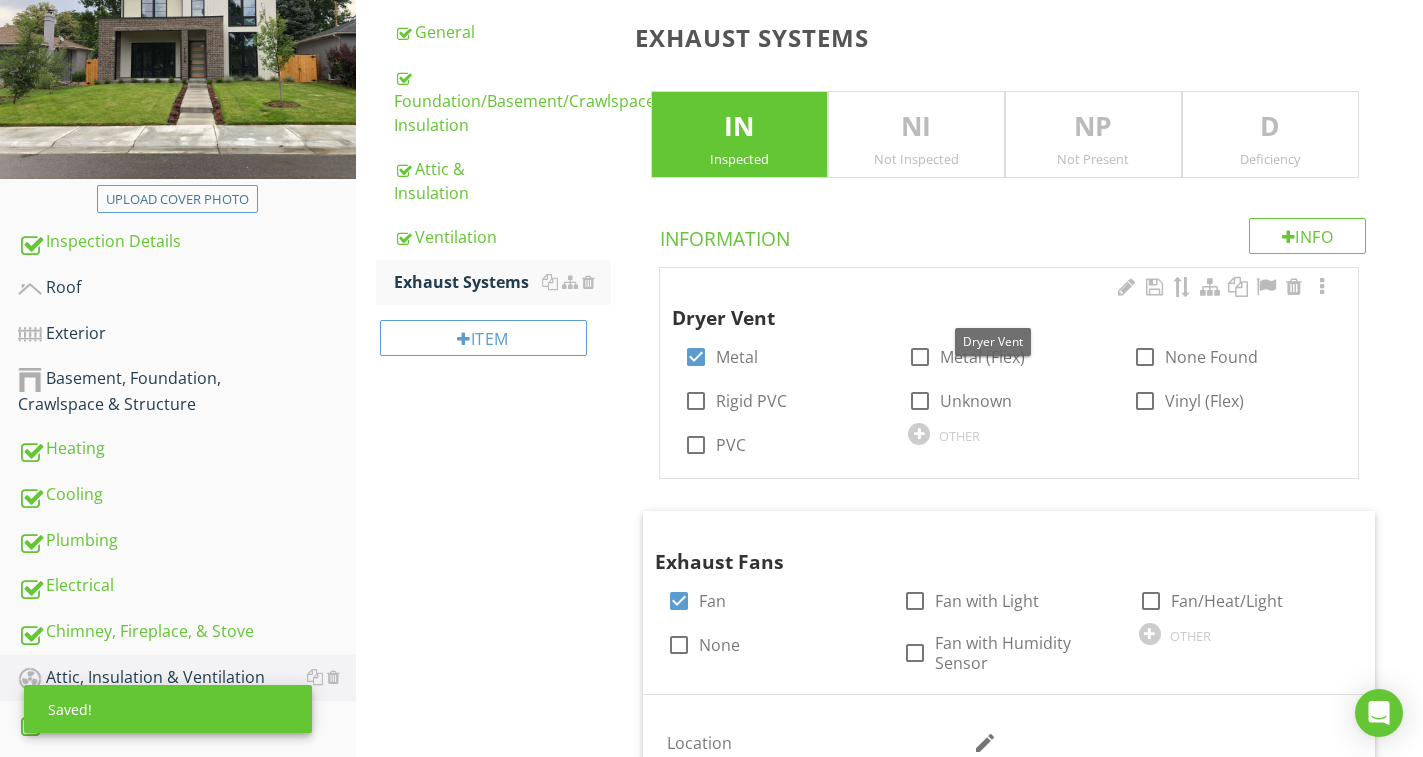click at bounding box center [1322, 287] 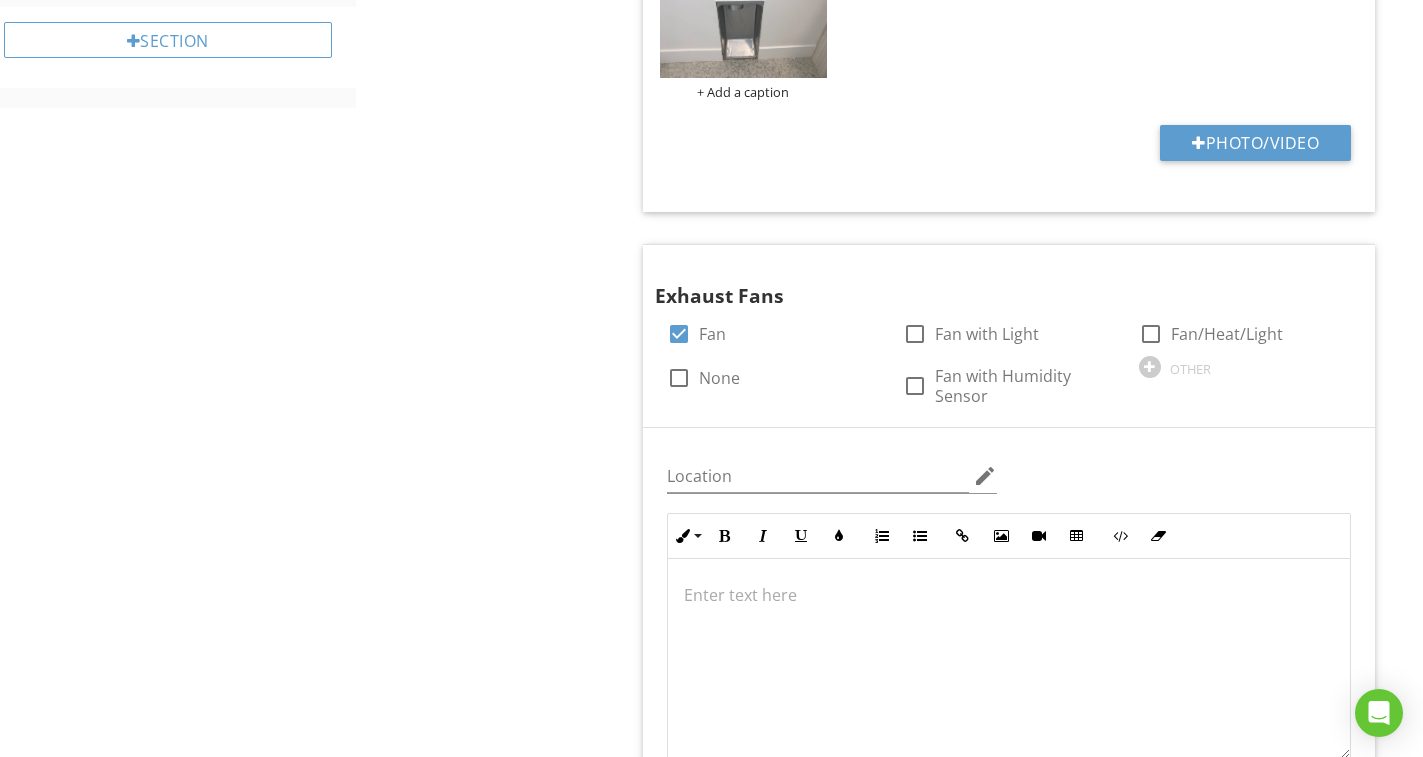 scroll, scrollTop: 1608, scrollLeft: 0, axis: vertical 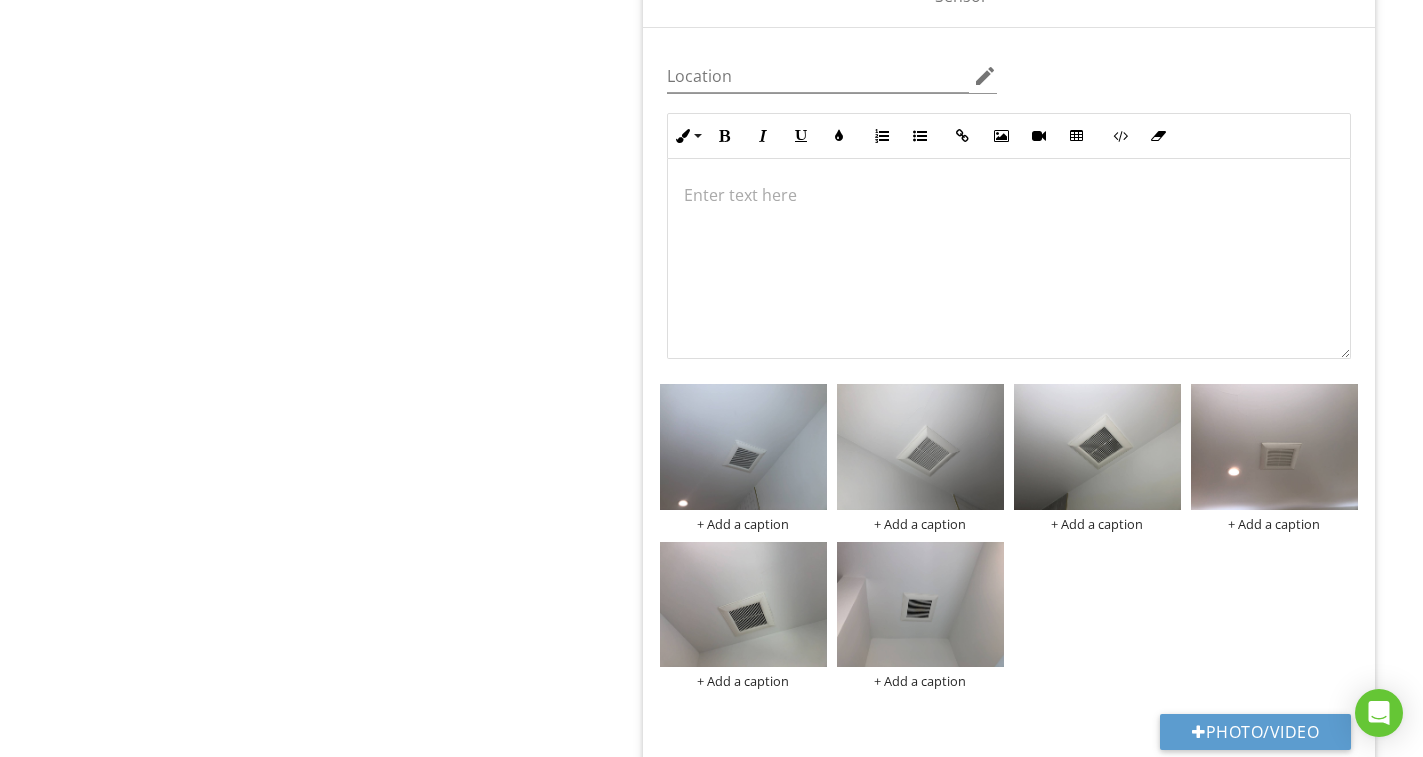 click on "Attic, Insulation & Ventilation
General
Foundation/Basement/Crawlspace Insulation
Attic & Insulation
Ventilation
Exhaust Systems
Item
Exhaust Systems
IN   Inspected NI   Not Inspected NP   Not Present D   Deficiency
Info
Information                 1
Dryer Vent
check_box Metal   check_box_outline_blank Metal (Flex)   check_box_outline_blank None Found   check_box_outline_blank Rigid PVC   check_box_outline_blank Unknown   check_box_outline_blank Vinyl (Flex)   check_box_outline_blank PVC         OTHER                   Location edit       Inline Style XLarge Large Normal Small Light Small/Light Bold Italic Underline Colors Ordered List Unordered List Insert Link Code View" at bounding box center (889, 2565) 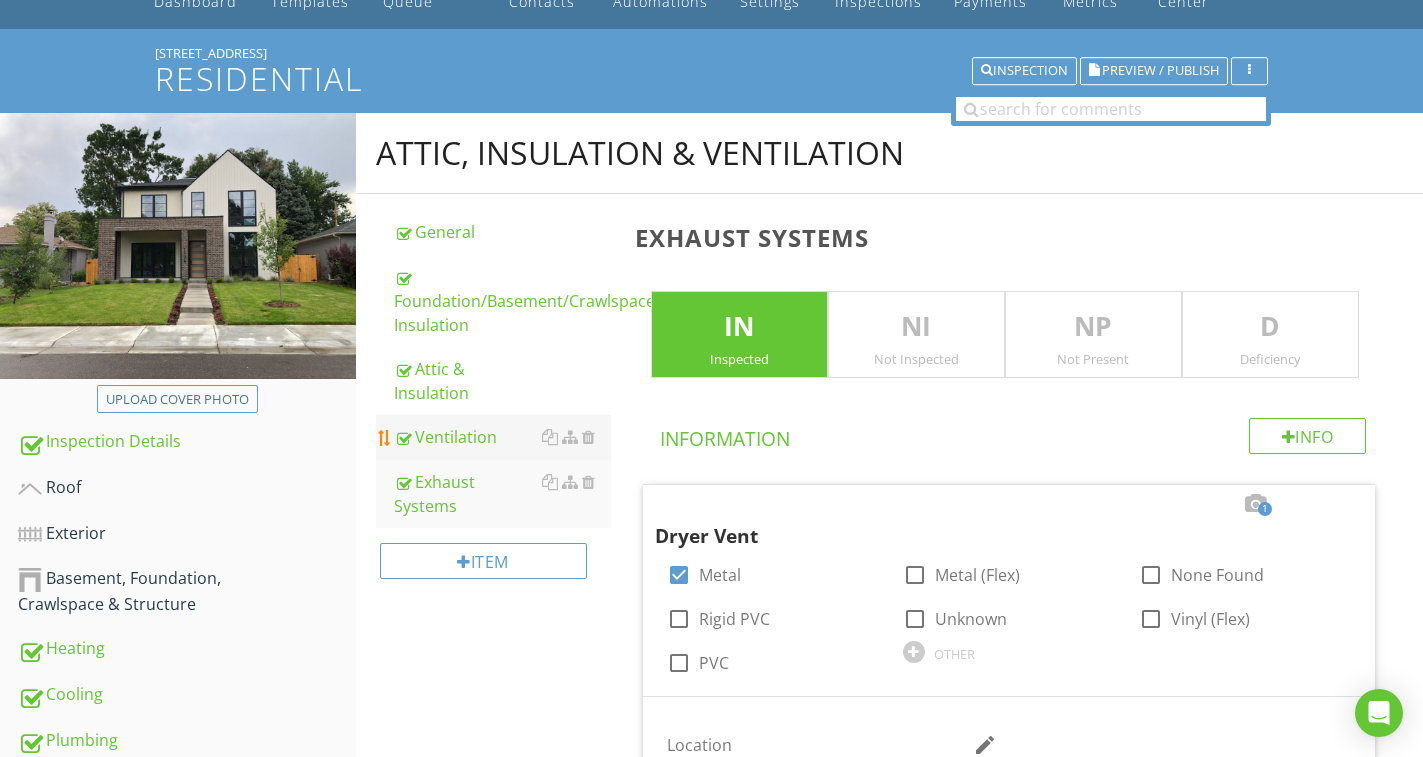 scroll, scrollTop: 208, scrollLeft: 0, axis: vertical 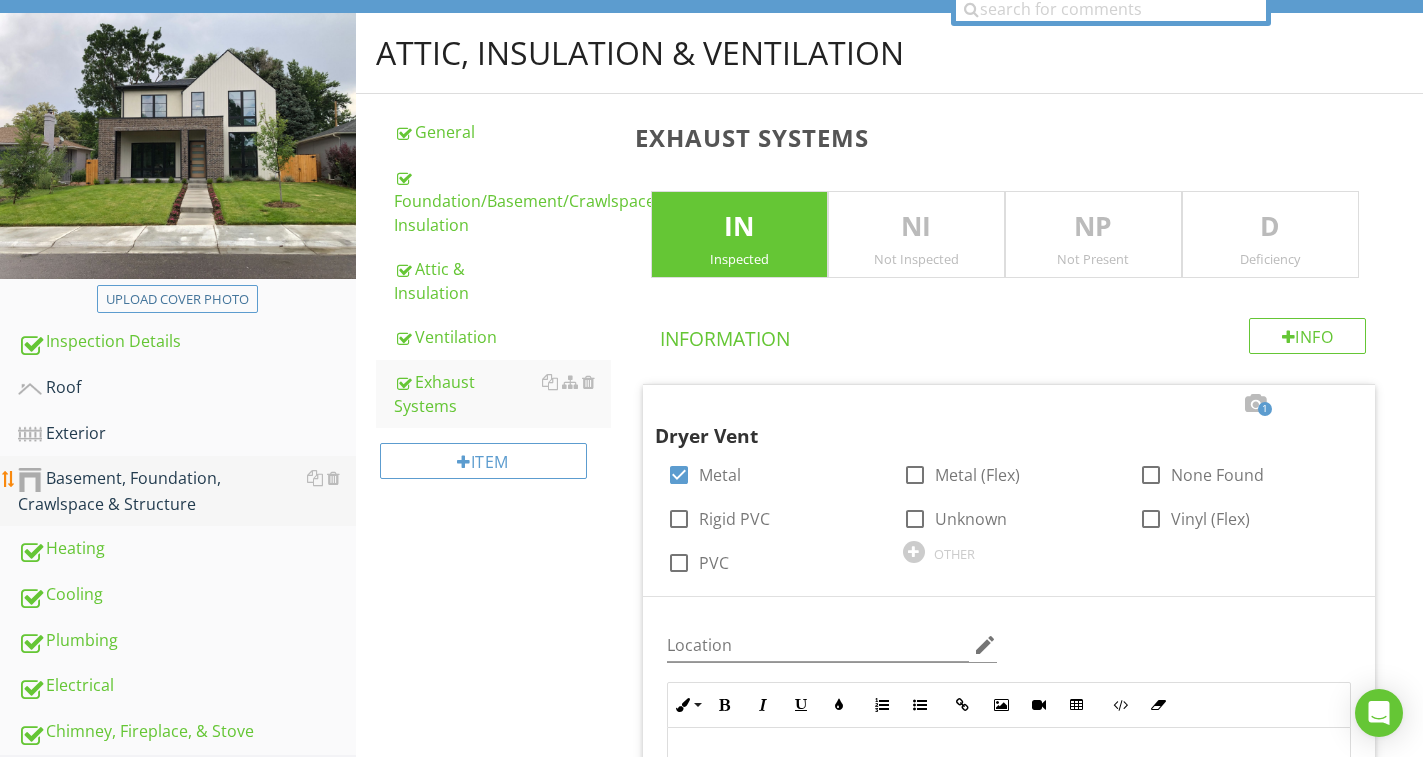 click on "Basement, Foundation, Crawlspace & Structure" at bounding box center [187, 491] 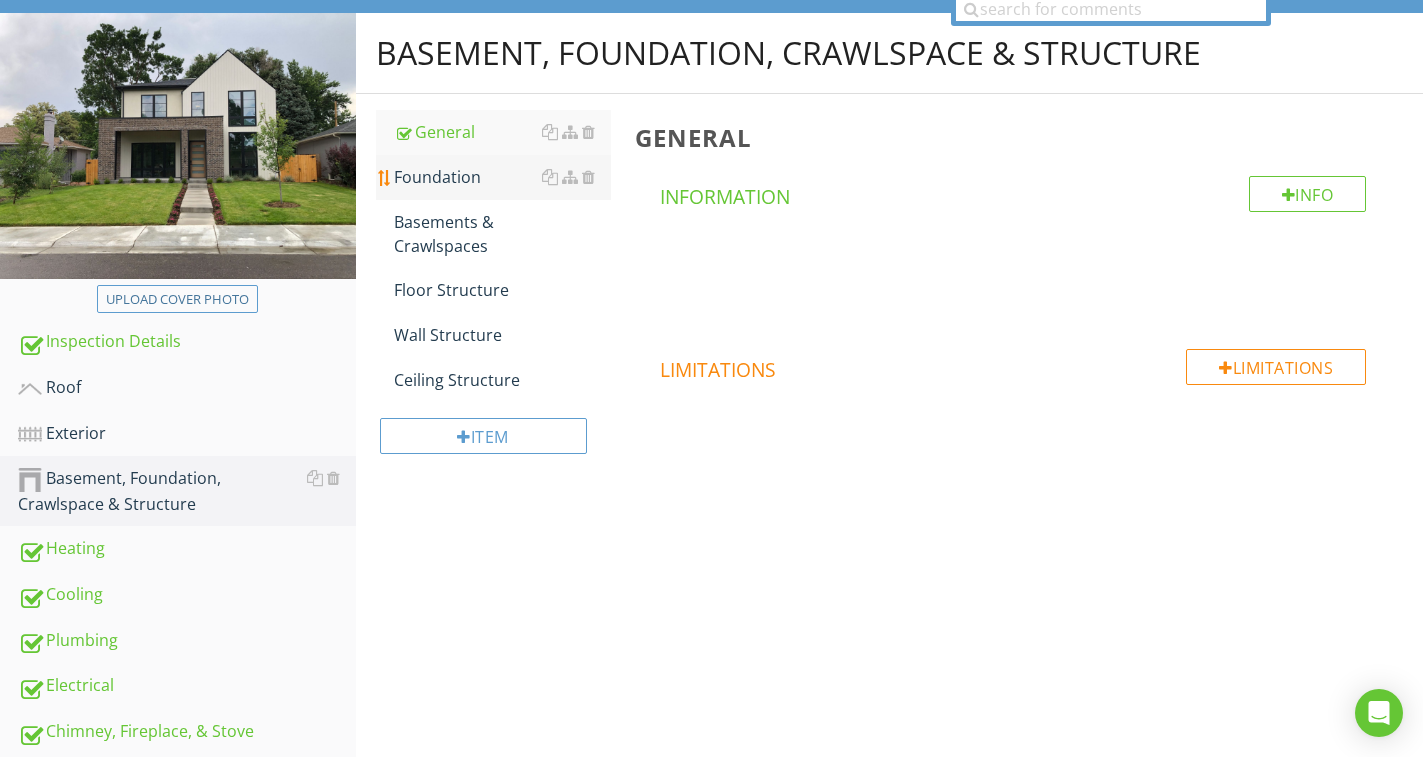click on "Foundation" at bounding box center [502, 177] 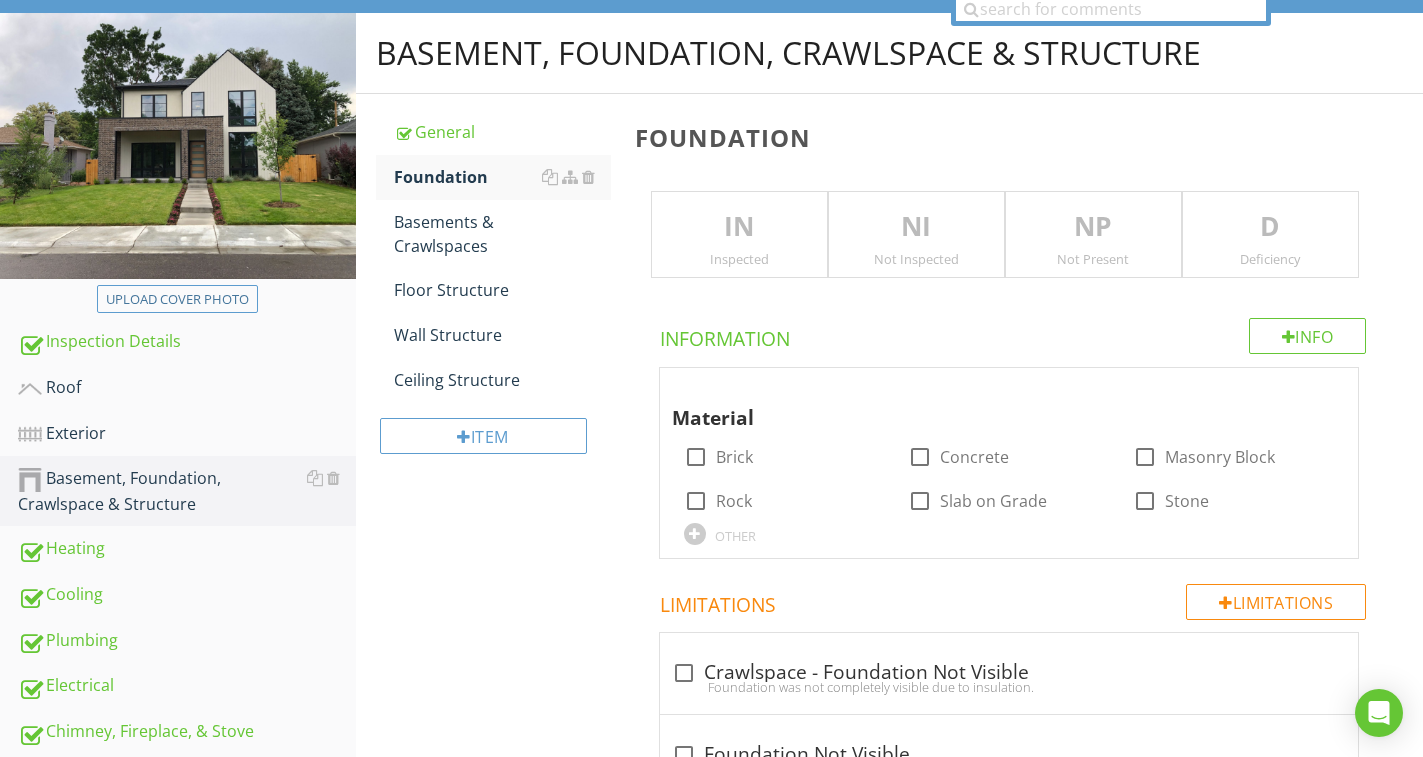 click at bounding box center [920, 457] 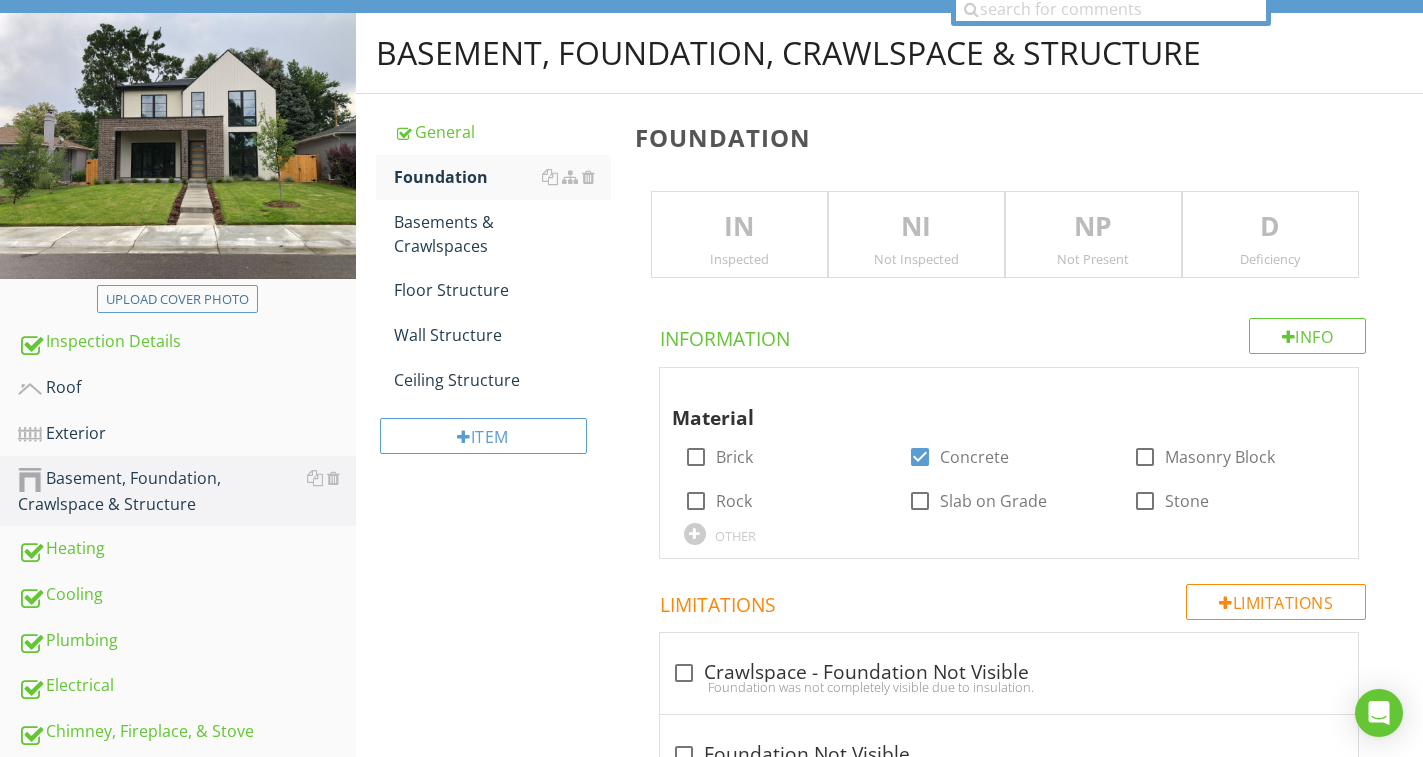 checkbox on "true" 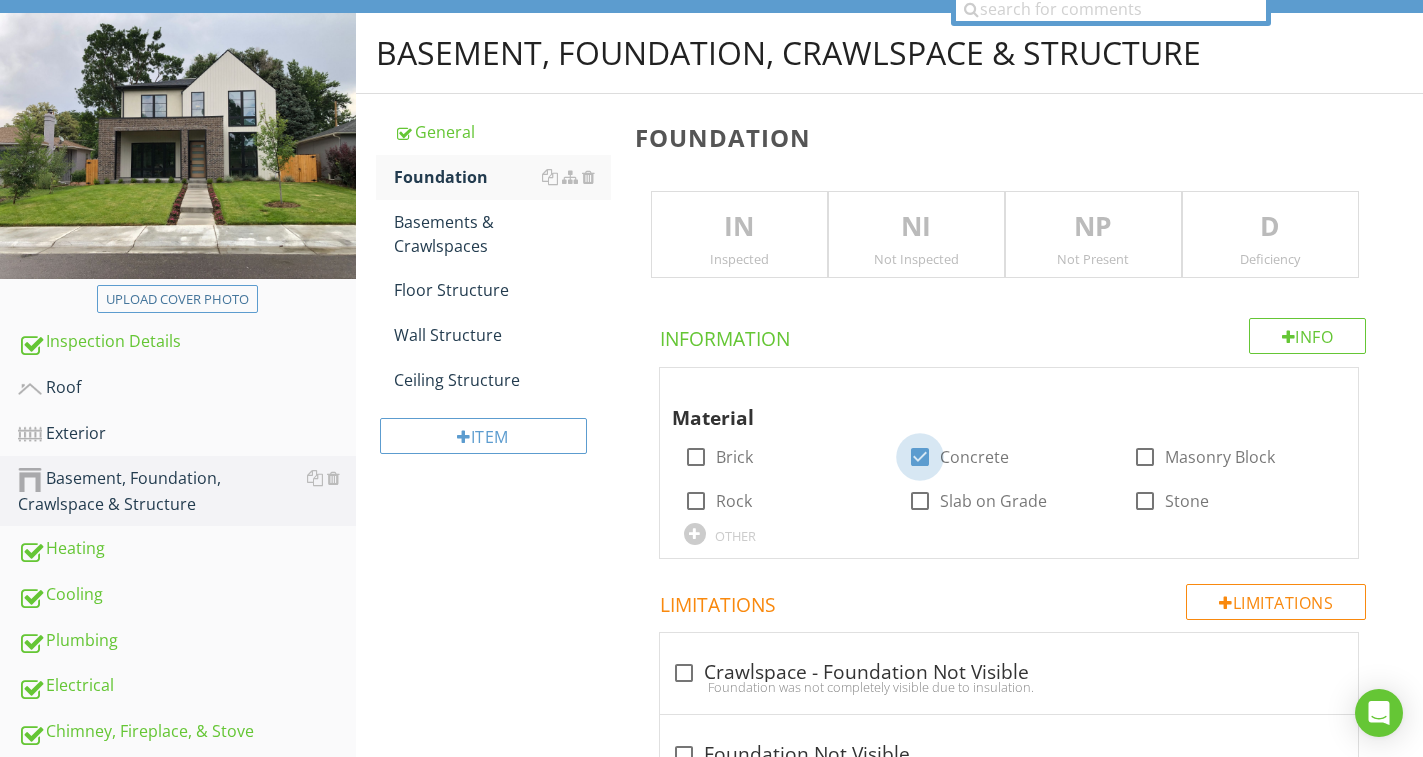 click on "Inspected" at bounding box center [739, 259] 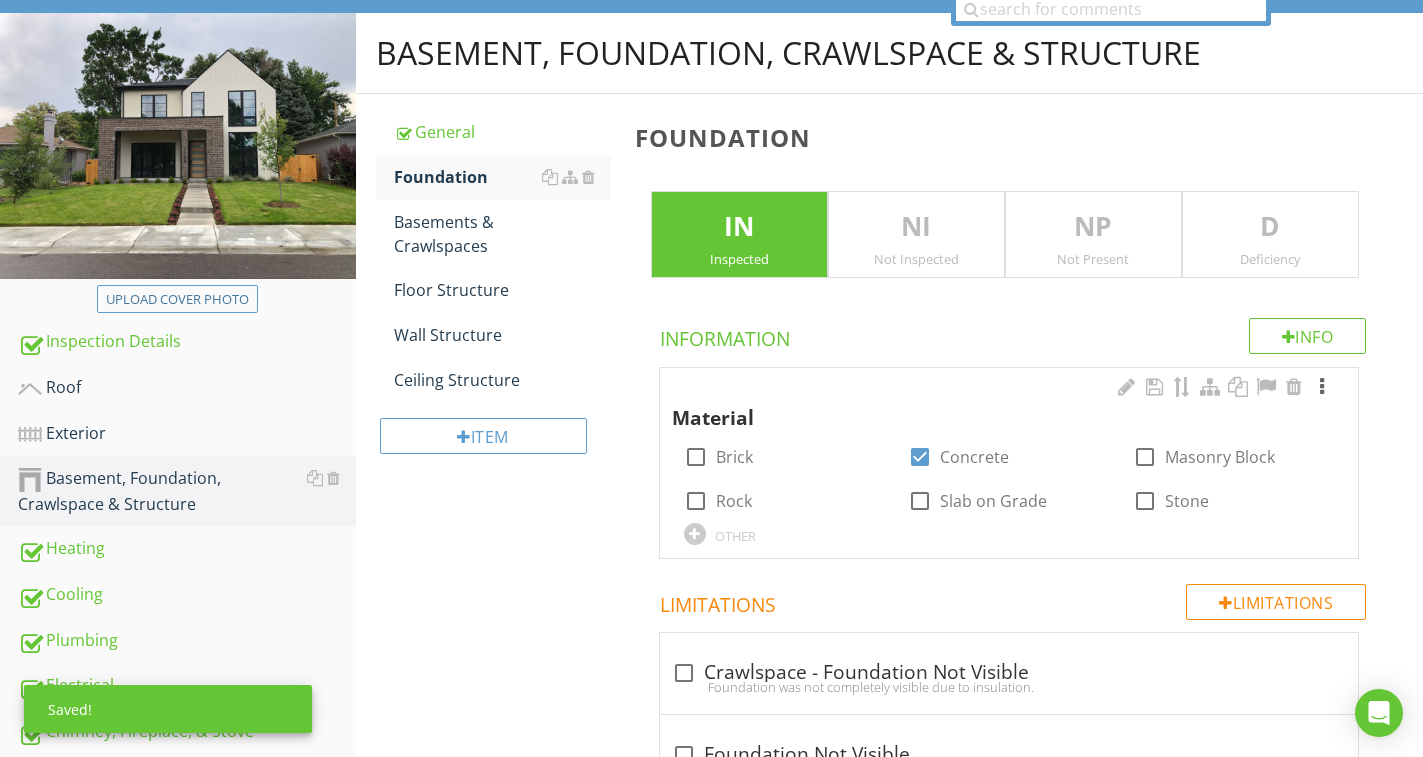 click at bounding box center (1322, 387) 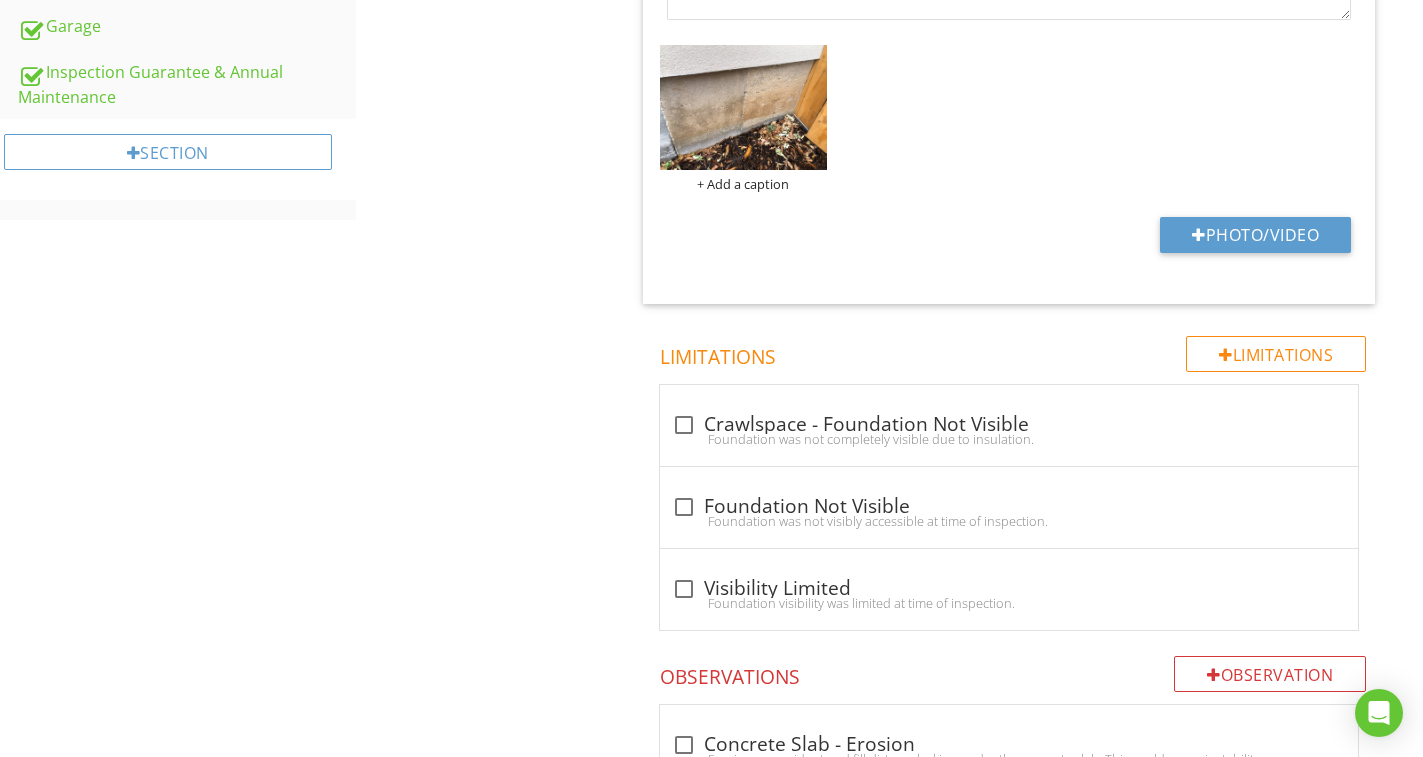 scroll, scrollTop: 1108, scrollLeft: 0, axis: vertical 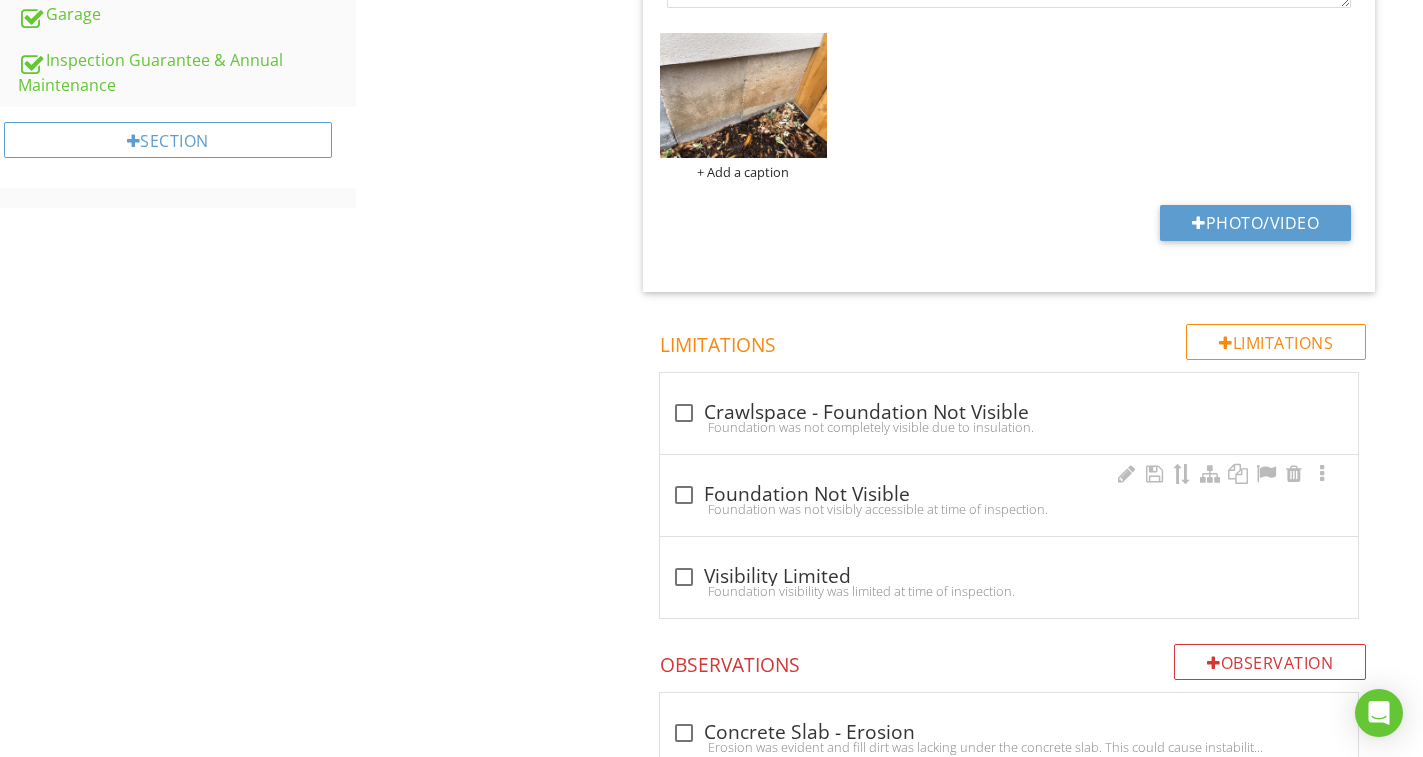 click on "Foundation was not visibly accessible at time of inspection." at bounding box center (1009, 509) 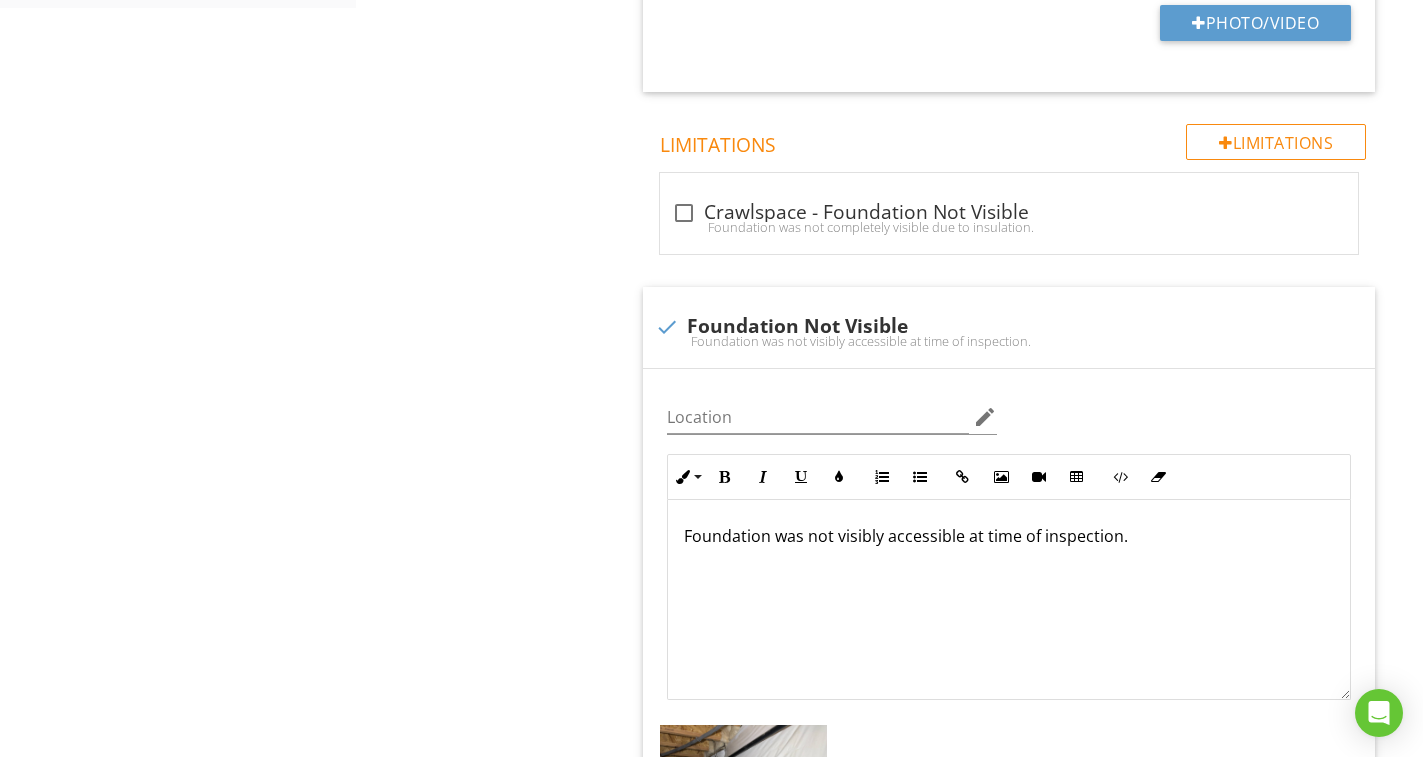 scroll, scrollTop: 1708, scrollLeft: 0, axis: vertical 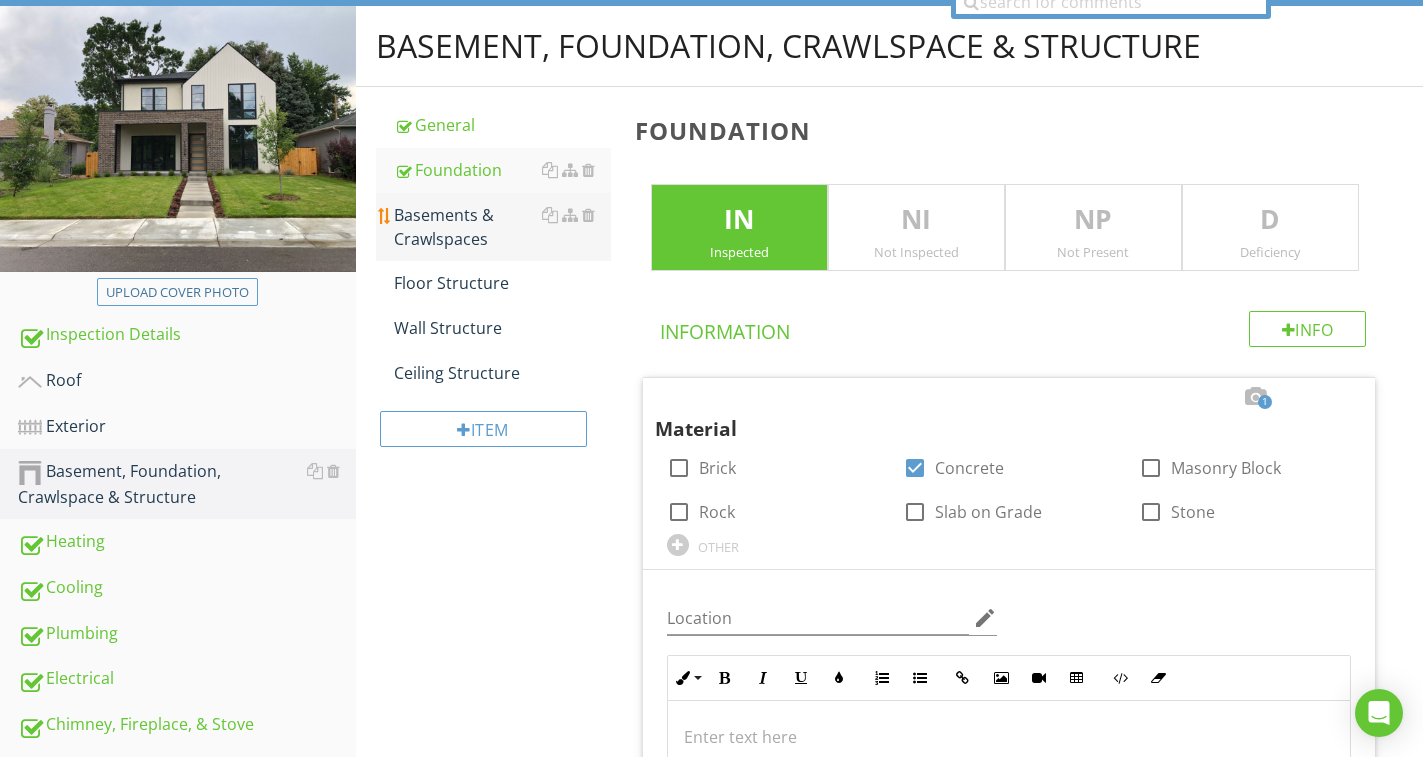 click on "Basements & Crawlspaces" at bounding box center [502, 227] 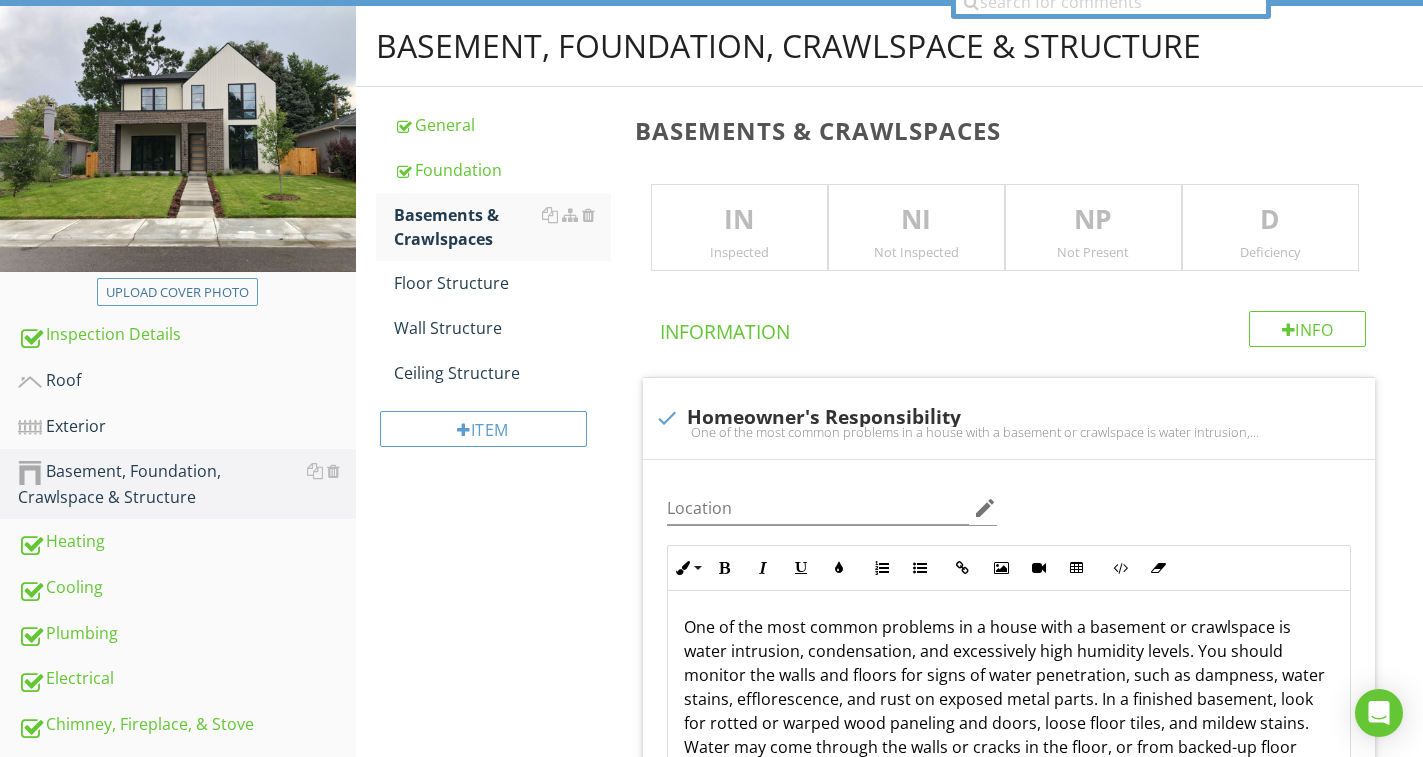 click on "IN" at bounding box center (739, 220) 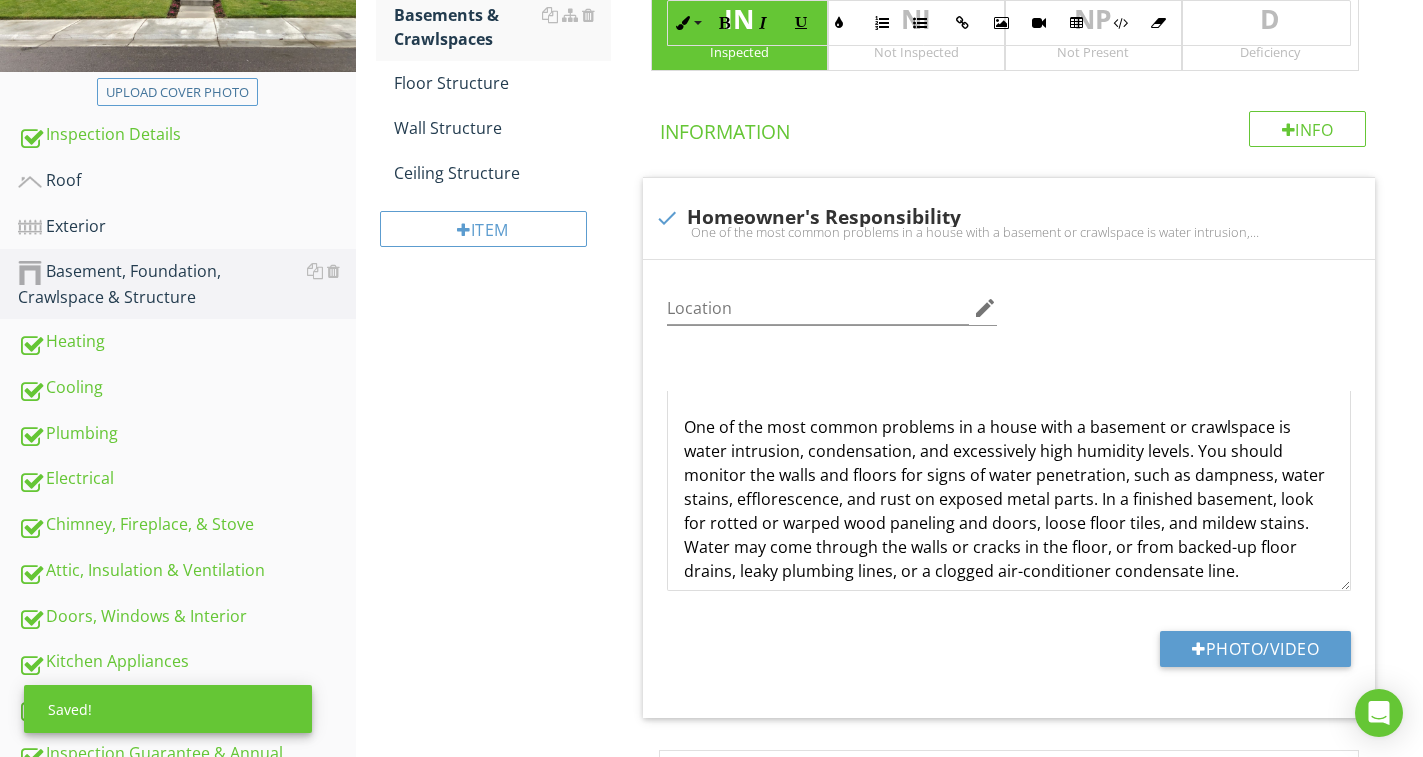scroll, scrollTop: 815, scrollLeft: 0, axis: vertical 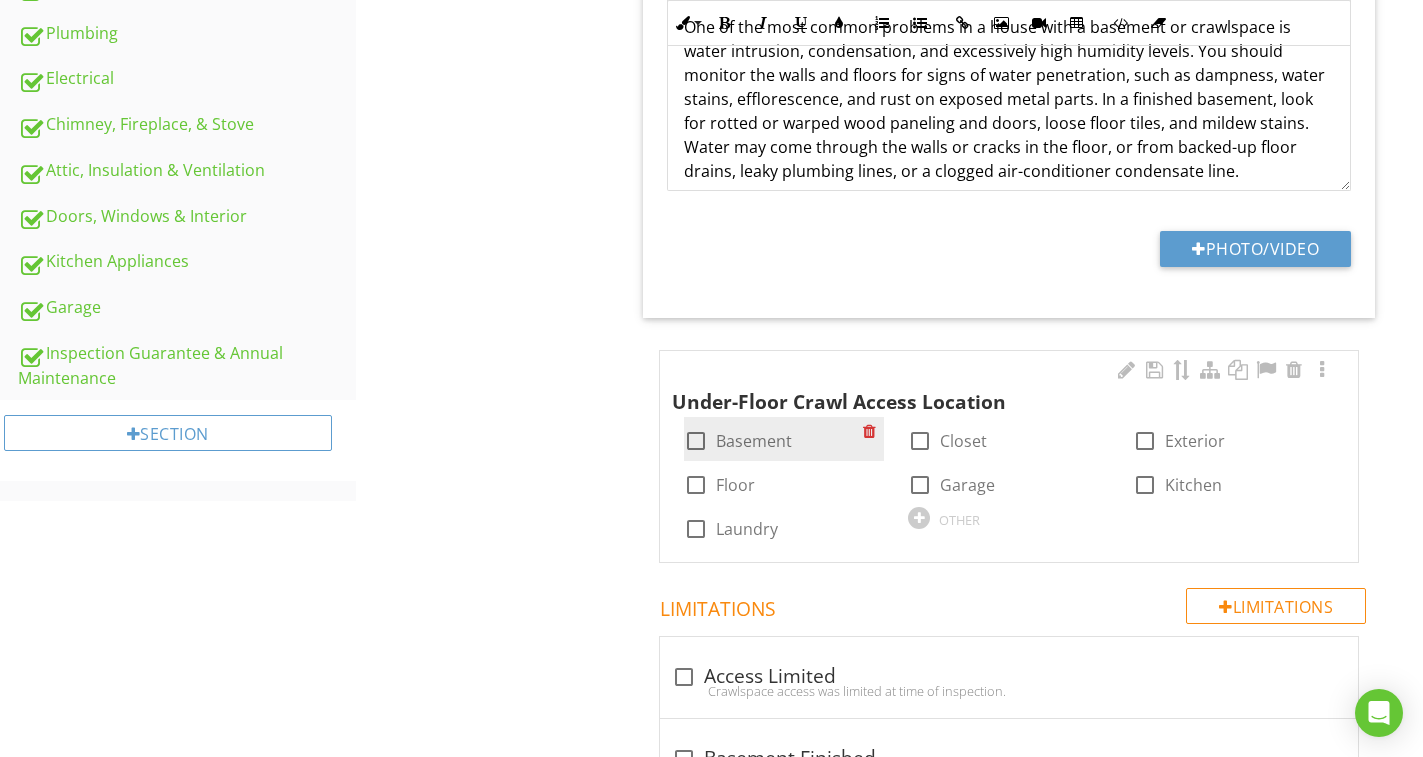 click on "Basement" at bounding box center [754, 441] 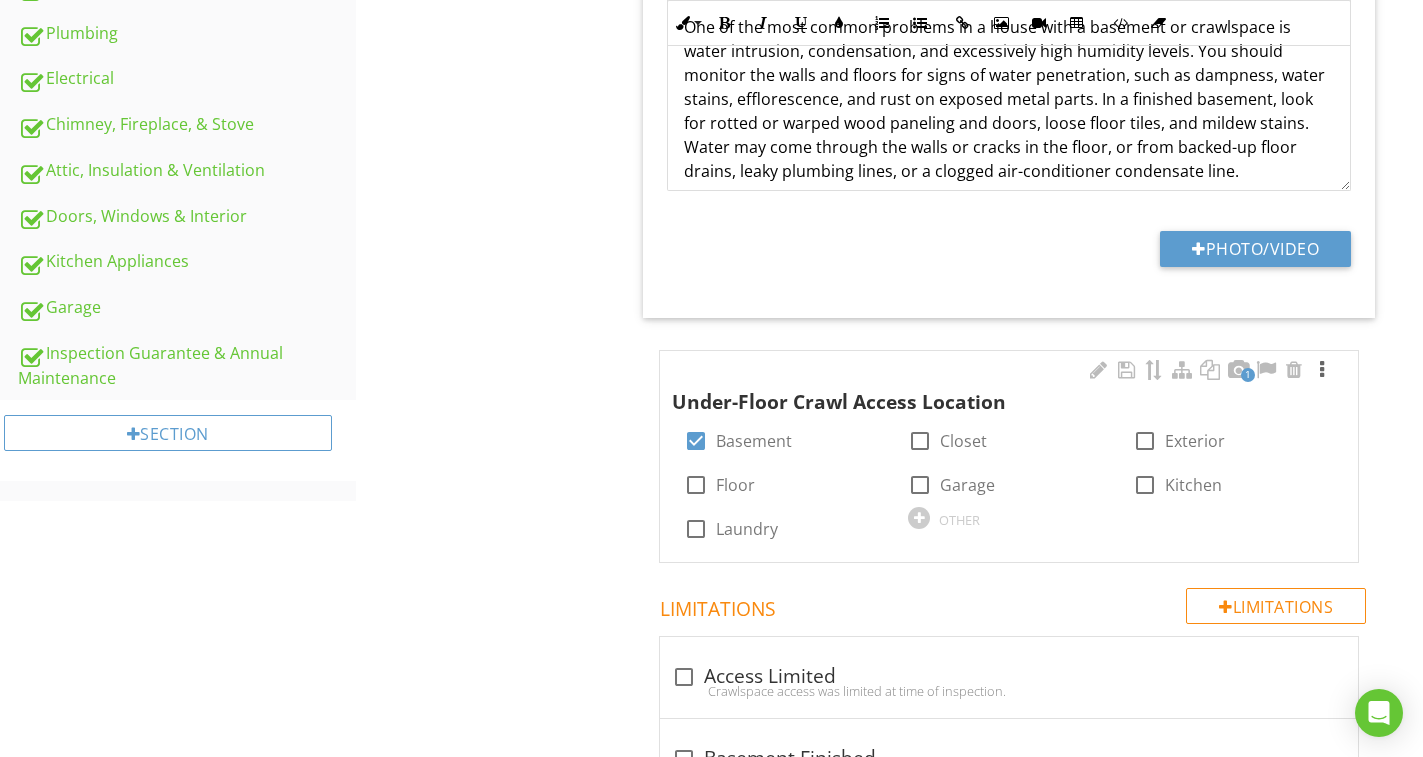 click at bounding box center (1322, 370) 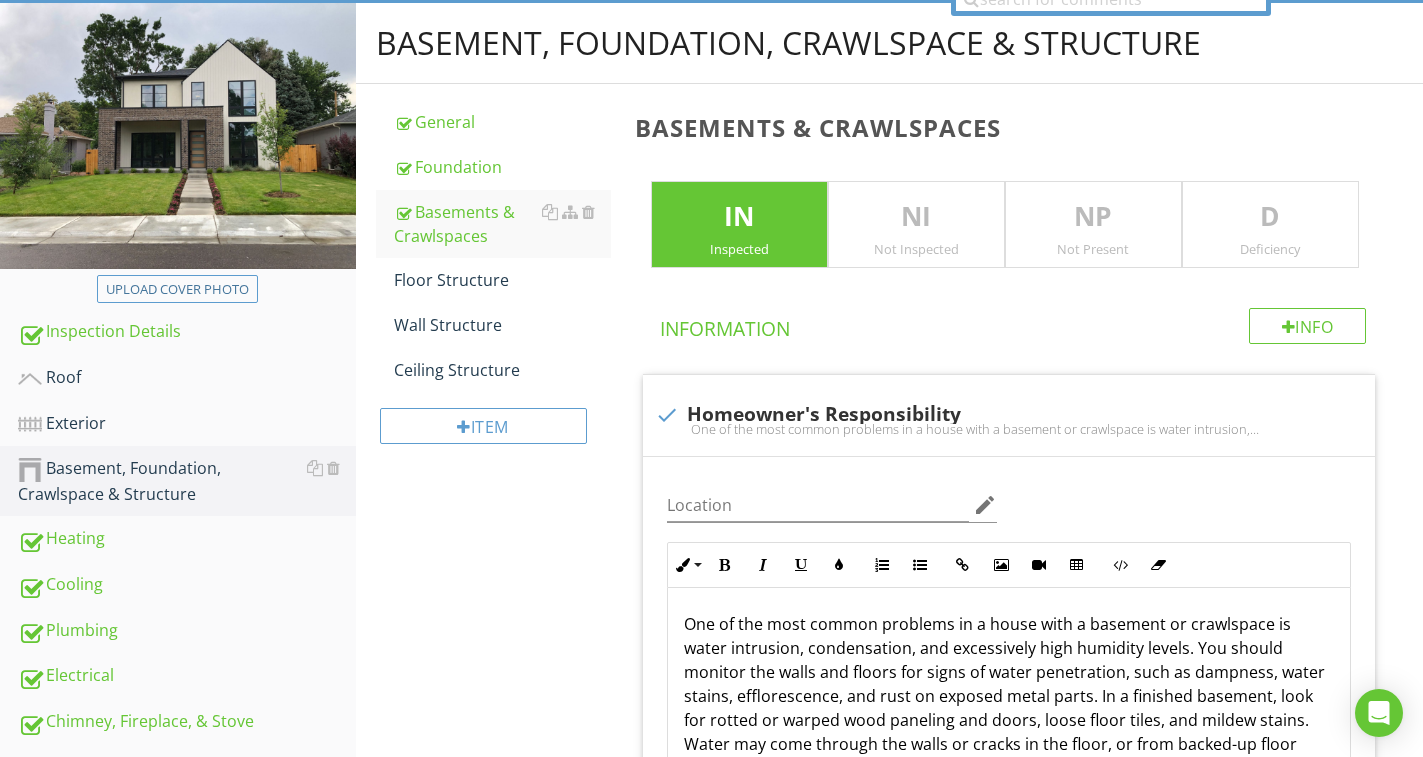 scroll, scrollTop: 215, scrollLeft: 0, axis: vertical 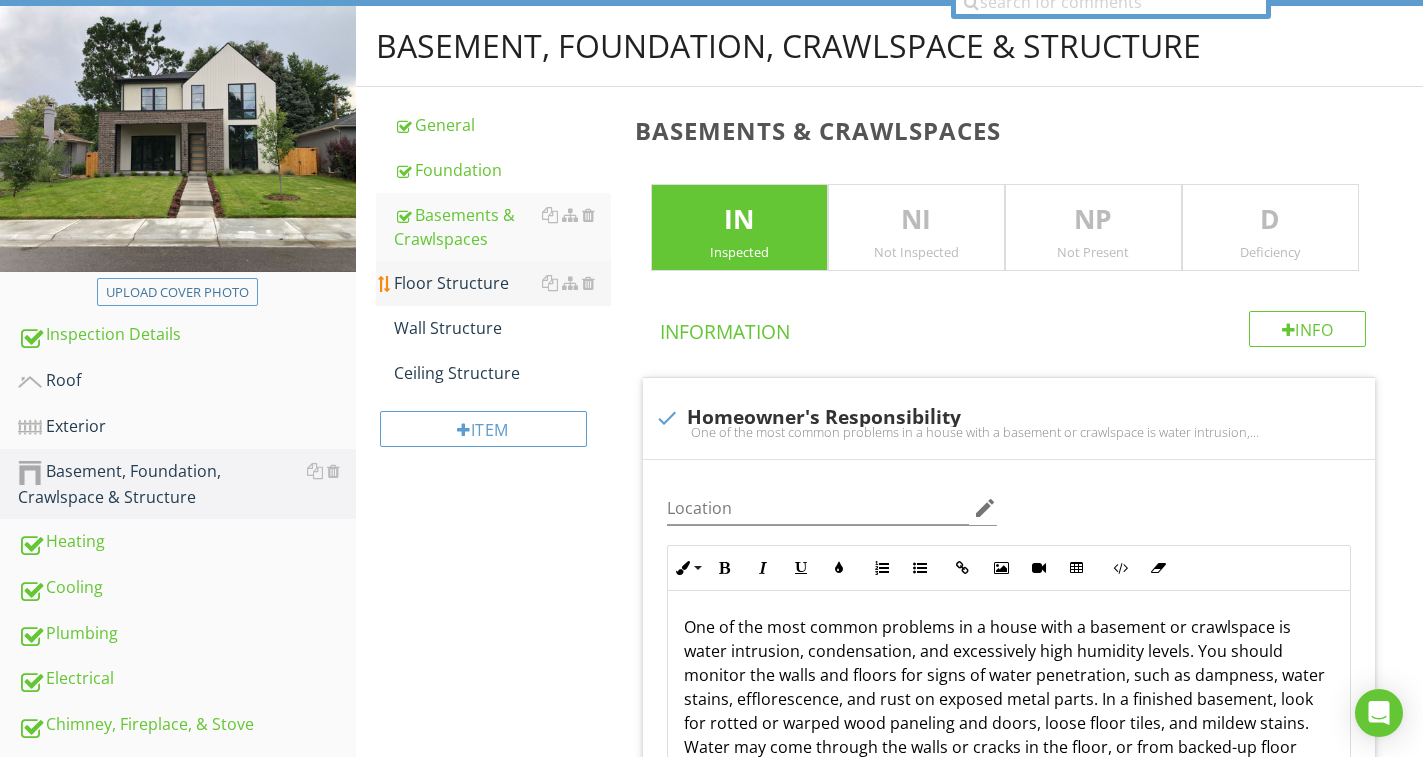 click on "Floor Structure" at bounding box center (502, 283) 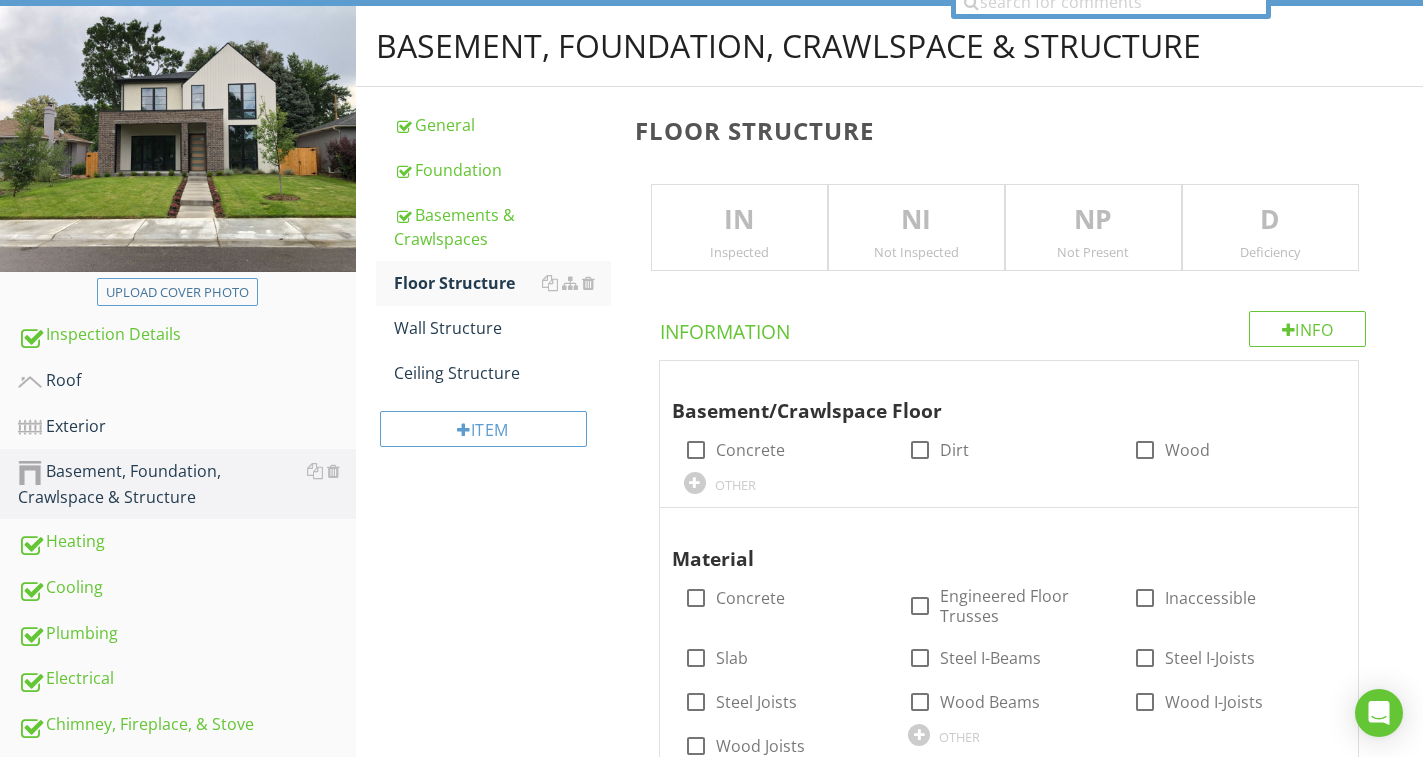 click on "IN" at bounding box center (739, 220) 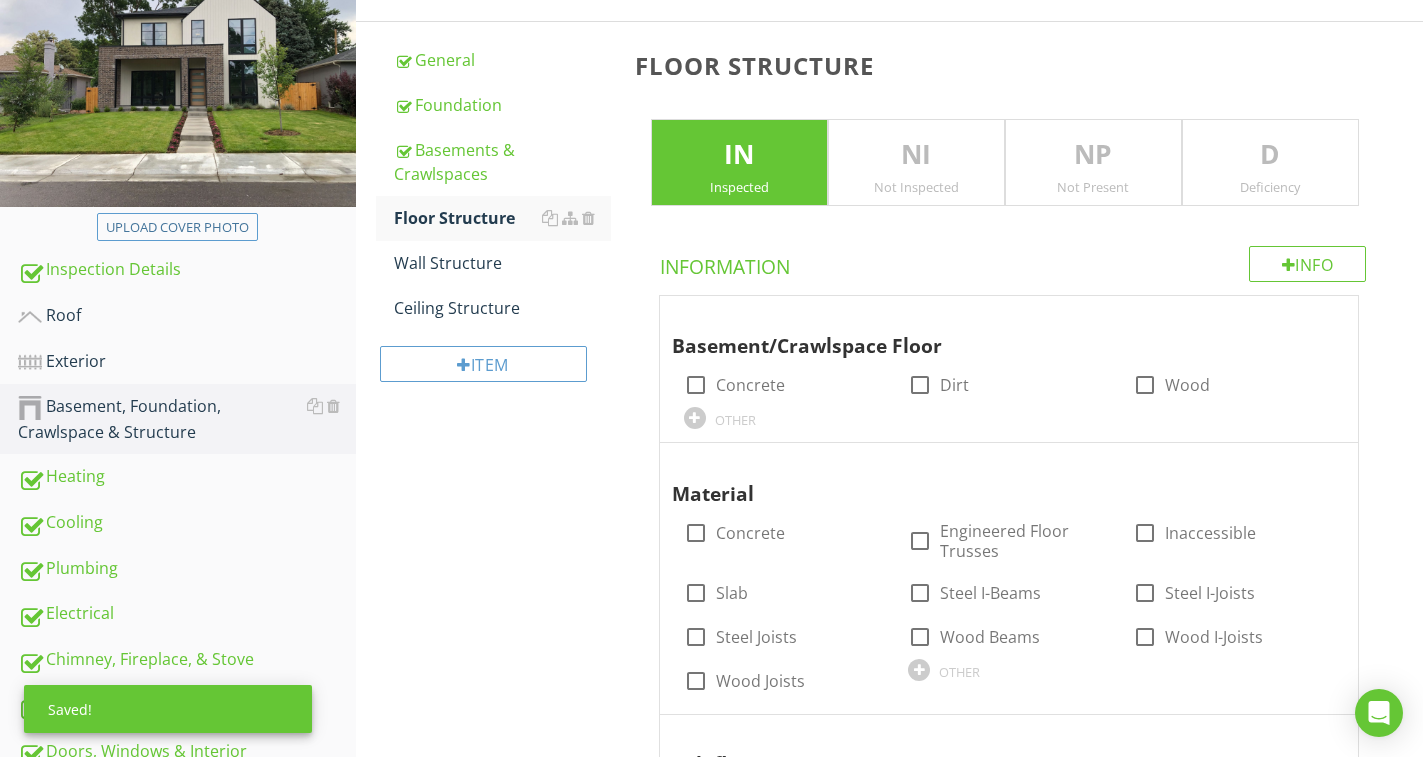 scroll, scrollTop: 315, scrollLeft: 0, axis: vertical 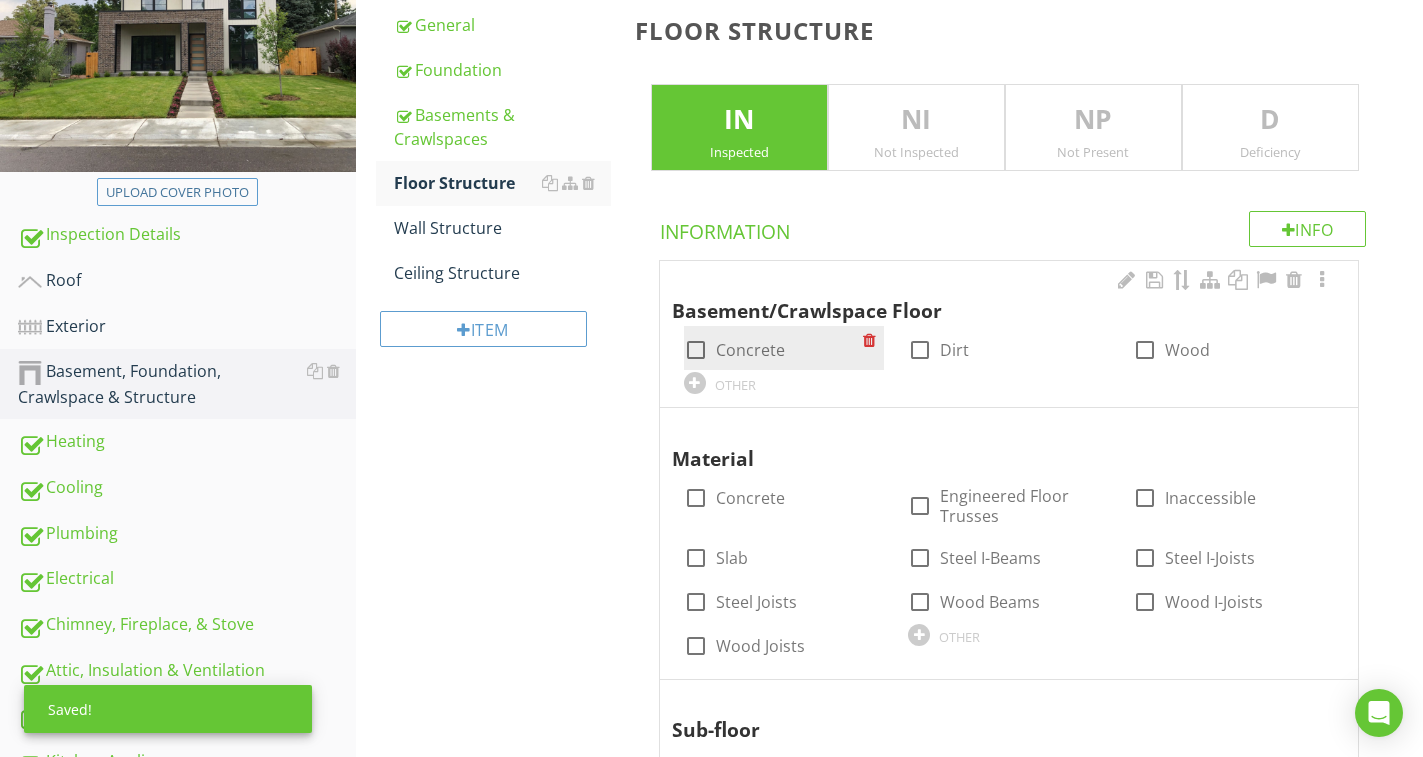 click on "Concrete" at bounding box center [750, 350] 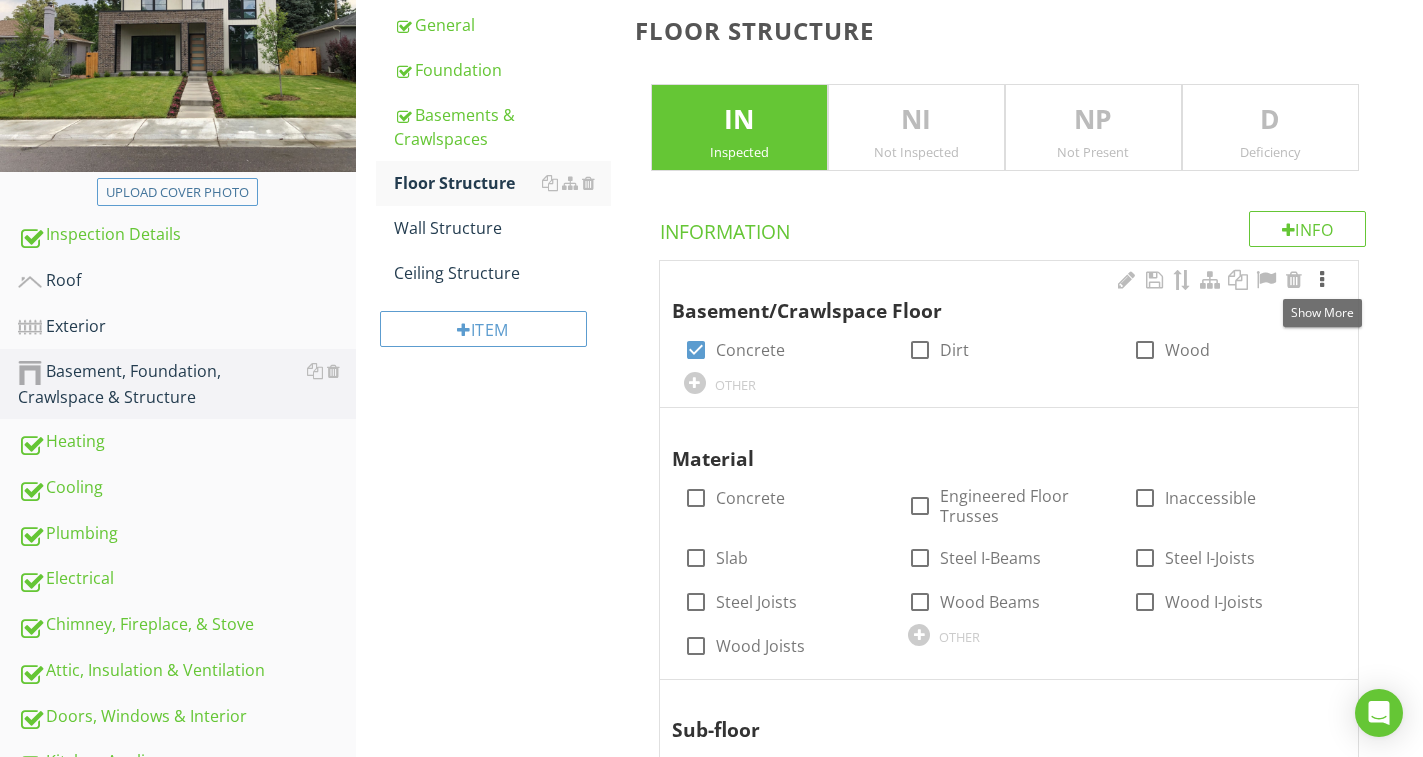 click at bounding box center (1322, 280) 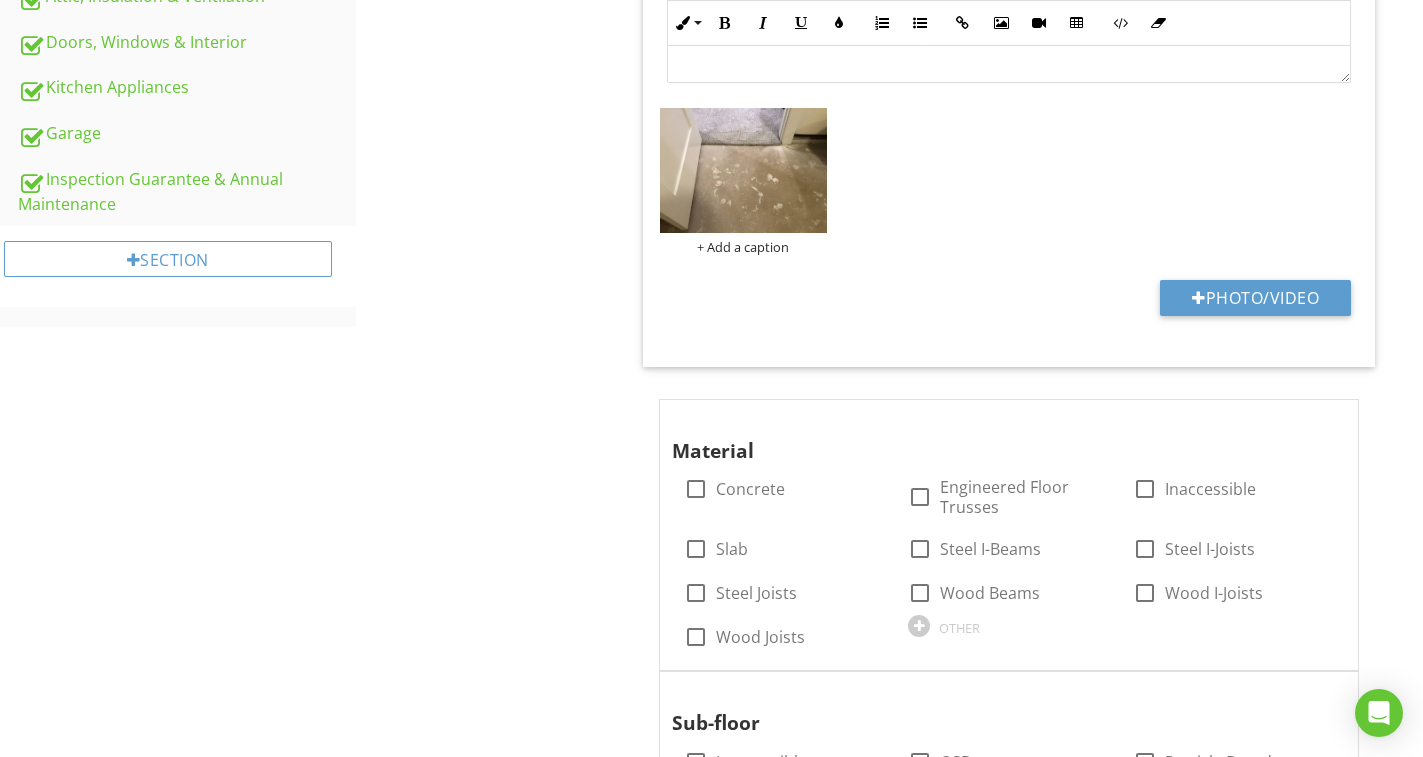 scroll, scrollTop: 1015, scrollLeft: 0, axis: vertical 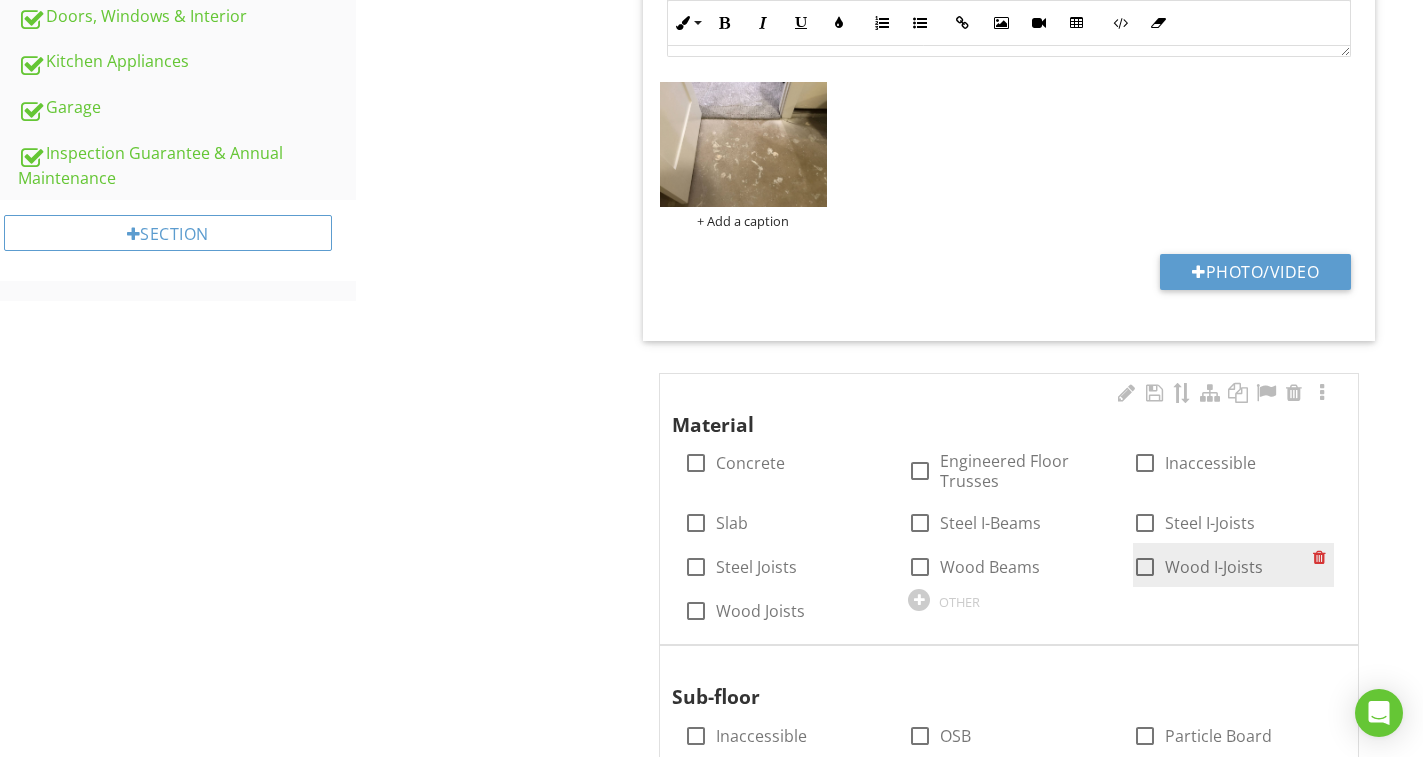 click on "Wood I-Joists" at bounding box center [1214, 567] 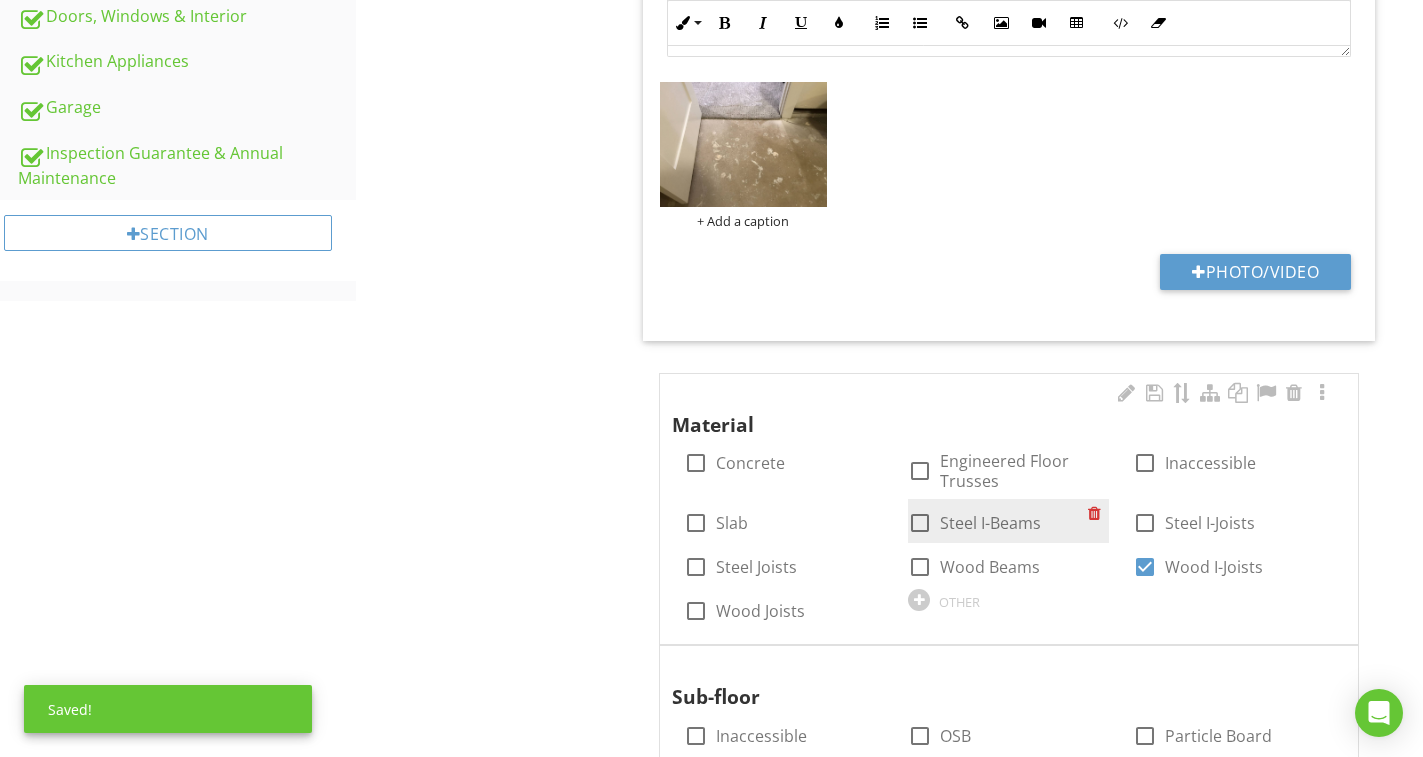 click on "Steel I-Beams" at bounding box center (990, 523) 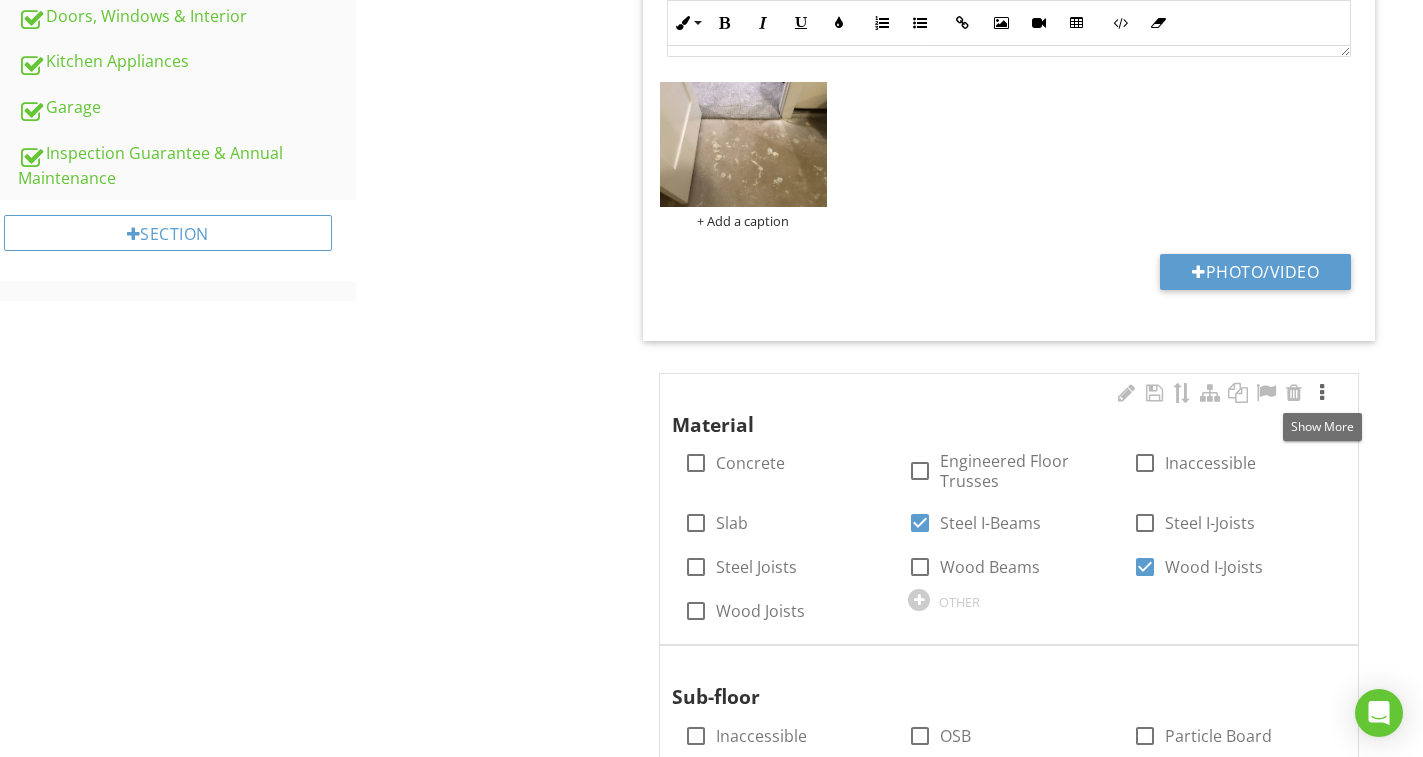 click at bounding box center (1322, 393) 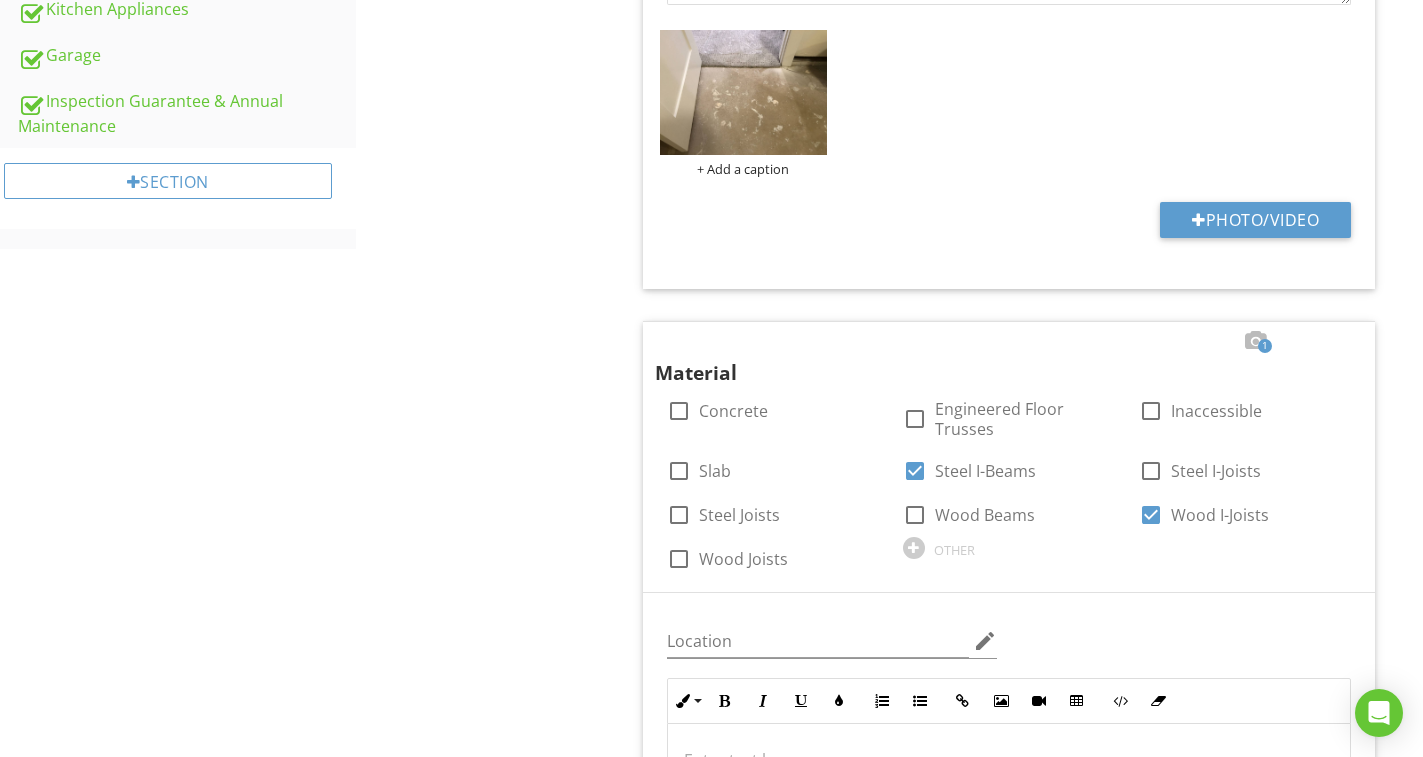 scroll, scrollTop: 1515, scrollLeft: 0, axis: vertical 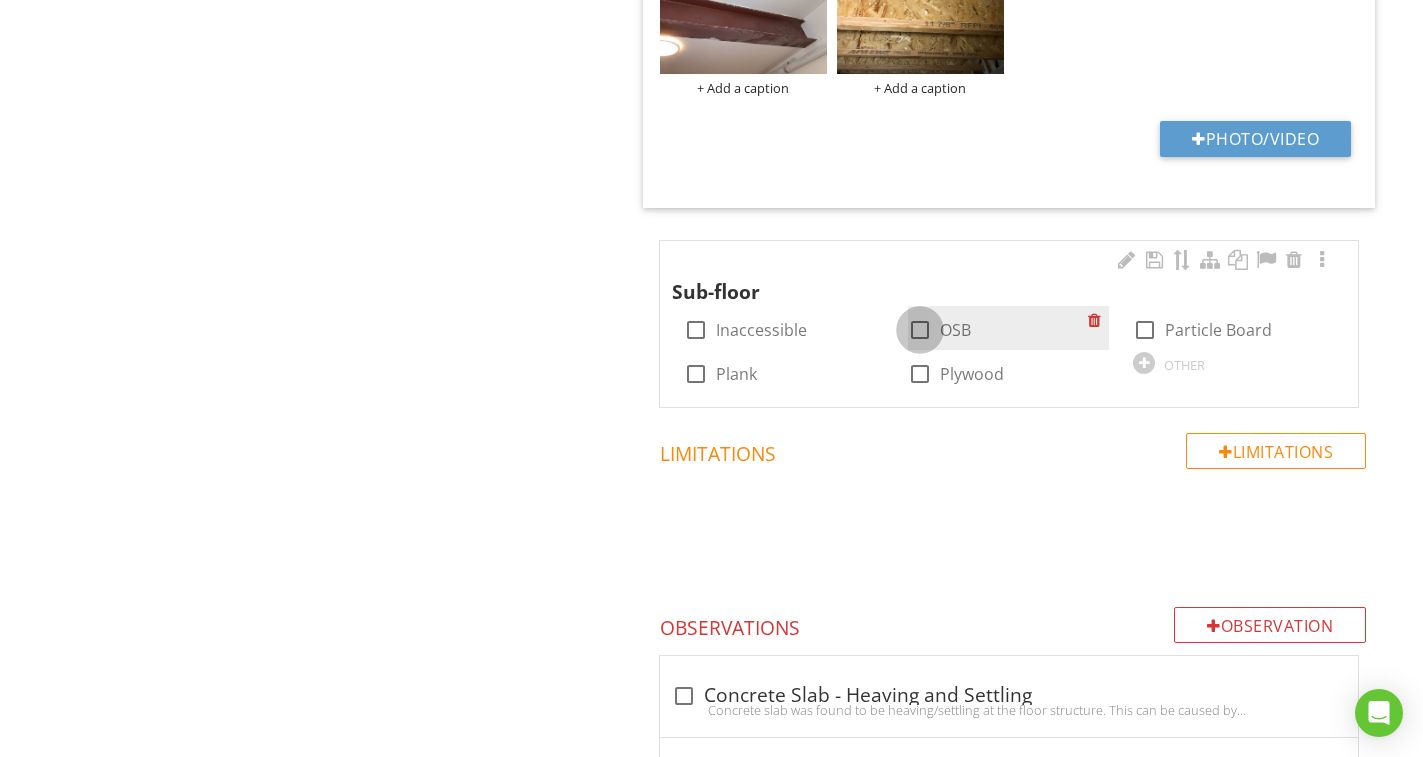 click at bounding box center [920, 330] 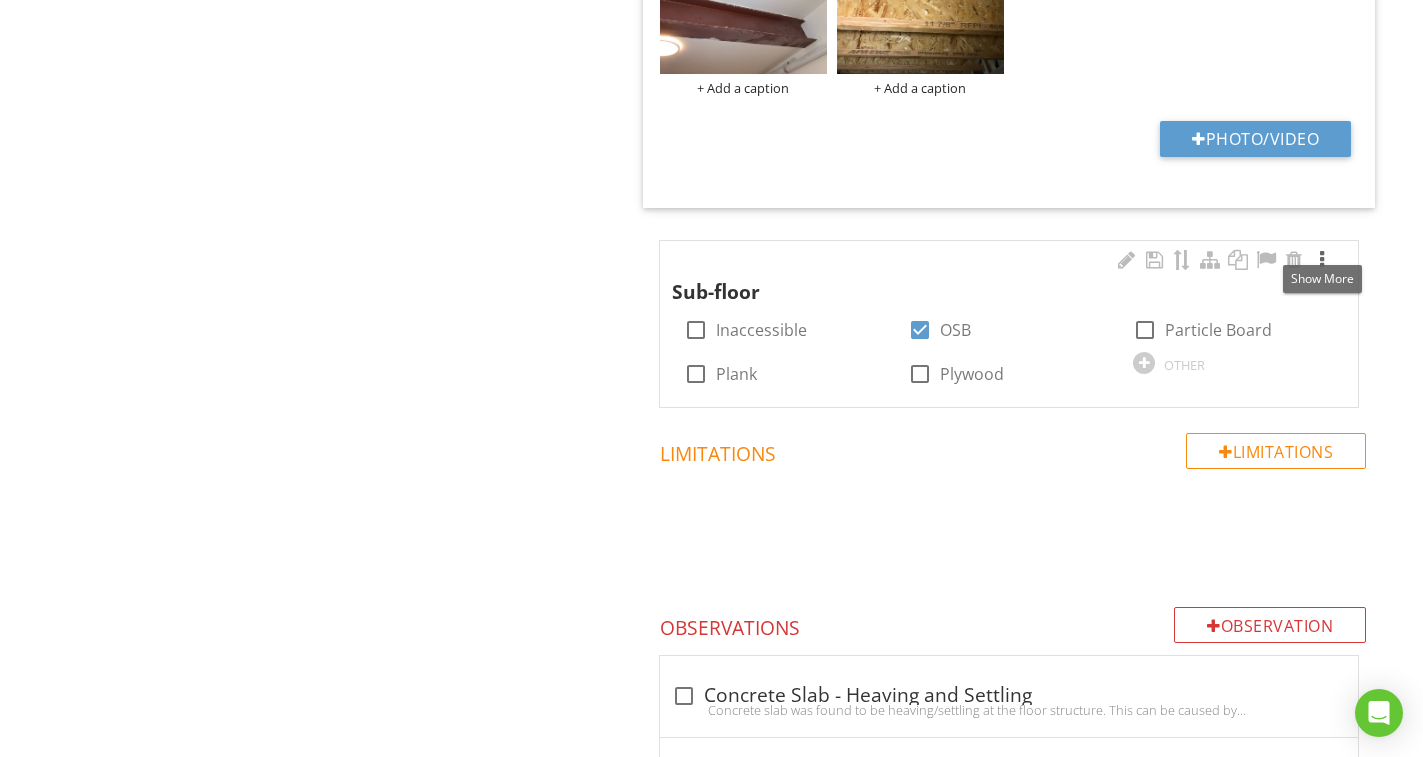 click at bounding box center [1322, 260] 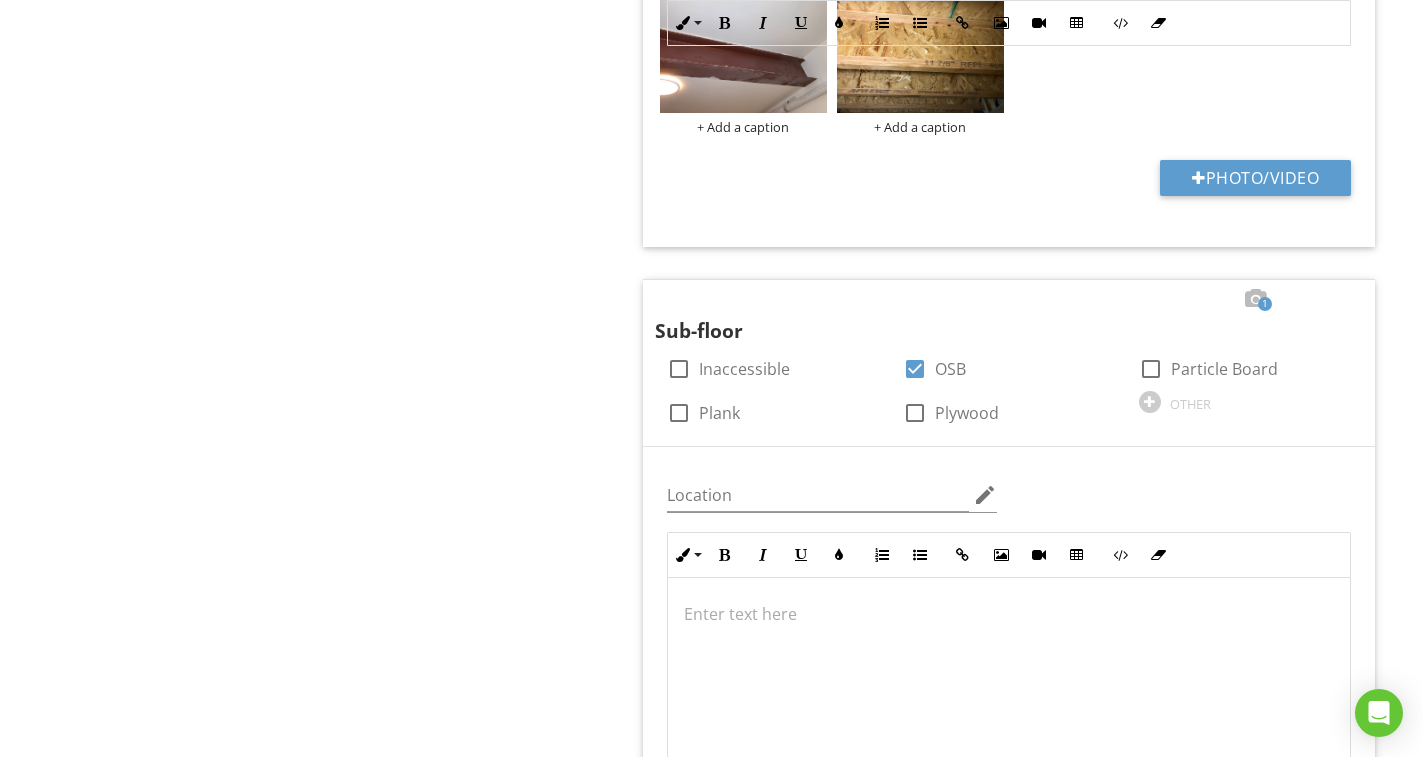 scroll, scrollTop: 181, scrollLeft: 0, axis: vertical 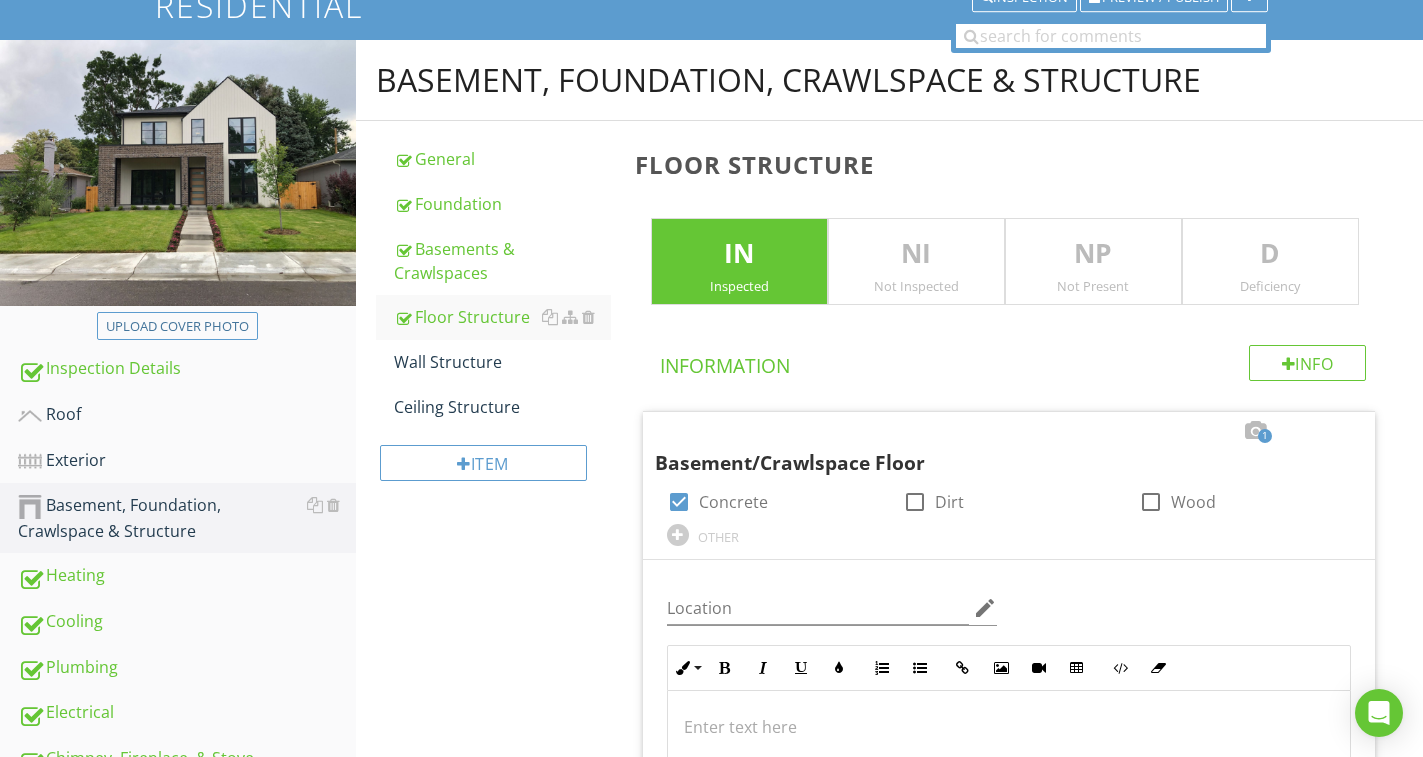 click on "D" at bounding box center (1270, 254) 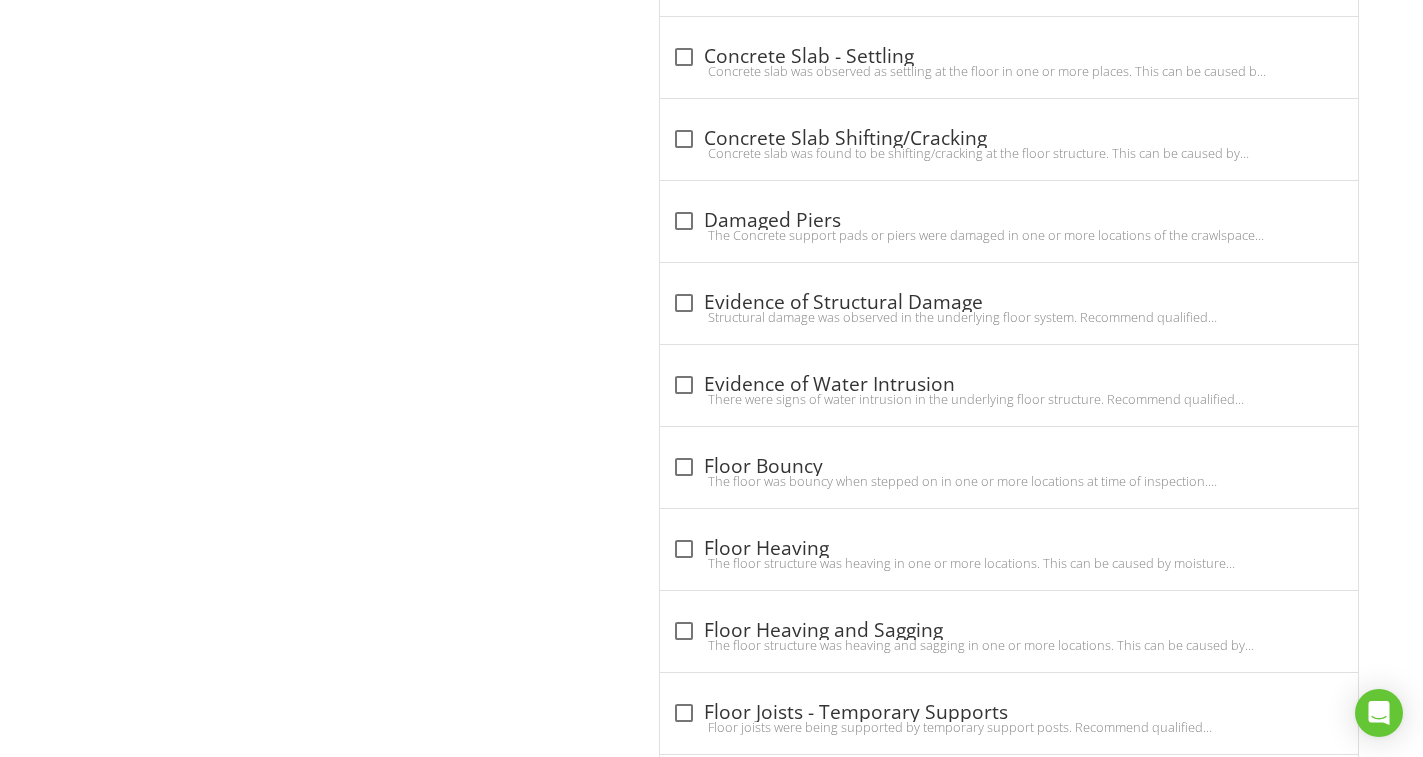 scroll, scrollTop: 3419, scrollLeft: 0, axis: vertical 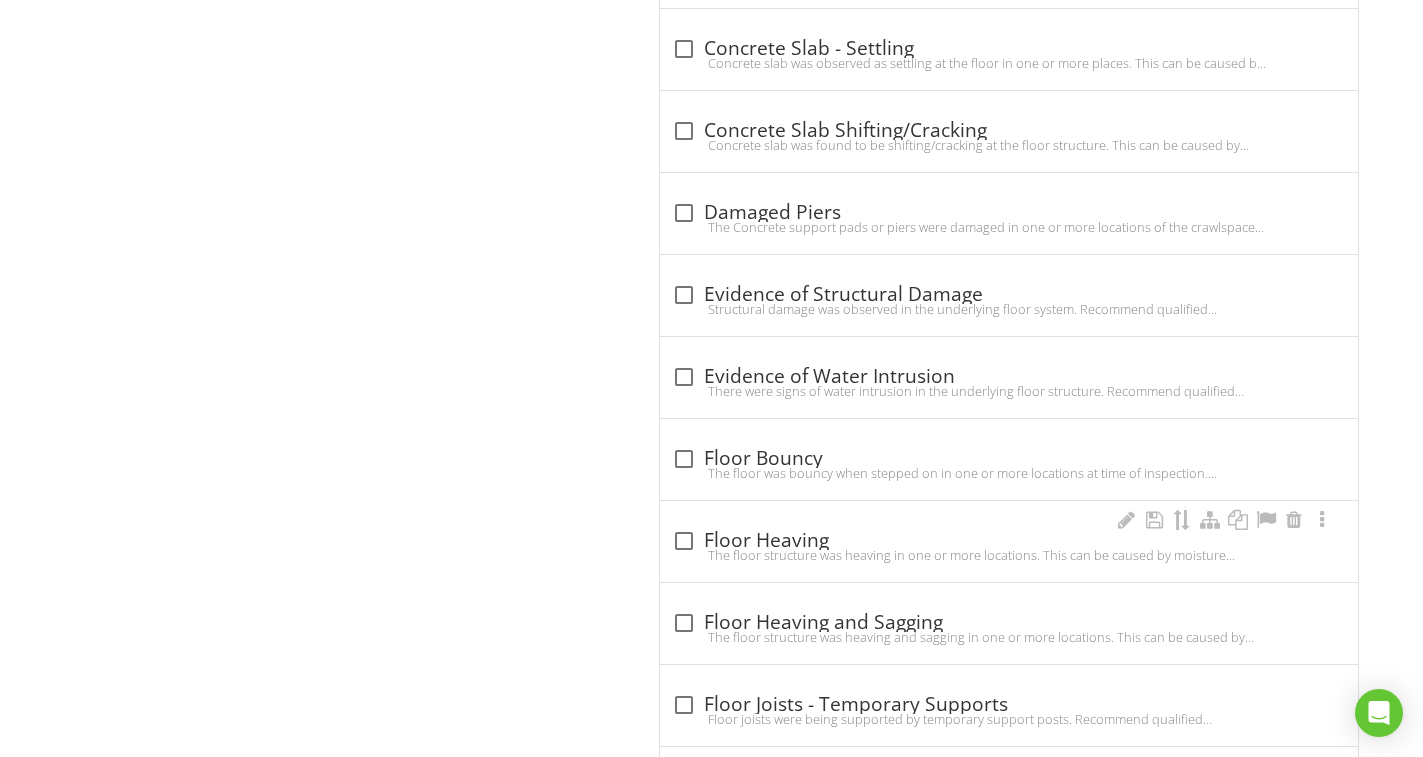 click on "check_box_outline_blank
Floor Heaving" at bounding box center [1009, 541] 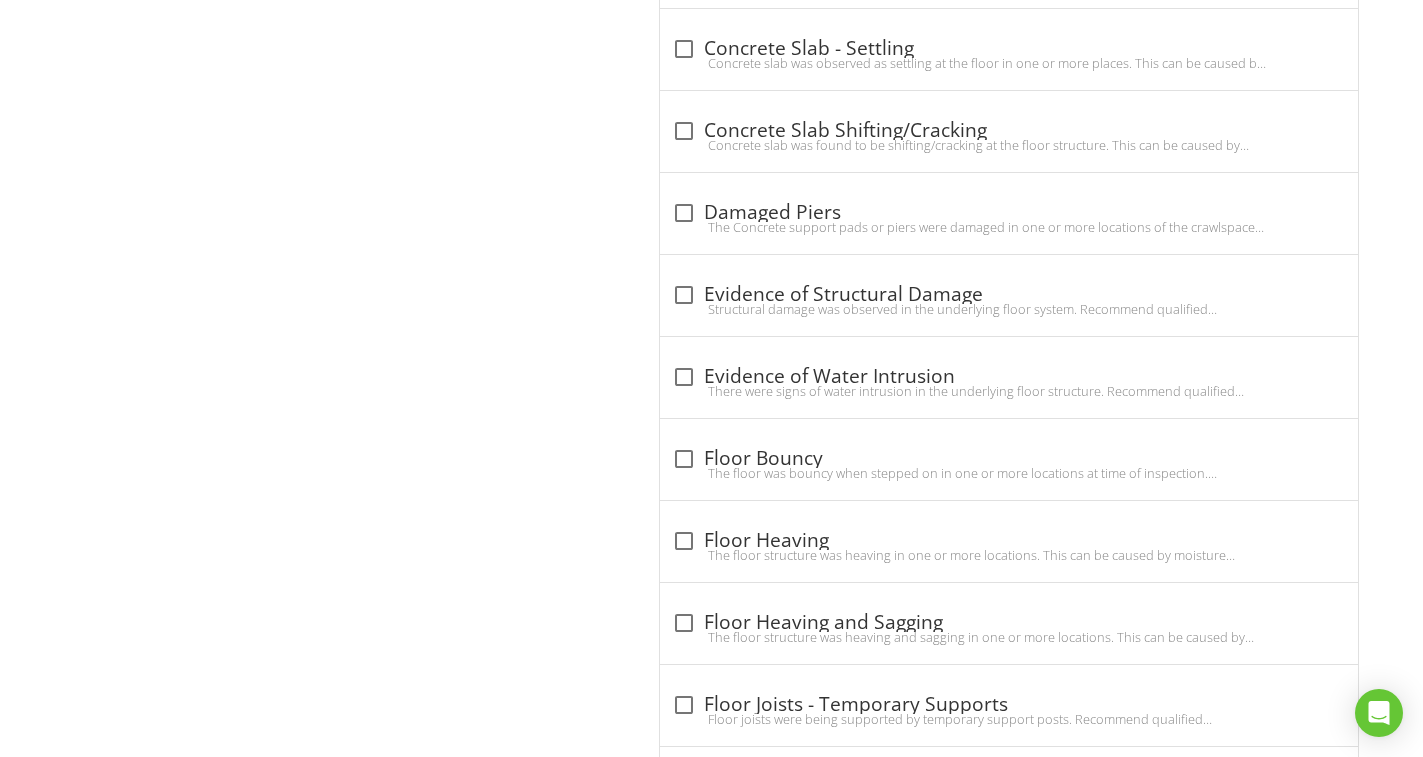 checkbox on "true" 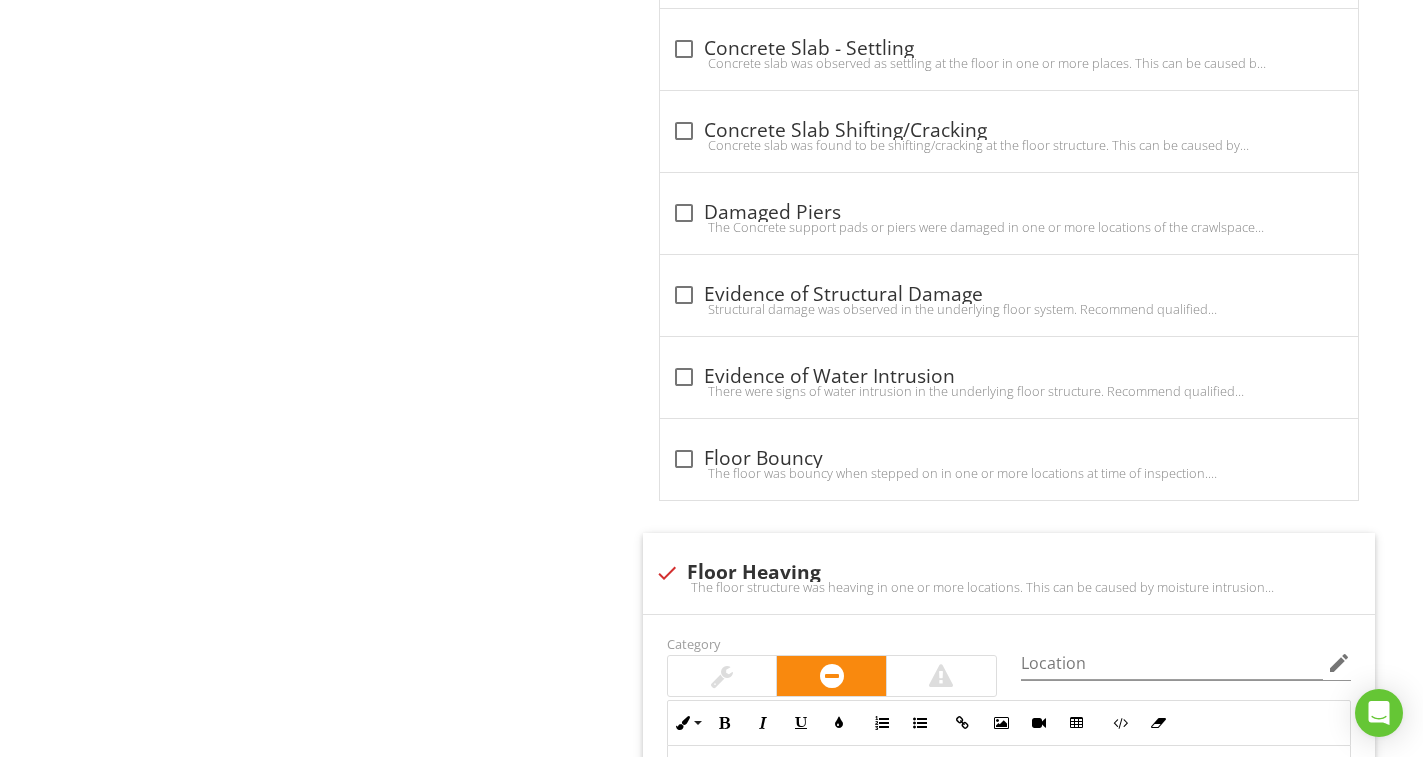 scroll, scrollTop: 3919, scrollLeft: 0, axis: vertical 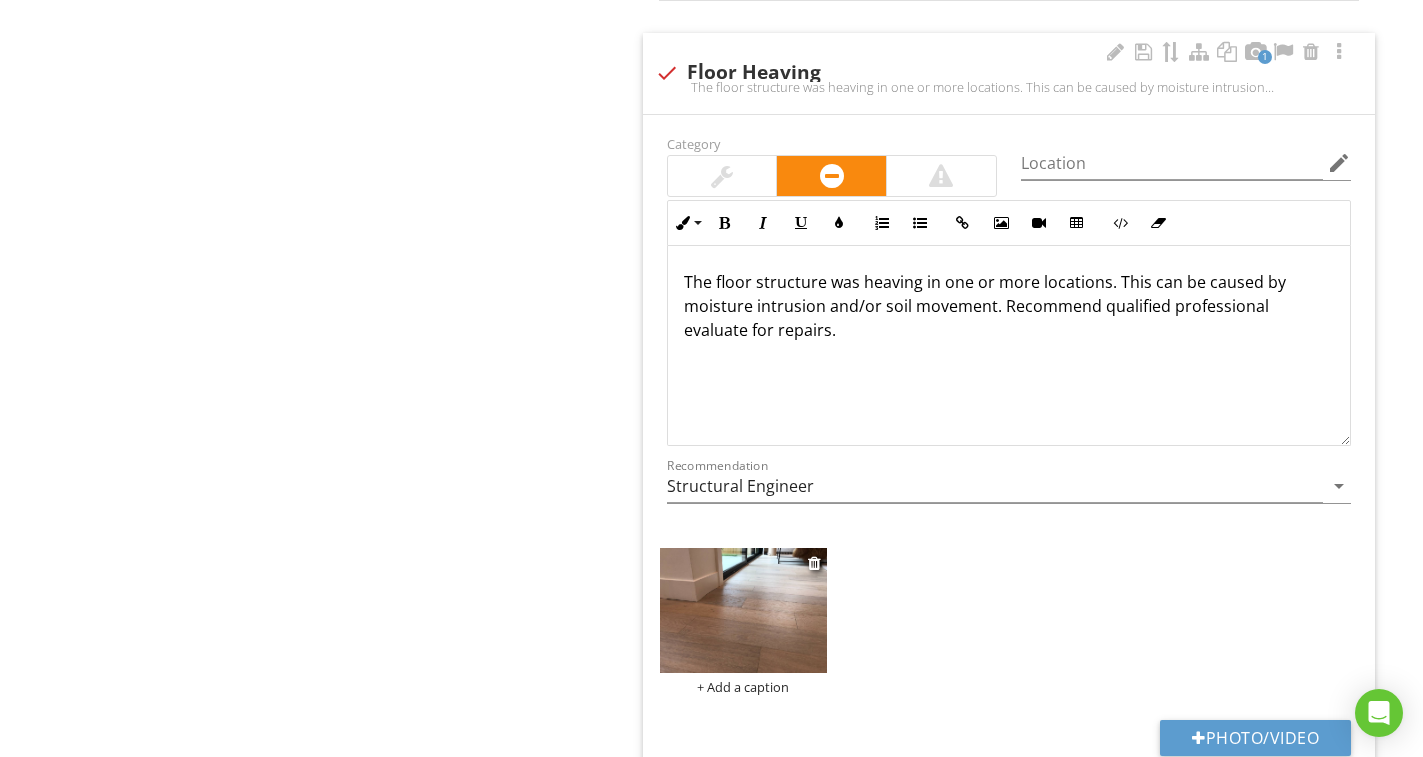 click at bounding box center (743, 610) 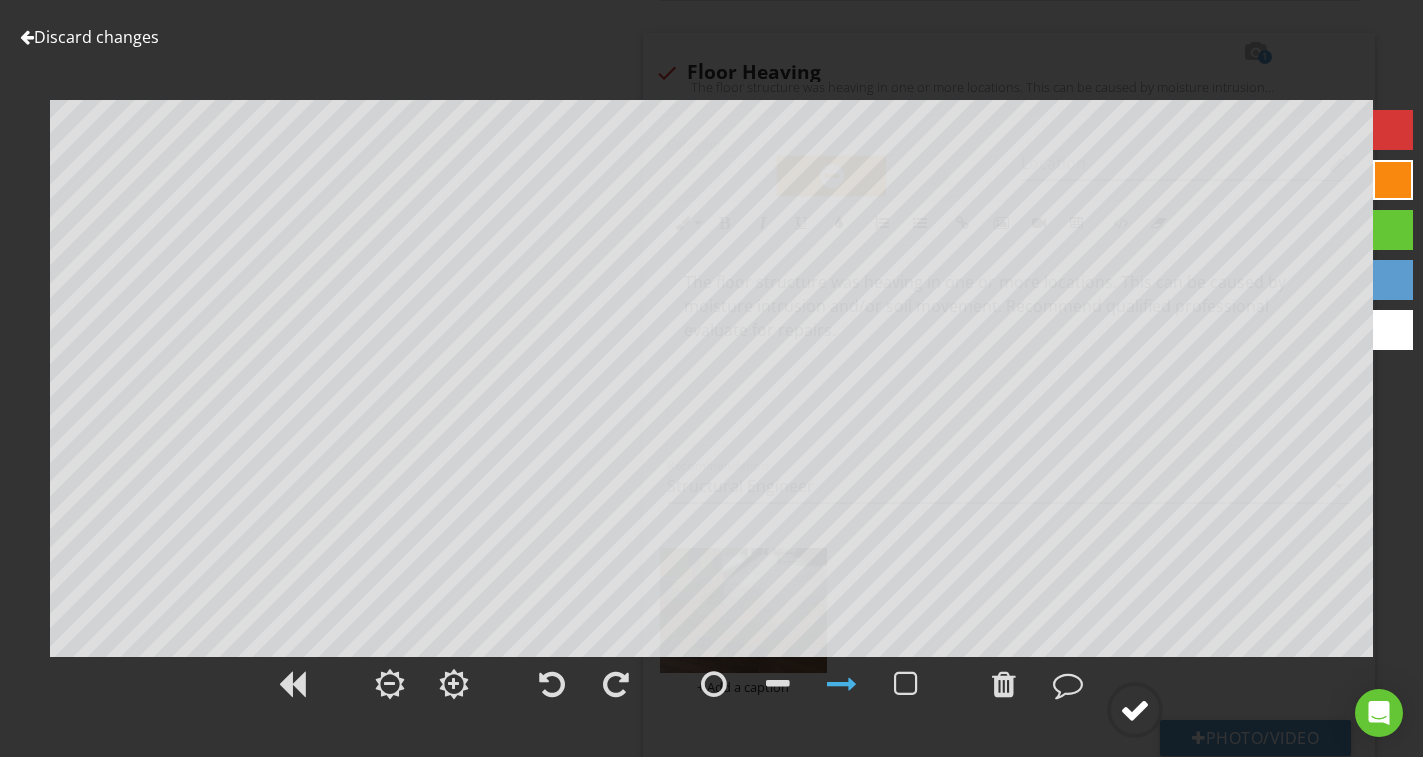 click at bounding box center [1135, 710] 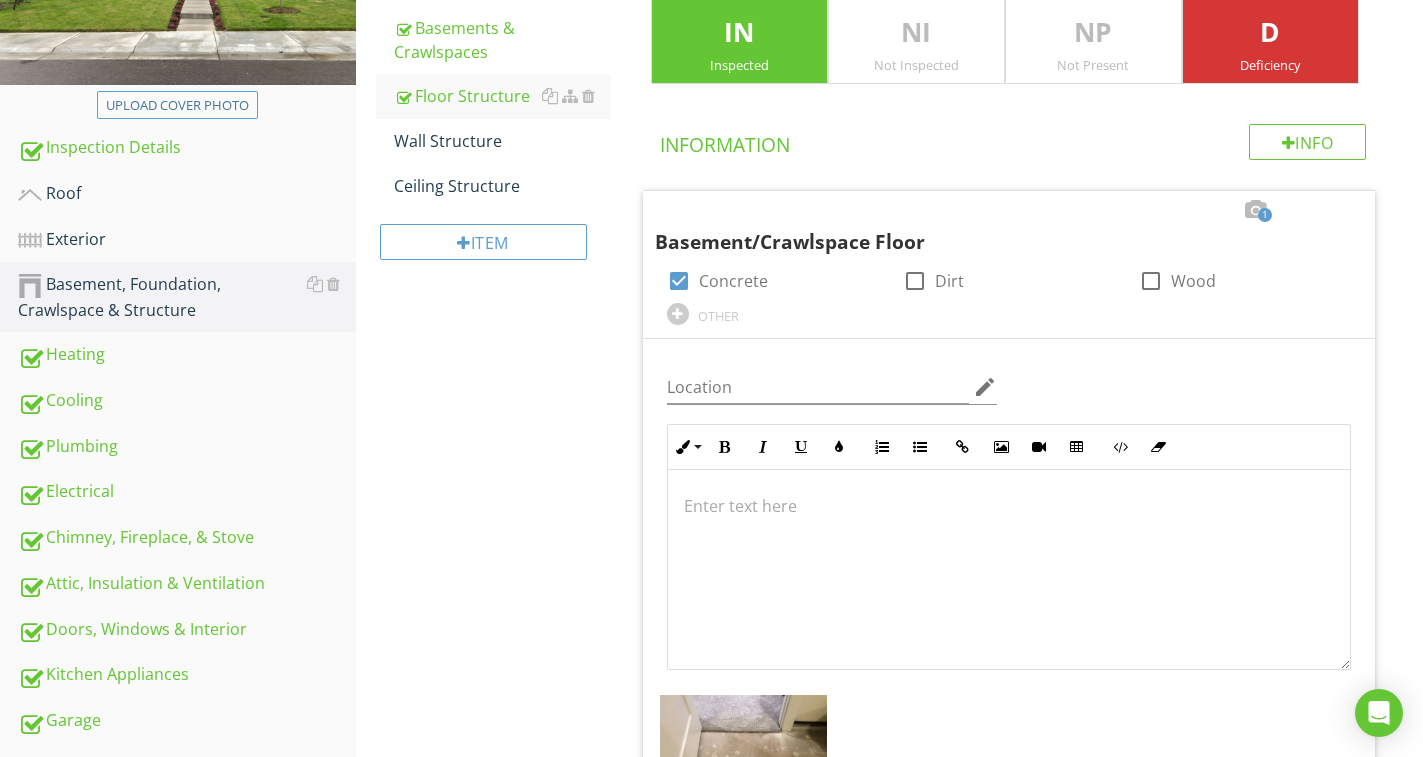 scroll, scrollTop: 279, scrollLeft: 0, axis: vertical 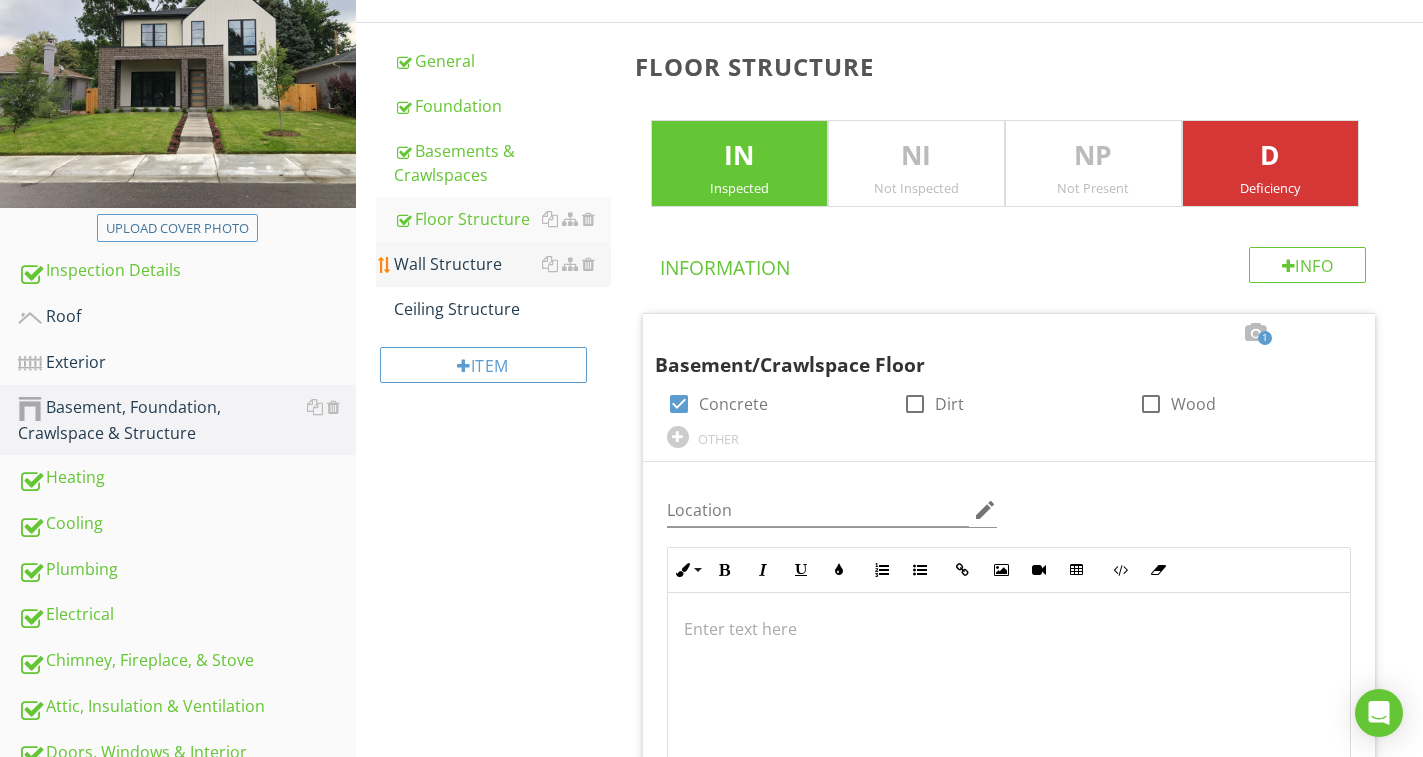click on "Wall Structure" at bounding box center [502, 264] 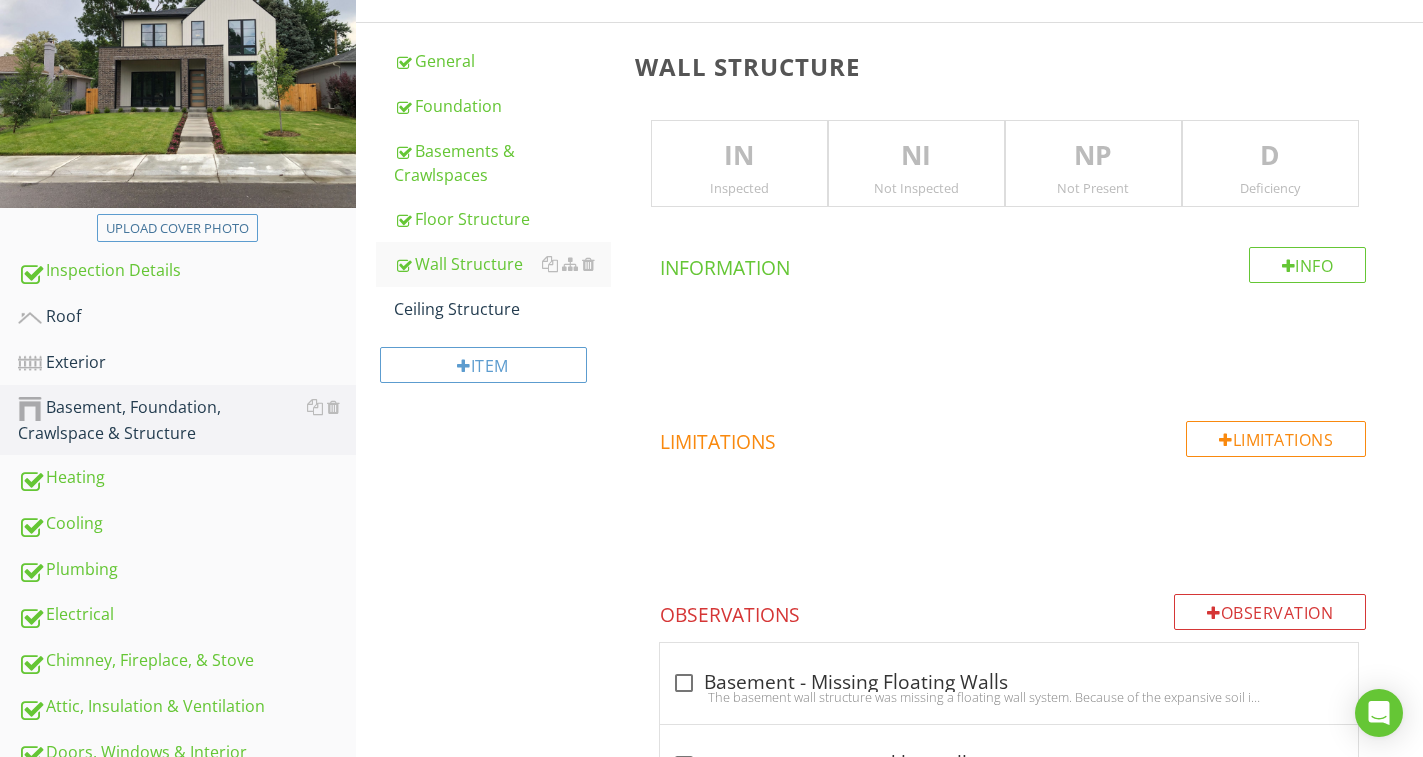click on "IN" at bounding box center (739, 156) 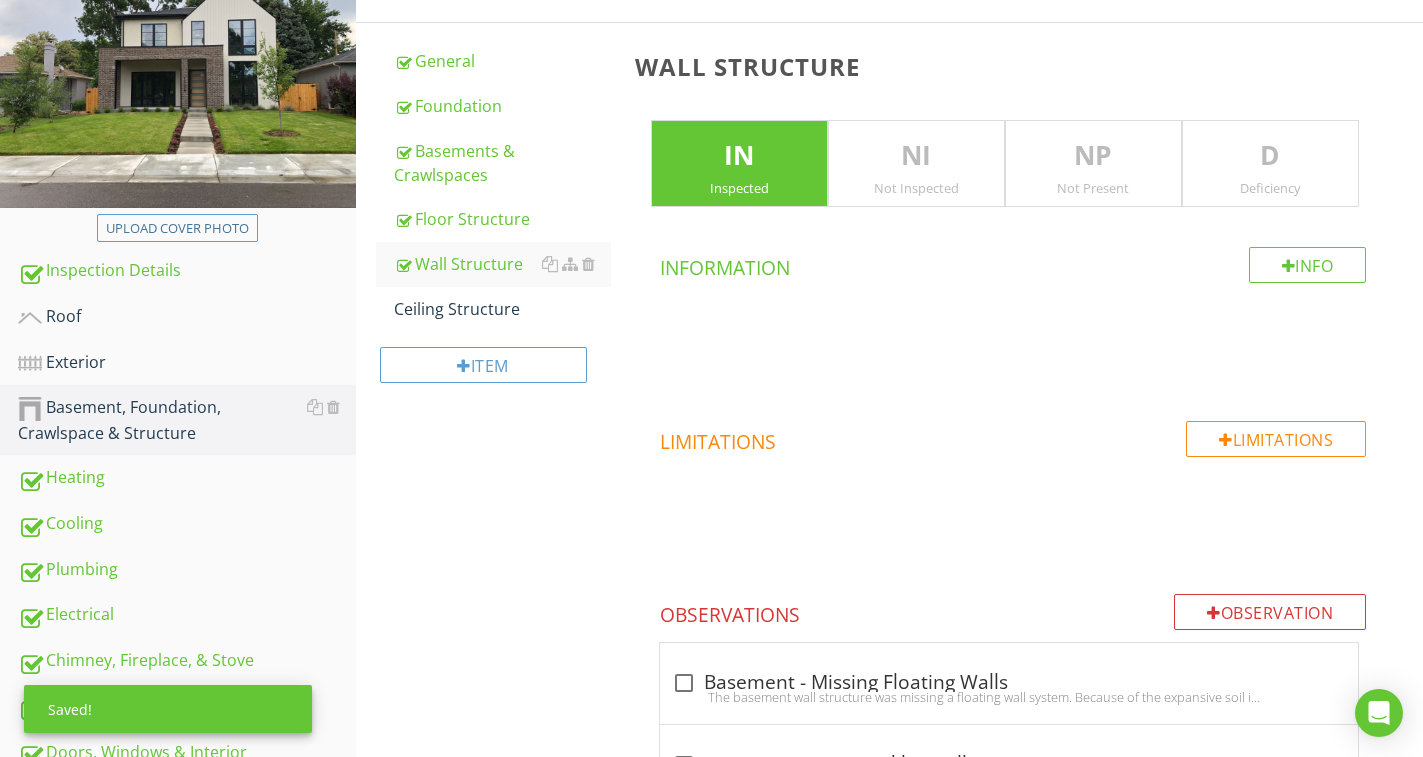 click on "D" at bounding box center [1270, 156] 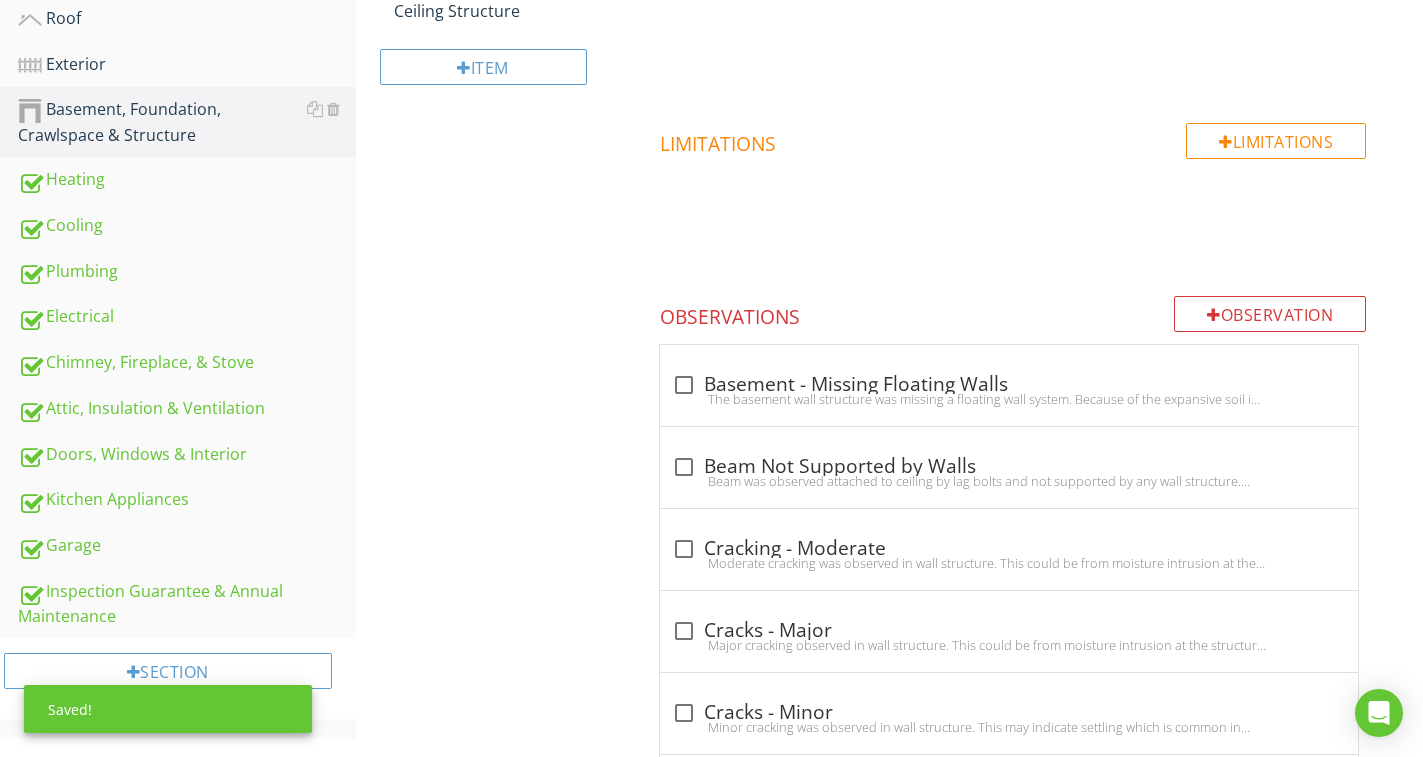 scroll, scrollTop: 579, scrollLeft: 0, axis: vertical 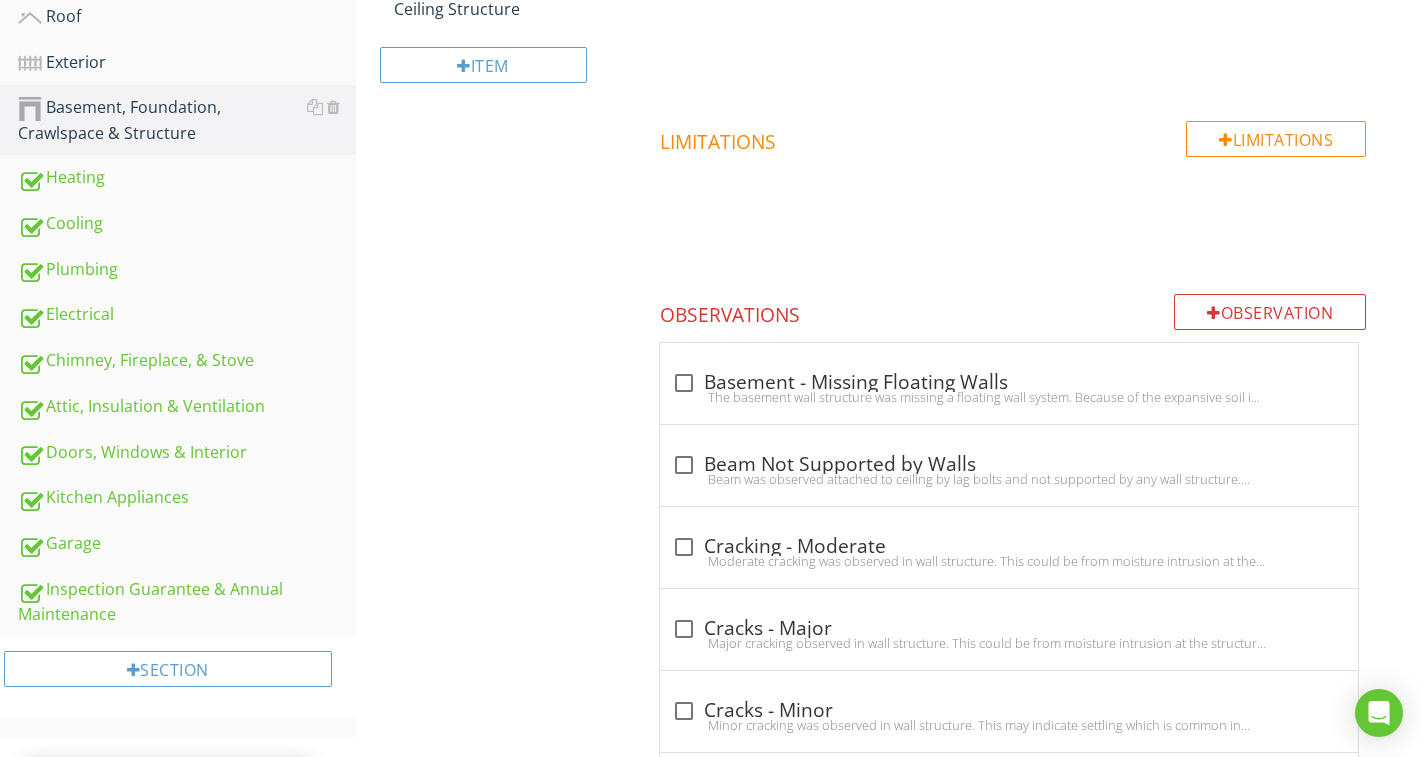drag, startPoint x: 735, startPoint y: 719, endPoint x: 606, endPoint y: 655, distance: 144.00348 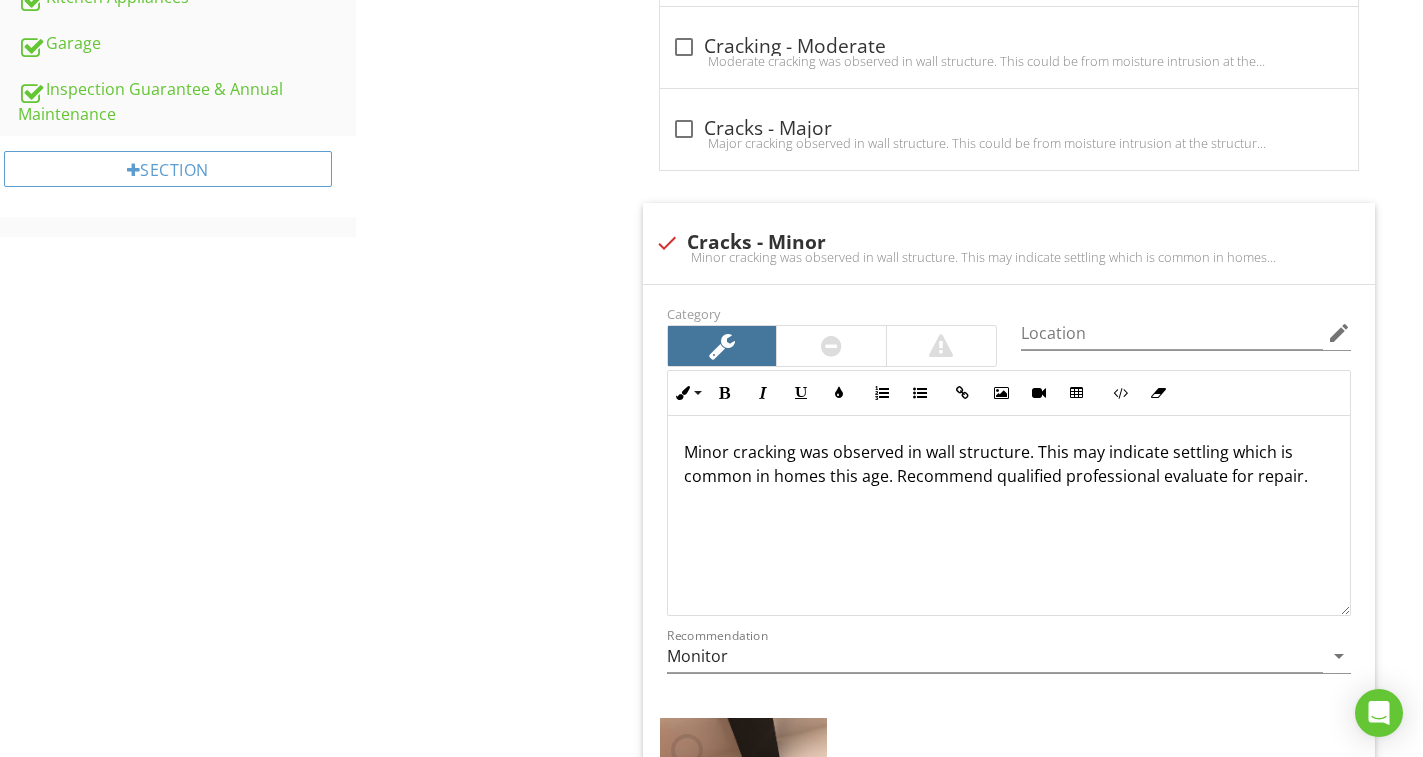scroll, scrollTop: 1379, scrollLeft: 0, axis: vertical 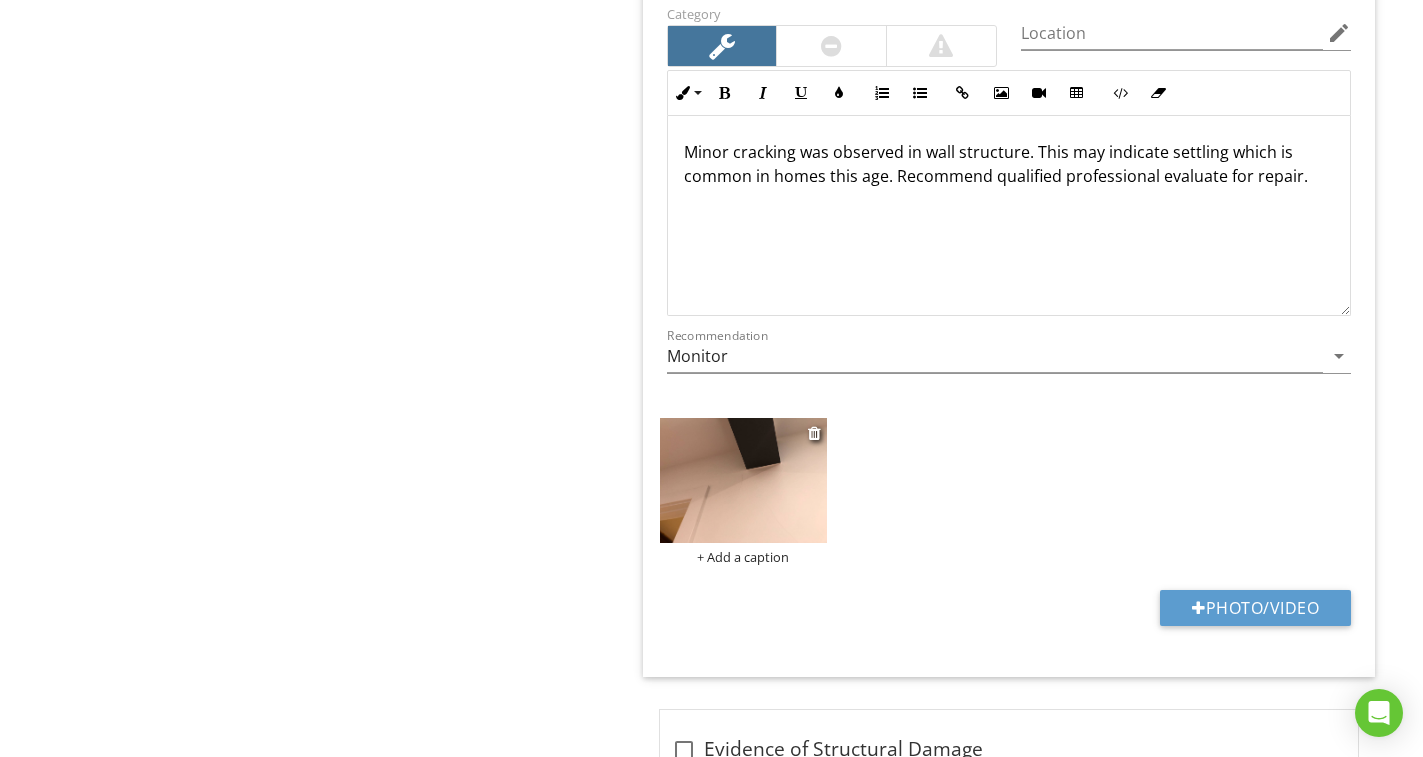 click at bounding box center [743, 480] 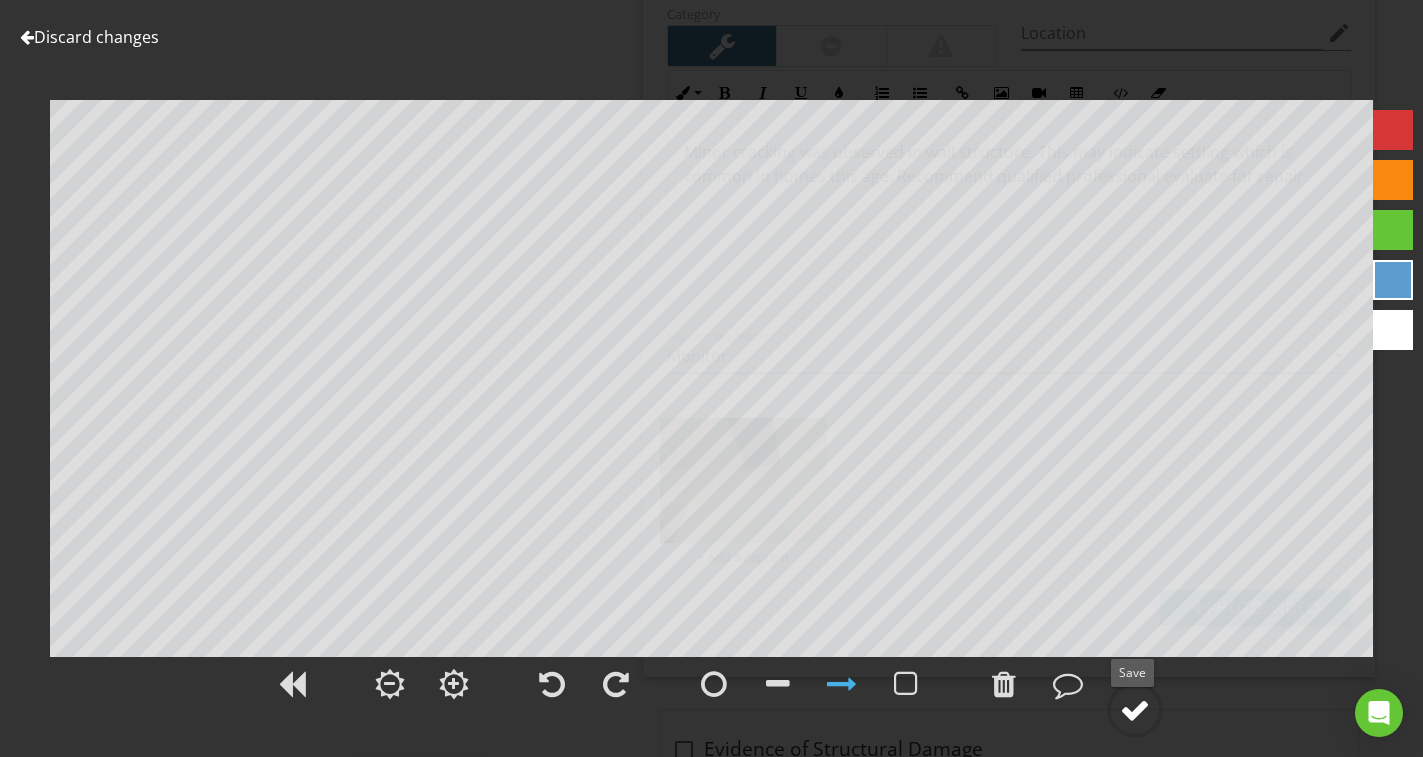 click at bounding box center [1135, 710] 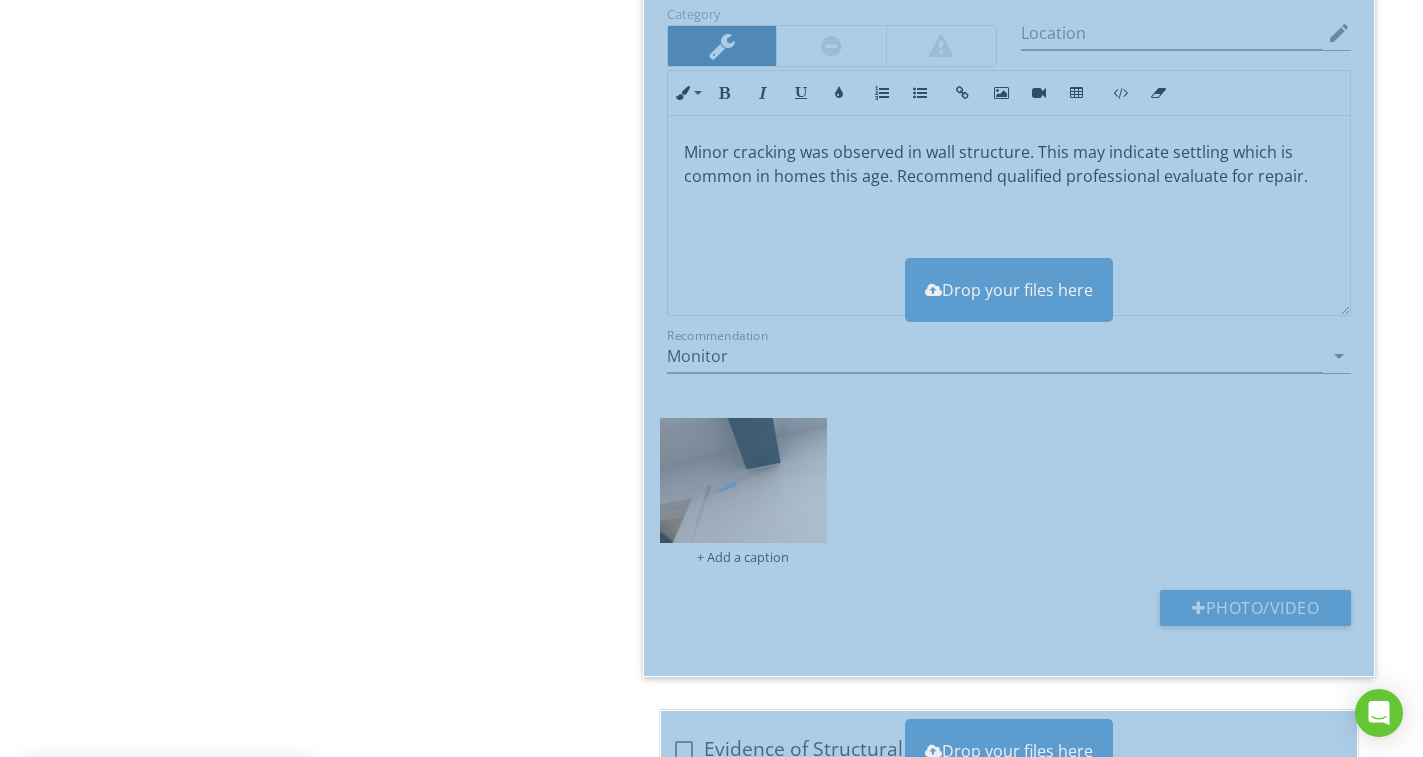 click on "Basement, Foundation, Crawlspace & Structure
General
Foundation
Basements & Crawlspaces
Floor Structure
Wall Structure
Ceiling Structure
Item
Wall Structure
IN   Inspected NI   Not Inspected NP   Not Present D   Deficiency
Info
Information
Limitations
Limitations
Observation
Observations
Drop your files here
check_box_outline_blank
Basement - Missing Floating Walls
Drop your files here
check_box_outline_blank" at bounding box center [889, 257] 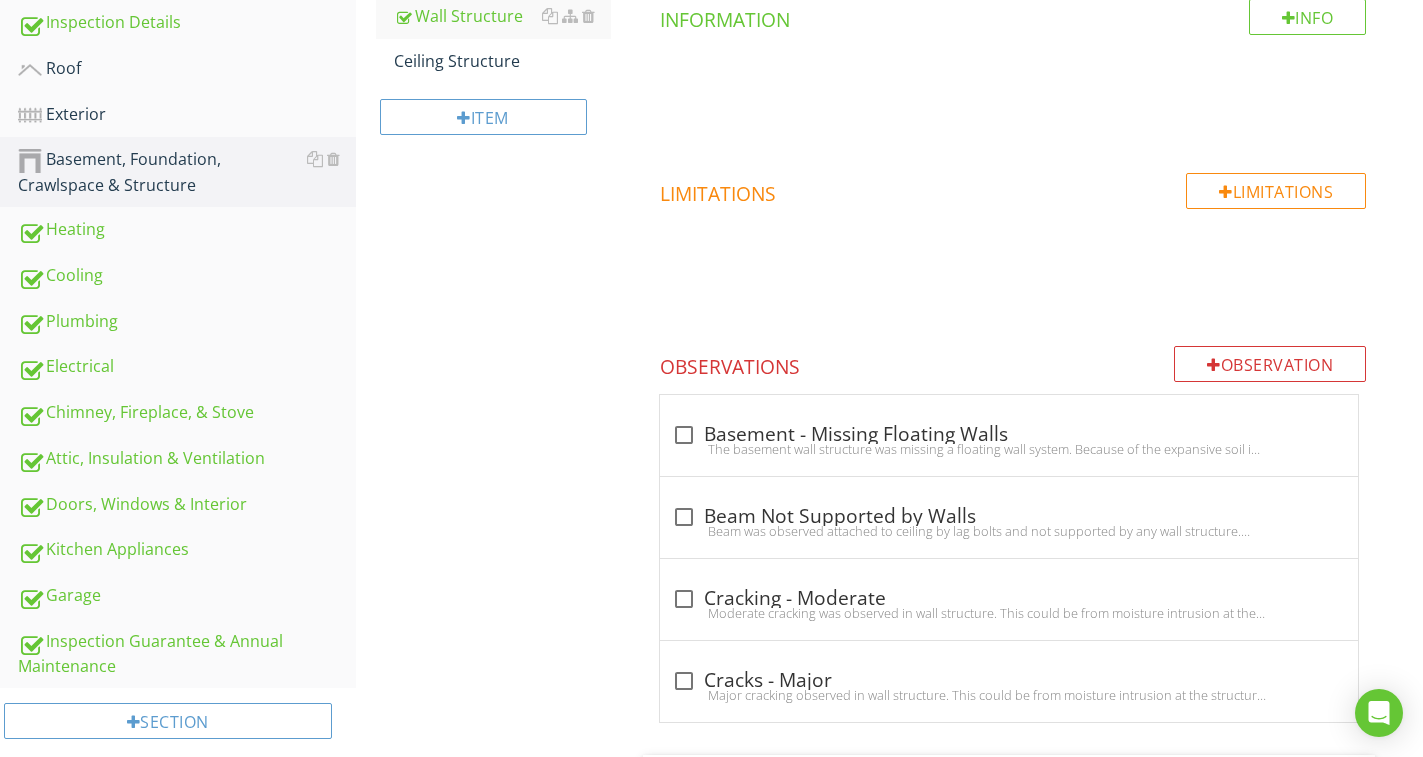 scroll, scrollTop: 92, scrollLeft: 0, axis: vertical 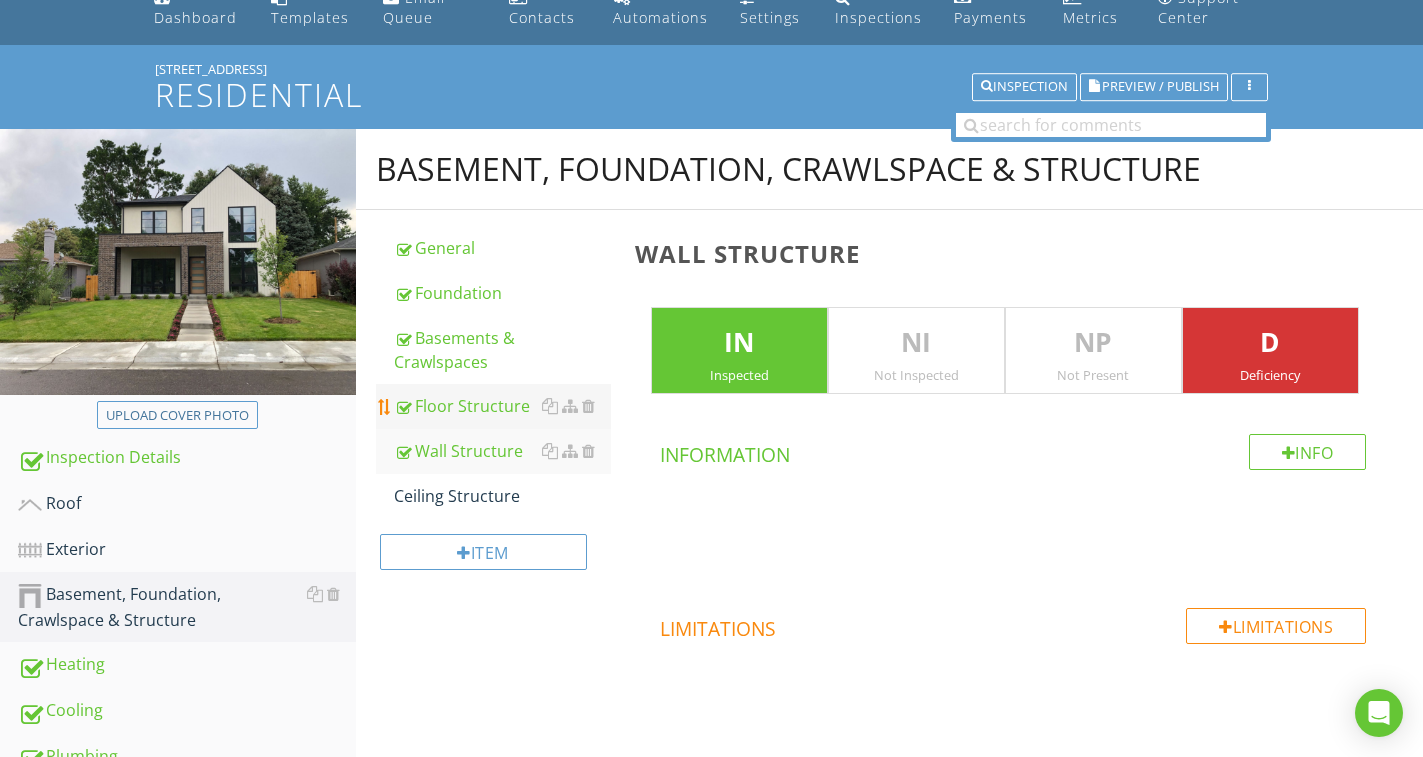 click on "Floor Structure" at bounding box center [502, 406] 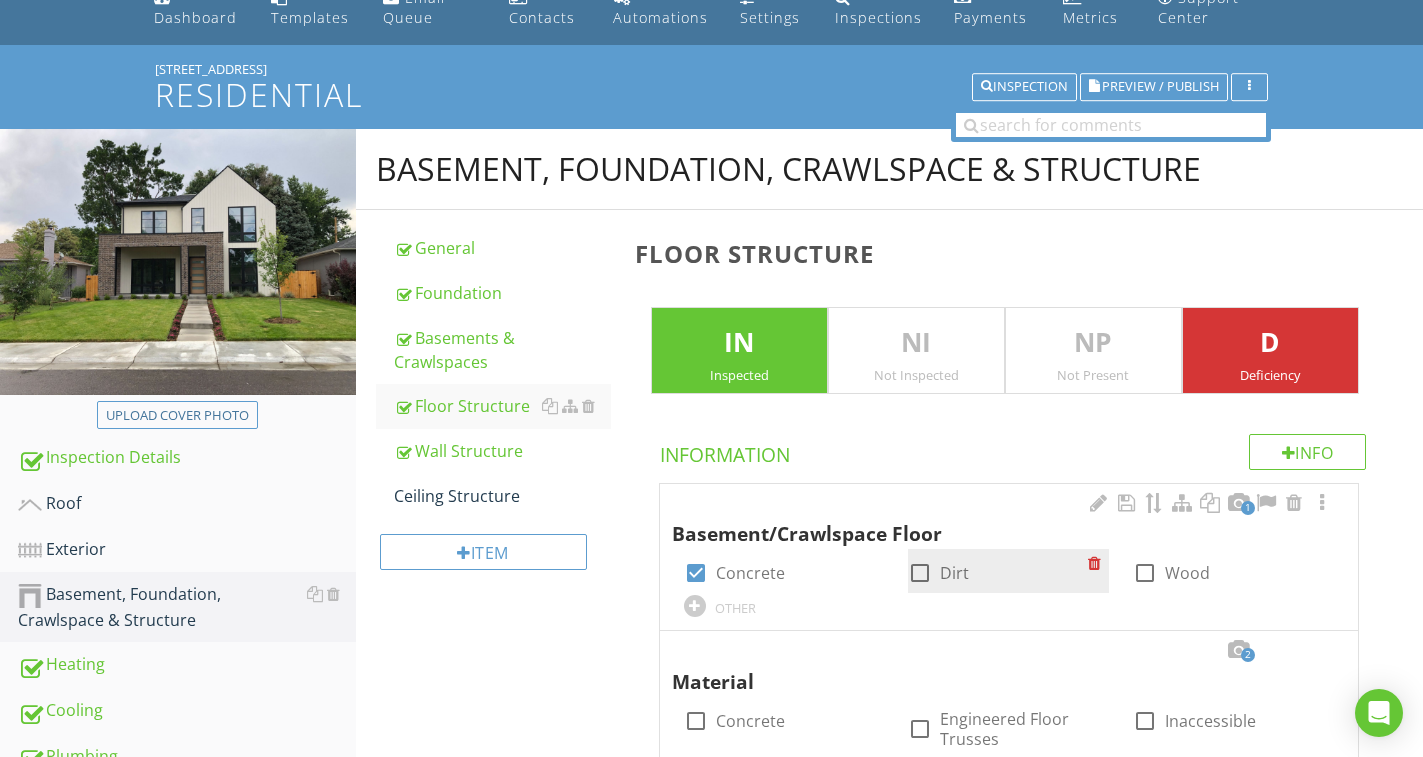 click at bounding box center [920, 573] 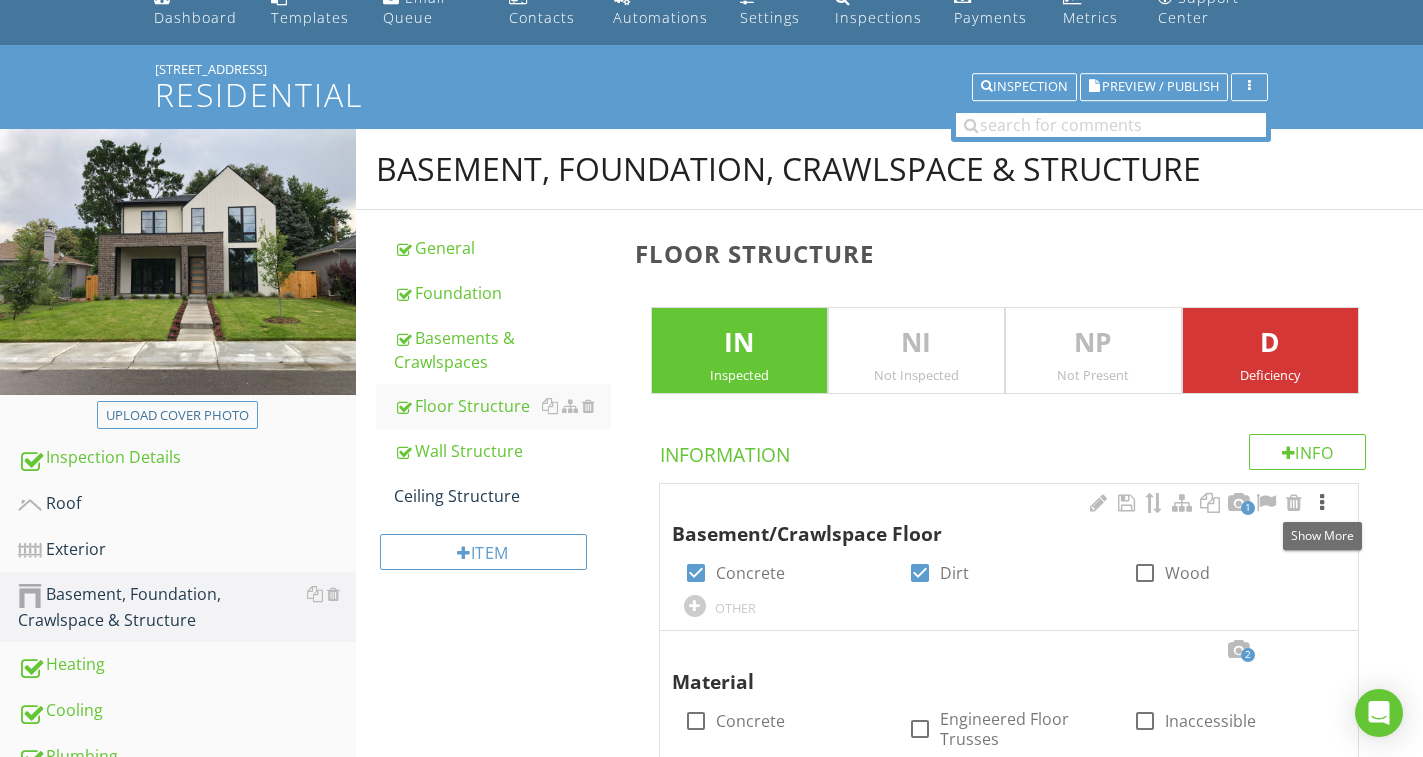click at bounding box center (1322, 503) 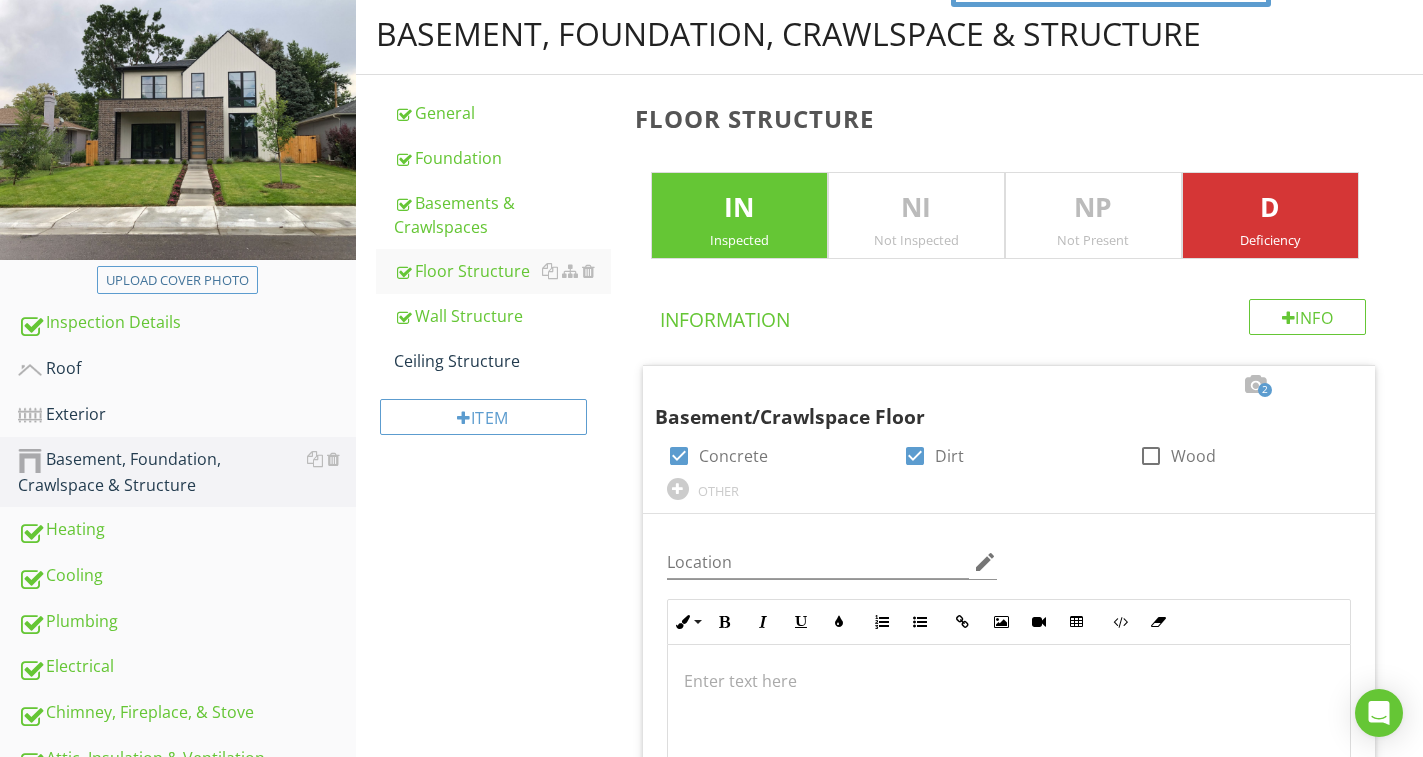 scroll, scrollTop: 192, scrollLeft: 0, axis: vertical 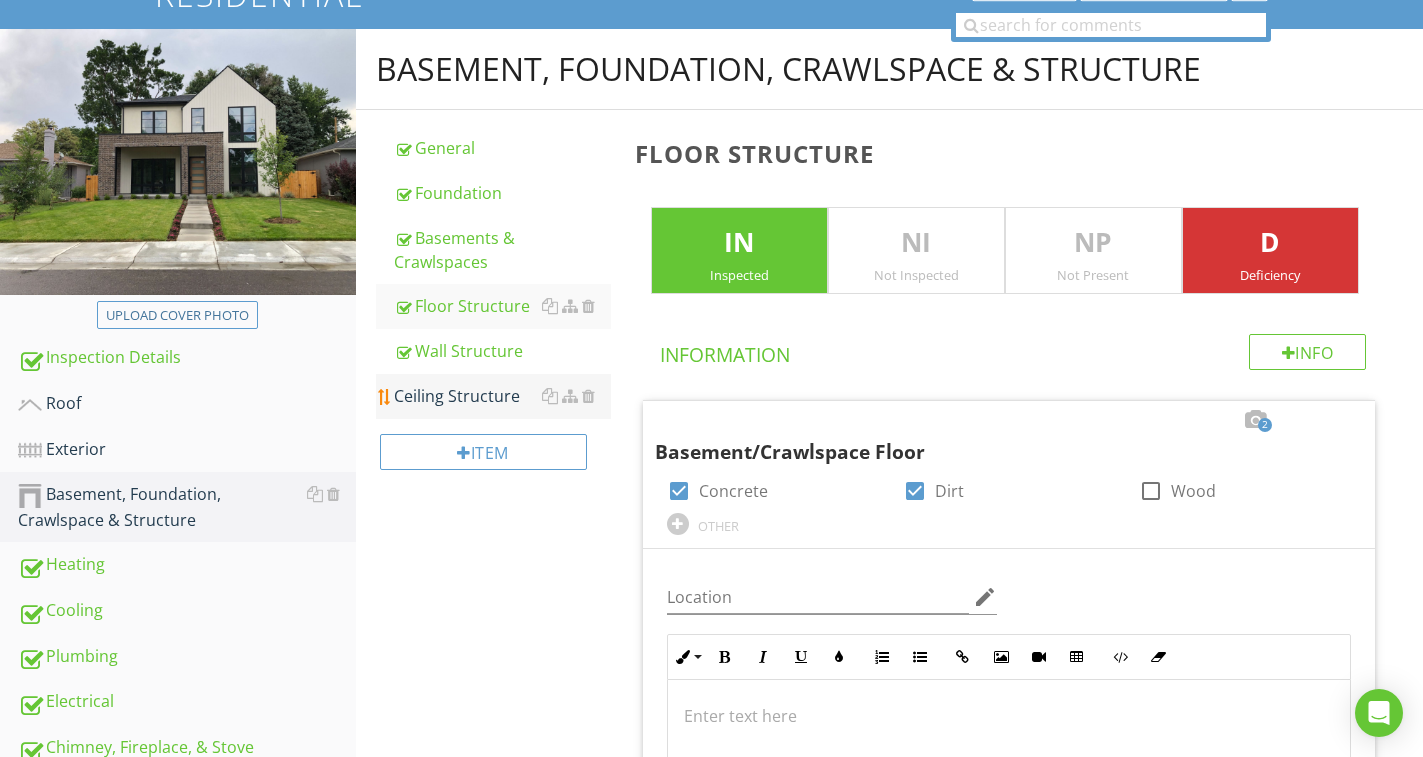 click on "Ceiling Structure" at bounding box center [502, 396] 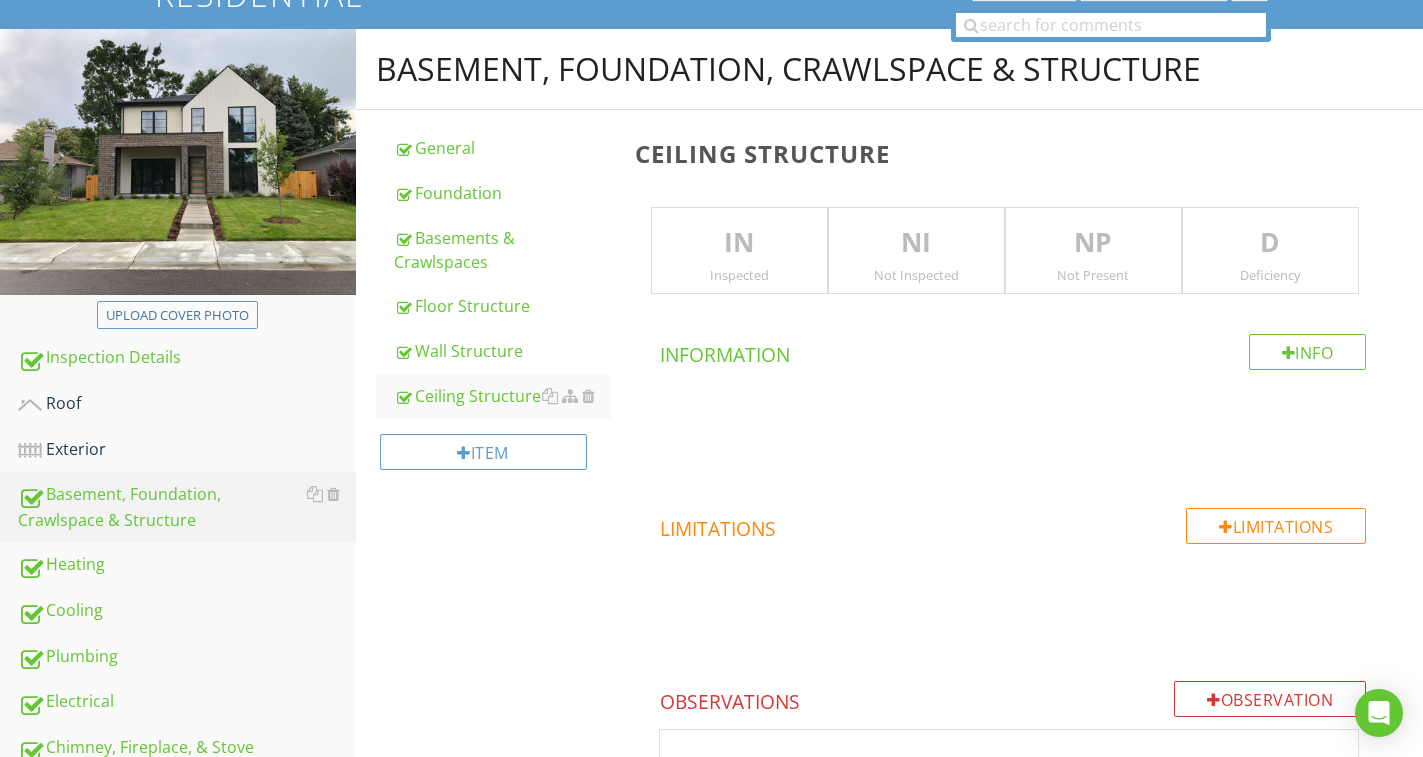 click on "IN" at bounding box center (739, 243) 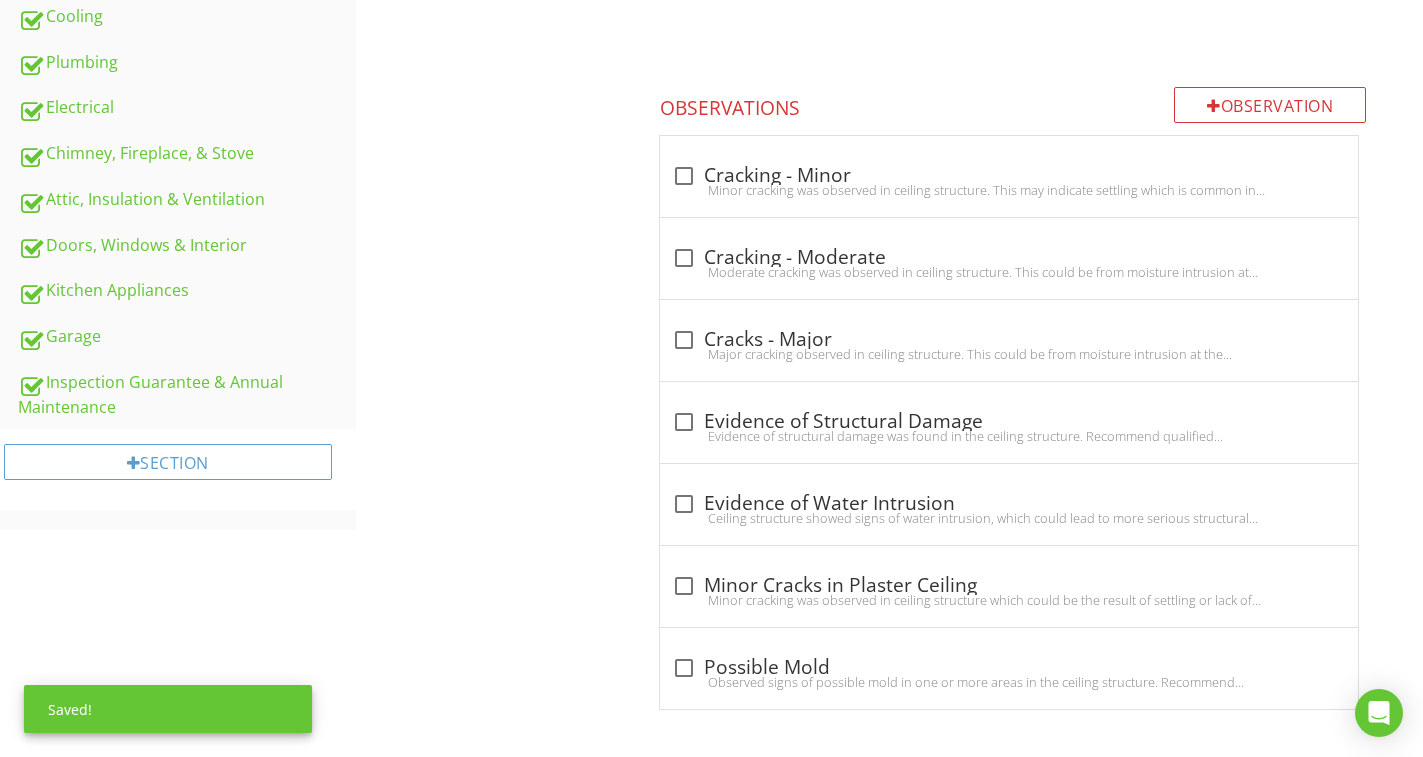 scroll, scrollTop: 789, scrollLeft: 0, axis: vertical 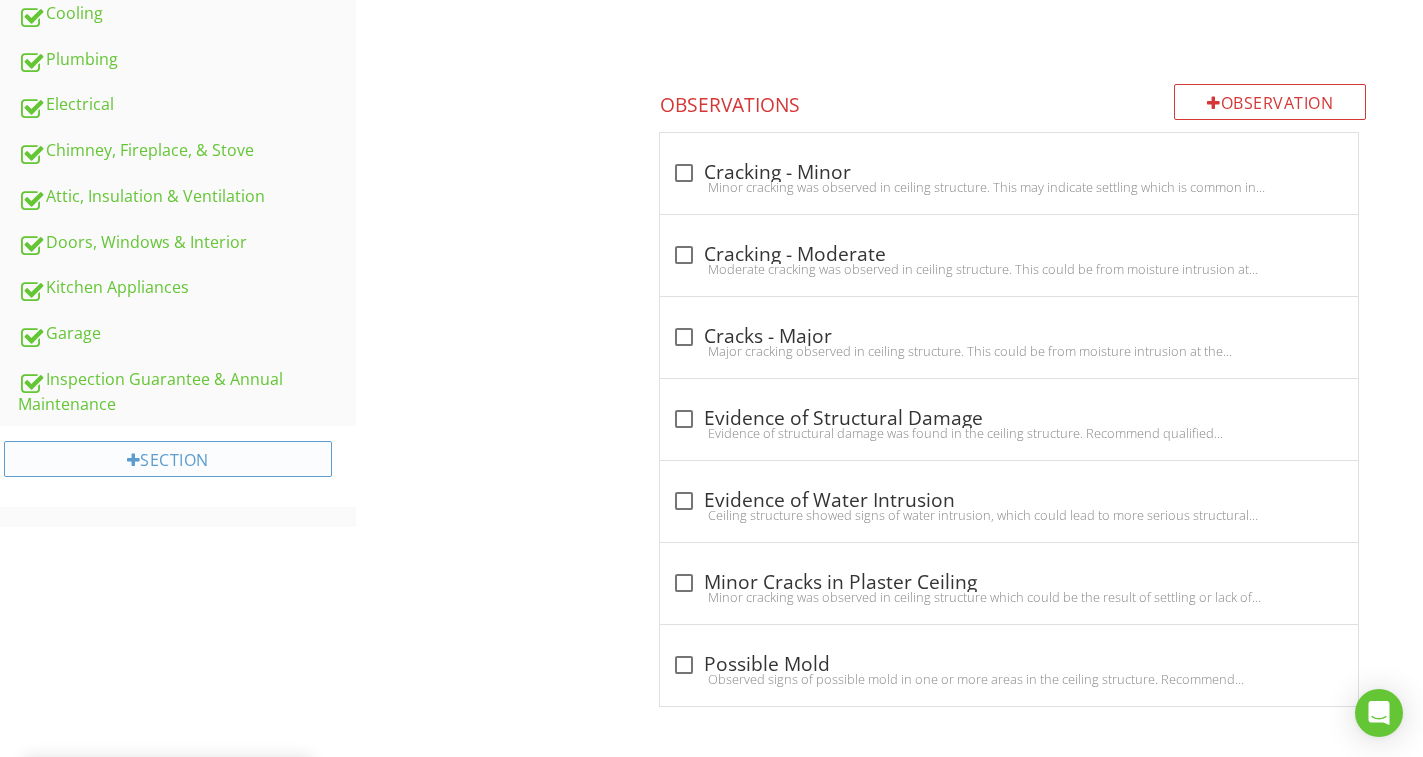 click on "Section" at bounding box center [168, 459] 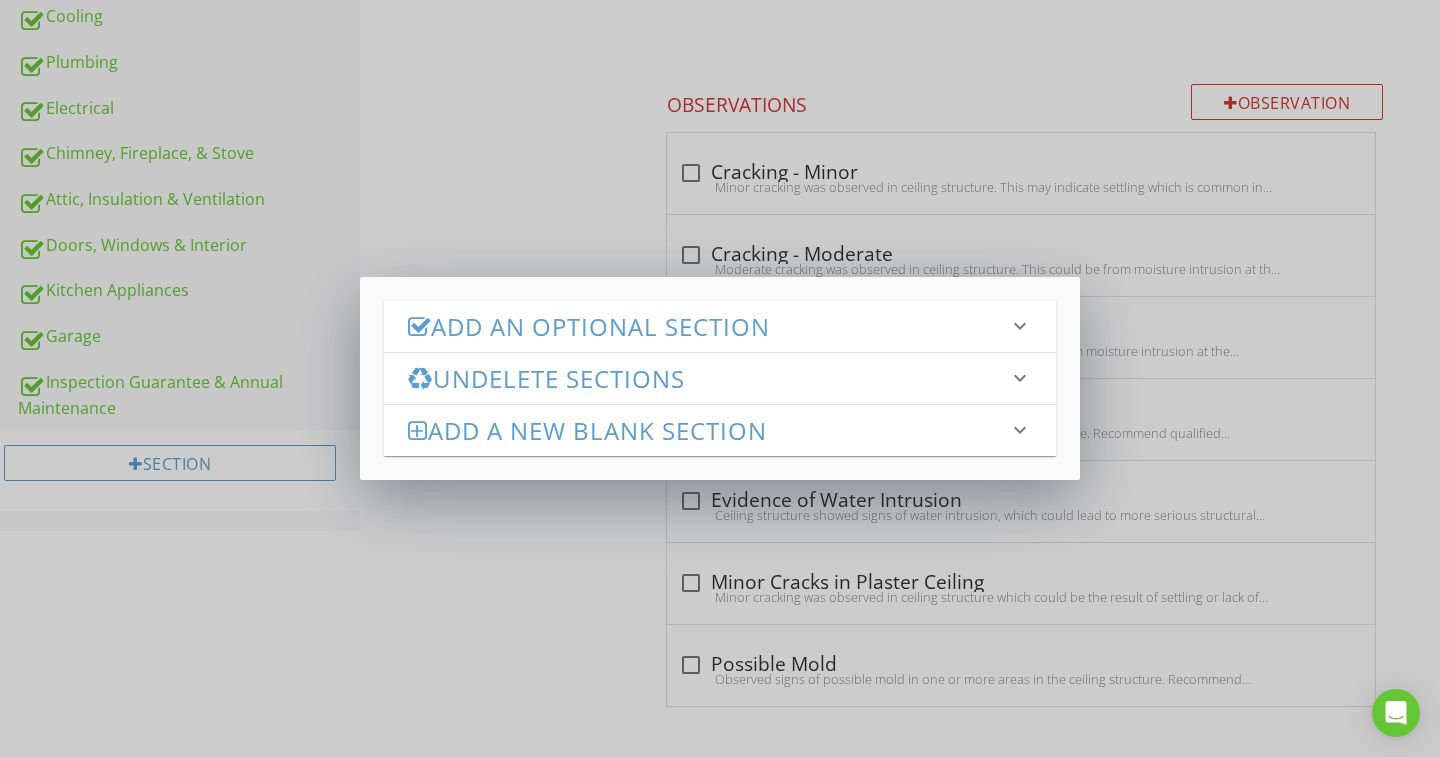 click on "Add an Optional Section" at bounding box center [708, 326] 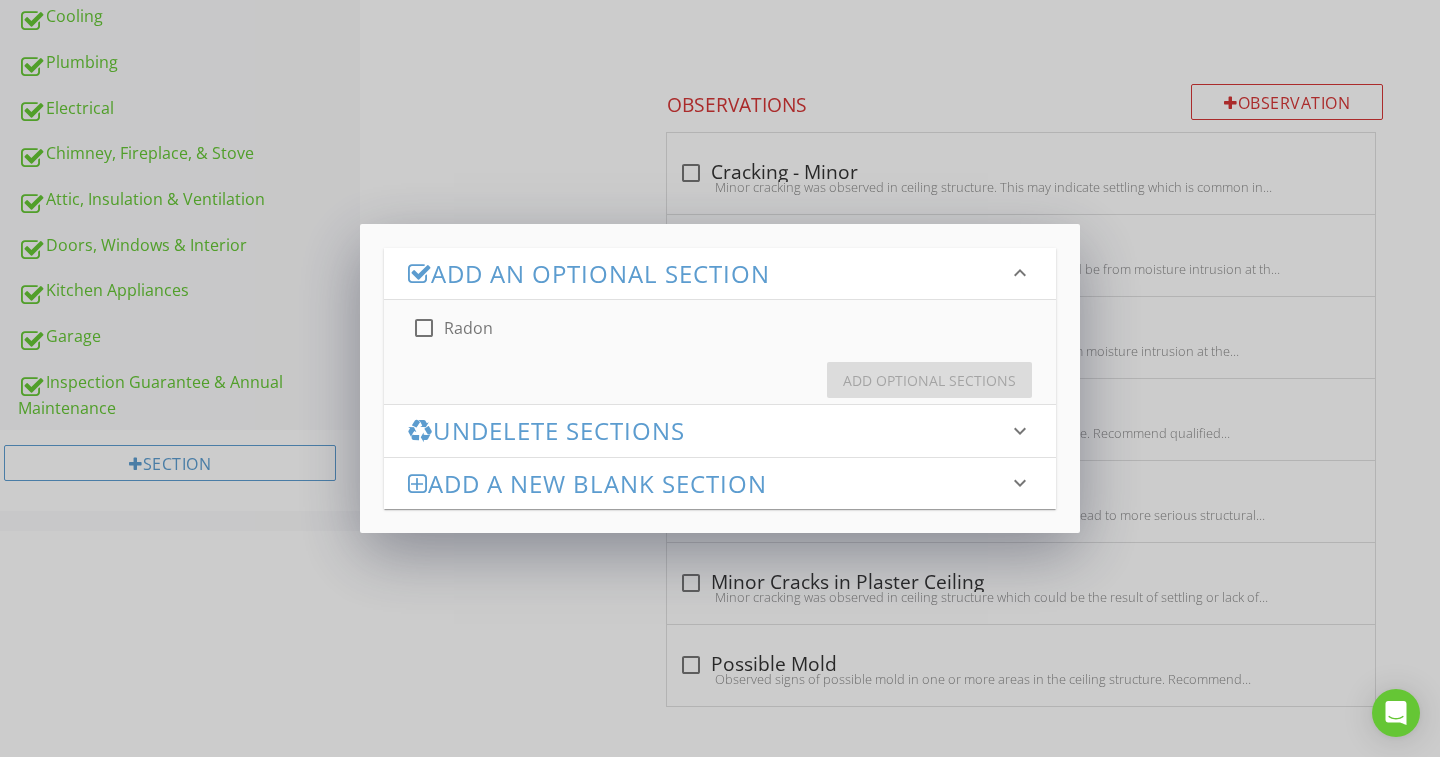 click on "Radon" at bounding box center (468, 328) 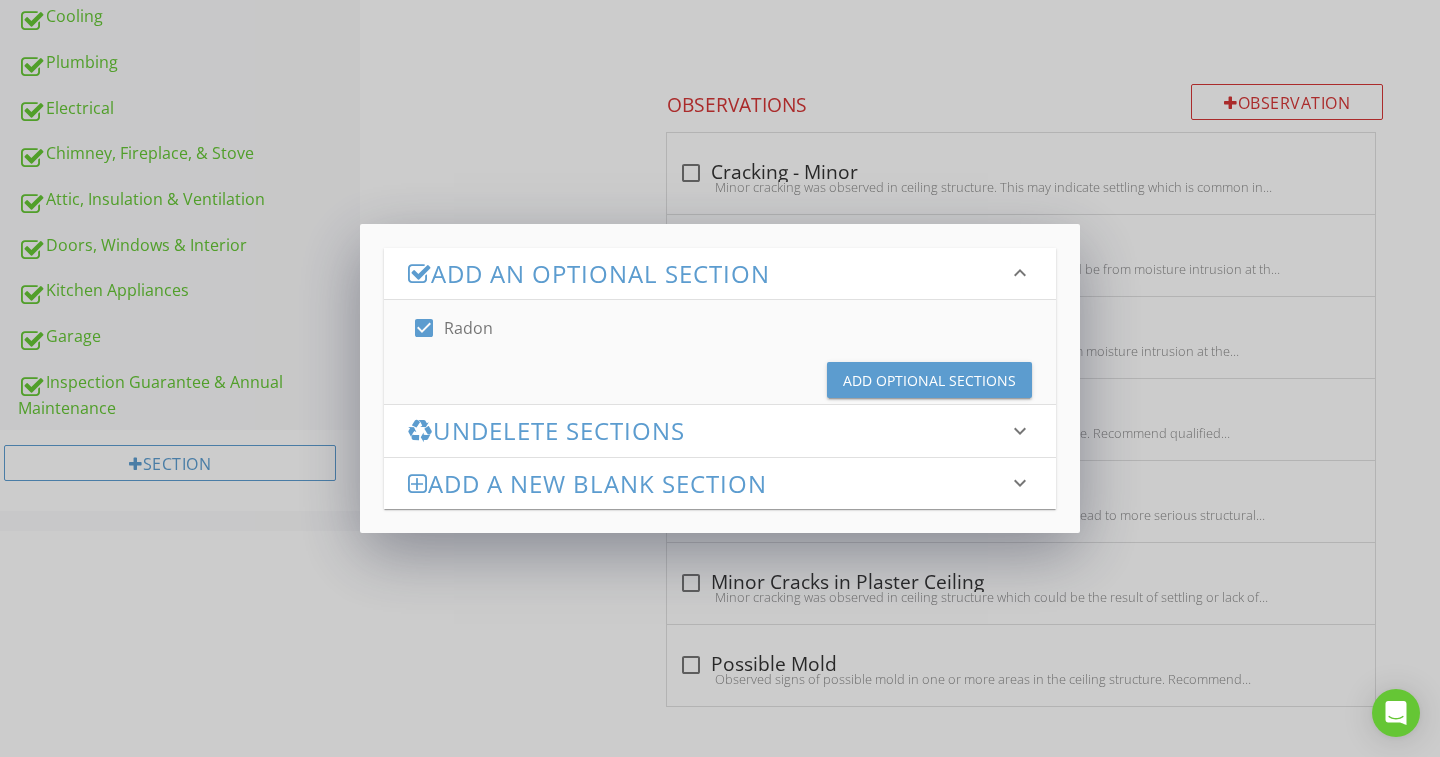 click on "Add Optional Sections" at bounding box center [929, 380] 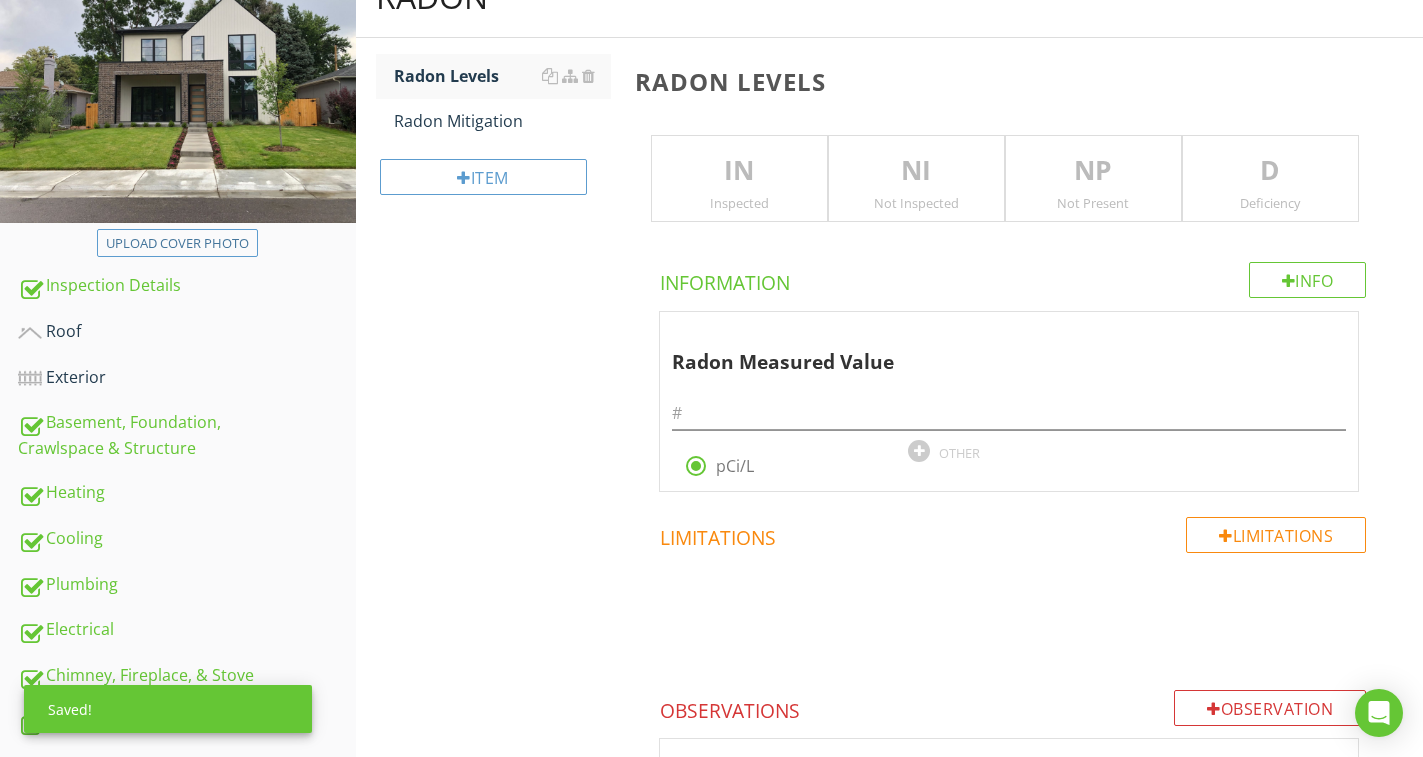 scroll, scrollTop: 224, scrollLeft: 0, axis: vertical 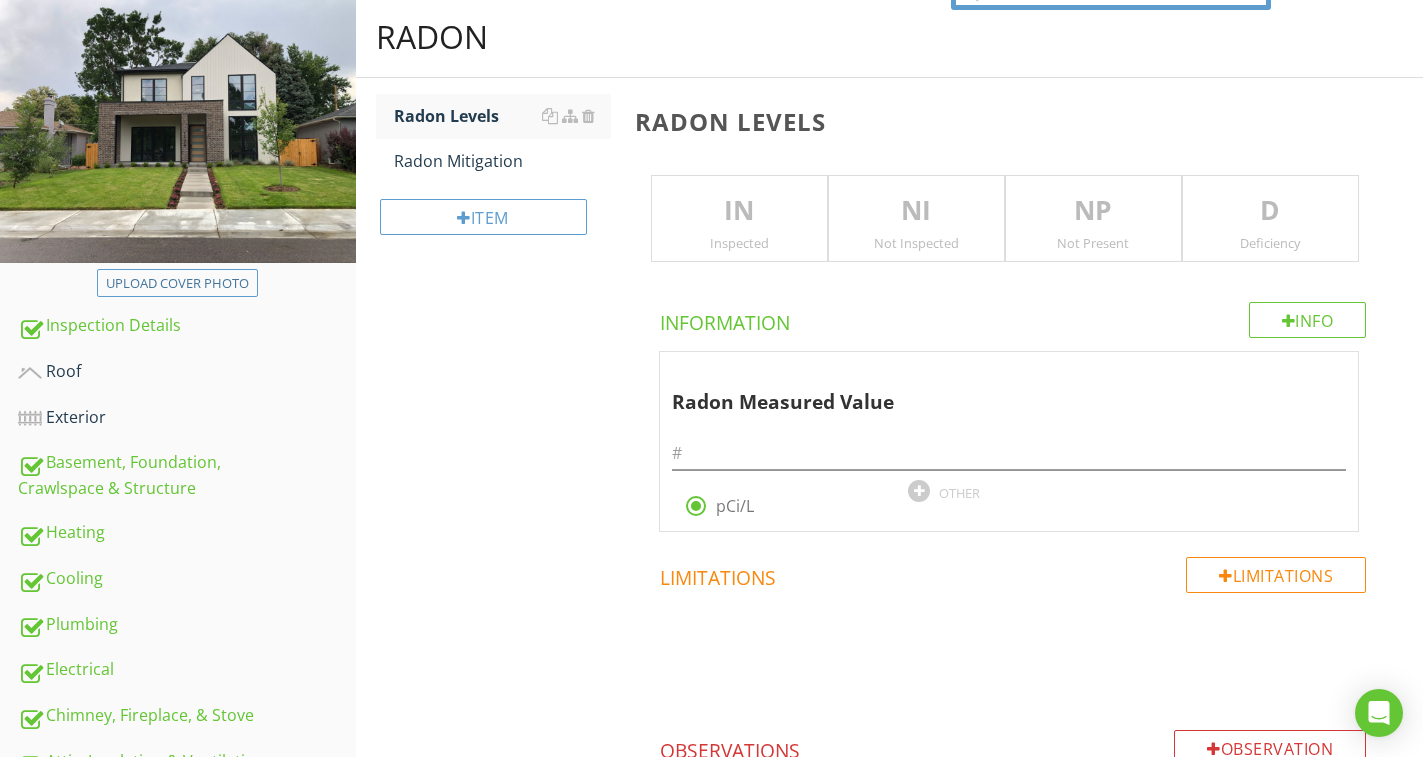 click on "IN" at bounding box center [739, 211] 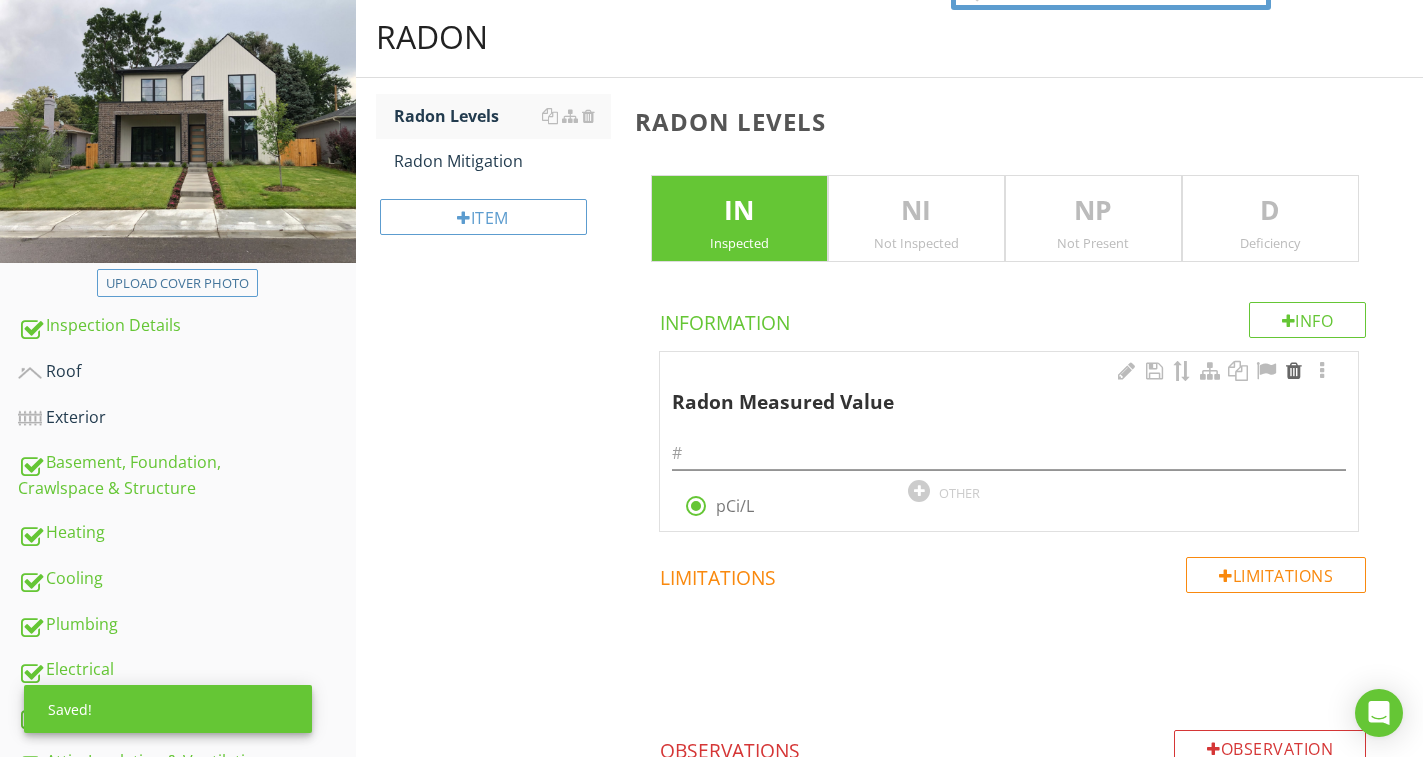 click at bounding box center [1294, 371] 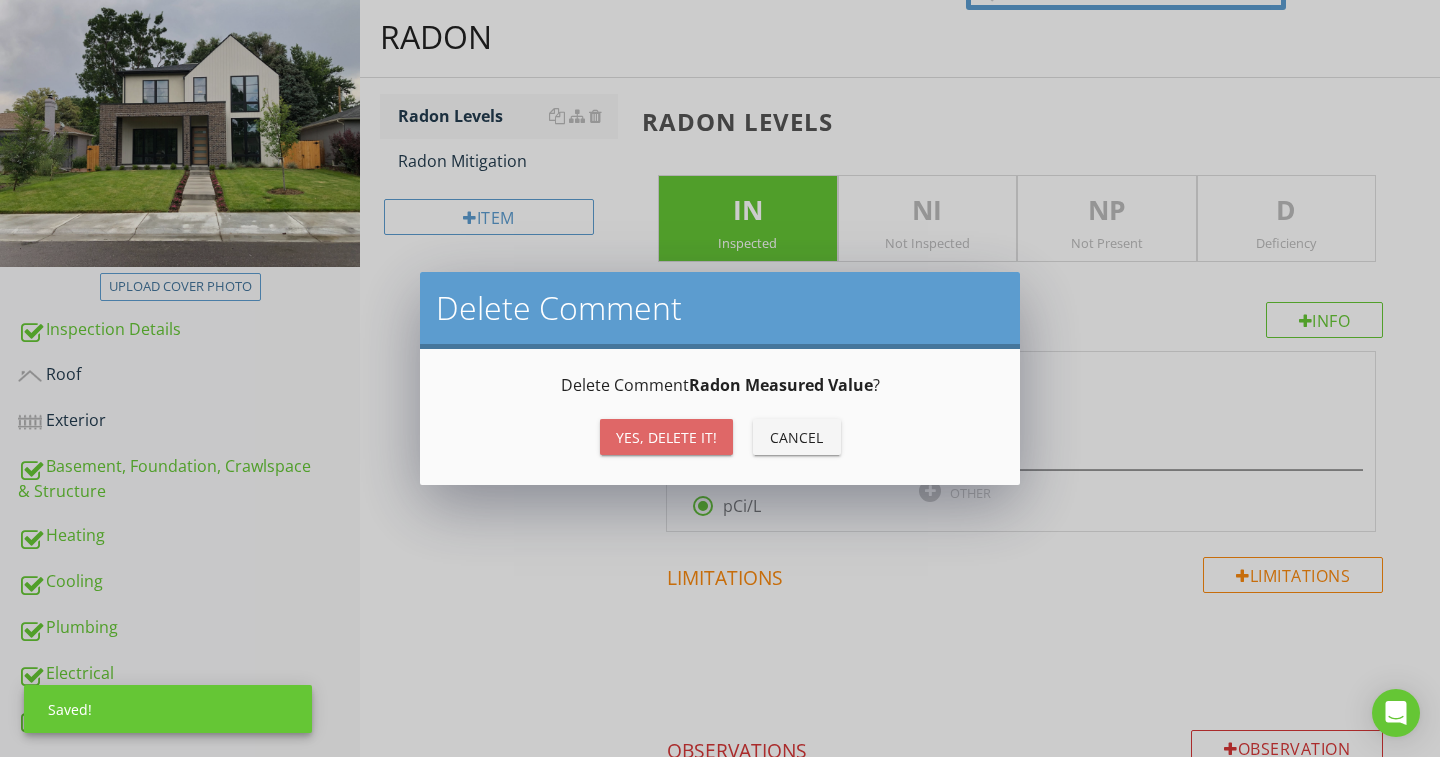 click on "Yes, Delete it!" at bounding box center (666, 437) 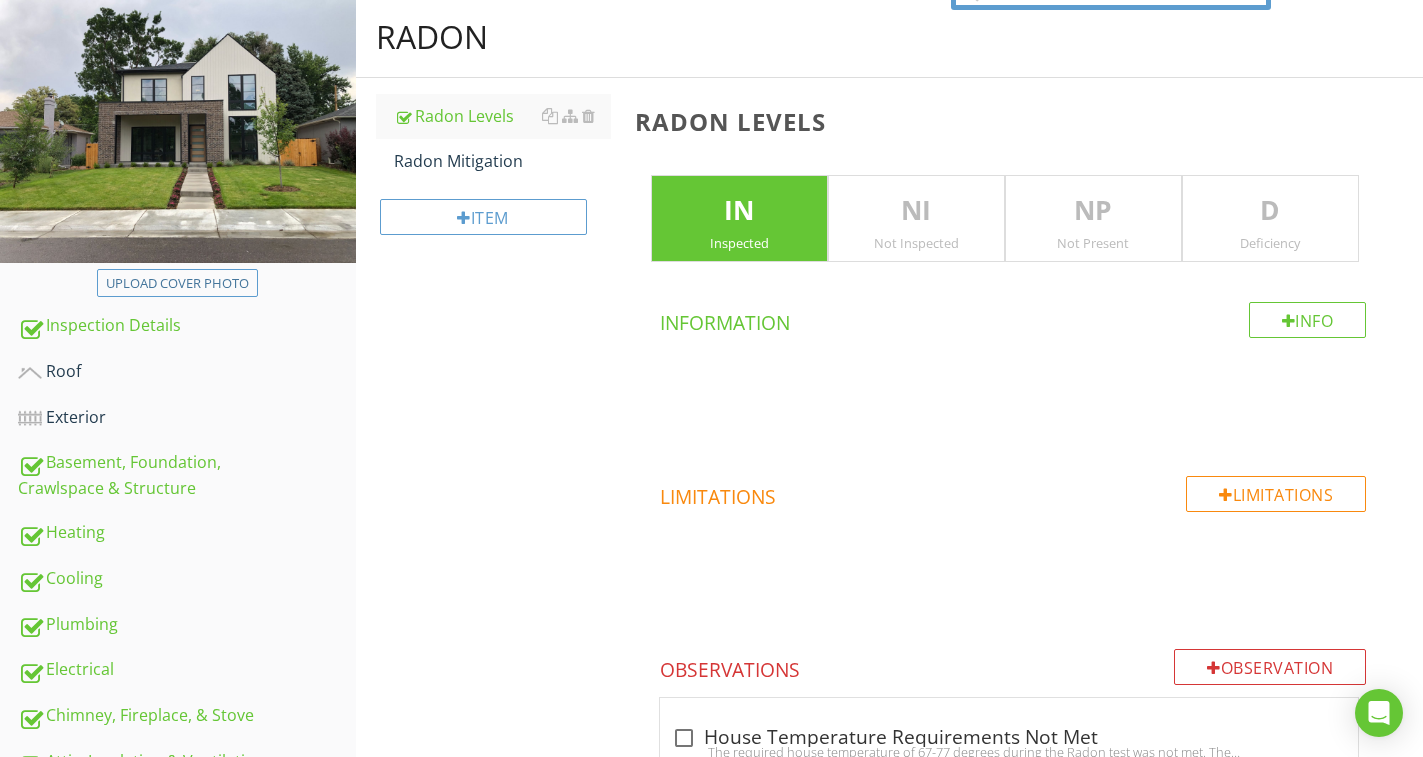 click on "Radon Mitigation" at bounding box center [502, 161] 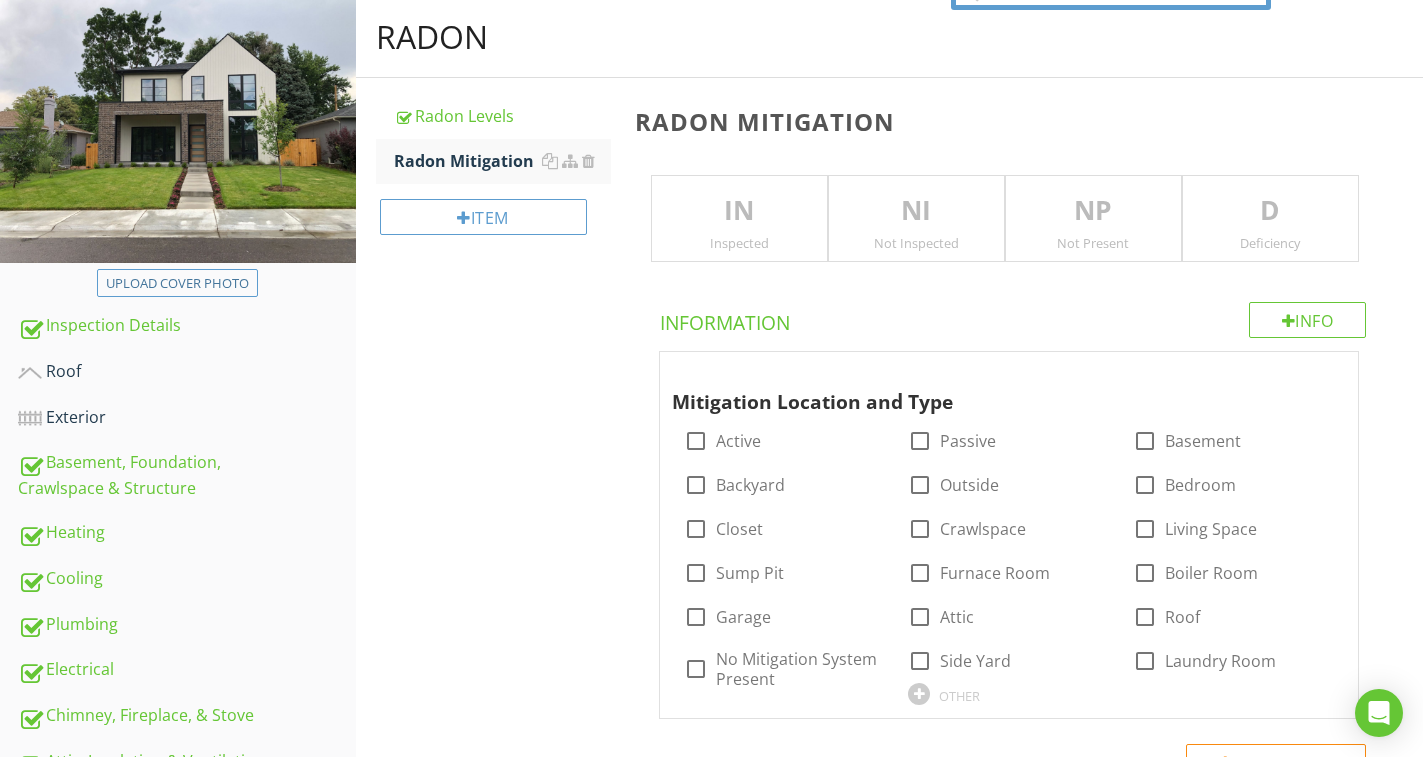 click on "IN" at bounding box center [739, 211] 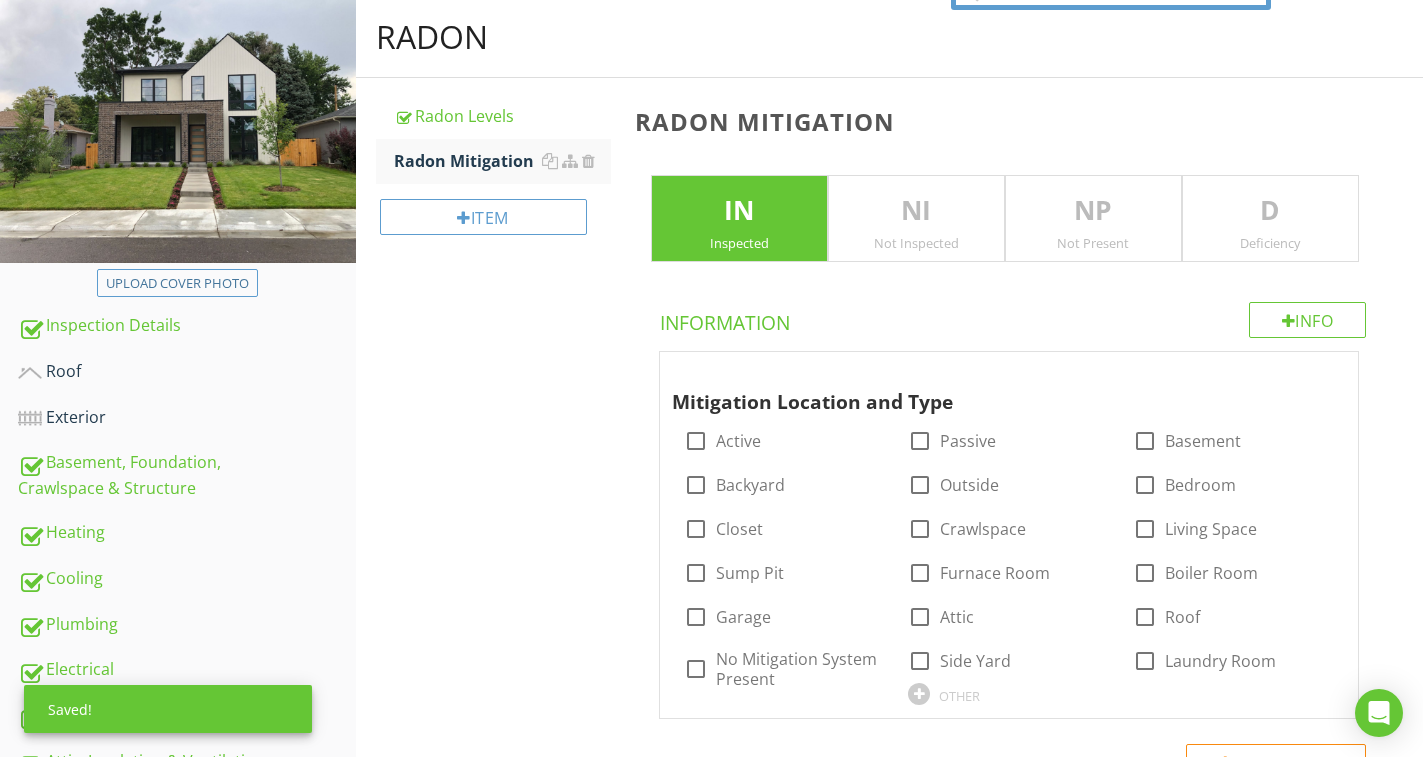 scroll, scrollTop: 324, scrollLeft: 0, axis: vertical 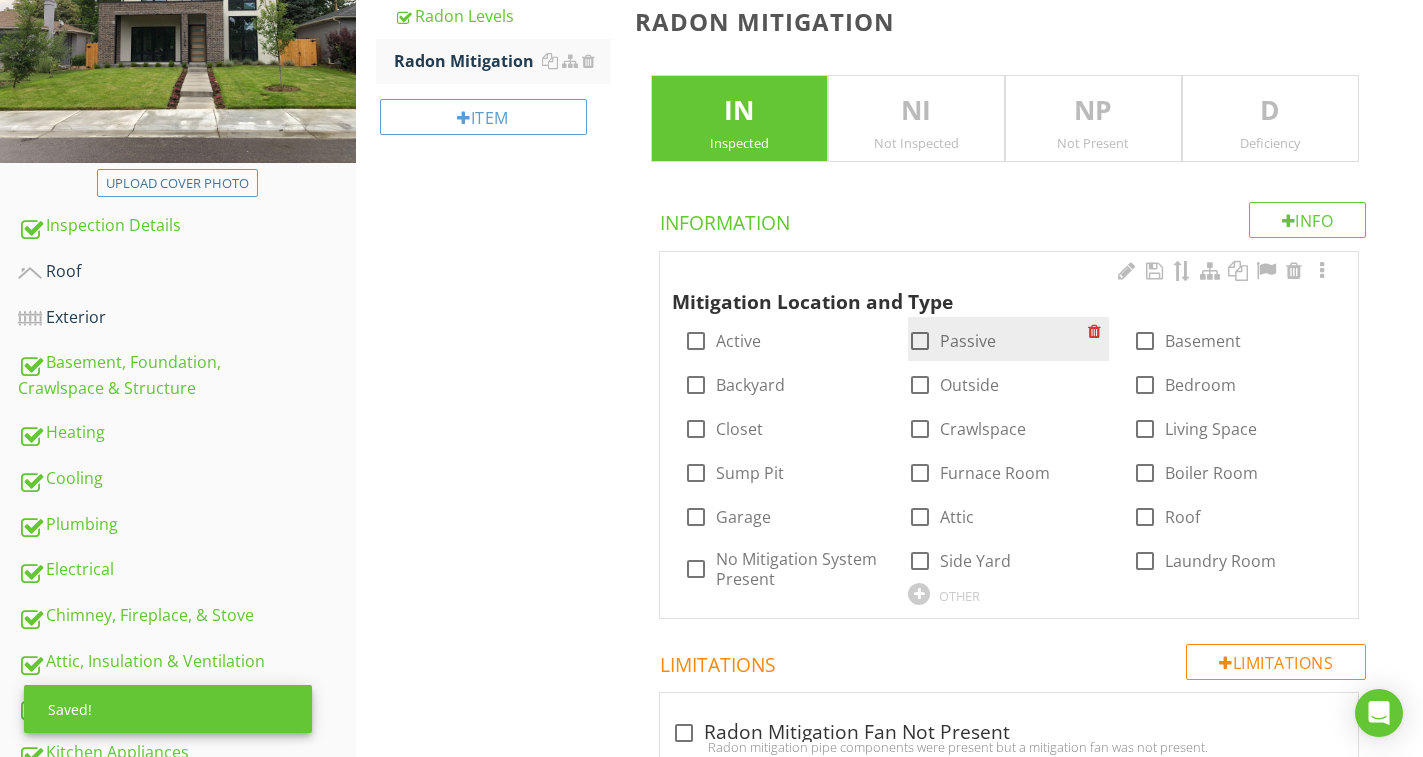 click at bounding box center (920, 341) 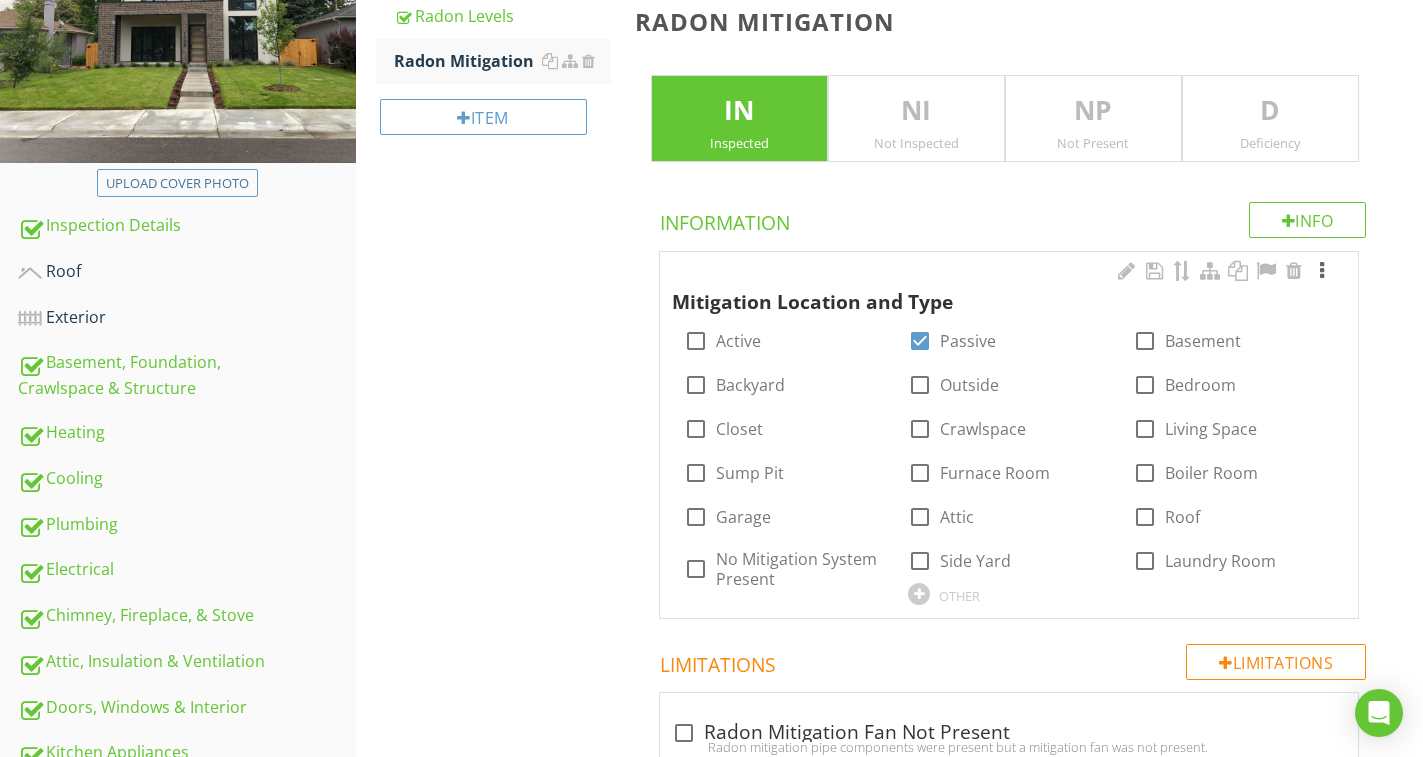 click at bounding box center [1322, 271] 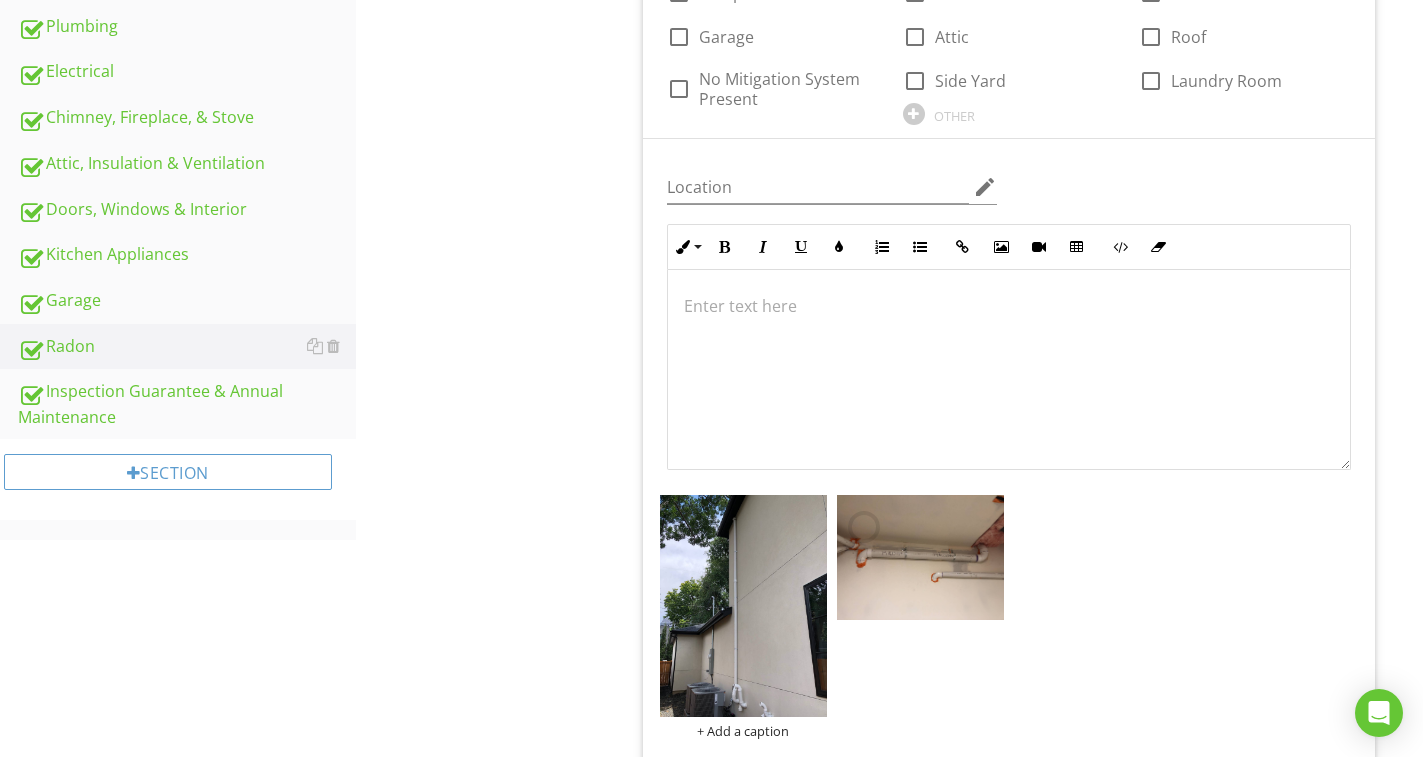 scroll, scrollTop: 824, scrollLeft: 0, axis: vertical 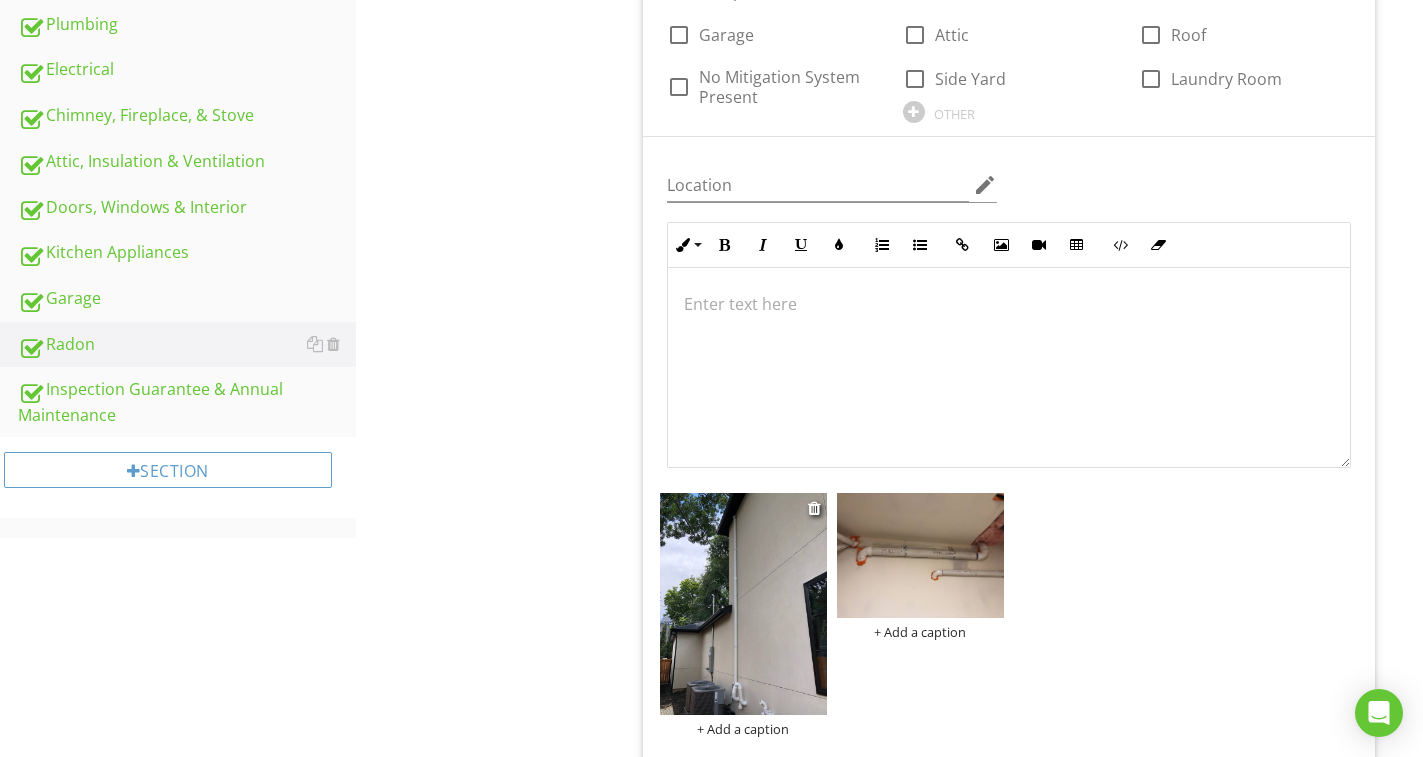 click at bounding box center [743, 604] 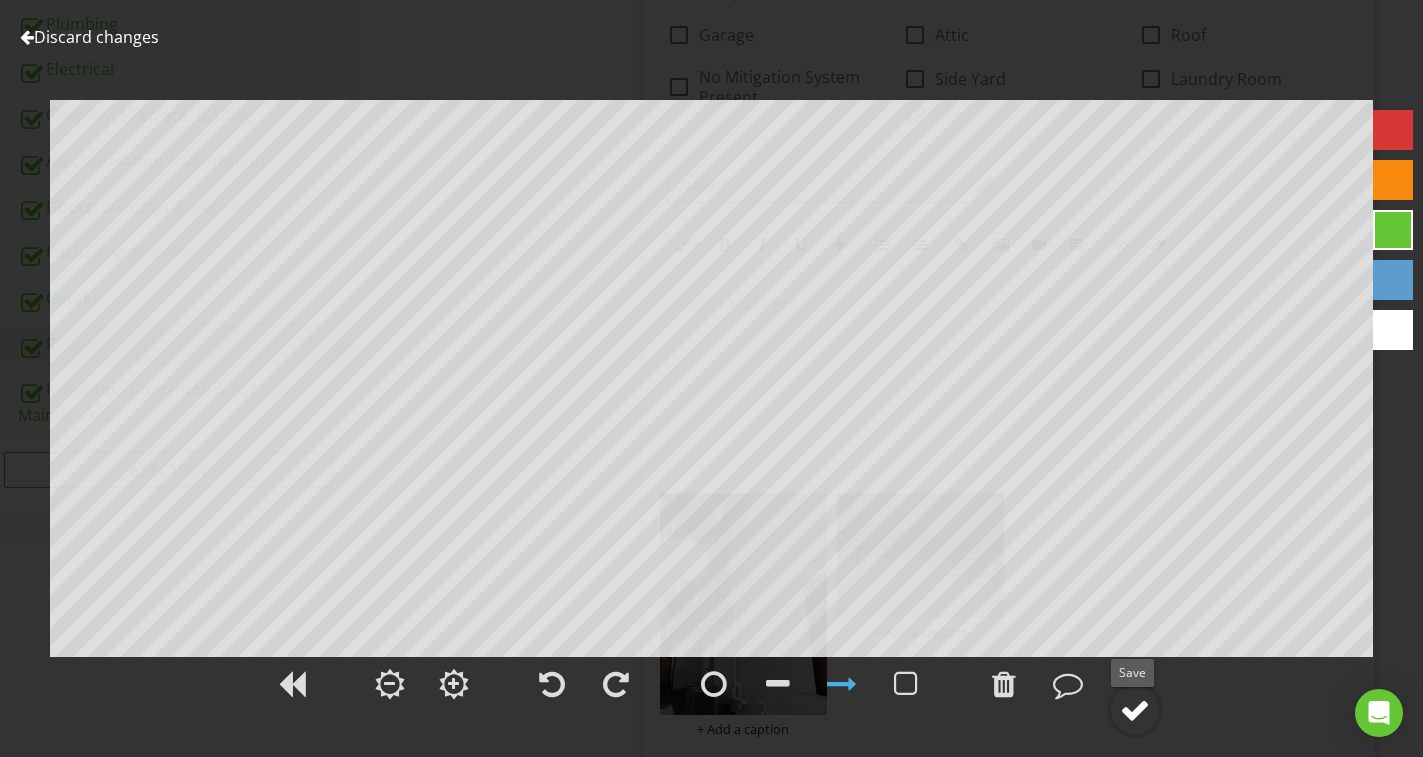 click at bounding box center [1135, 710] 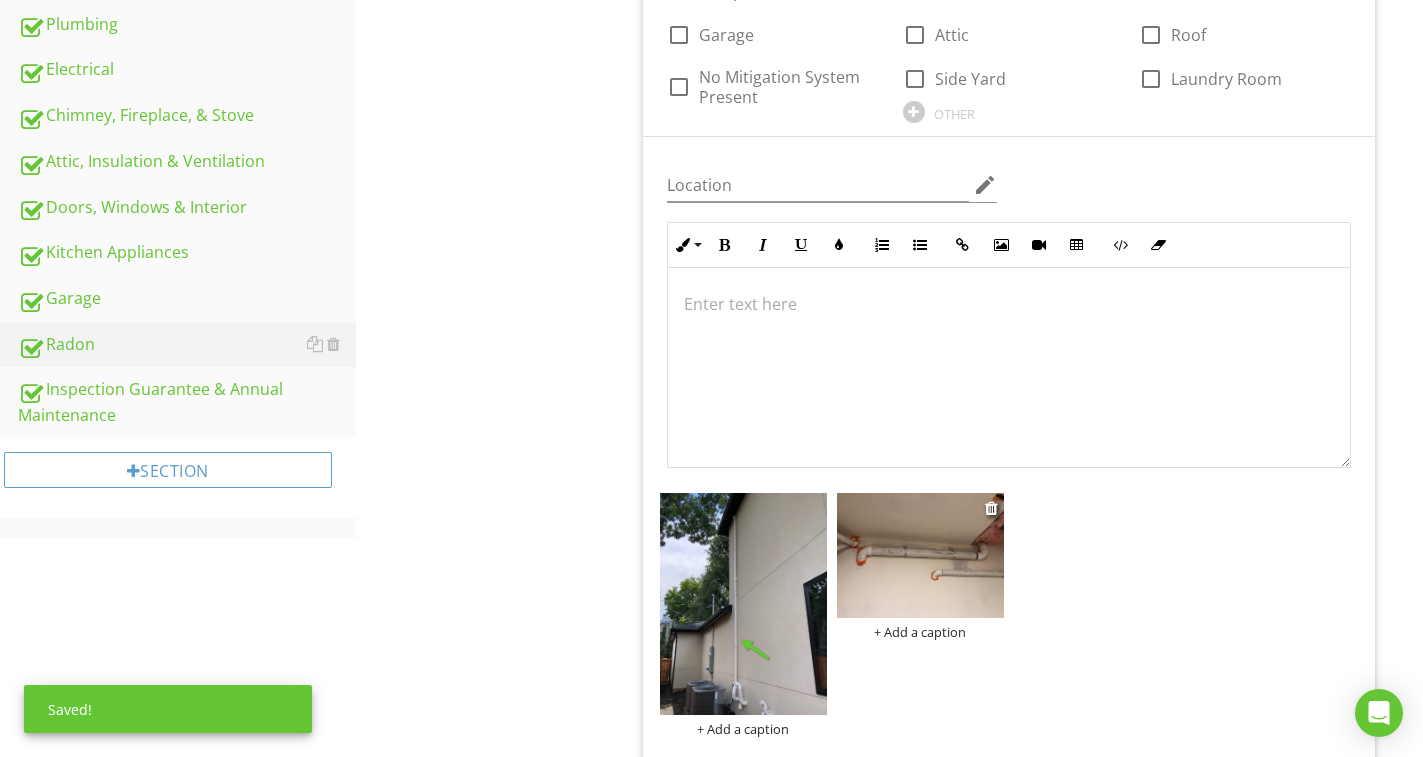 click at bounding box center [920, 555] 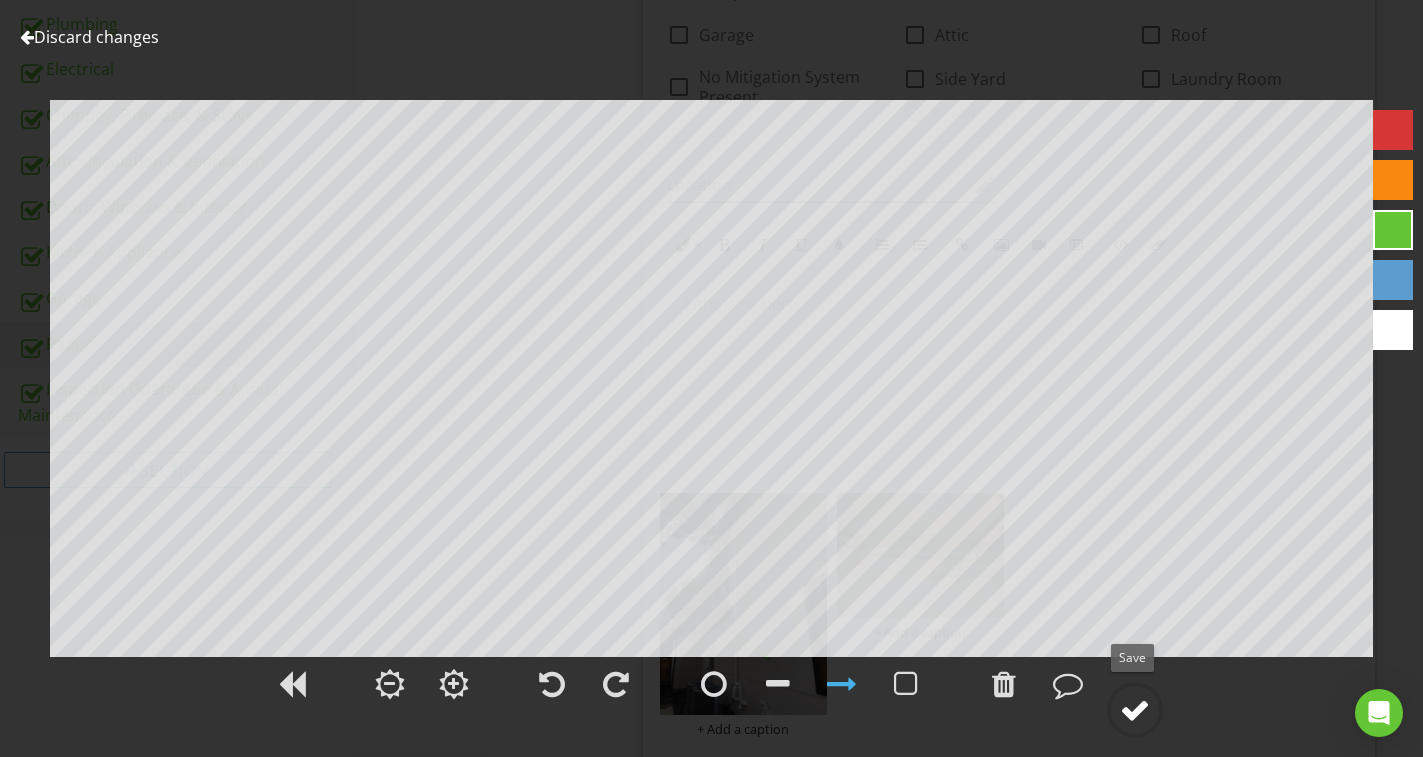 click at bounding box center [1135, 710] 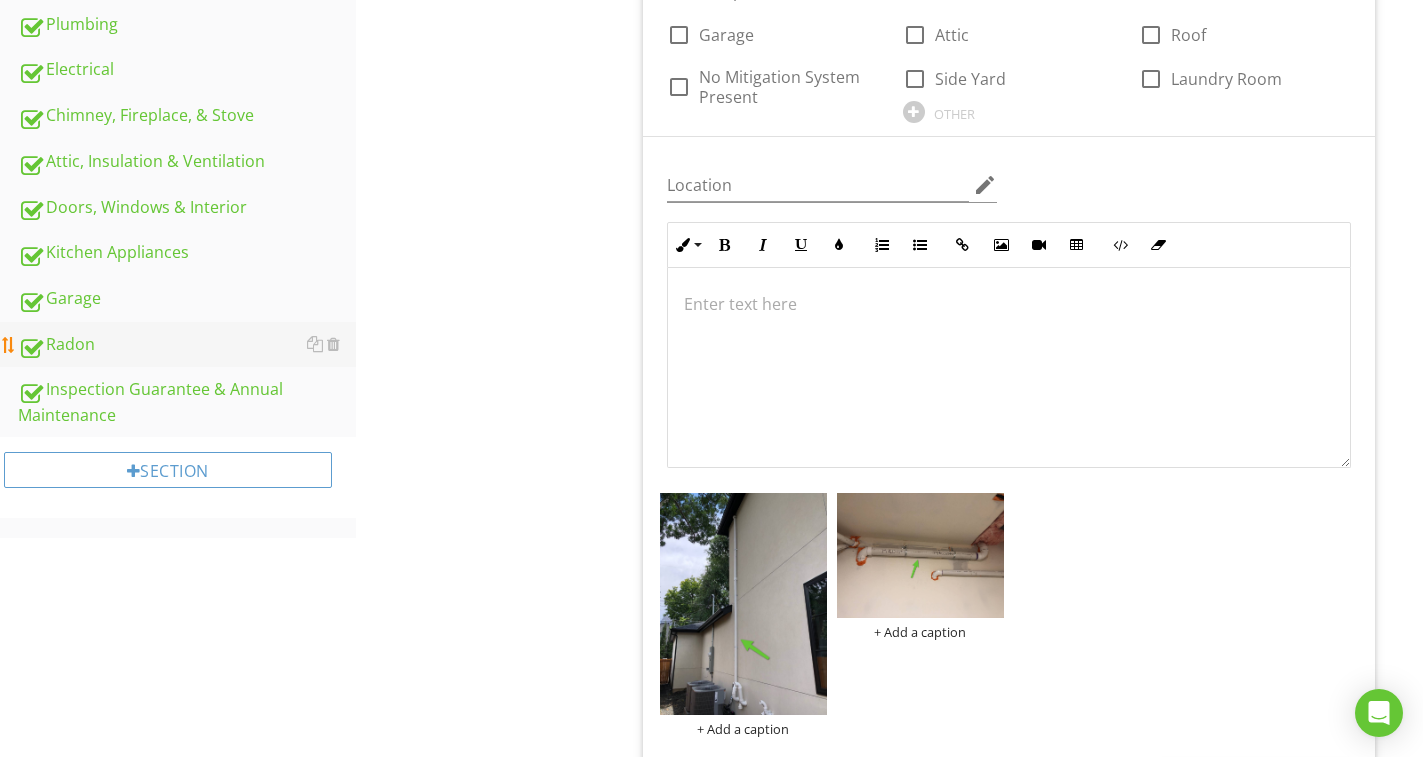scroll, scrollTop: 821, scrollLeft: 0, axis: vertical 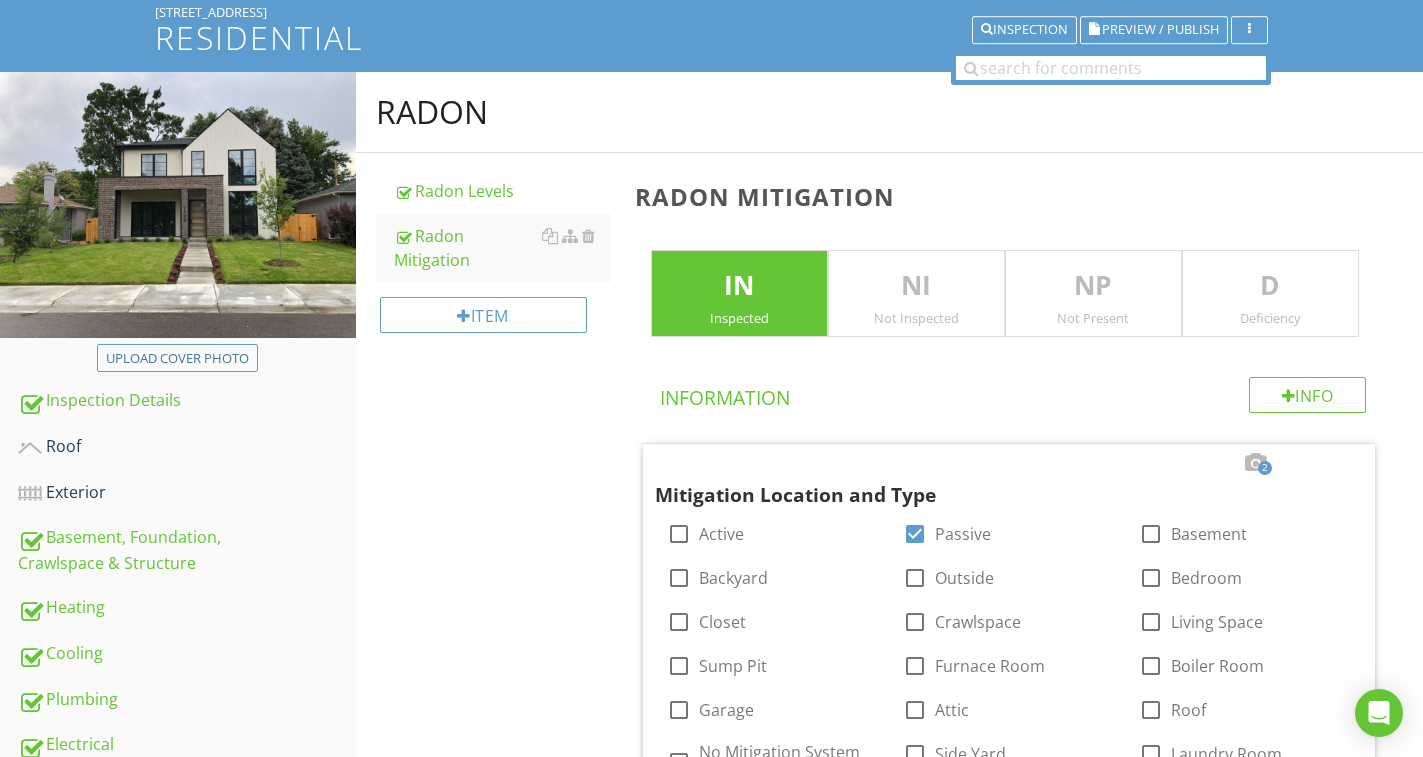 drag, startPoint x: 54, startPoint y: 434, endPoint x: 461, endPoint y: 494, distance: 411.39883 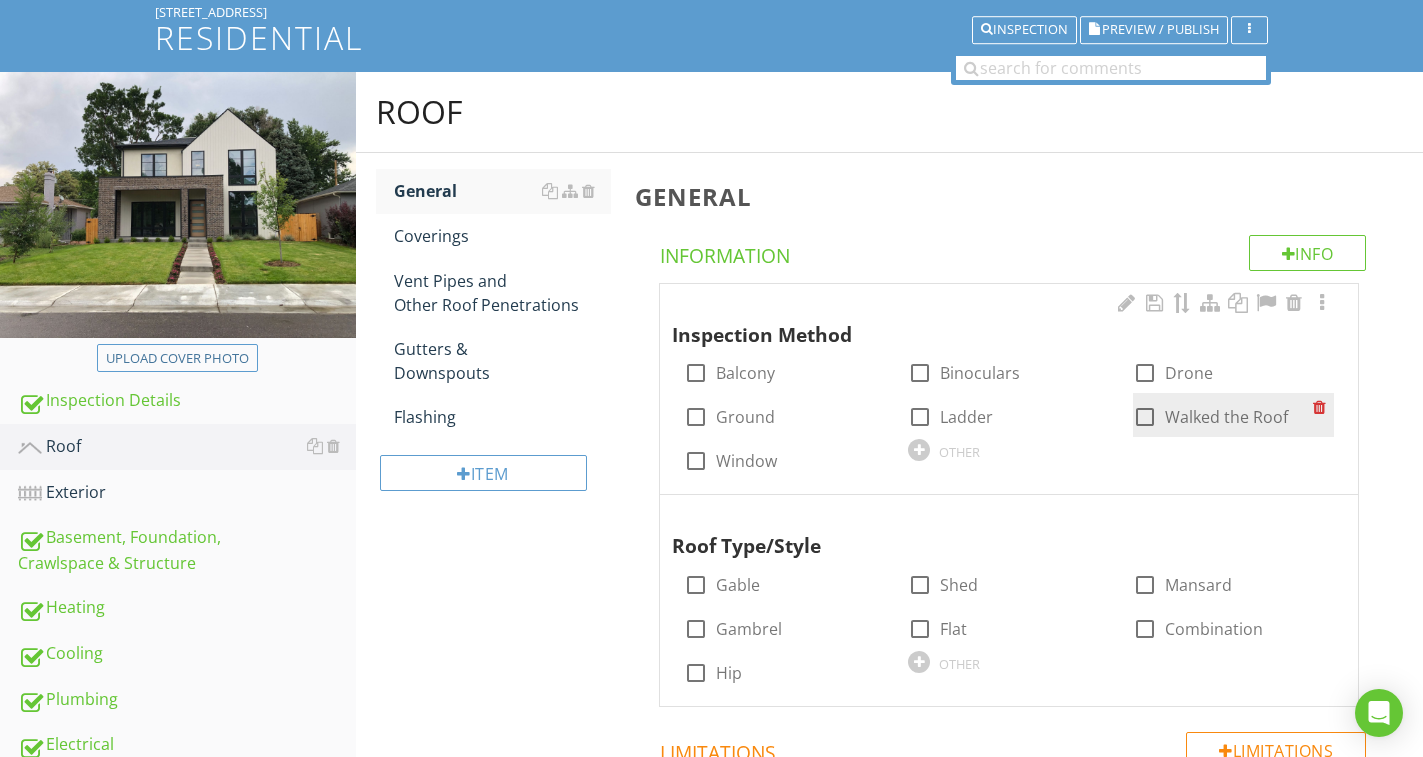 click on "Walked the Roof" at bounding box center [1226, 417] 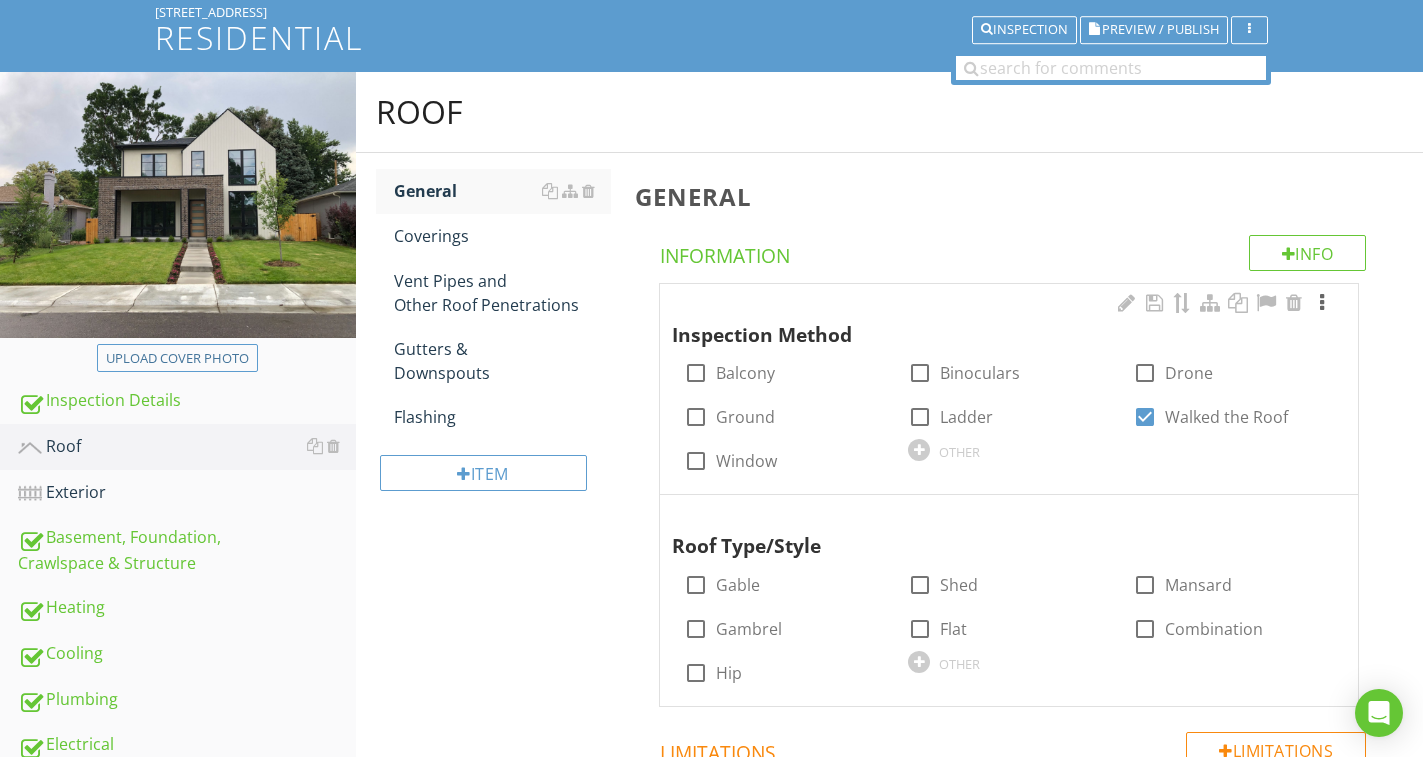 click at bounding box center (1322, 303) 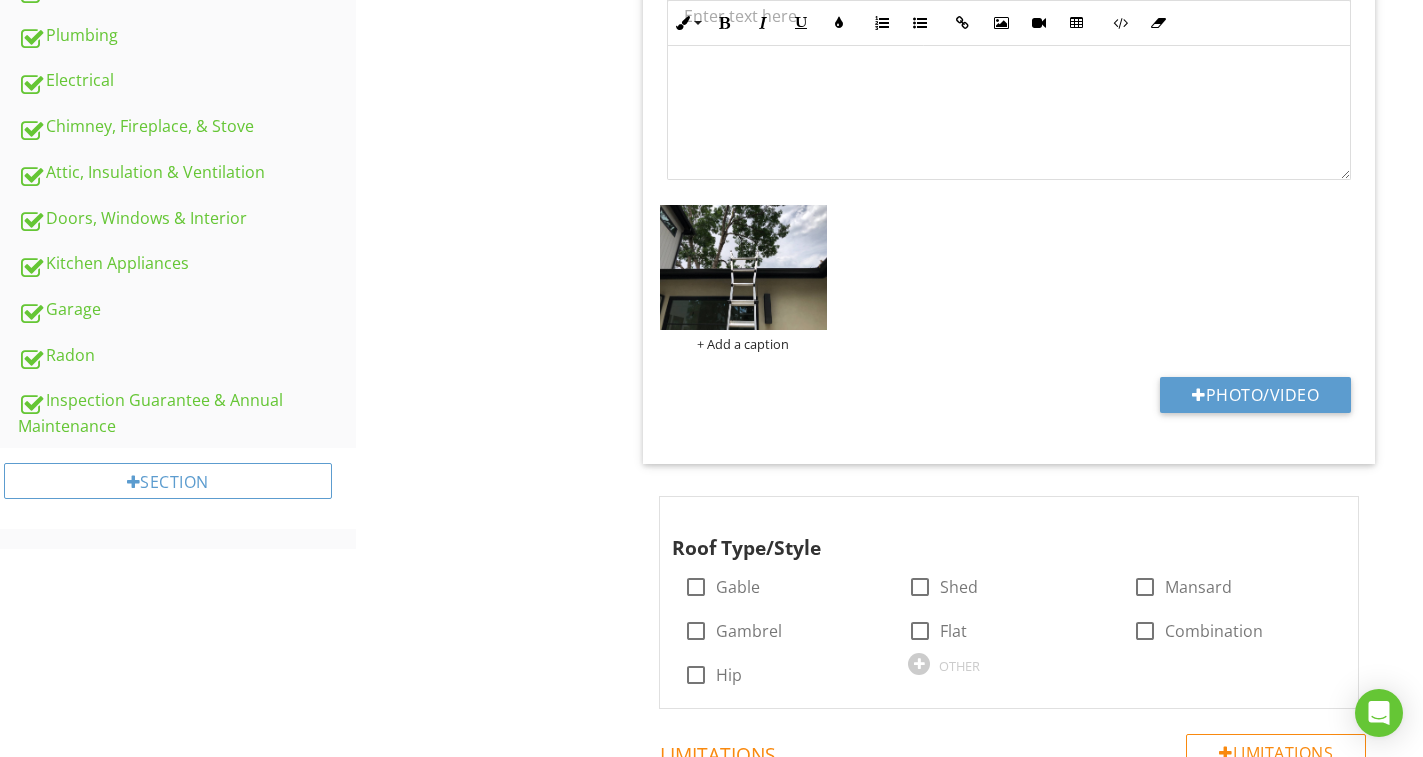 scroll, scrollTop: 849, scrollLeft: 0, axis: vertical 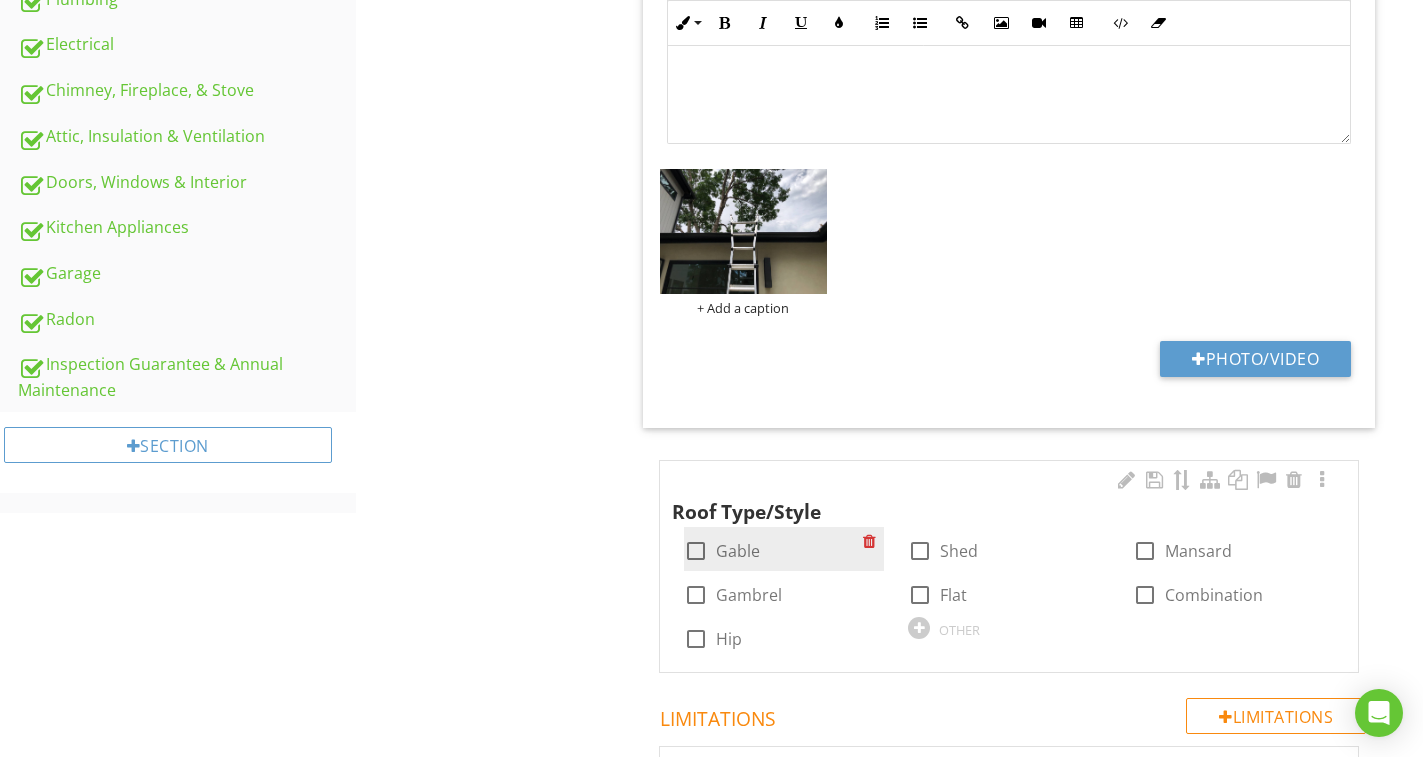click on "Gable" at bounding box center (738, 551) 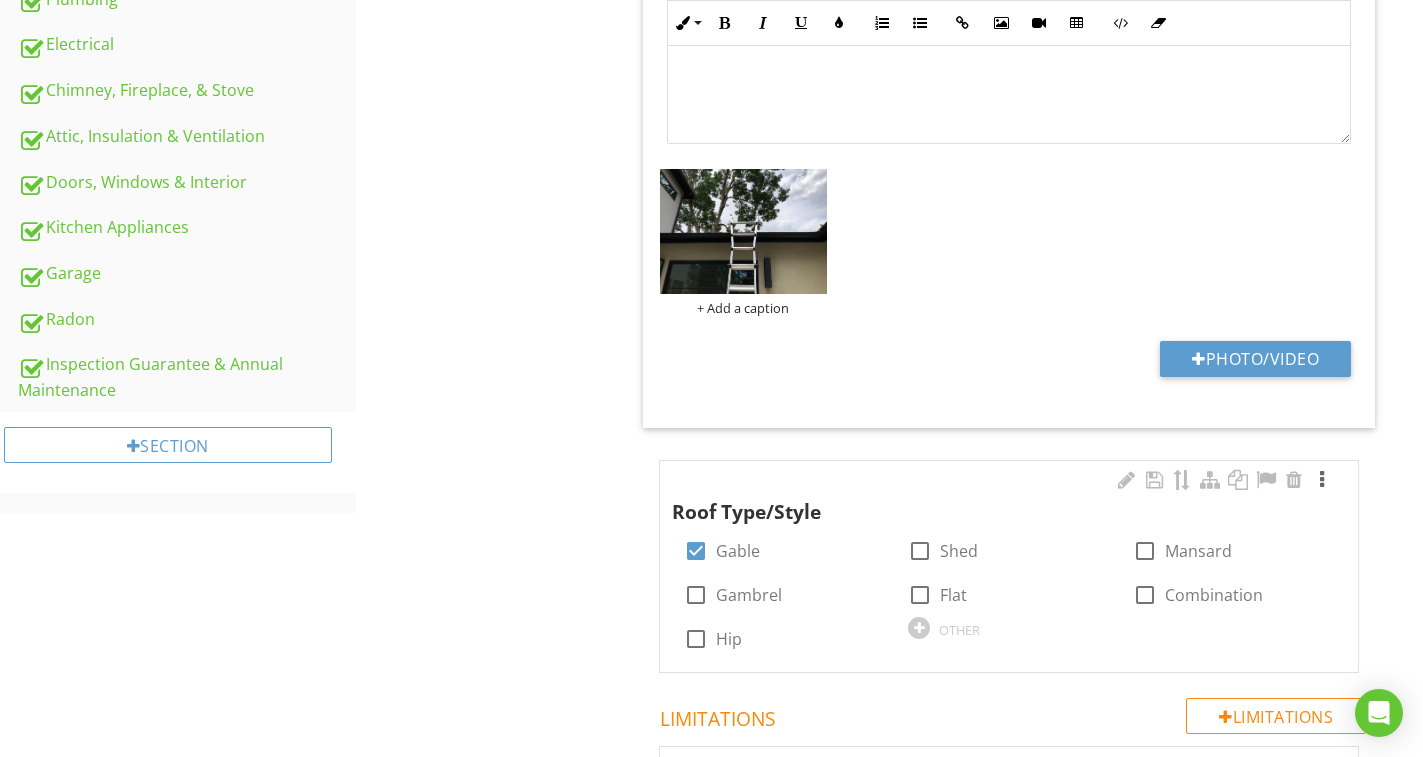 click at bounding box center [1322, 480] 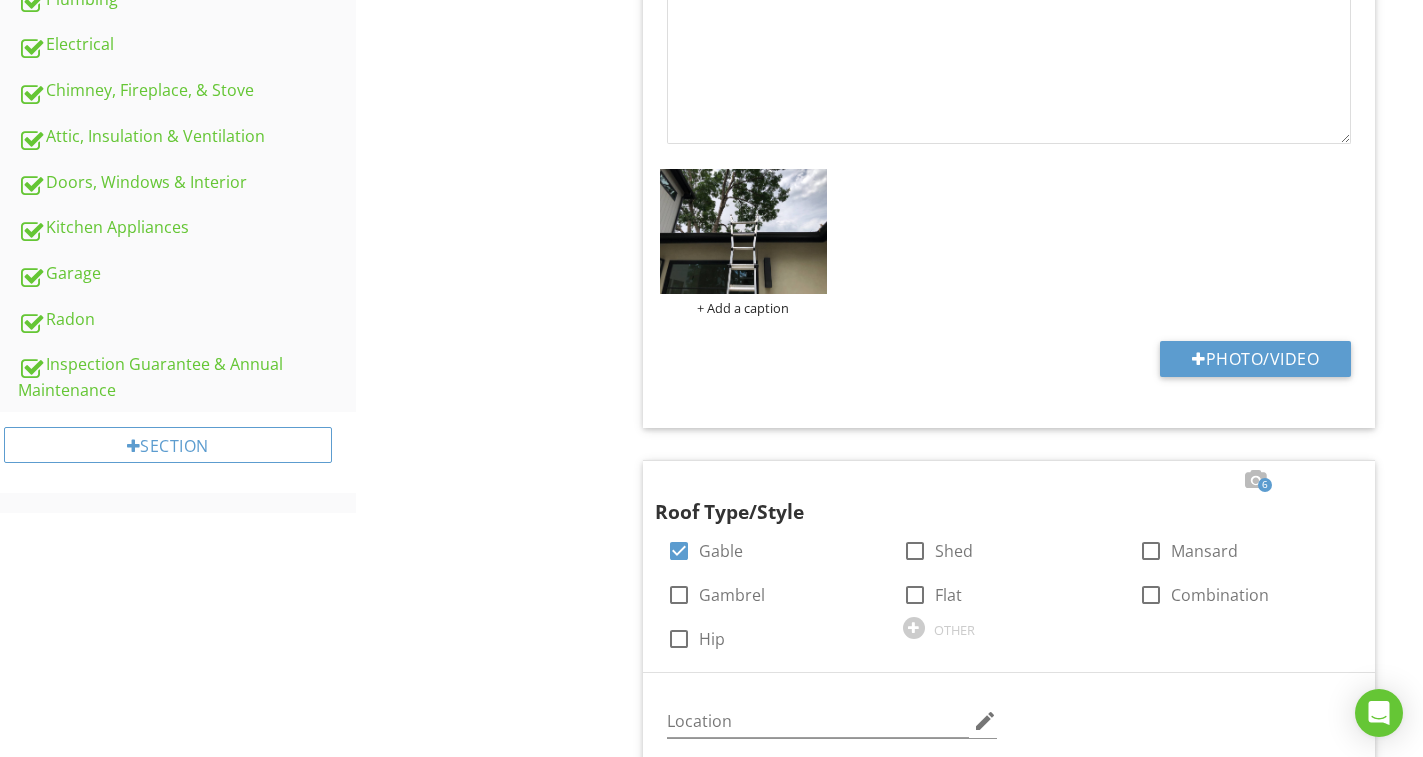 scroll, scrollTop: 1549, scrollLeft: 0, axis: vertical 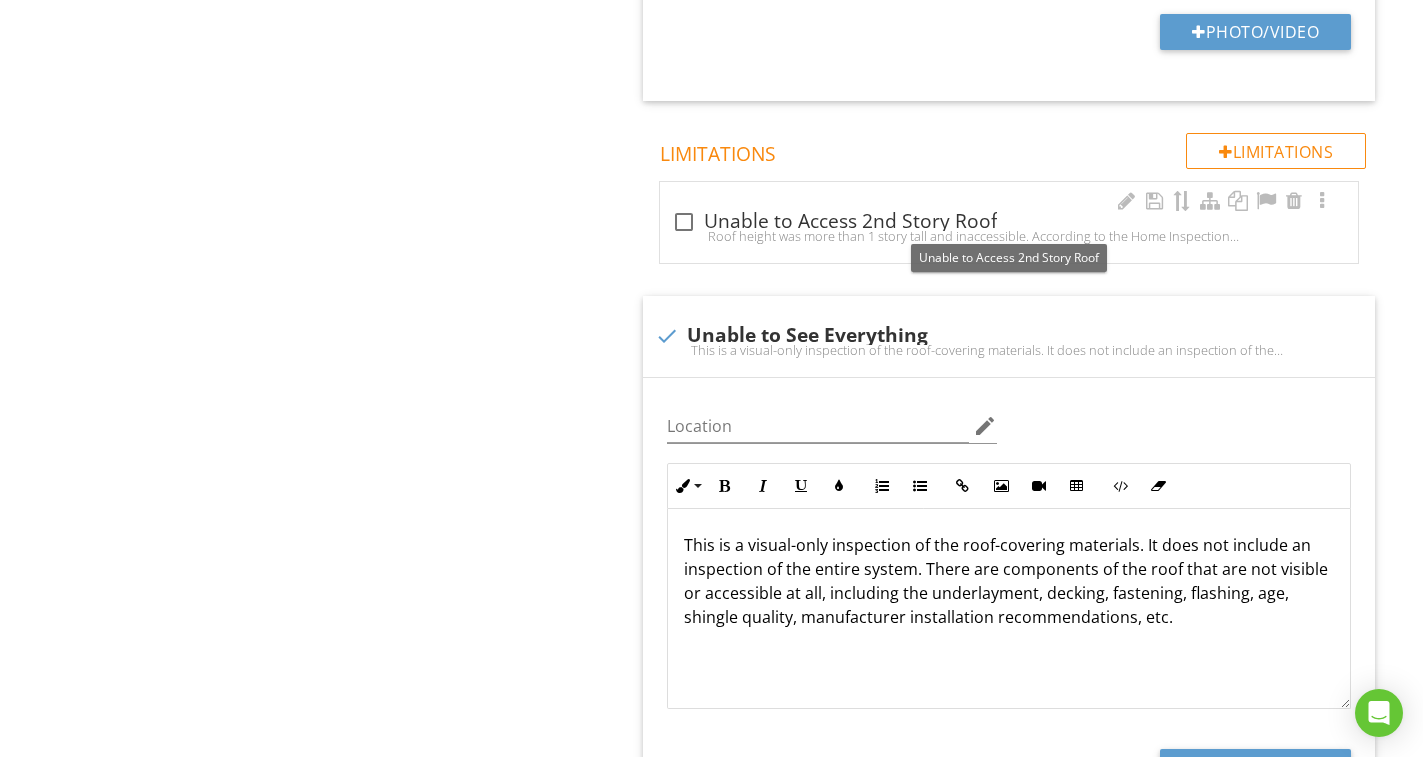 click on "check_box_outline_blank
Unable to Access 2nd Story Roof" at bounding box center [1009, 222] 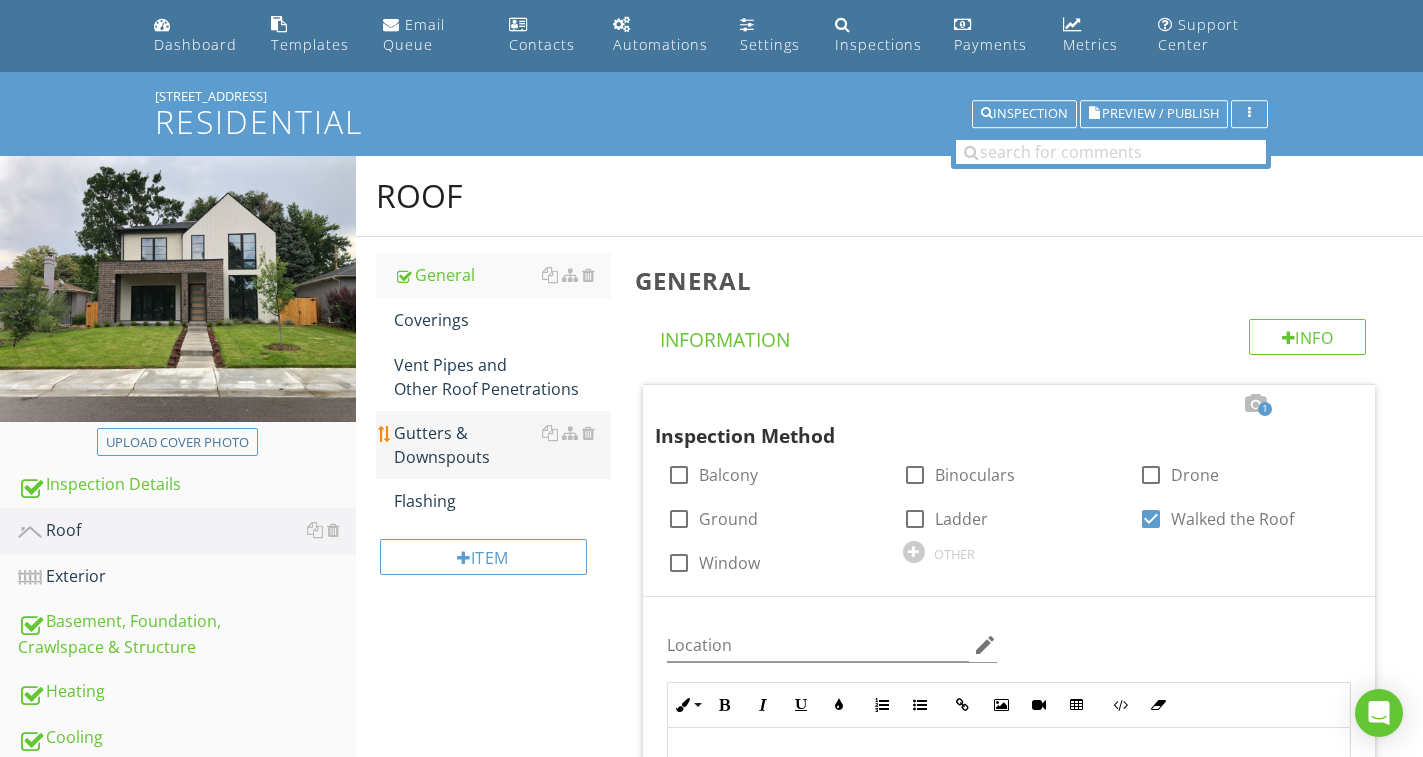 scroll, scrollTop: 100, scrollLeft: 0, axis: vertical 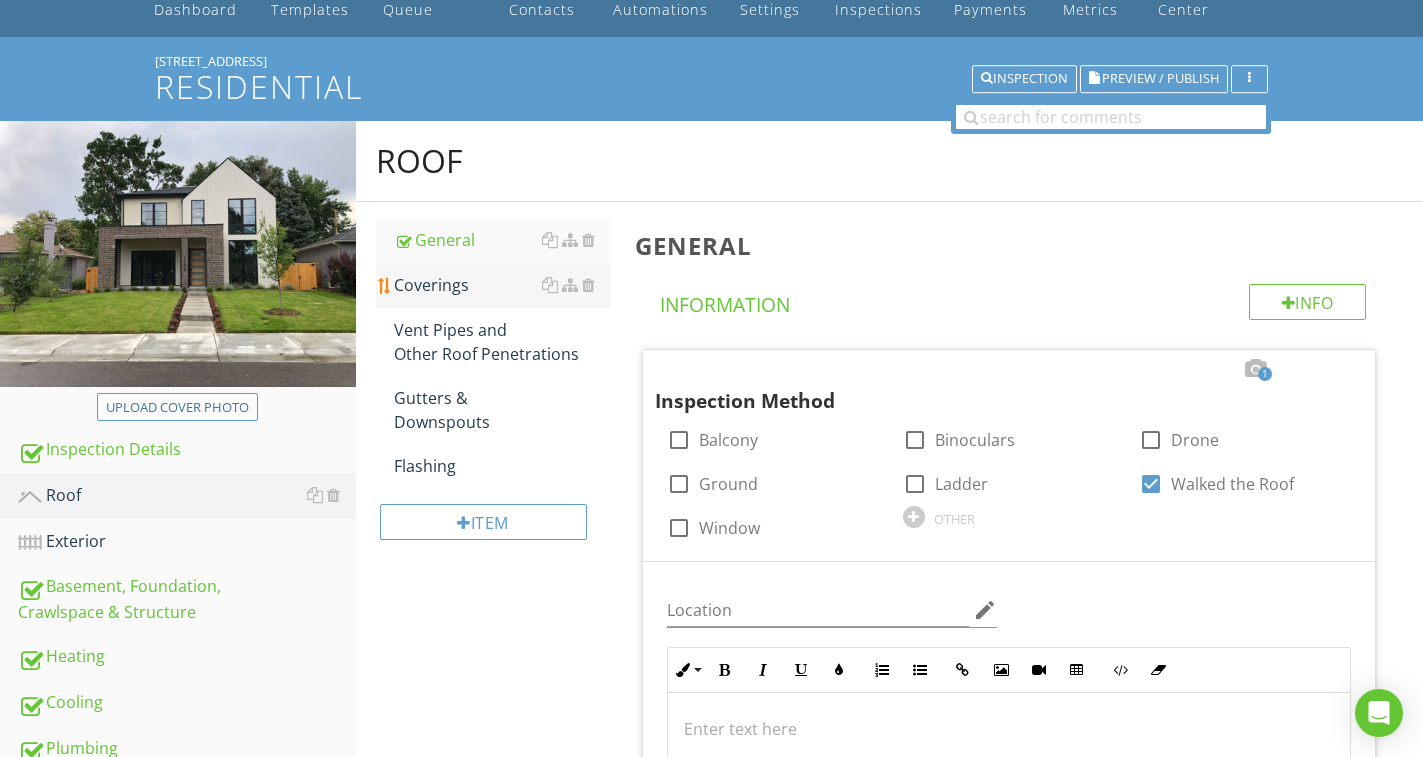 click on "Coverings" at bounding box center [502, 285] 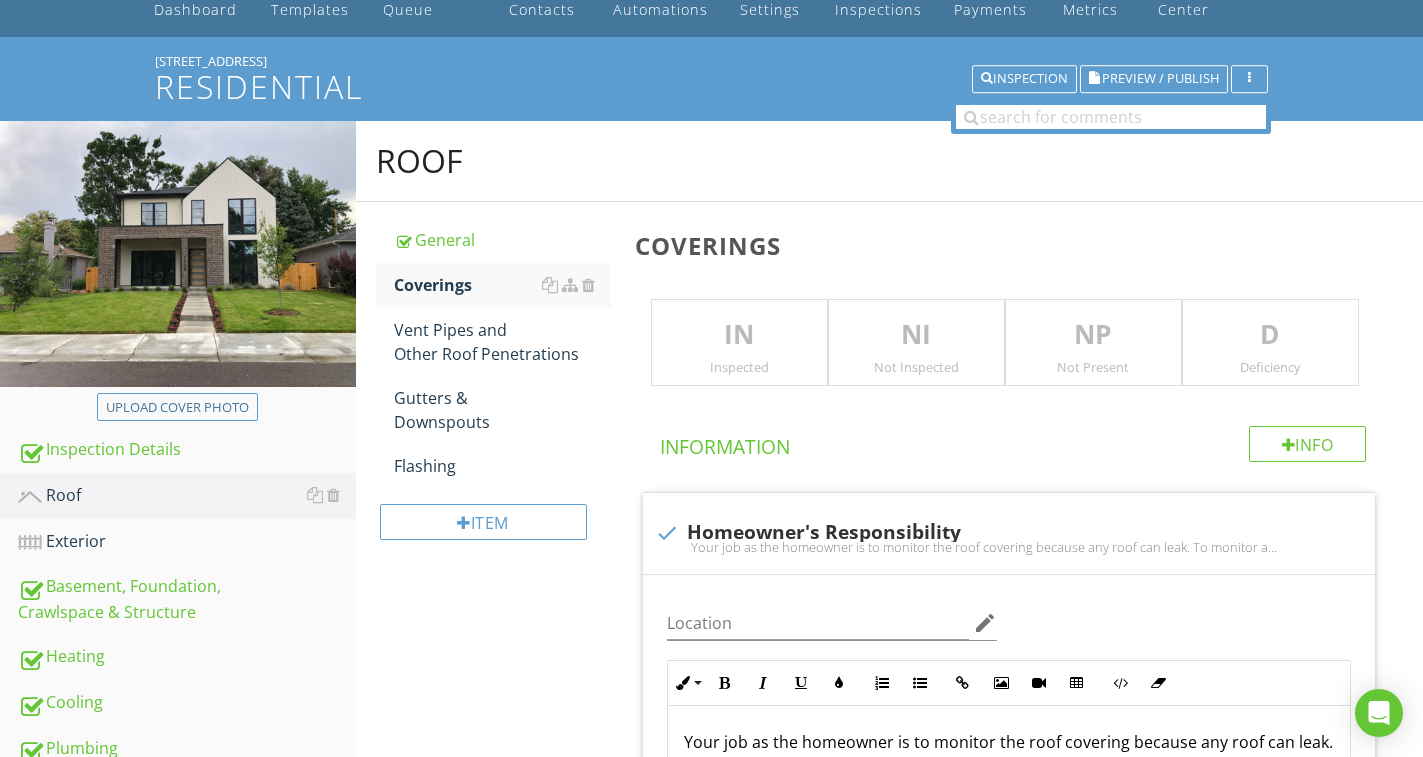 click on "IN" at bounding box center (739, 335) 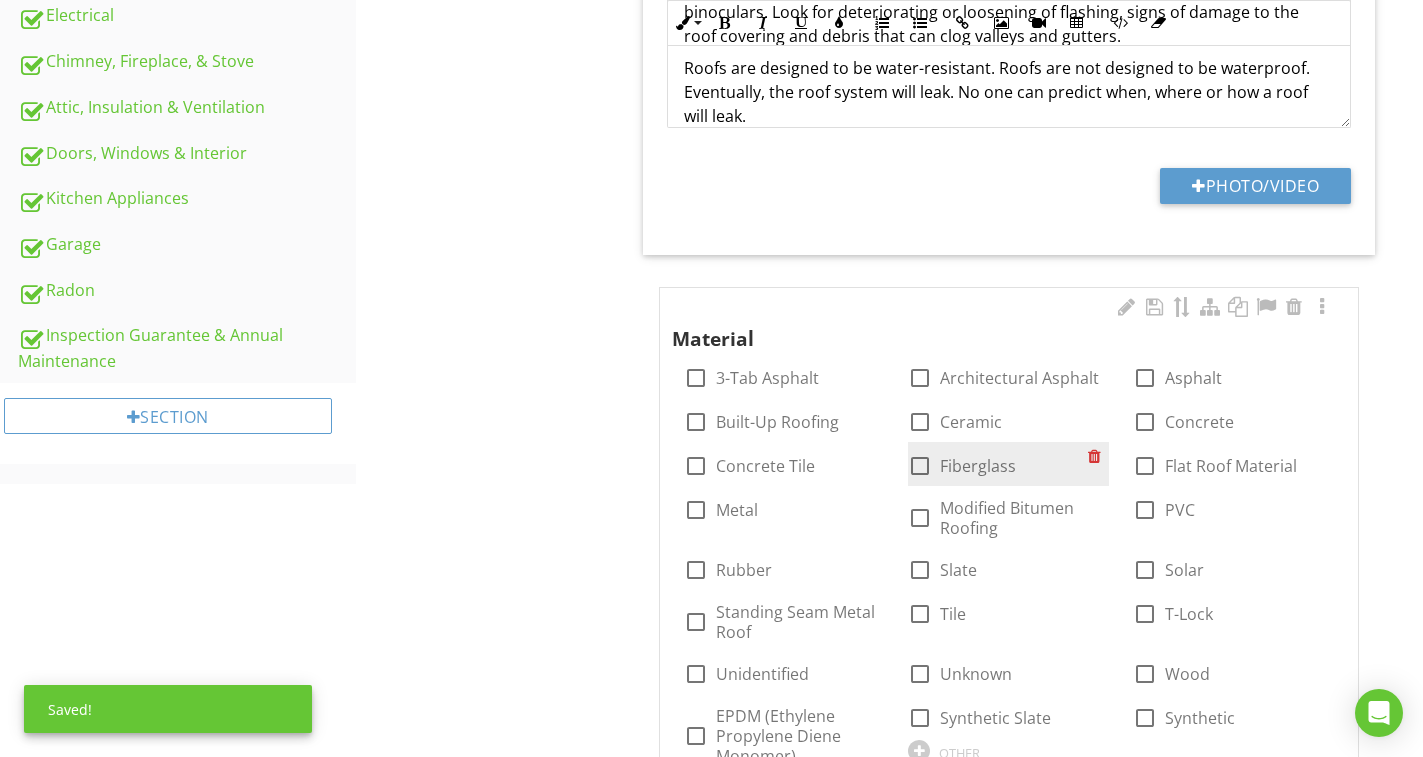 scroll, scrollTop: 900, scrollLeft: 0, axis: vertical 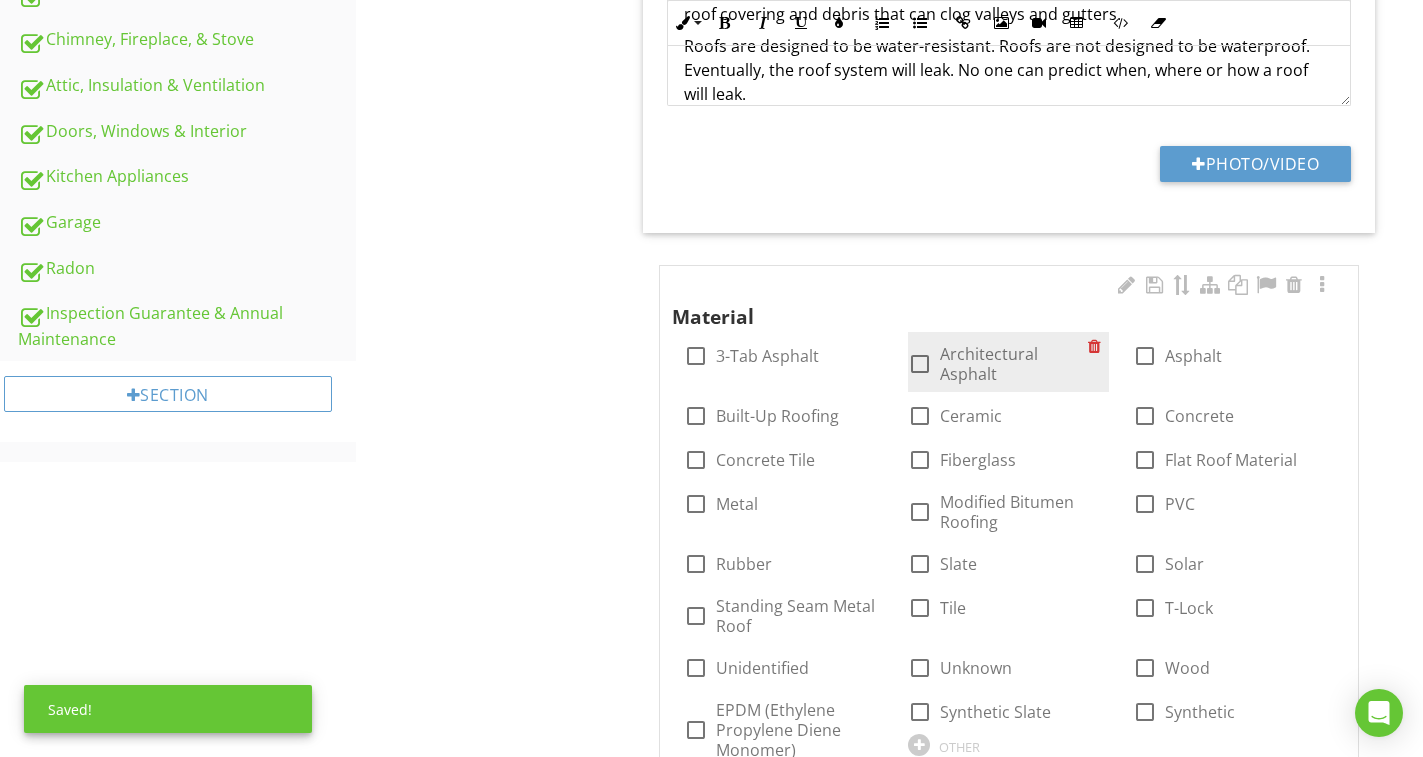 click on "Architectural Asphalt" at bounding box center (1014, 364) 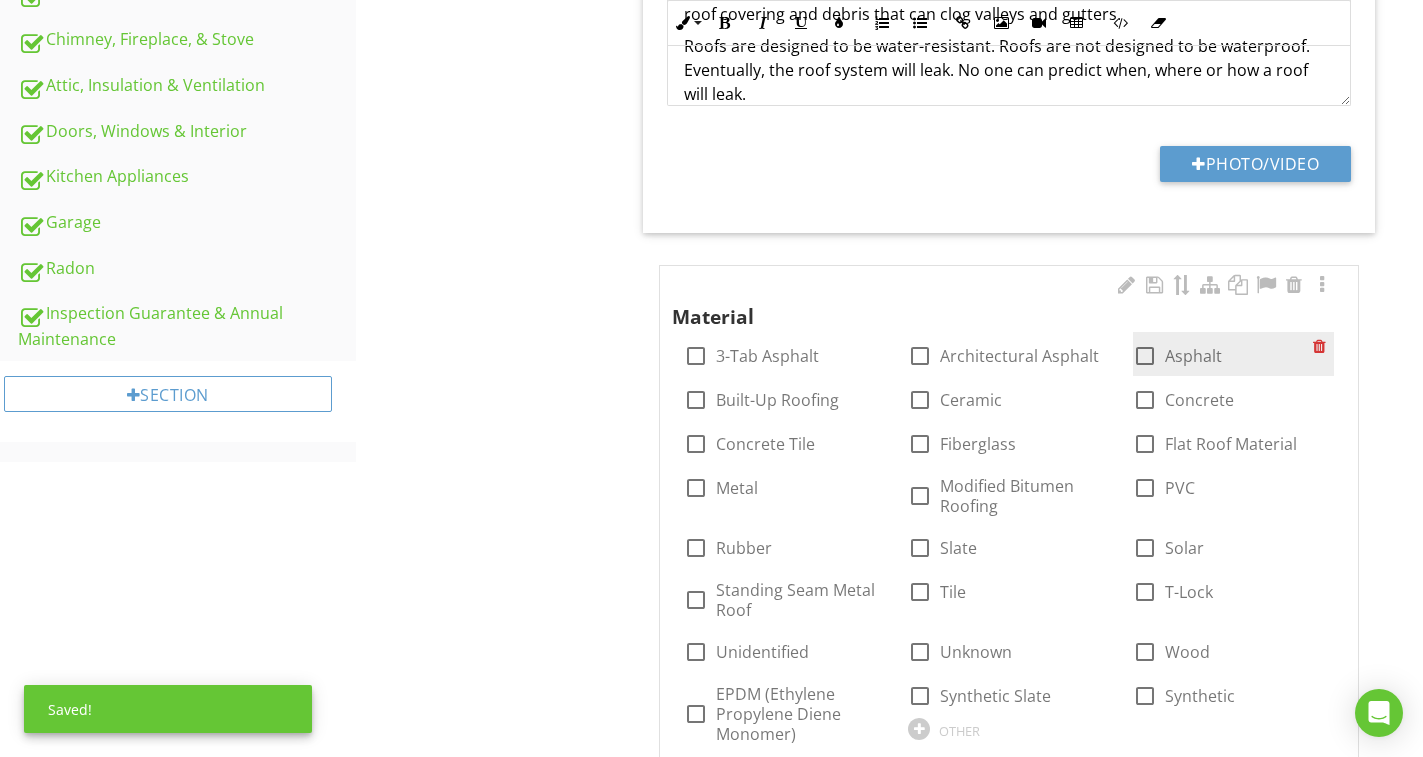 checkbox on "true" 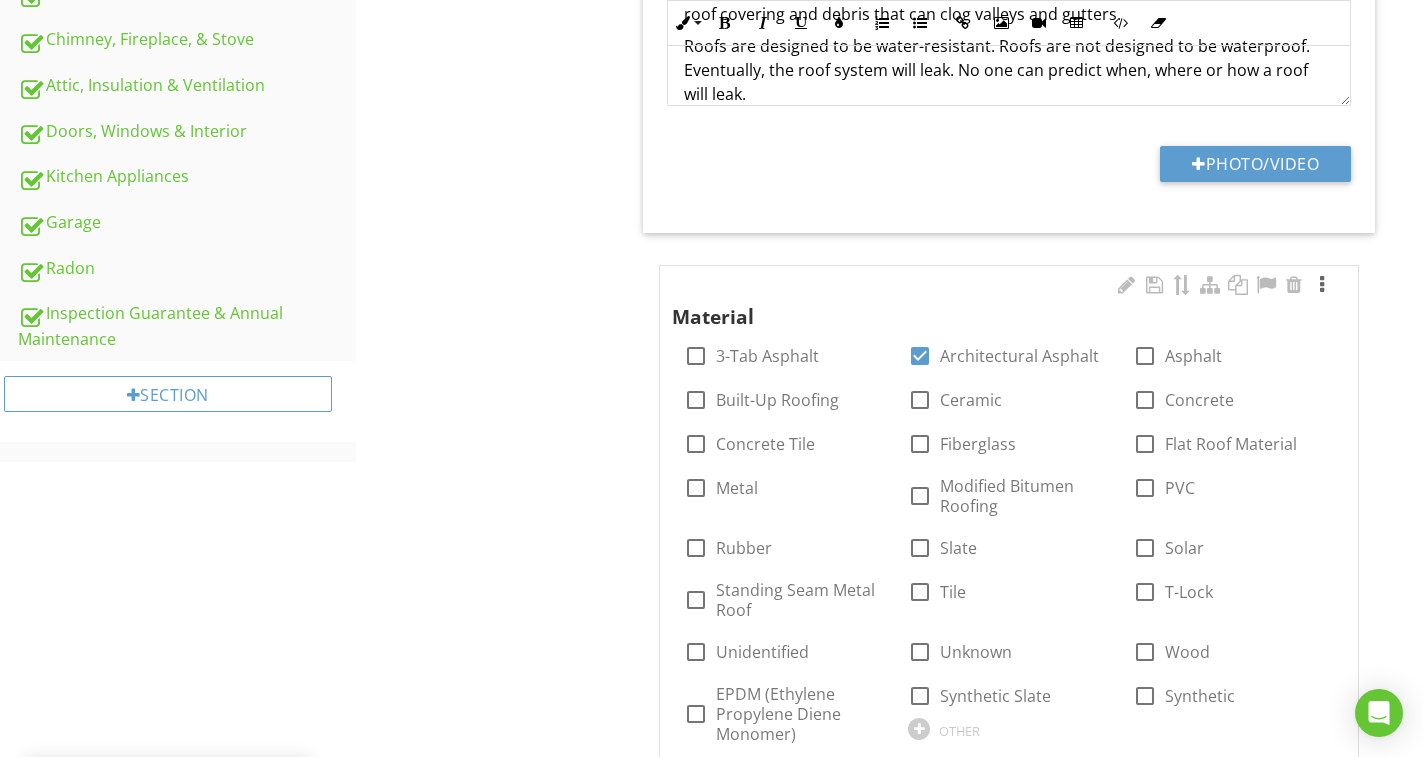 click at bounding box center (1322, 285) 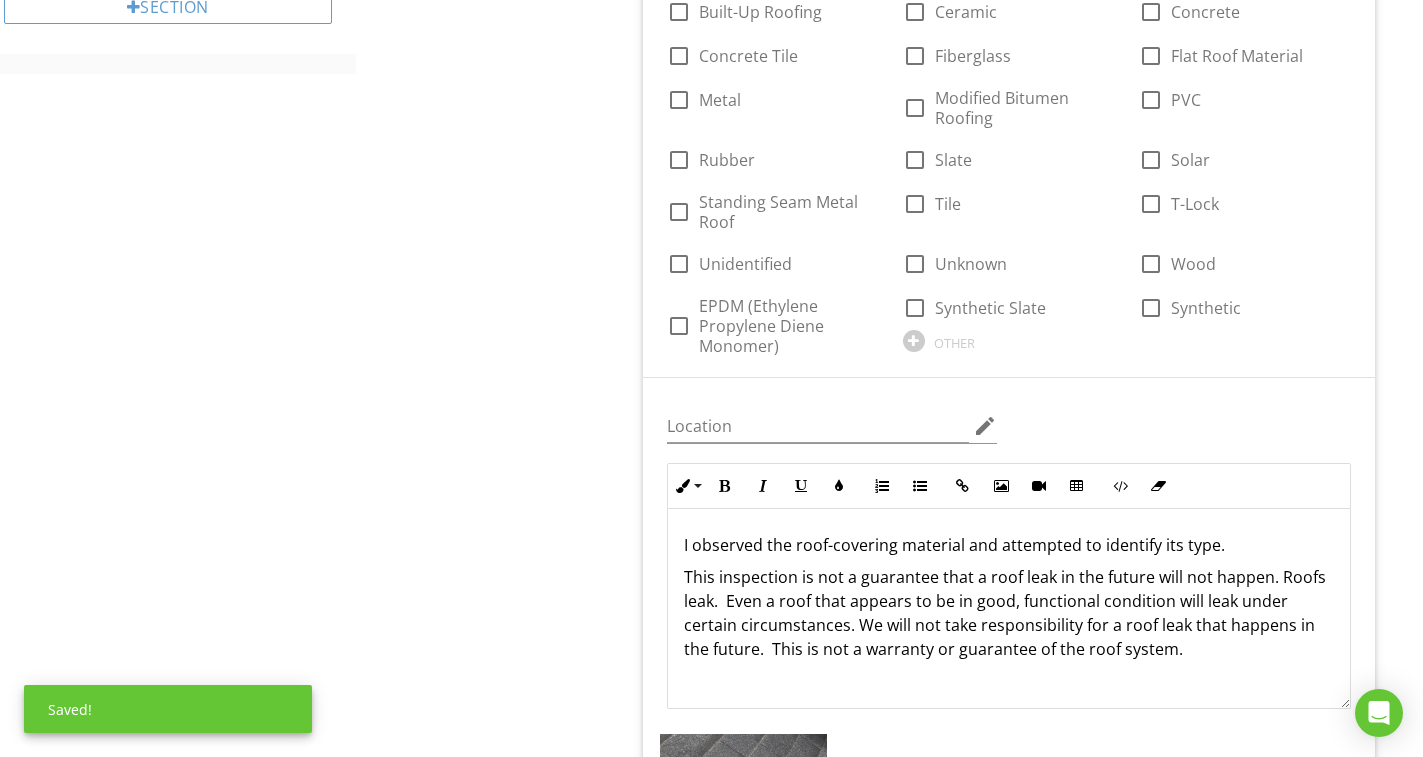 scroll, scrollTop: 1600, scrollLeft: 0, axis: vertical 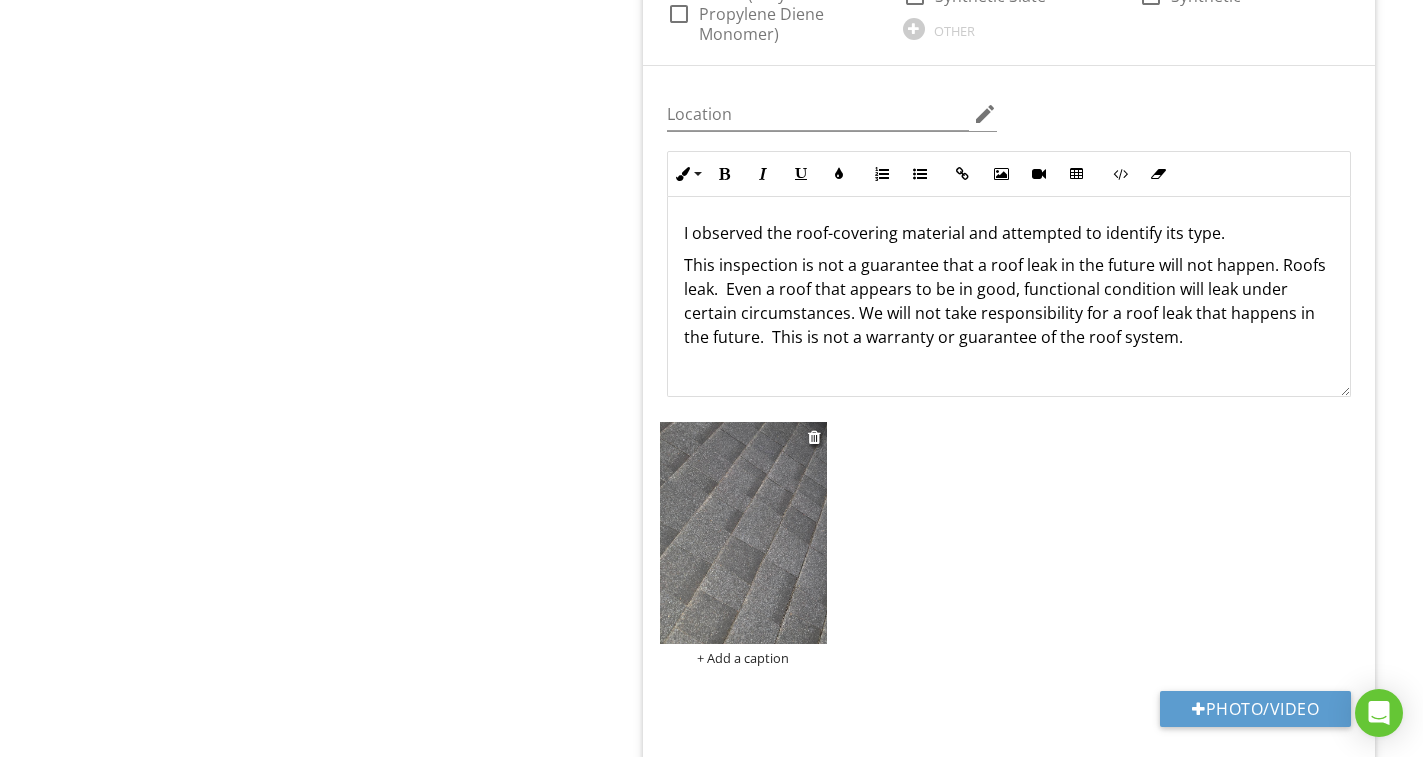 click at bounding box center (743, 533) 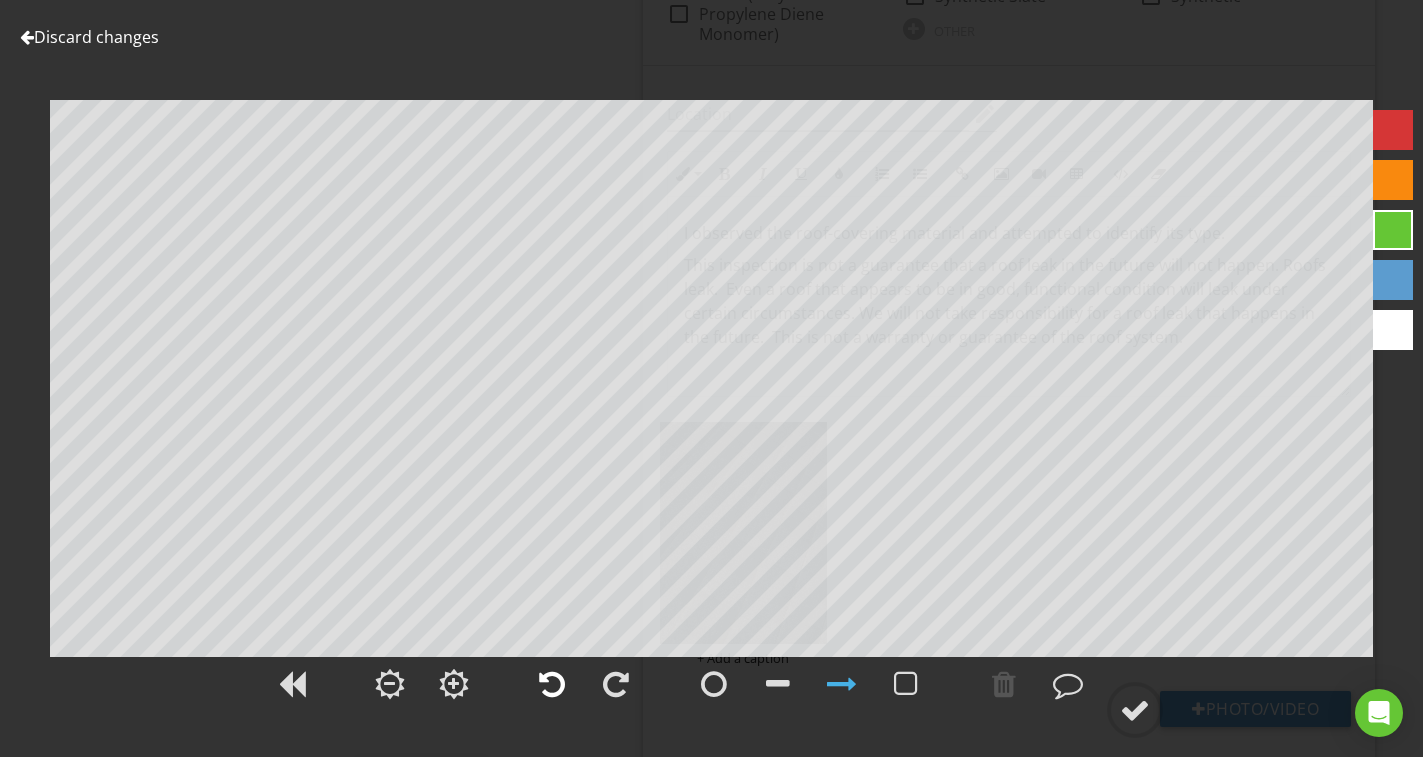 click at bounding box center (552, 684) 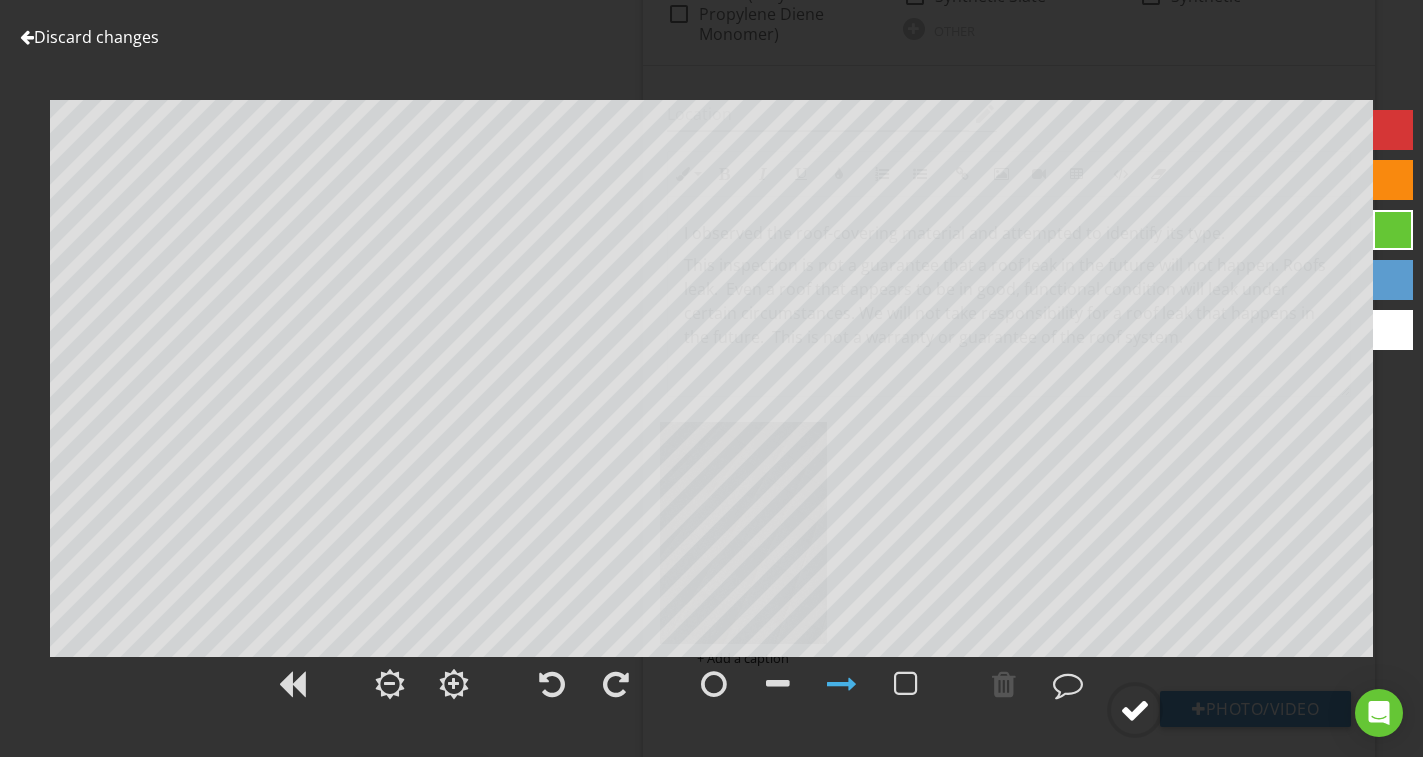 click at bounding box center [1135, 710] 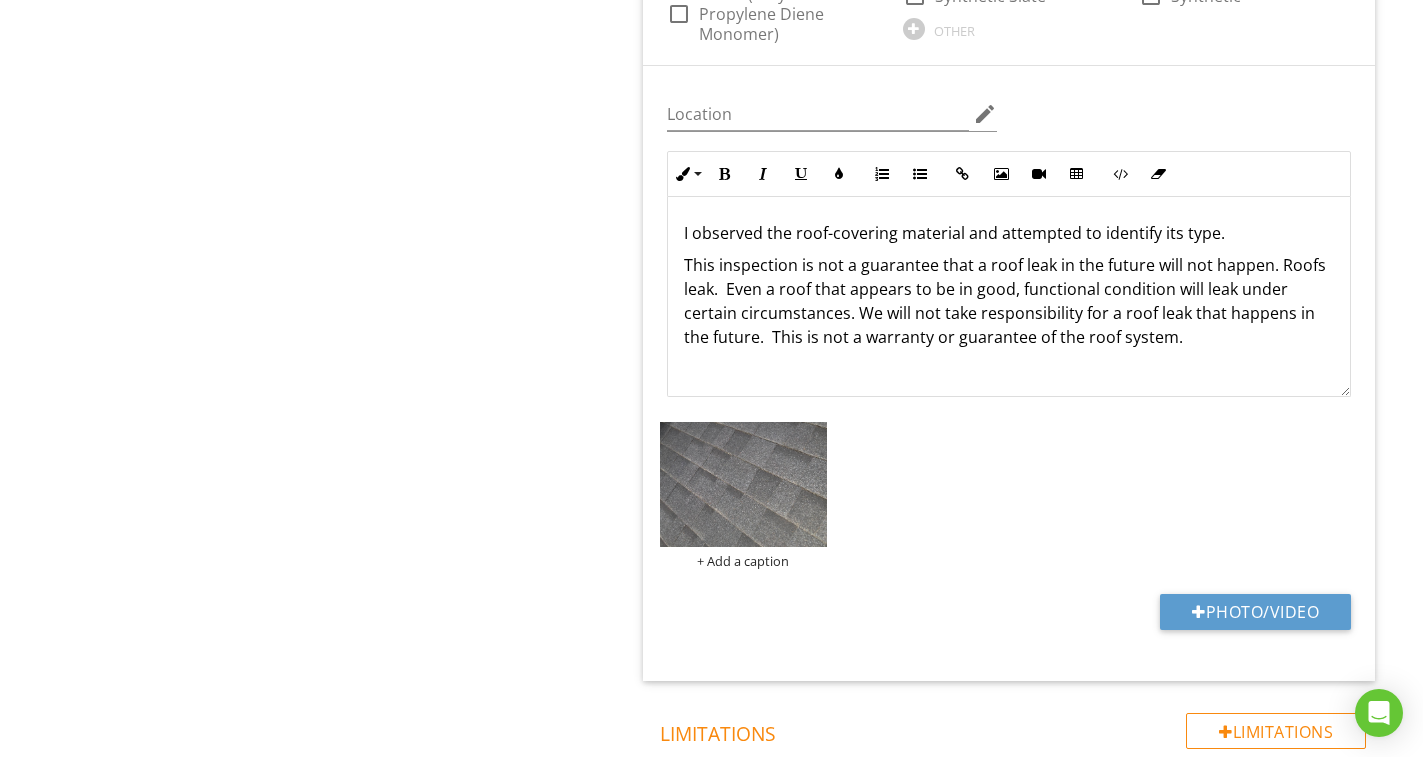 click on "Coverings
IN   Inspected NI   Not Inspected NP   Not Present D   Deficiency
Info
Information                       check
Homeowner's Responsibility
Your job as the homeowner is to monitor the roof covering because any roof can leak. To monitor a roof that is inaccessible or that cannot be walked on safely, use binoculars. Look for deteriorating or loosening of flashing, signs of damage to the roof covering and debris that can clog valleys and gutters.Roofs are designed to be water-resistant. Roofs are not designed to be waterproof. Eventually, the roof system will leak. No one can predict when, where or how a roof will leak.Every roof should be inspected every year as part of a homeowner's routine home maintenance plan. Catch problems before they become major defects.
Location edit       Inline Style XLarge Large Normal Small Light Small/Light Bold" at bounding box center [1023, 2311] 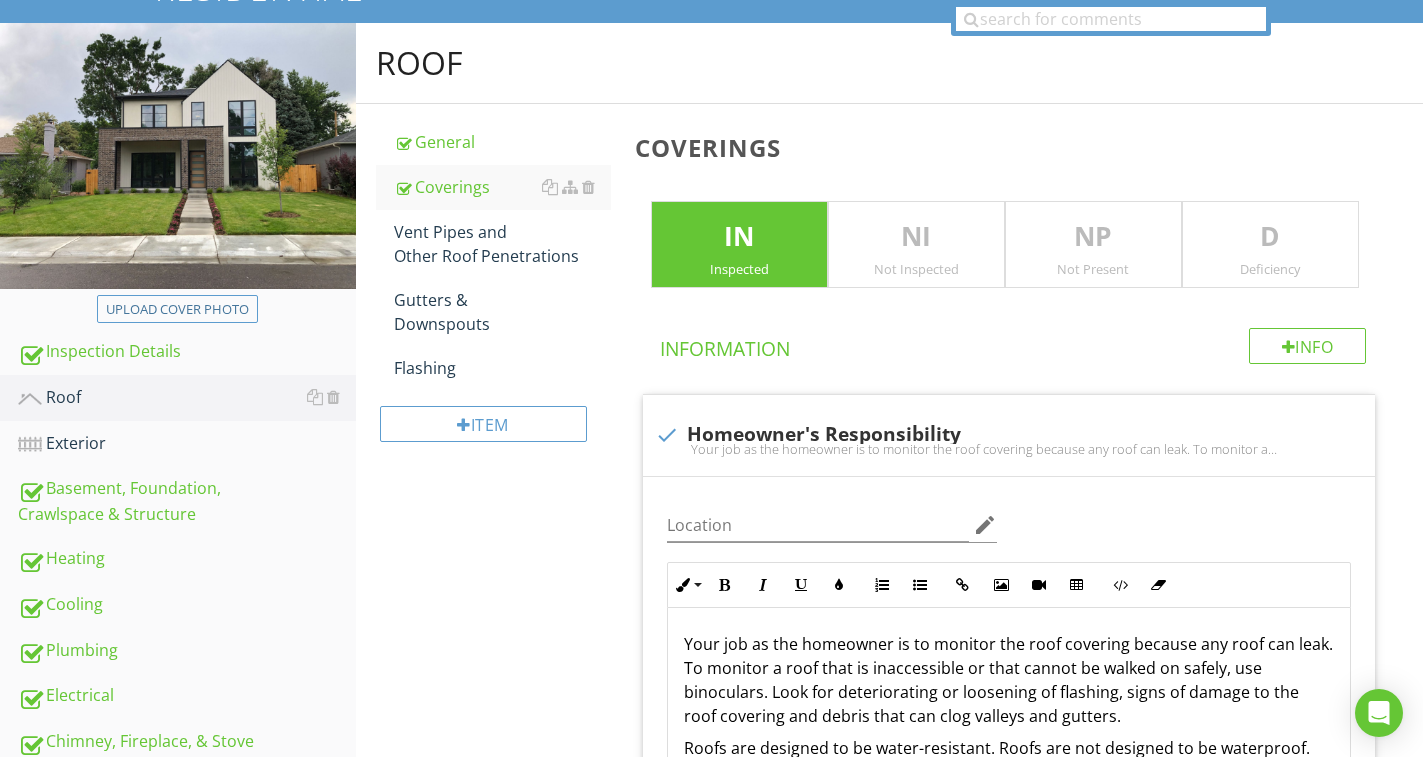 scroll, scrollTop: 124, scrollLeft: 0, axis: vertical 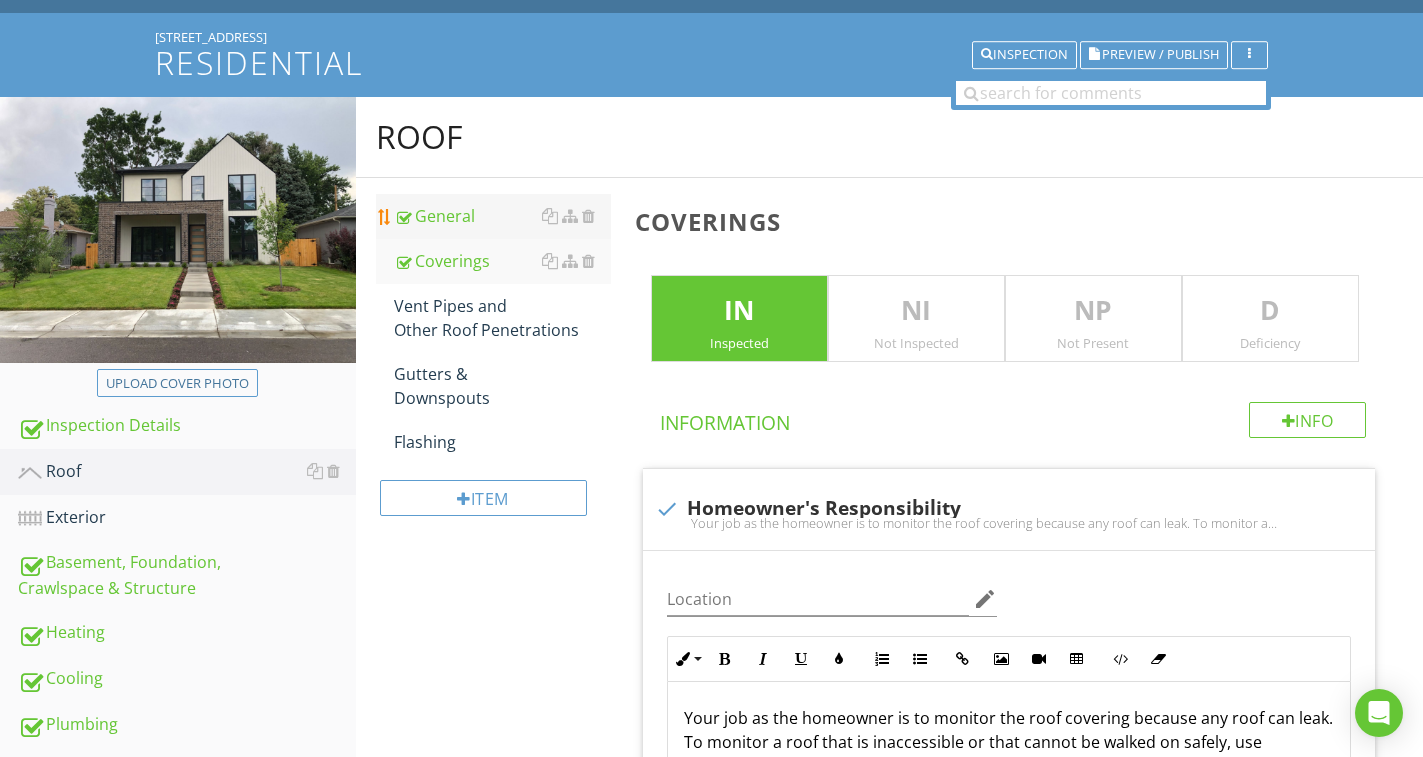 click on "General" at bounding box center [502, 216] 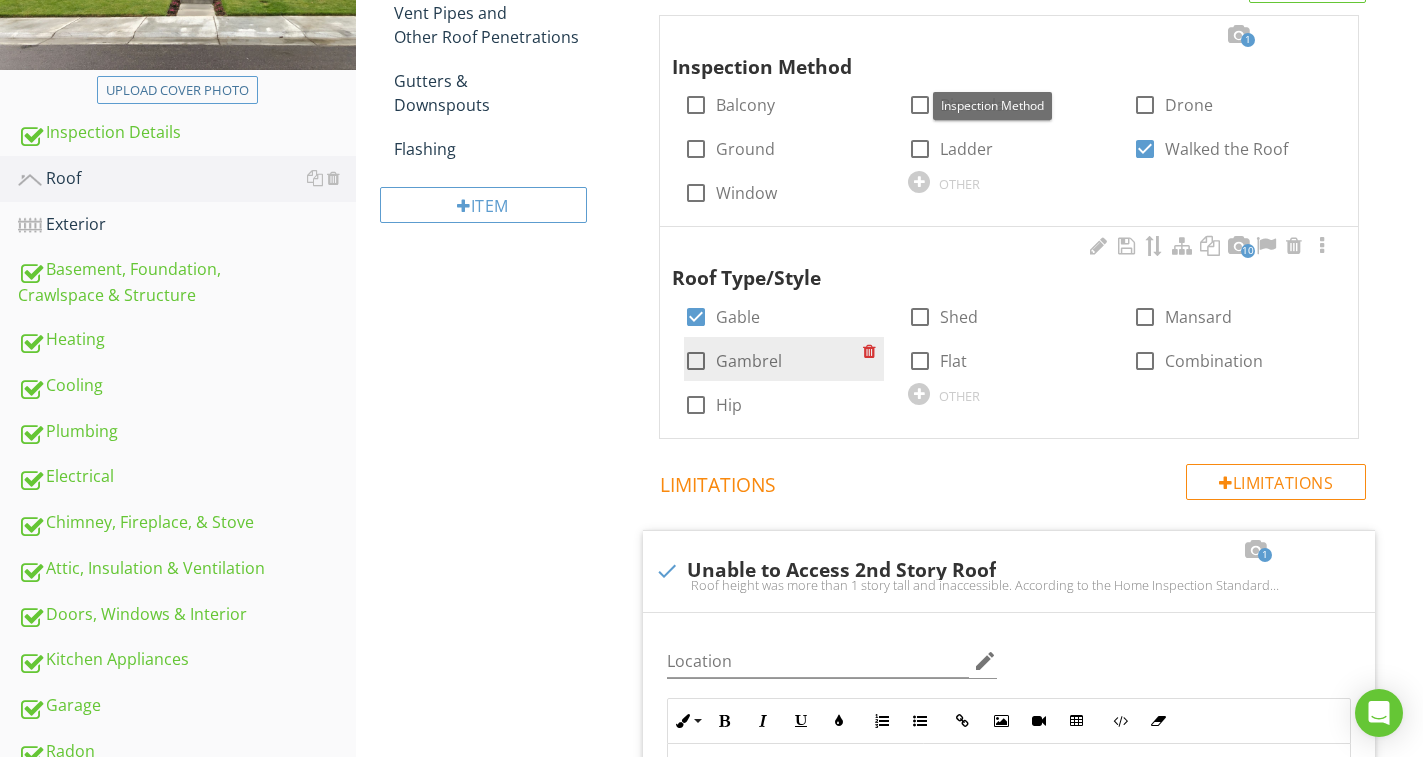 scroll, scrollTop: 424, scrollLeft: 0, axis: vertical 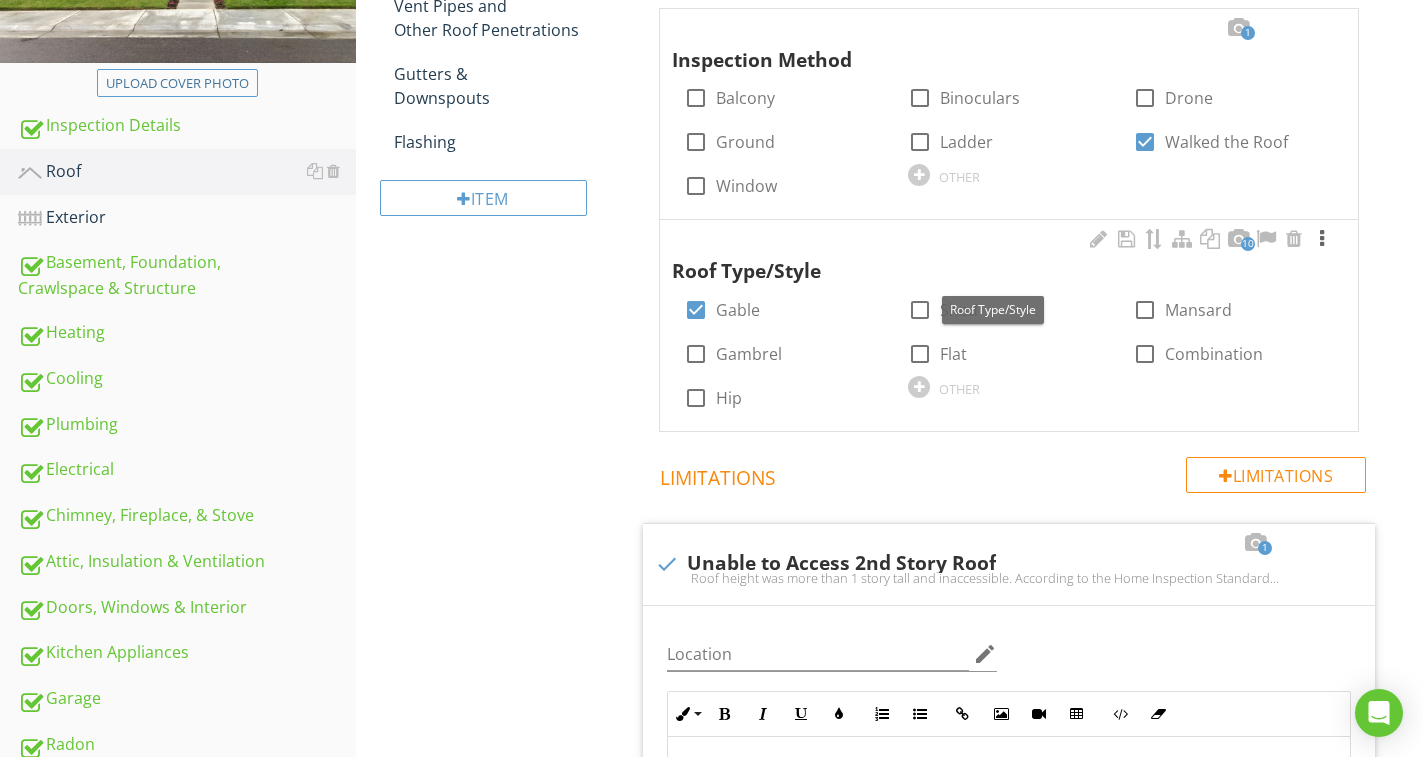 click at bounding box center [1322, 239] 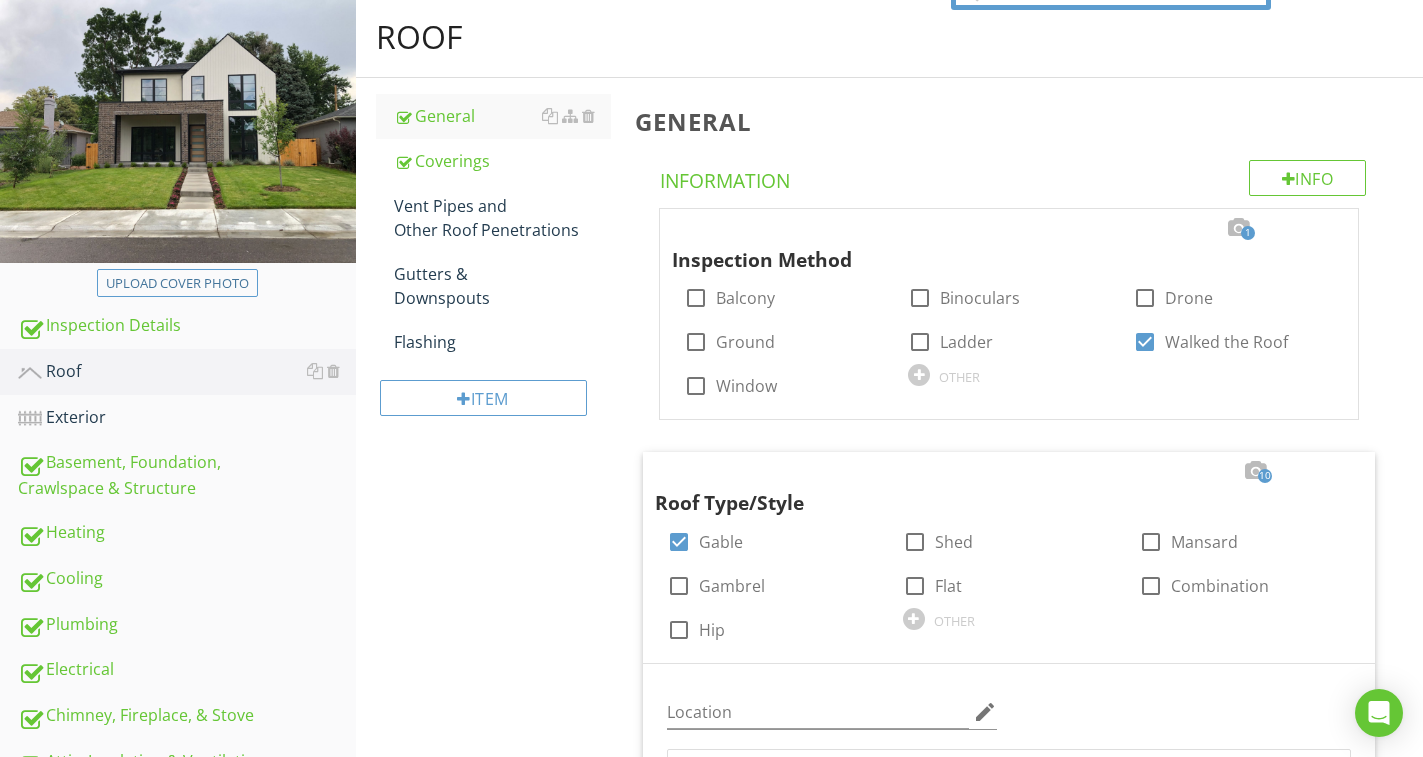 scroll, scrollTop: 124, scrollLeft: 0, axis: vertical 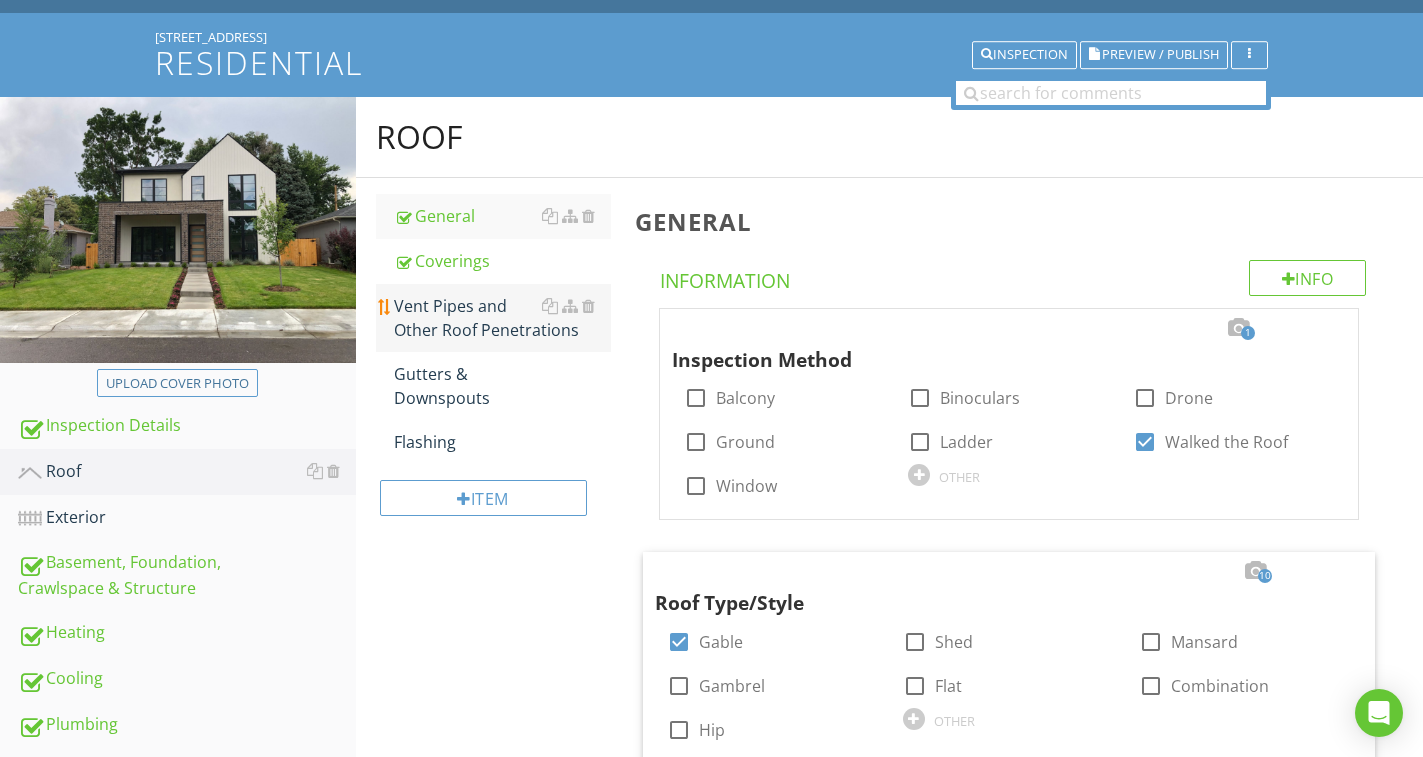 click on "Vent Pipes and Other Roof Penetrations" at bounding box center [502, 318] 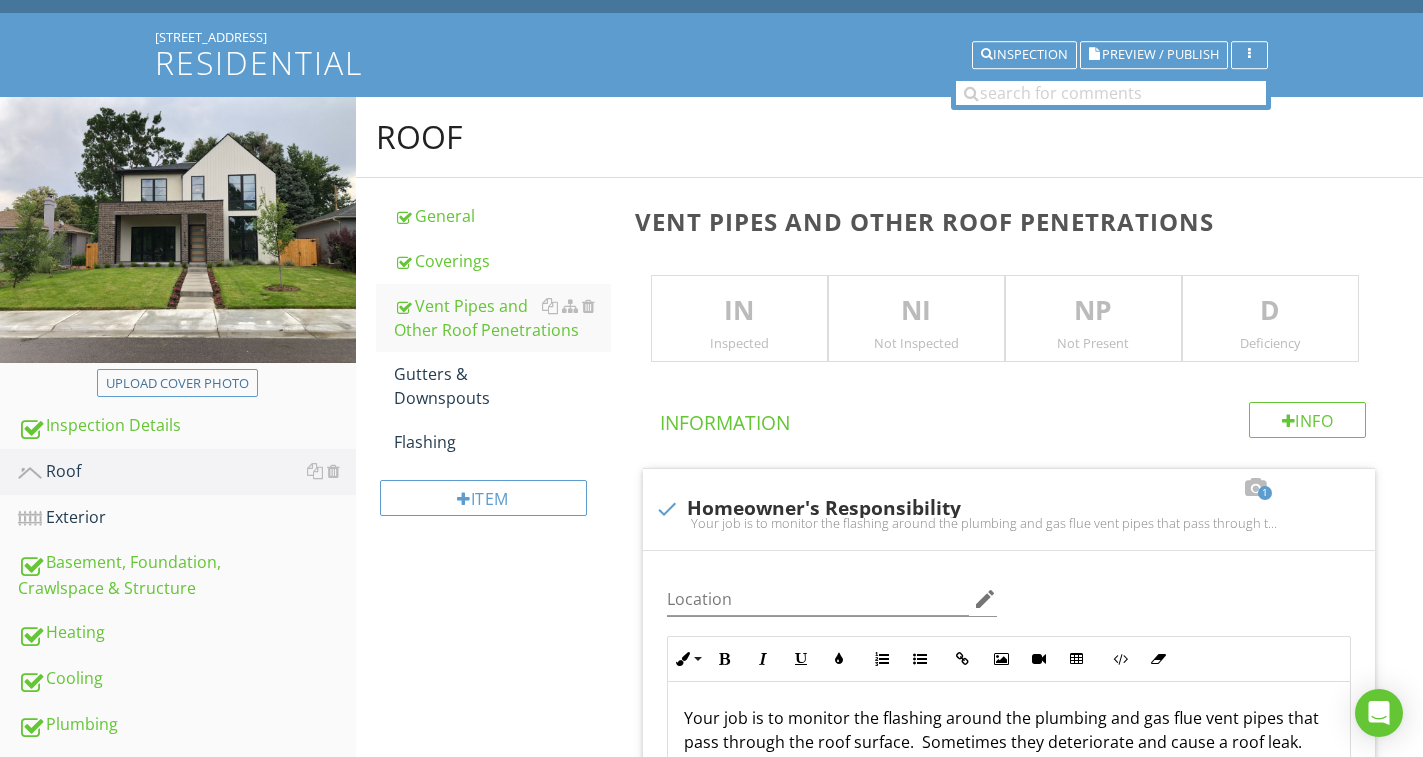 click on "IN" at bounding box center [739, 311] 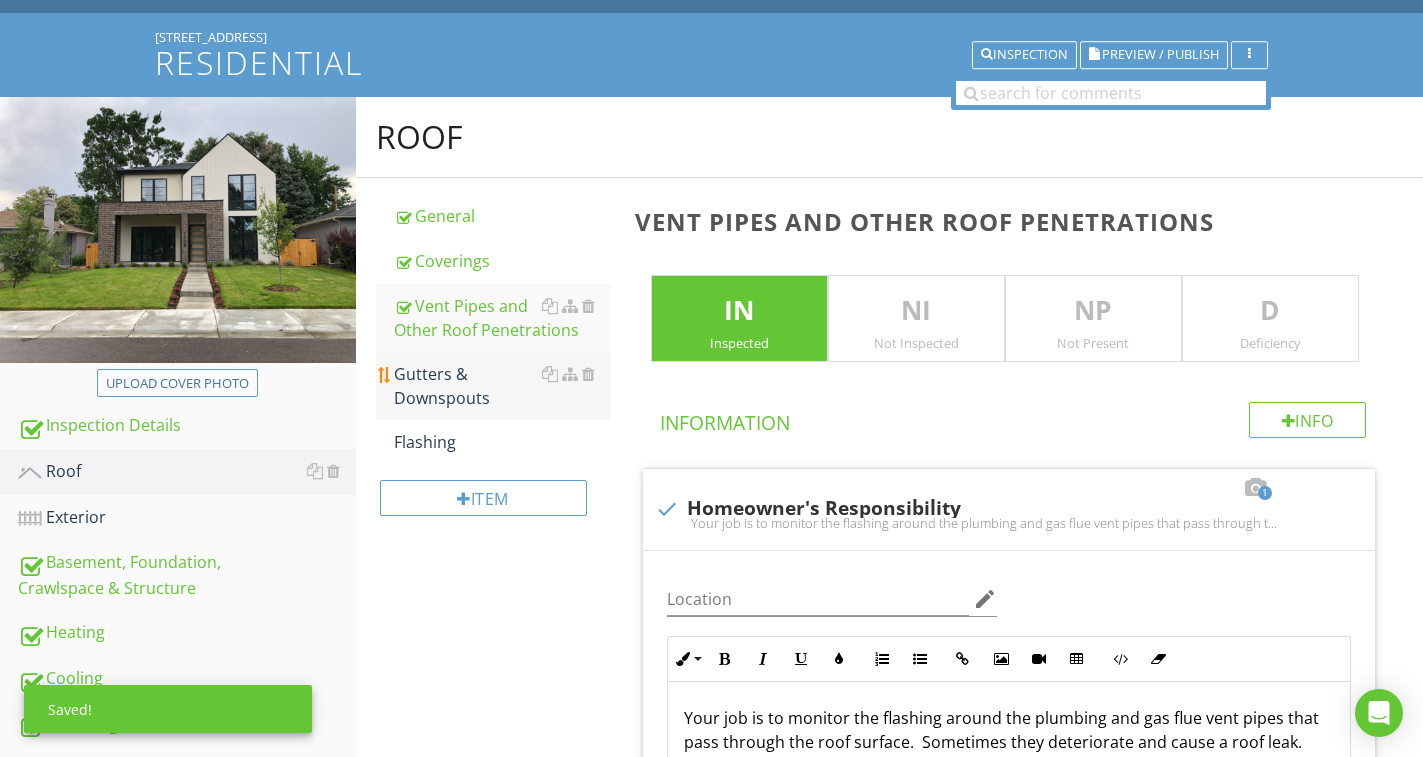 click on "Gutters & Downspouts" at bounding box center [502, 386] 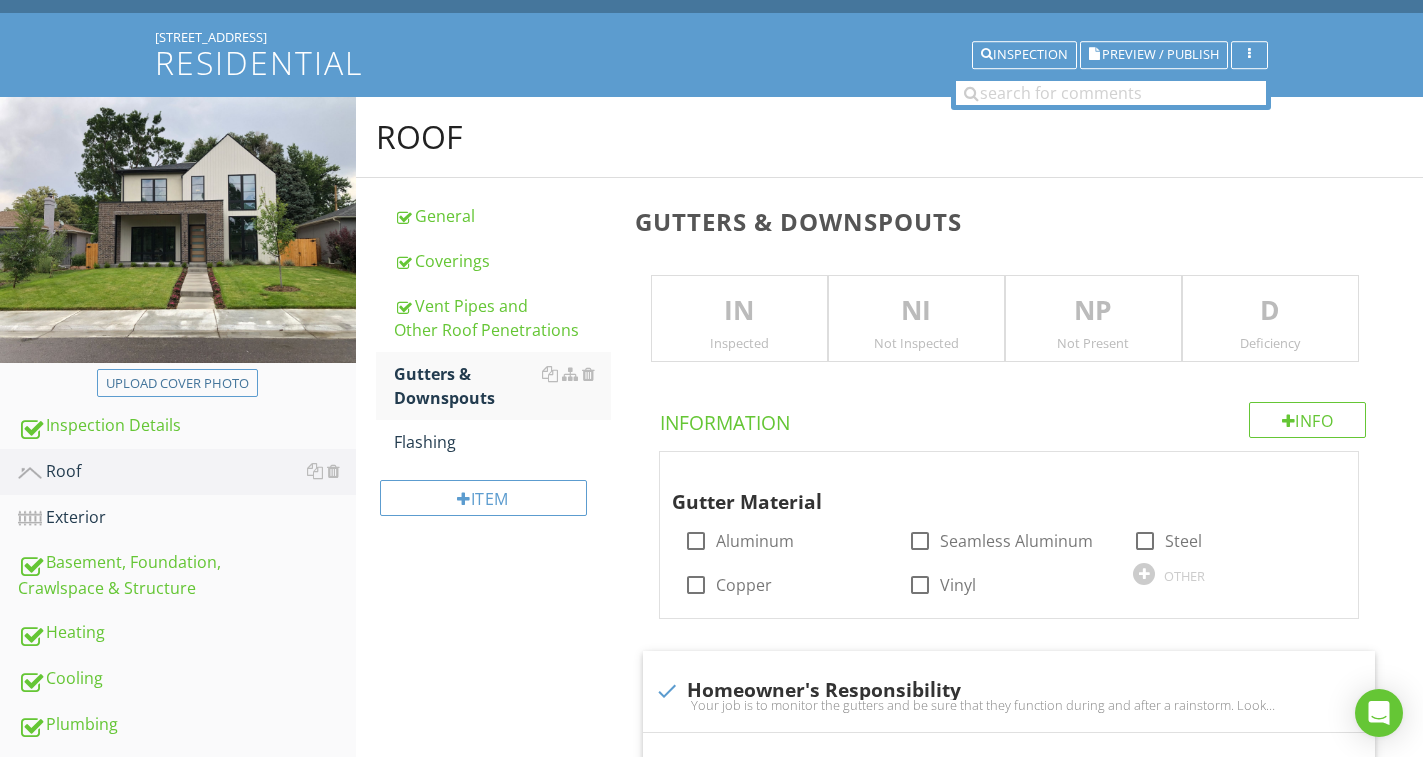 click on "IN" at bounding box center (739, 311) 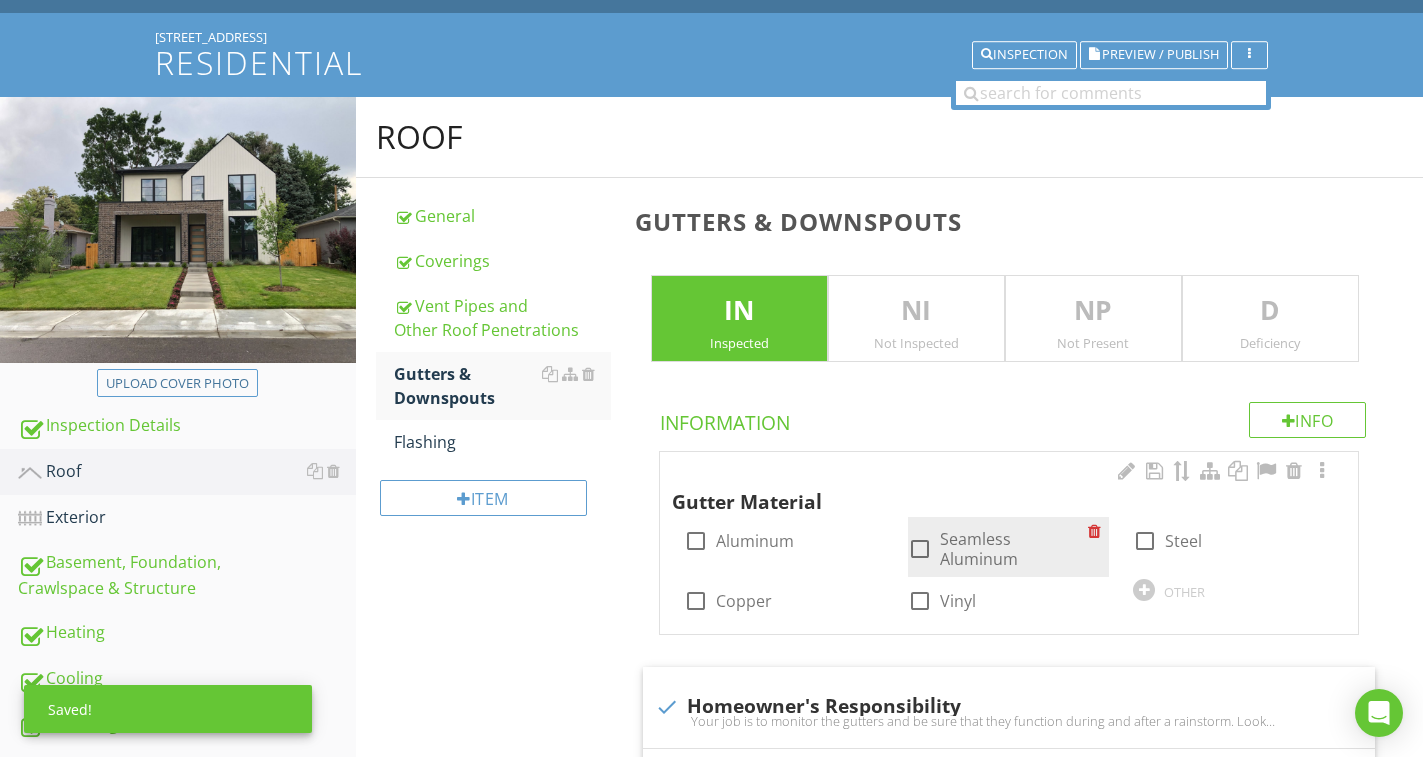 click on "Seamless Aluminum" at bounding box center [1014, 549] 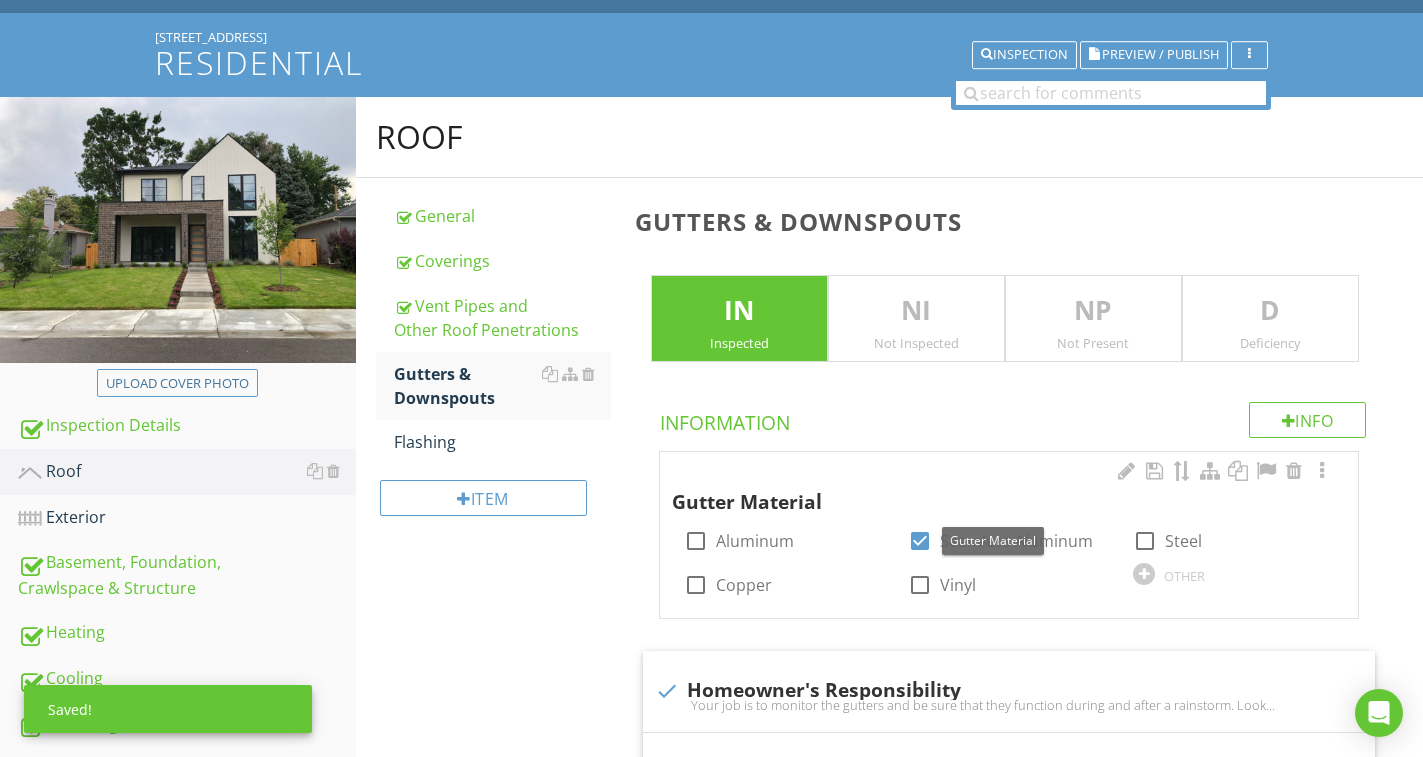 click at bounding box center (1322, 471) 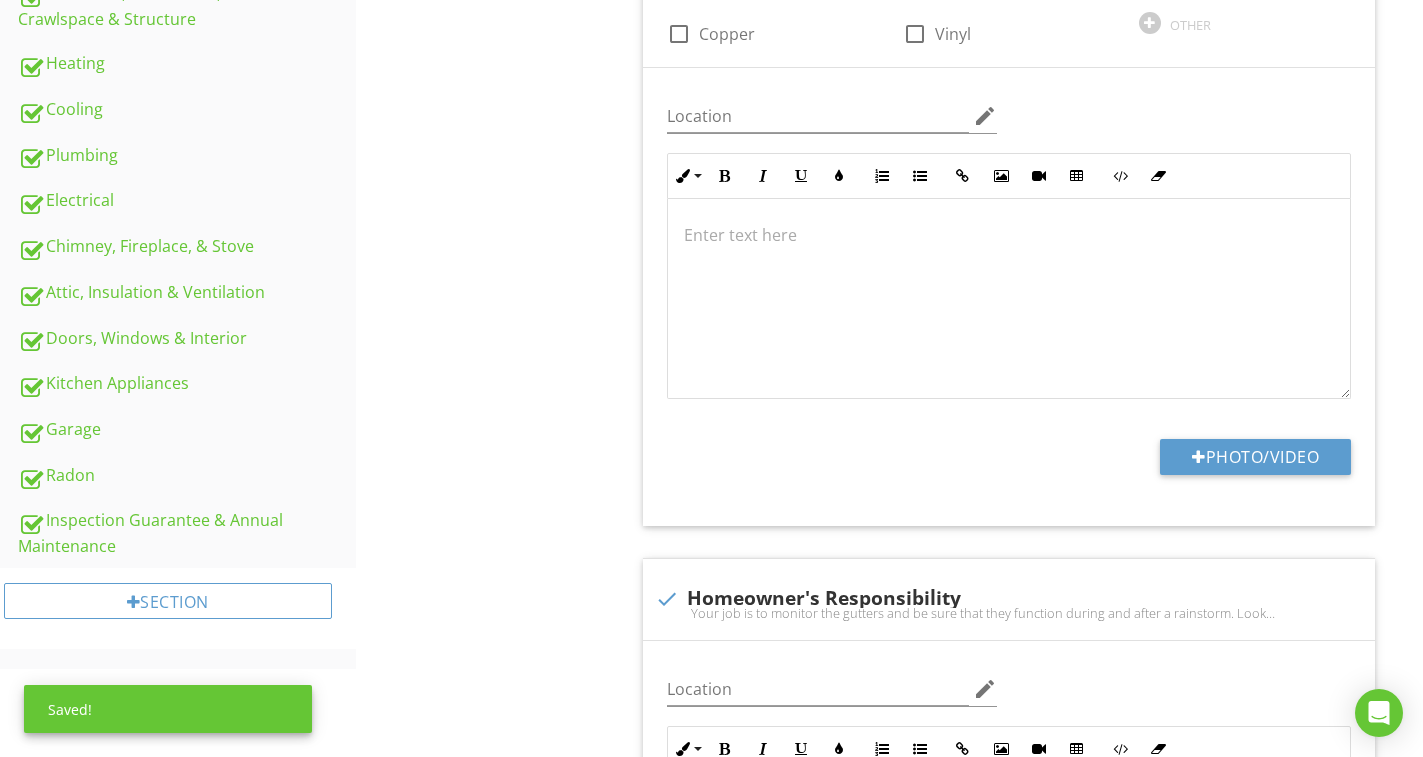 scroll, scrollTop: 724, scrollLeft: 0, axis: vertical 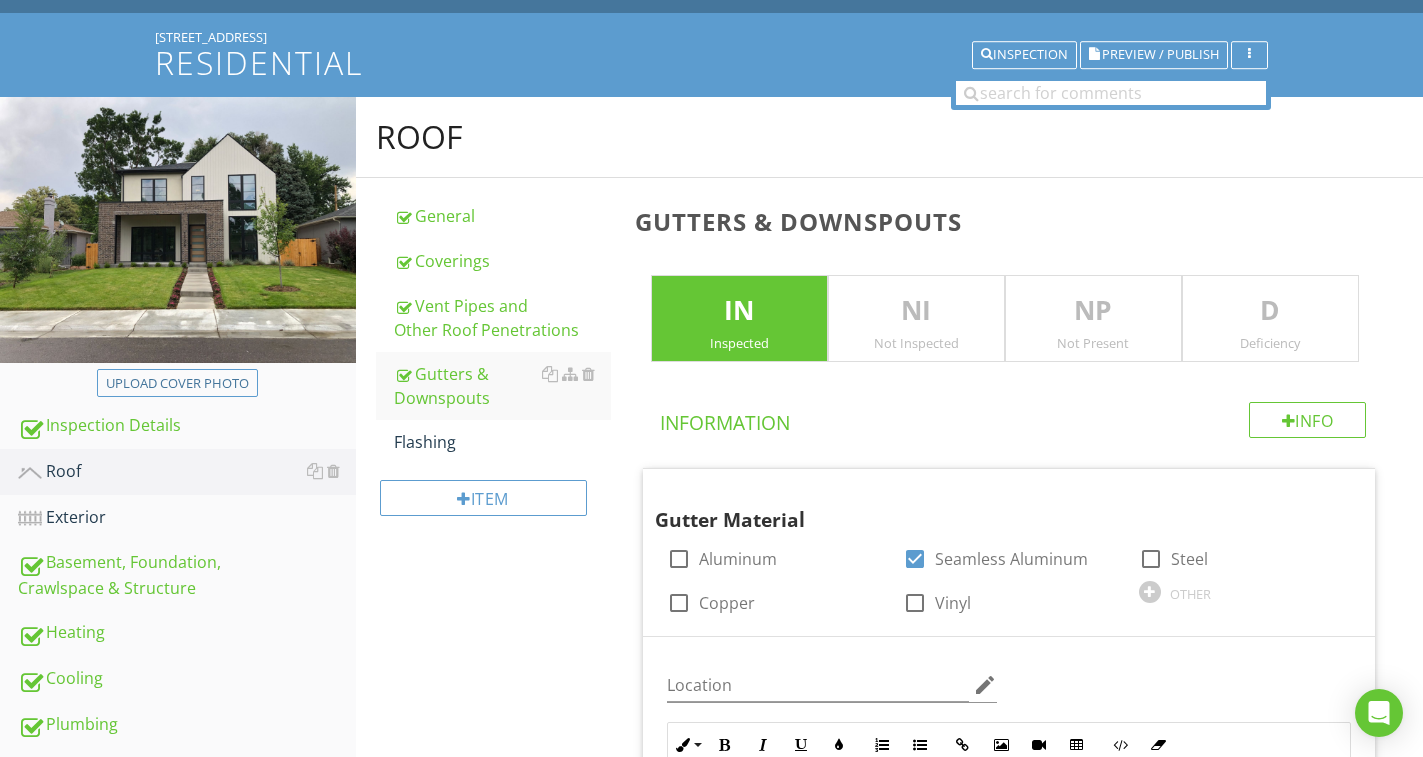 click on "D" at bounding box center (1270, 311) 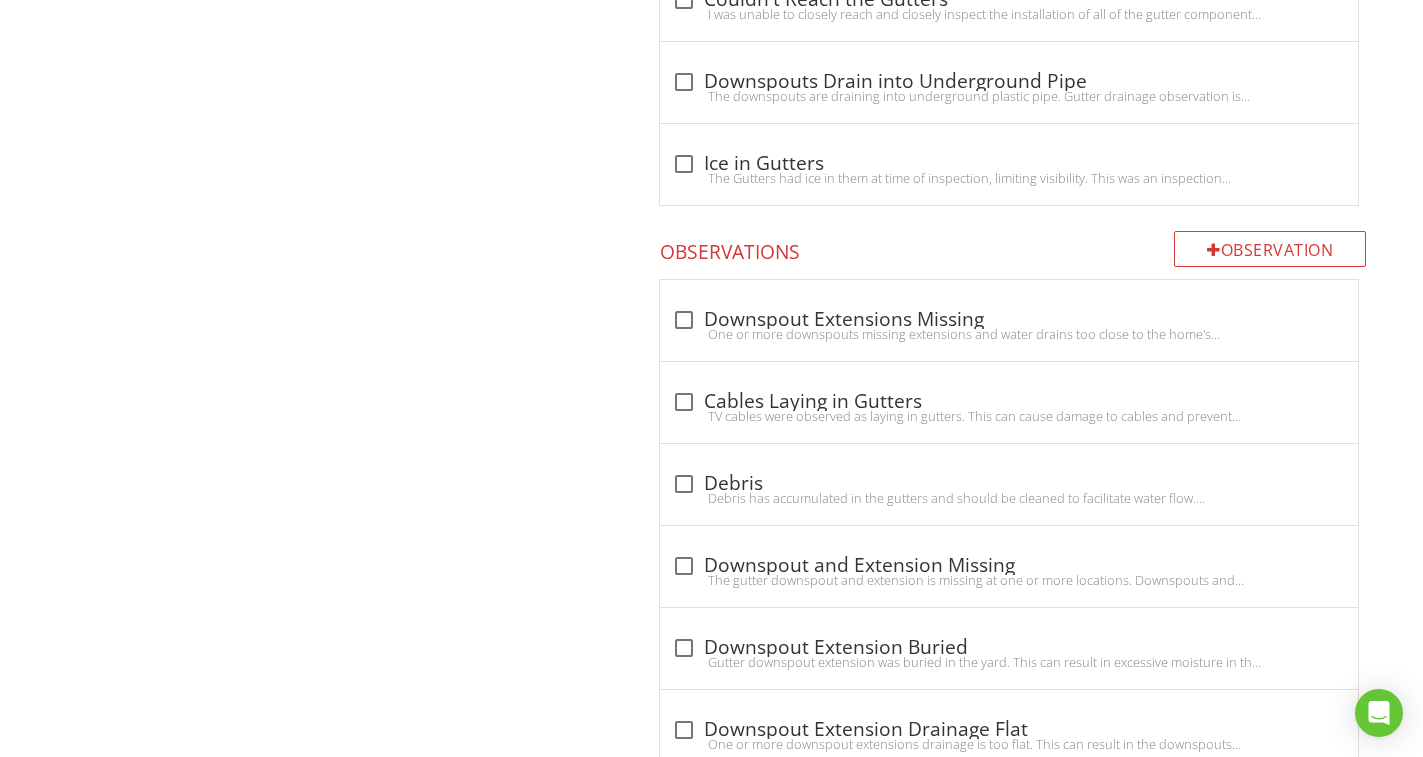 scroll, scrollTop: 2124, scrollLeft: 0, axis: vertical 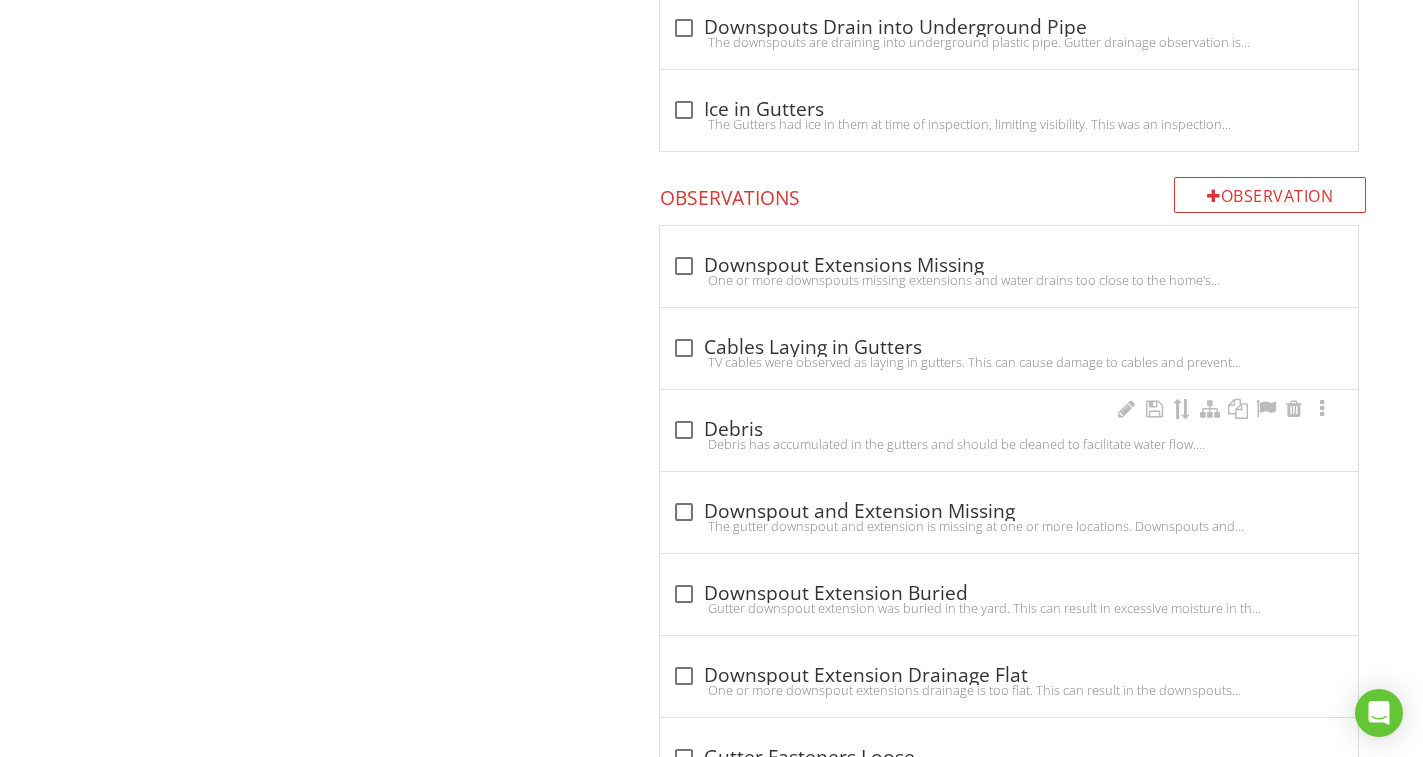 click on "check_box_outline_blank
Debris" at bounding box center (1009, 430) 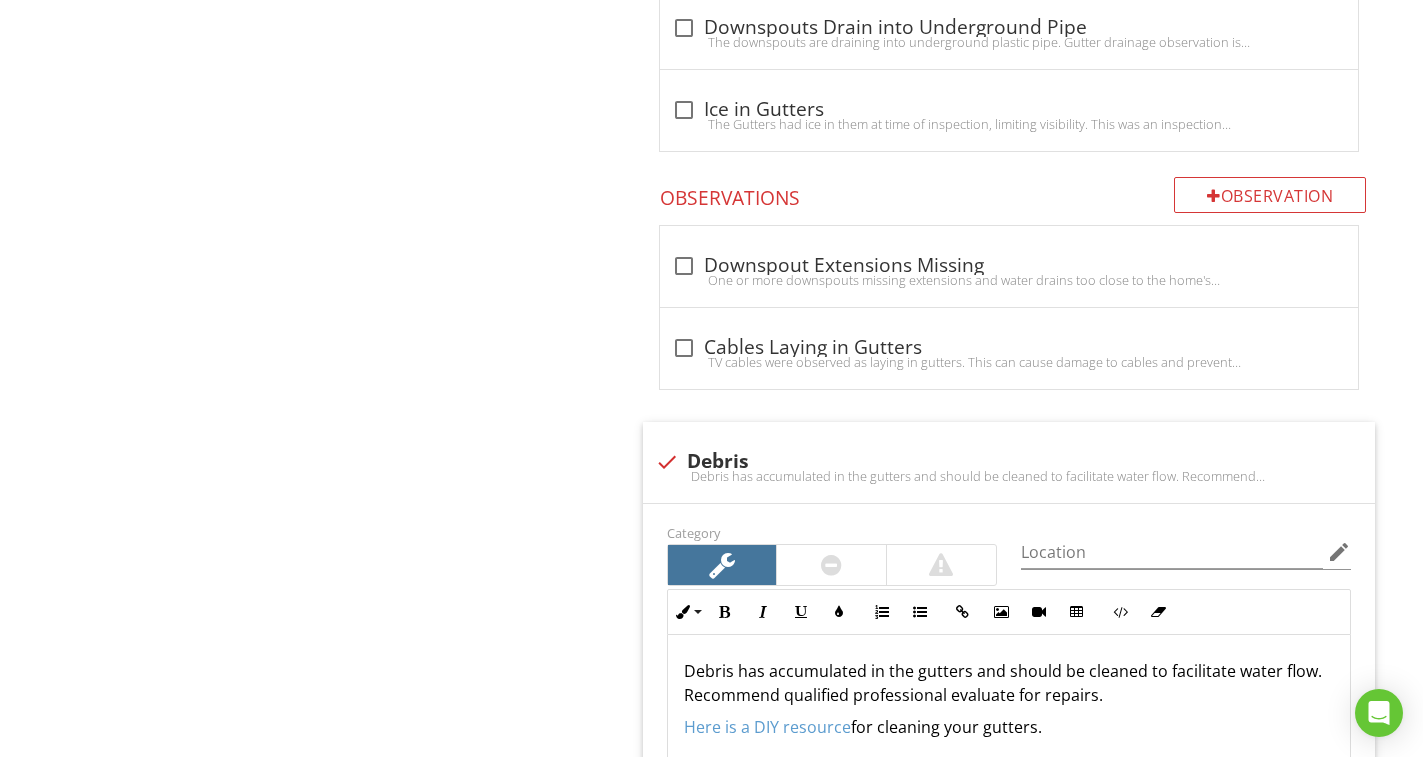 scroll, scrollTop: 2624, scrollLeft: 0, axis: vertical 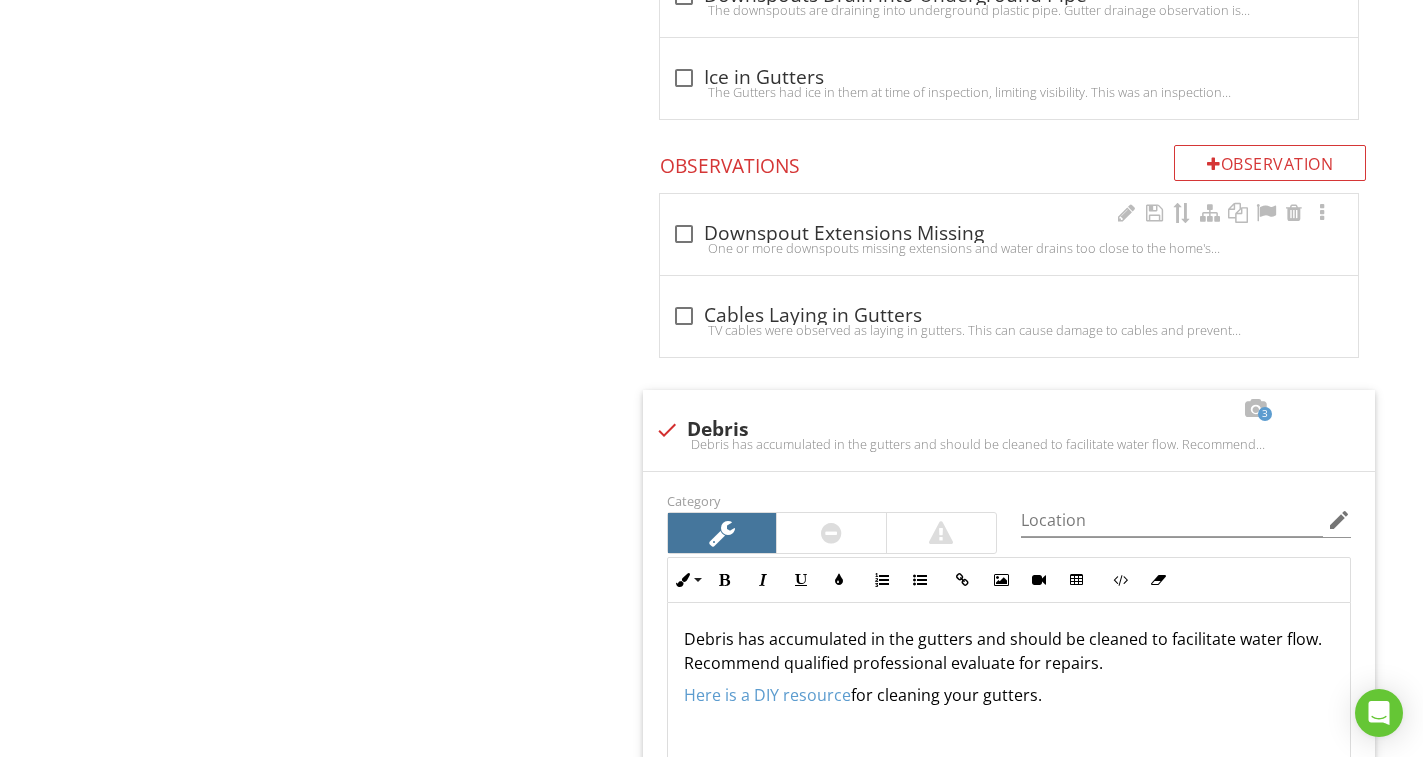 click on "One or more downspouts missing extensions and water drains too close to the home's foundation. This can result in excessive moisture in the soil at the foundation, which can lead to foundation/structural movement. Downspout extensions should drain at least 6 feet from the foundation. Recommend qualified professional evaluate for repair/replace." at bounding box center (1009, 248) 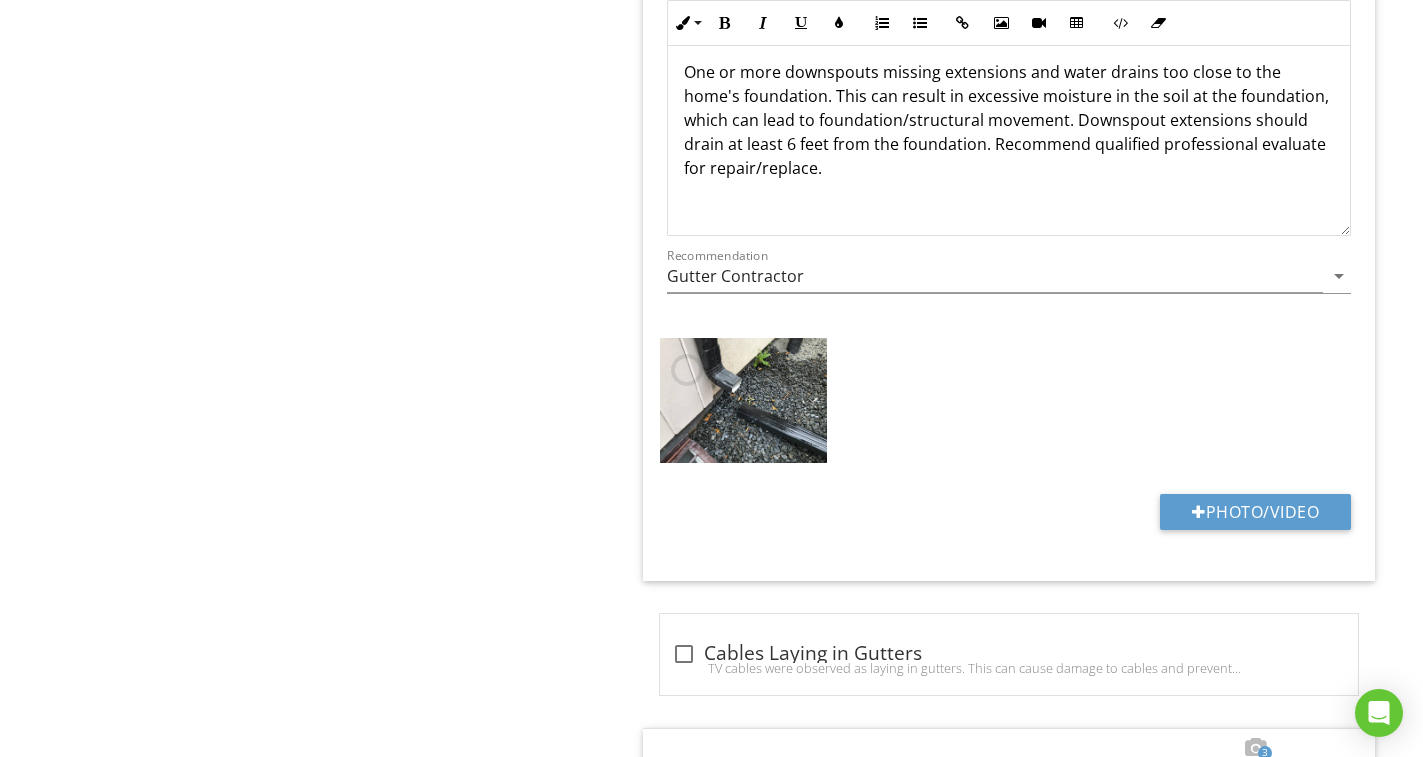 scroll, scrollTop: 2556, scrollLeft: 0, axis: vertical 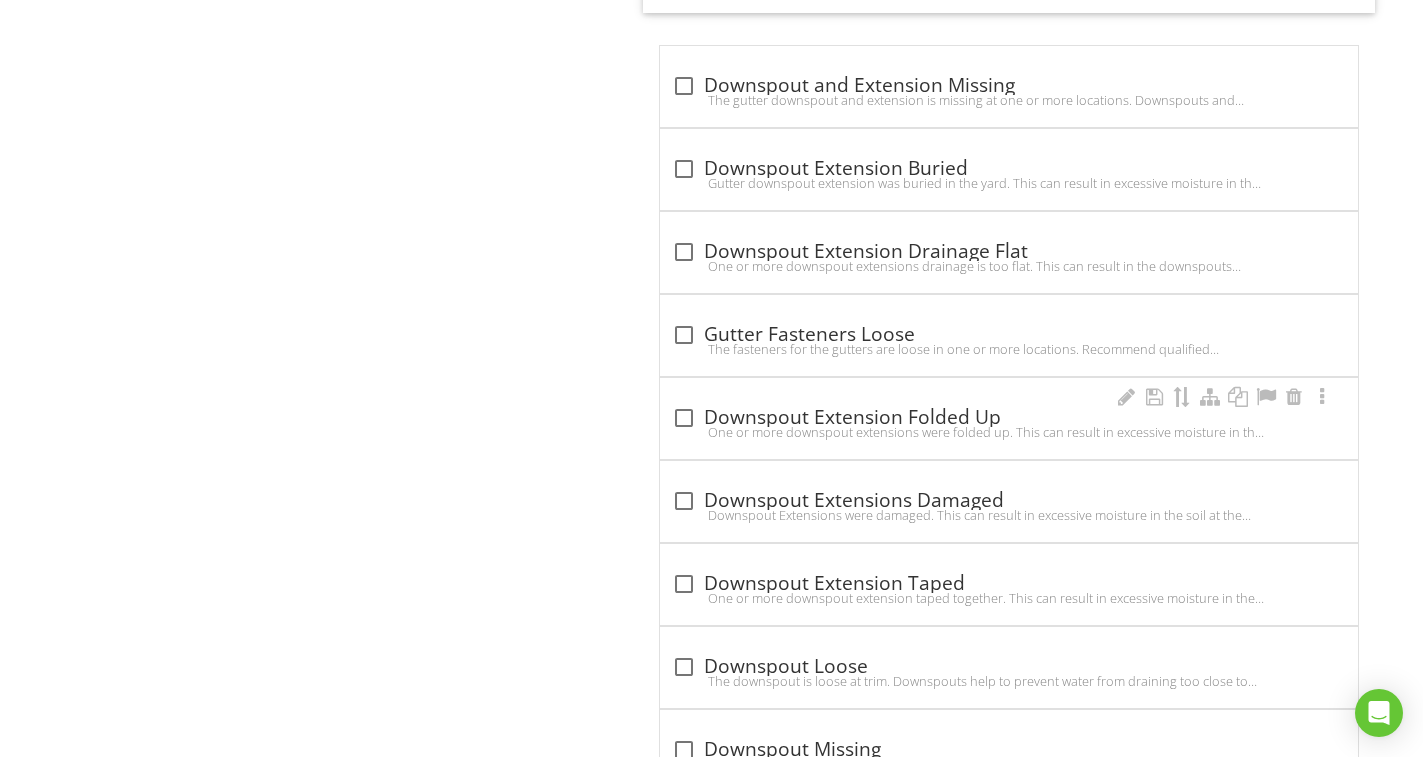 click on "One or more downspout extensions were folded up. This can result in excessive moisture in the soil at the foundation, which can lead to foundation/structural movement. Downspout extensions should be left down and should drain at least 6 feet from the foundation. Recommend qualified professional evaluate for repairs." at bounding box center [1009, 432] 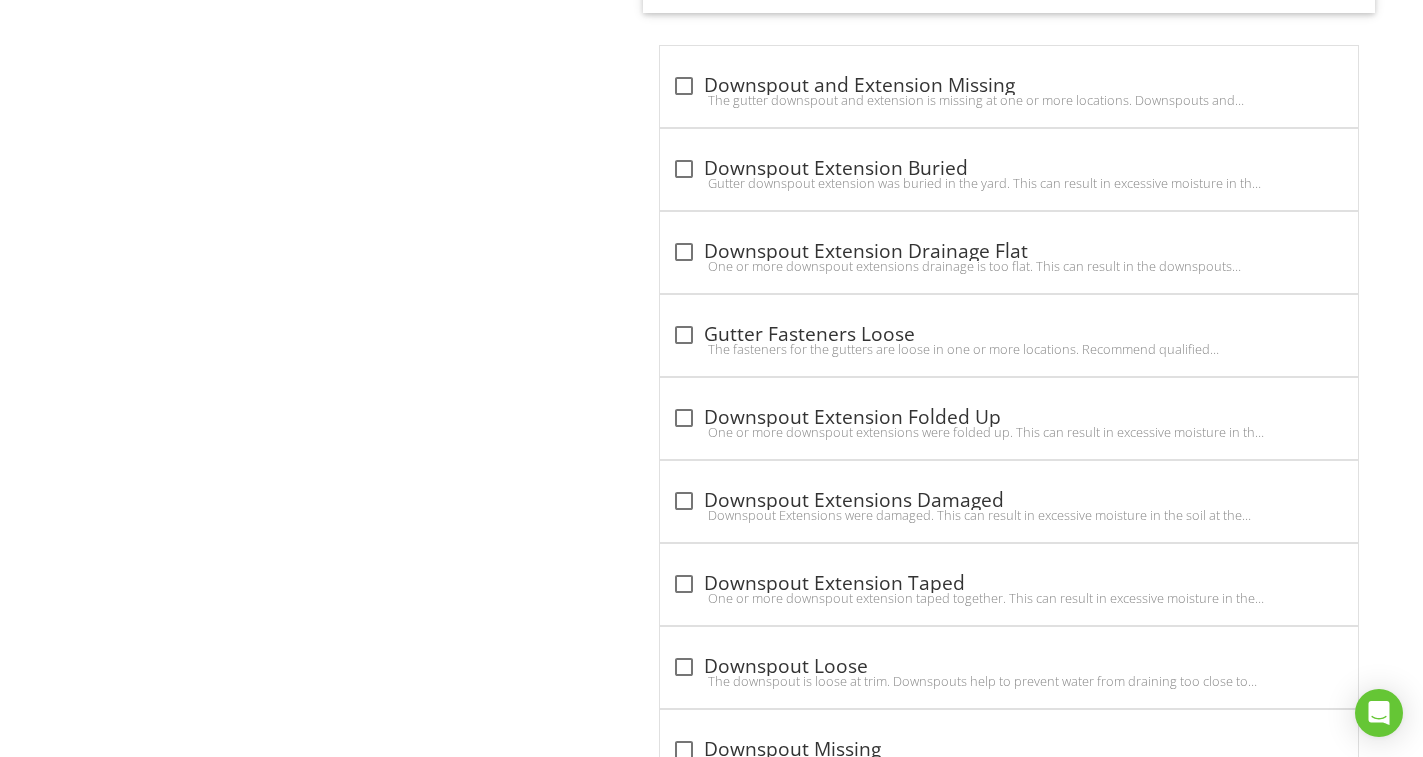 checkbox on "true" 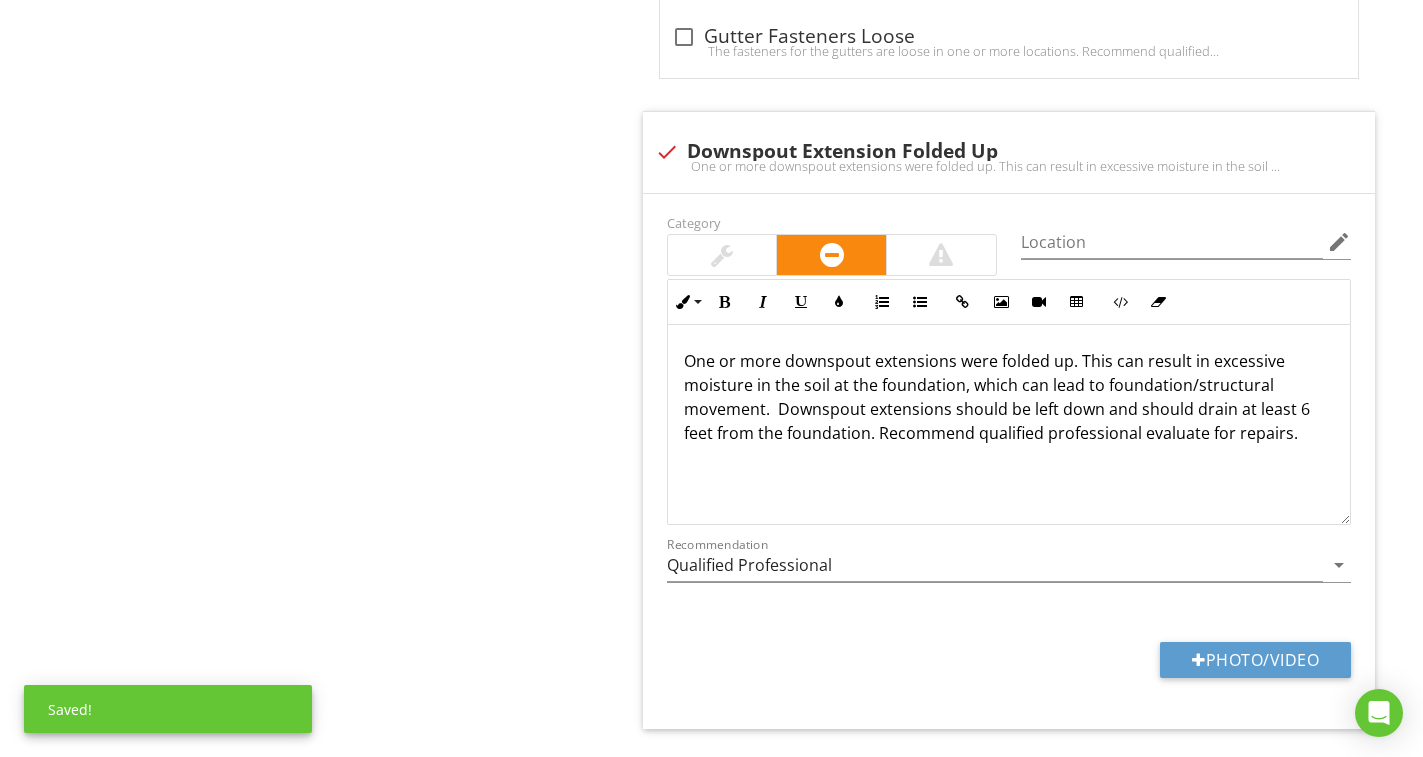 scroll, scrollTop: 4449, scrollLeft: 0, axis: vertical 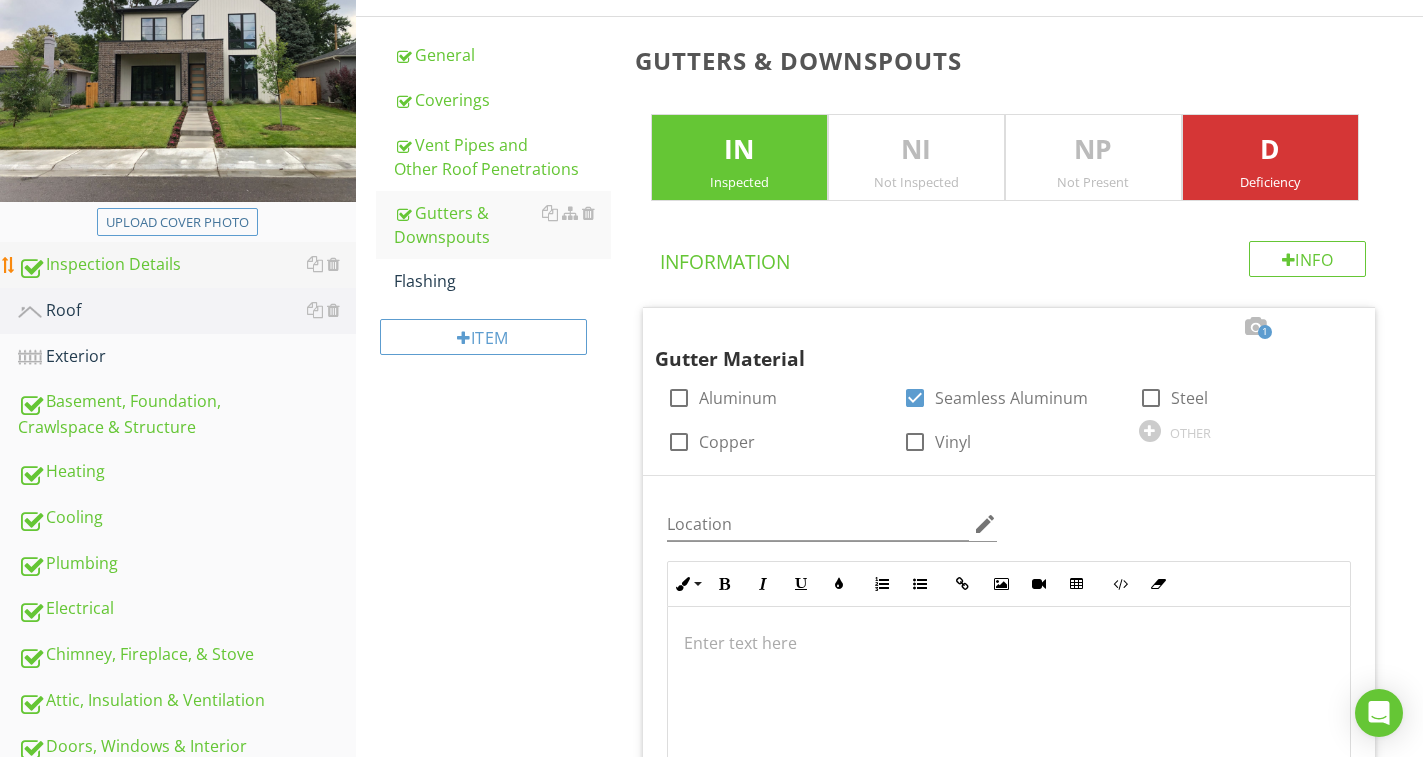 click on "Flashing" at bounding box center [502, 281] 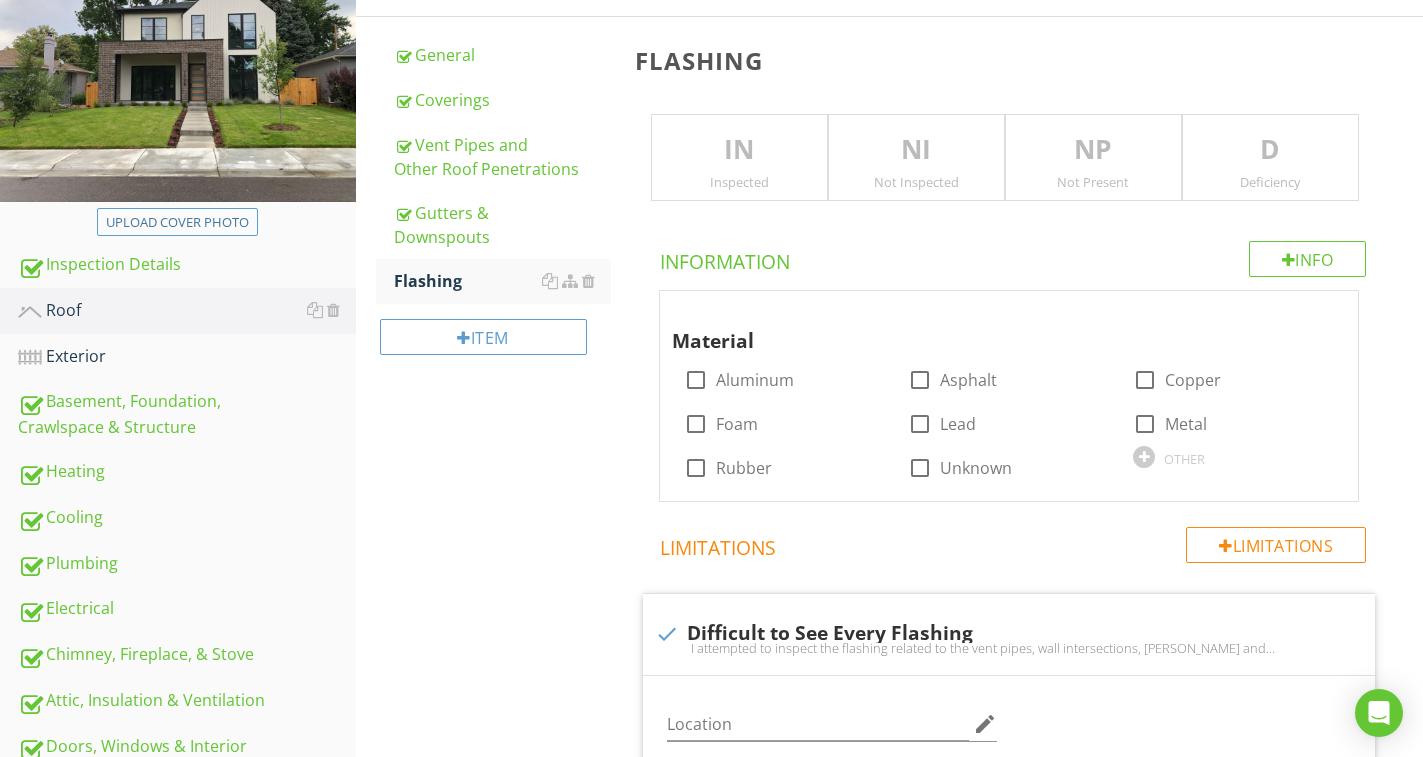 click on "IN" at bounding box center (739, 150) 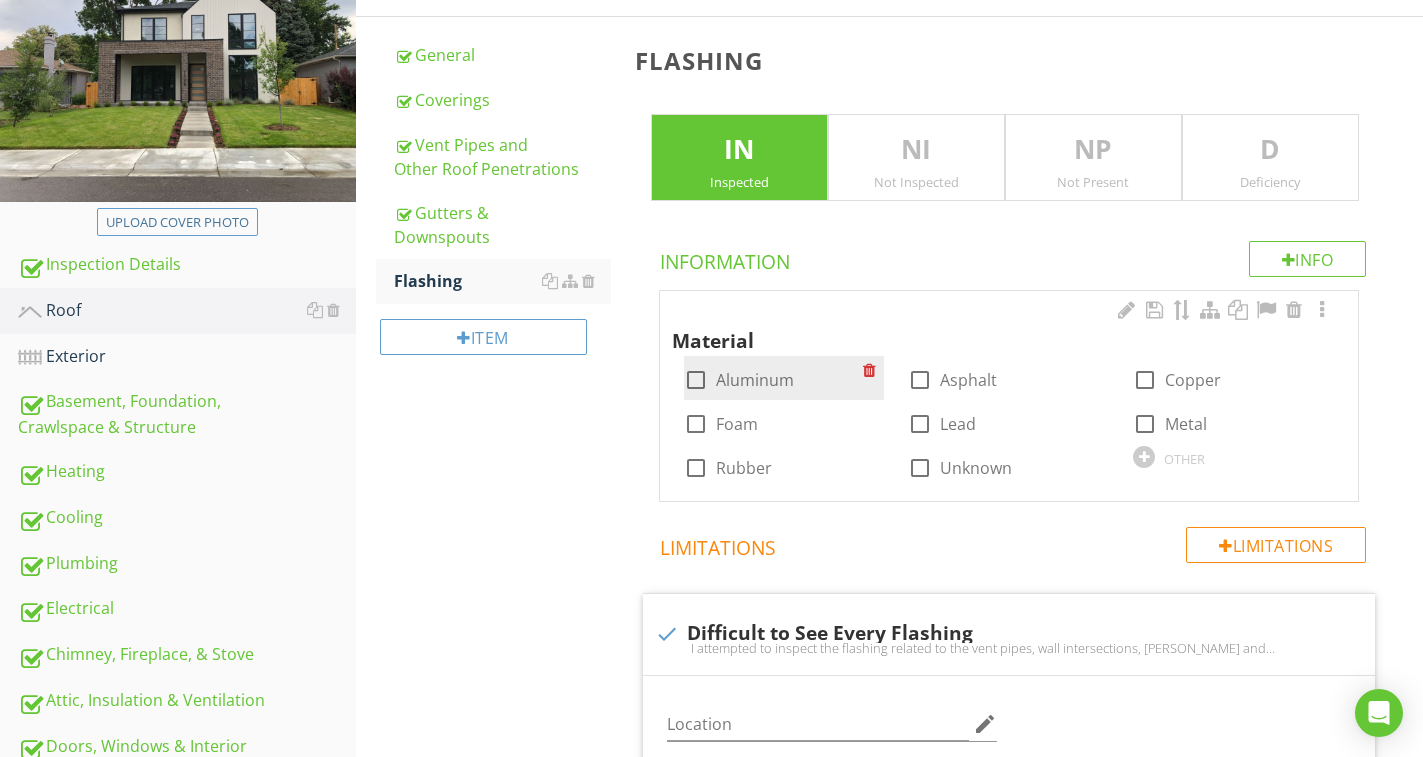 click on "Aluminum" at bounding box center [755, 380] 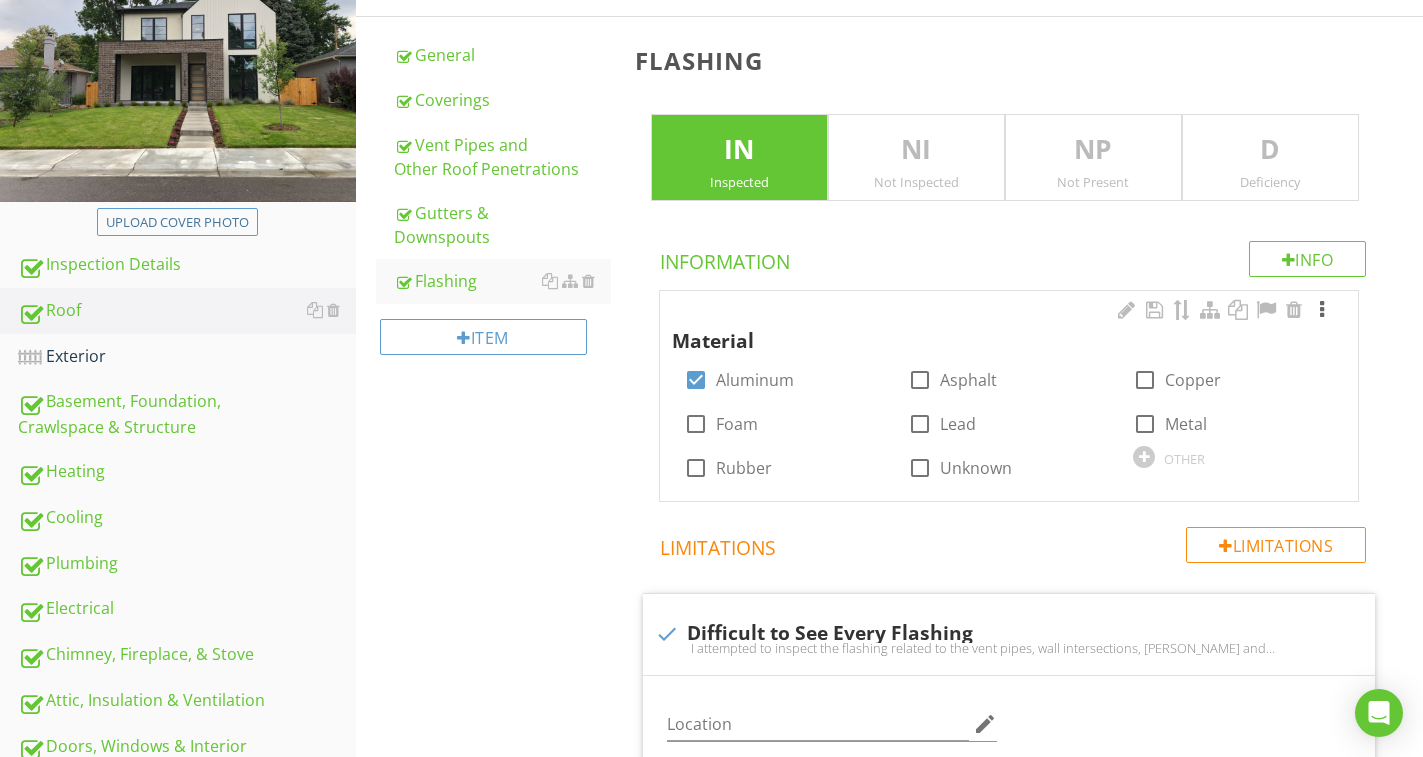 click at bounding box center (1322, 310) 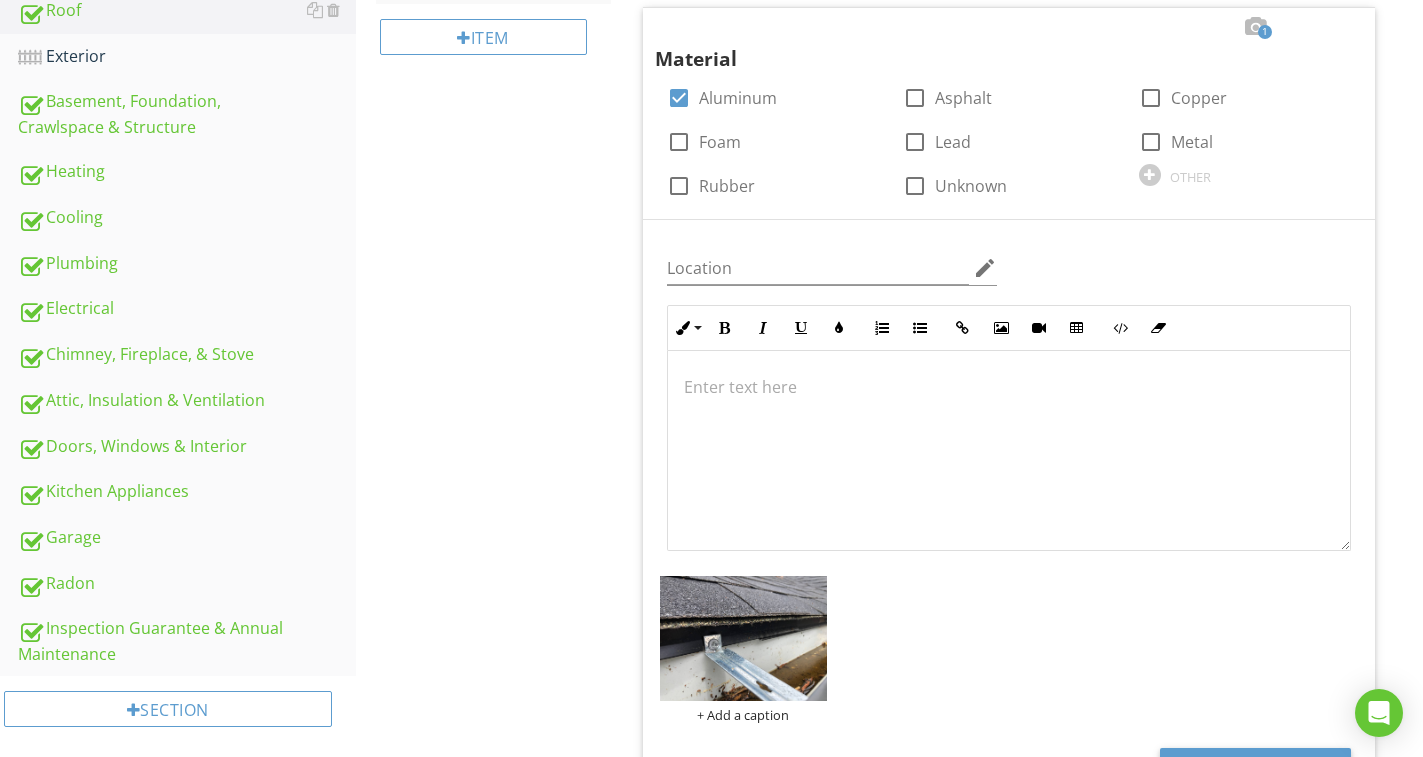 scroll, scrollTop: 685, scrollLeft: 0, axis: vertical 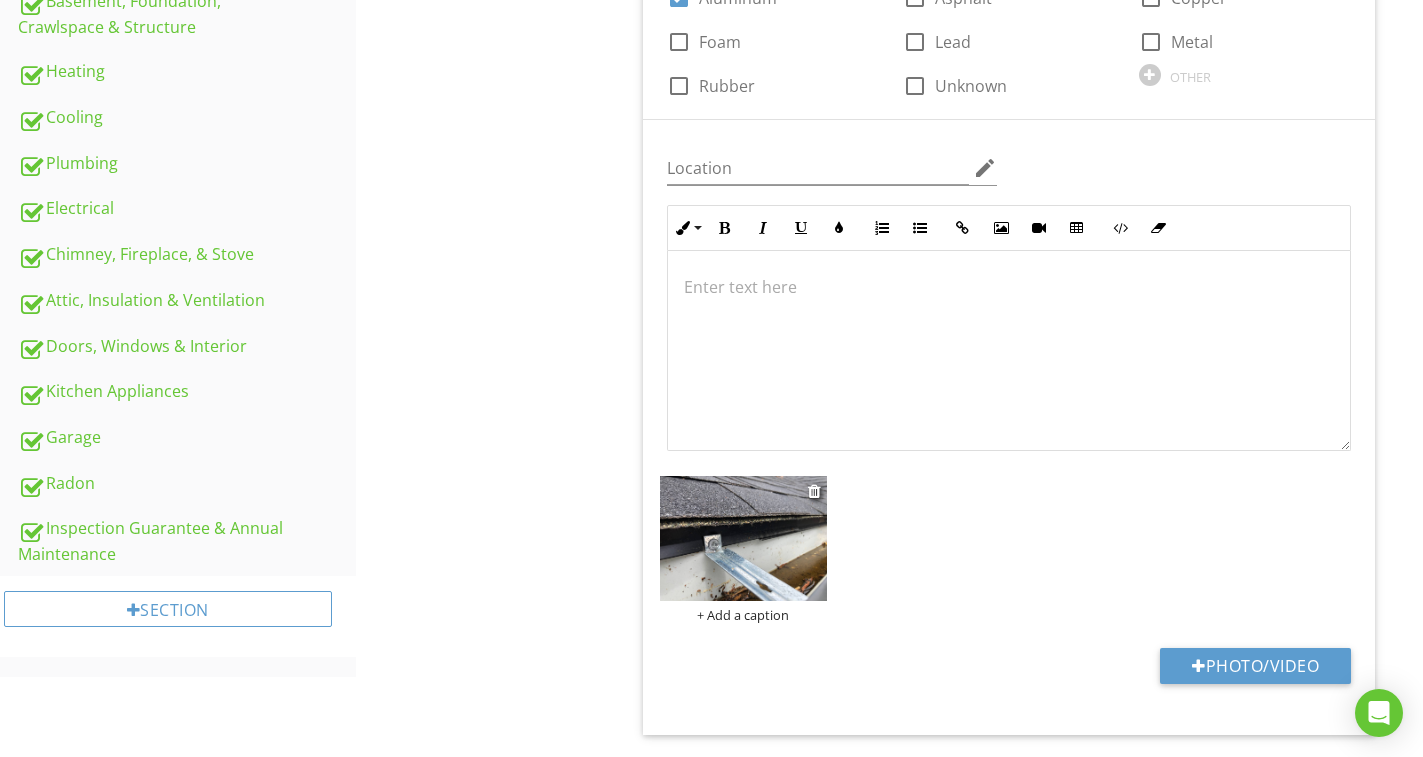 click at bounding box center (743, 538) 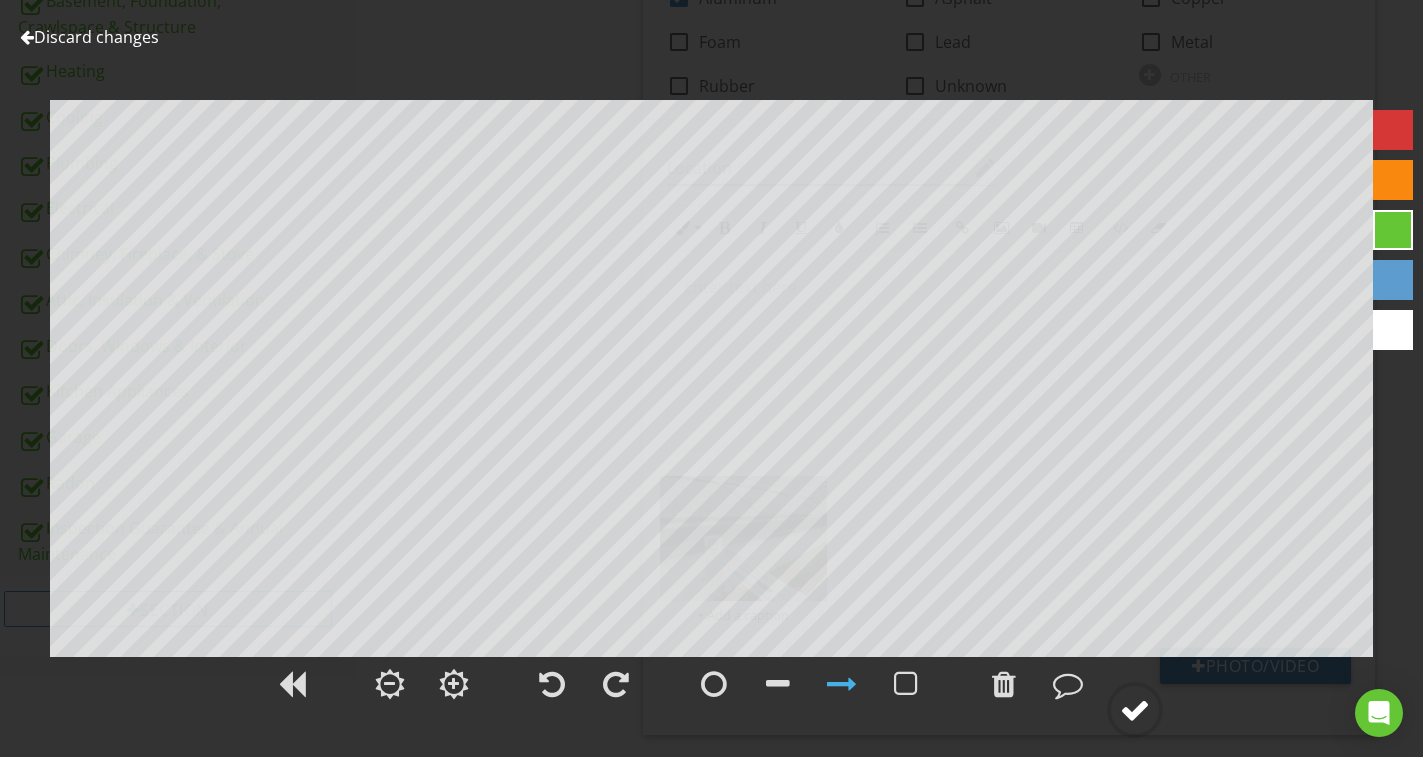 click at bounding box center (1135, 710) 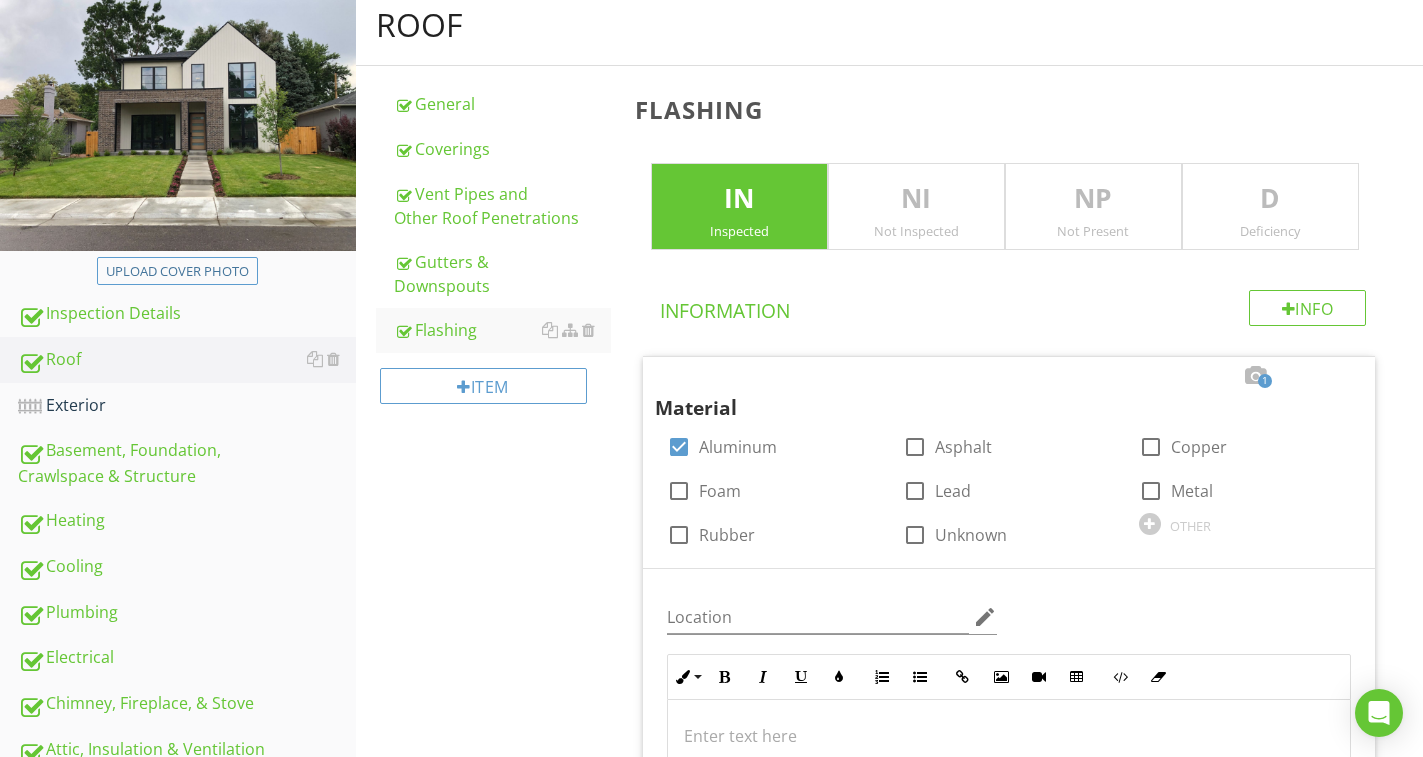 scroll, scrollTop: 226, scrollLeft: 0, axis: vertical 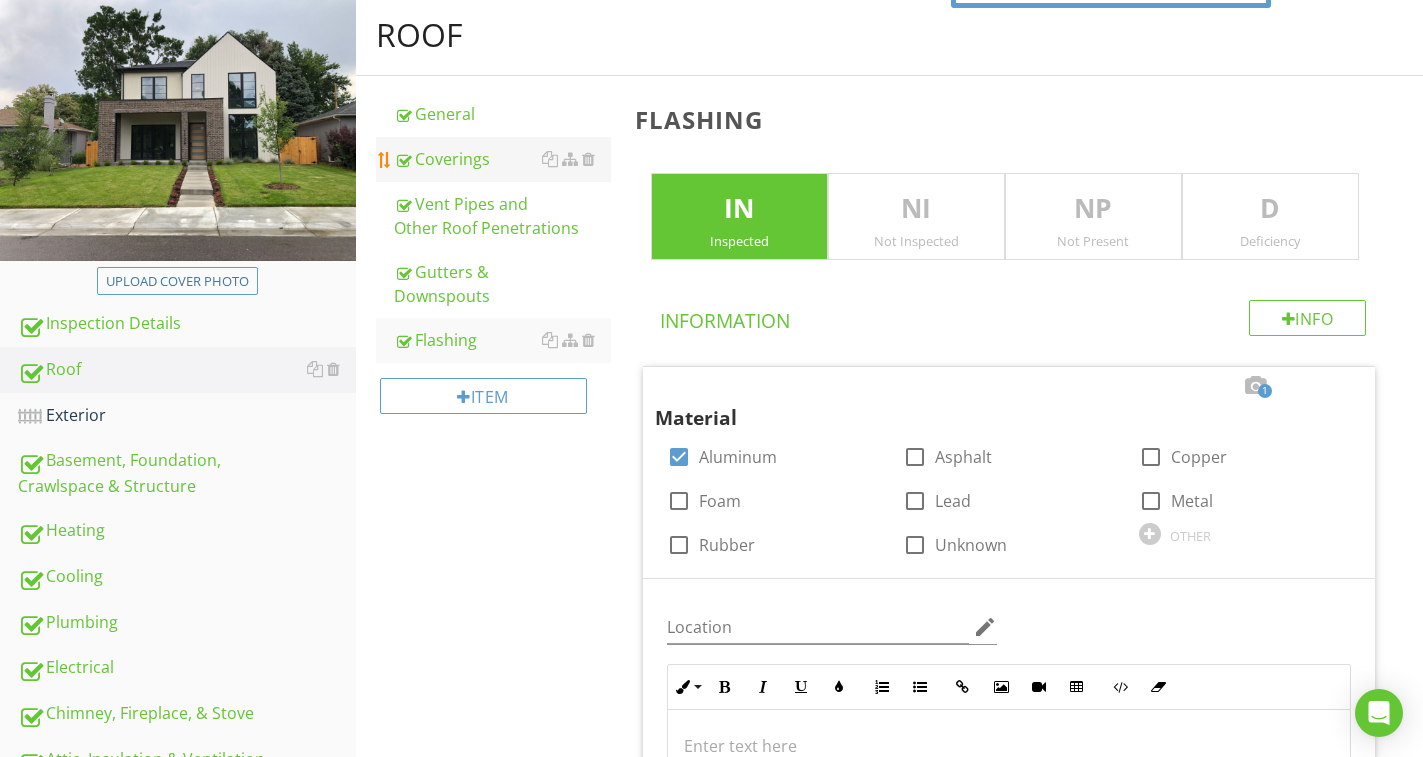 click on "Coverings" at bounding box center [502, 159] 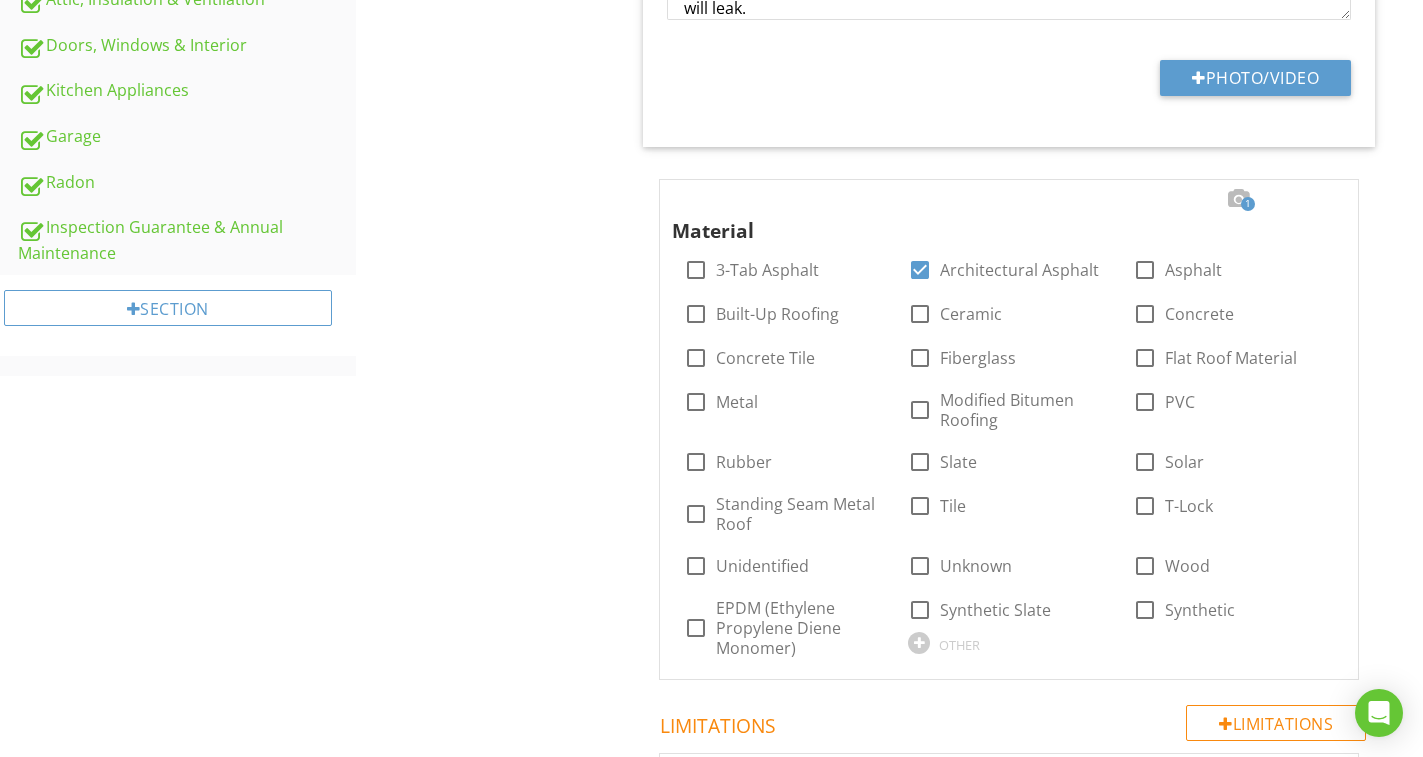 scroll, scrollTop: 1026, scrollLeft: 0, axis: vertical 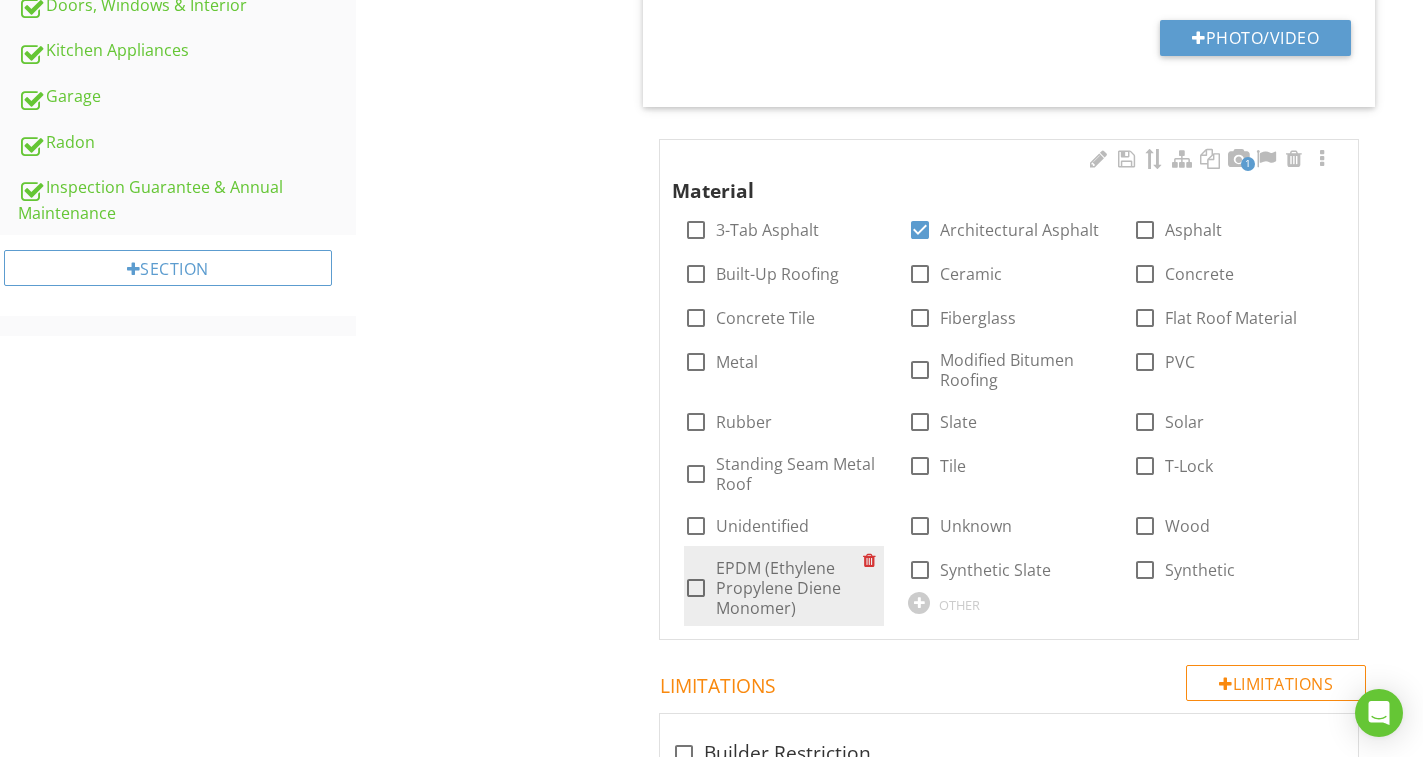 click on "EPDM (Ethylene Propylene Diene Monomer)" at bounding box center (790, 588) 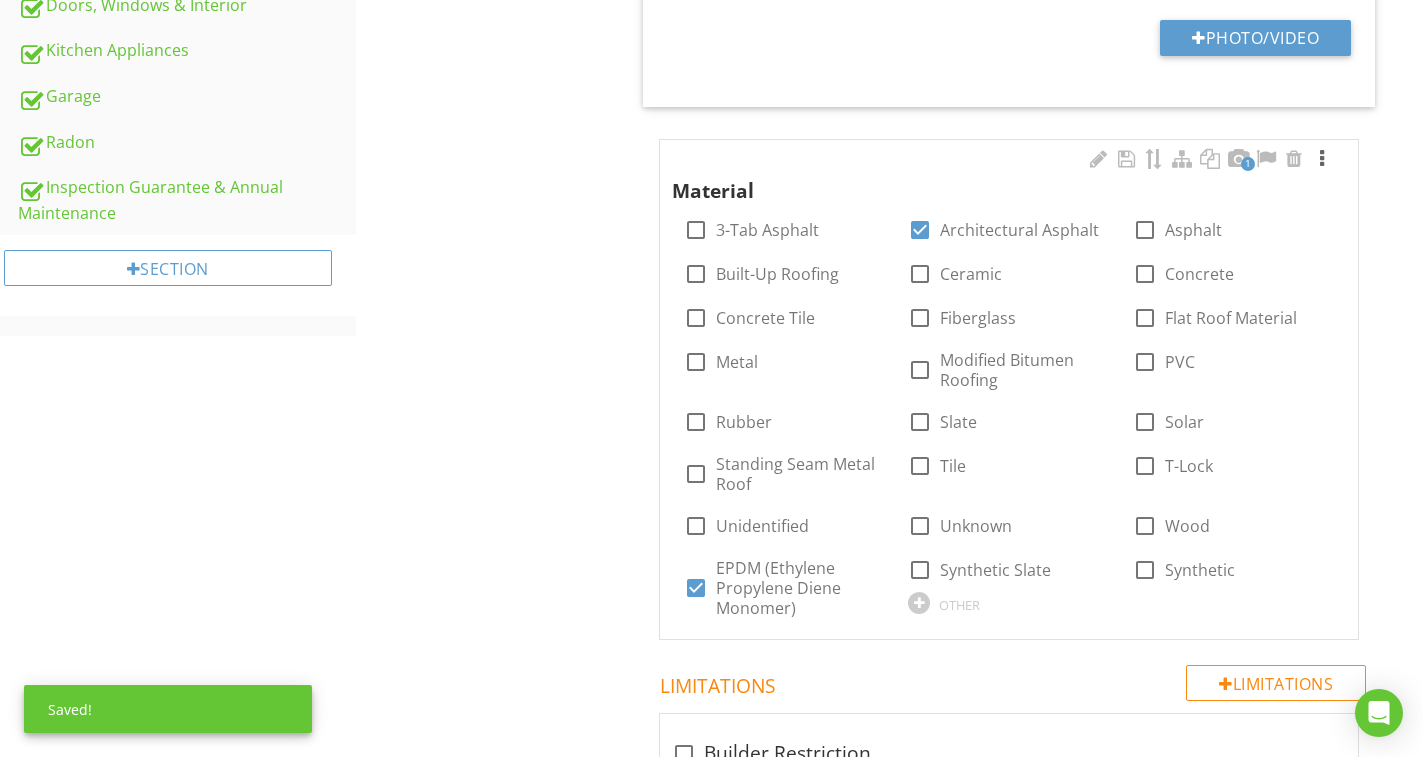 click at bounding box center [1322, 159] 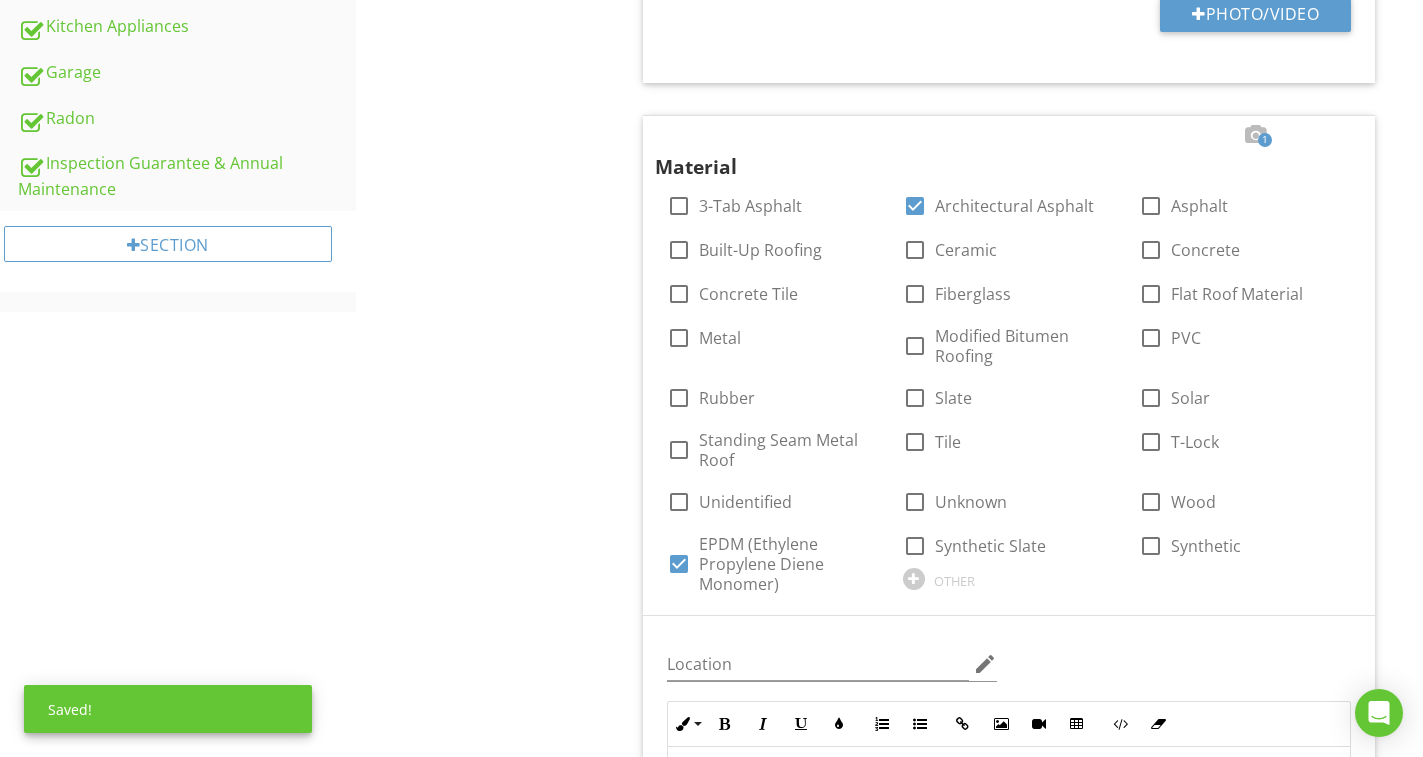 scroll, scrollTop: 1126, scrollLeft: 0, axis: vertical 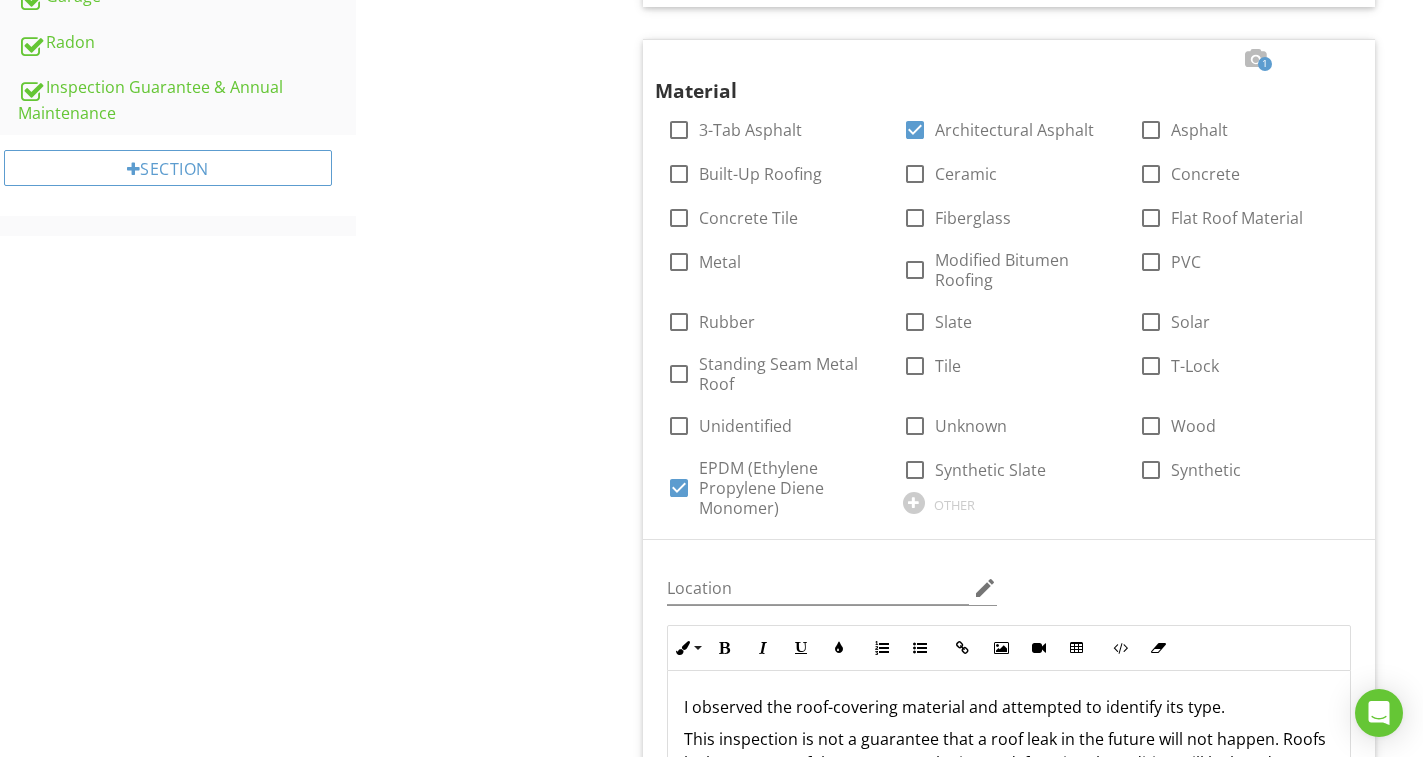 click on "Roof
General
Coverings
Vent Pipes and Other Roof Penetrations
Gutters & Downspouts
Flashing
Item
Coverings
IN   Inspected NI   Not Inspected NP   Not Present D   Deficiency
Info
Information                       check
Homeowner's Responsibility
Location edit       Inline Style XLarge Large Normal Small Light Small/Light Bold Italic Underline Colors Ordered List Unordered List Insert Link Insert Image Insert Video Insert Table Code View Clear Formatting Roofs are designed to be water-resistant. Roofs are not designed to be waterproof. Eventually, the roof system will leak. No one can predict when, where or how a roof will leak.  Enter text here" at bounding box center (889, 2770) 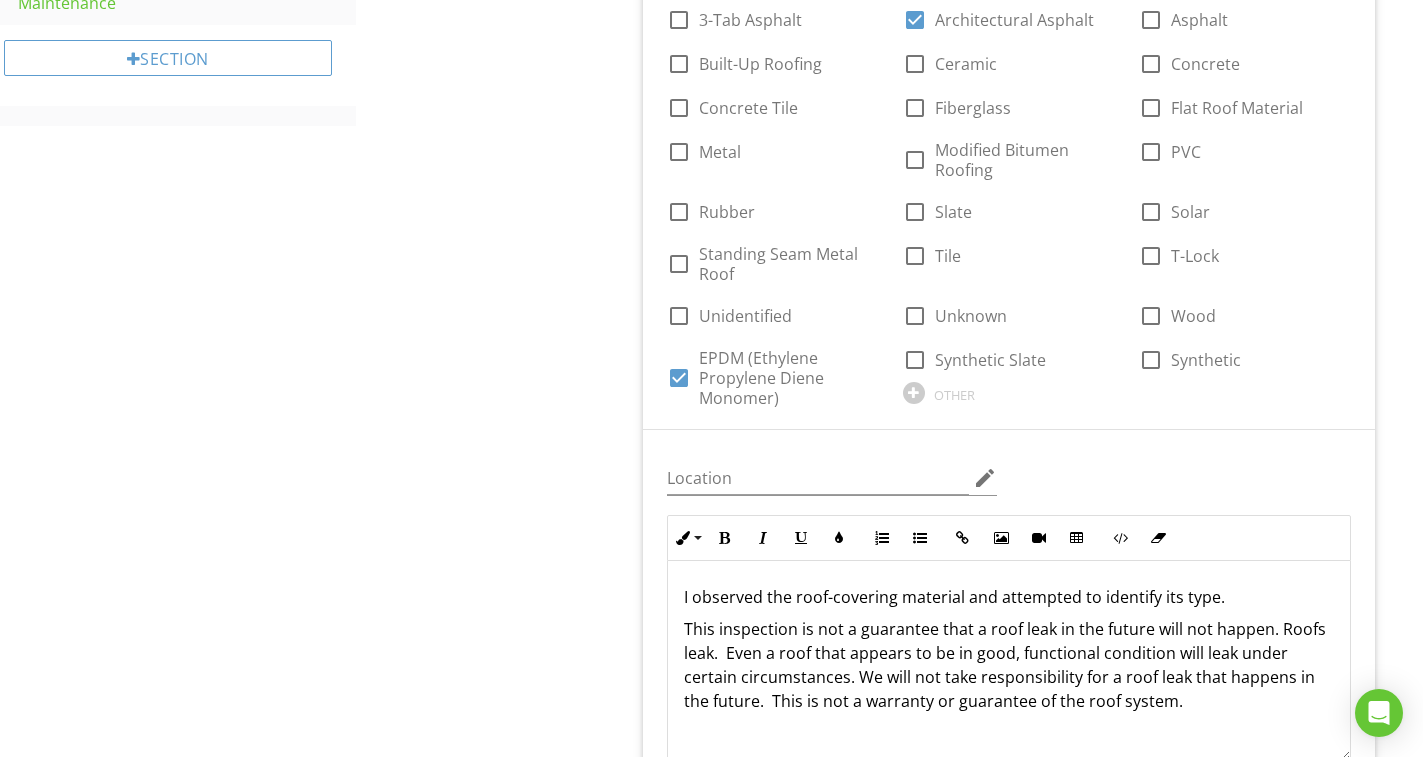 scroll, scrollTop: 1626, scrollLeft: 0, axis: vertical 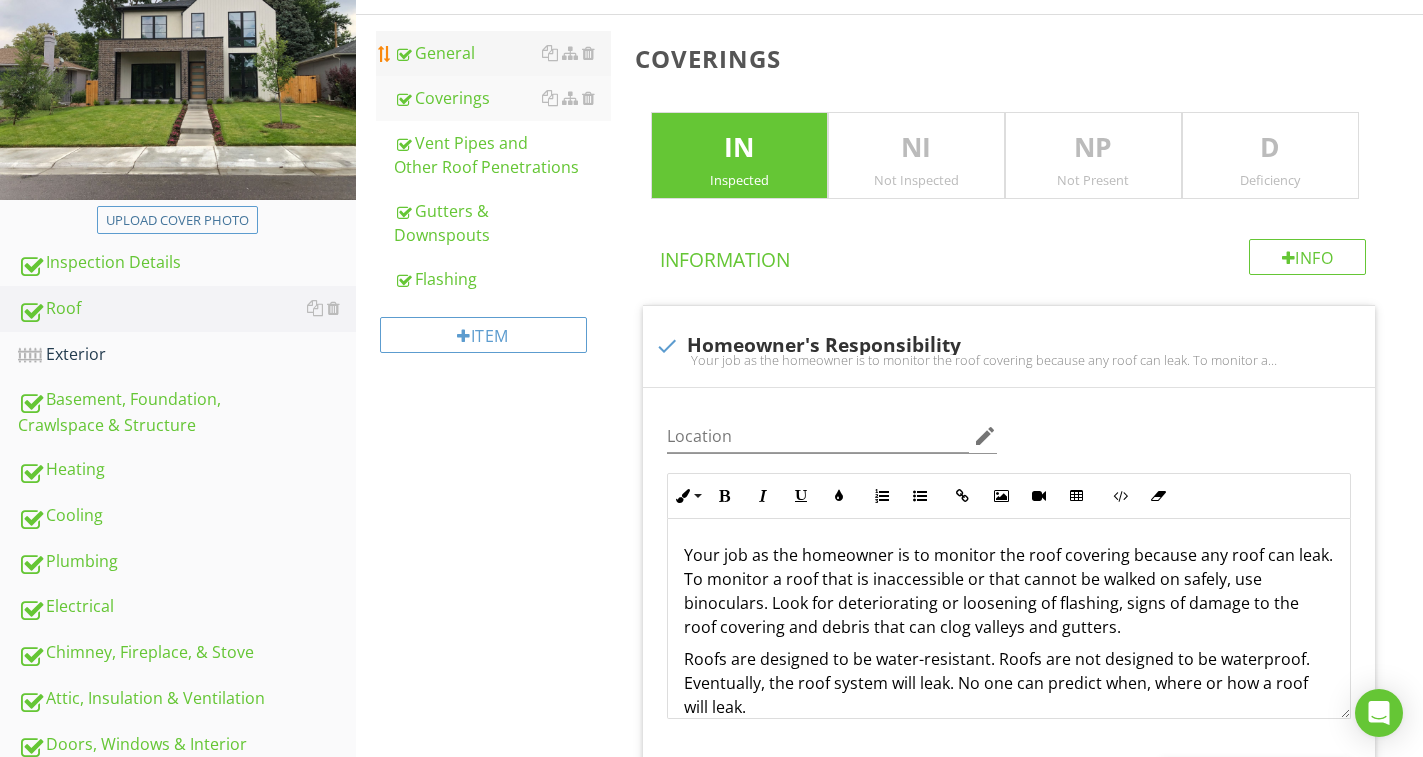 click on "General" at bounding box center [502, 53] 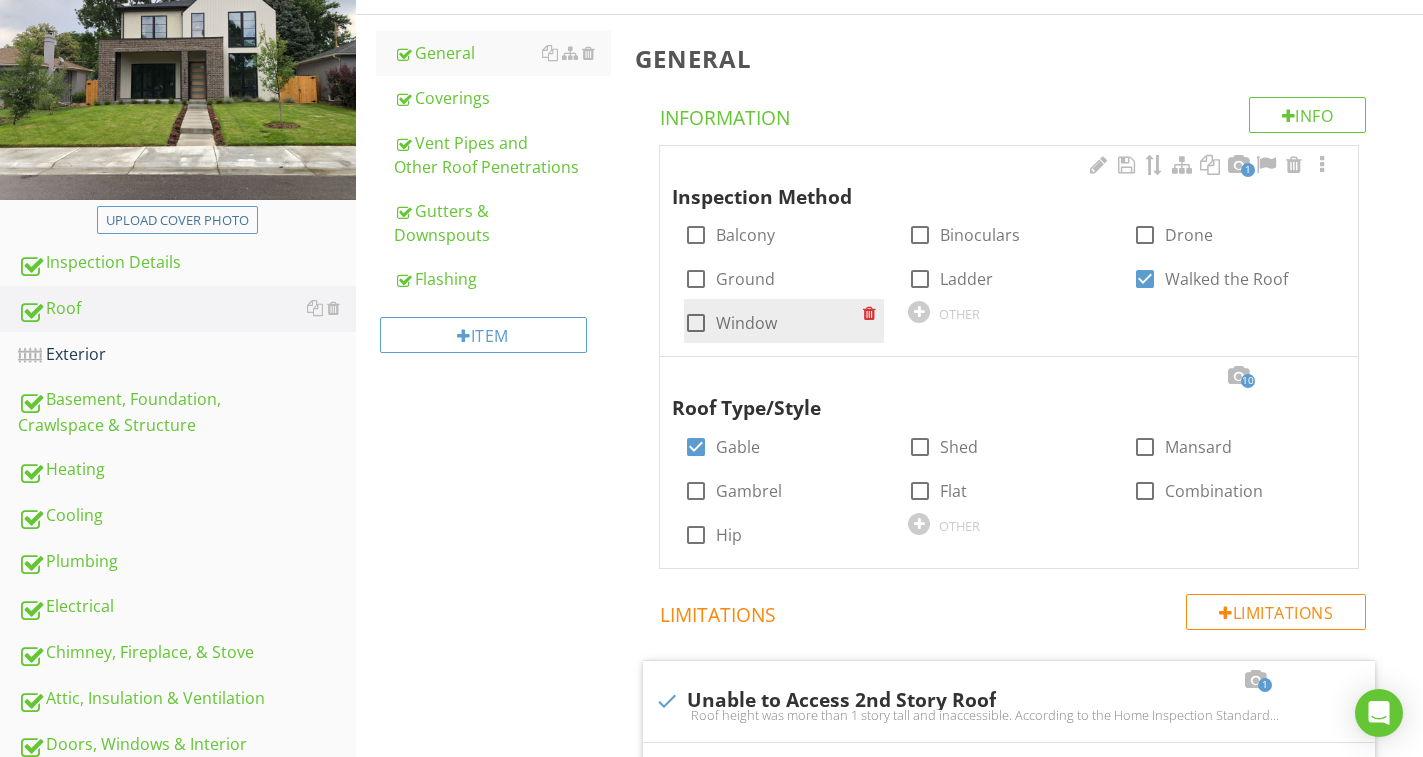 click on "Window" at bounding box center [746, 323] 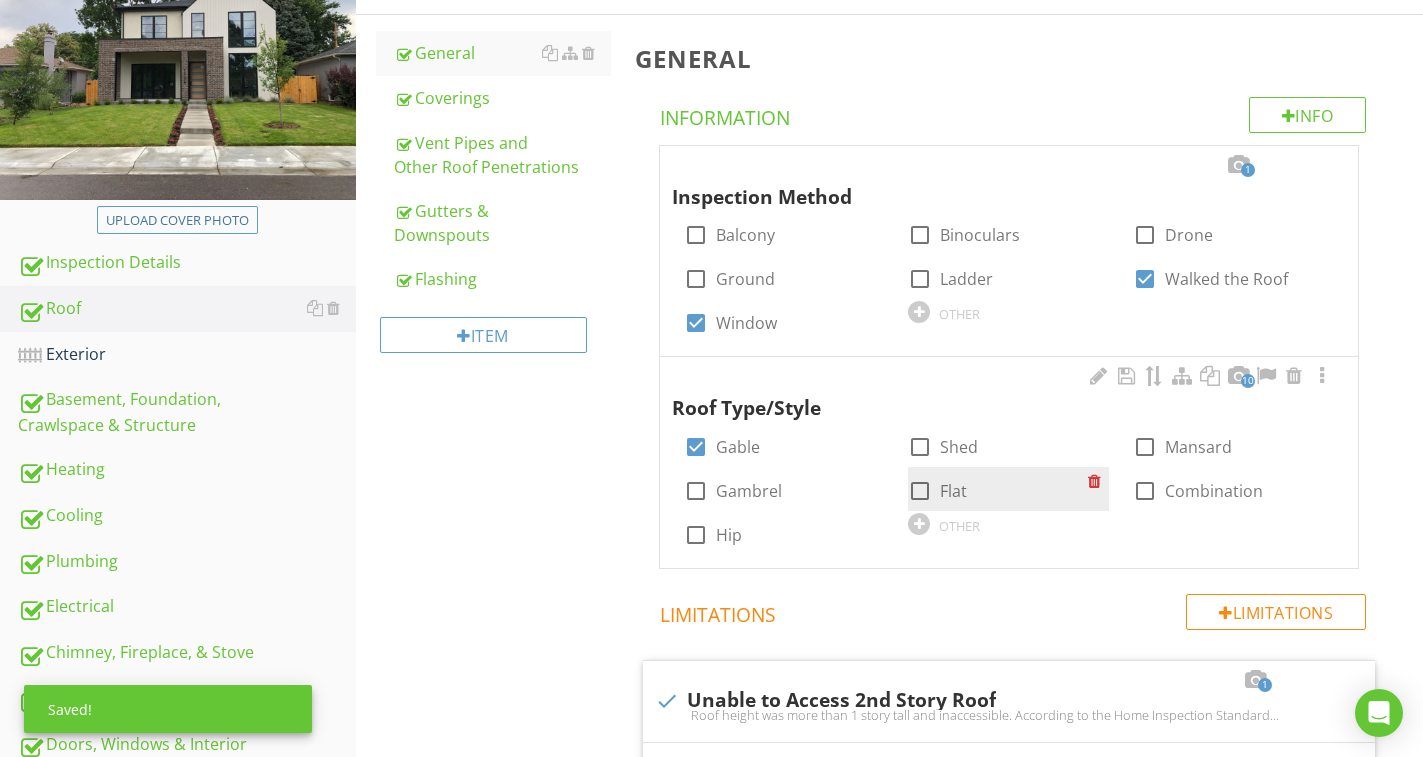 drag, startPoint x: 953, startPoint y: 490, endPoint x: 968, endPoint y: 481, distance: 17.492855 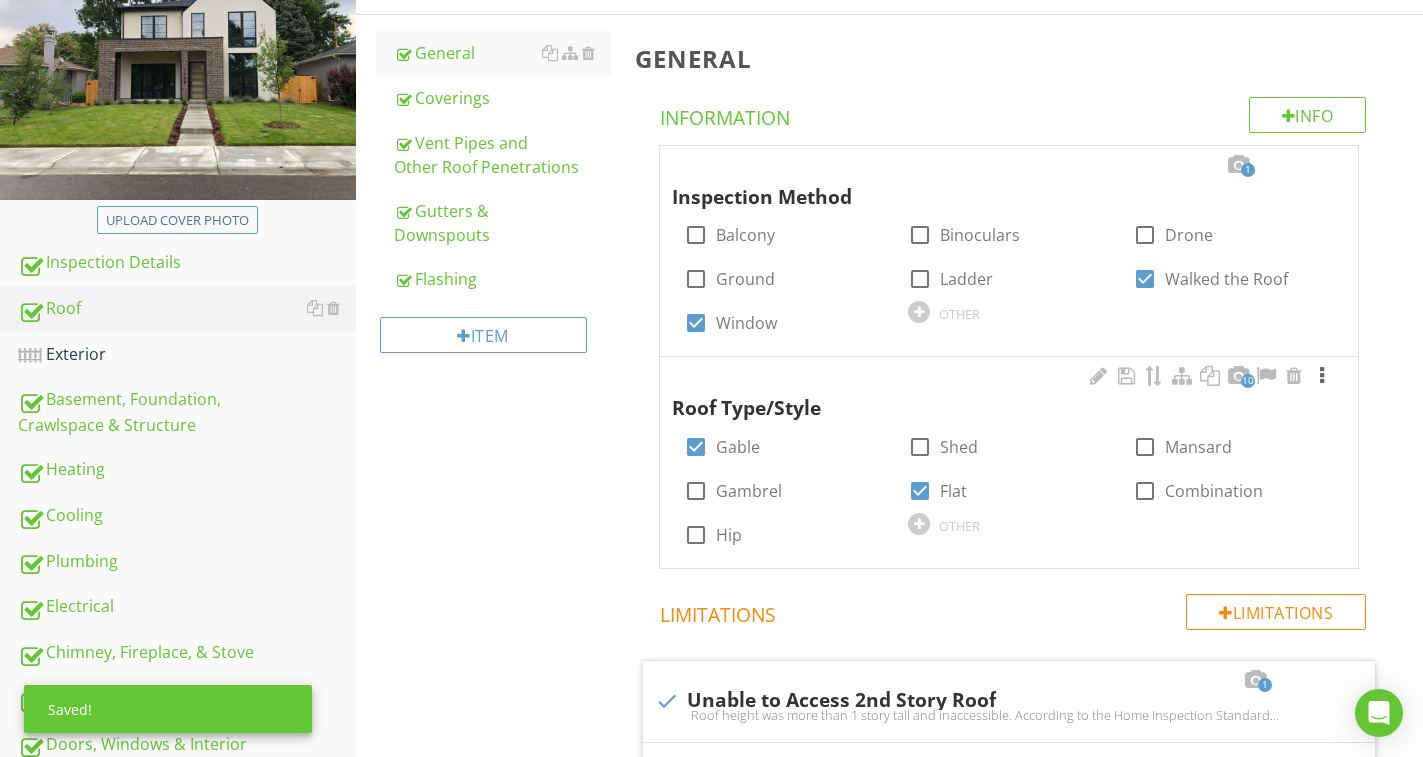 click at bounding box center (1322, 376) 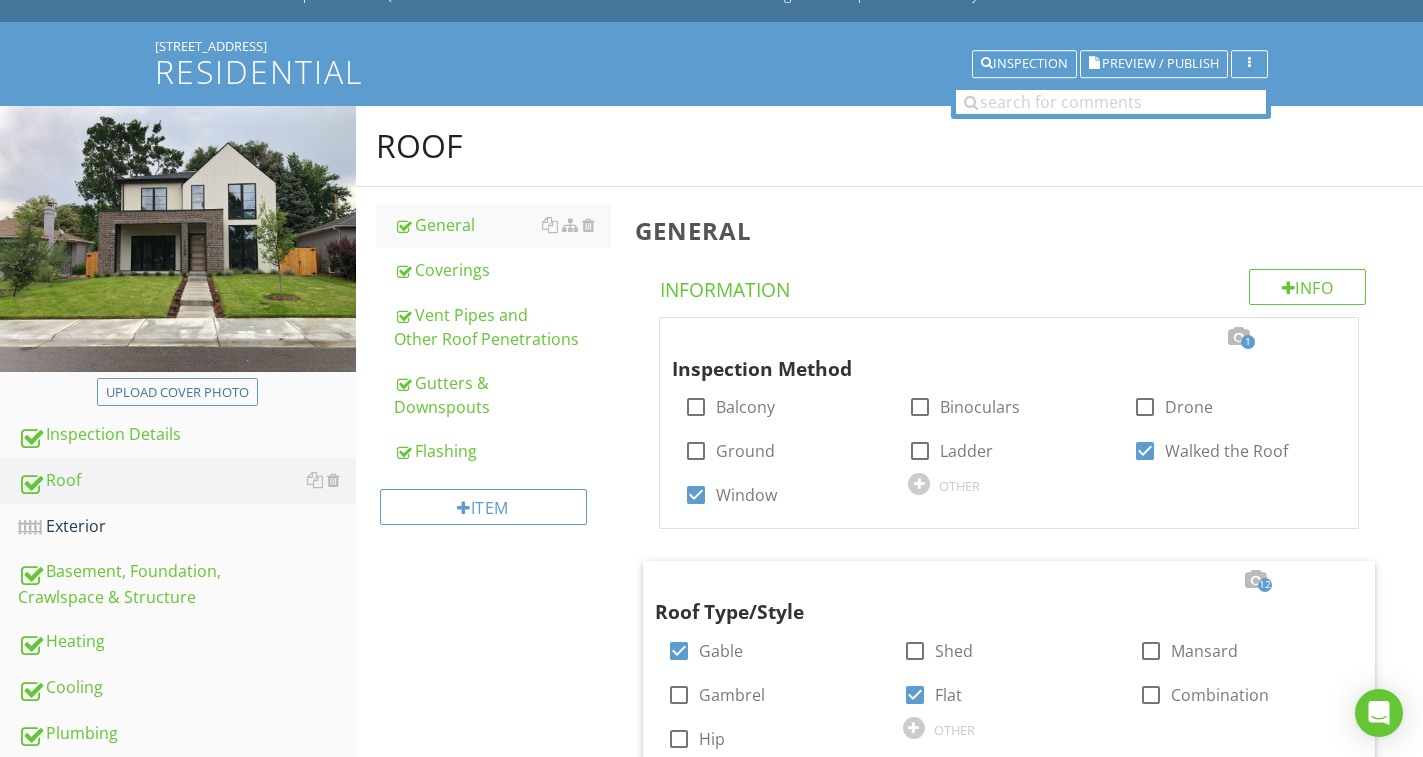 scroll, scrollTop: 87, scrollLeft: 0, axis: vertical 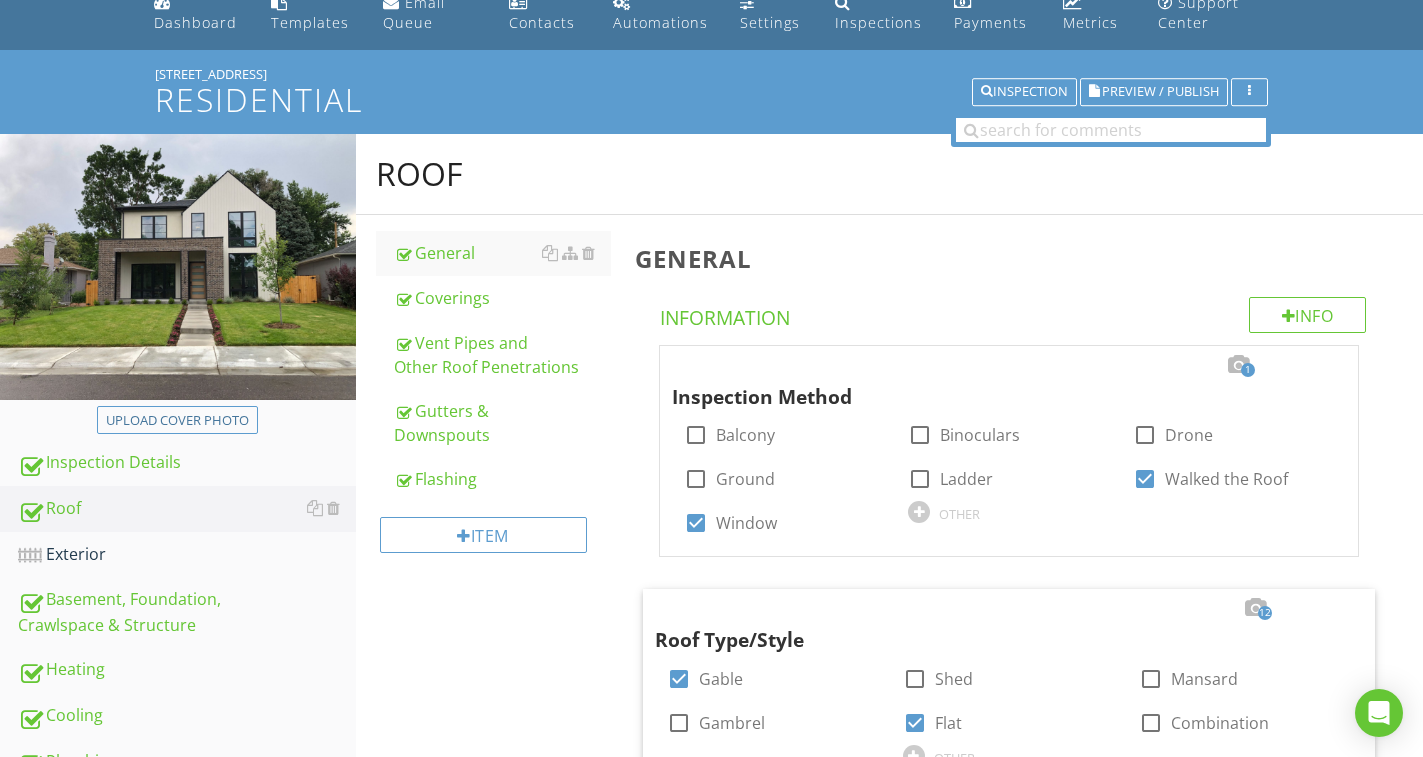 click on "Roof
General
Coverings
Vent Pipes and Other Roof Penetrations
Gutters & Downspouts
Flashing
Item
General
Info
Information                 1
Inspection Method
check_box_outline_blank Balcony   check_box_outline_blank Binoculars   check_box_outline_blank Drone   check_box_outline_blank Ground   check_box_outline_blank Ladder   check_box Walked the Roof   check_box Window         OTHER                             12
Roof Type/Style
check_box [PERSON_NAME]   check_box_outline_blank Shed   check_box_outline_blank Mansard   check_box_outline_blank [PERSON_NAME]   check_box Flat   check_box_outline_blank Combination   check_box_outline_blank Hip         OTHER" at bounding box center [889, 1699] 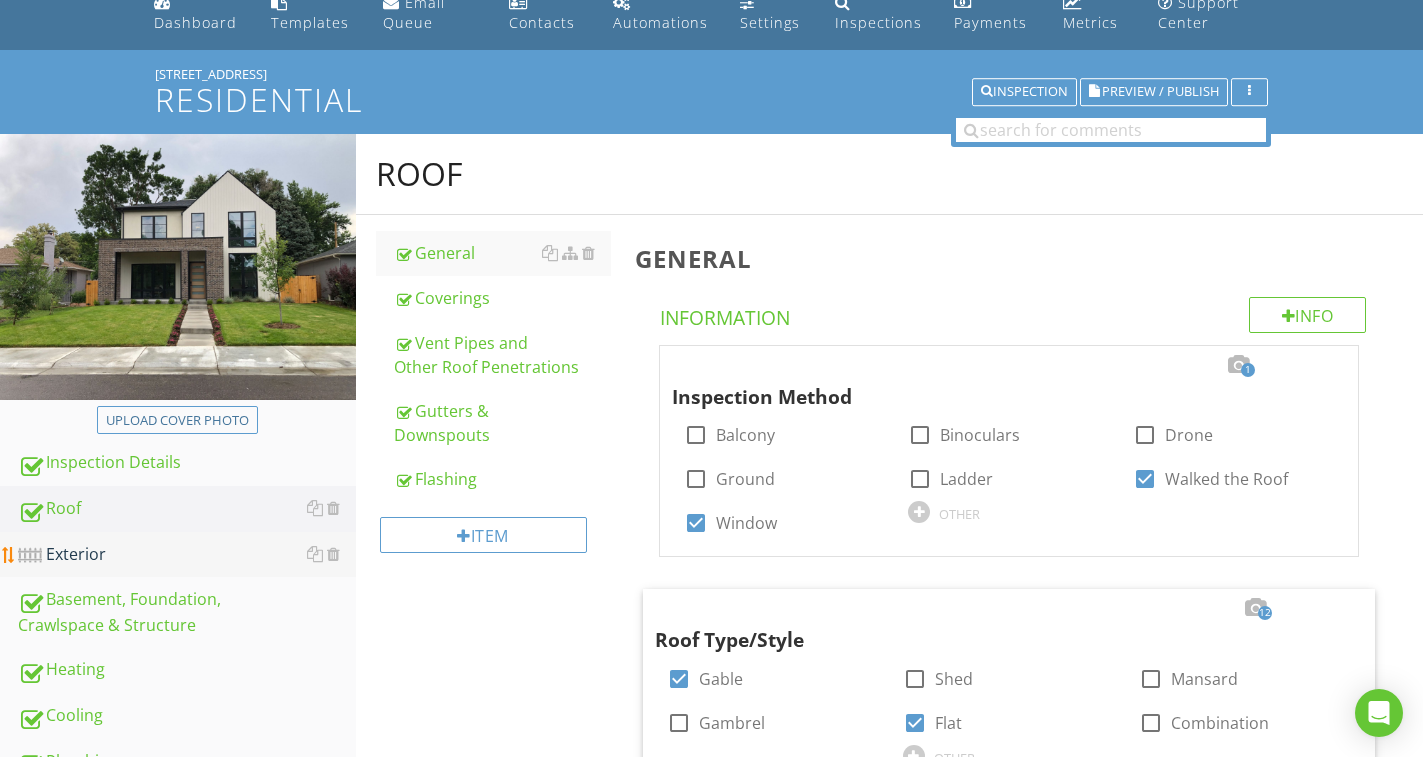 drag, startPoint x: 85, startPoint y: 550, endPoint x: 148, endPoint y: 546, distance: 63.126858 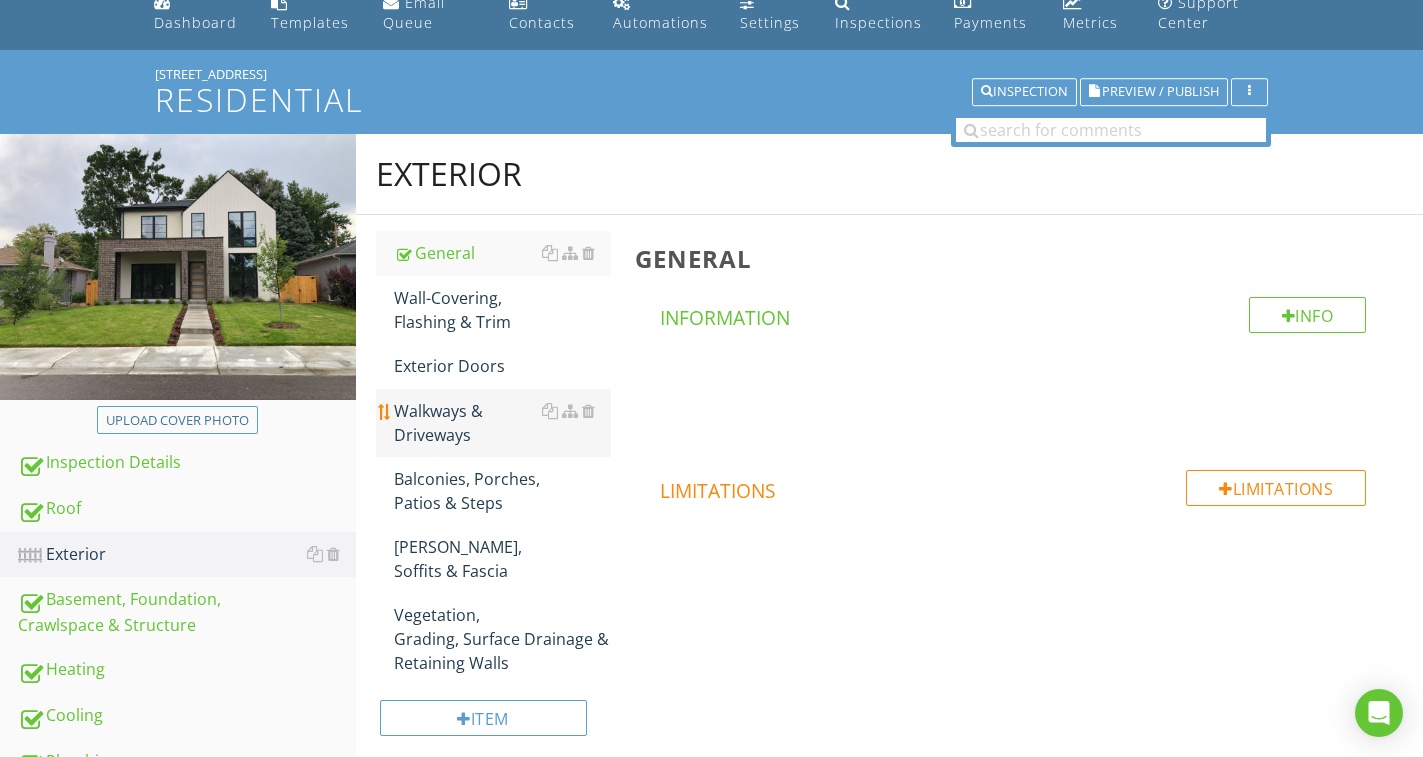 click on "Walkways & Driveways" at bounding box center (502, 423) 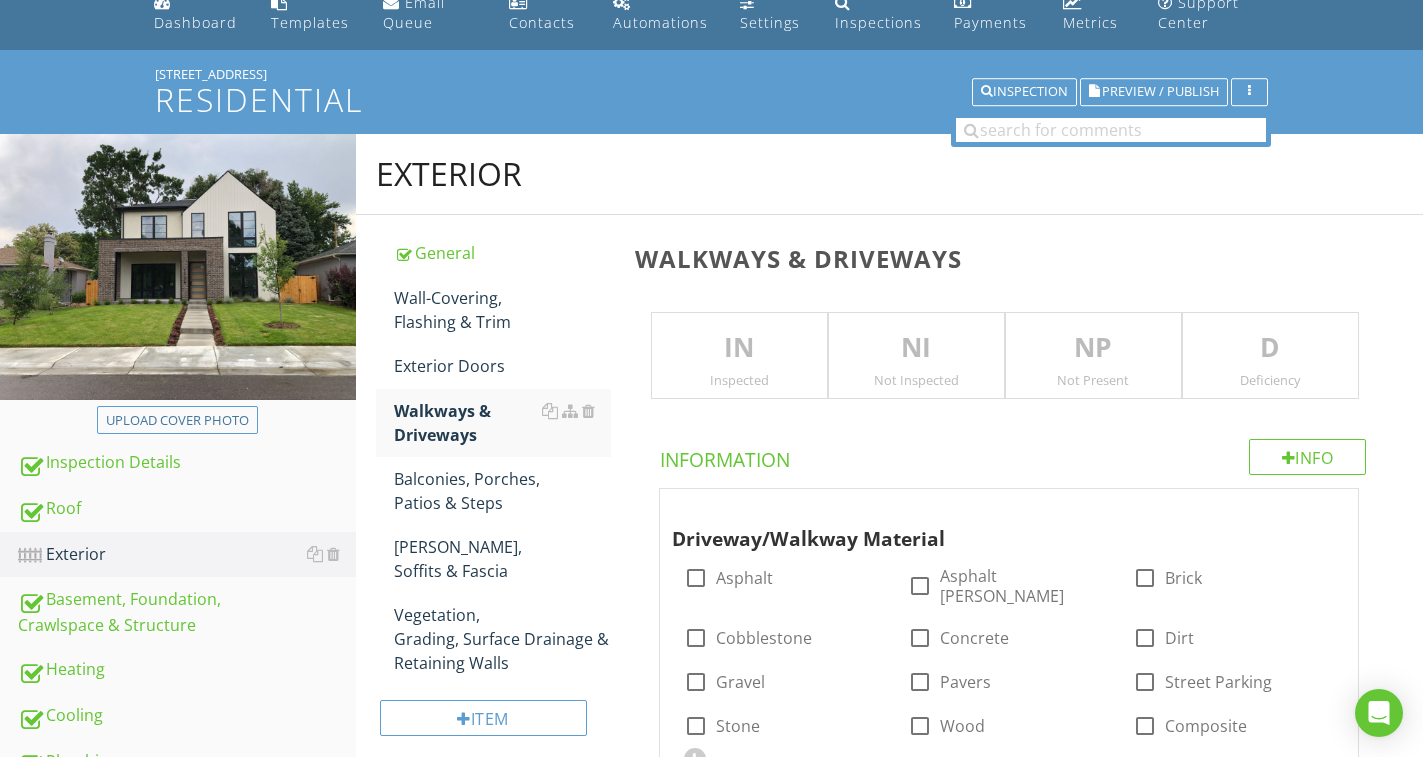 click on "IN" at bounding box center (739, 348) 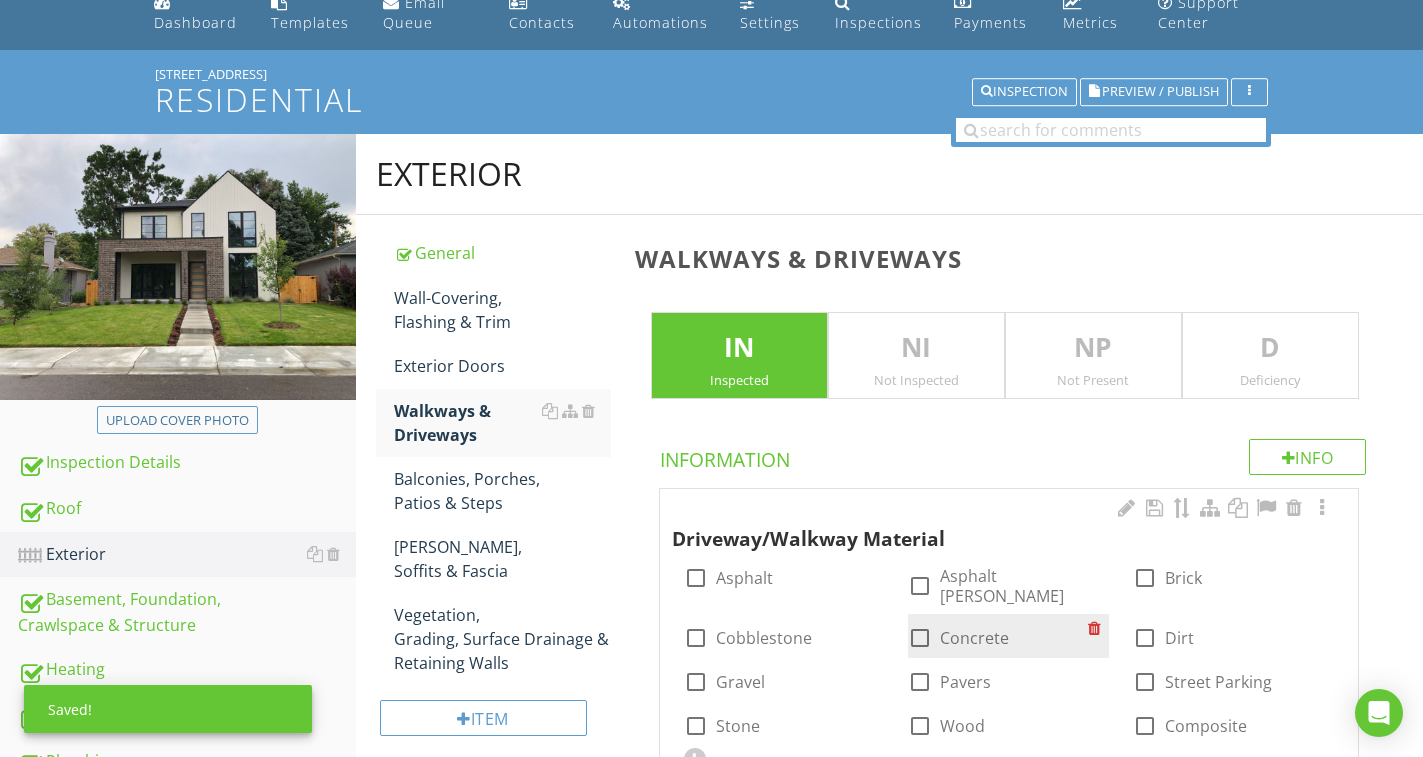 click at bounding box center (920, 638) 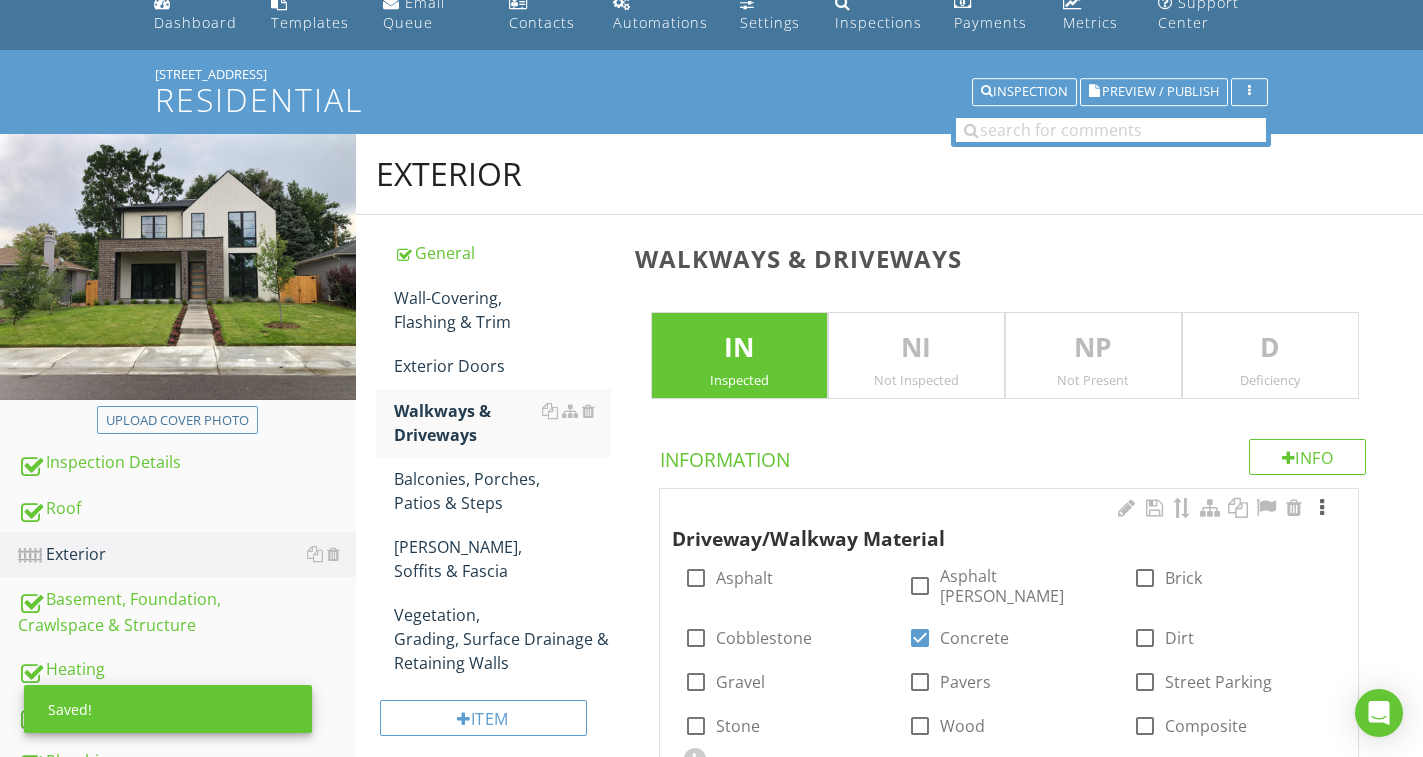click at bounding box center [1322, 508] 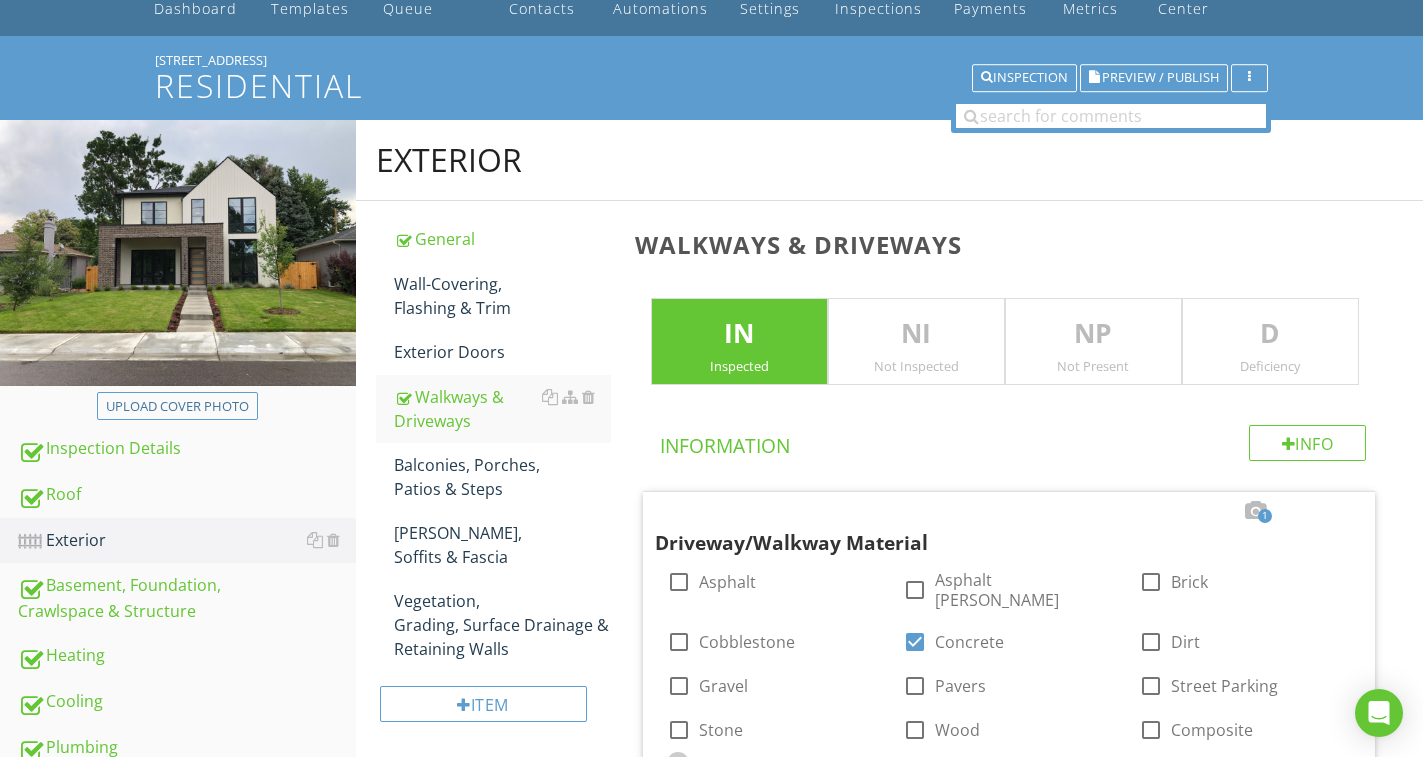 scroll, scrollTop: 87, scrollLeft: 0, axis: vertical 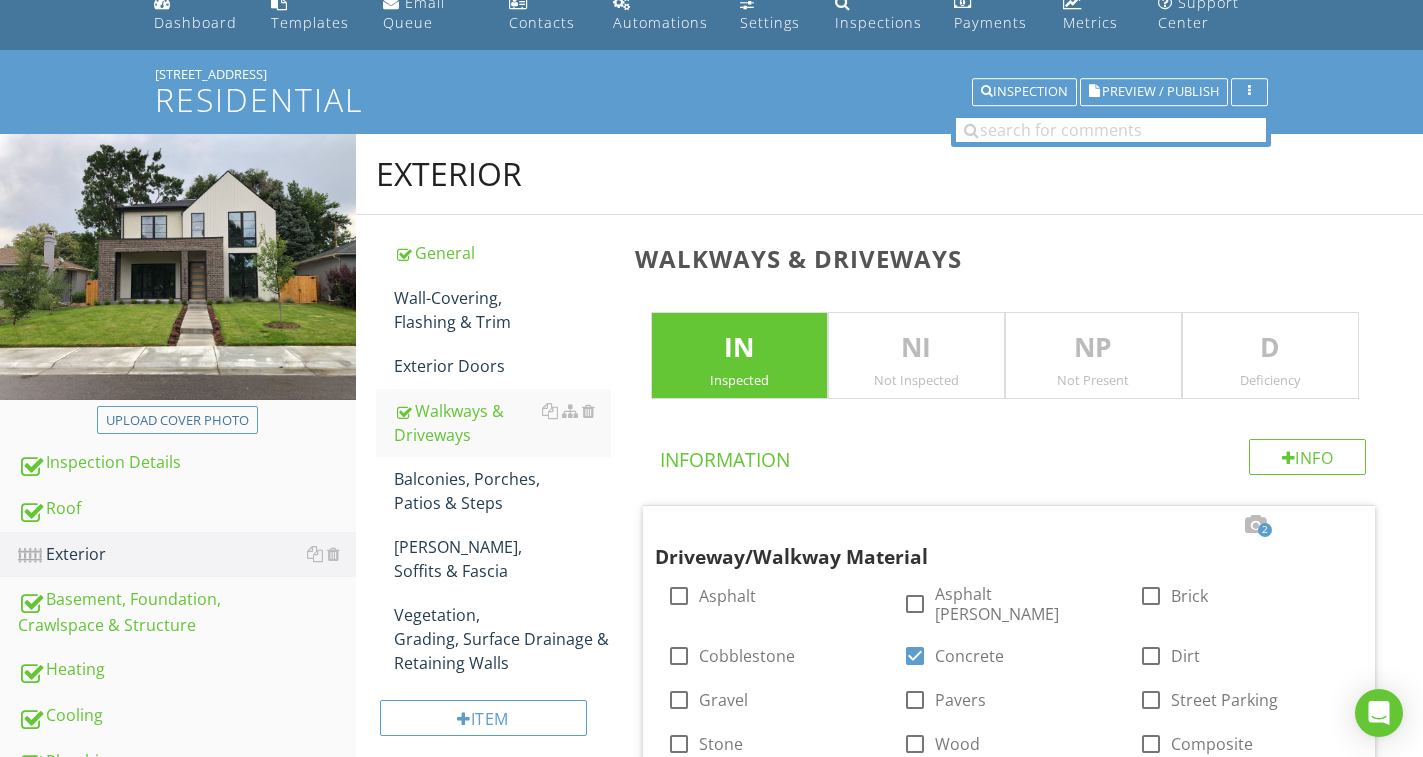 click on "Exterior Doors" at bounding box center [502, 366] 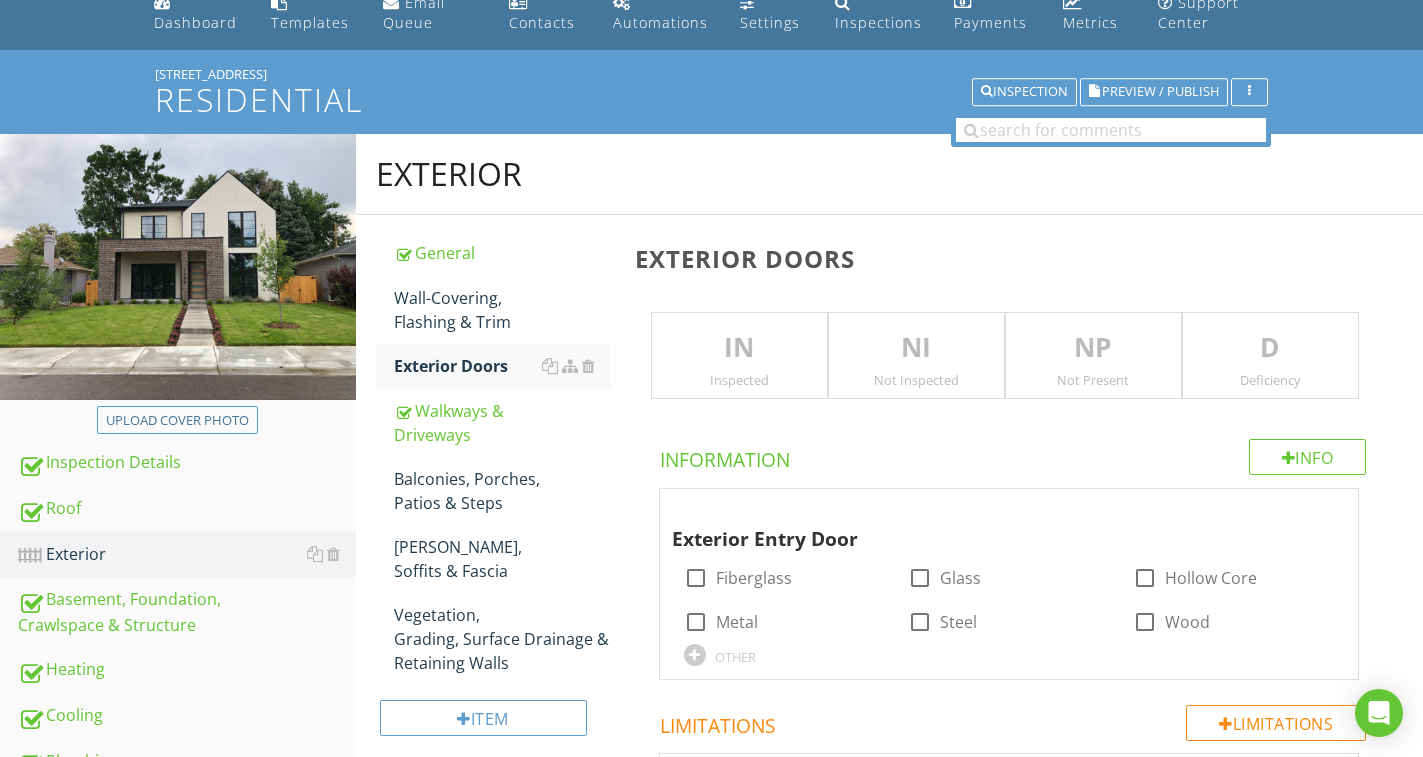 click on "IN" at bounding box center (739, 348) 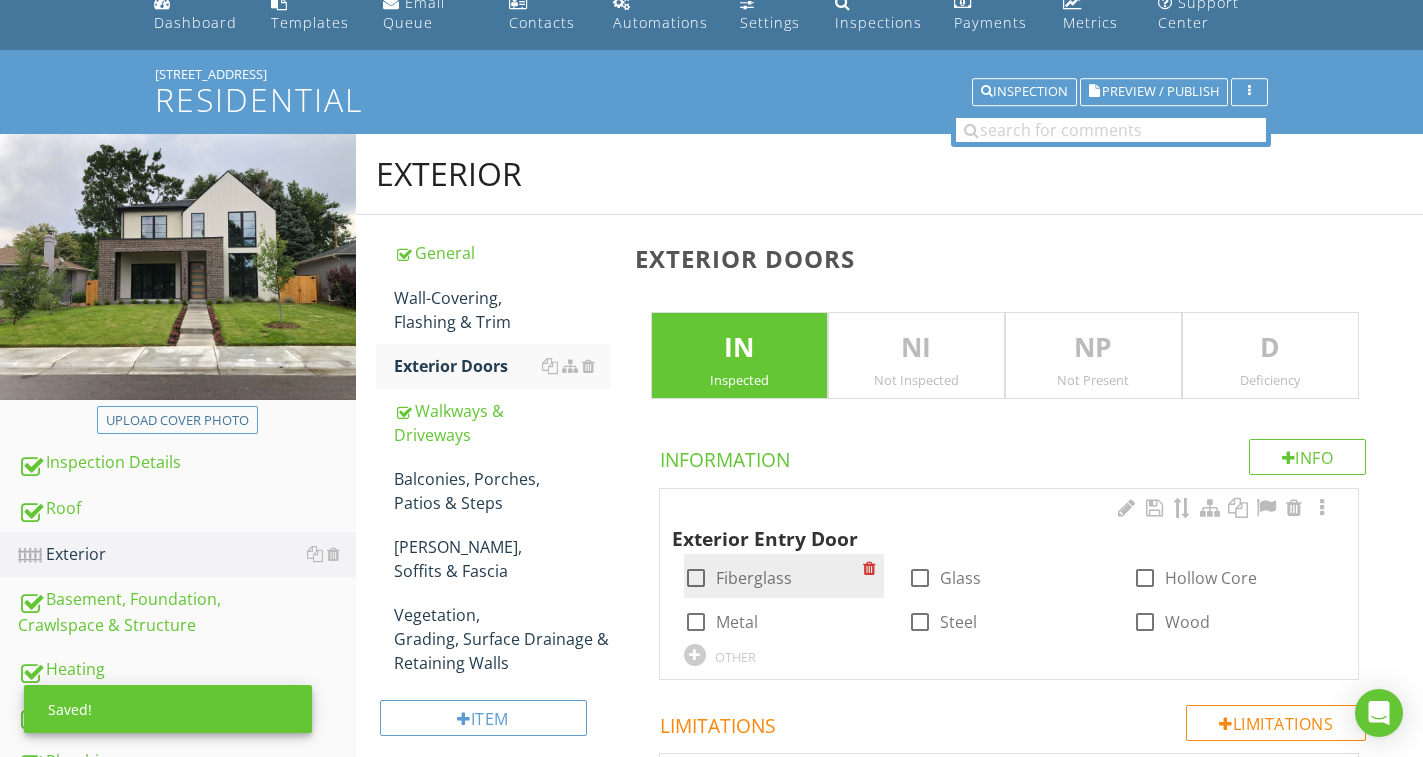 click on "Fiberglass" at bounding box center (754, 578) 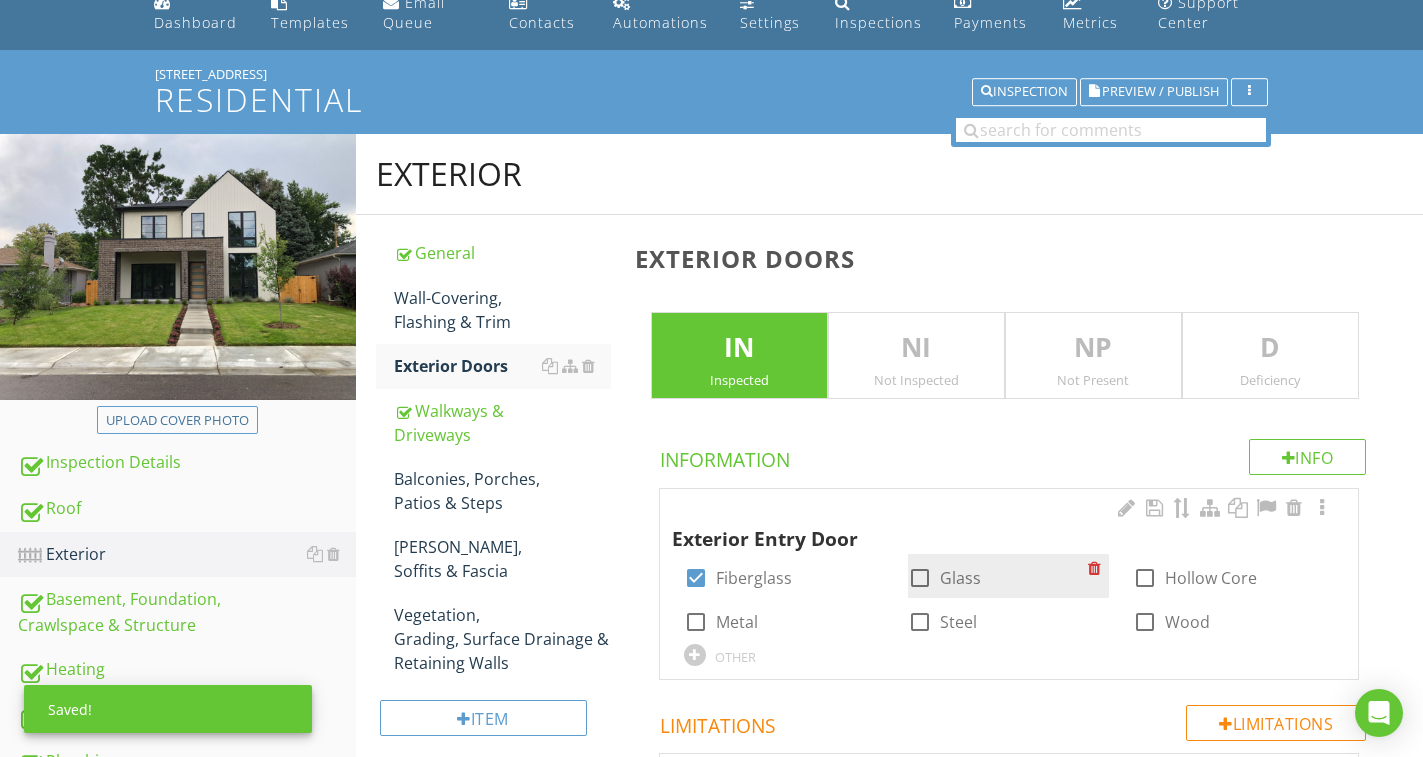 click at bounding box center [920, 578] 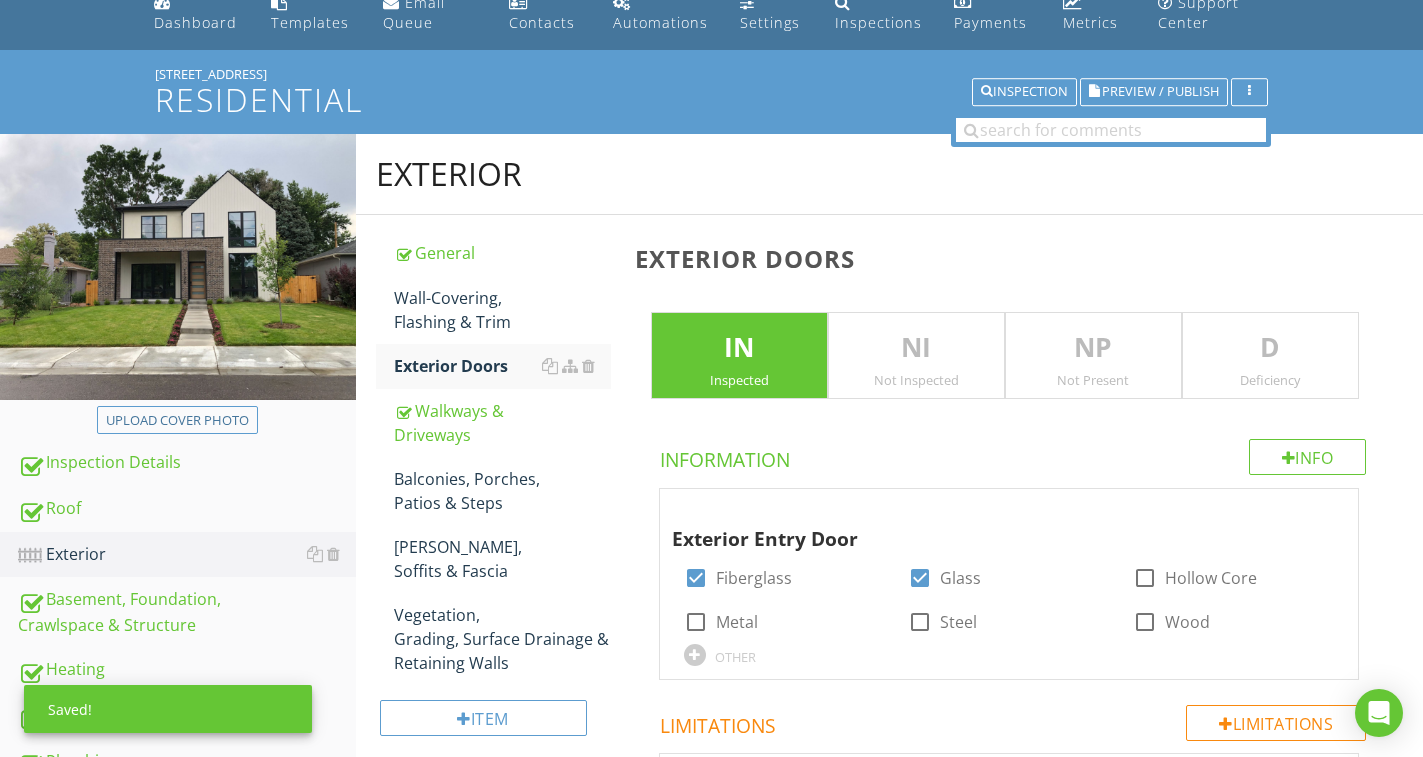 checkbox on "true" 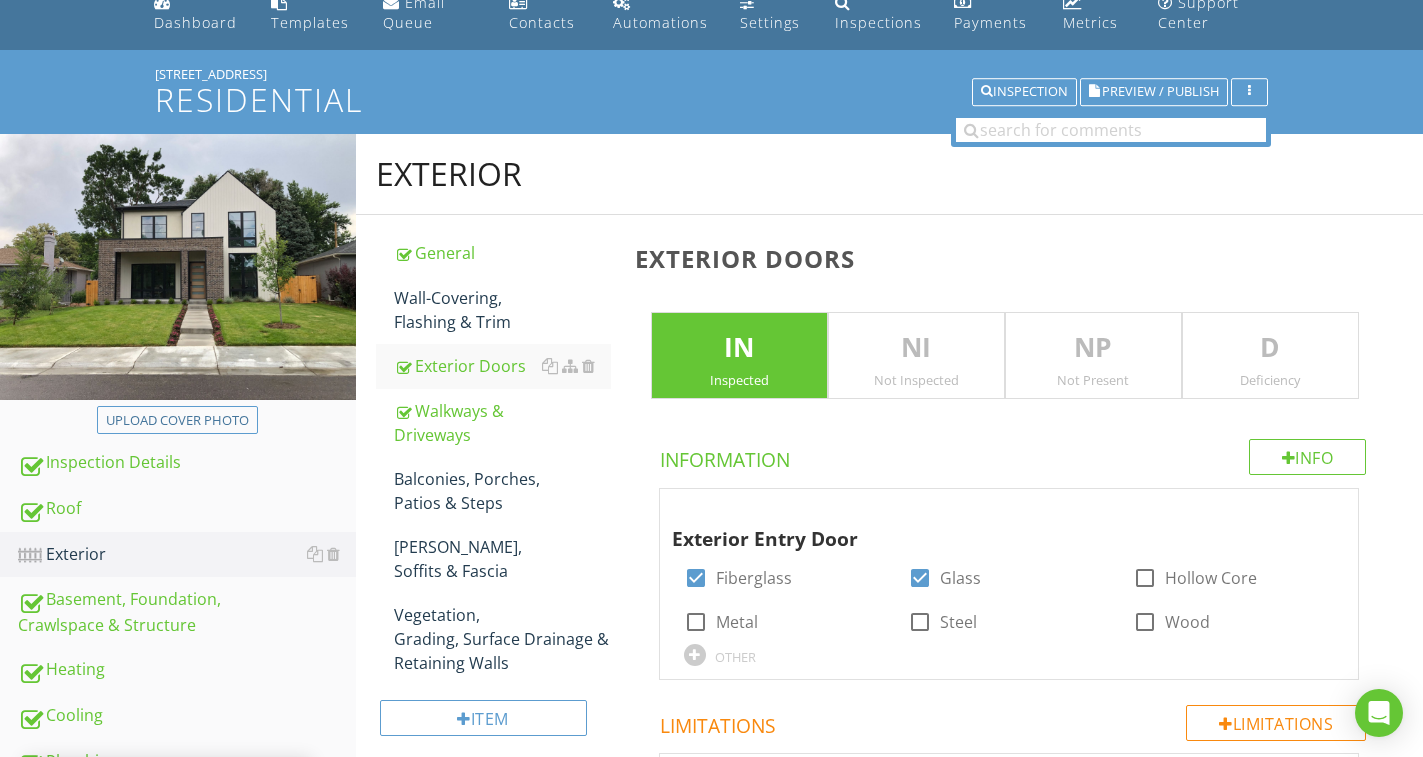 click on "D" at bounding box center (1270, 348) 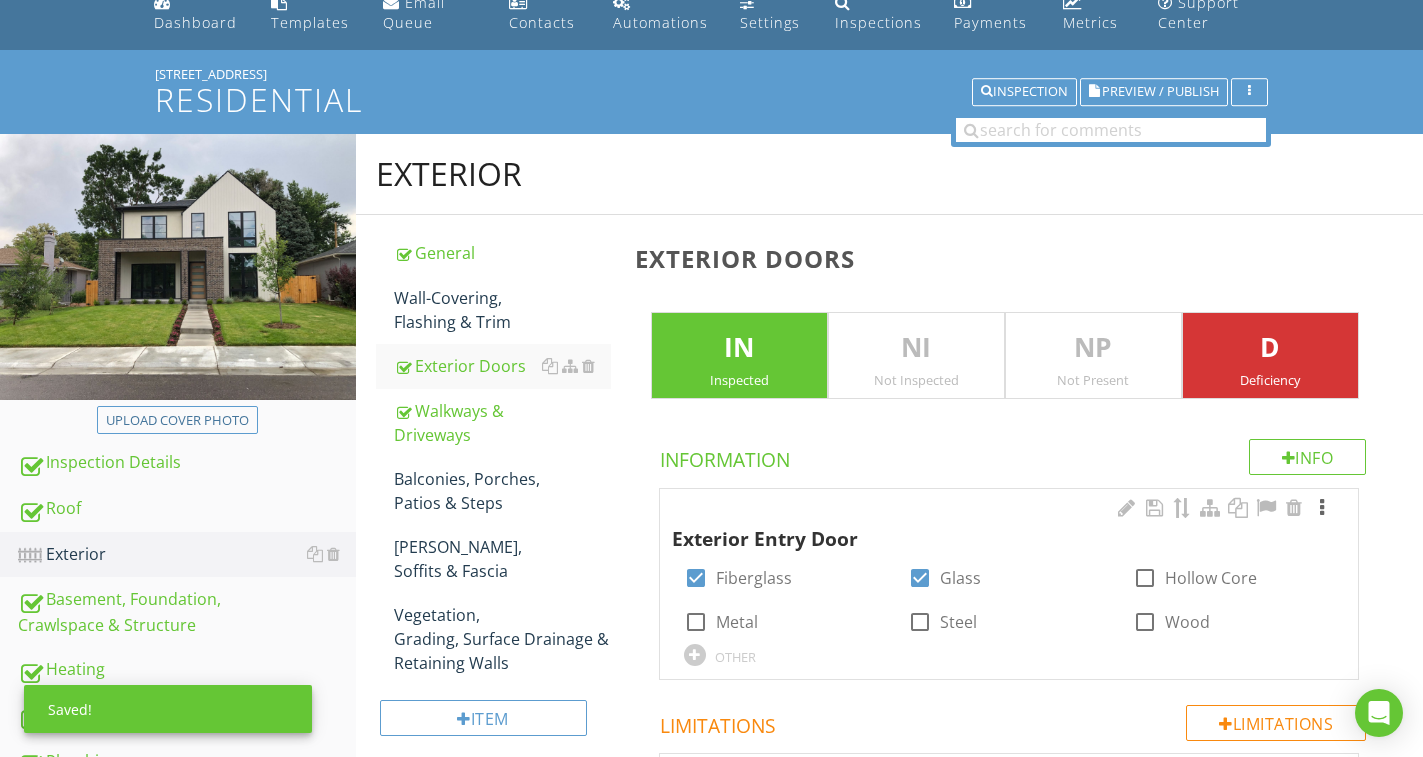 click at bounding box center (1322, 508) 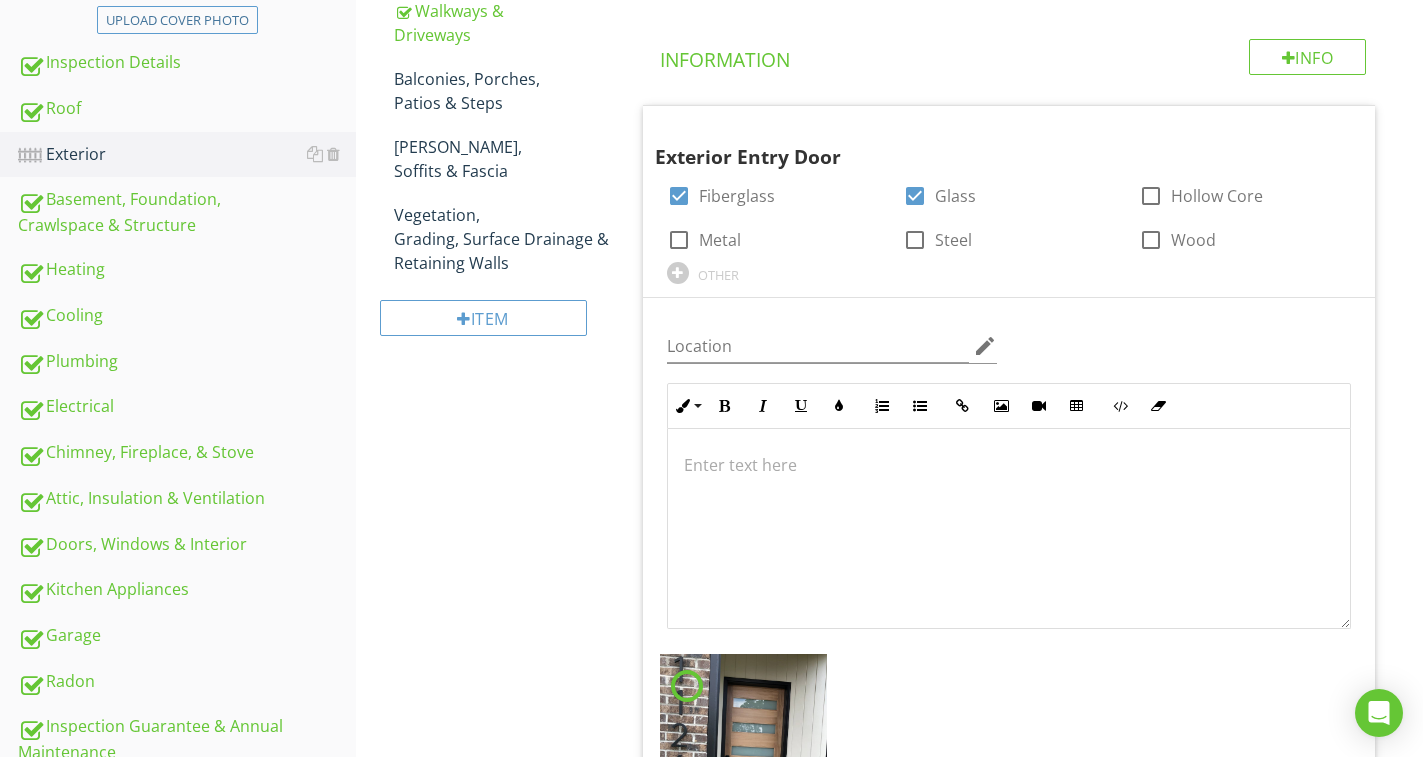 scroll, scrollTop: 587, scrollLeft: 0, axis: vertical 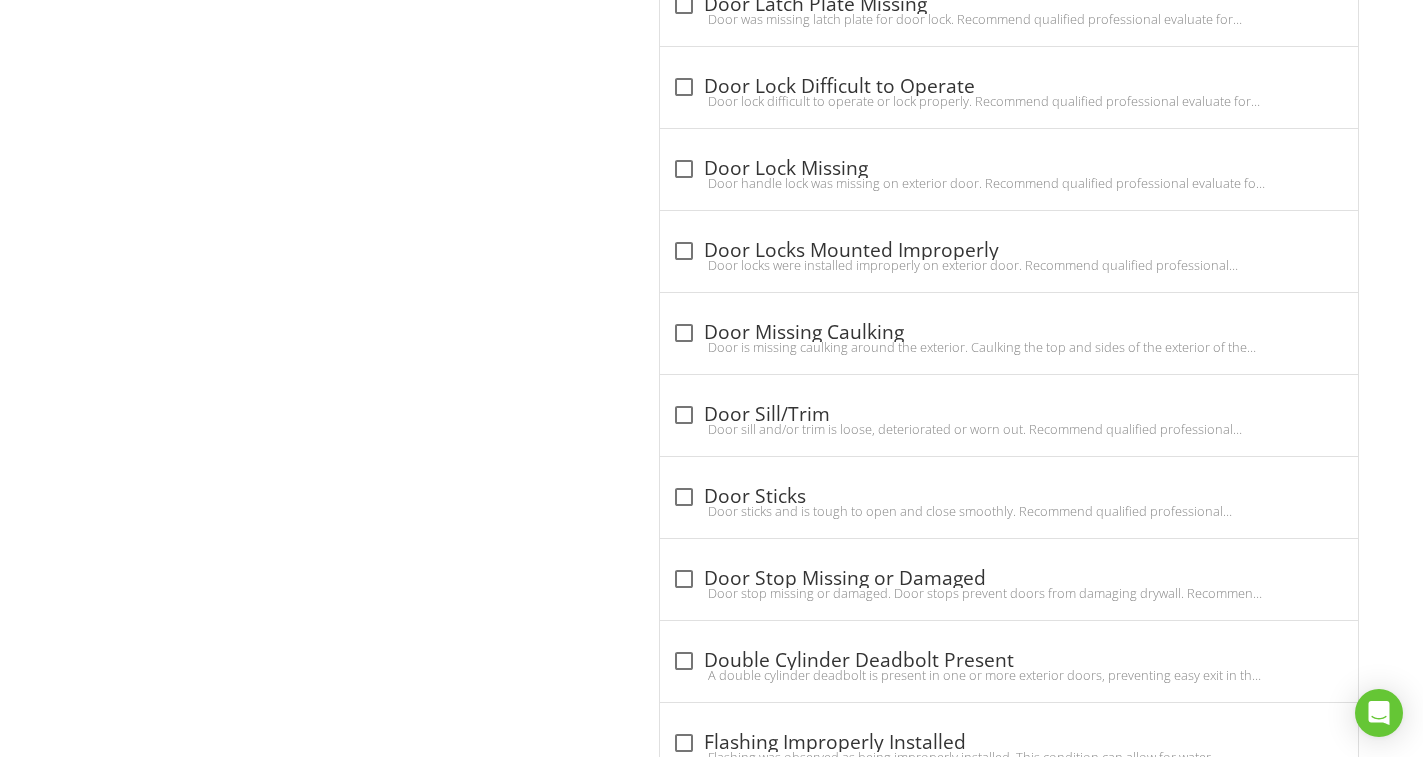 drag, startPoint x: 788, startPoint y: 504, endPoint x: 521, endPoint y: 478, distance: 268.26294 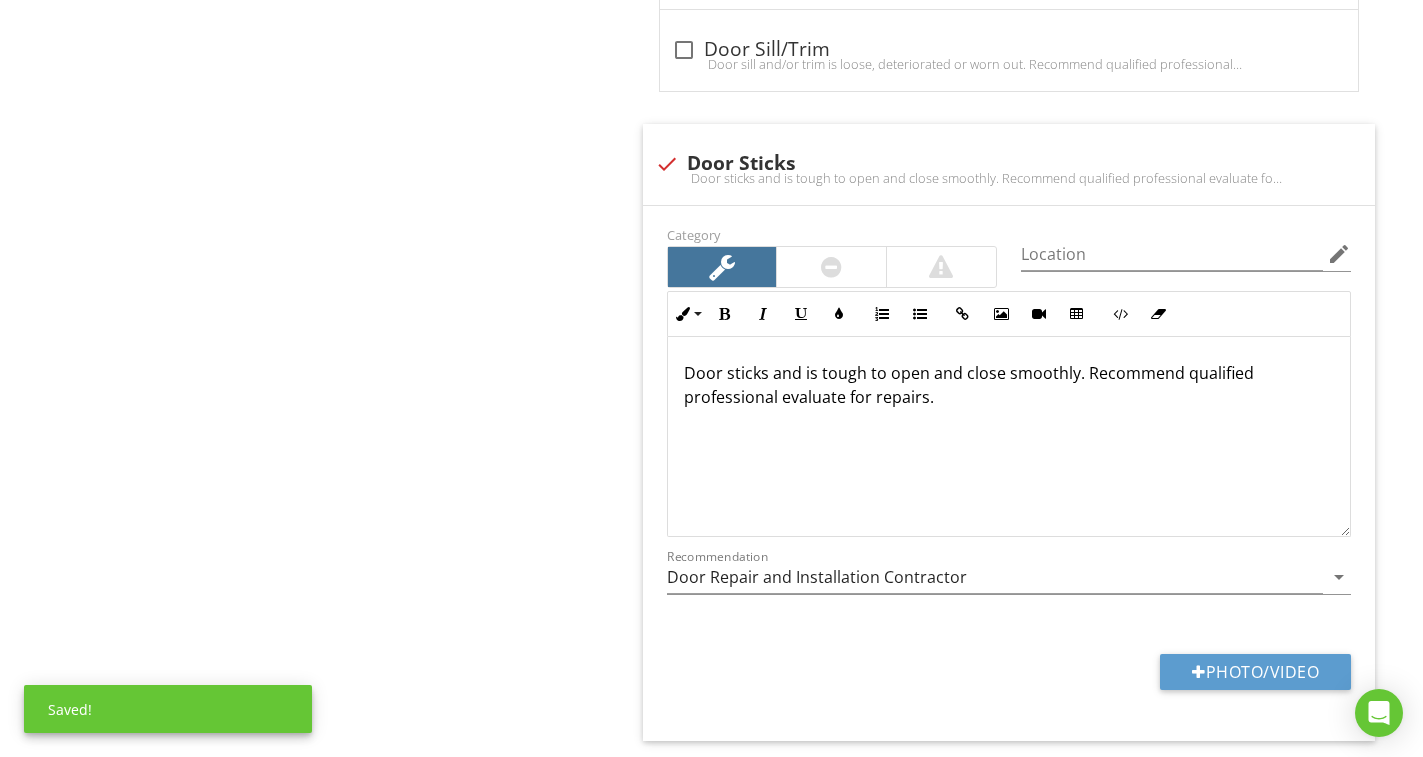 scroll, scrollTop: 3810, scrollLeft: 0, axis: vertical 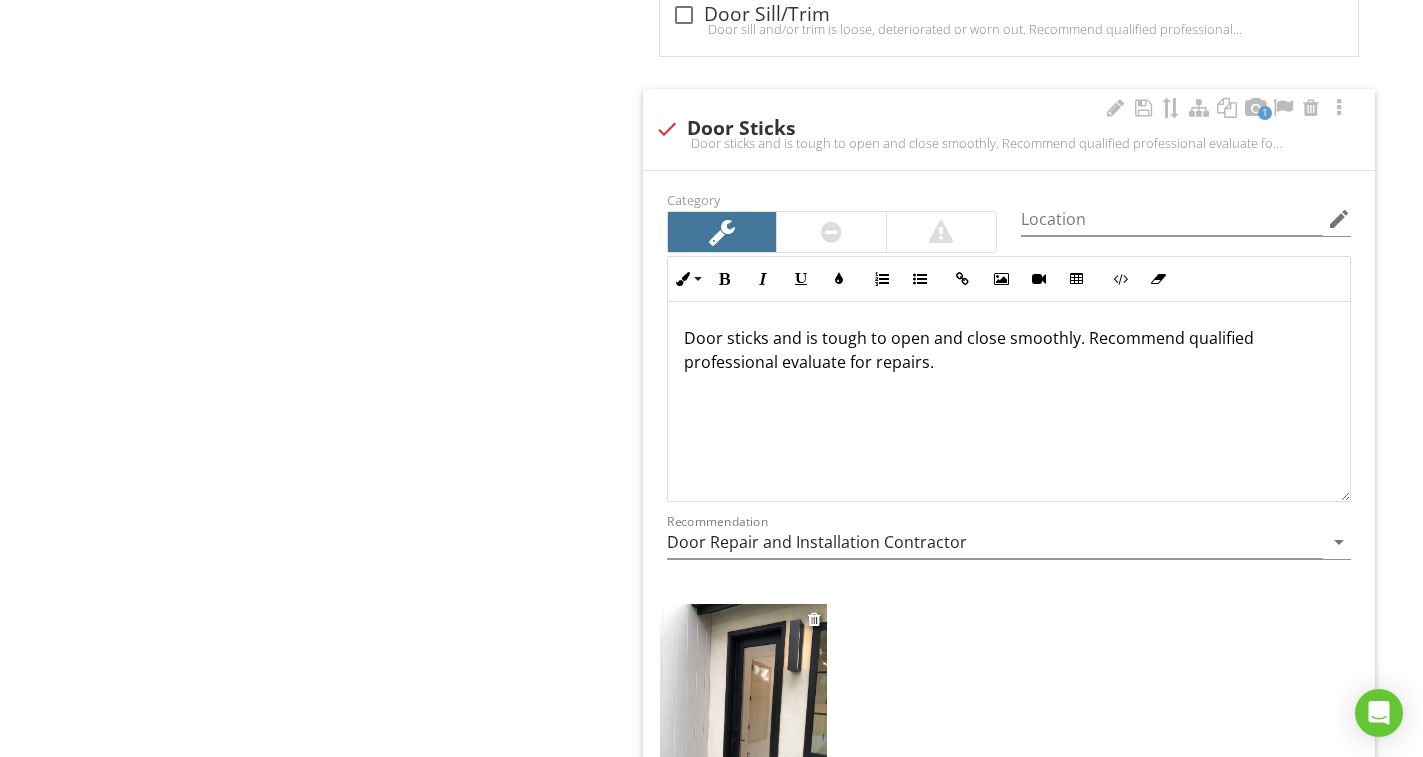 click at bounding box center [743, 715] 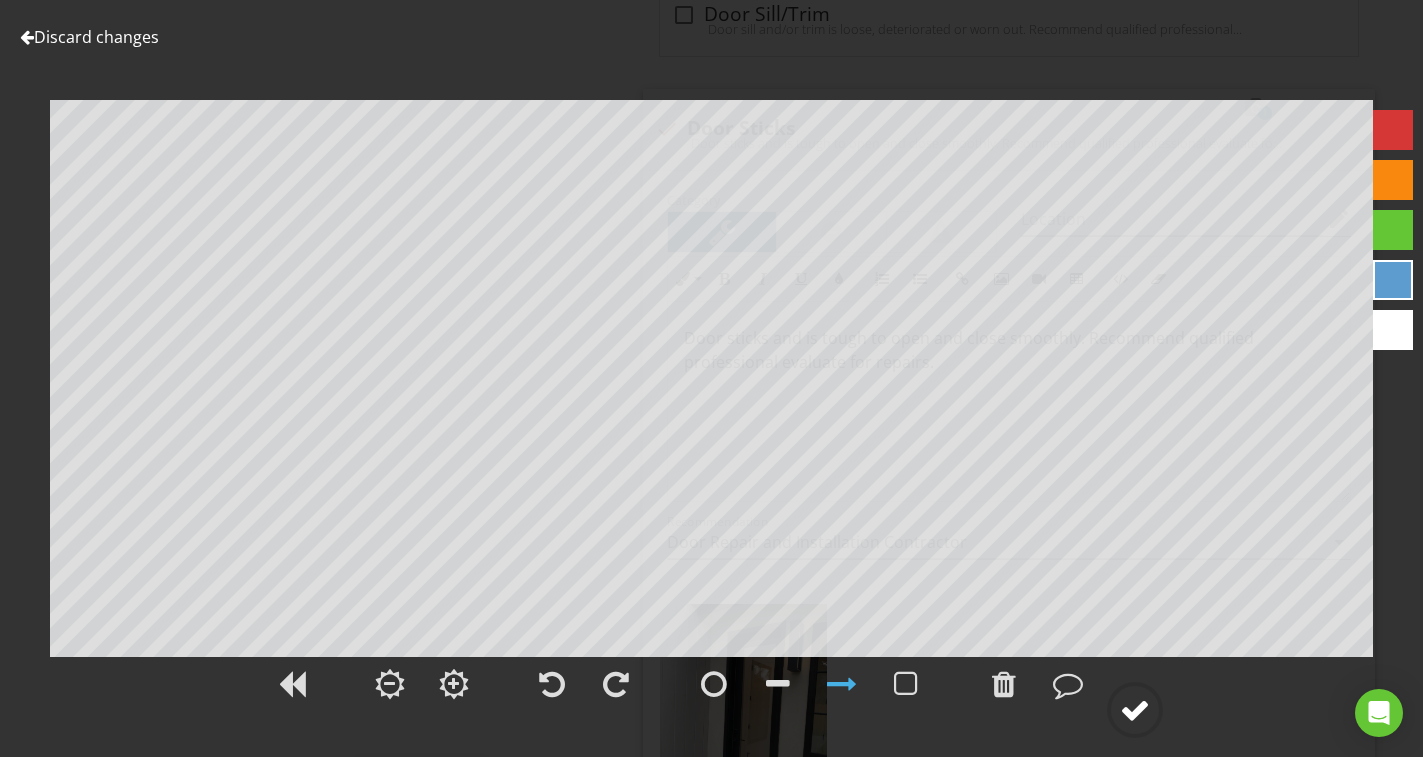 click at bounding box center (1135, 710) 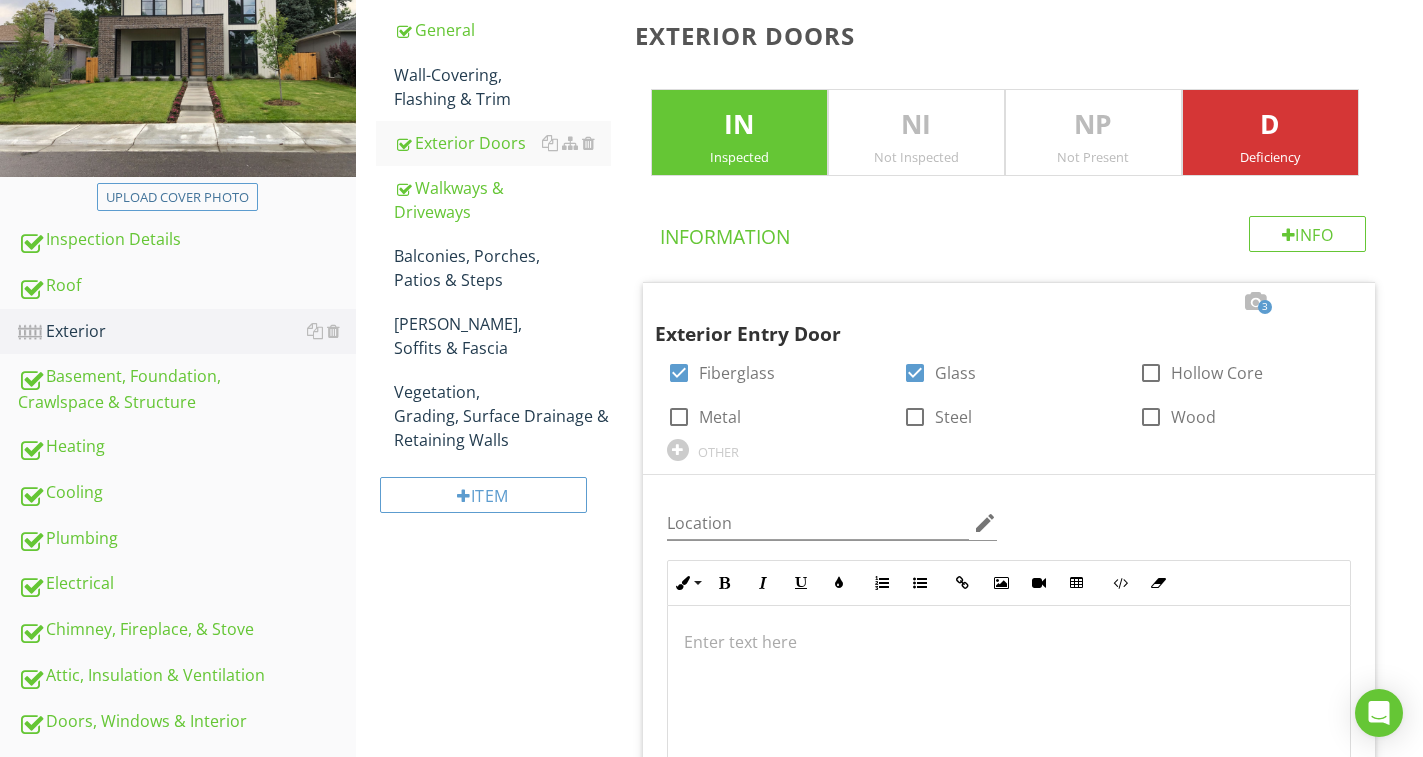 scroll, scrollTop: 299, scrollLeft: 0, axis: vertical 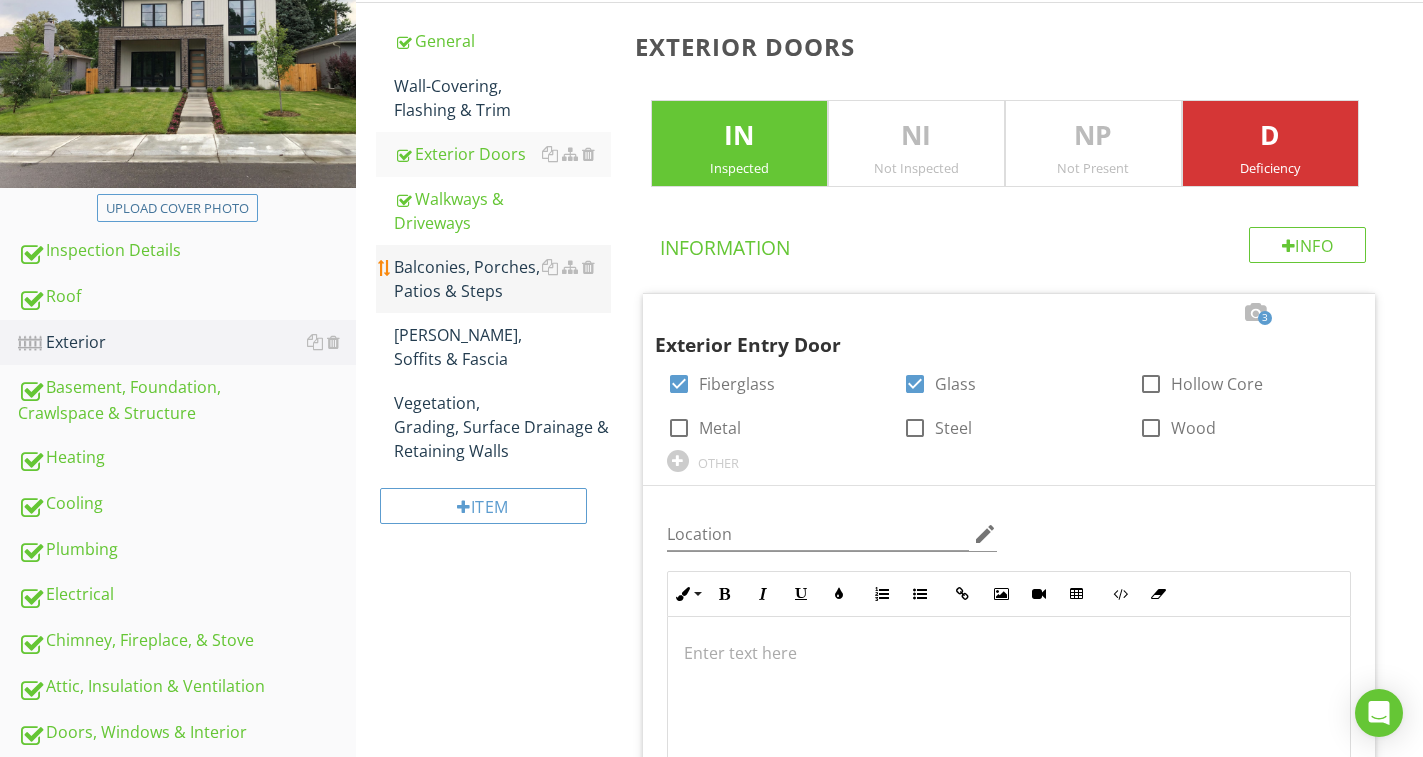 click on "Balconies, Porches, Patios & Steps" at bounding box center [502, 279] 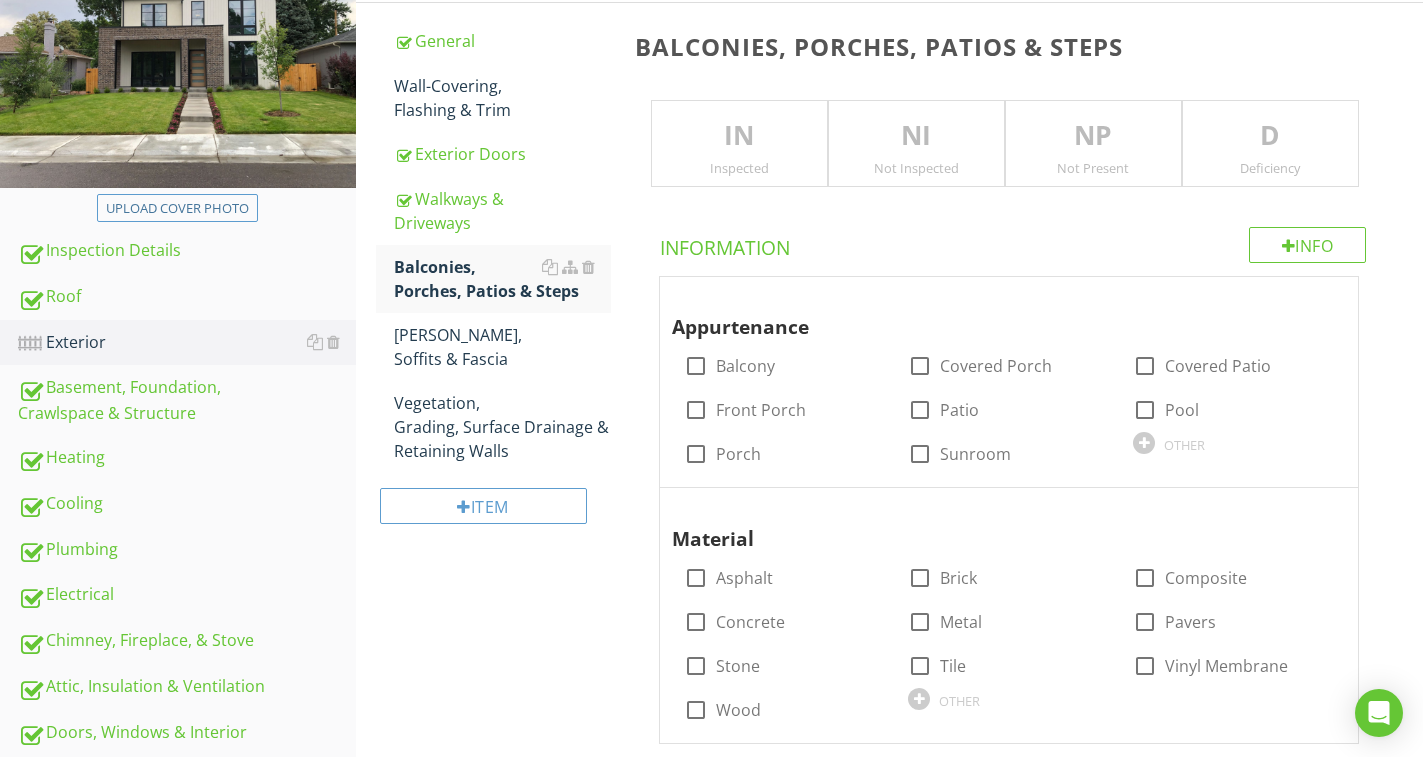 click on "IN" at bounding box center [739, 136] 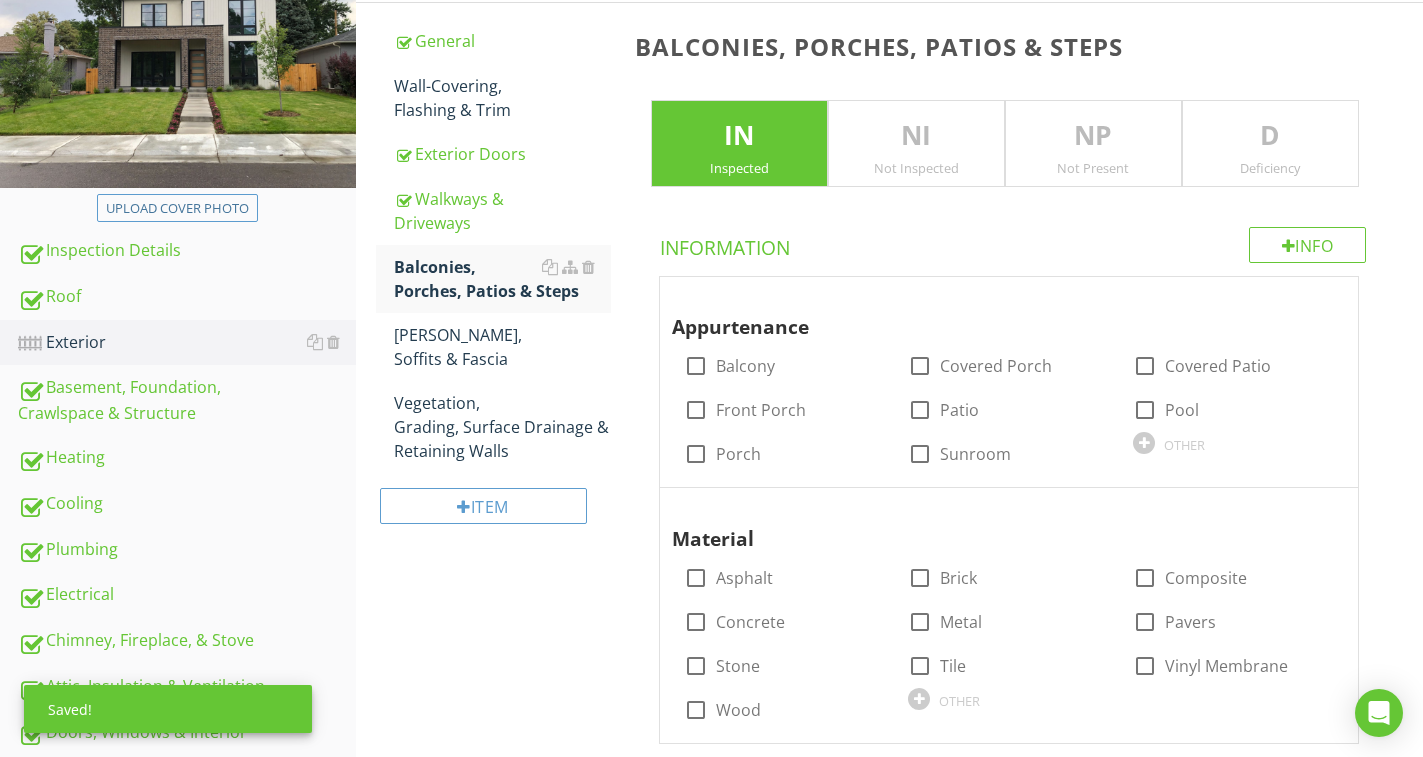 click on "D" at bounding box center [1270, 136] 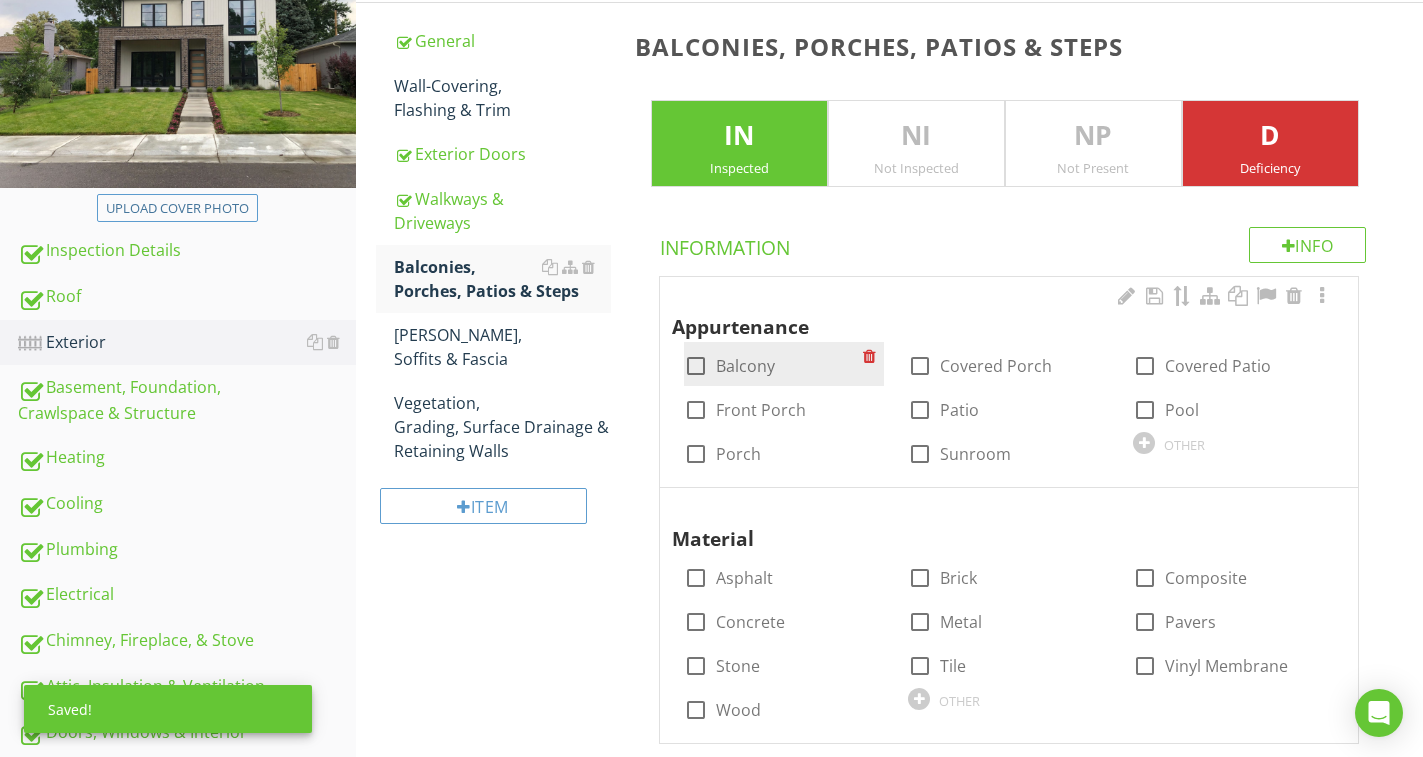 click on "Balcony" at bounding box center (745, 366) 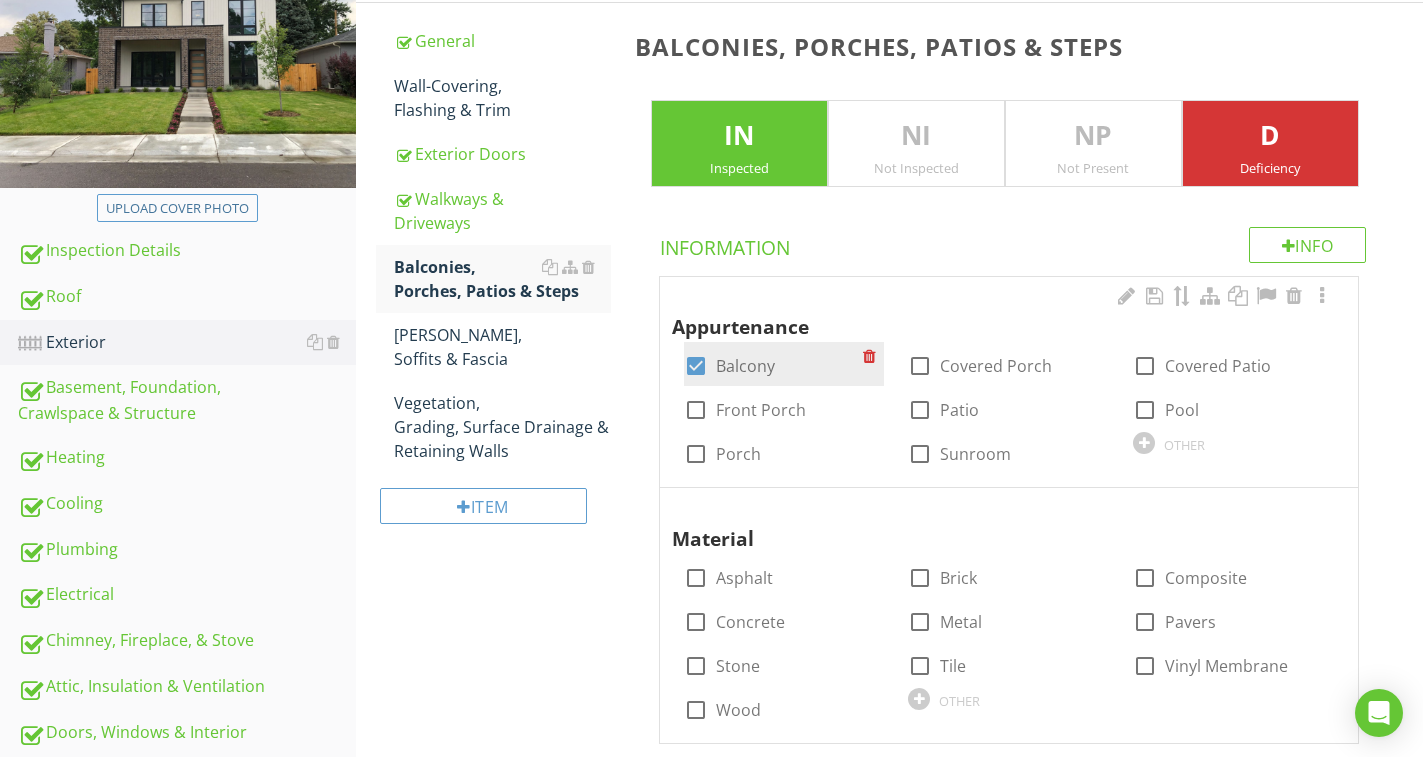 checkbox on "true" 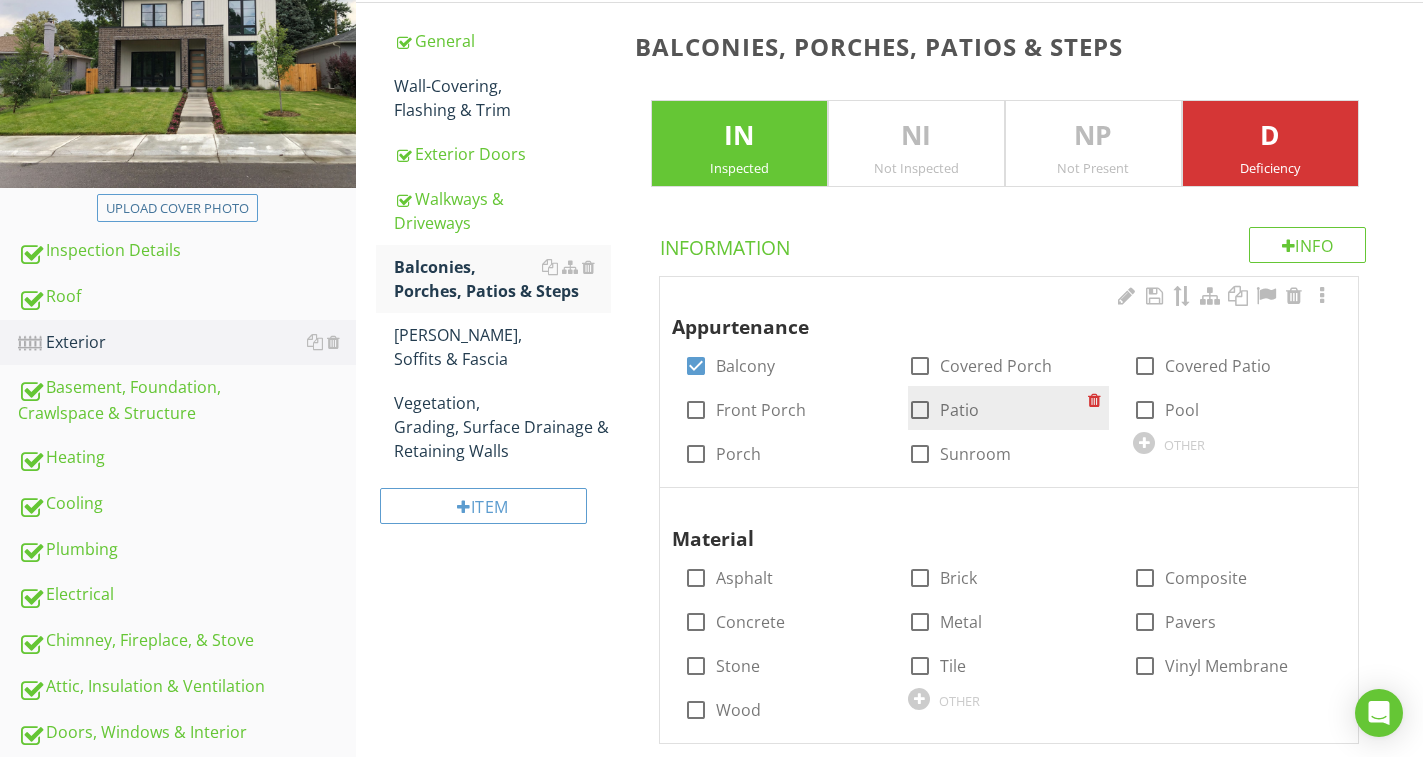 click on "Covered Porch" at bounding box center [996, 366] 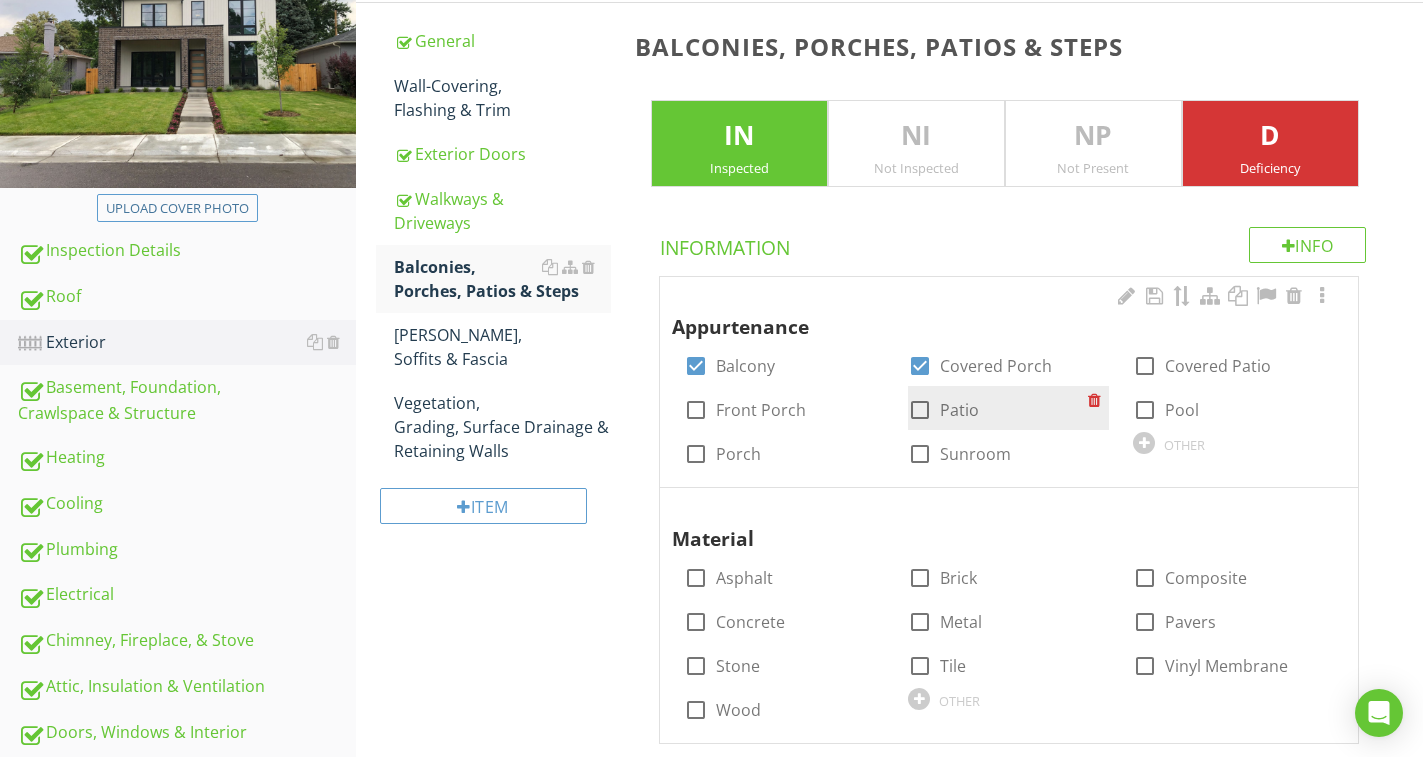 checkbox on "true" 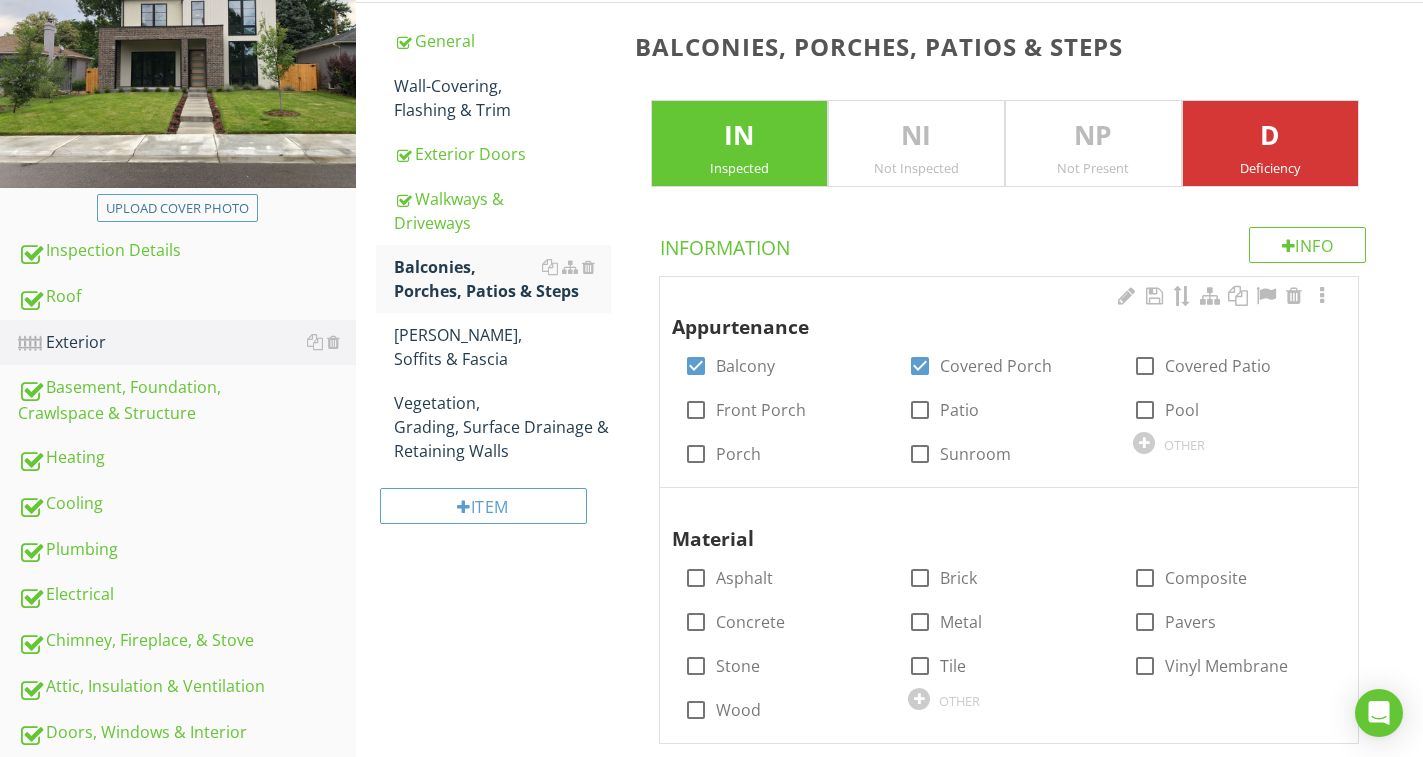 click on "Patio" at bounding box center [959, 410] 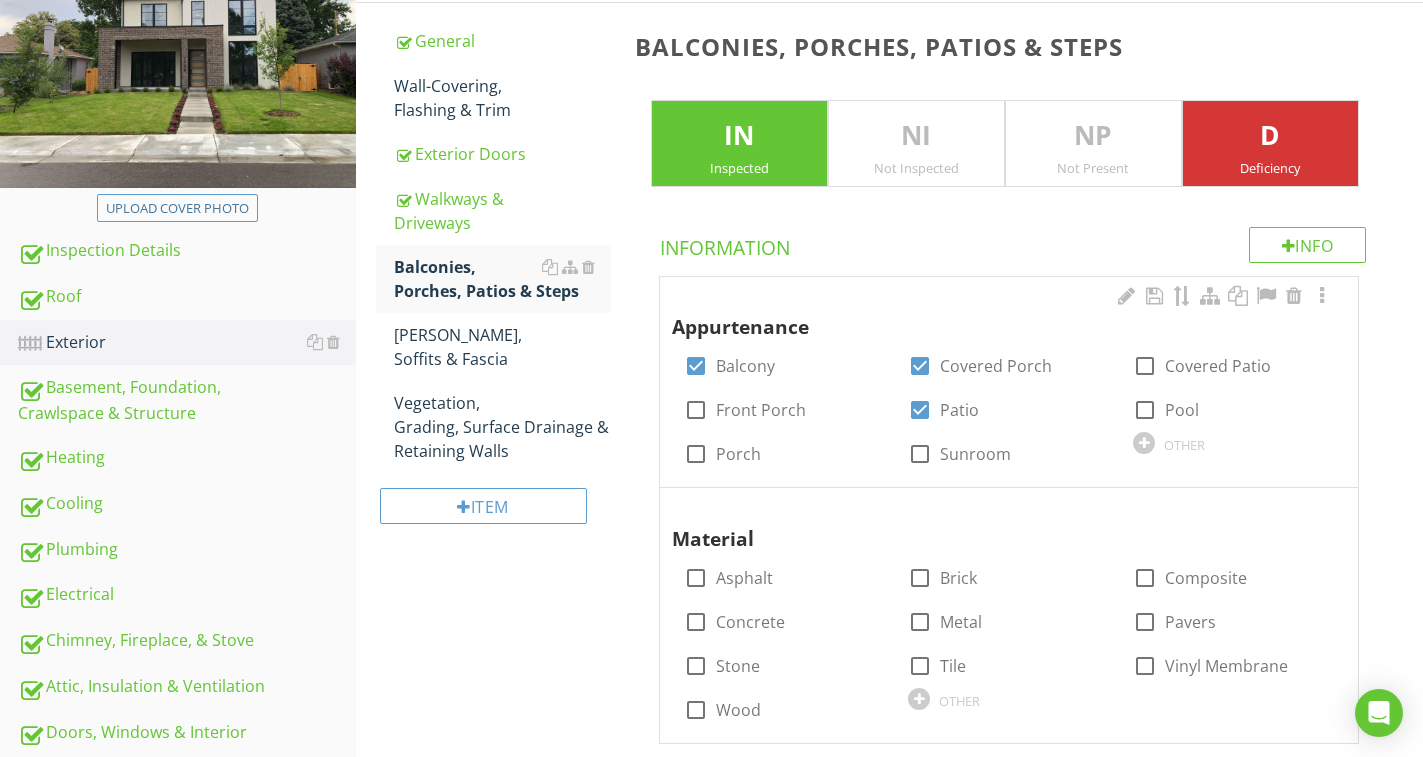 checkbox on "true" 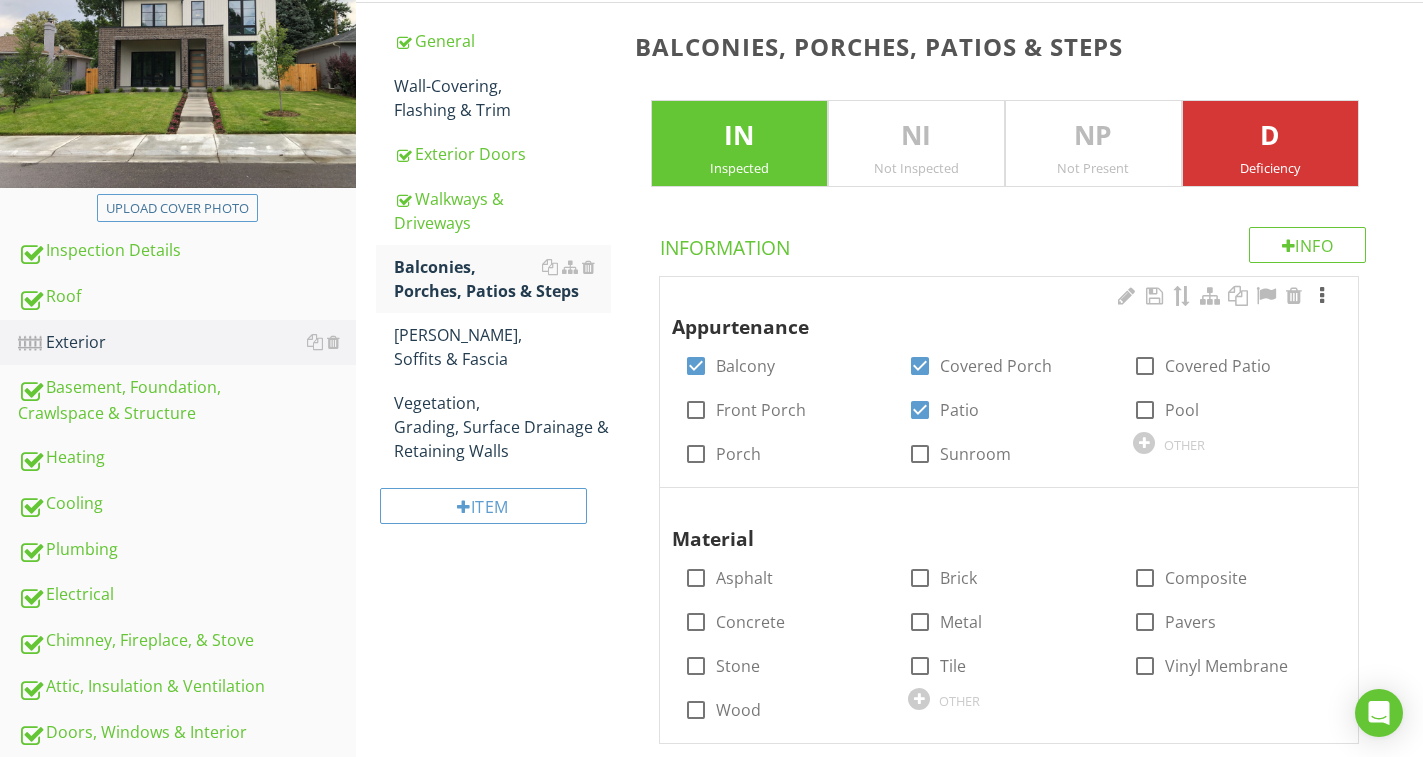 click at bounding box center (1322, 296) 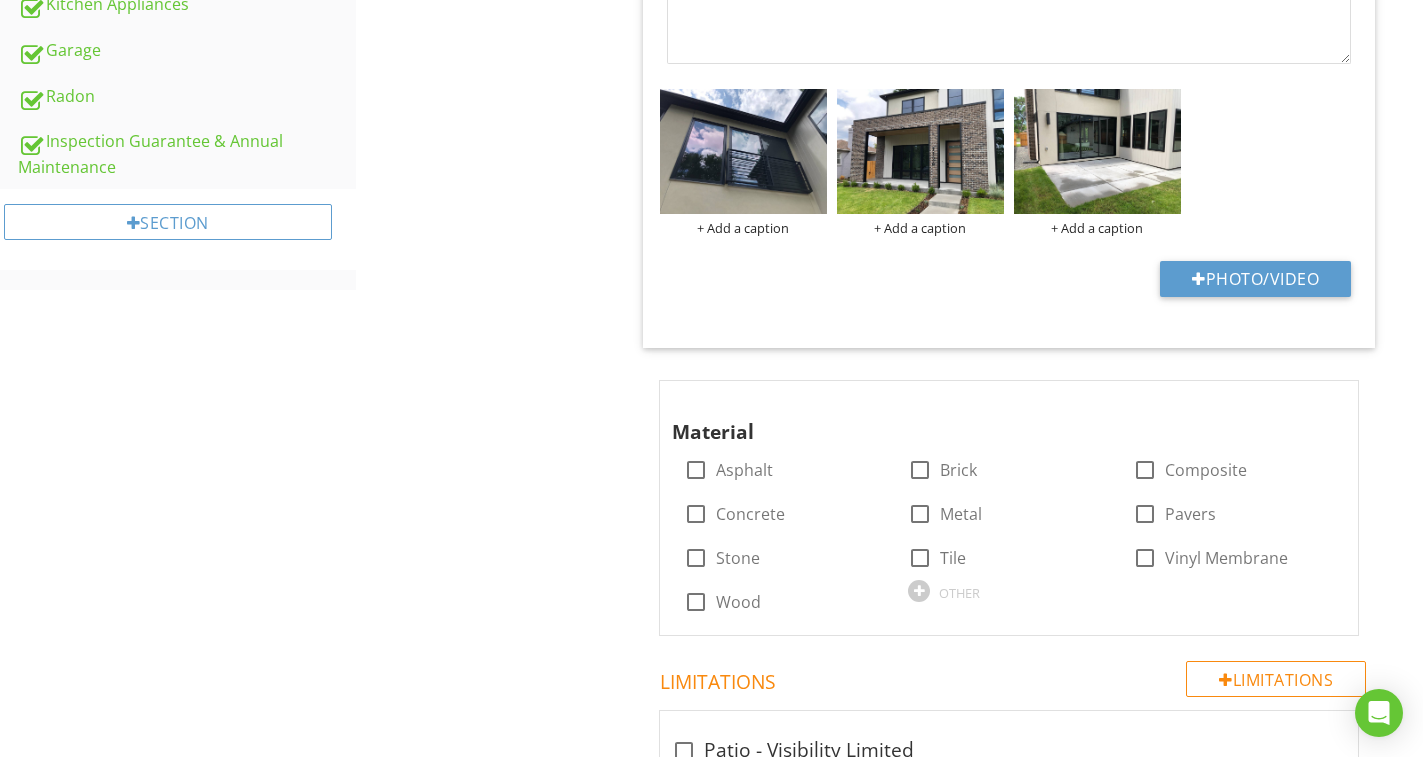 scroll, scrollTop: 1099, scrollLeft: 0, axis: vertical 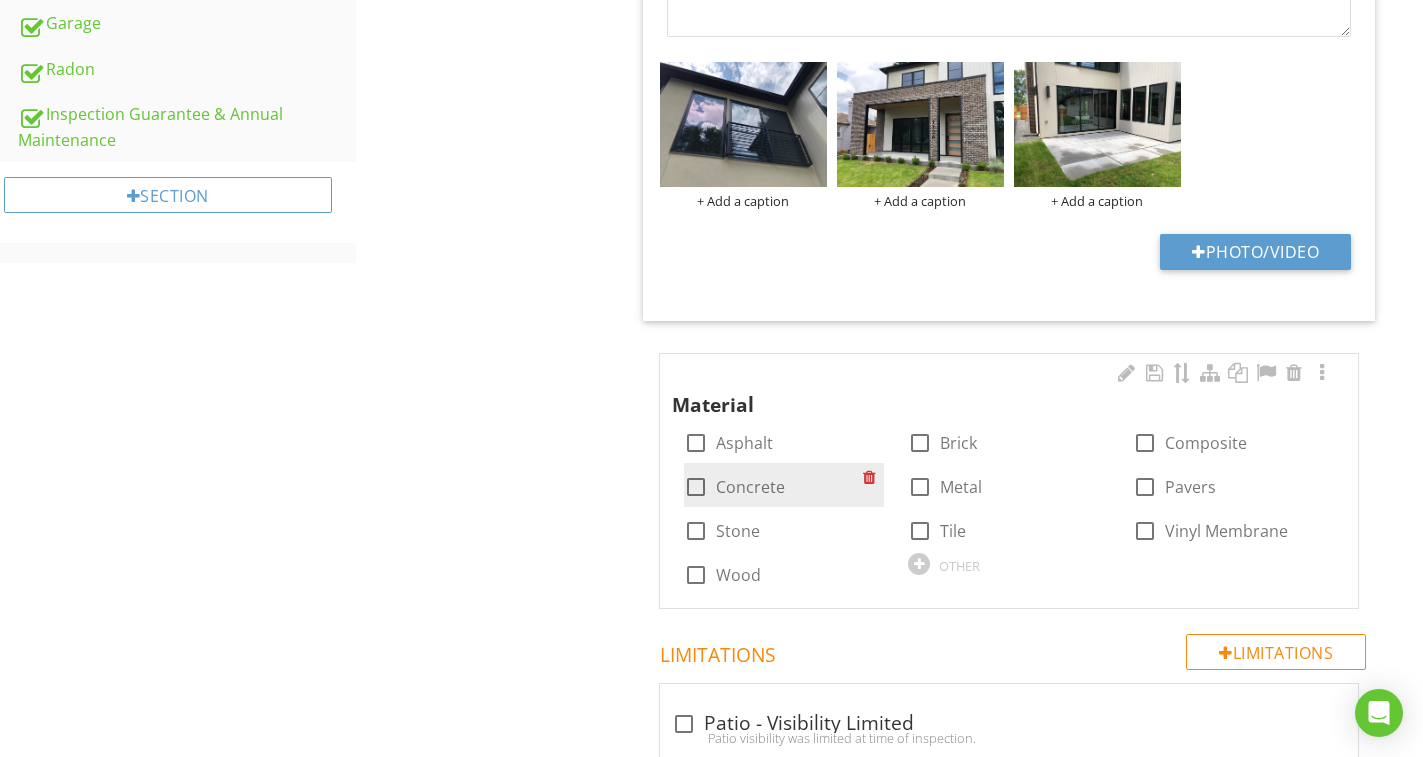 click on "Concrete" at bounding box center (750, 487) 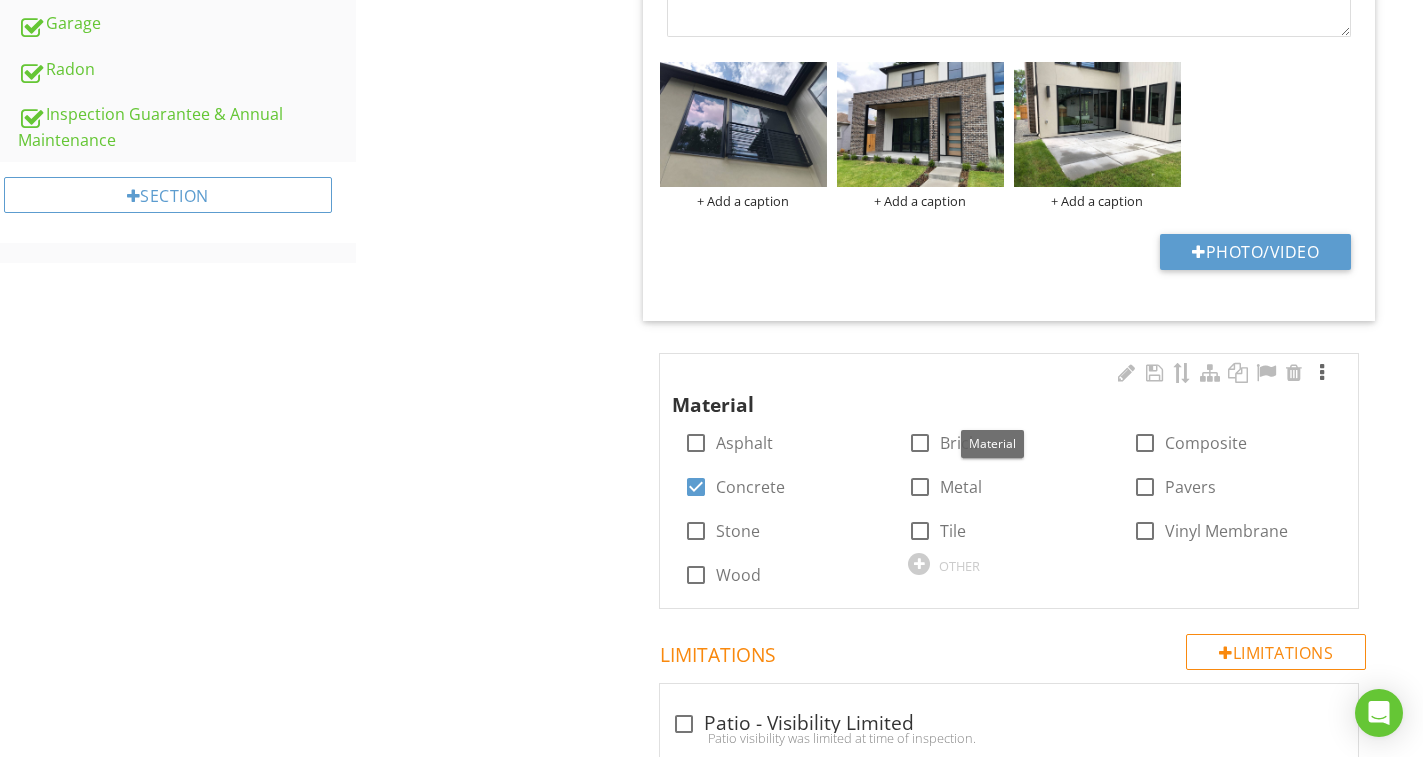 click at bounding box center [1322, 373] 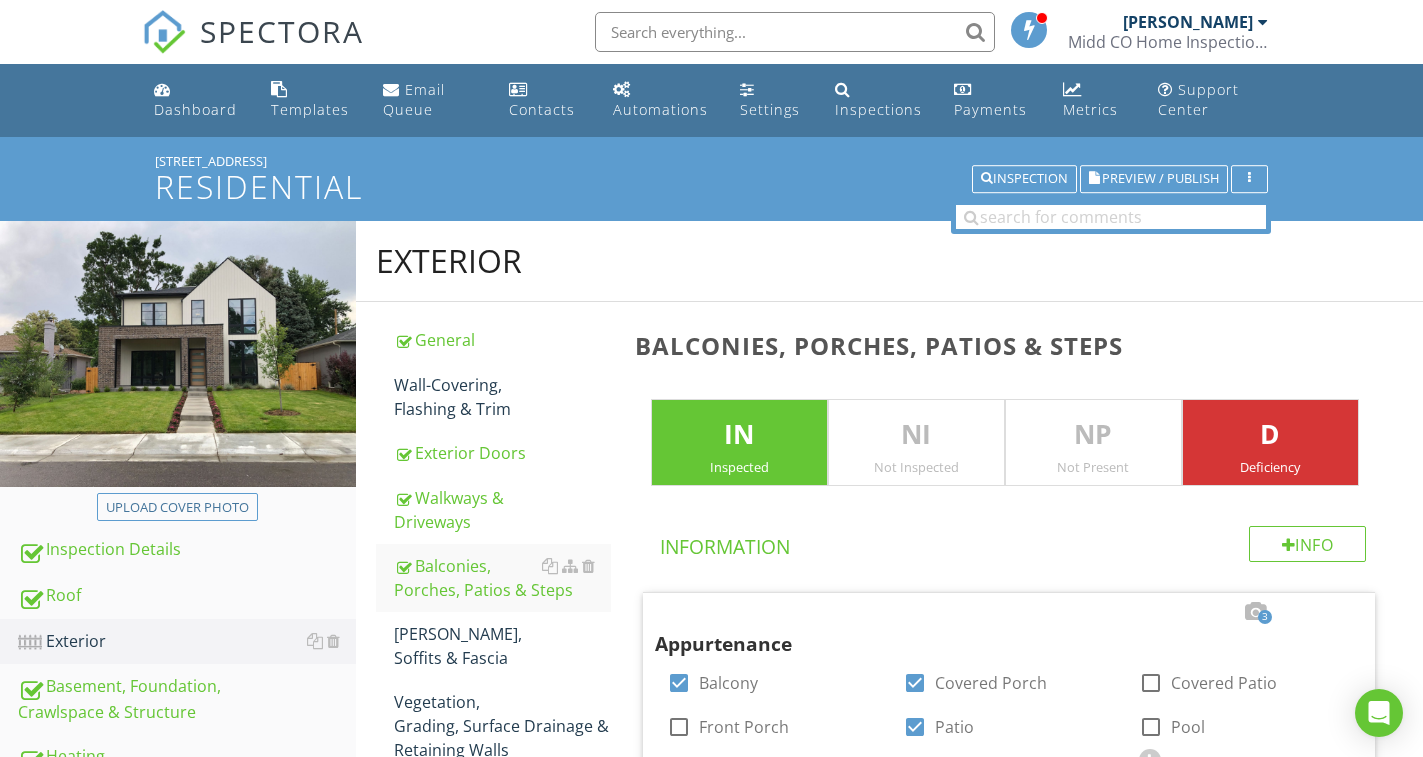 scroll, scrollTop: 1099, scrollLeft: 0, axis: vertical 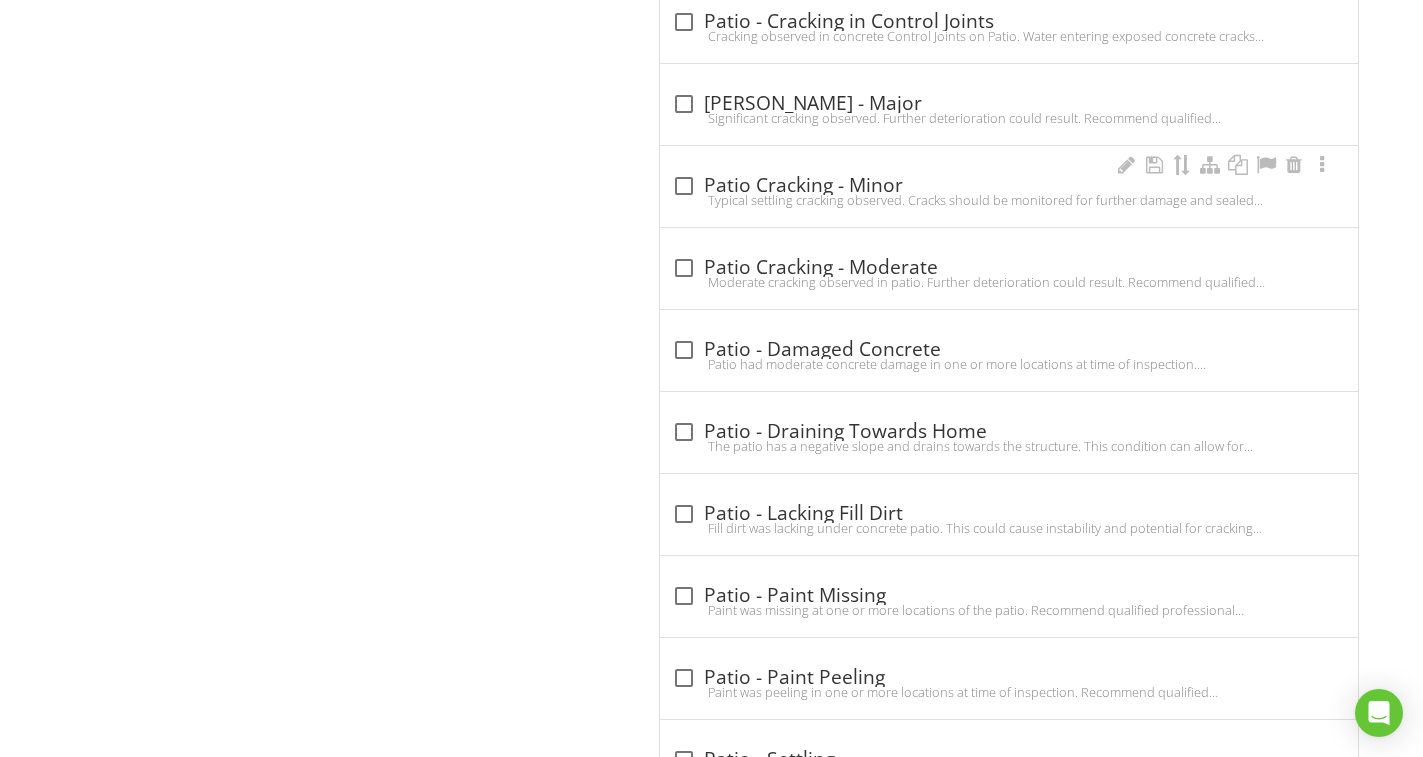 click on "check_box_outline_blank
Patio Cracking - Minor" at bounding box center (1009, 186) 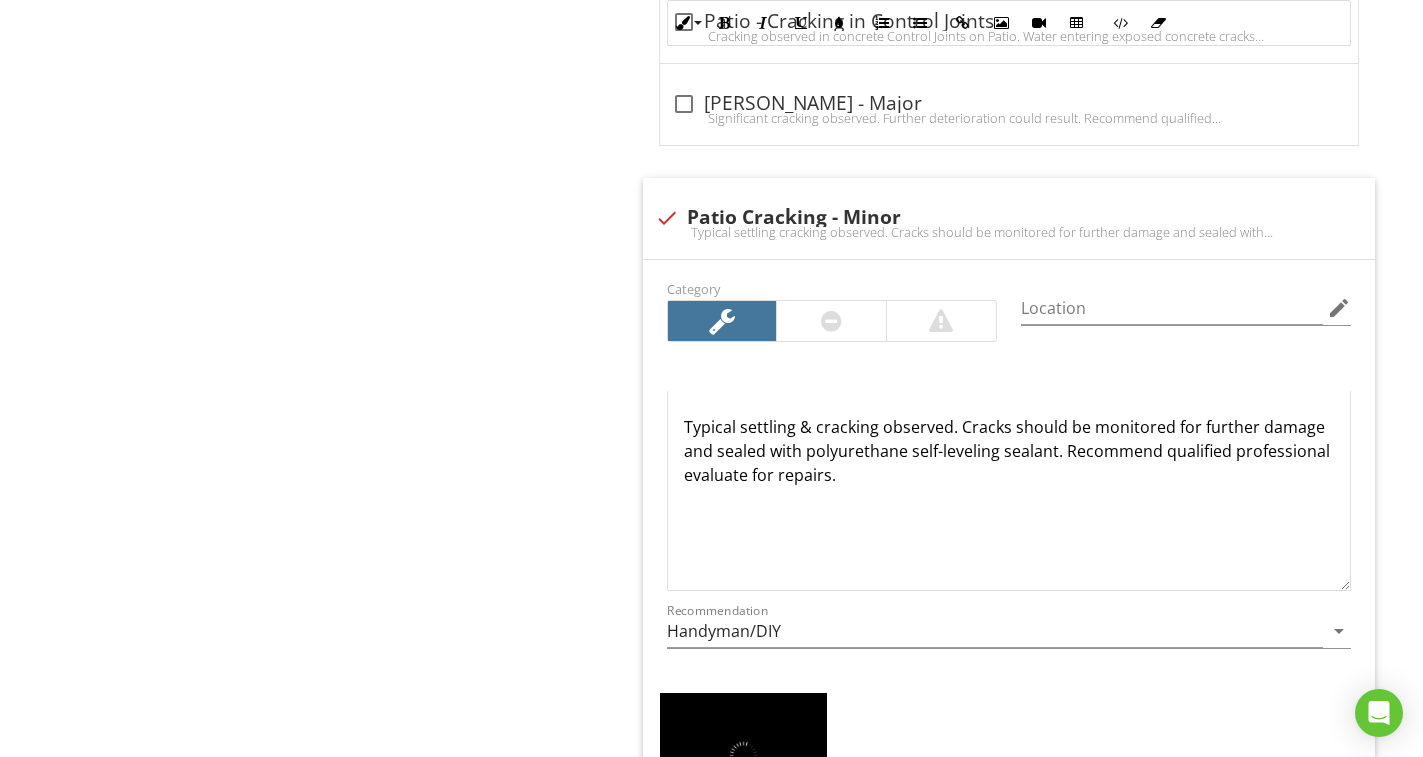 scroll, scrollTop: 5439, scrollLeft: 0, axis: vertical 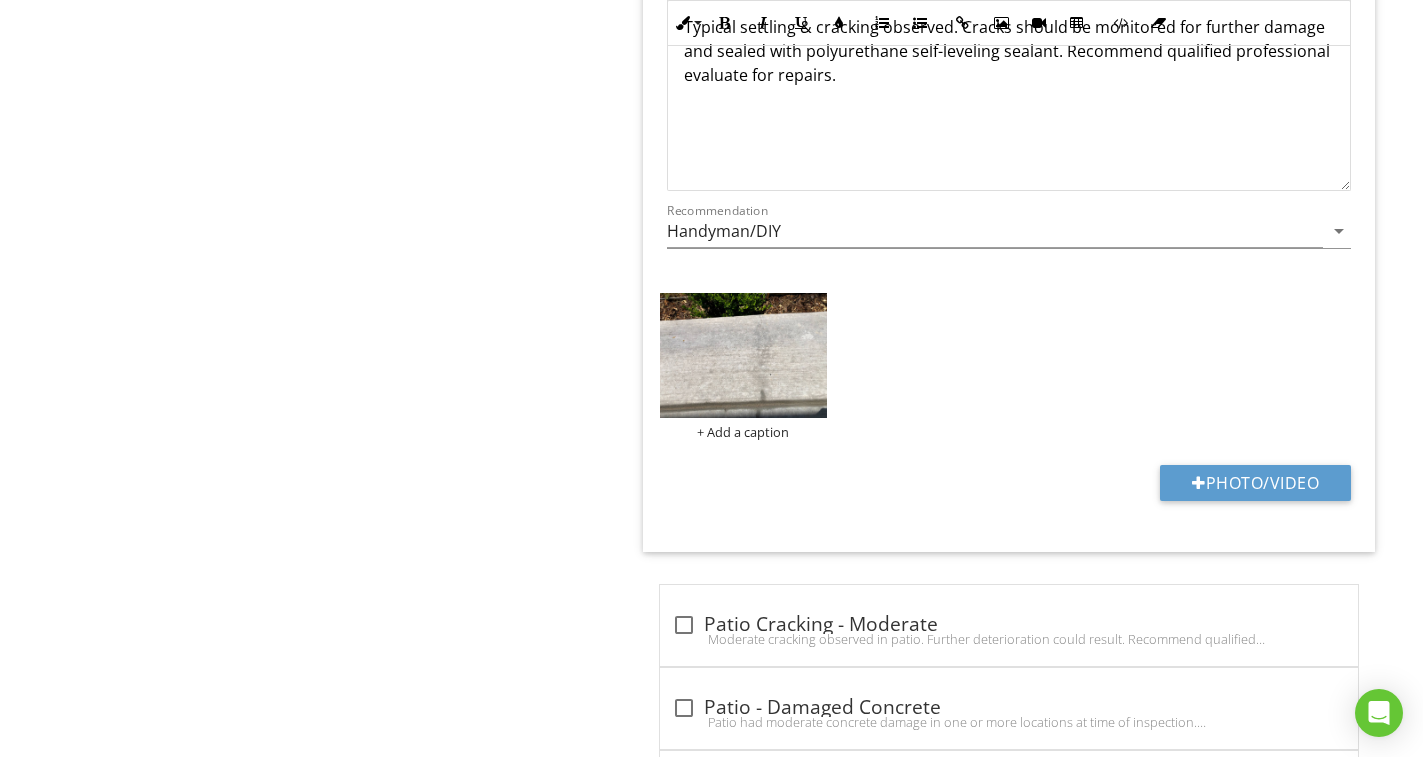 click on "Exterior
General
Wall-Covering, Flashing & Trim
Exterior Doors
Walkways & Driveways
Balconies, [PERSON_NAME], Patios & Steps
[PERSON_NAME], Soffits & Fascia
Vegetation, Grading, Surface Drainage & Retaining Walls
Item
Balconies, Porches, Patios & Steps
IN   Inspected NI   Not Inspected NP   Not Present D   Deficiency
Info
Information                 4
Appurtenance
check_box Balcony   check_box Covered Porch   check_box_outline_blank Covered Patio   check_box_outline_blank Front Porch   check_box Patio   check_box_outline_blank Pool   check_box_outline_blank Porch   check_box_outline_blank Sunroom         OTHER                   Location edit" at bounding box center (889, 157) 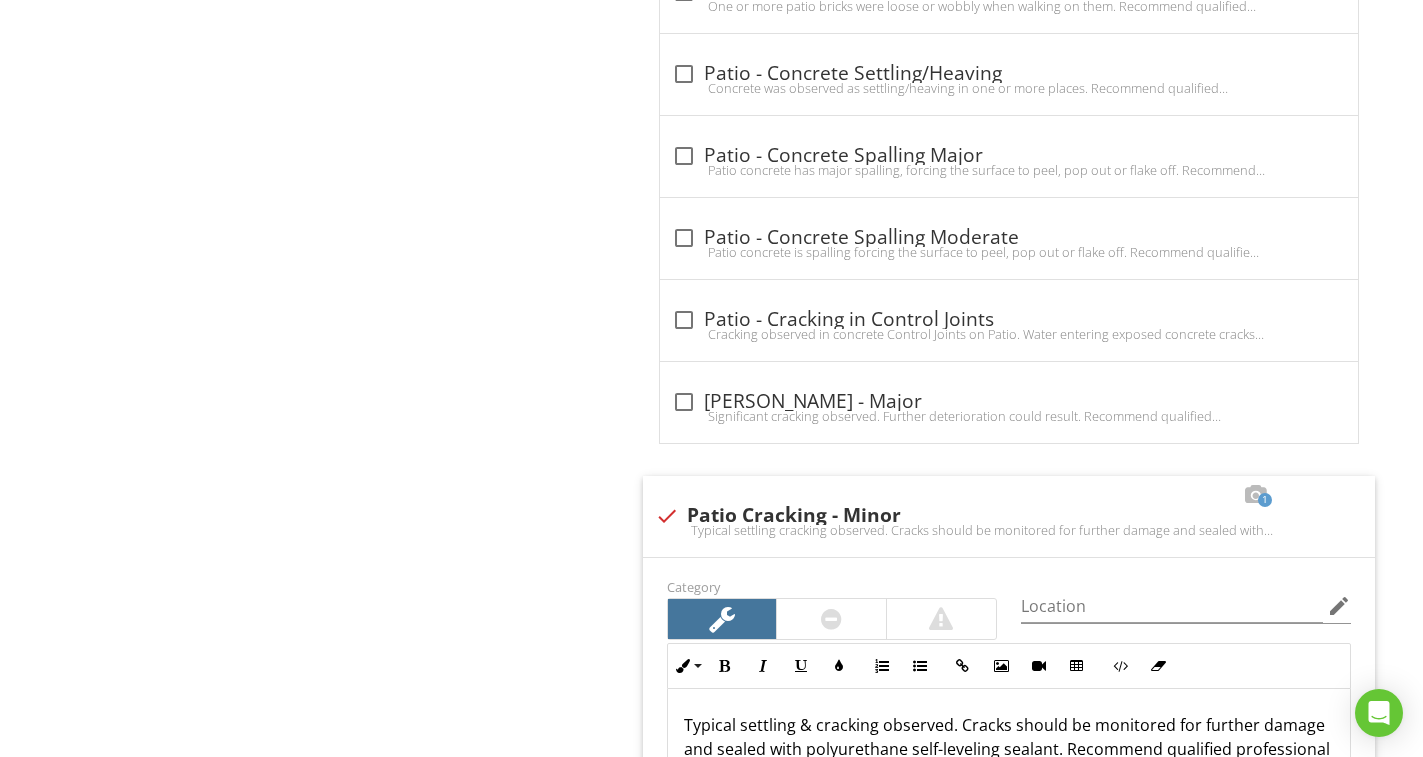 scroll, scrollTop: 4739, scrollLeft: 0, axis: vertical 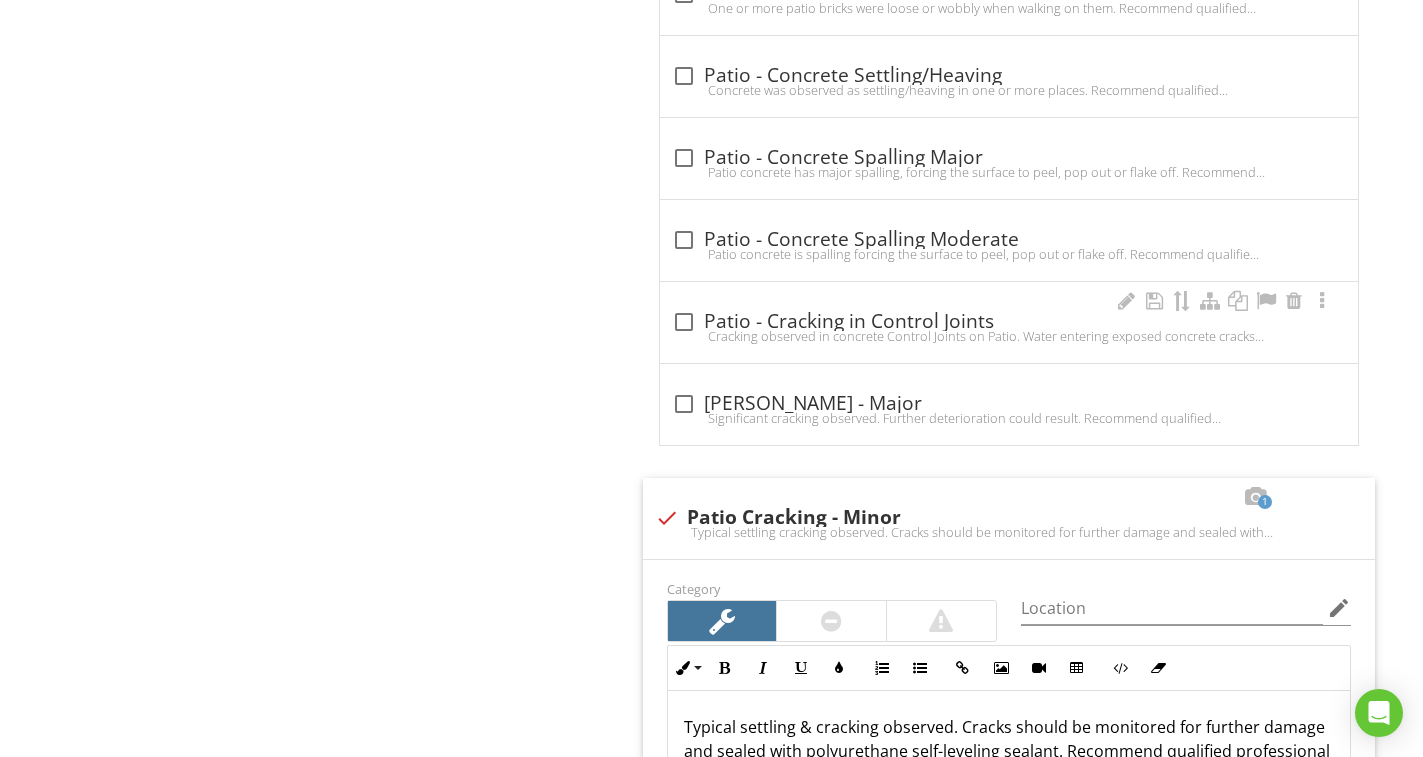 click on "check_box_outline_blank
Patio - Cracking in Control Joints" at bounding box center [1009, 322] 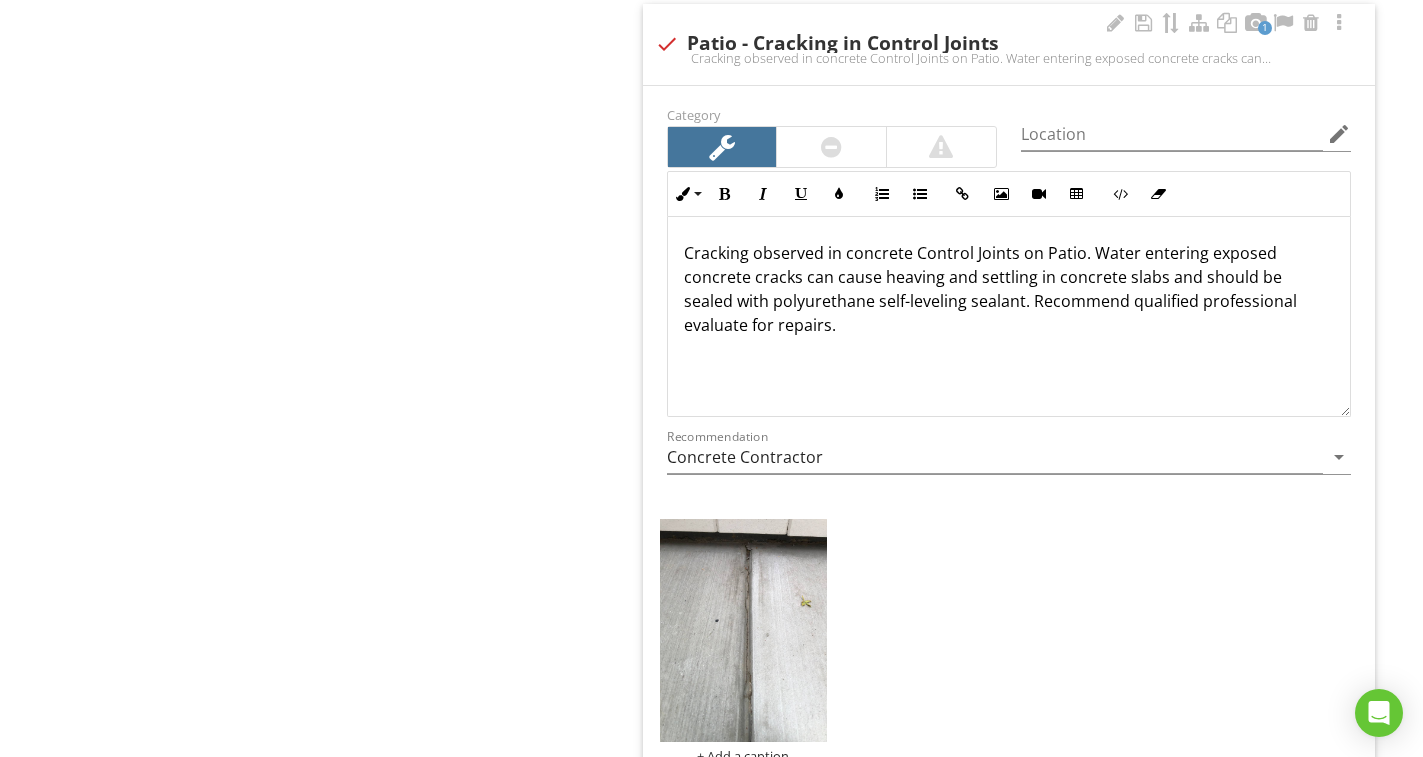 scroll, scrollTop: 5239, scrollLeft: 0, axis: vertical 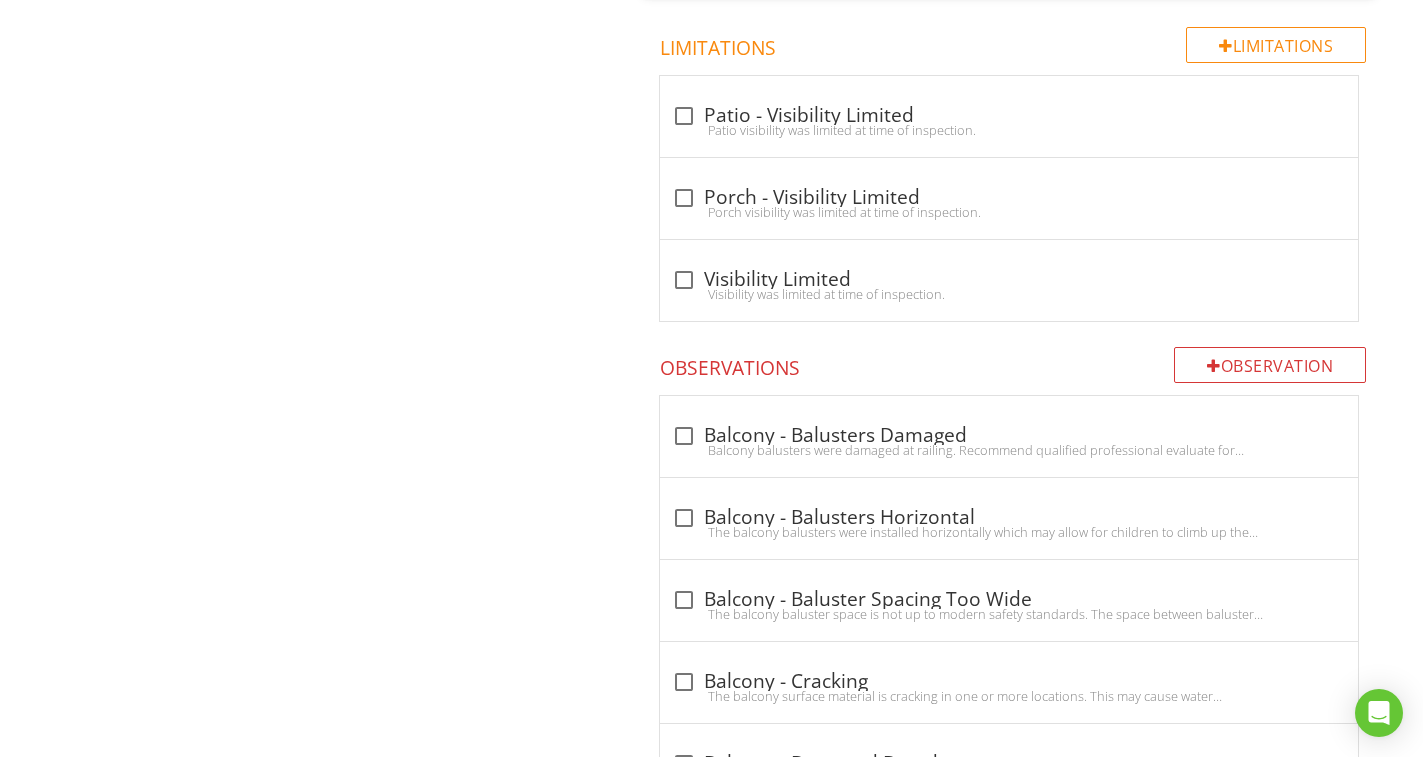 drag, startPoint x: 837, startPoint y: 514, endPoint x: 554, endPoint y: 537, distance: 283.9331 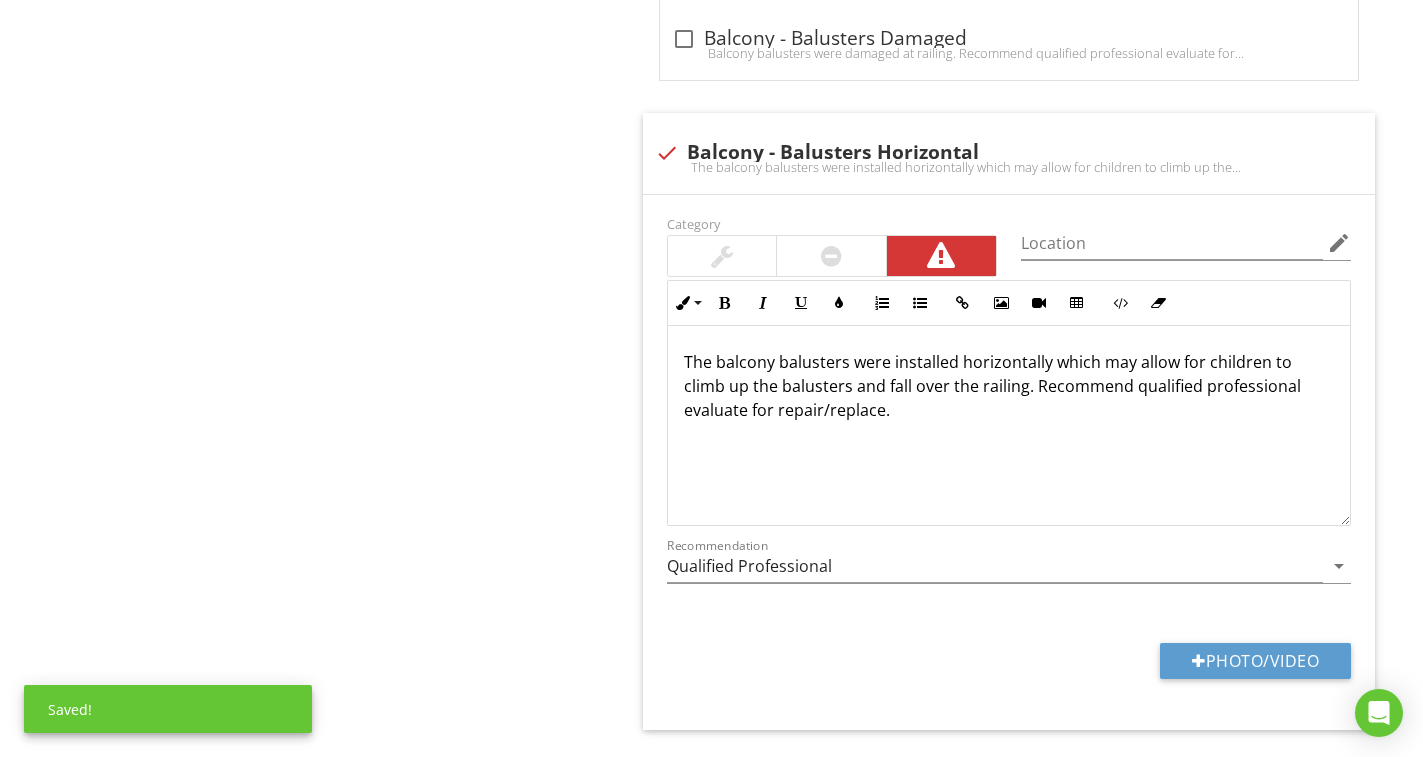 scroll, scrollTop: 2729, scrollLeft: 0, axis: vertical 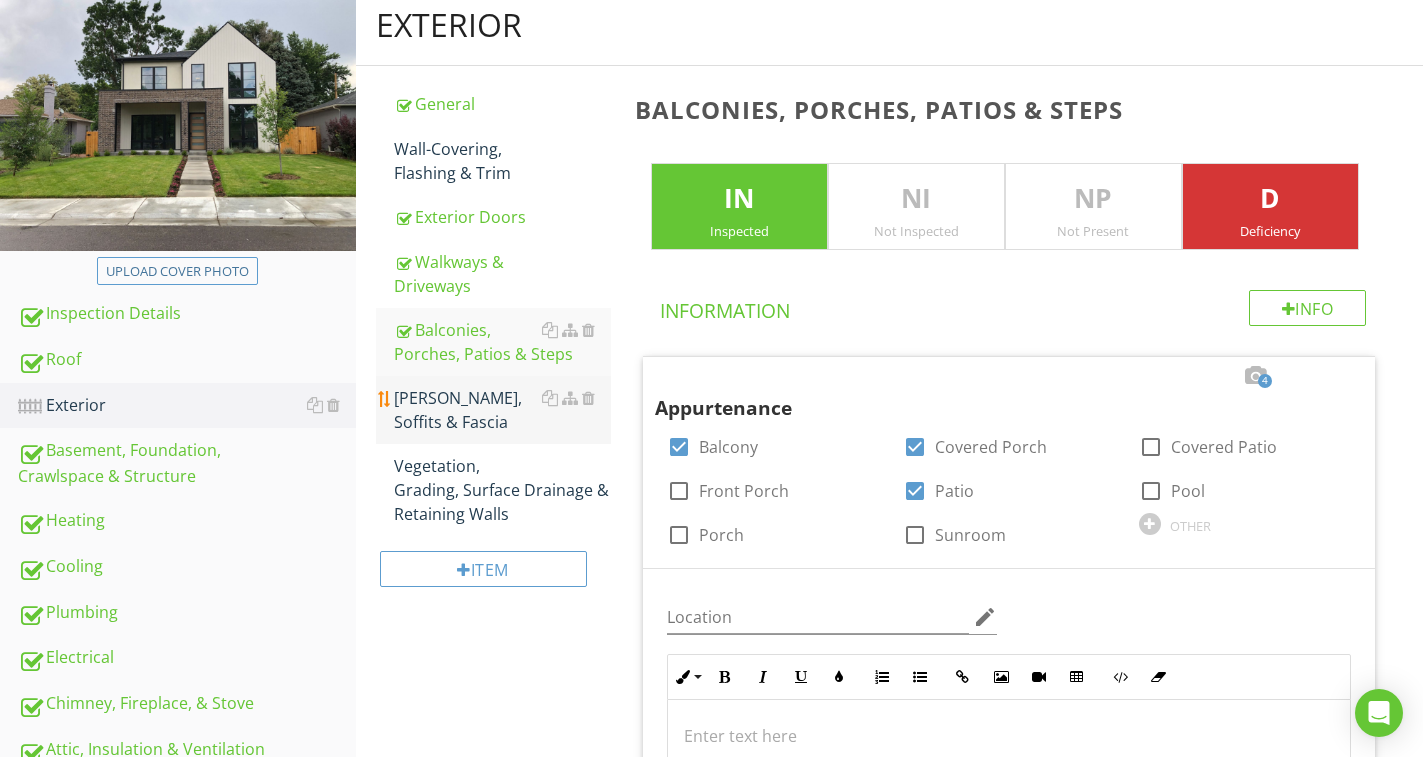 click on "[PERSON_NAME], Soffits & Fascia" at bounding box center [502, 410] 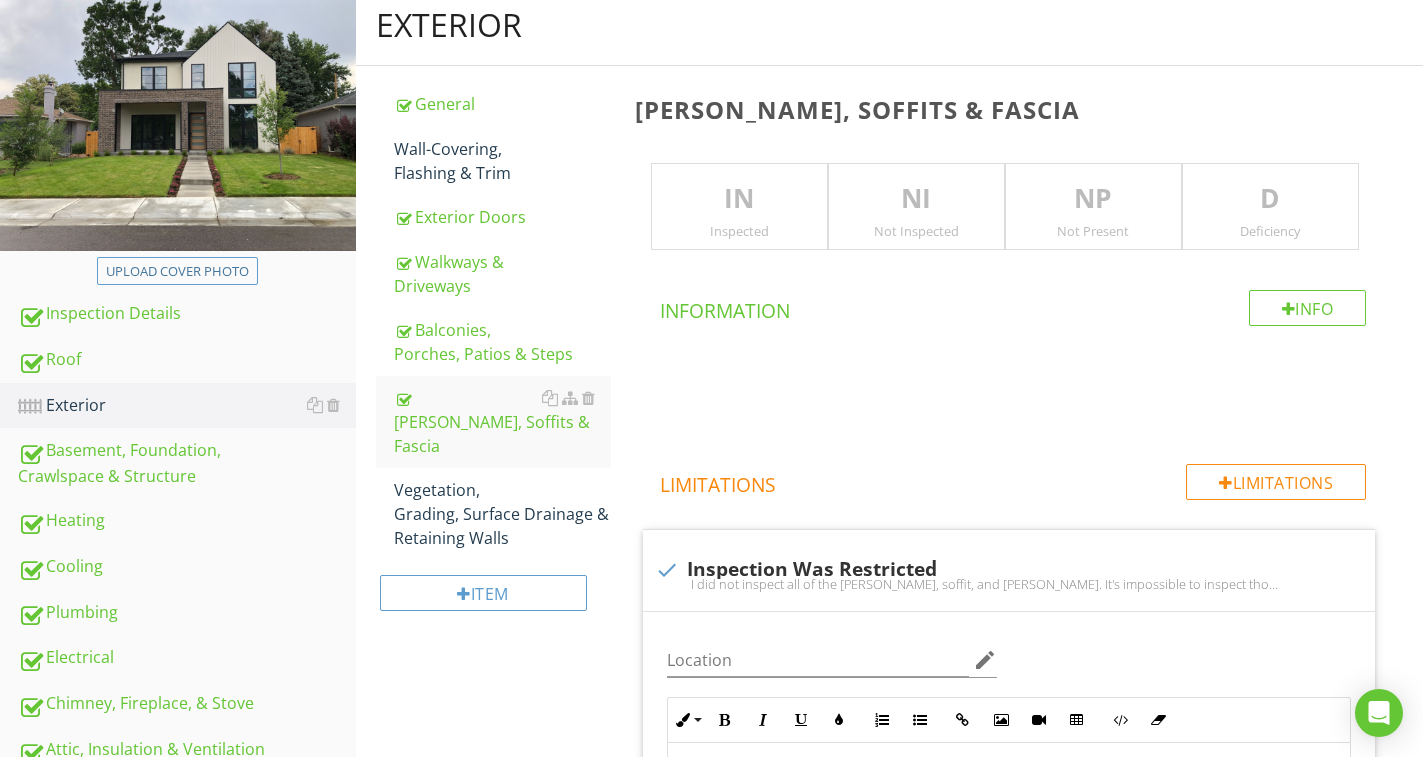 click on "IN" at bounding box center (739, 199) 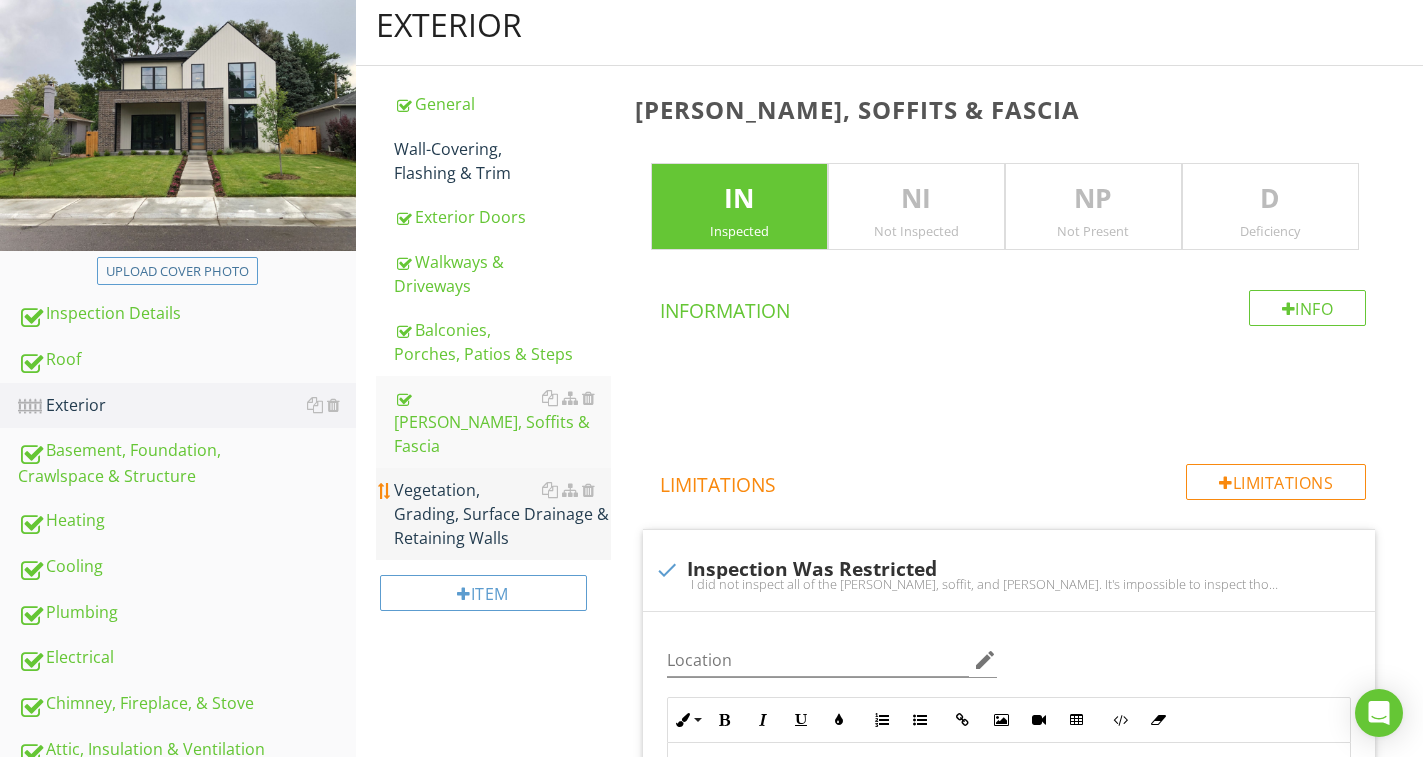 click on "Vegetation, Grading, Surface Drainage & Retaining Walls" at bounding box center [502, 514] 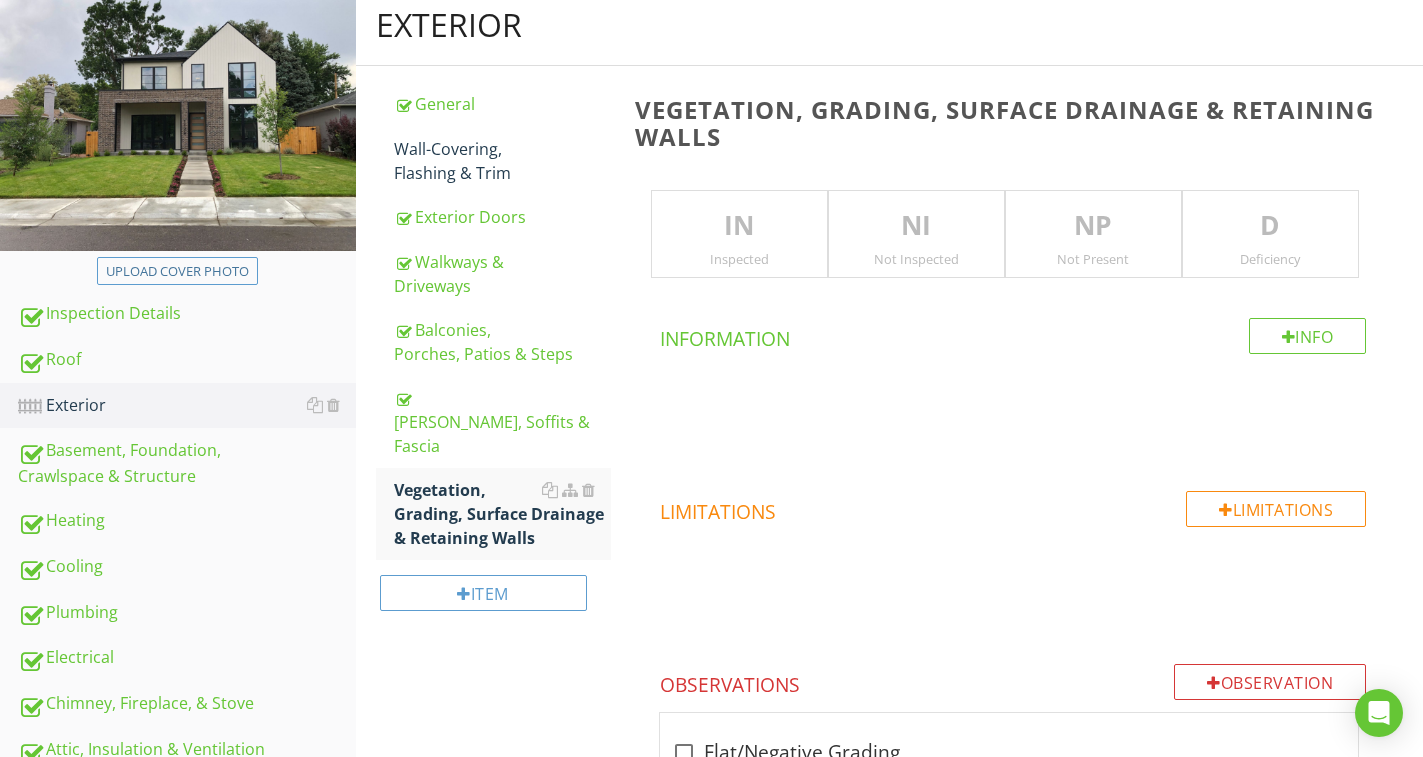 drag, startPoint x: 729, startPoint y: 222, endPoint x: 758, endPoint y: 218, distance: 29.274563 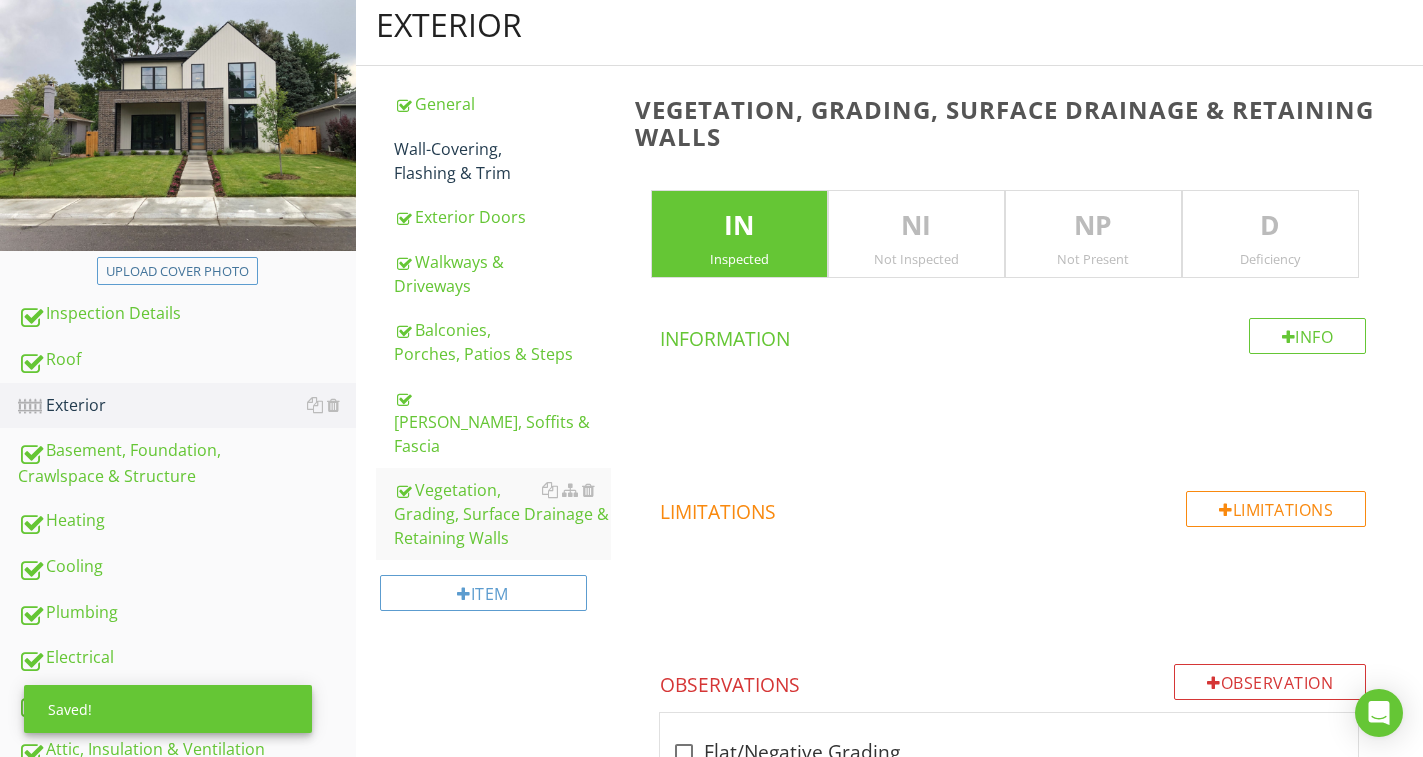 click on "D" at bounding box center [1270, 226] 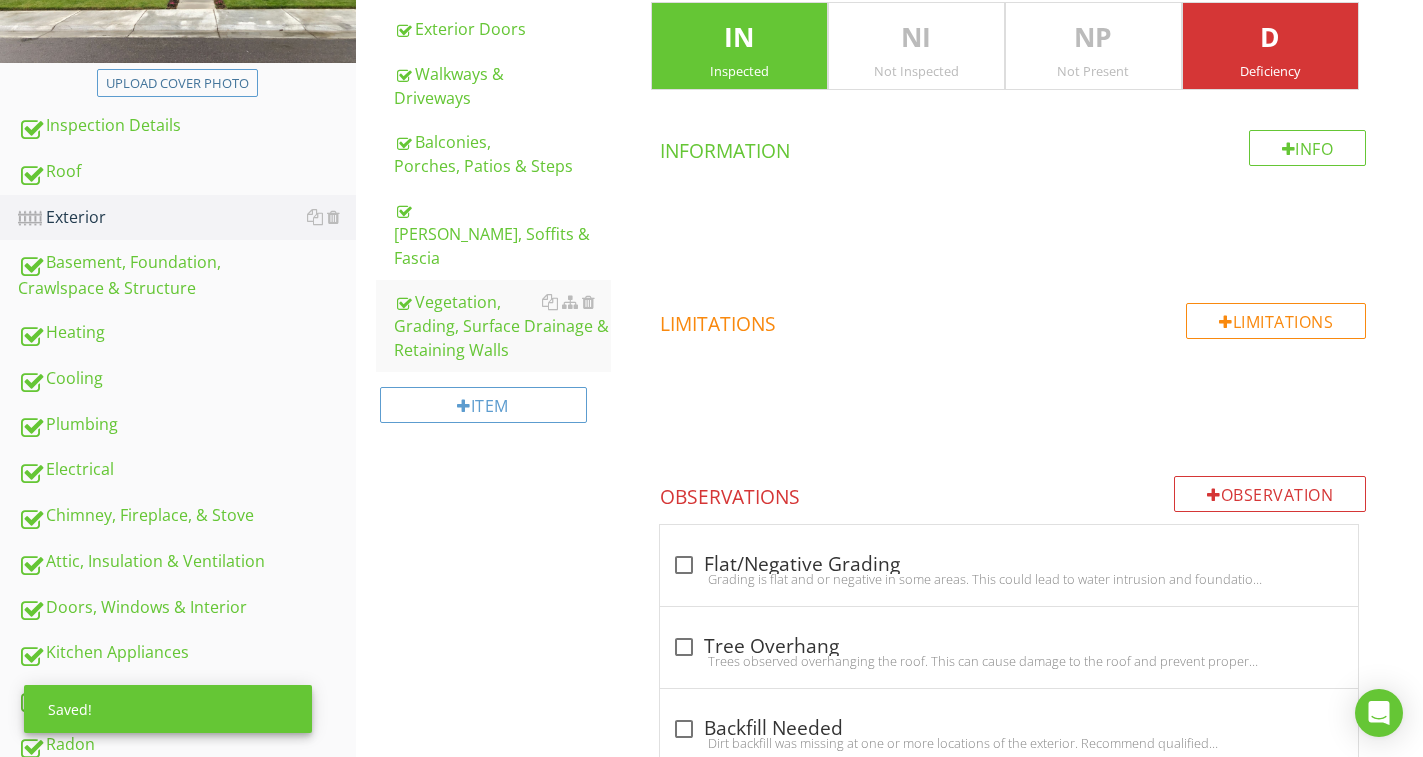 scroll, scrollTop: 436, scrollLeft: 0, axis: vertical 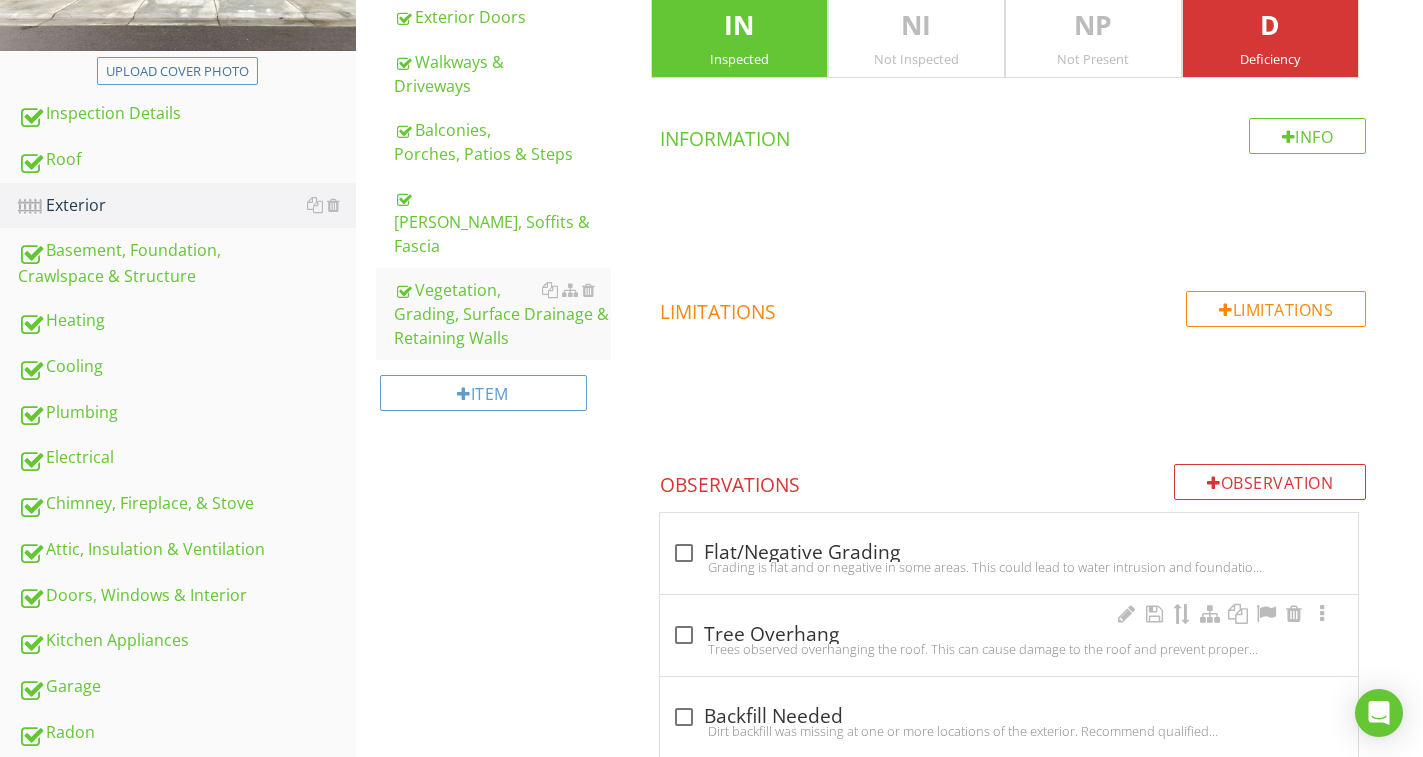 click on "check_box_outline_blank
Tree Overhang" at bounding box center [1009, 635] 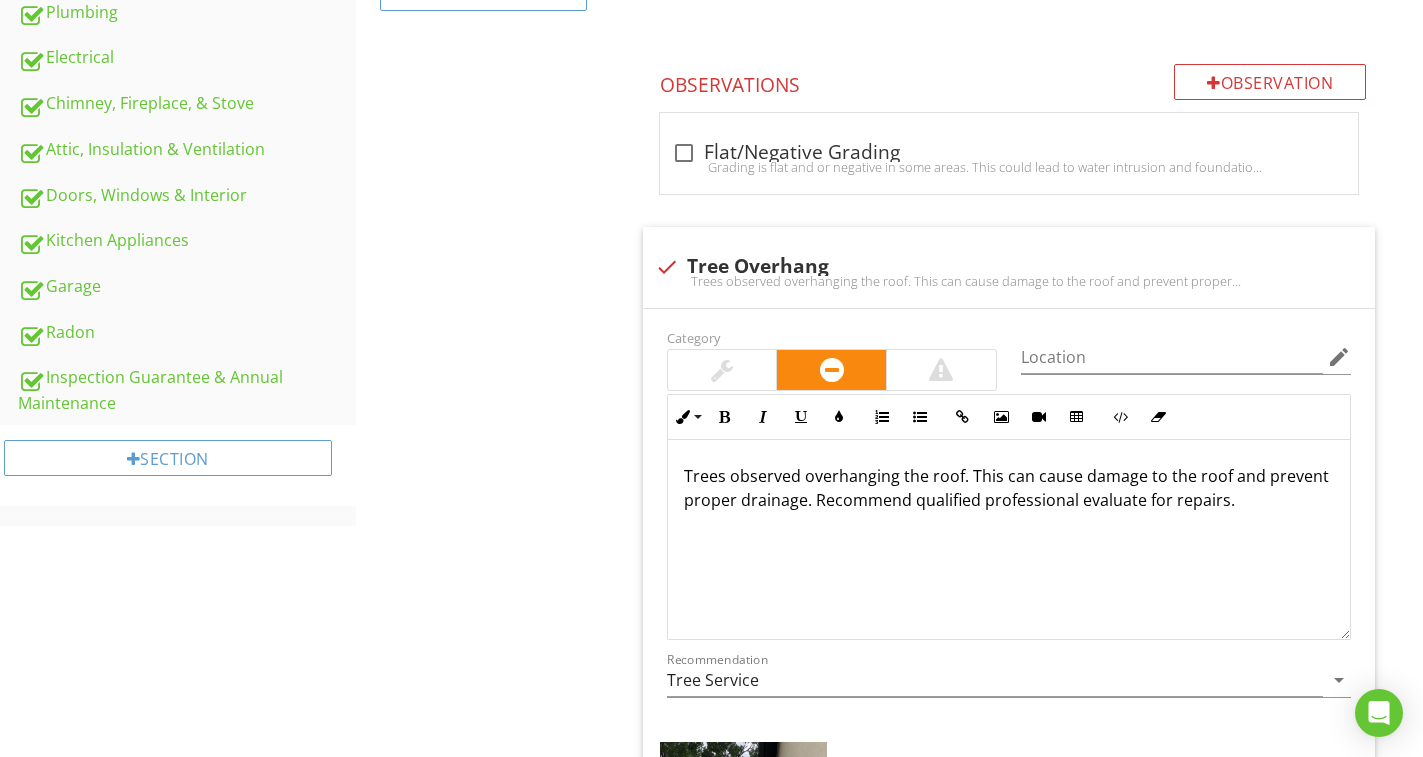 scroll, scrollTop: 1036, scrollLeft: 0, axis: vertical 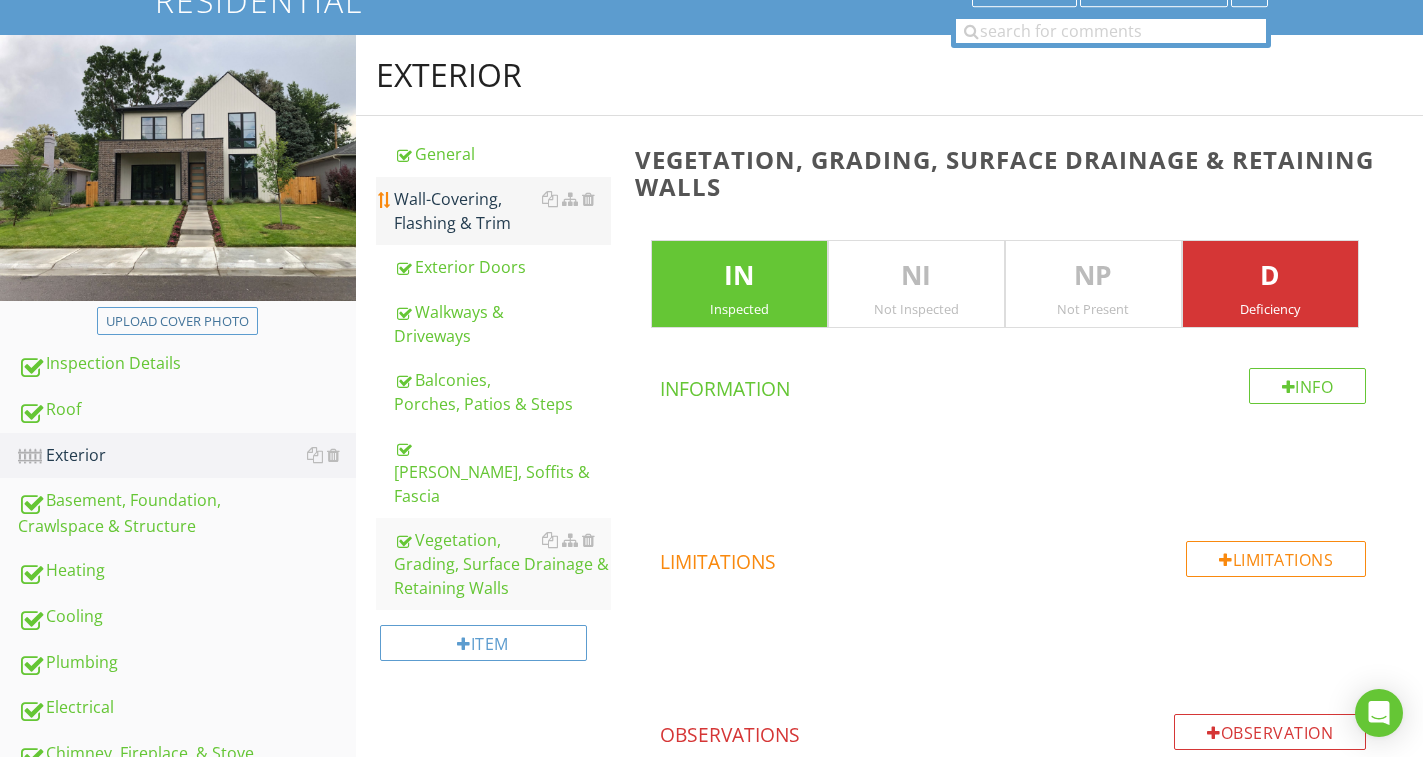 click on "Wall-Covering, Flashing & Trim" at bounding box center [502, 211] 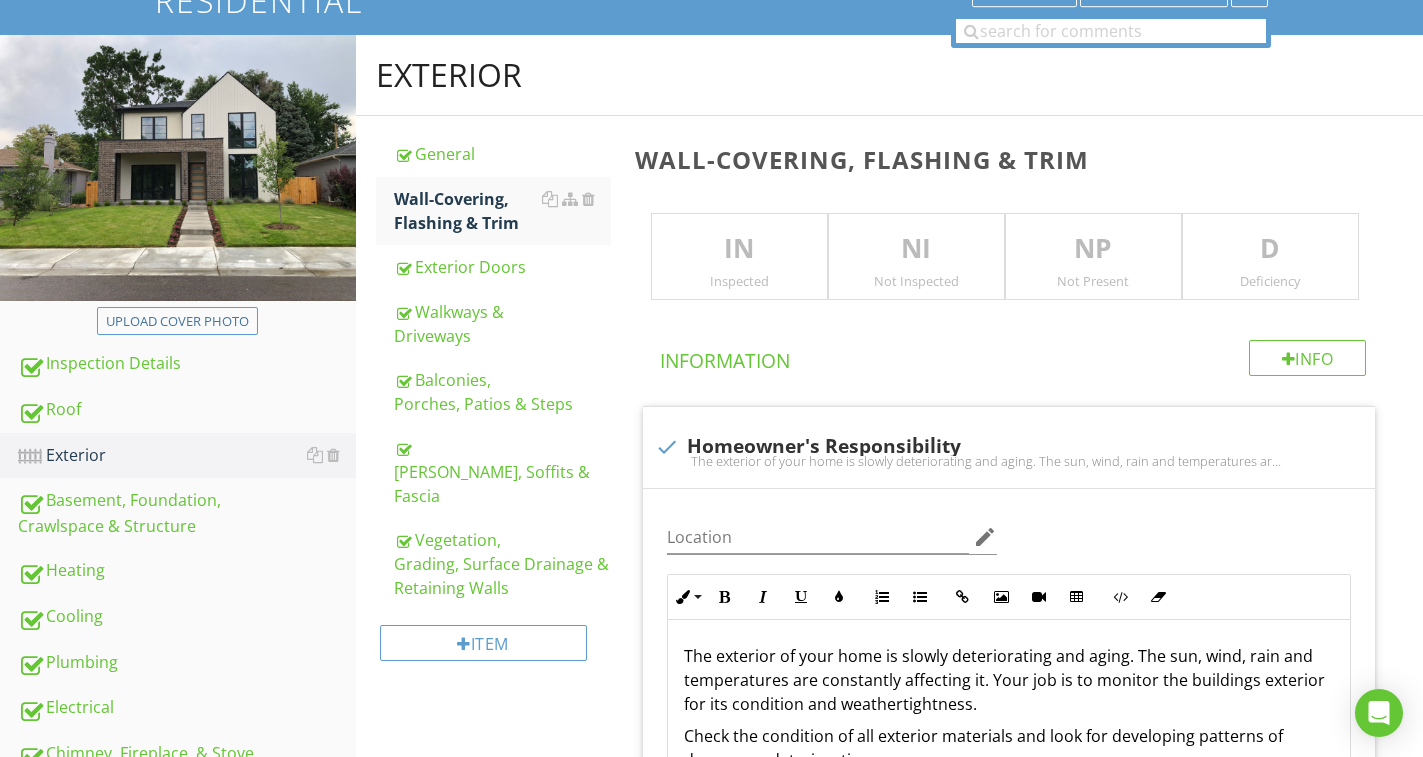 click on "IN" at bounding box center [739, 249] 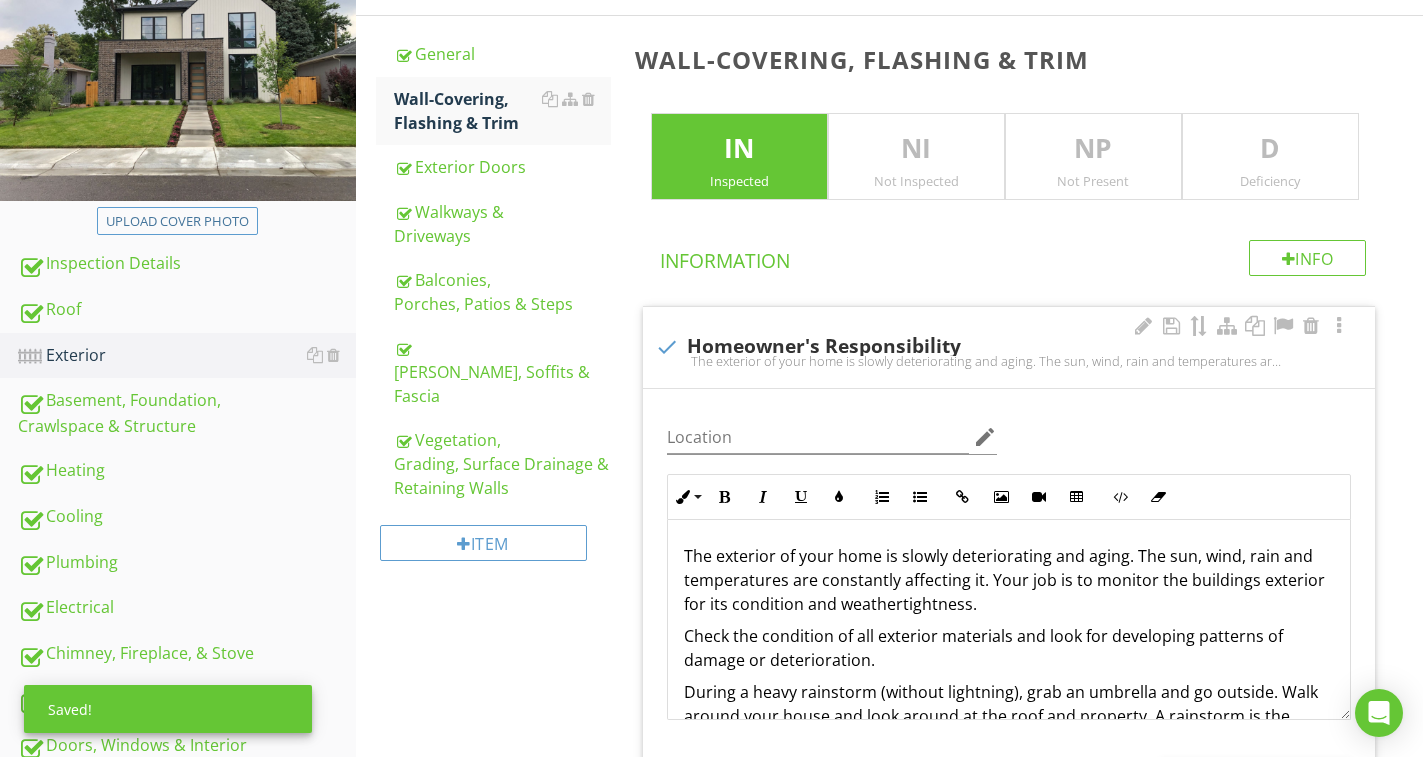 click on "D" at bounding box center (1270, 149) 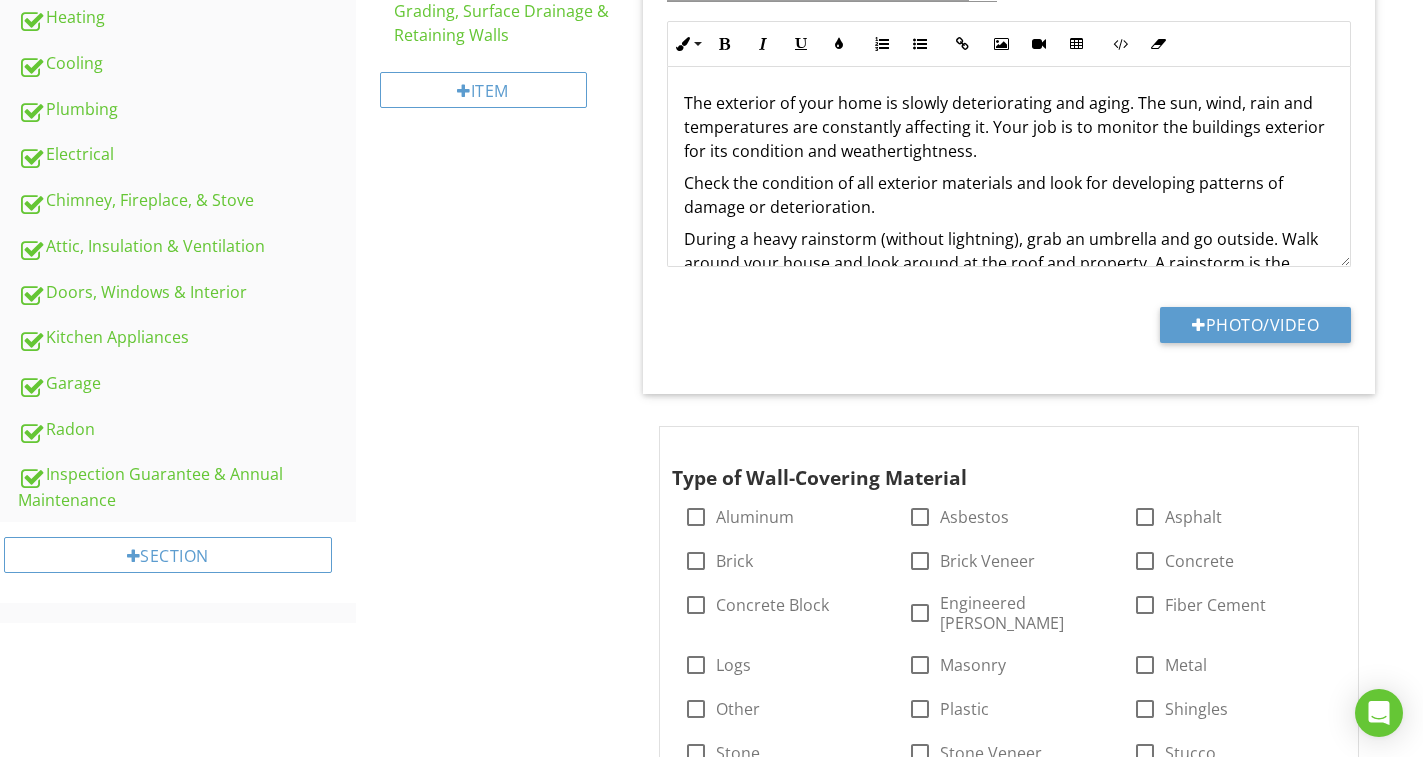 scroll, scrollTop: 886, scrollLeft: 0, axis: vertical 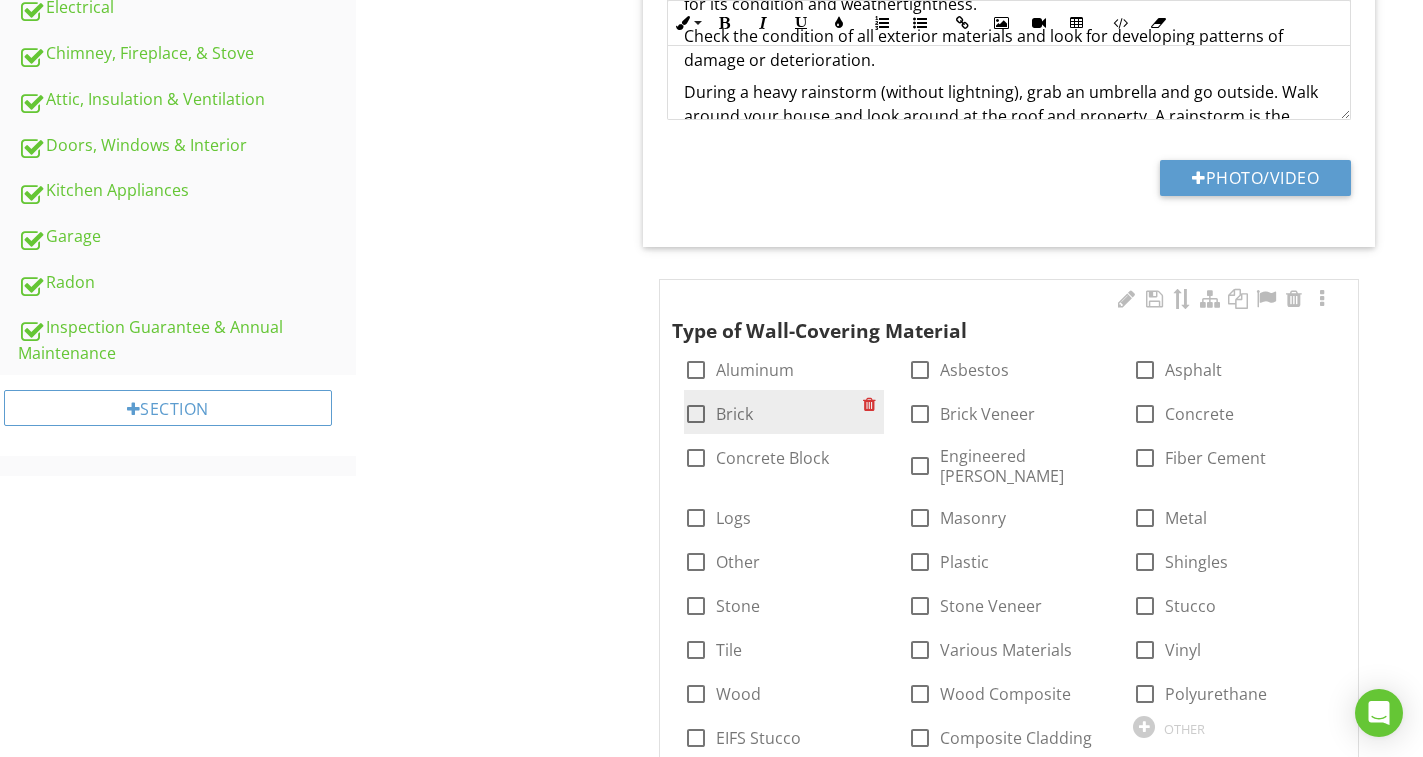 click on "Brick" at bounding box center [734, 414] 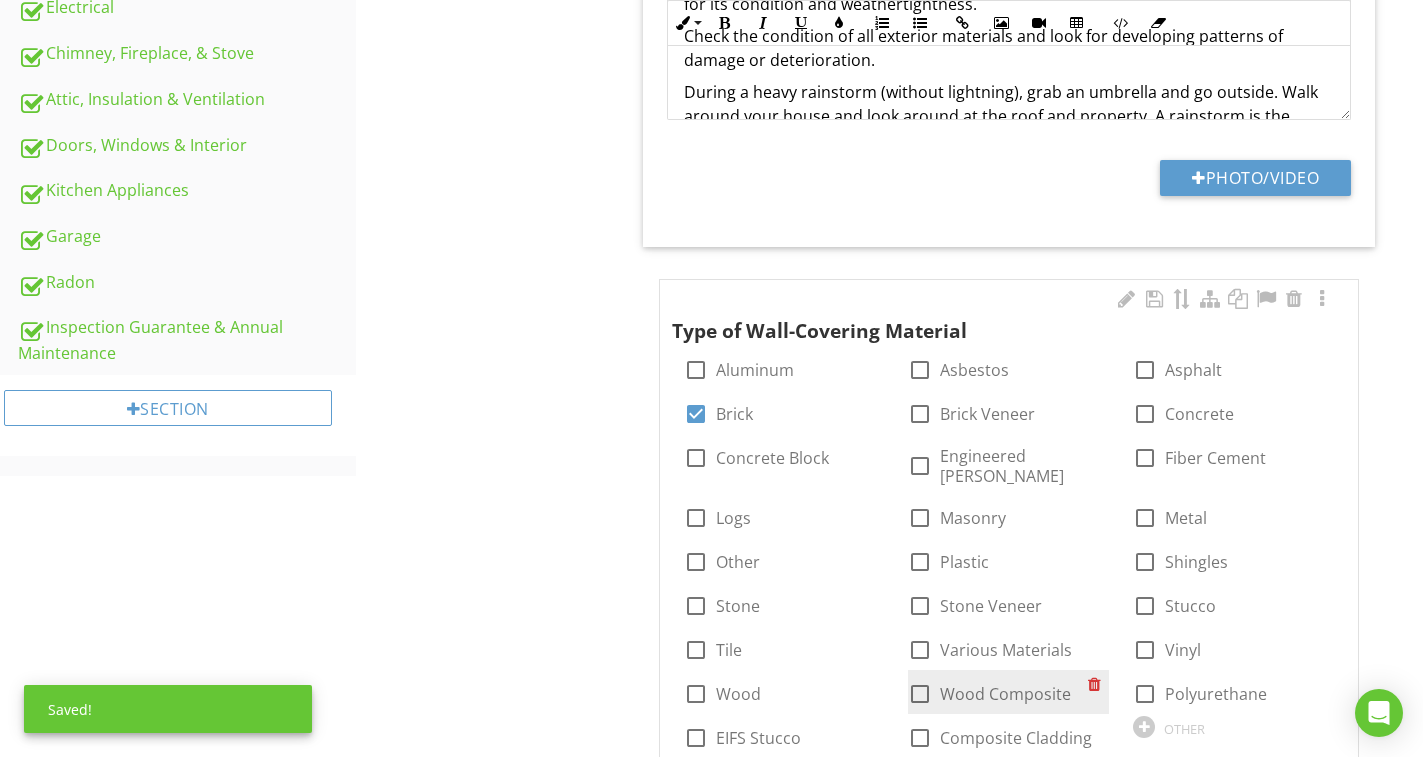 click at bounding box center (920, 694) 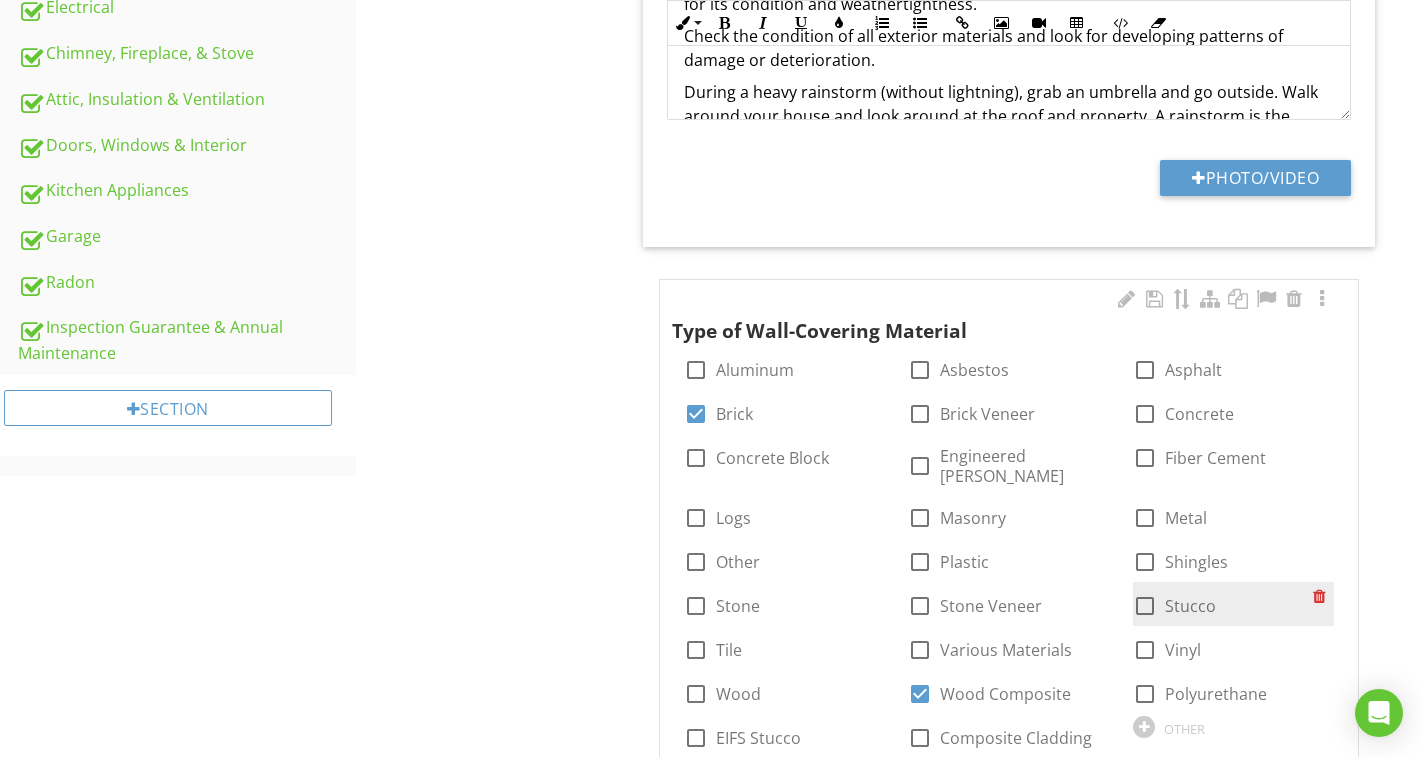 click at bounding box center (1145, 606) 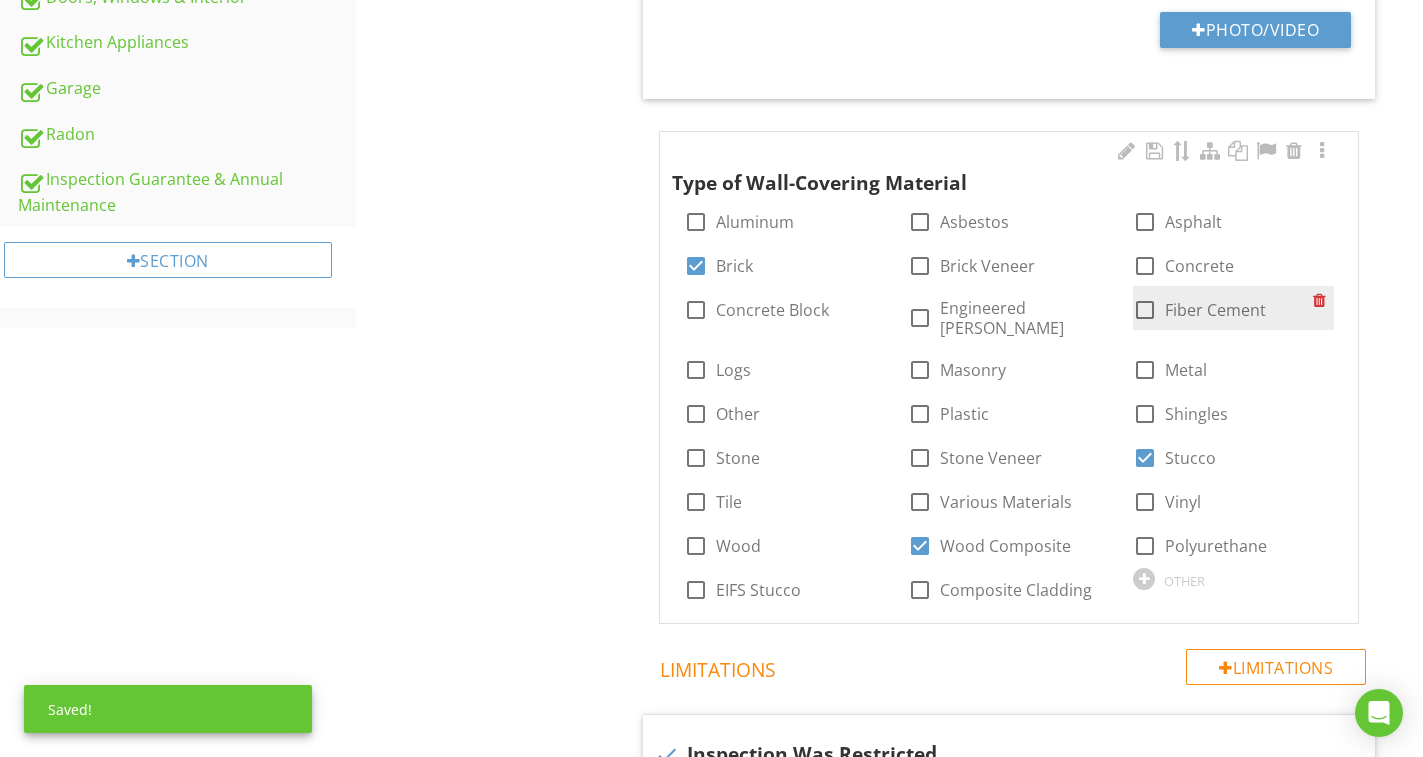 scroll, scrollTop: 986, scrollLeft: 0, axis: vertical 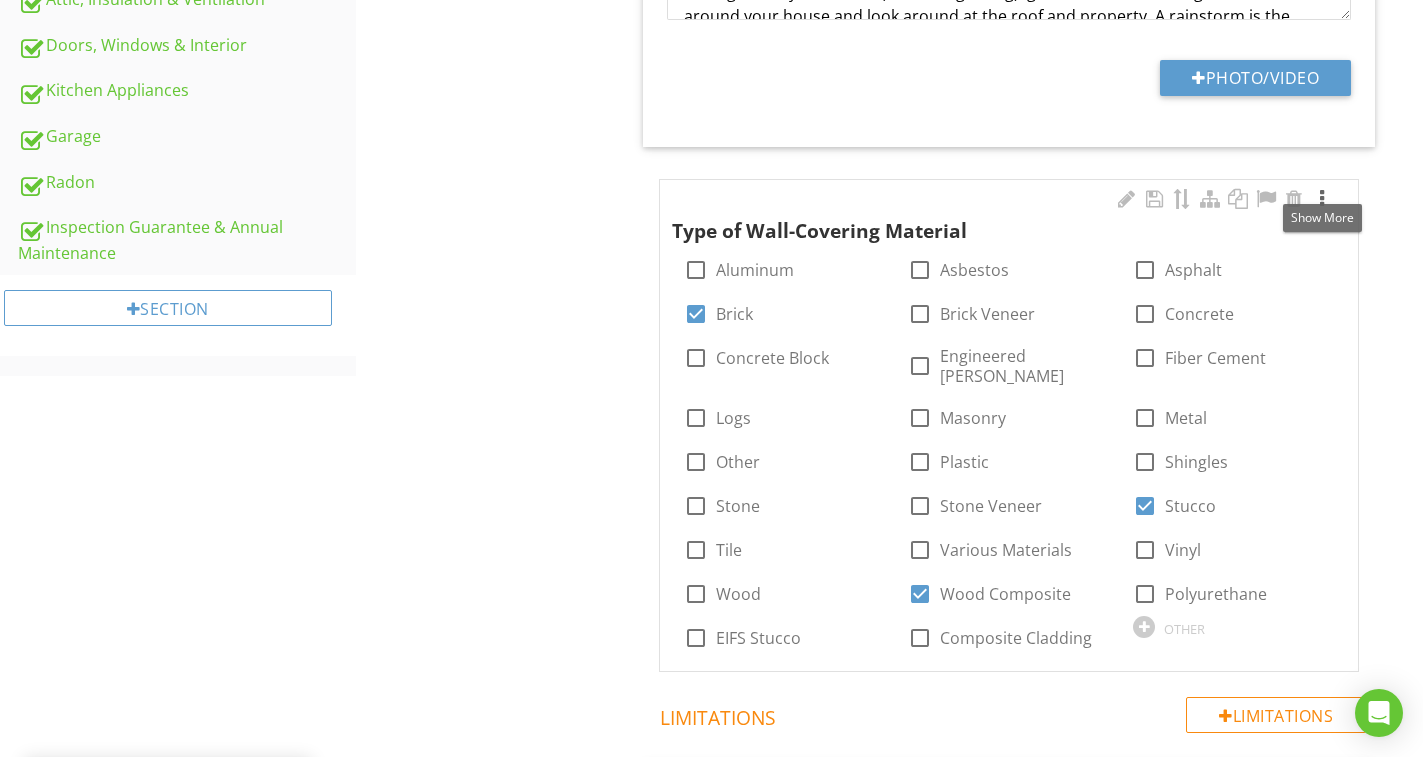 click at bounding box center (1322, 199) 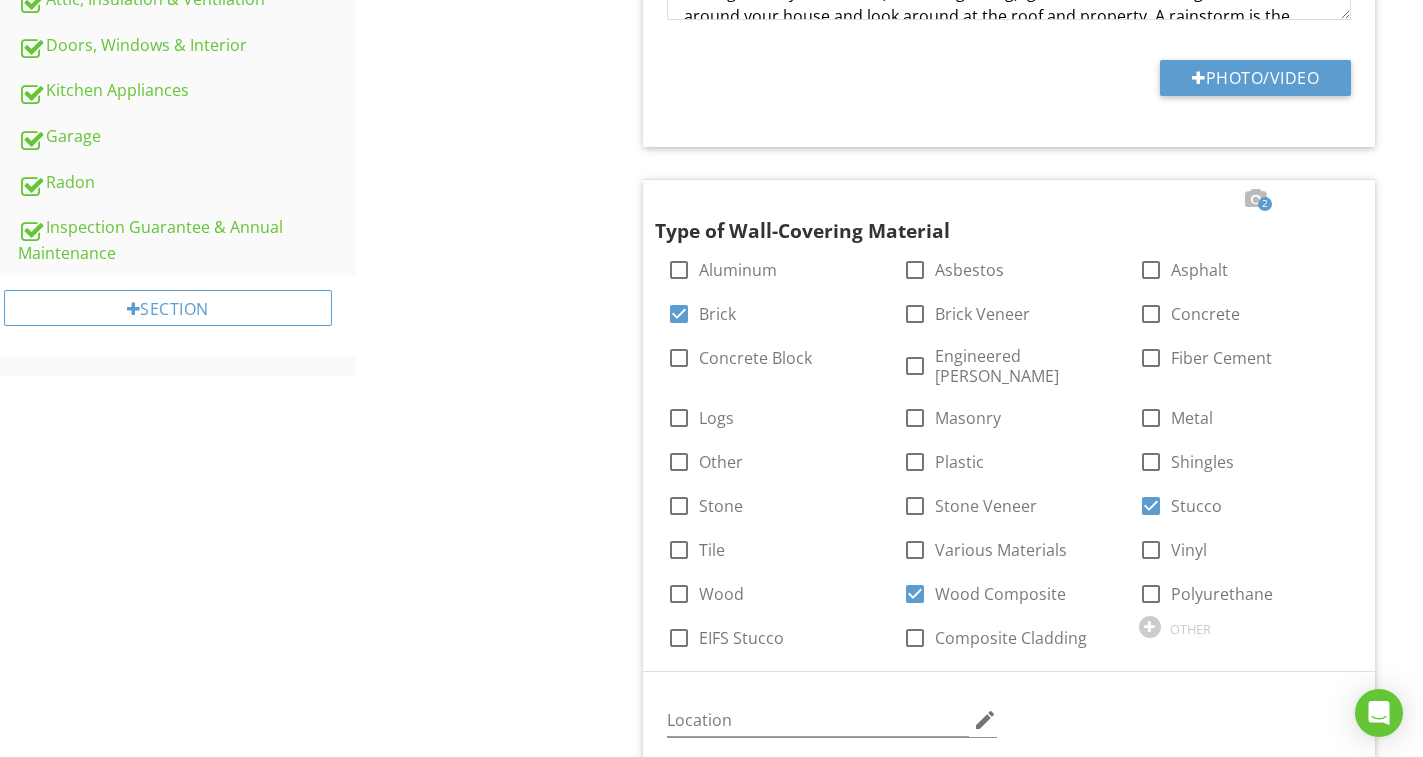 scroll, scrollTop: 1486, scrollLeft: 0, axis: vertical 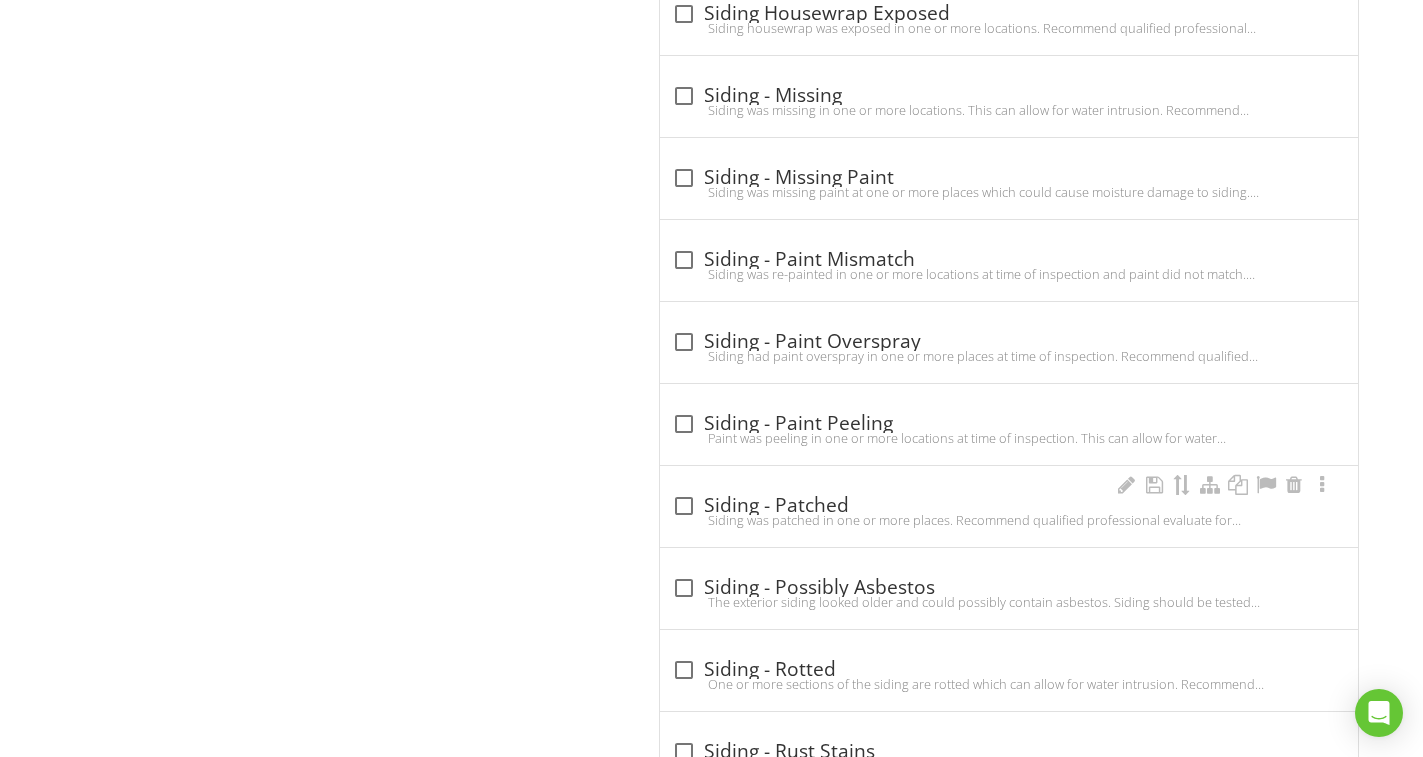 click on "check_box_outline_blank
Siding - Patched" at bounding box center (1009, 506) 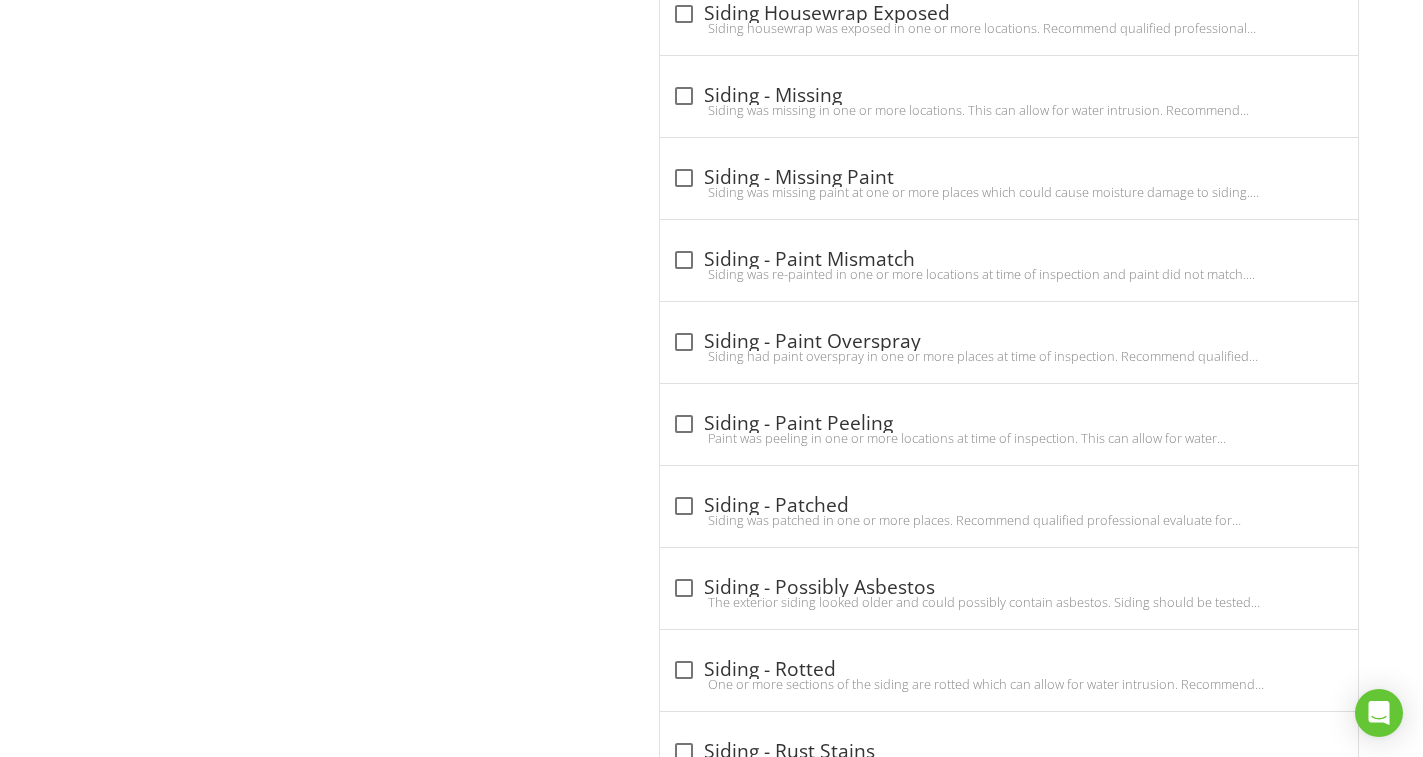 checkbox on "true" 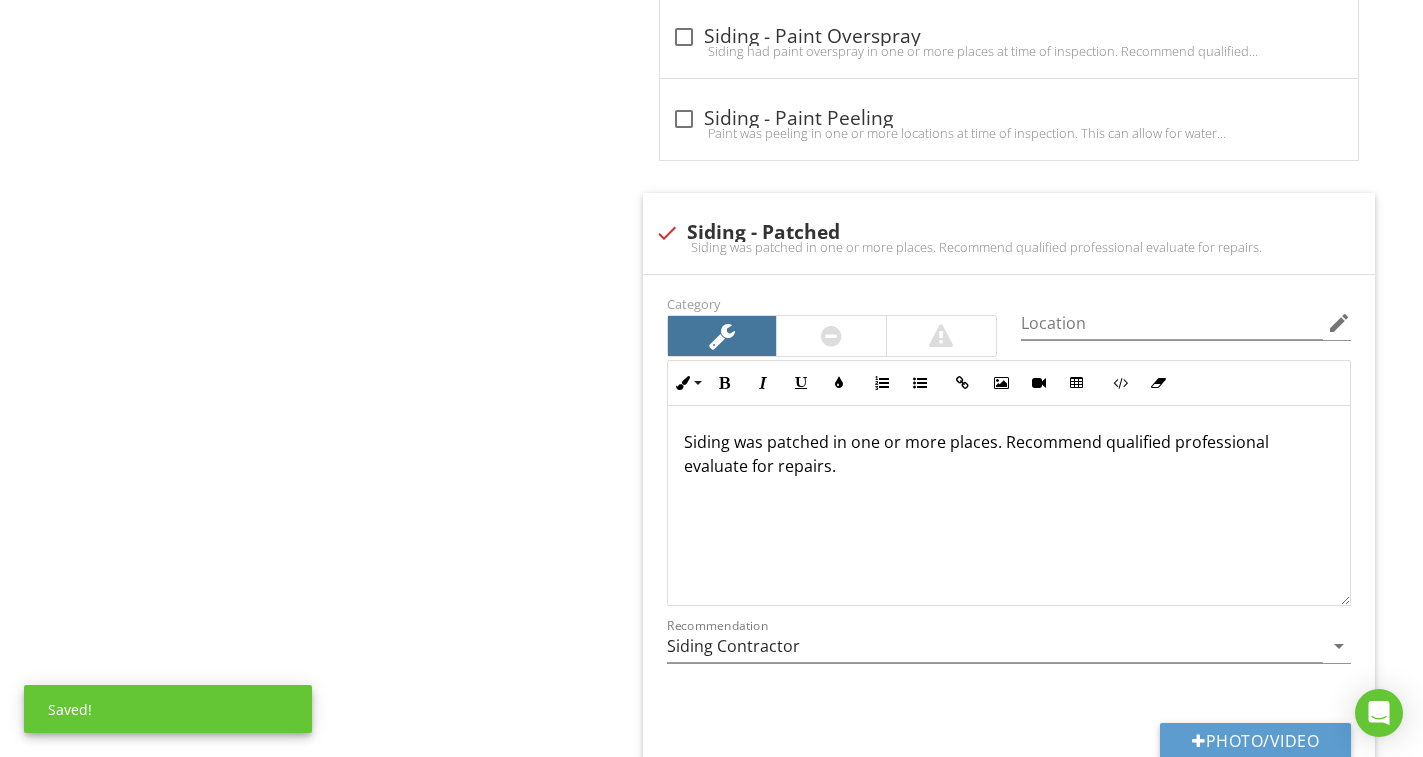 scroll, scrollTop: 6644, scrollLeft: 0, axis: vertical 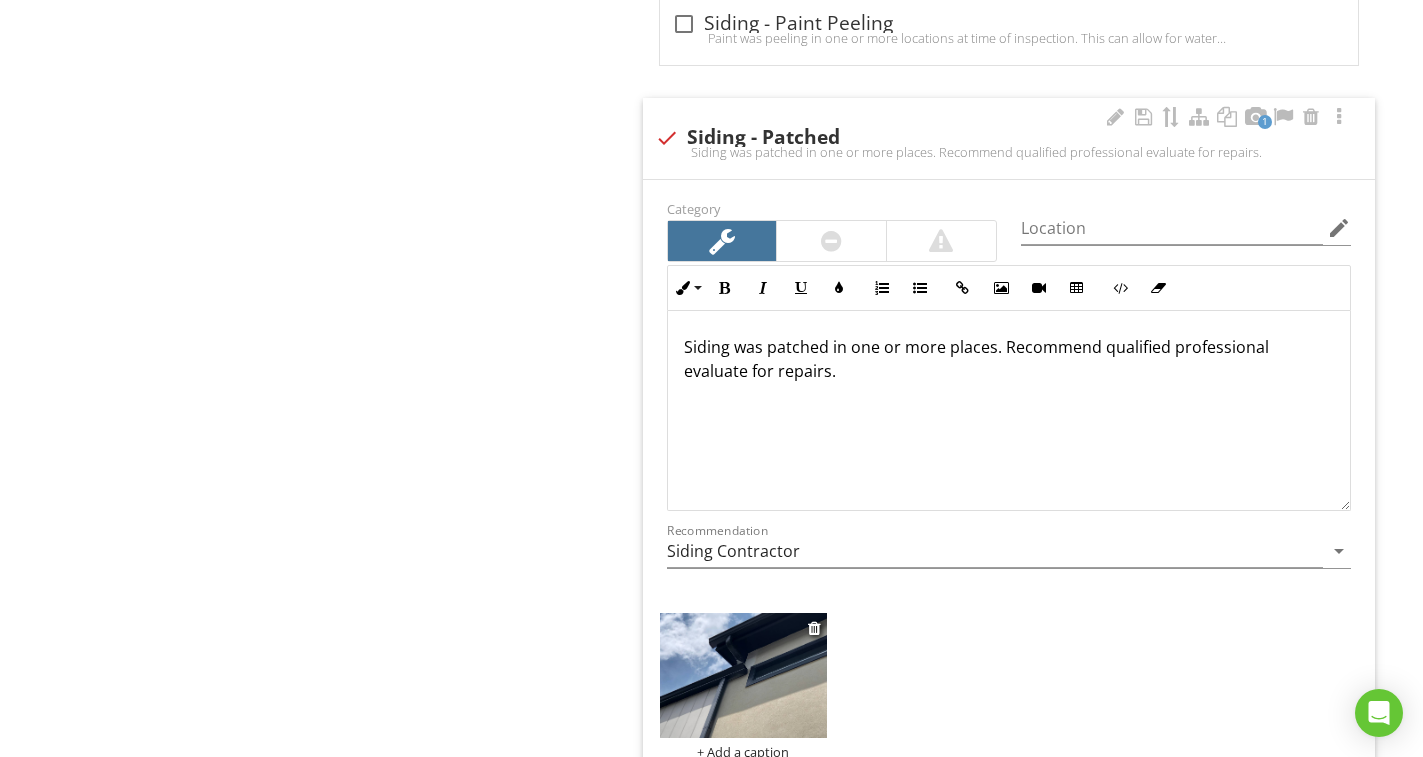 click at bounding box center [743, 675] 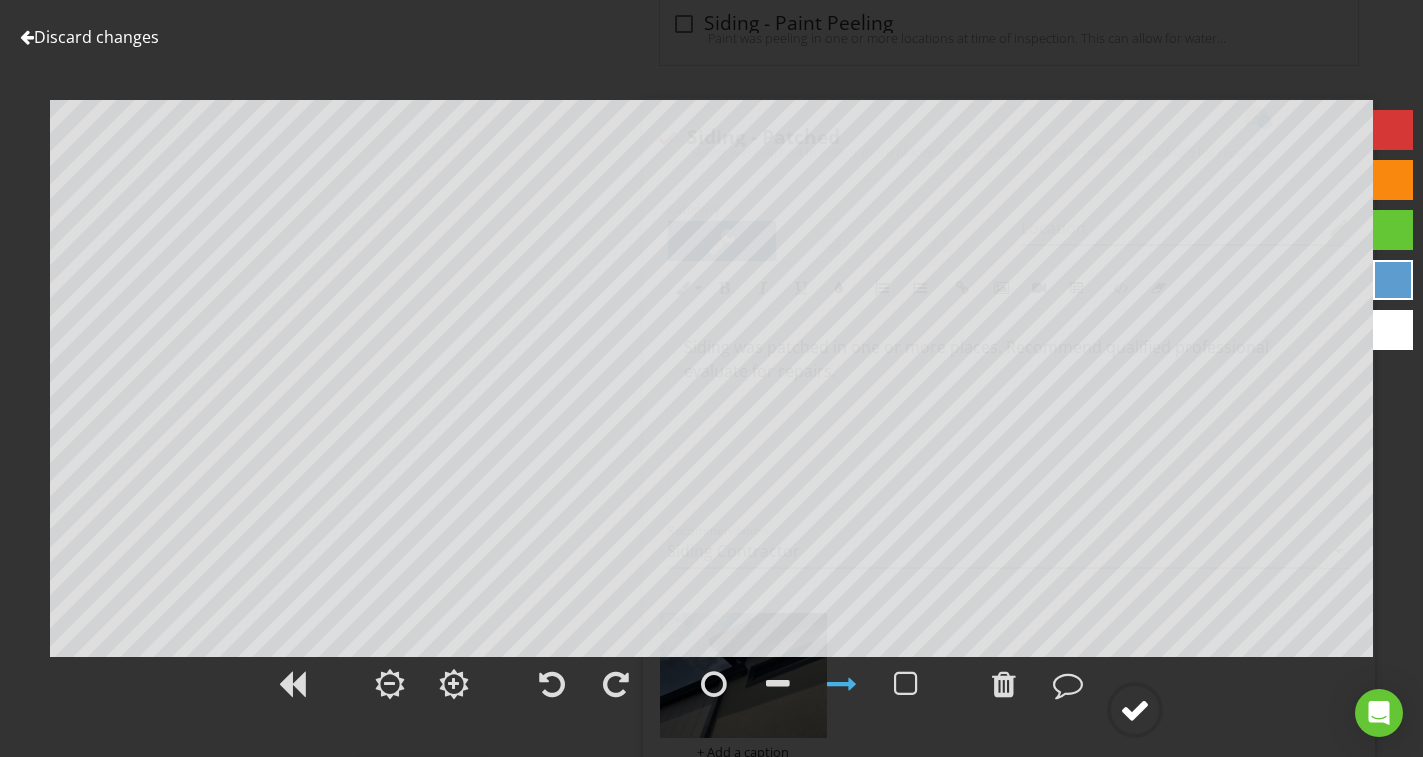 click at bounding box center (1135, 710) 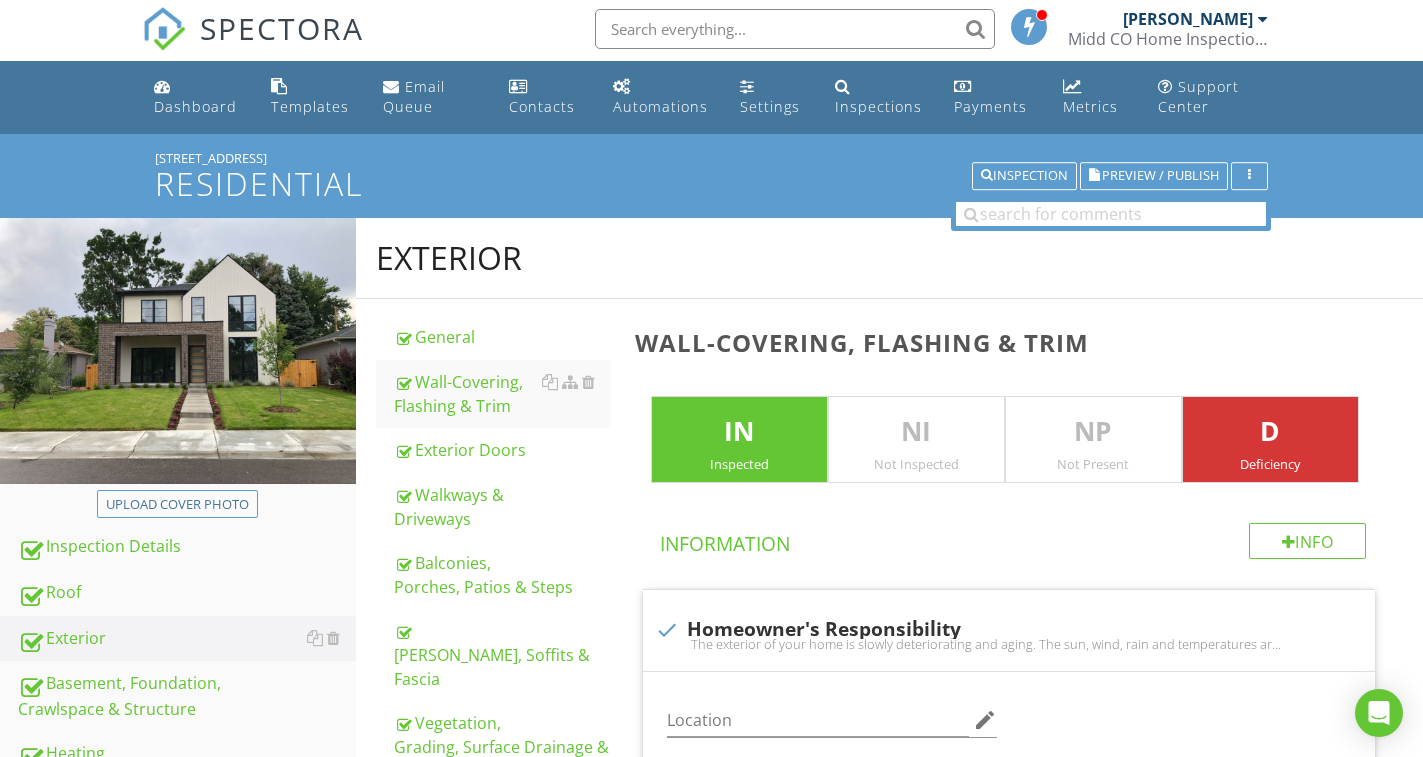 scroll, scrollTop: 0, scrollLeft: 0, axis: both 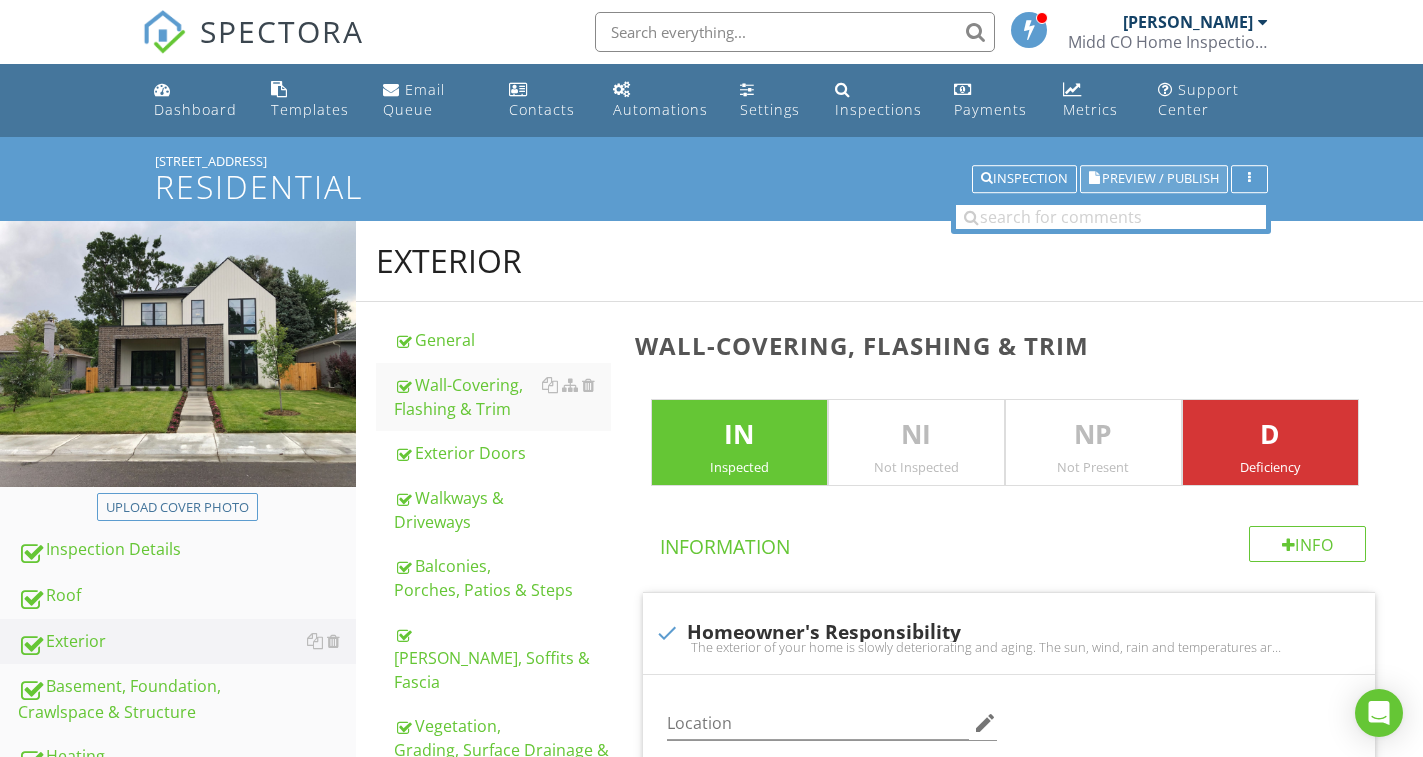 click on "Preview / Publish" at bounding box center (1160, 179) 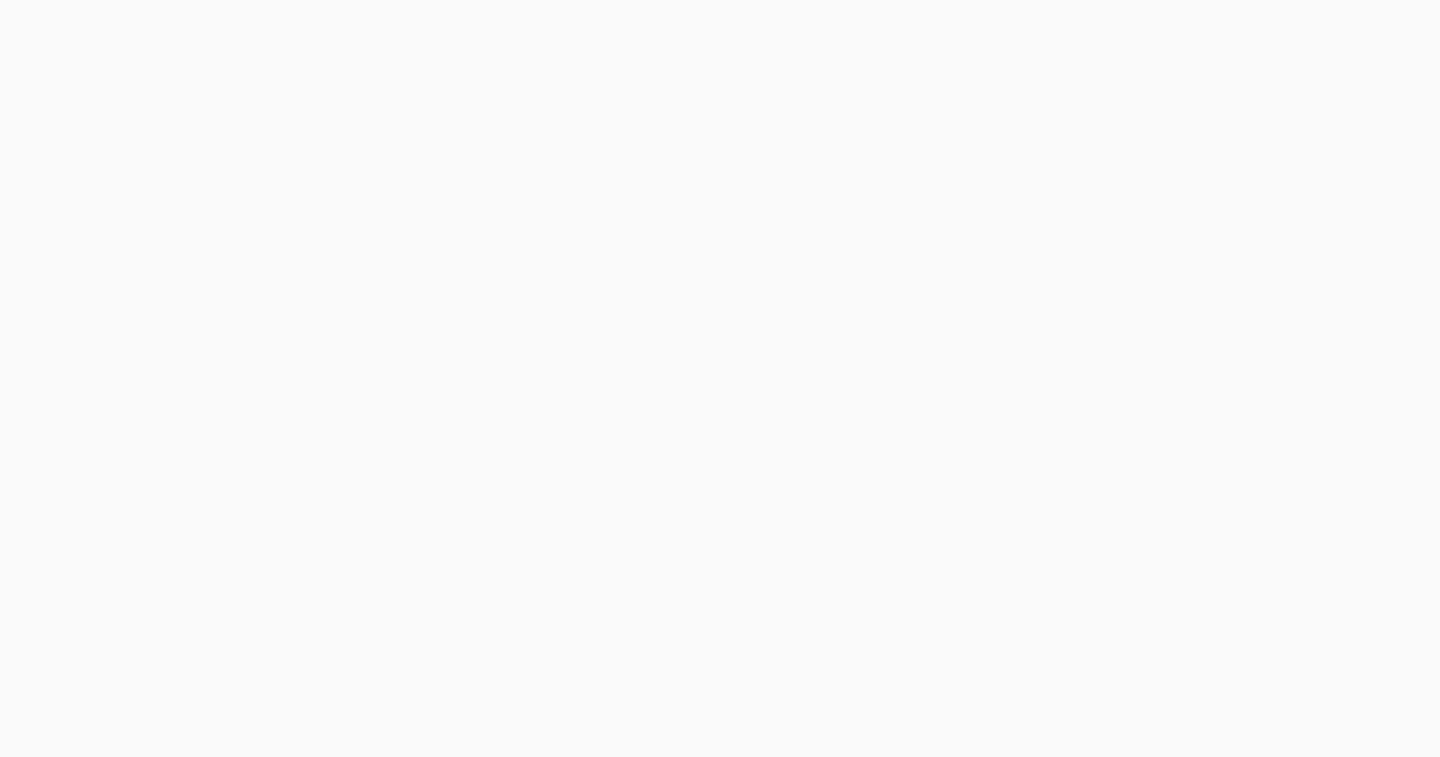 scroll, scrollTop: 0, scrollLeft: 0, axis: both 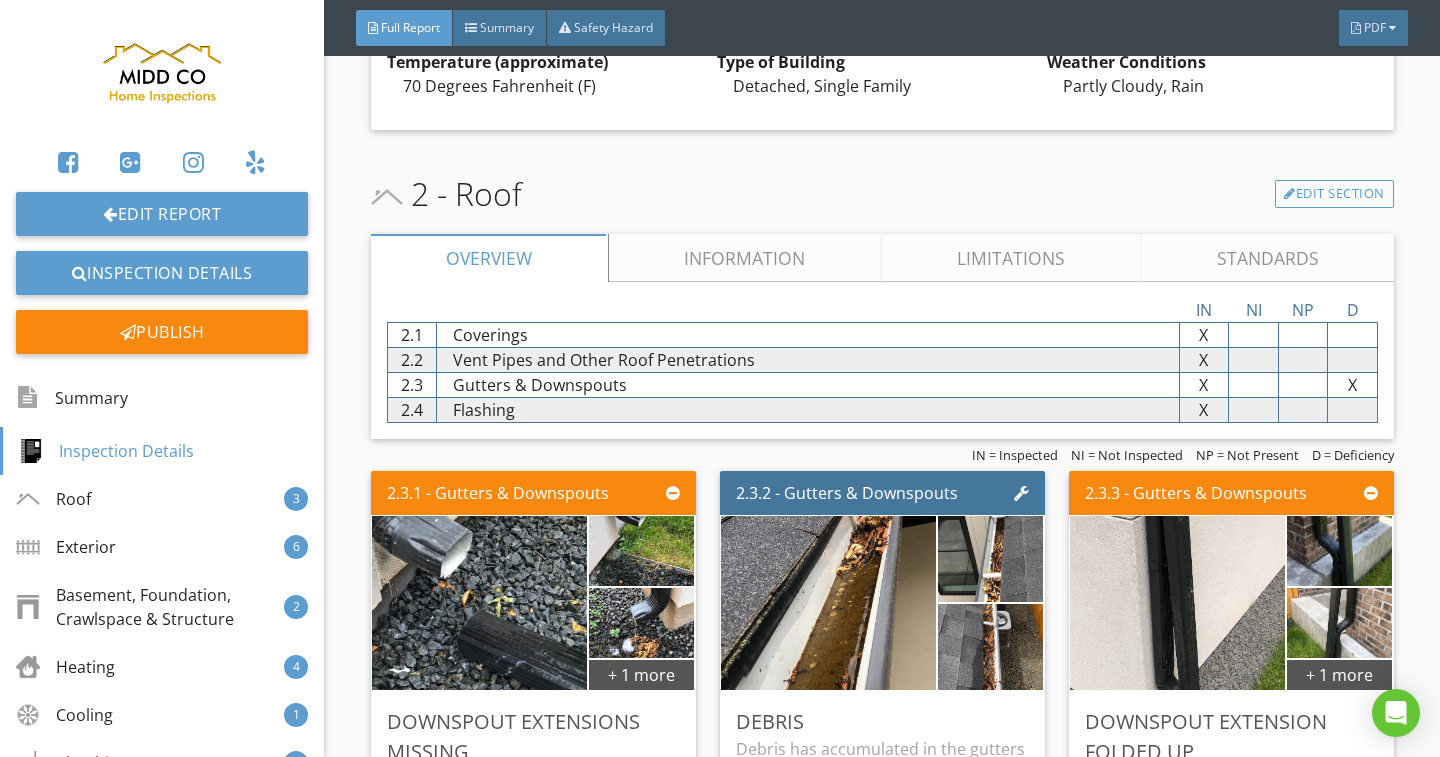 click on "Limitations" at bounding box center [1011, 258] 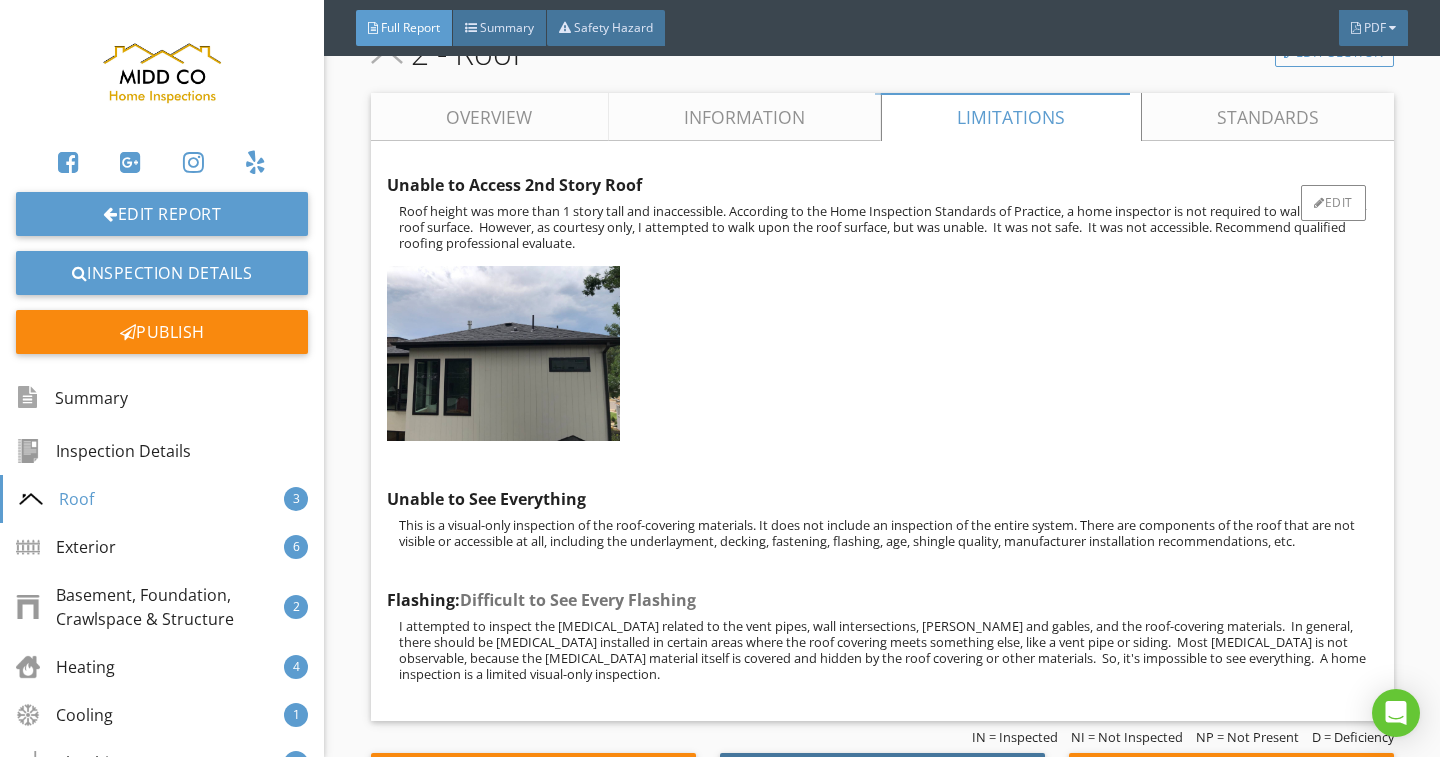 scroll, scrollTop: 1000, scrollLeft: 0, axis: vertical 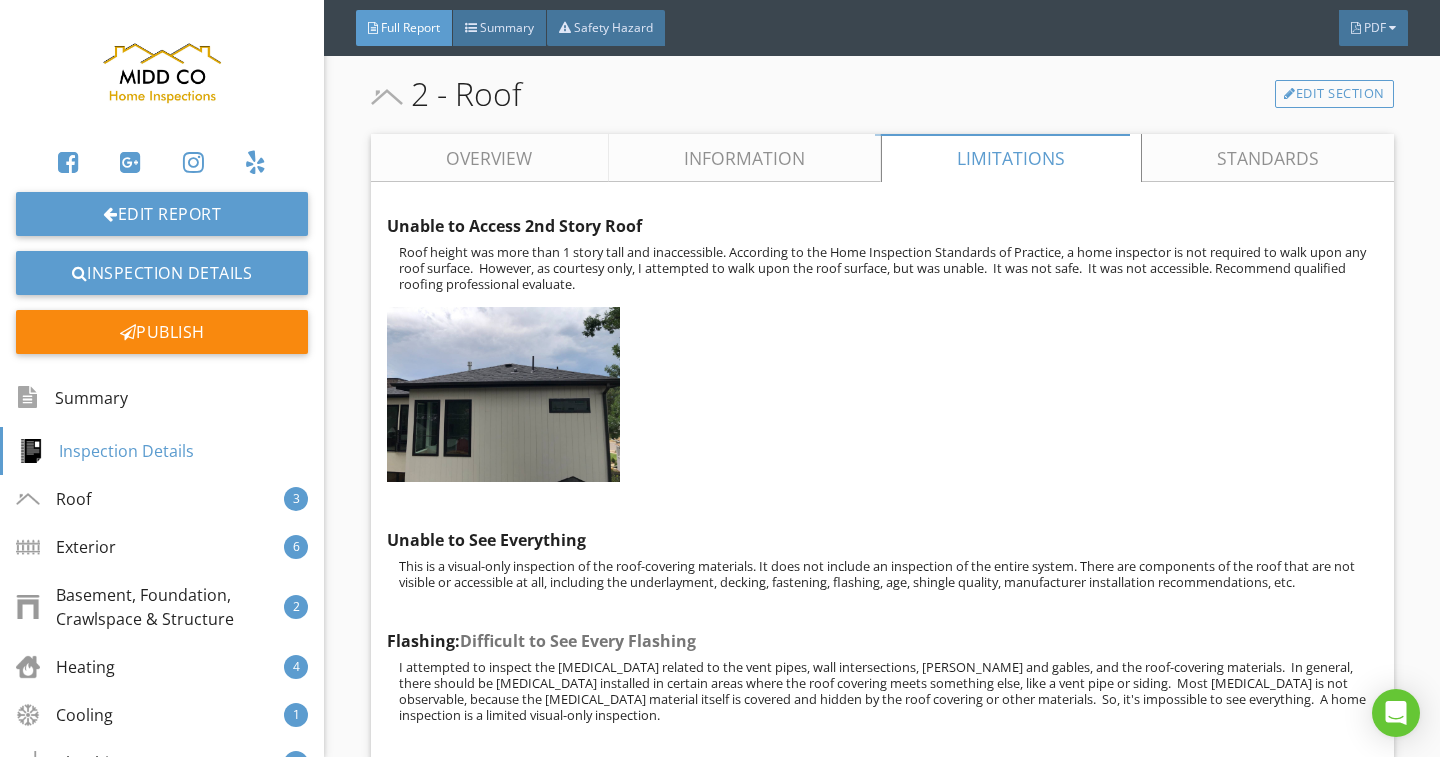 click on "Information" at bounding box center (744, 158) 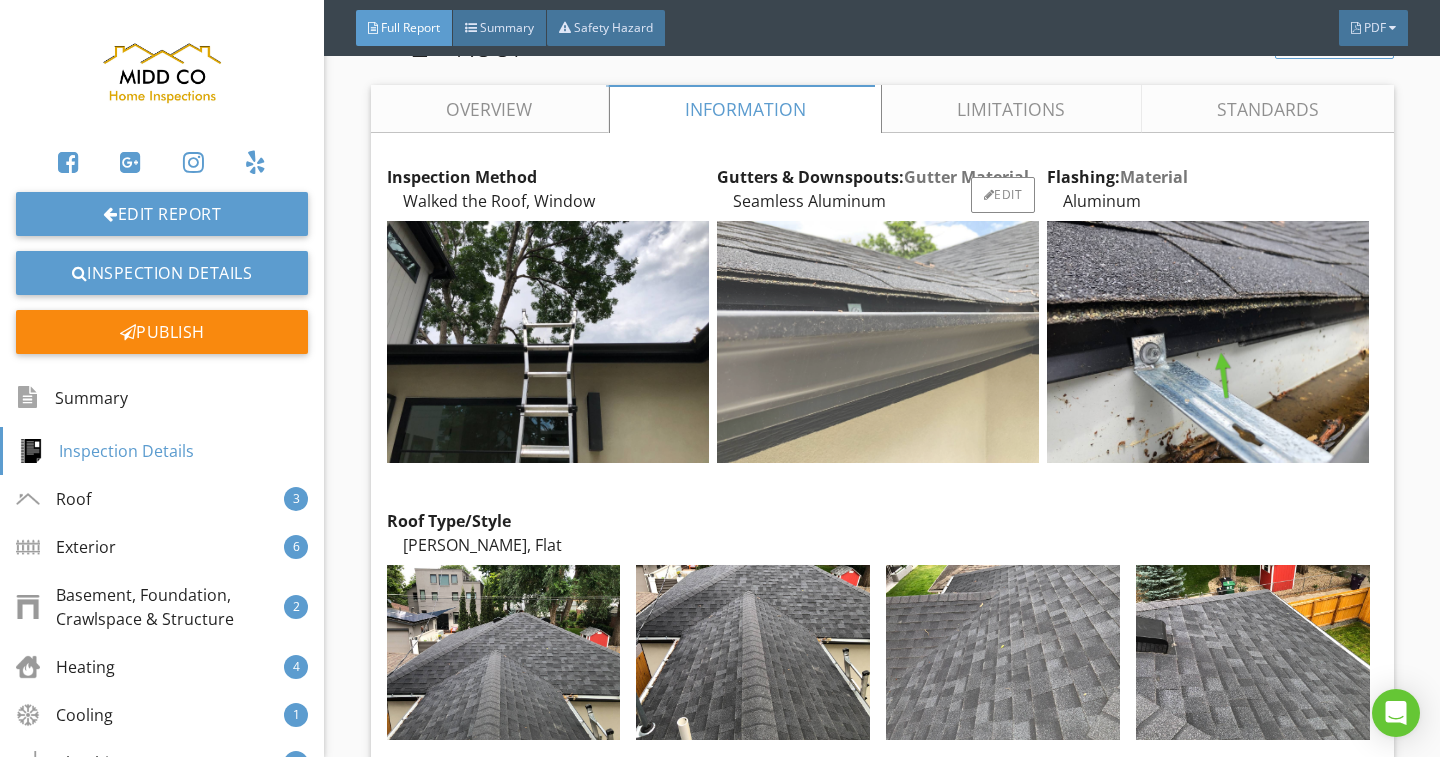 scroll, scrollTop: 800, scrollLeft: 0, axis: vertical 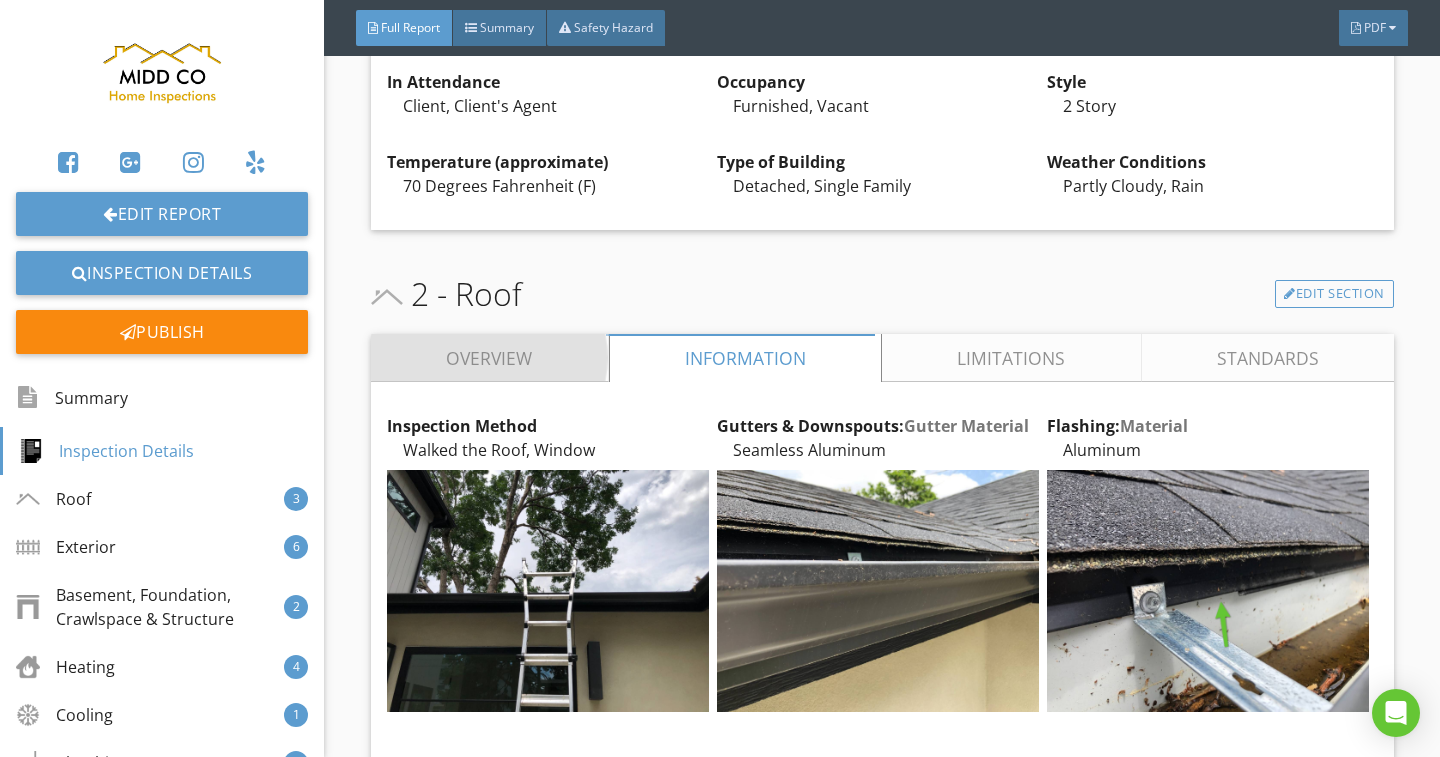 click on "Overview" at bounding box center [490, 358] 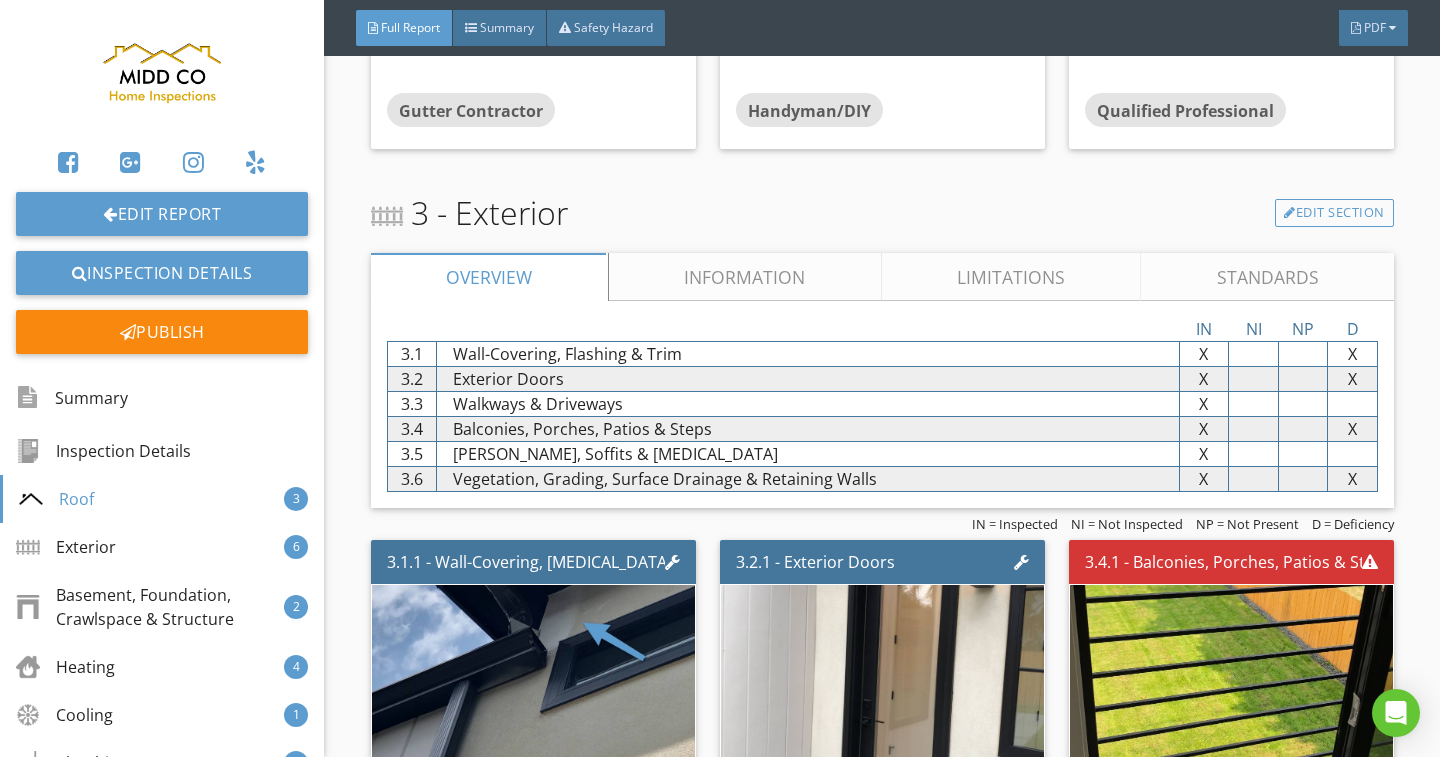 scroll, scrollTop: 1700, scrollLeft: 0, axis: vertical 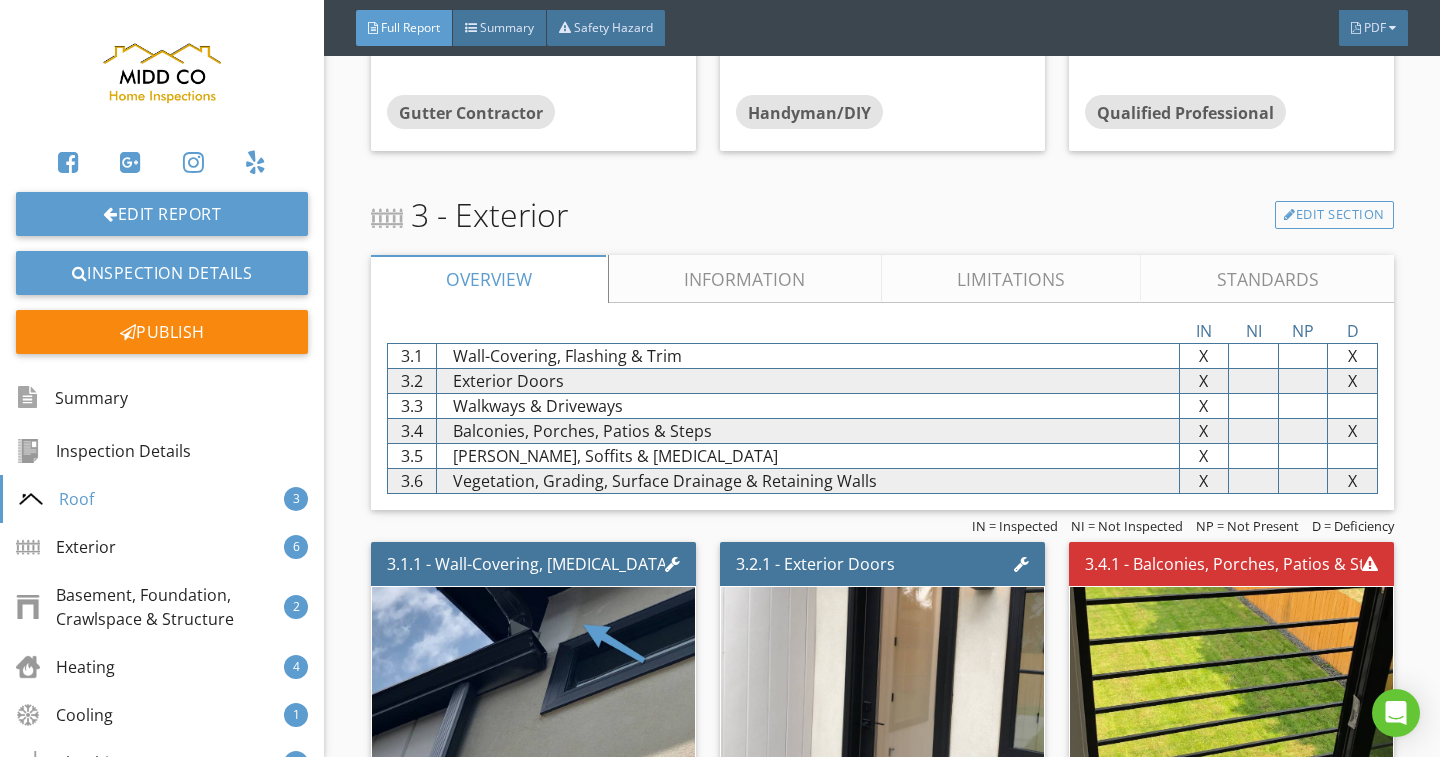 click on "Limitations" at bounding box center [1011, 279] 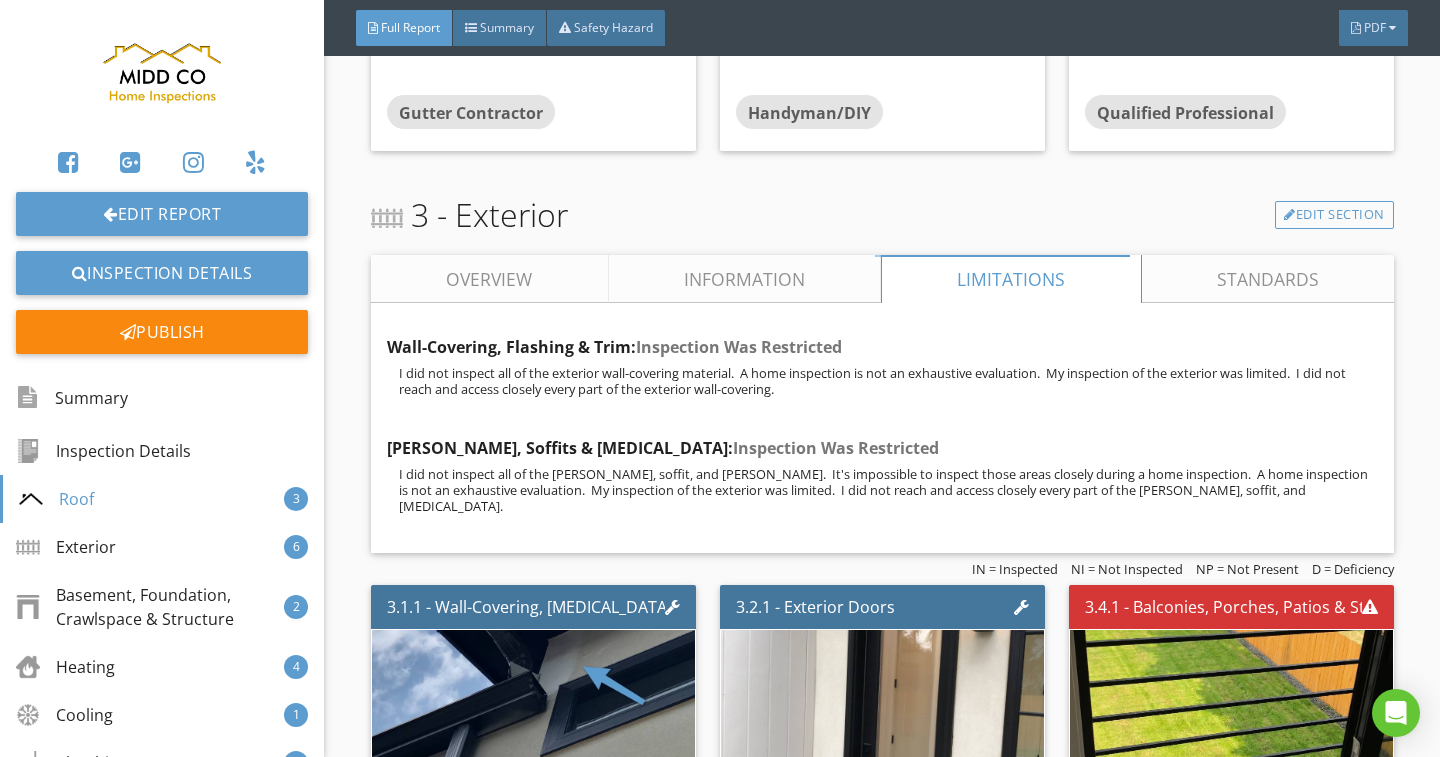 click on "Information" at bounding box center (744, 279) 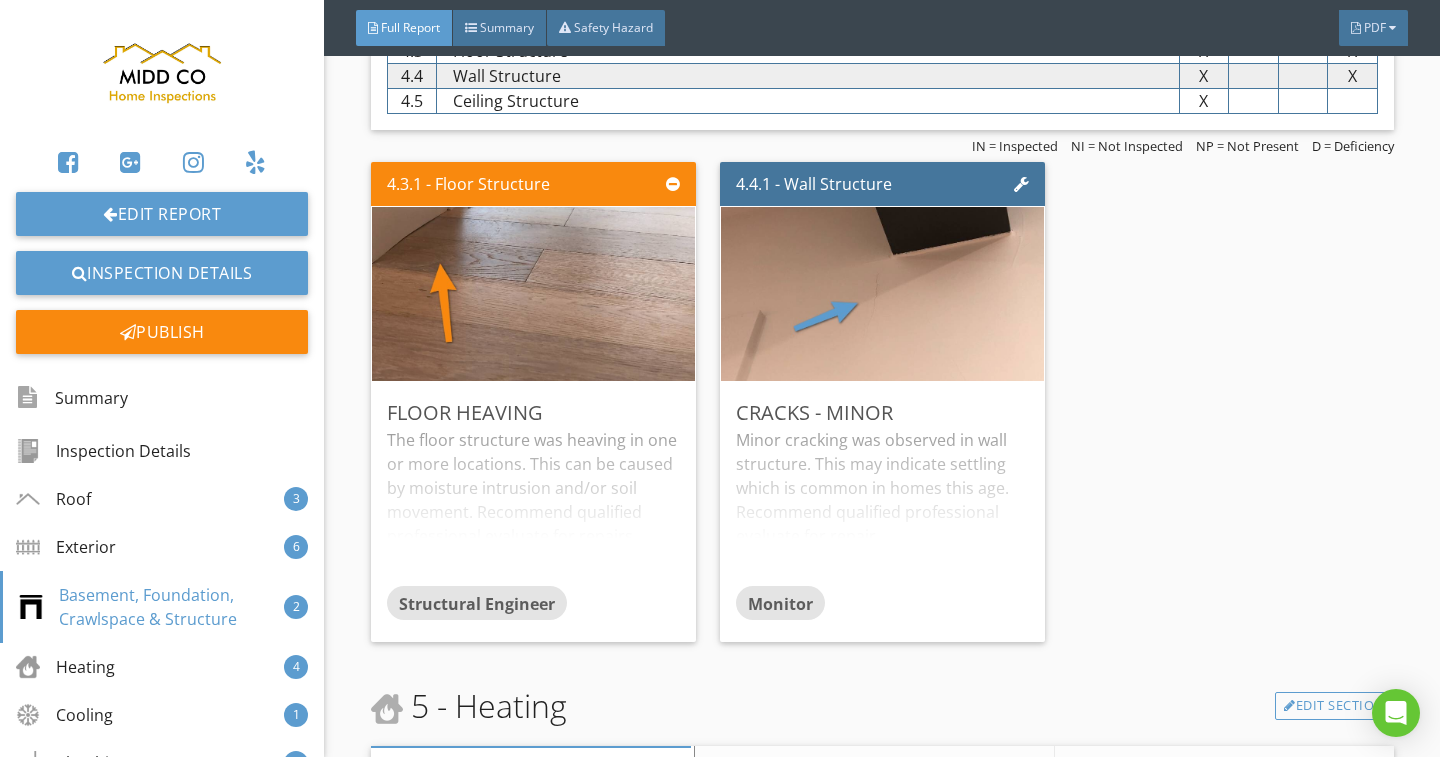 scroll, scrollTop: 4800, scrollLeft: 0, axis: vertical 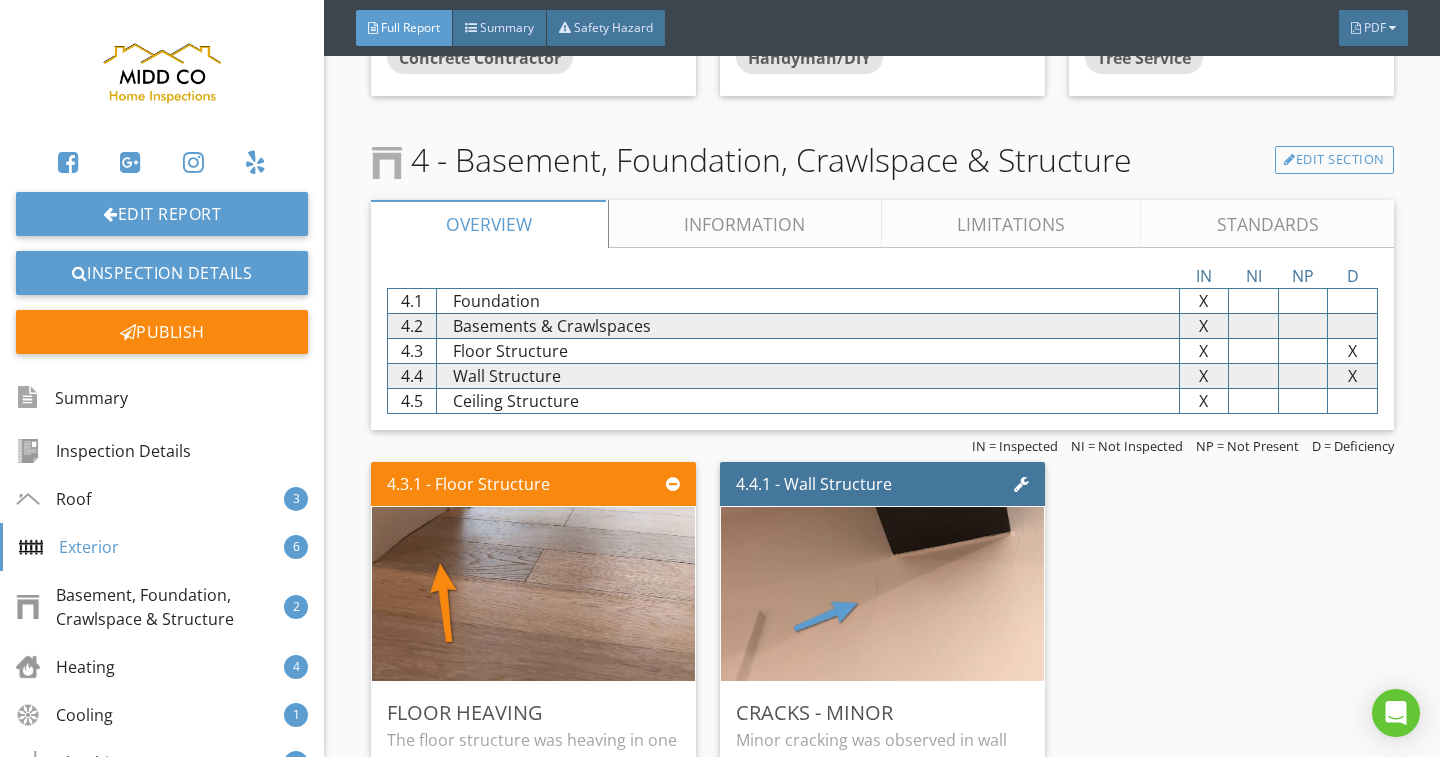 click on "Limitations" at bounding box center [1011, 224] 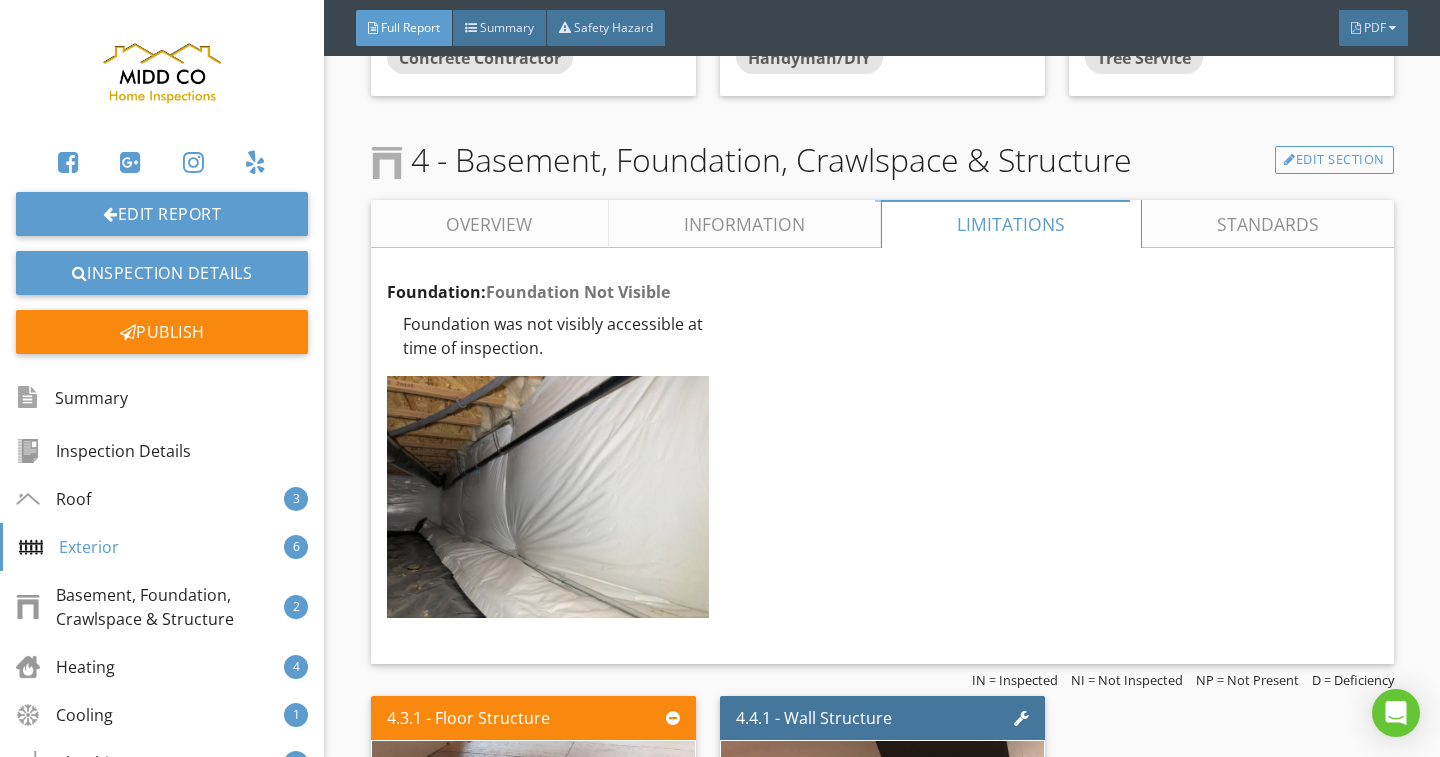 click on "Information" at bounding box center [744, 224] 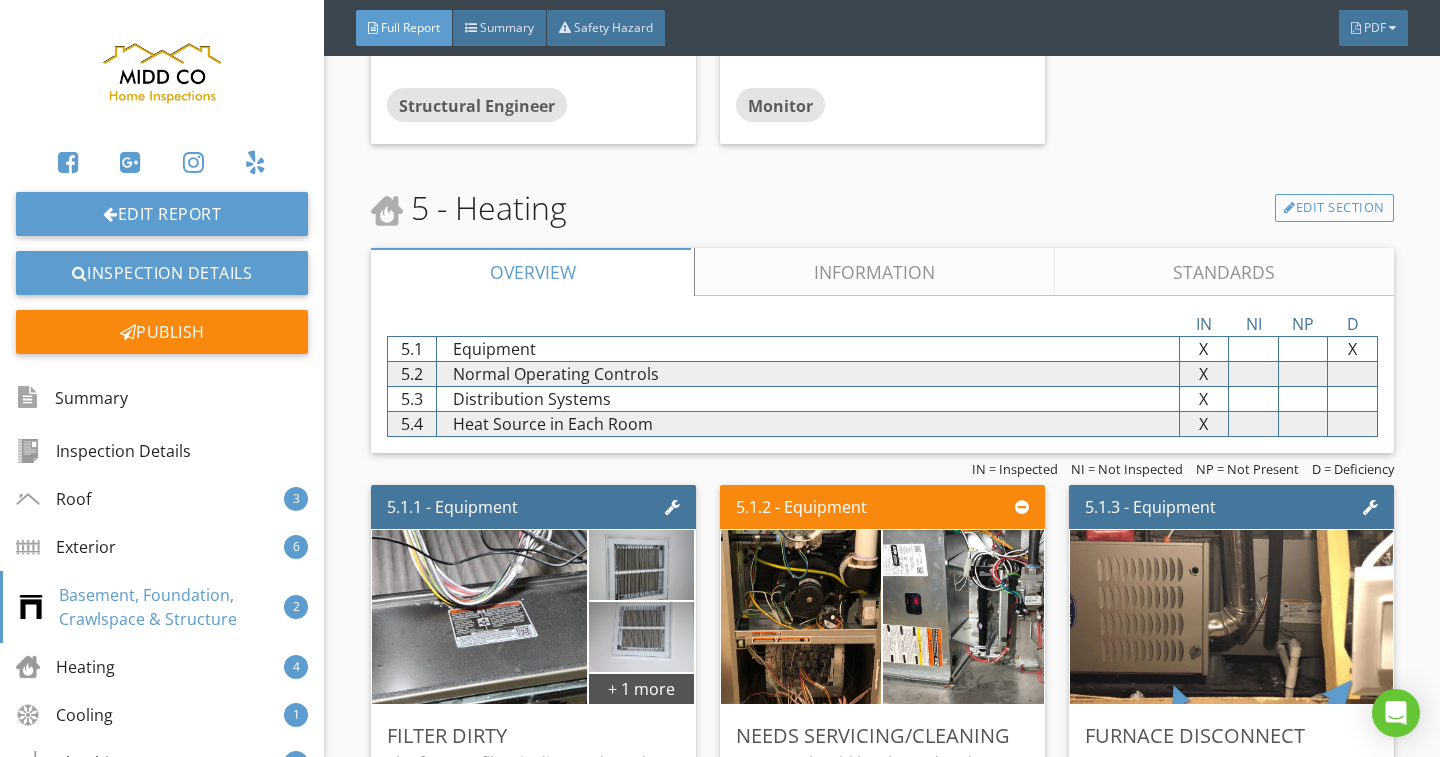 scroll, scrollTop: 6300, scrollLeft: 0, axis: vertical 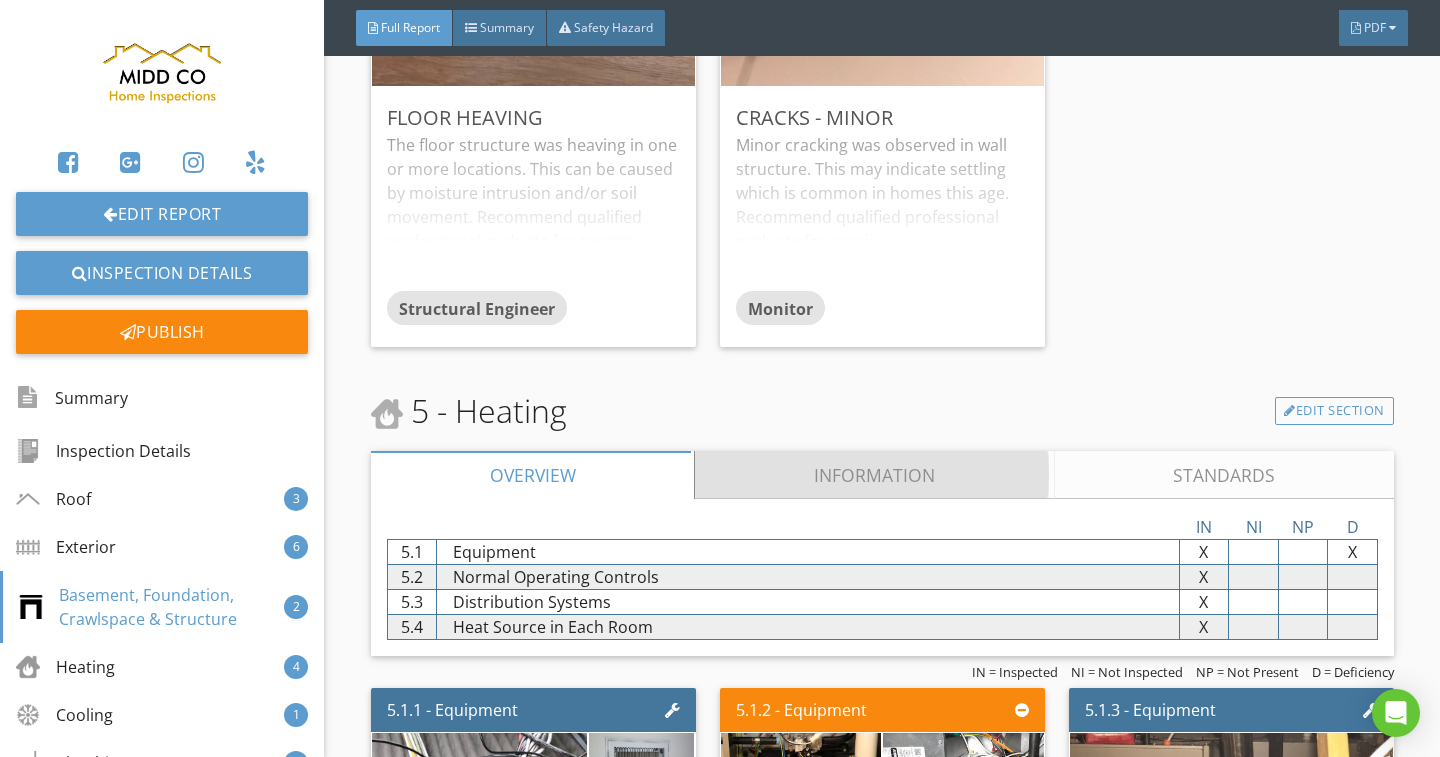 click on "Information" at bounding box center (874, 475) 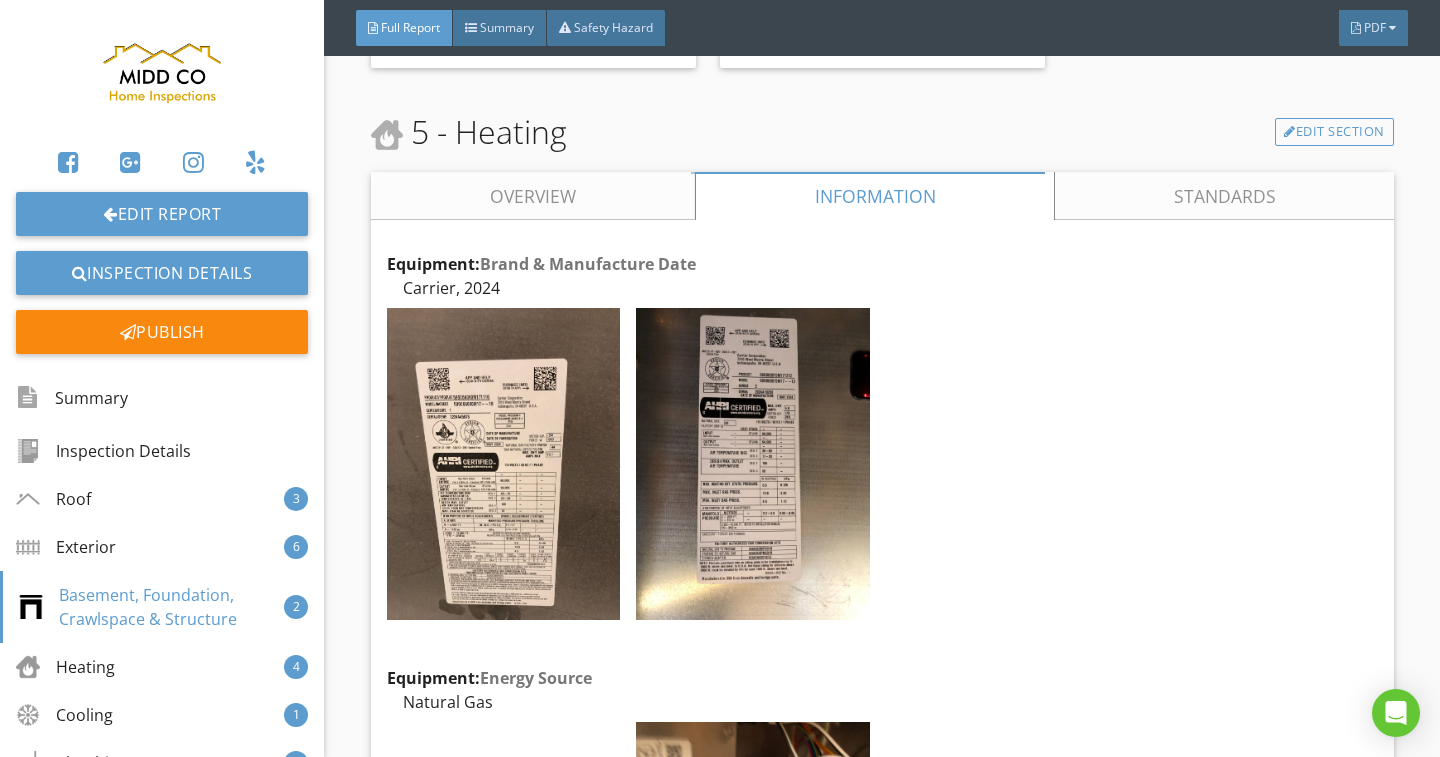 scroll, scrollTop: 6200, scrollLeft: 0, axis: vertical 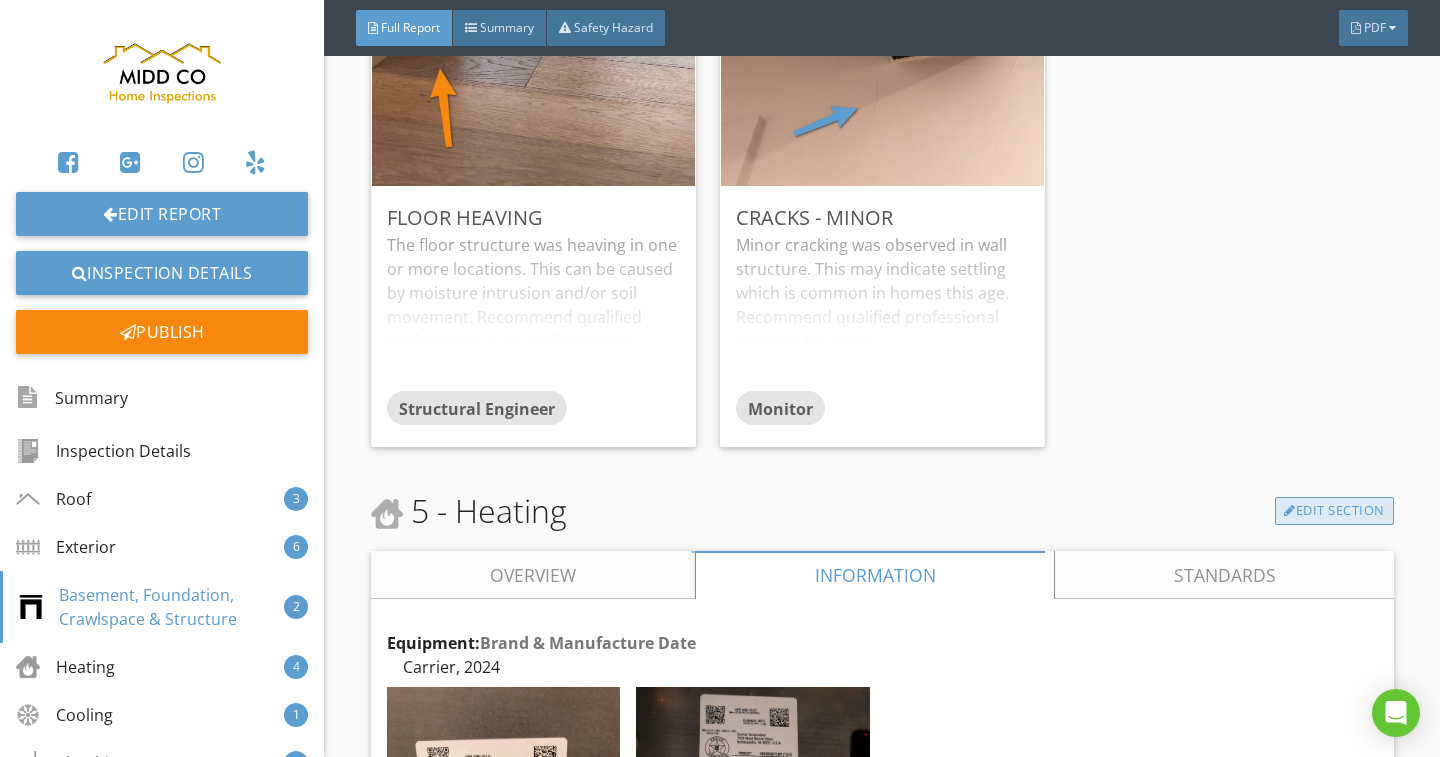 click on "Edit Section" at bounding box center [1334, 511] 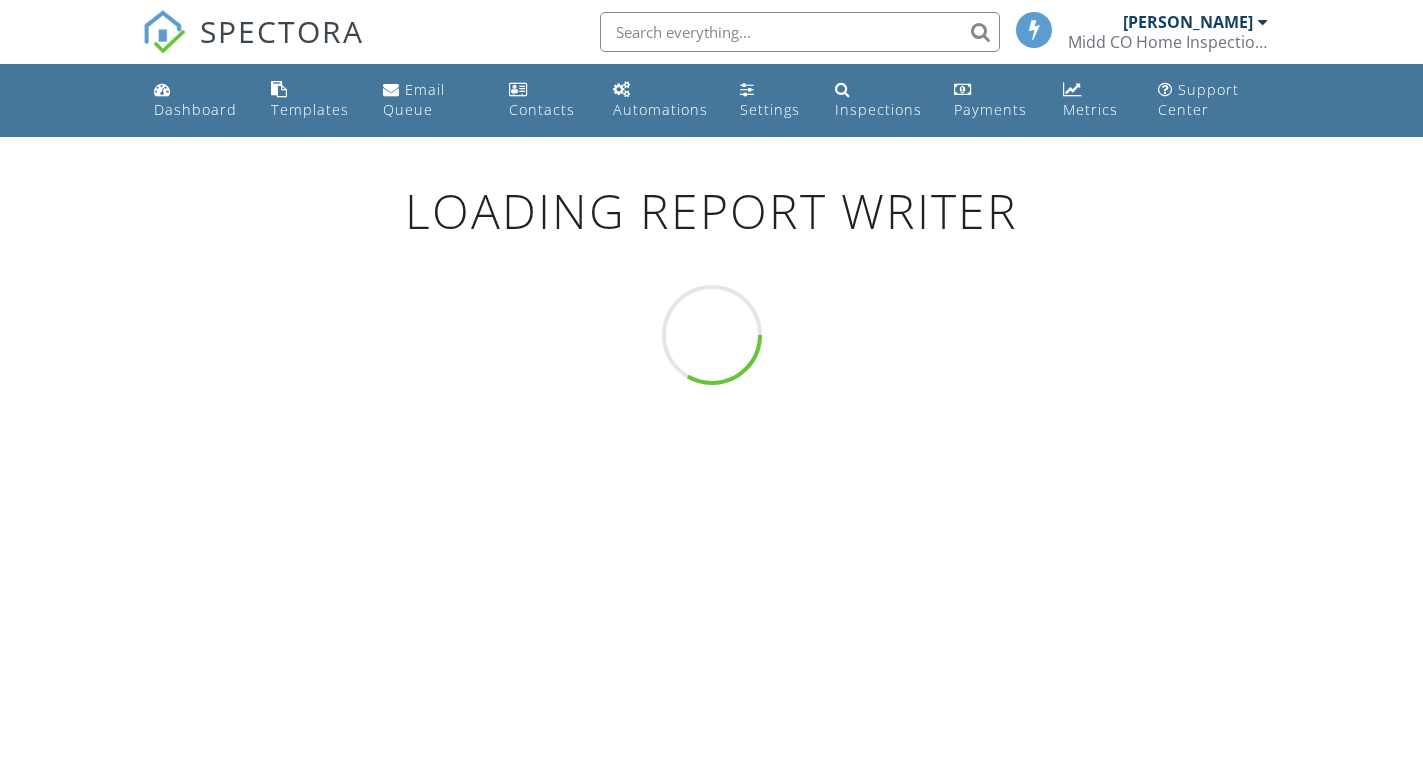 scroll, scrollTop: 0, scrollLeft: 0, axis: both 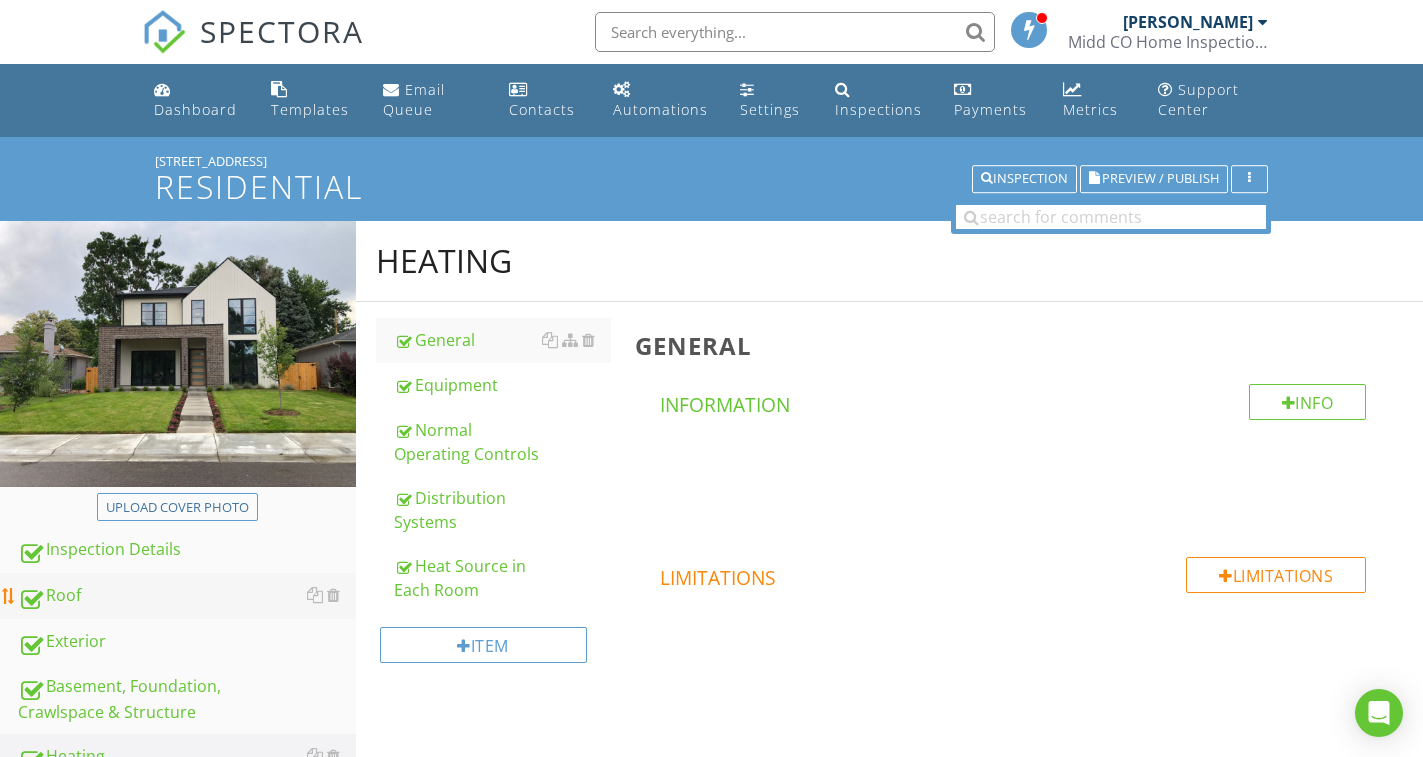 click on "Roof" at bounding box center (187, 596) 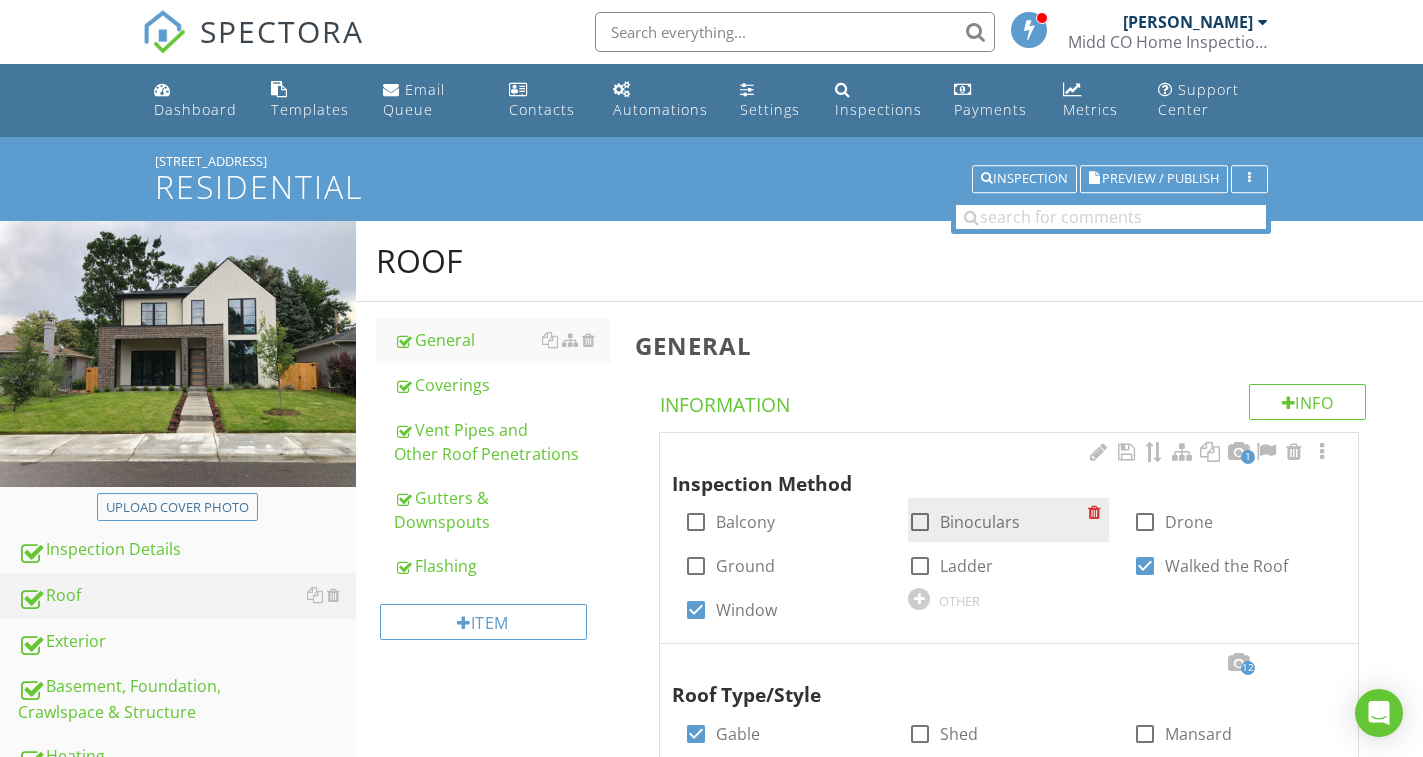 drag, startPoint x: 454, startPoint y: 514, endPoint x: 925, endPoint y: 514, distance: 471 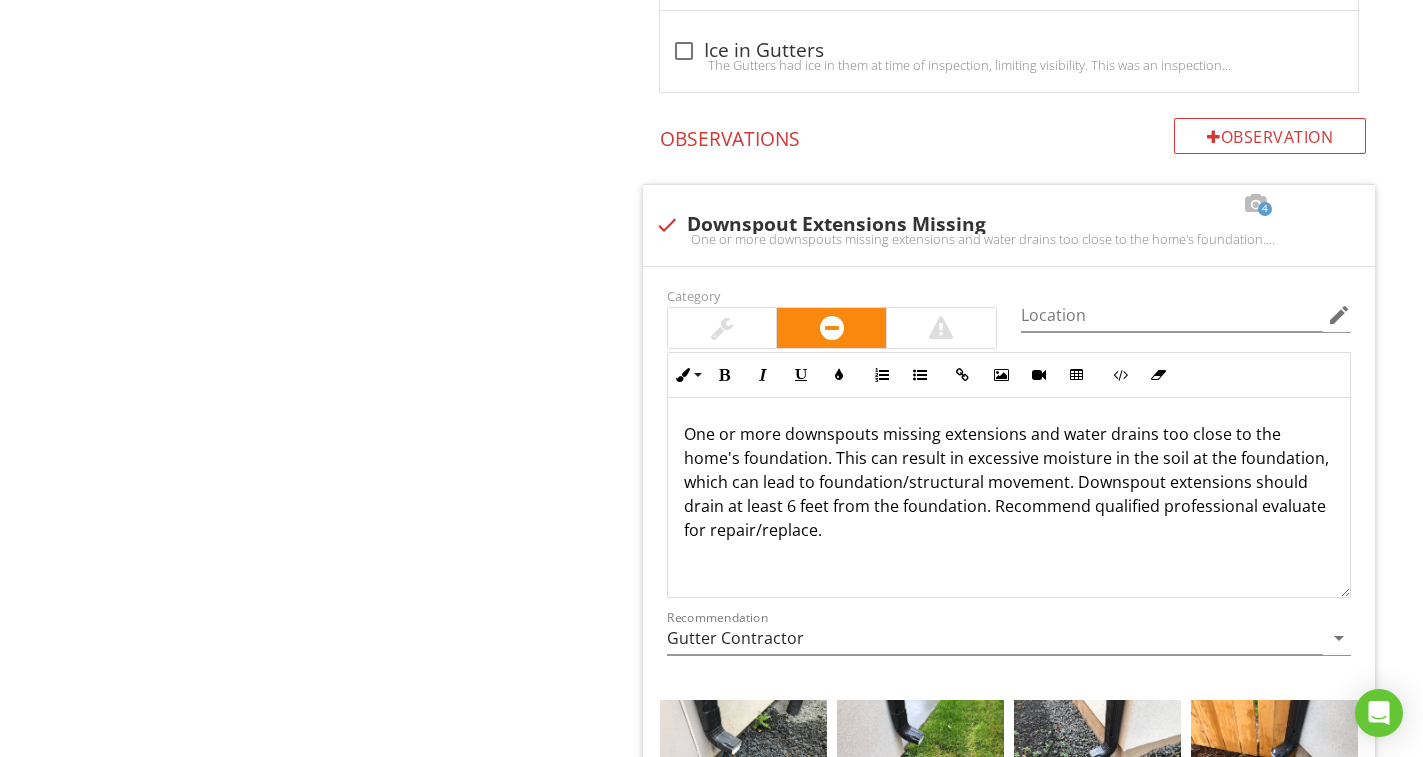 scroll, scrollTop: 1800, scrollLeft: 0, axis: vertical 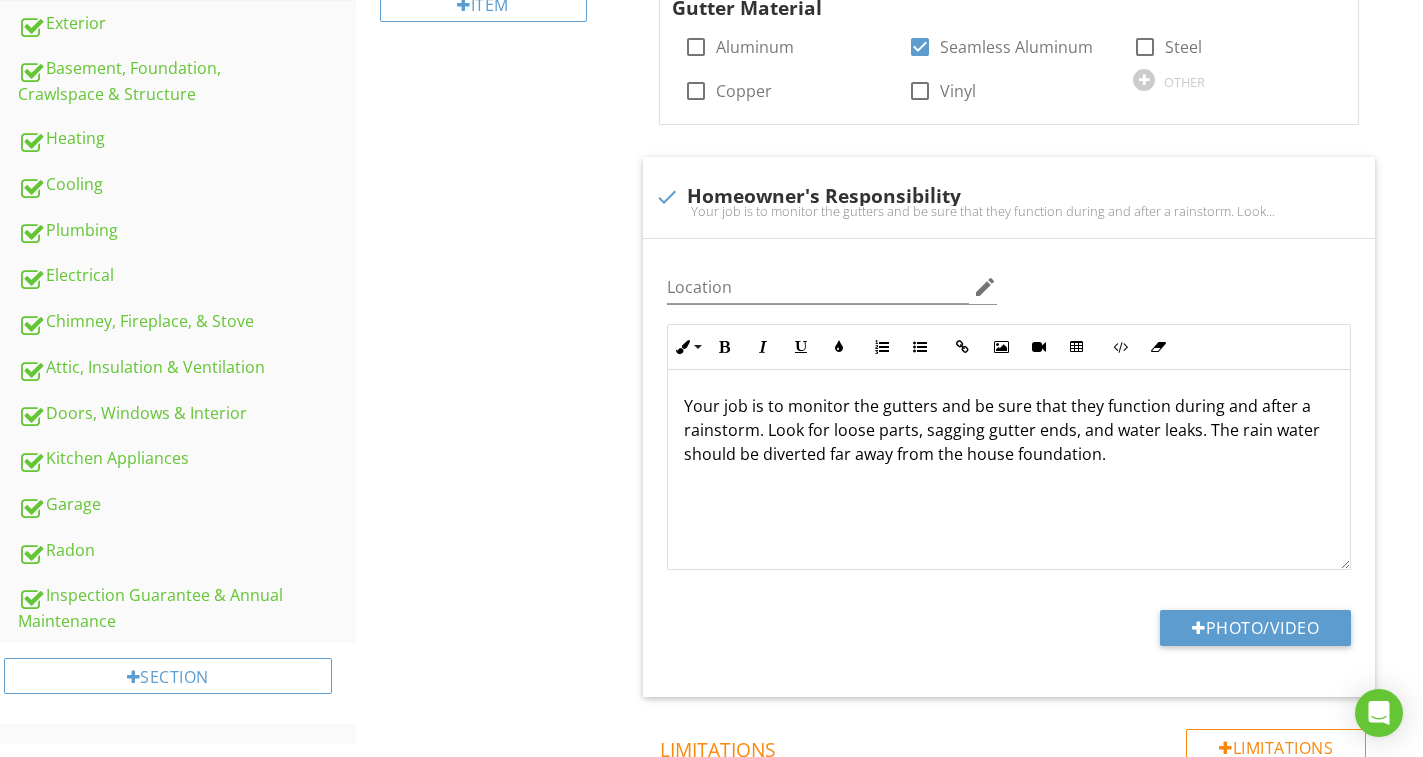 click on "Heating" at bounding box center [187, 139] 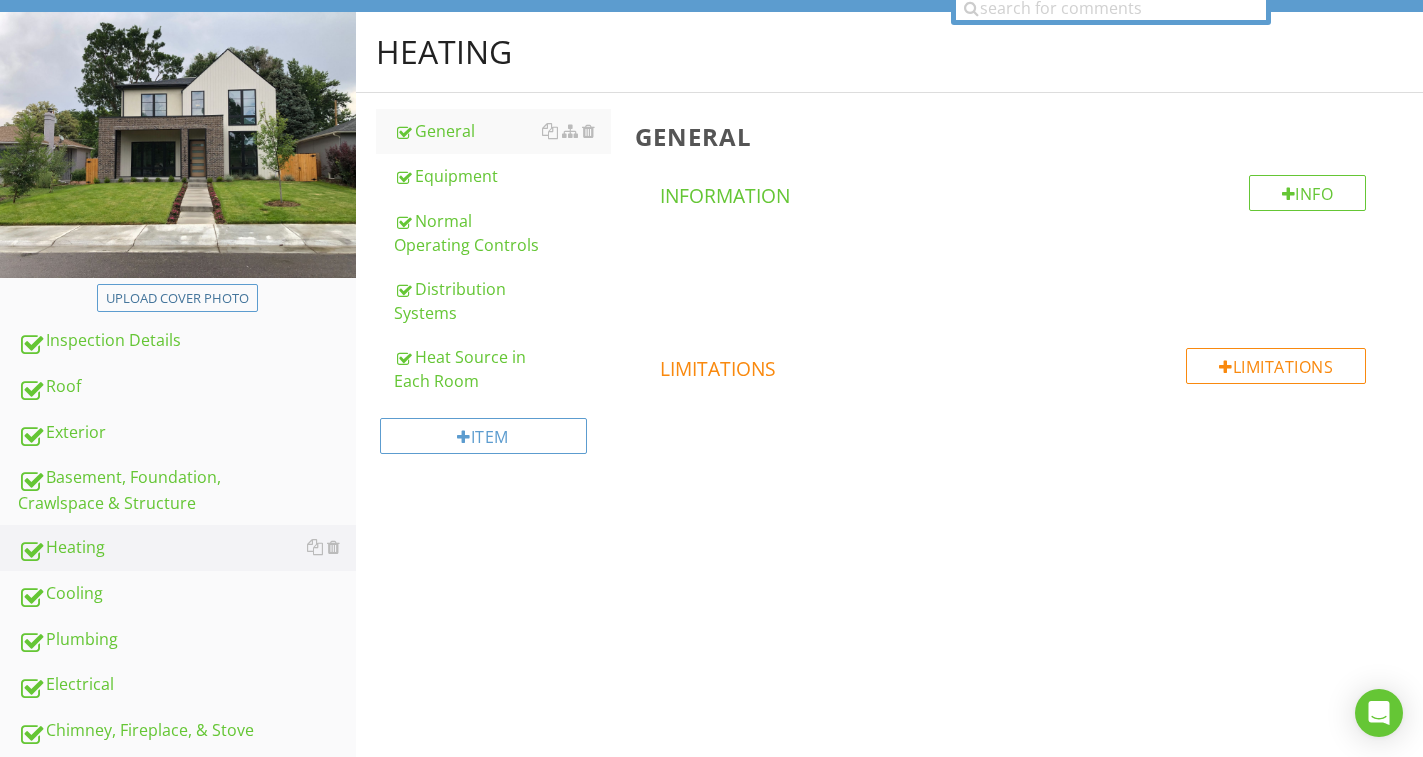 scroll, scrollTop: 205, scrollLeft: 0, axis: vertical 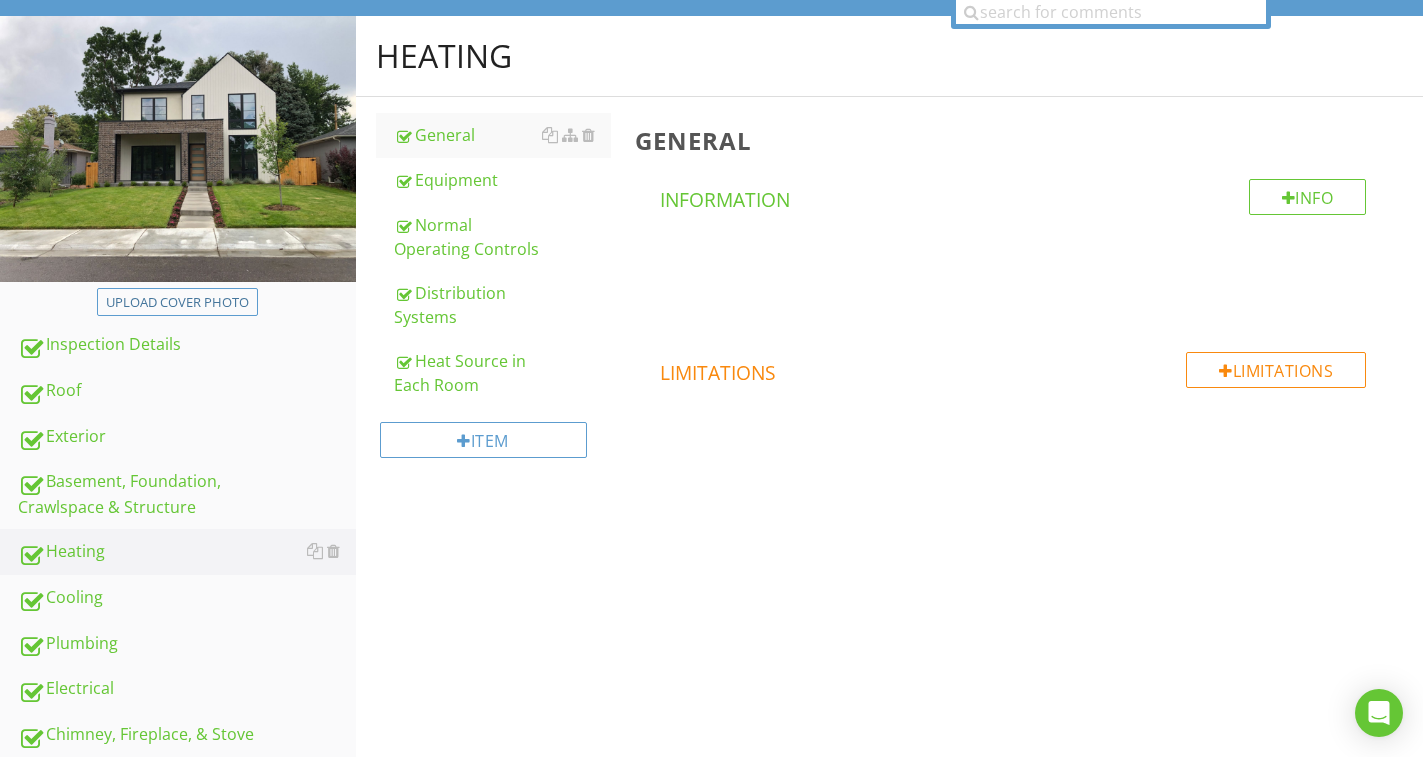 click on "Equipment" at bounding box center [502, 180] 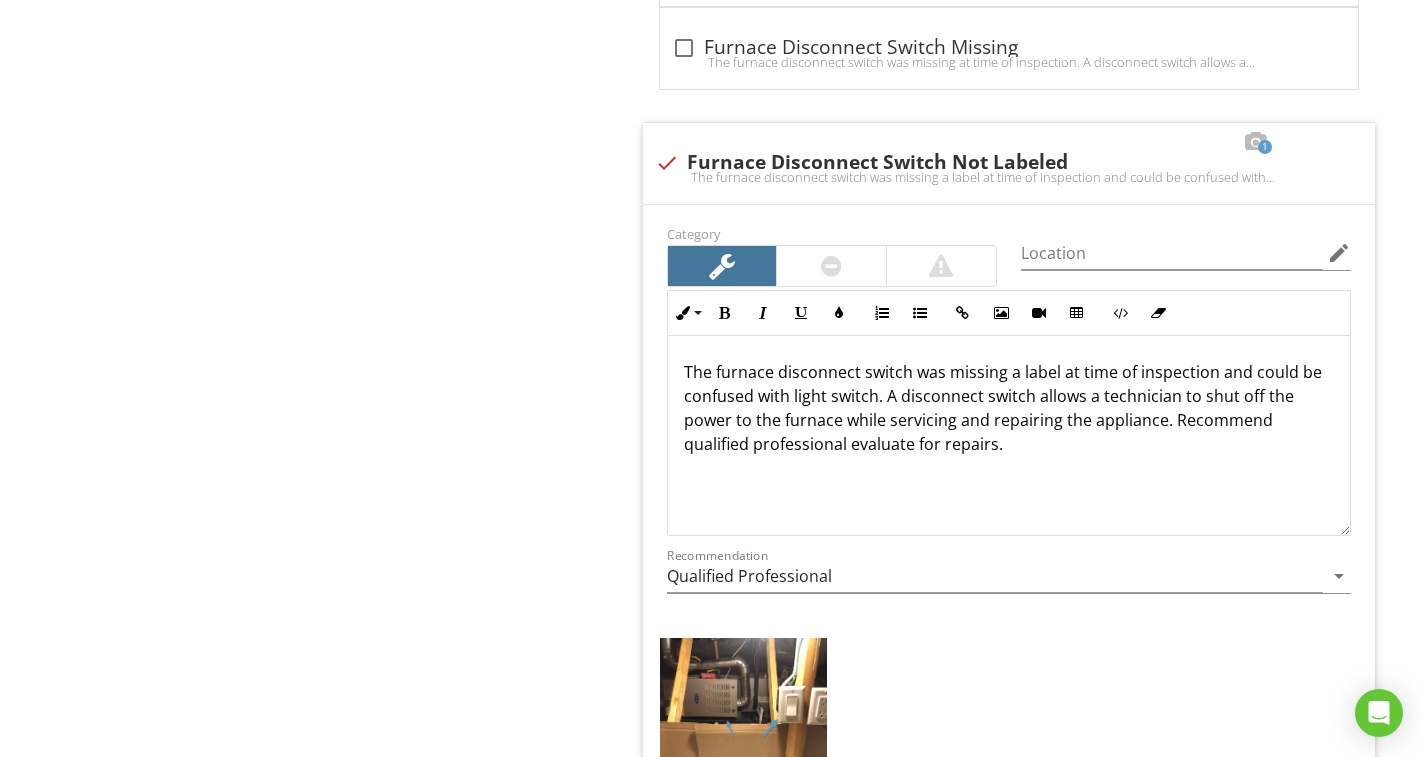 scroll, scrollTop: 8863, scrollLeft: 0, axis: vertical 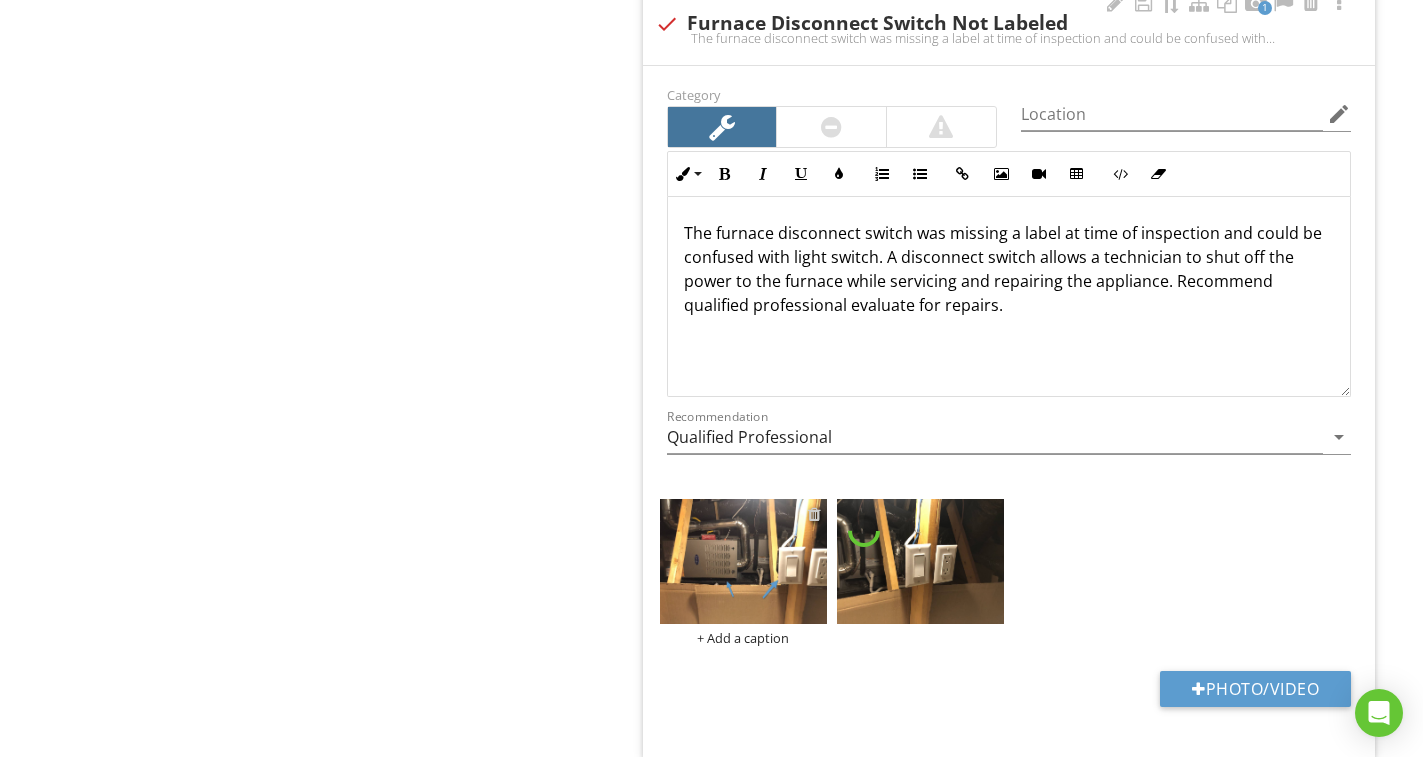 click at bounding box center (814, 514) 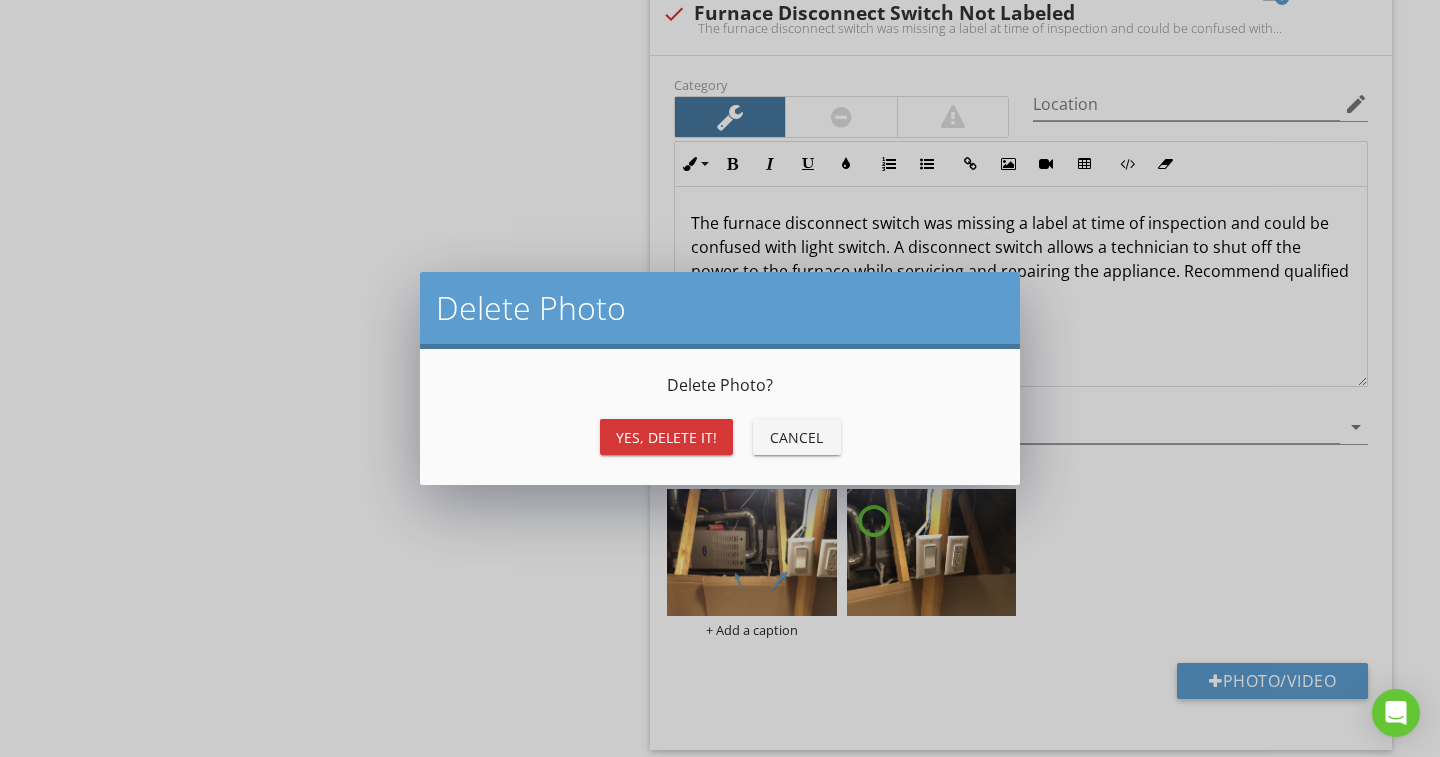 click on "Yes, Delete it!" at bounding box center [666, 437] 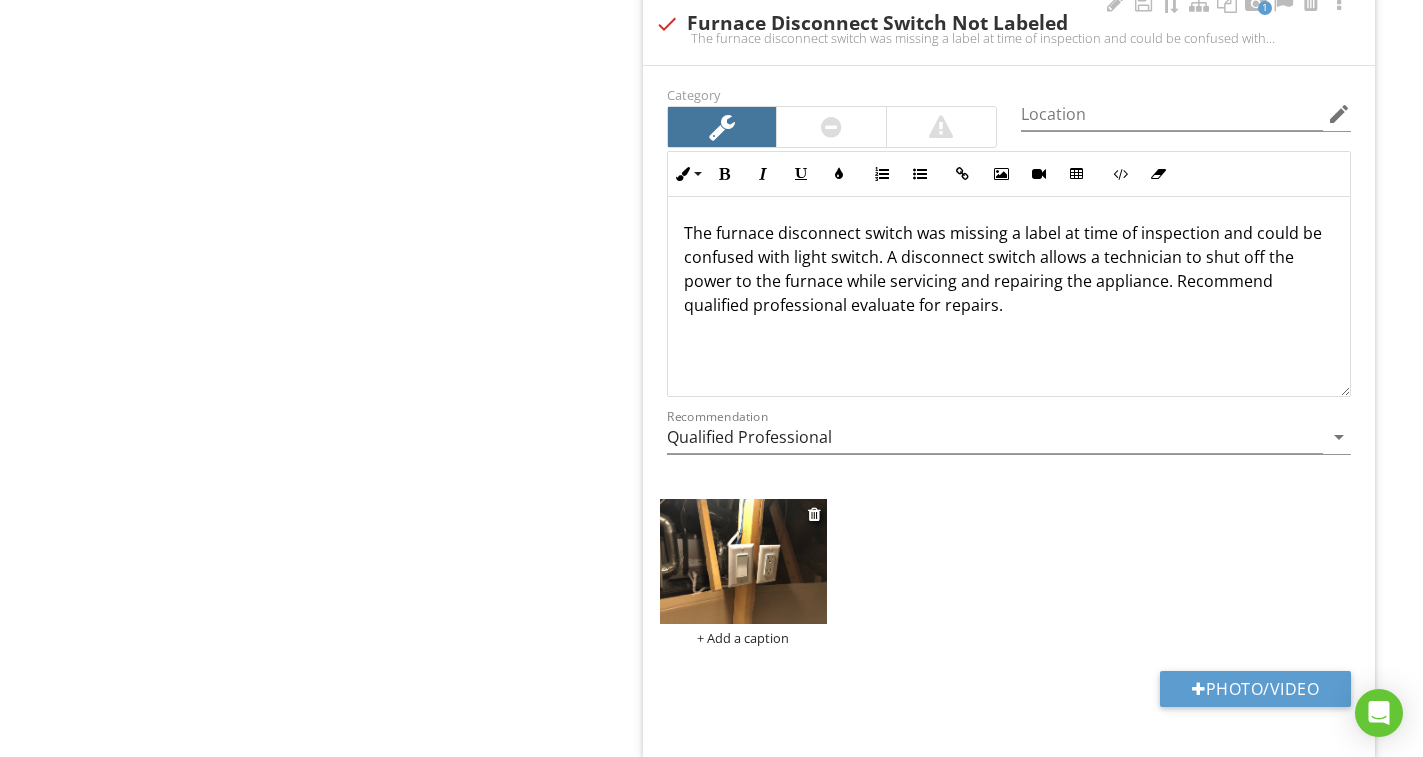 click at bounding box center [743, 561] 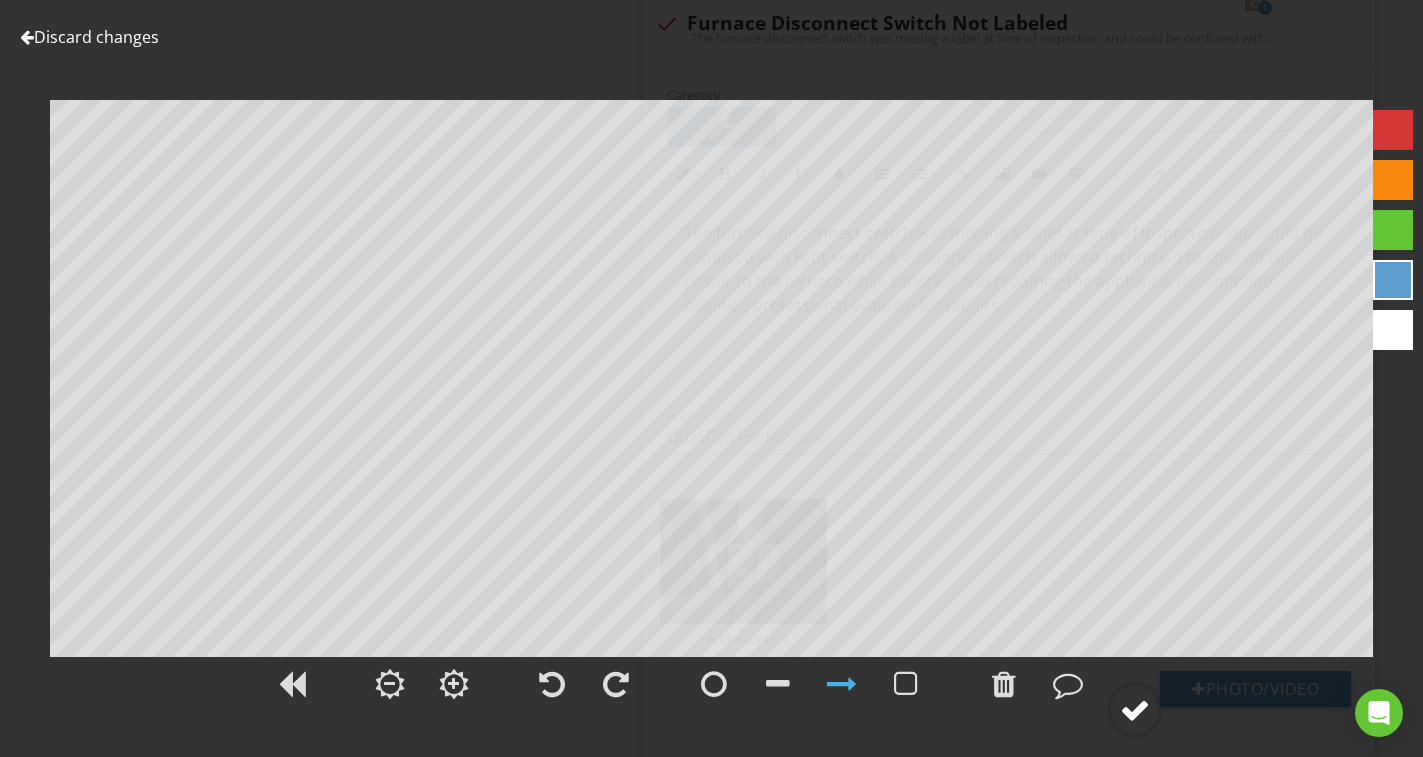 click at bounding box center [1135, 710] 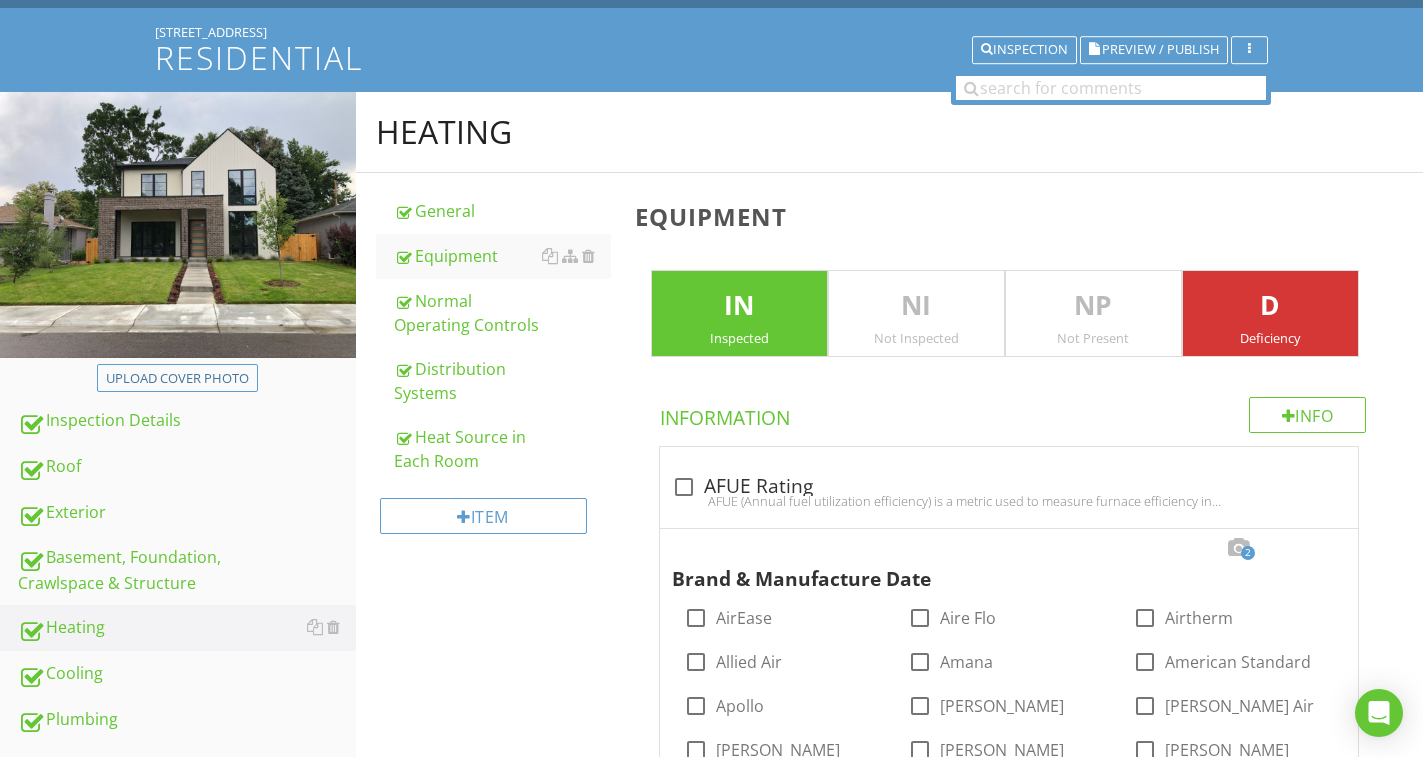 scroll, scrollTop: 0, scrollLeft: 0, axis: both 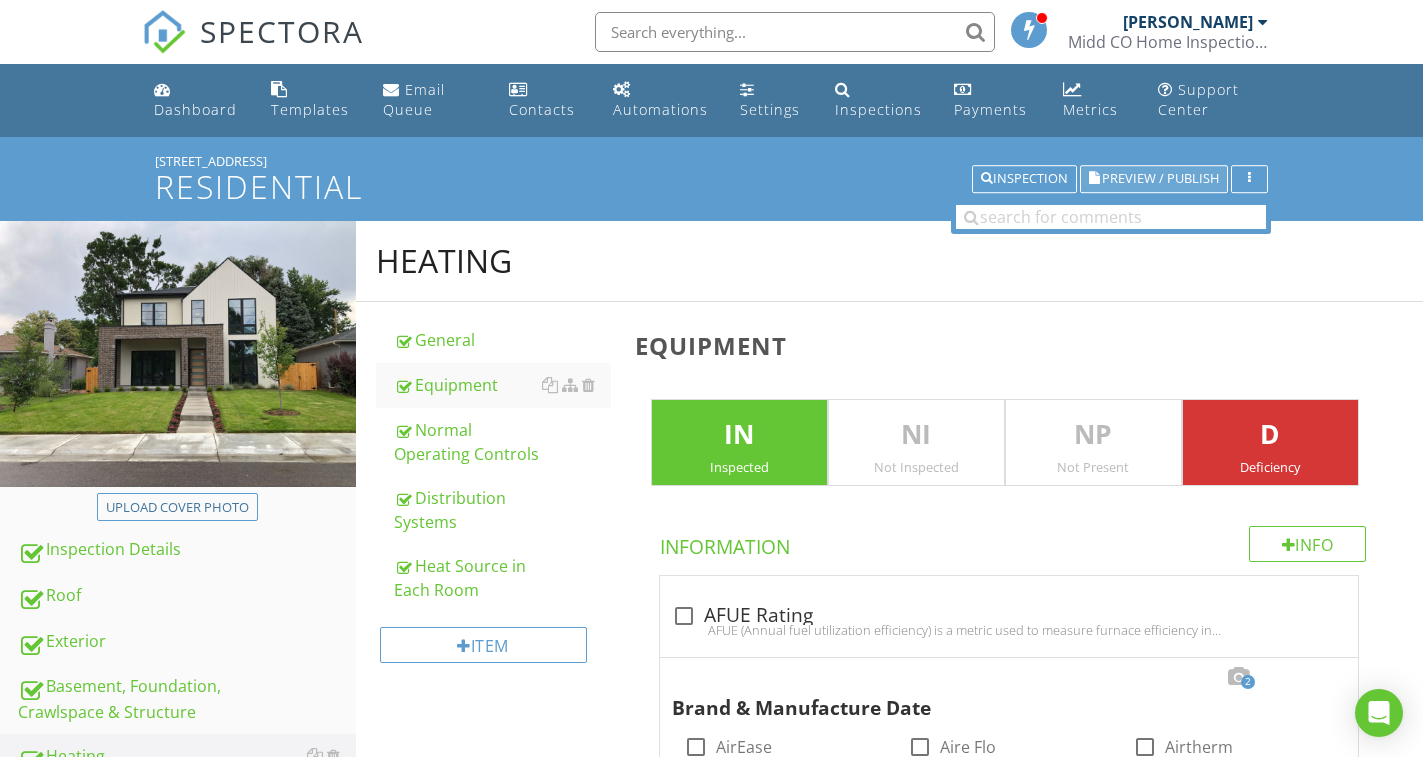 click on "Preview / Publish" at bounding box center [1160, 179] 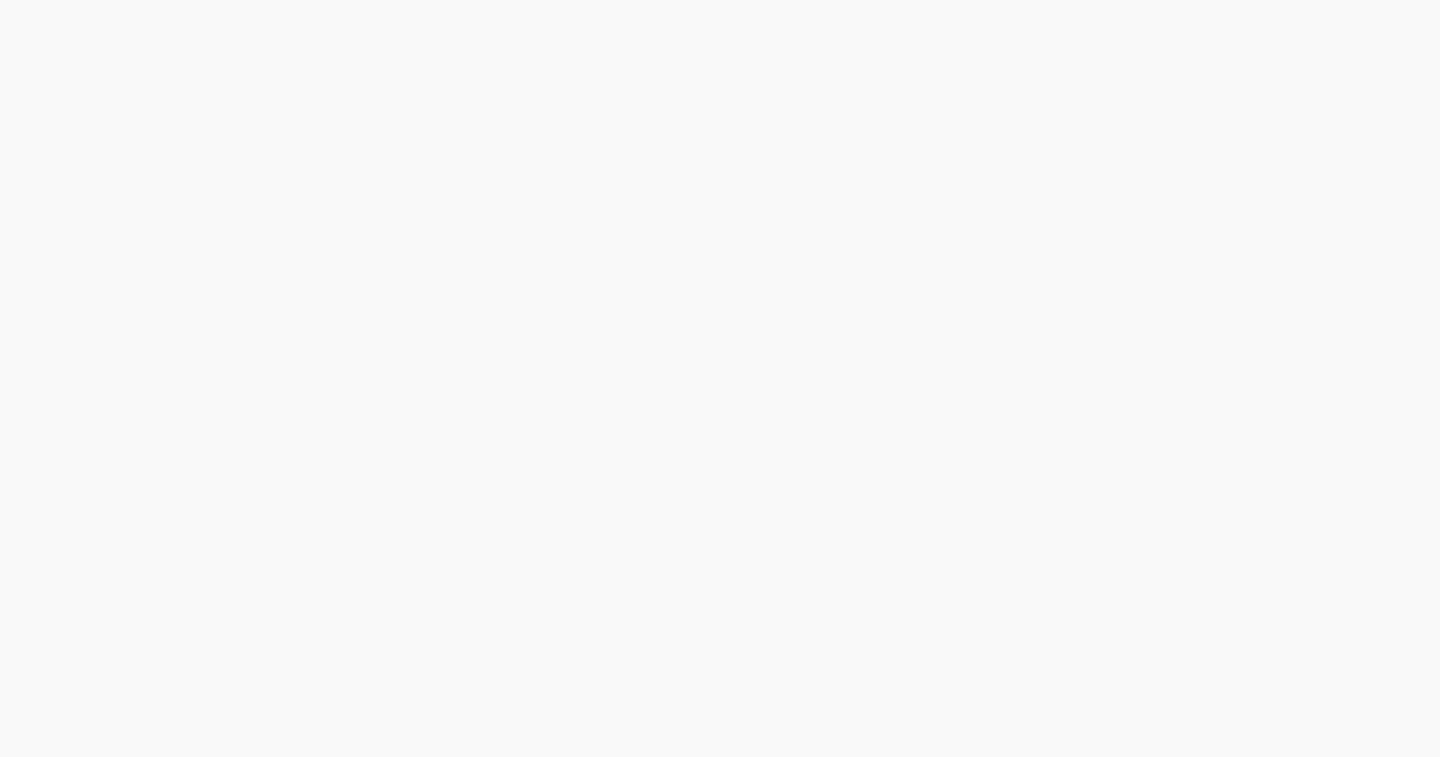 scroll, scrollTop: 0, scrollLeft: 0, axis: both 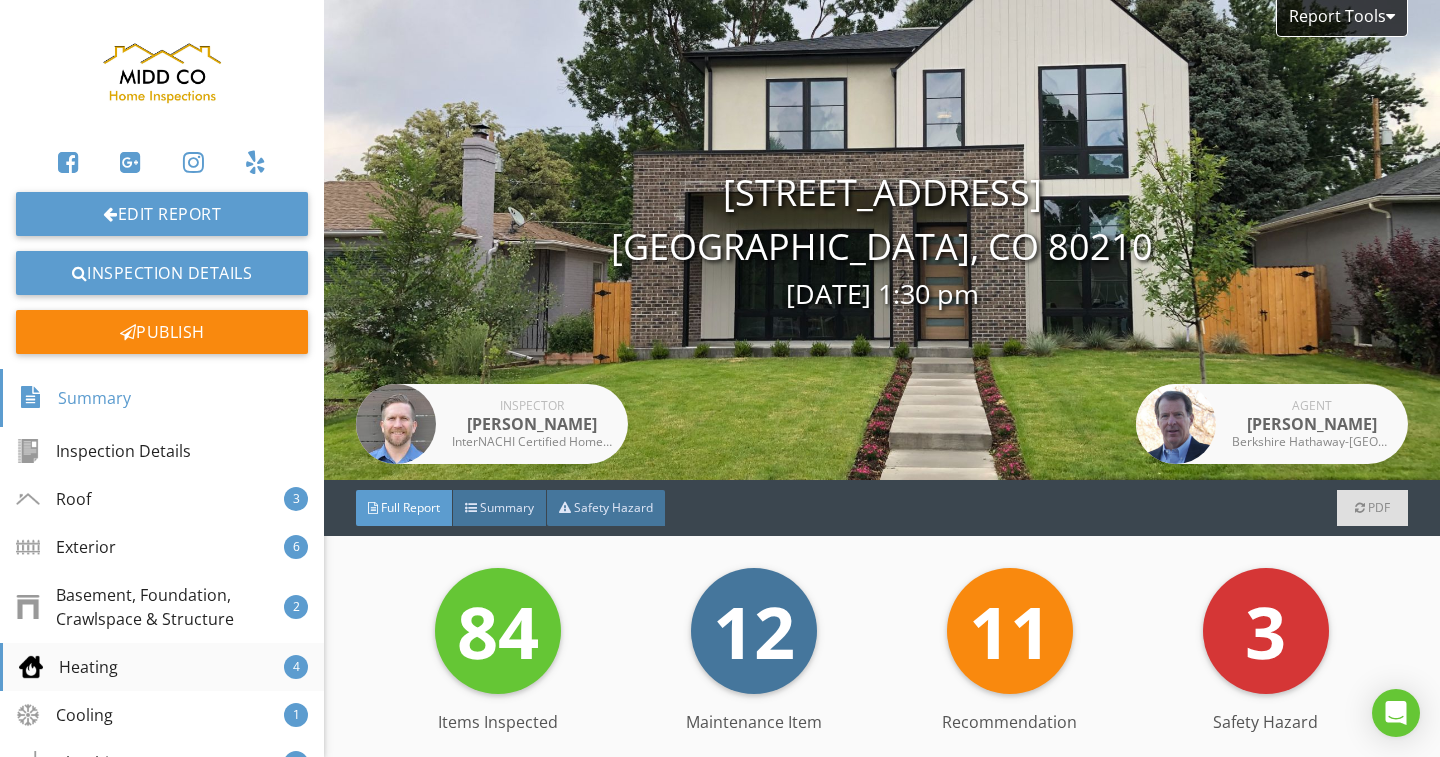 click on "Heating" at bounding box center [68, 667] 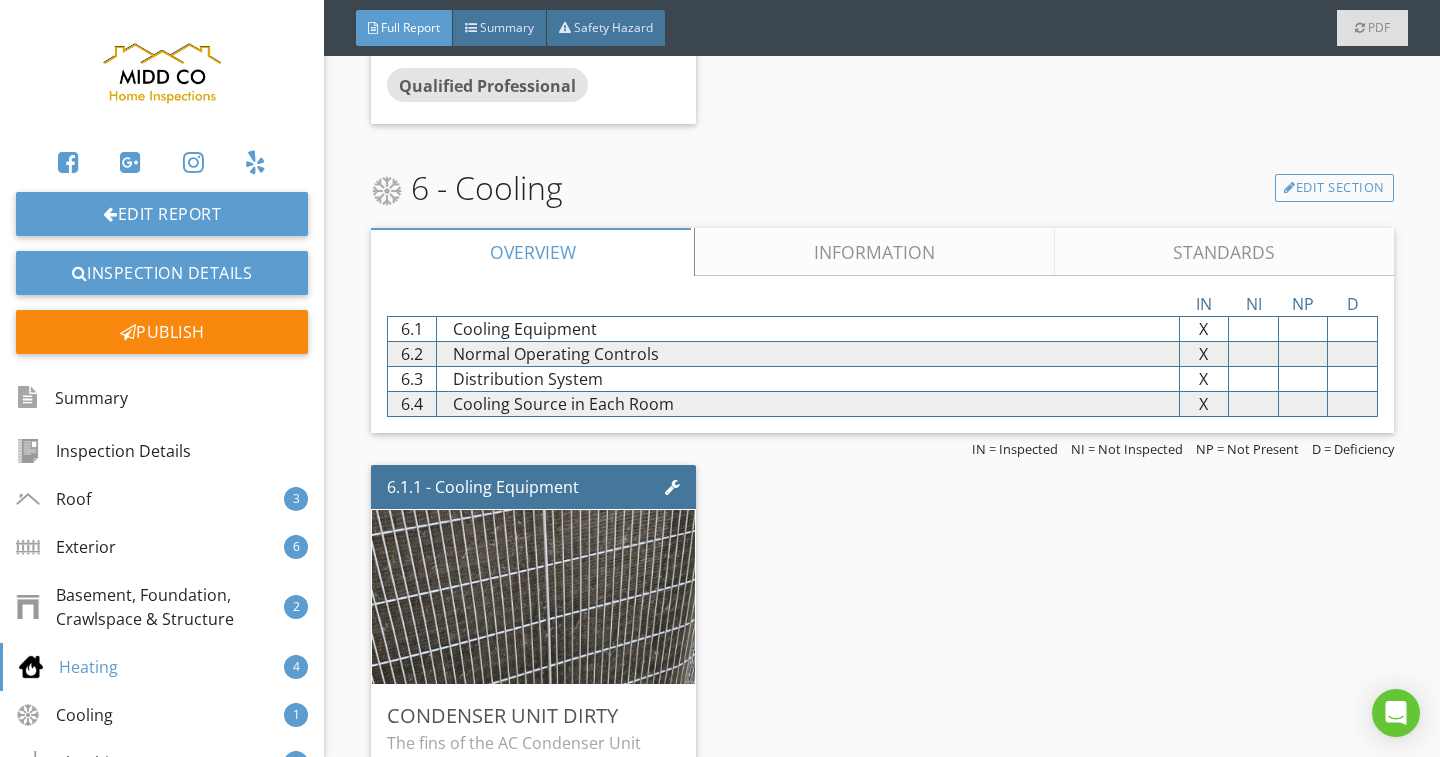 scroll, scrollTop: 5260, scrollLeft: 0, axis: vertical 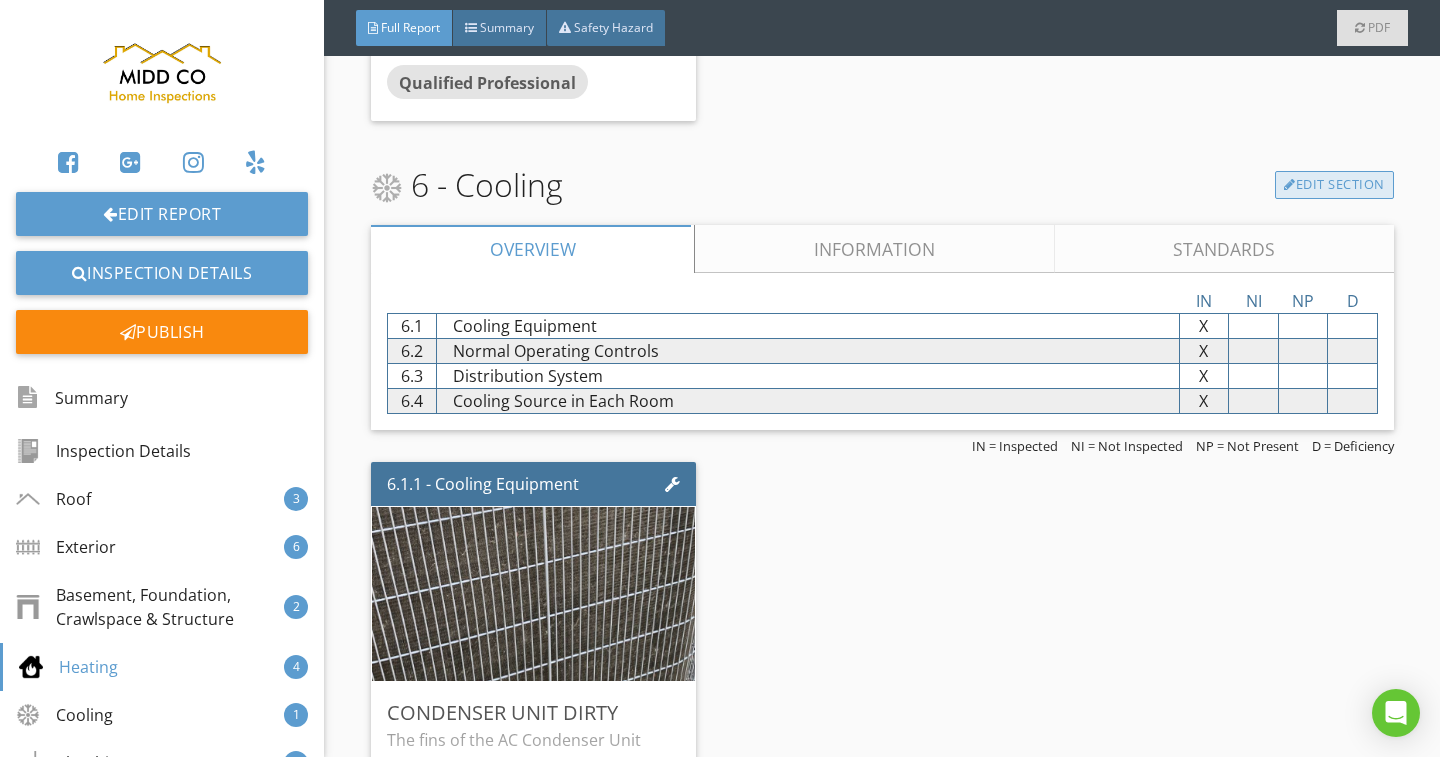 click on "Edit Section" at bounding box center [1334, 185] 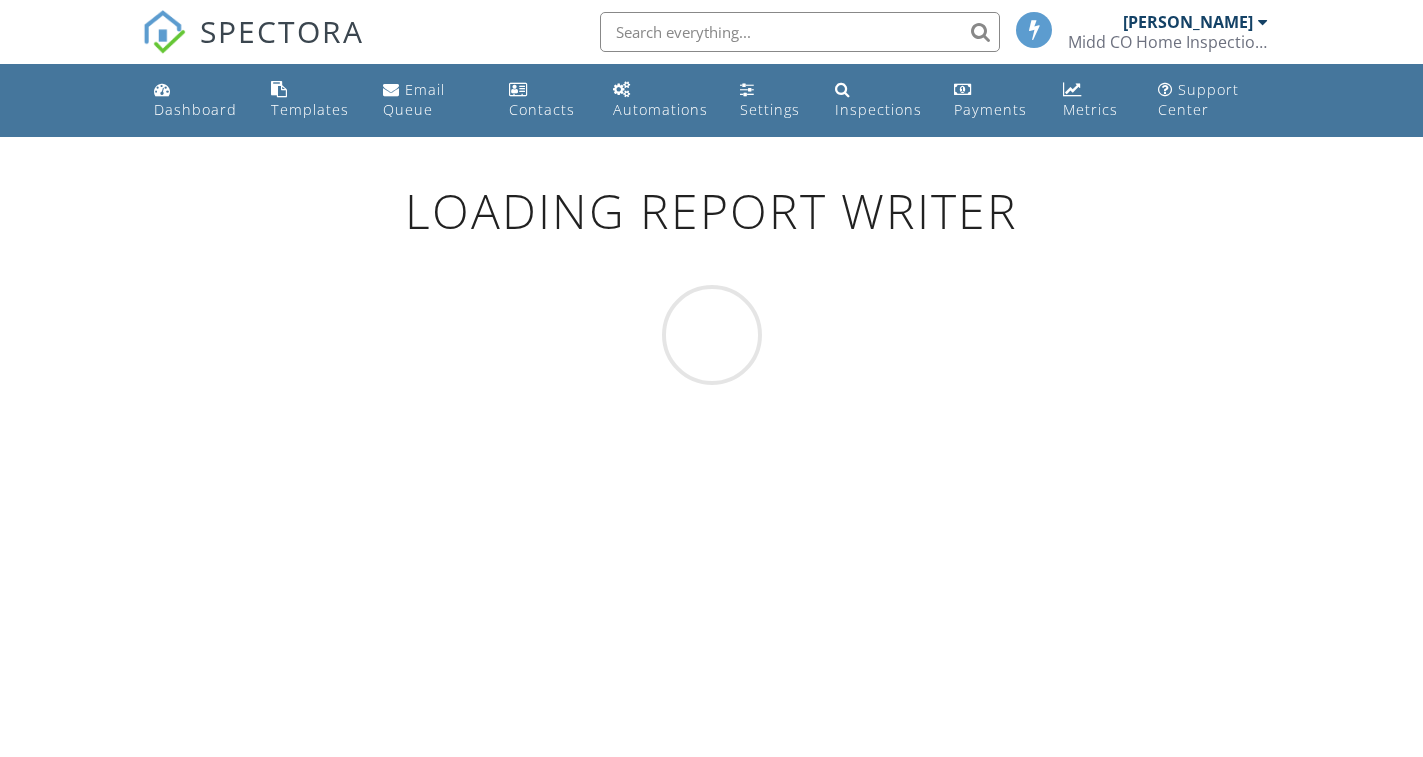 scroll, scrollTop: 0, scrollLeft: 0, axis: both 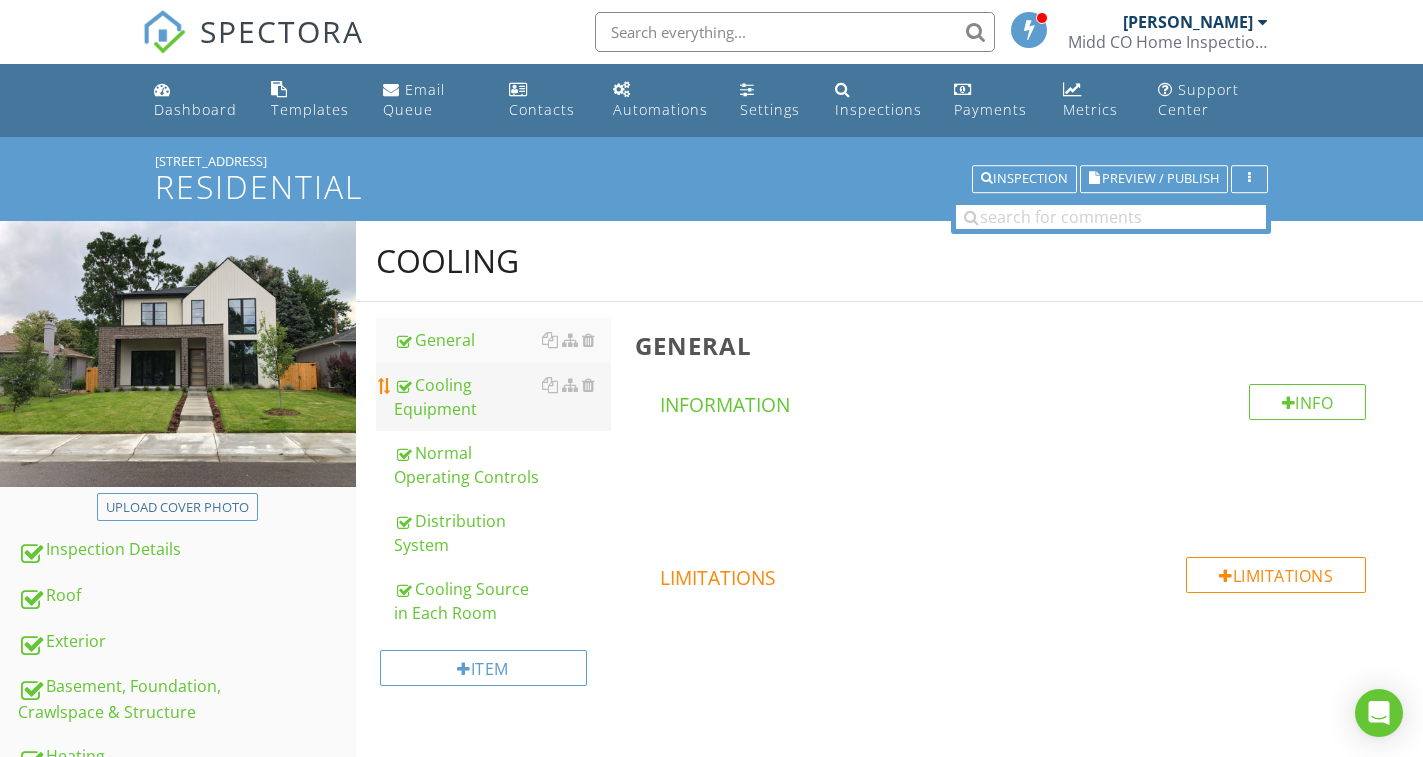 click on "Cooling Equipment" at bounding box center (502, 397) 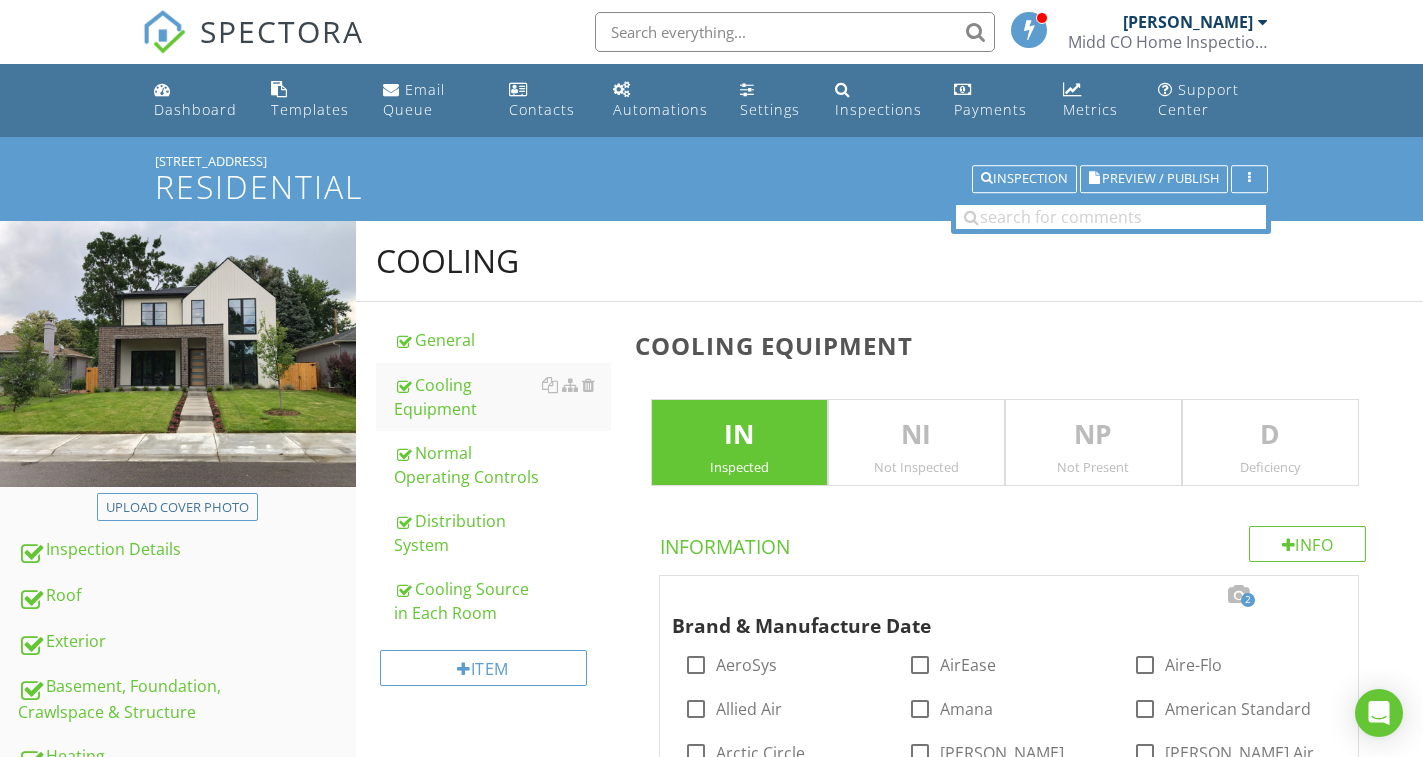 click on "D" at bounding box center [1270, 435] 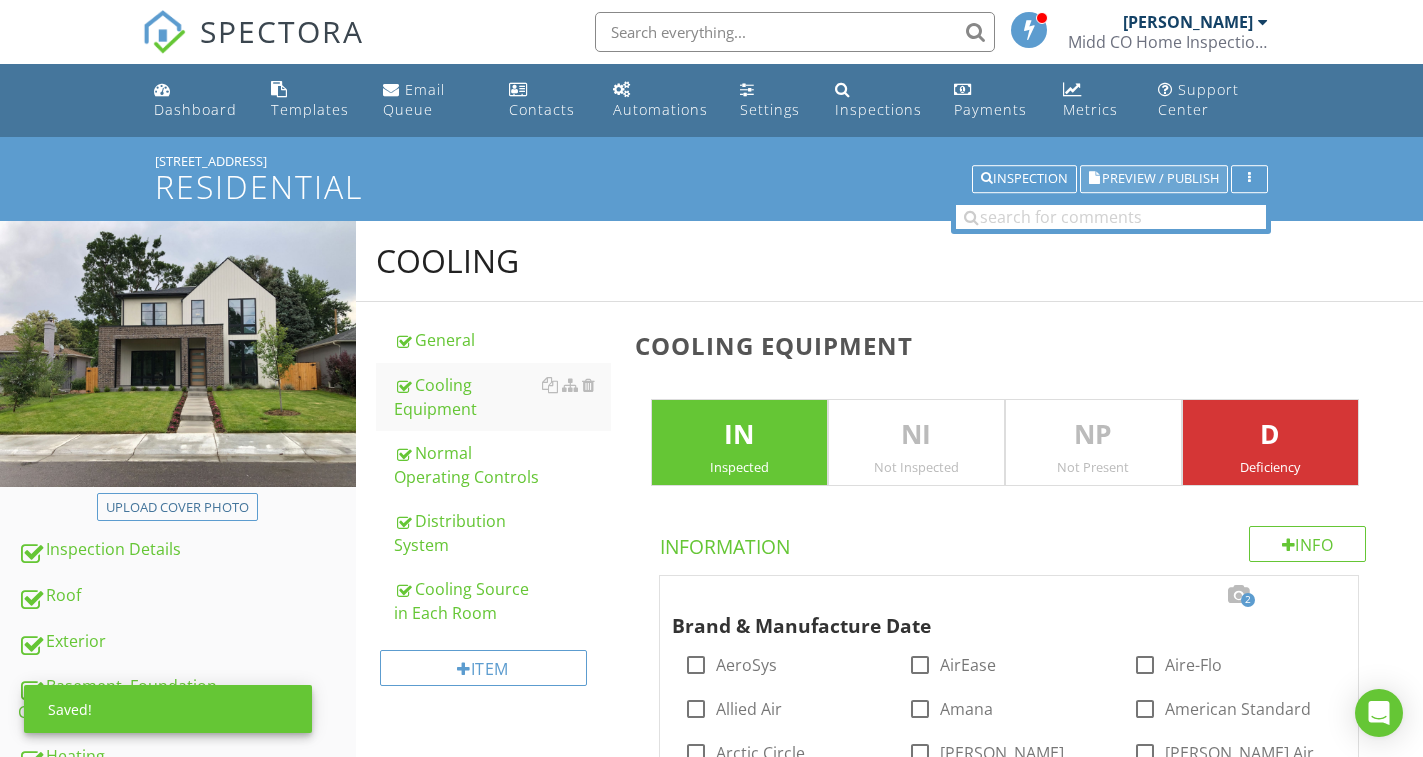 click on "Preview / Publish" at bounding box center [1160, 179] 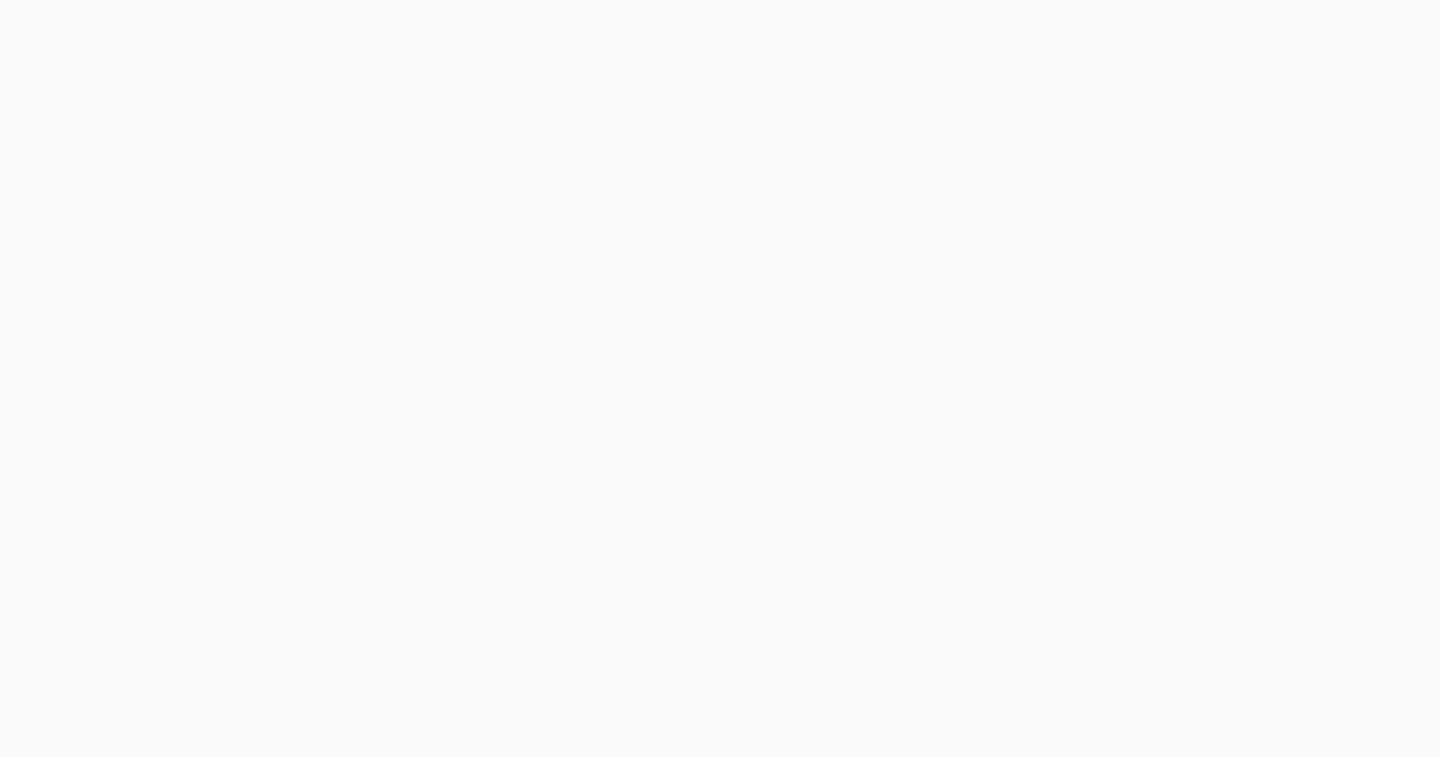 scroll, scrollTop: 0, scrollLeft: 0, axis: both 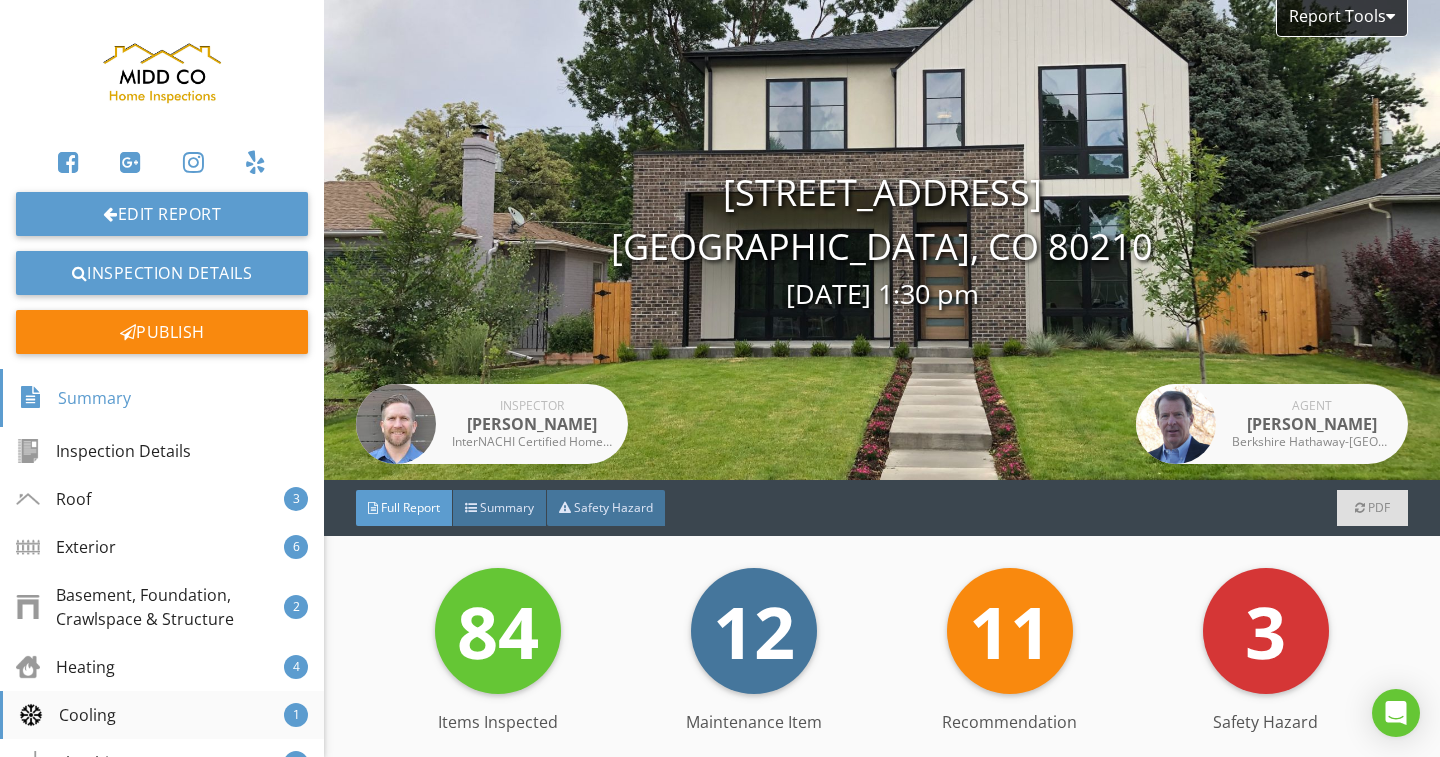 click on "Cooling" at bounding box center (67, 715) 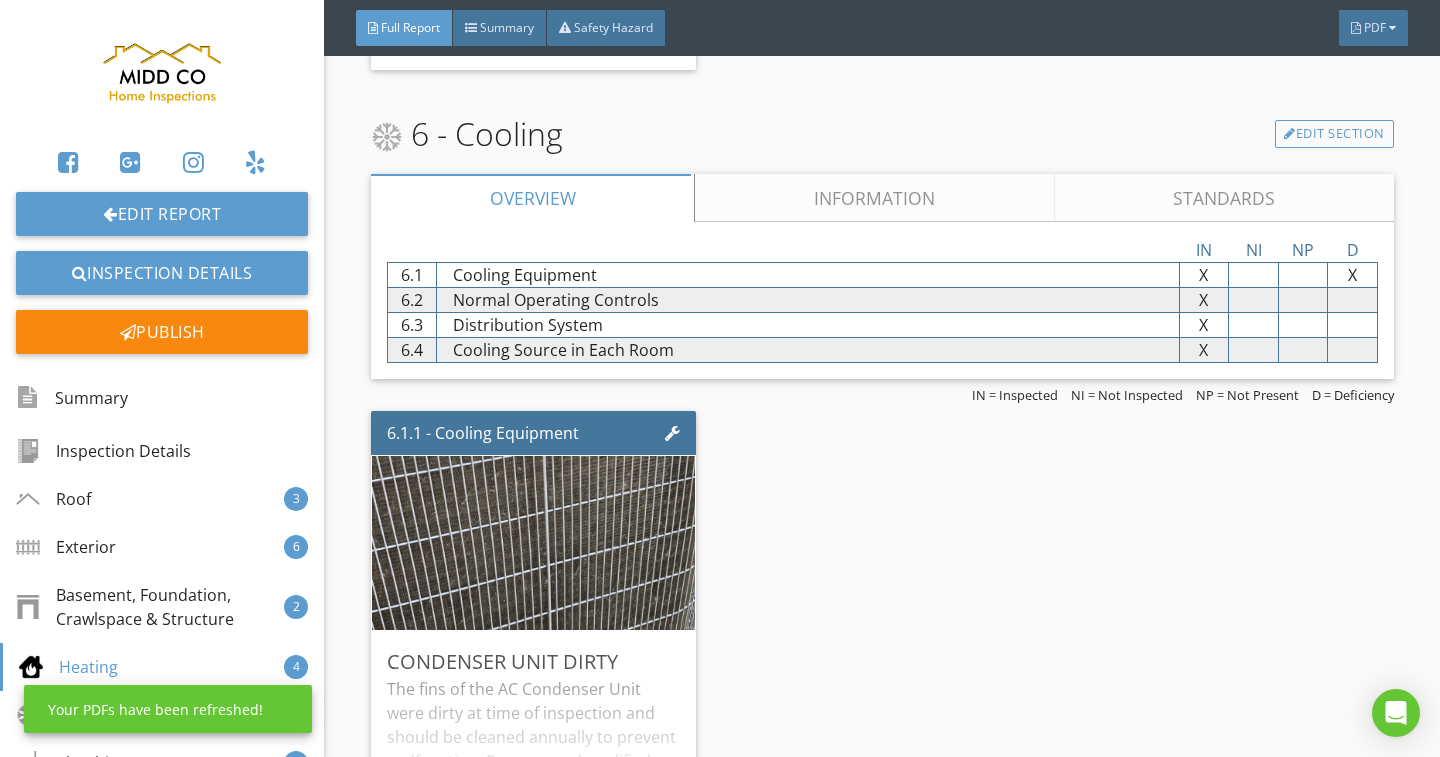 scroll, scrollTop: 5277, scrollLeft: 0, axis: vertical 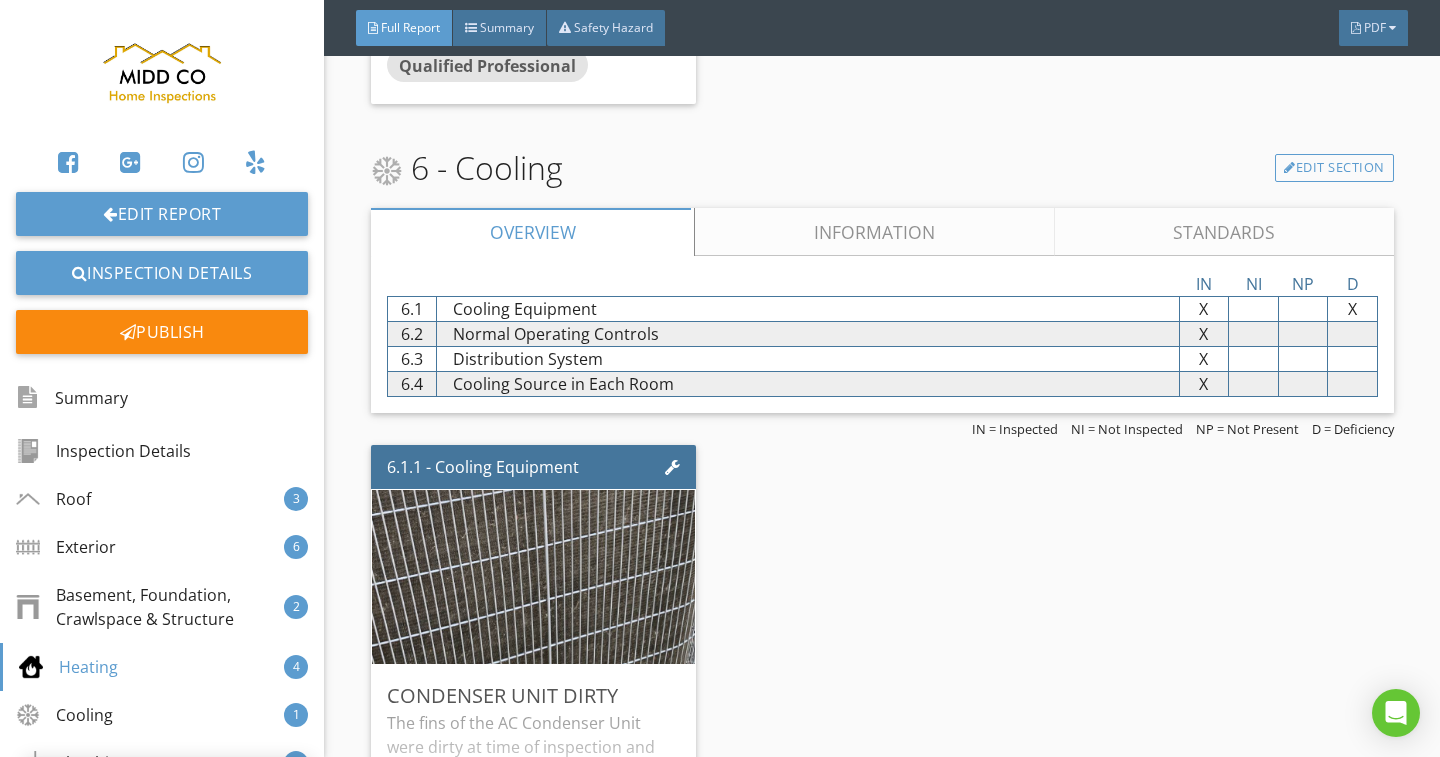 click on "Information" at bounding box center (874, 232) 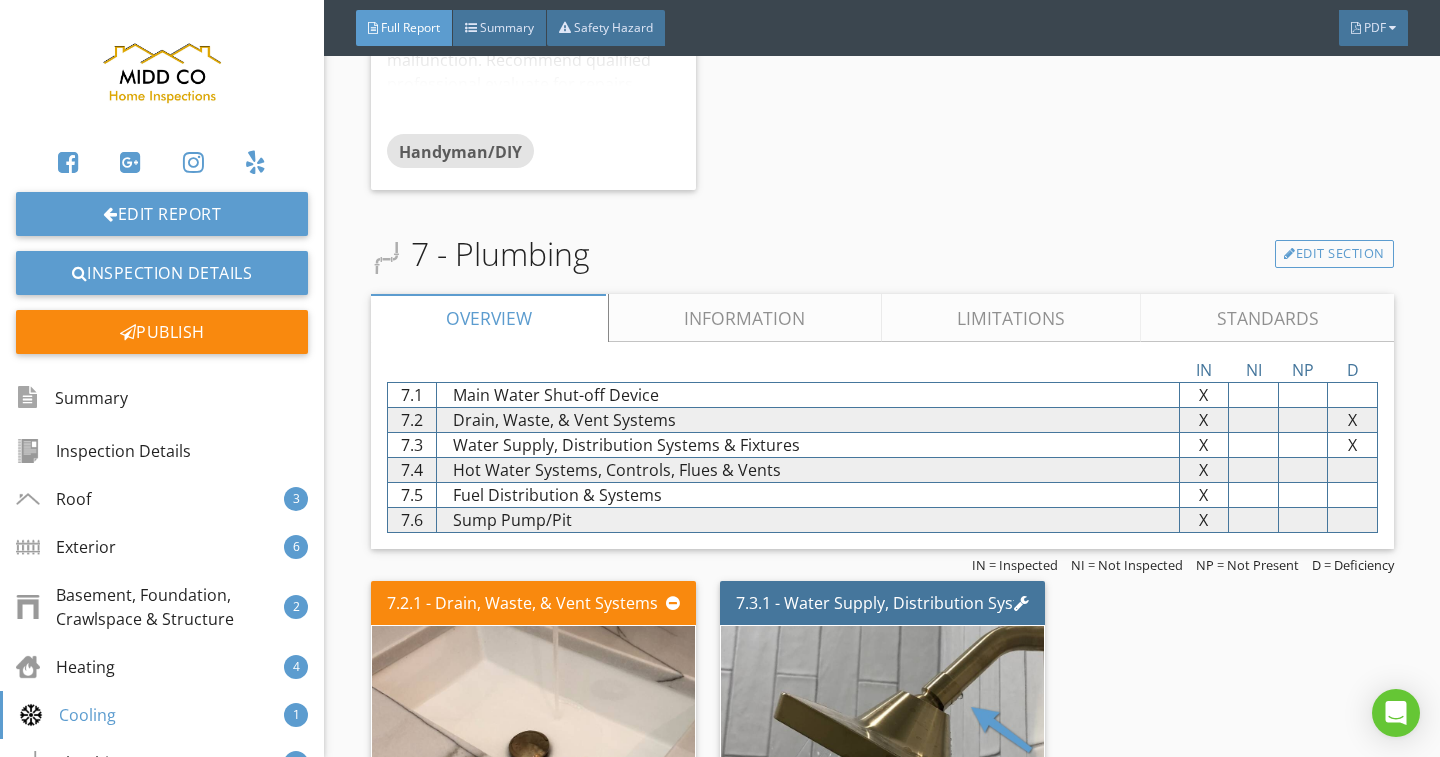scroll, scrollTop: 8377, scrollLeft: 0, axis: vertical 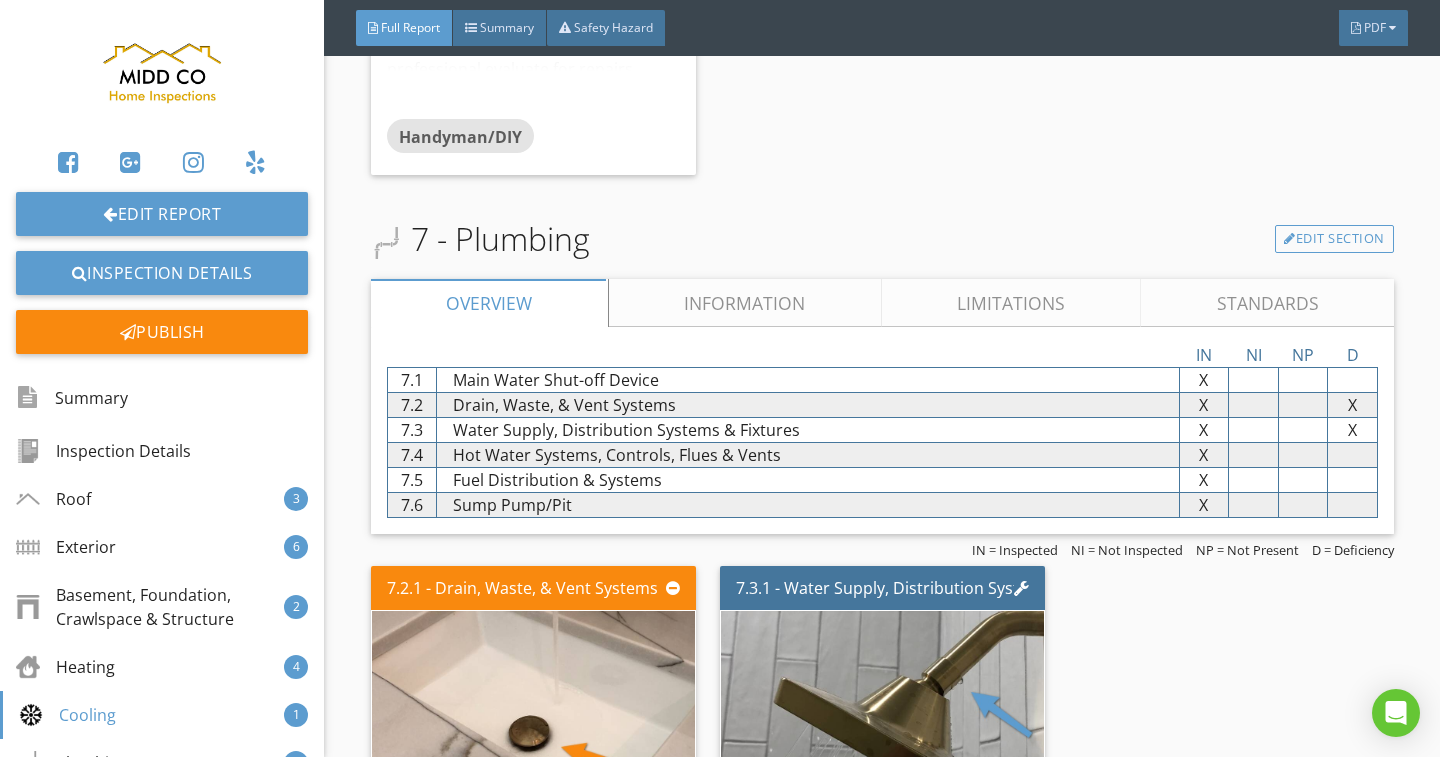 click on "Limitations" at bounding box center (1011, 303) 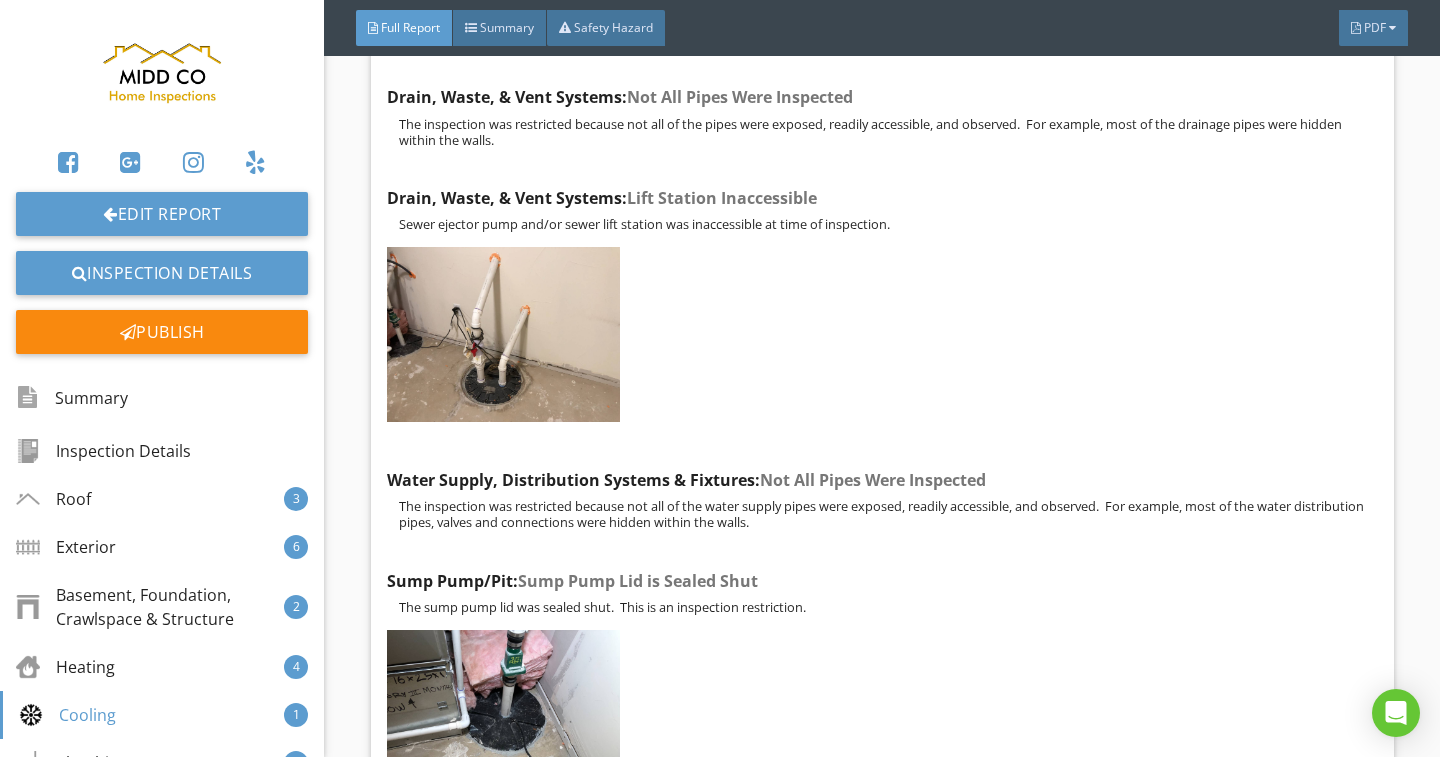 scroll, scrollTop: 8277, scrollLeft: 0, axis: vertical 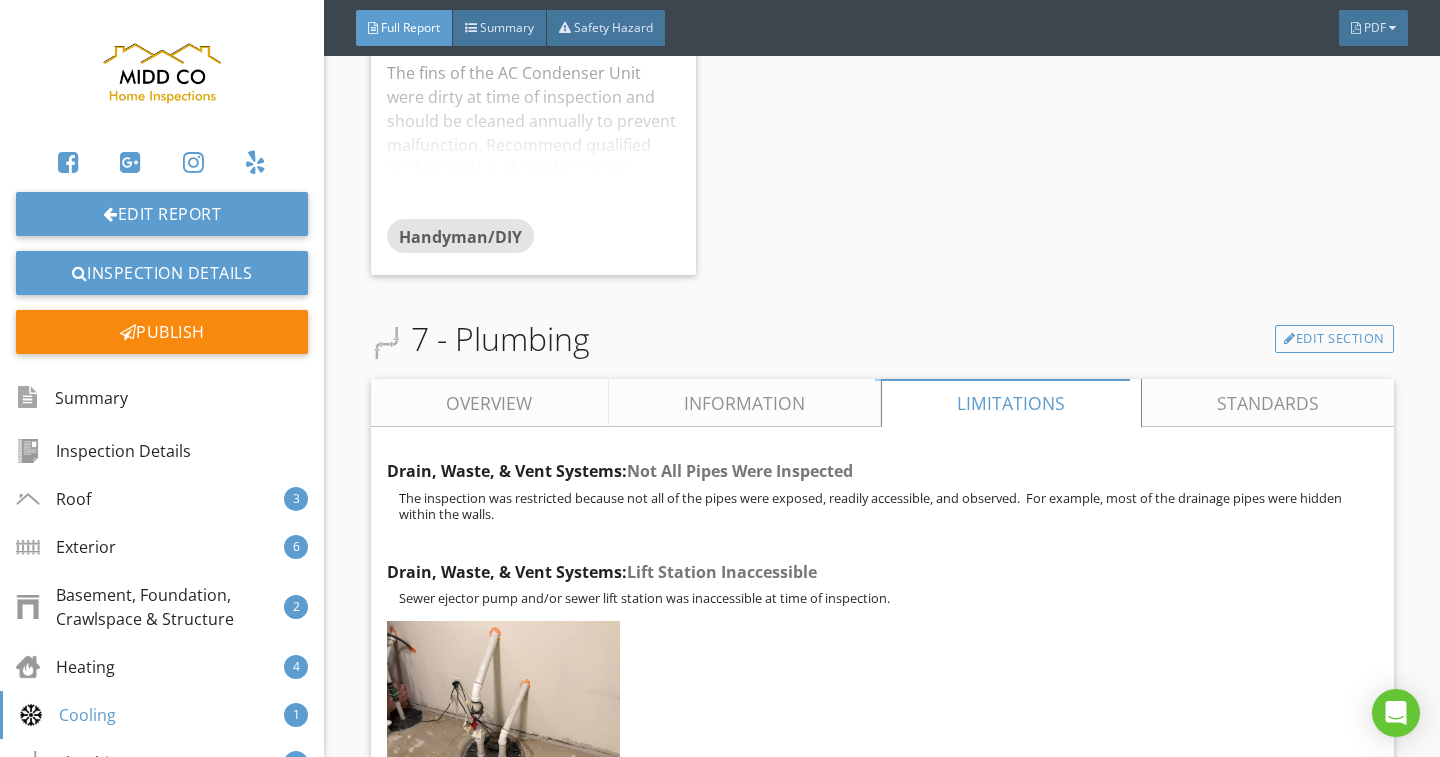 click on "Information" at bounding box center (744, 403) 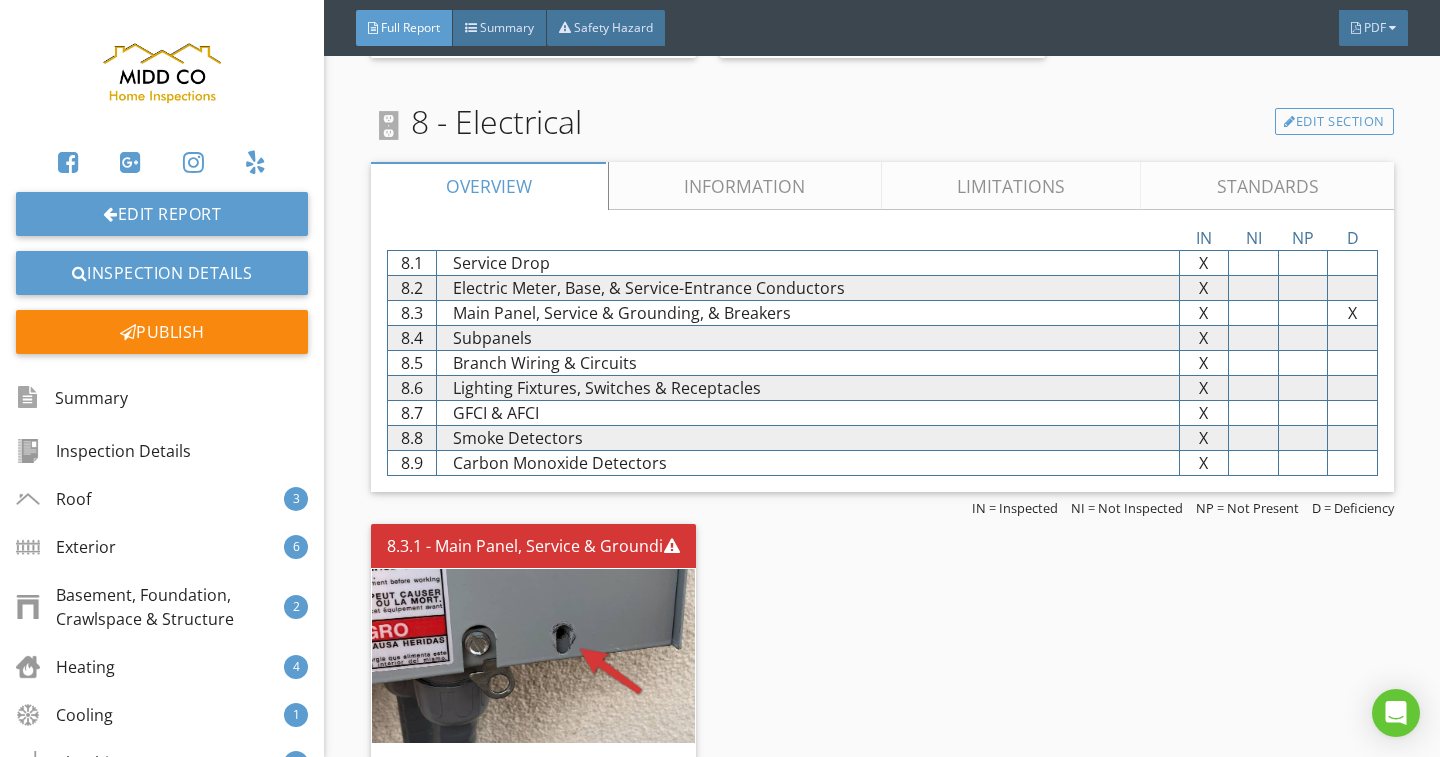 scroll, scrollTop: 12577, scrollLeft: 0, axis: vertical 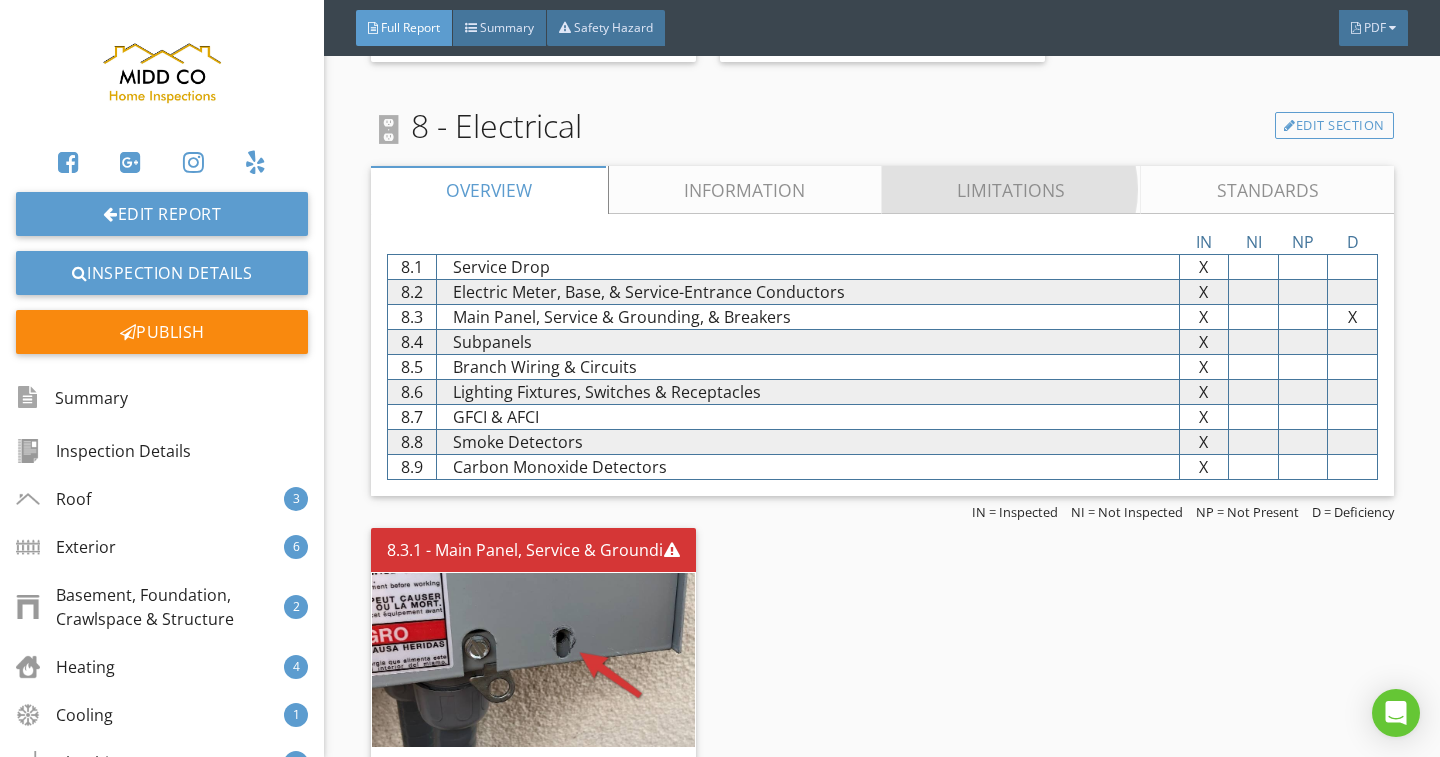 click on "Limitations" at bounding box center (1011, 190) 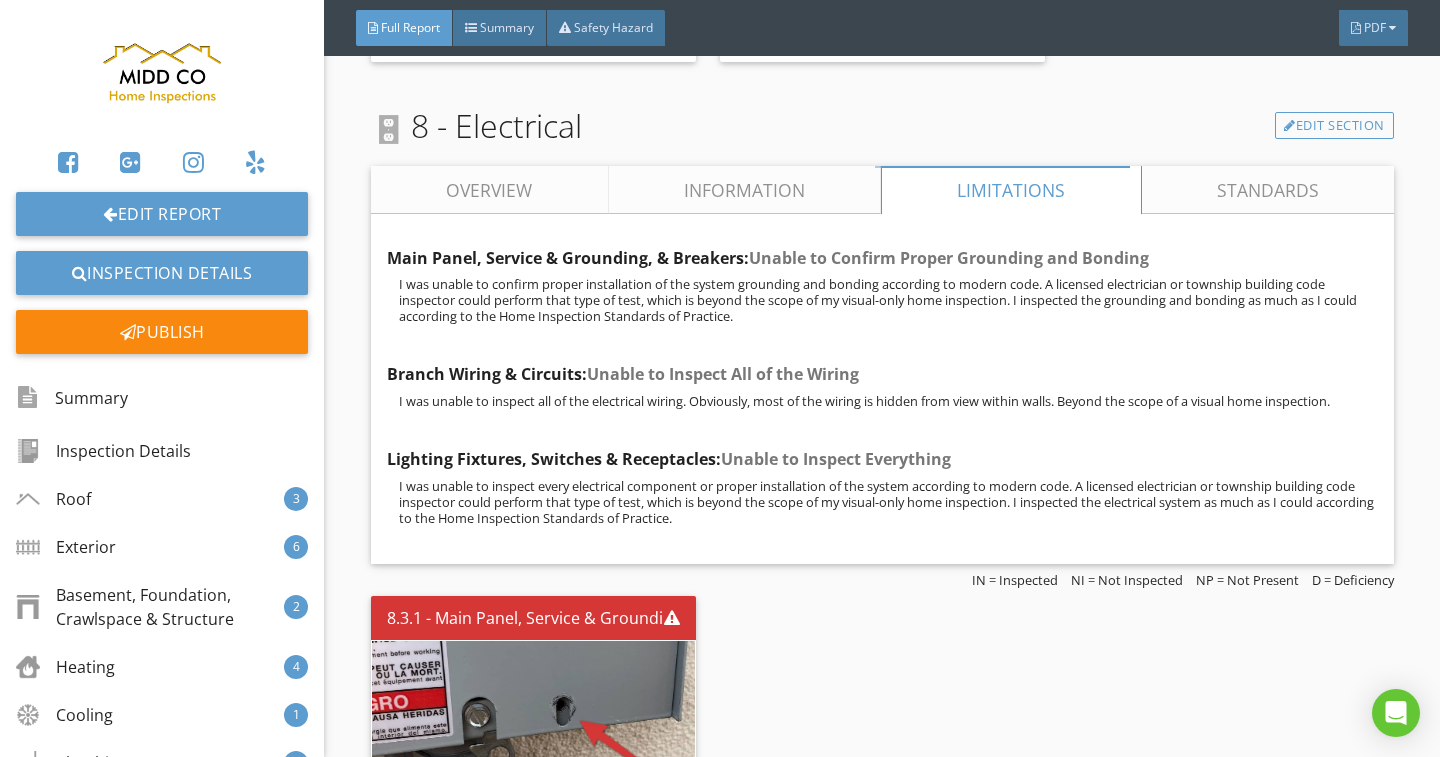 click on "Information" at bounding box center [744, 190] 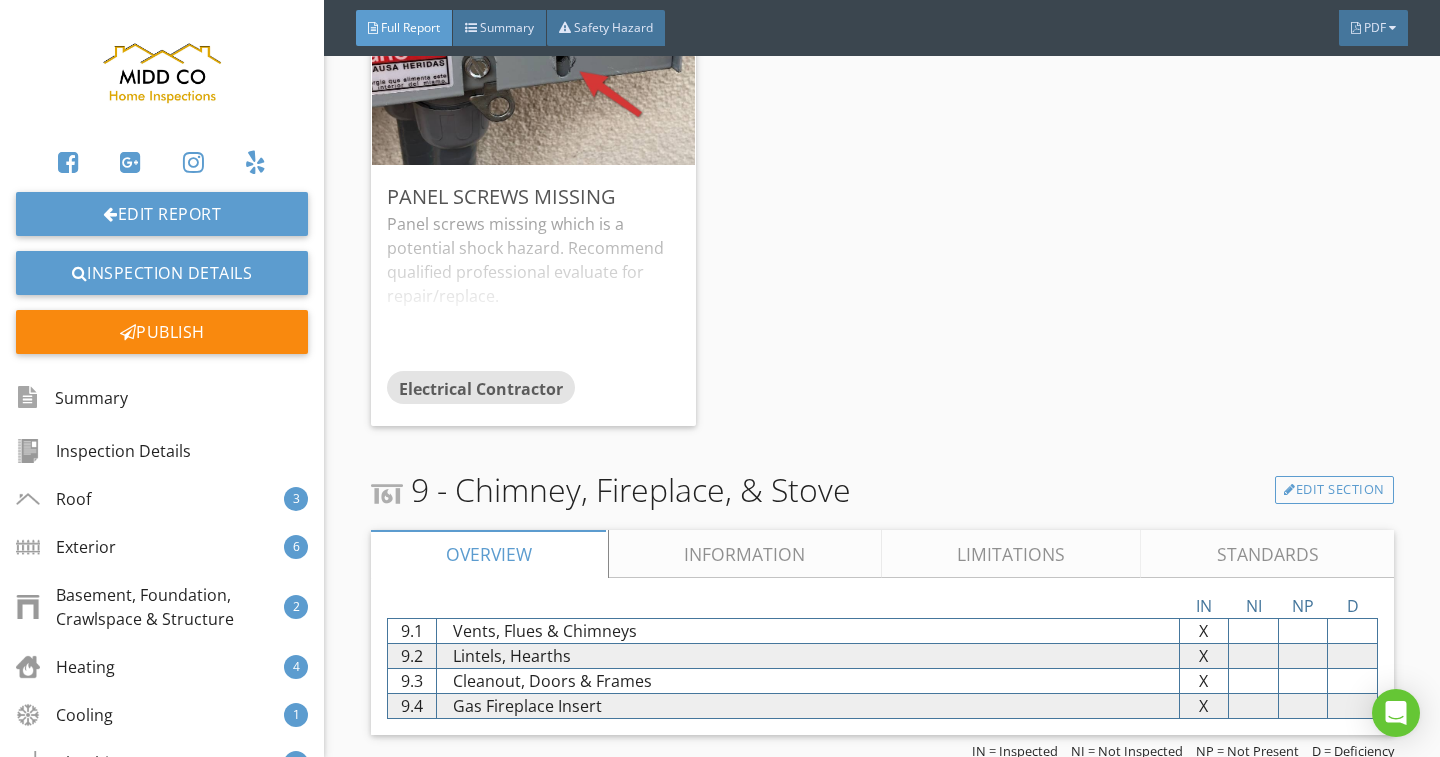 scroll, scrollTop: 15577, scrollLeft: 0, axis: vertical 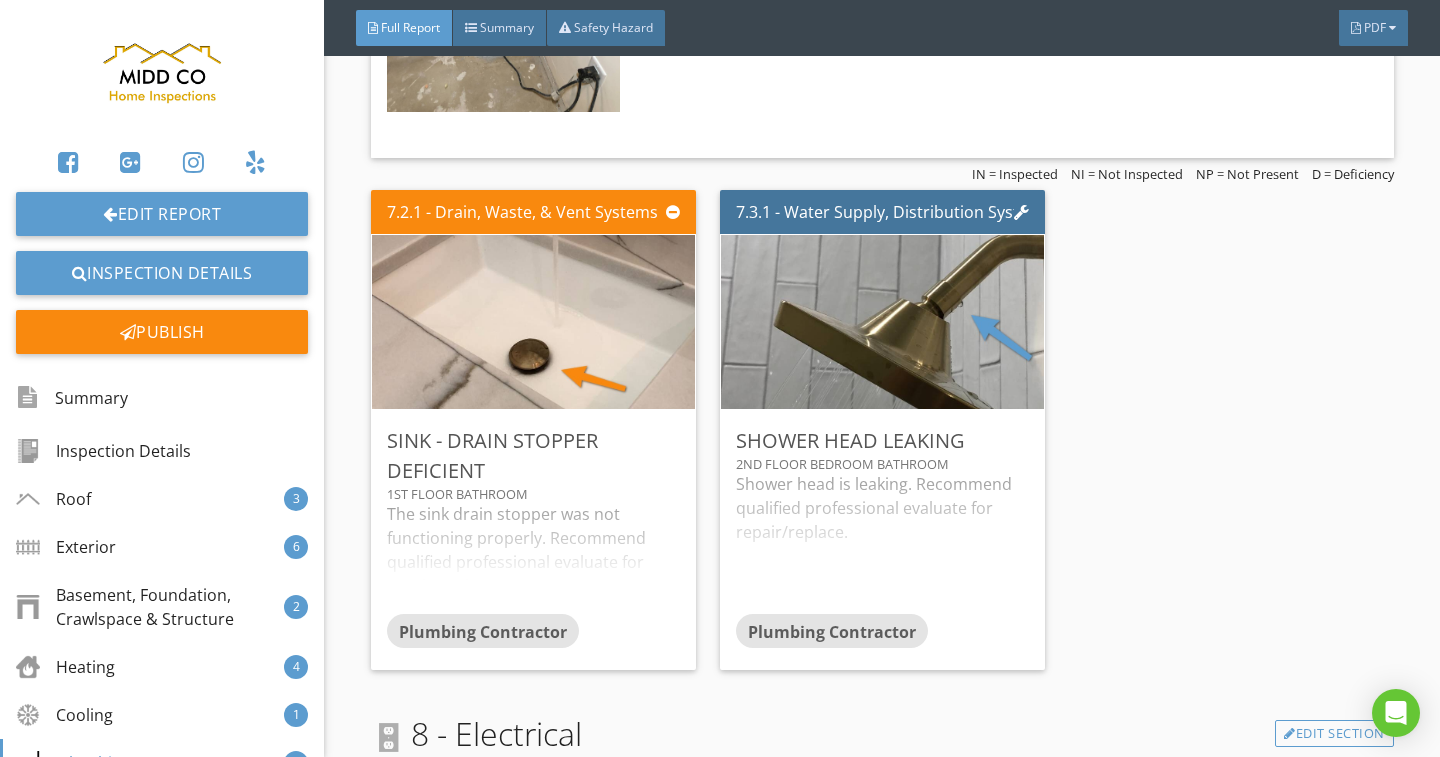 click on "Overview" at bounding box center (490, 798) 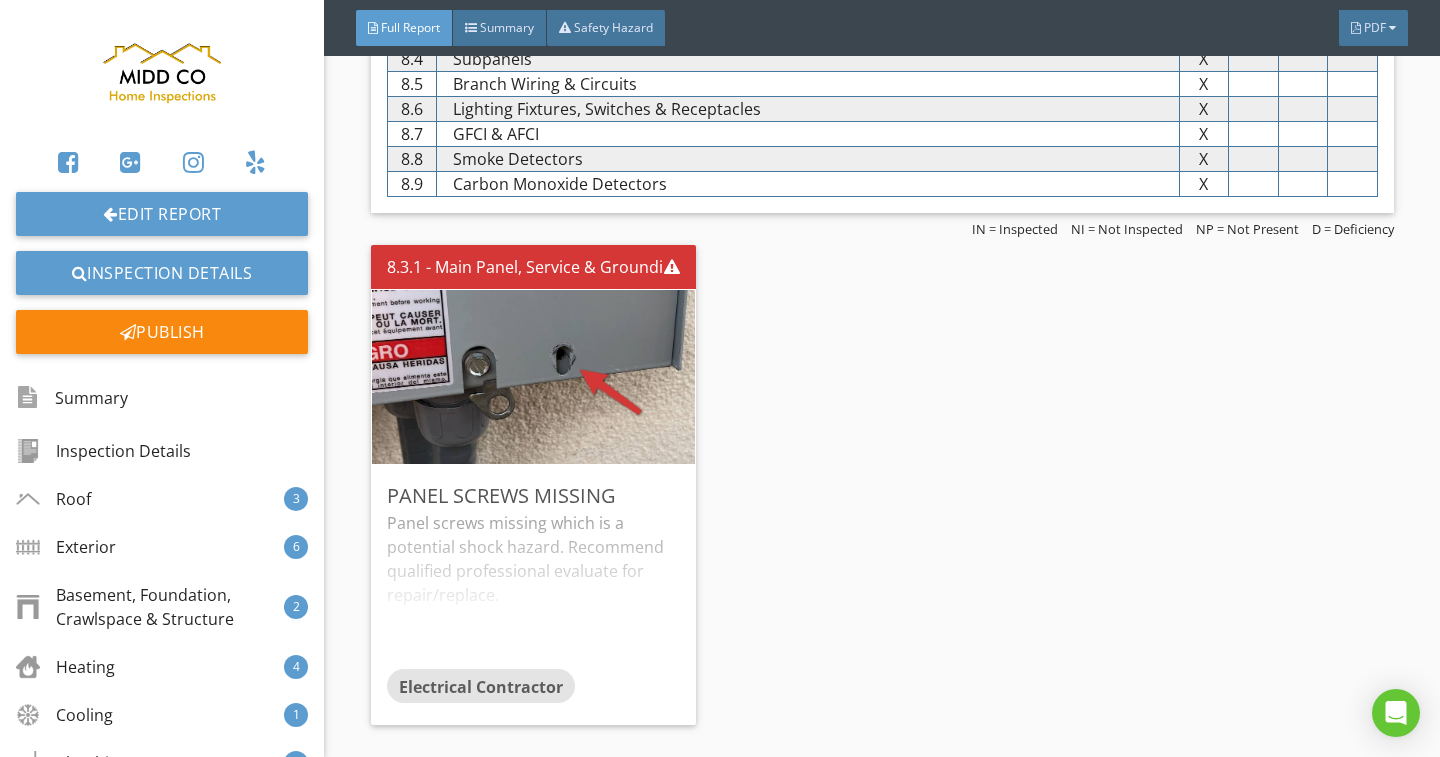 scroll, scrollTop: 13369, scrollLeft: 0, axis: vertical 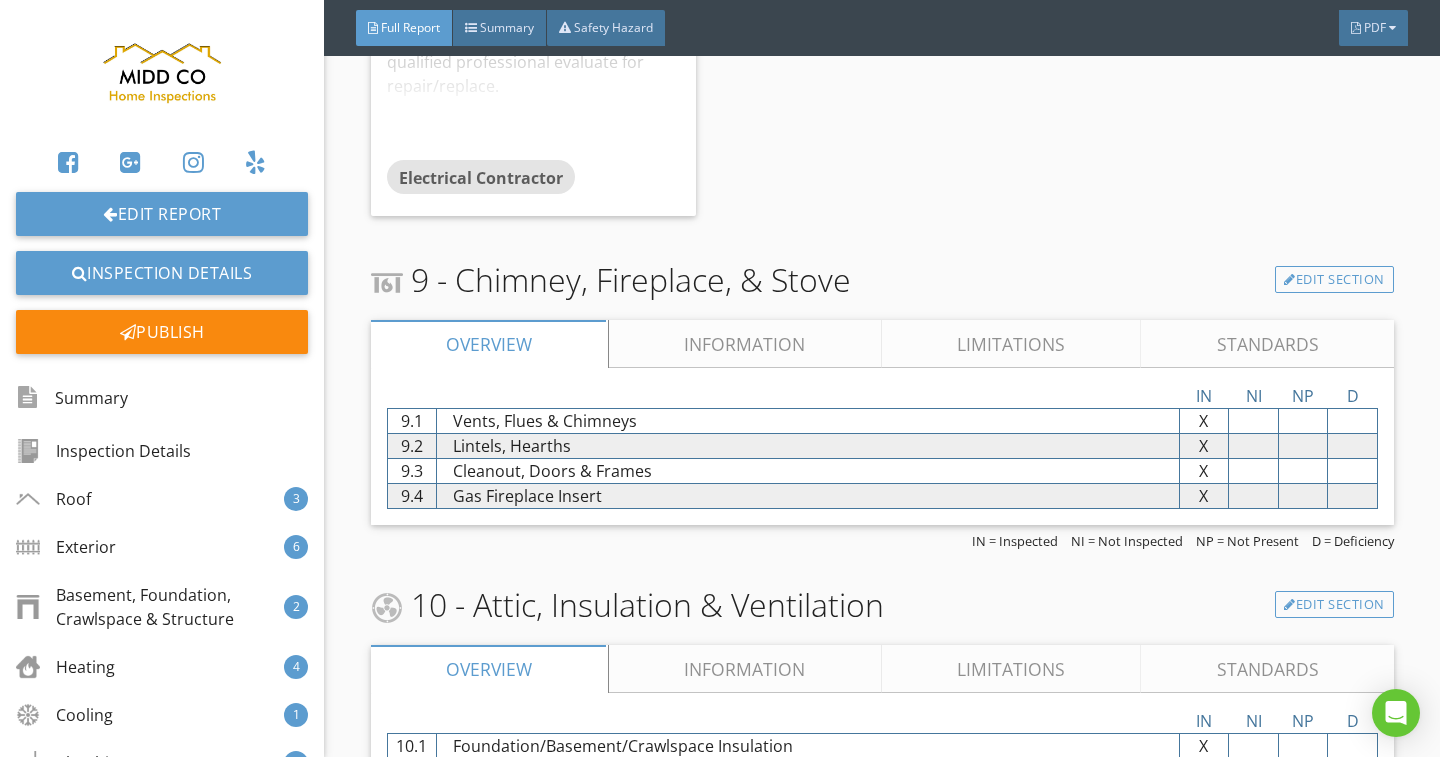 click on "Limitations" at bounding box center [1011, 344] 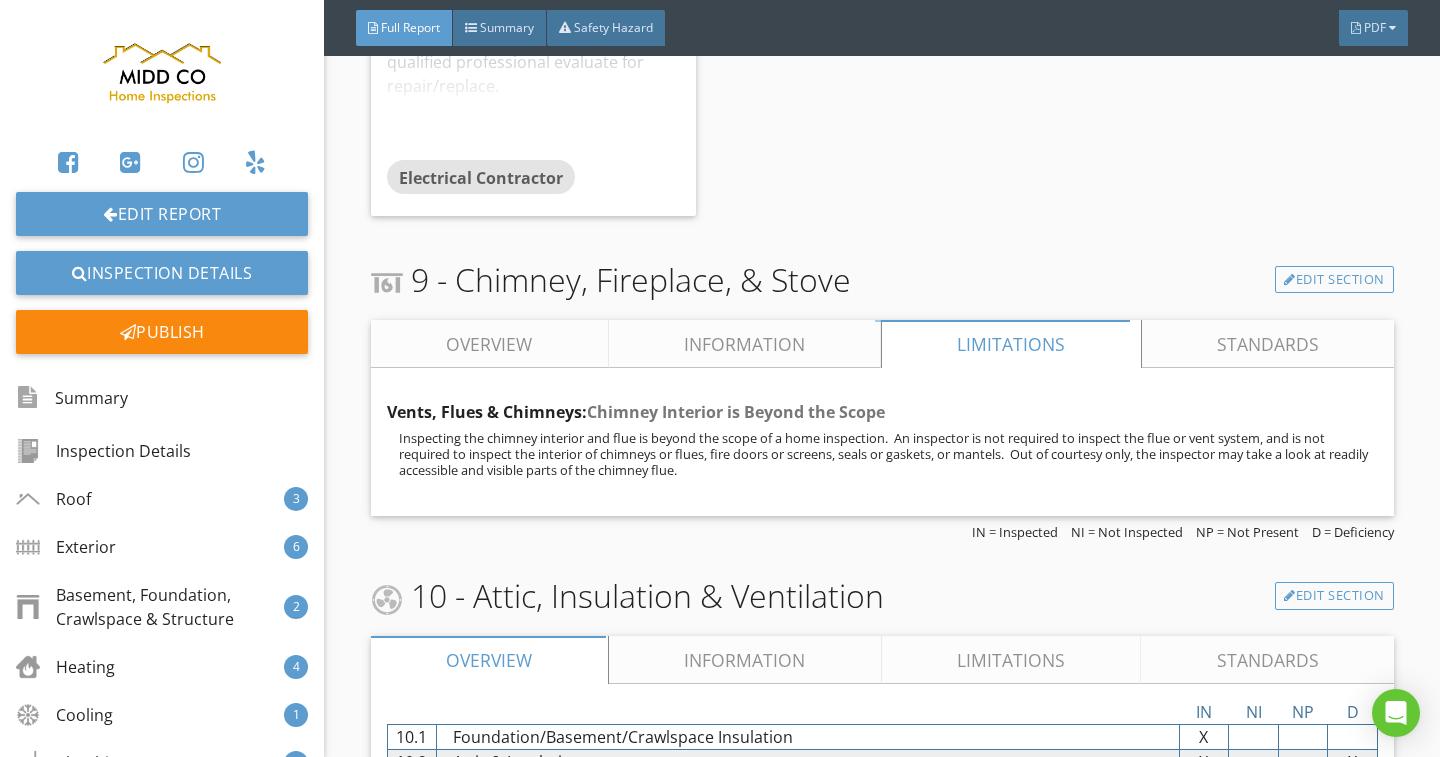 click on "Information" at bounding box center (744, 344) 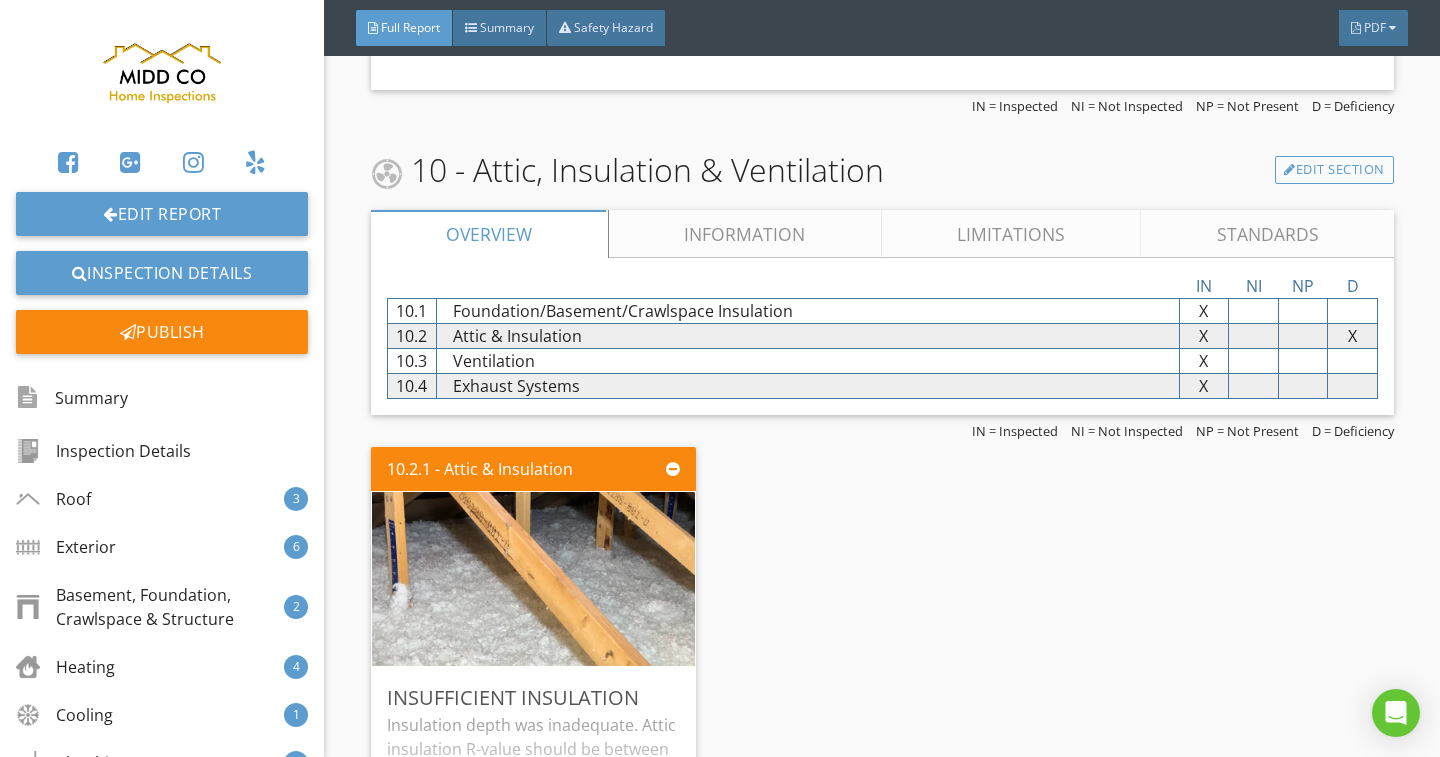 scroll, scrollTop: 14269, scrollLeft: 0, axis: vertical 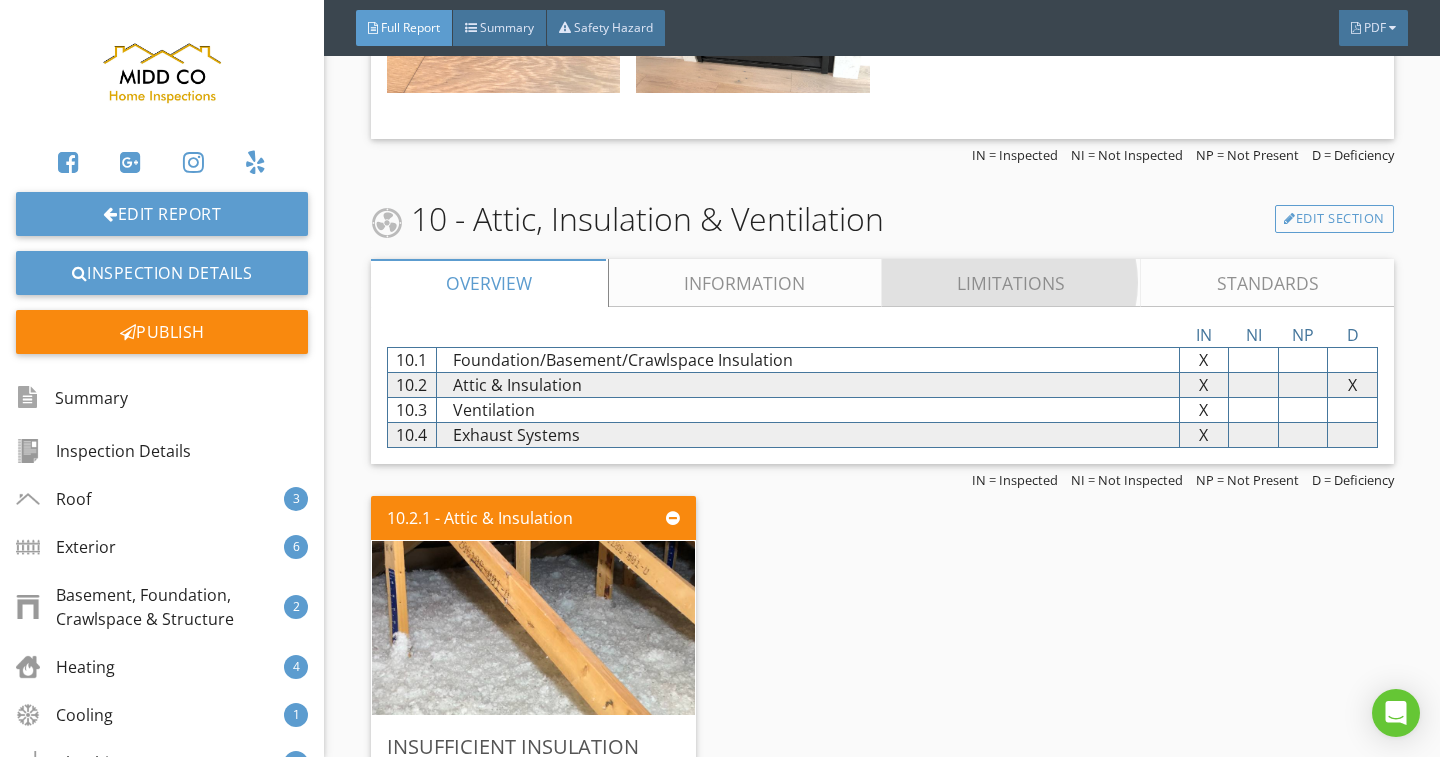 click on "Limitations" at bounding box center (1011, 283) 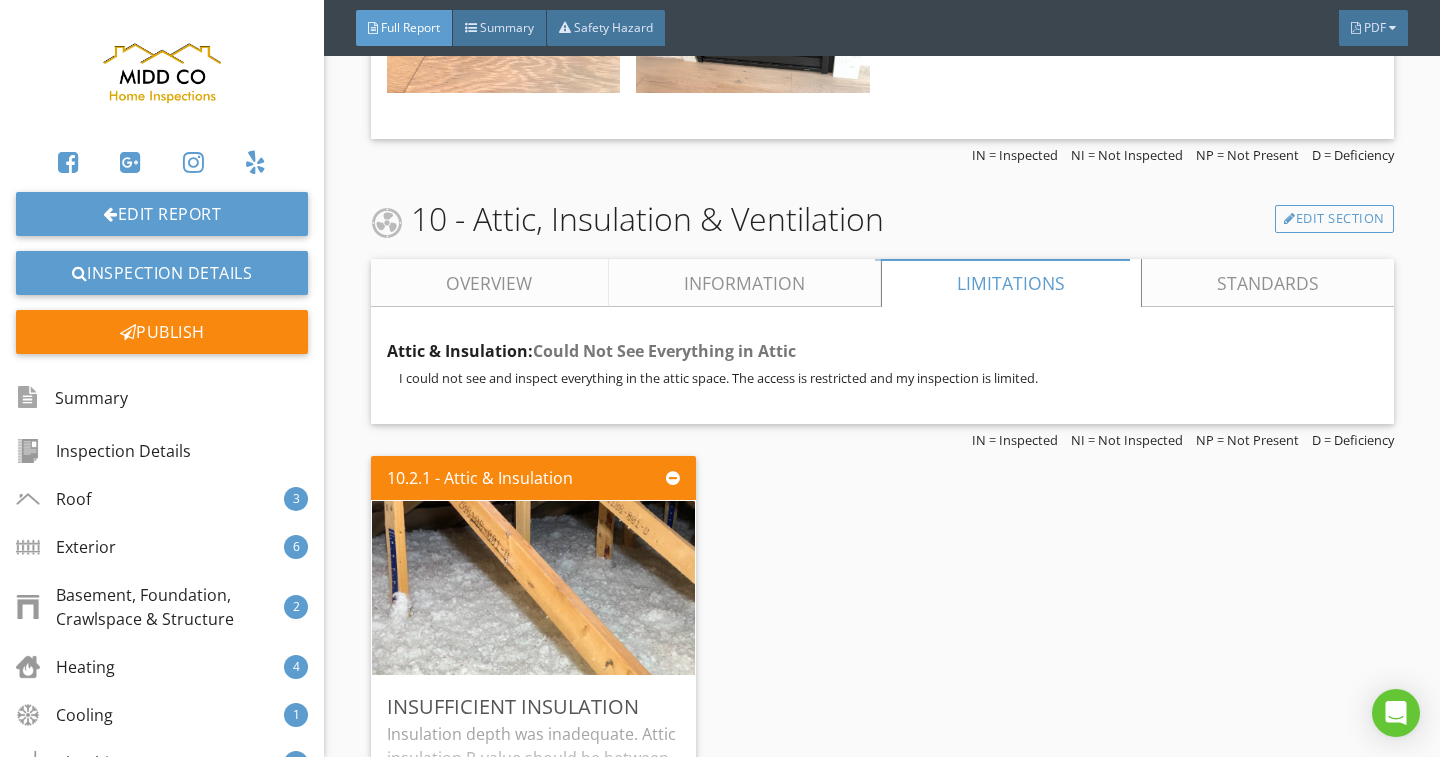click on "Information" at bounding box center (744, 283) 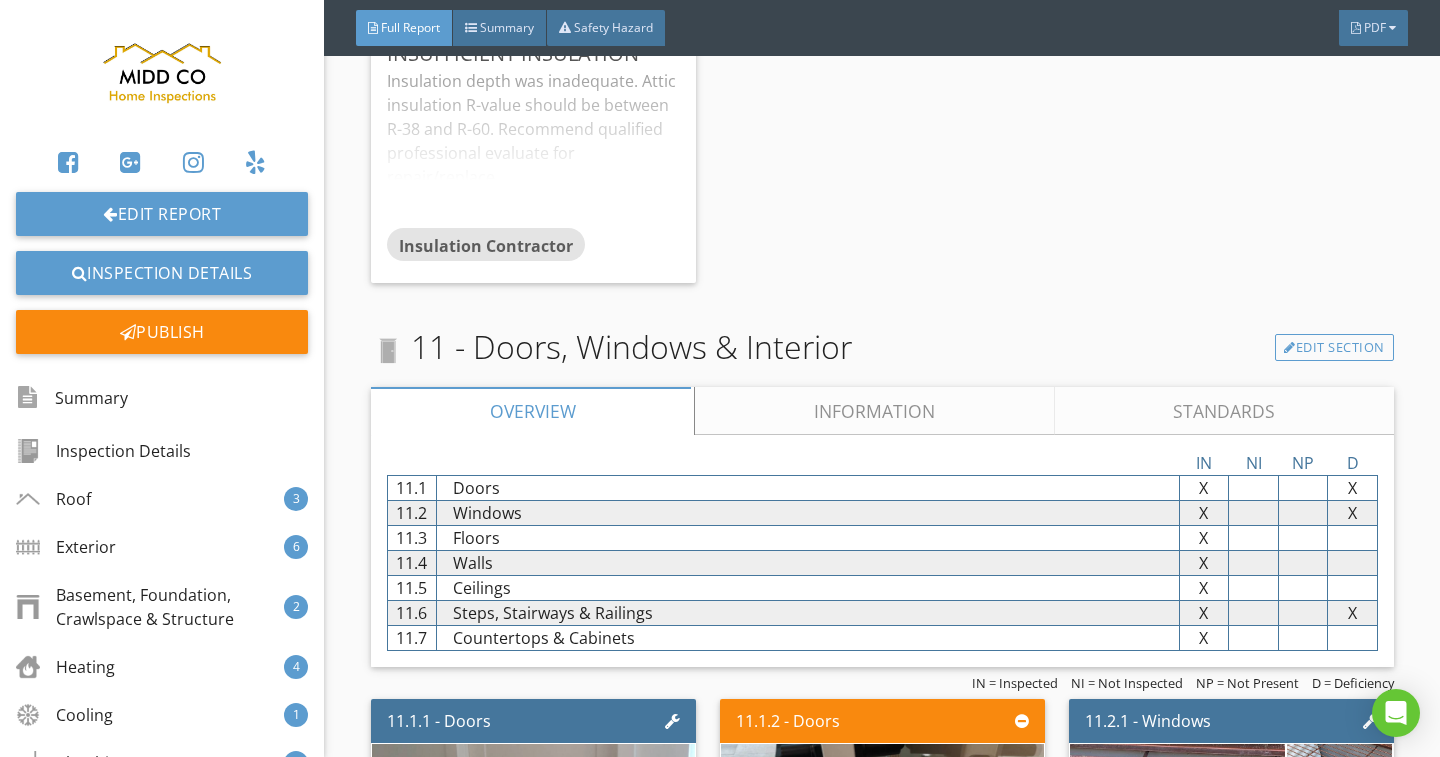 scroll, scrollTop: 16169, scrollLeft: 0, axis: vertical 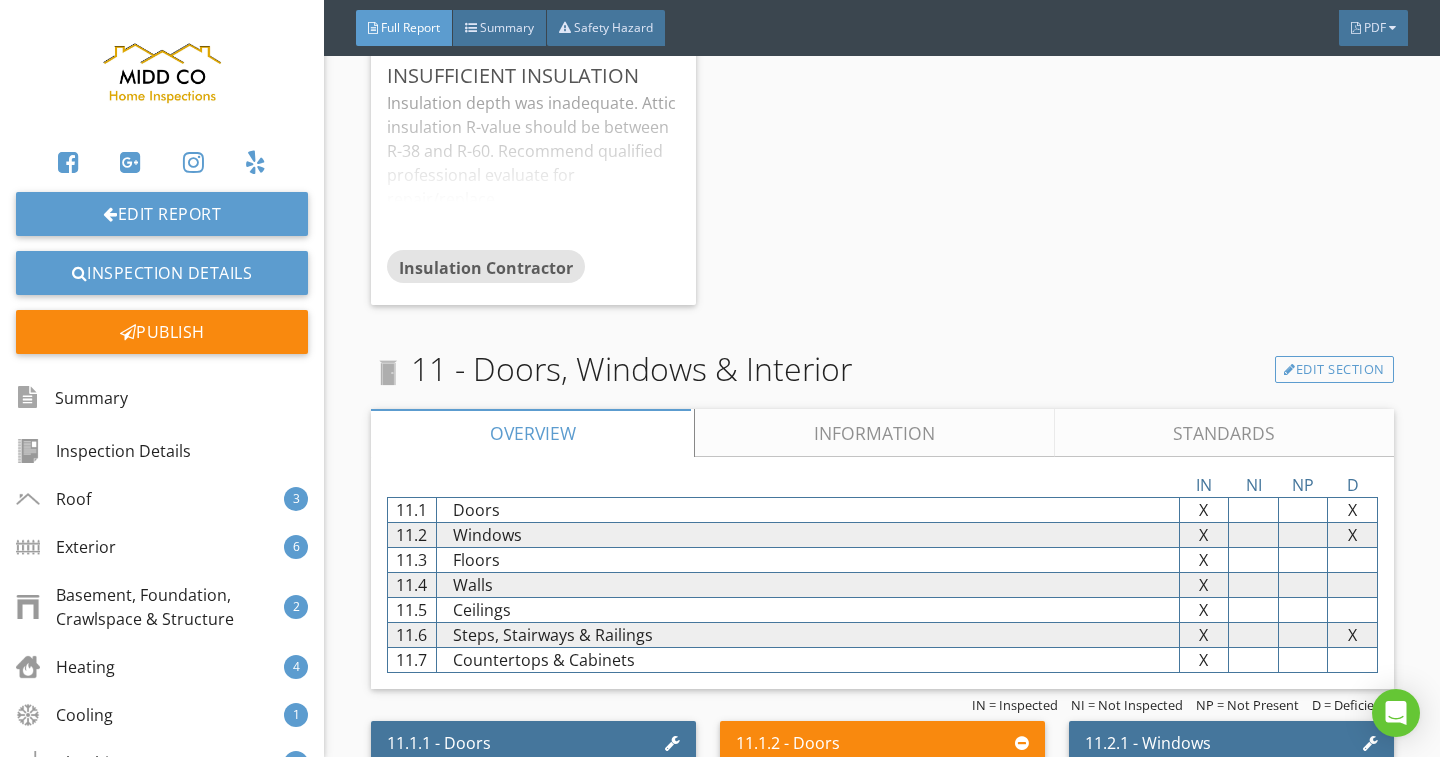 click on "Information" at bounding box center (874, 433) 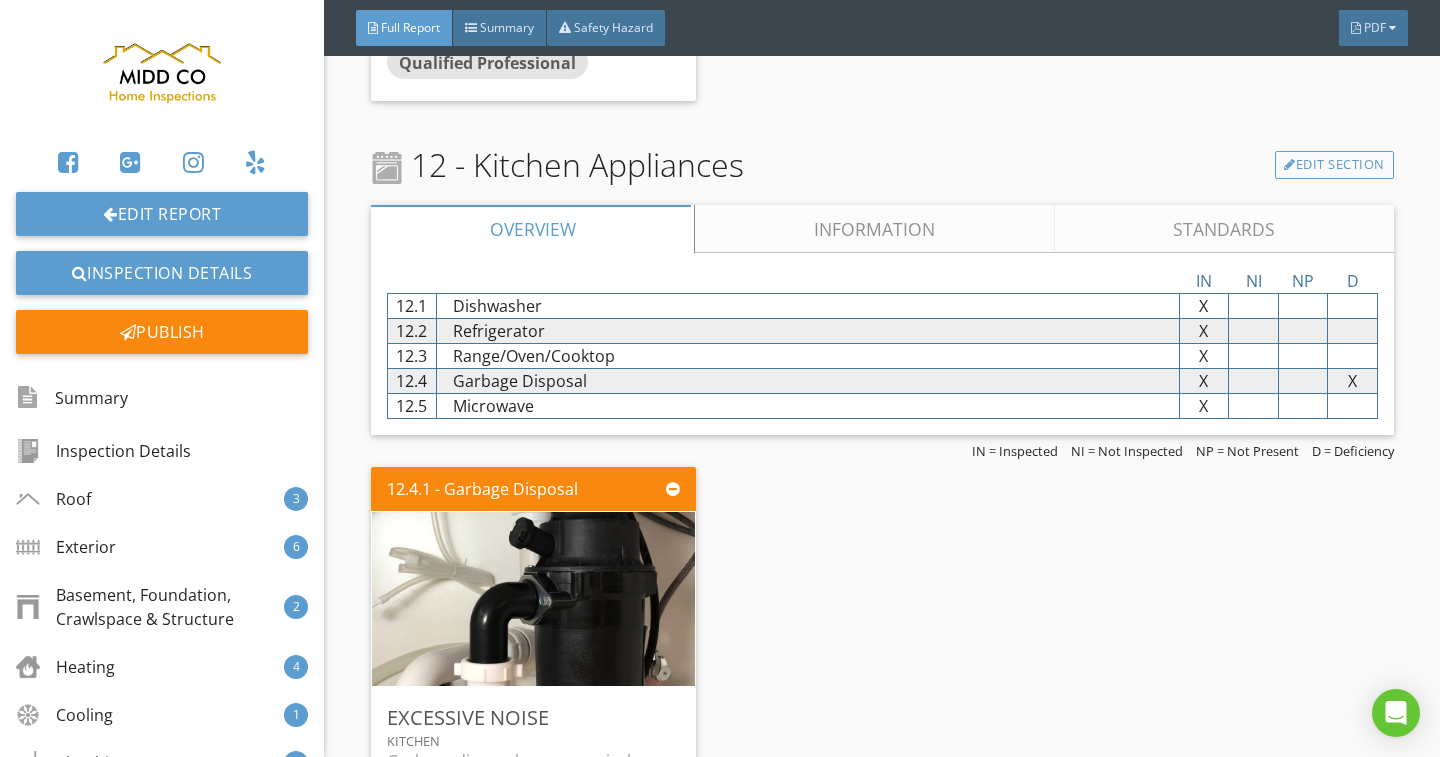 scroll, scrollTop: 19769, scrollLeft: 0, axis: vertical 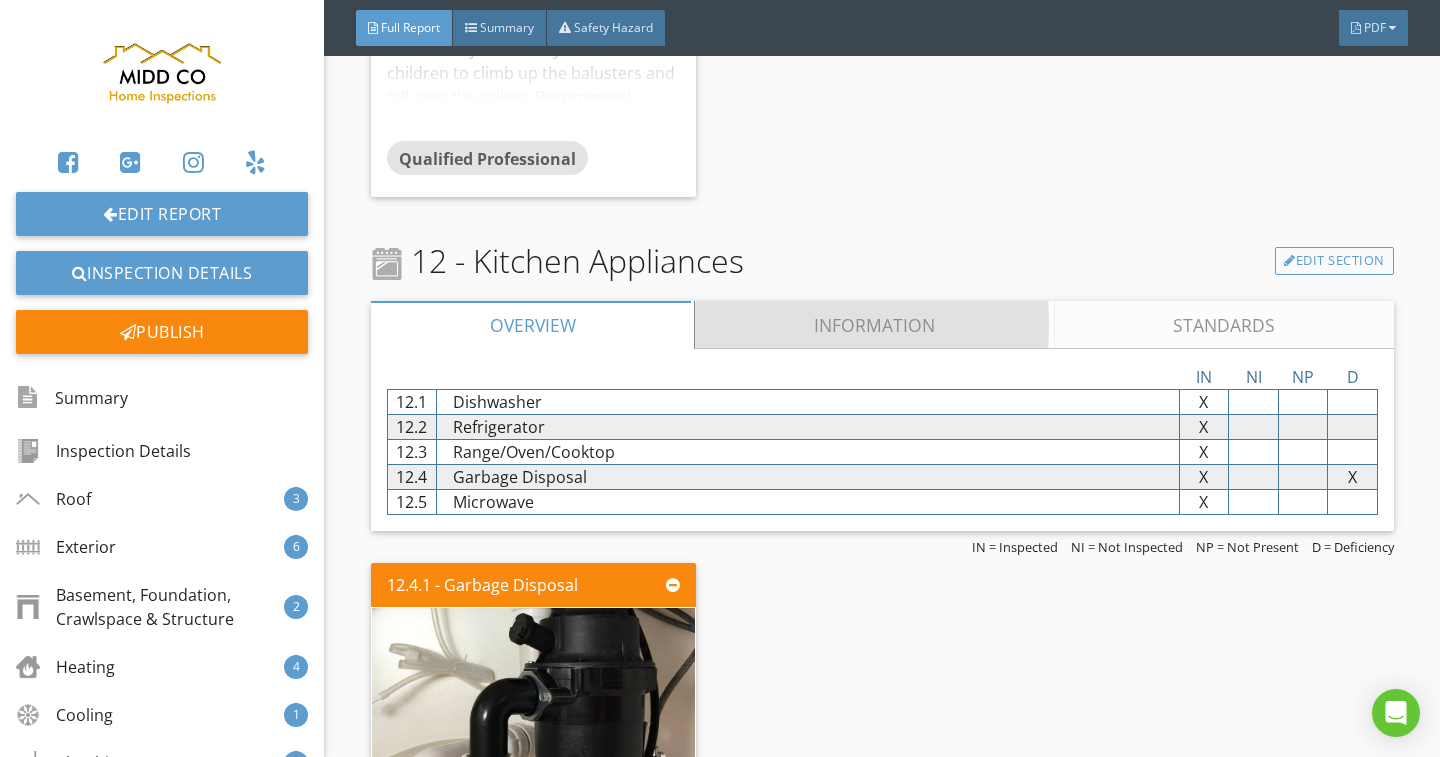 click on "Information" at bounding box center (874, 325) 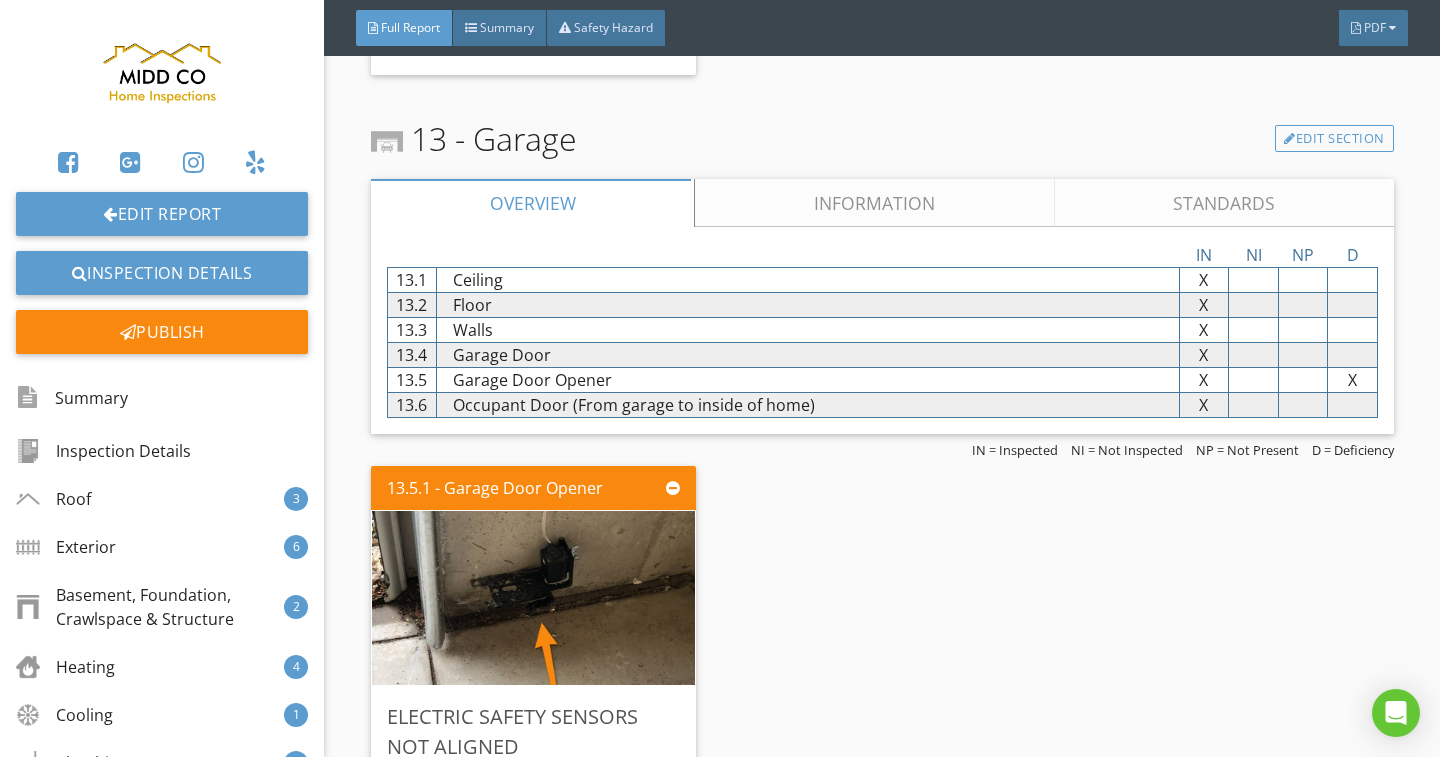 scroll, scrollTop: 23069, scrollLeft: 0, axis: vertical 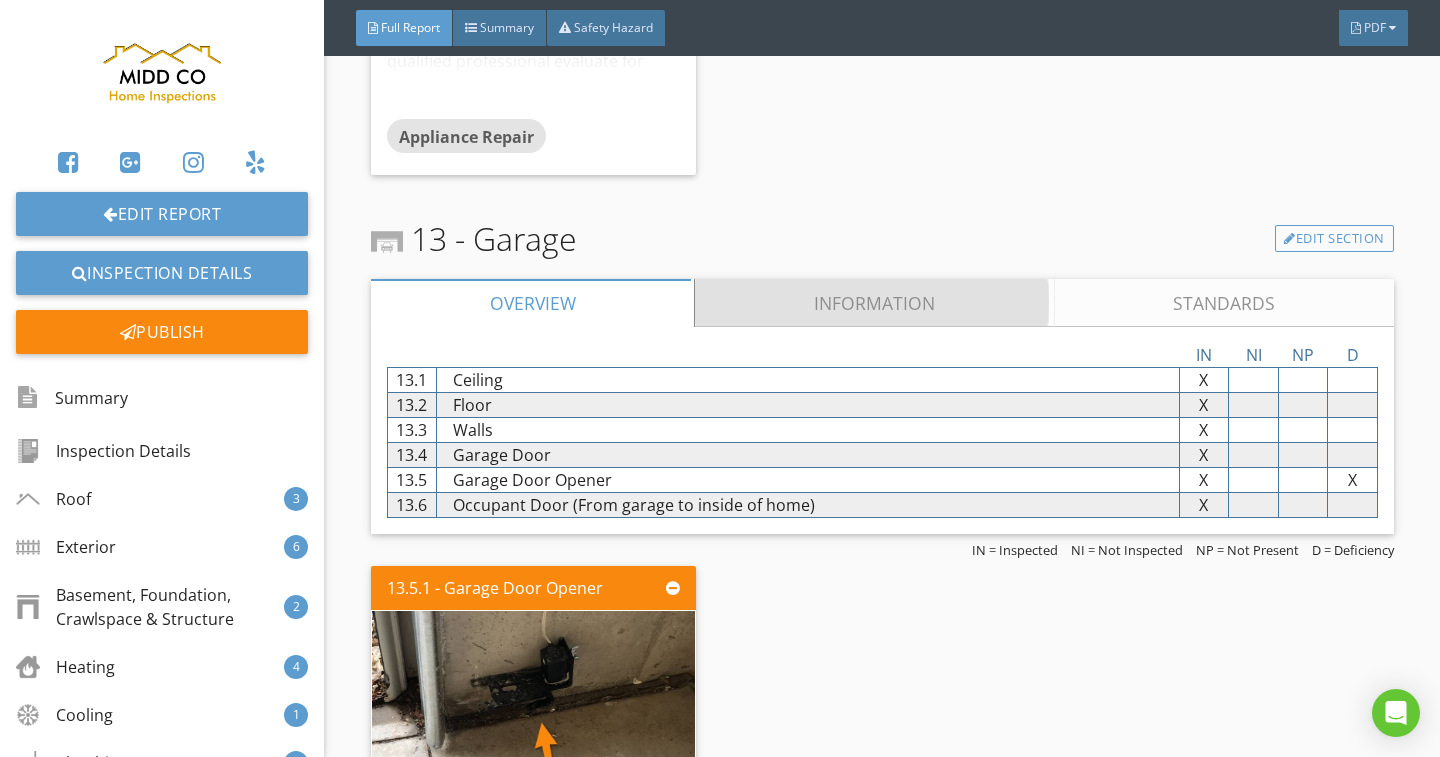 click on "Information" at bounding box center [874, 303] 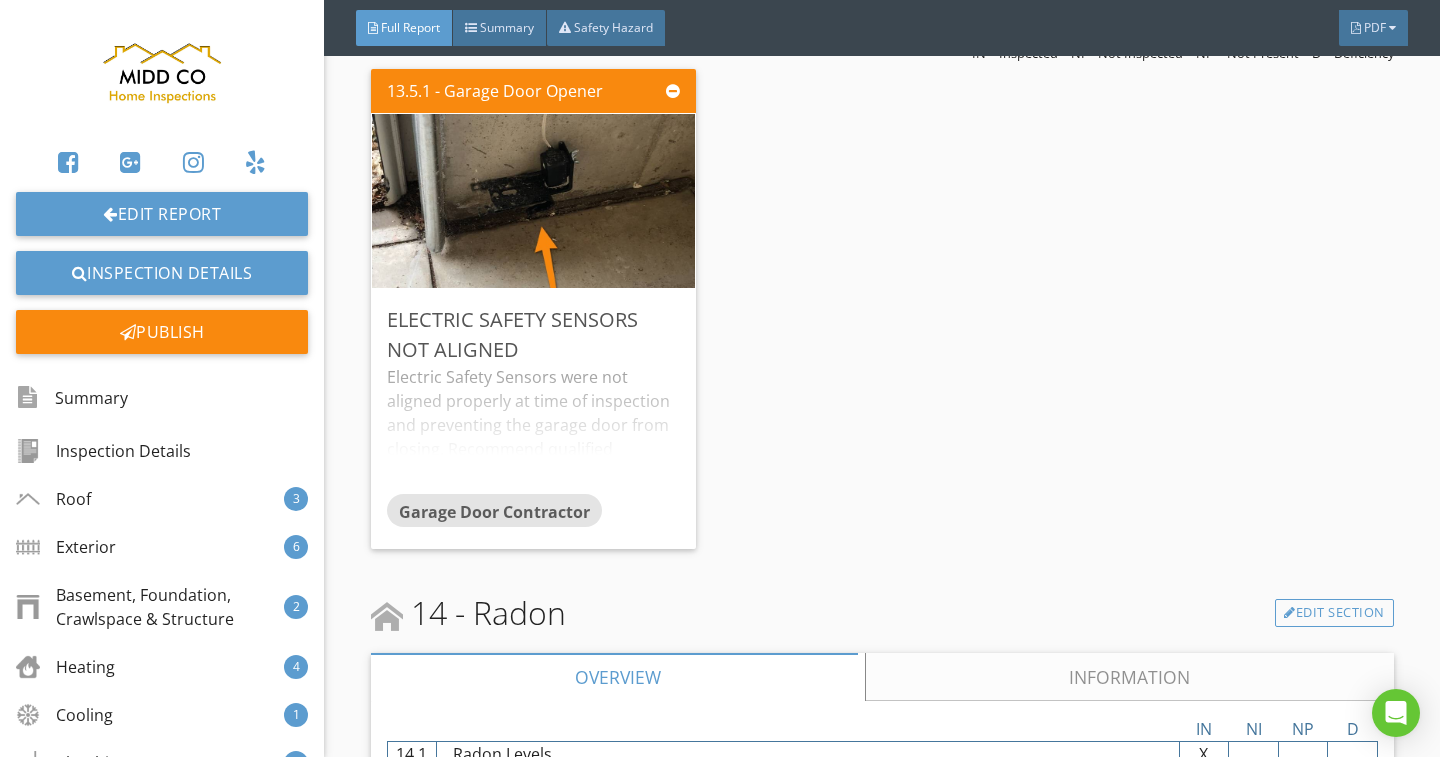 scroll, scrollTop: 23869, scrollLeft: 0, axis: vertical 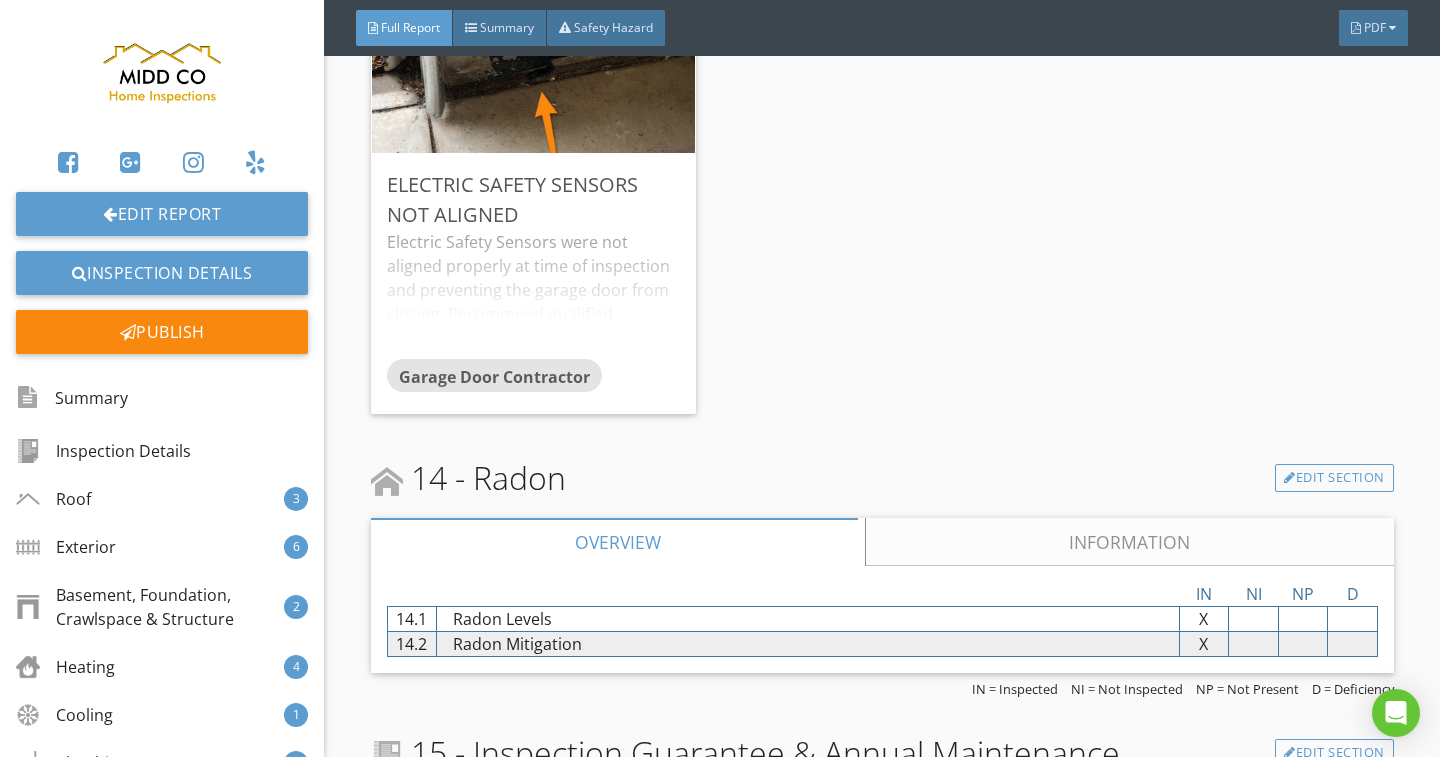 click on "Information" at bounding box center (1129, 542) 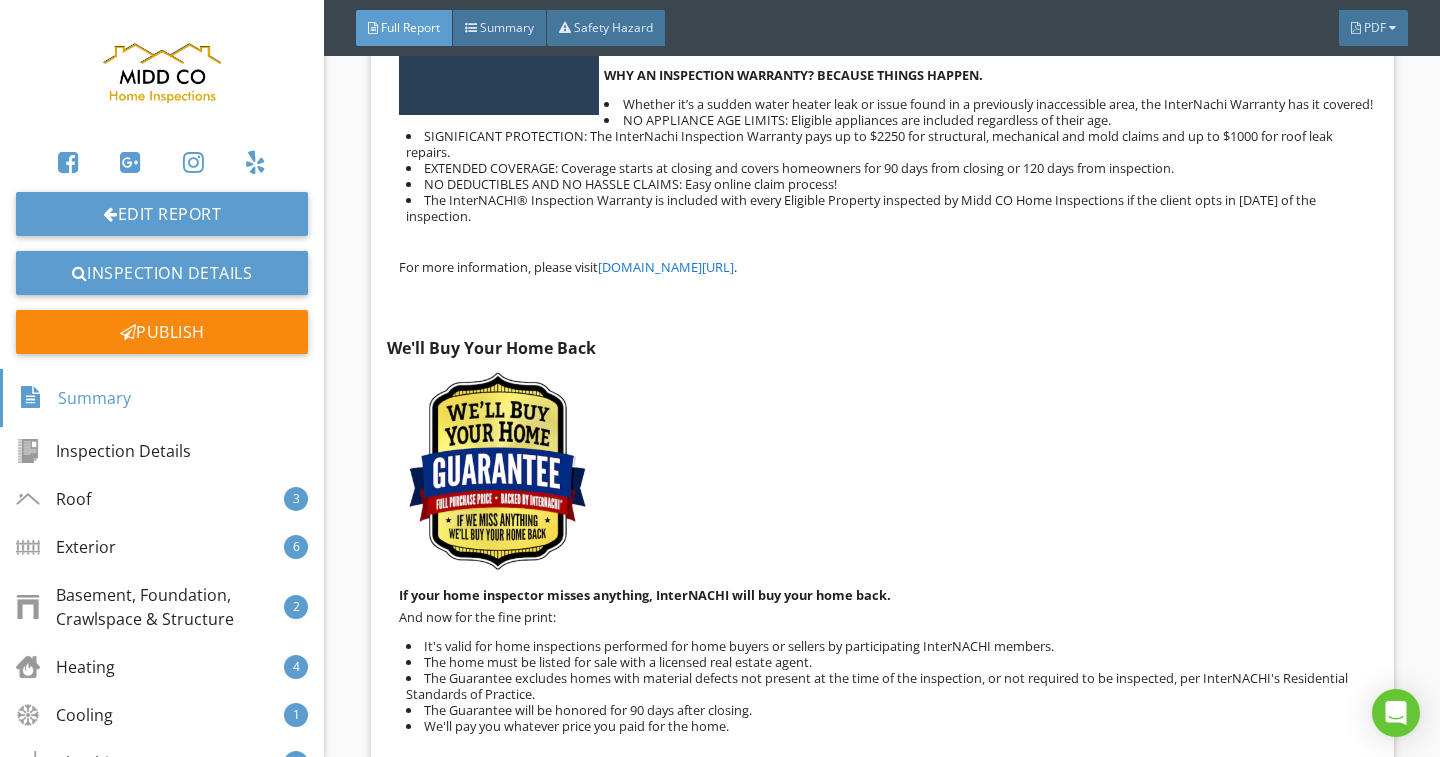 scroll, scrollTop: 25269, scrollLeft: 0, axis: vertical 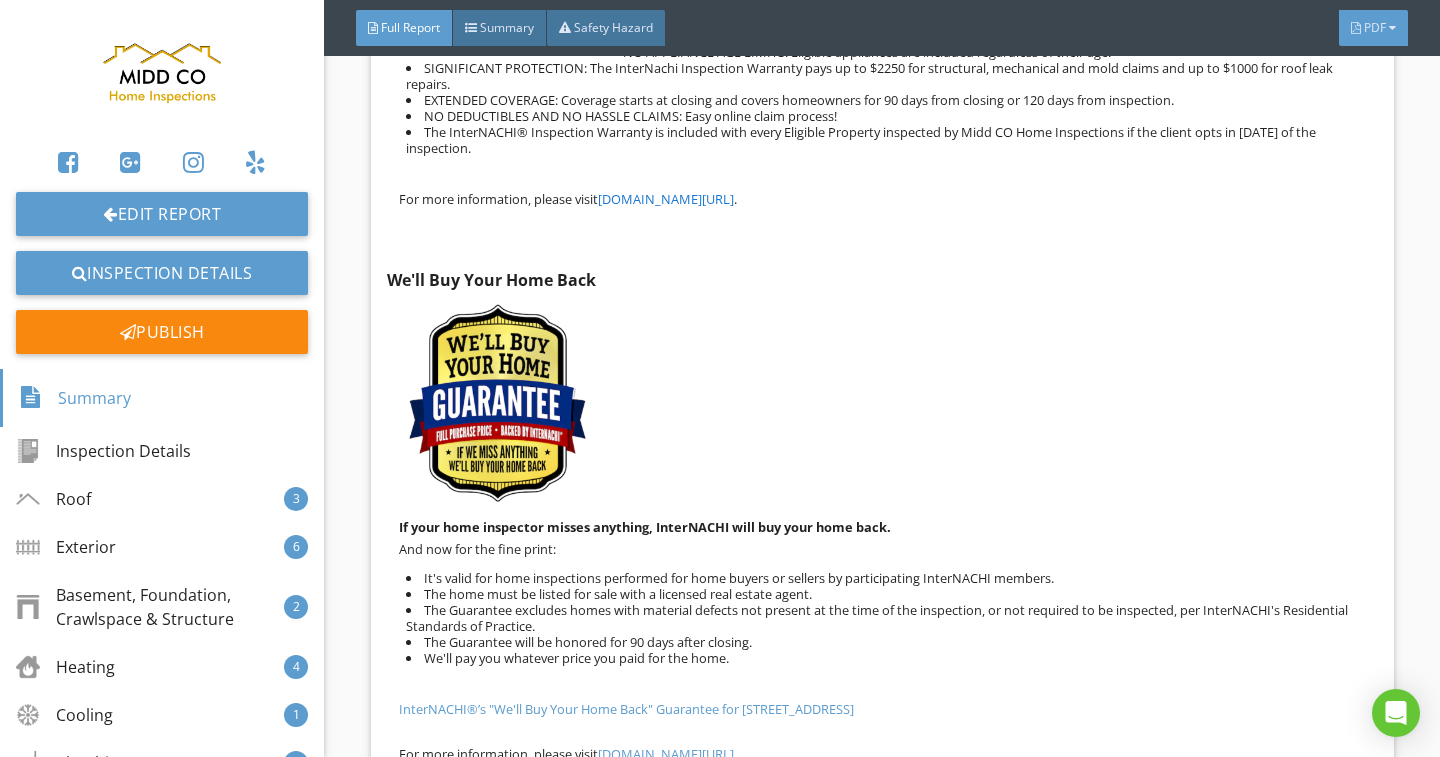 click on "PDF" at bounding box center [1375, 27] 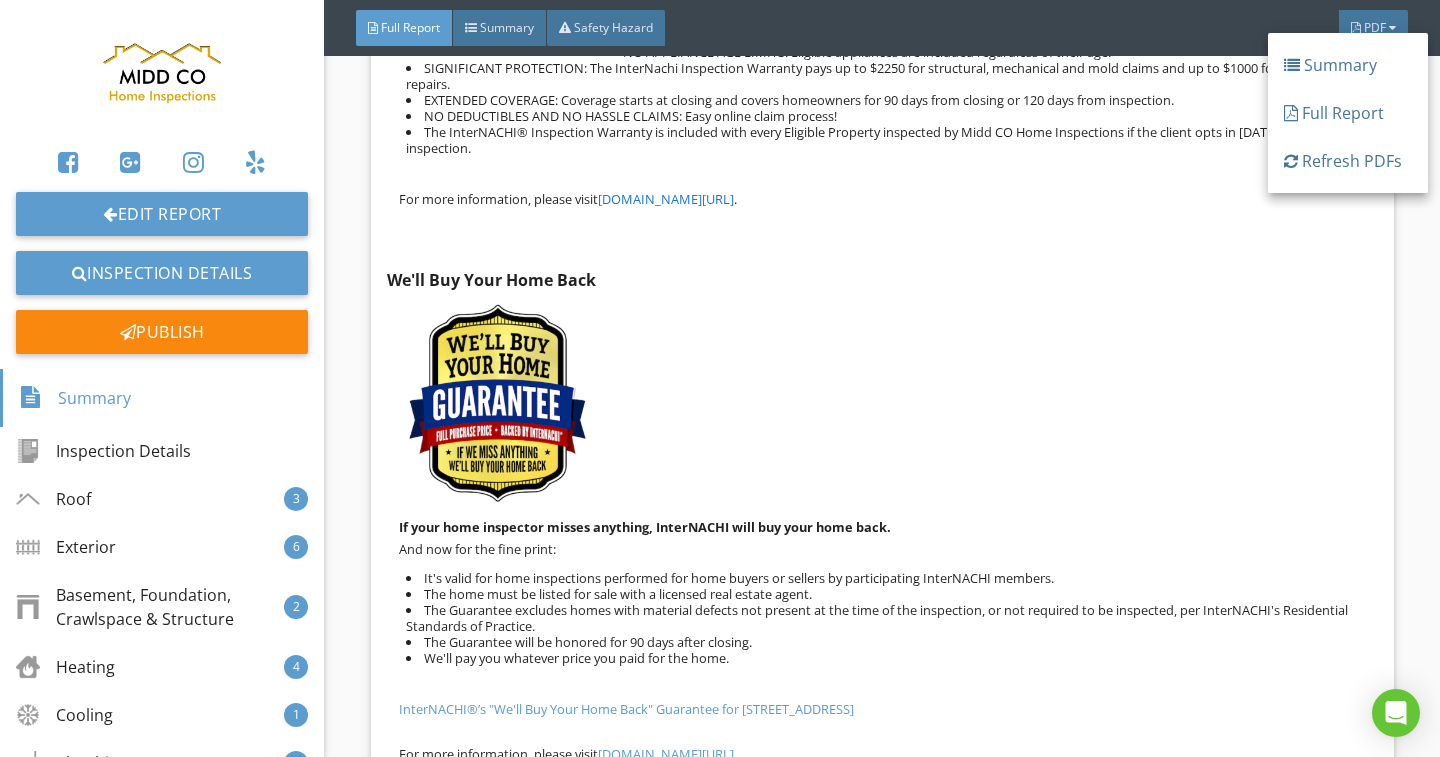 click on "Full Report" at bounding box center (1348, 113) 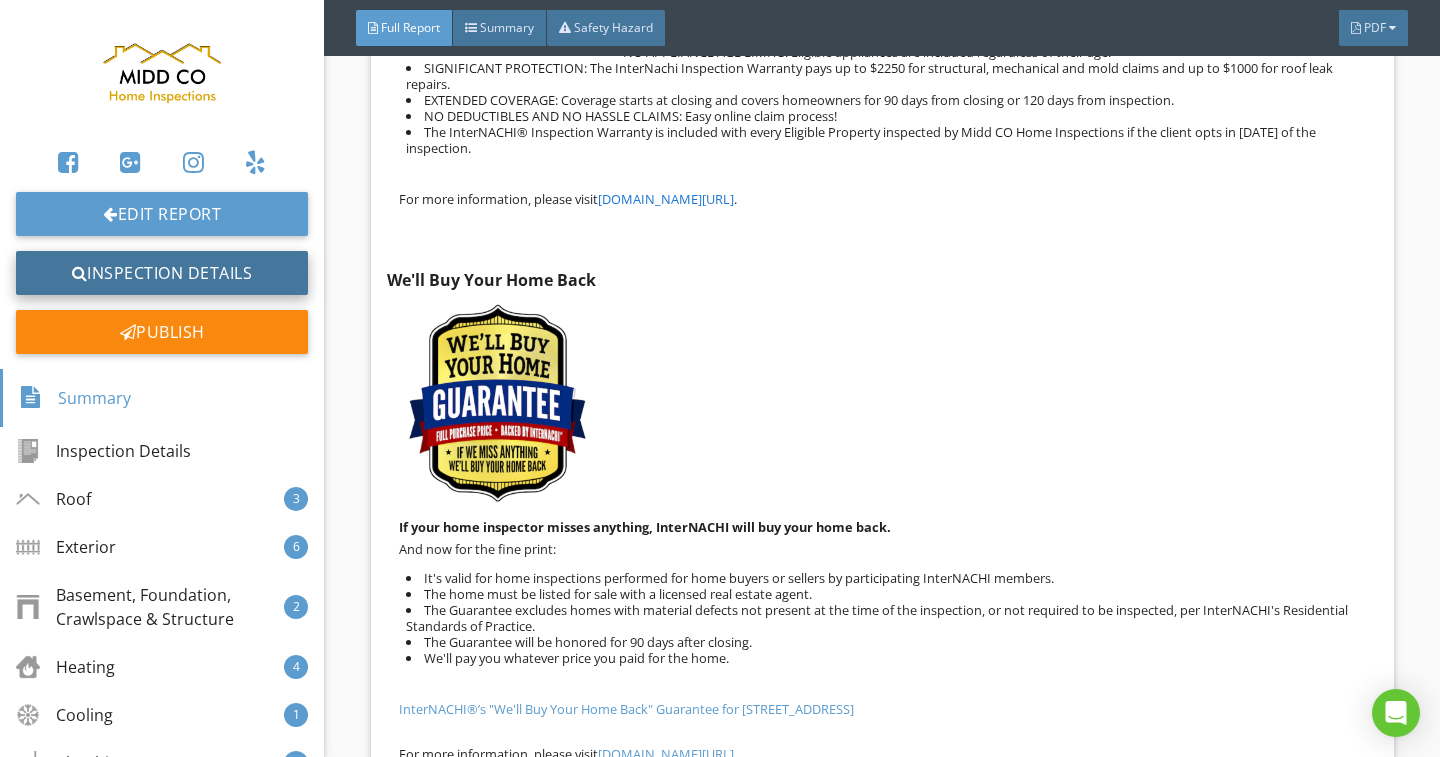 drag, startPoint x: 188, startPoint y: 270, endPoint x: 228, endPoint y: 270, distance: 40 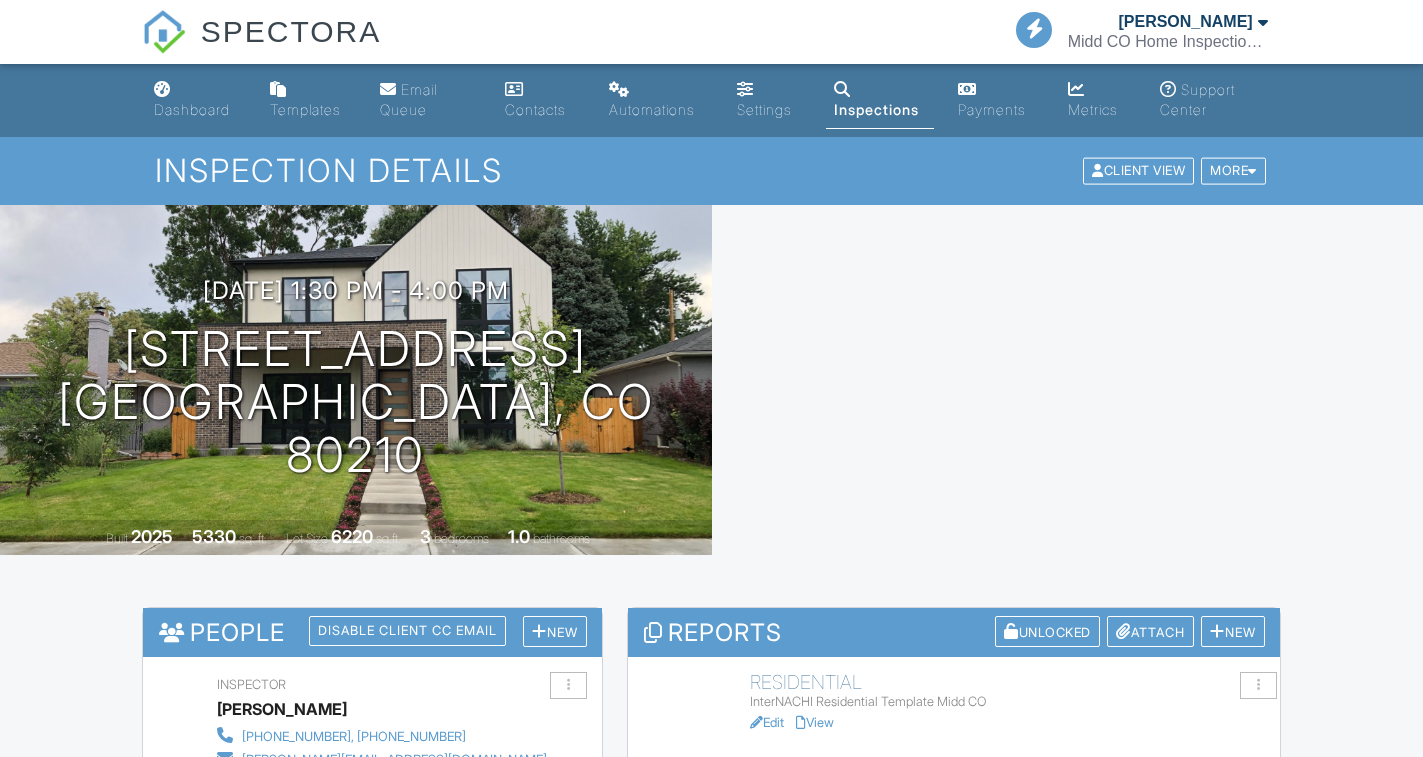 click on "Dashboard" at bounding box center (192, 109) 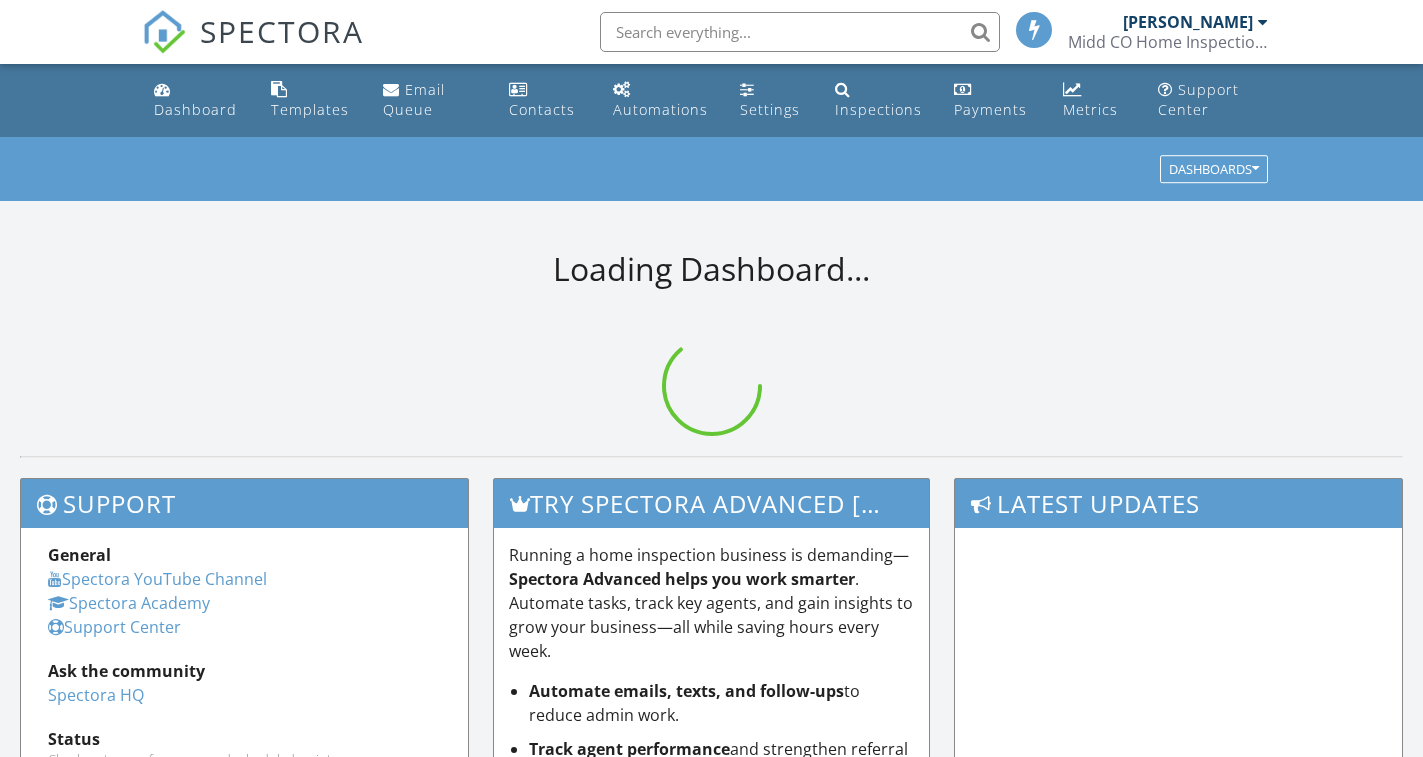 scroll, scrollTop: 0, scrollLeft: 0, axis: both 